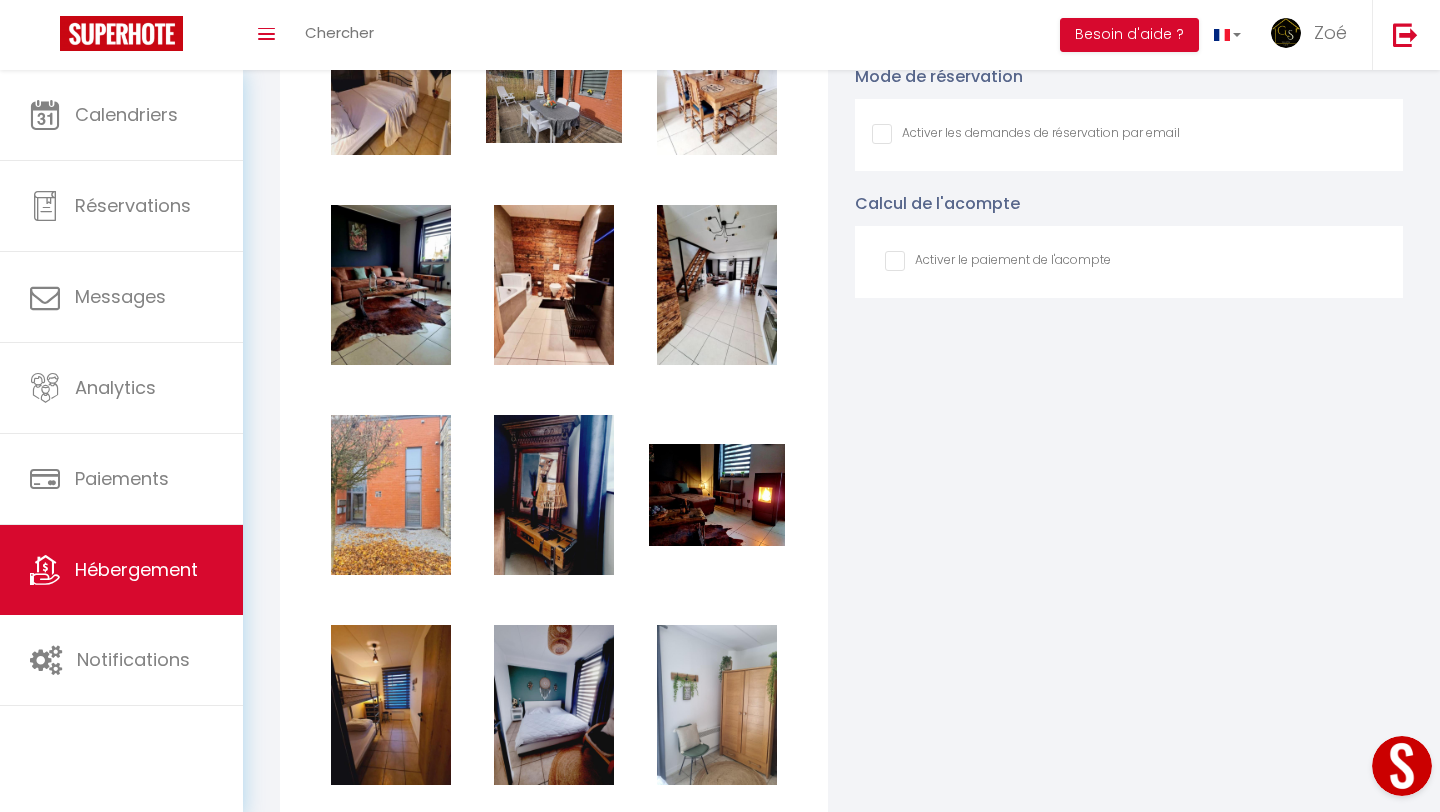 scroll, scrollTop: 2046, scrollLeft: 0, axis: vertical 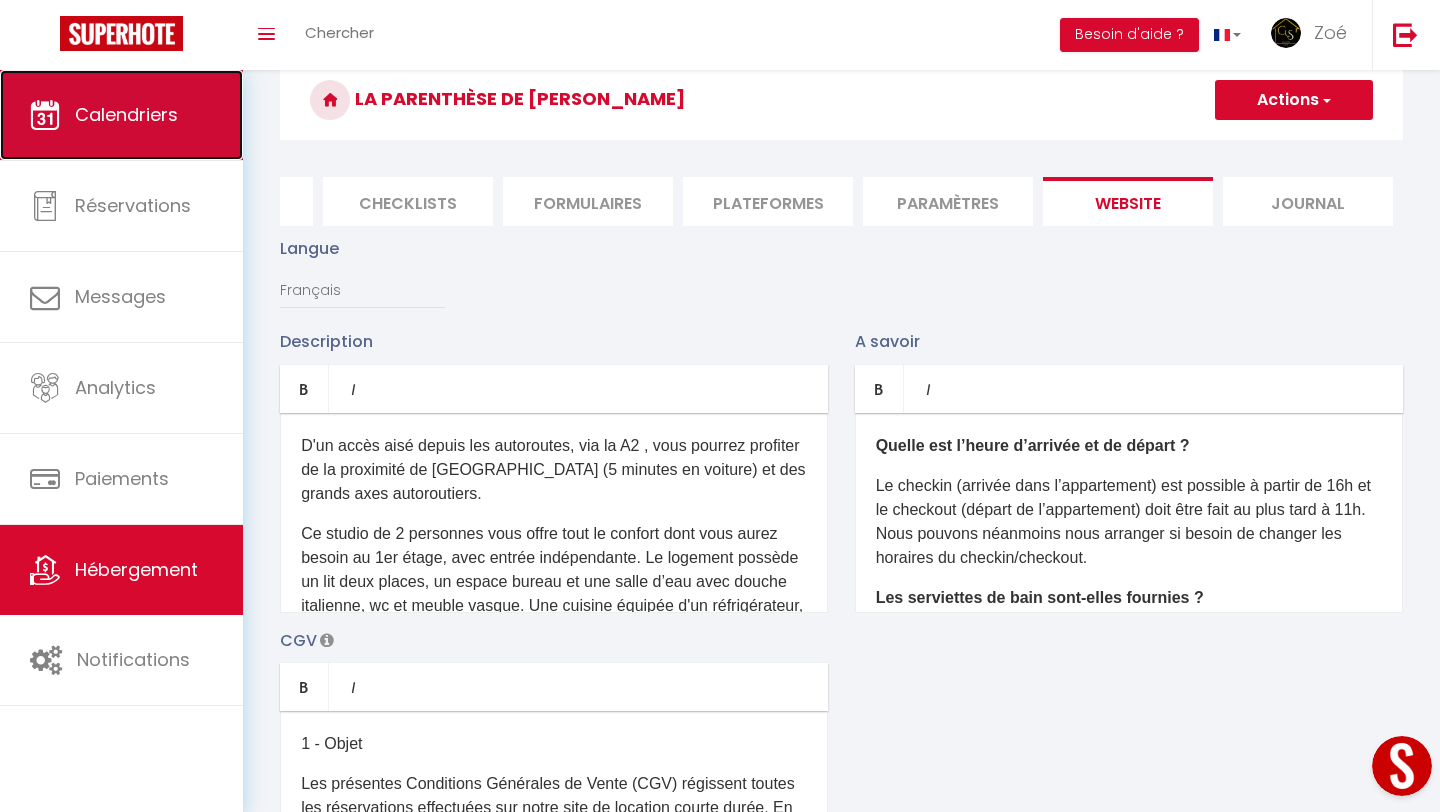 click on "Calendriers" at bounding box center [121, 115] 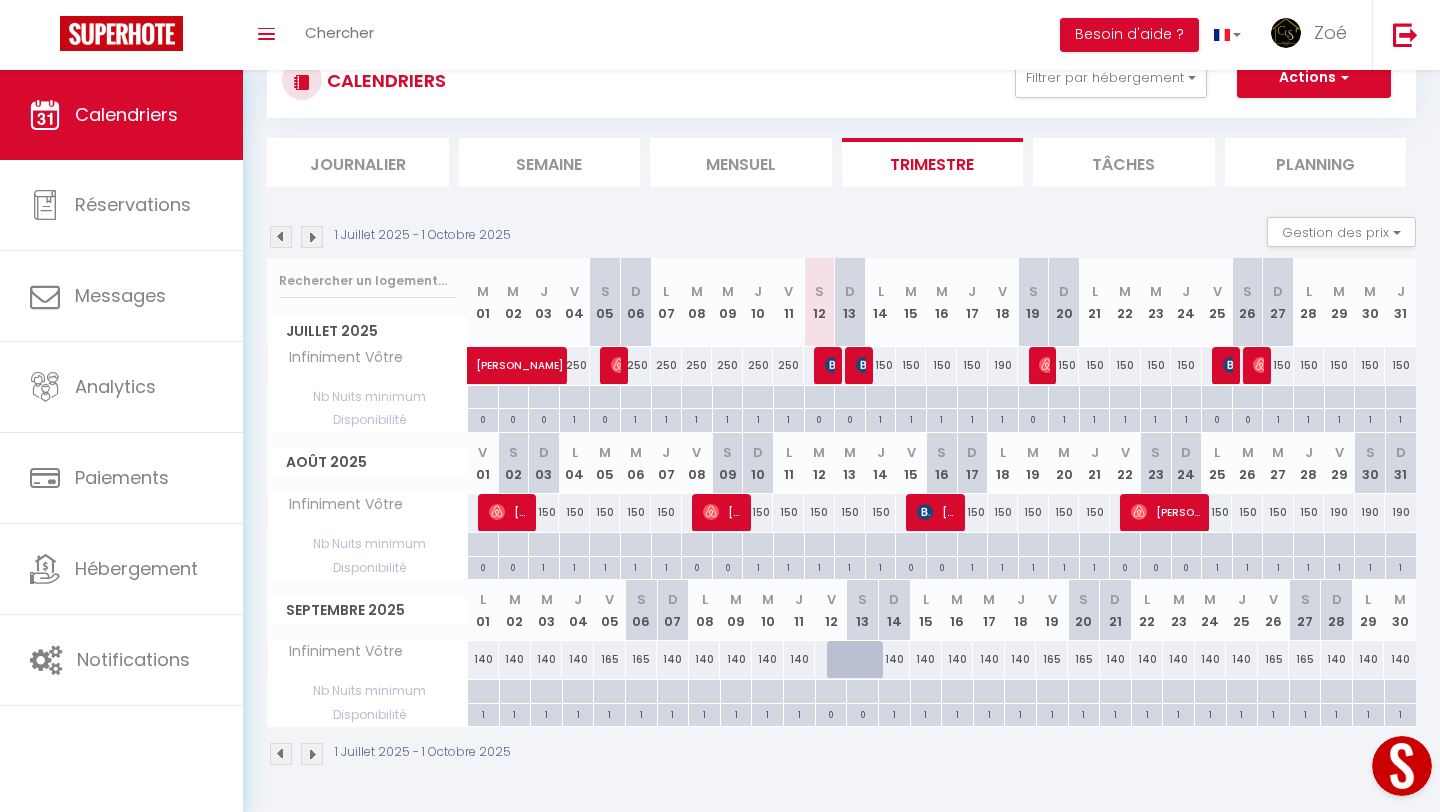 scroll, scrollTop: 66, scrollLeft: 0, axis: vertical 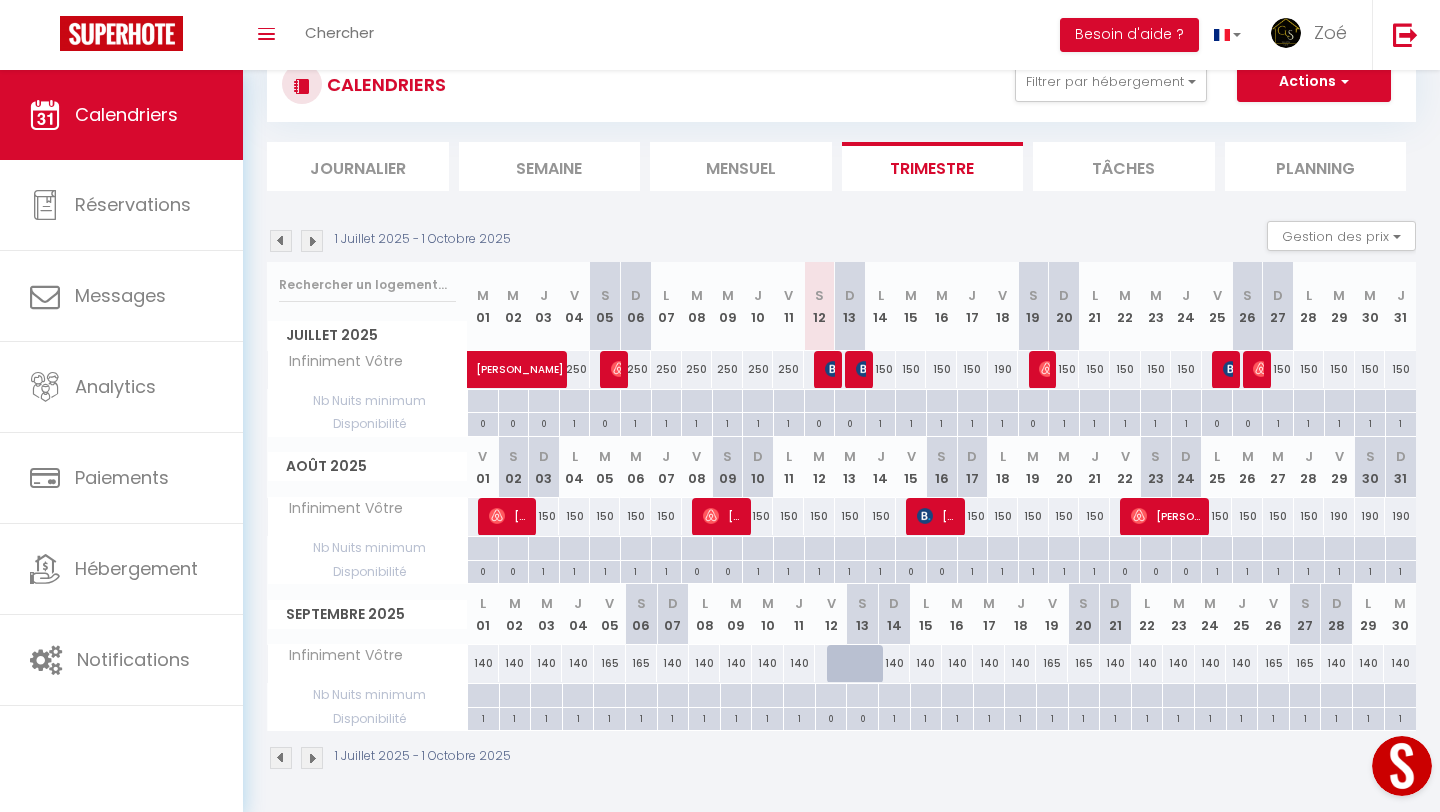 click at bounding box center (312, 241) 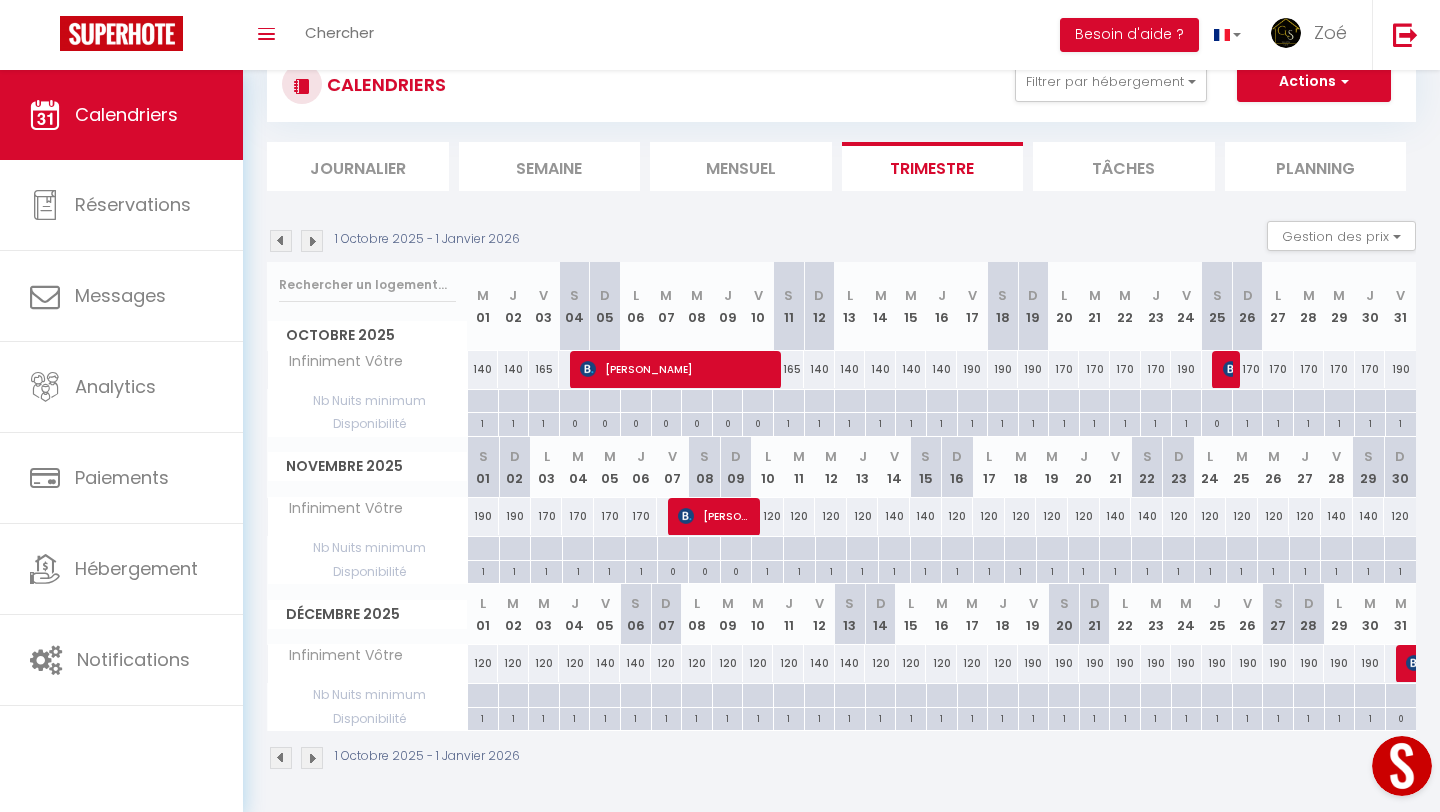 scroll, scrollTop: 0, scrollLeft: 0, axis: both 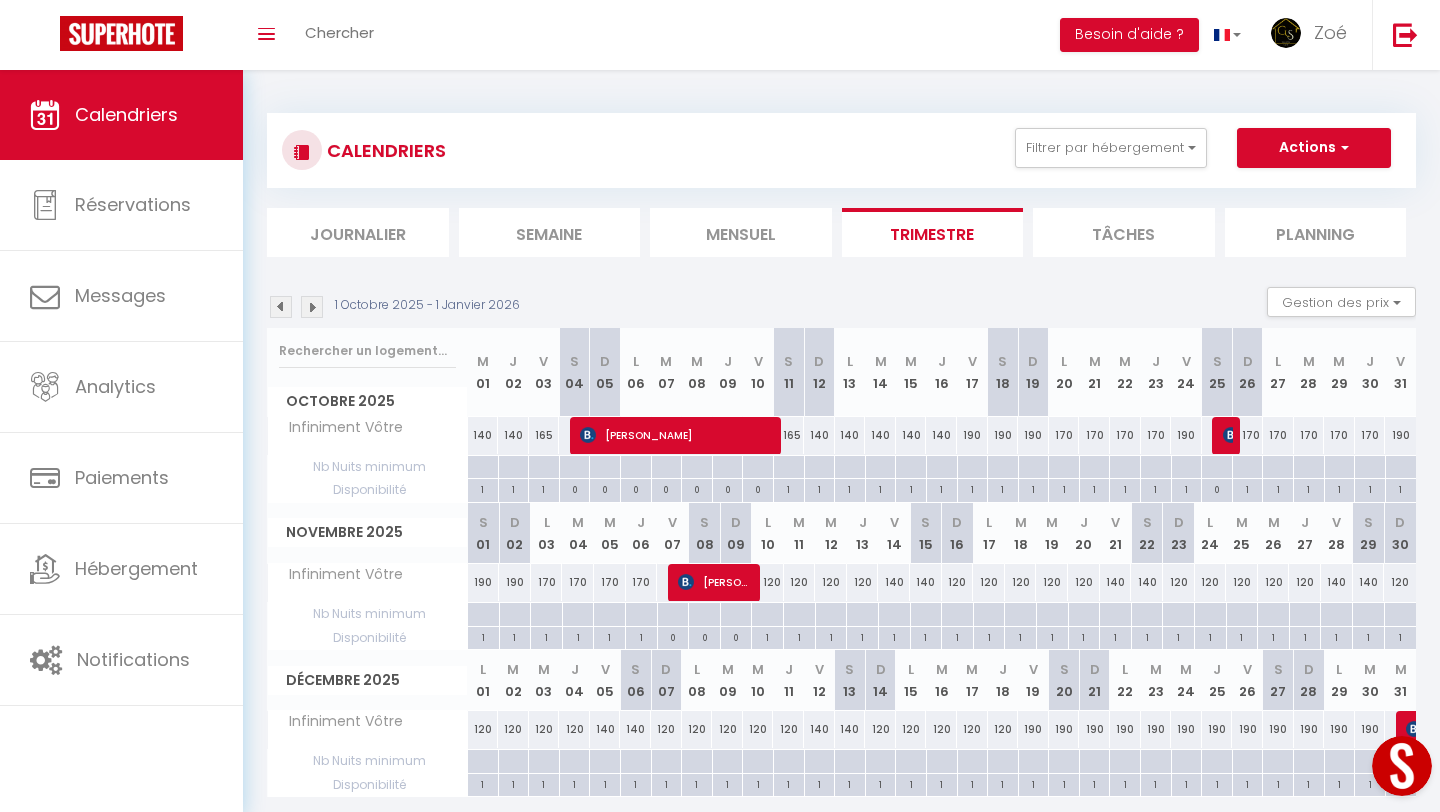 click at bounding box center (312, 307) 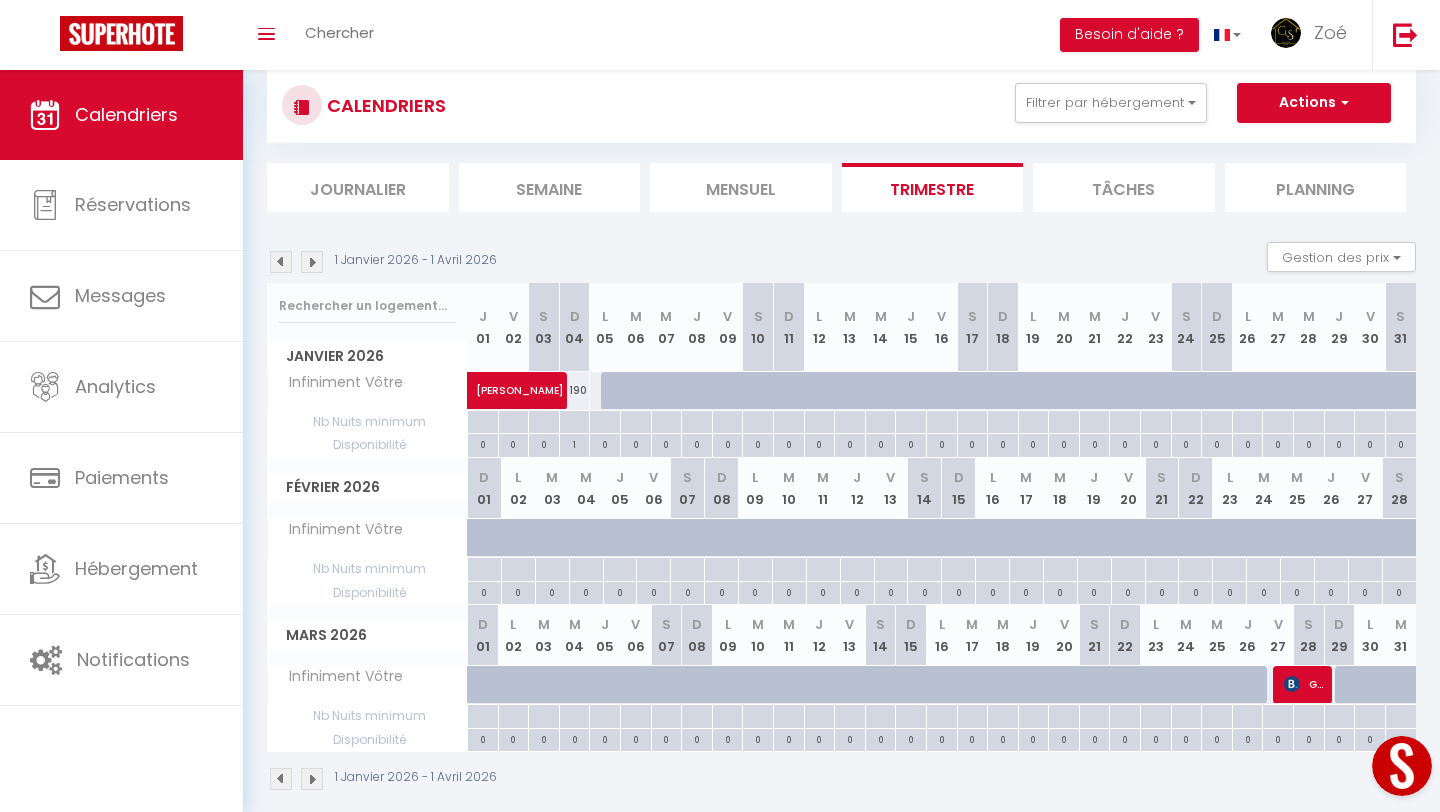 scroll, scrollTop: 70, scrollLeft: 0, axis: vertical 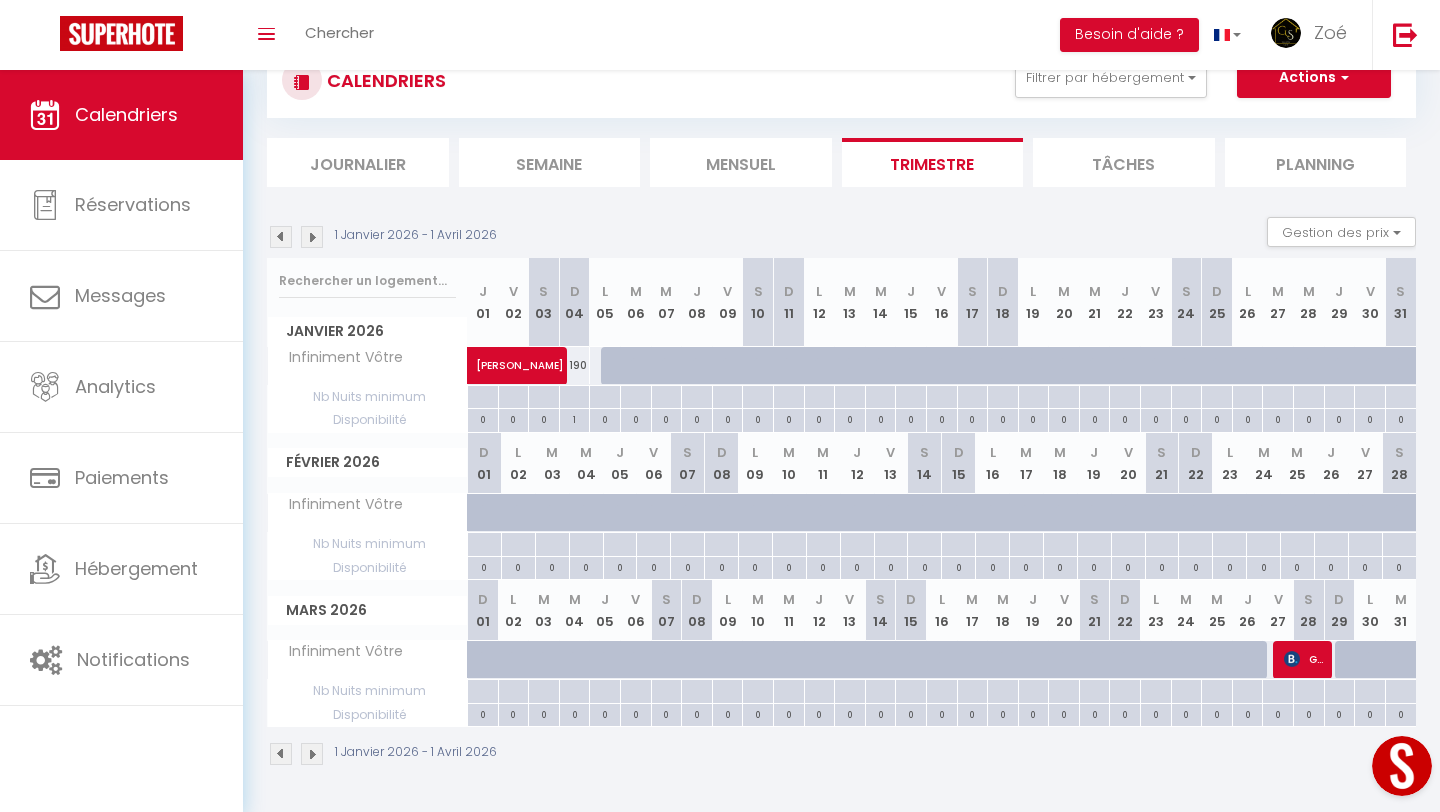 click at bounding box center (281, 237) 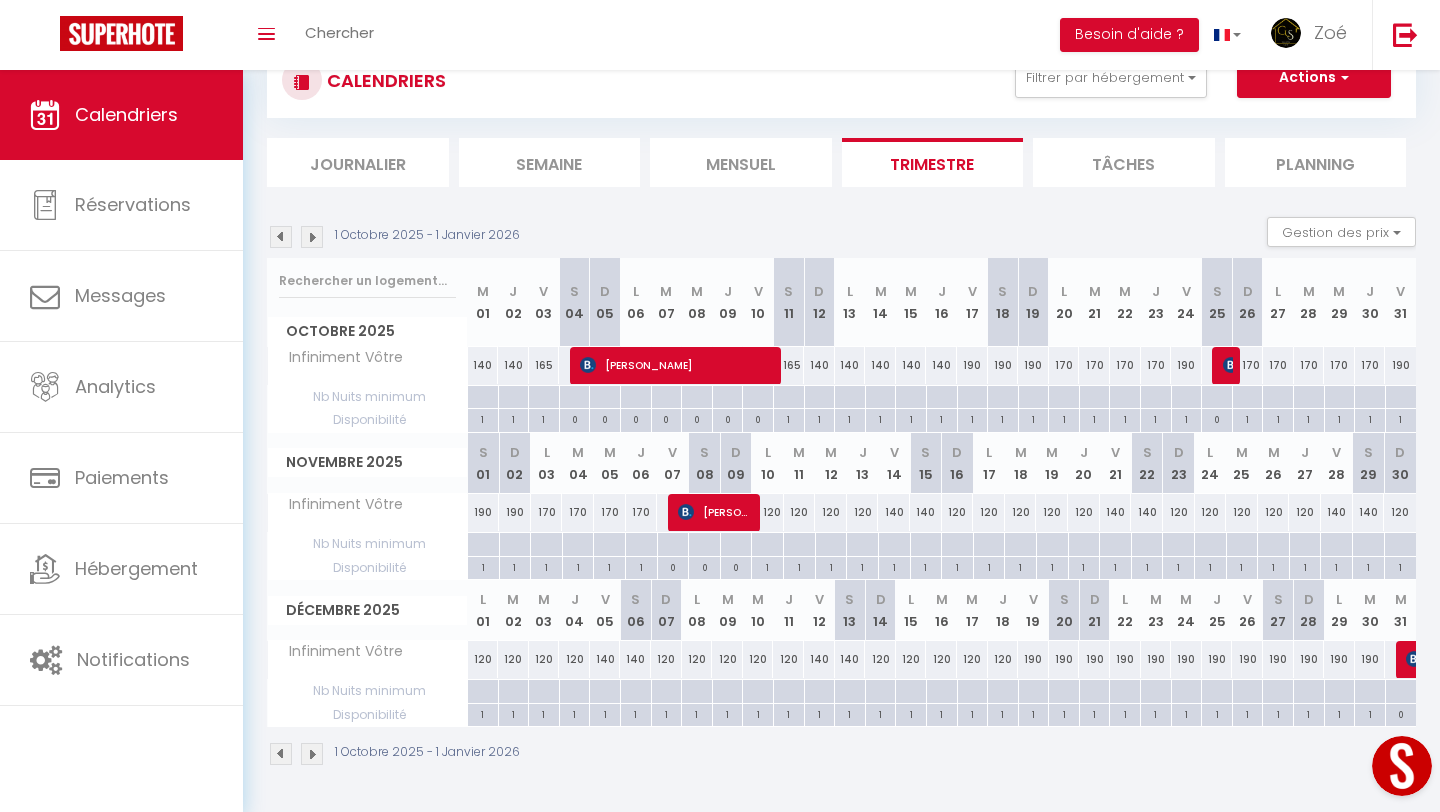 click at bounding box center (312, 237) 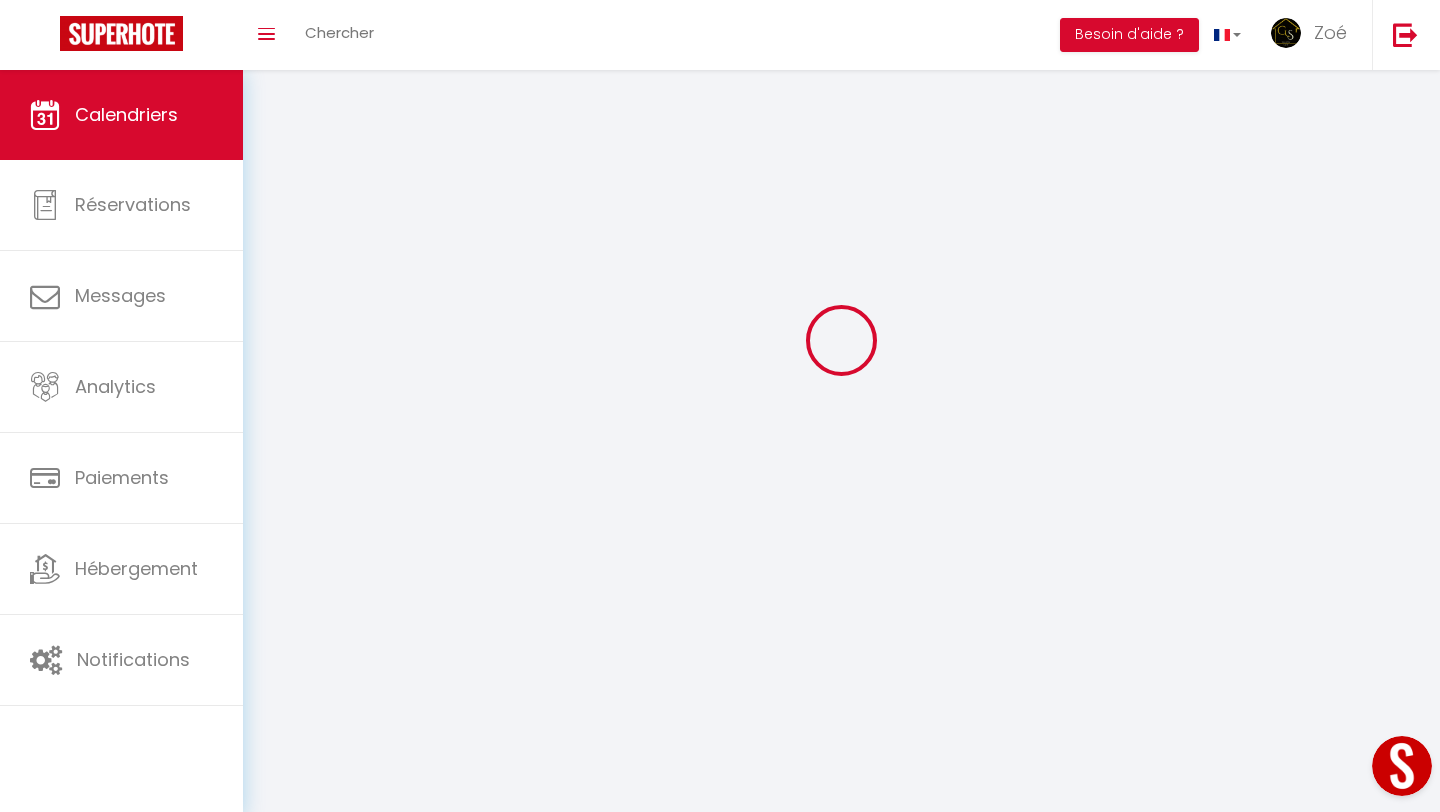select 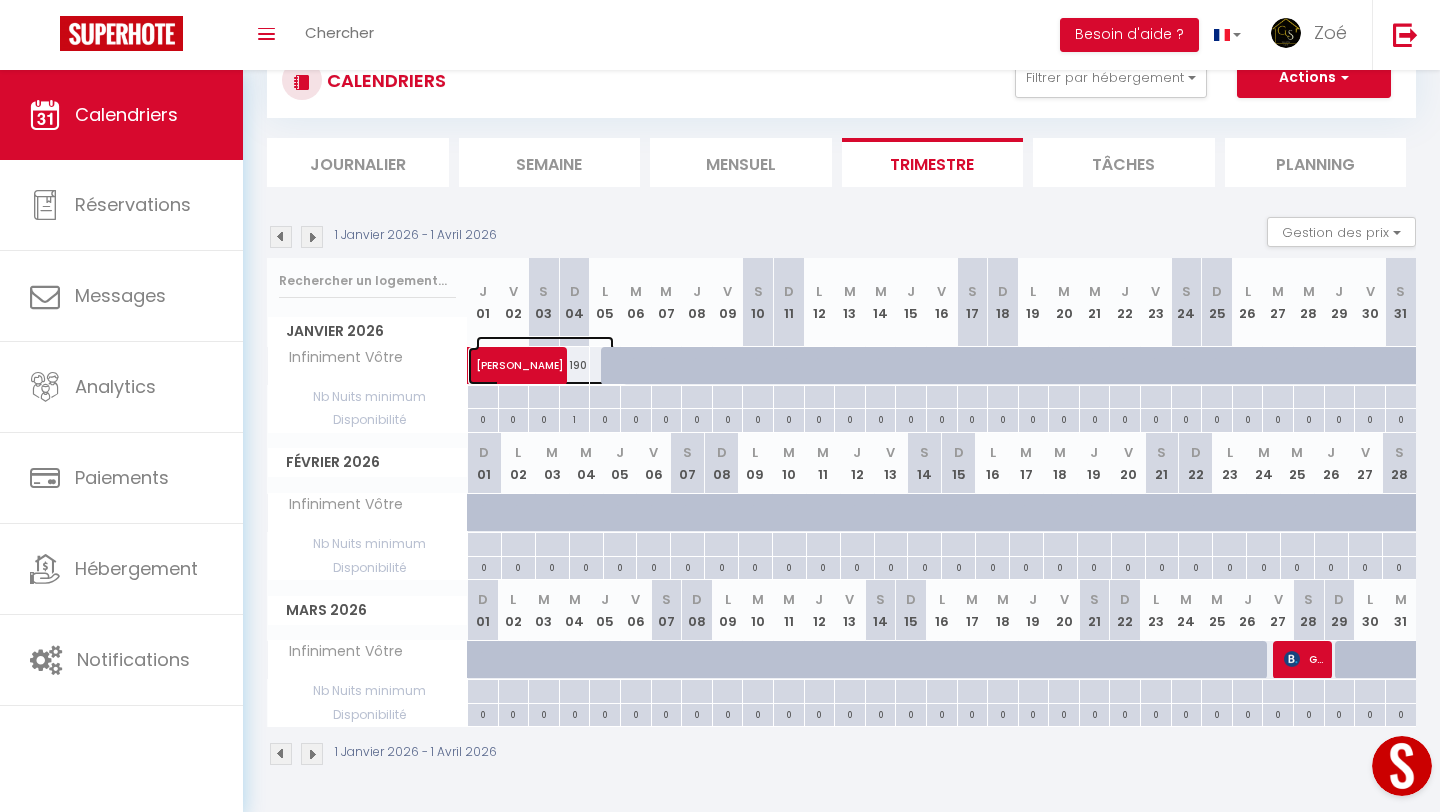 click on "Maaike Verhalle" at bounding box center [545, 355] 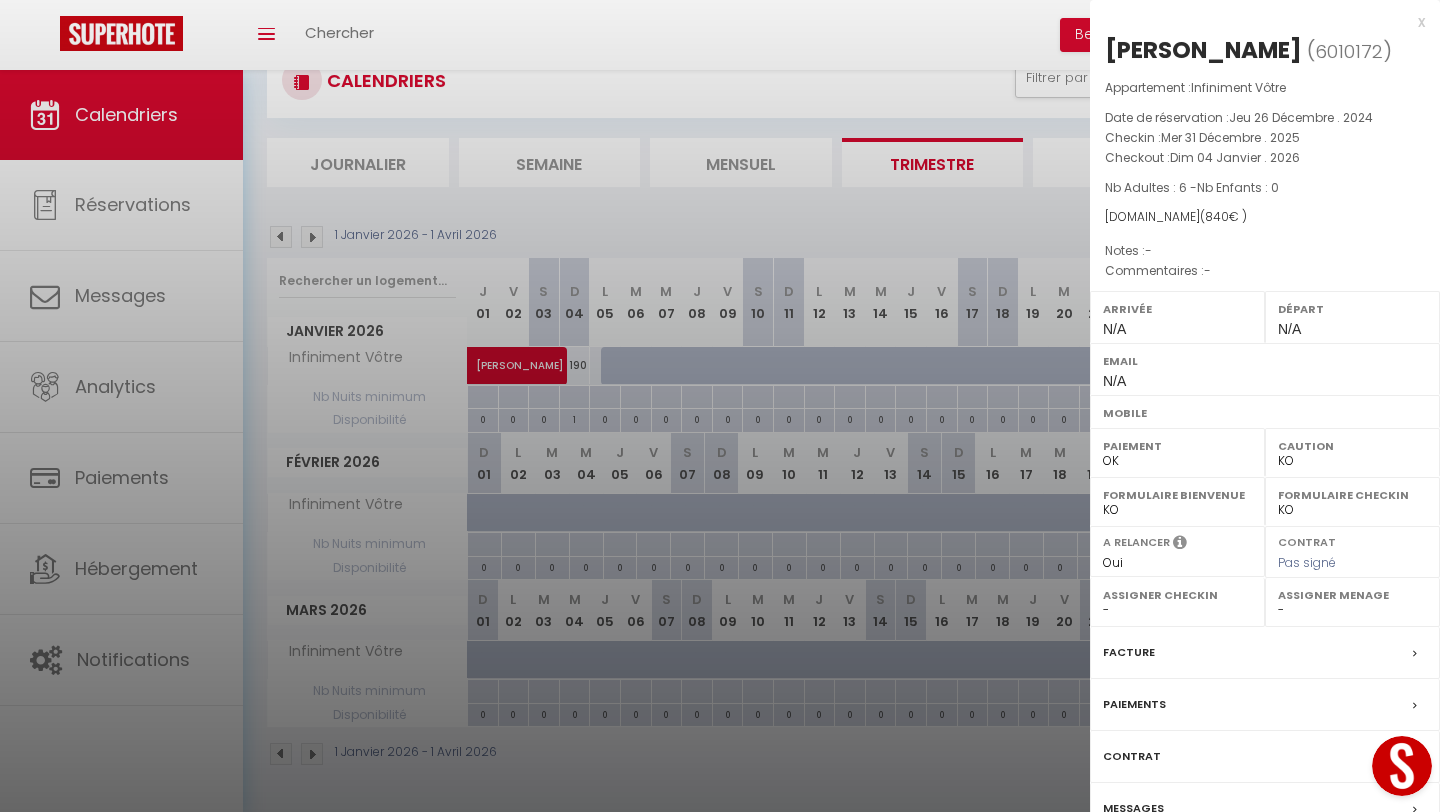 click at bounding box center [720, 406] 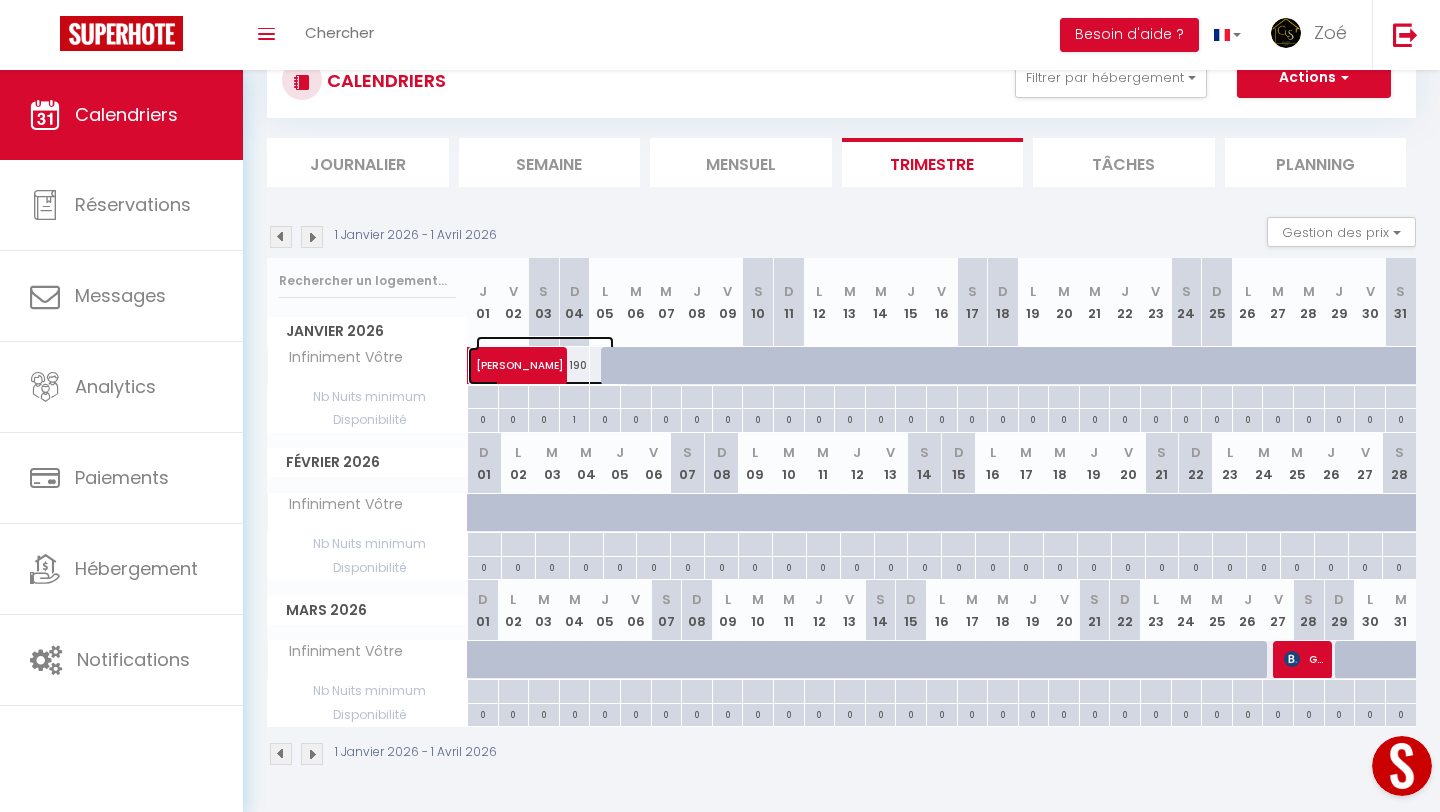 click at bounding box center (558, 366) 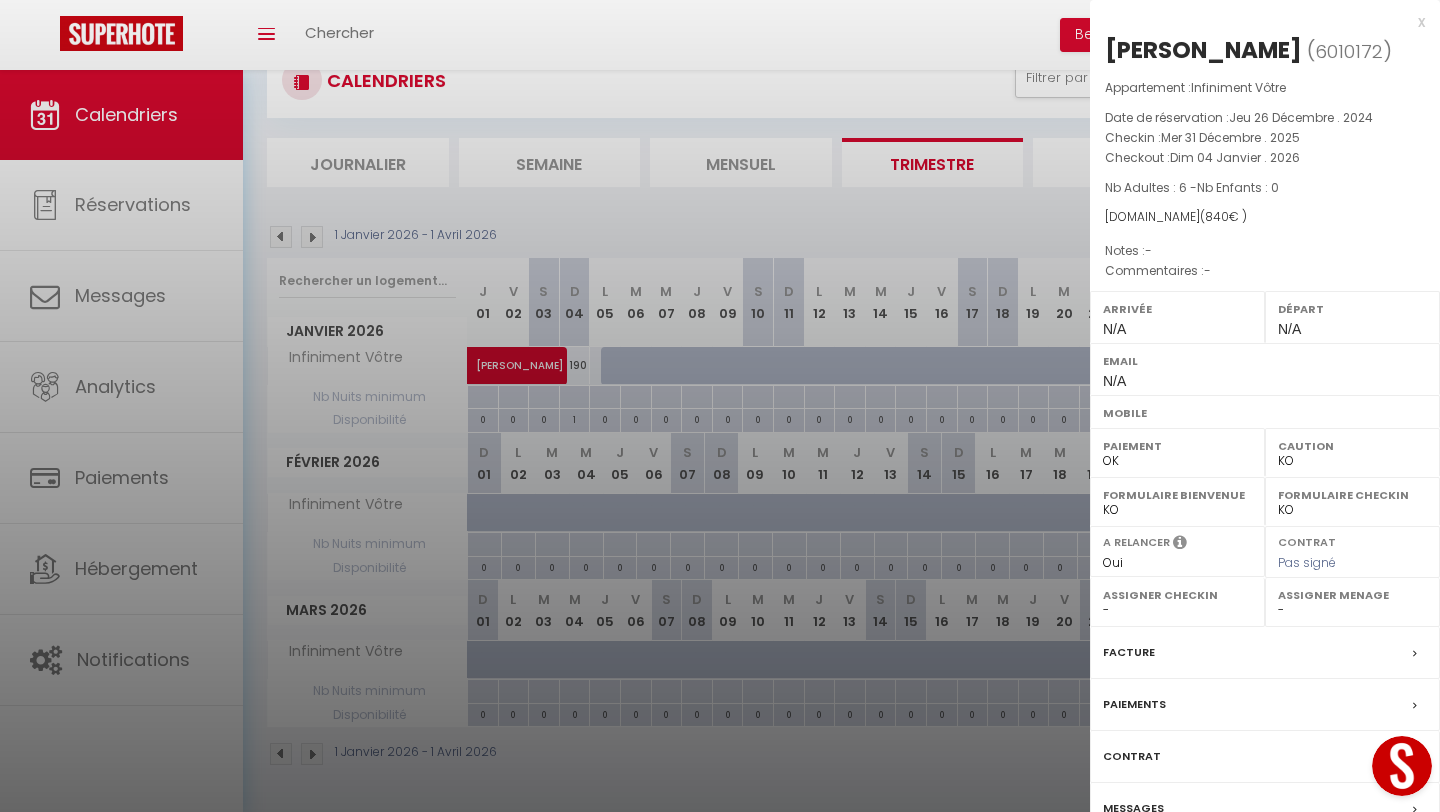 click on "x" at bounding box center [1257, 22] 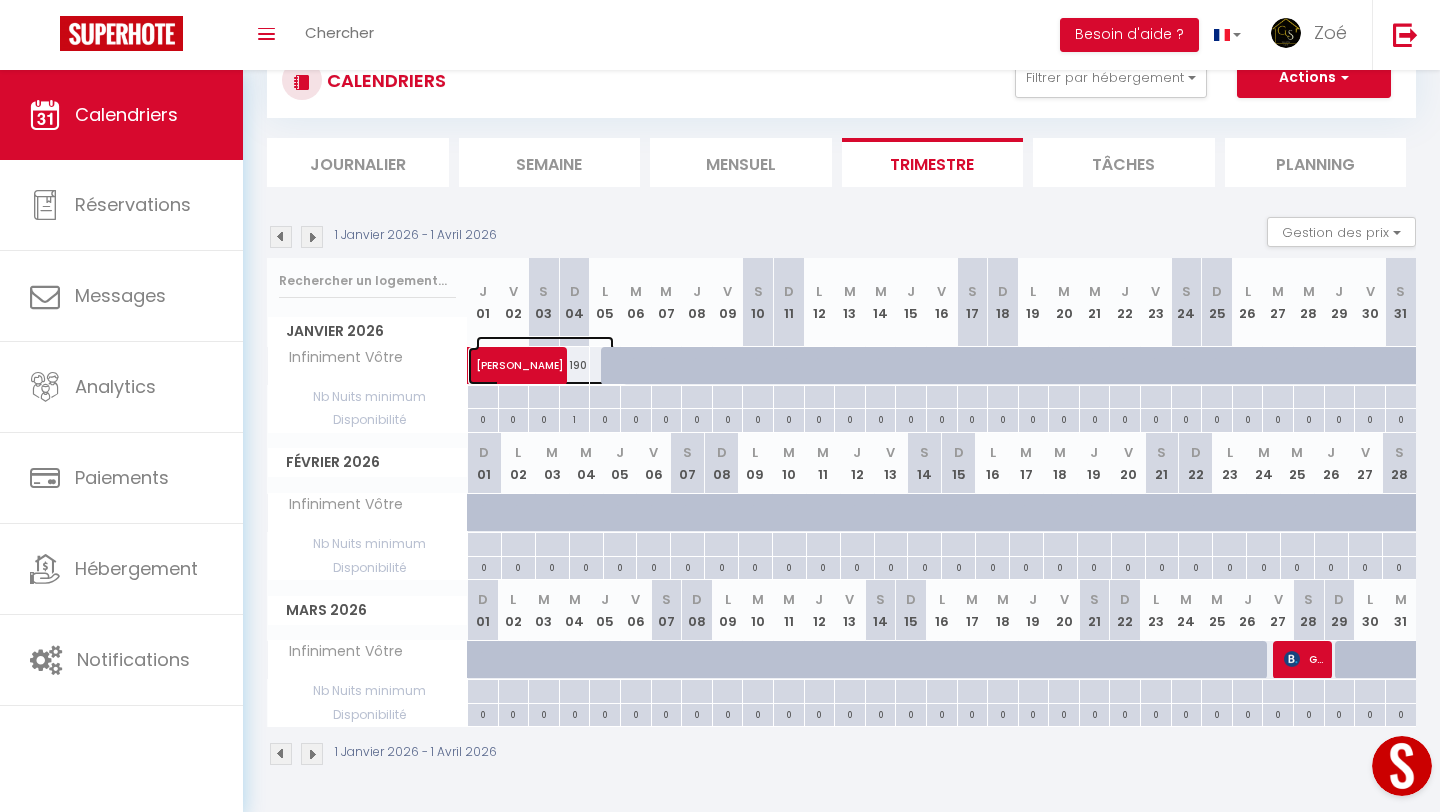 click on "Maaike Verhalle" at bounding box center [545, 355] 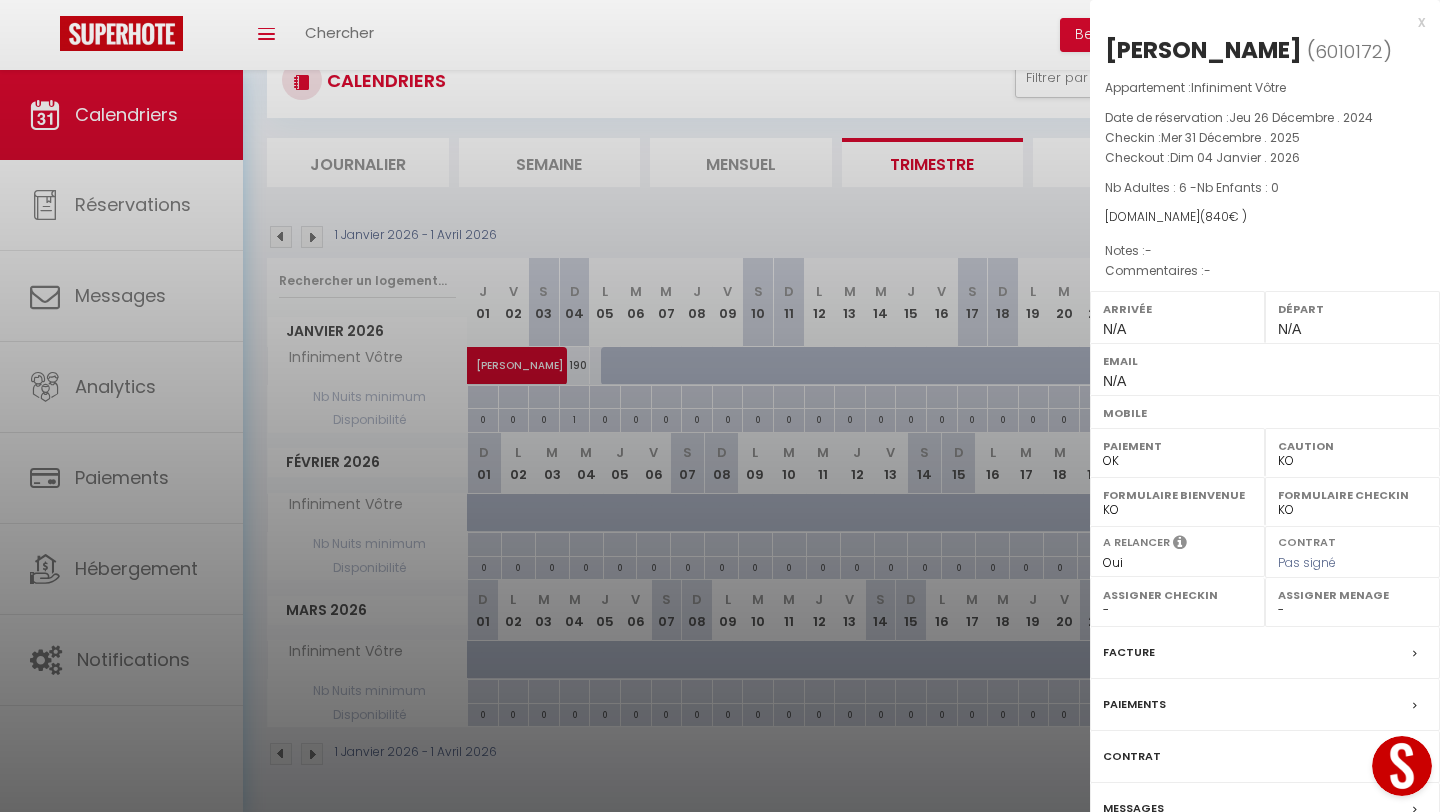 click on "x" at bounding box center [1257, 22] 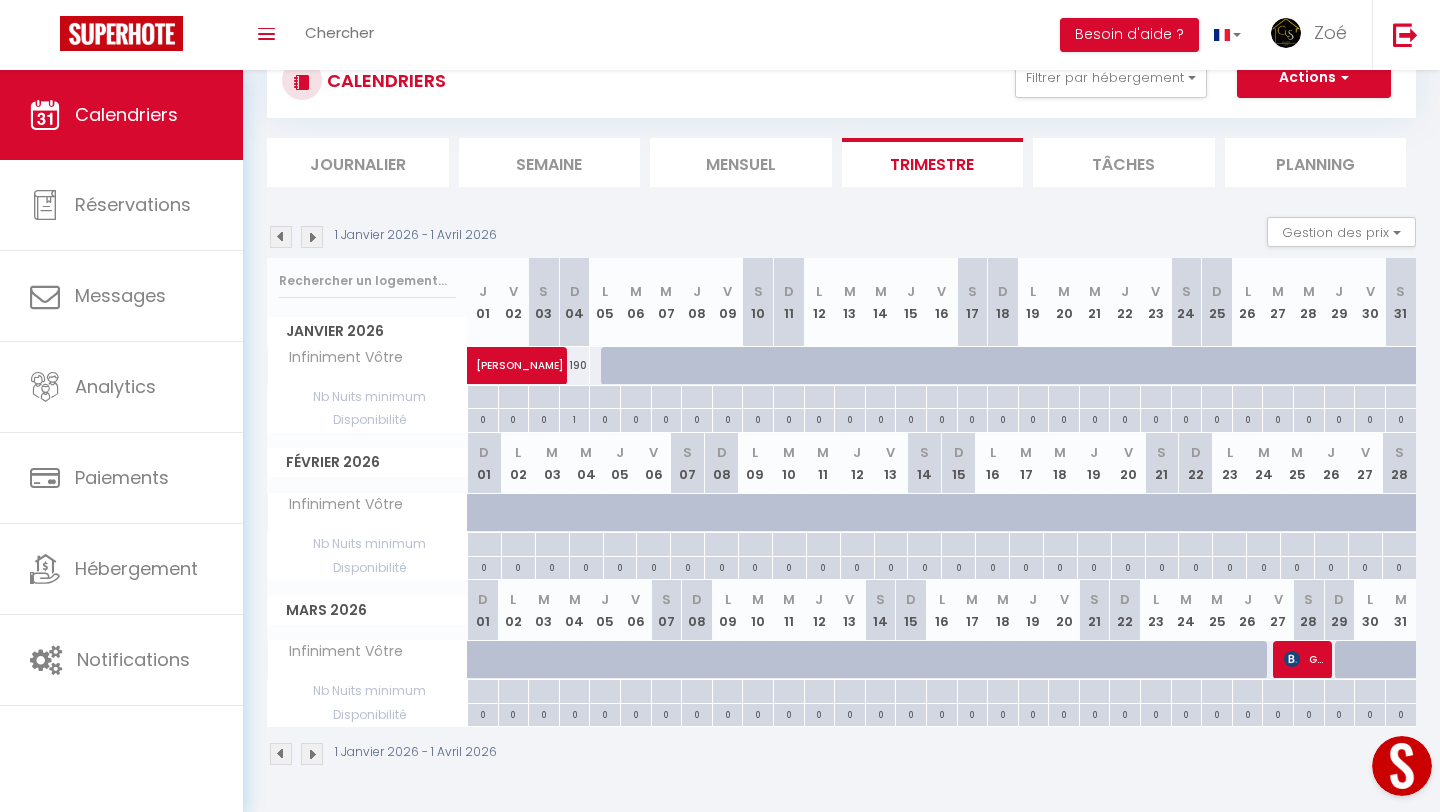 click on "0" at bounding box center (605, 418) 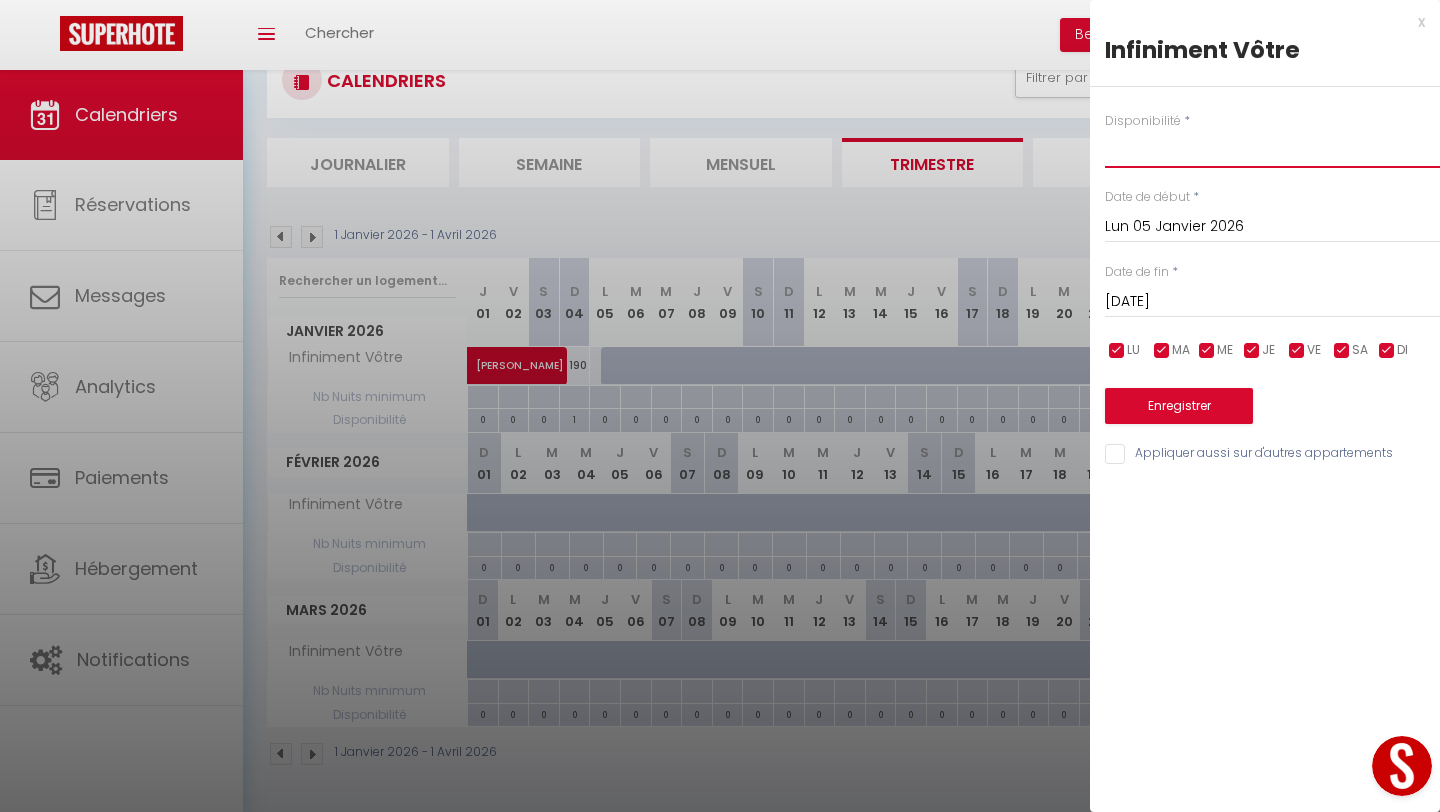 click on "Disponible
Indisponible" at bounding box center (1272, 149) 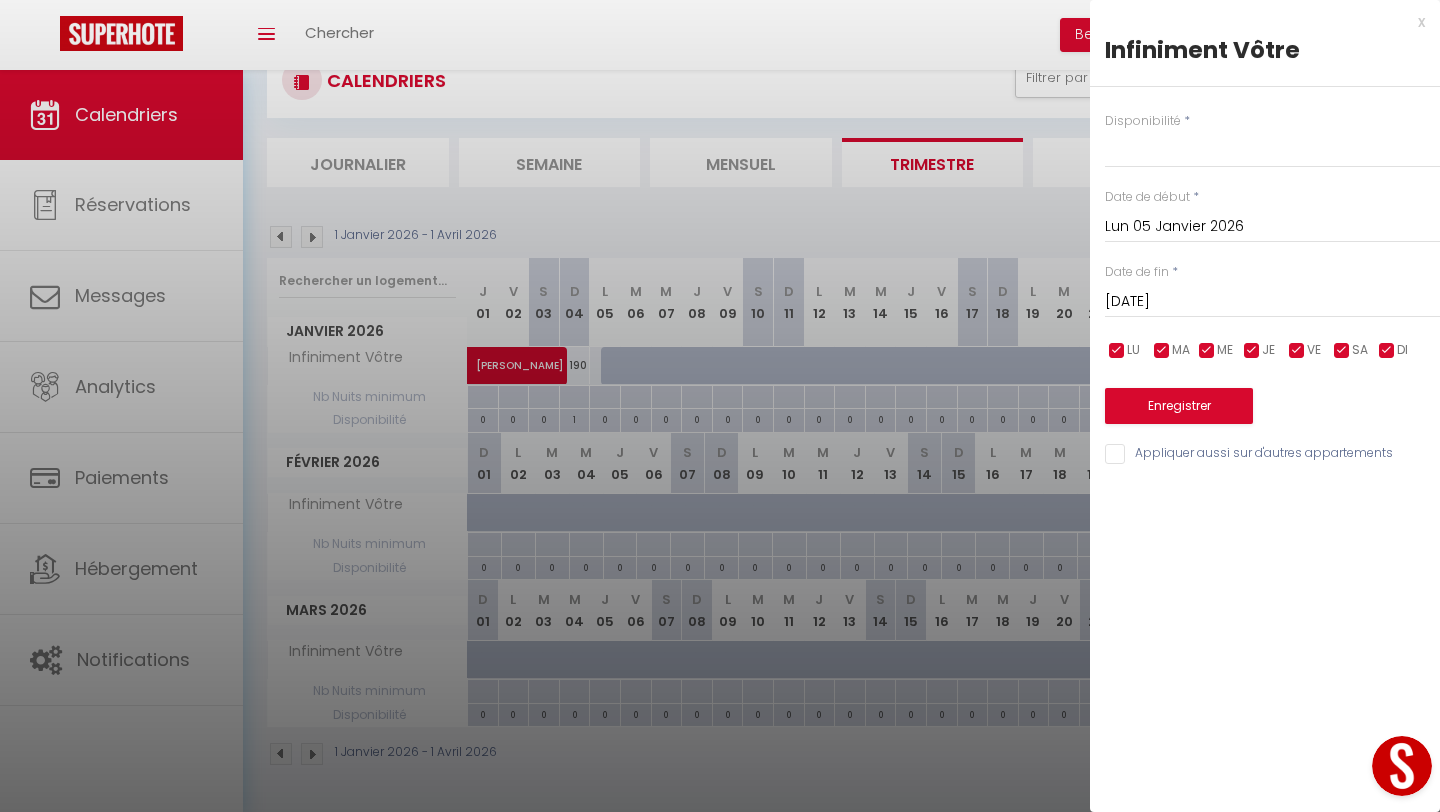click at bounding box center (720, 406) 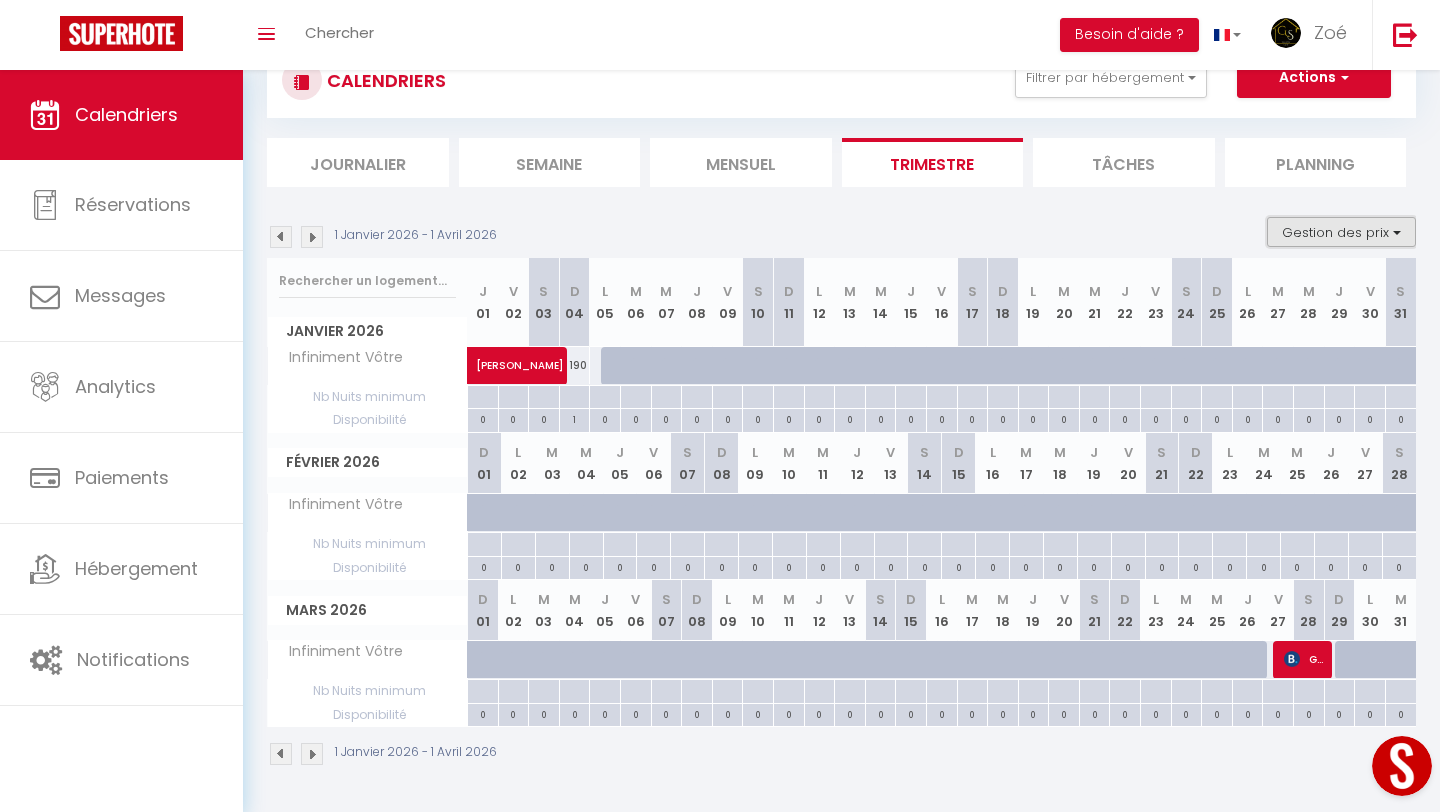 click on "Gestion des prix" at bounding box center [1341, 232] 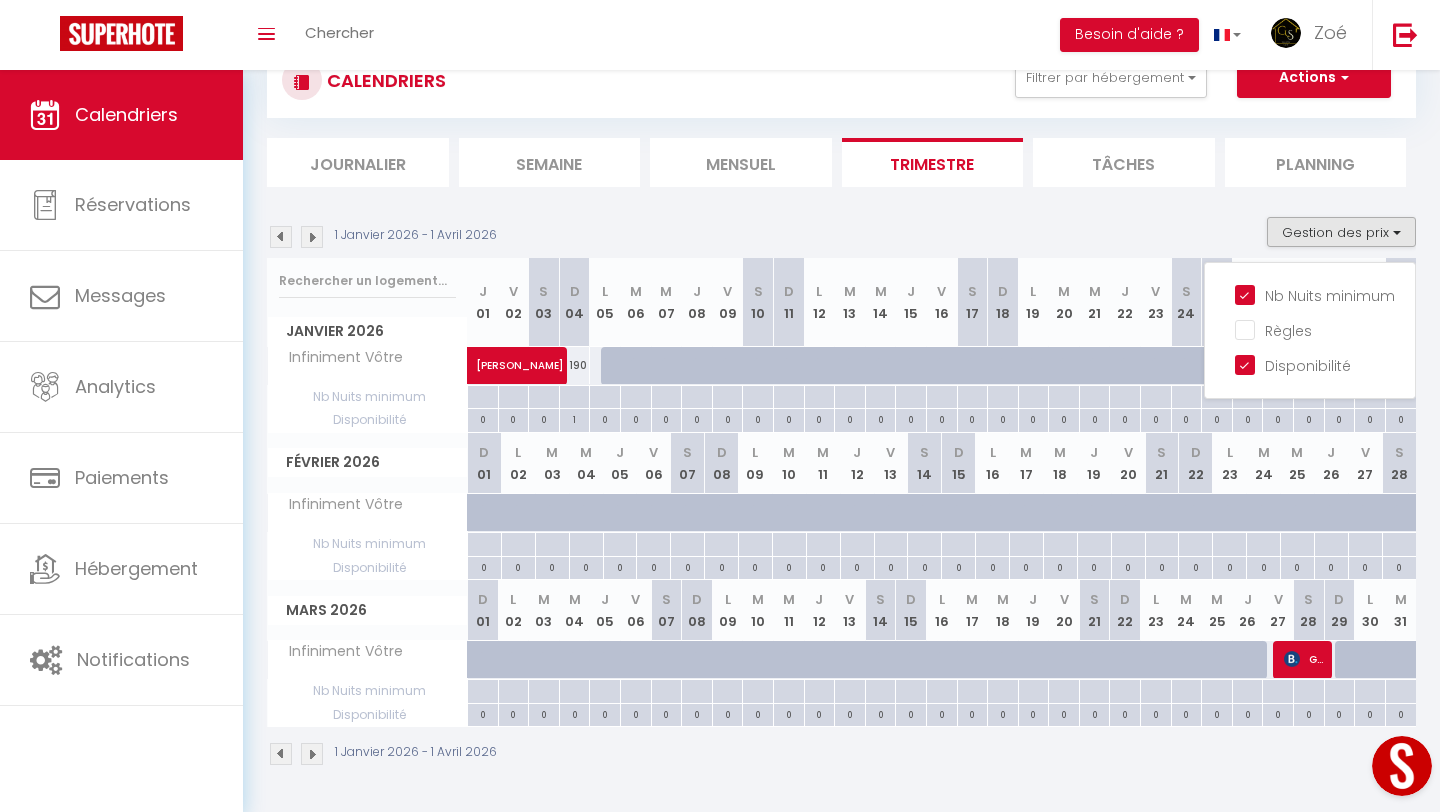 click at bounding box center [635, 397] 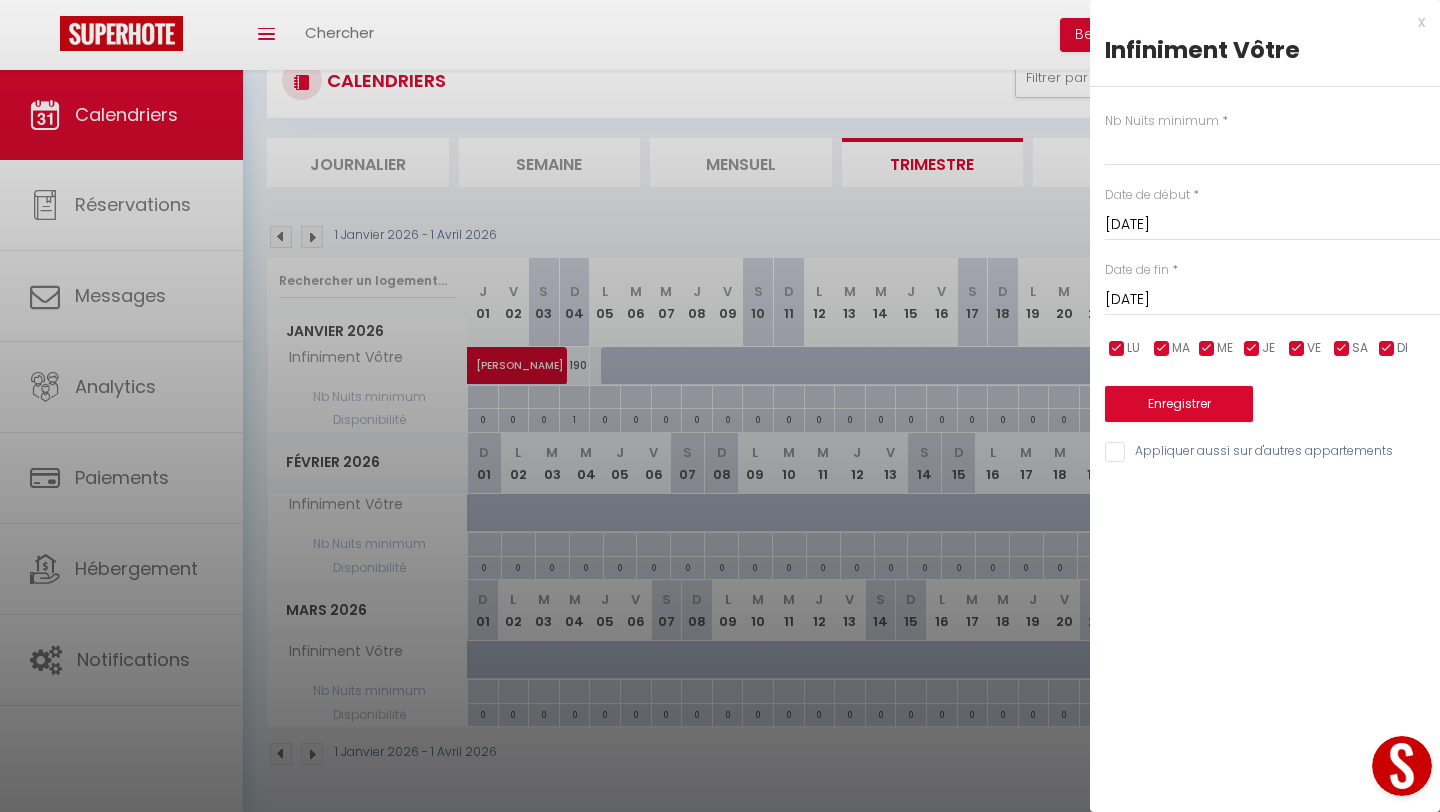 click at bounding box center (720, 406) 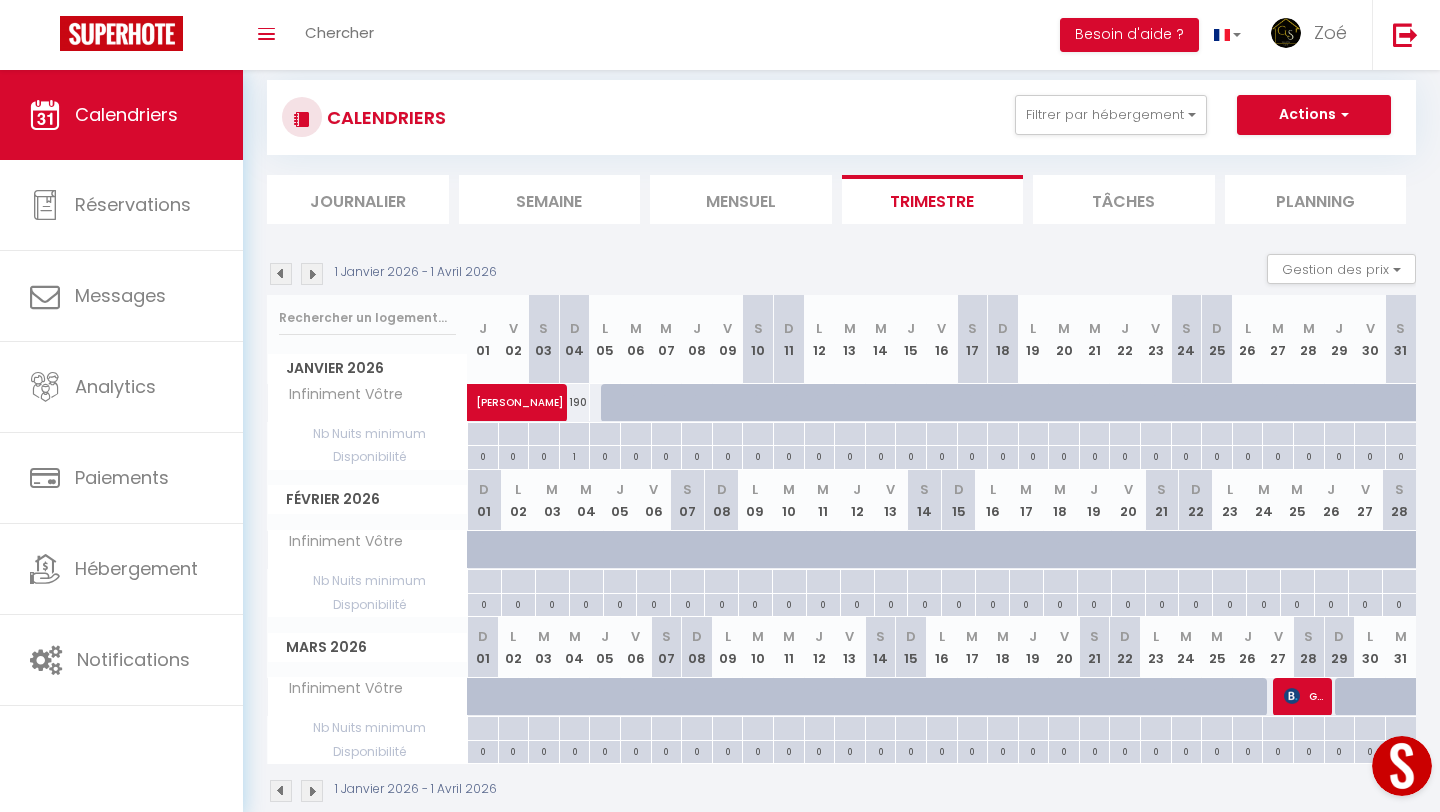 scroll, scrollTop: 20, scrollLeft: 0, axis: vertical 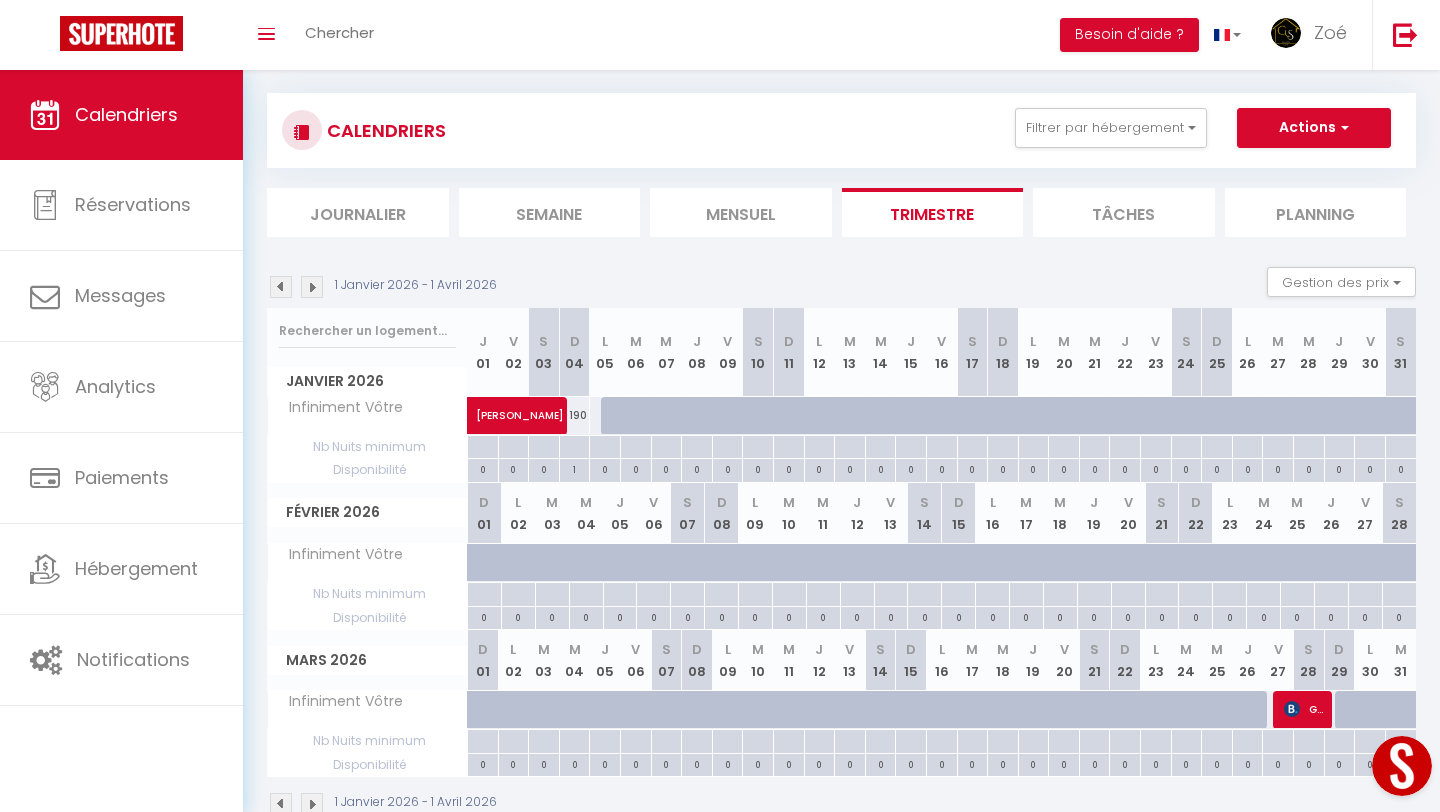 click on "0" at bounding box center (605, 468) 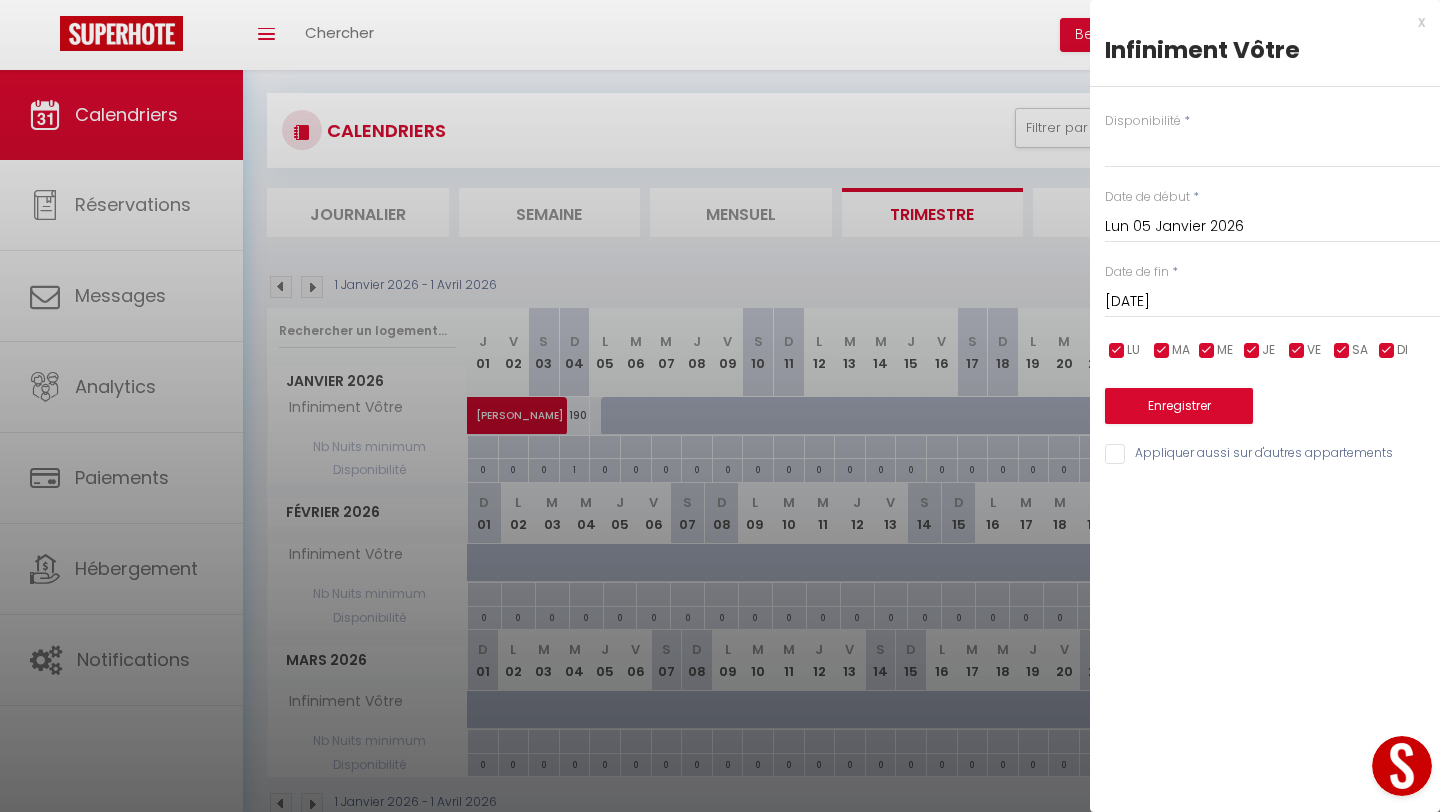 click on "[DATE] Janvier 2026" at bounding box center (1272, 302) 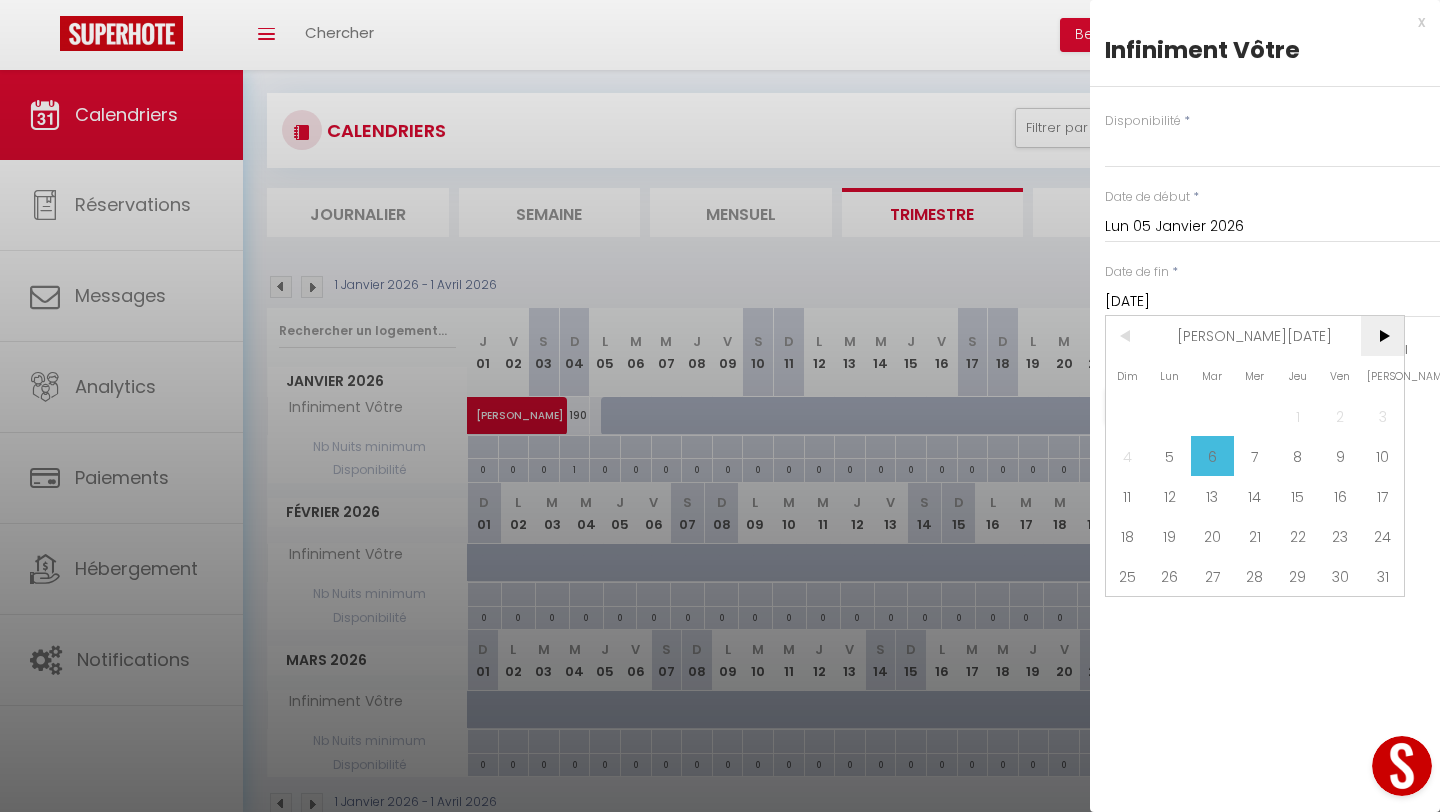 click on ">" at bounding box center [1382, 336] 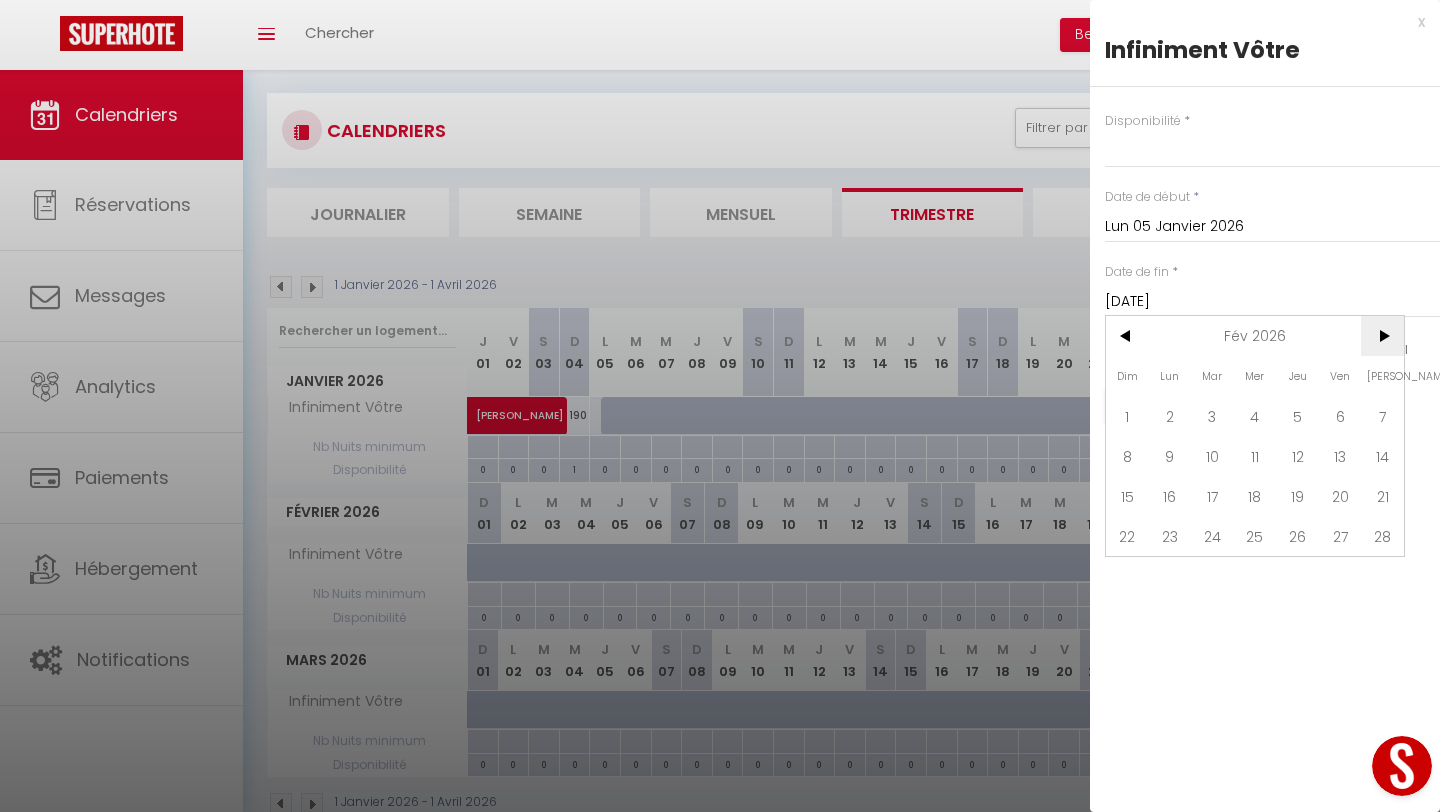 click on ">" at bounding box center [1382, 336] 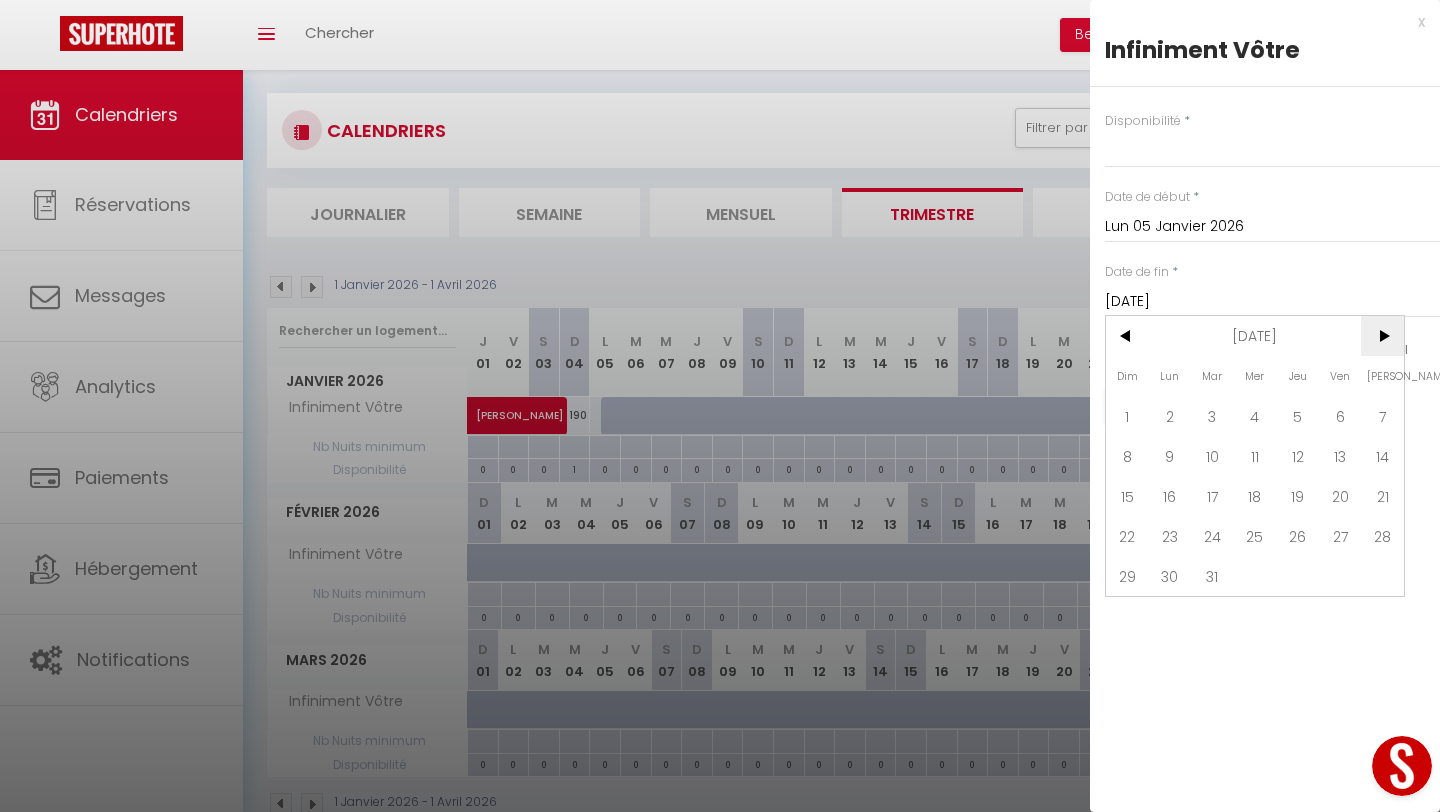 click on ">" at bounding box center [1382, 336] 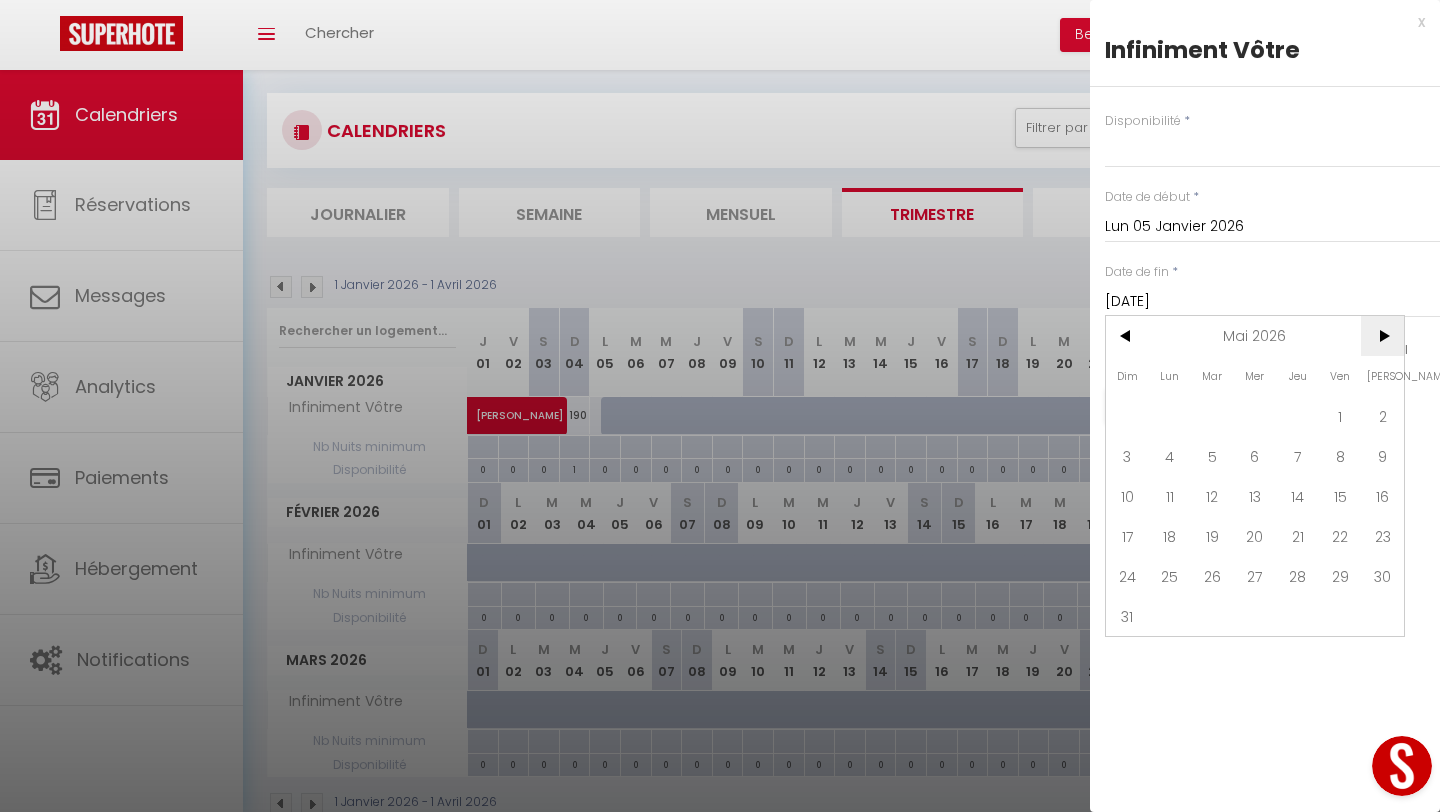 click on ">" at bounding box center (1382, 336) 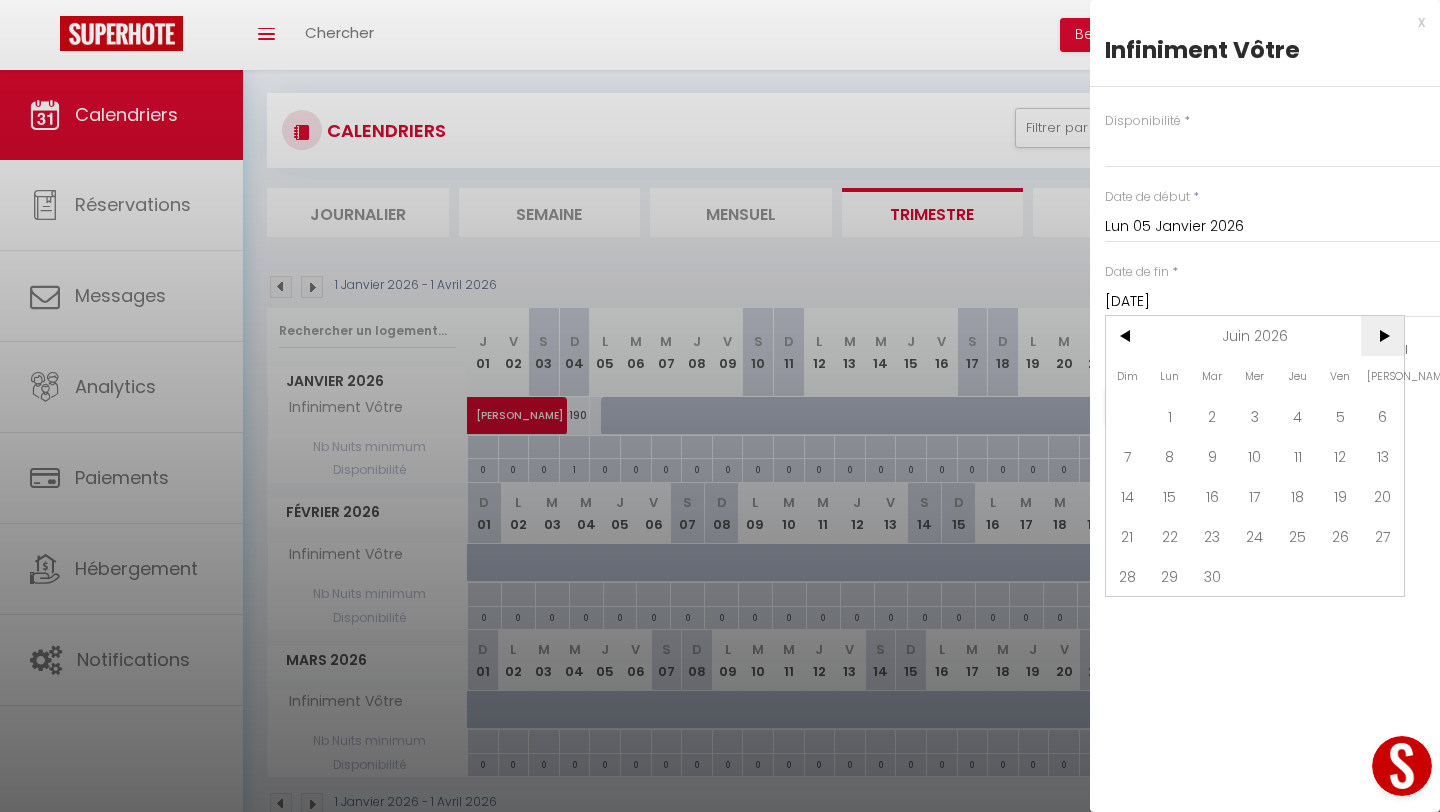 click on ">" at bounding box center (1382, 336) 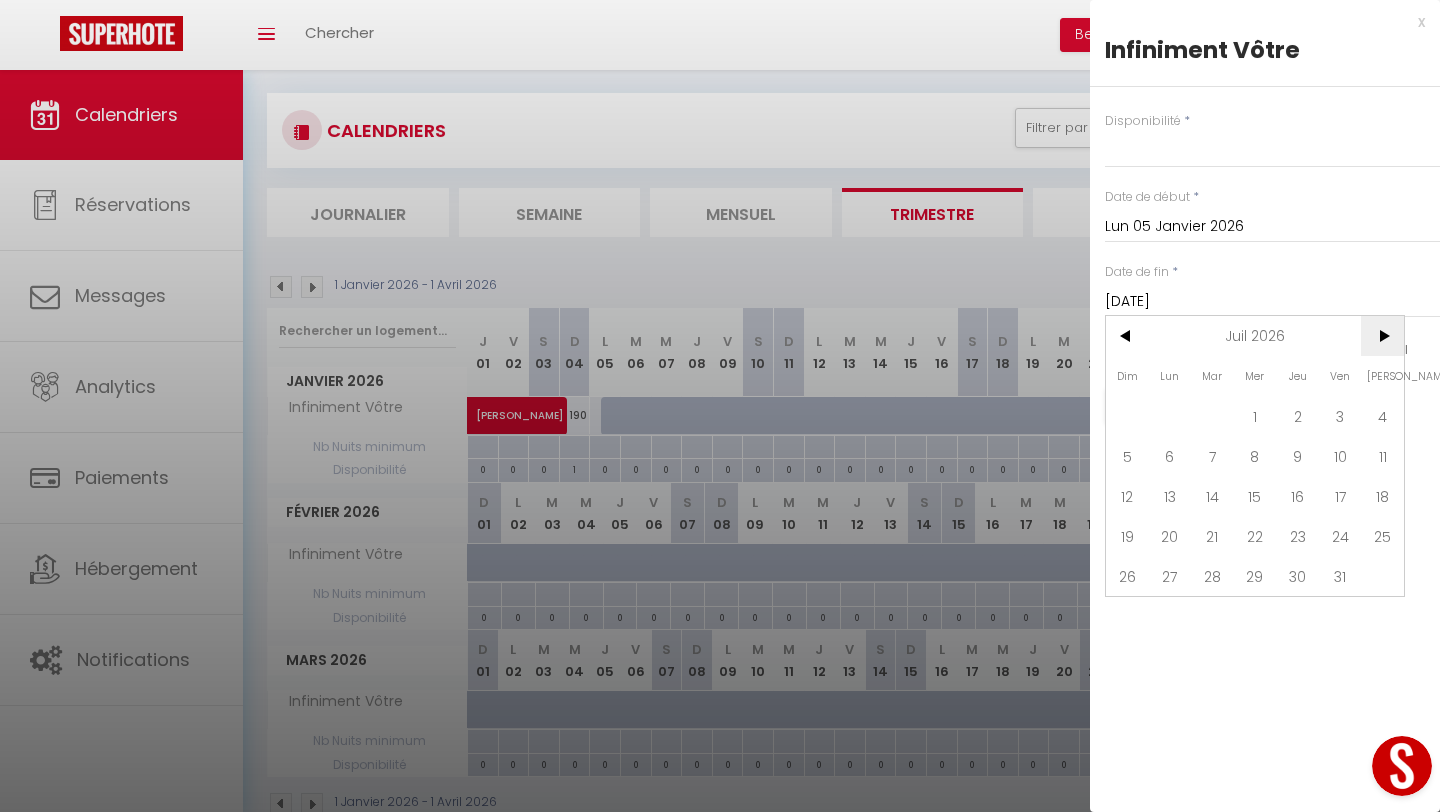 click on ">" at bounding box center [1382, 336] 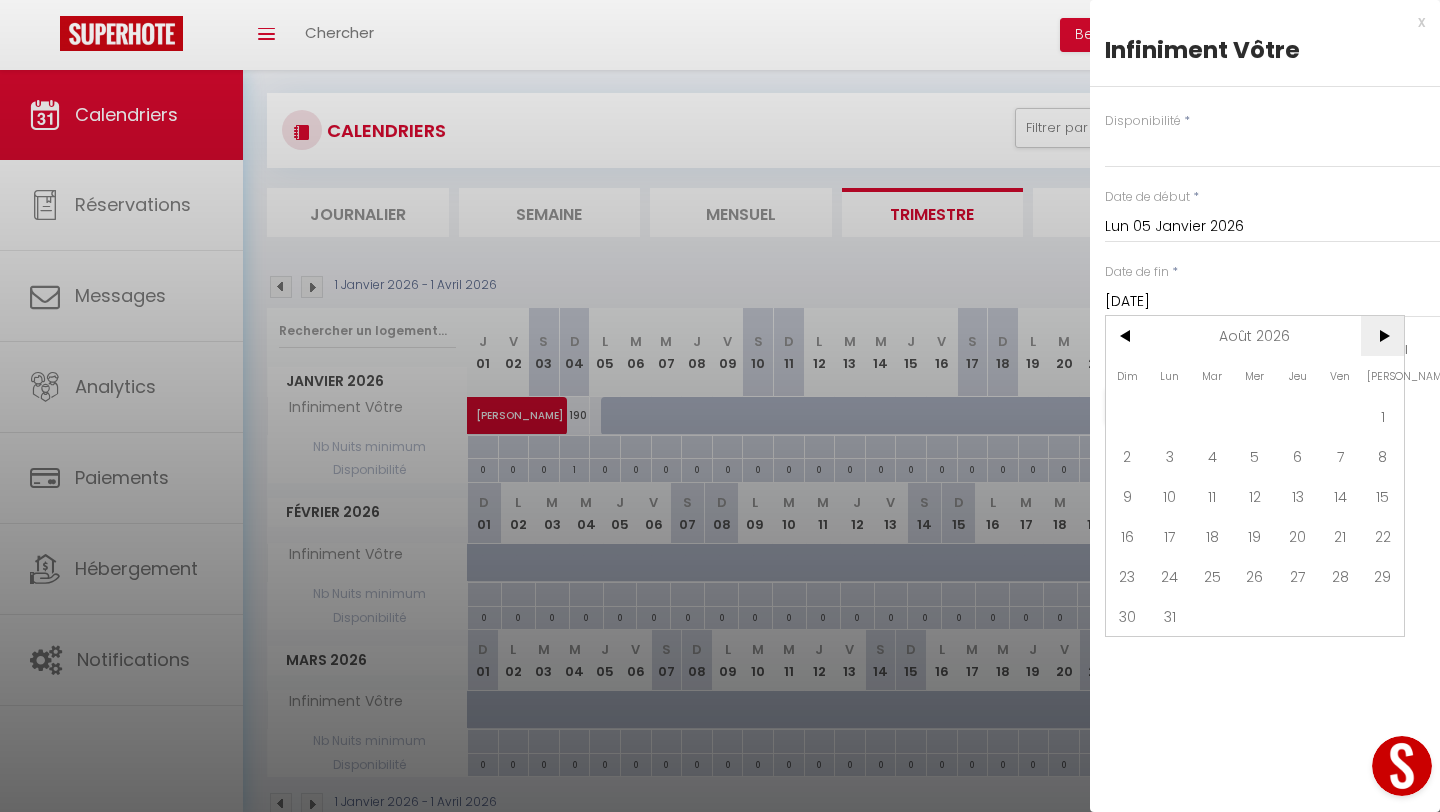 click on ">" at bounding box center (1382, 336) 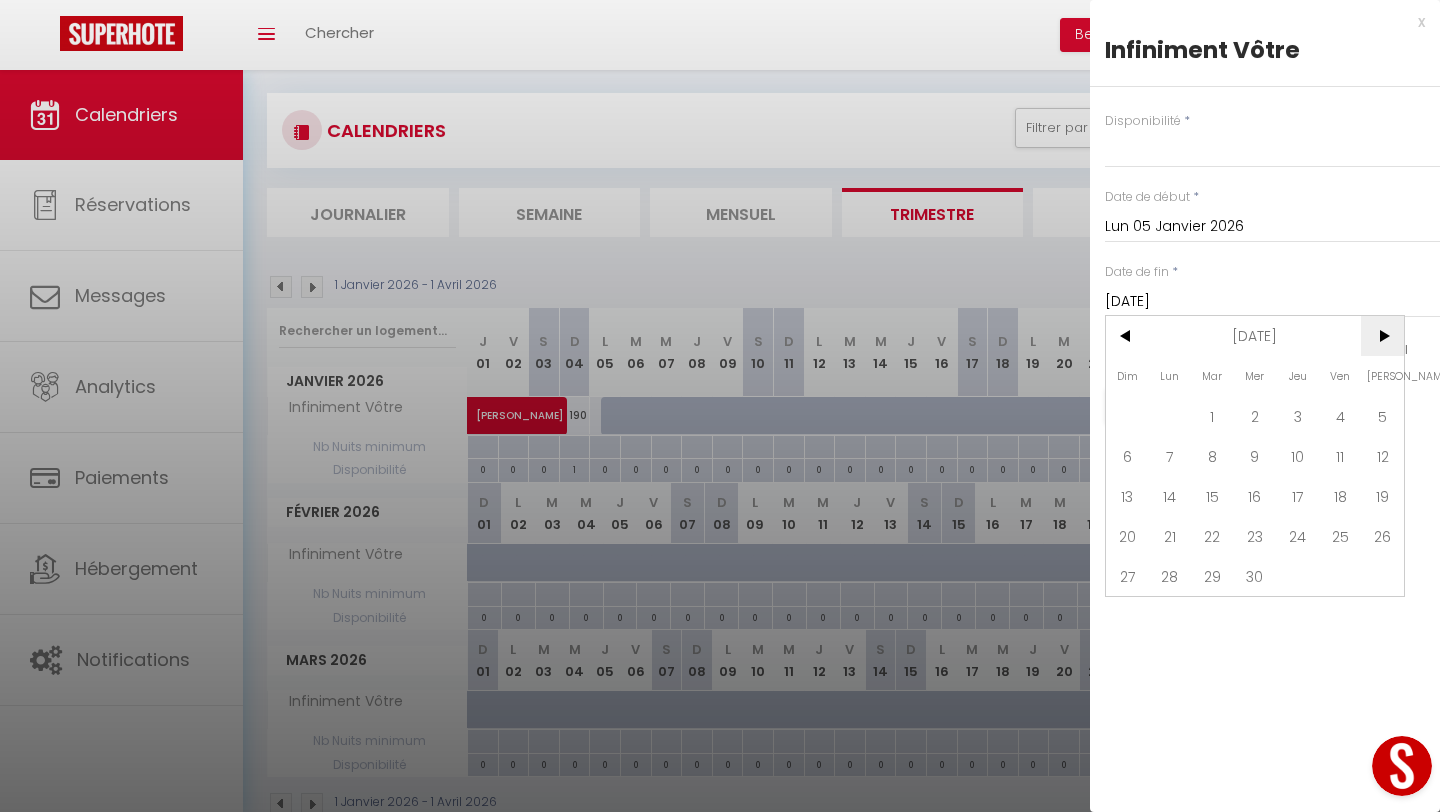 click on ">" at bounding box center (1382, 336) 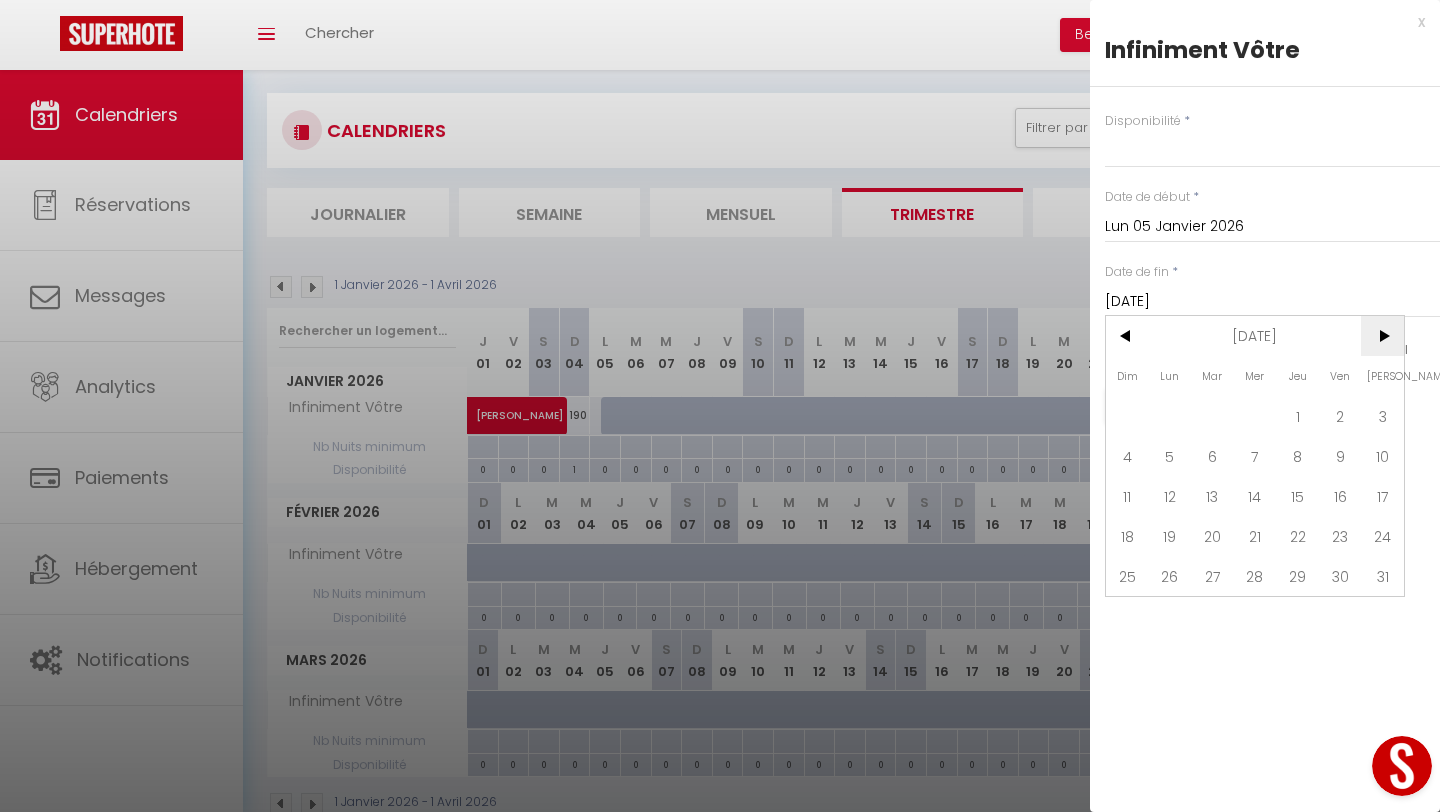 click on ">" at bounding box center (1382, 336) 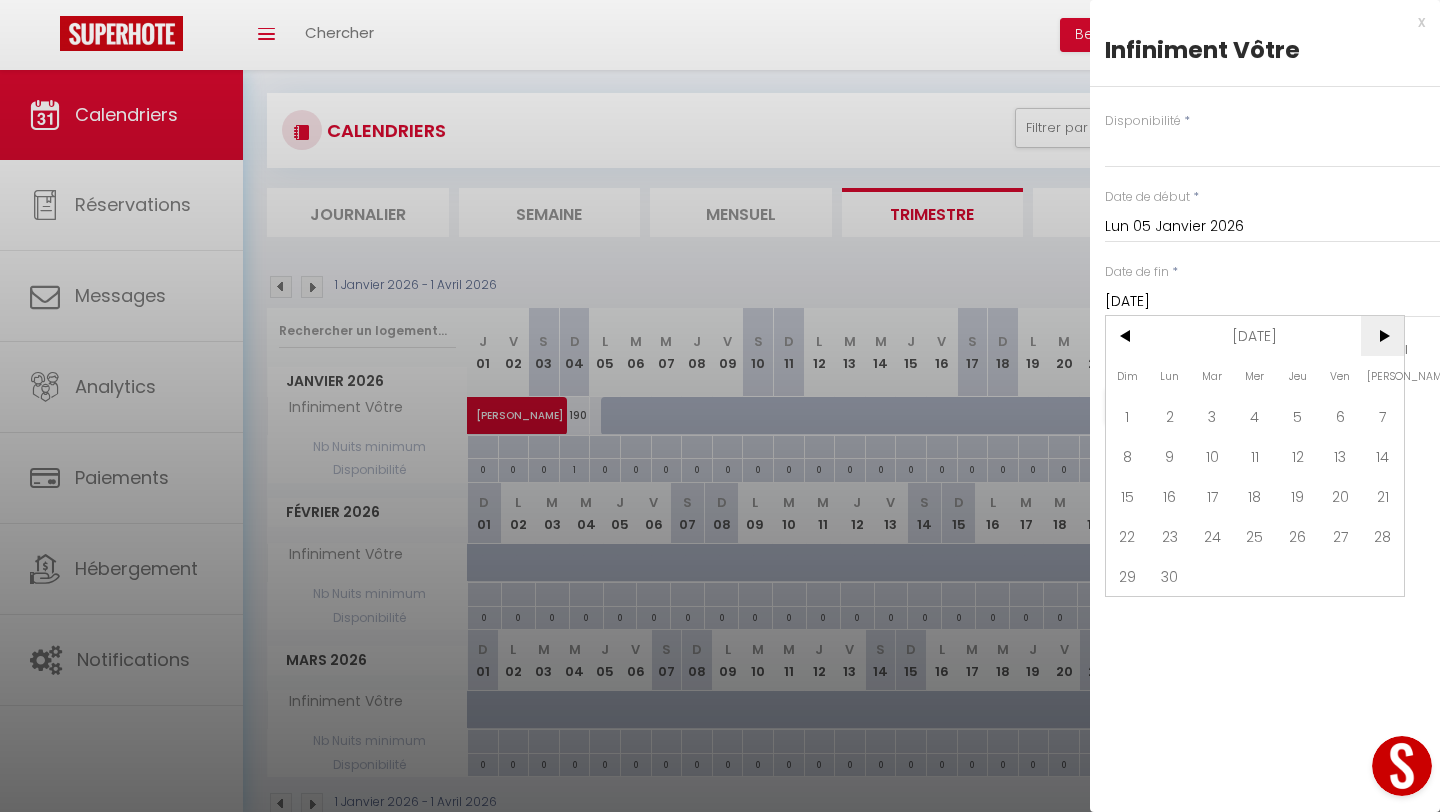 click on ">" at bounding box center [1382, 336] 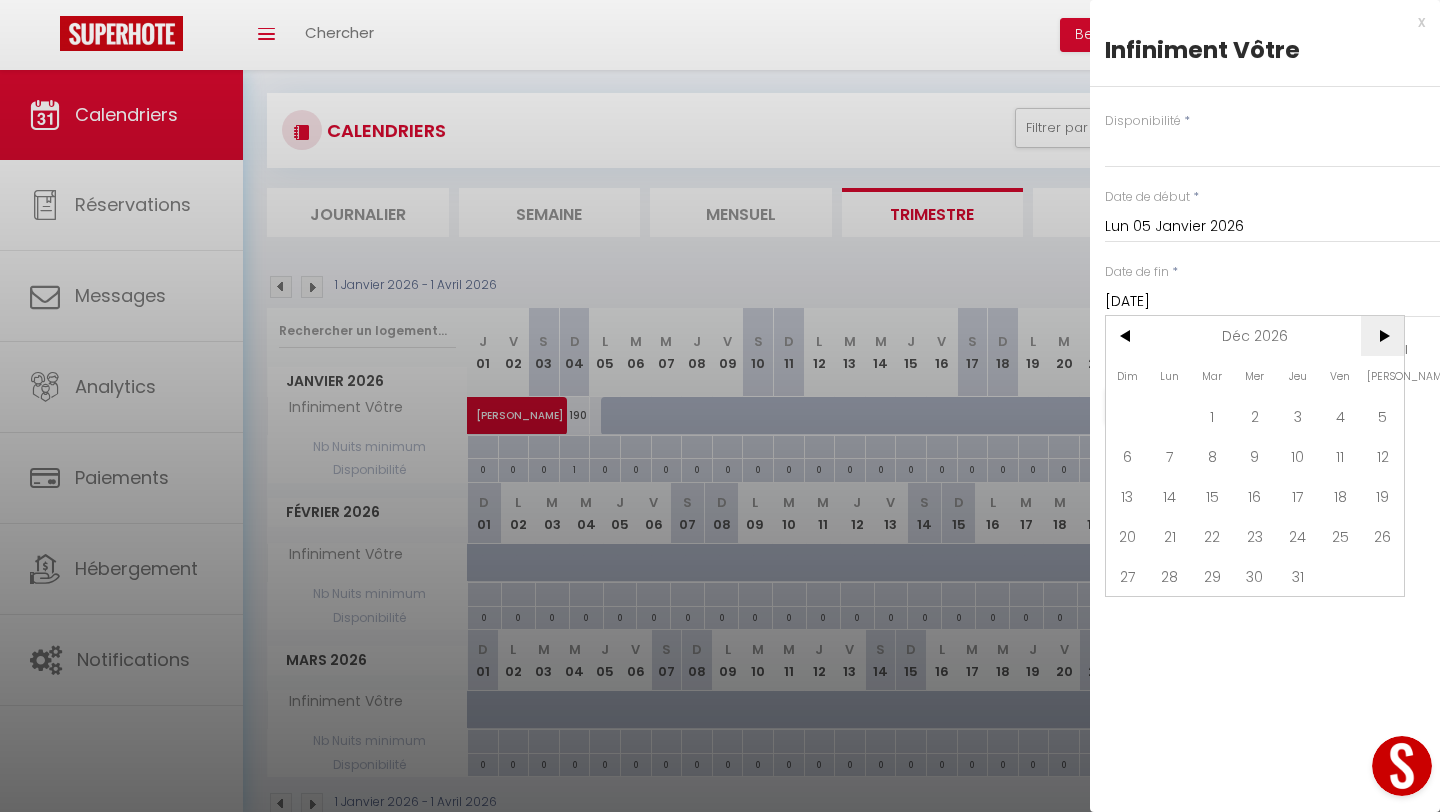 click on ">" at bounding box center [1382, 336] 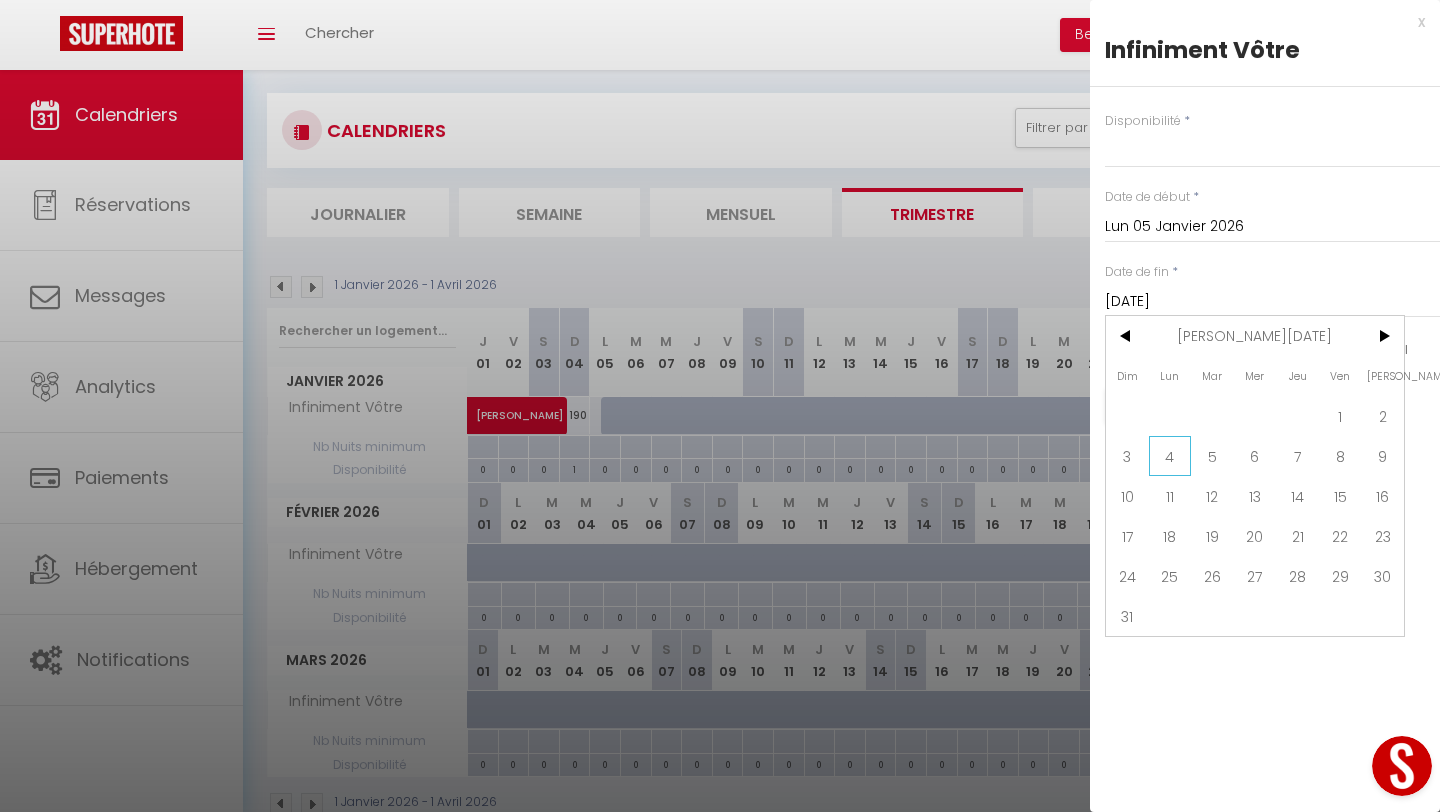 click on "4" at bounding box center (1170, 456) 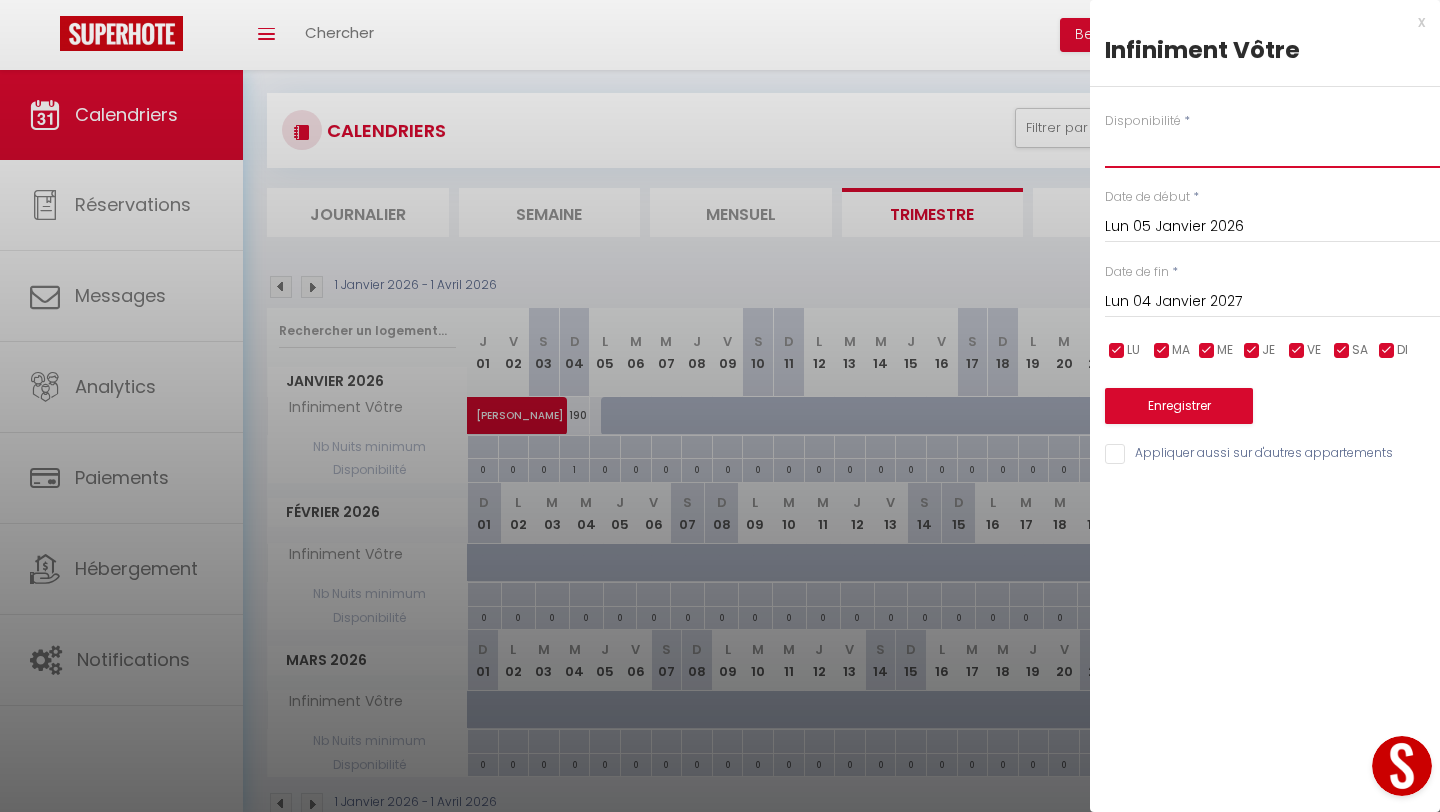 click on "Disponible
Indisponible" at bounding box center [1272, 149] 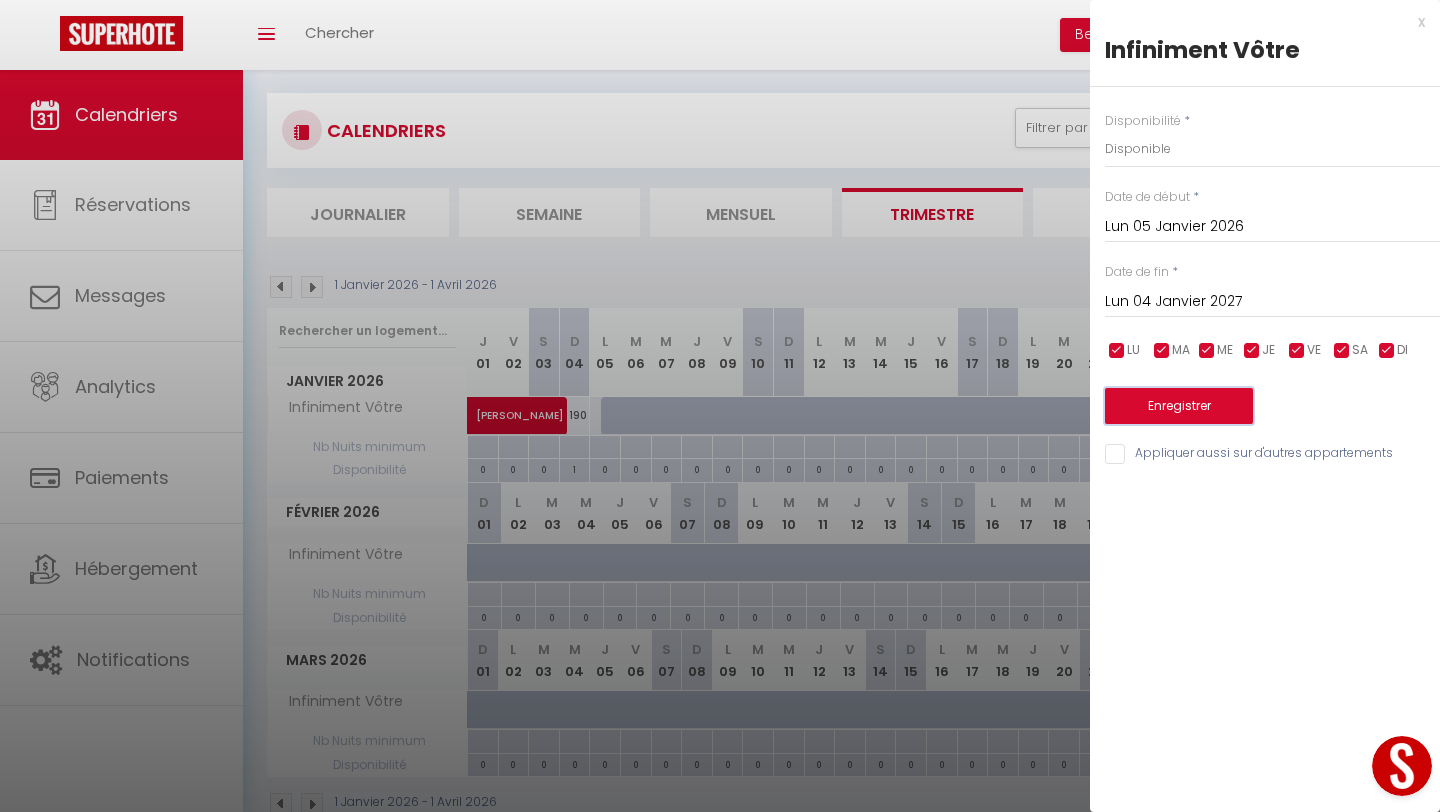 click on "Enregistrer" at bounding box center (1179, 406) 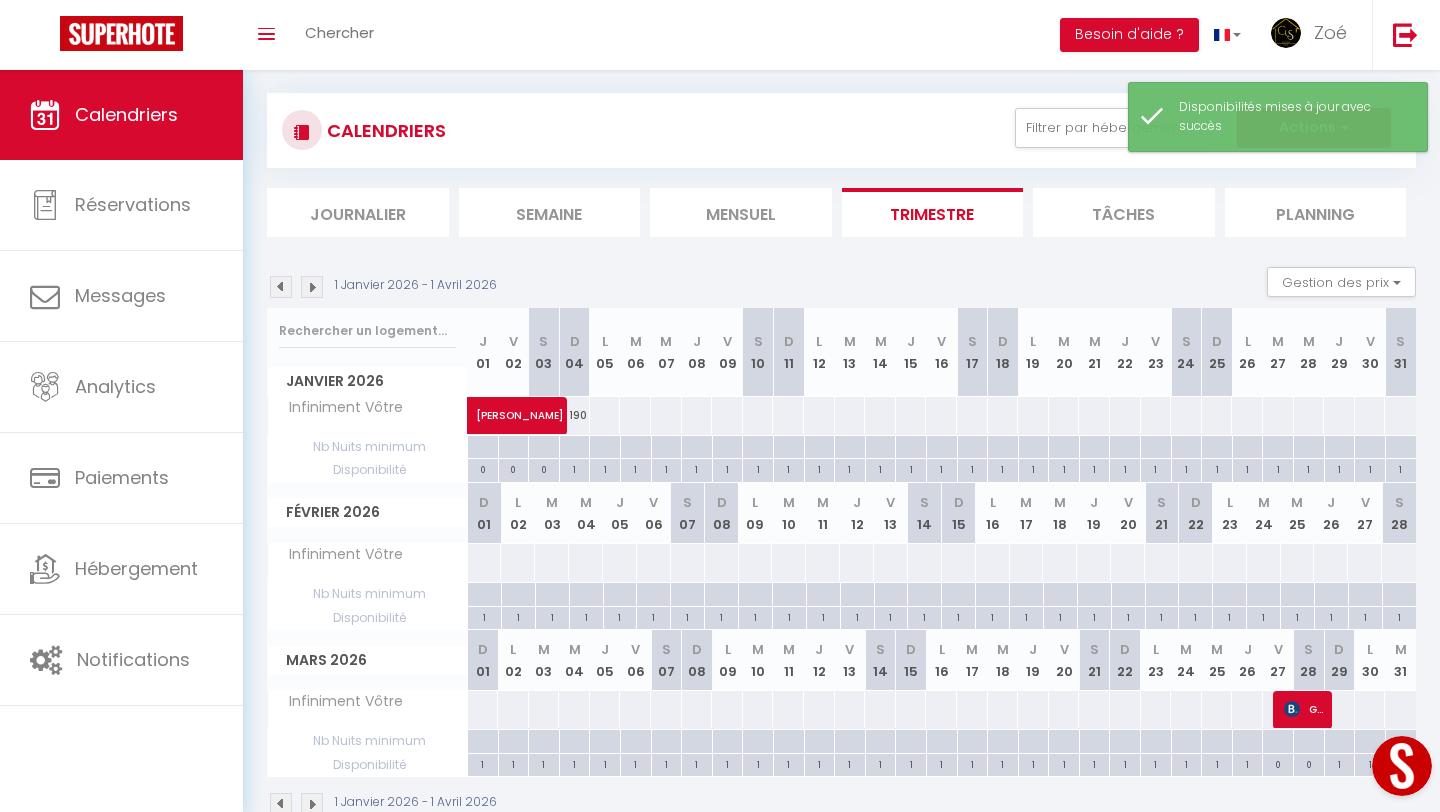 click at bounding box center [604, 447] 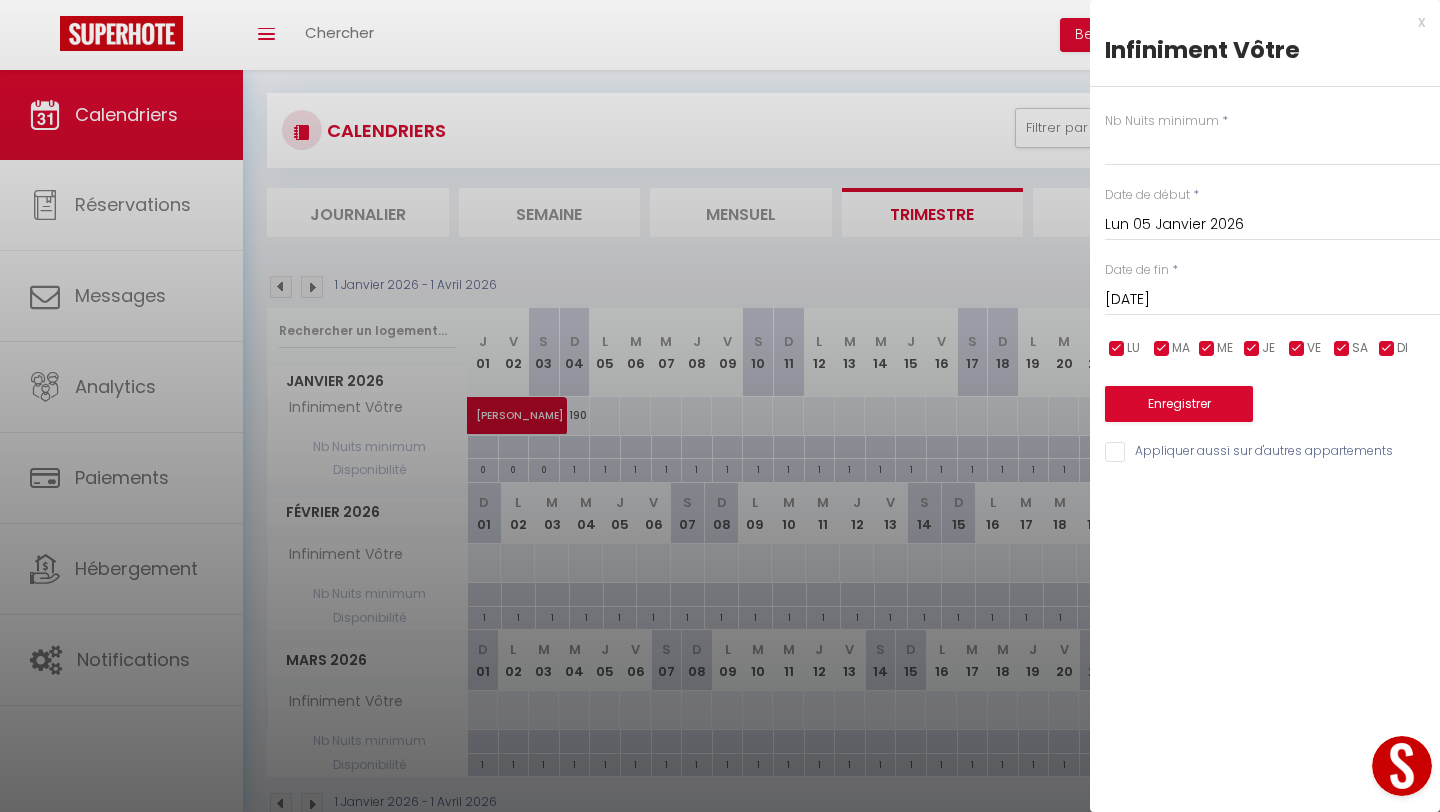 click at bounding box center (1117, 349) 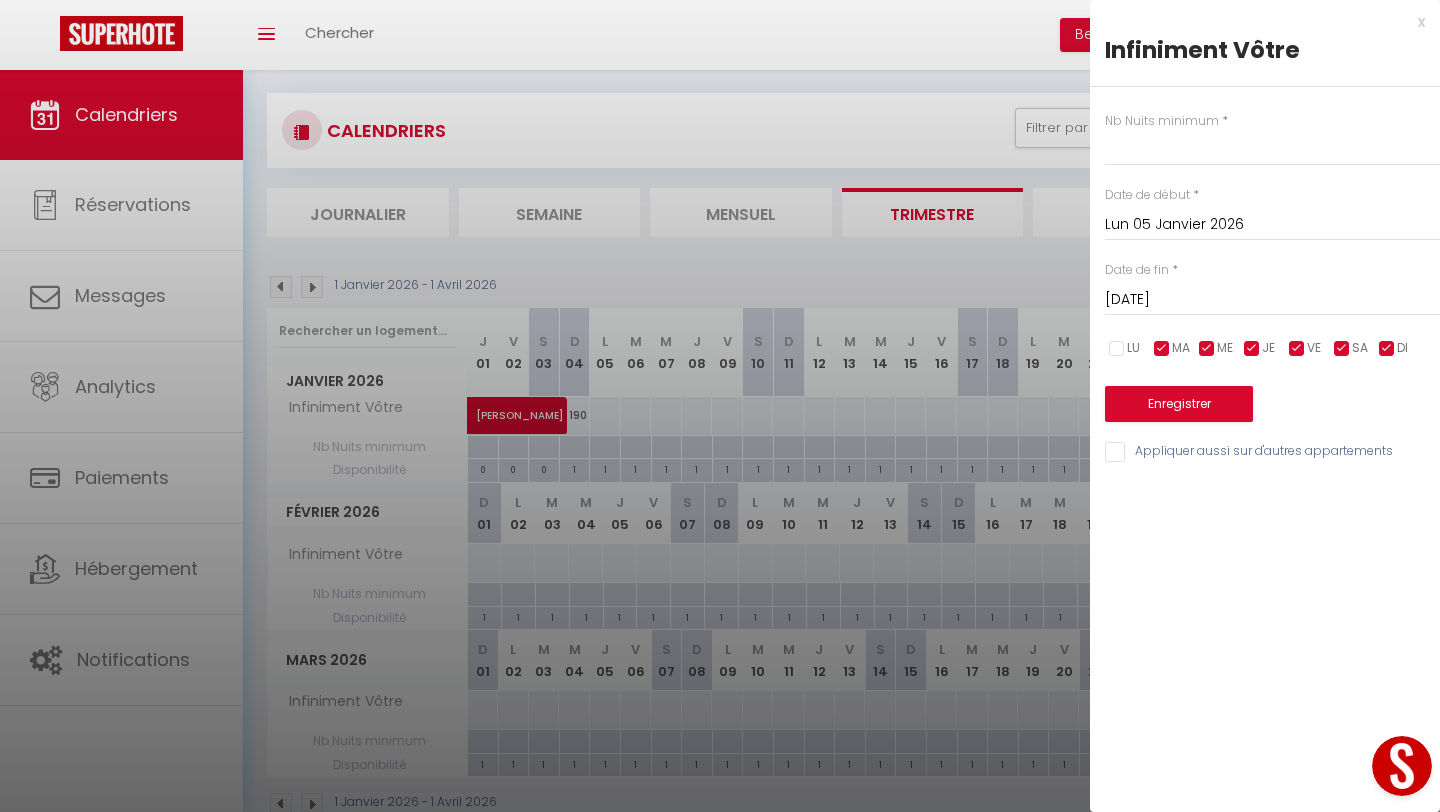 click at bounding box center (1162, 349) 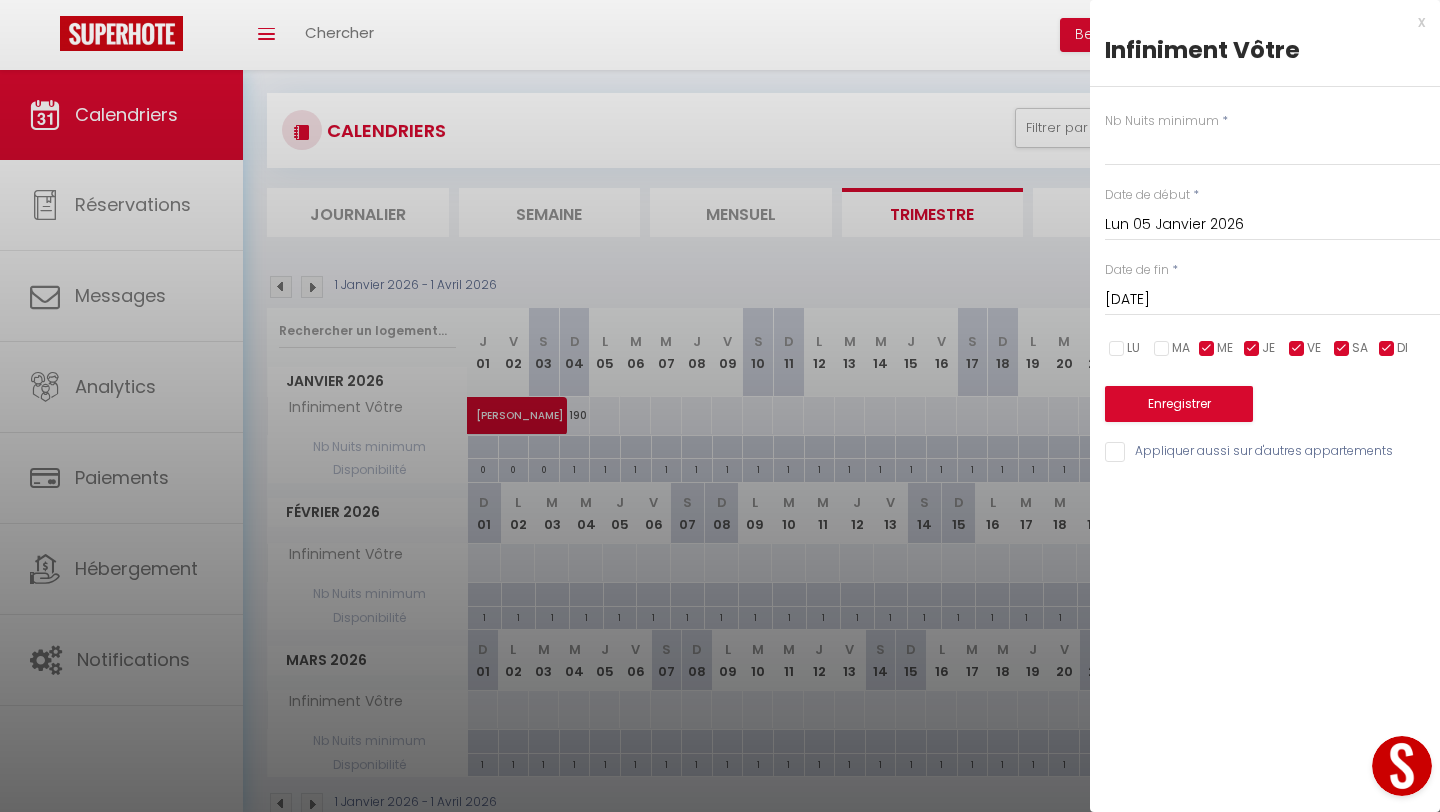 click at bounding box center [1207, 349] 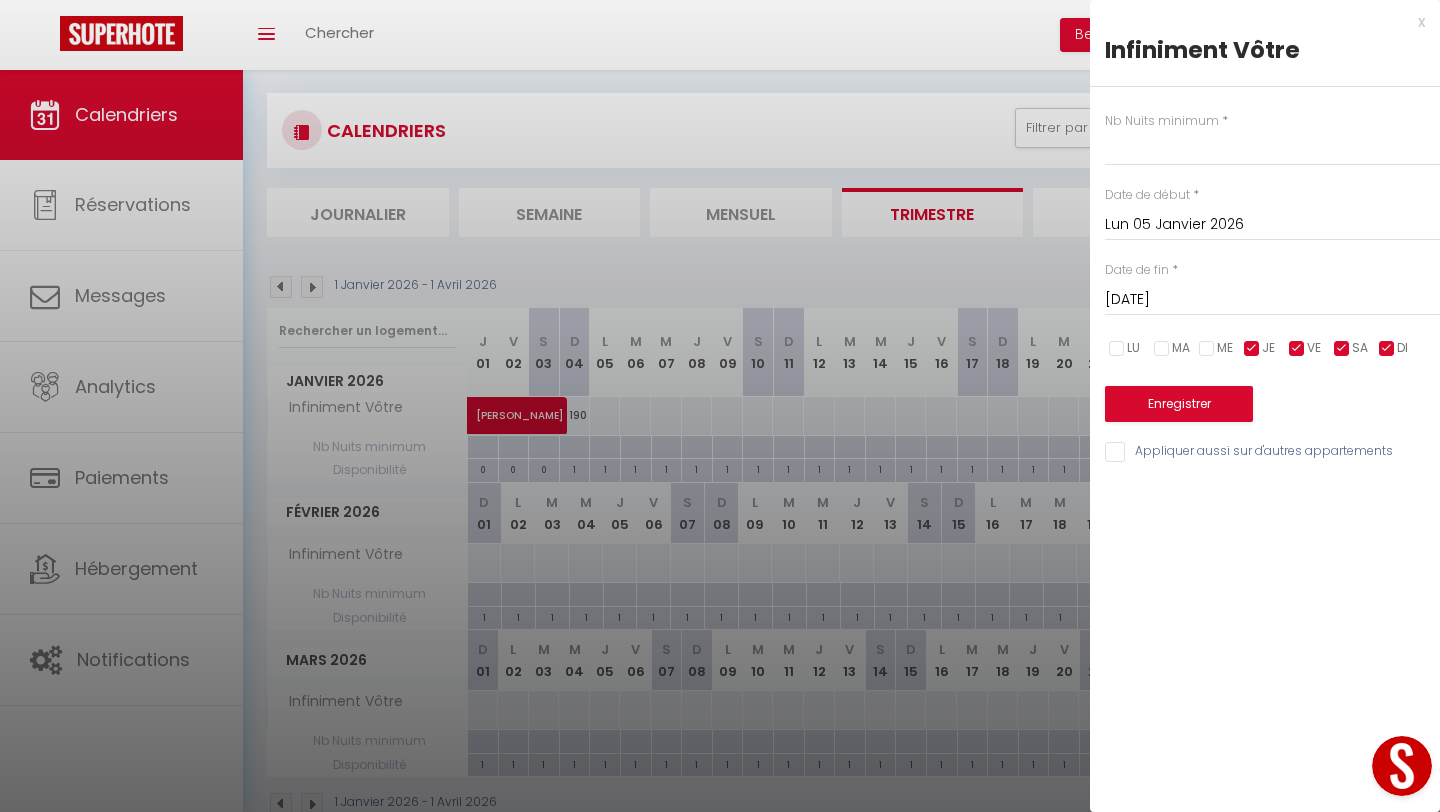 click at bounding box center [1252, 349] 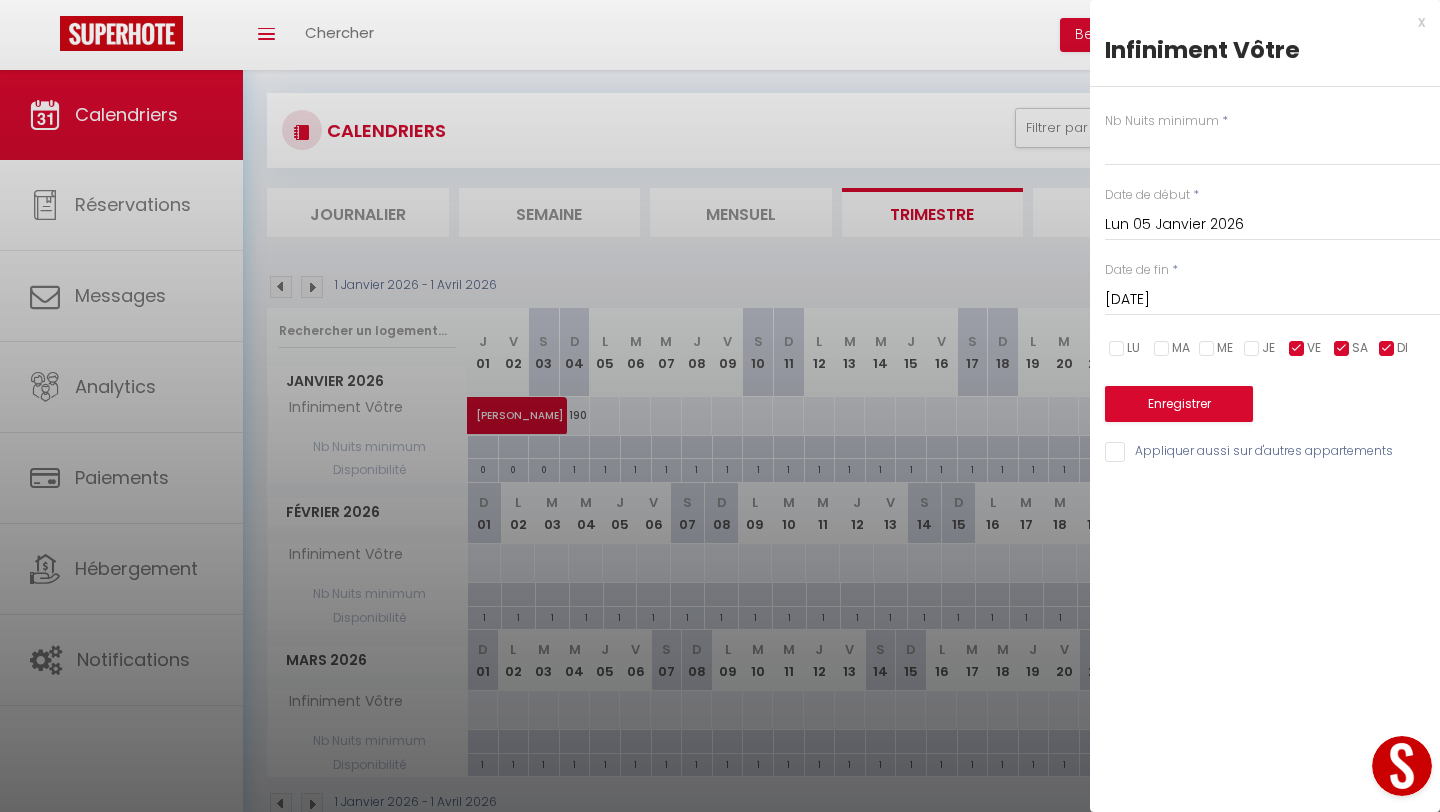 click at bounding box center [1387, 349] 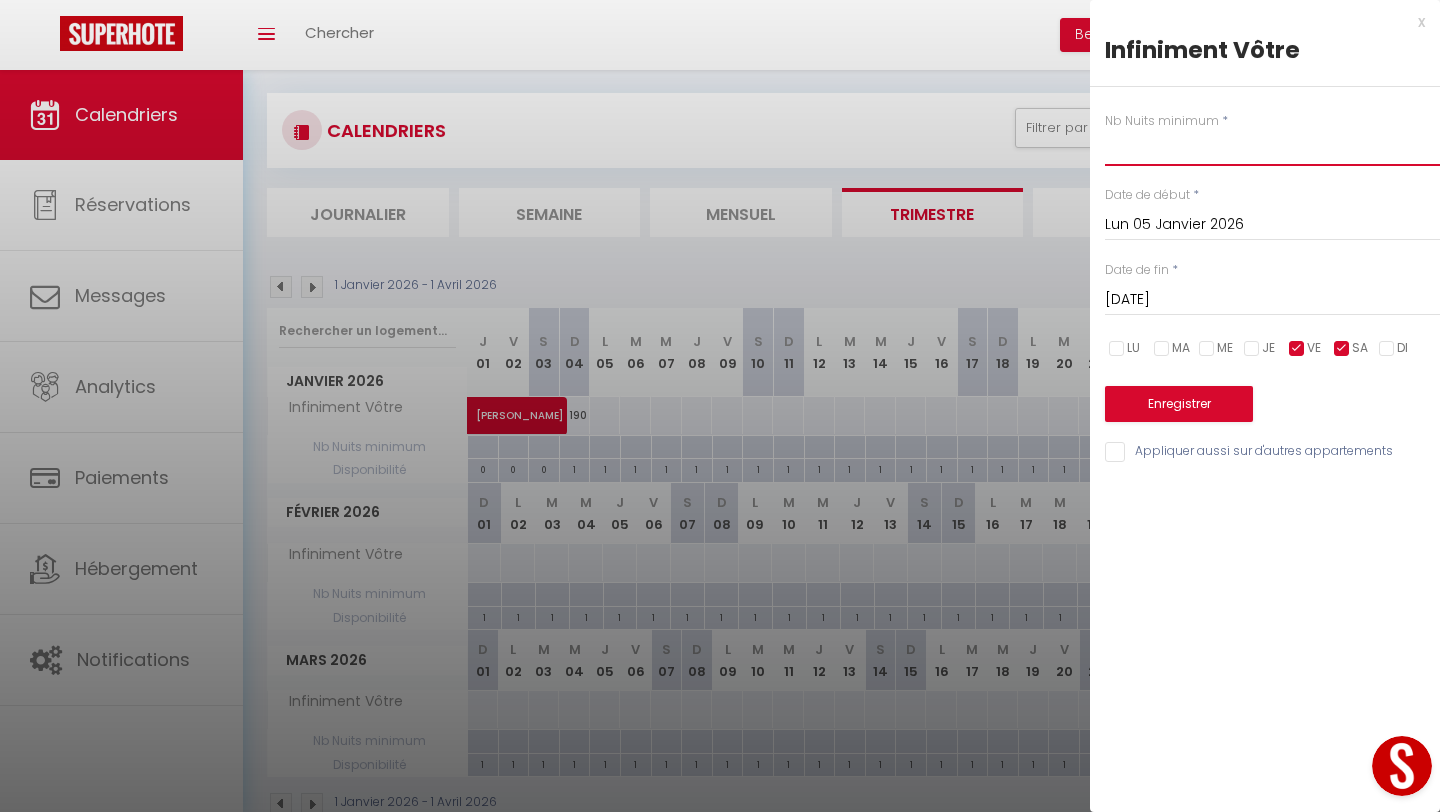 click at bounding box center [1272, 148] 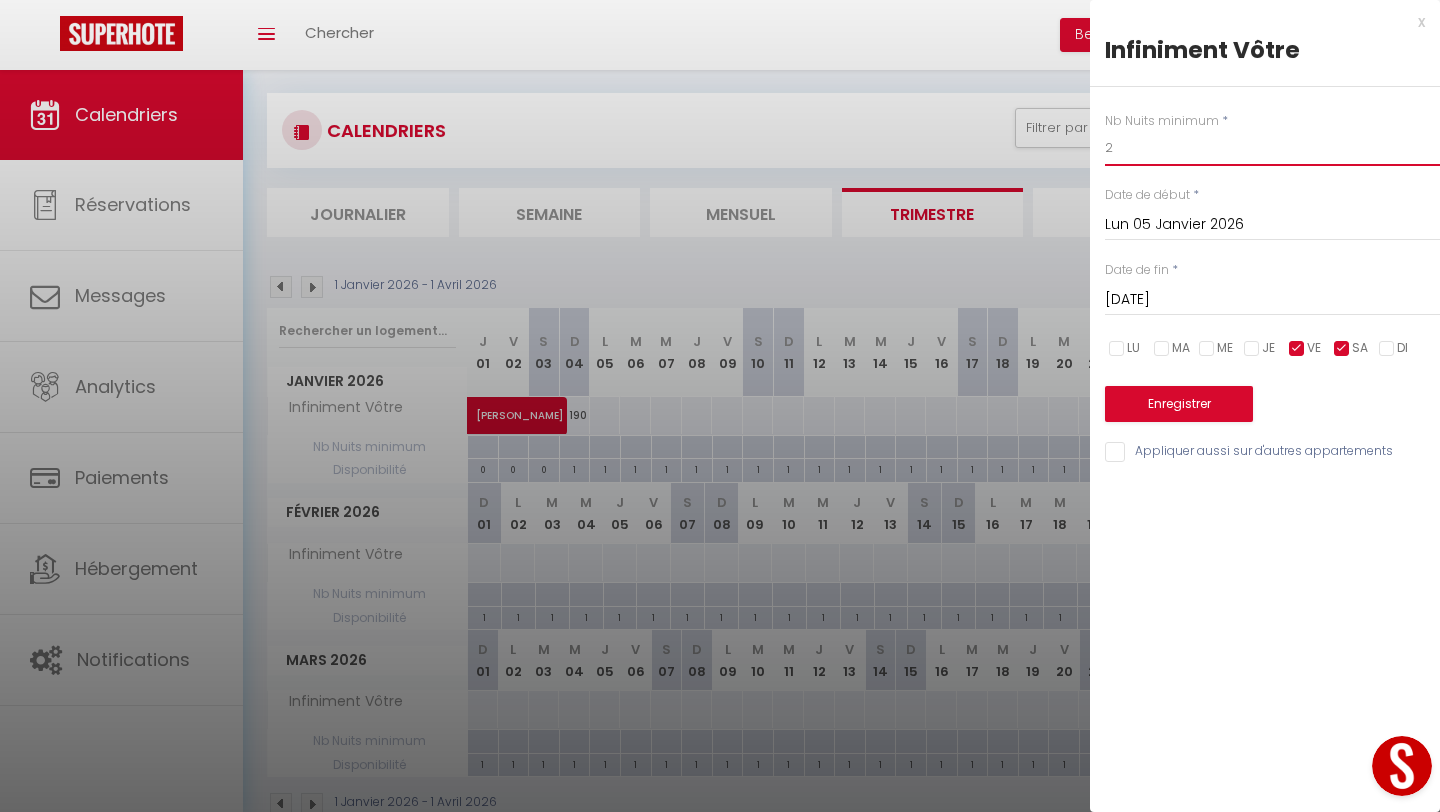 type on "2" 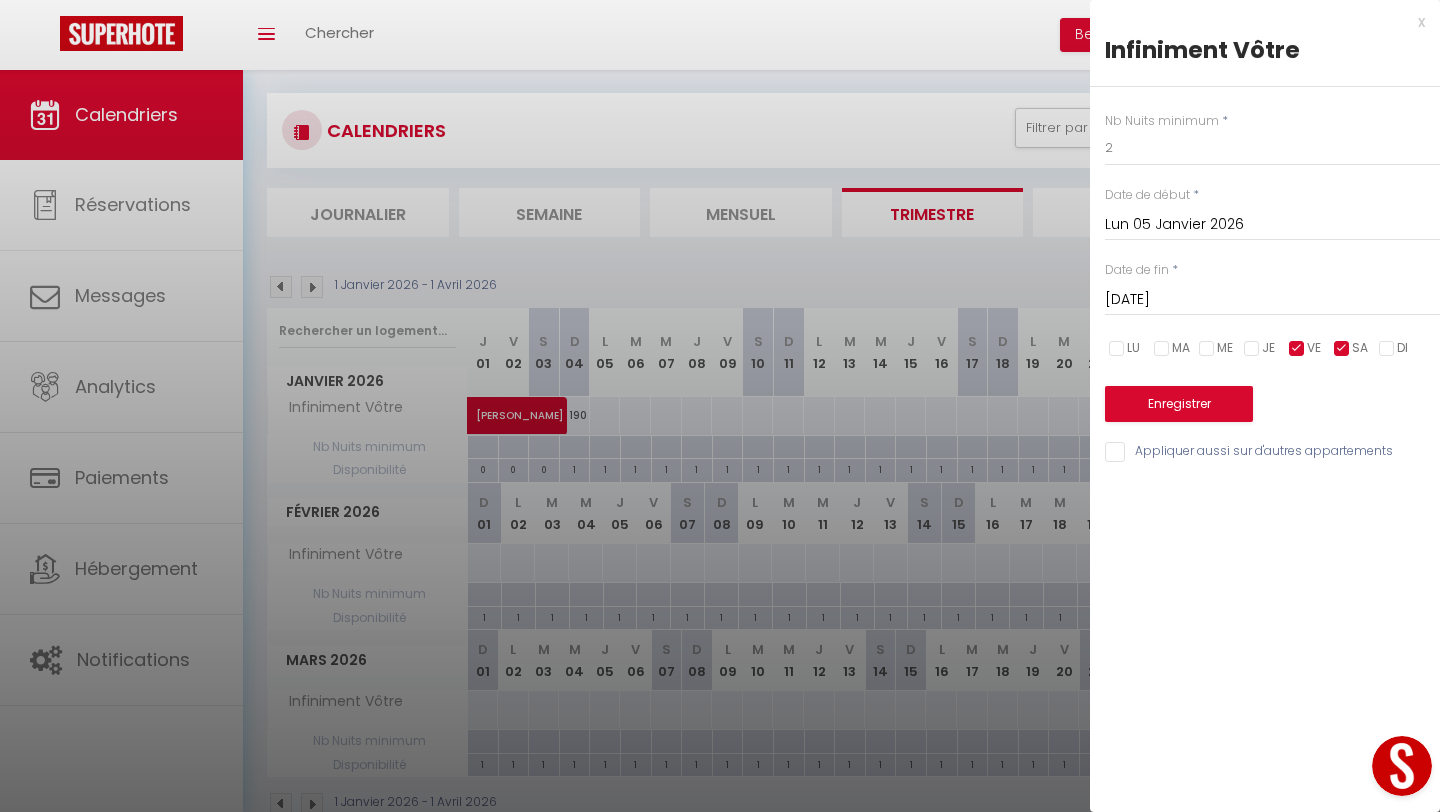 click on "[DATE] Janvier 2026" at bounding box center [1272, 300] 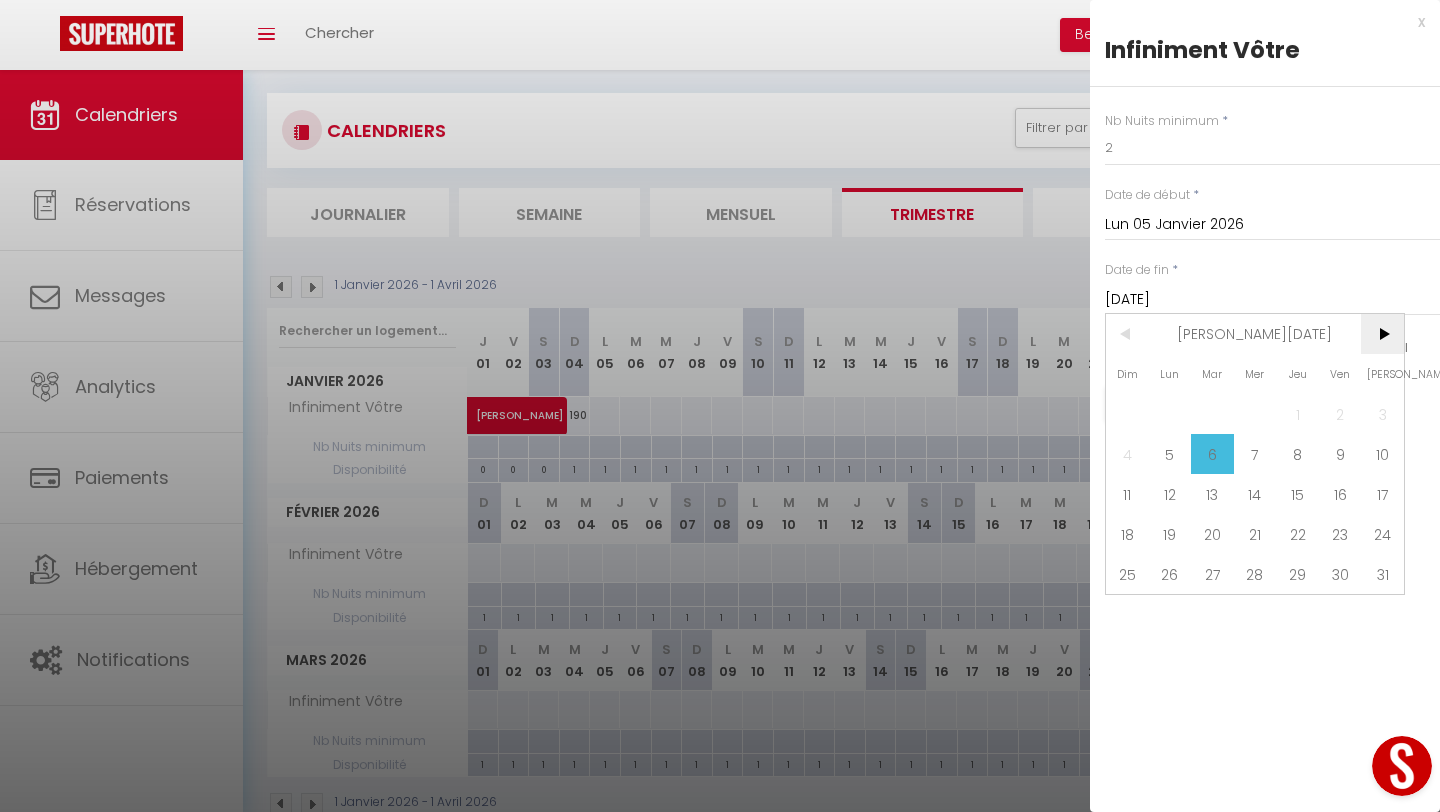 click on ">" at bounding box center [1382, 334] 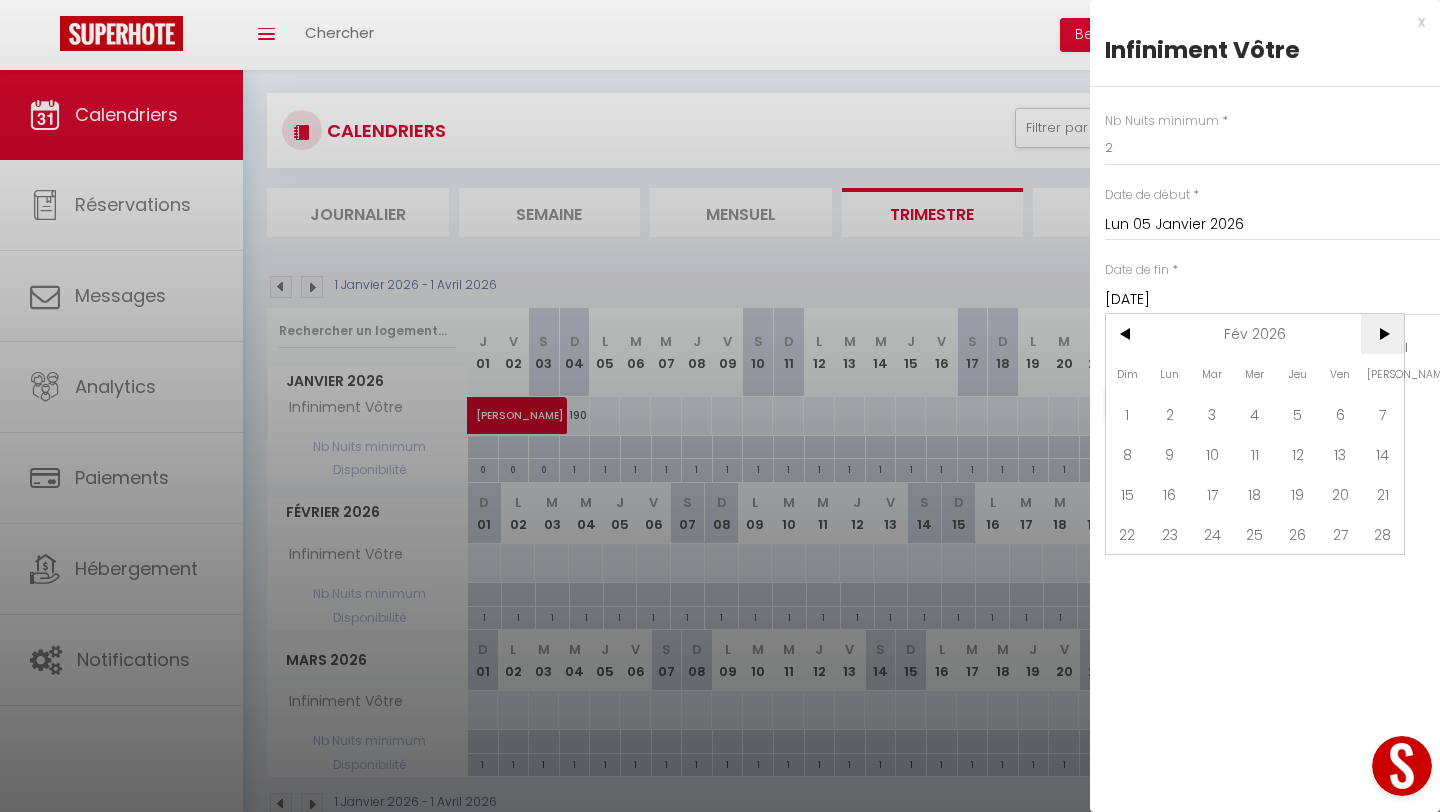 click on ">" at bounding box center (1382, 334) 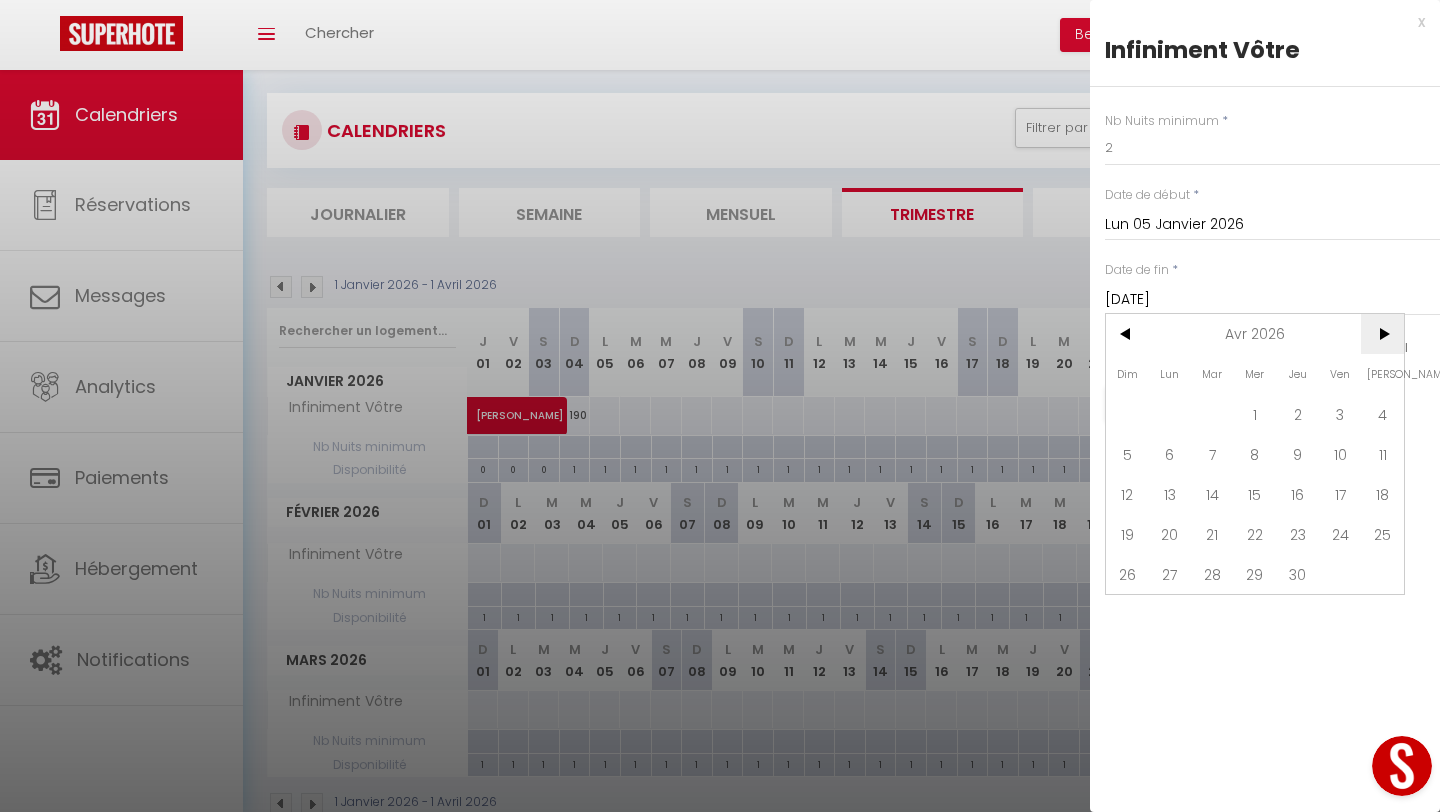 click on ">" at bounding box center [1382, 334] 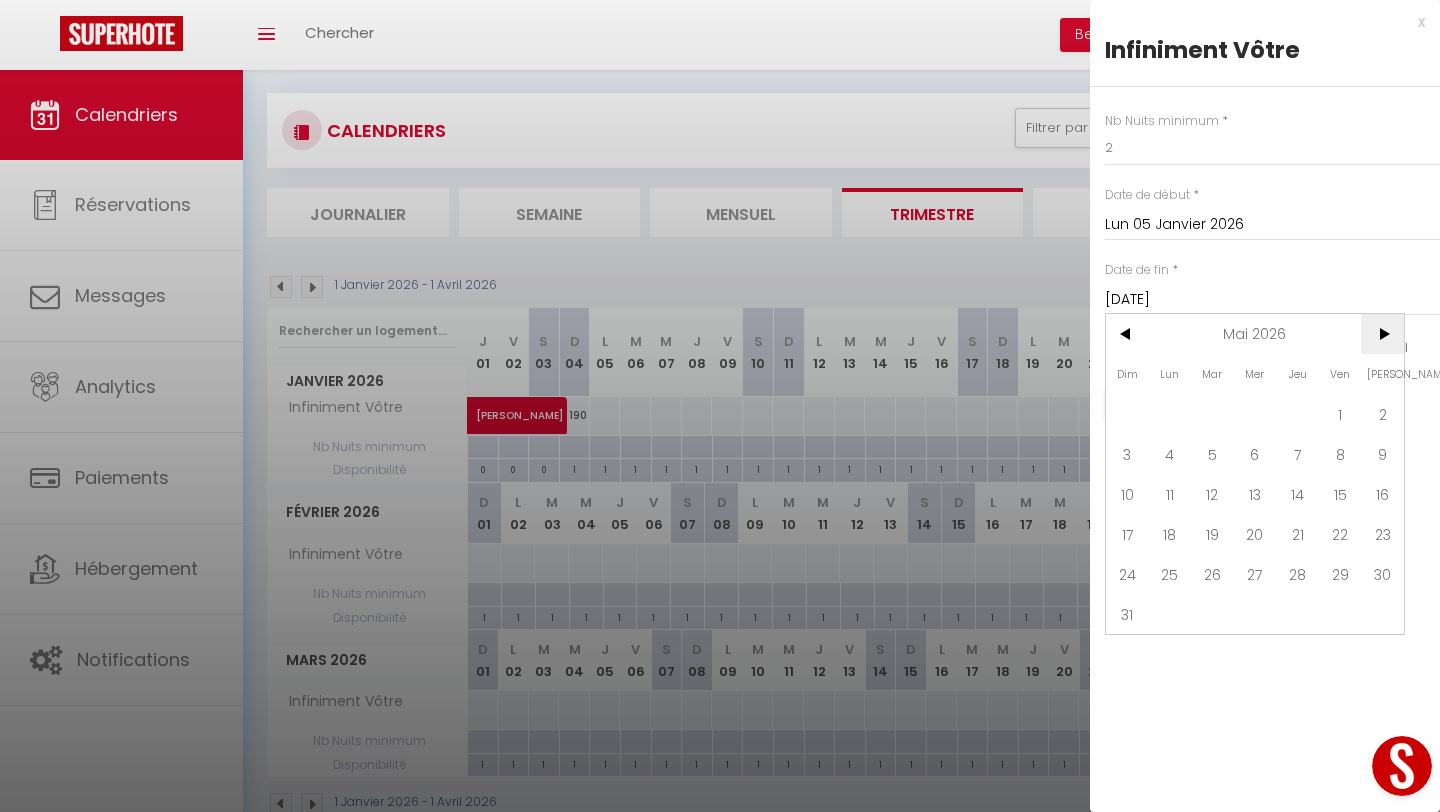 click on ">" at bounding box center [1382, 334] 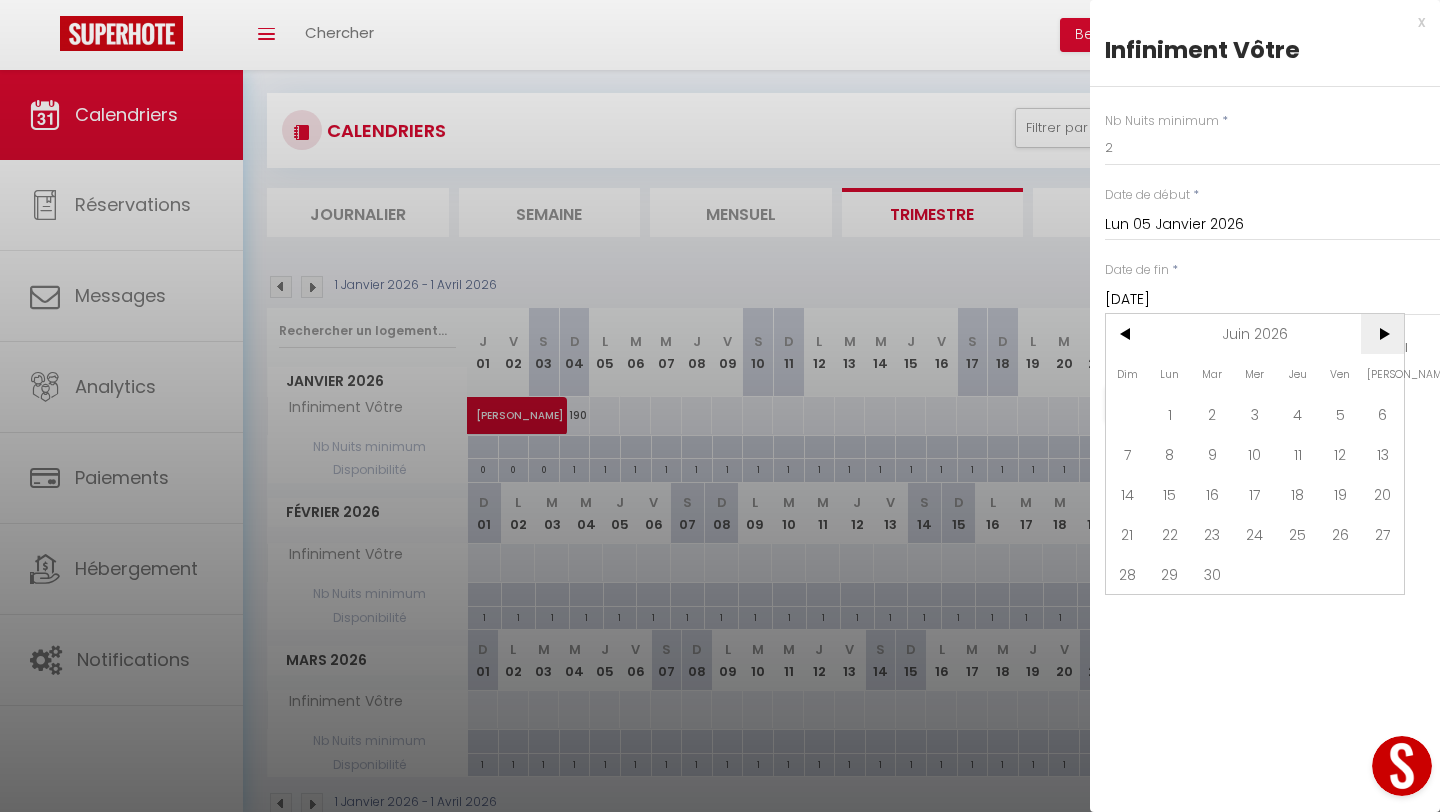 click on ">" at bounding box center [1382, 334] 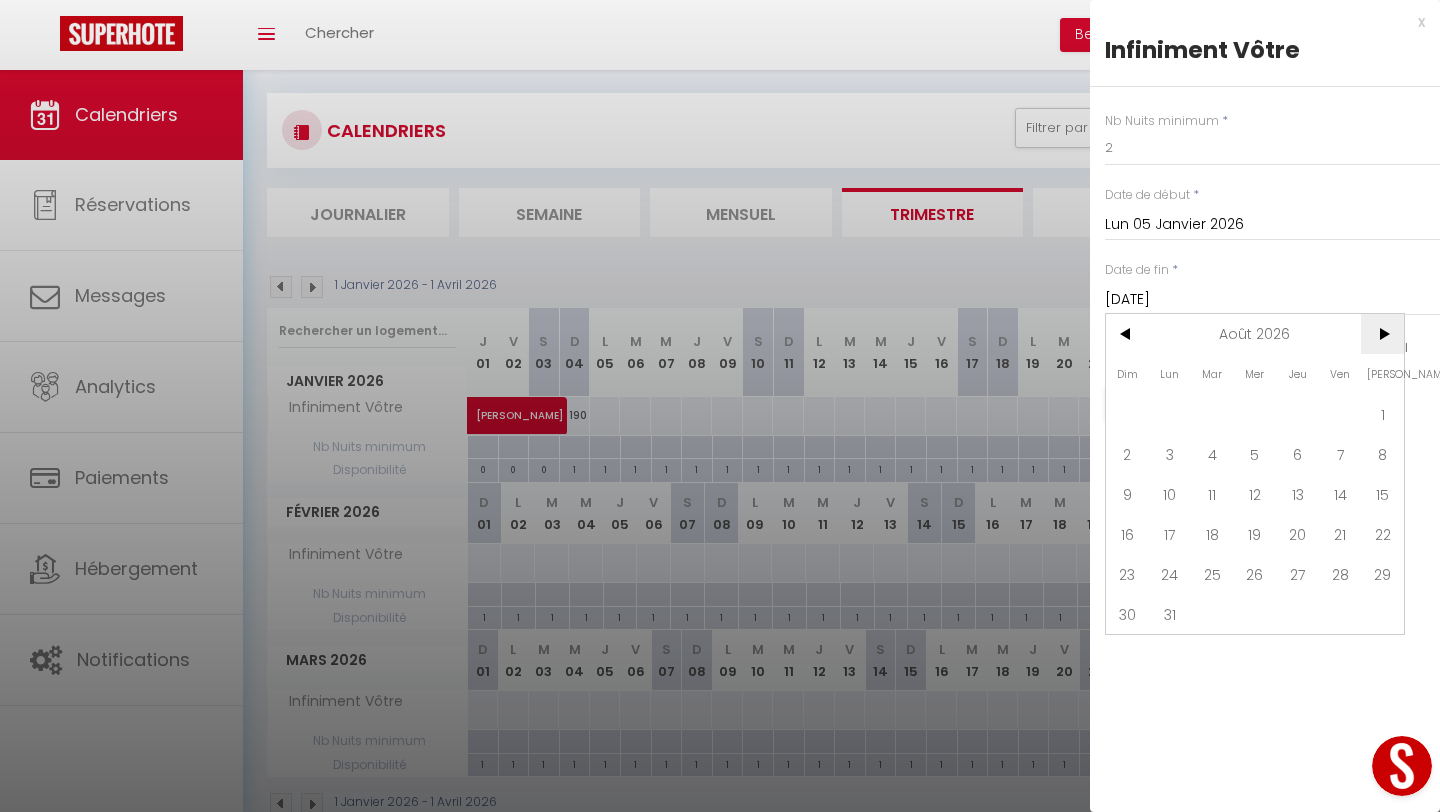 click on ">" at bounding box center (1382, 334) 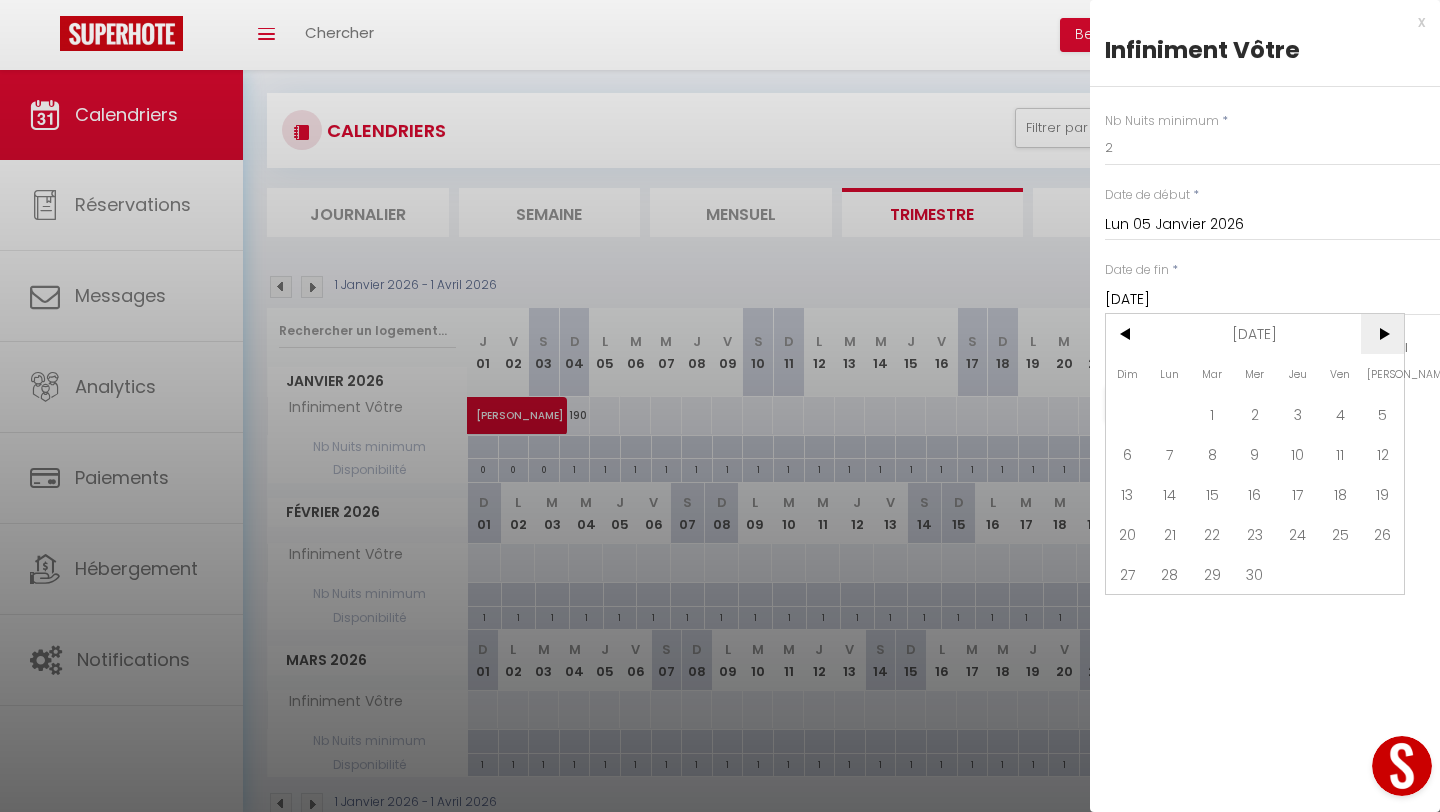click on ">" at bounding box center (1382, 334) 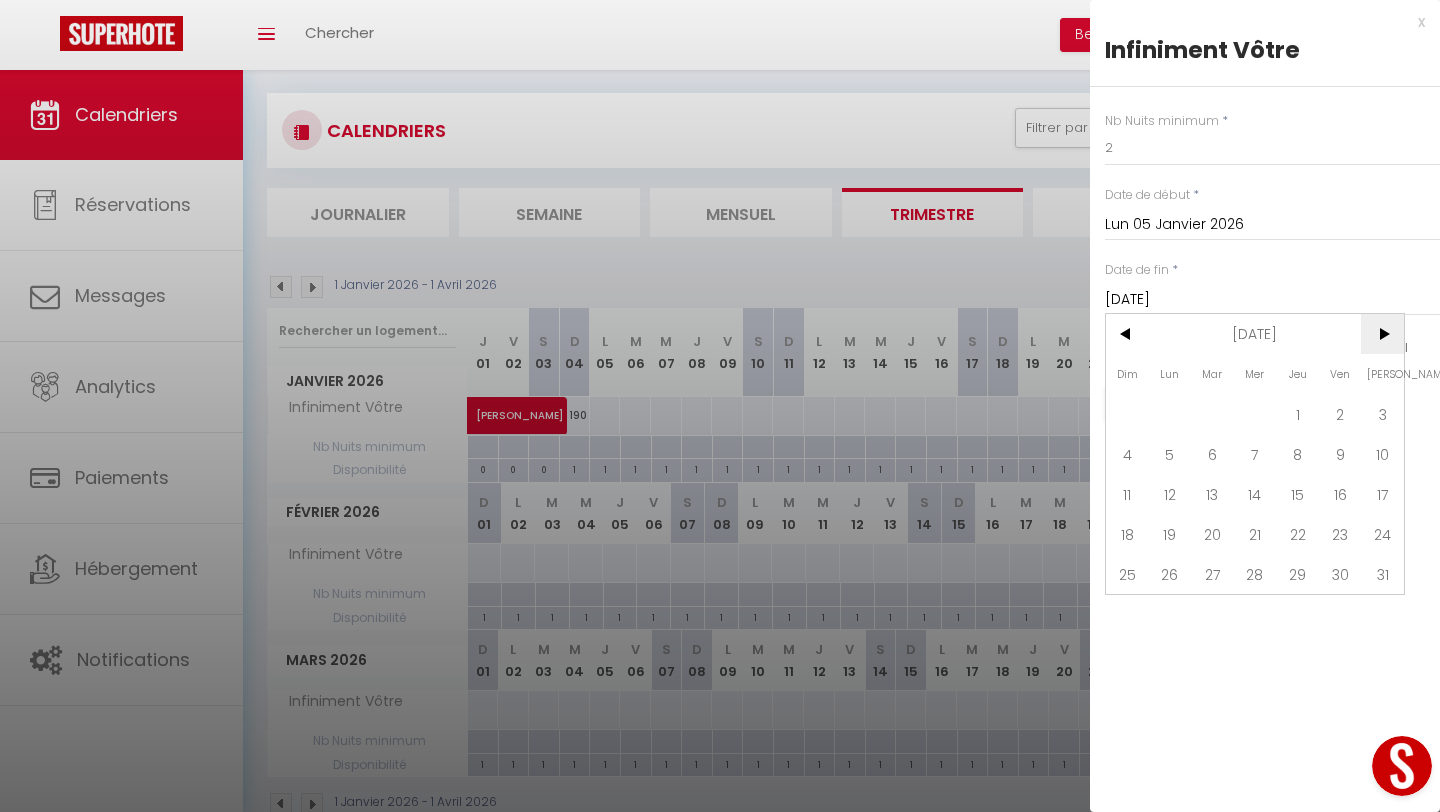 click on ">" at bounding box center (1382, 334) 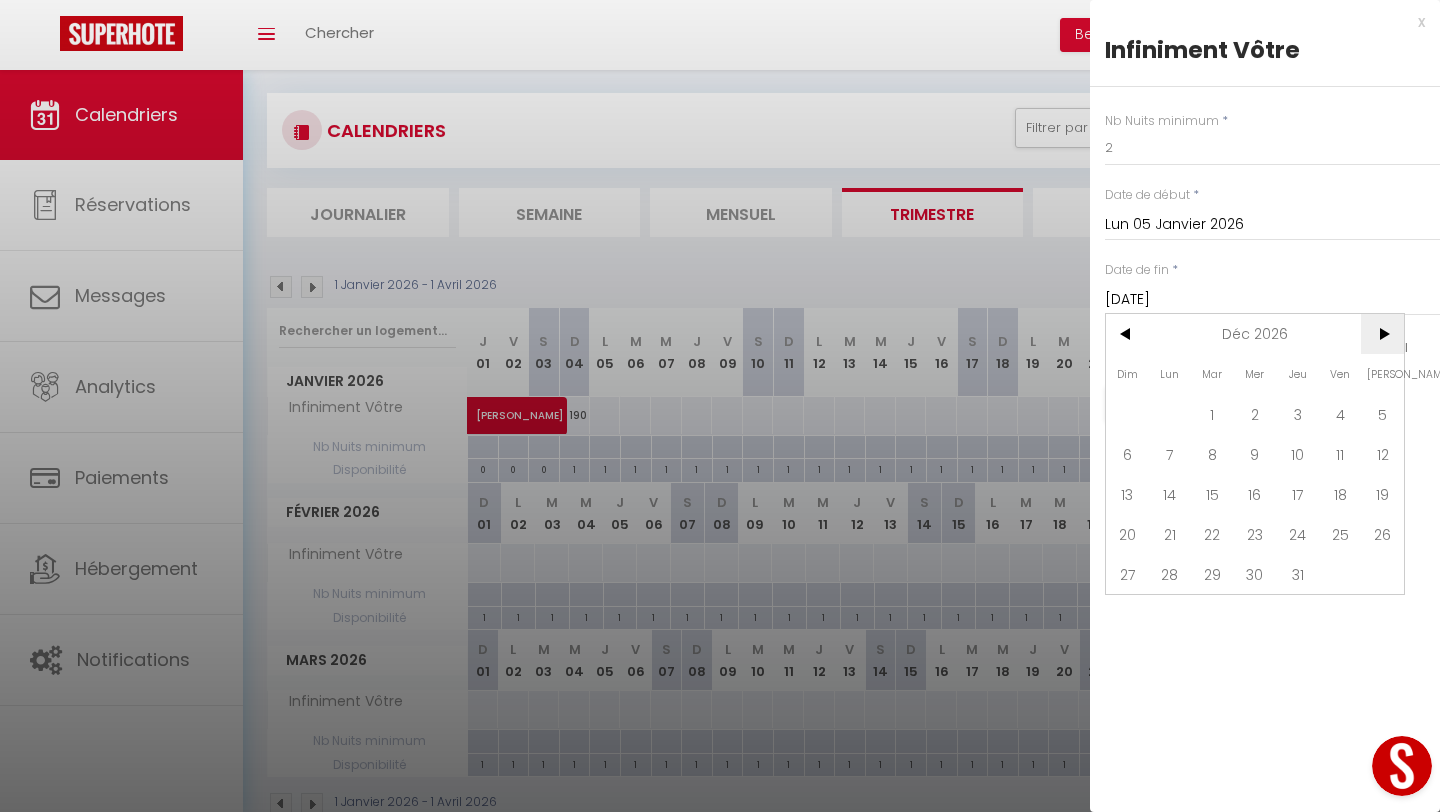 click on ">" at bounding box center (1382, 334) 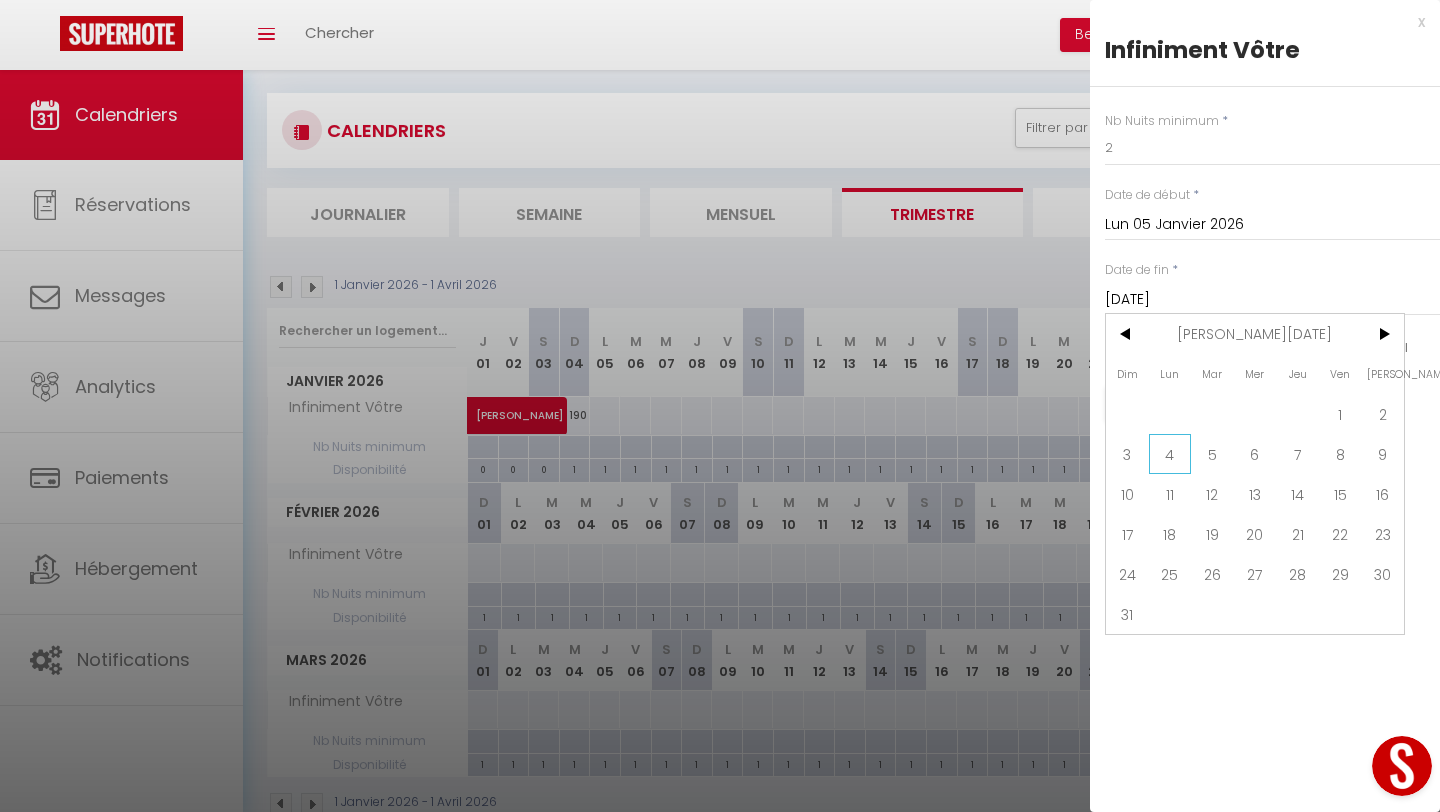 click on "4" at bounding box center (1170, 454) 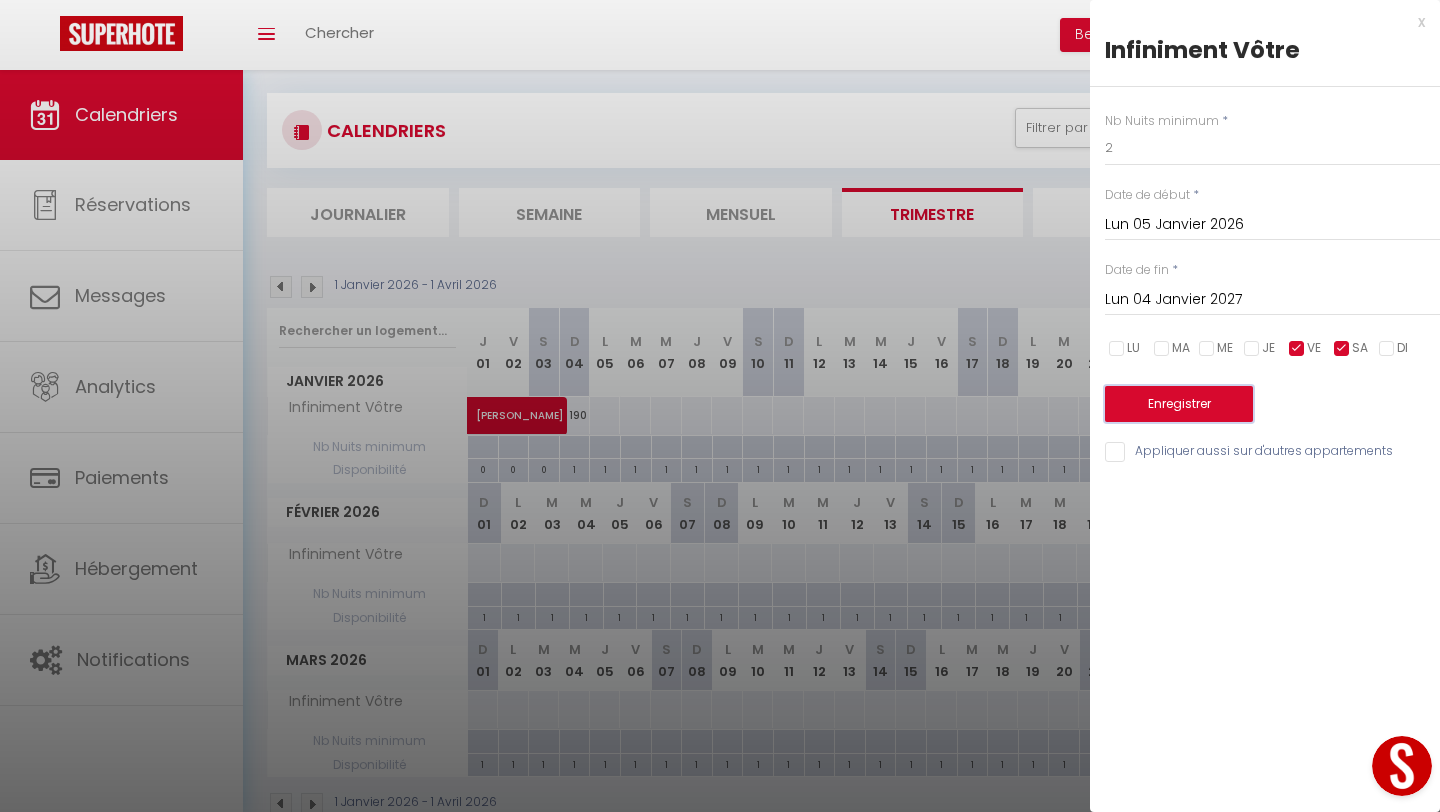 click on "Enregistrer" at bounding box center [1179, 404] 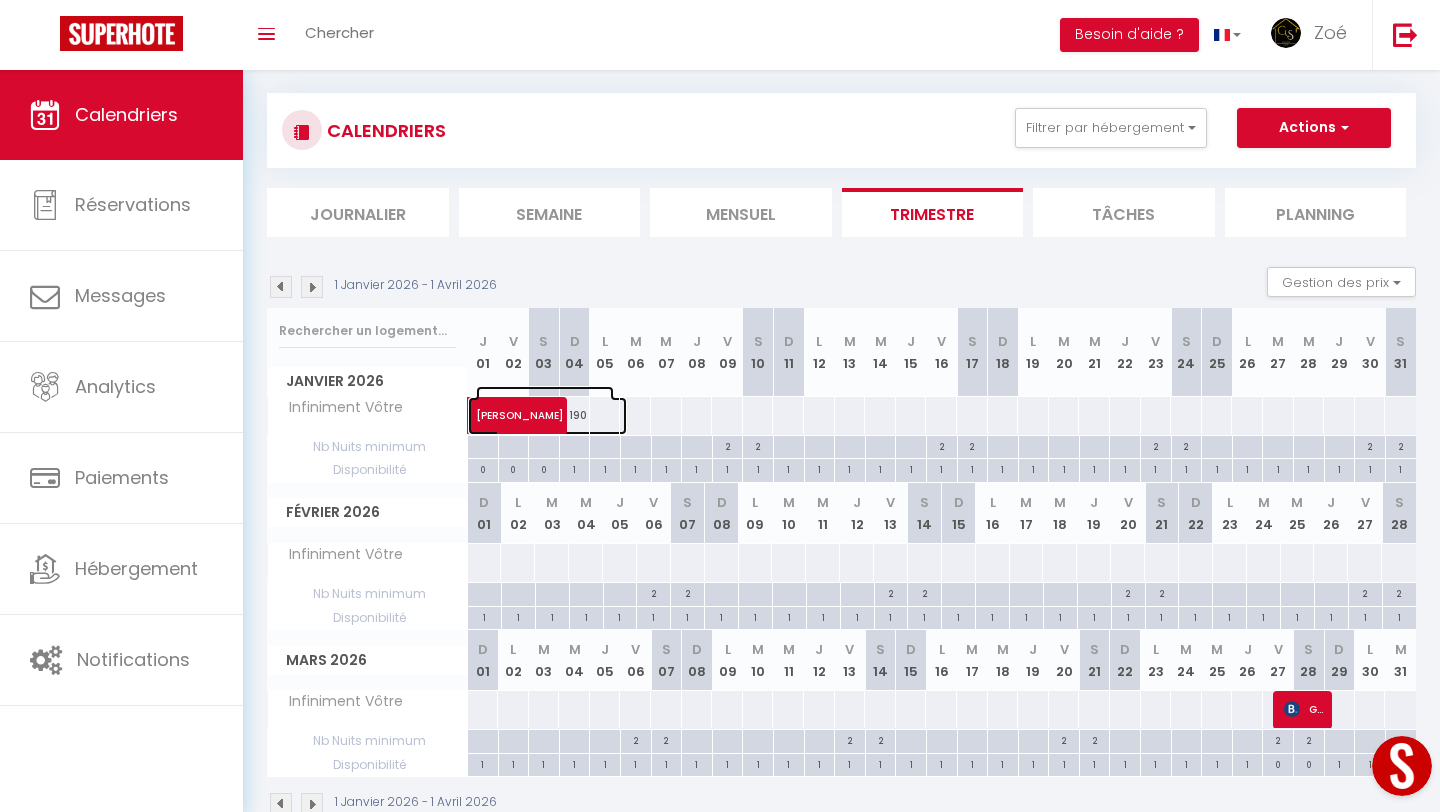 click on "Maaike Verhalle" at bounding box center (545, 405) 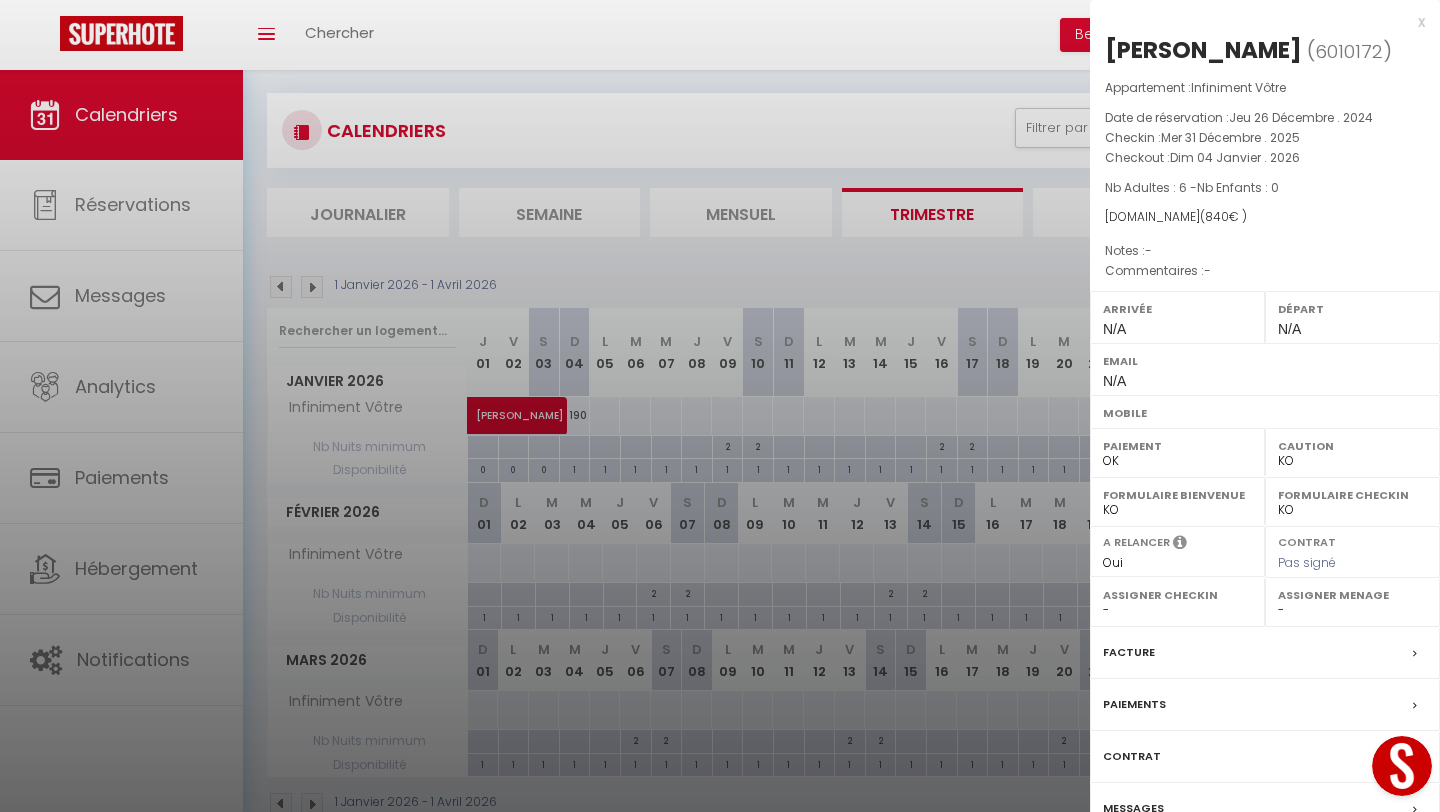 click on "x" at bounding box center (1257, 22) 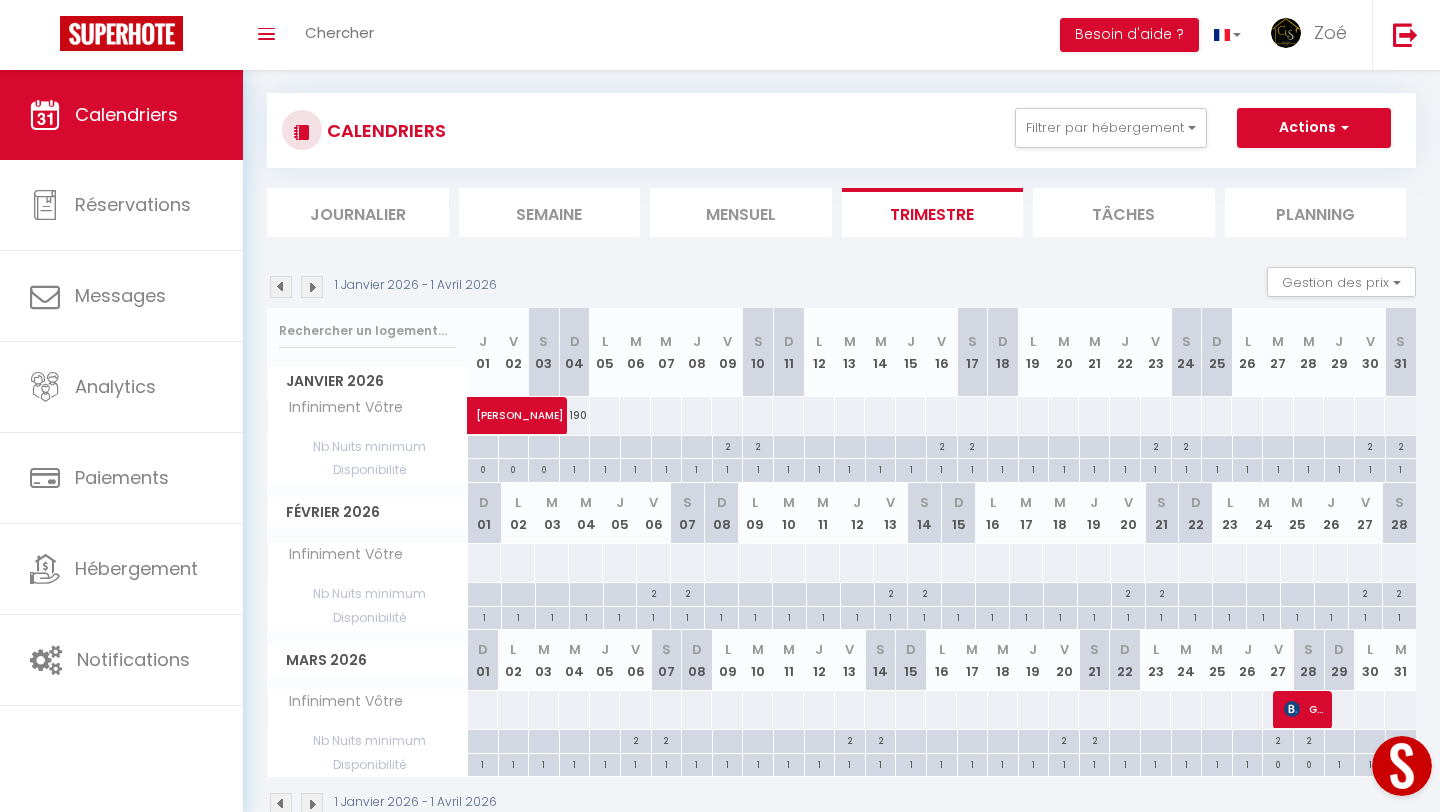 click at bounding box center (635, 415) 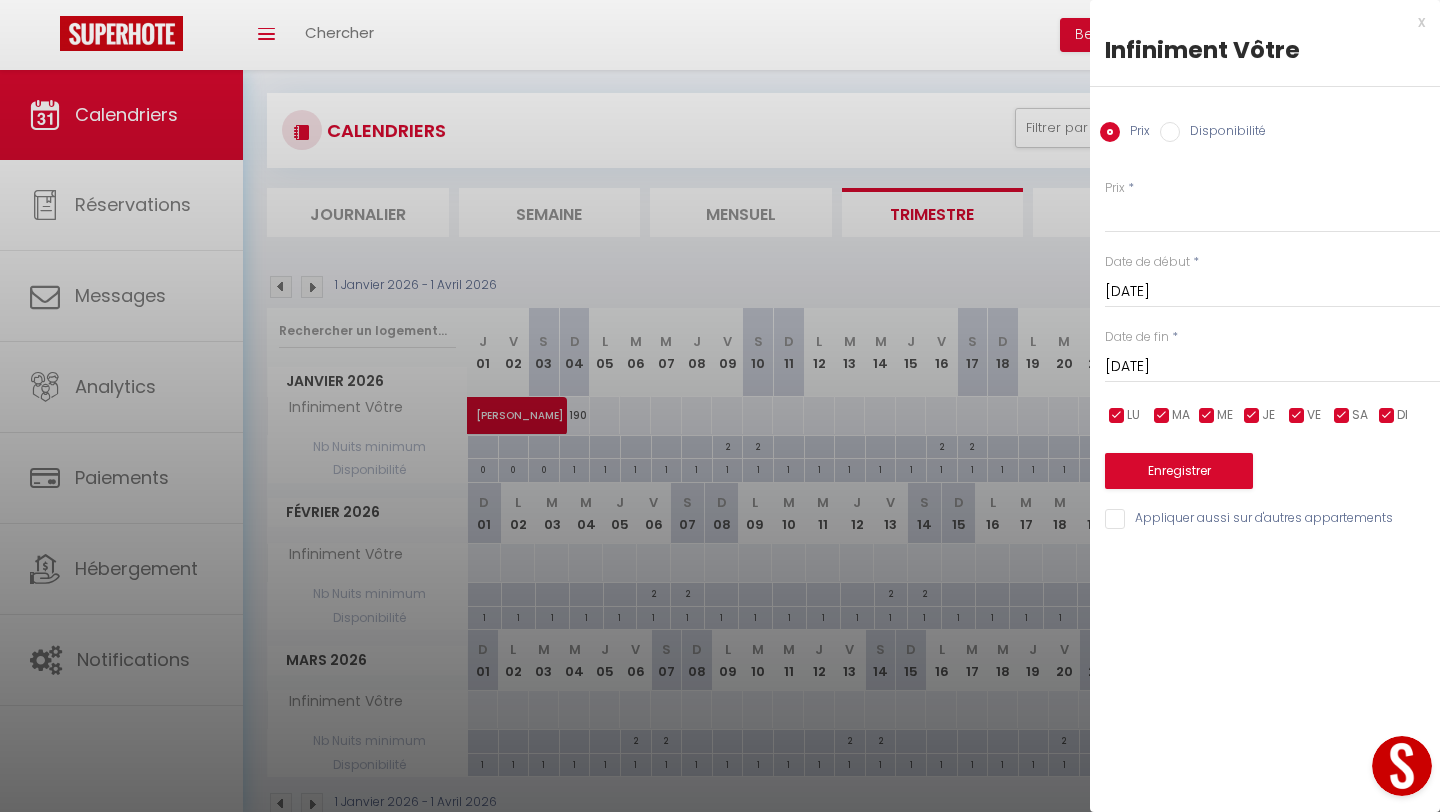 click on "[DATE] Janvier 2026" at bounding box center [1272, 292] 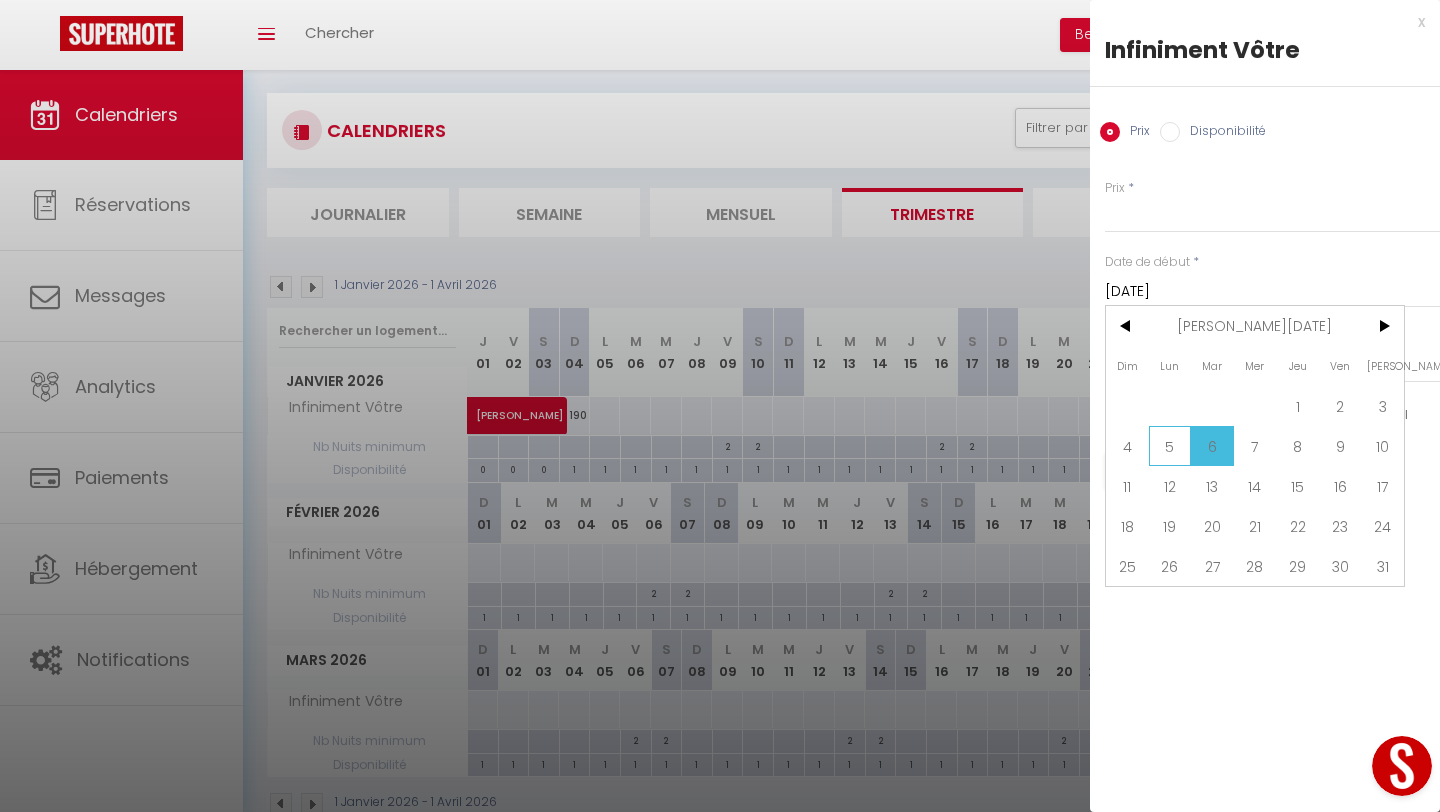 click on "5" at bounding box center (1170, 446) 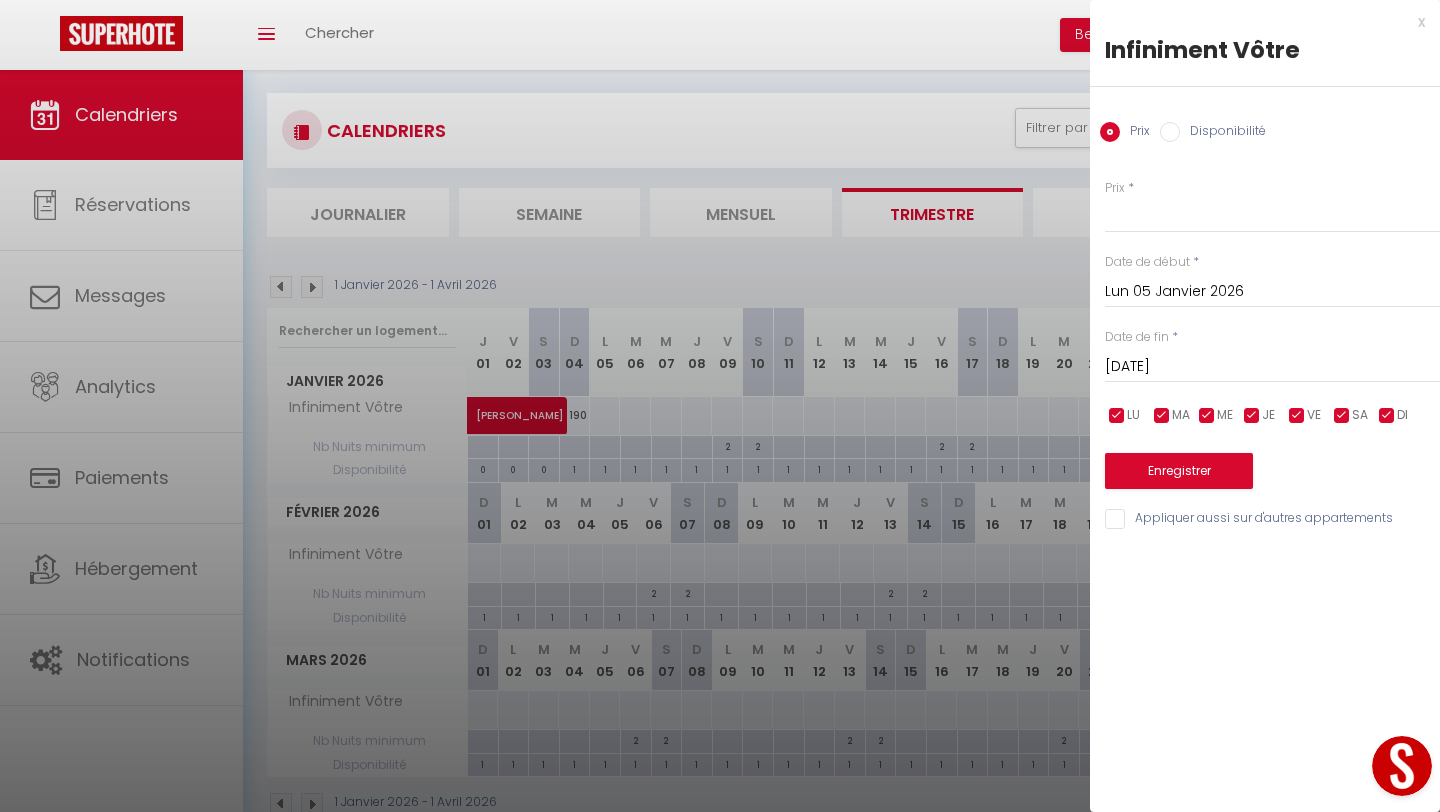 click on "Mer 07 Janvier 2026" at bounding box center [1272, 367] 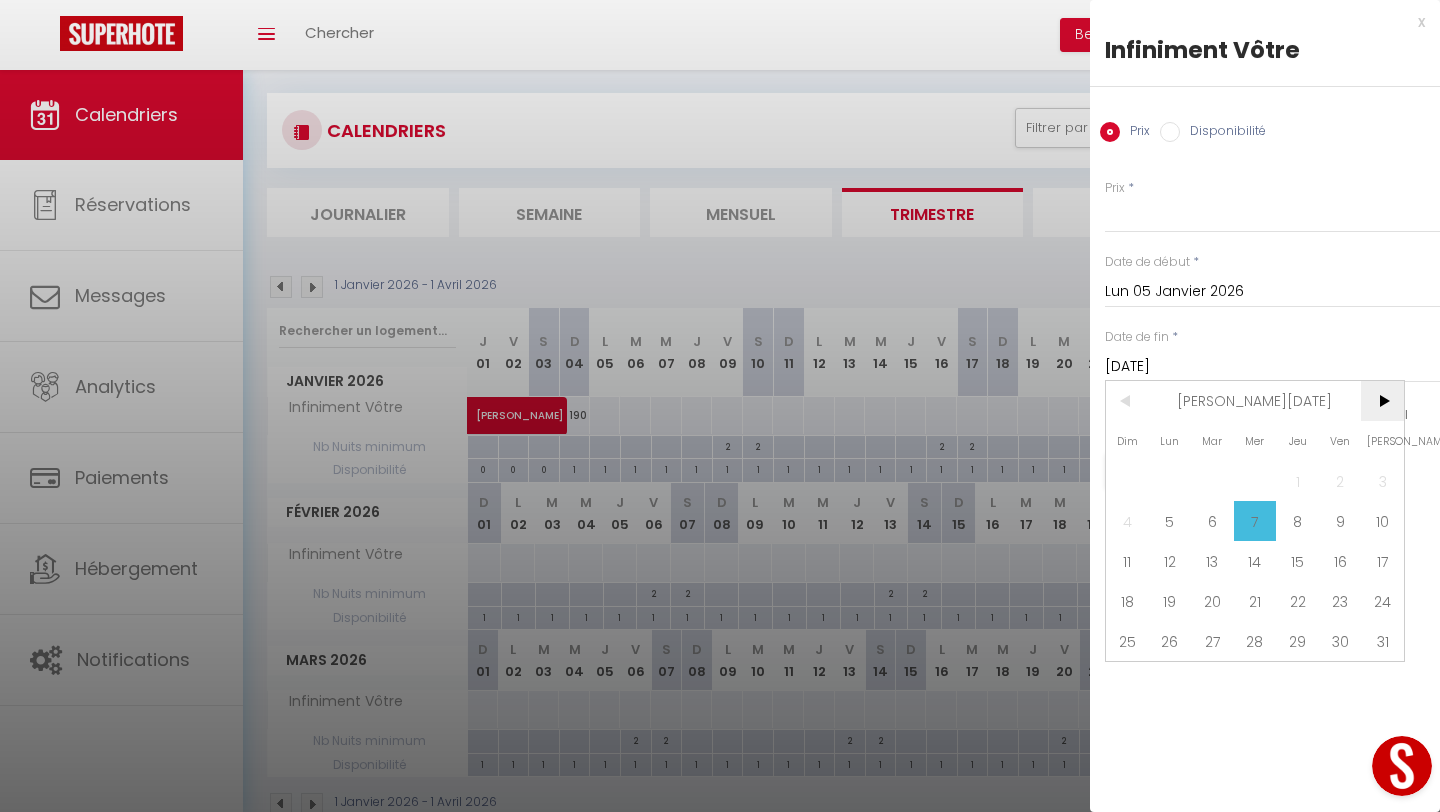 click on ">" at bounding box center (1382, 401) 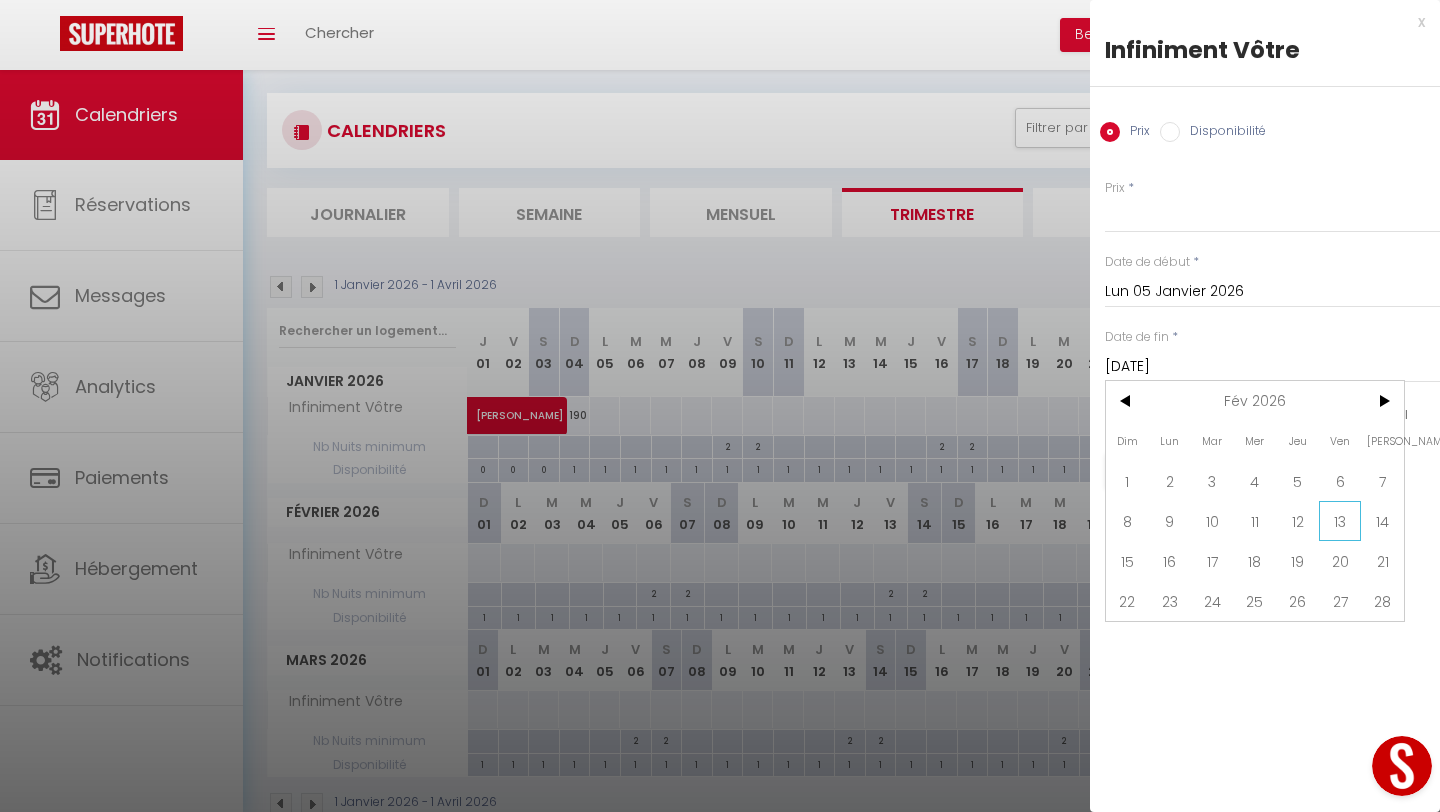 click on "13" at bounding box center (1340, 521) 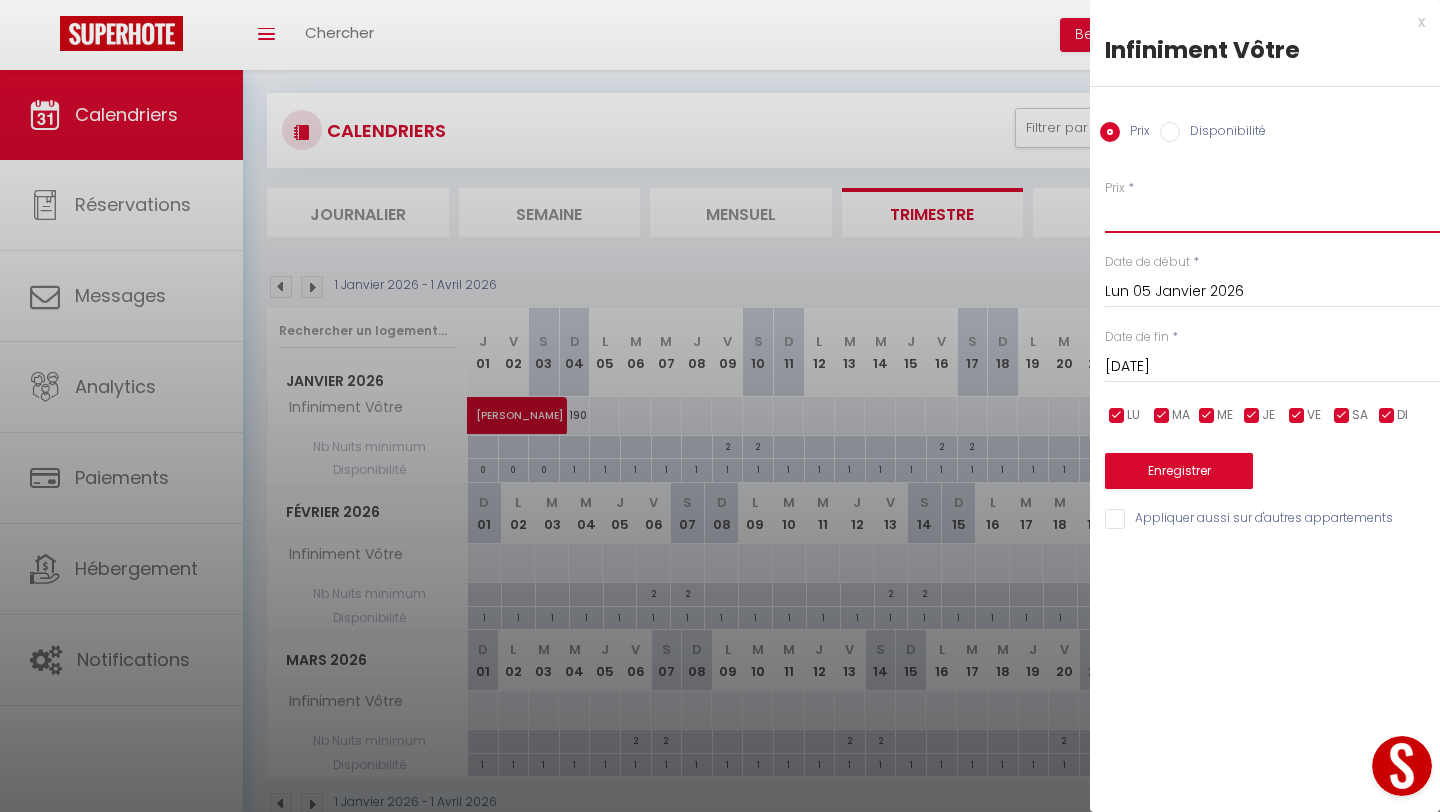click on "Prix" at bounding box center (1272, 215) 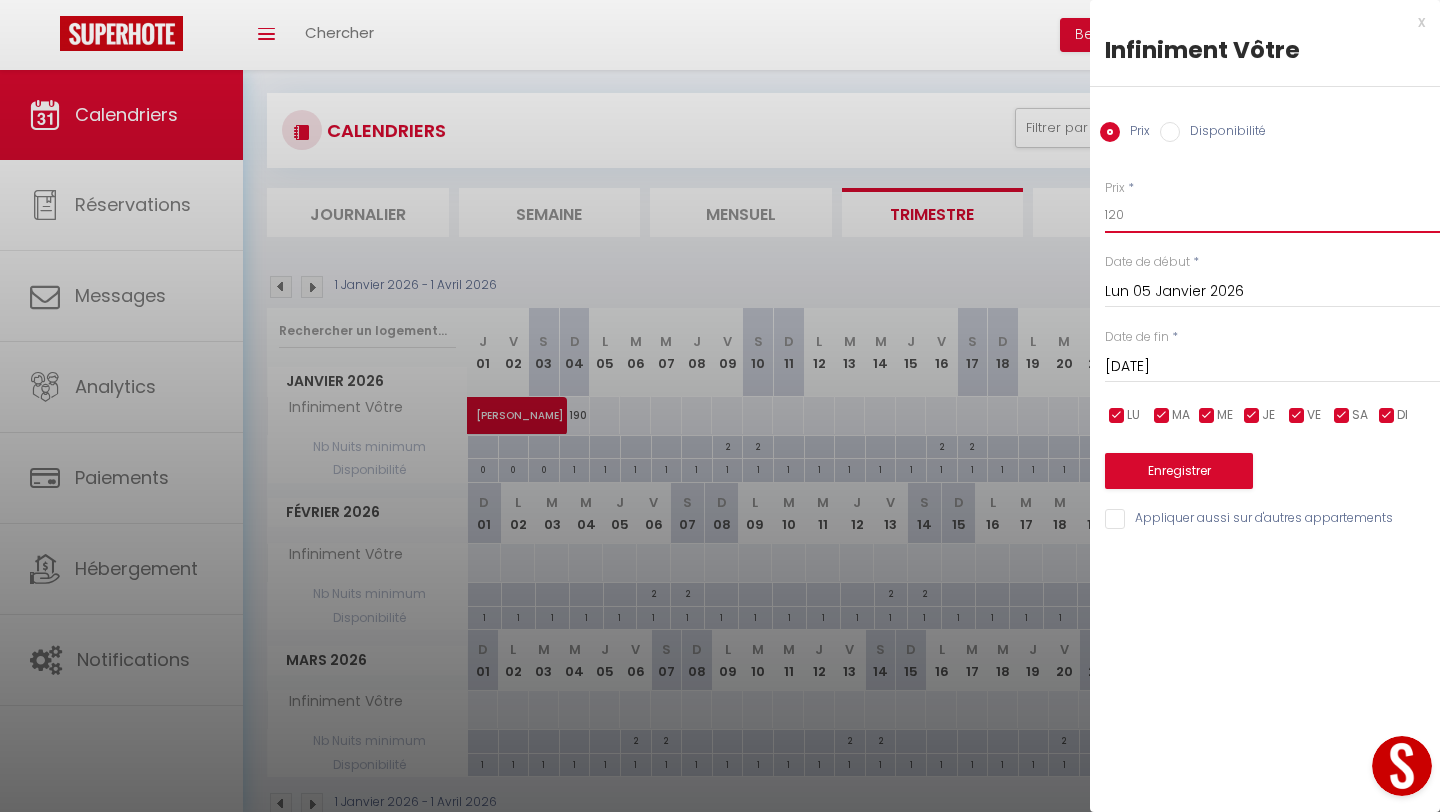 type on "120" 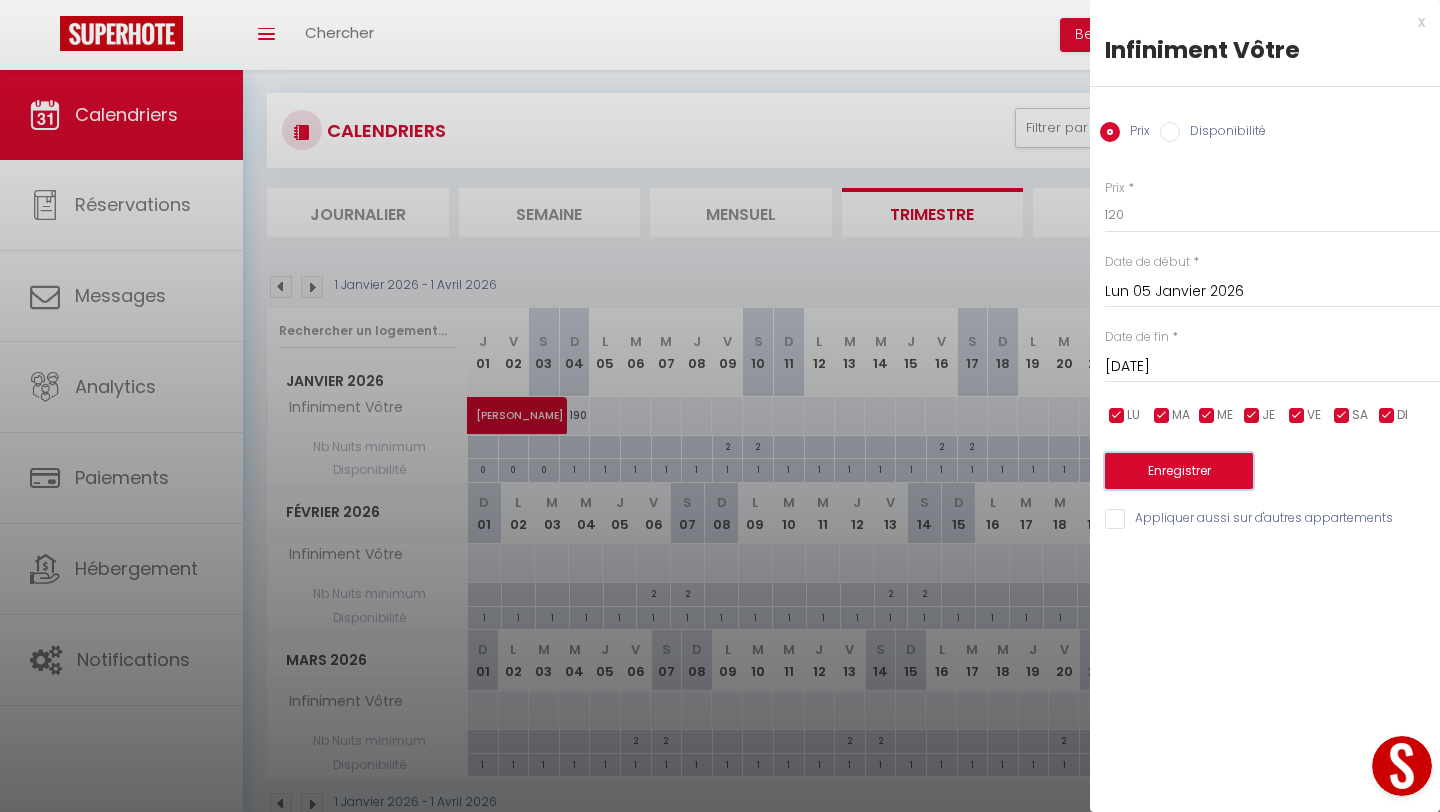 click on "Enregistrer" at bounding box center [1179, 471] 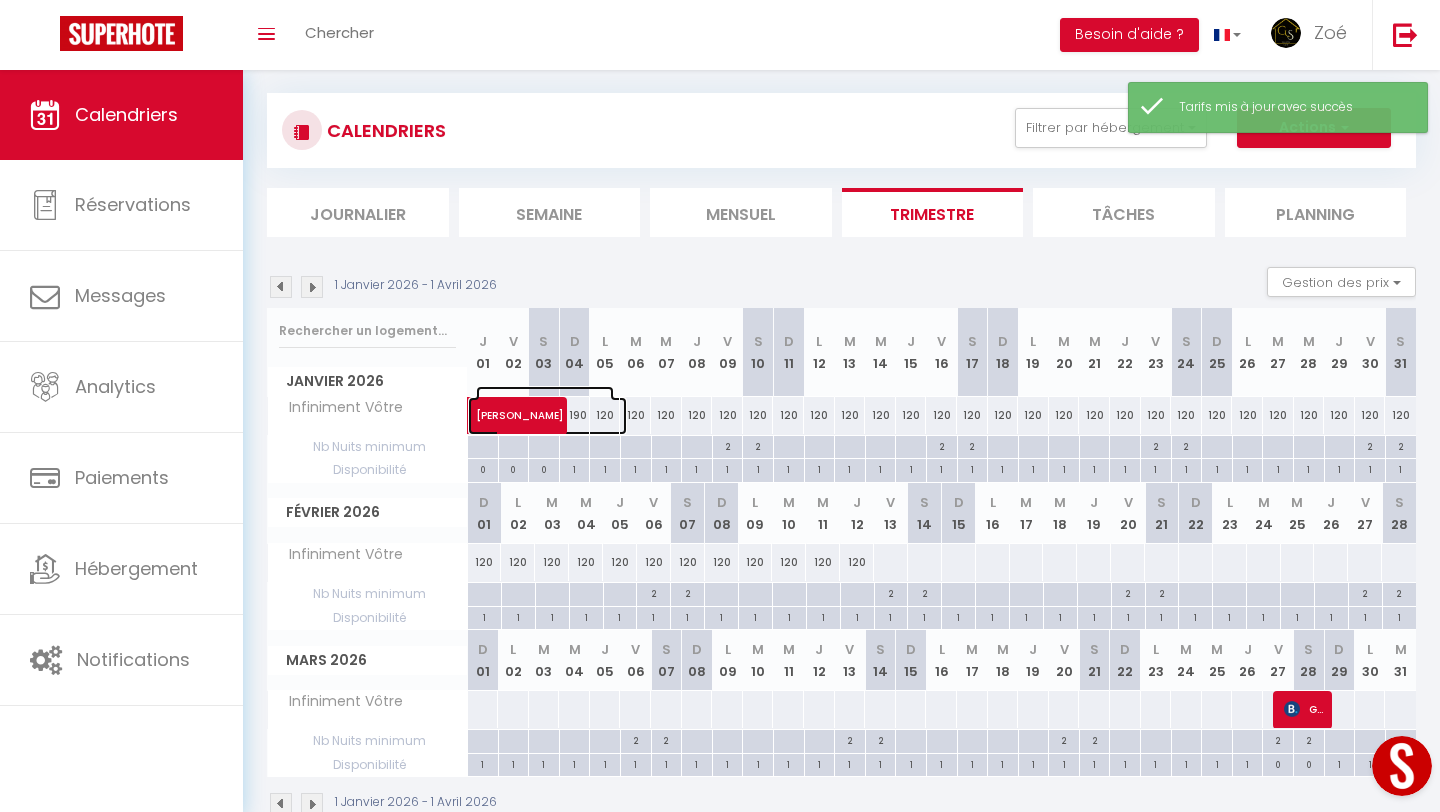 click on "Maaike Verhalle" at bounding box center (545, 405) 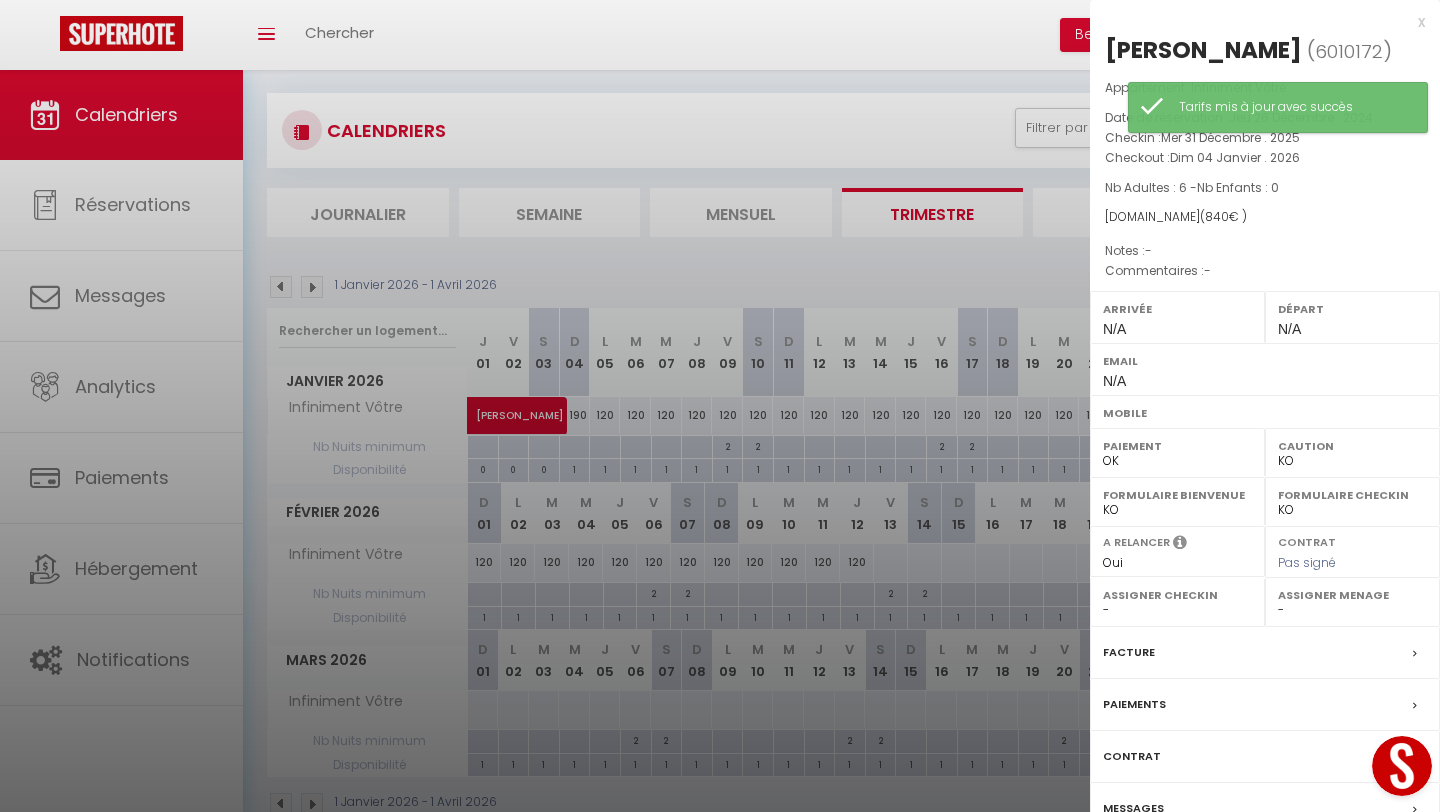 click on "x" at bounding box center (1257, 22) 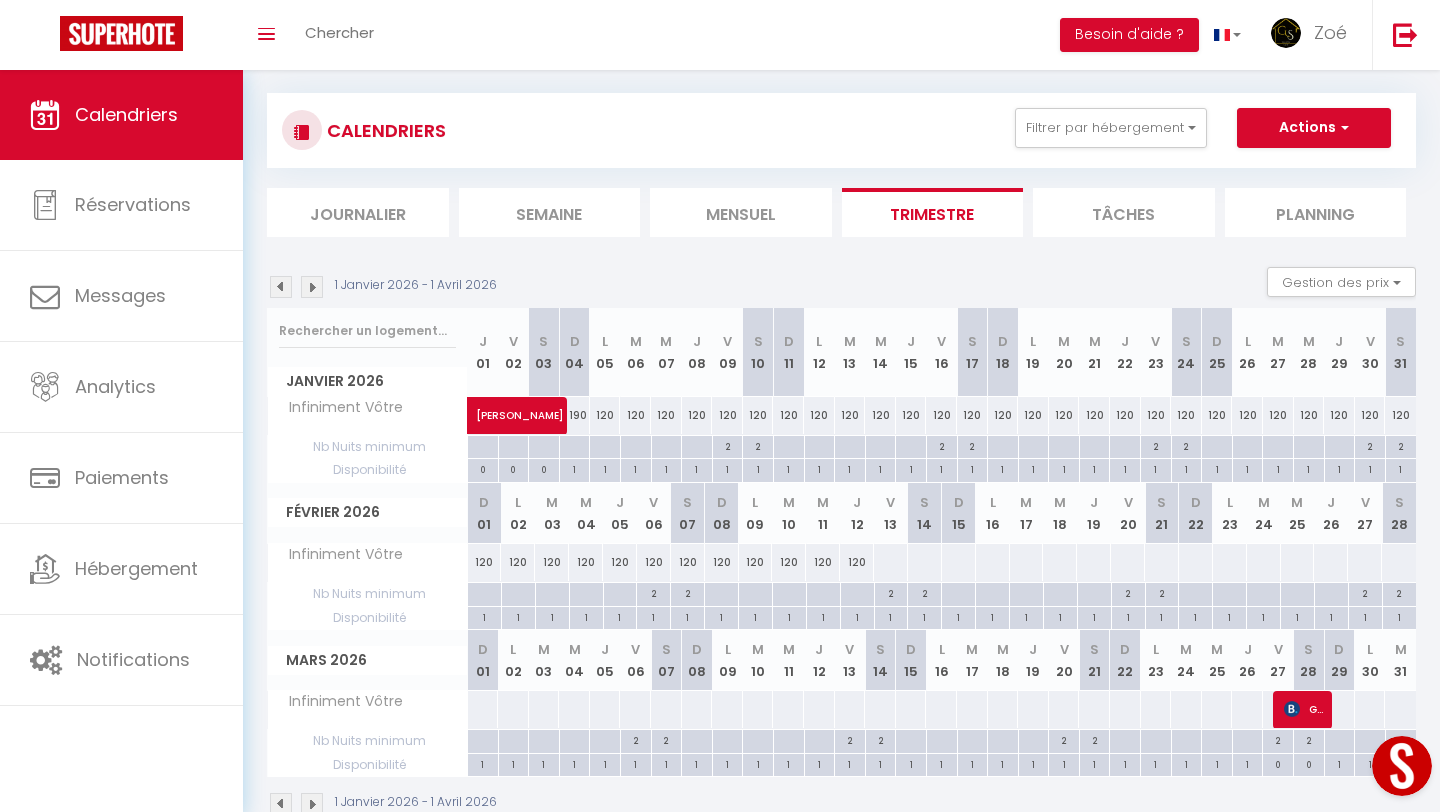 click on "120" at bounding box center [635, 415] 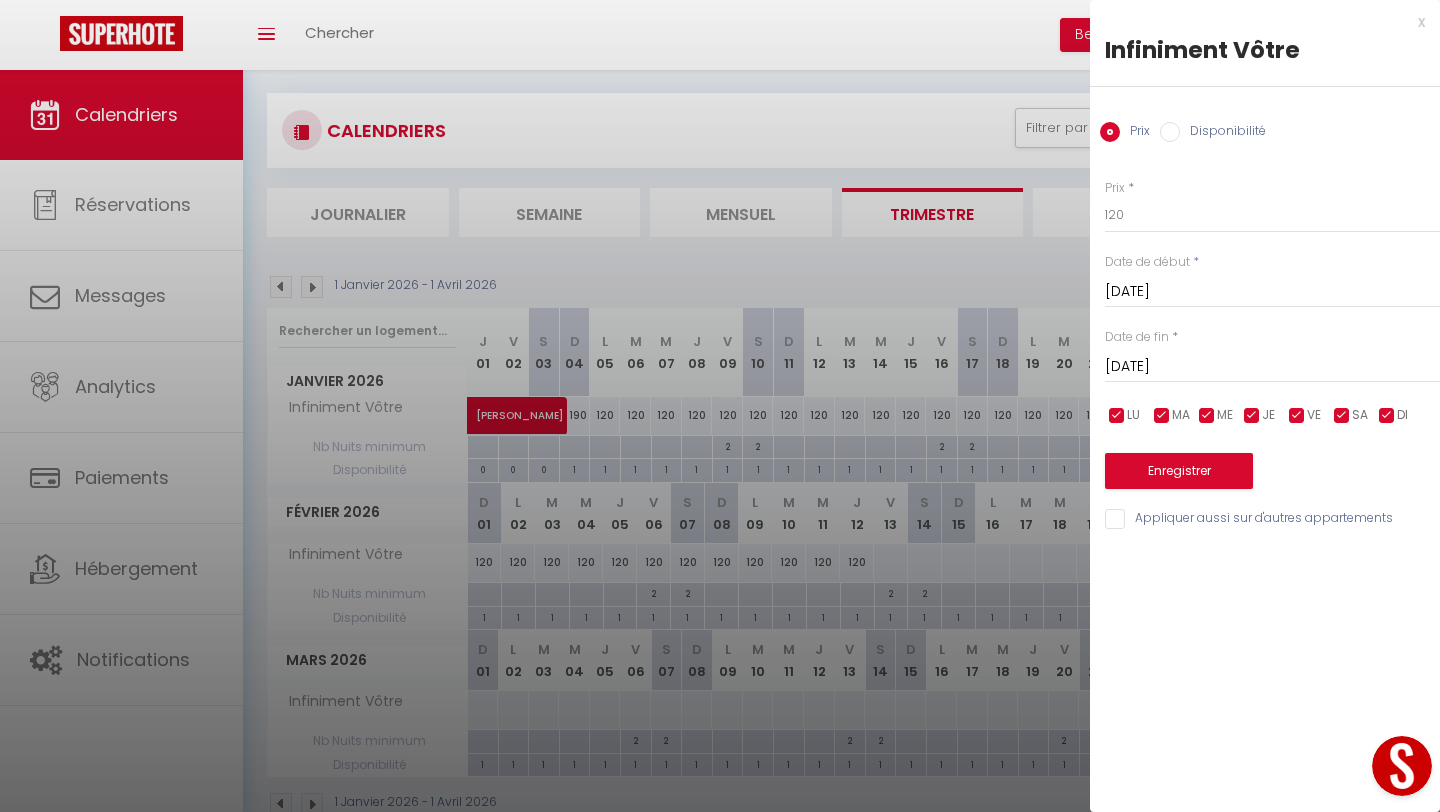 click on "Mer 07 Janvier 2026" at bounding box center (1272, 367) 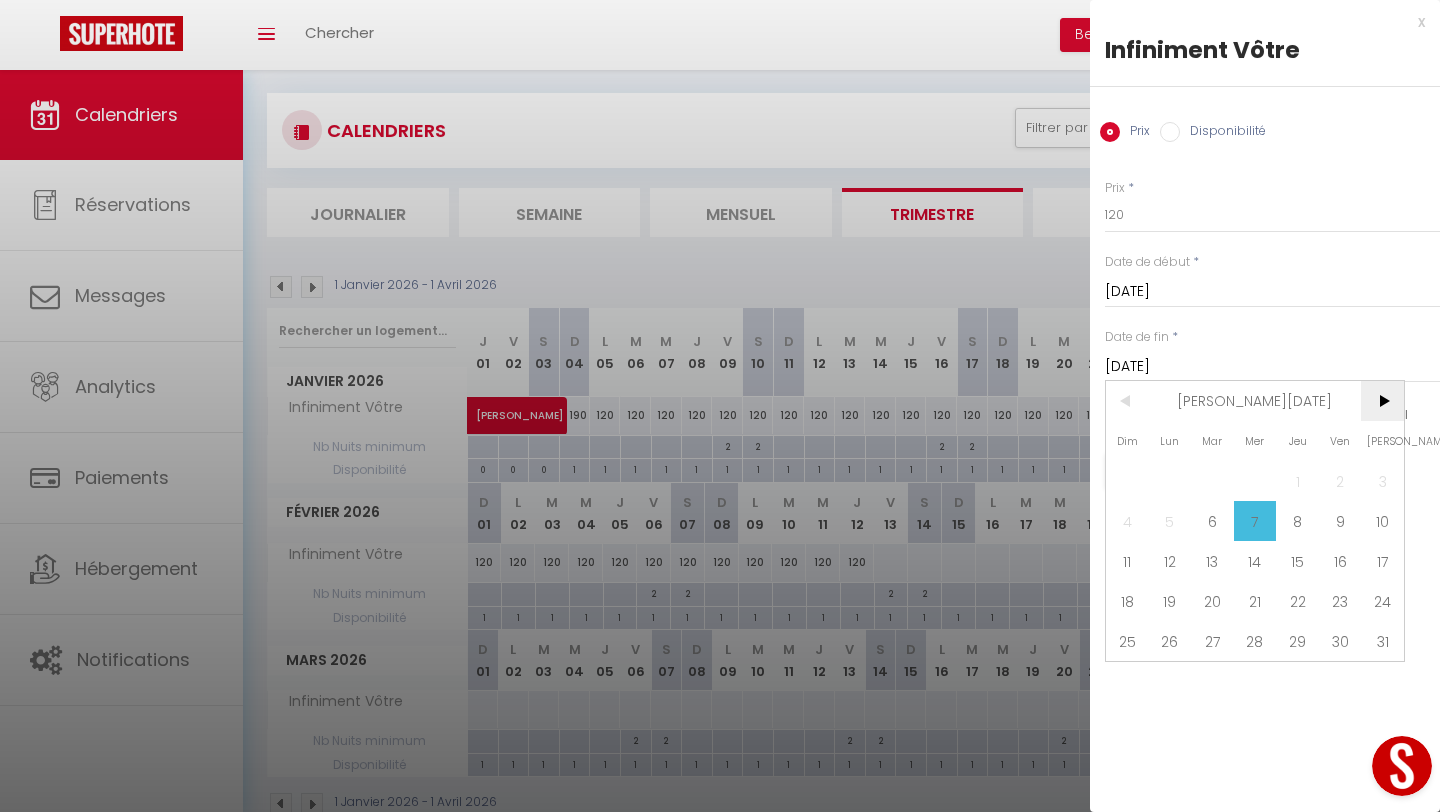click on ">" at bounding box center [1382, 401] 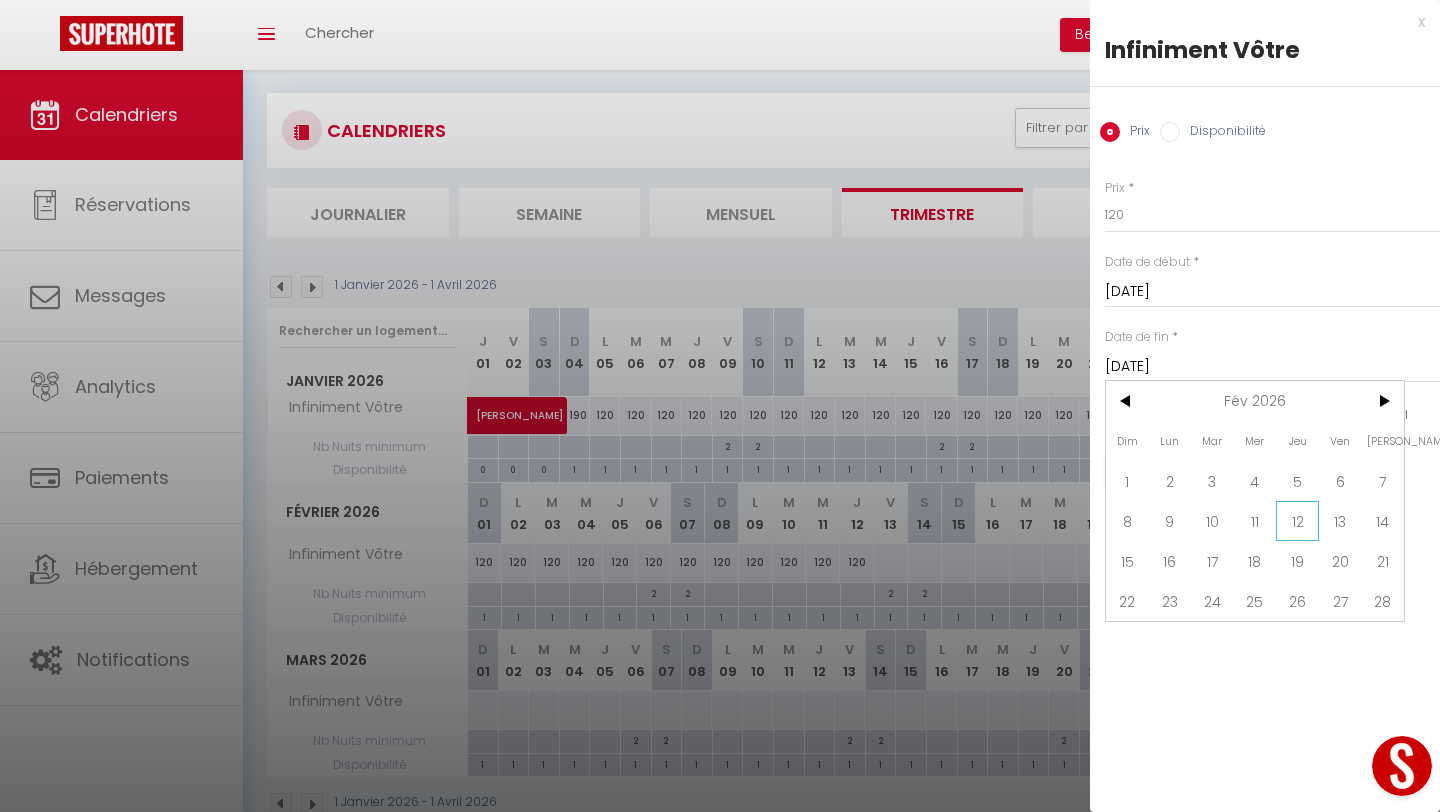 click on "12" at bounding box center [1297, 521] 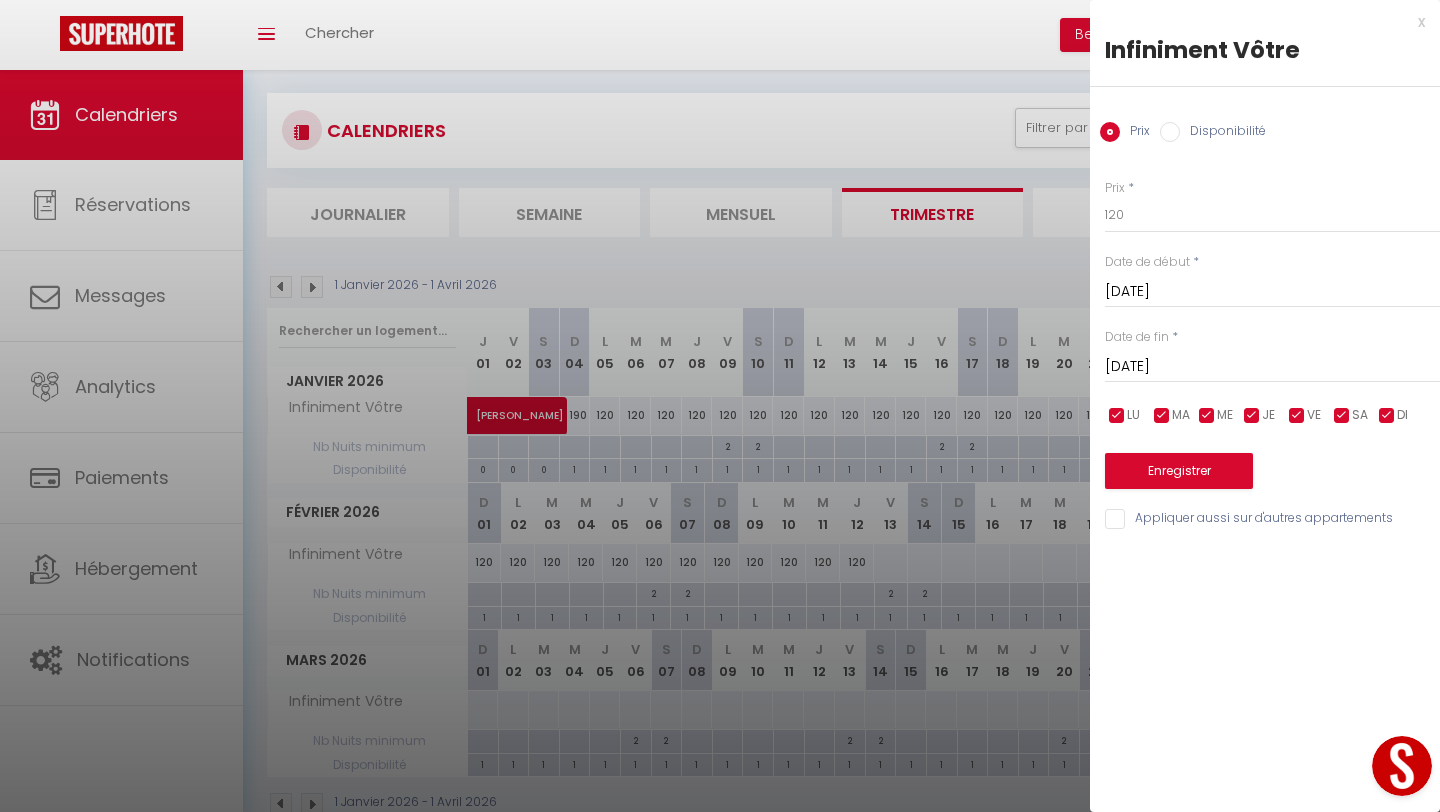 click at bounding box center (1387, 416) 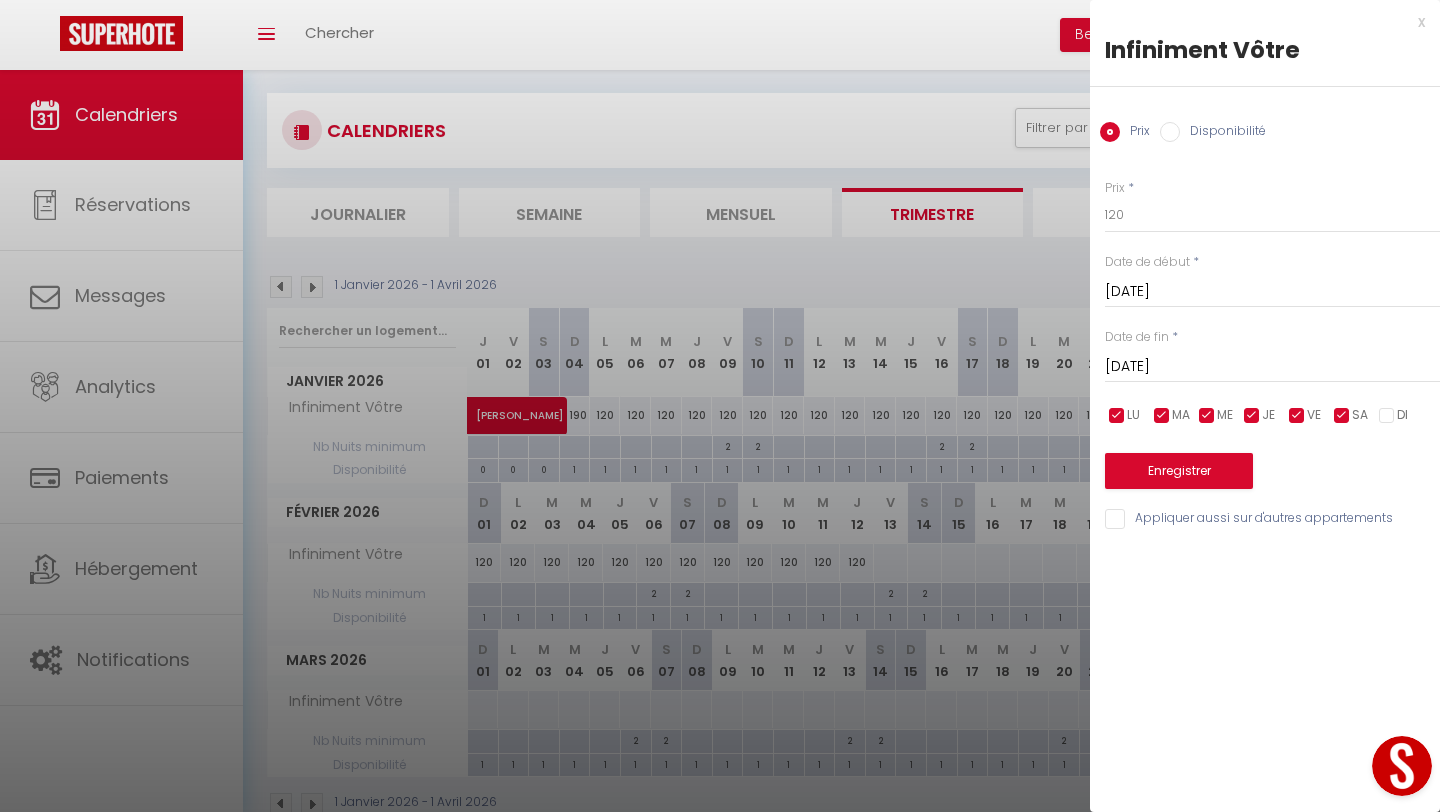 click at bounding box center [1252, 416] 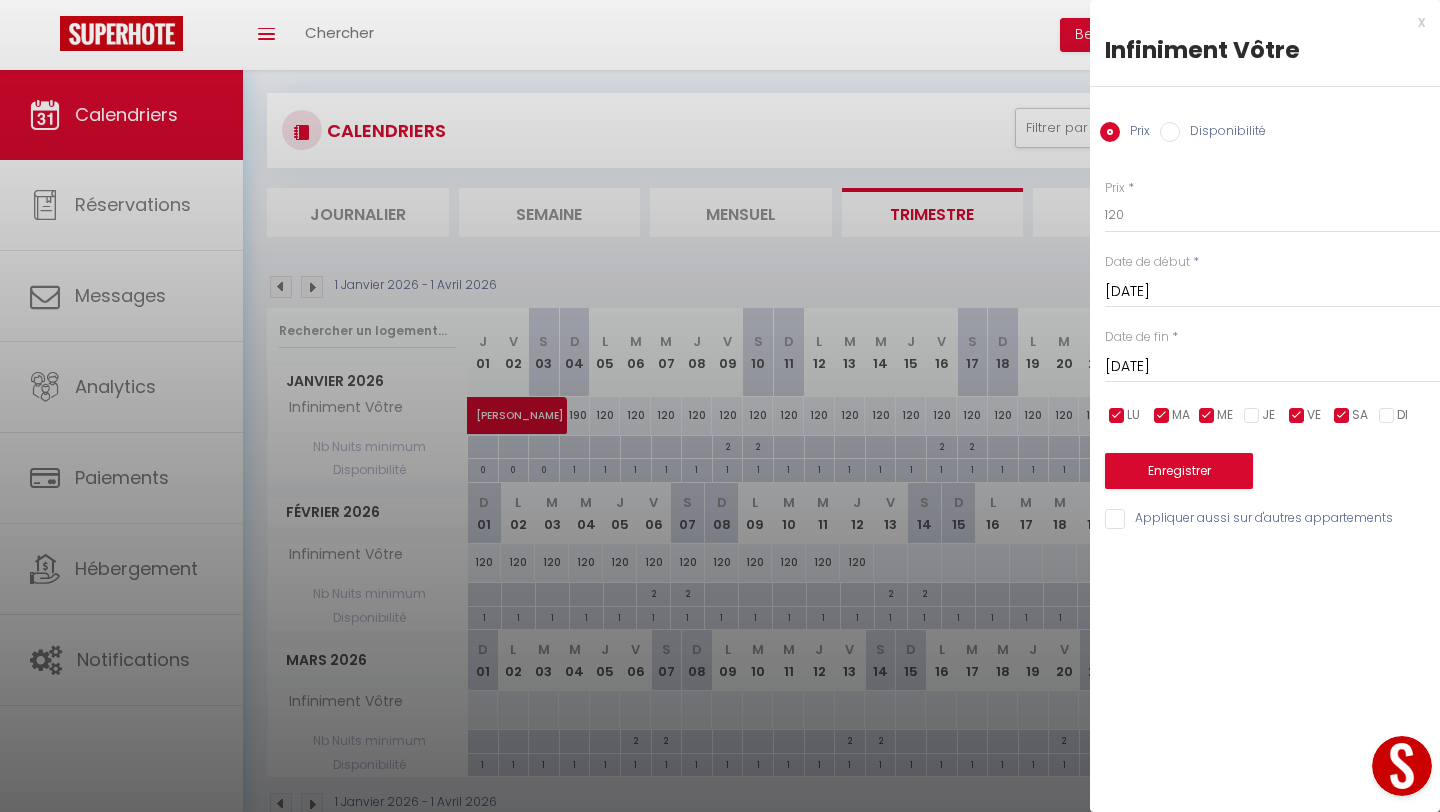 click at bounding box center (1207, 416) 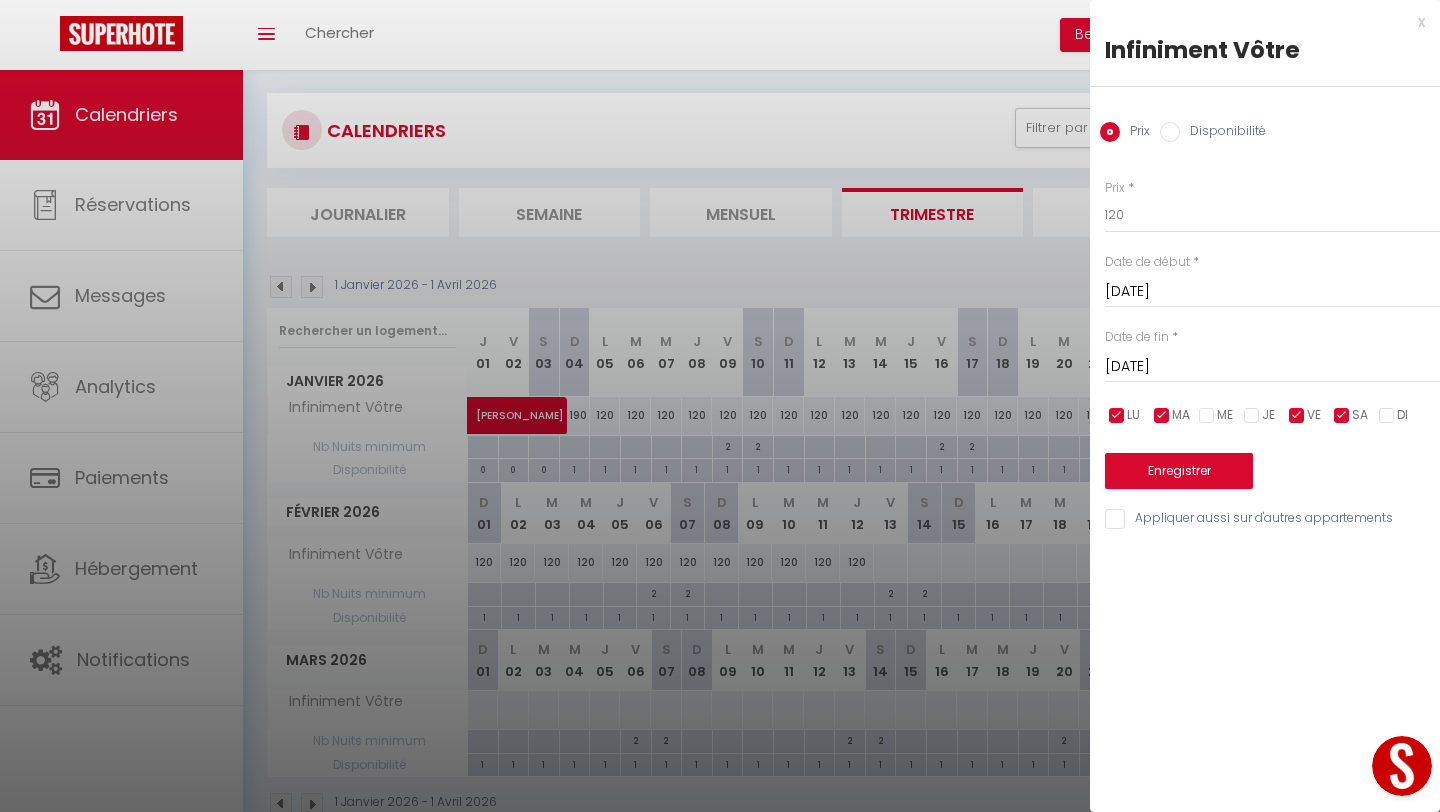 click at bounding box center (1162, 416) 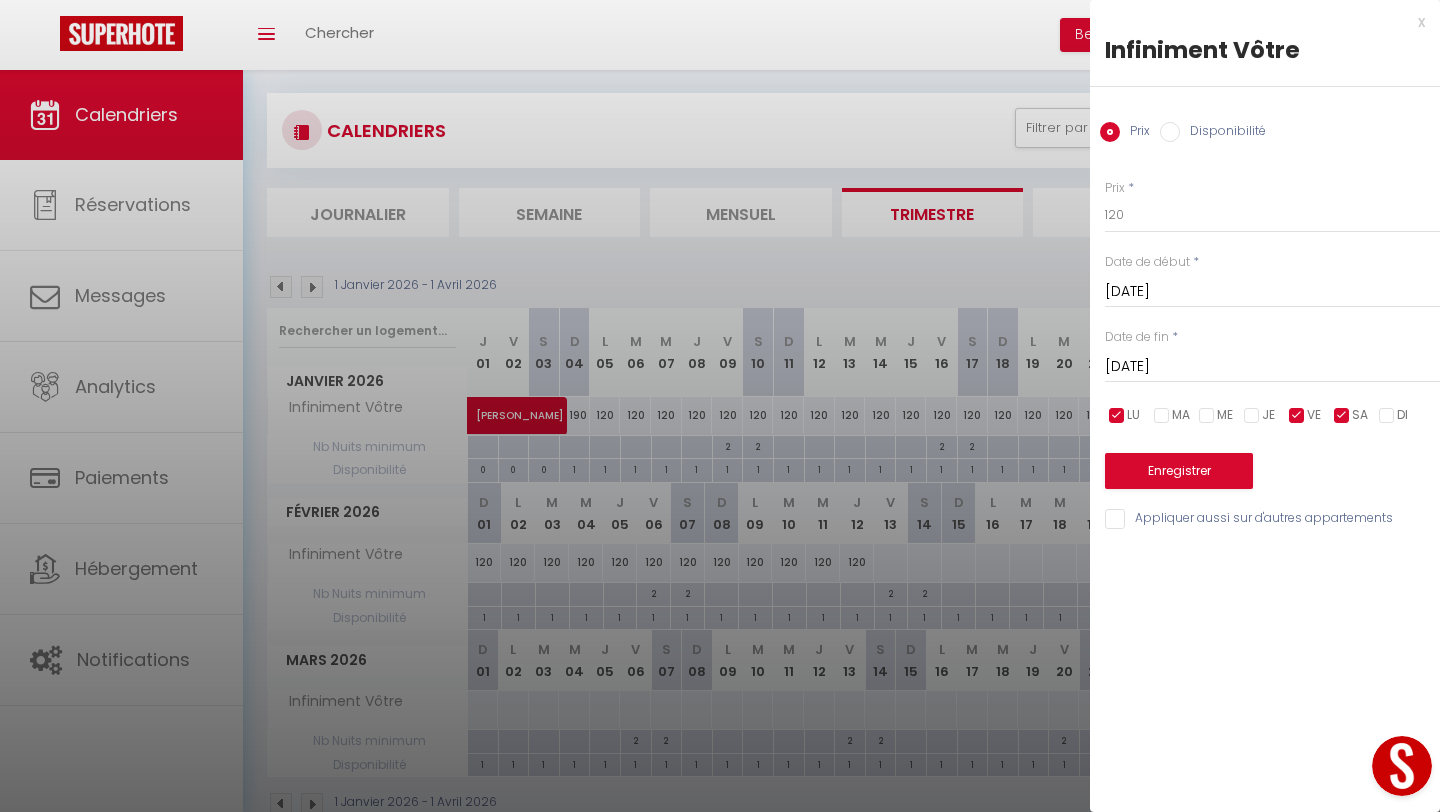 click at bounding box center (1117, 416) 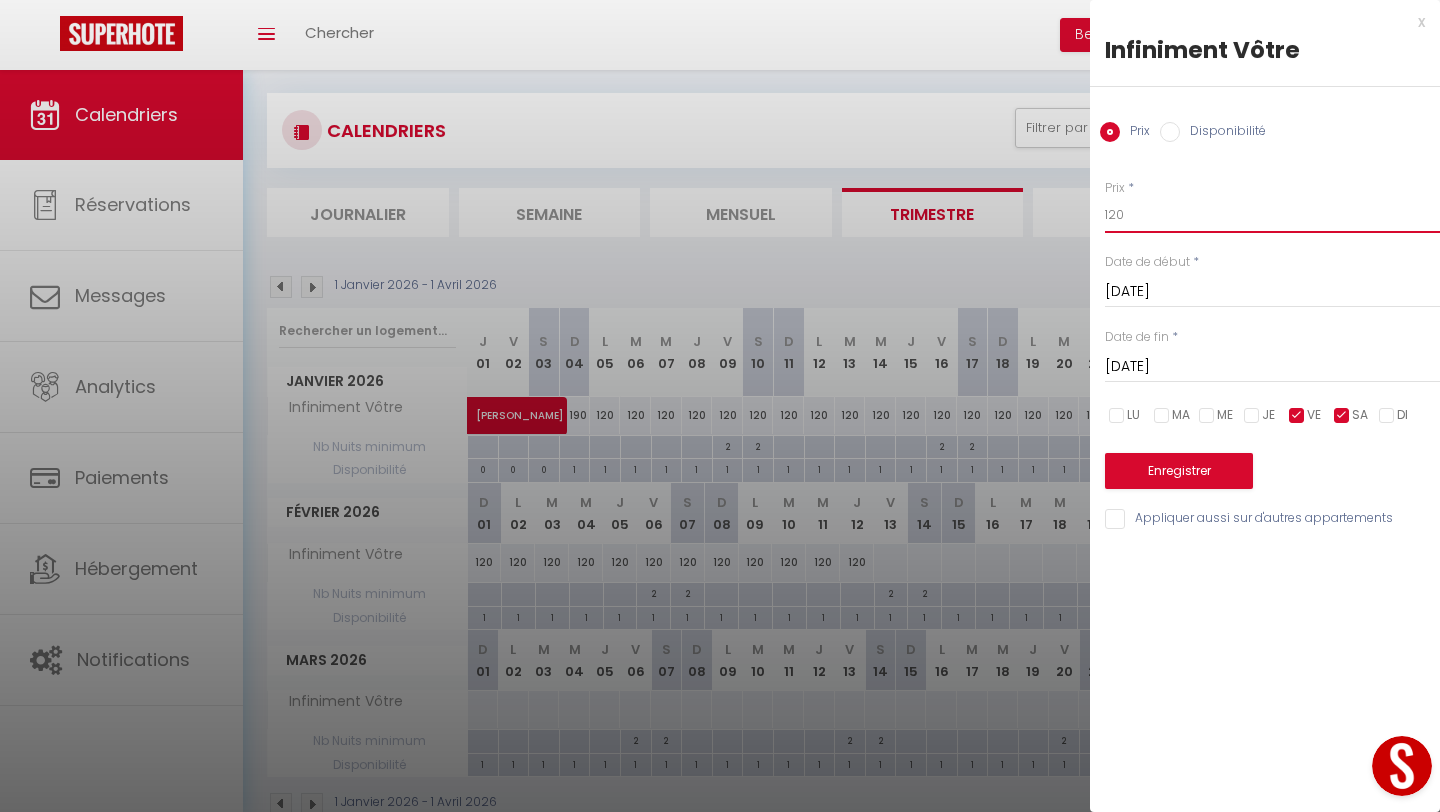 click on "120" at bounding box center [1272, 215] 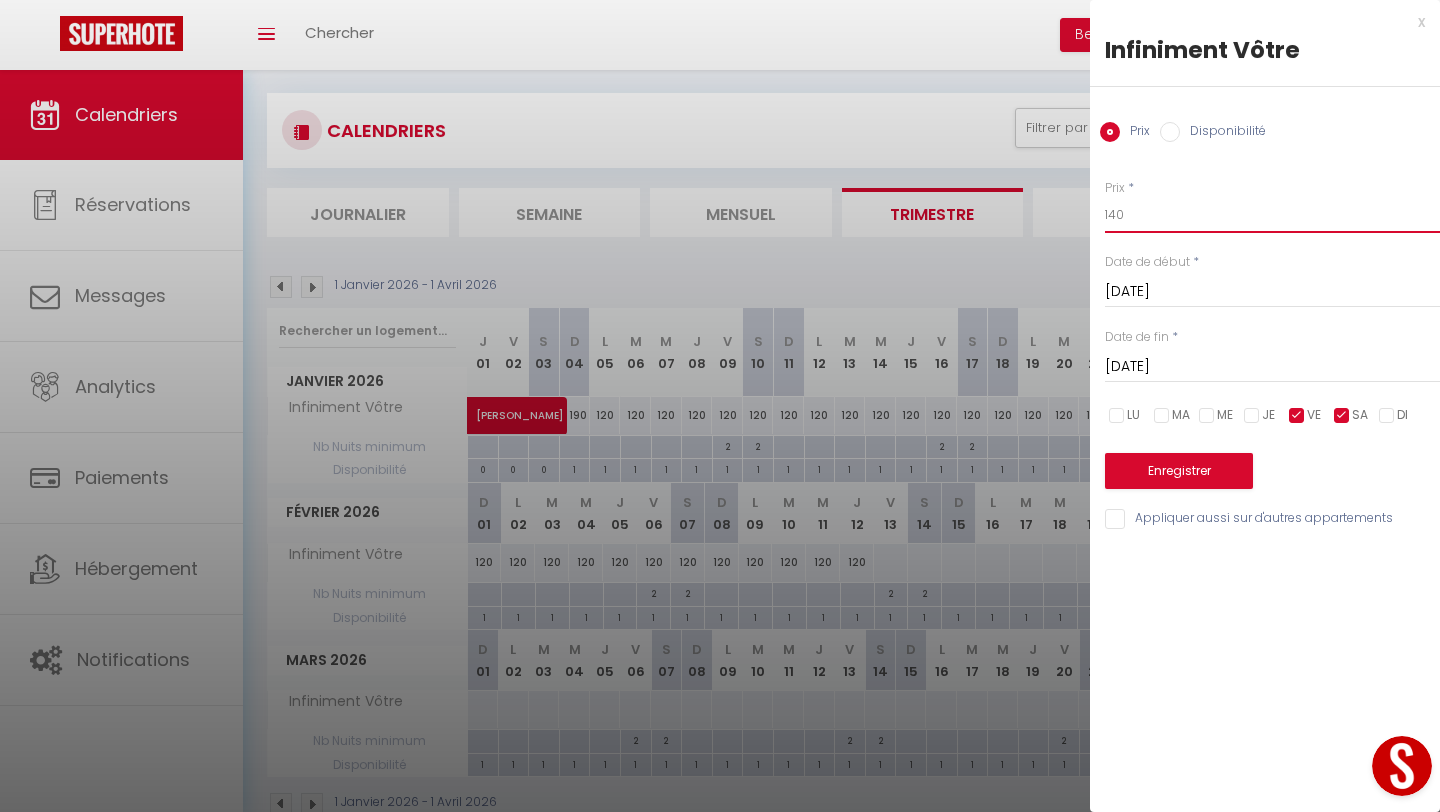 type on "140" 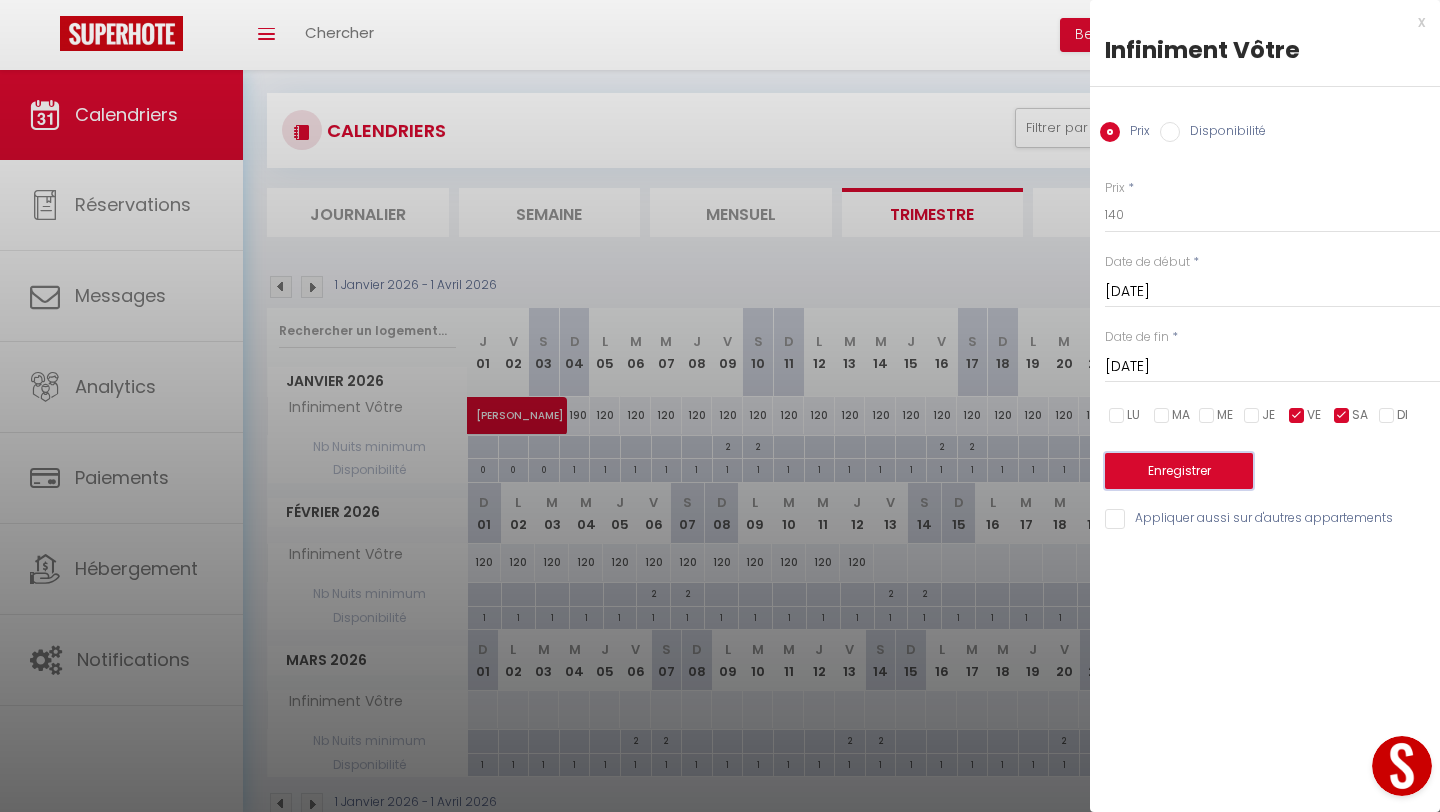 click on "Enregistrer" at bounding box center [1179, 471] 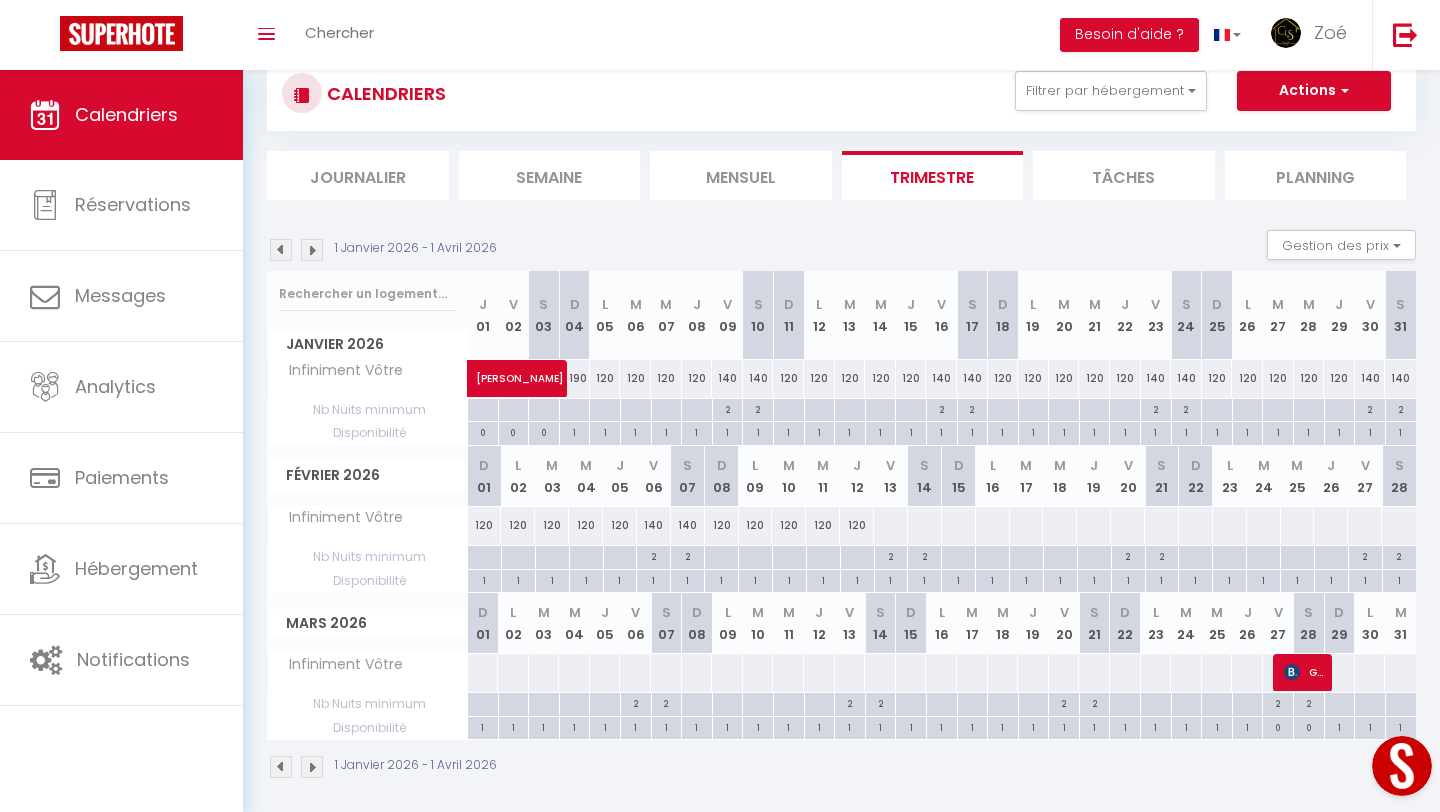 scroll, scrollTop: 70, scrollLeft: 0, axis: vertical 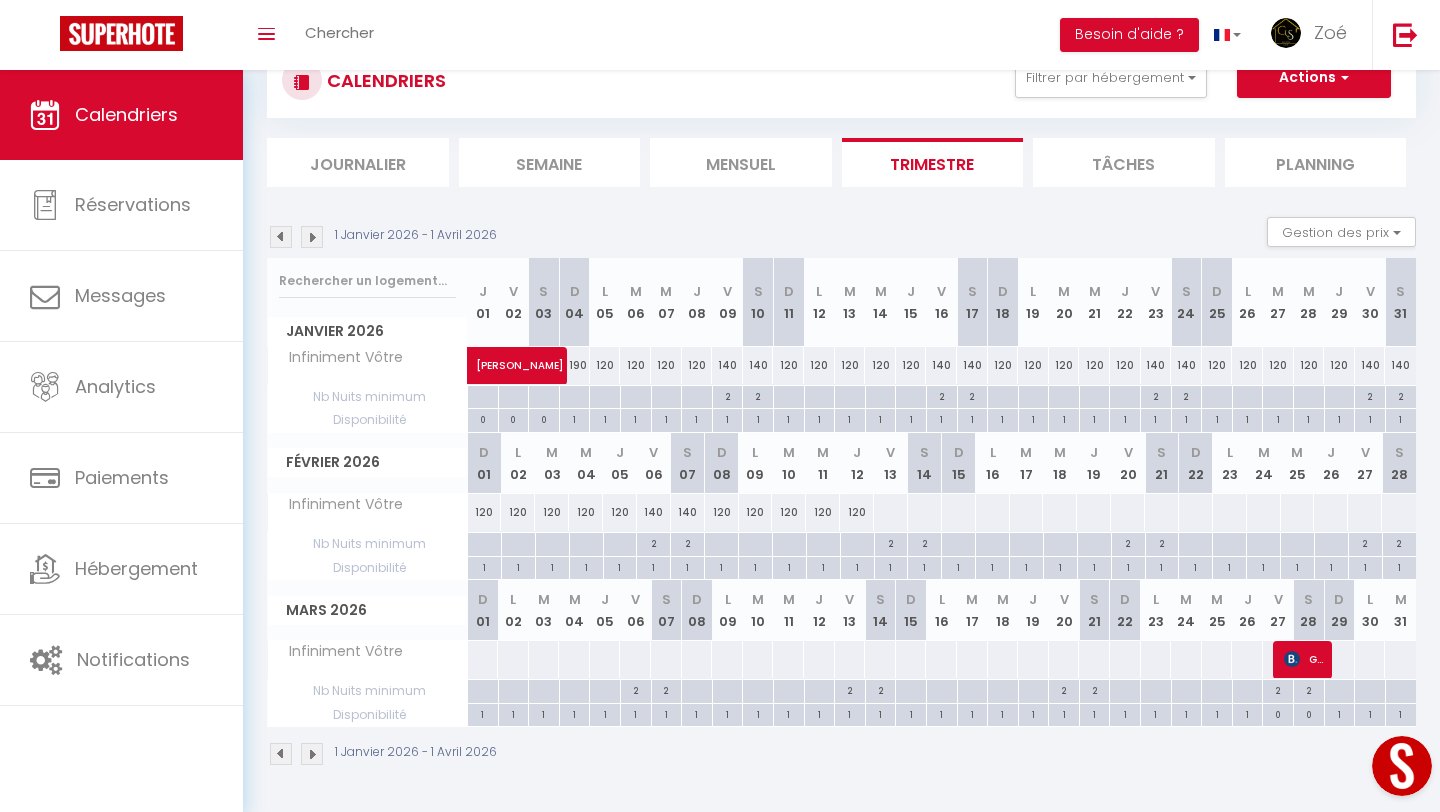 click at bounding box center (890, 512) 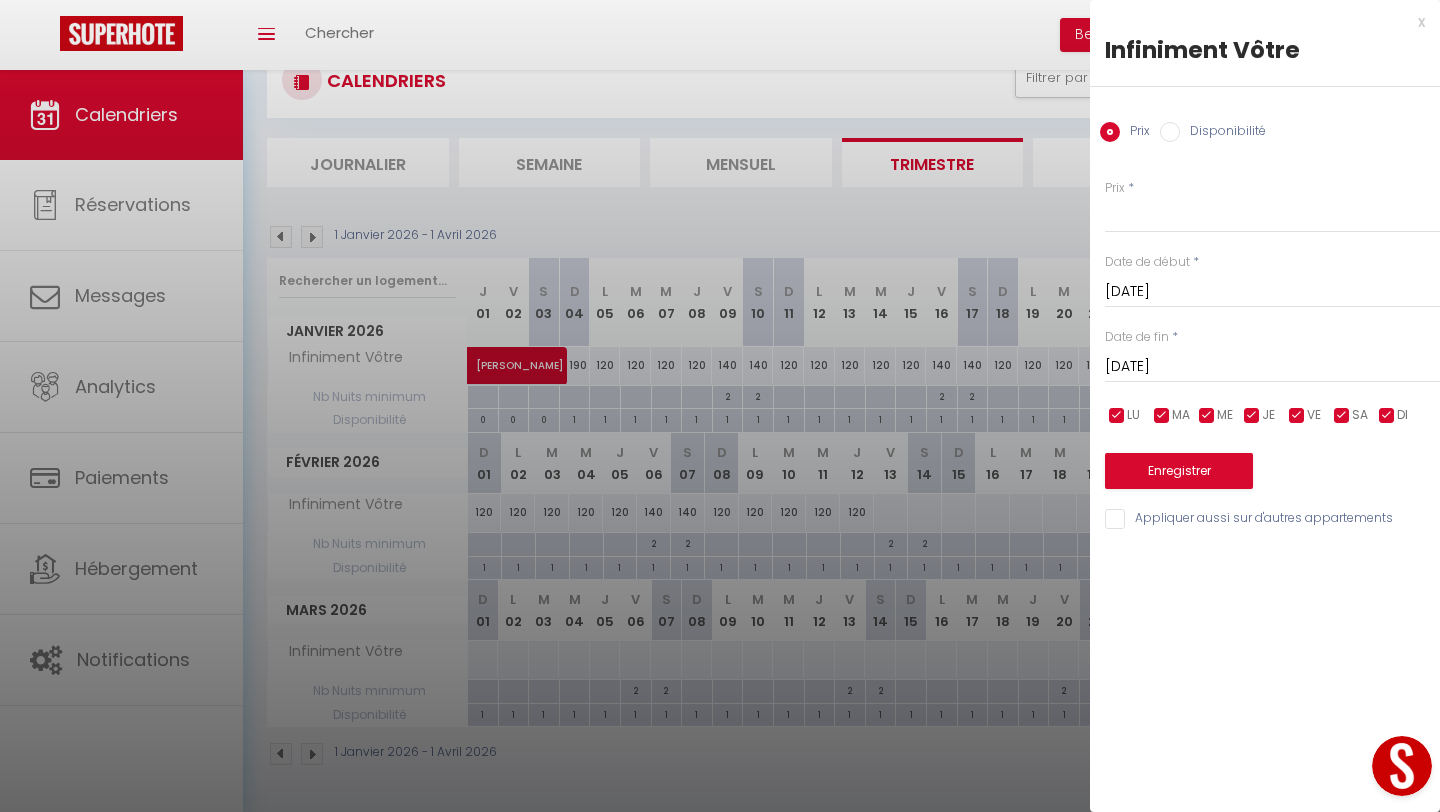 click on "[PERSON_NAME] 14 Février 2026" at bounding box center [1272, 367] 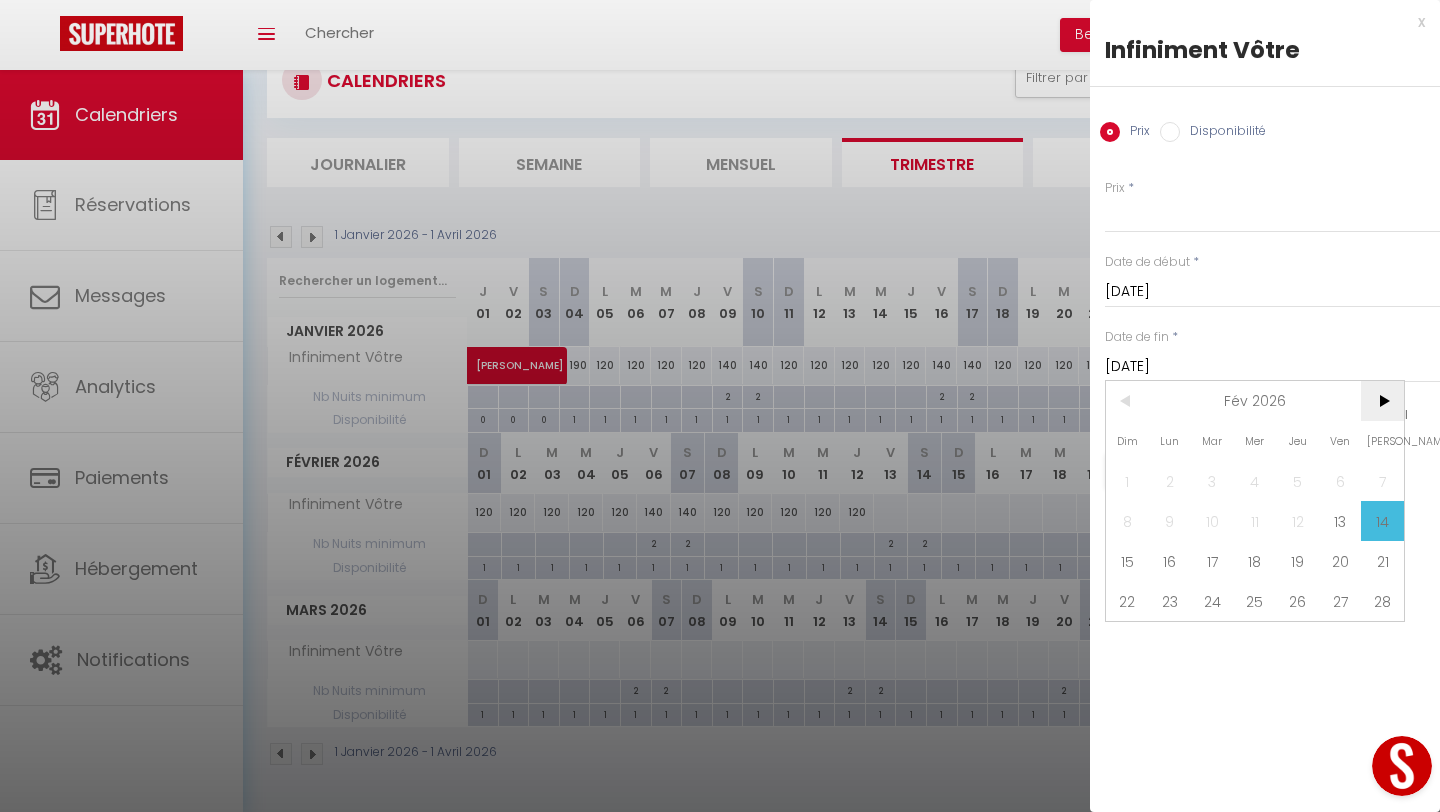 click on ">" at bounding box center [1382, 401] 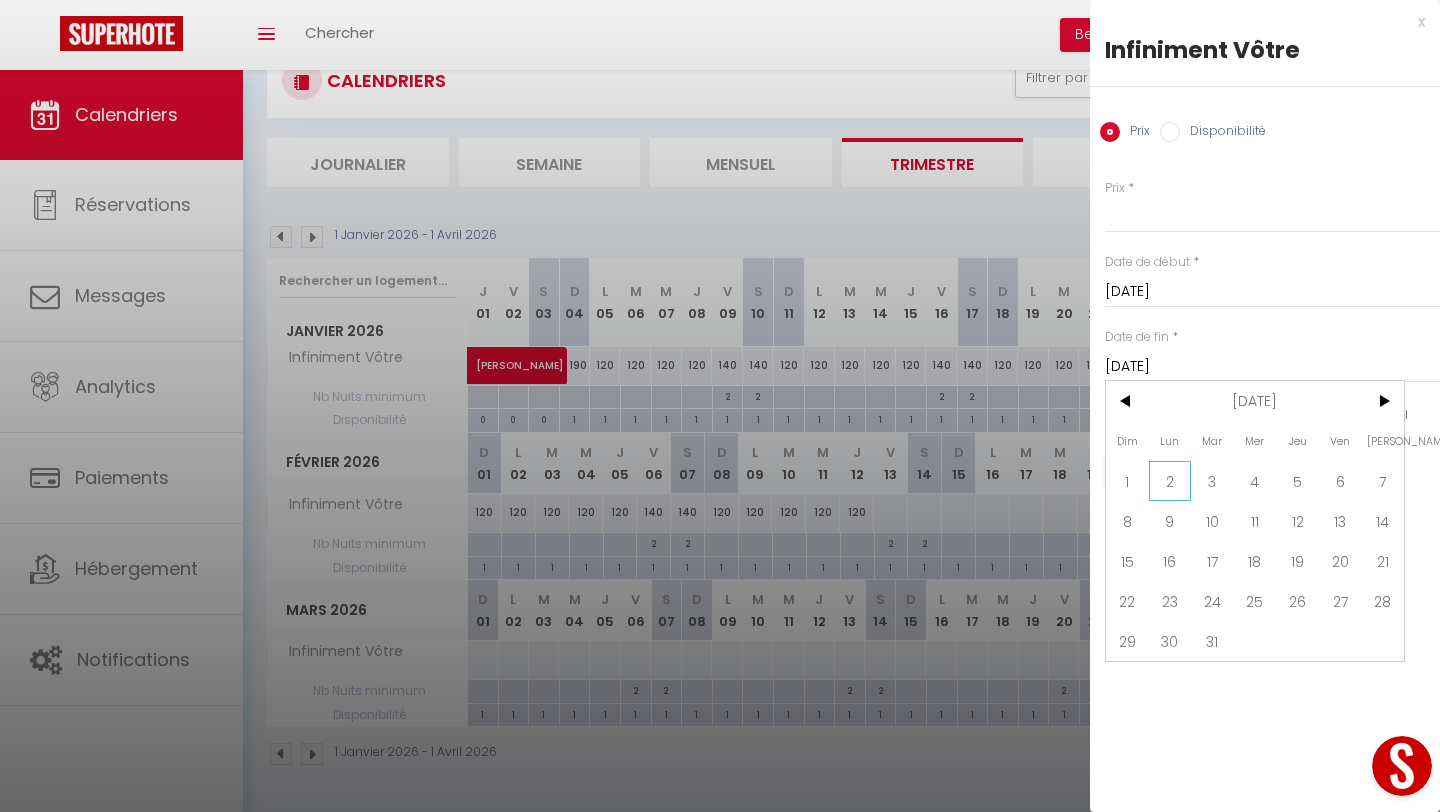 click on "2" at bounding box center [1170, 481] 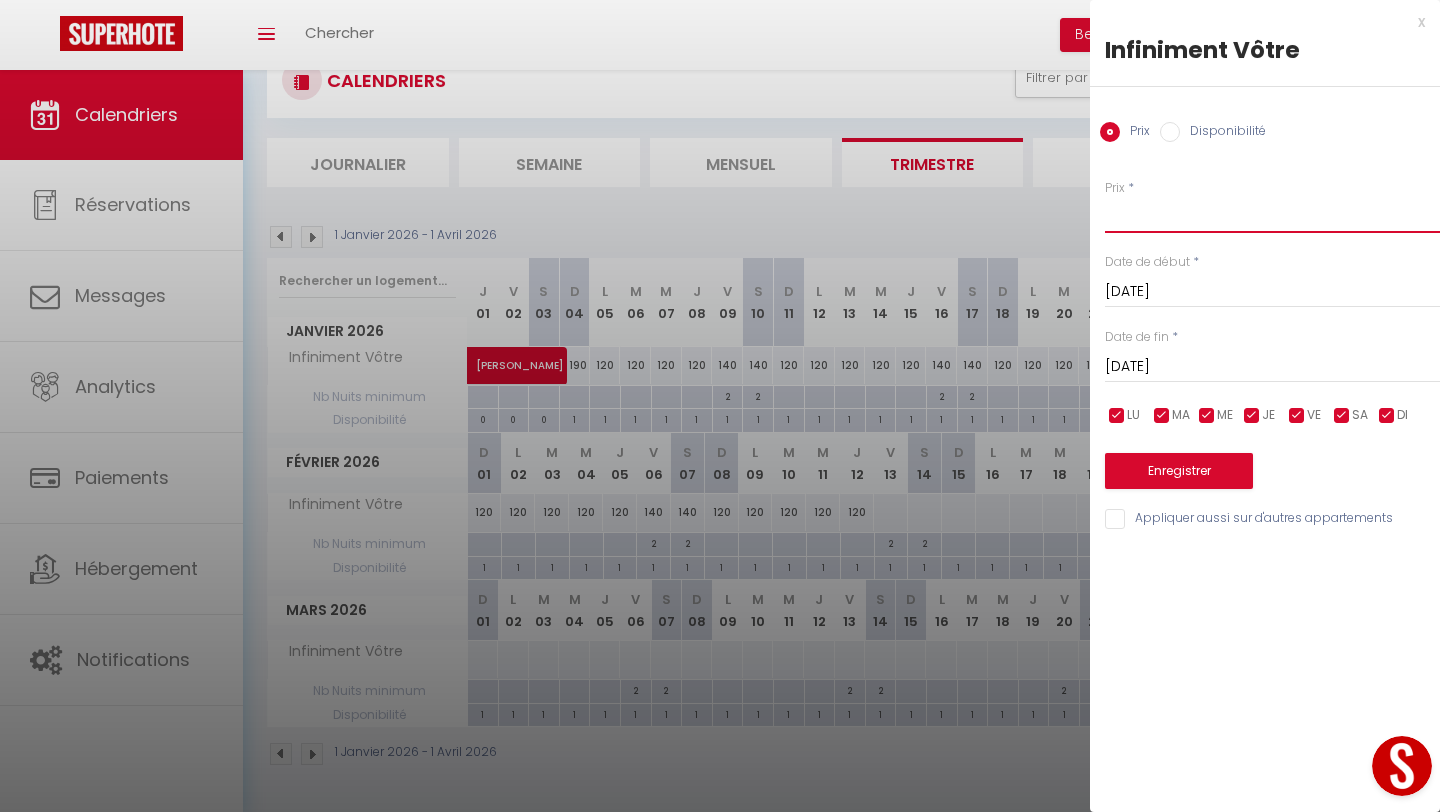 click on "Prix" at bounding box center [1272, 215] 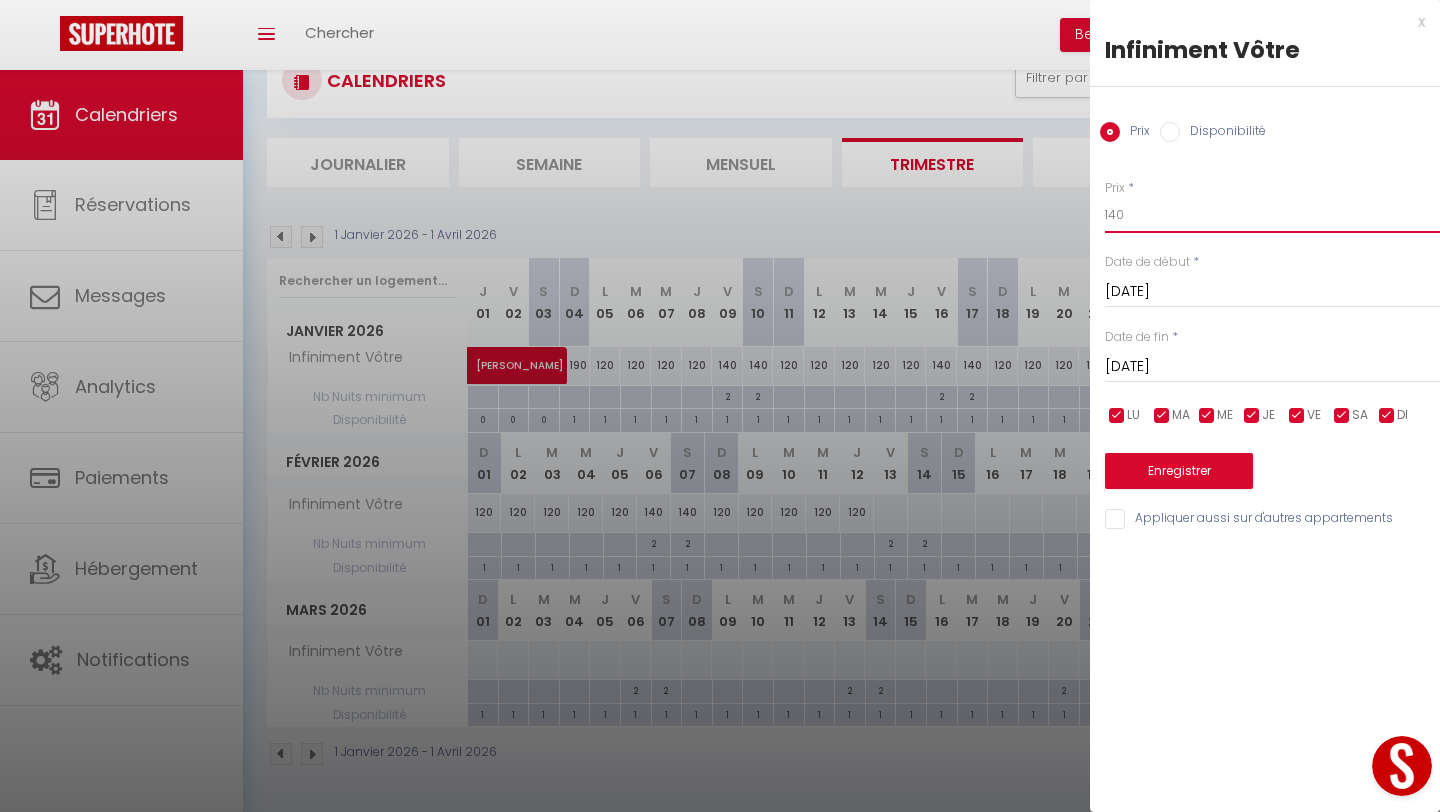 type on "140" 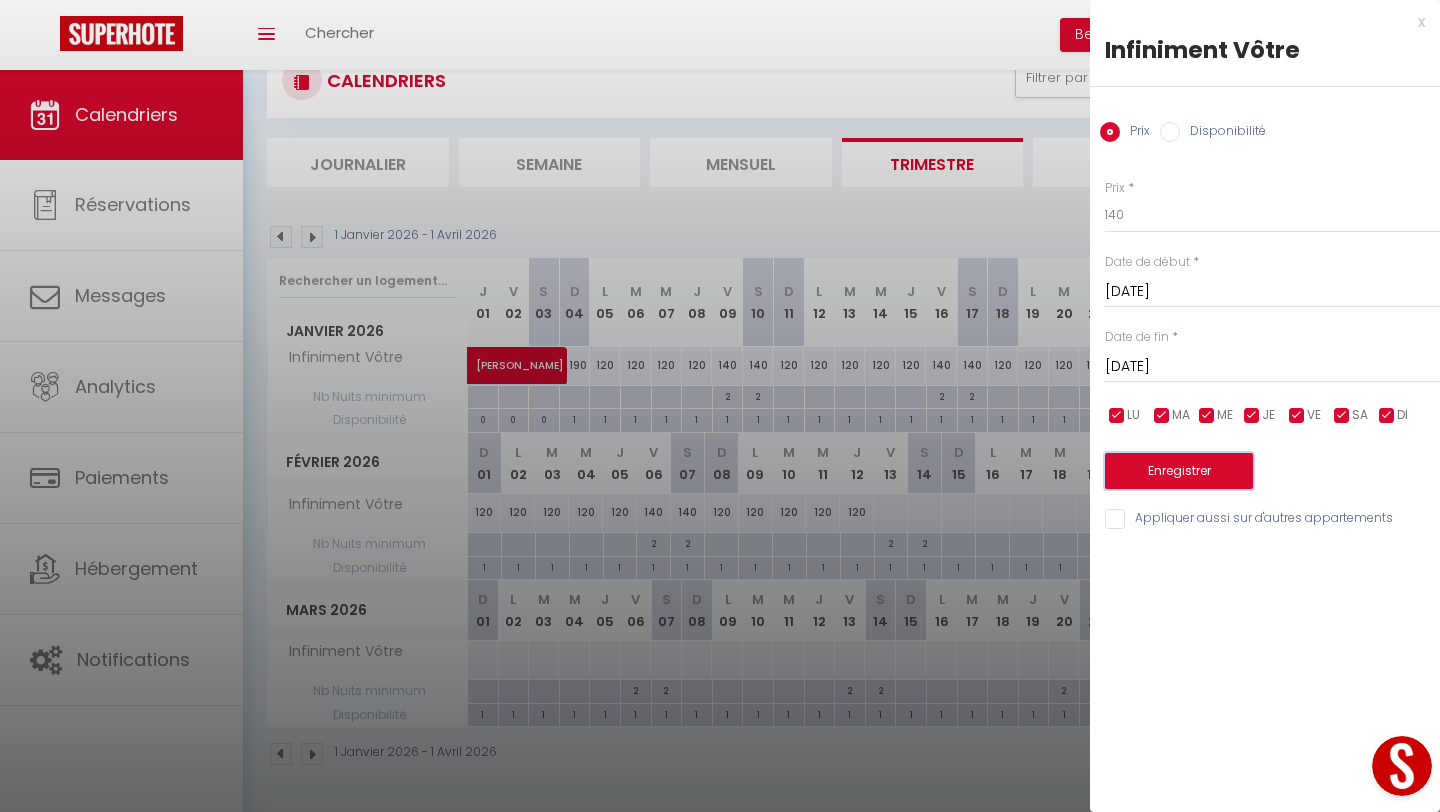 click on "Enregistrer" at bounding box center [1179, 471] 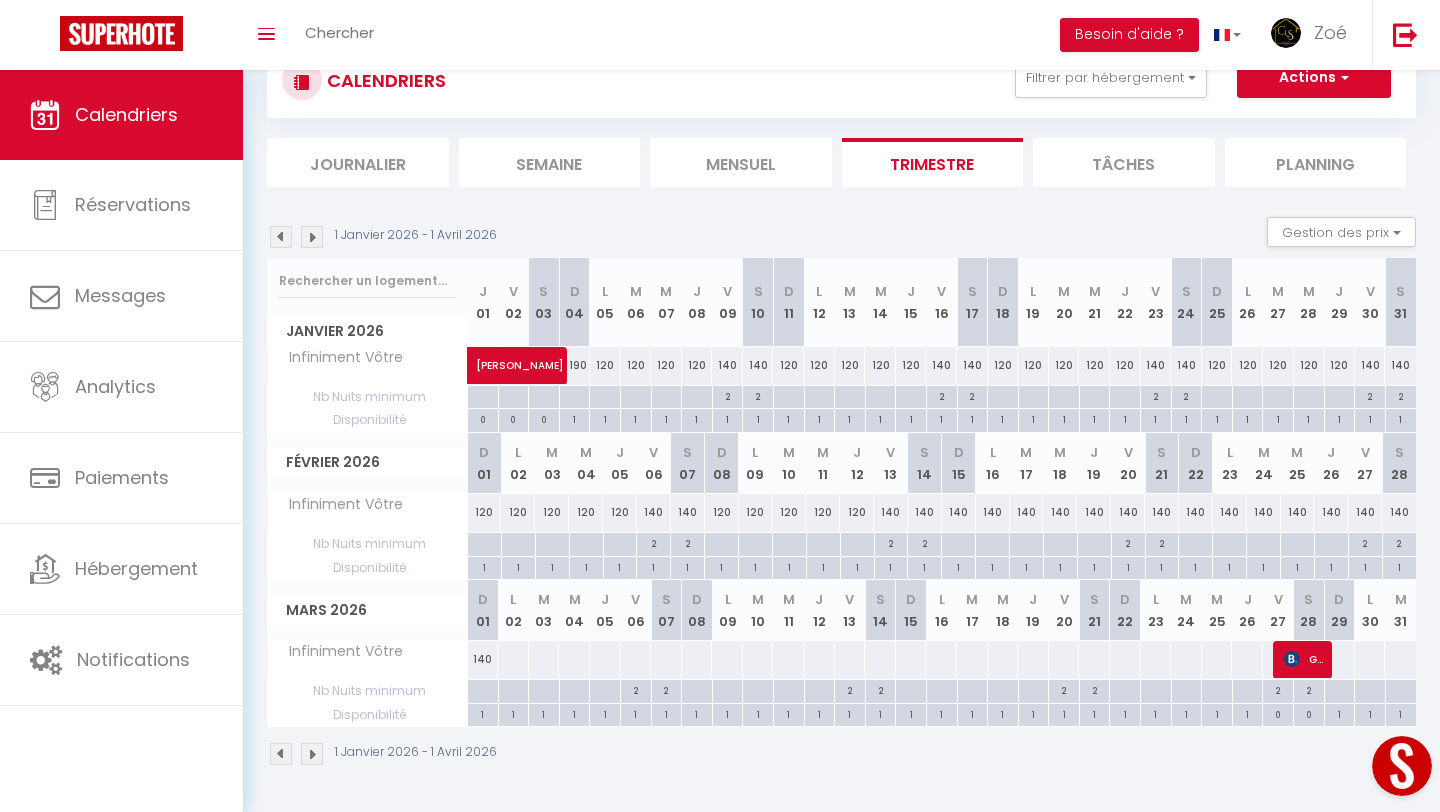 click on "140" at bounding box center [891, 512] 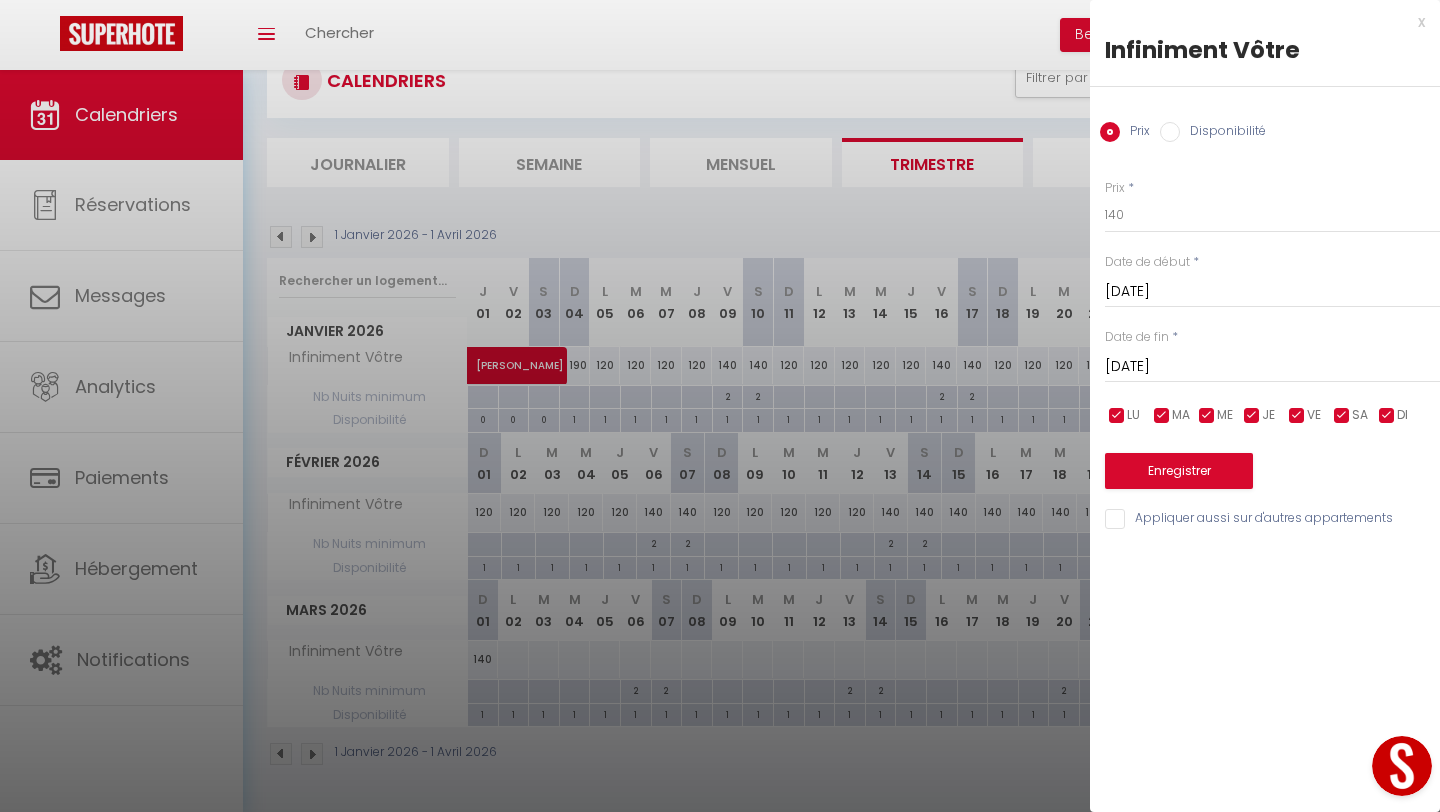 click on "[PERSON_NAME] 14 Février 2026" at bounding box center [1272, 367] 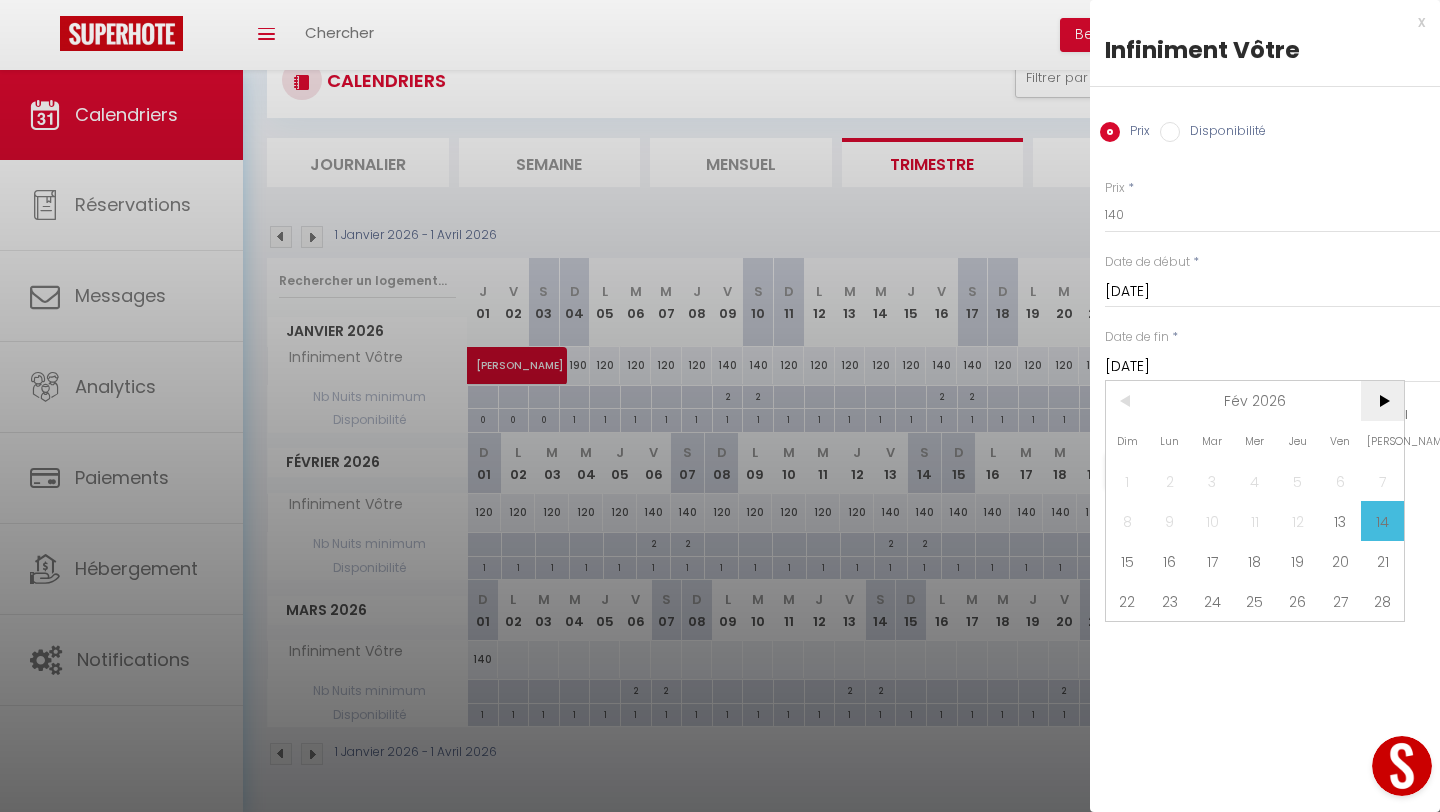 click on ">" at bounding box center [1382, 401] 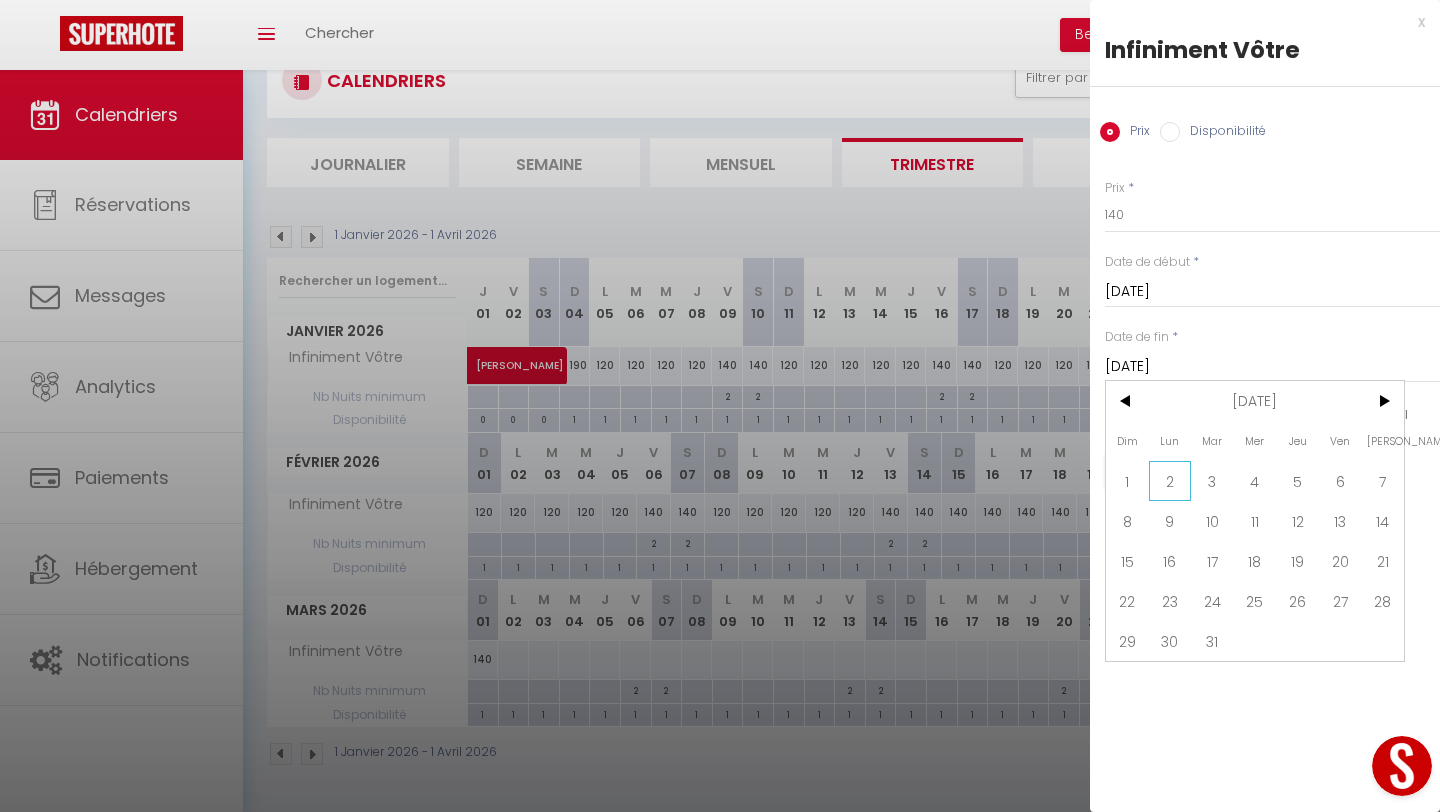 click on "2" at bounding box center (1170, 481) 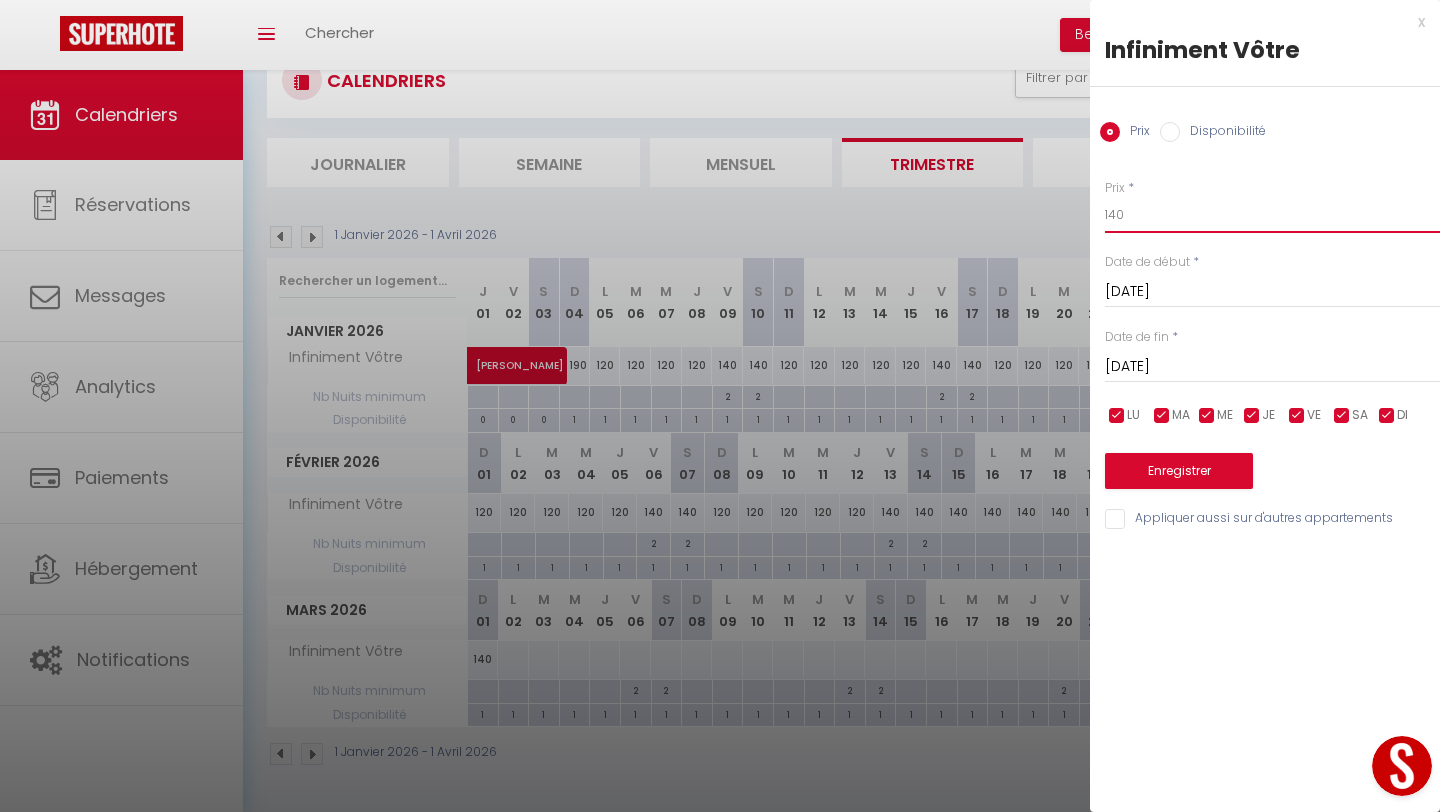 drag, startPoint x: 1125, startPoint y: 220, endPoint x: 1111, endPoint y: 219, distance: 14.035668 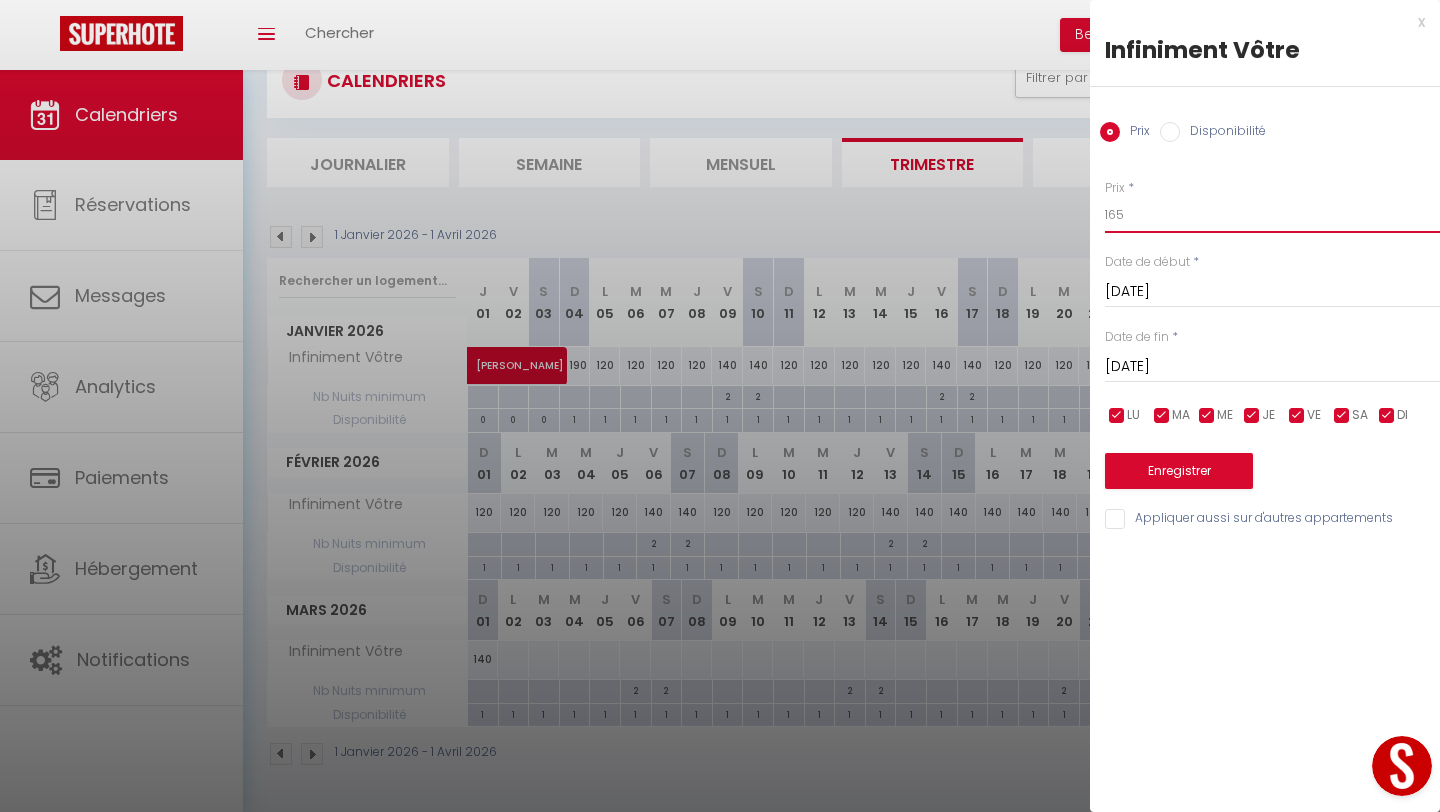 type on "165" 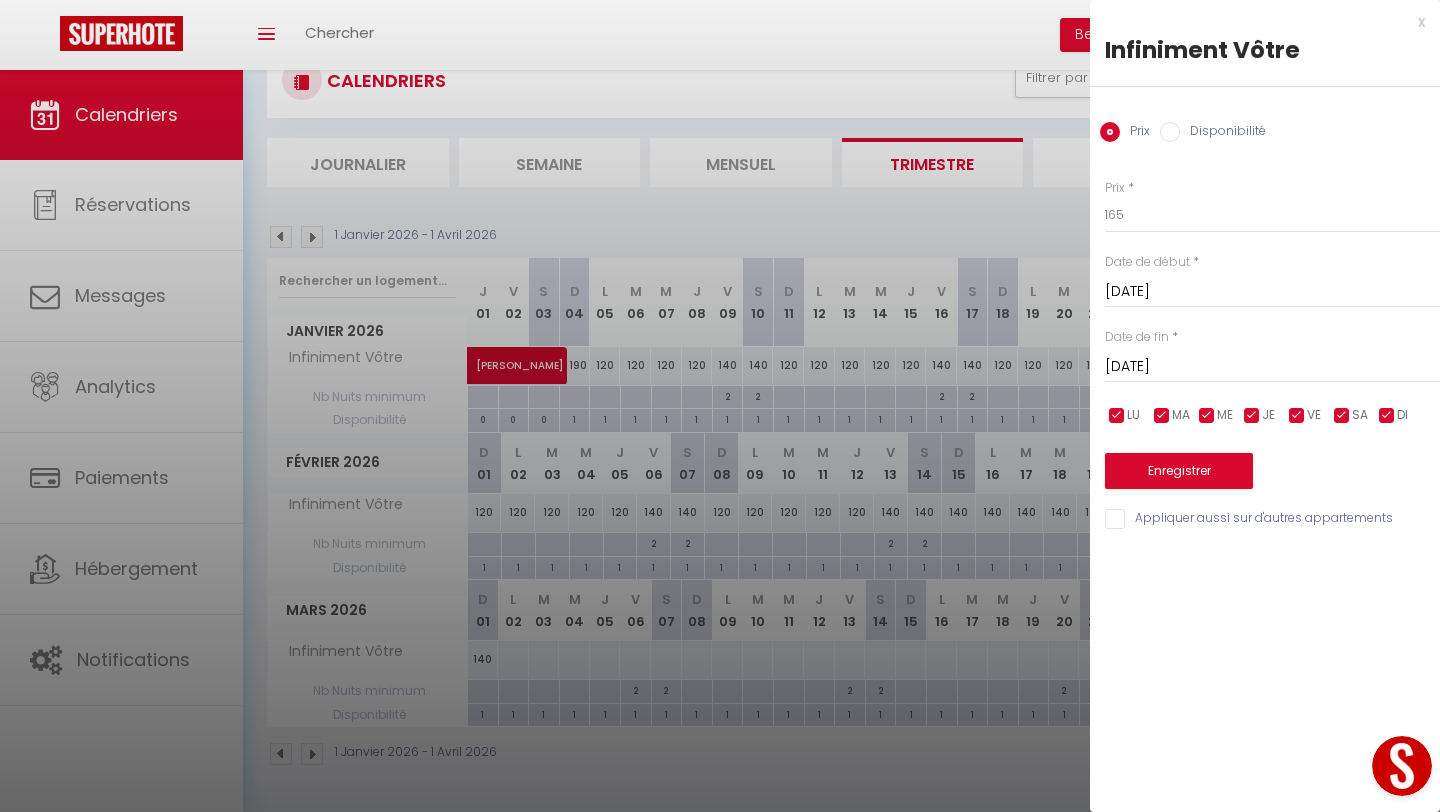click at bounding box center (1117, 416) 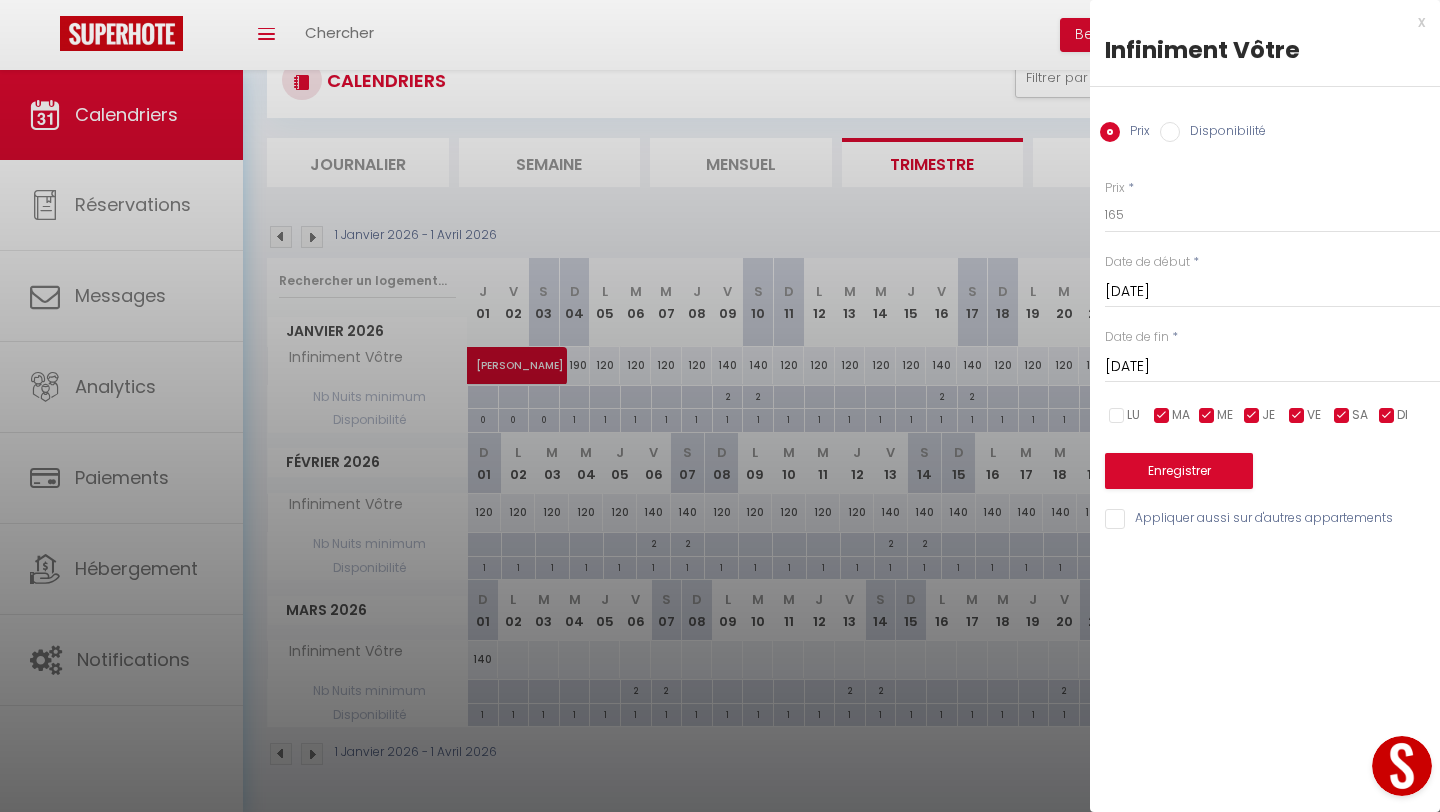 click at bounding box center (1162, 416) 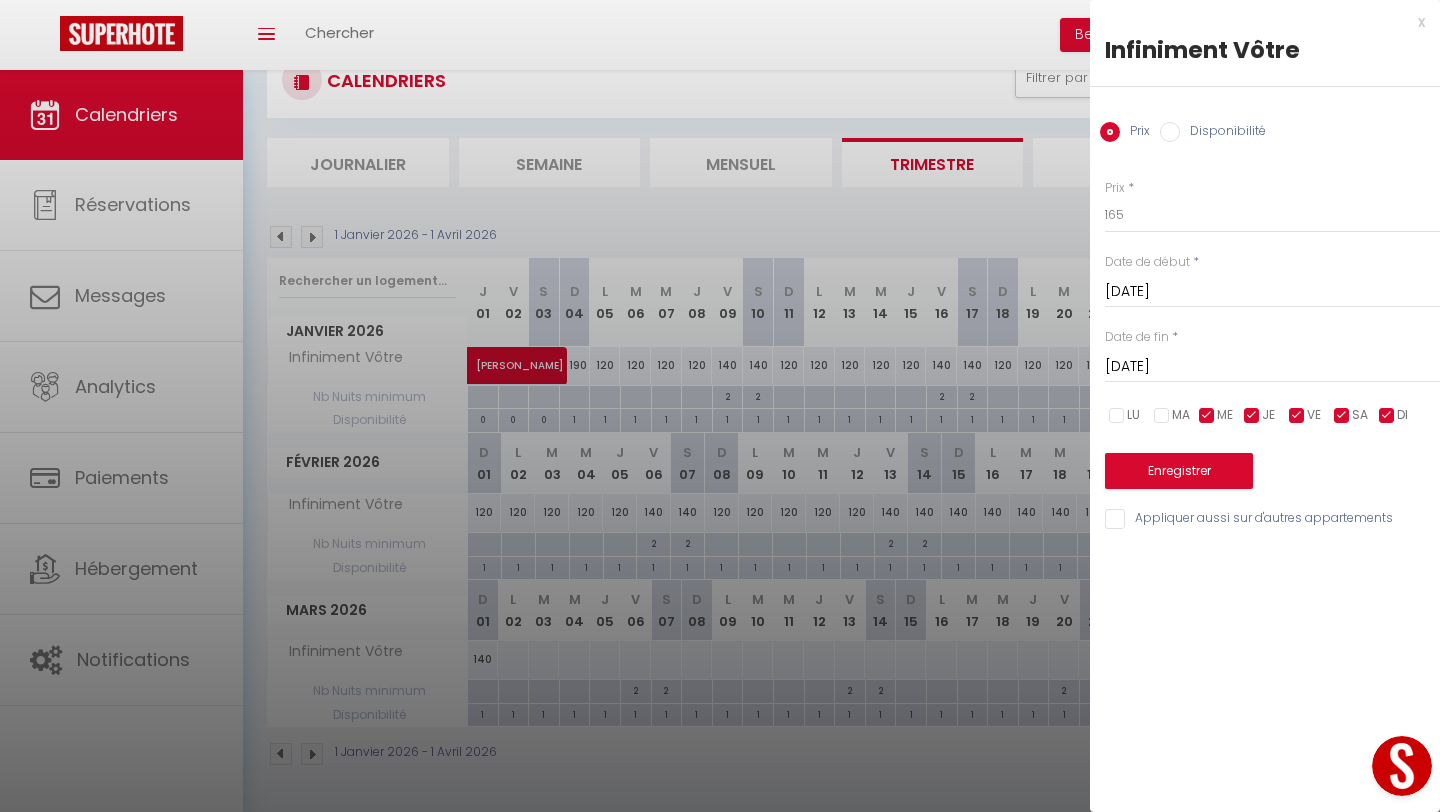 click at bounding box center [1207, 416] 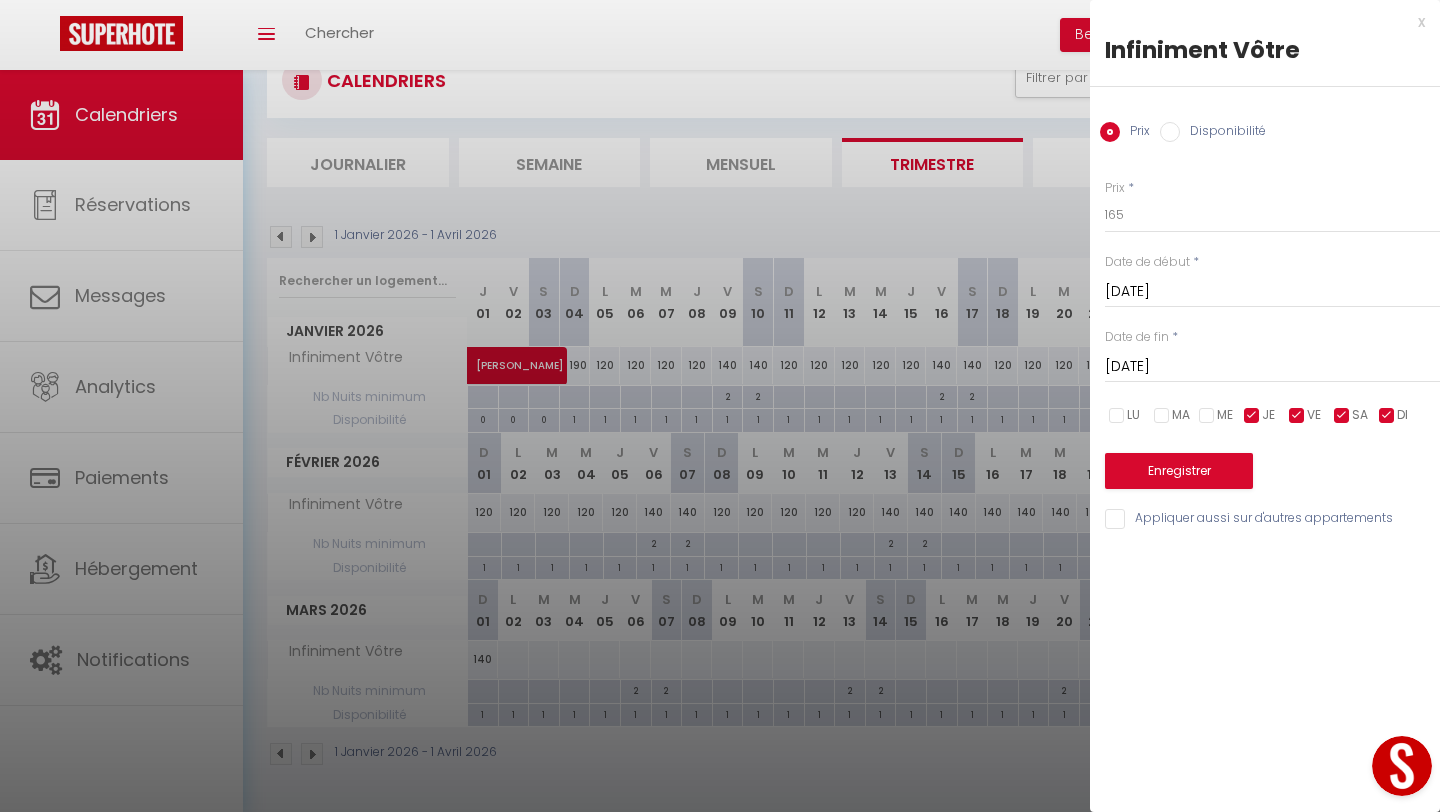 click at bounding box center (1252, 416) 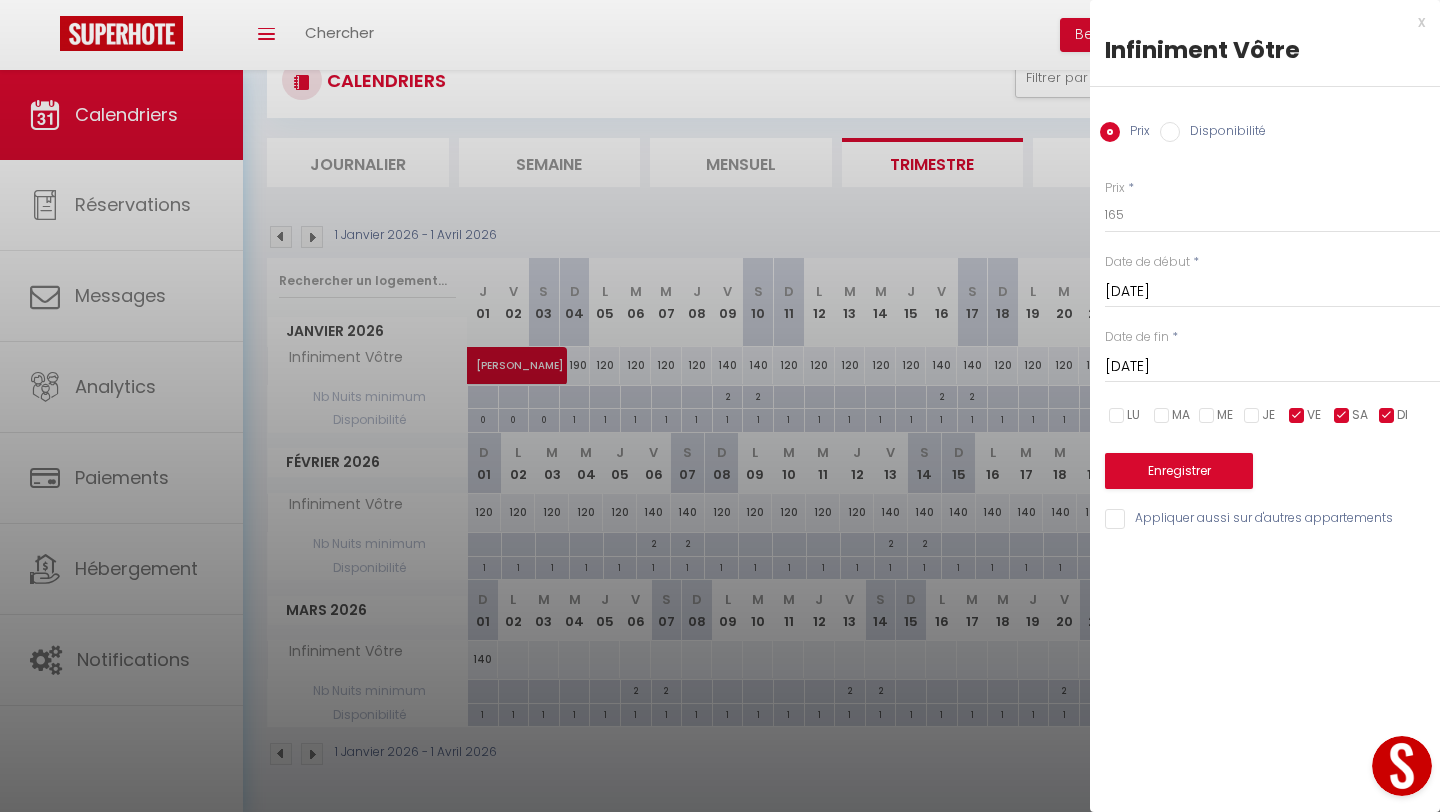 click at bounding box center [1387, 416] 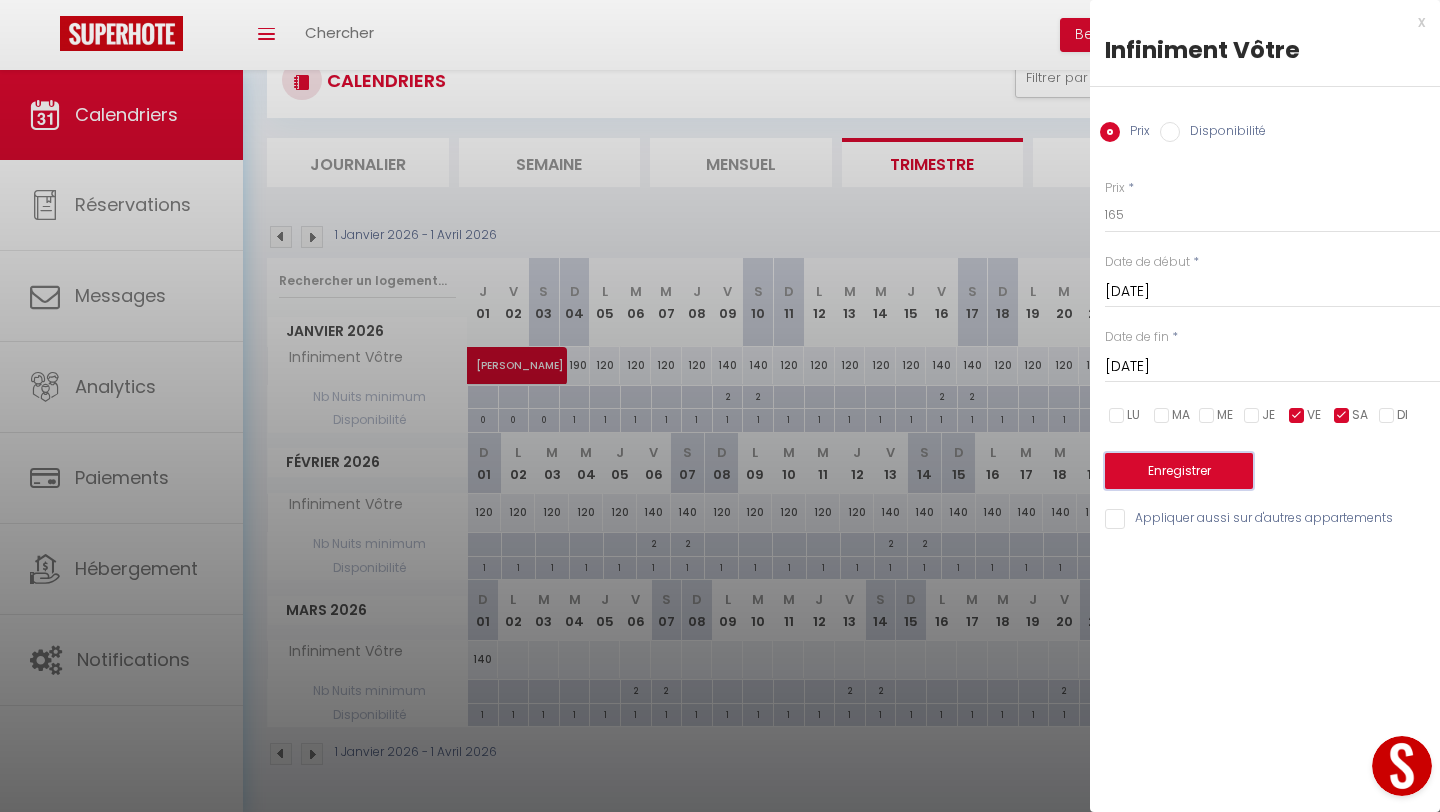 click on "Enregistrer" at bounding box center [1179, 471] 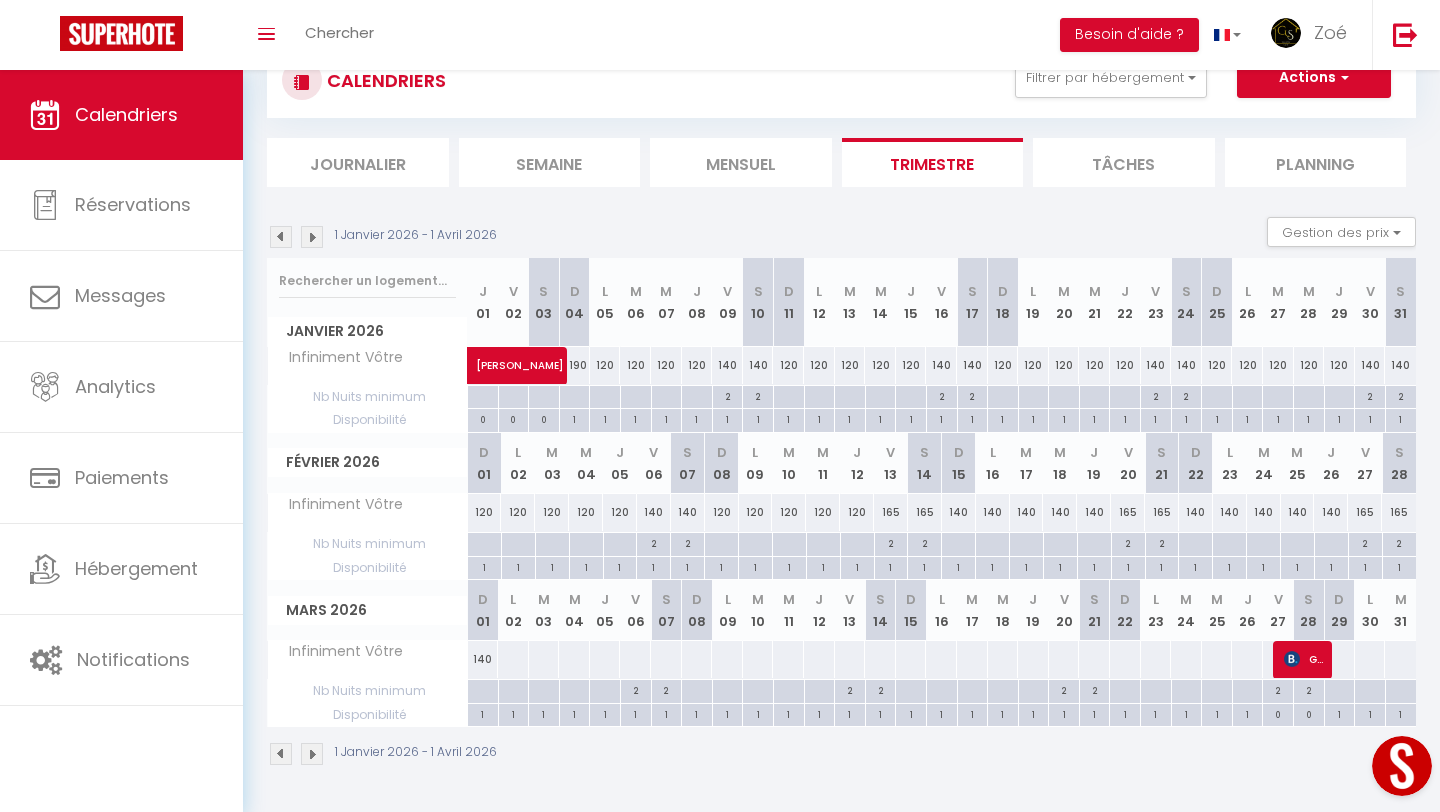 click at bounding box center (513, 659) 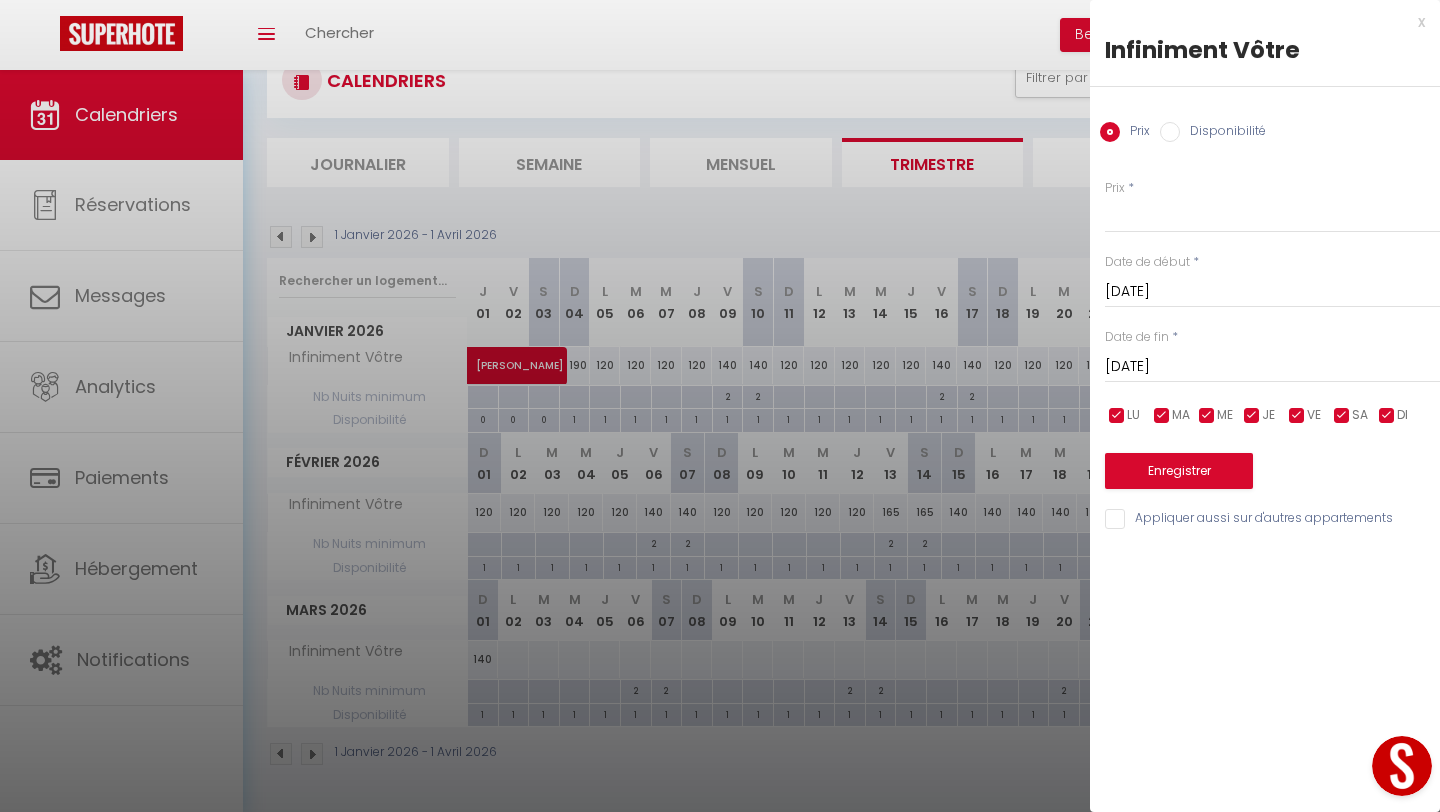 click on "[DATE] Mars 2026" at bounding box center (1272, 367) 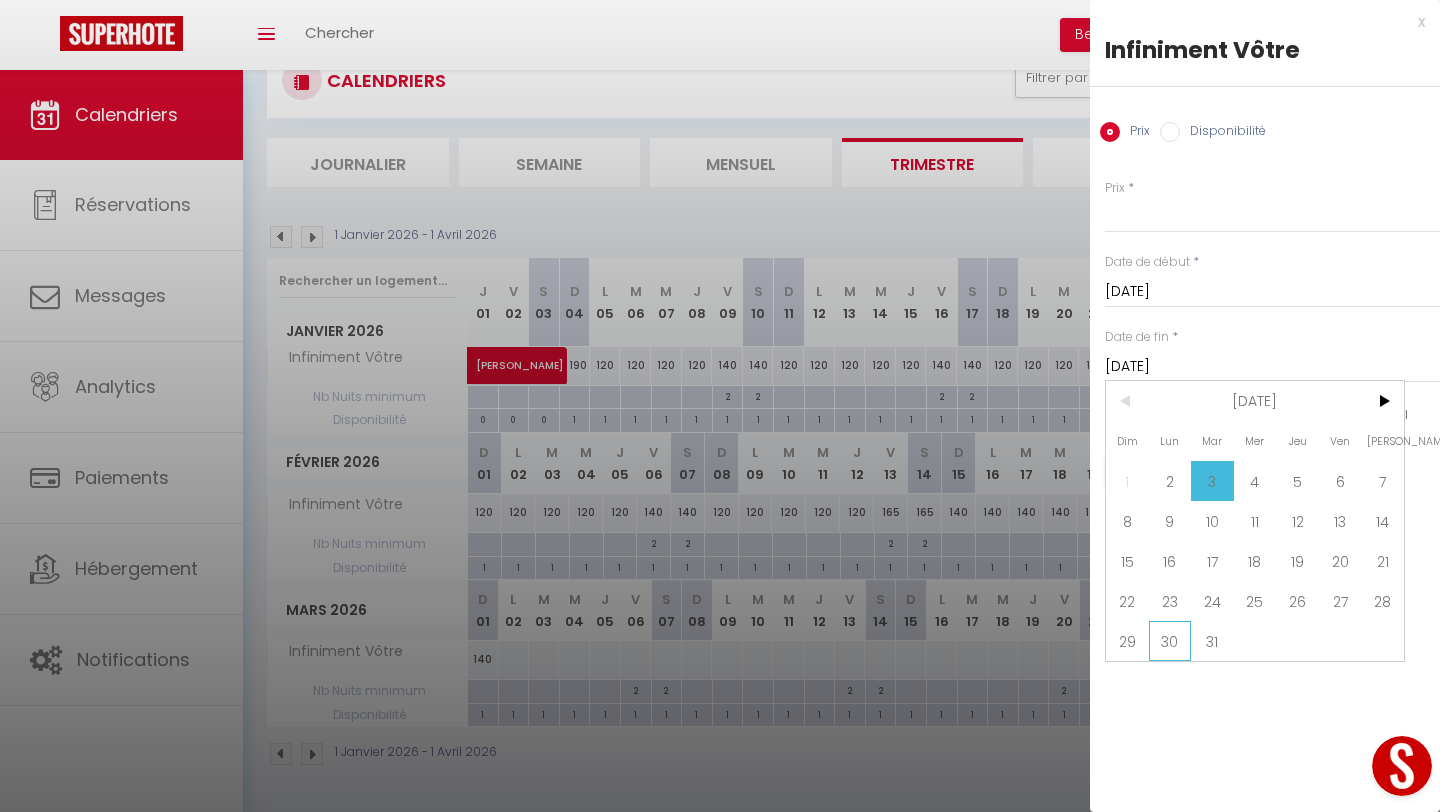 click on "30" at bounding box center [1170, 641] 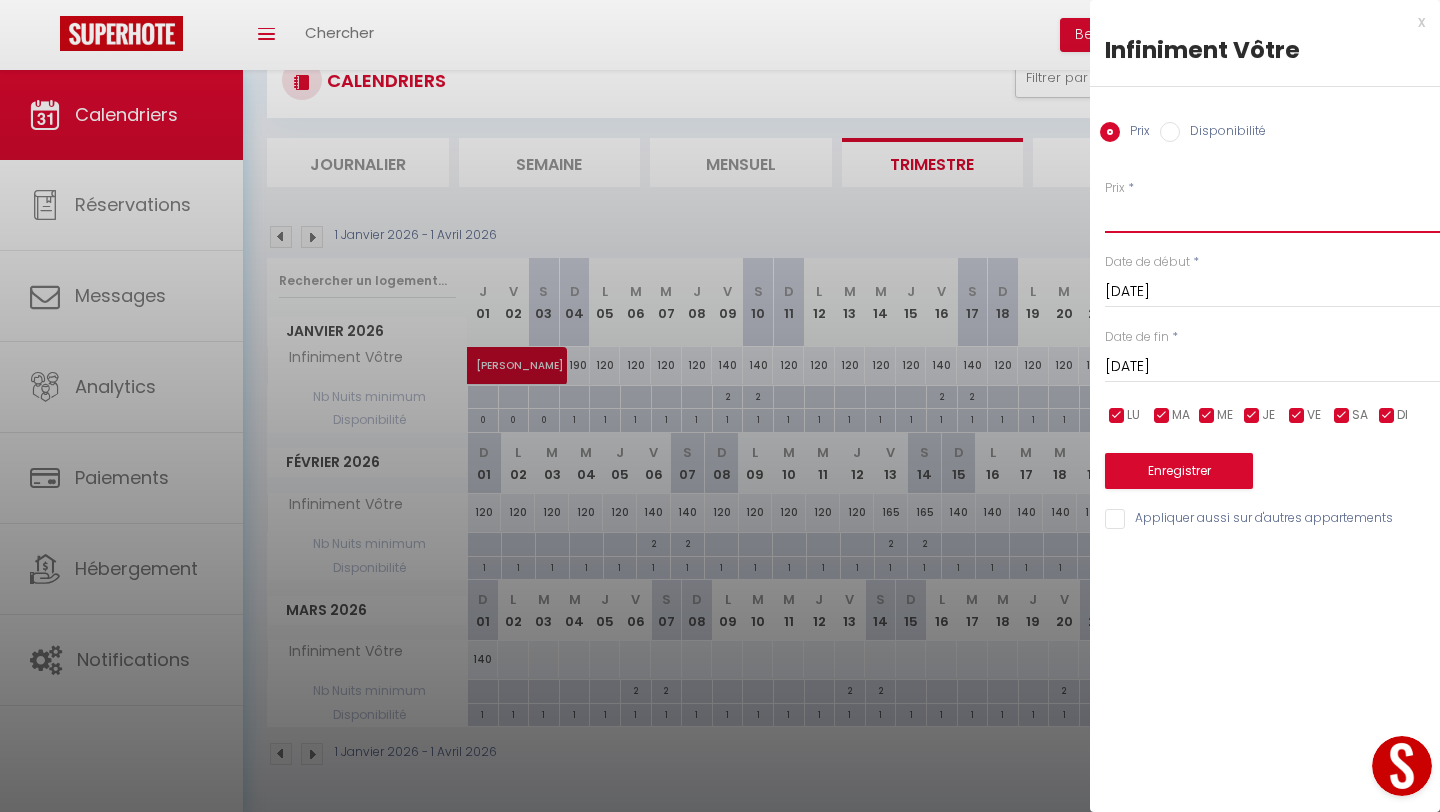 click on "Prix" at bounding box center (1272, 215) 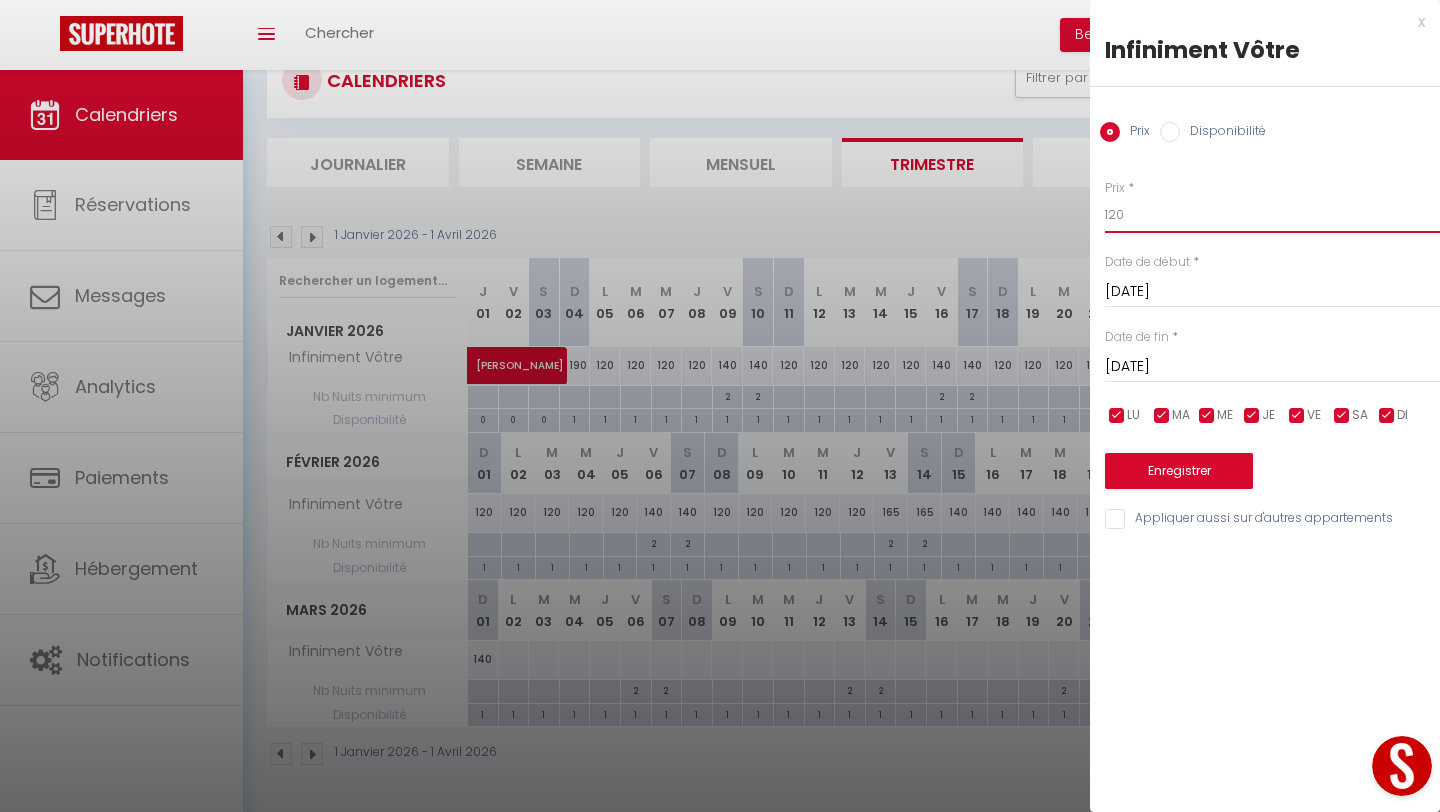 type on "120" 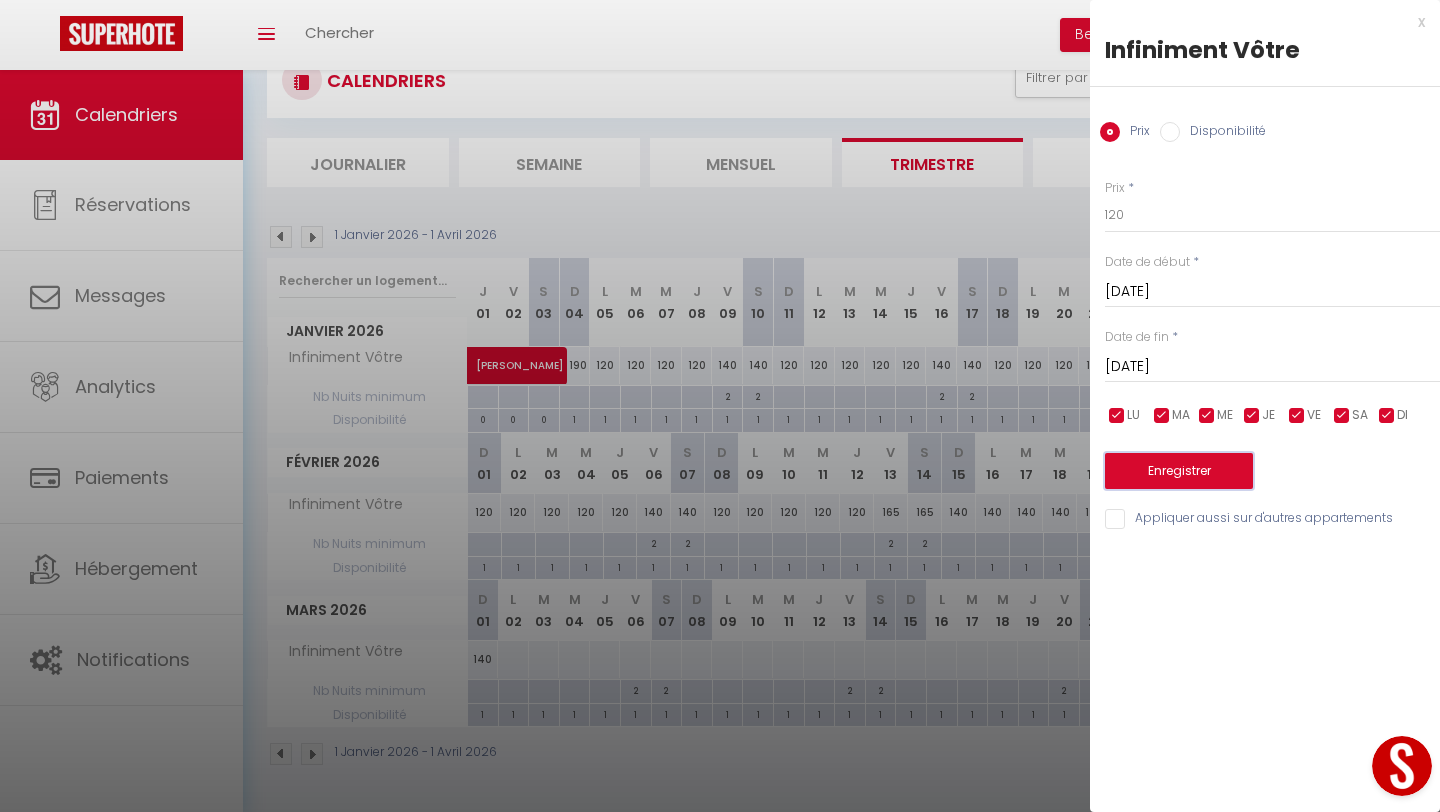 click on "Enregistrer" at bounding box center [1179, 471] 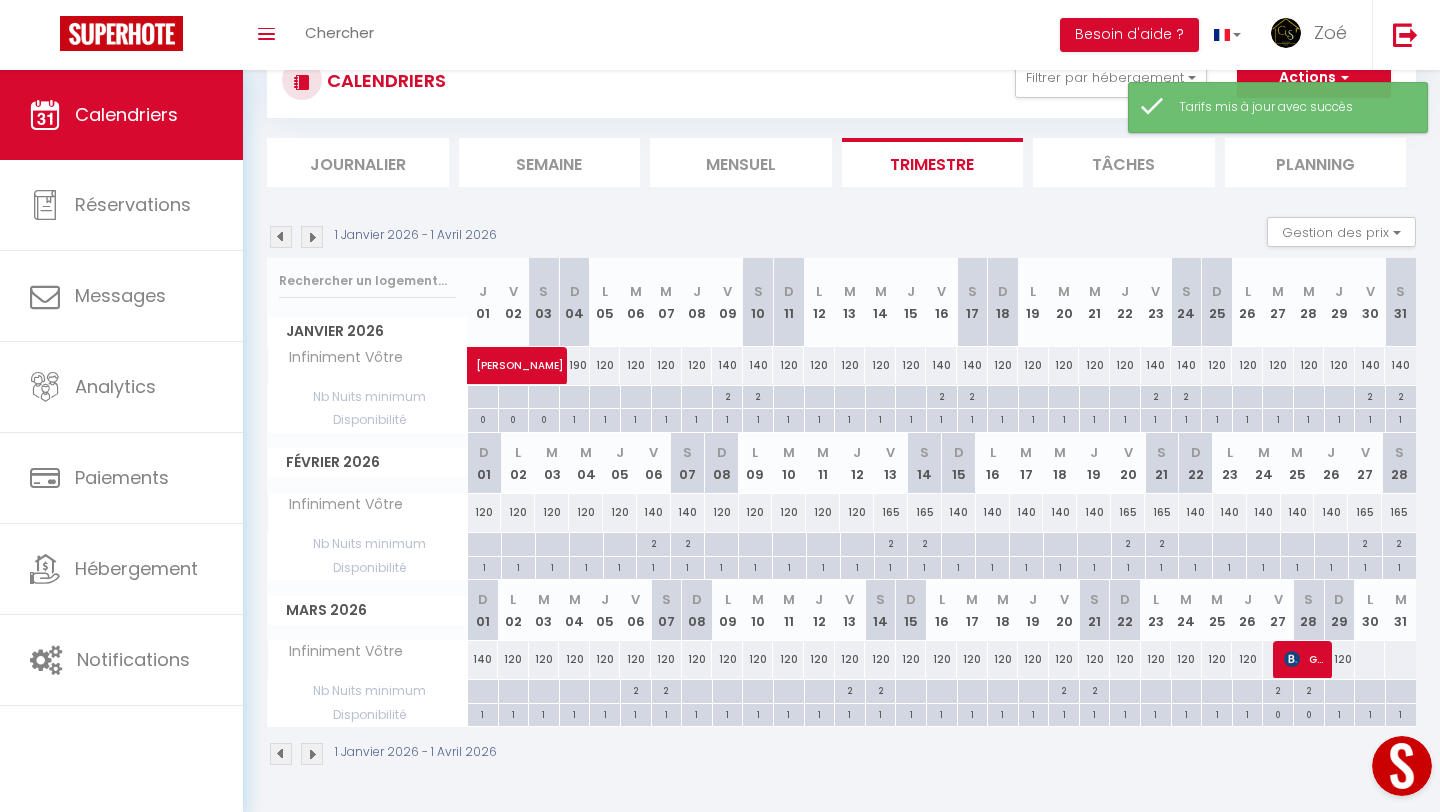 click on "120" at bounding box center (513, 659) 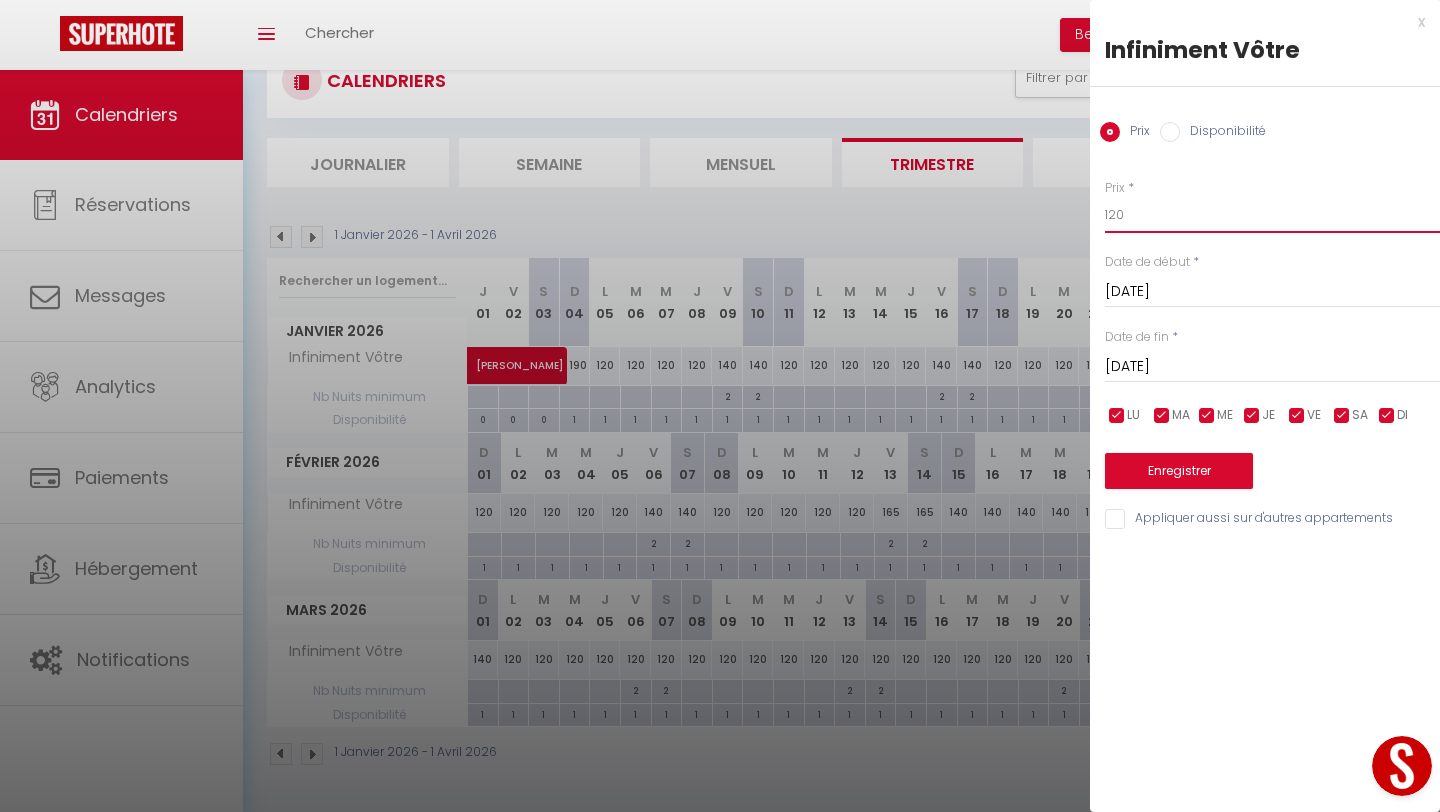 drag, startPoint x: 1136, startPoint y: 210, endPoint x: 1089, endPoint y: 212, distance: 47.042534 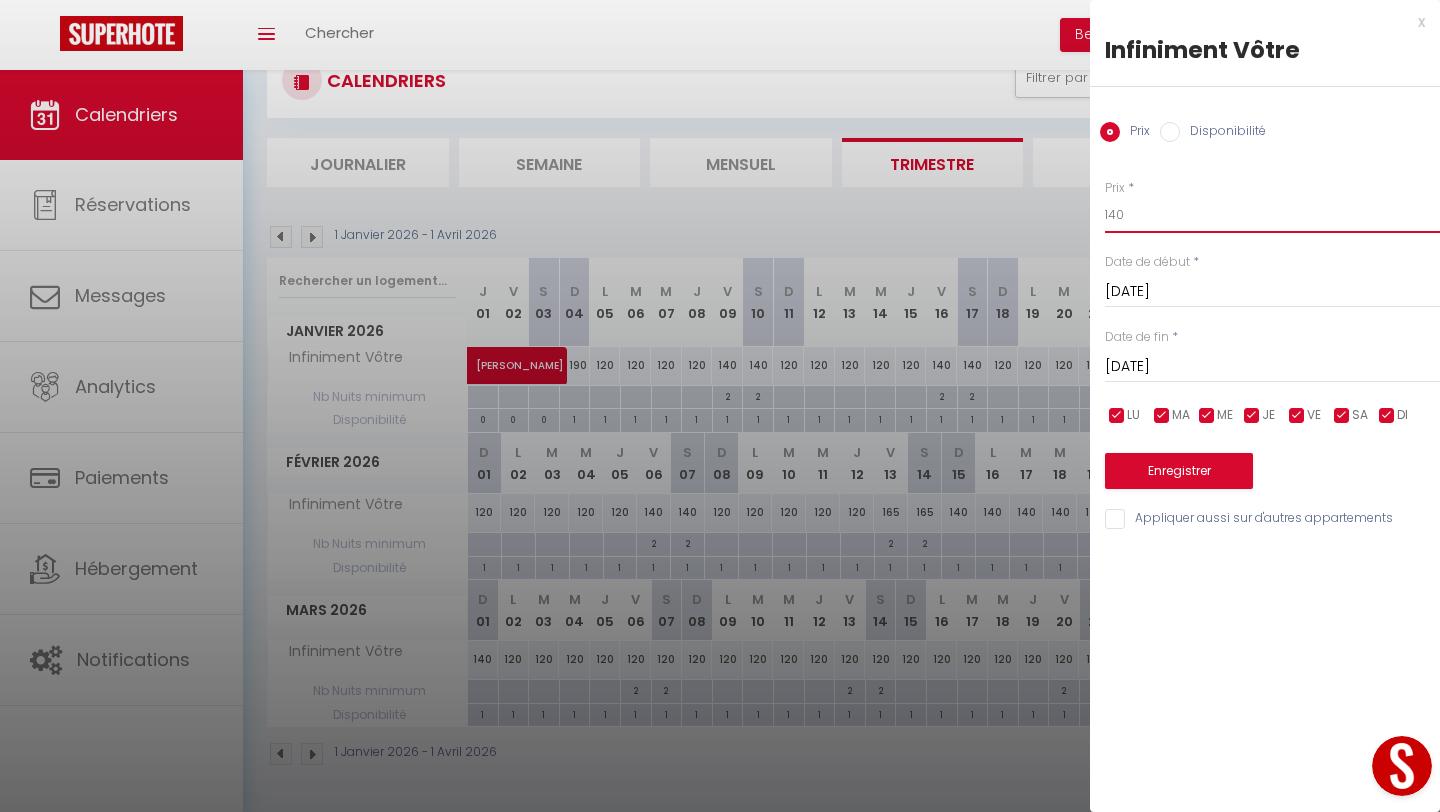 type on "140" 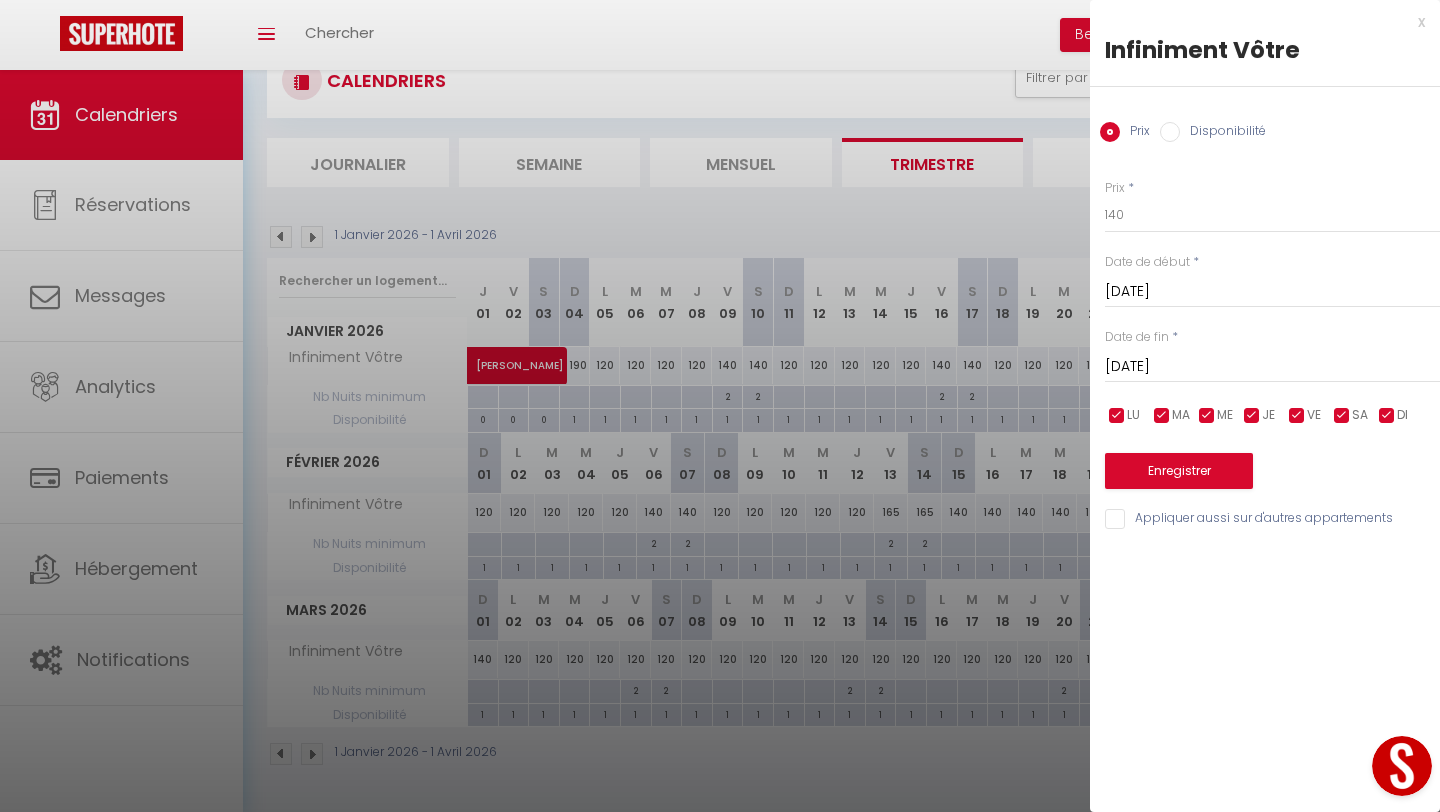 click on "[DATE] Mars 2026" at bounding box center [1272, 367] 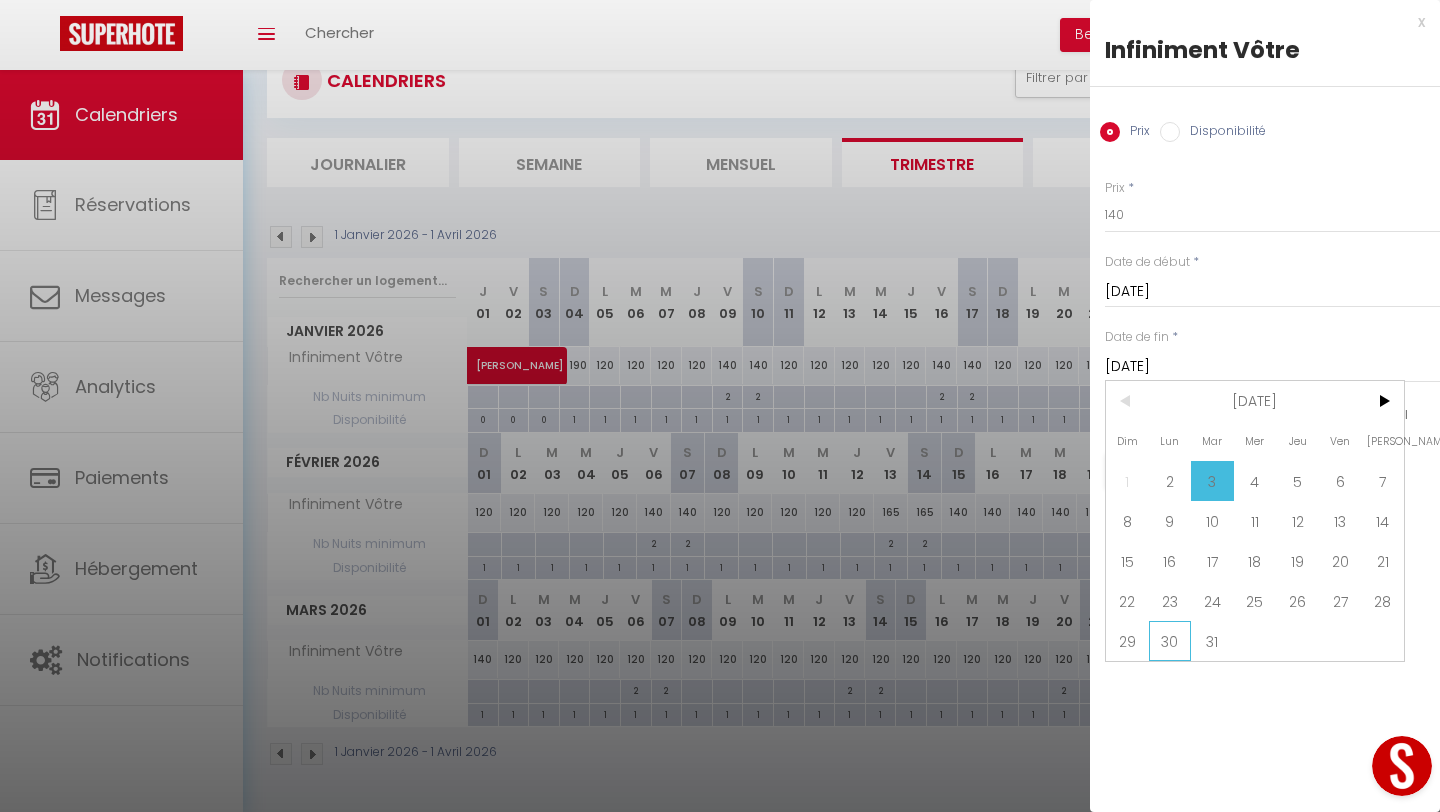 click on "30" at bounding box center (1170, 641) 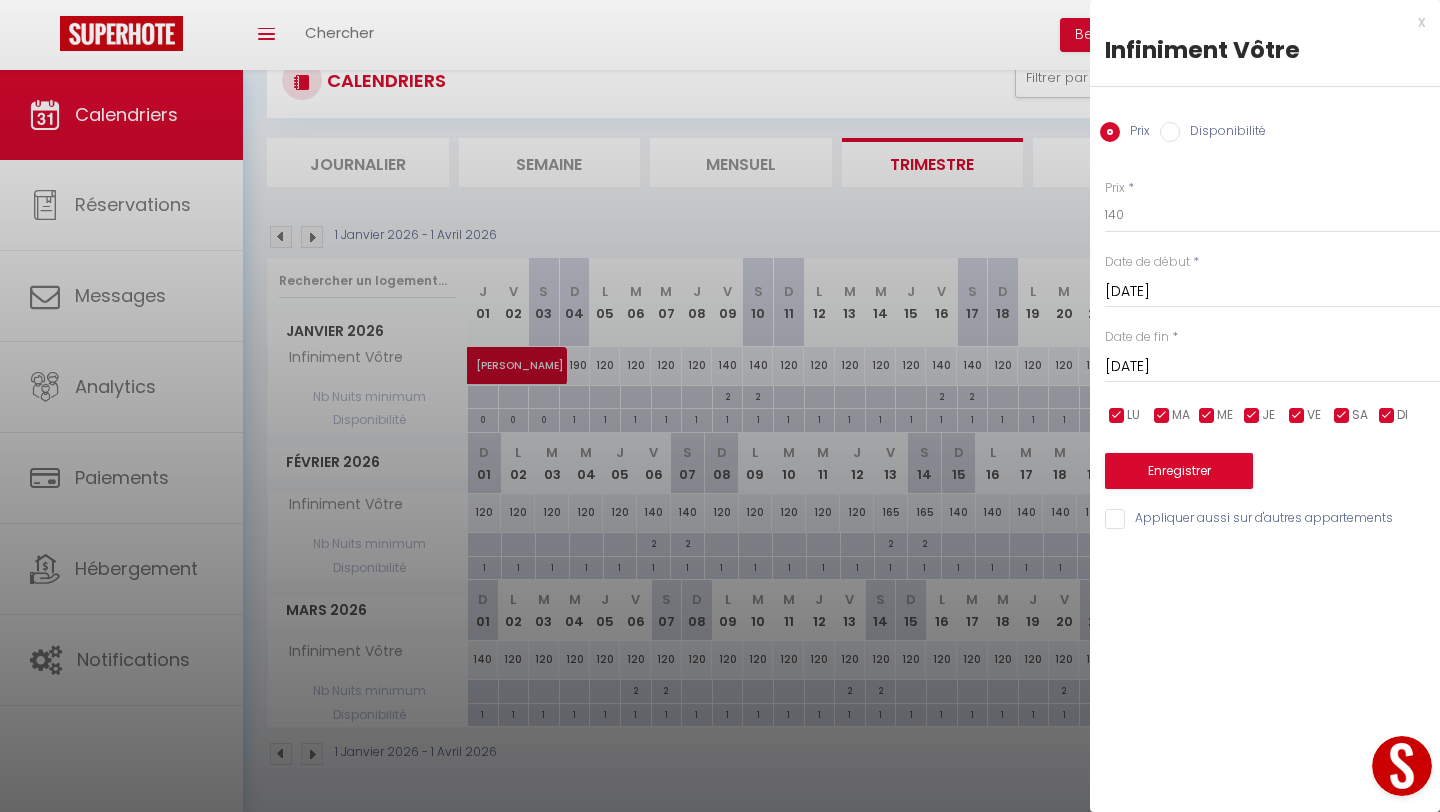 click at bounding box center (1117, 416) 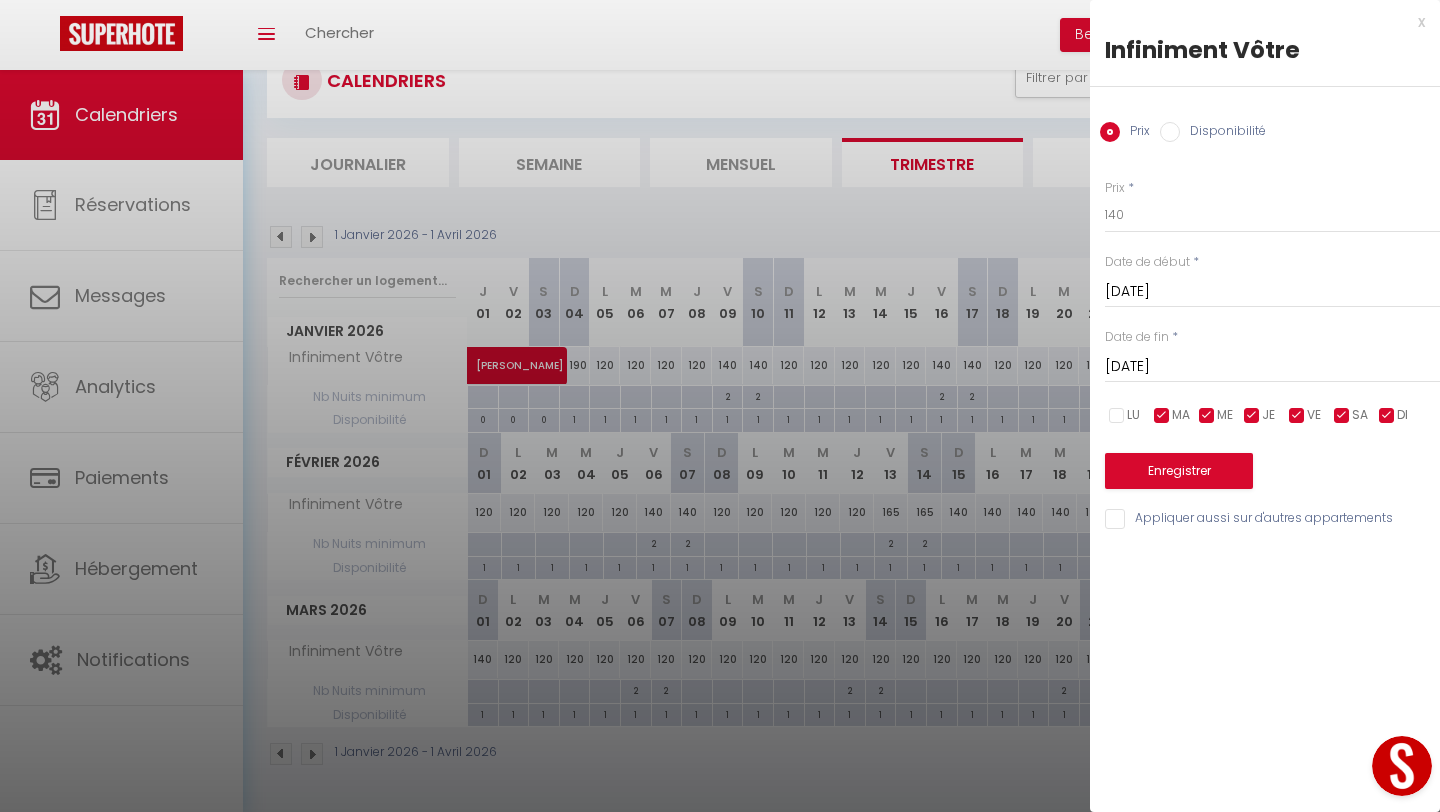 click at bounding box center [1162, 416] 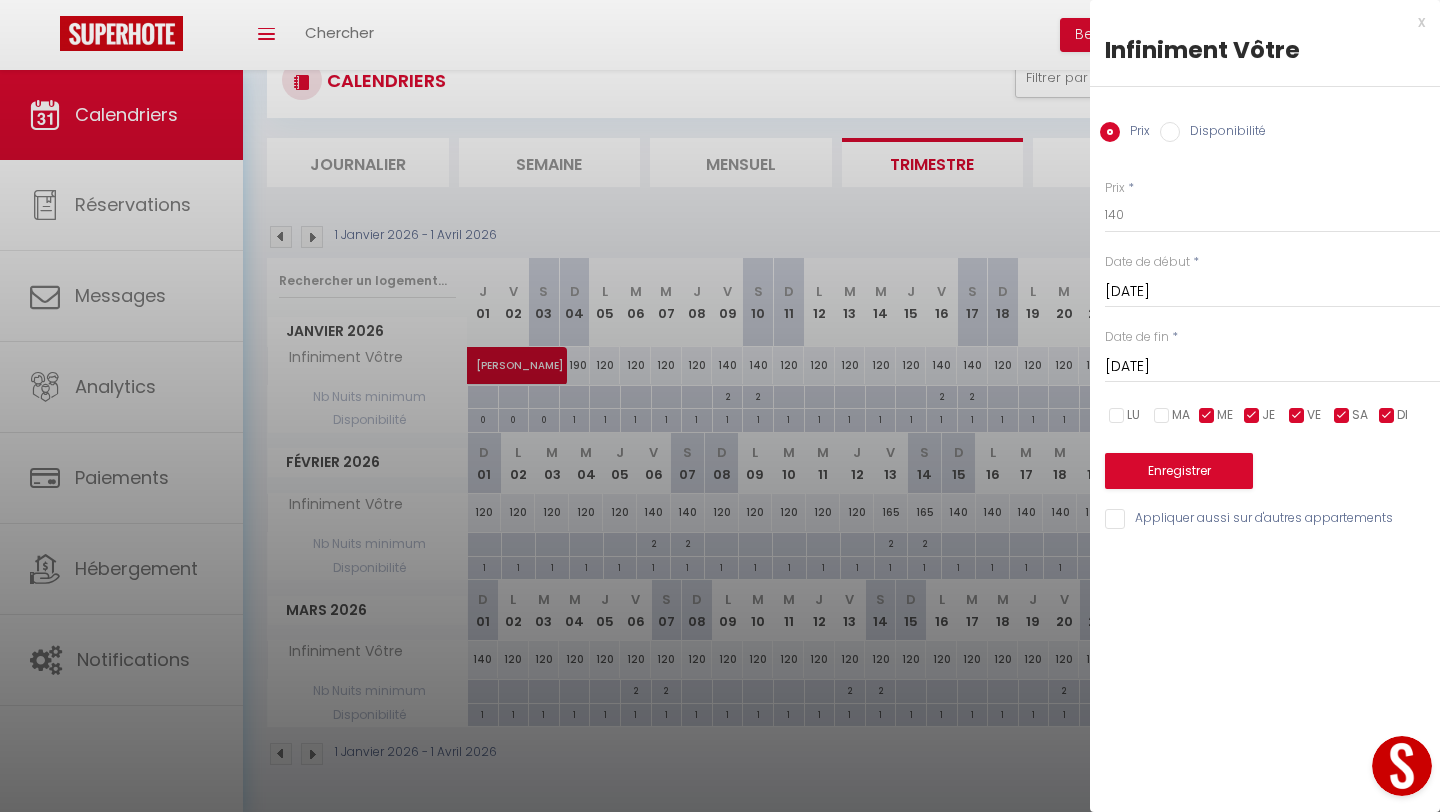 click at bounding box center [1207, 416] 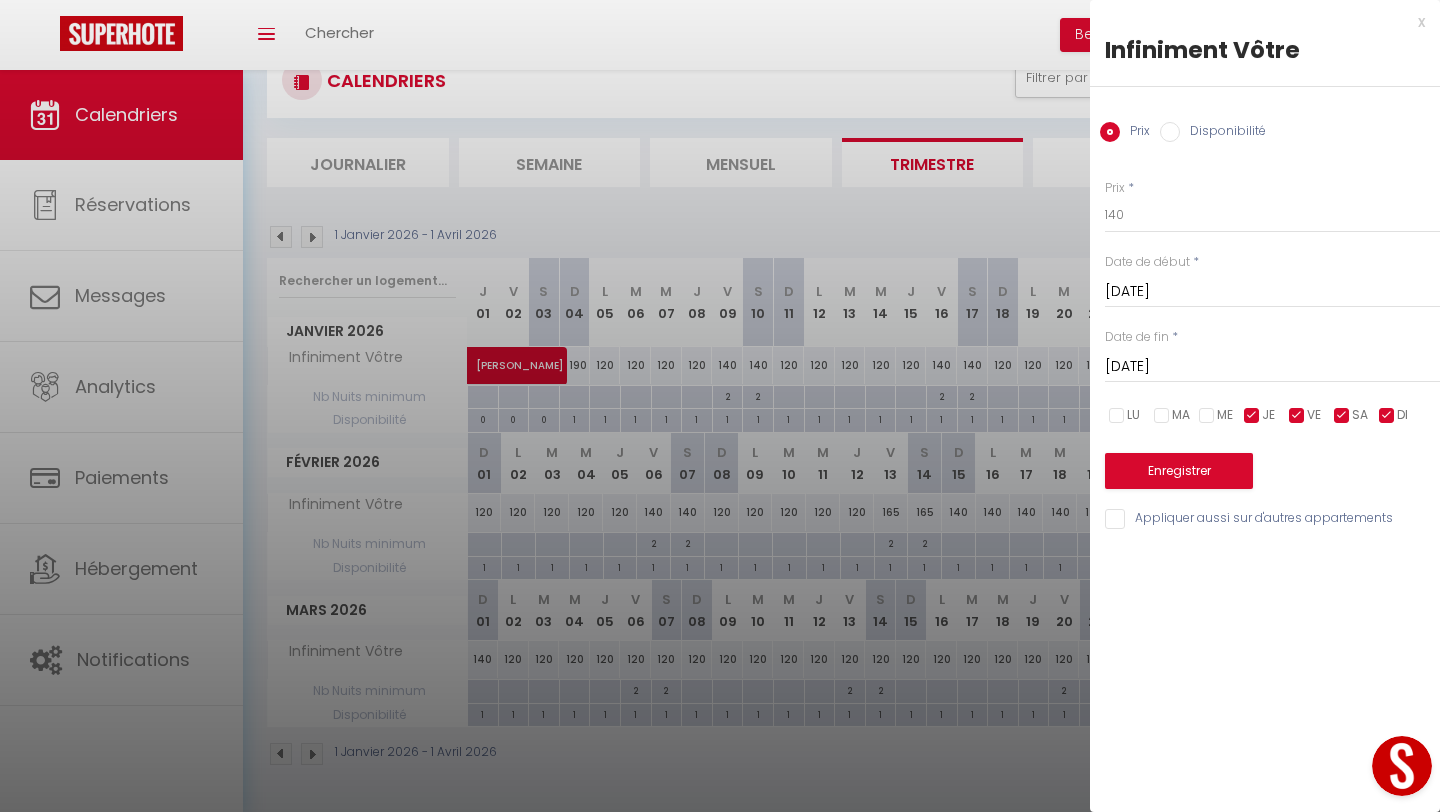 click at bounding box center (1252, 416) 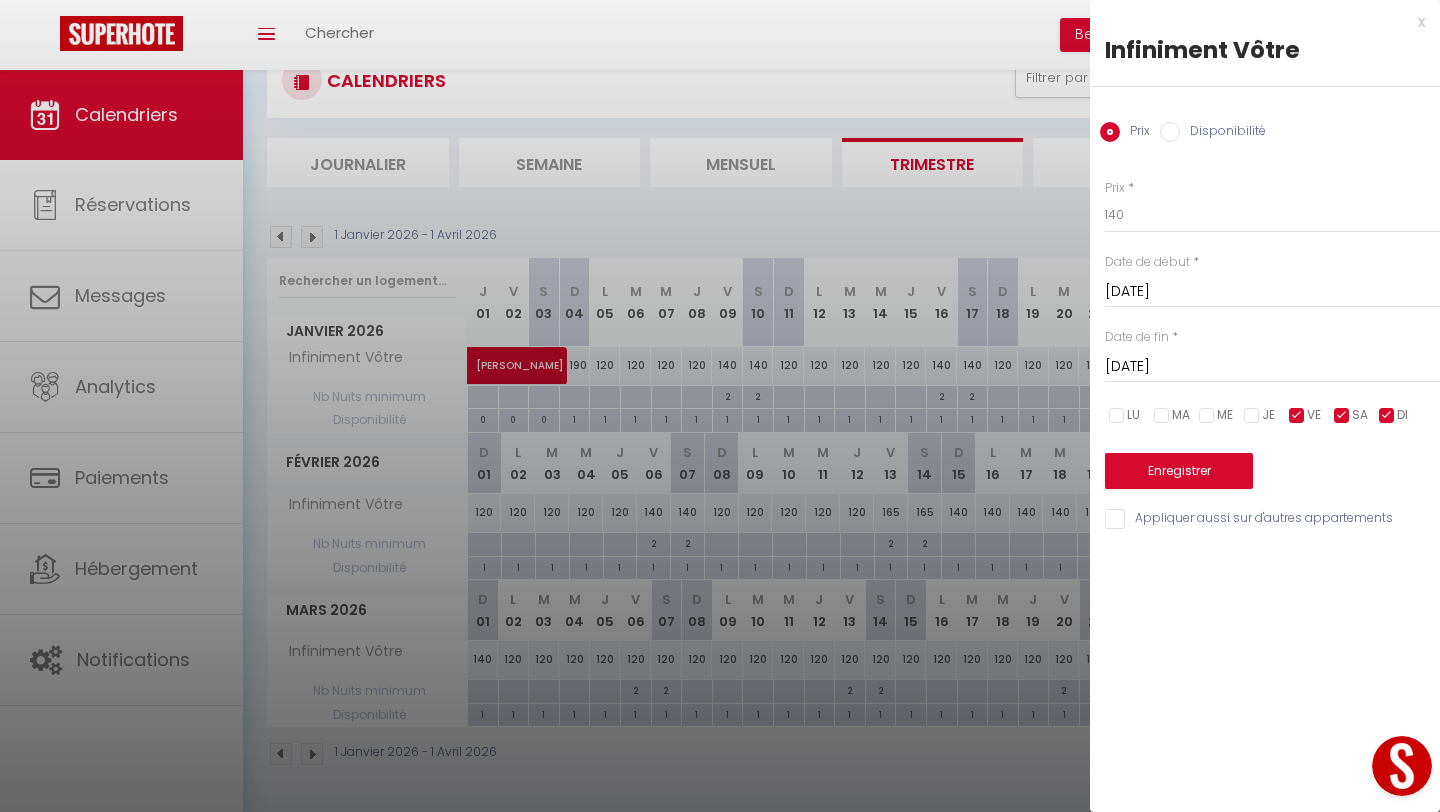 click at bounding box center (1387, 416) 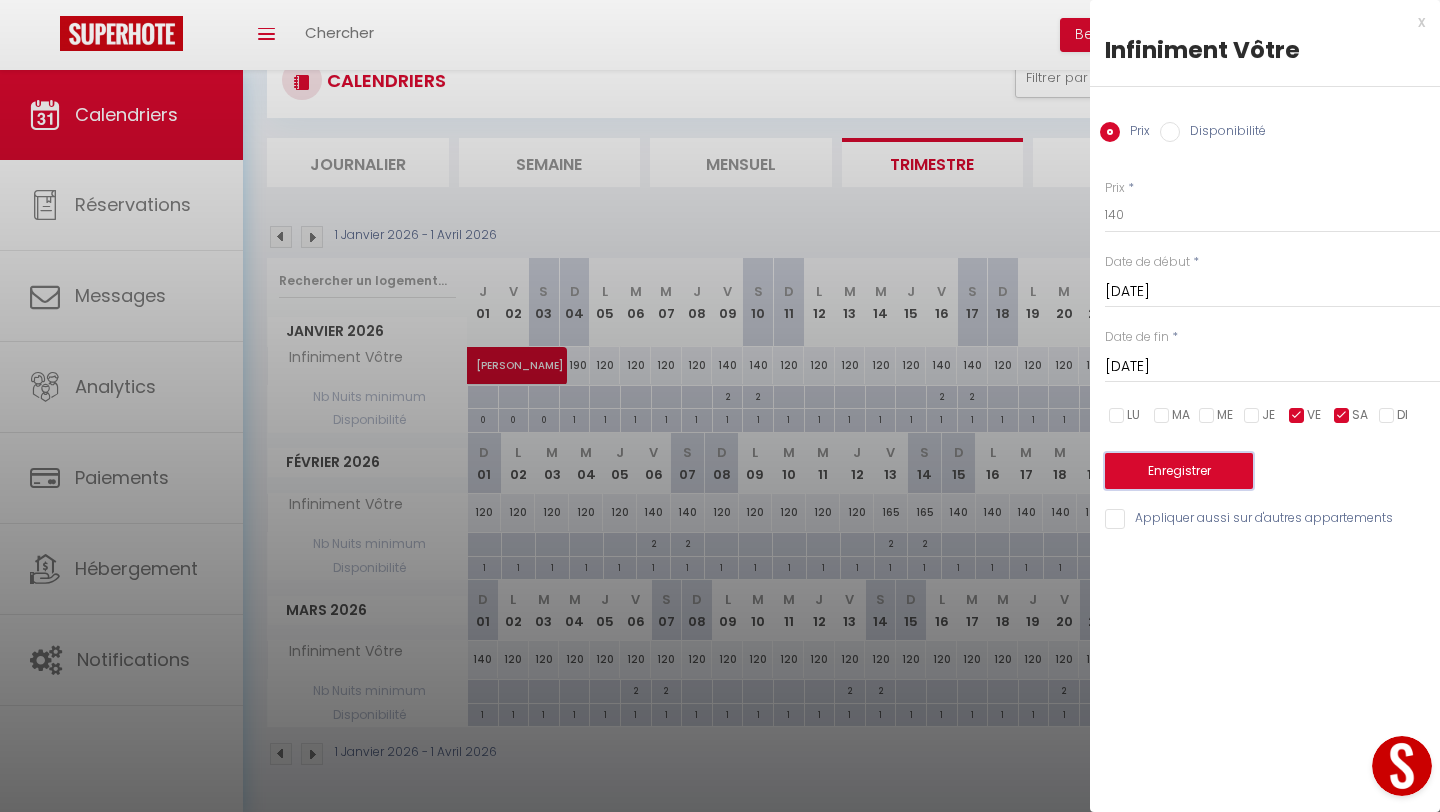 click on "Enregistrer" at bounding box center [1179, 471] 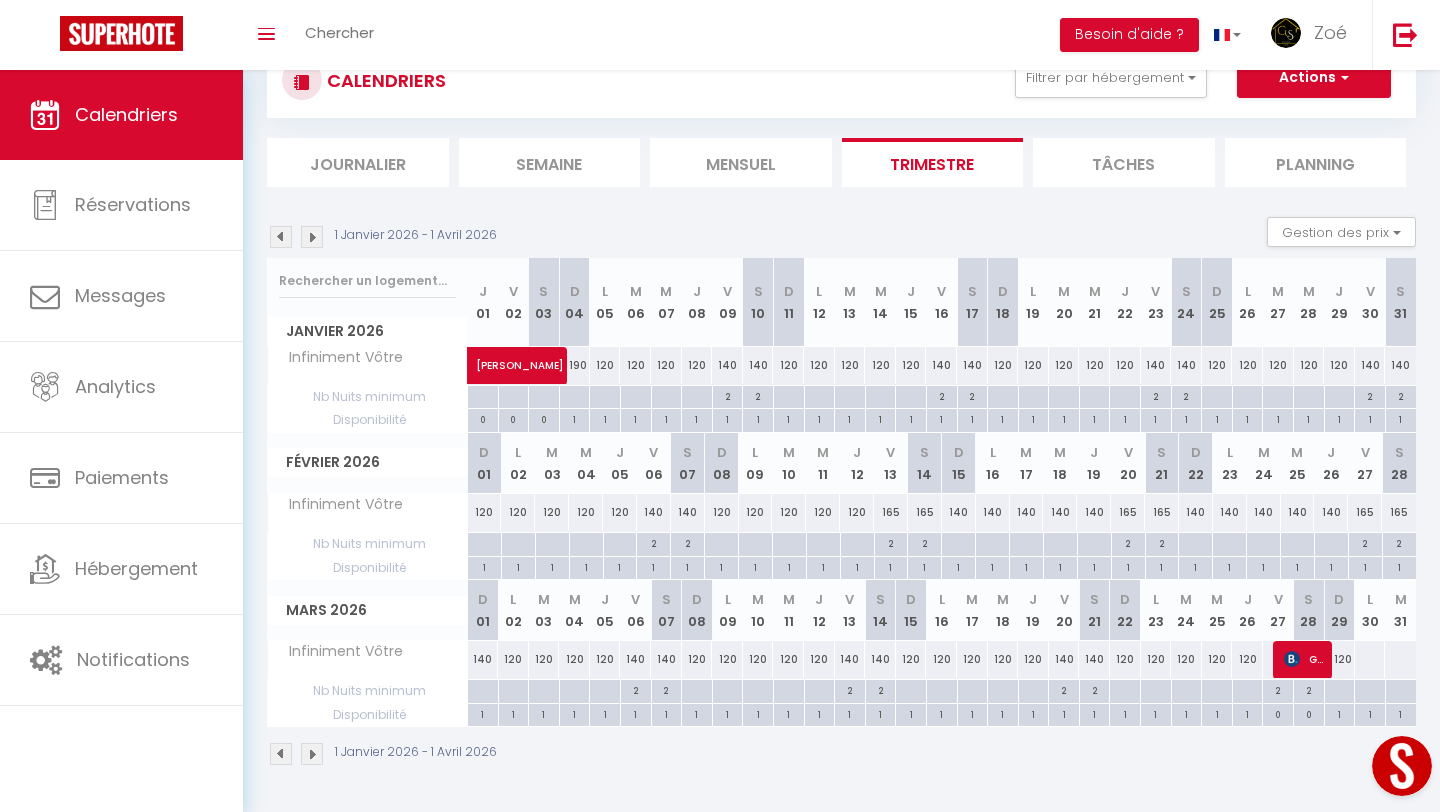 click at bounding box center (1370, 659) 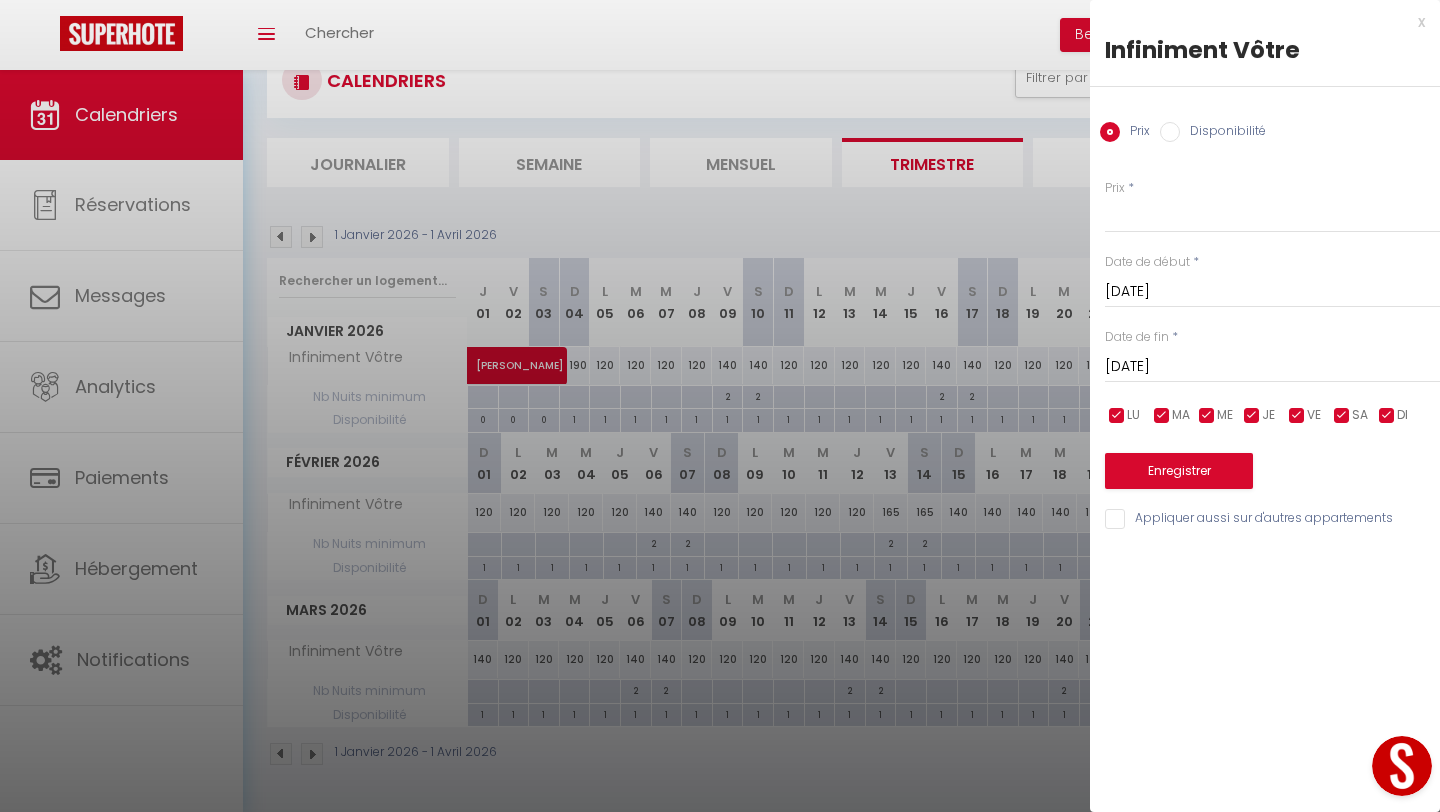 click on "[DATE] Mars 2026" at bounding box center (1272, 367) 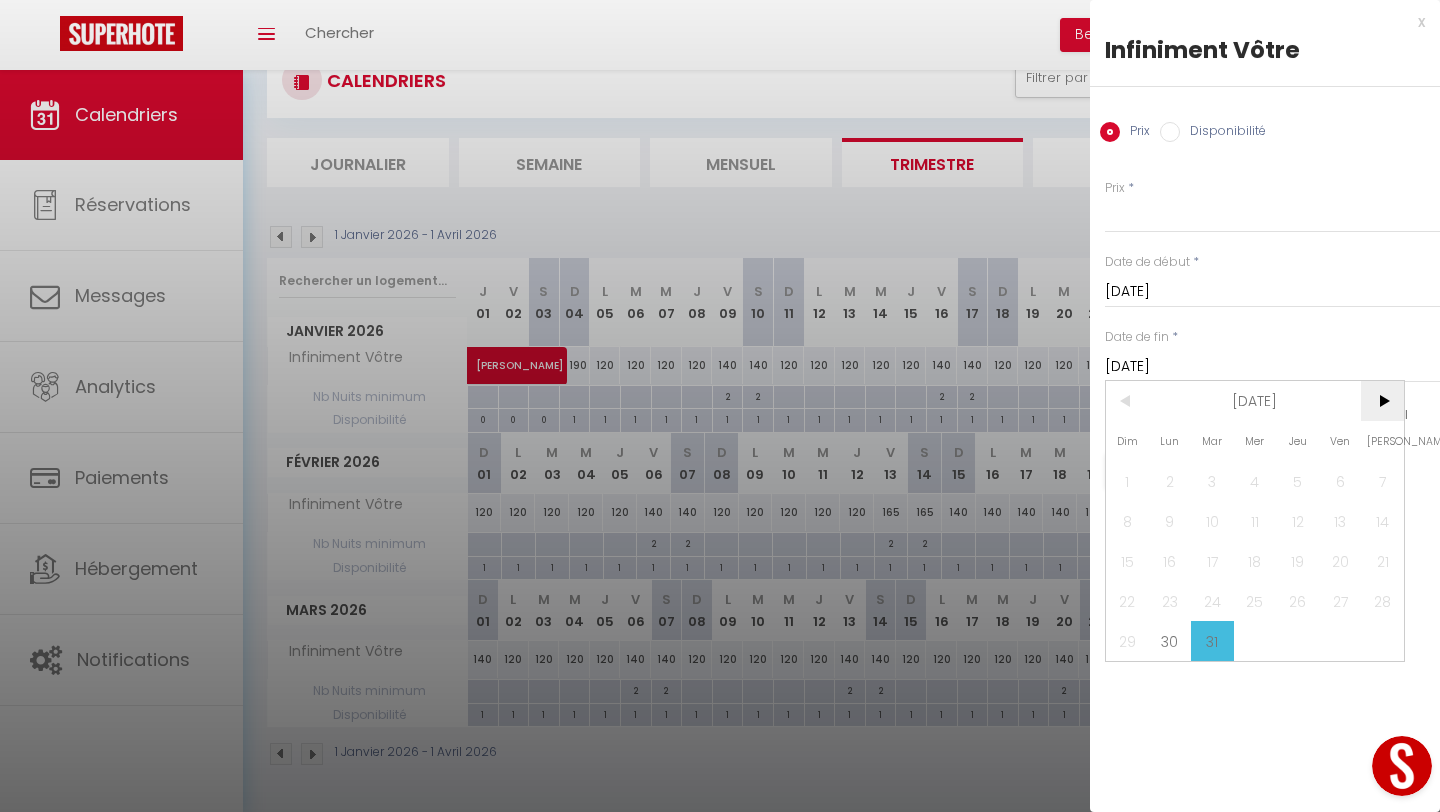 click on ">" at bounding box center (1382, 401) 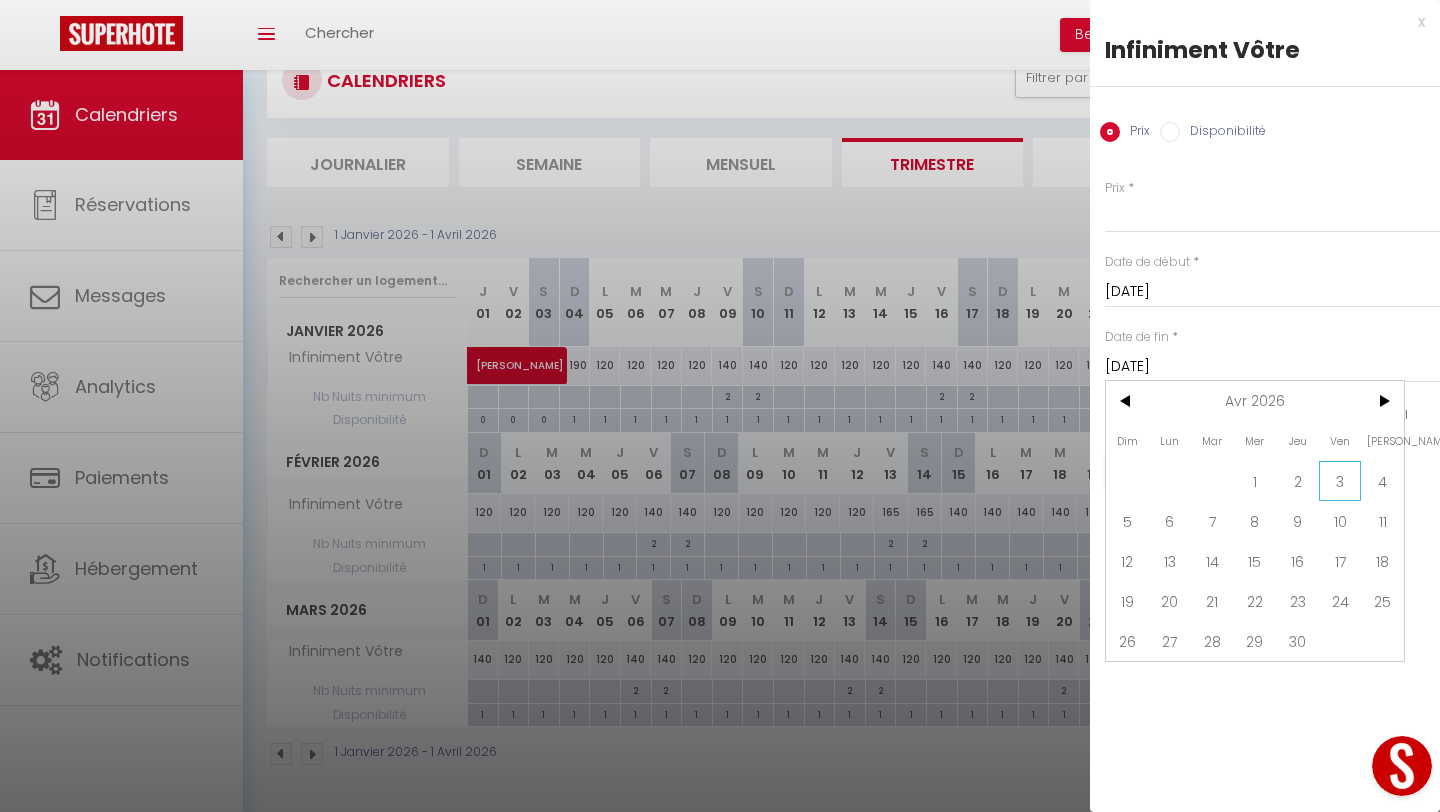 click on "3" at bounding box center (1340, 481) 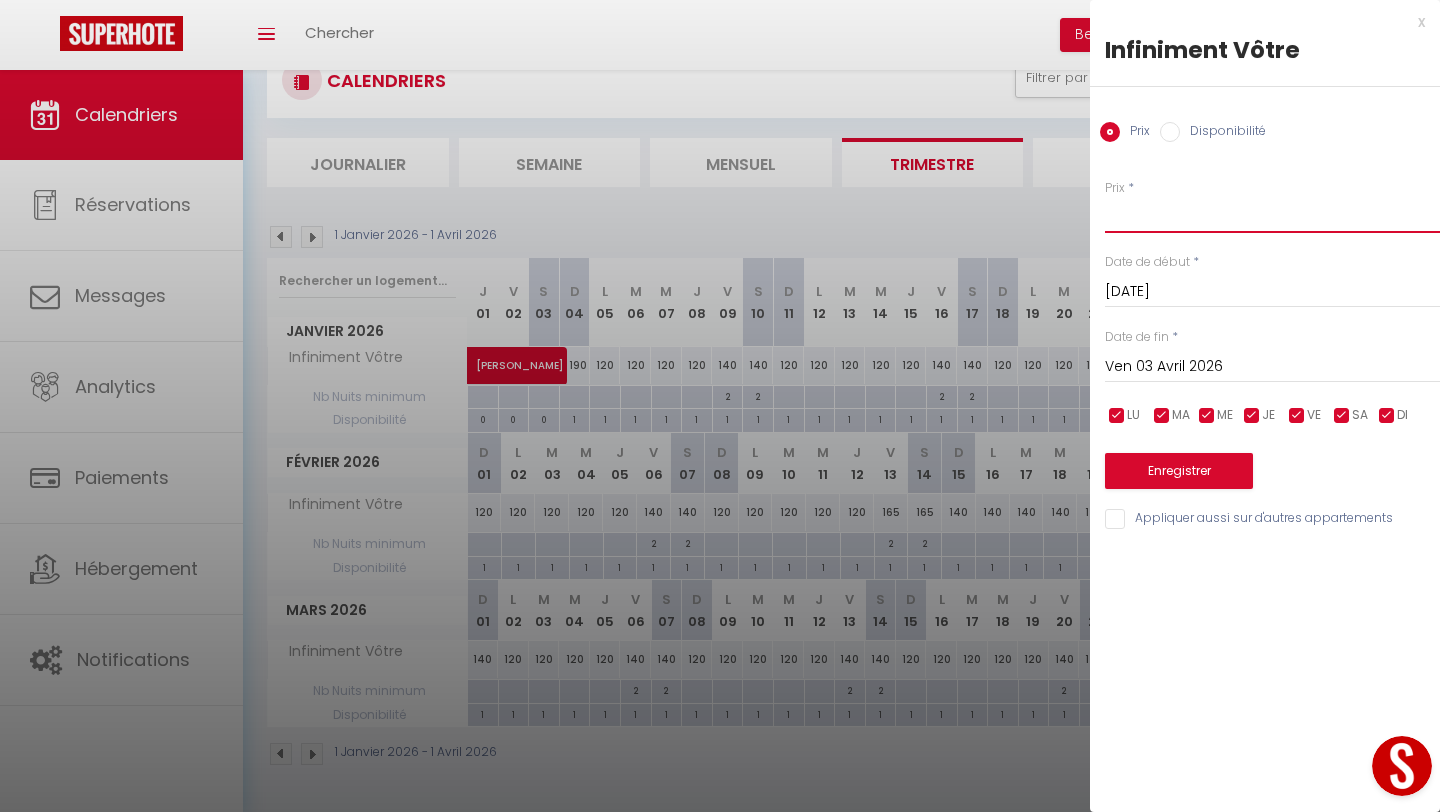 click on "Prix" at bounding box center [1272, 215] 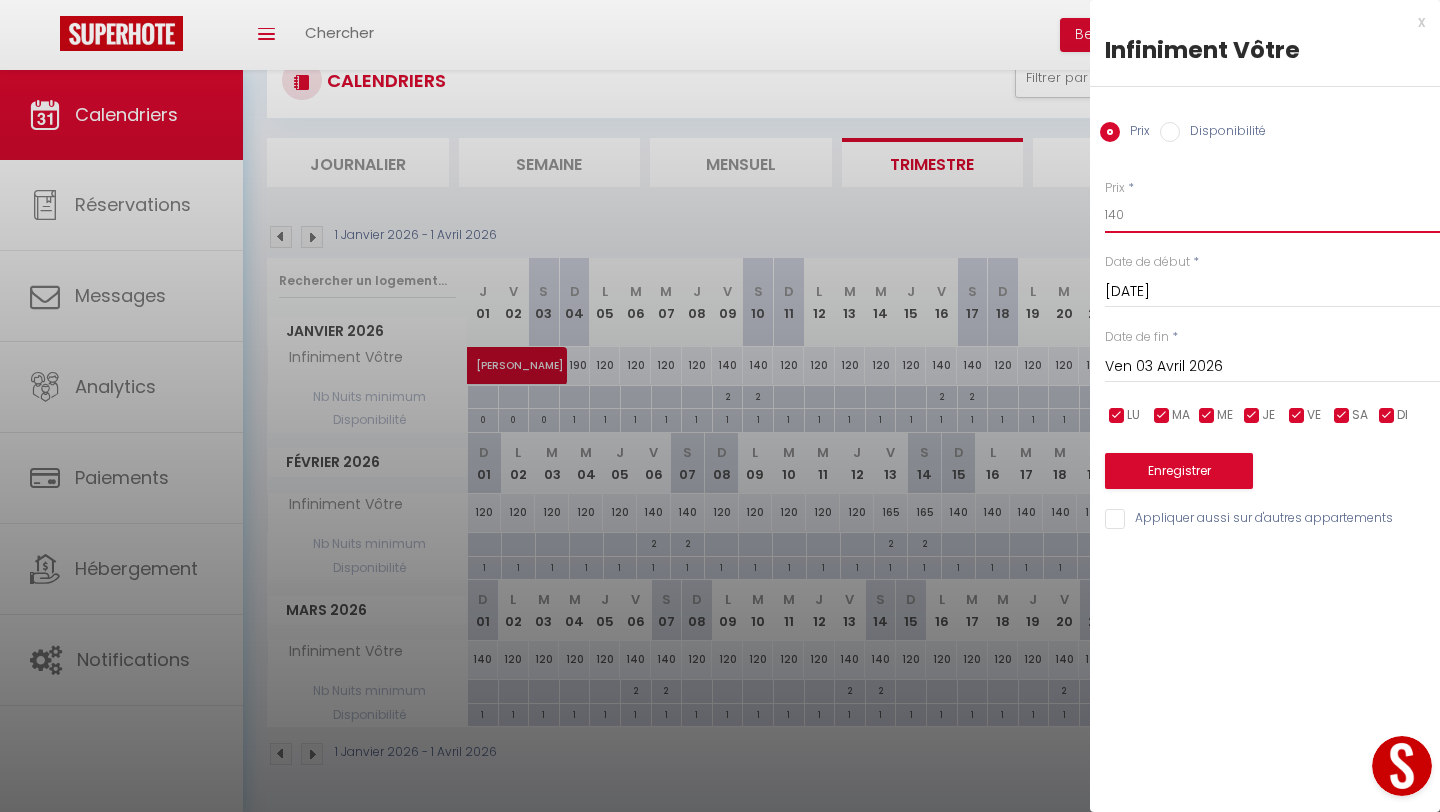 type on "140" 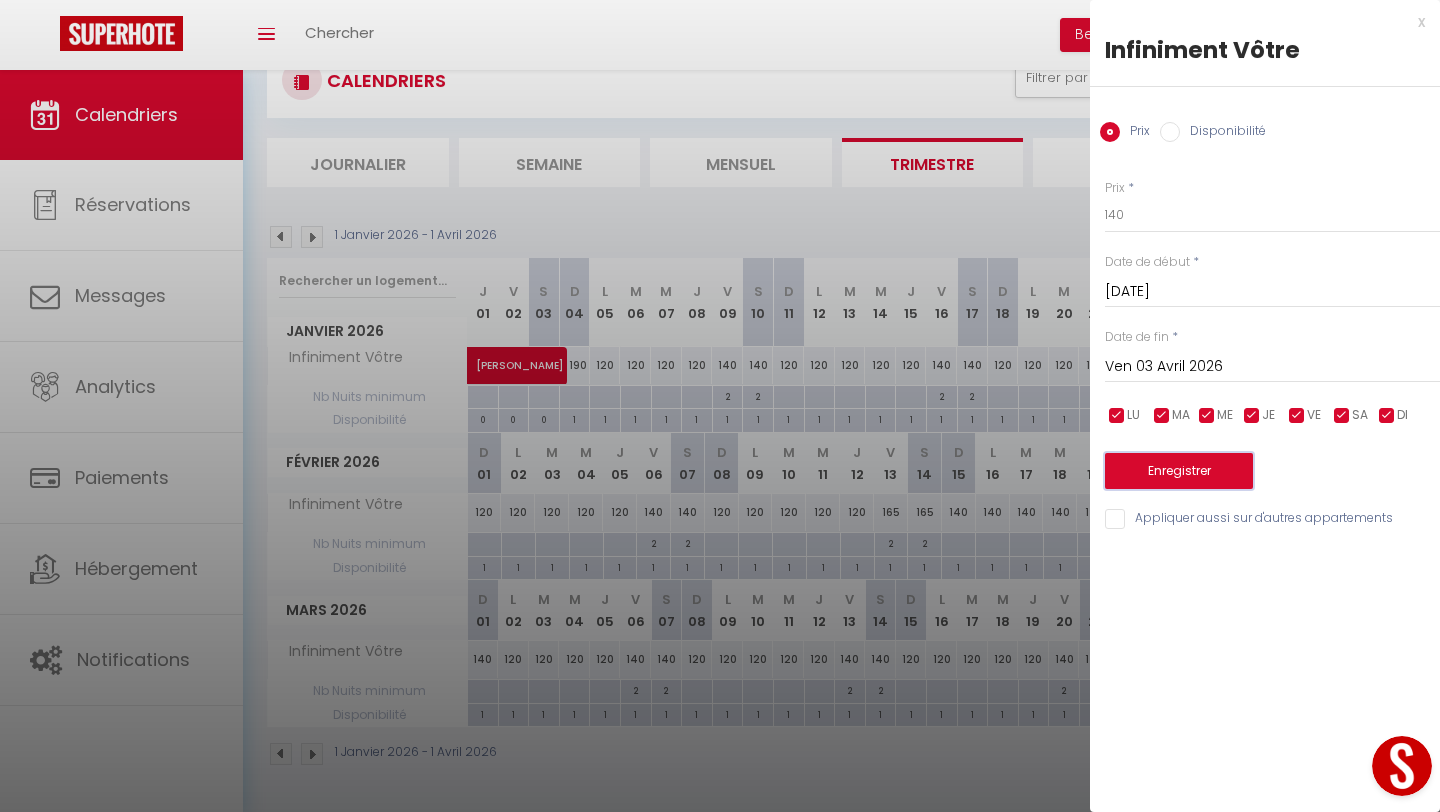 click on "Enregistrer" at bounding box center (1179, 471) 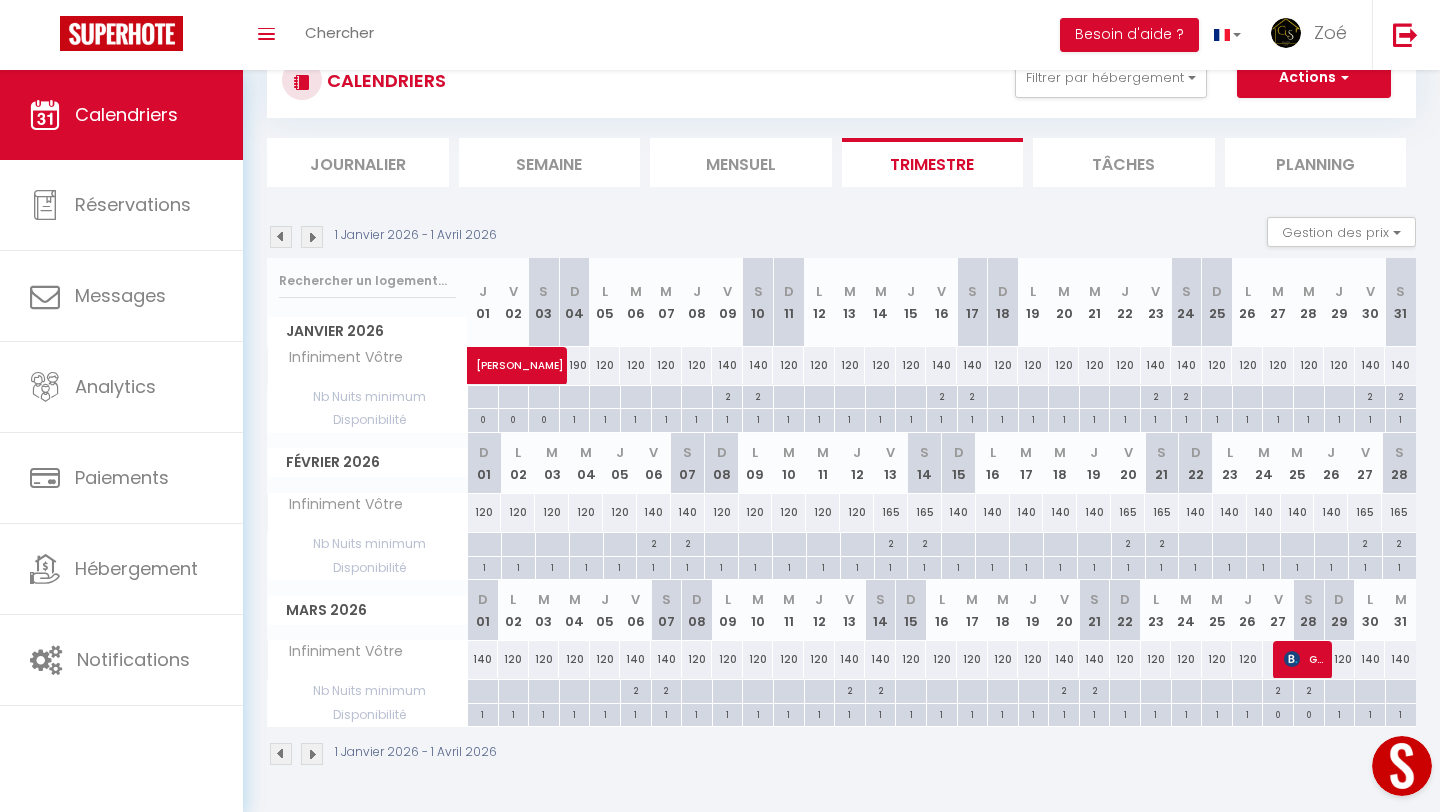 click at bounding box center (312, 237) 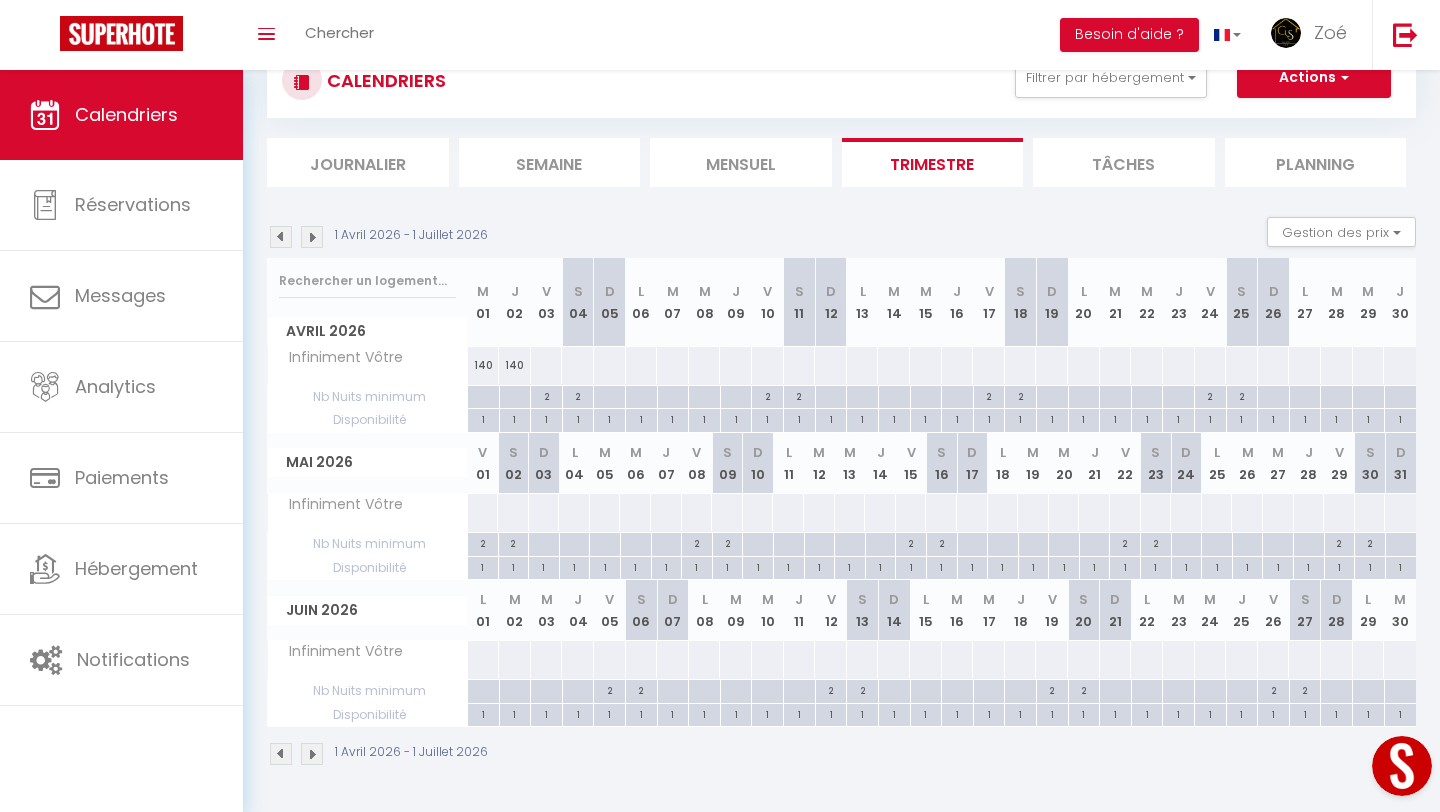 click at bounding box center (546, 365) 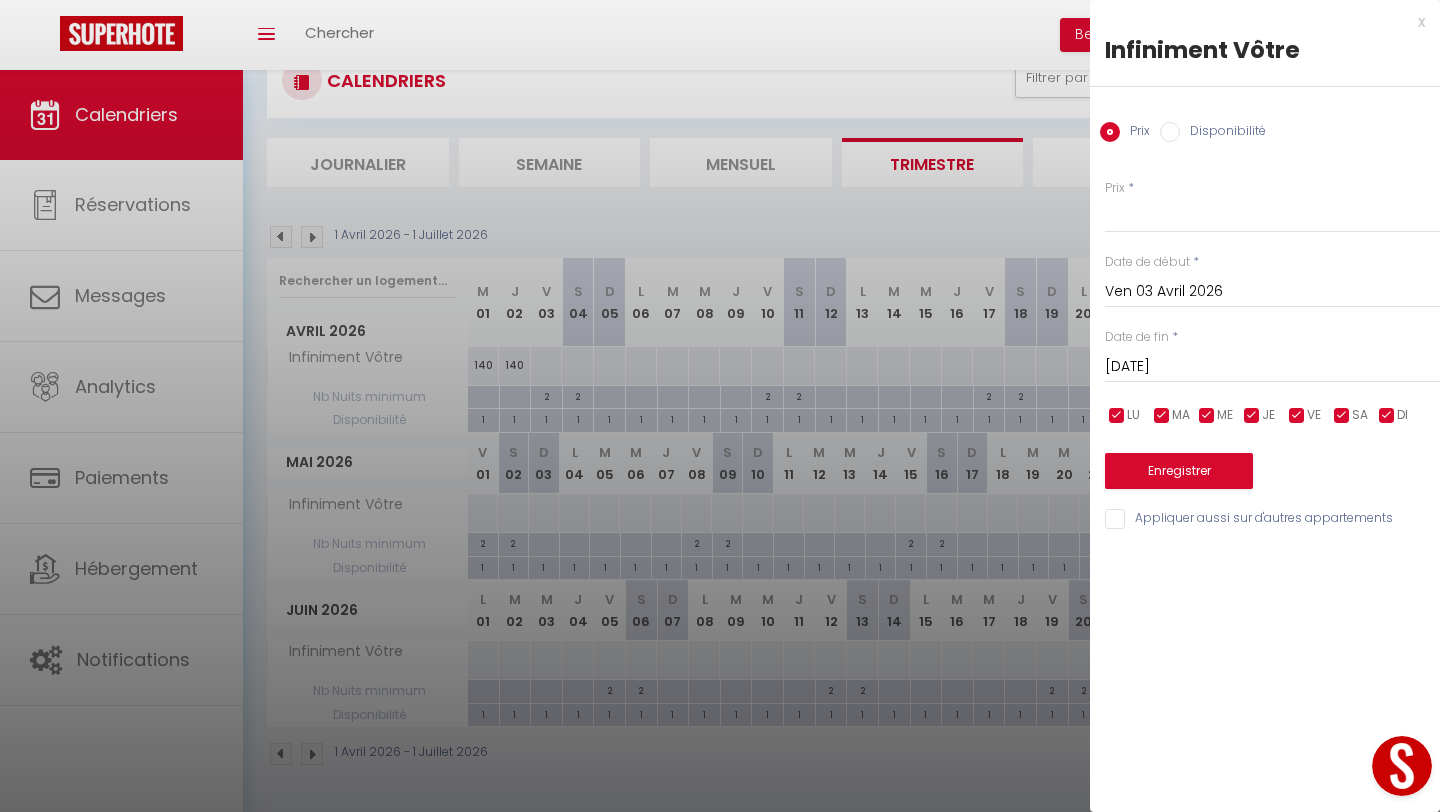 click on "[PERSON_NAME] 04 Avril 2026" at bounding box center (1272, 367) 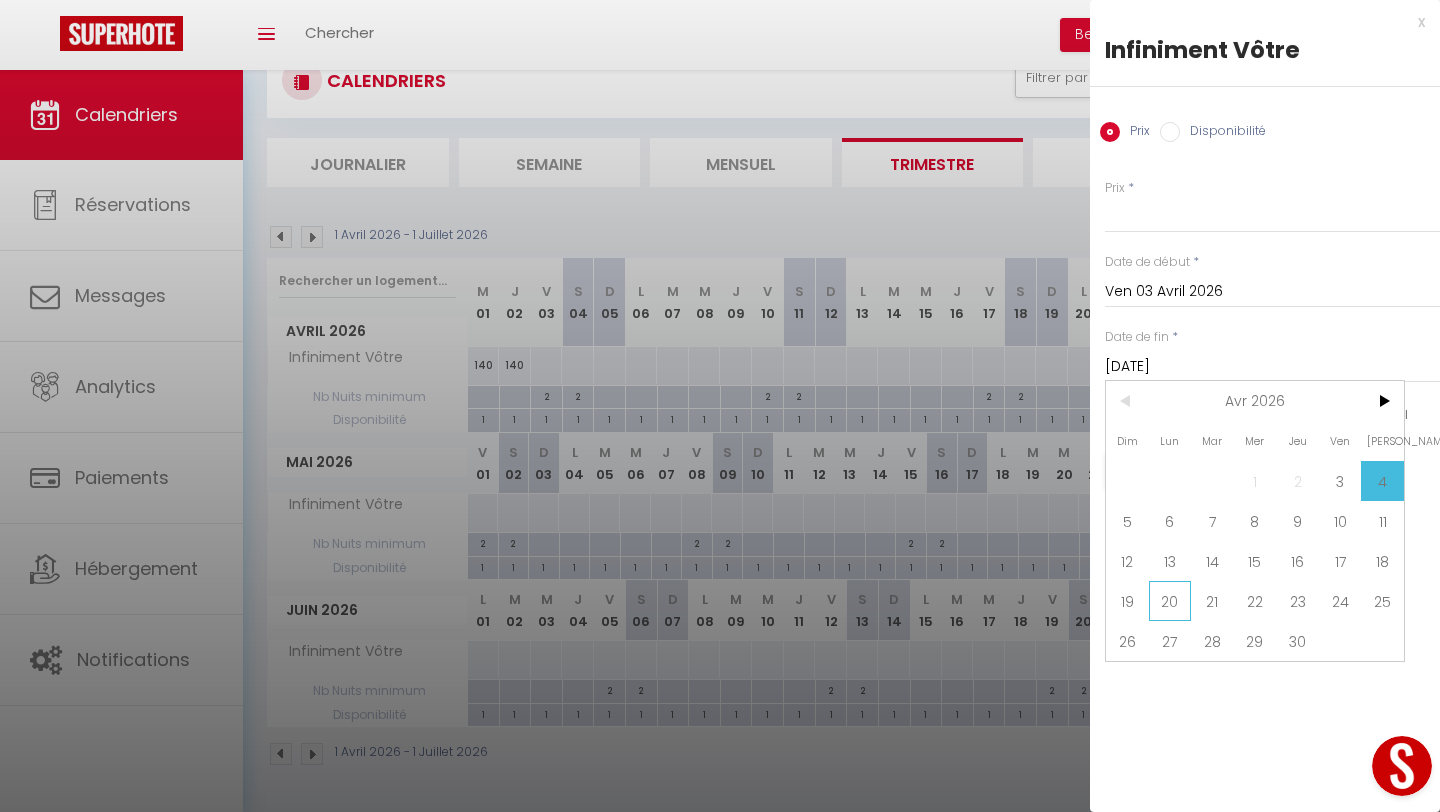 click on "20" at bounding box center (1170, 601) 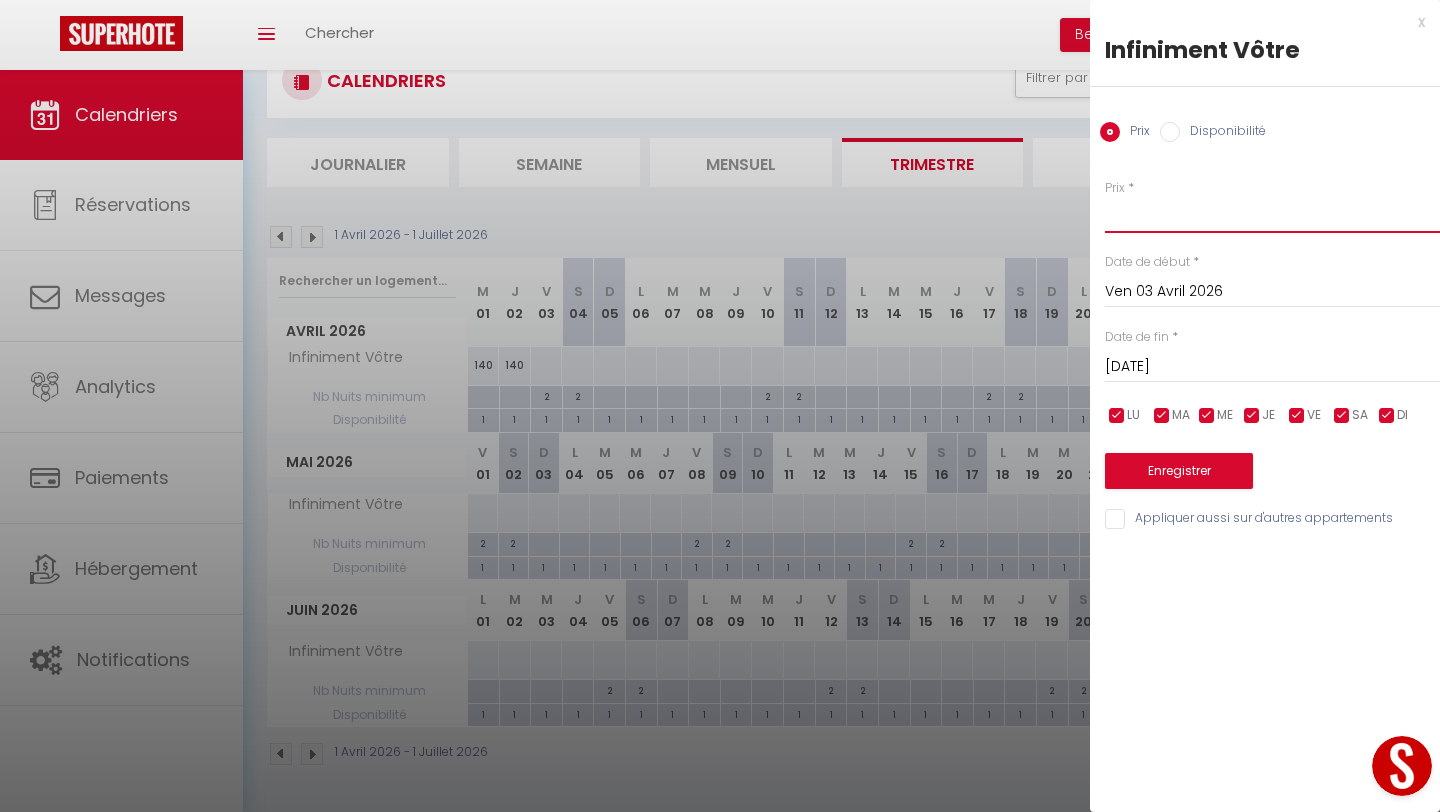 click on "Prix" at bounding box center [1272, 215] 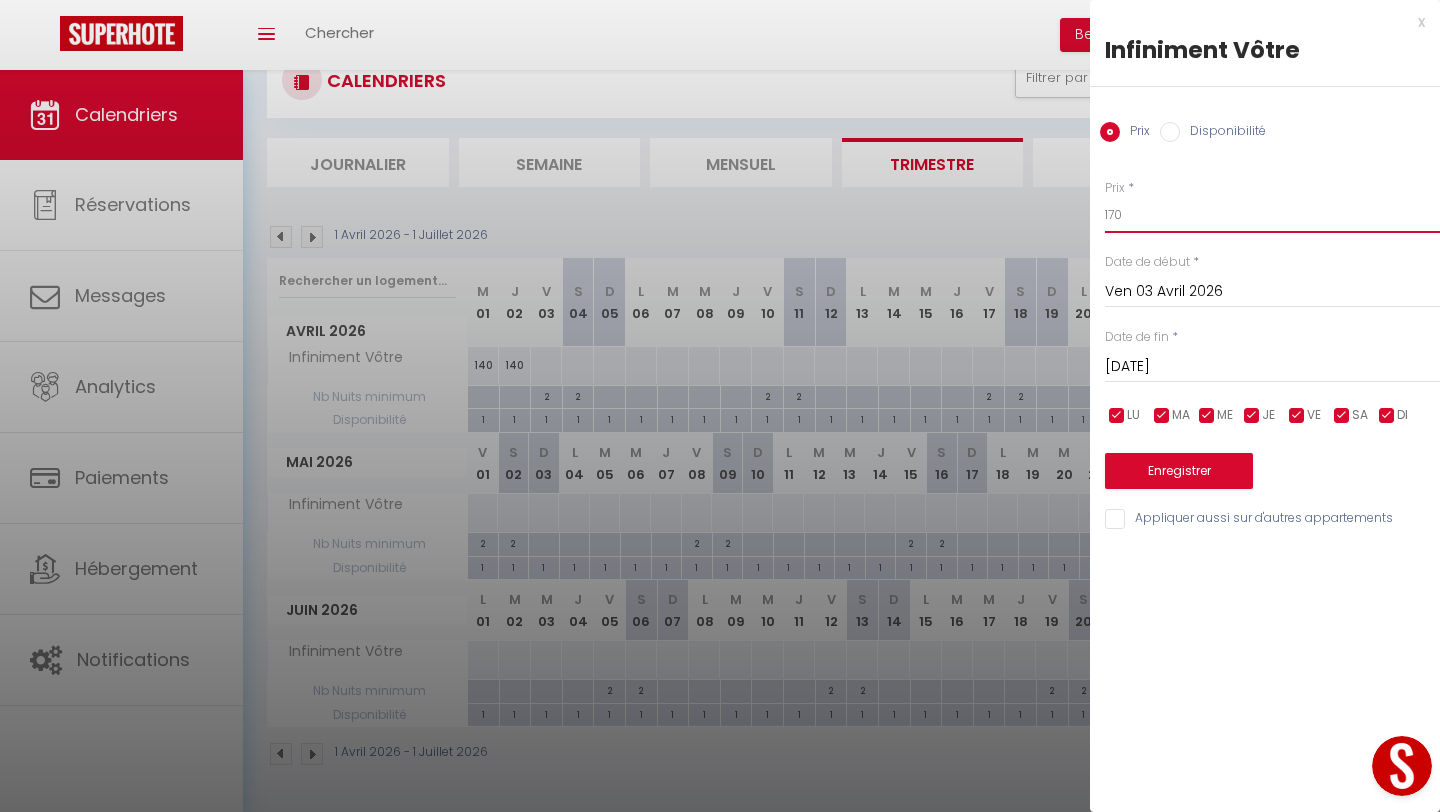 type on "170" 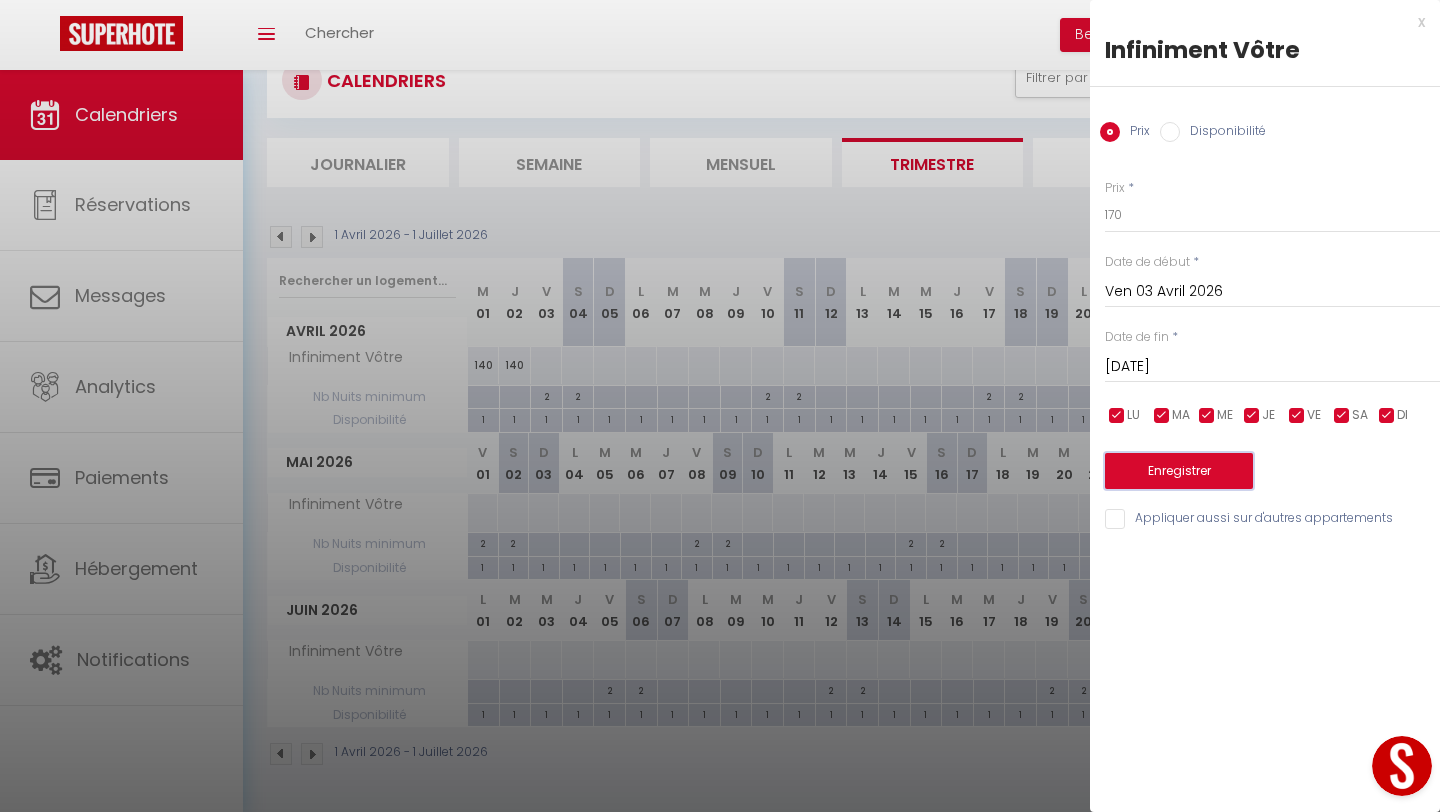 click on "Enregistrer" at bounding box center [1179, 471] 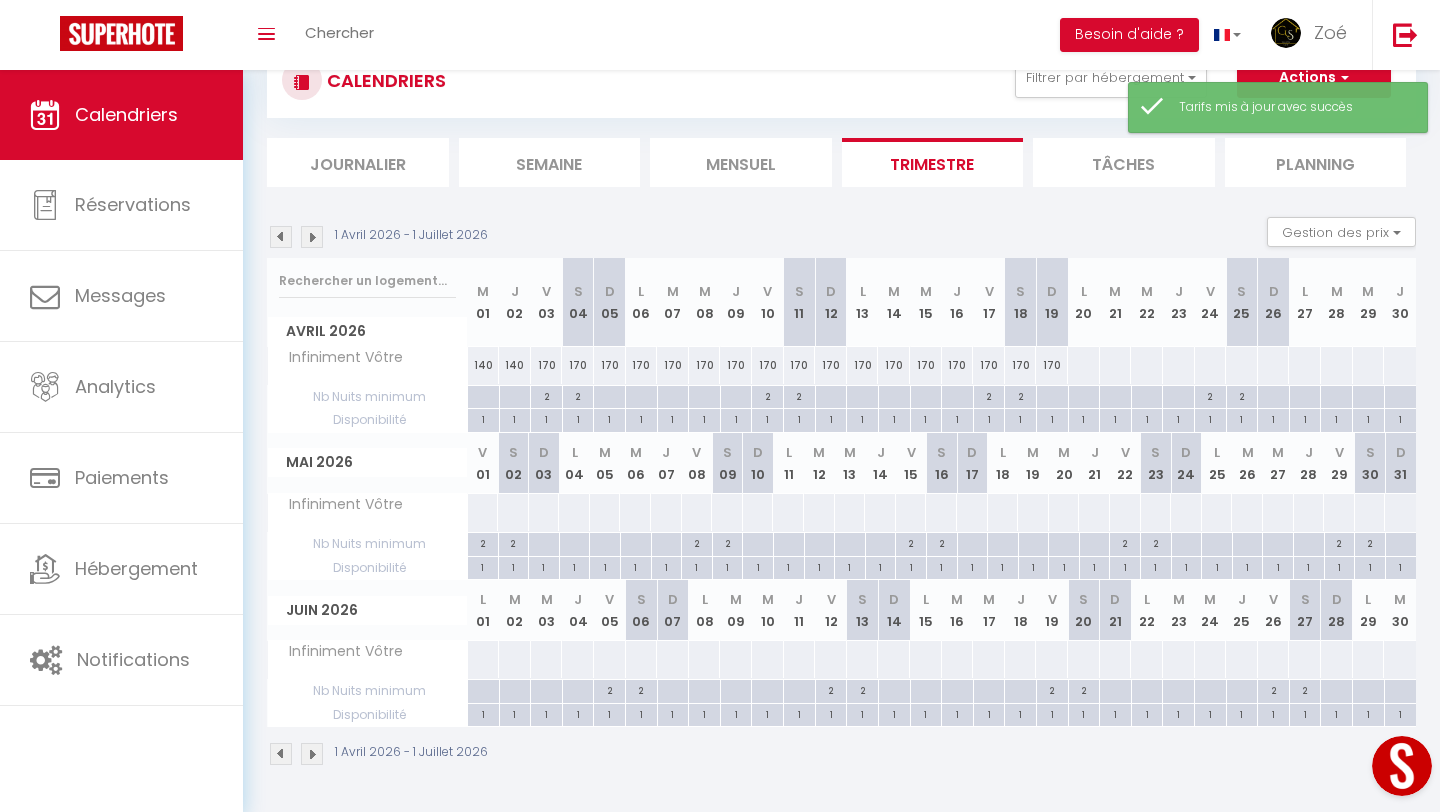 click on "140" at bounding box center [515, 365] 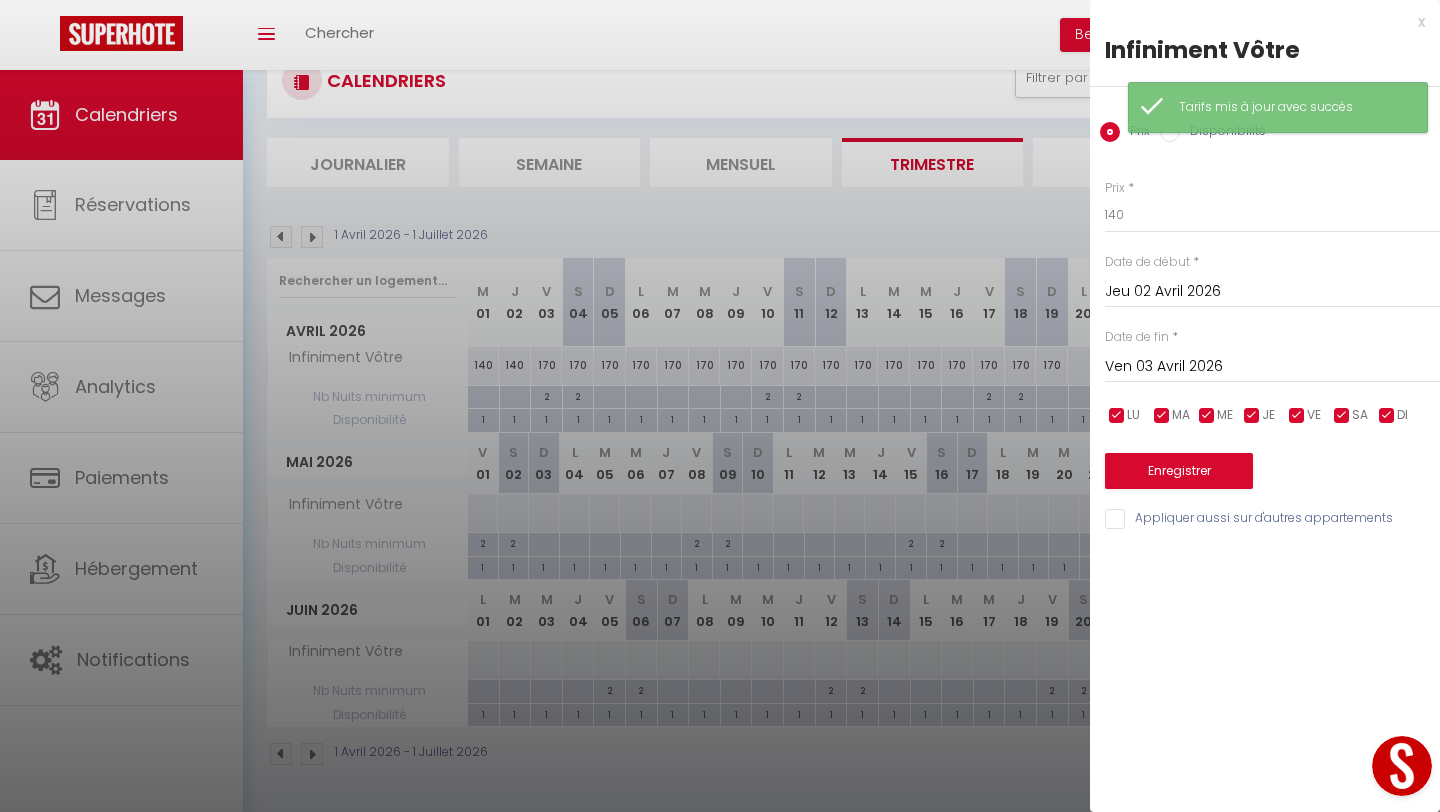 click on "Ven 03 Avril 2026" at bounding box center (1272, 367) 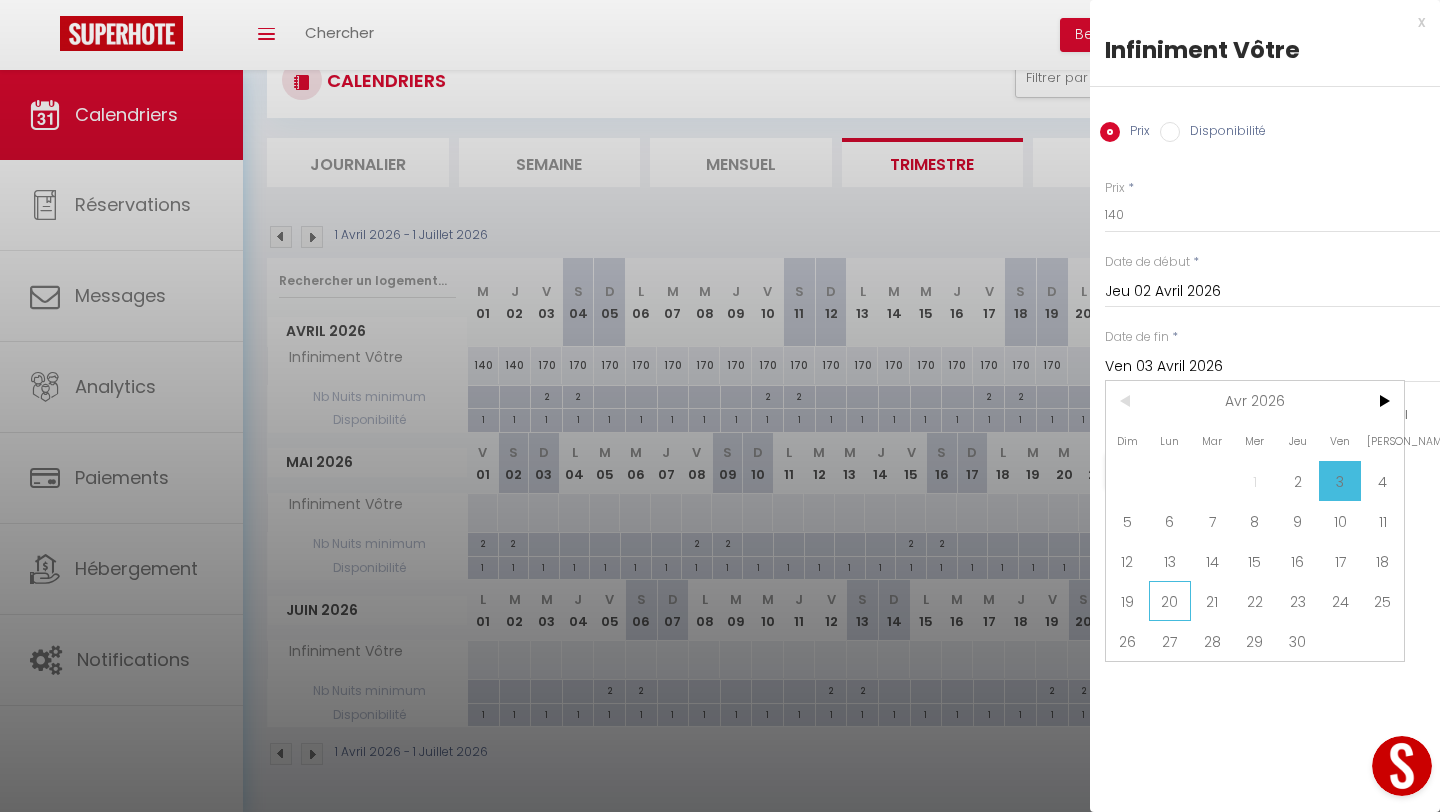 click on "20" at bounding box center (1170, 601) 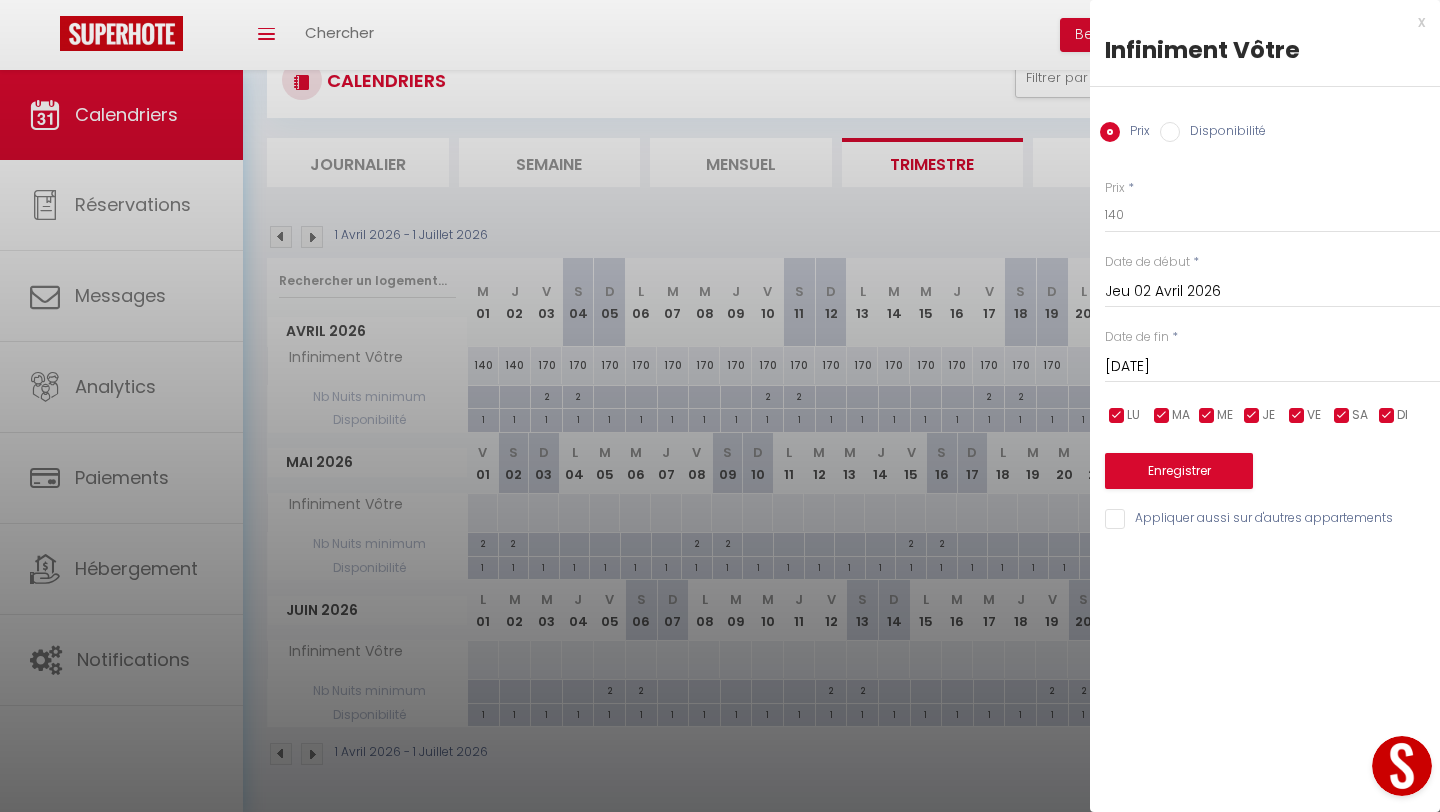 click at bounding box center [1387, 416] 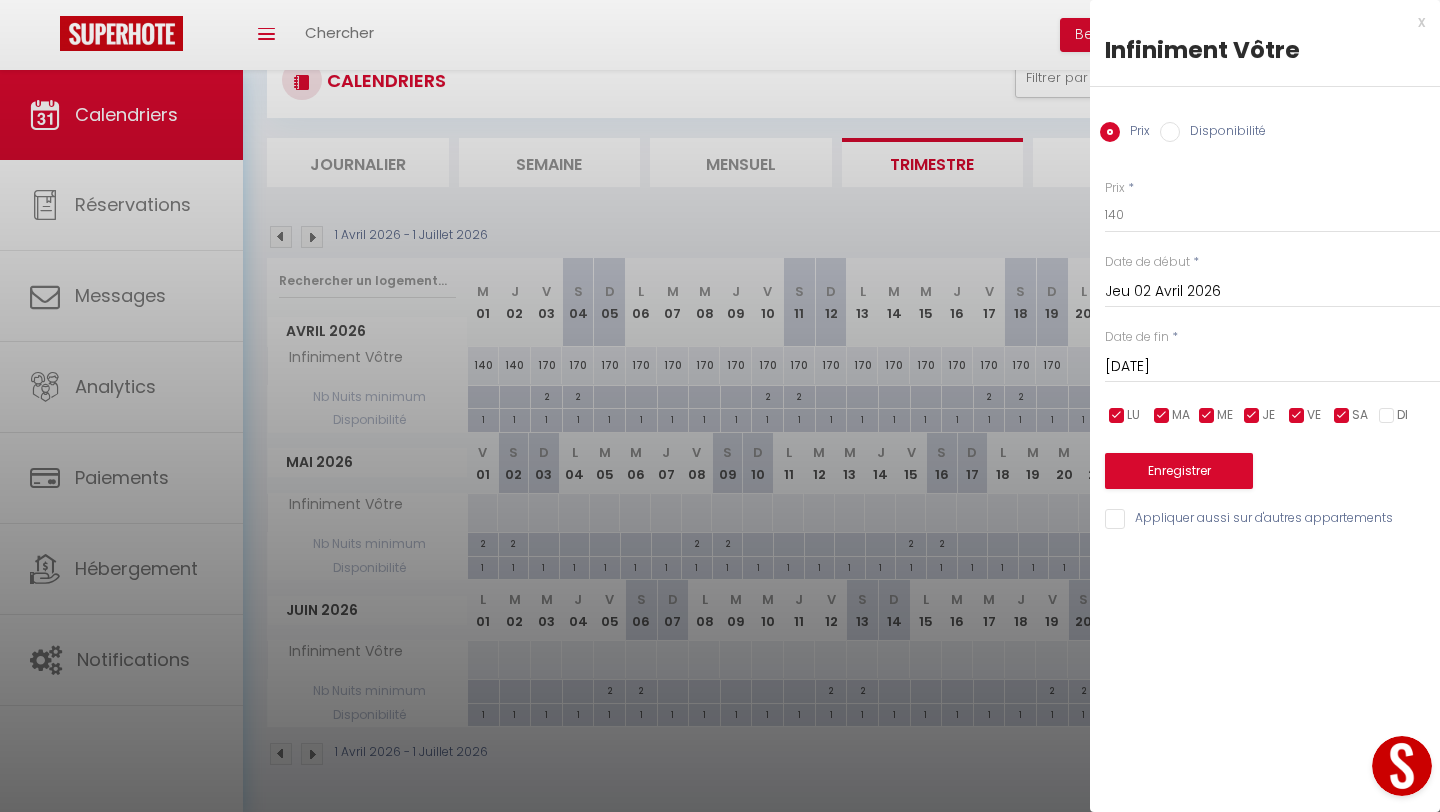 click at bounding box center (1252, 416) 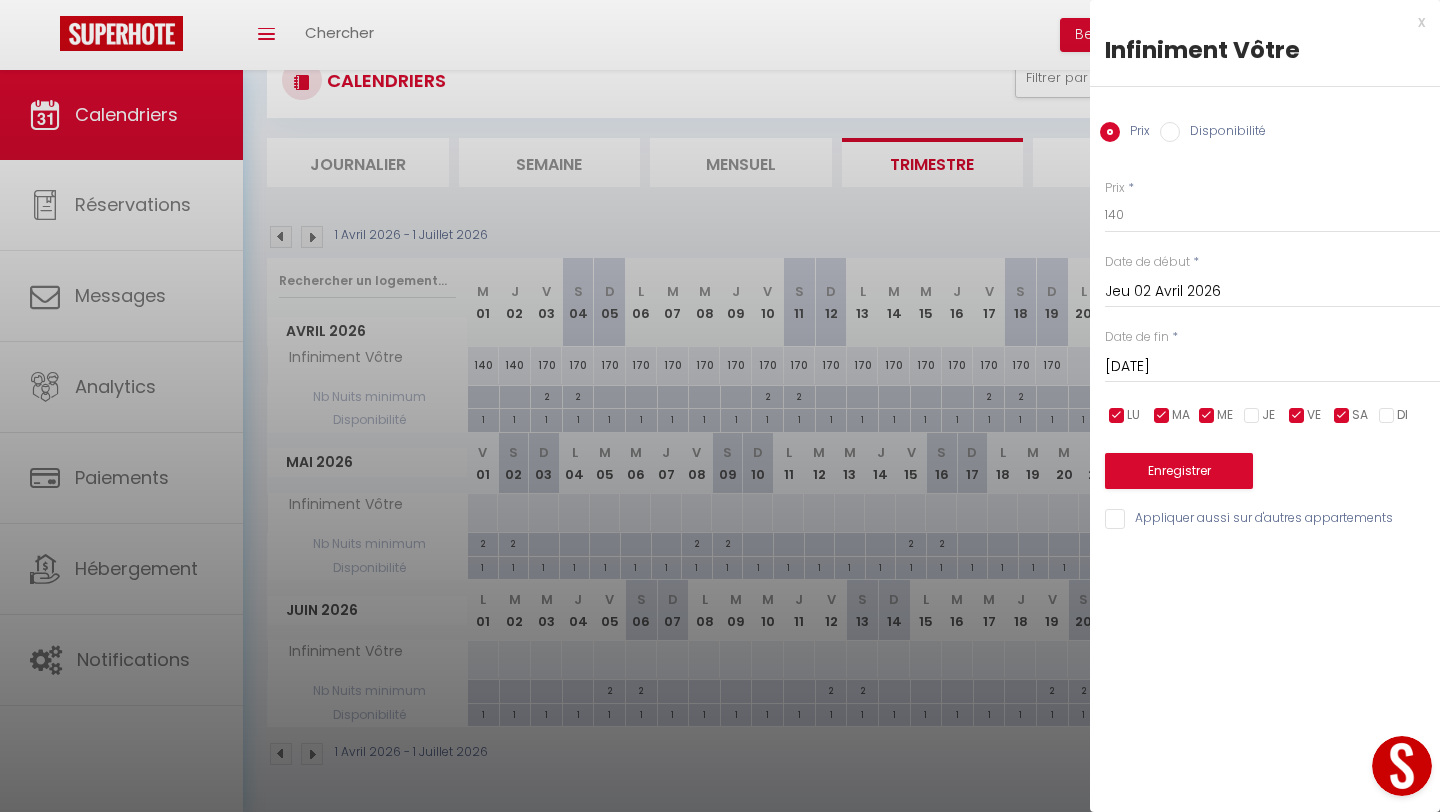click at bounding box center [1207, 416] 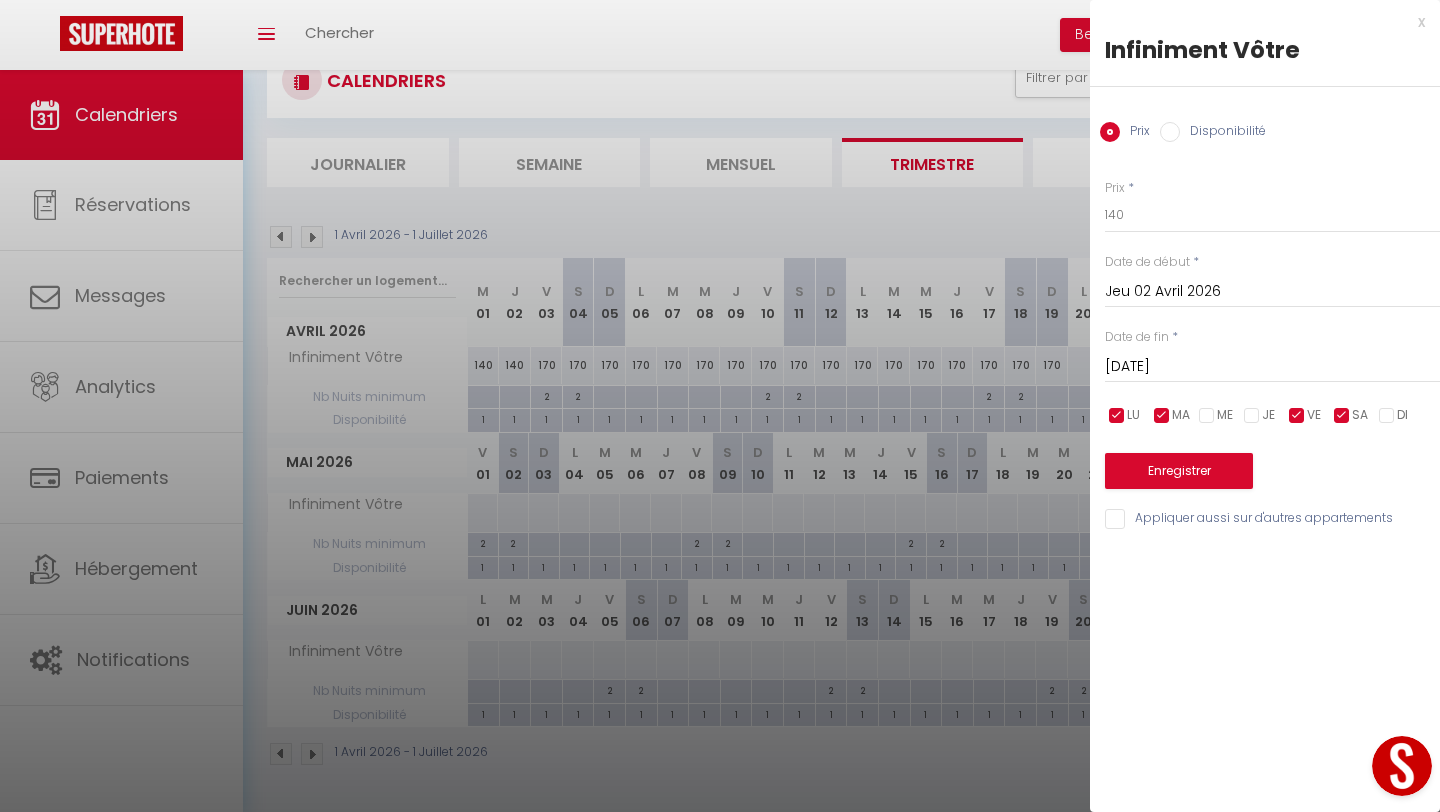 click at bounding box center [1162, 416] 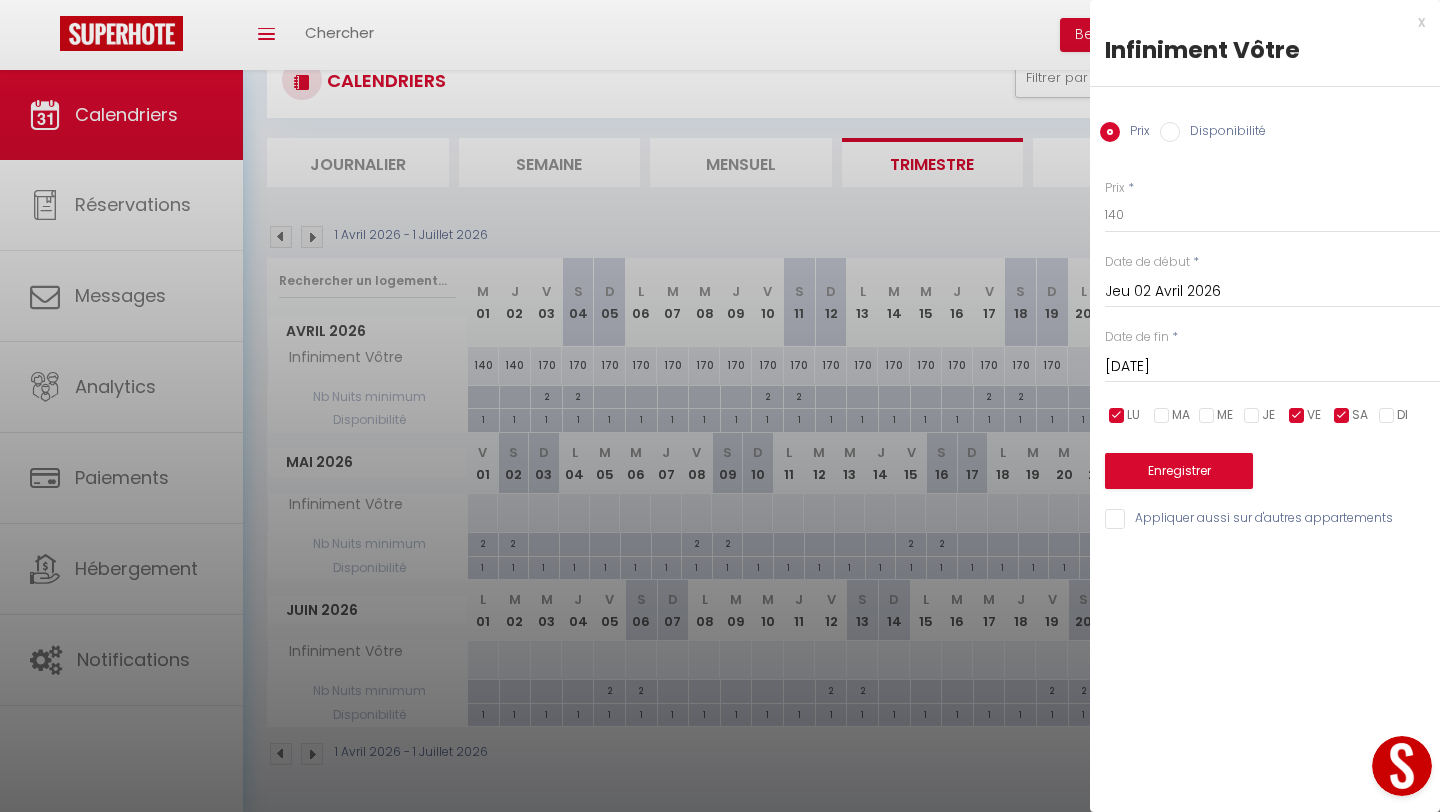 click at bounding box center [1117, 416] 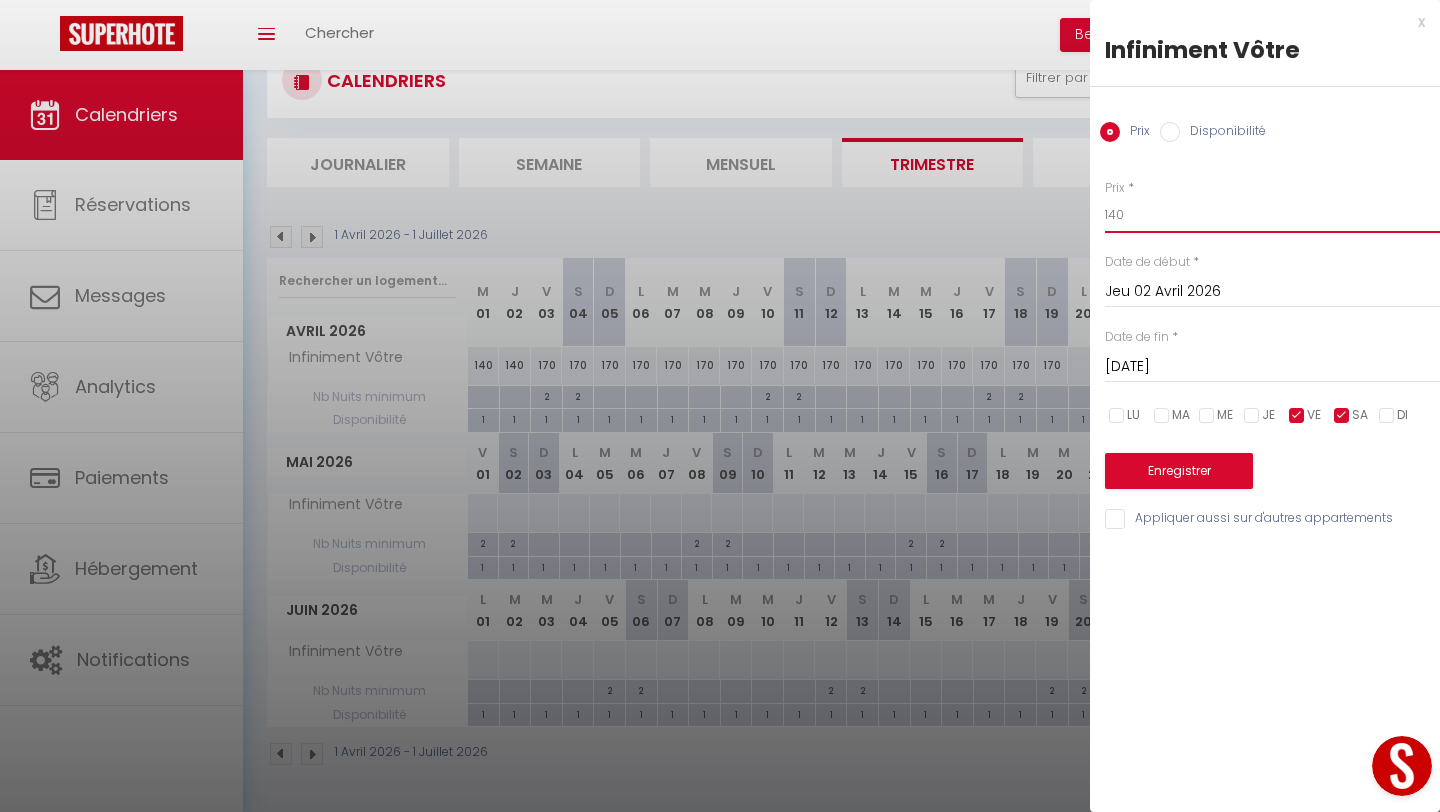 drag, startPoint x: 1142, startPoint y: 214, endPoint x: 1096, endPoint y: 215, distance: 46.010868 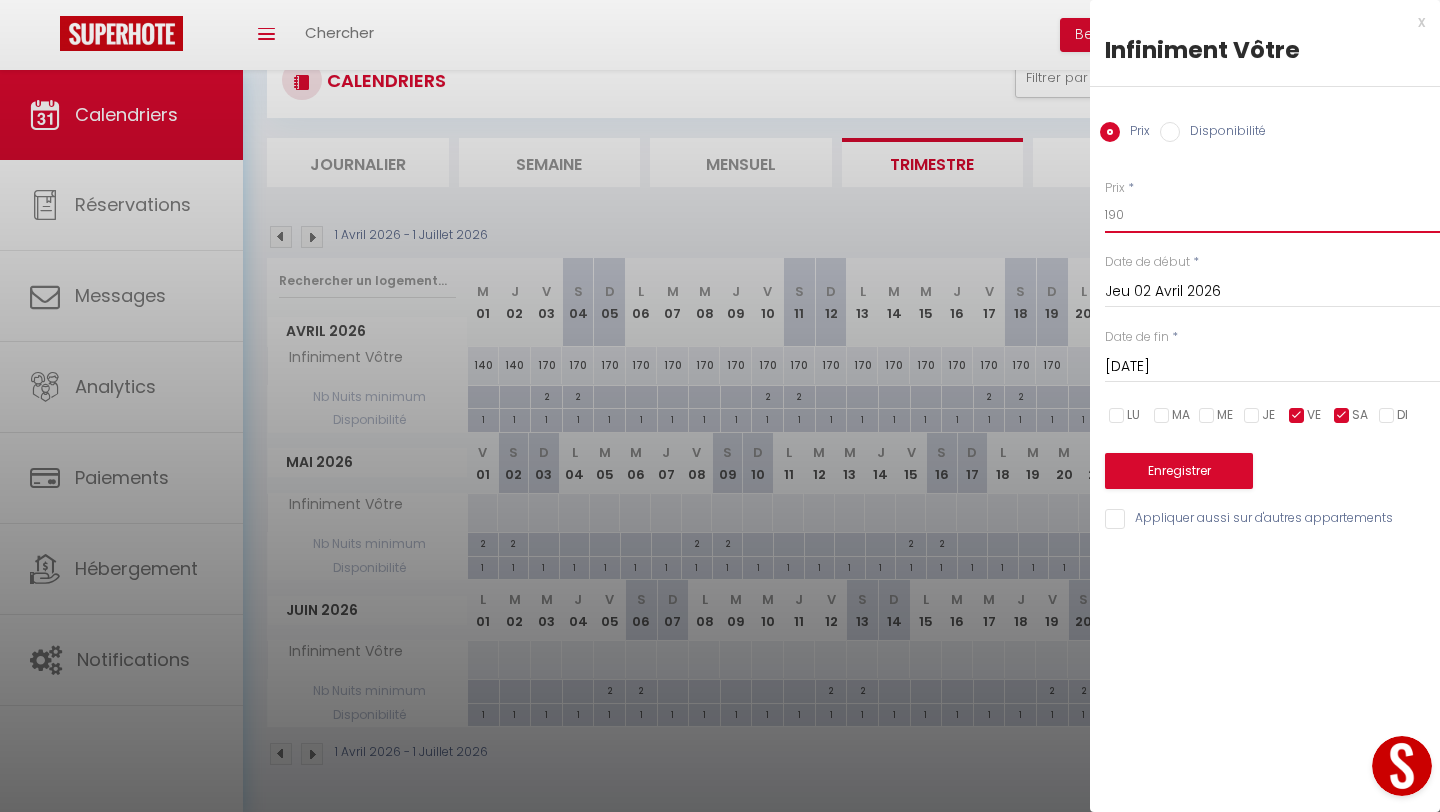 type on "190" 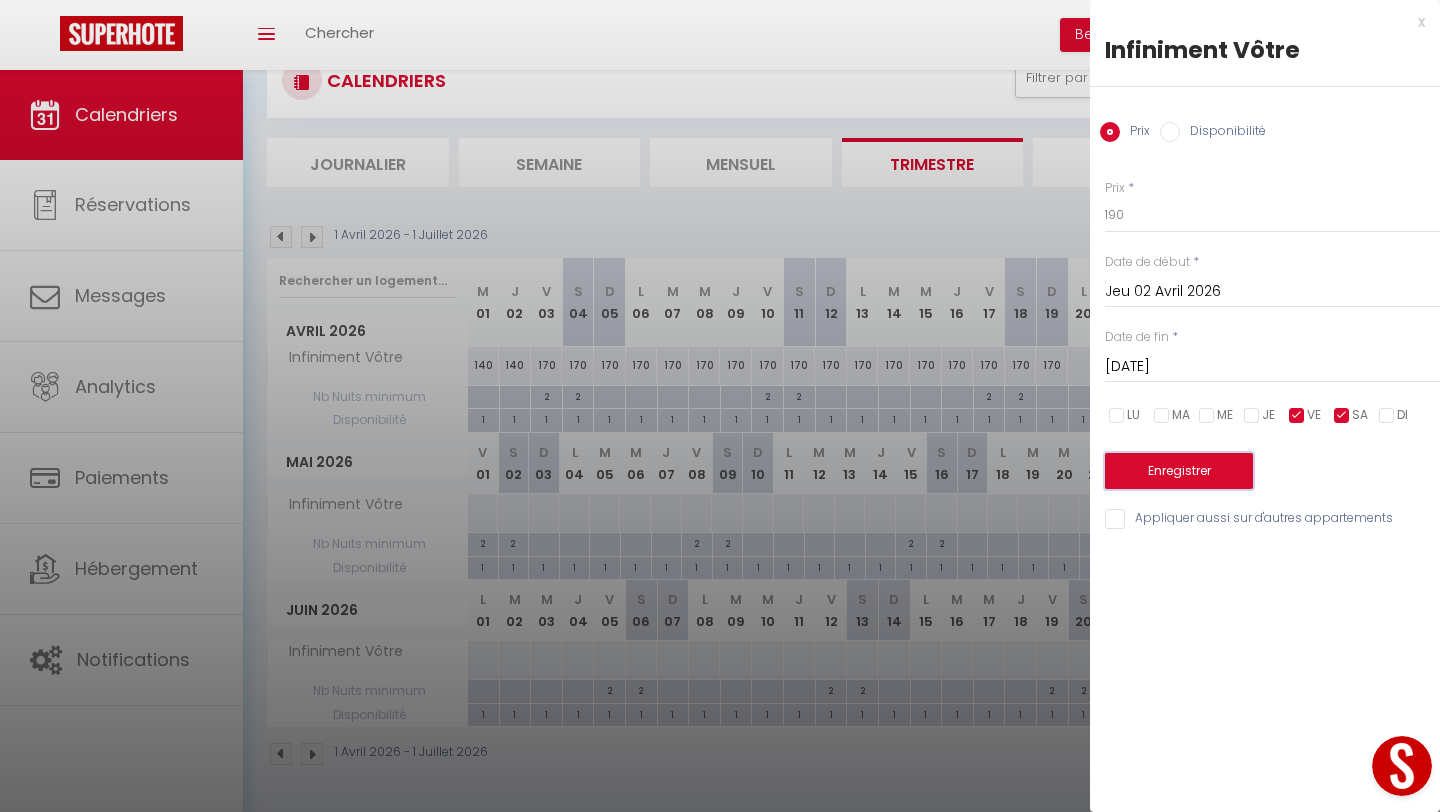 click on "Enregistrer" at bounding box center (1179, 471) 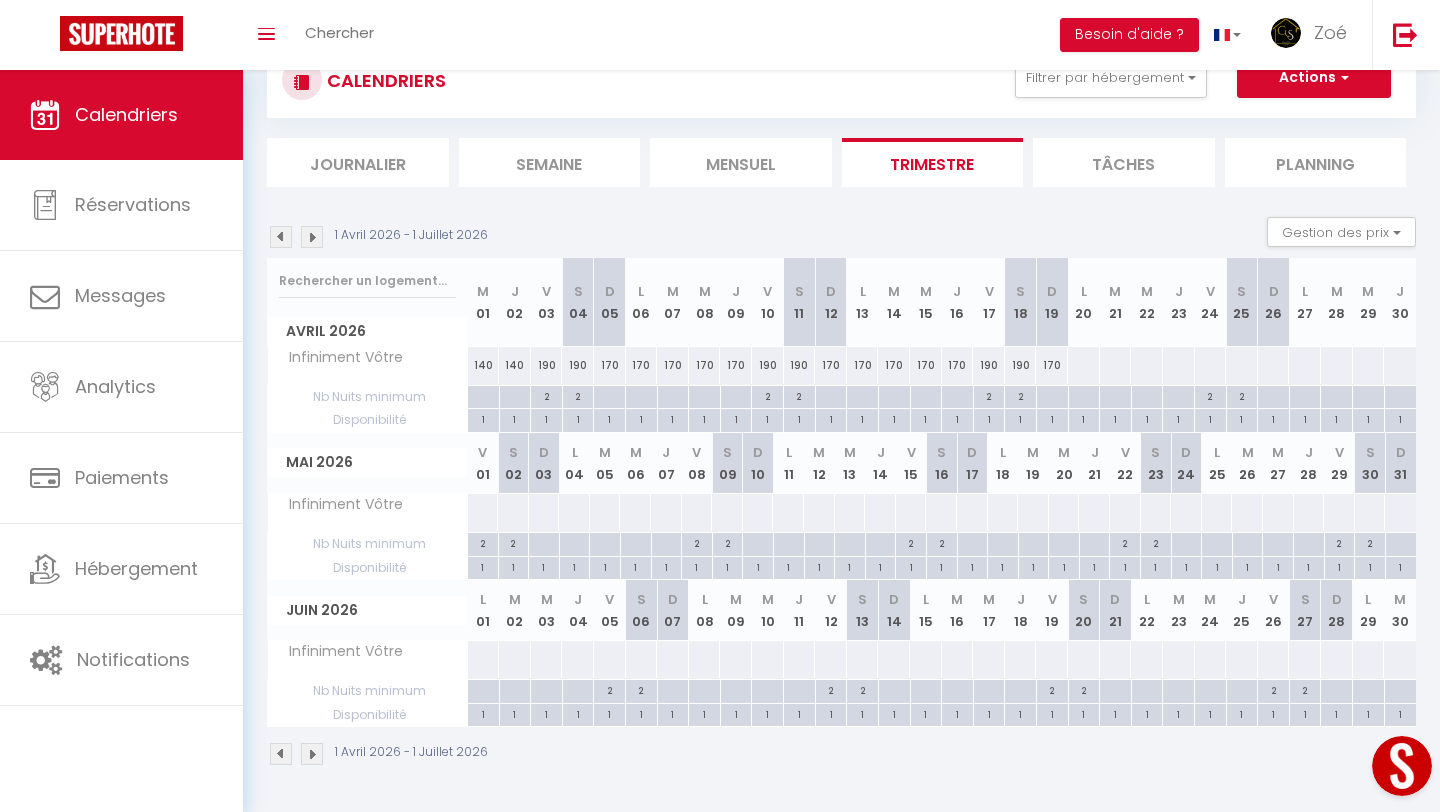 click at bounding box center [1083, 365] 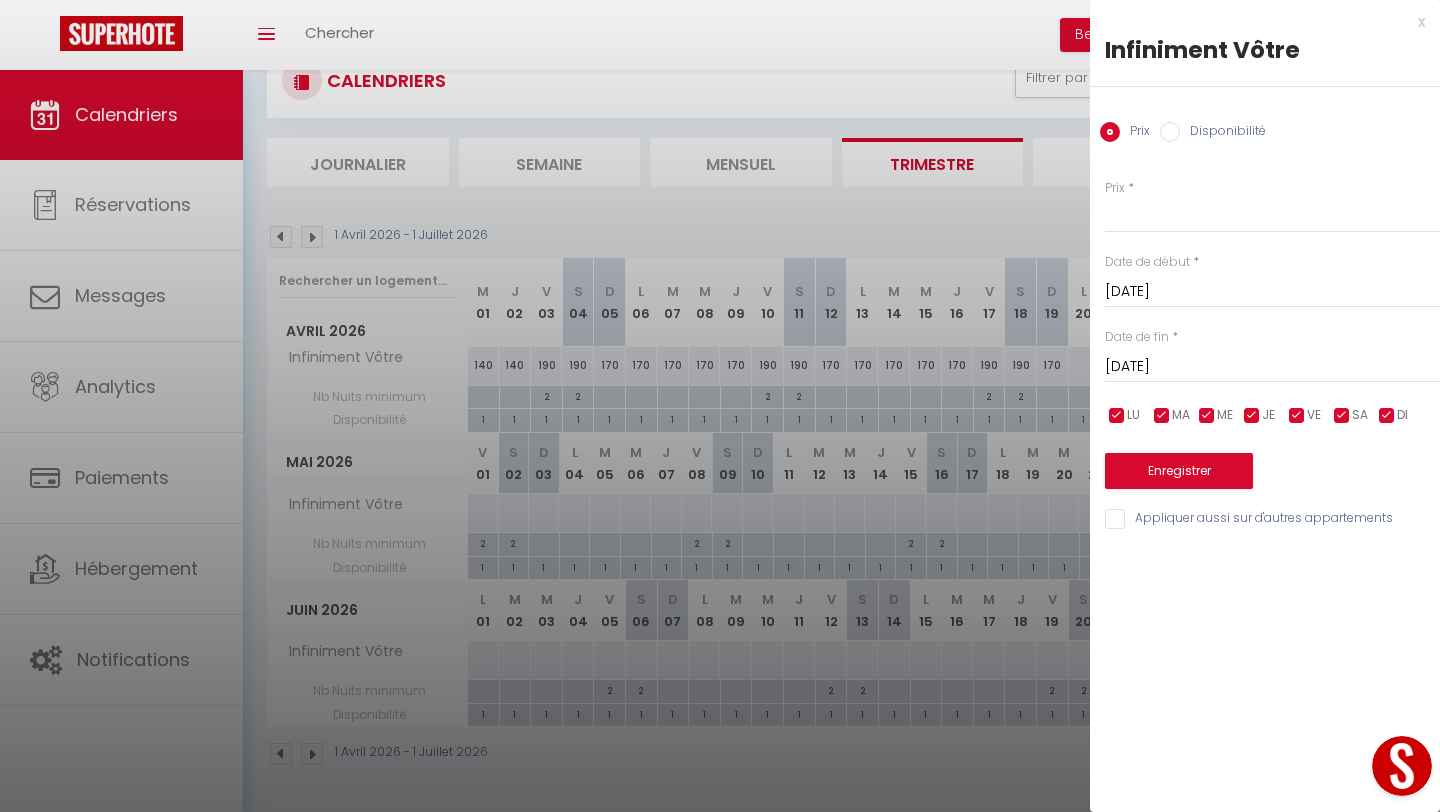 click on "[DATE] Avril 2026" at bounding box center [1272, 367] 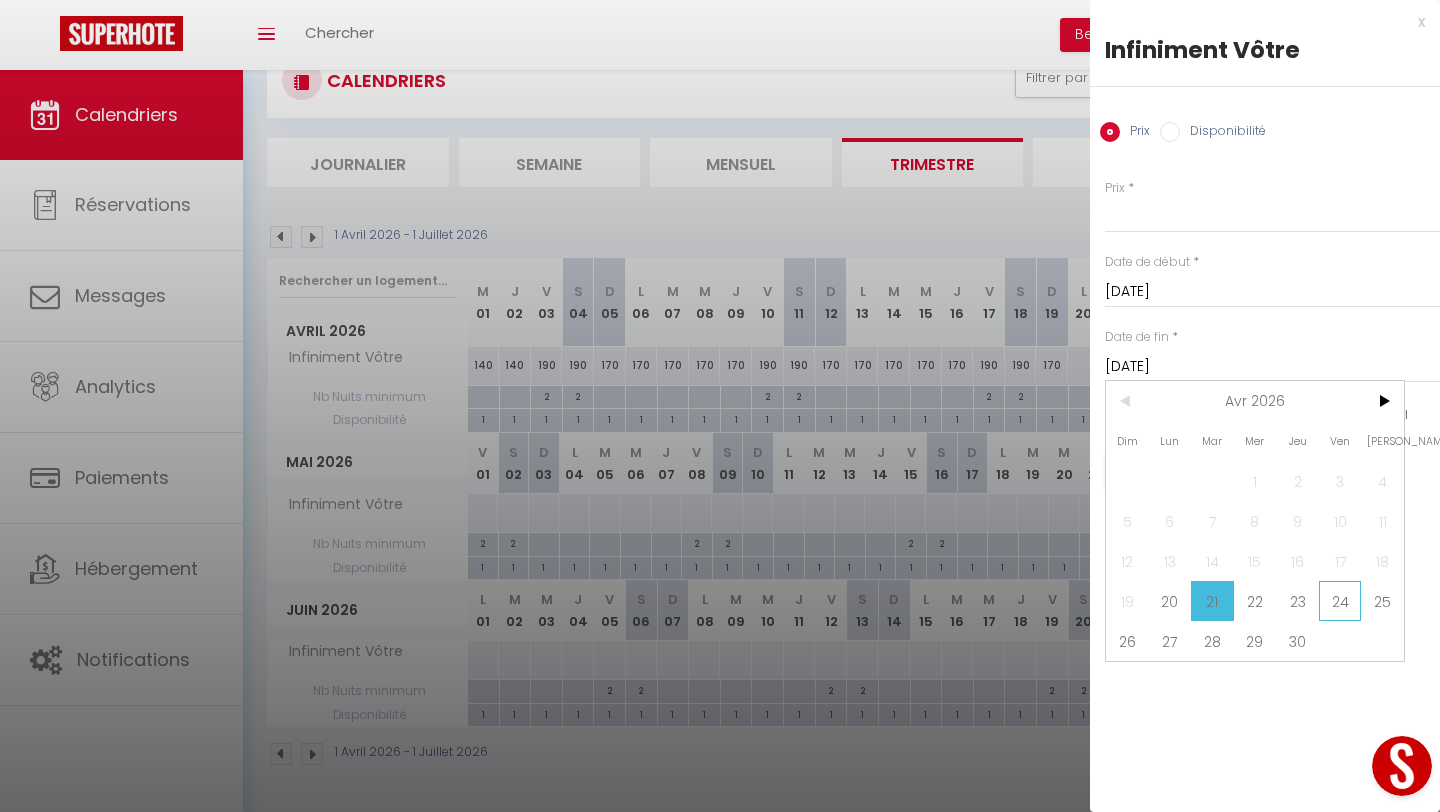 click on "24" at bounding box center [1340, 601] 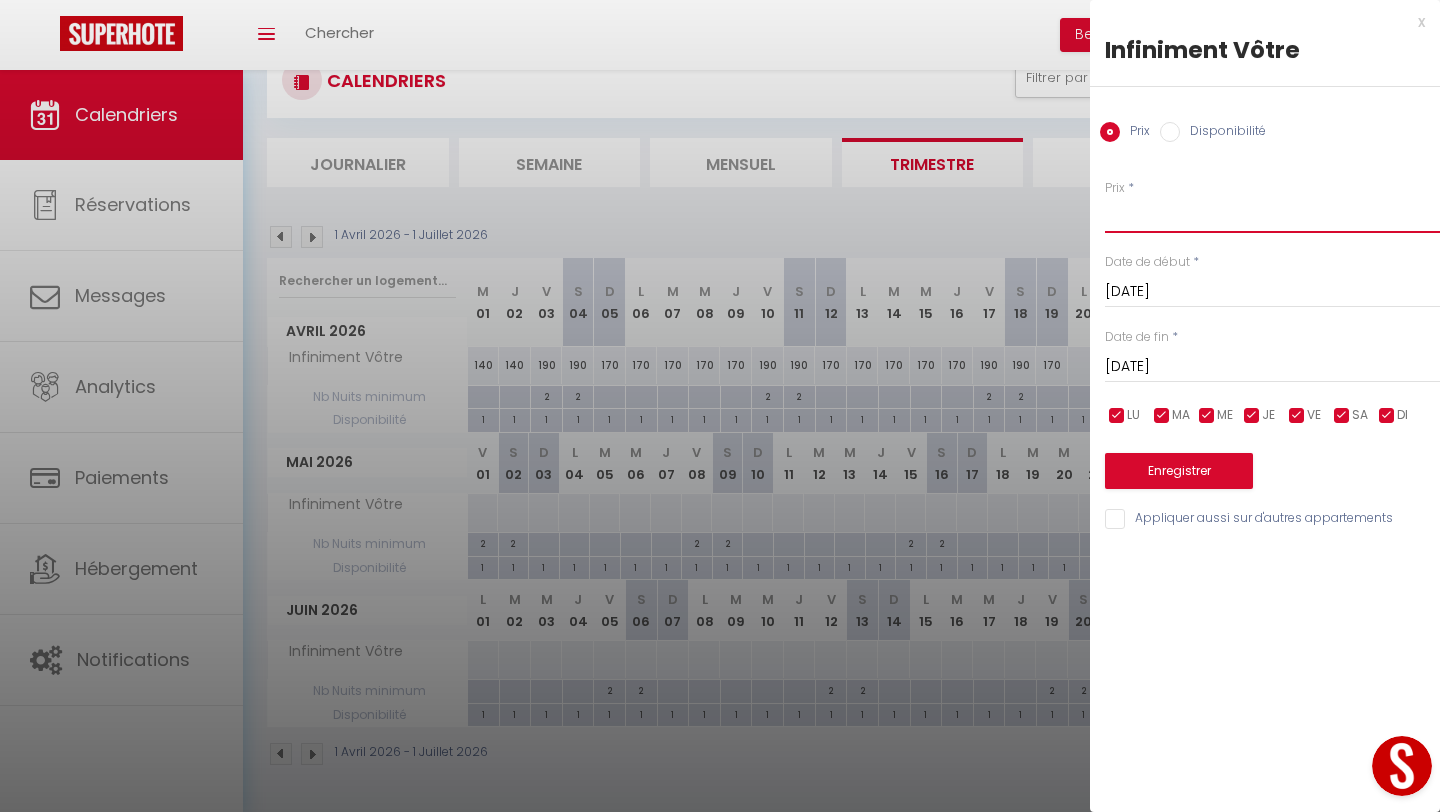 click on "Prix" at bounding box center (1272, 215) 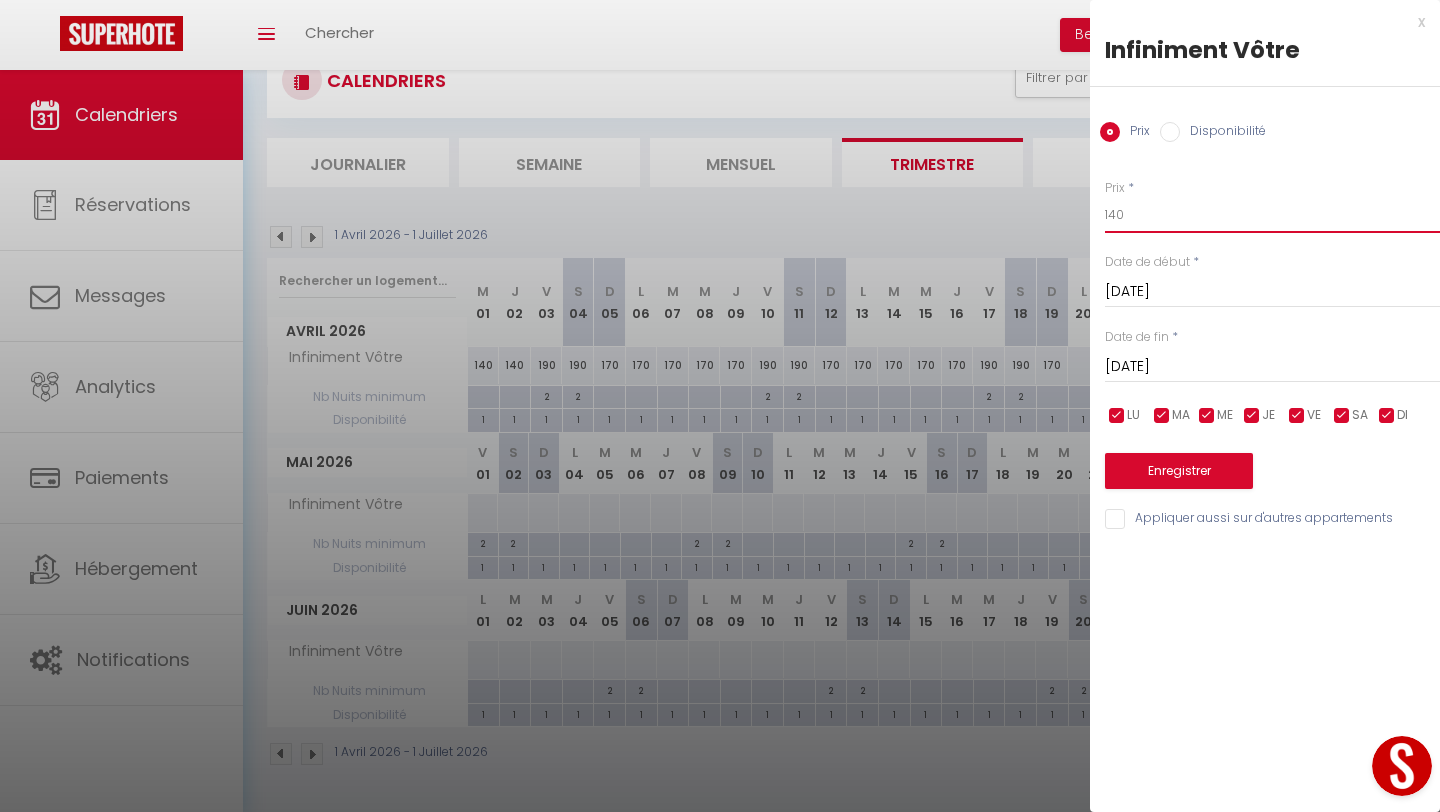 type on "140" 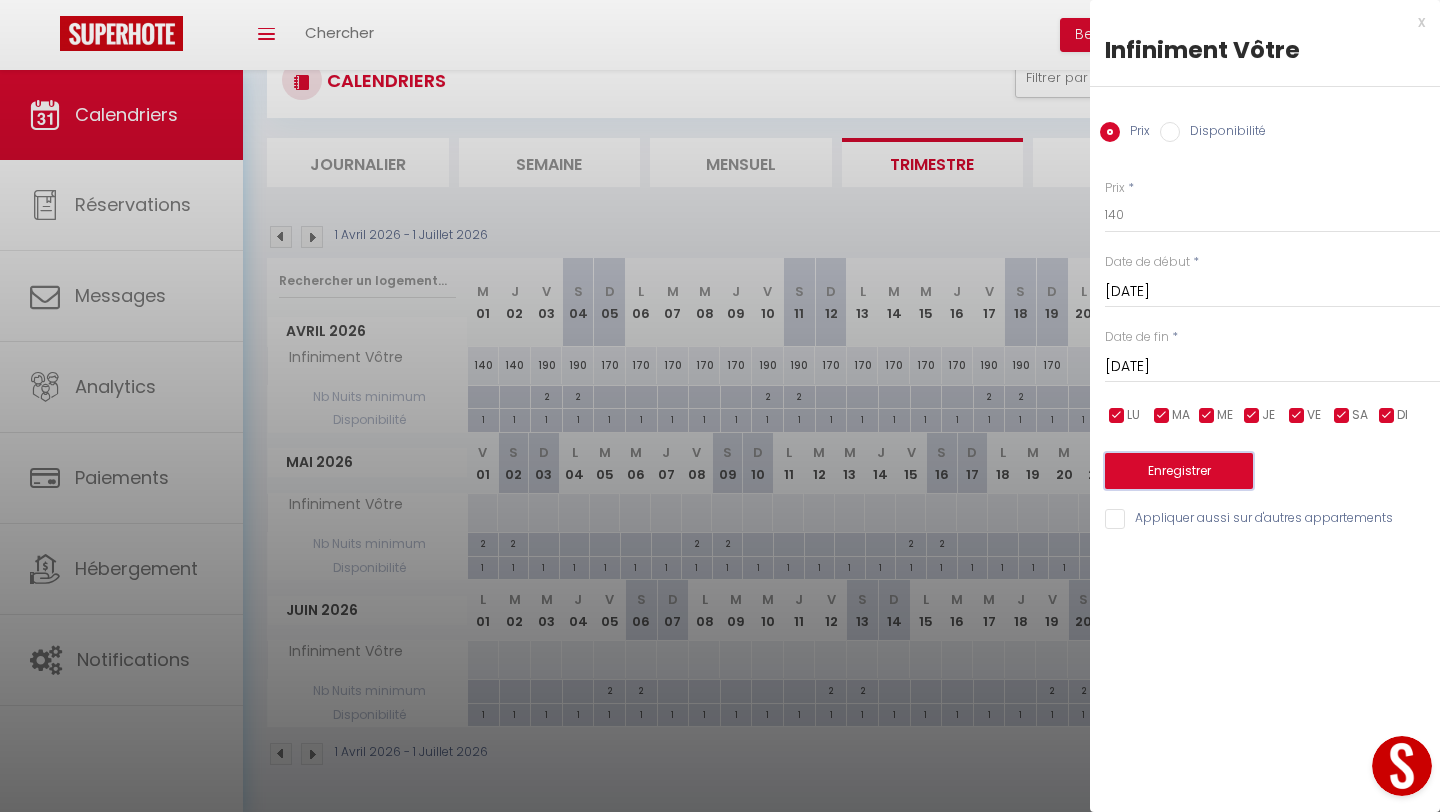click on "Enregistrer" at bounding box center [1179, 471] 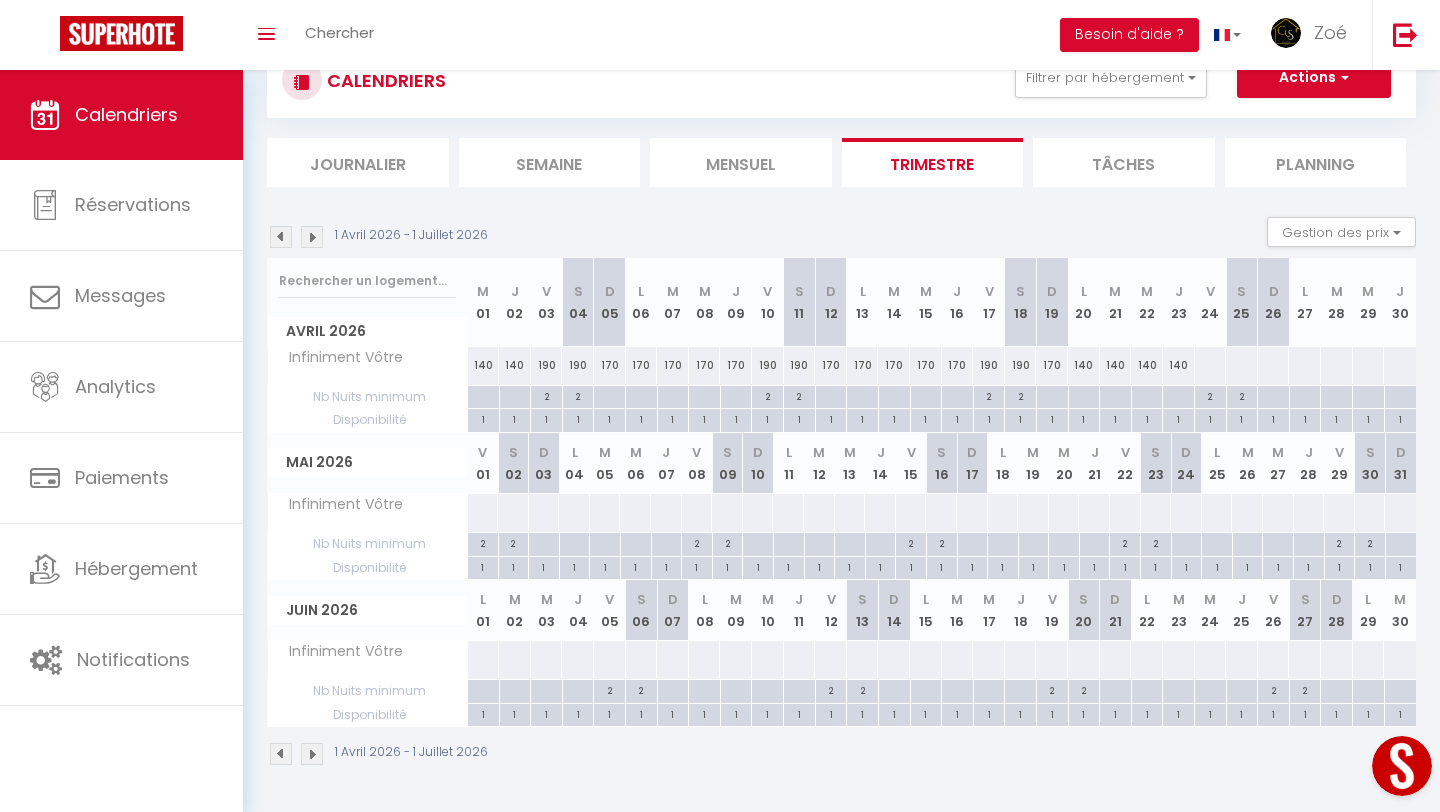 click at bounding box center [1210, 365] 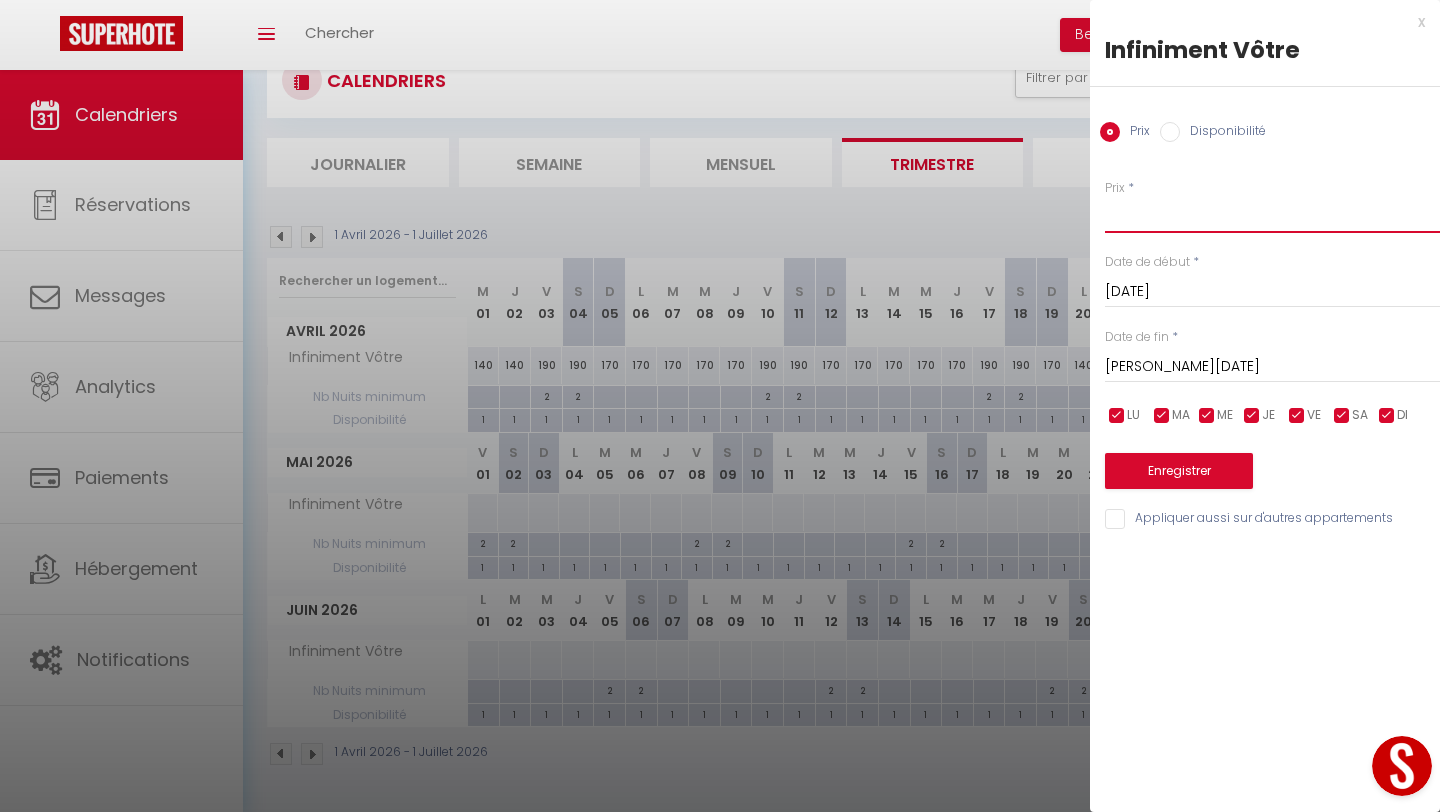 click on "Prix" at bounding box center [1272, 215] 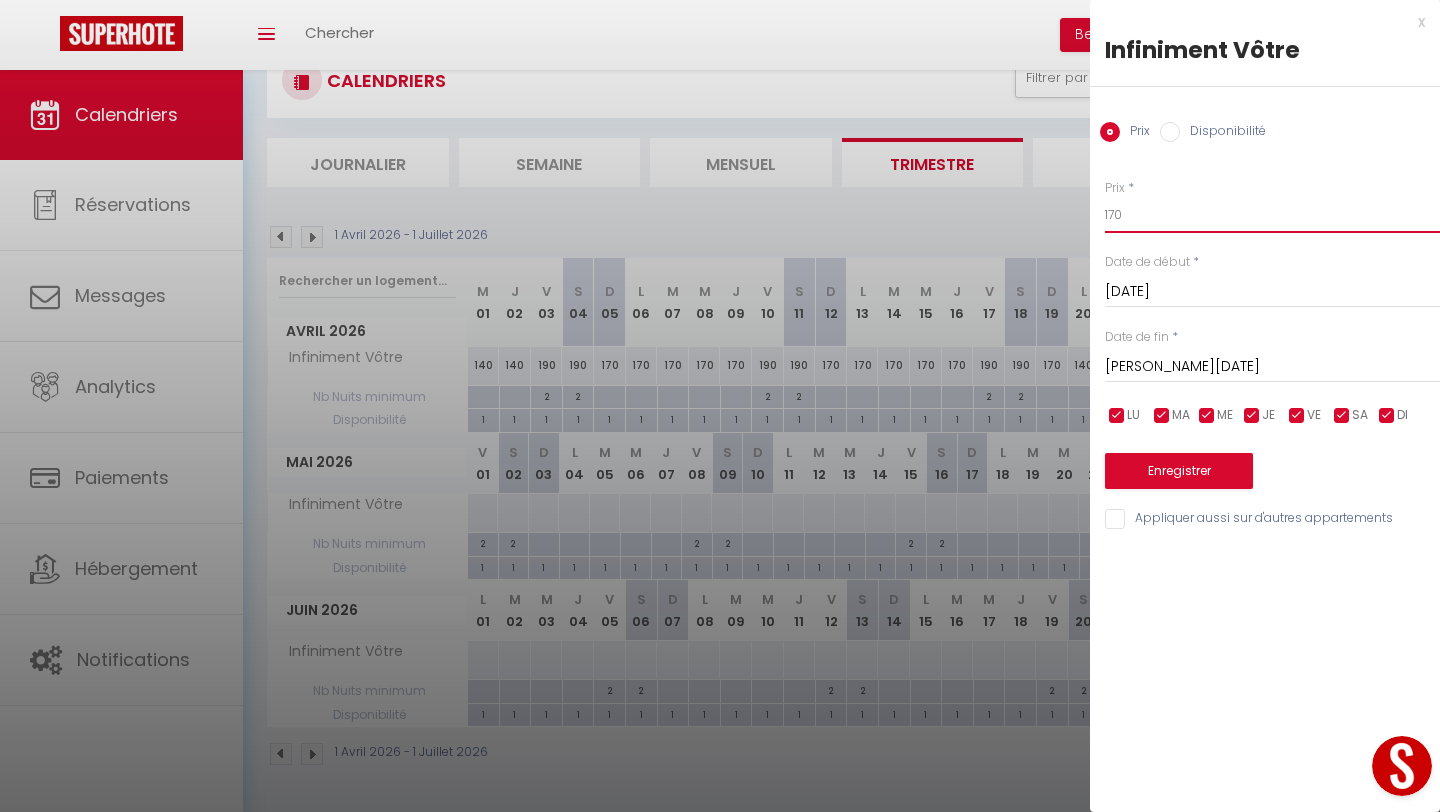 type on "170" 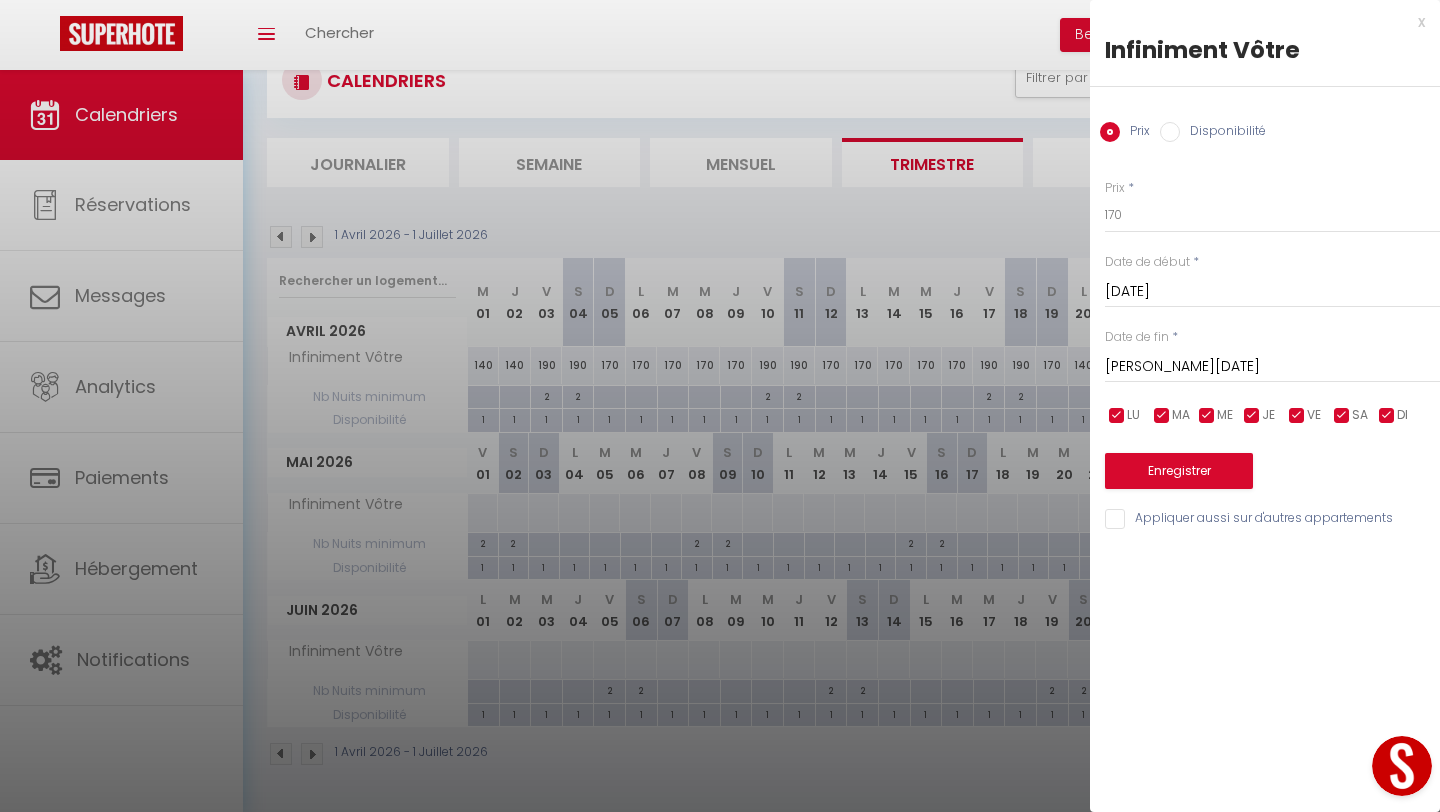 click on "[PERSON_NAME] 25 Avril 2026" at bounding box center (1272, 367) 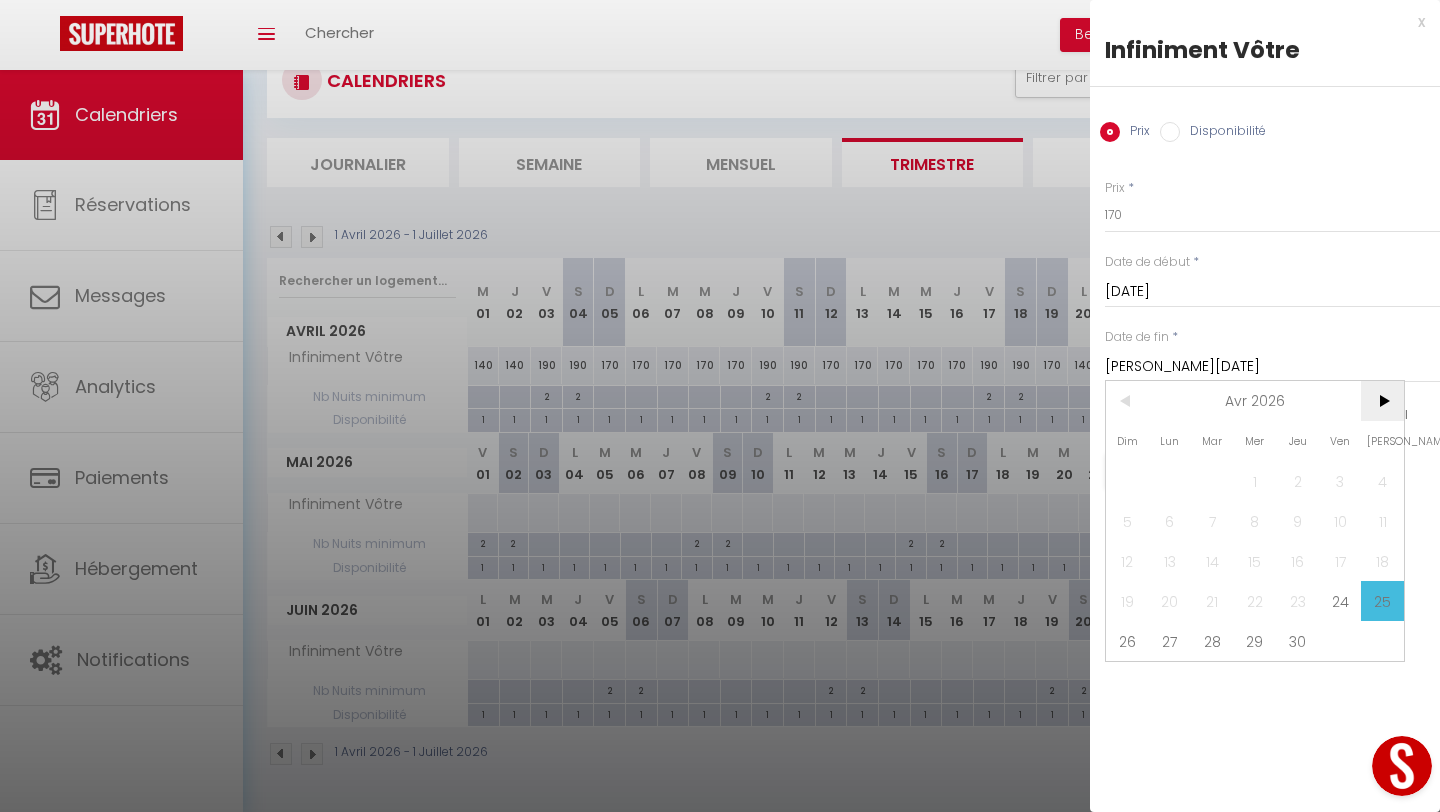 click on ">" at bounding box center (1382, 401) 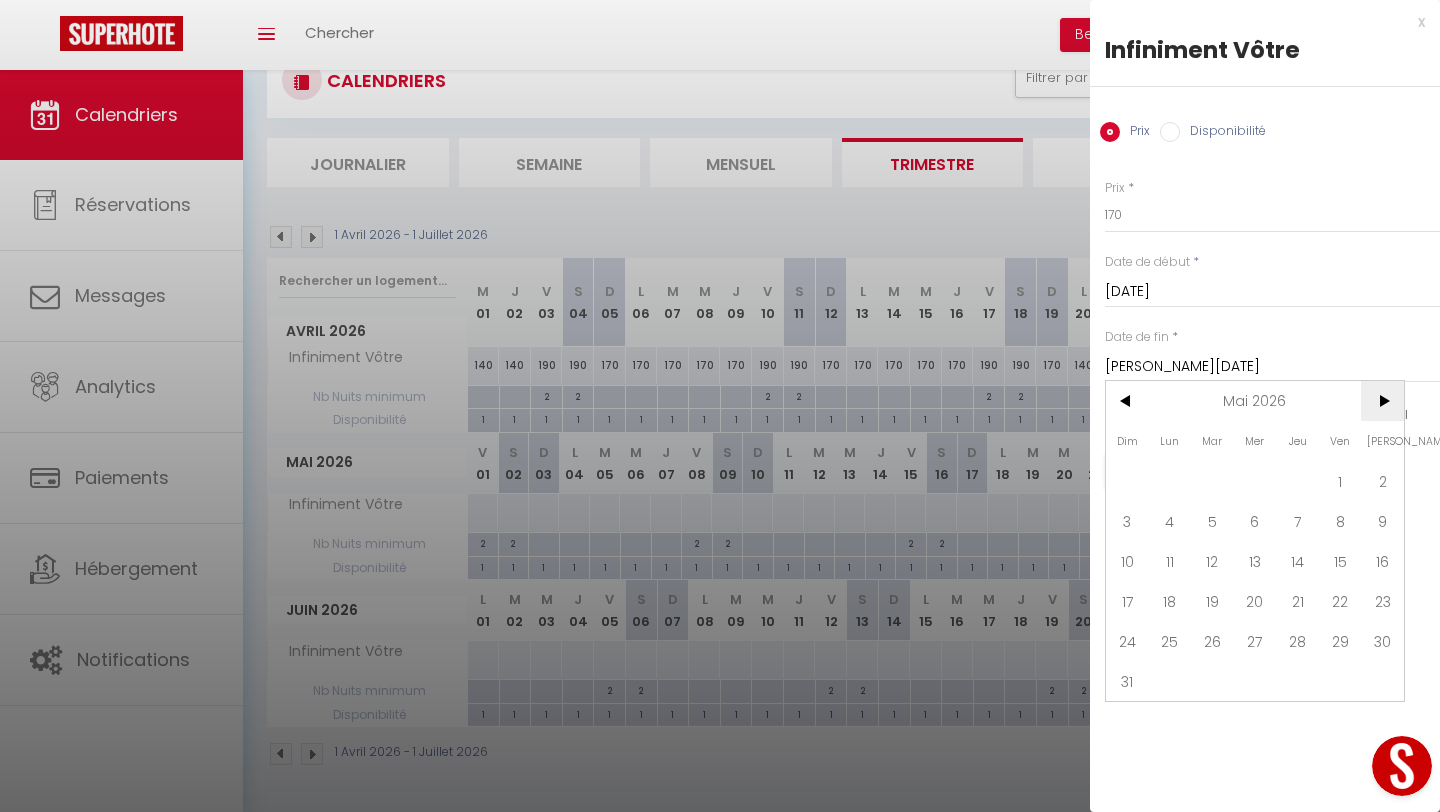 click on ">" at bounding box center (1382, 401) 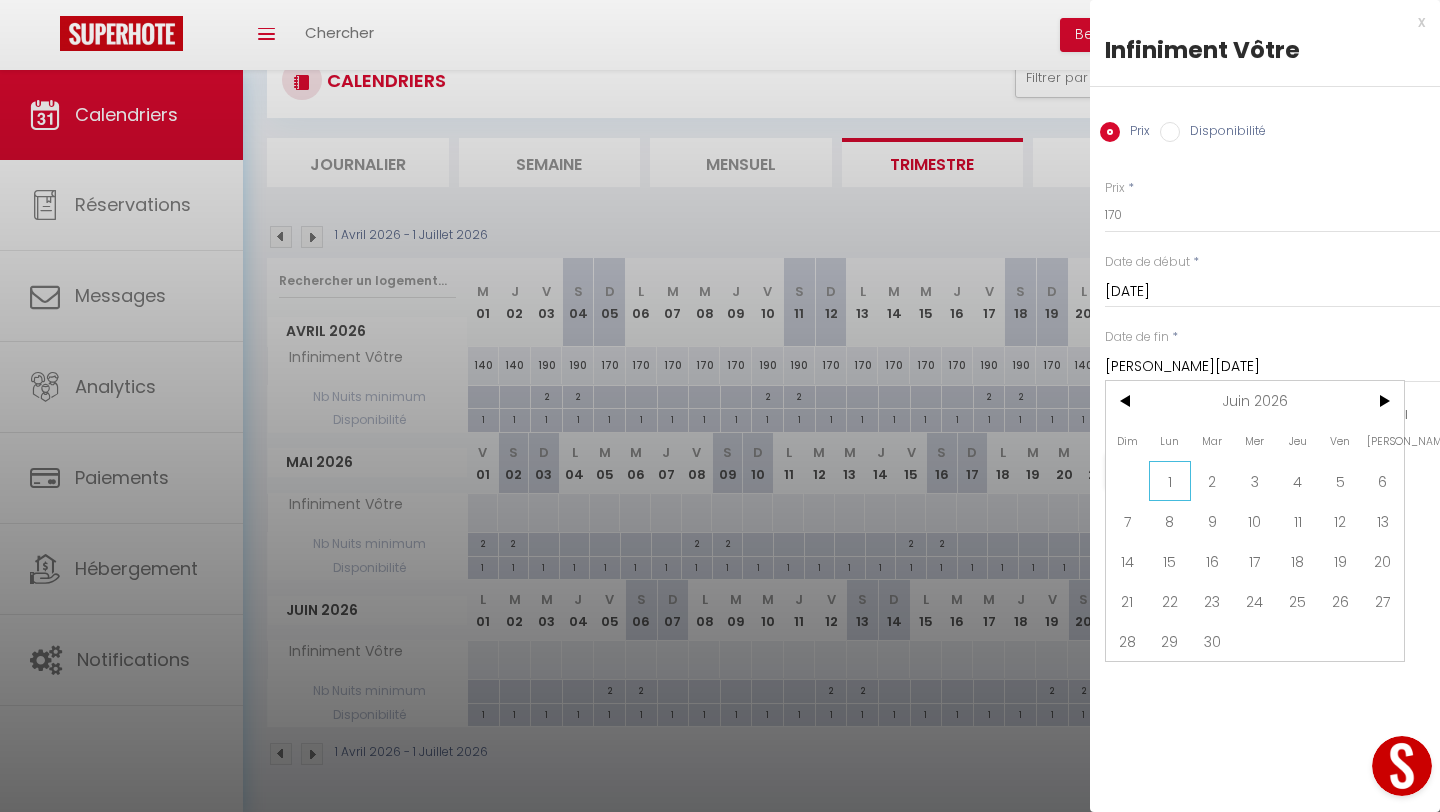 click on "1" at bounding box center [1170, 481] 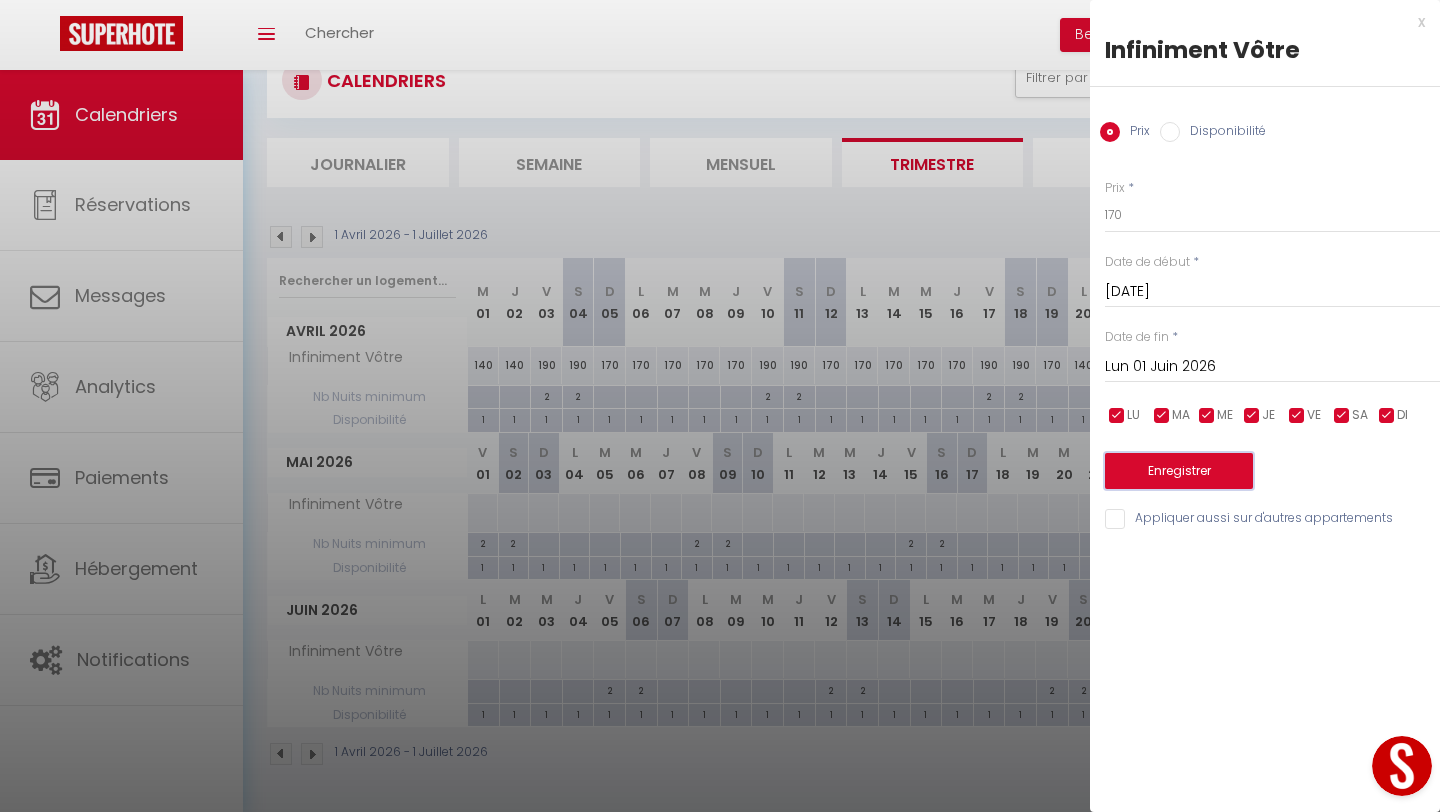 click on "Enregistrer" at bounding box center (1179, 471) 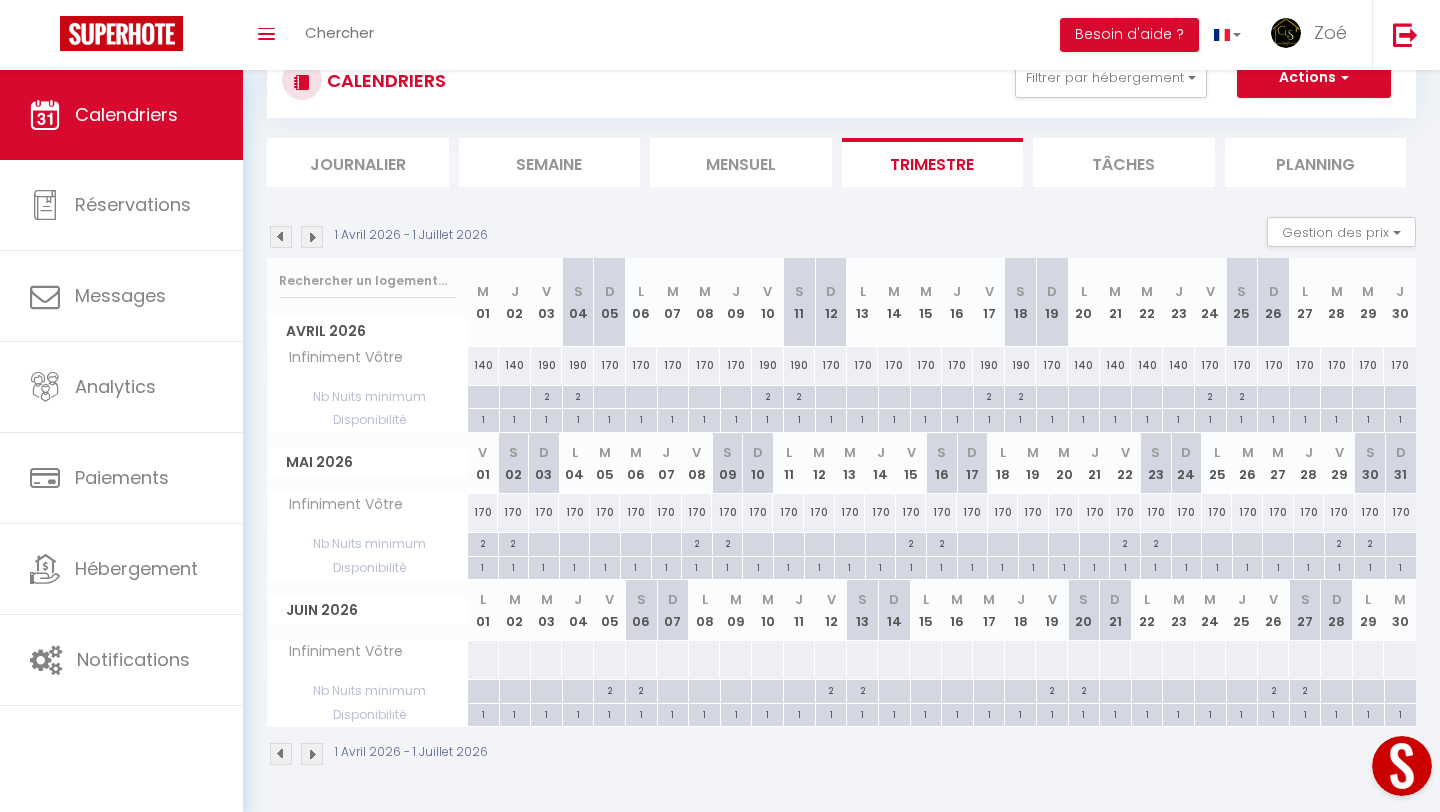 click on "170" at bounding box center [1211, 365] 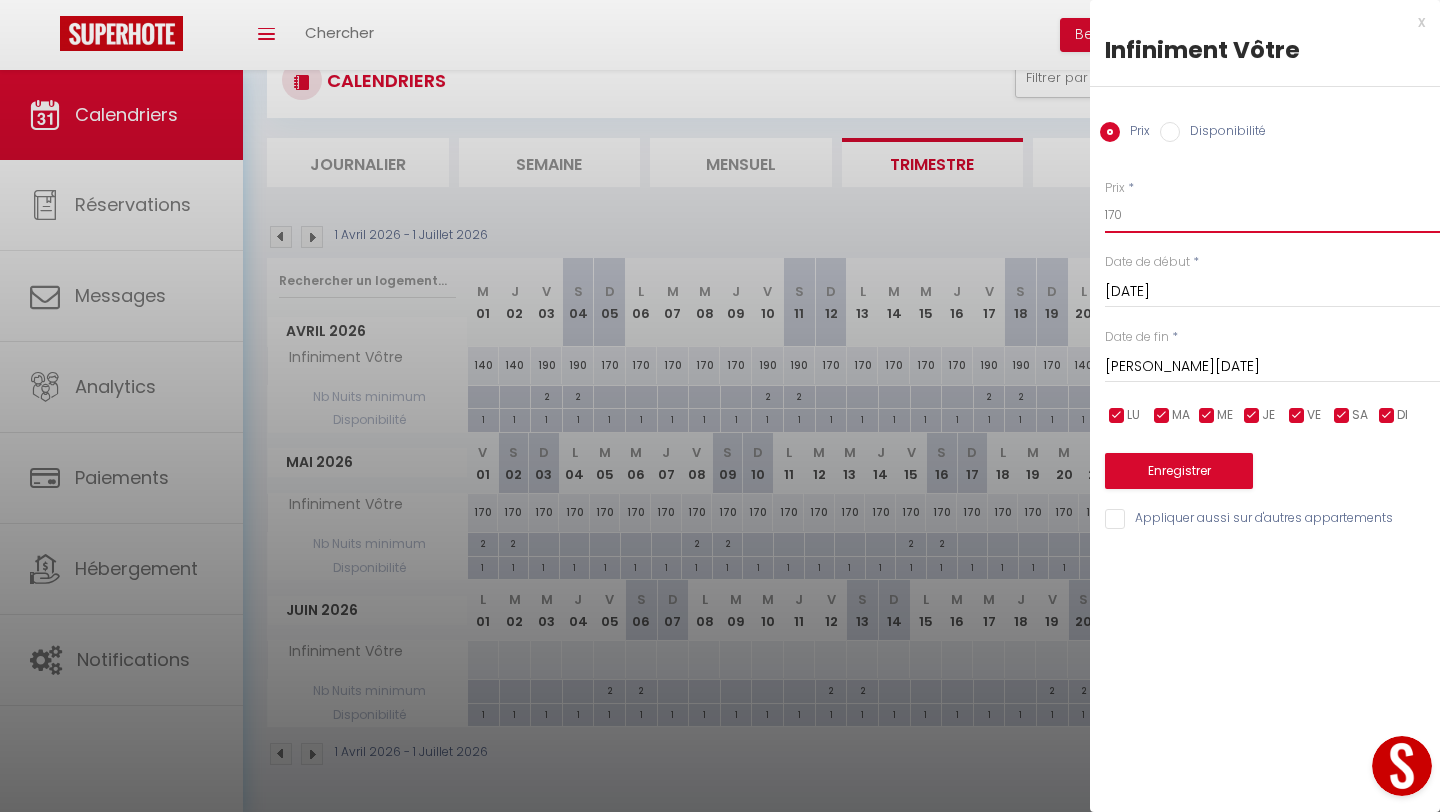 drag, startPoint x: 1140, startPoint y: 215, endPoint x: 1062, endPoint y: 215, distance: 78 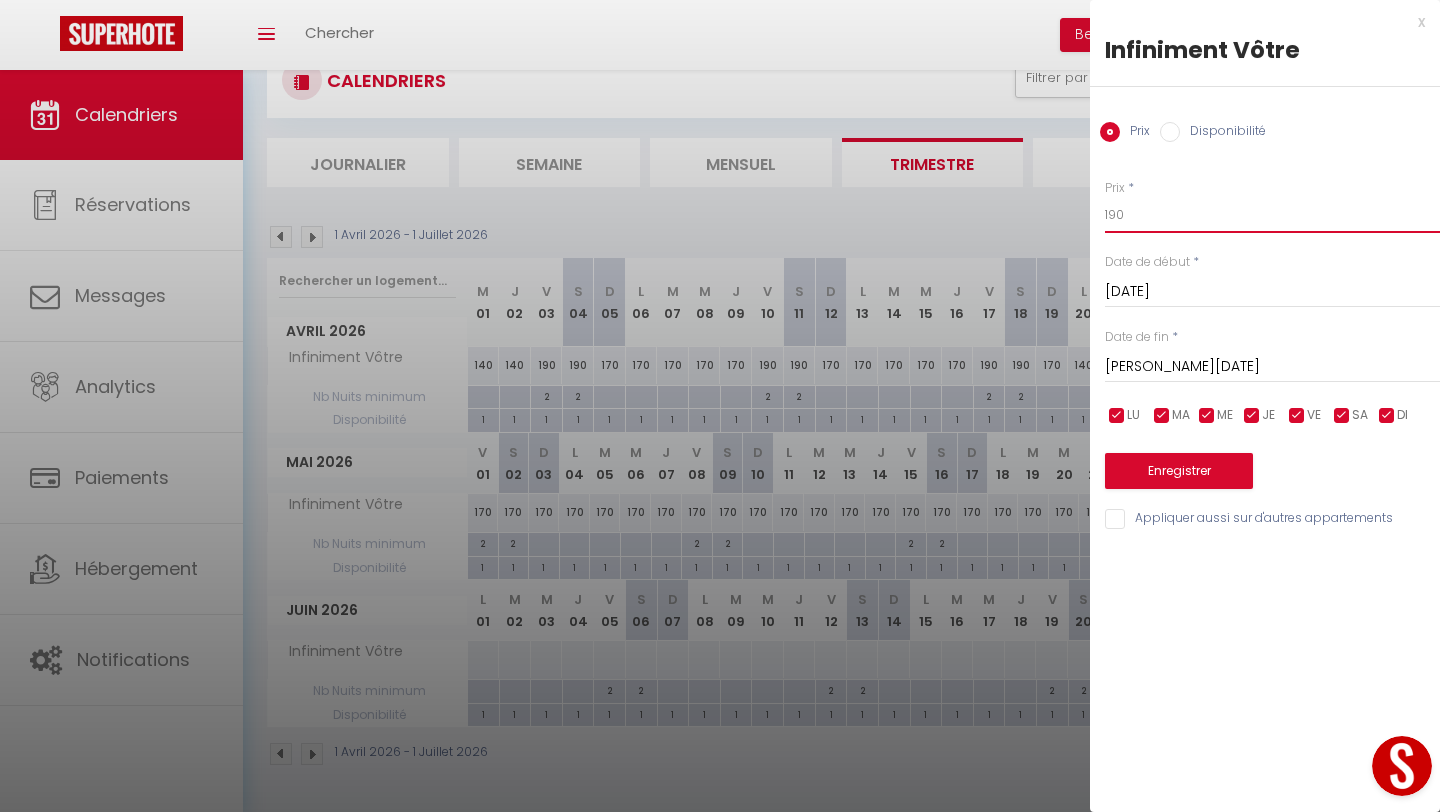 type on "190" 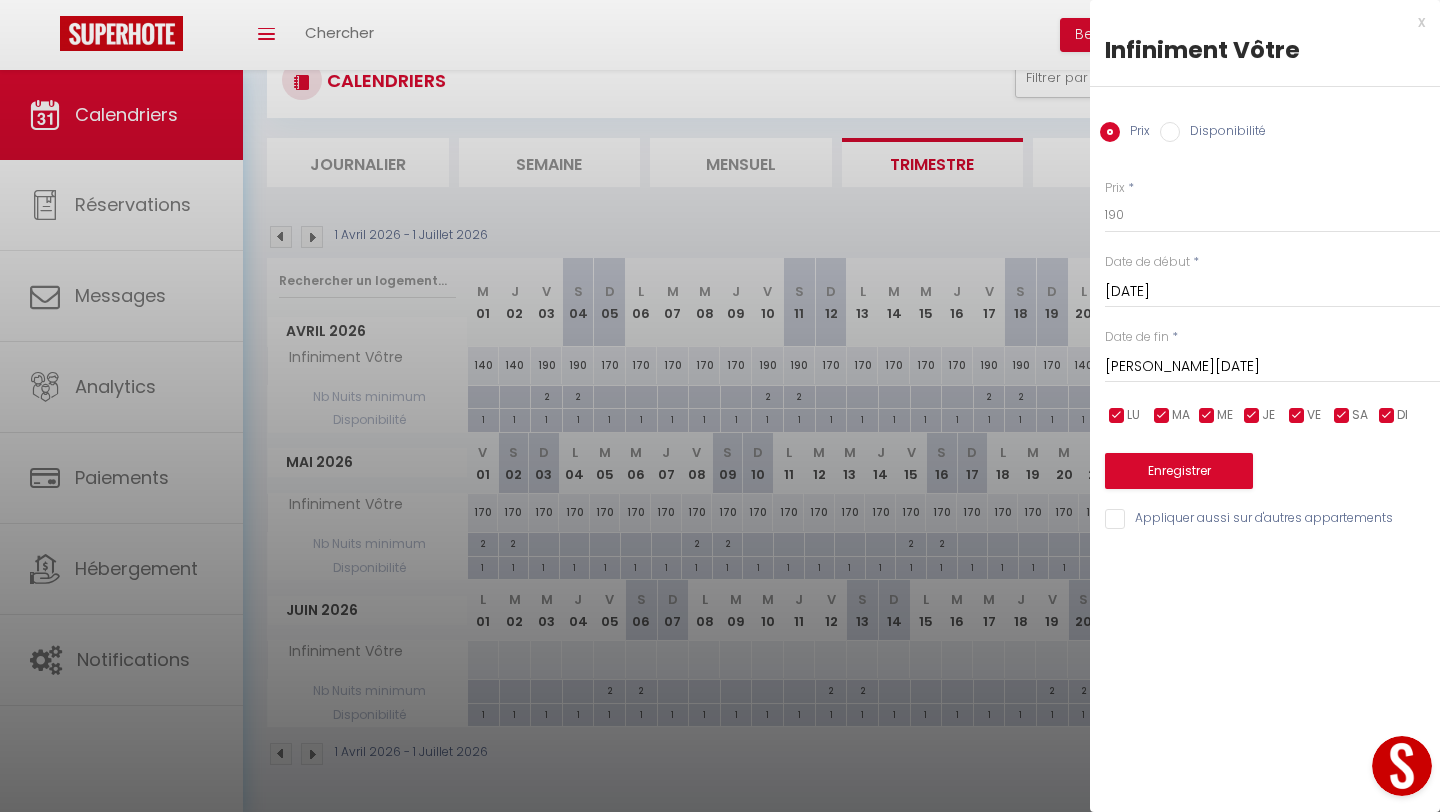 click on "[PERSON_NAME] 25 Avril 2026" at bounding box center (1272, 367) 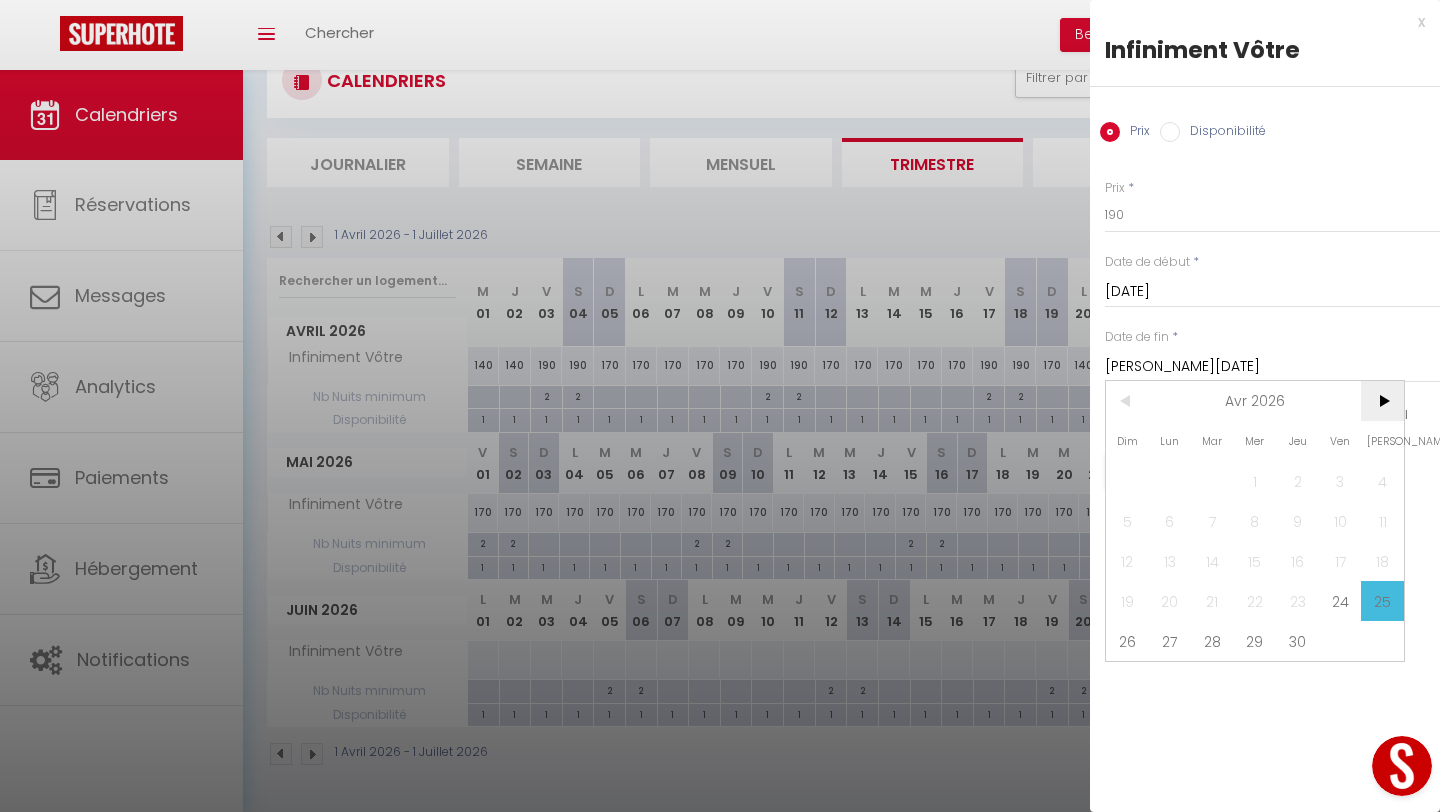 click on ">" at bounding box center (1382, 401) 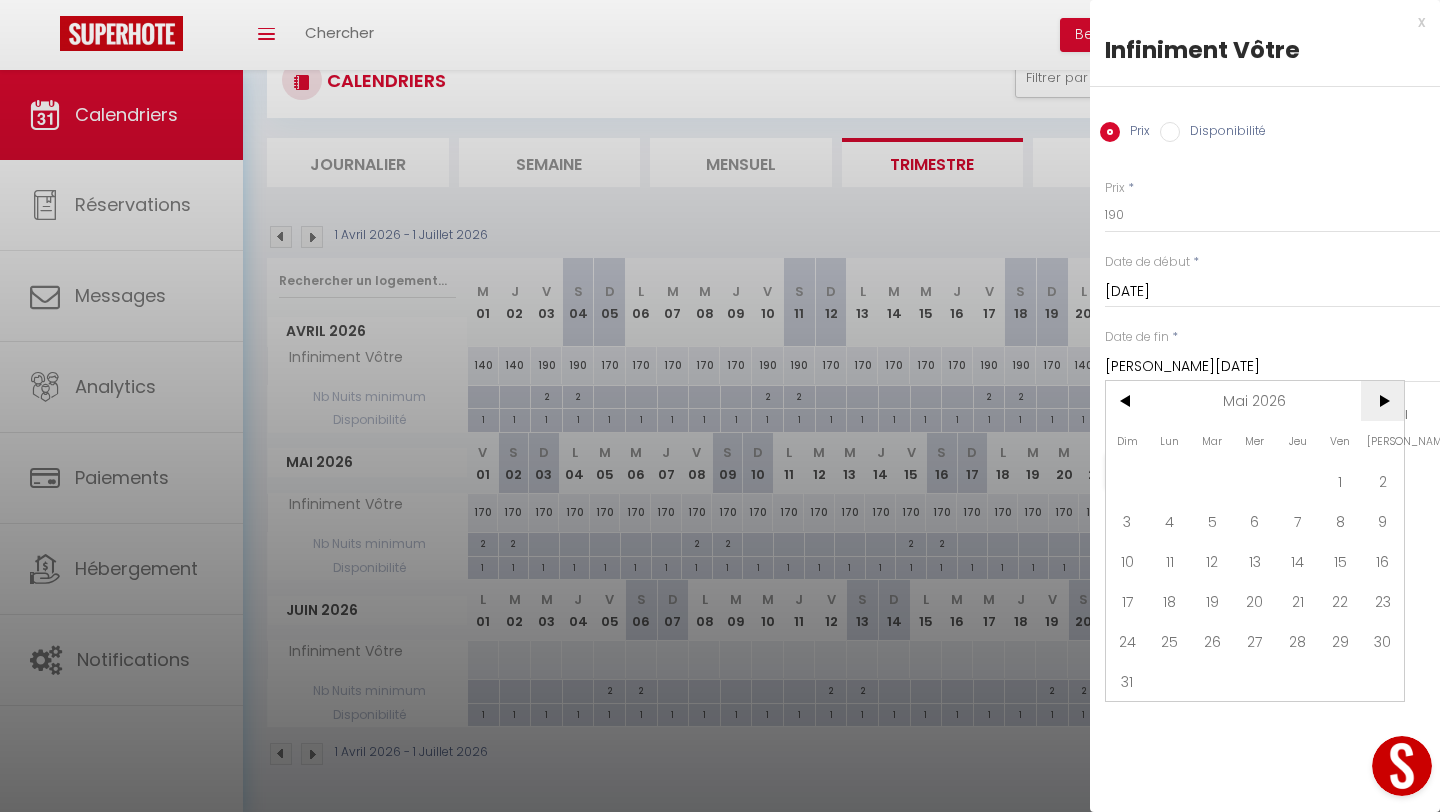click on ">" at bounding box center (1382, 401) 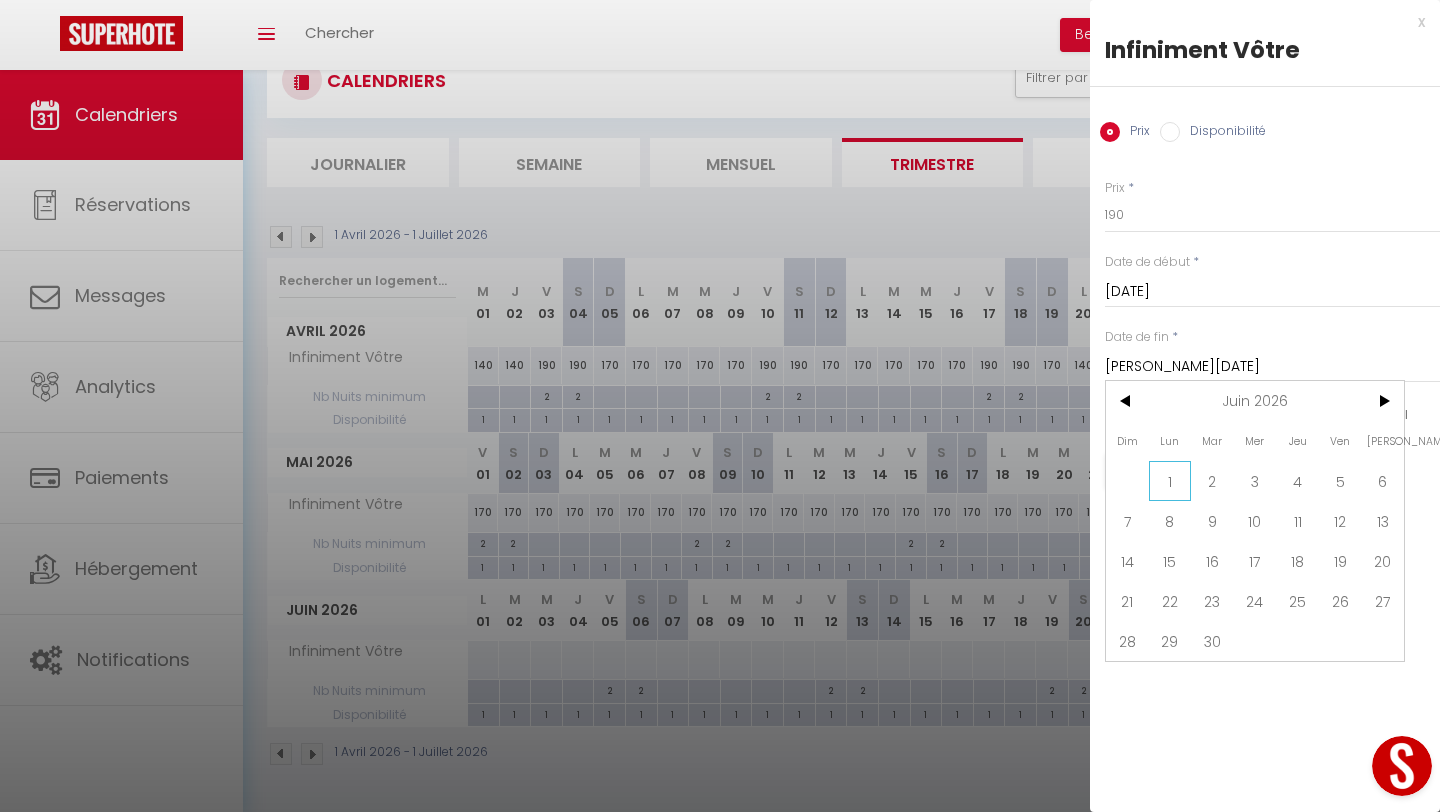 click on "1" at bounding box center [1170, 481] 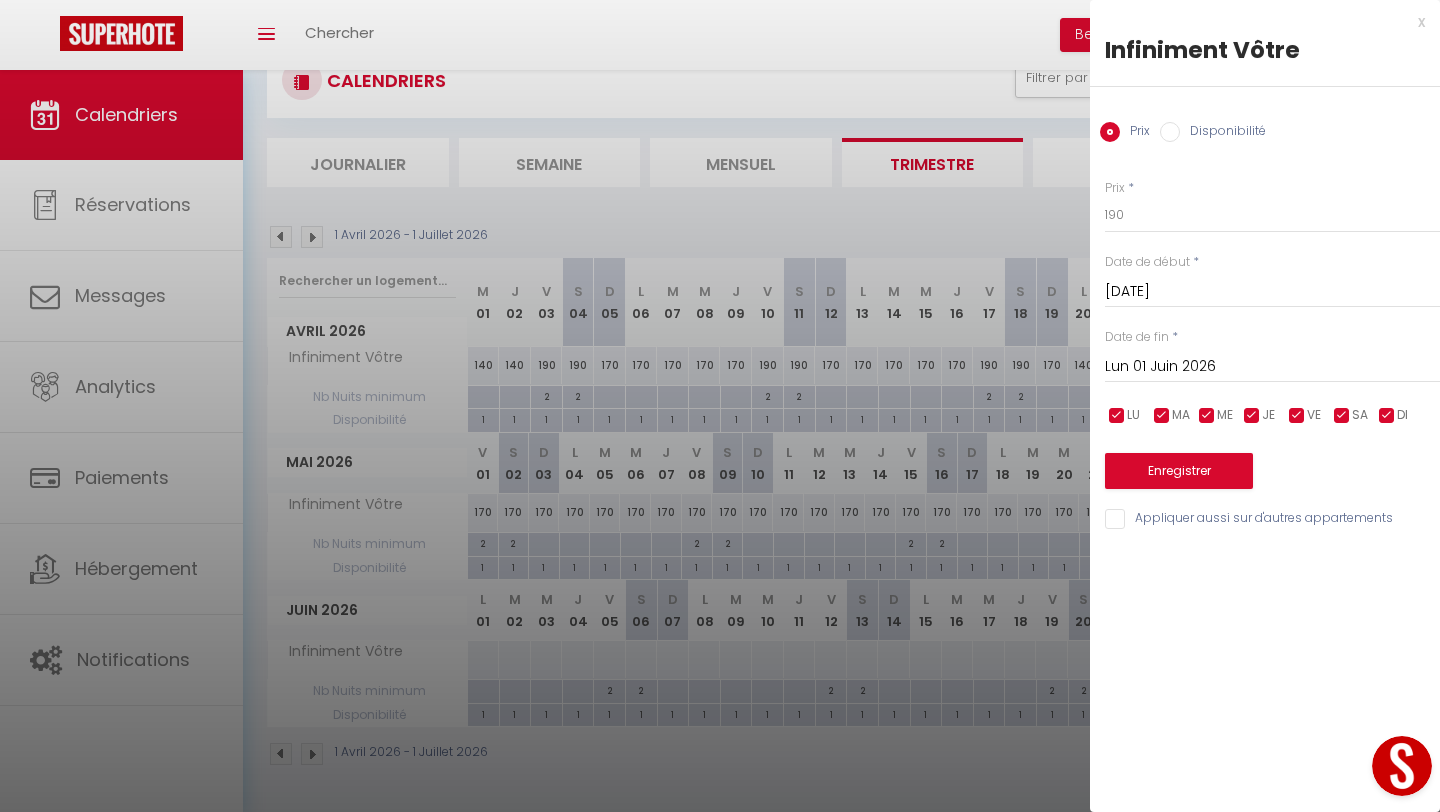 click at bounding box center (1387, 416) 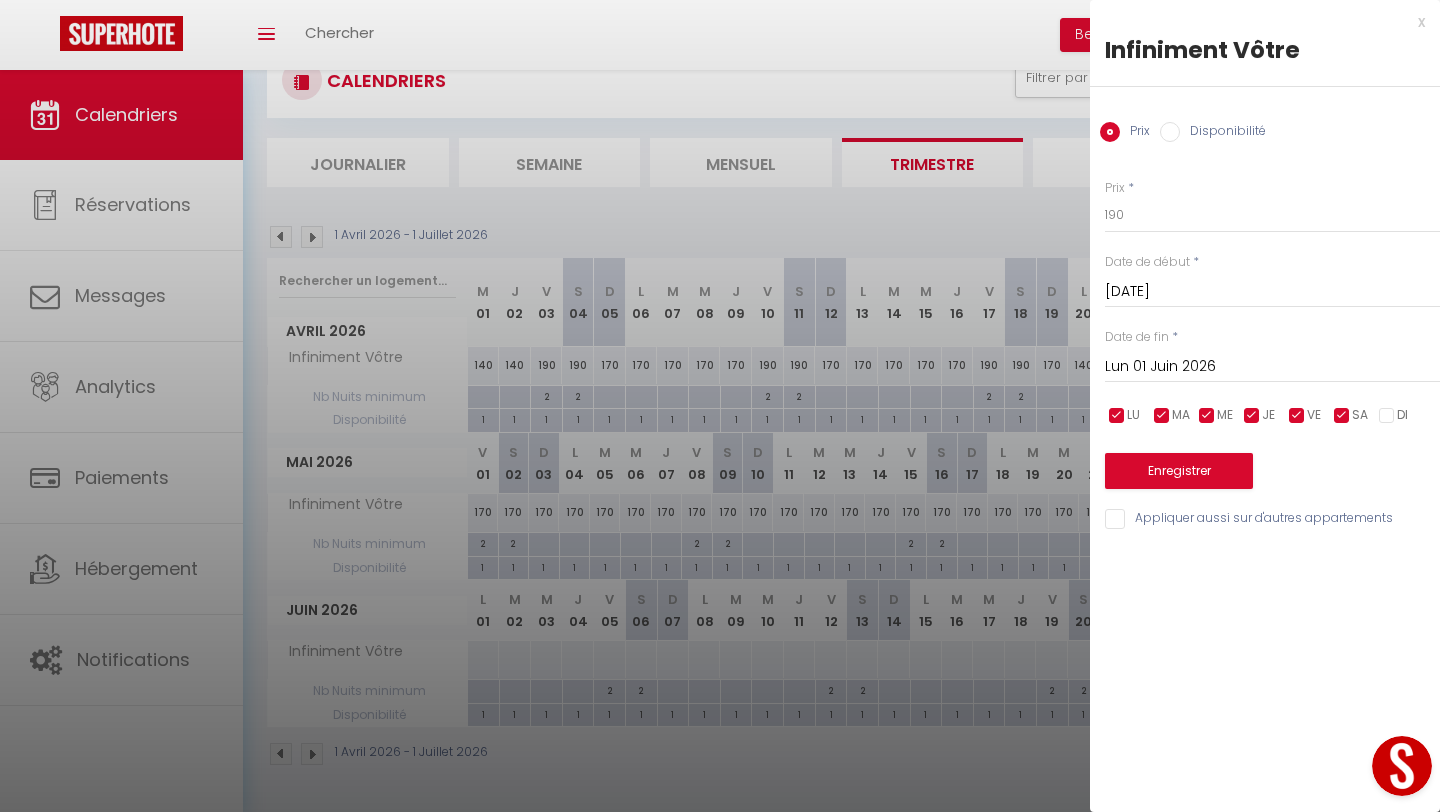 click at bounding box center [1252, 416] 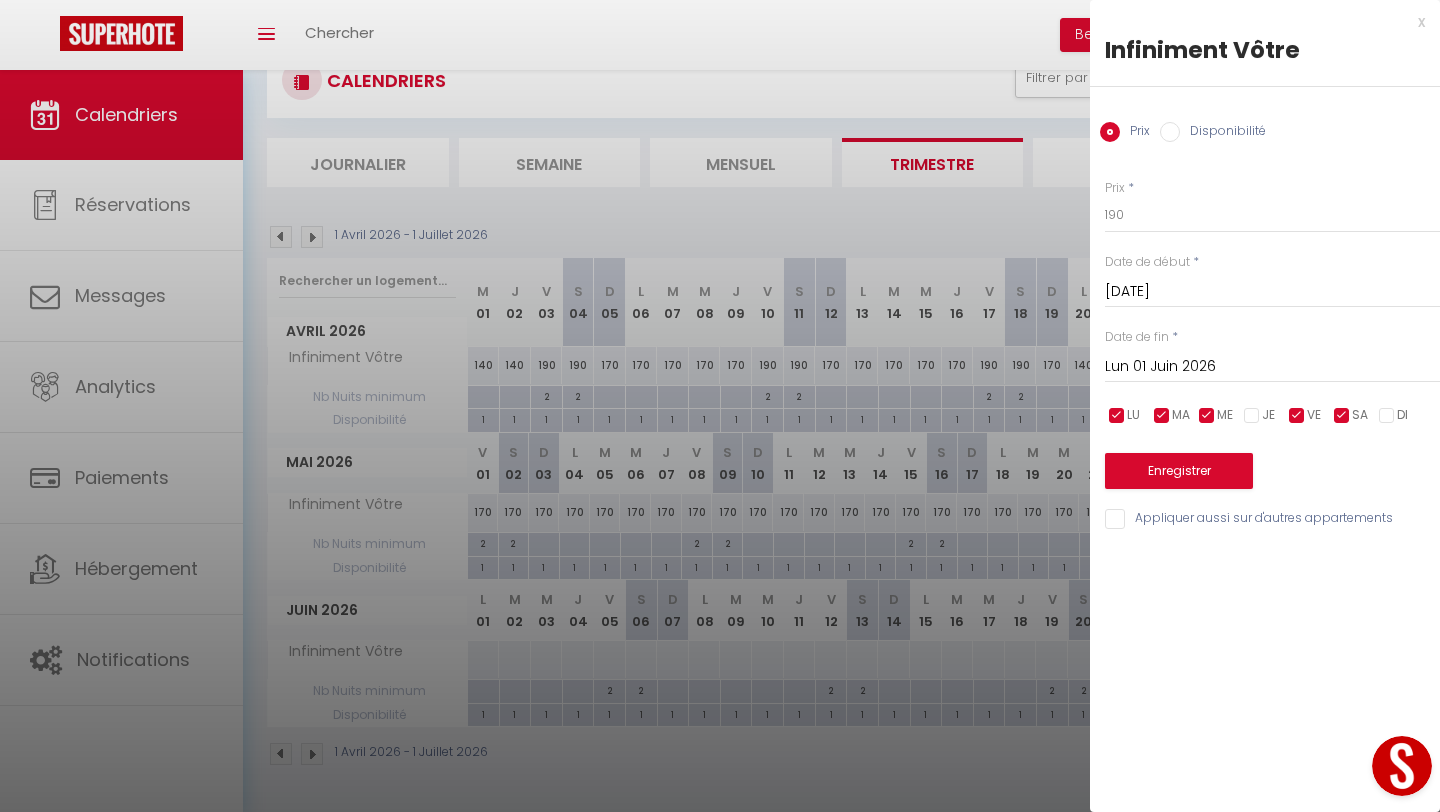 click at bounding box center [1207, 416] 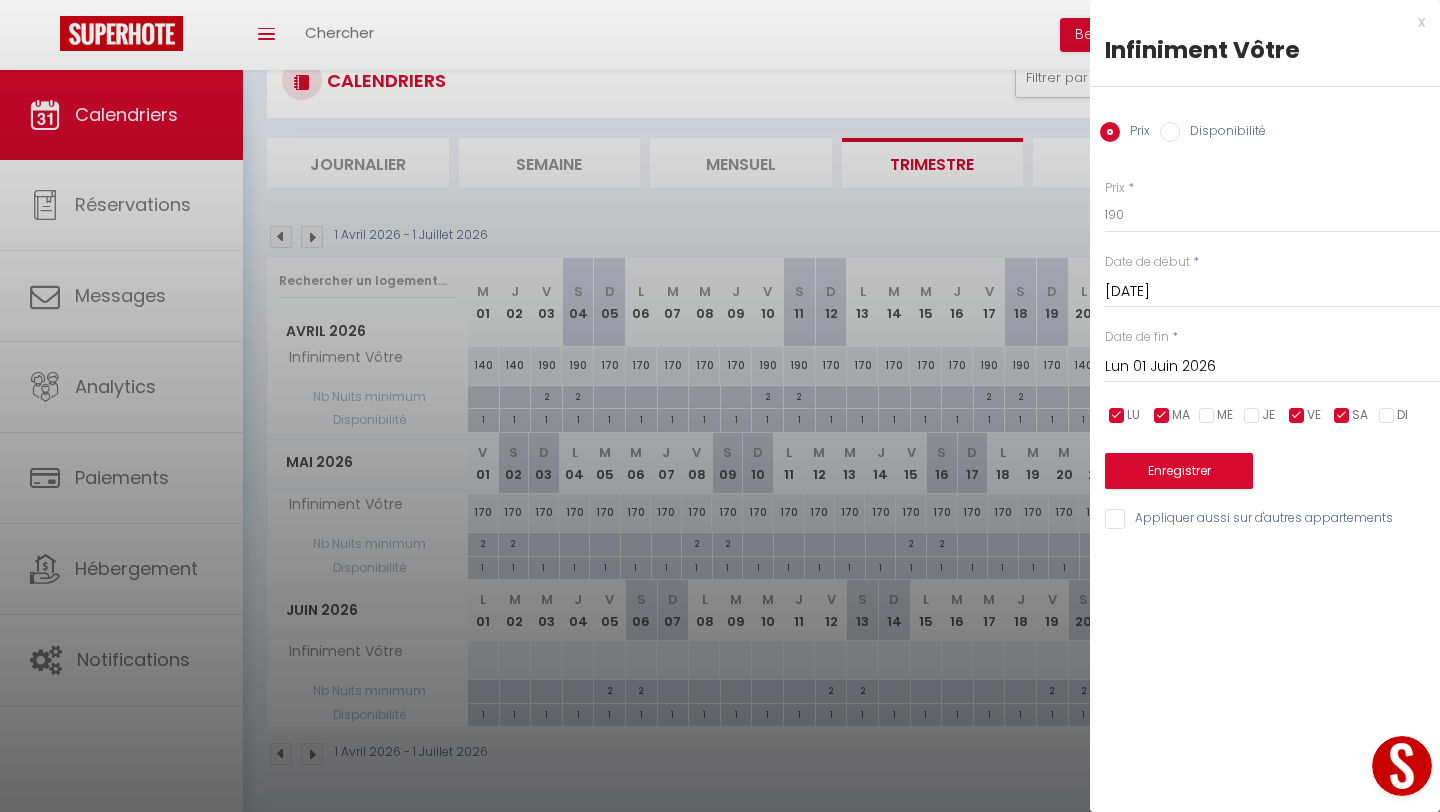 click at bounding box center [1162, 416] 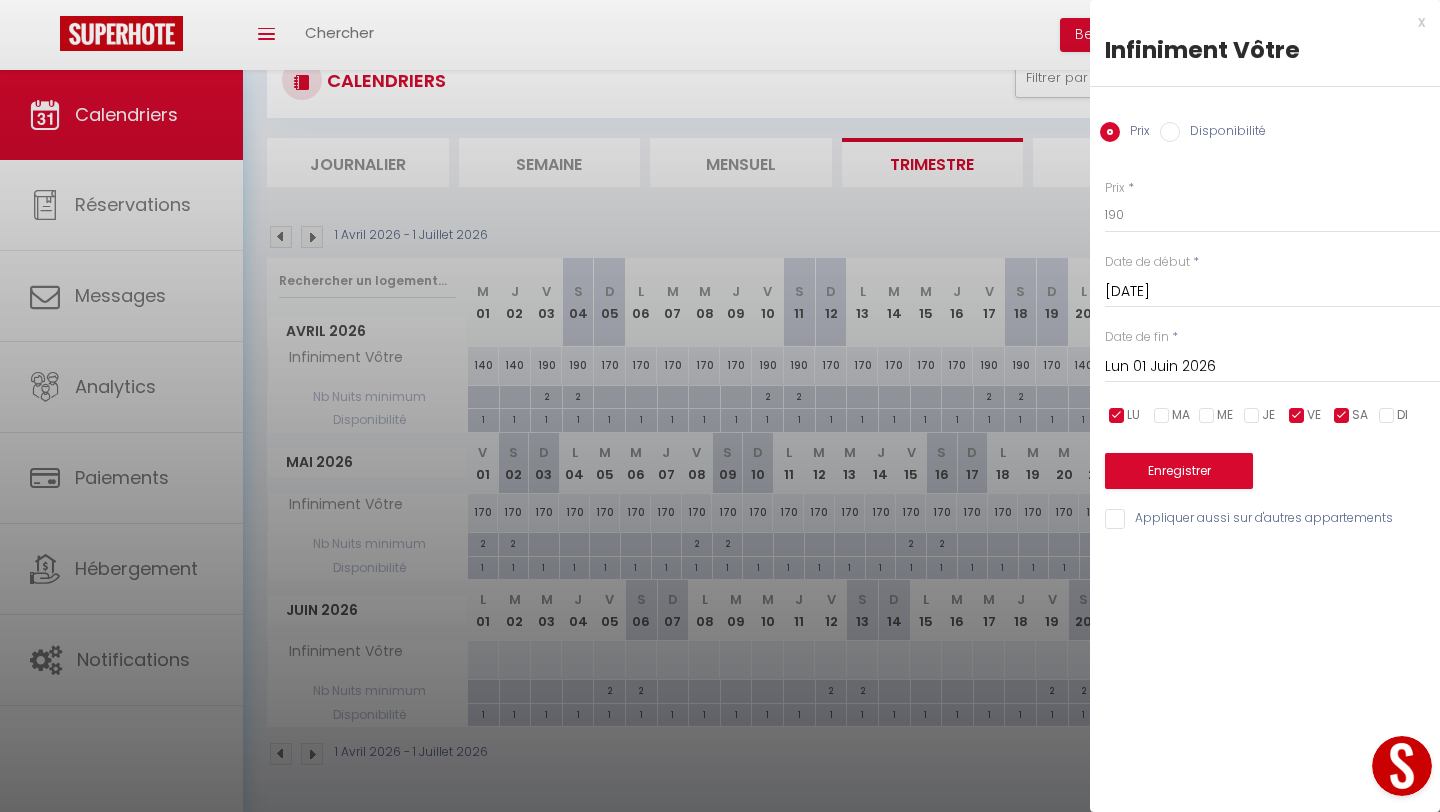 click at bounding box center (1117, 416) 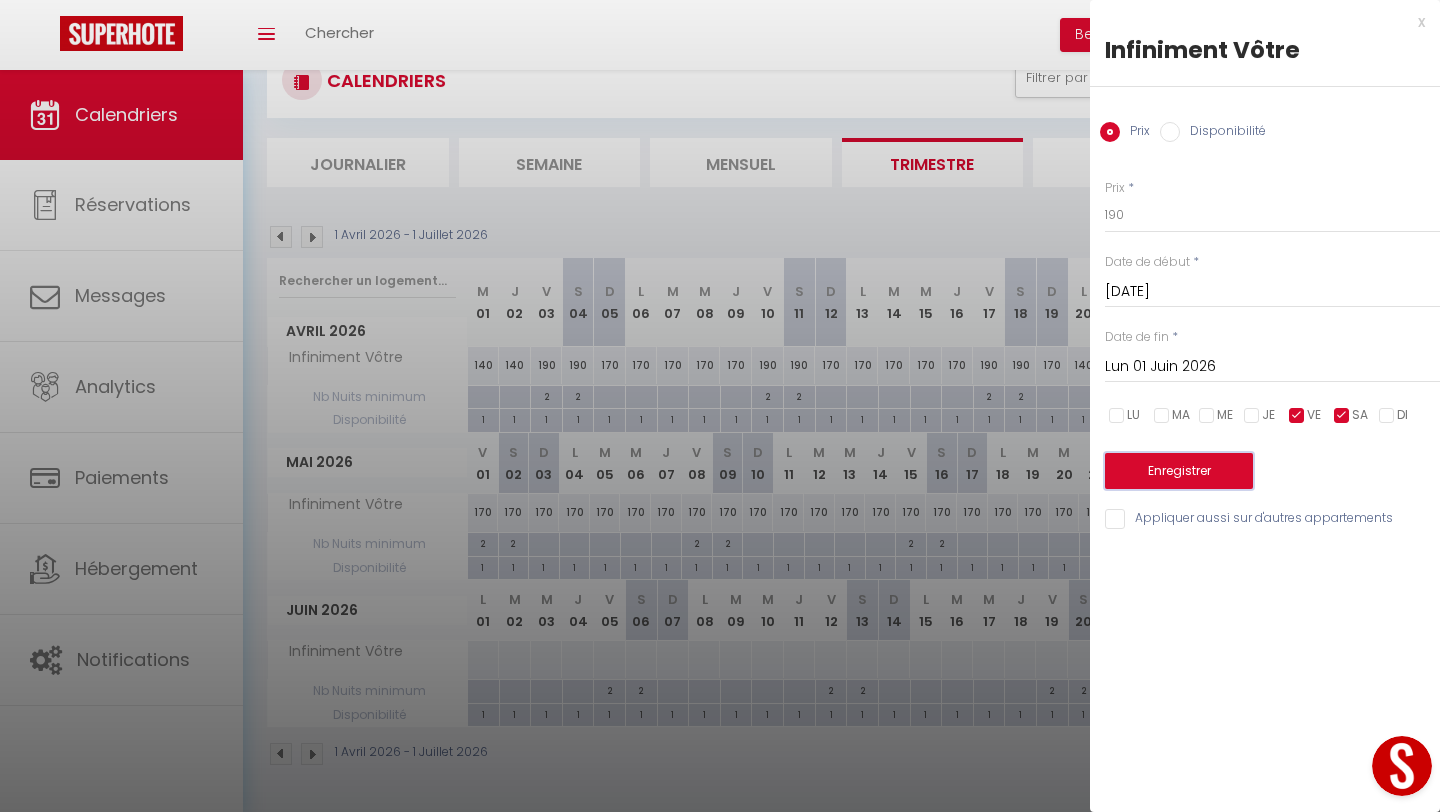 click on "Enregistrer" at bounding box center [1179, 471] 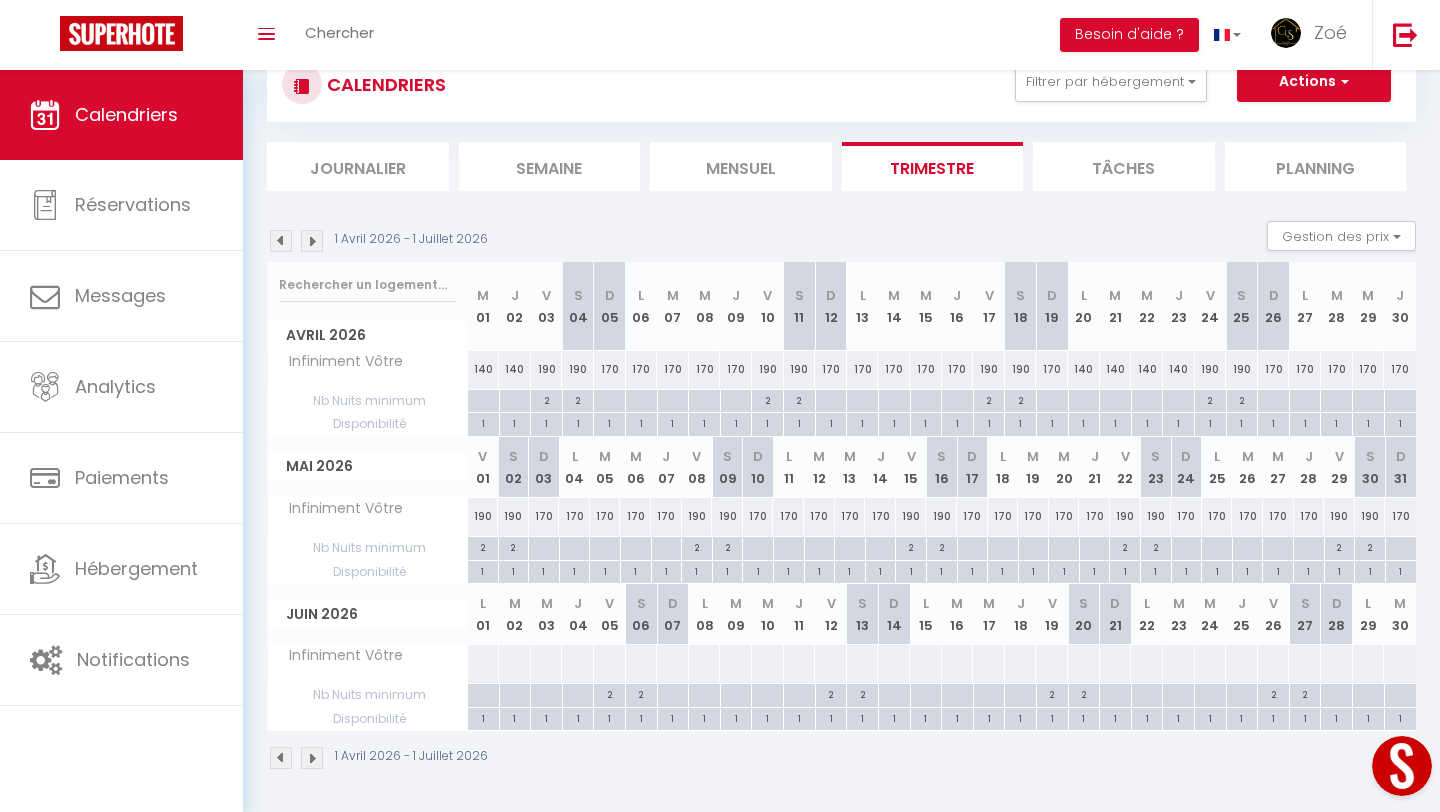 scroll, scrollTop: 57, scrollLeft: 0, axis: vertical 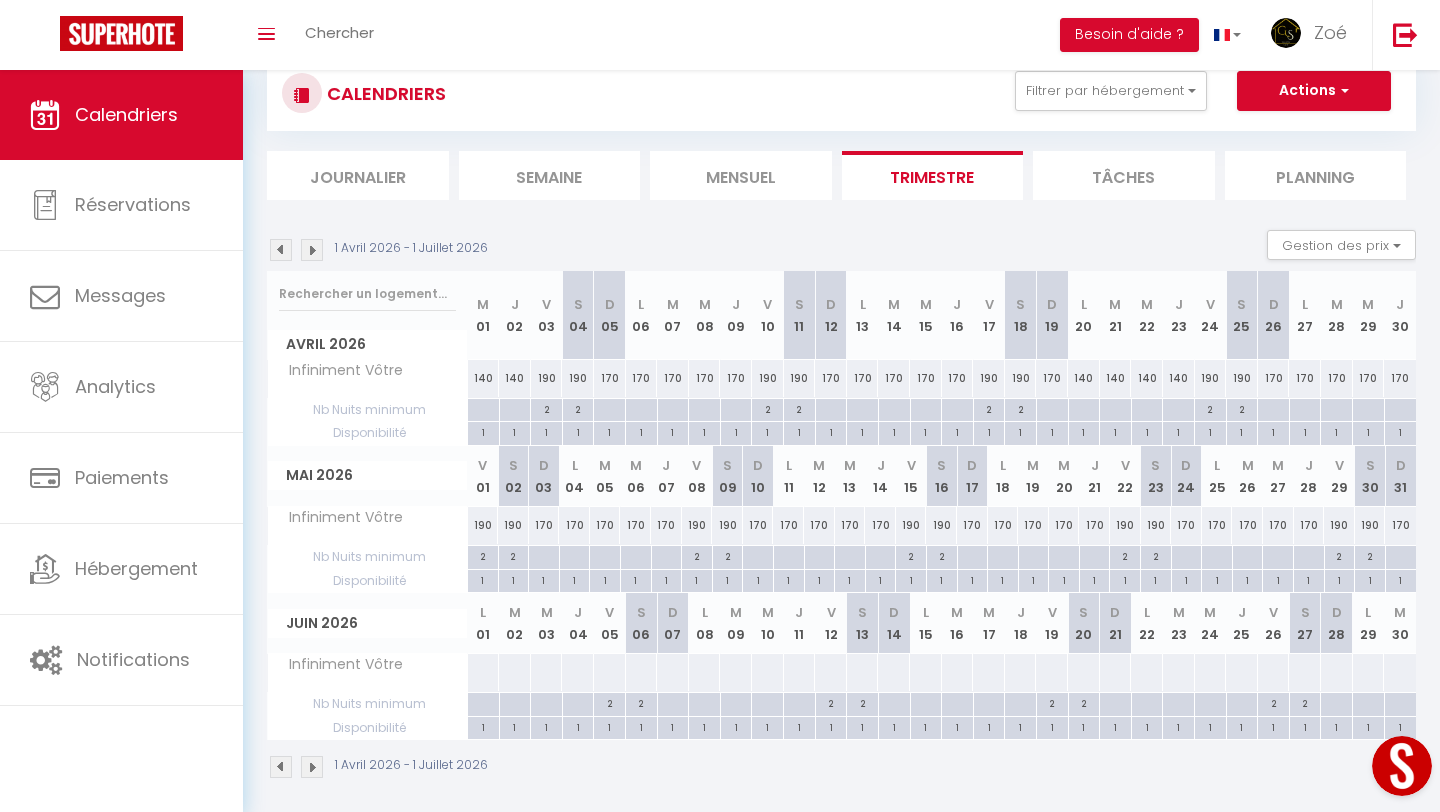 click at bounding box center (483, 672) 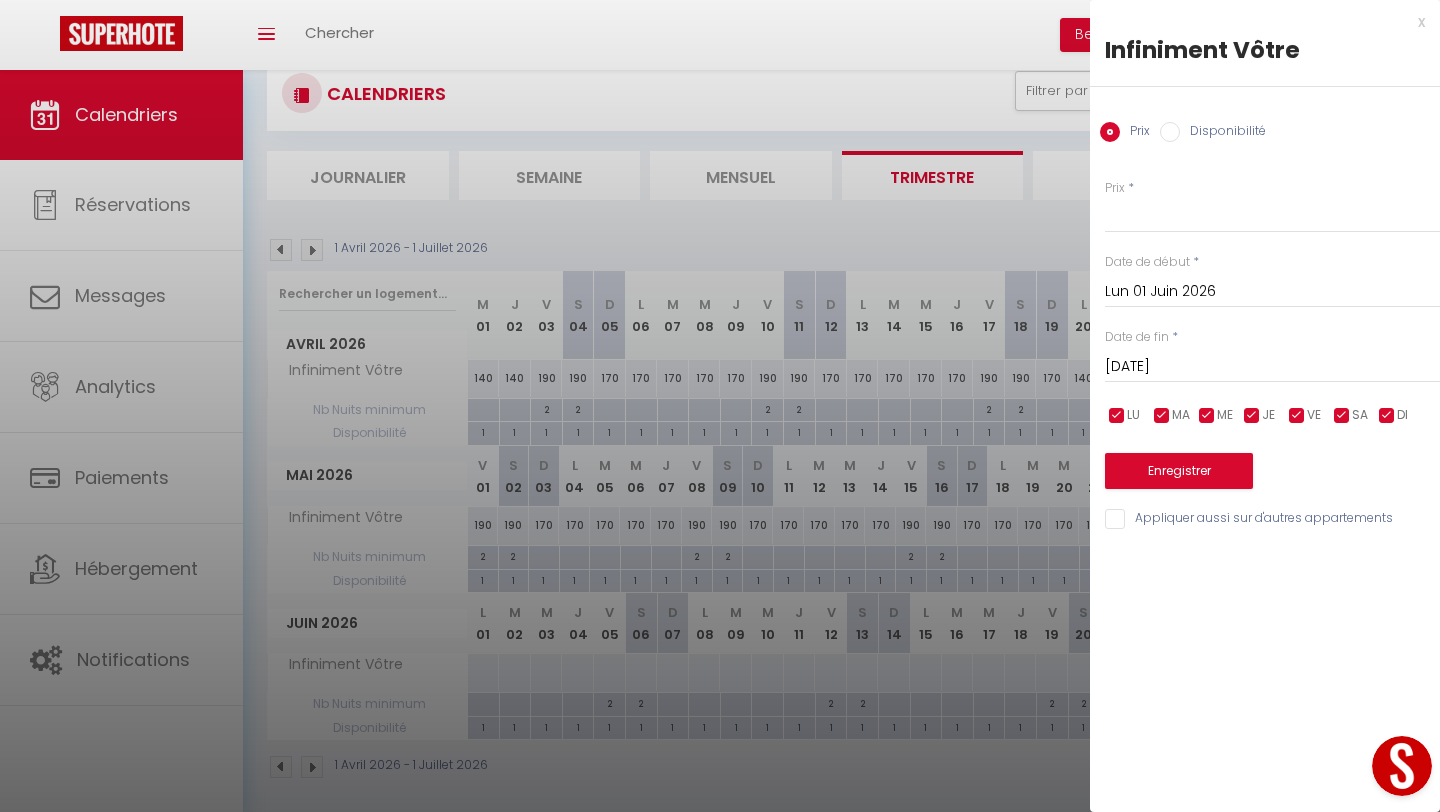 click on "[DATE] Juin 2026" at bounding box center (1272, 367) 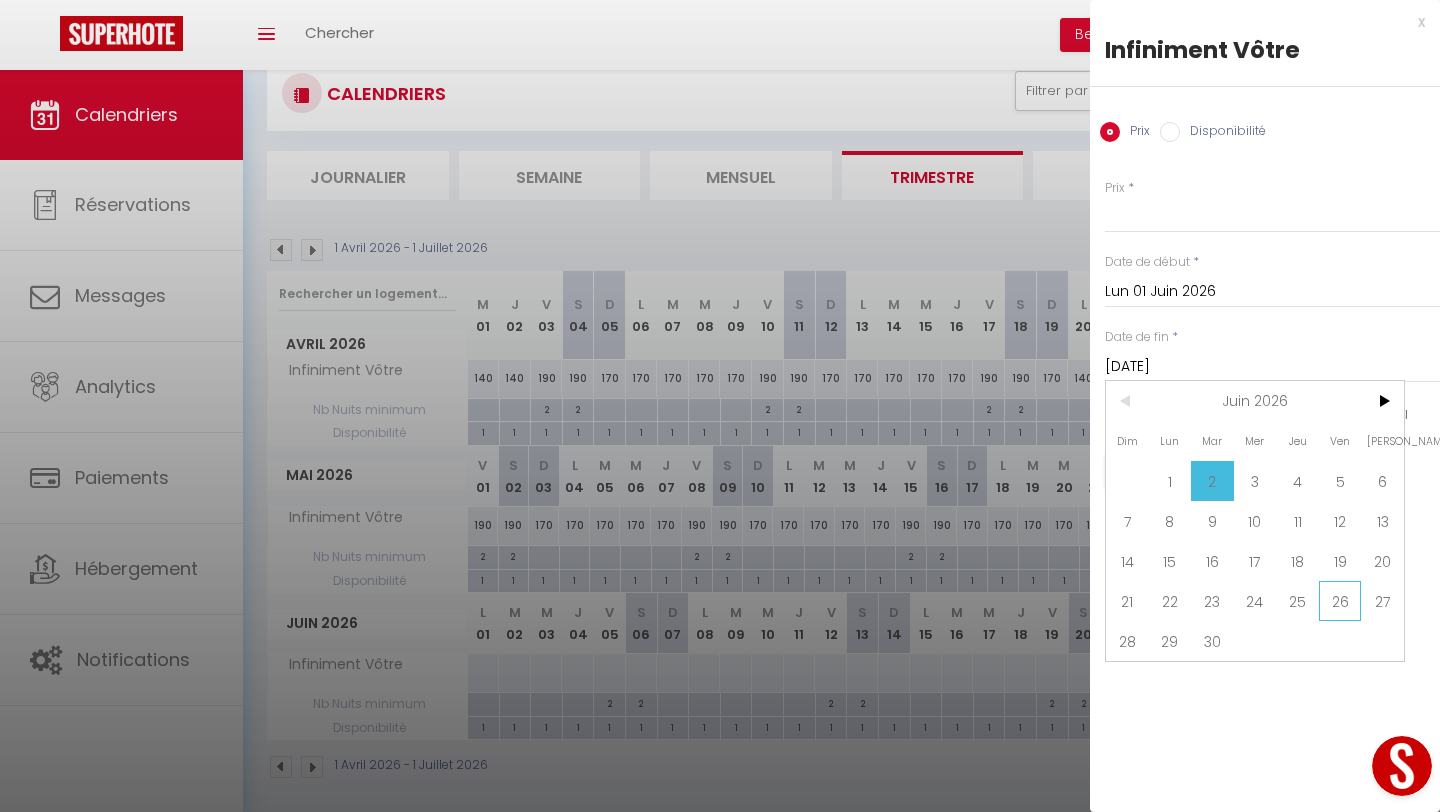 click on "26" at bounding box center [1340, 601] 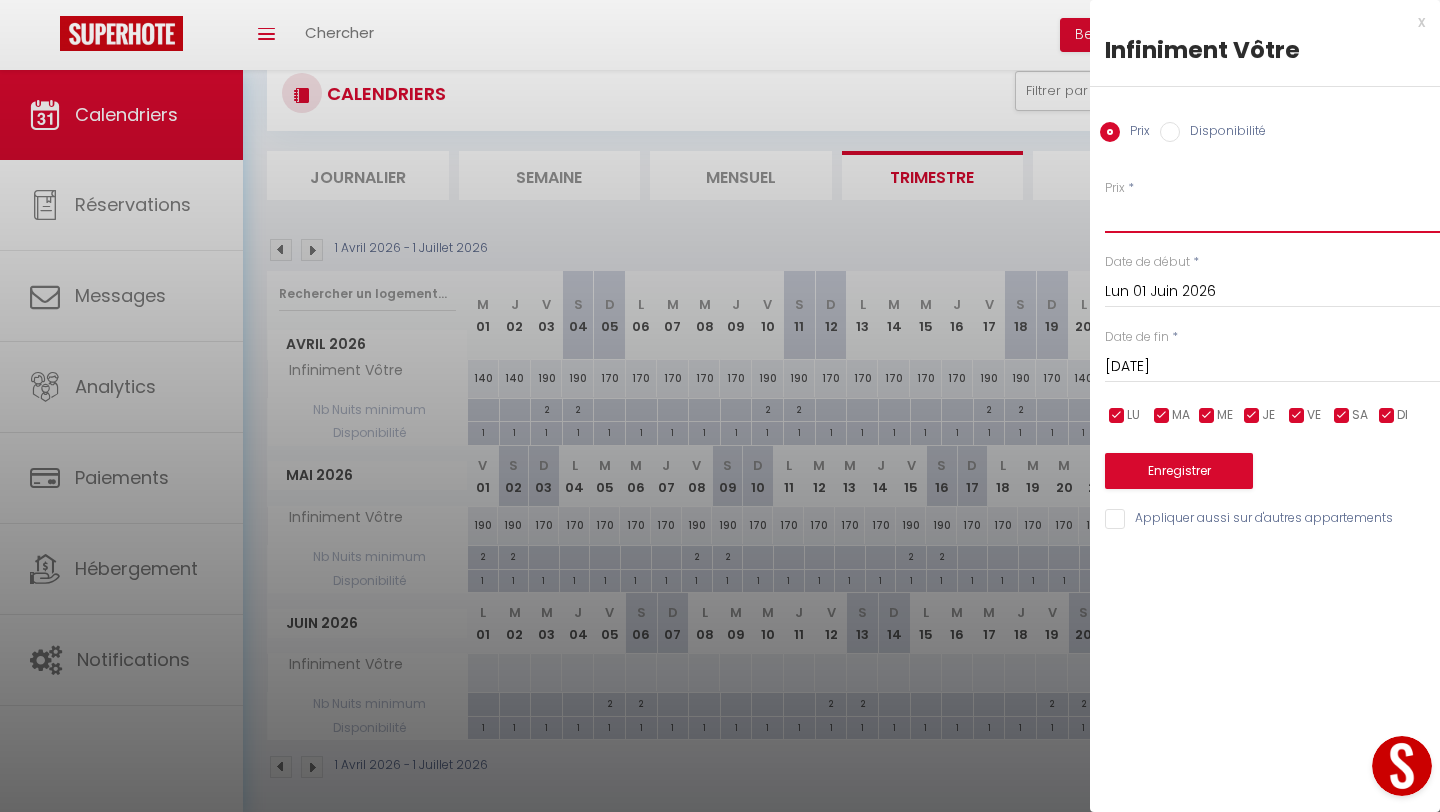 click on "Prix" at bounding box center (1272, 215) 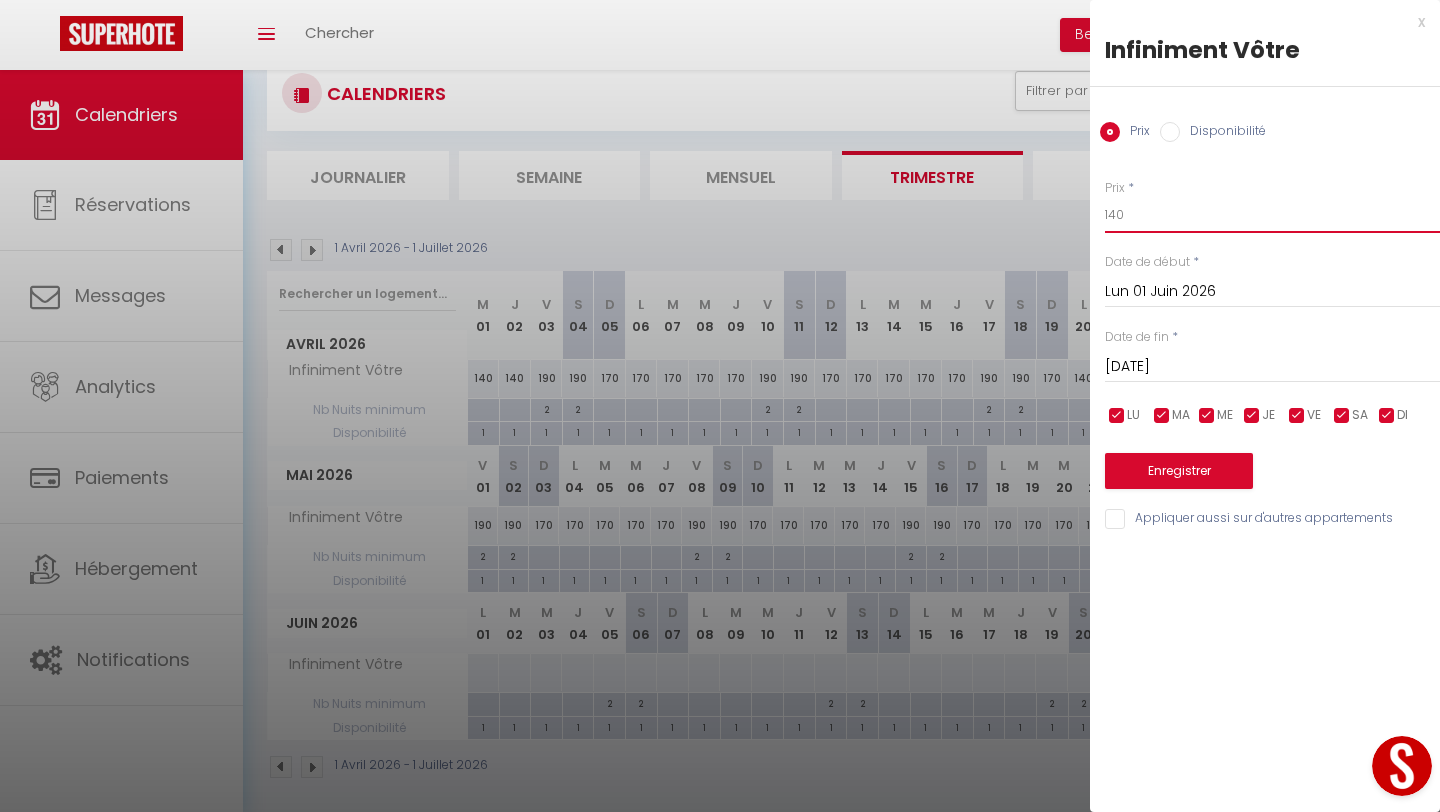type on "140" 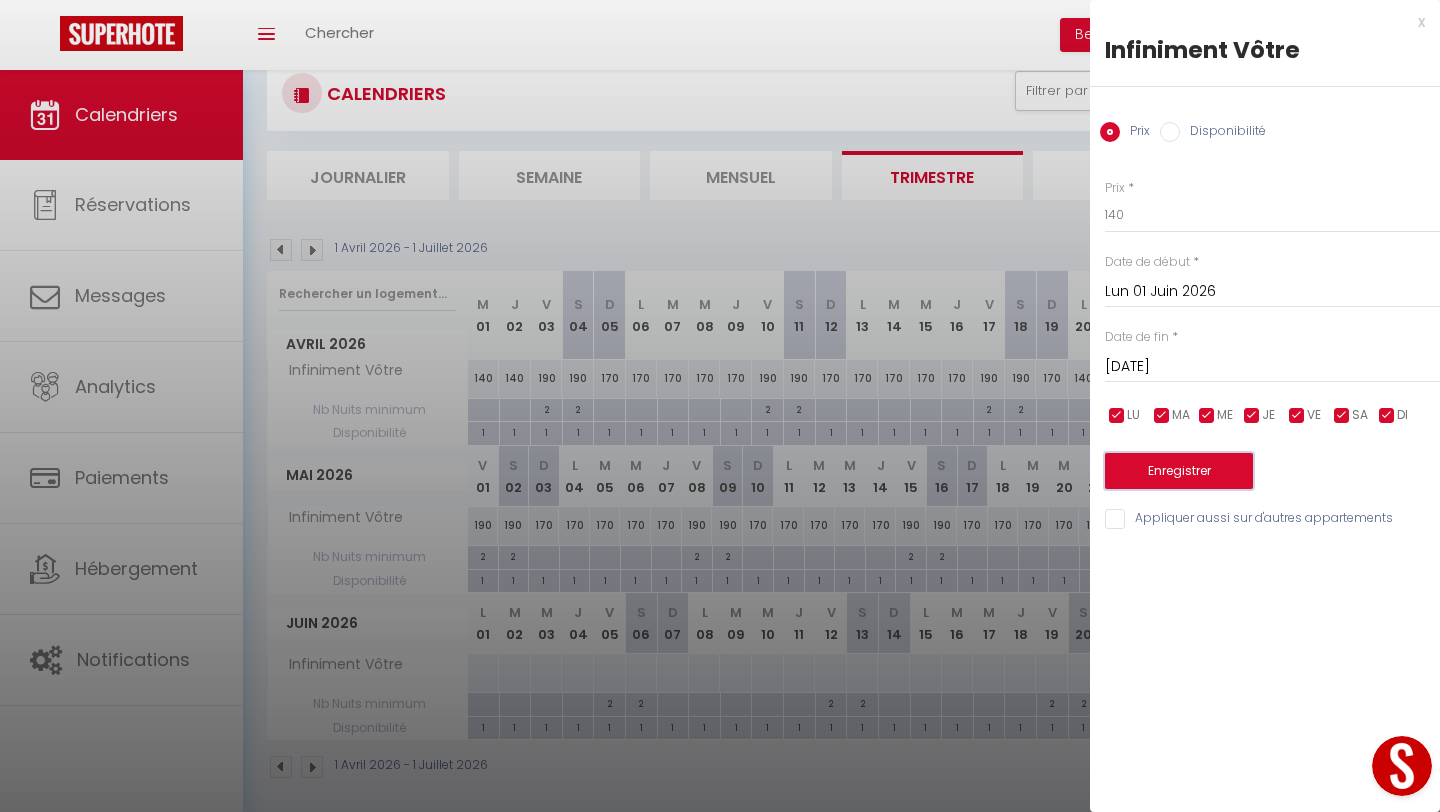 click on "Enregistrer" at bounding box center (1179, 471) 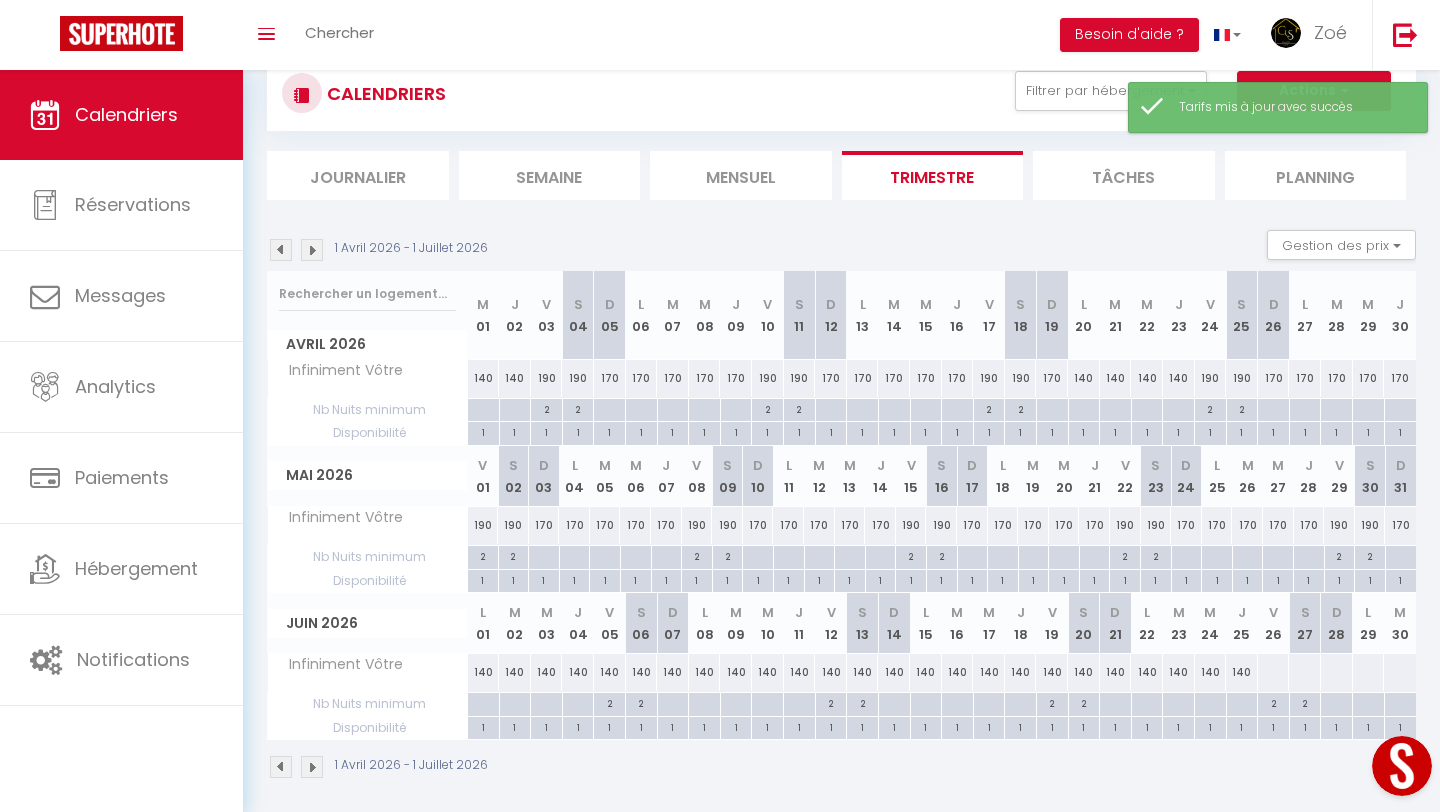click on "140" at bounding box center [484, 672] 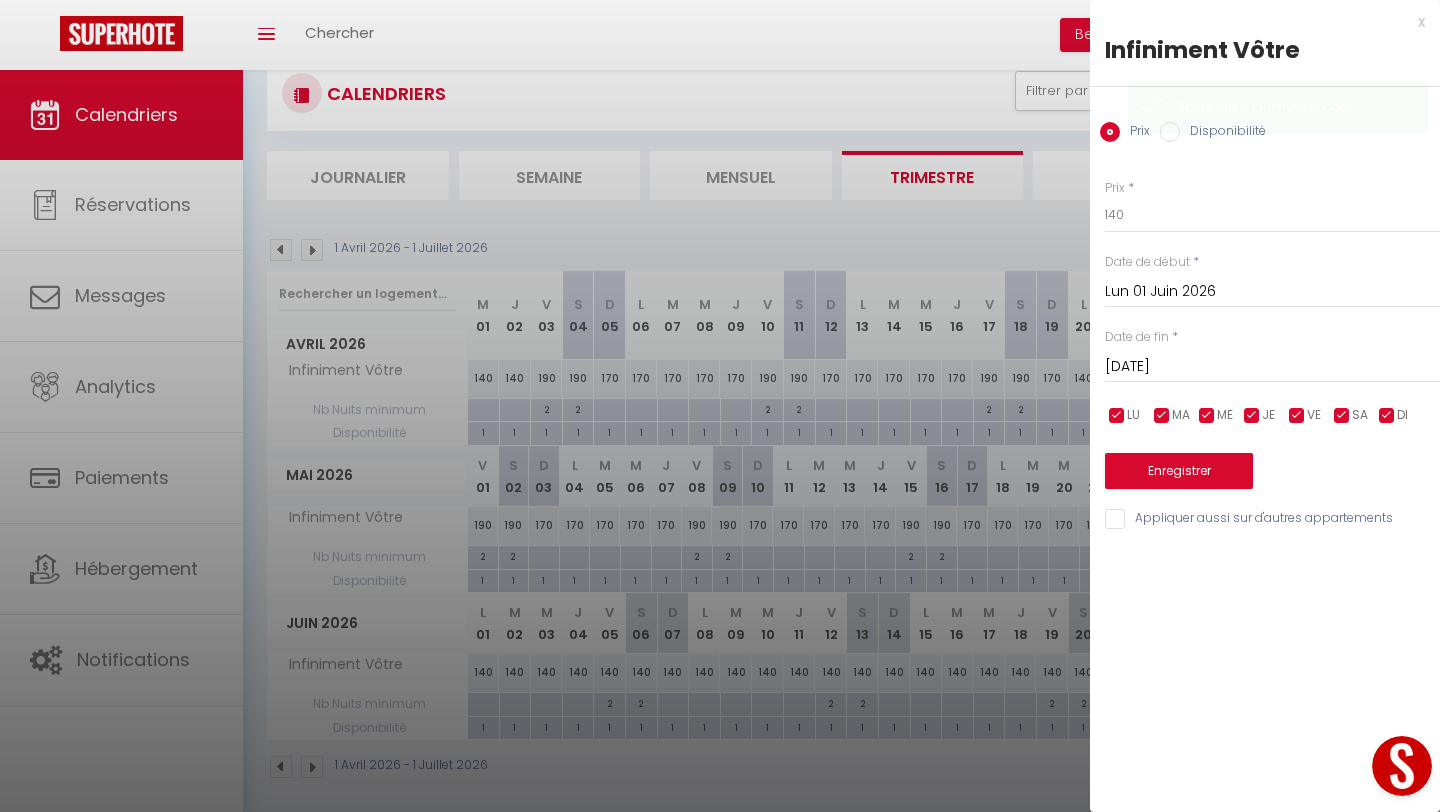 click on "[DATE] Juin 2026" at bounding box center [1272, 367] 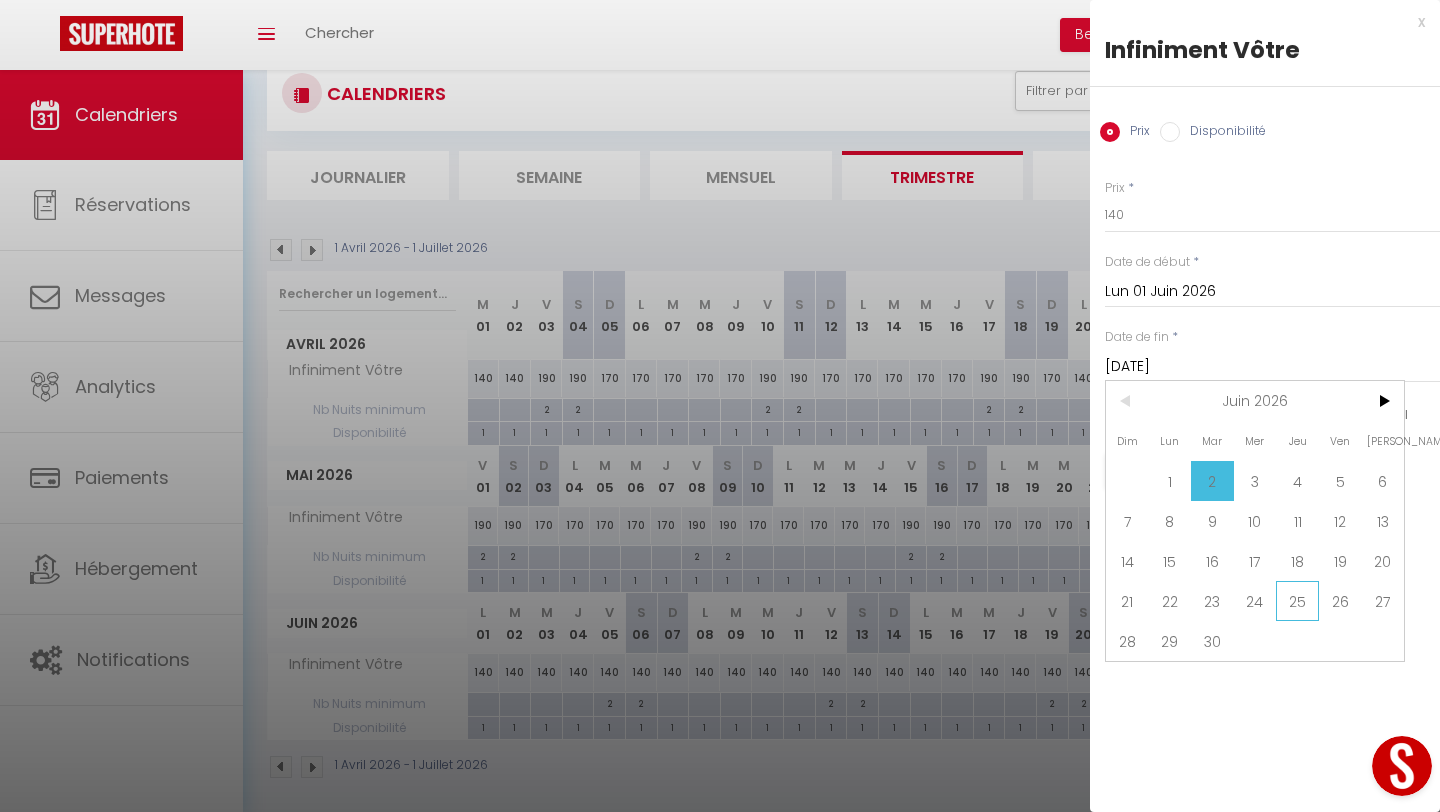 click on "25" at bounding box center (1297, 601) 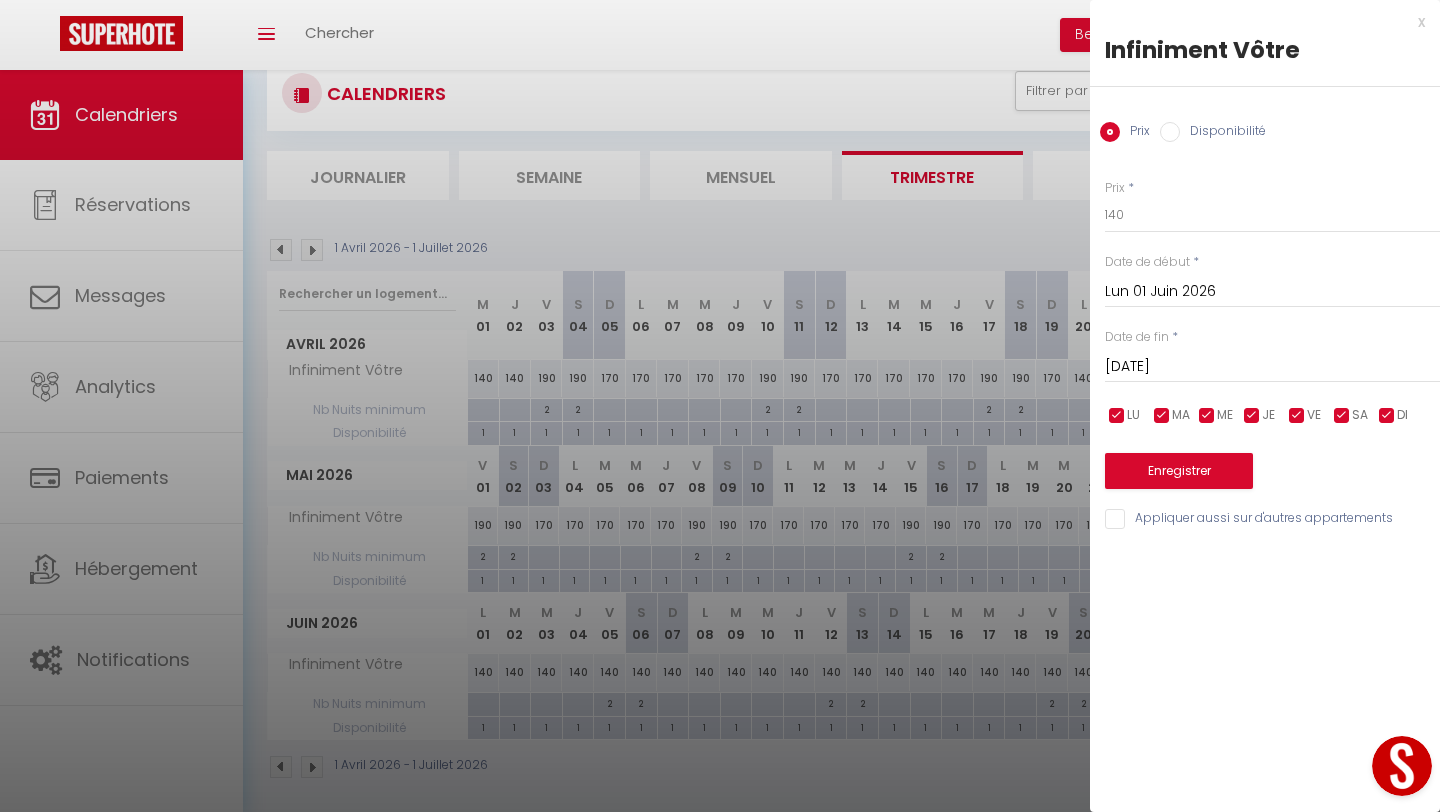 type on "Jeu 25 Juin 2026" 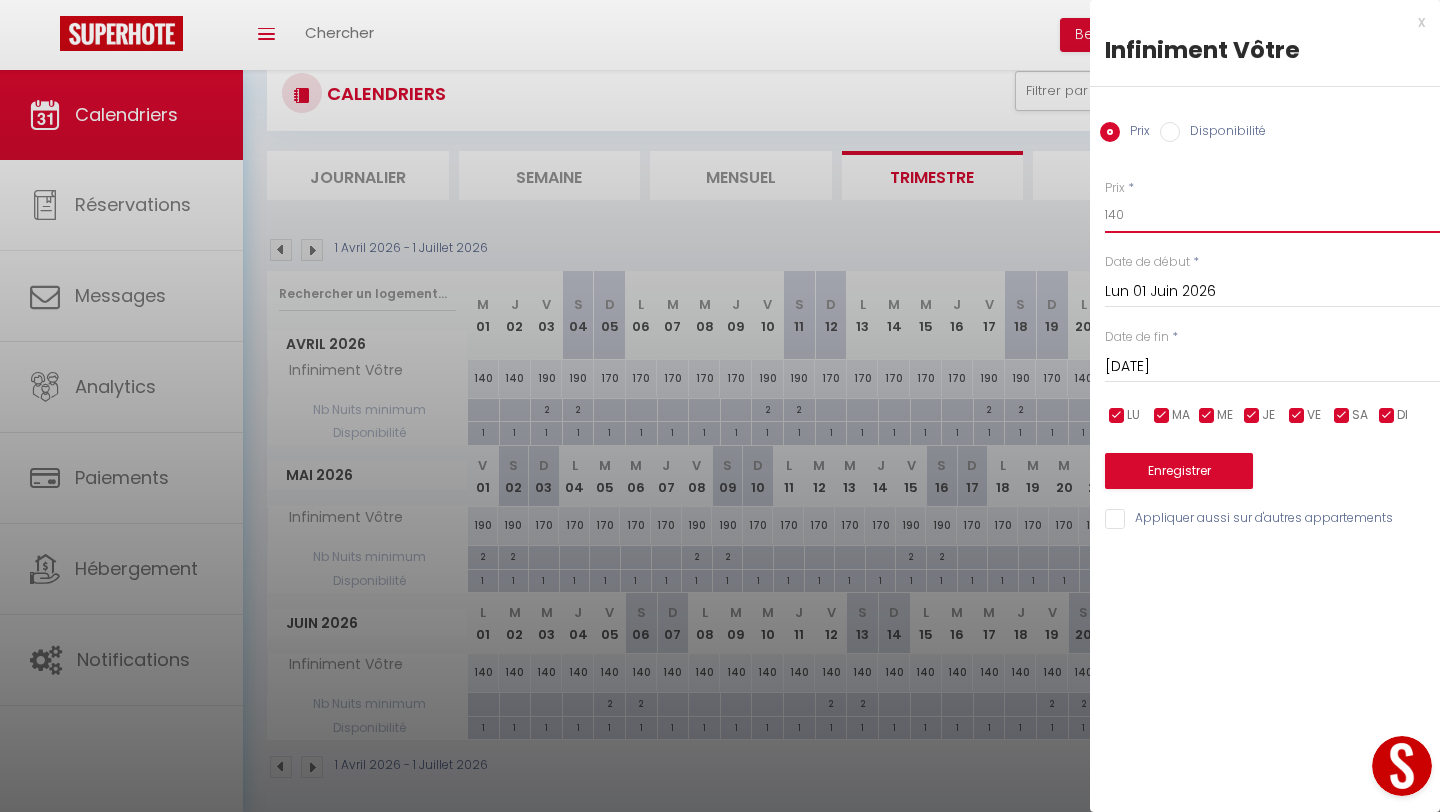 drag, startPoint x: 1142, startPoint y: 212, endPoint x: 1089, endPoint y: 212, distance: 53 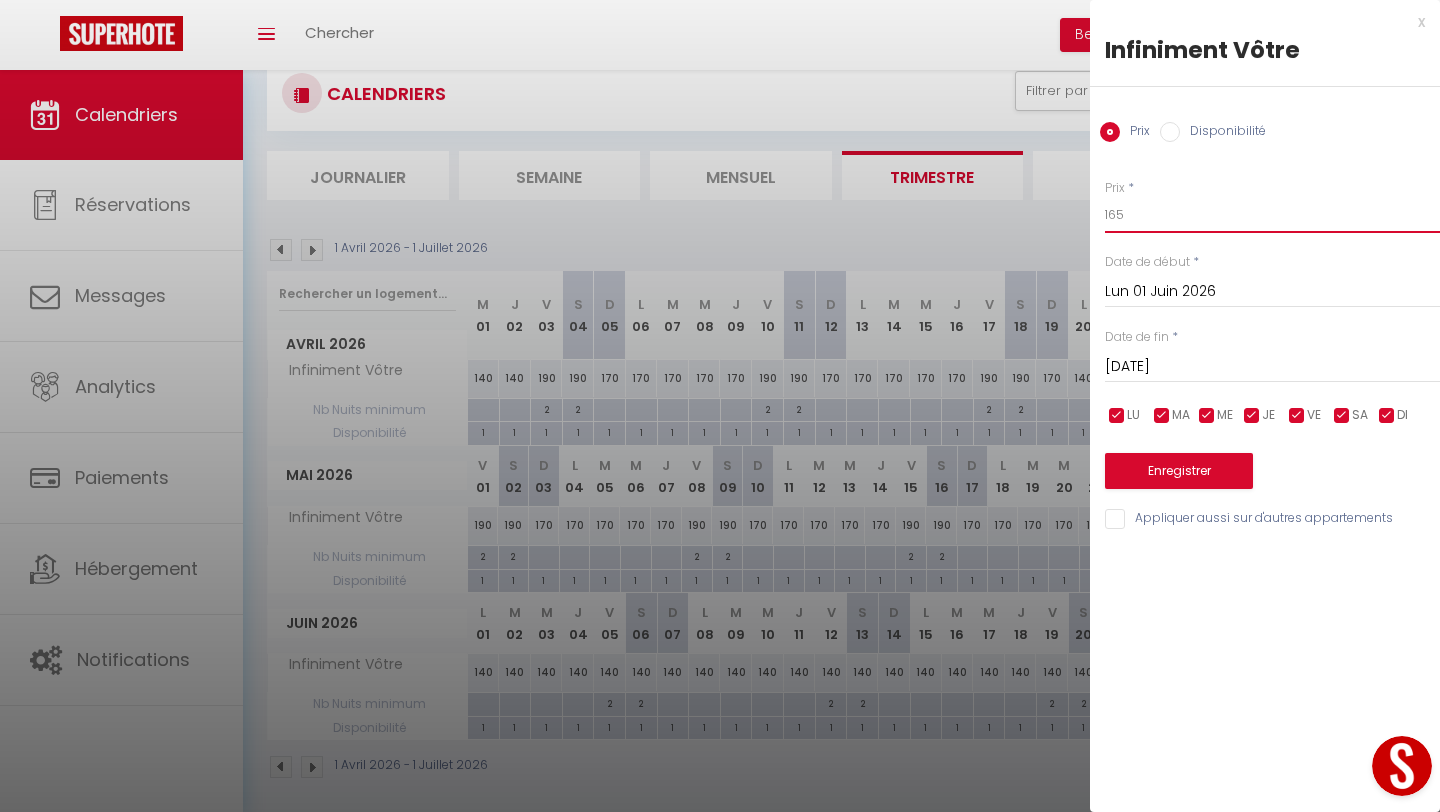 type on "165" 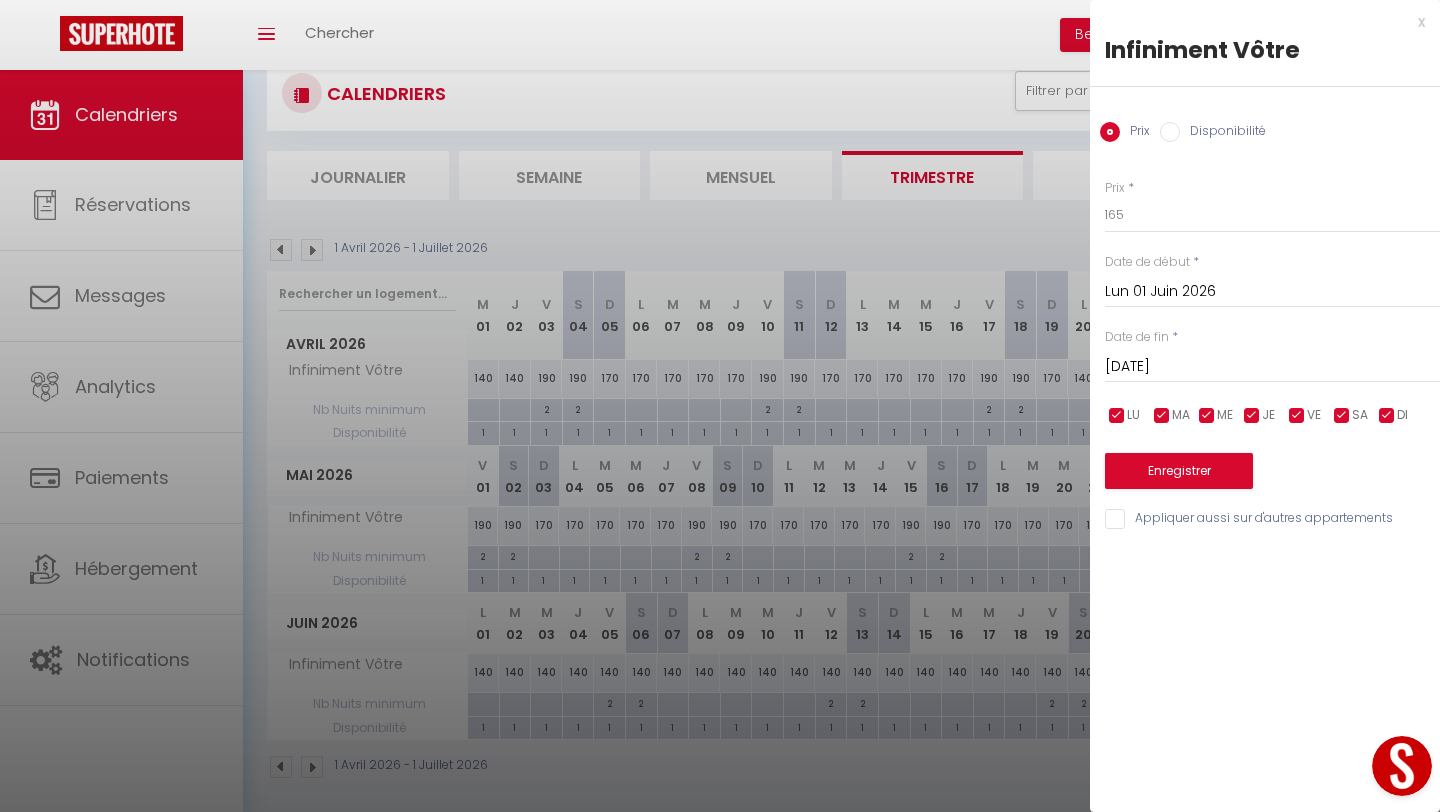click at bounding box center [1387, 416] 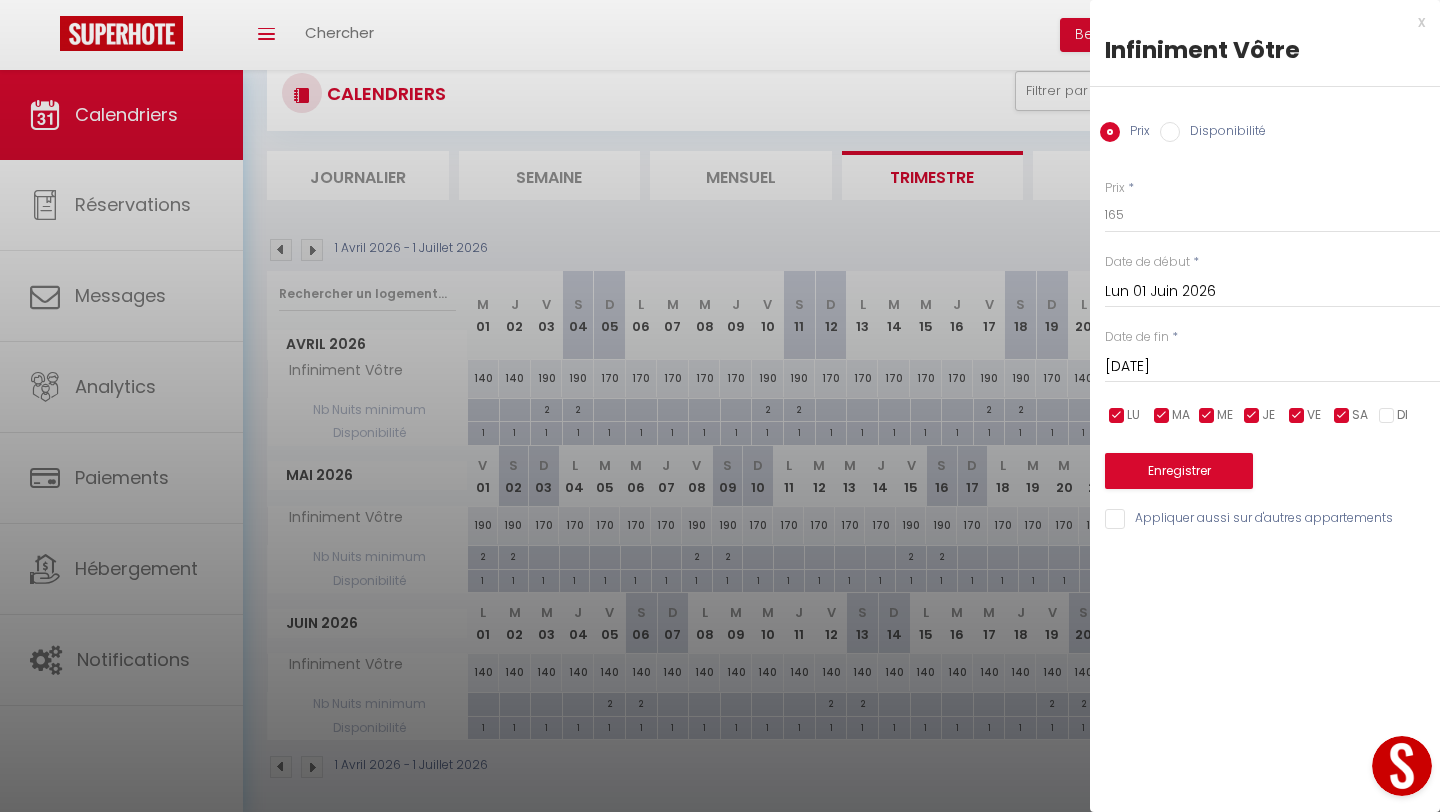 click at bounding box center (1252, 416) 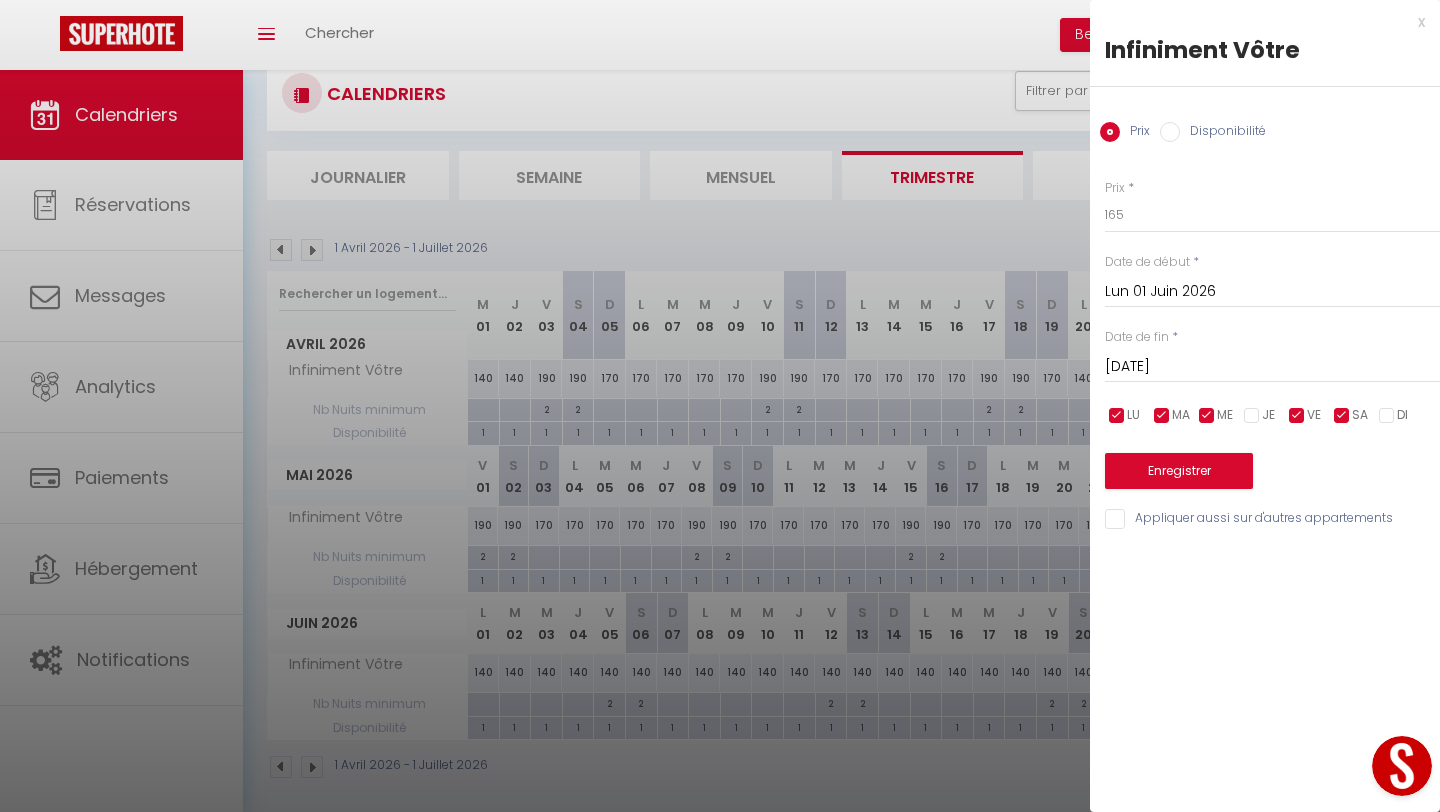click at bounding box center [1207, 416] 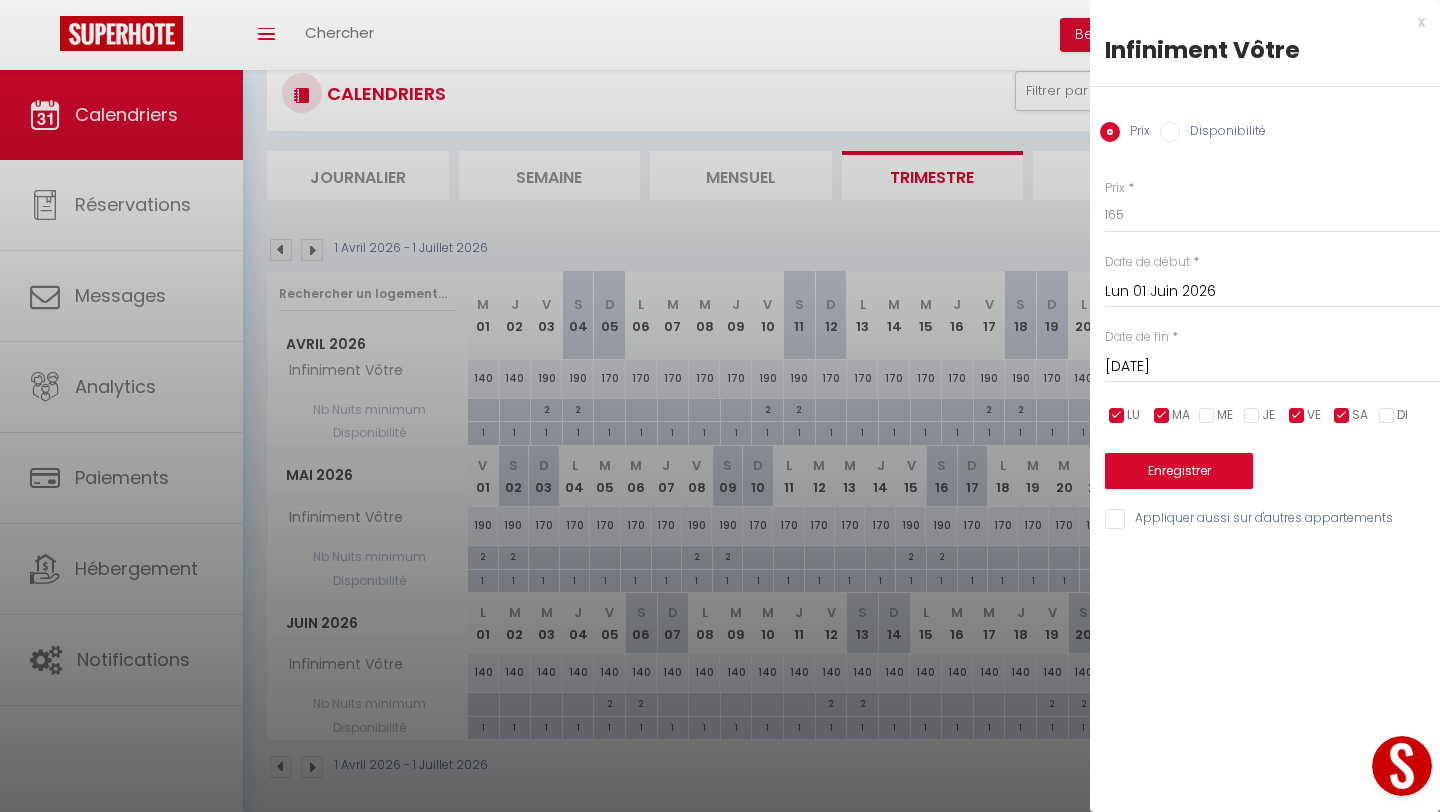 click at bounding box center (1162, 416) 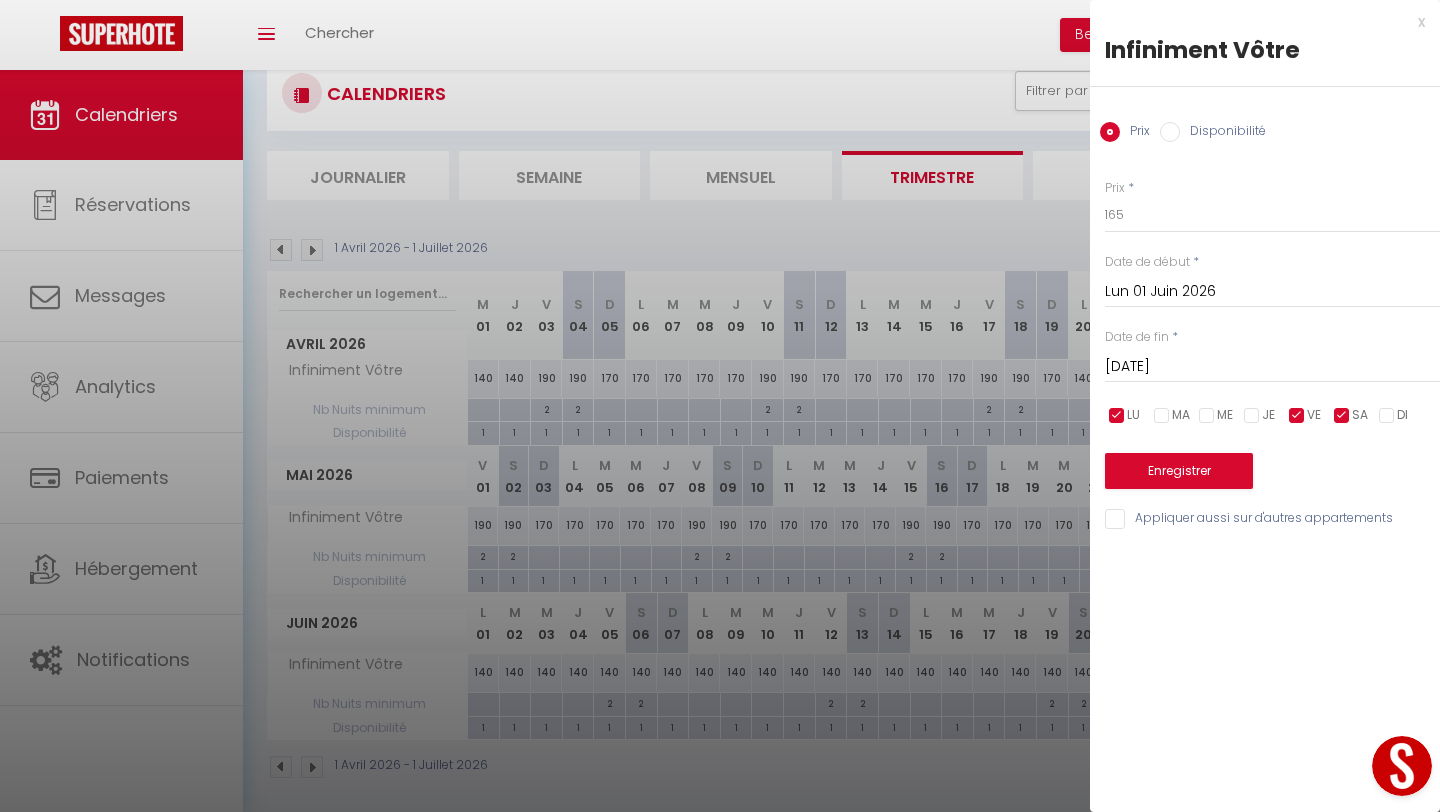 click at bounding box center [1117, 416] 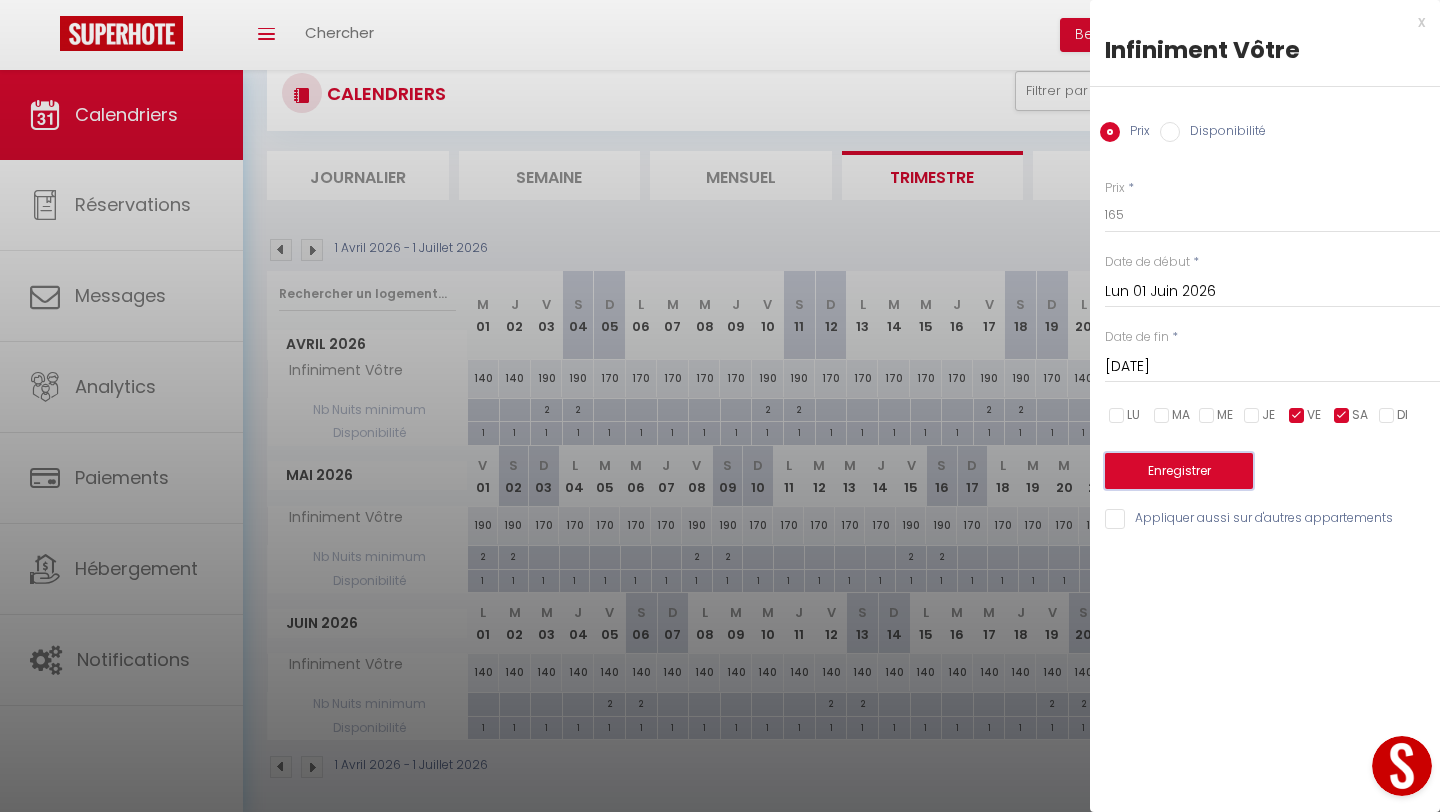 click on "Enregistrer" at bounding box center [1179, 471] 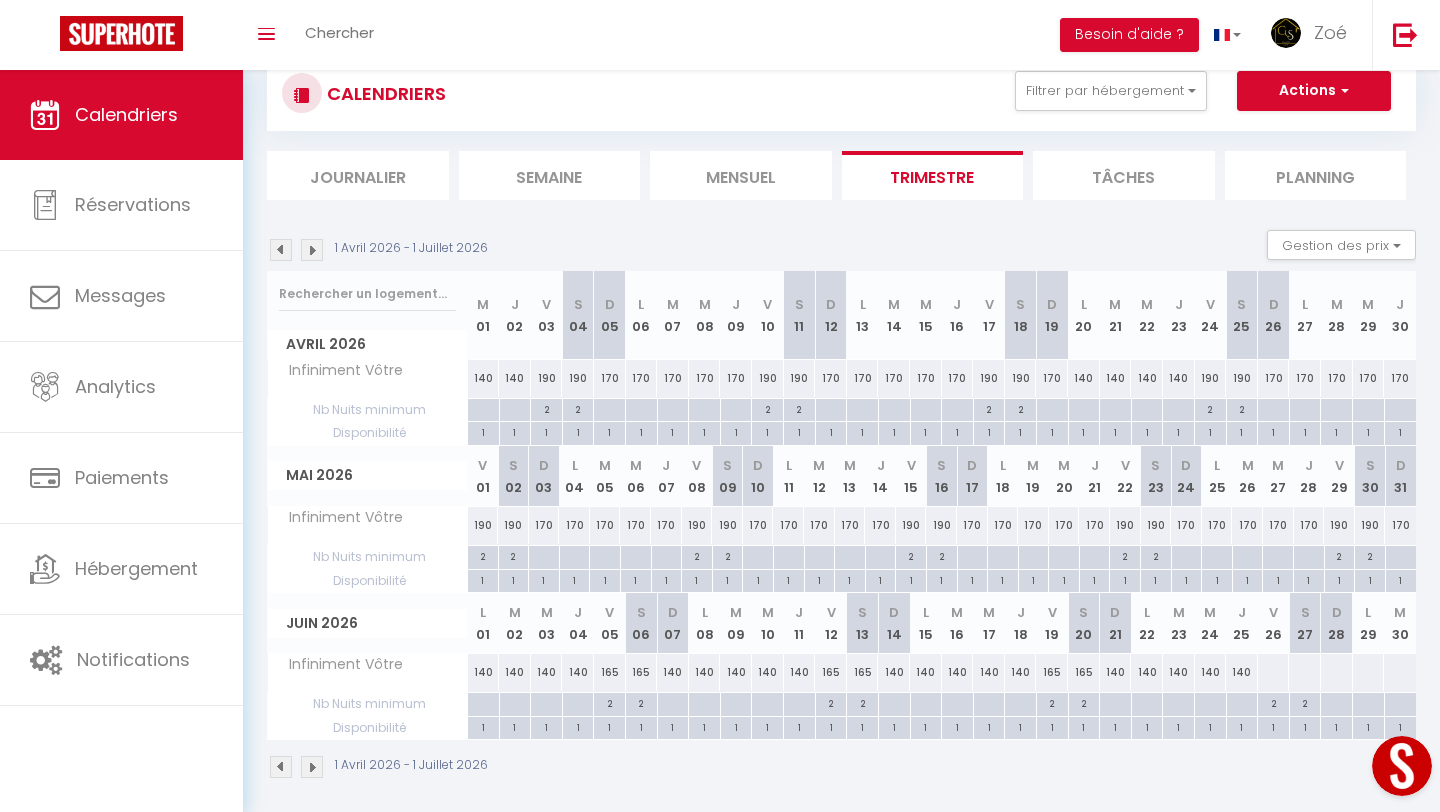 click at bounding box center [1273, 672] 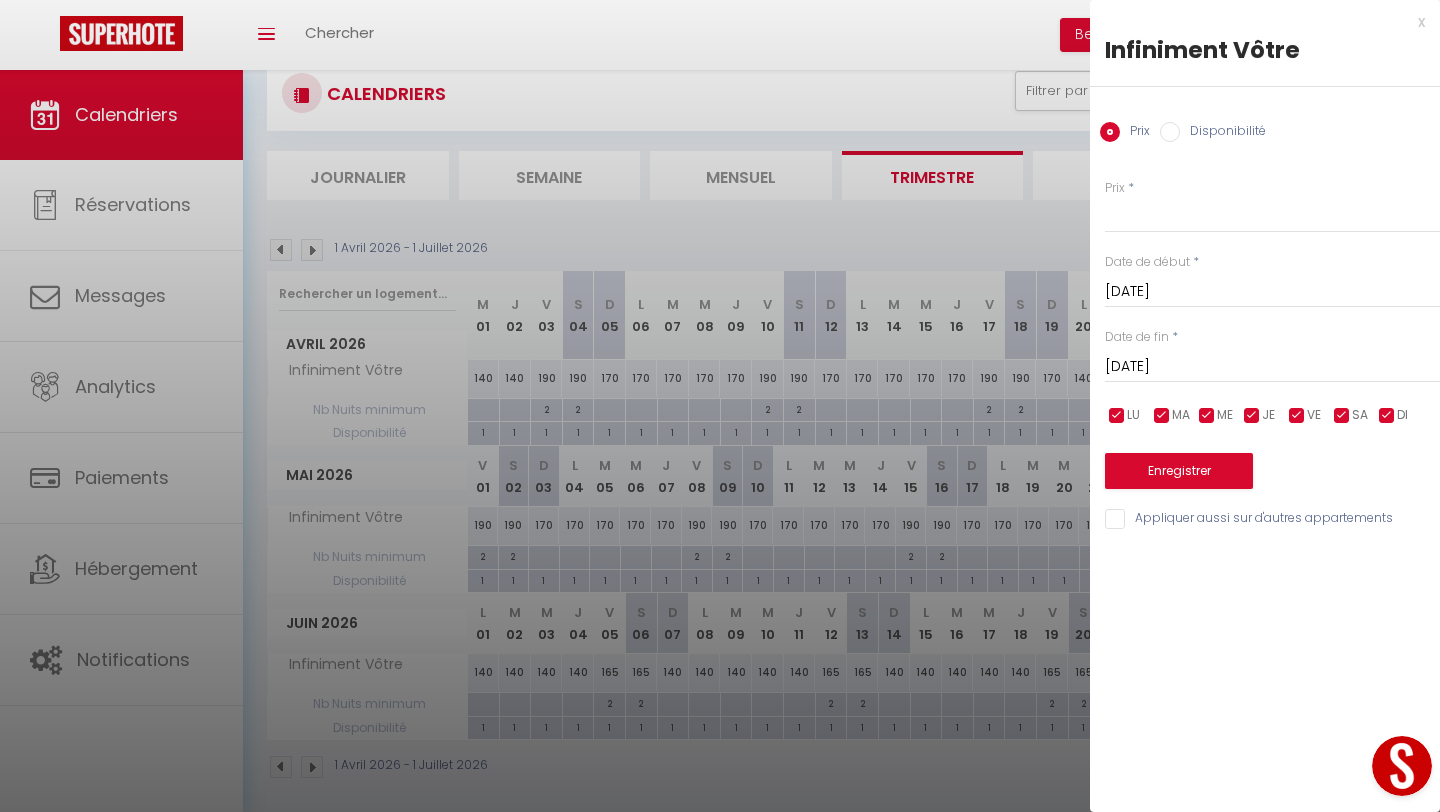 click on "Sam 27 Juin 2026" at bounding box center (1272, 367) 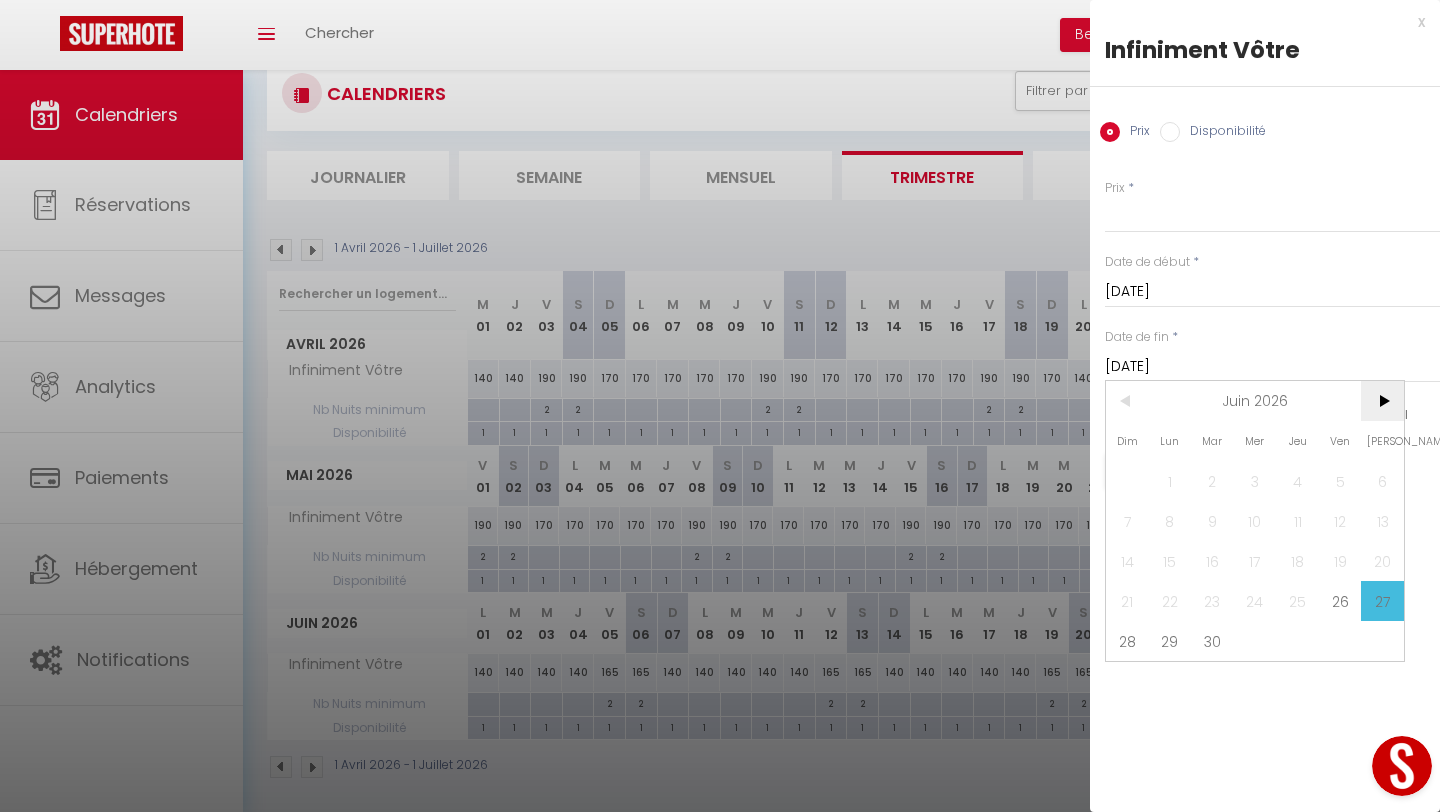 click on ">" at bounding box center [1382, 401] 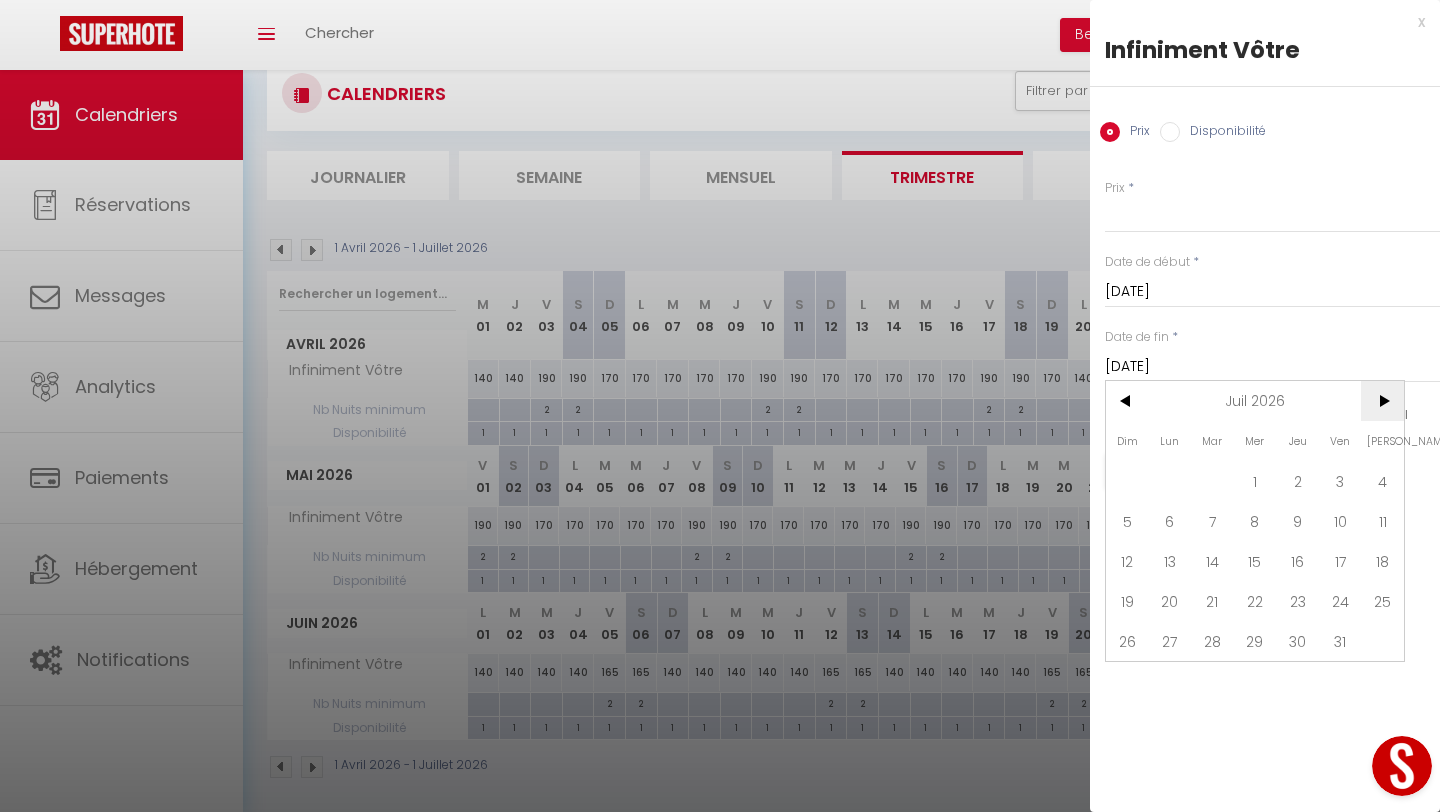 click on ">" at bounding box center (1382, 401) 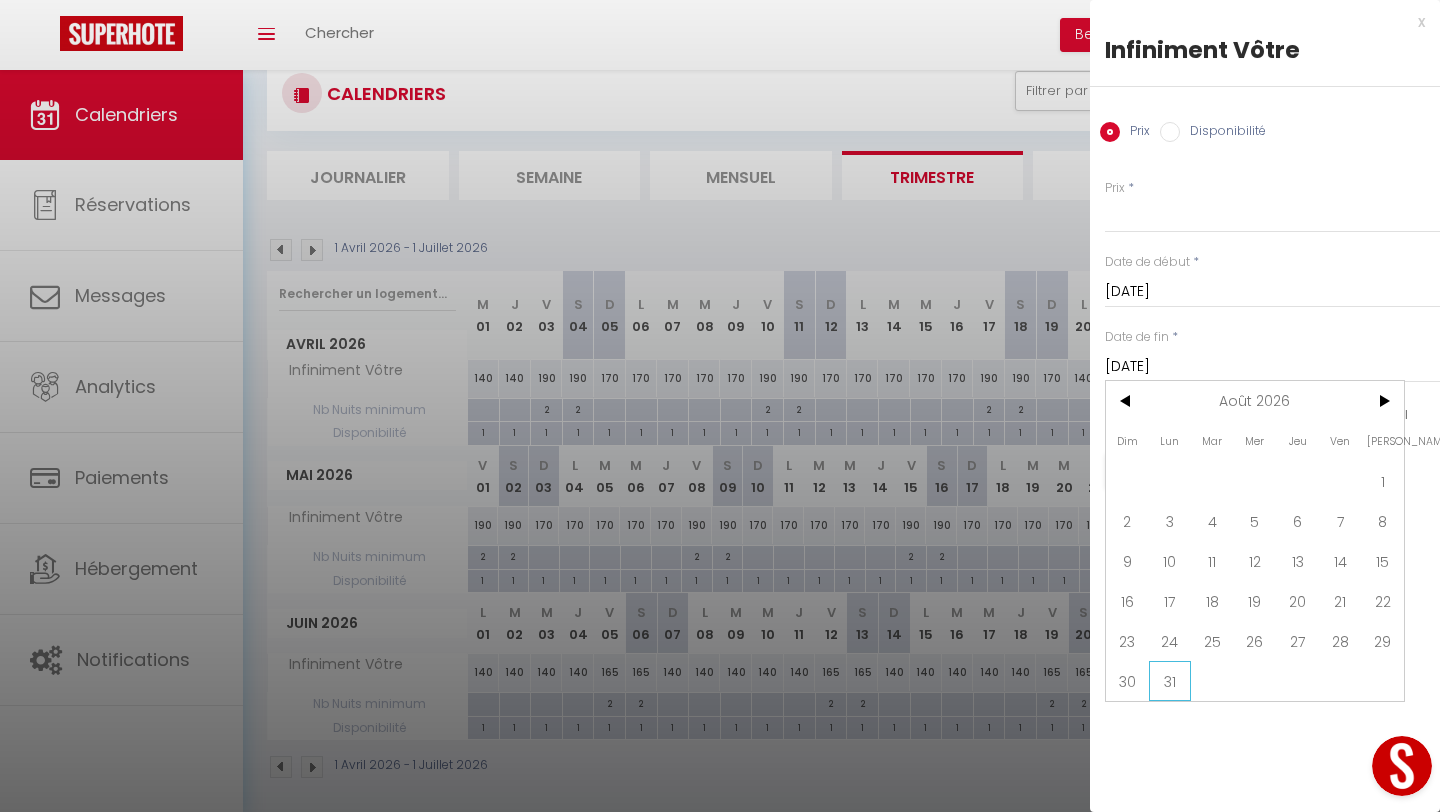 click on "31" at bounding box center (1170, 681) 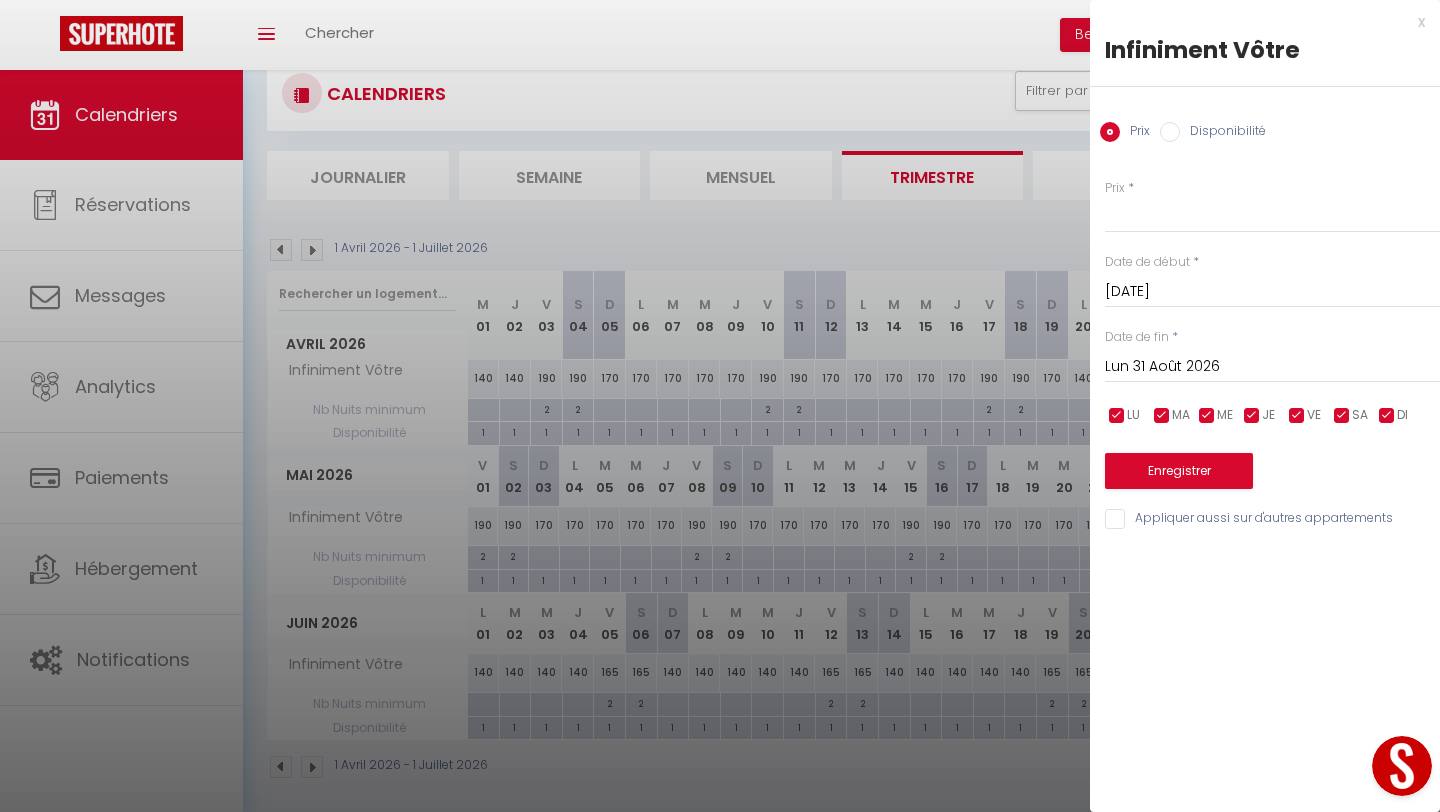 click on "Lun 31 Août 2026" at bounding box center (1272, 367) 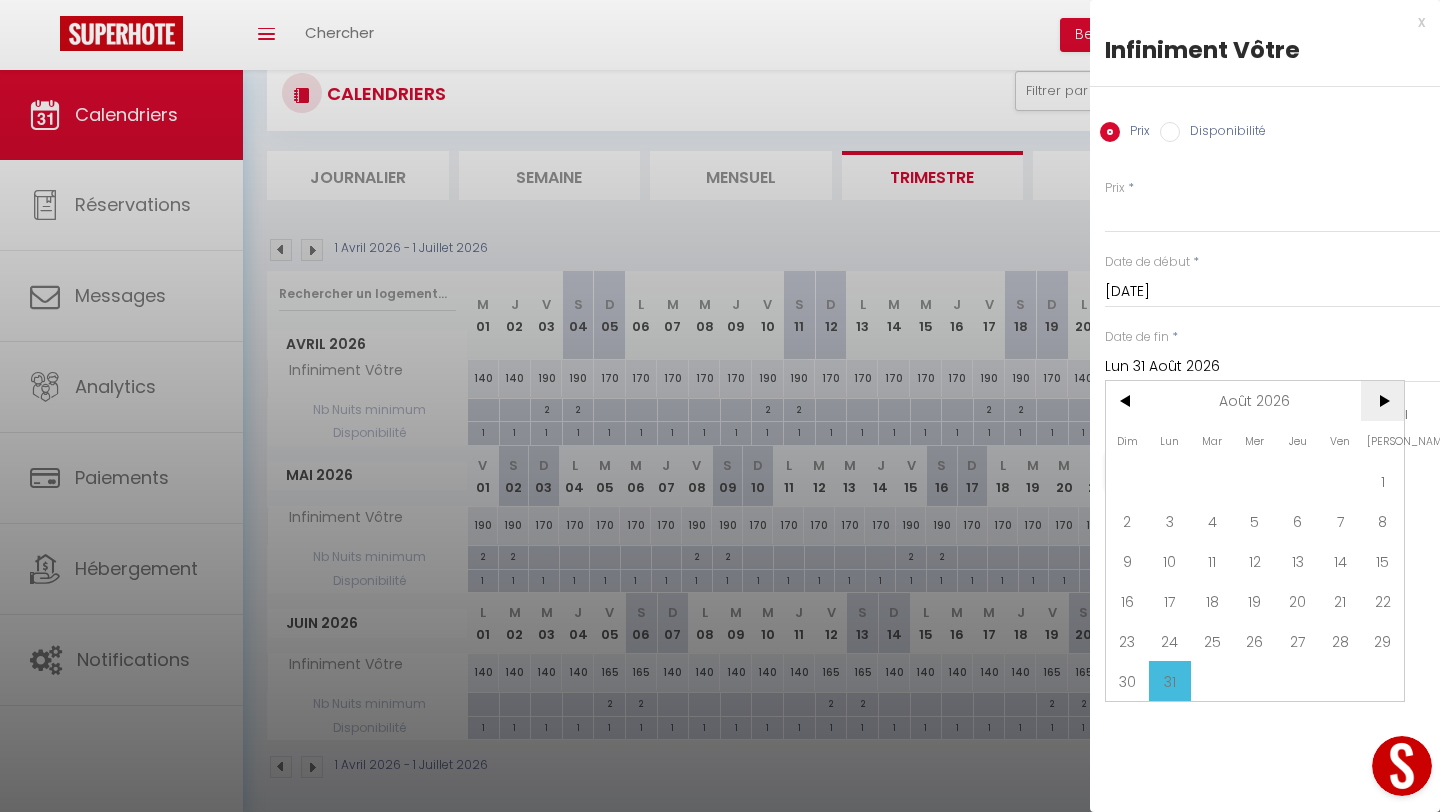 click on ">" at bounding box center (1382, 401) 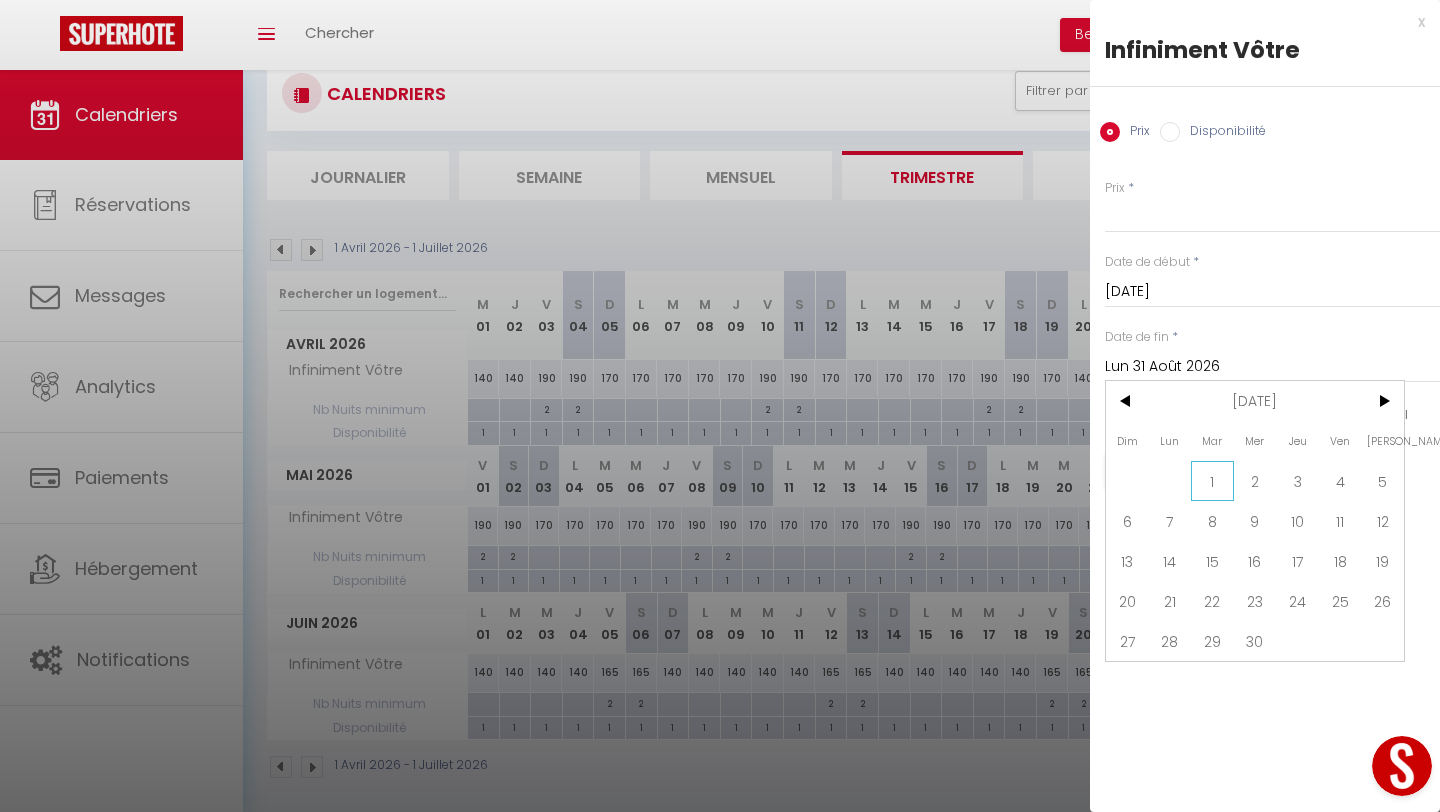 click on "1" at bounding box center (1212, 481) 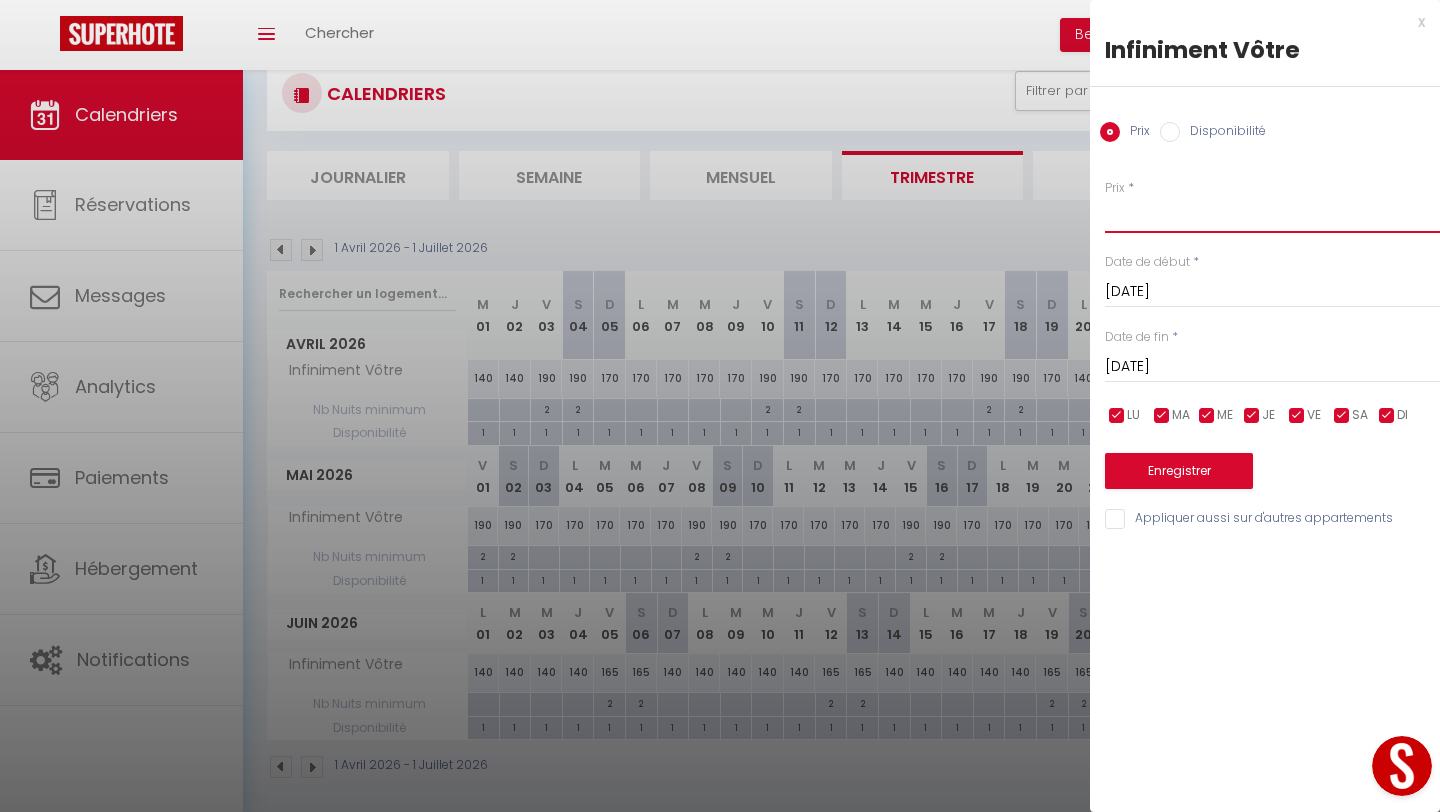 click on "Prix" at bounding box center [1272, 215] 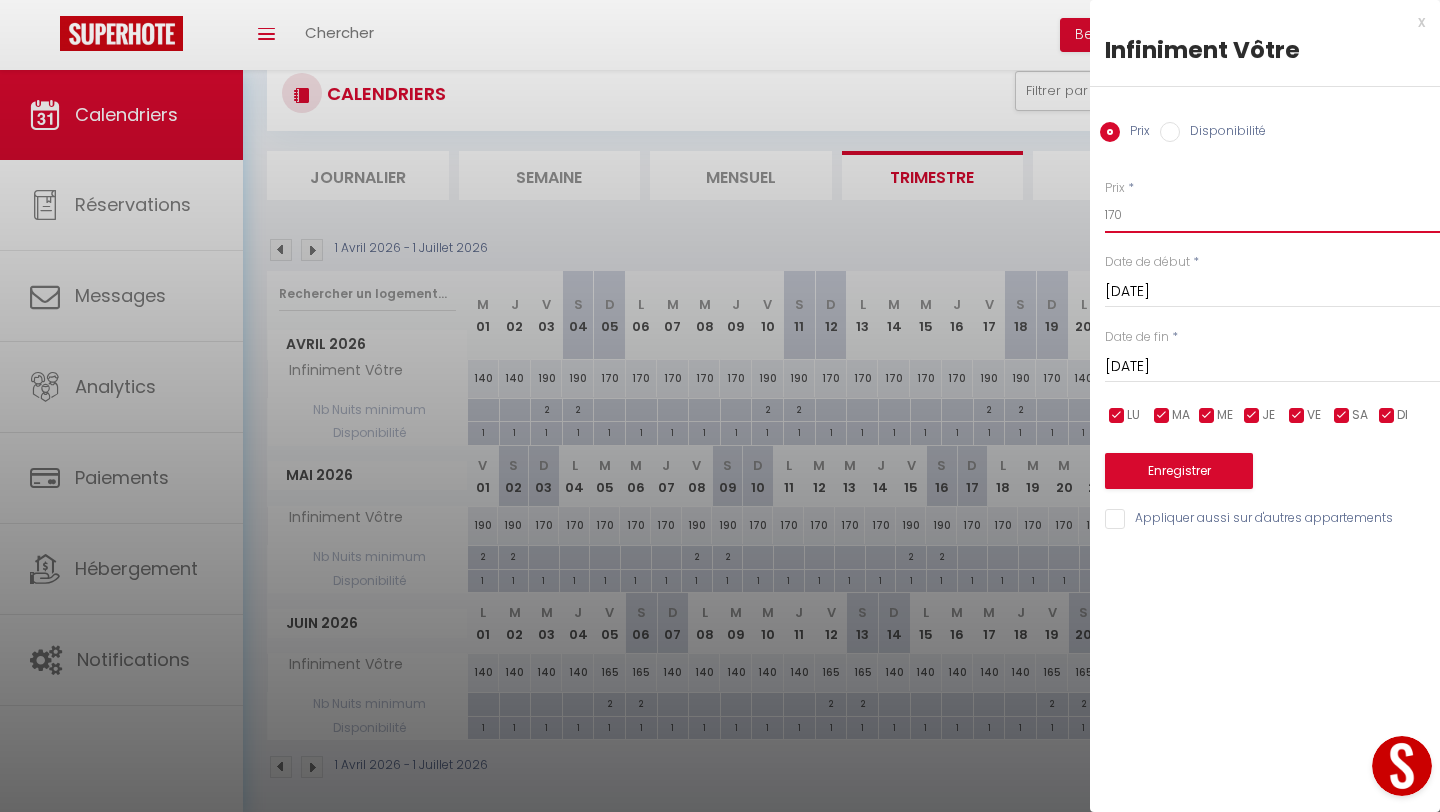 type on "170" 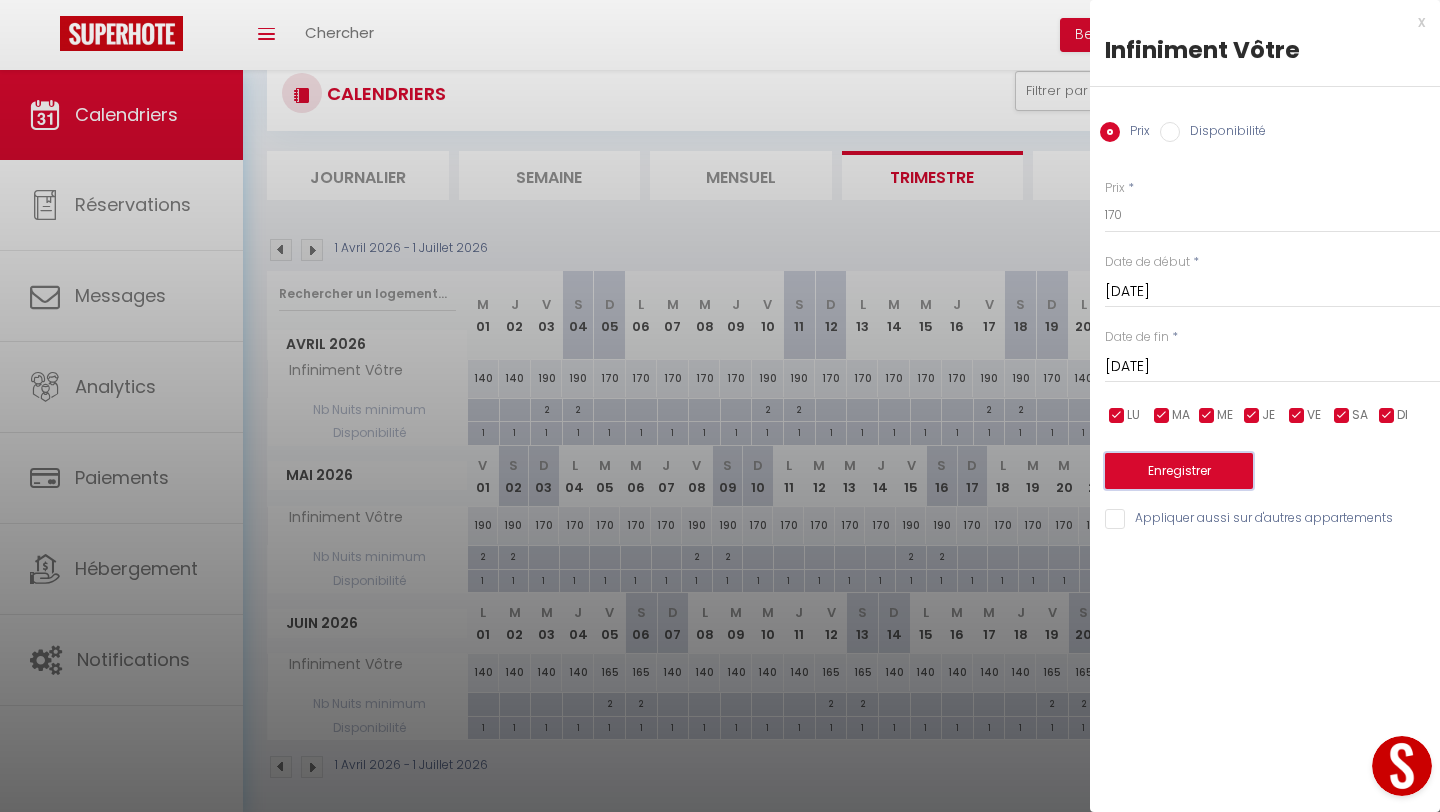 click on "Enregistrer" at bounding box center [1179, 471] 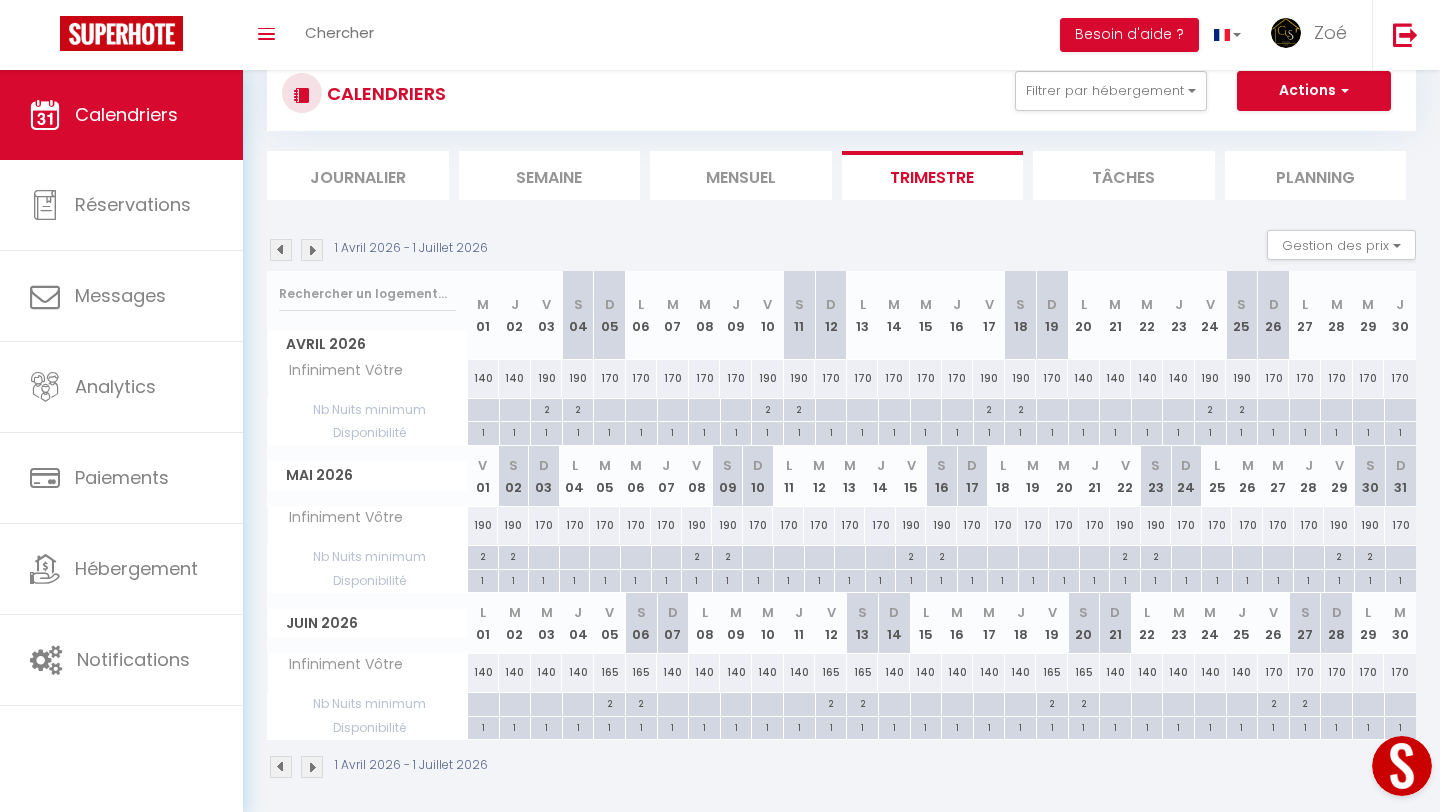 click on "140" at bounding box center (1242, 672) 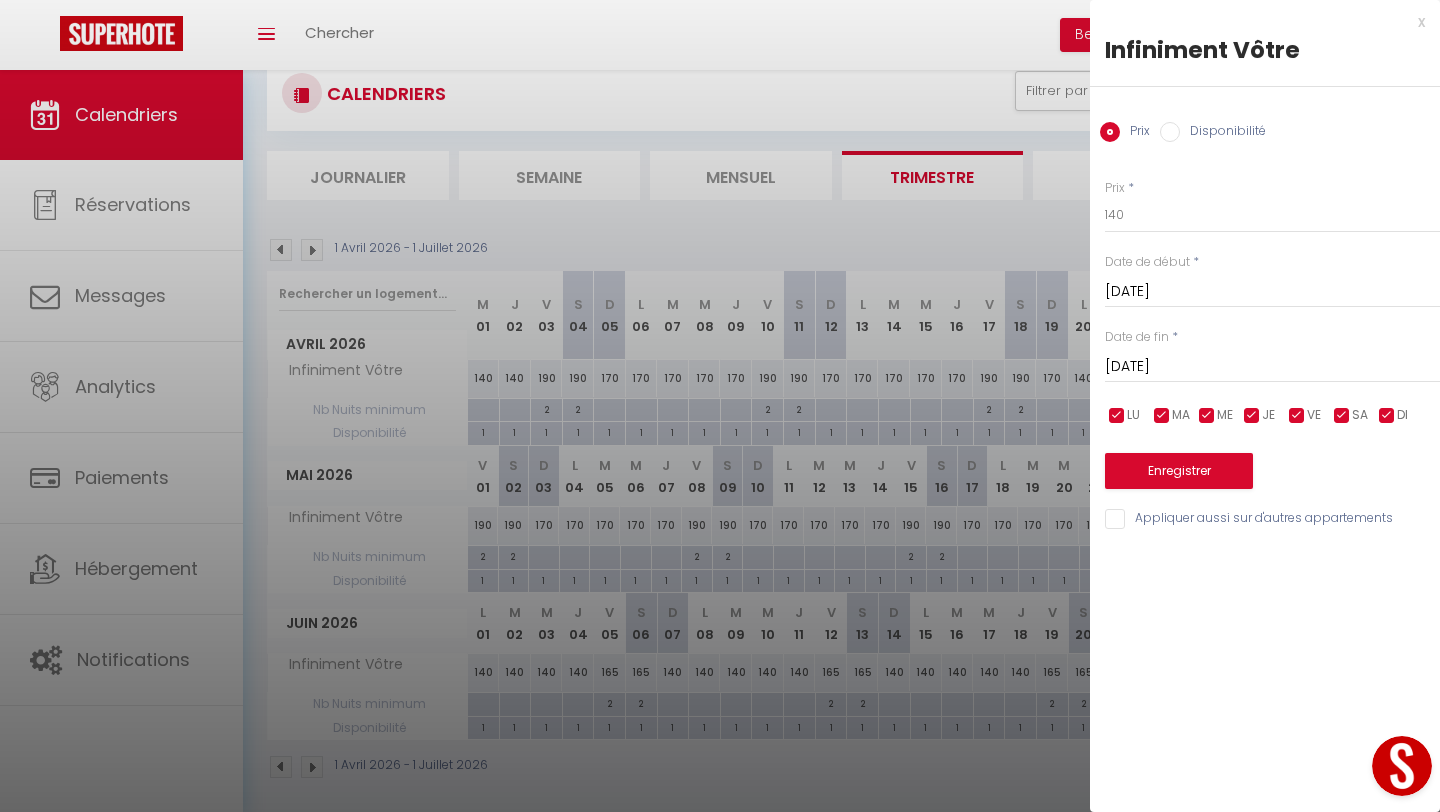 click on "Ven 26 Juin 2026" at bounding box center (1272, 367) 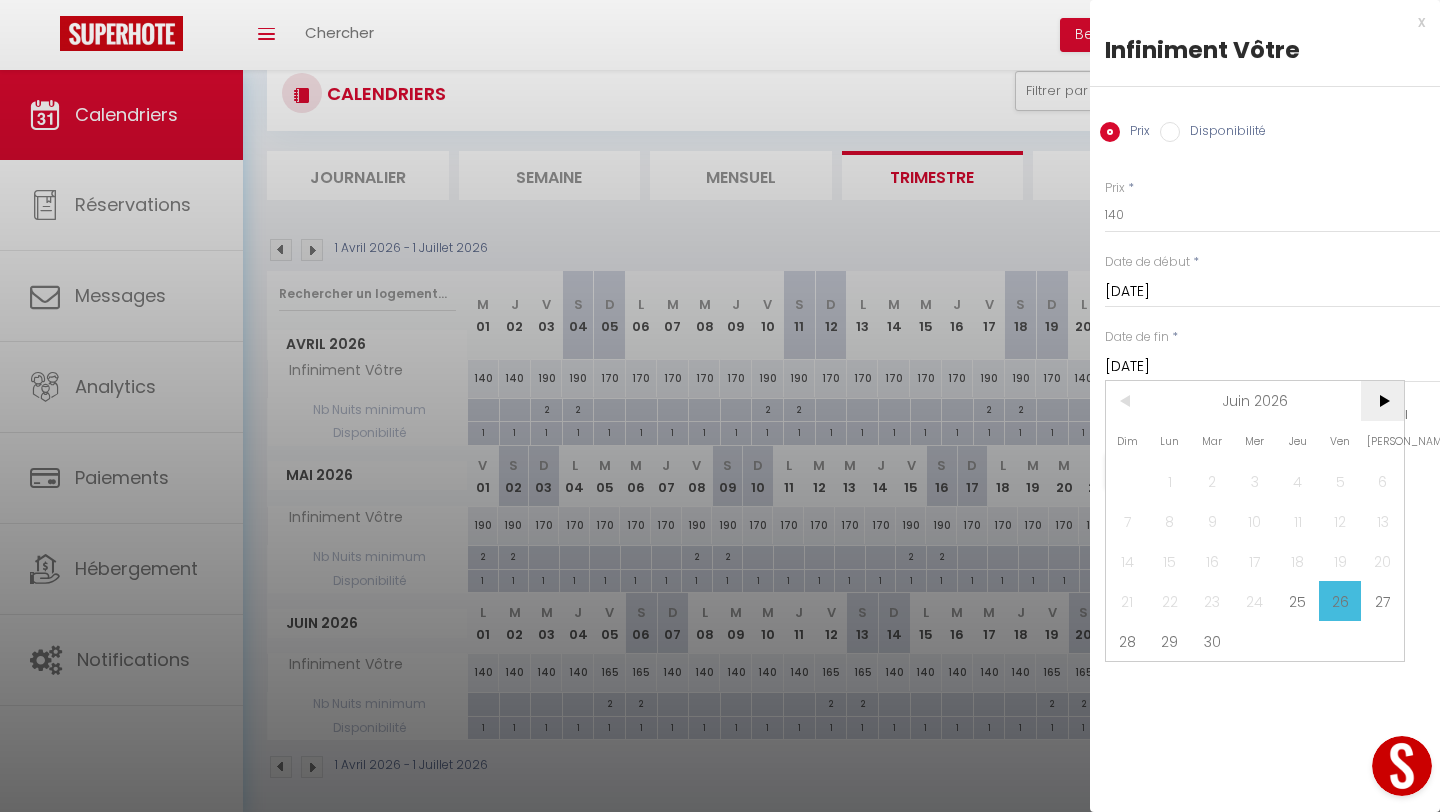 click on ">" at bounding box center [1382, 401] 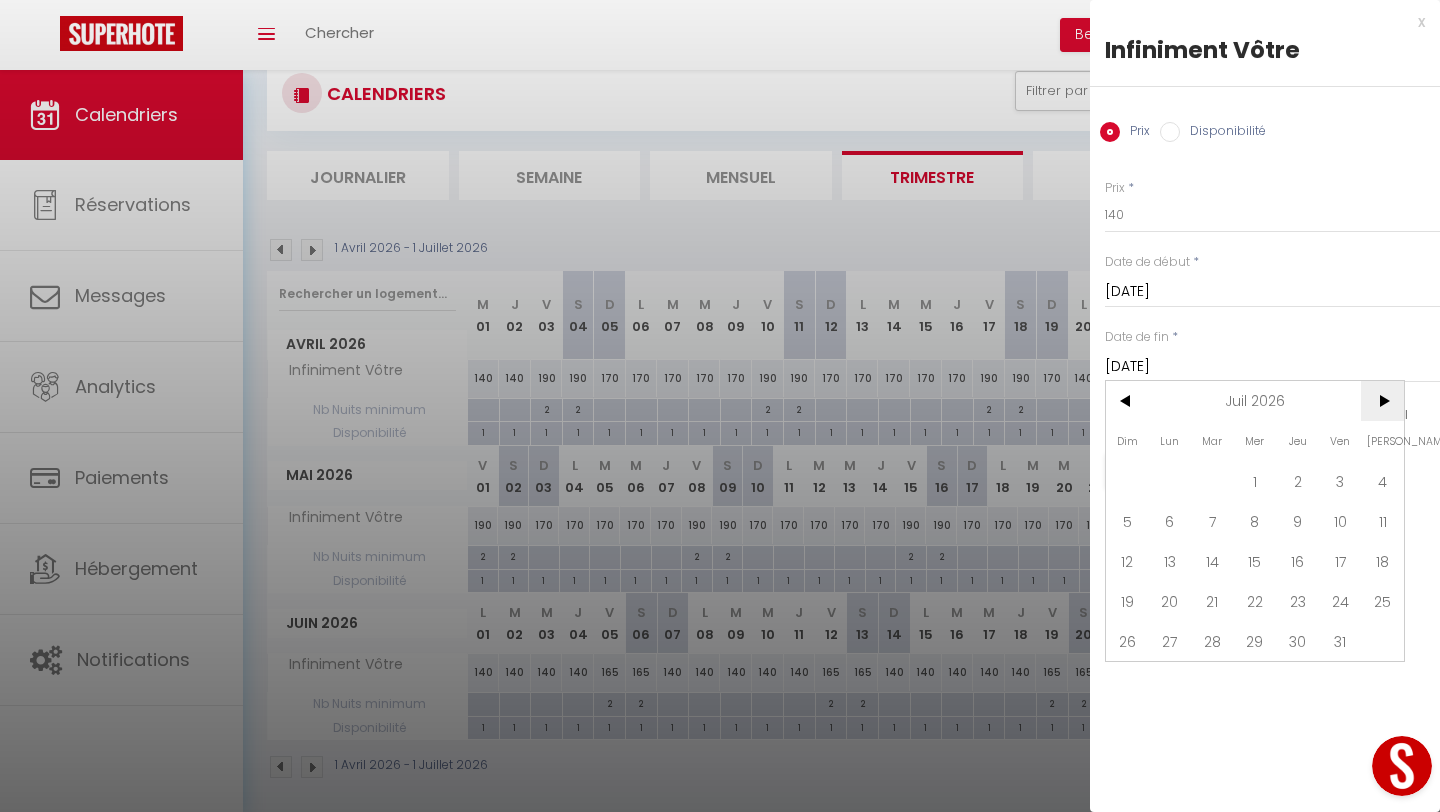 click on ">" at bounding box center [1382, 401] 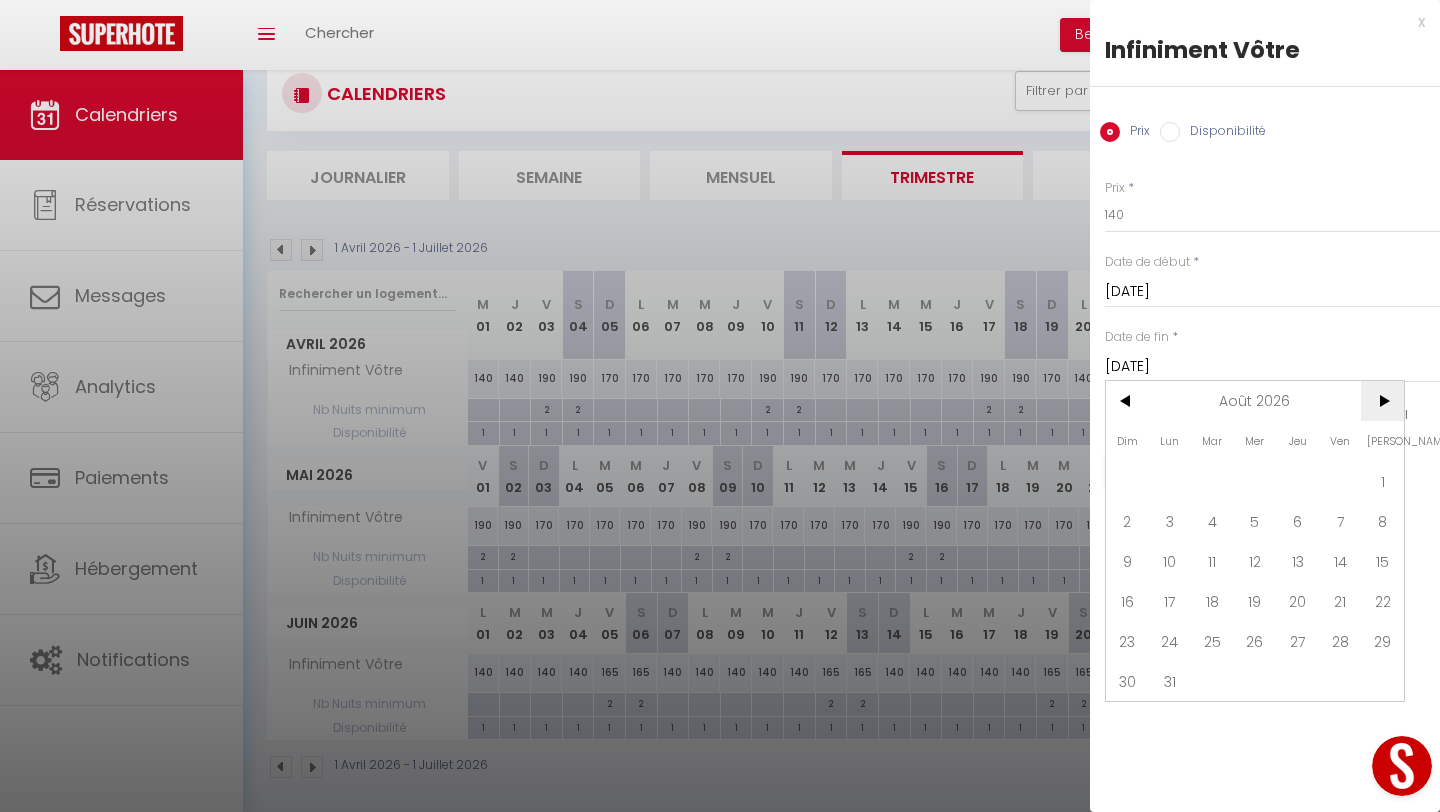 click on ">" at bounding box center [1382, 401] 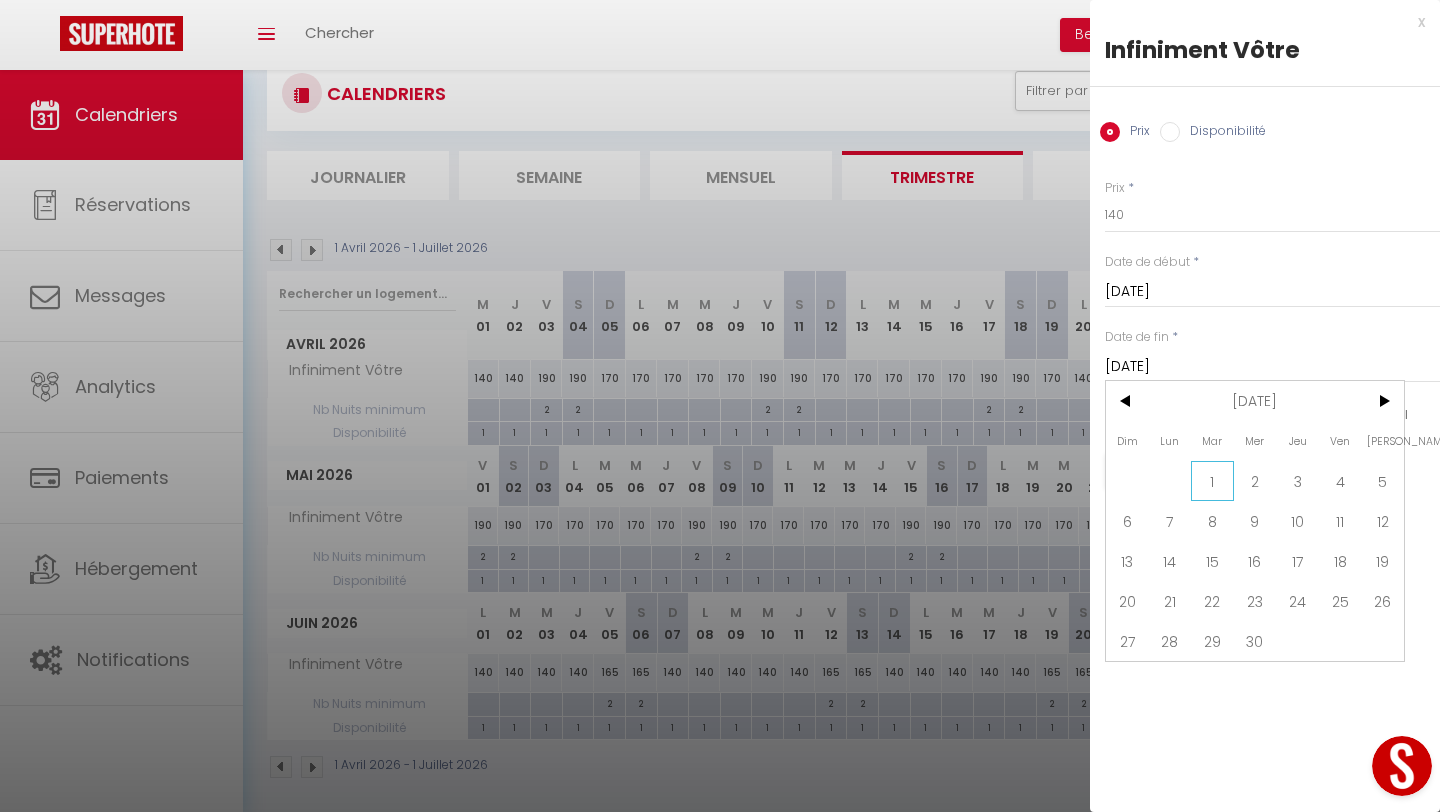 click on "1" at bounding box center [1212, 481] 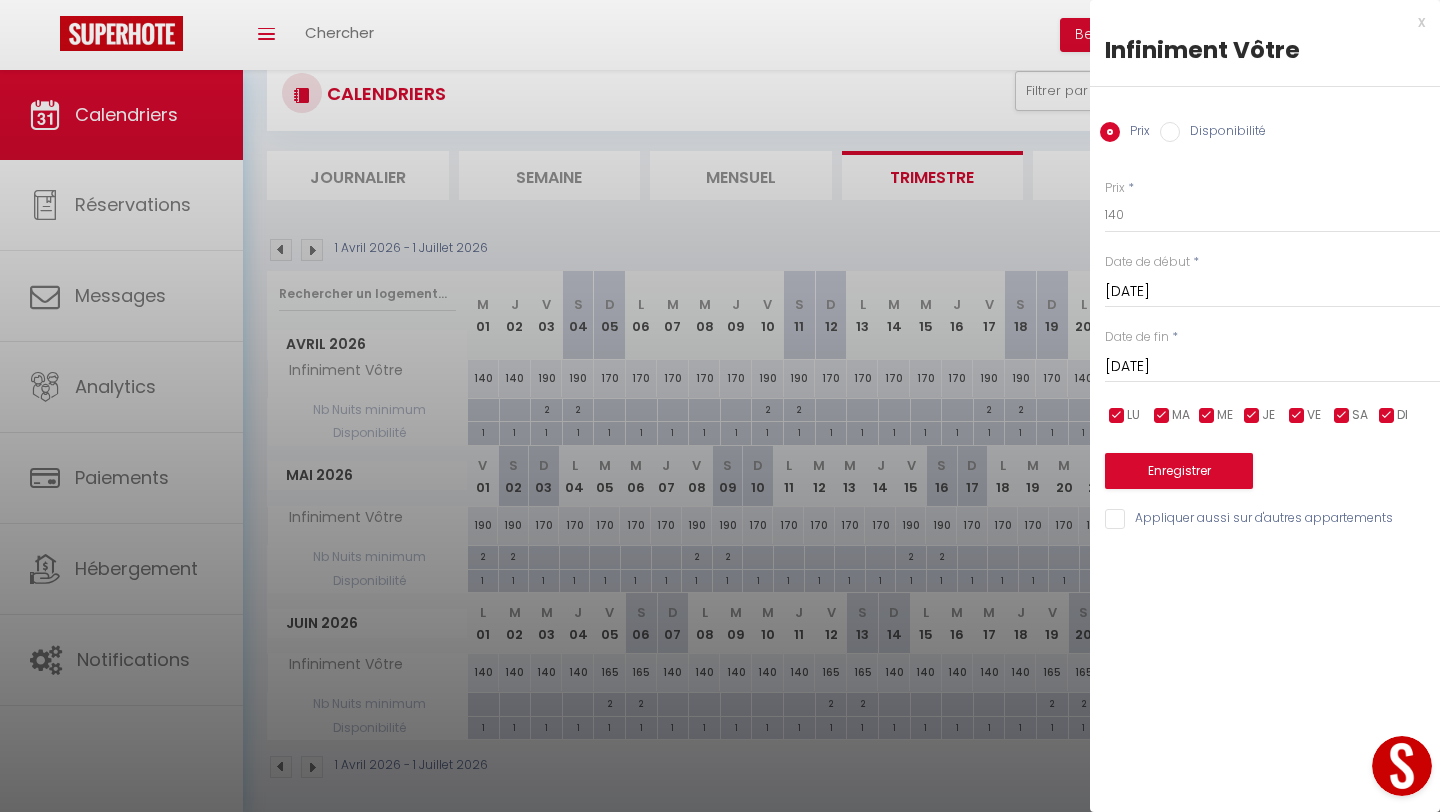 click at bounding box center (1387, 416) 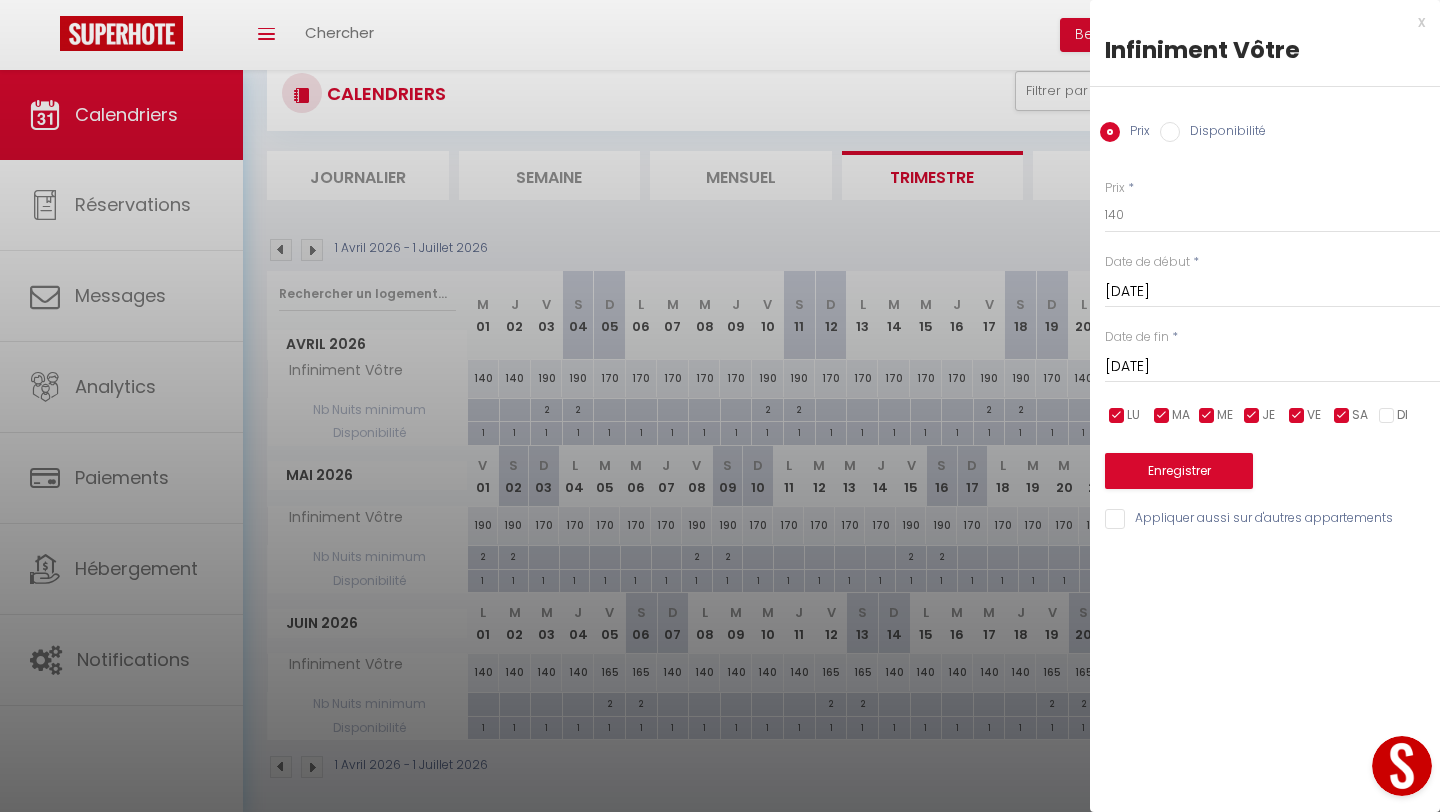 click at bounding box center [1252, 416] 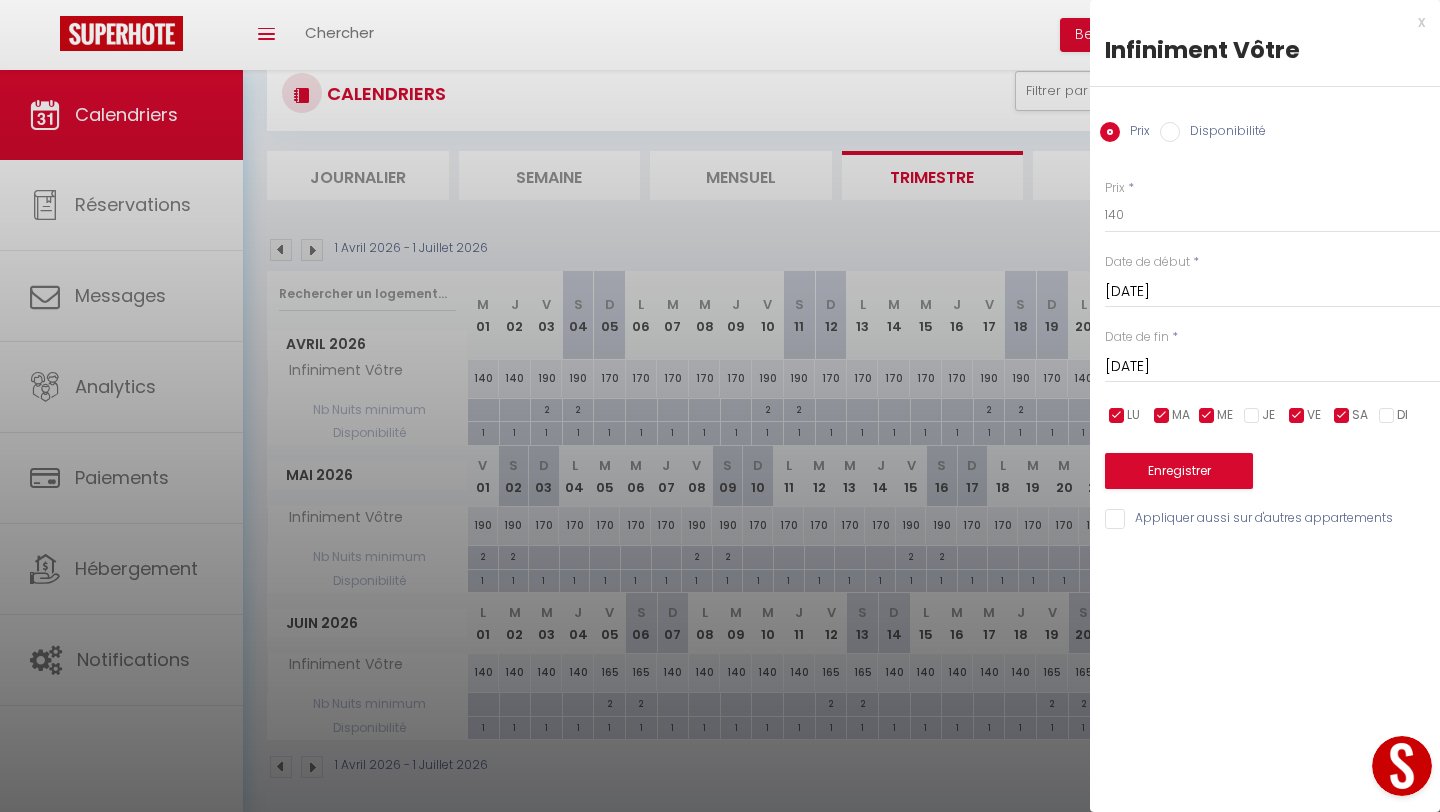 click at bounding box center [1207, 416] 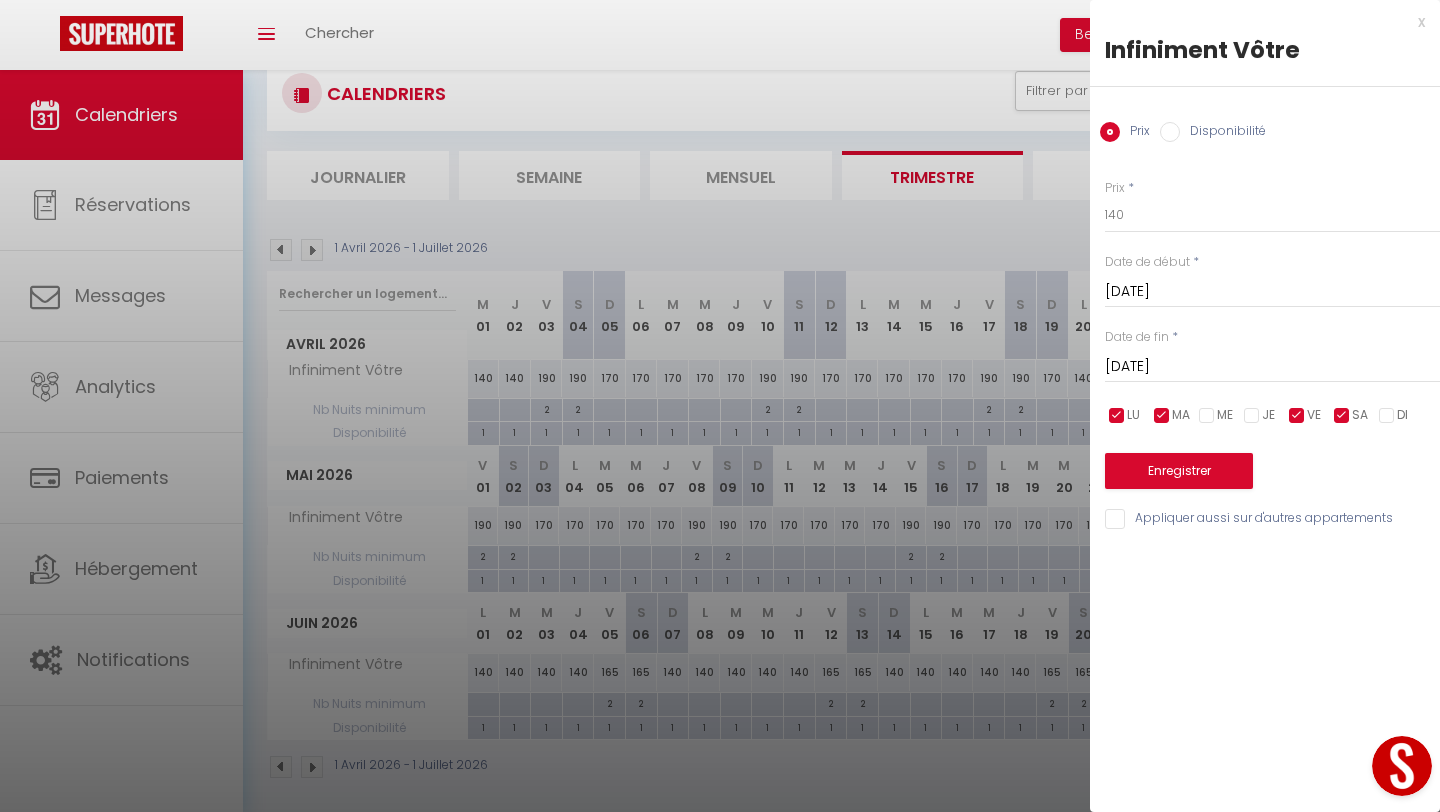 click at bounding box center (1162, 416) 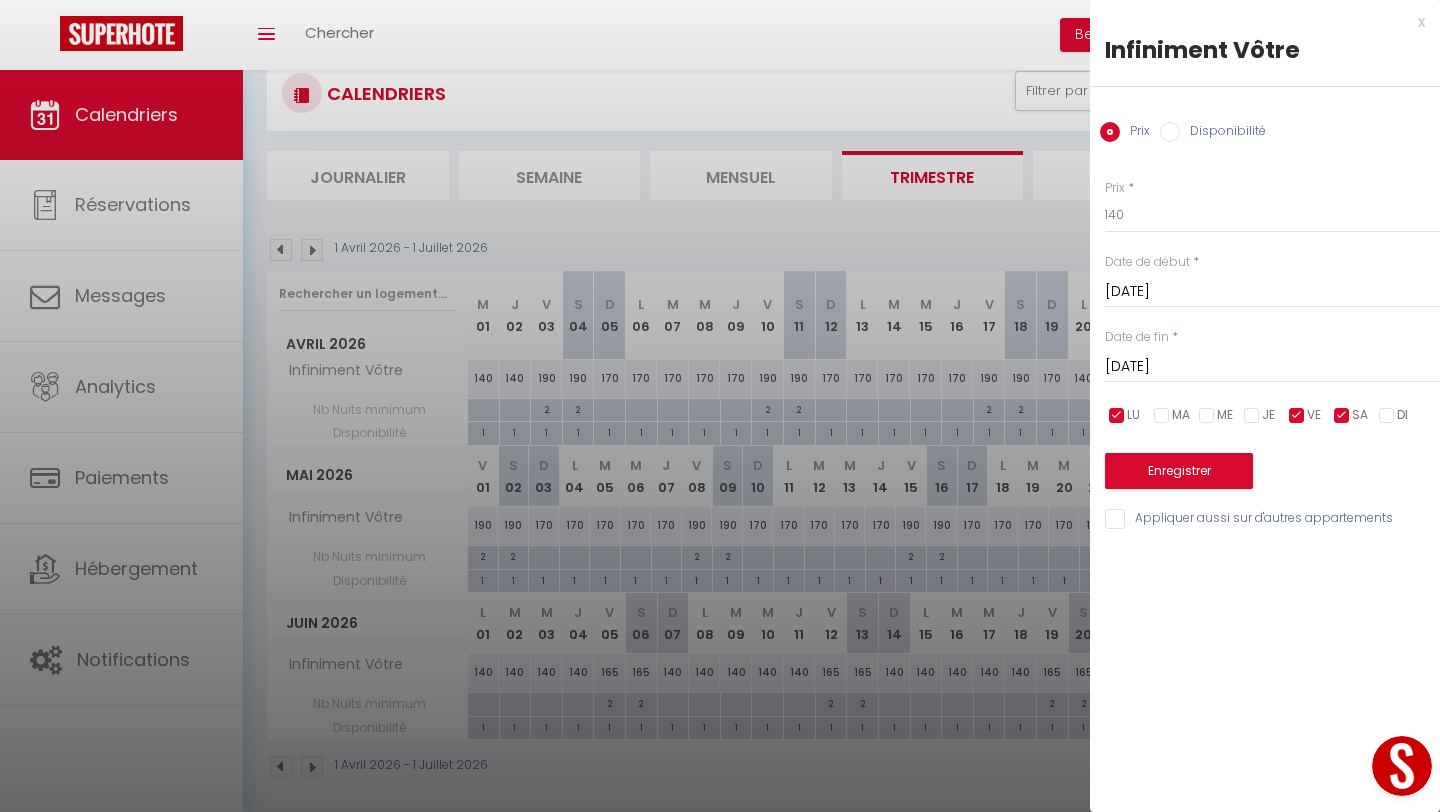 click at bounding box center [1117, 416] 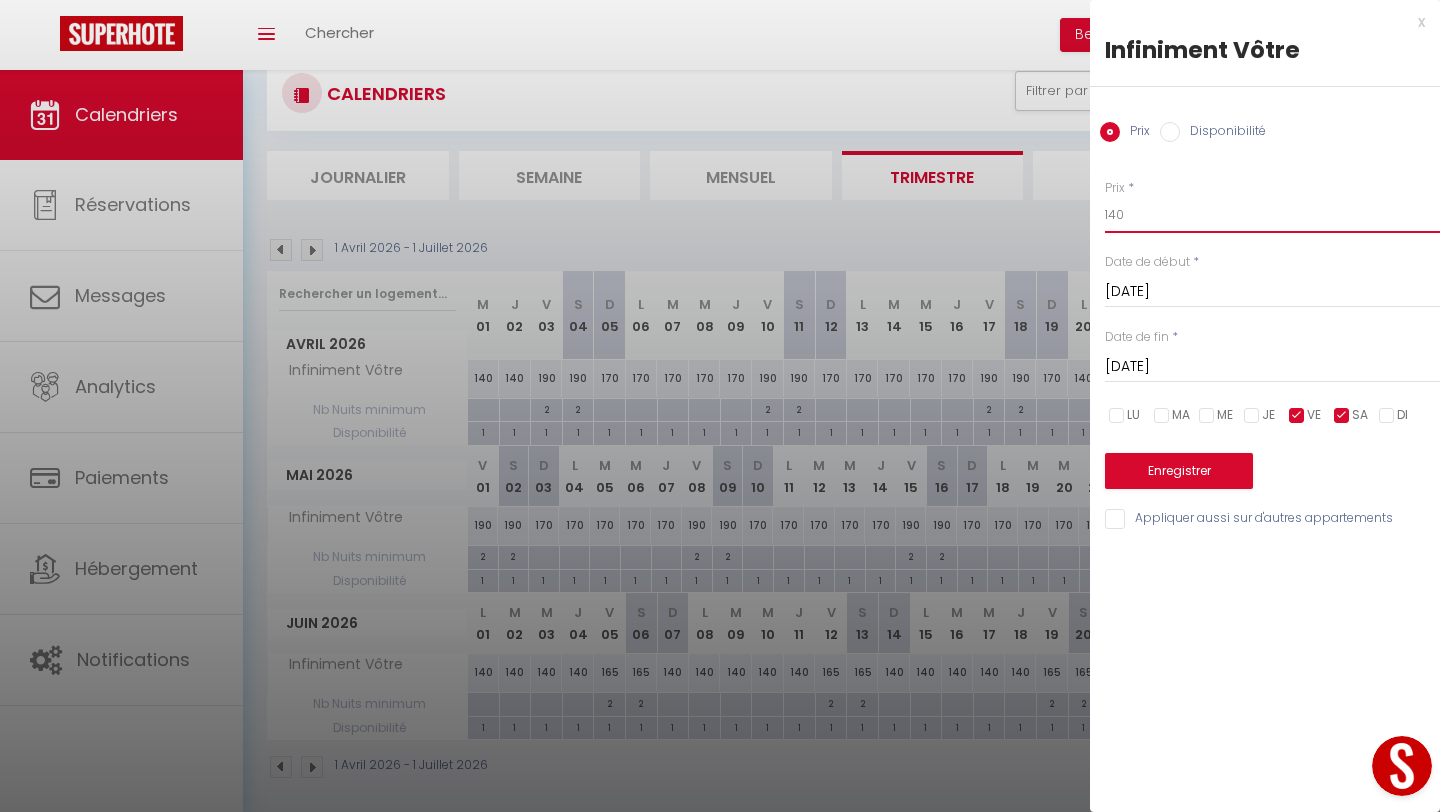 drag, startPoint x: 1144, startPoint y: 219, endPoint x: 1087, endPoint y: 219, distance: 57 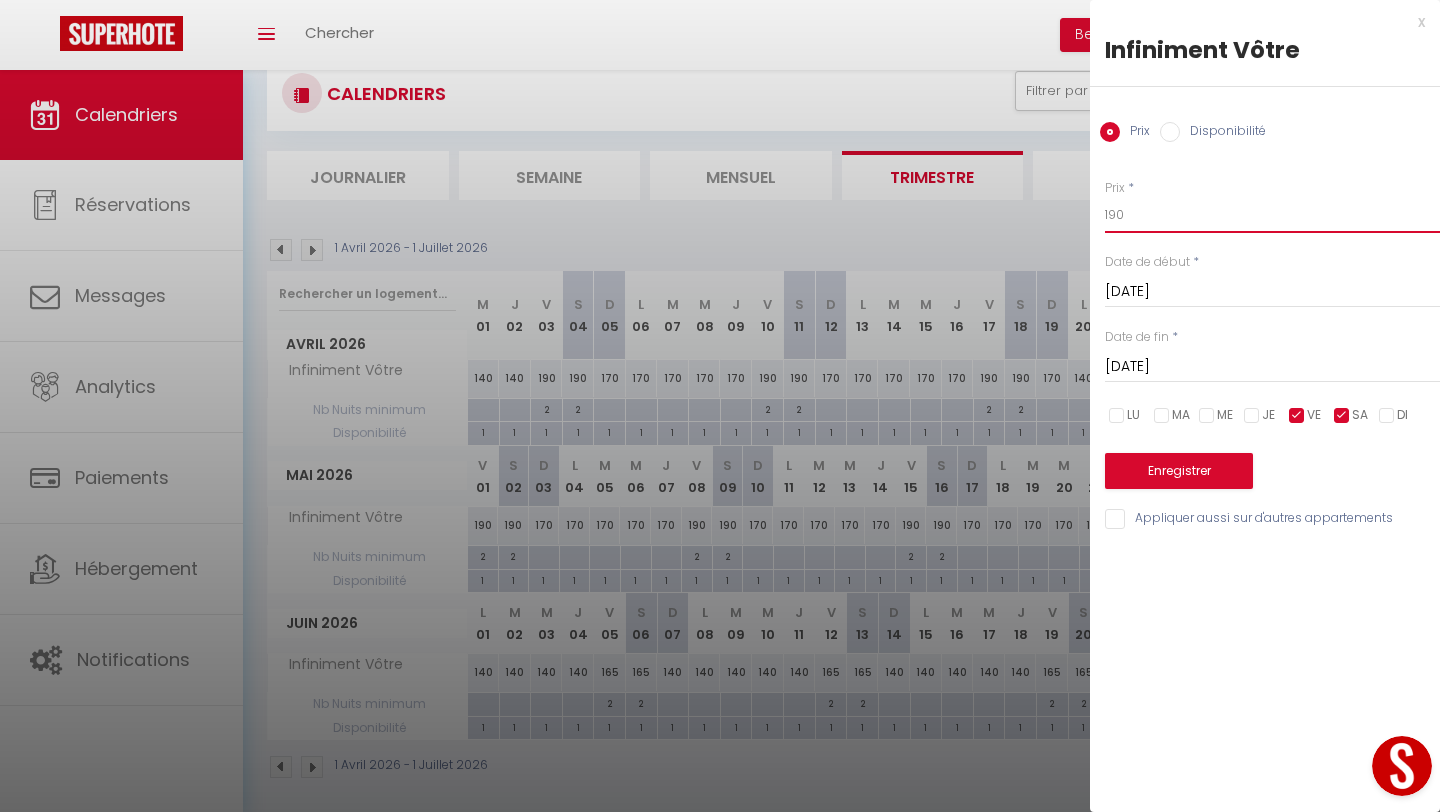 type on "190" 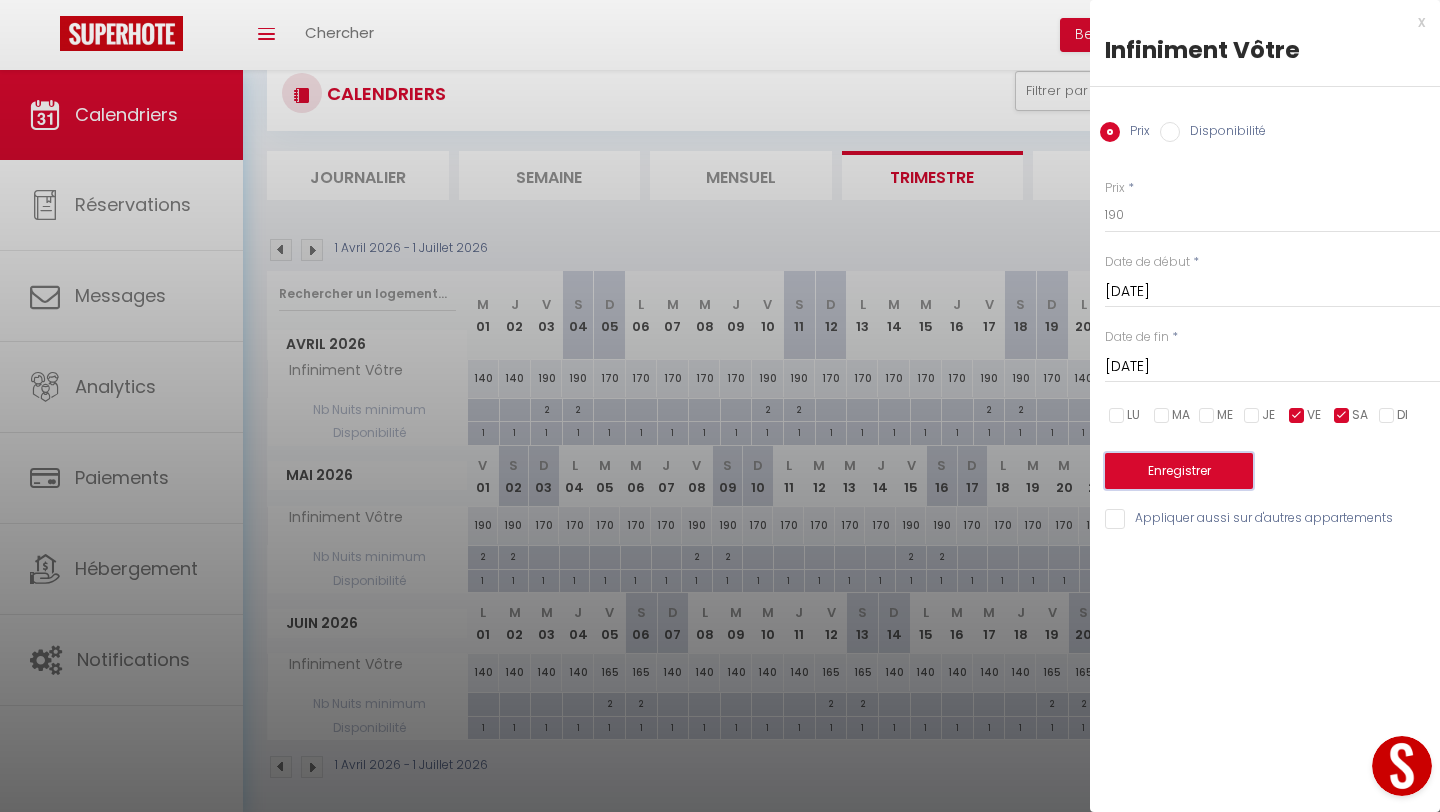 click on "Enregistrer" at bounding box center [1179, 471] 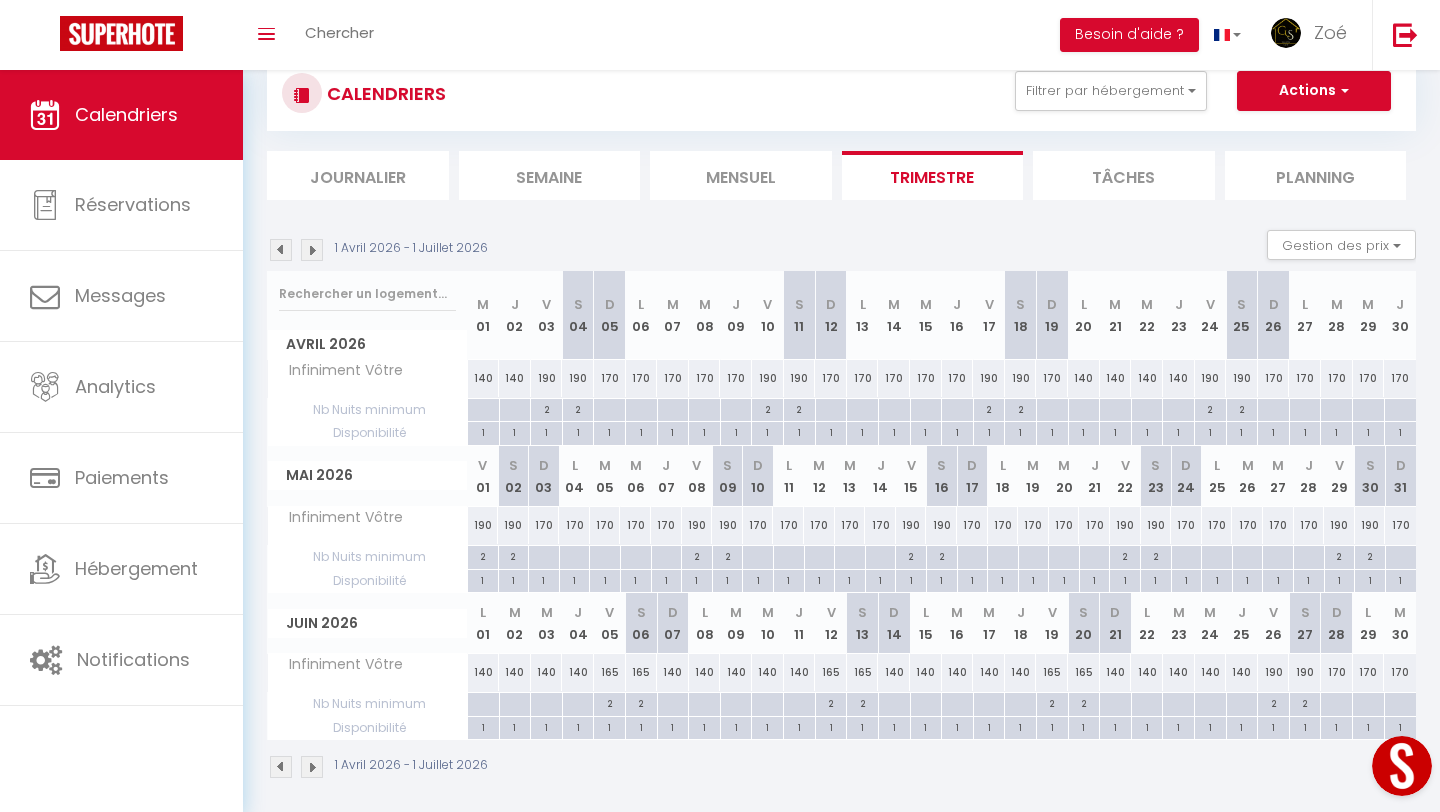 click at bounding box center [312, 250] 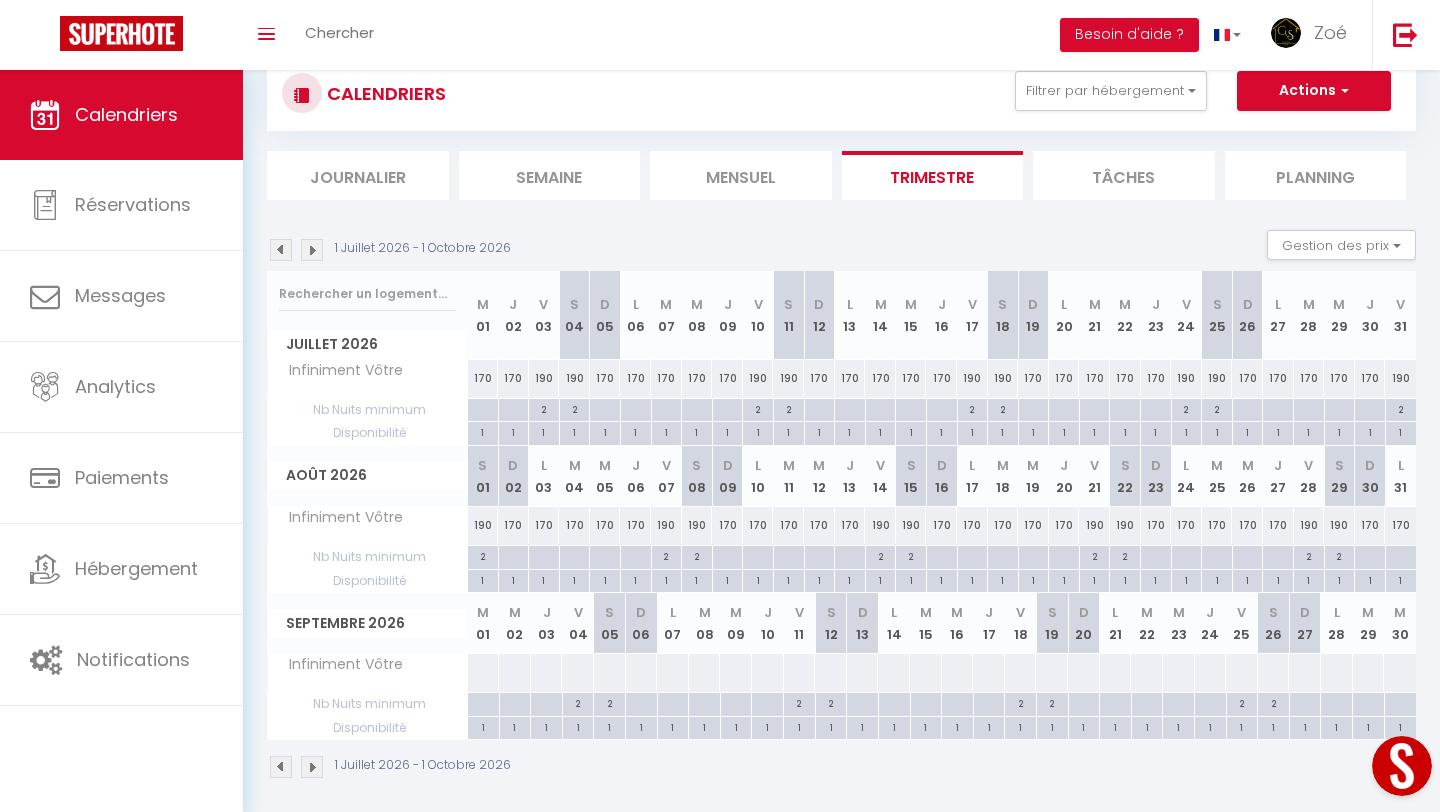 scroll, scrollTop: 70, scrollLeft: 0, axis: vertical 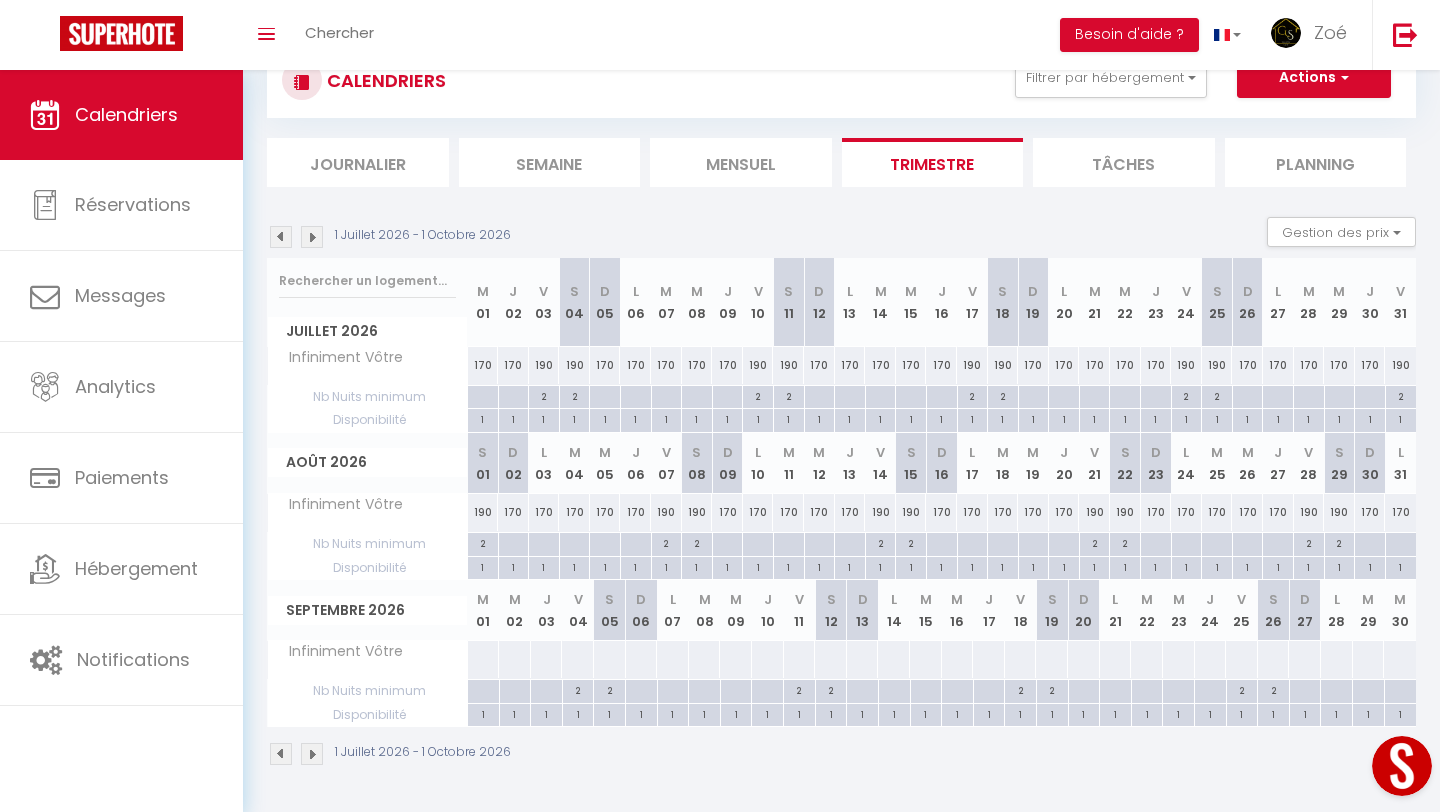 click at bounding box center (483, 659) 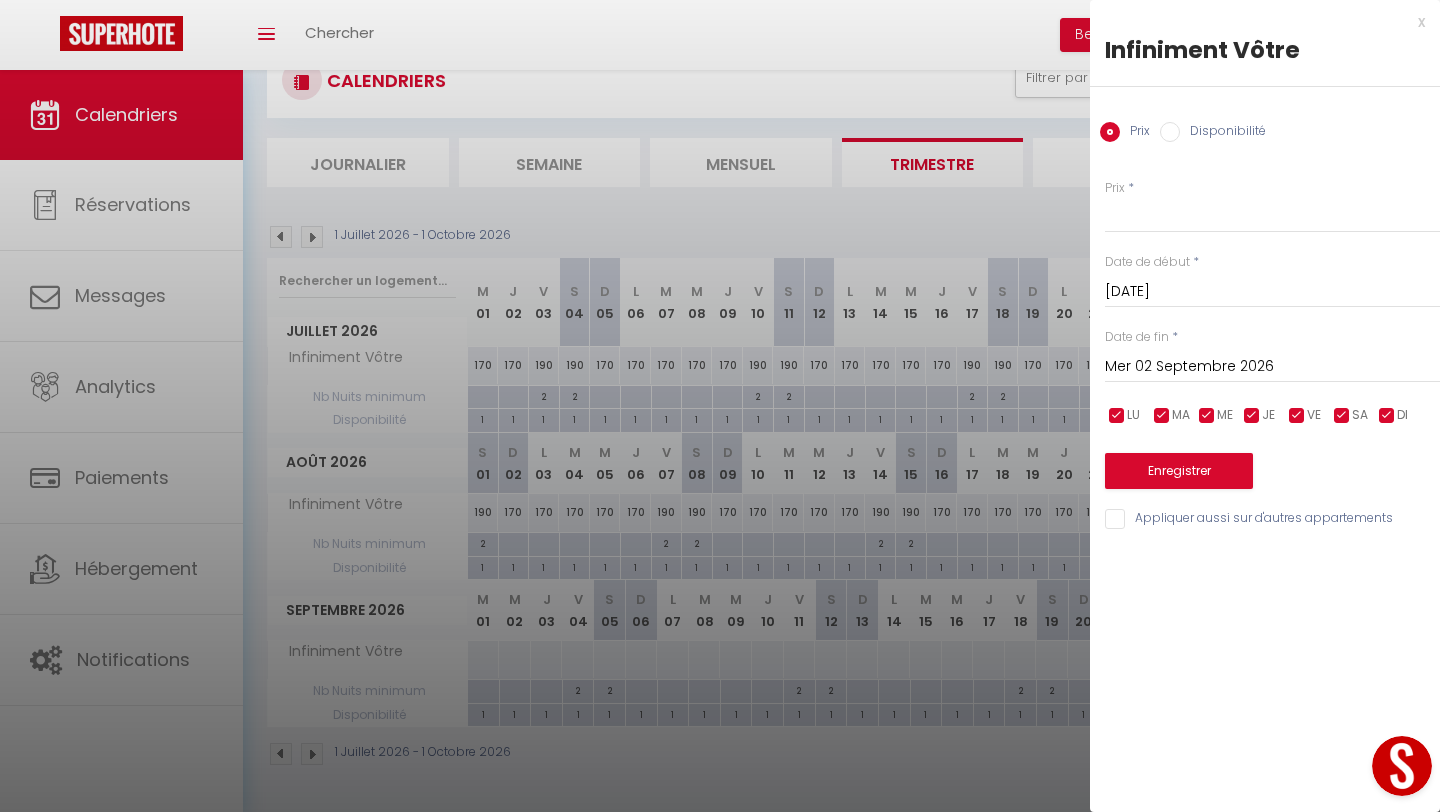 click on "Mer 02 Septembre 2026" at bounding box center [1272, 367] 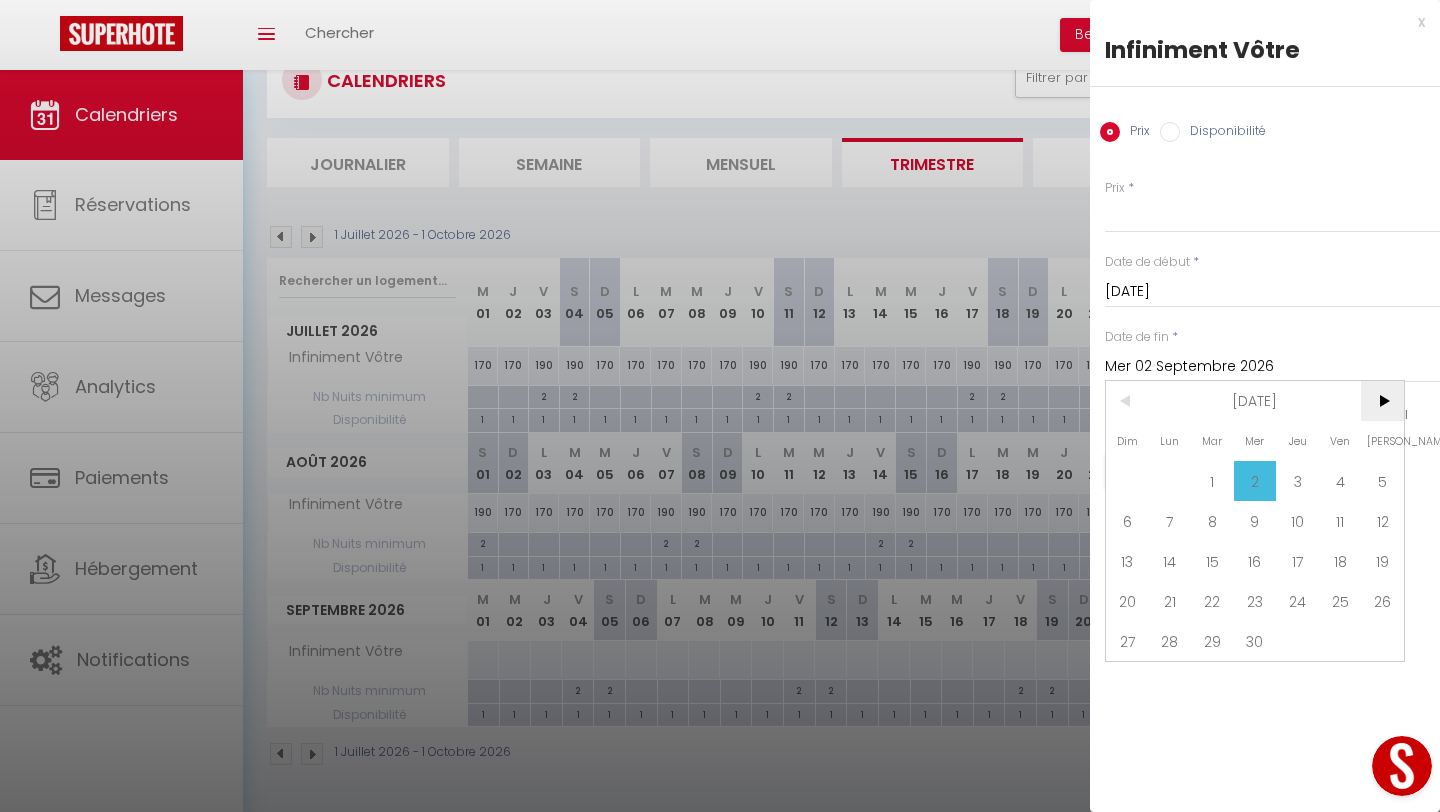 click on ">" at bounding box center (1382, 401) 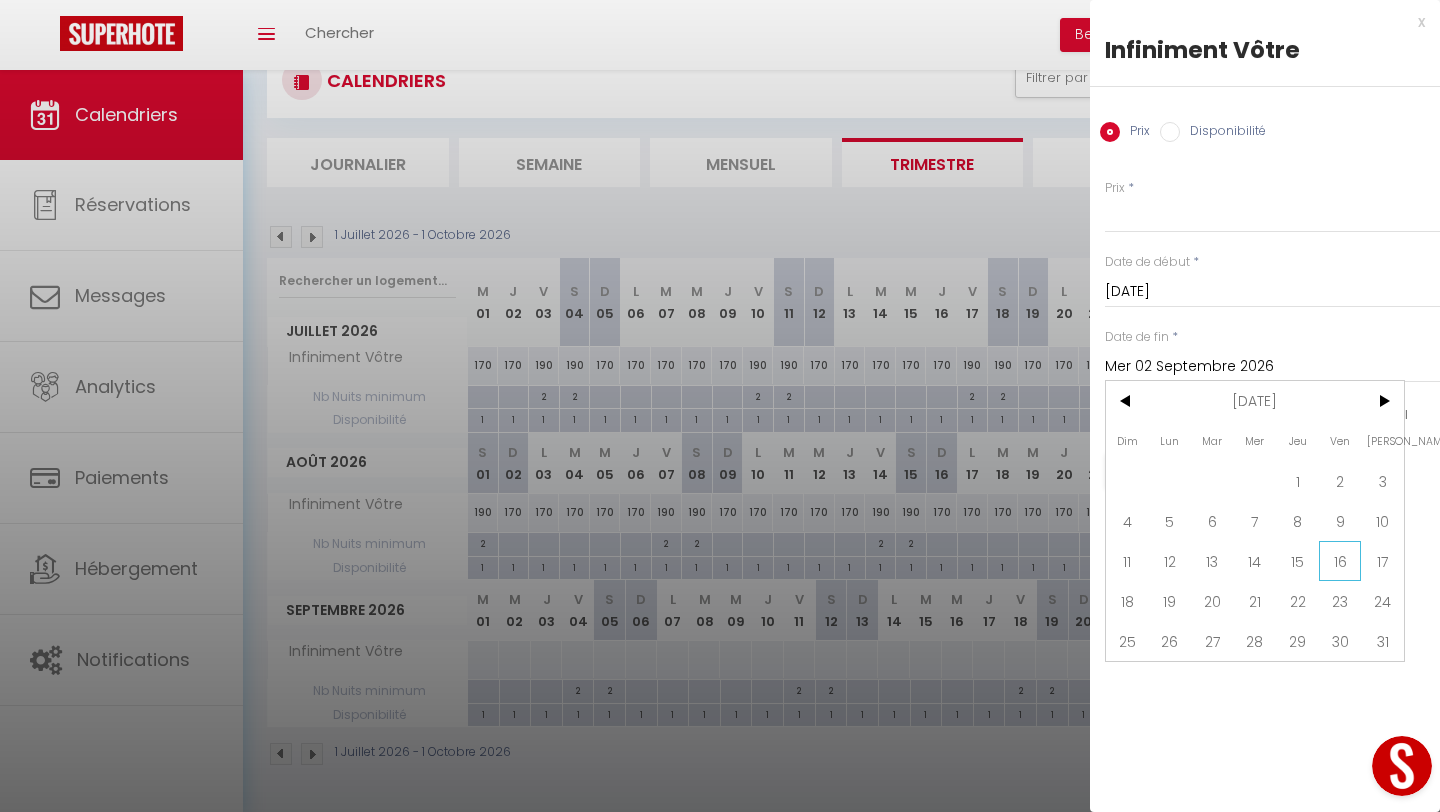 click on "16" at bounding box center (1340, 561) 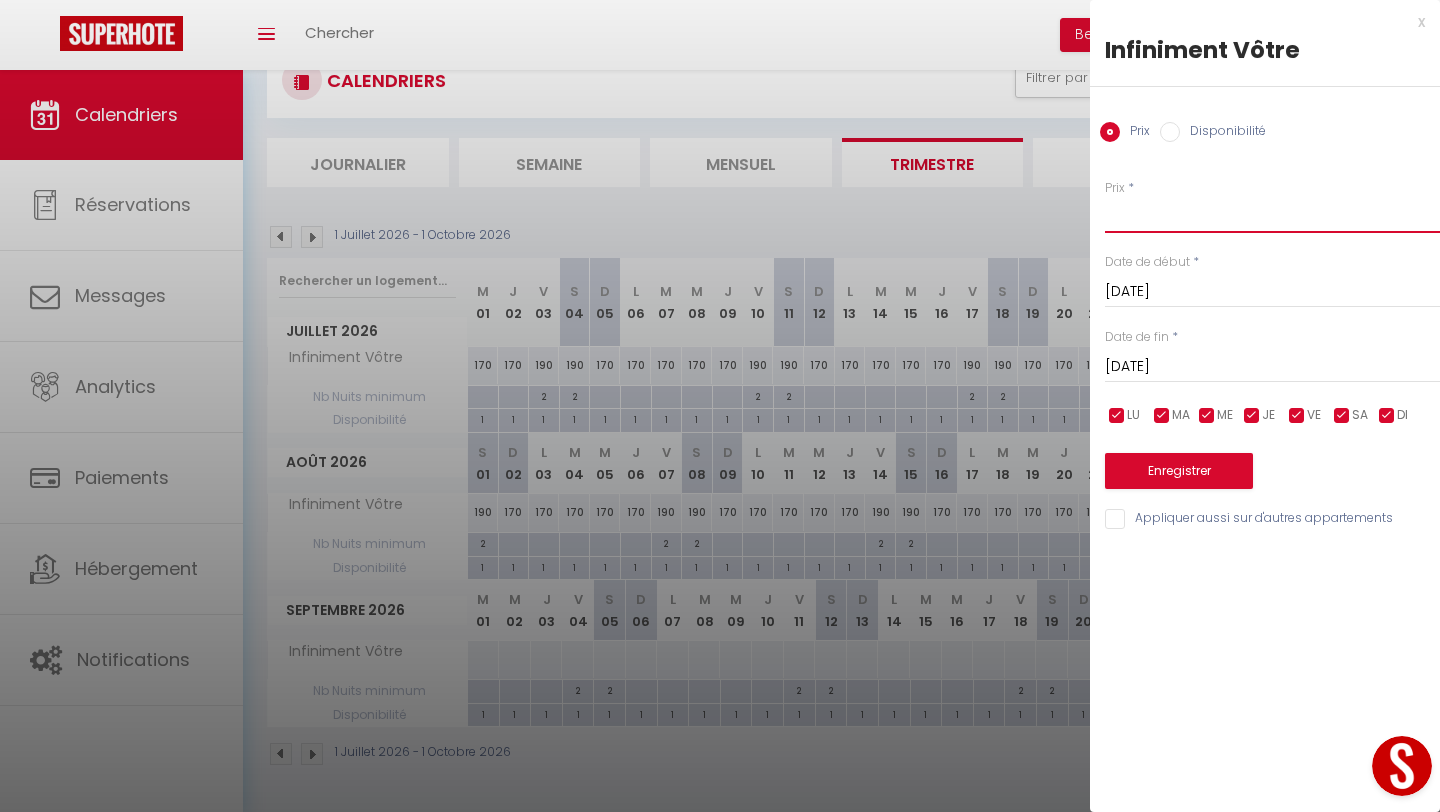 click on "Prix" at bounding box center (1272, 215) 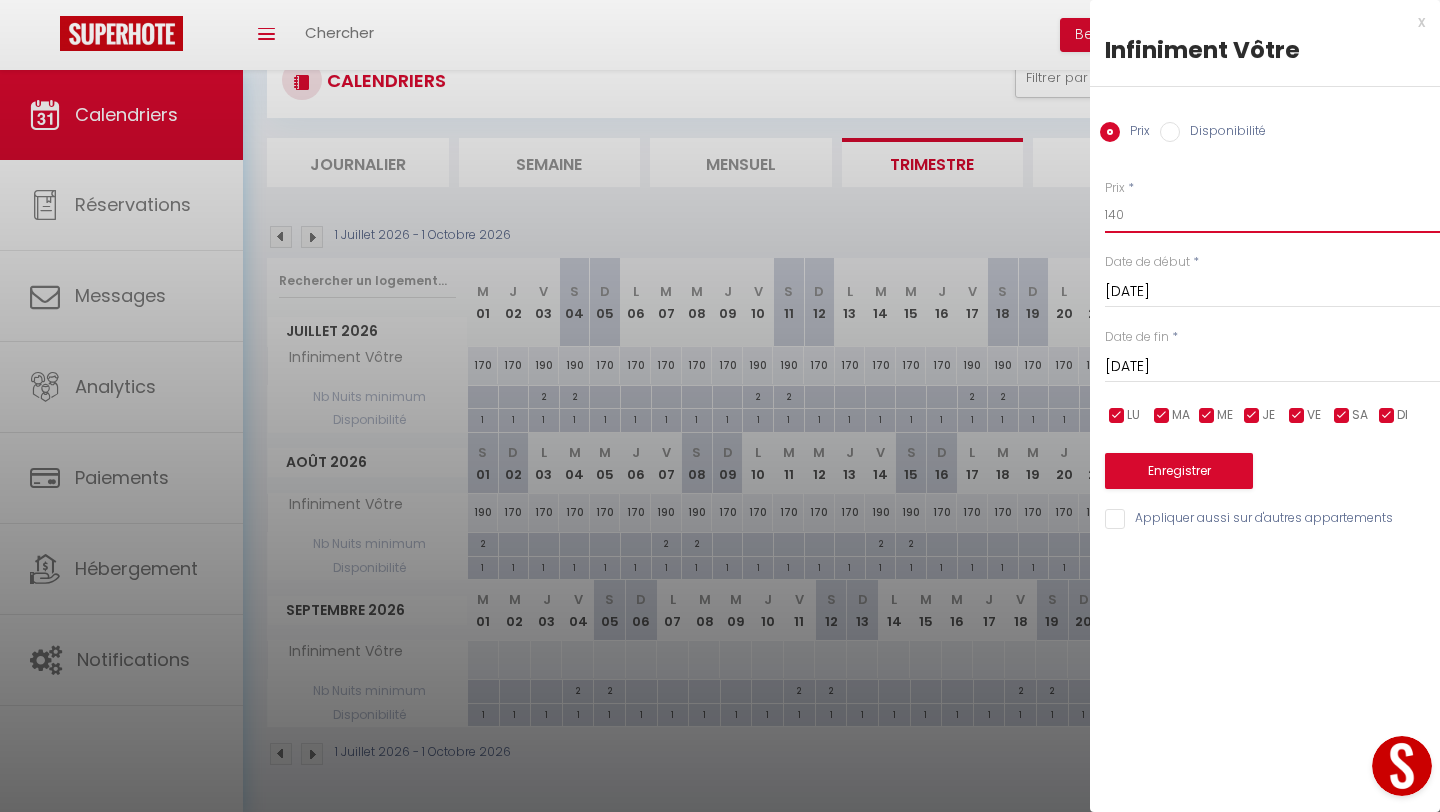 type on "140" 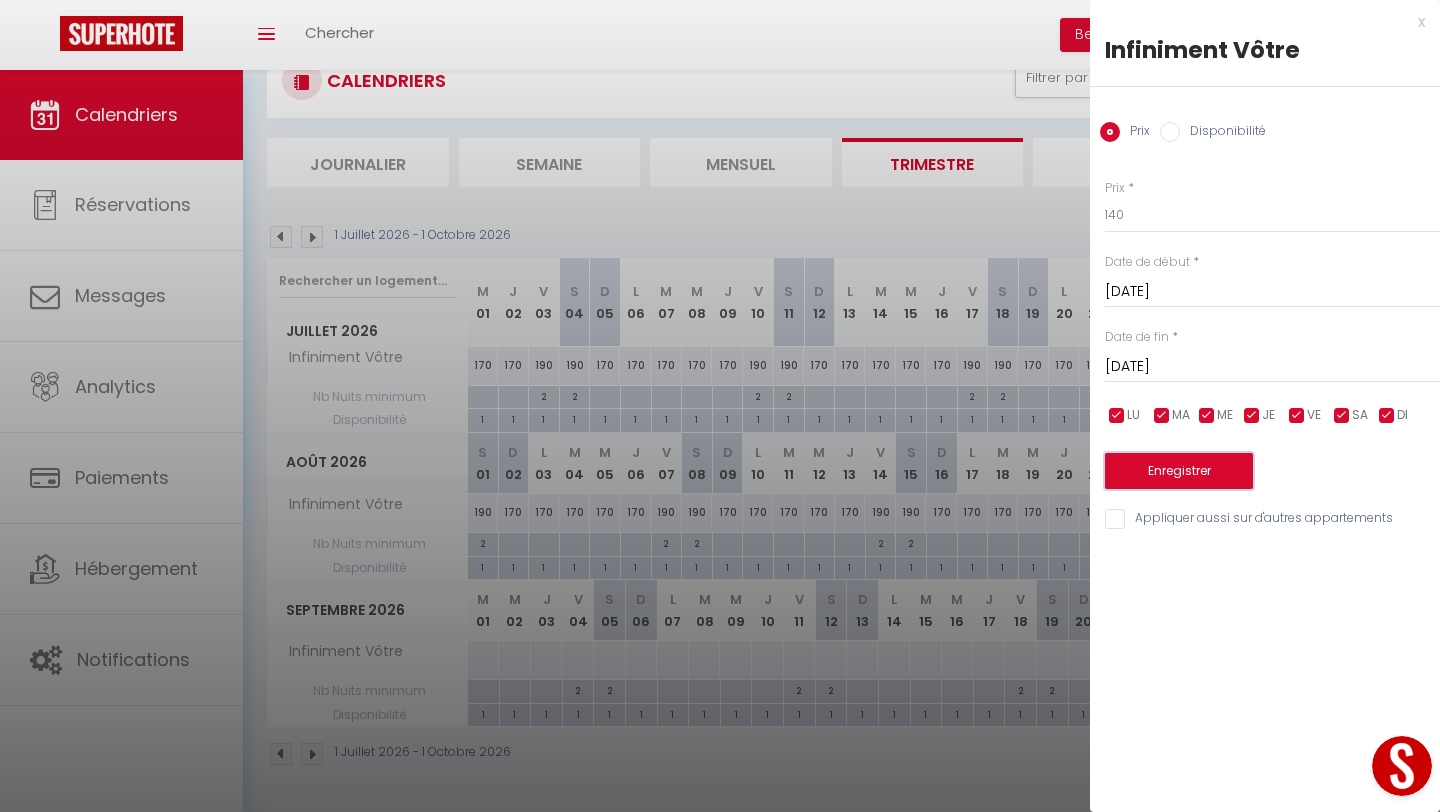 click on "Enregistrer" at bounding box center (1179, 471) 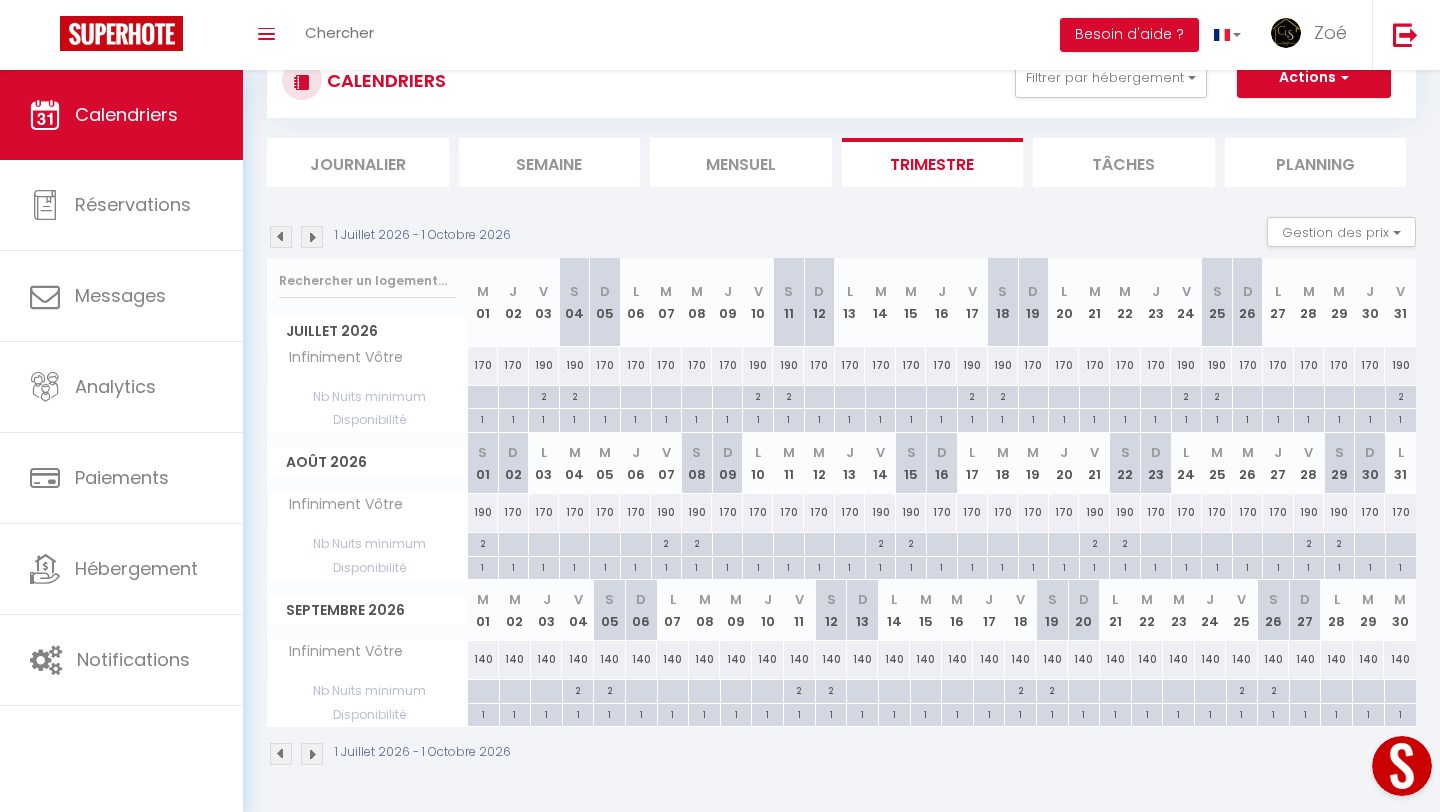click on "140" at bounding box center [484, 659] 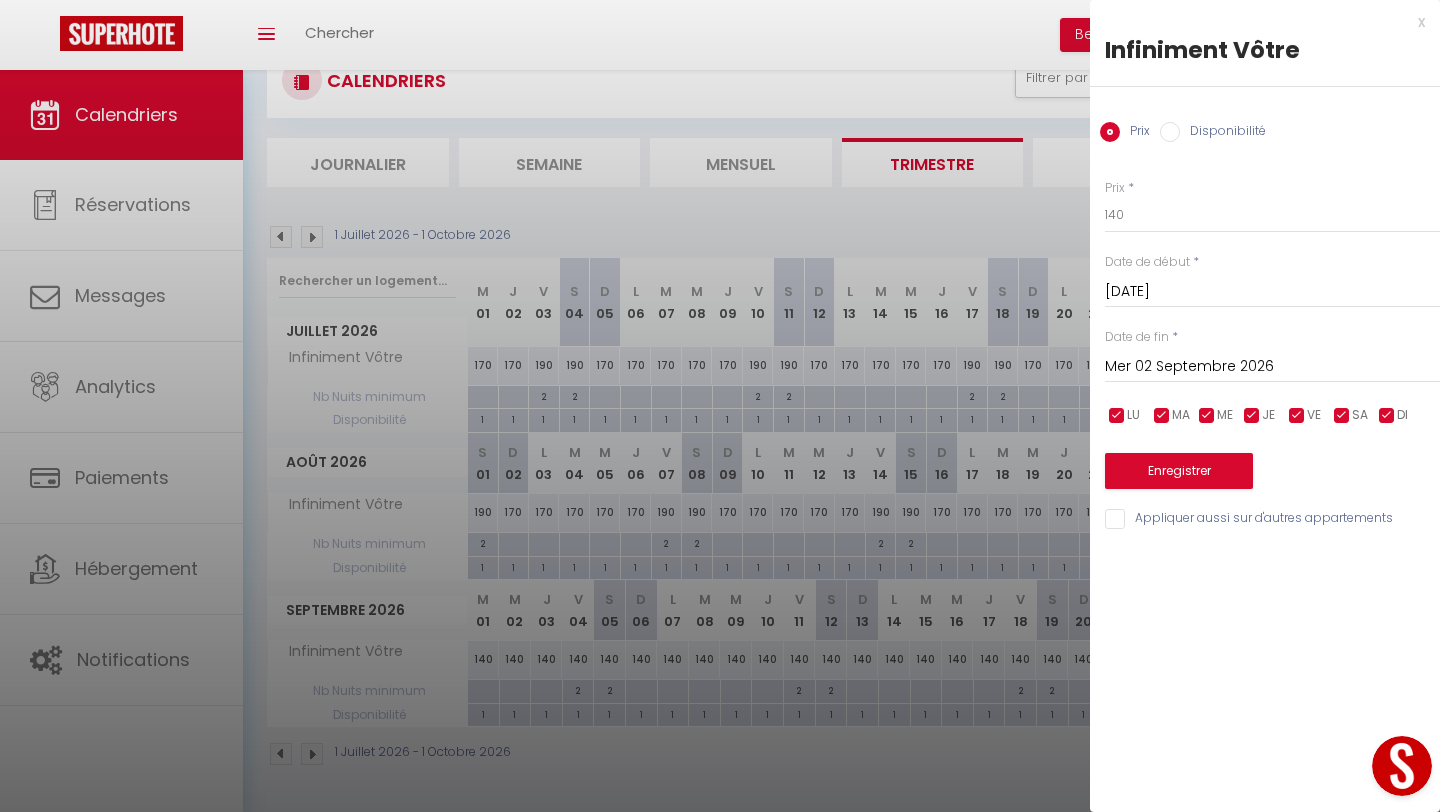 click on "Mer 02 Septembre 2026" at bounding box center (1272, 367) 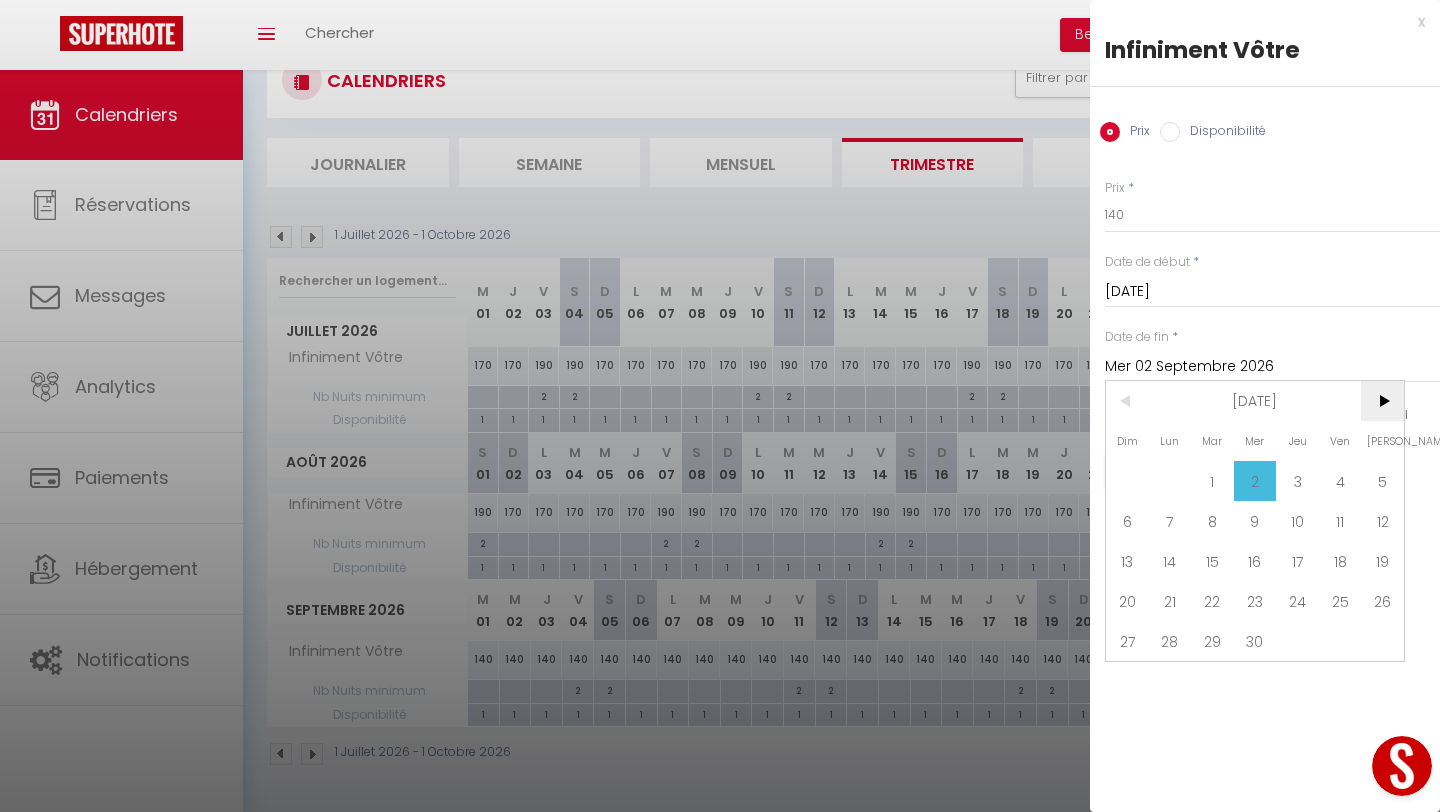 click on ">" at bounding box center (1382, 401) 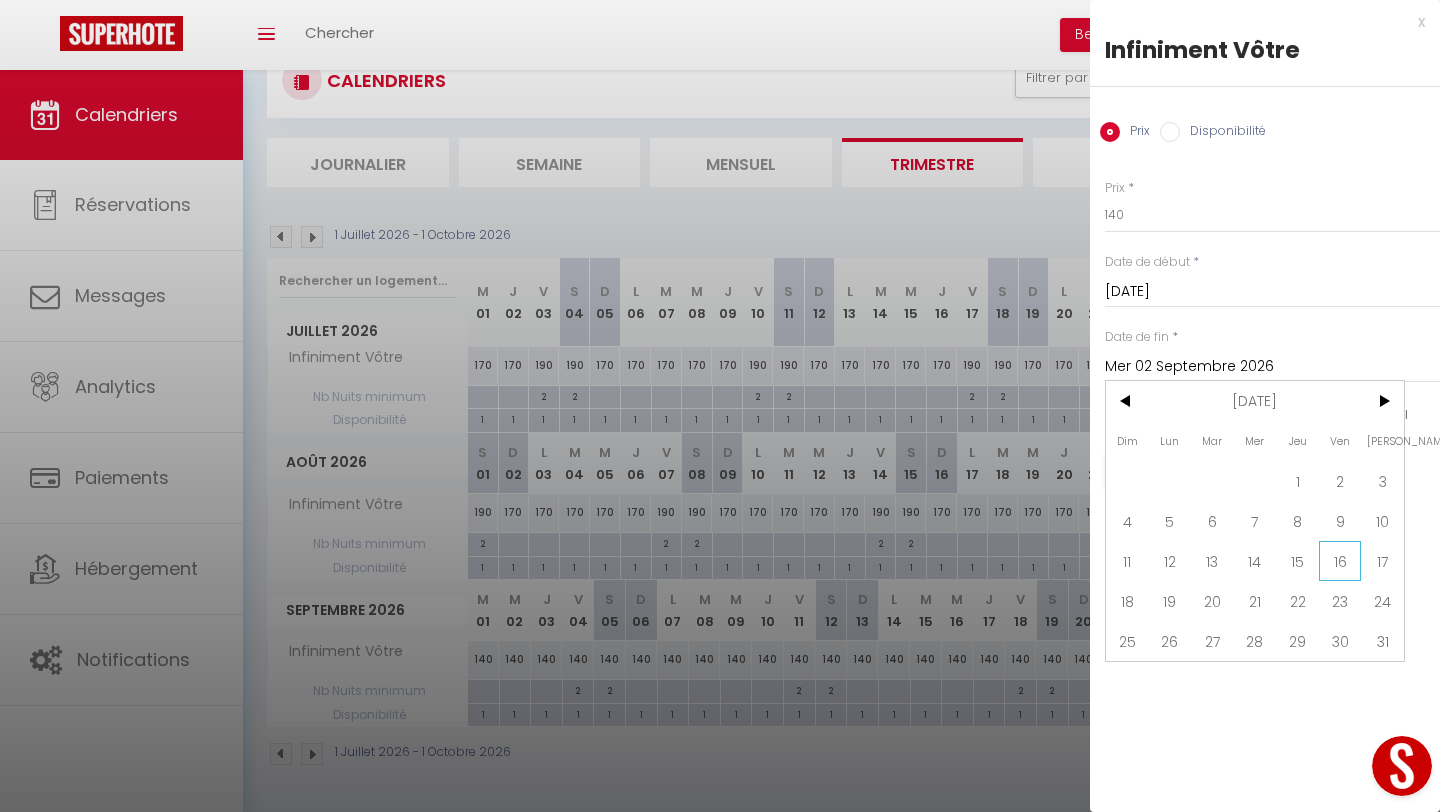 click on "16" at bounding box center (1340, 561) 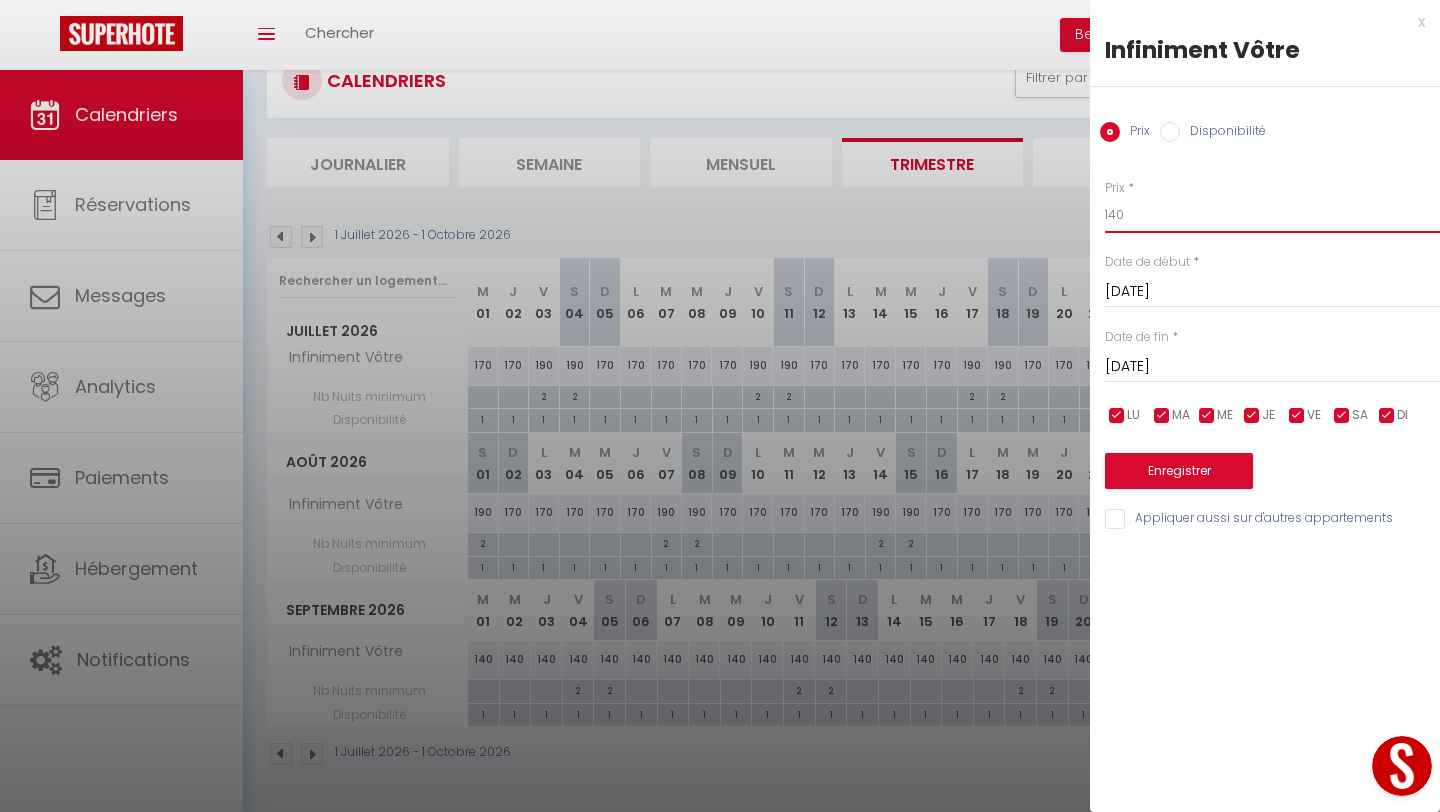 drag, startPoint x: 1150, startPoint y: 212, endPoint x: 1072, endPoint y: 212, distance: 78 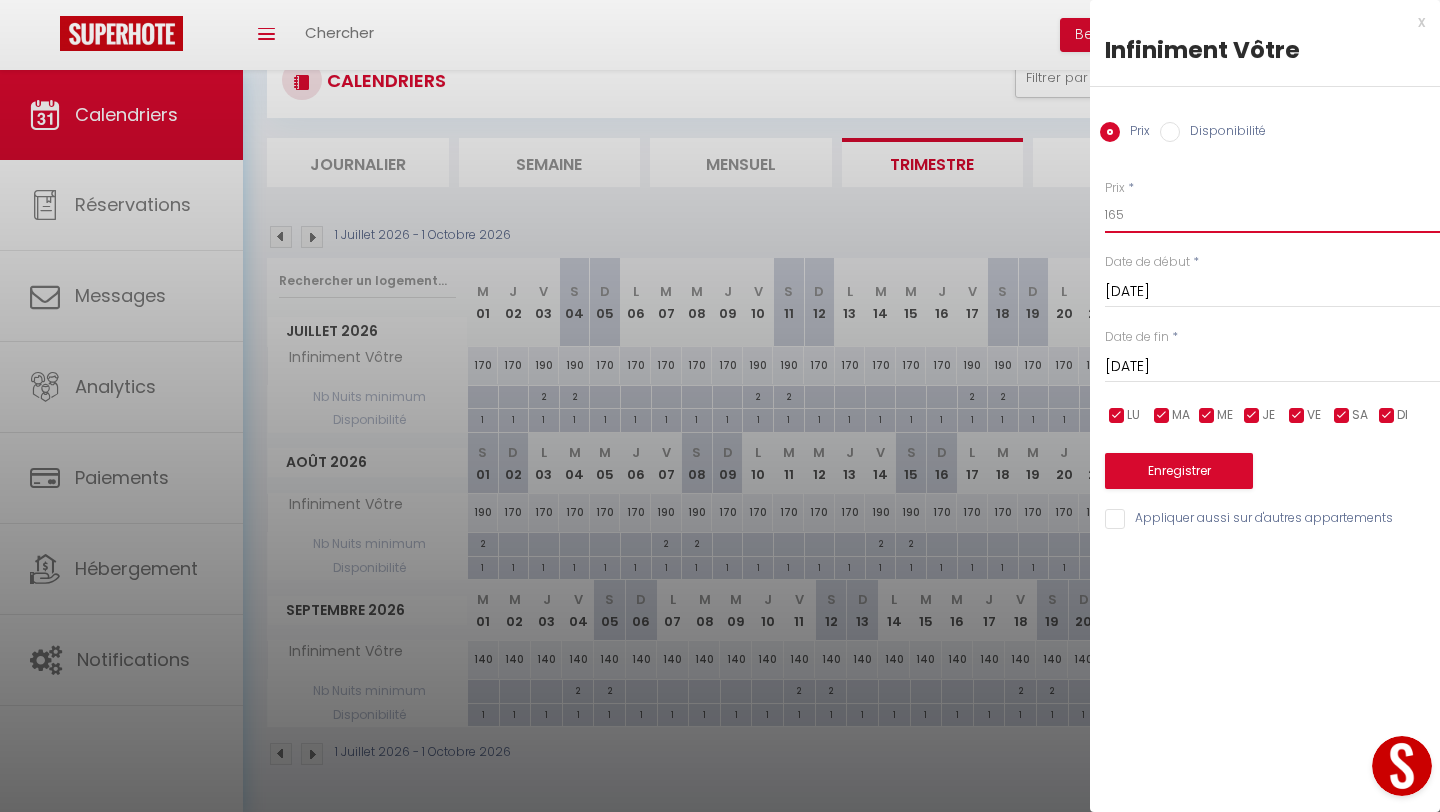 type on "165" 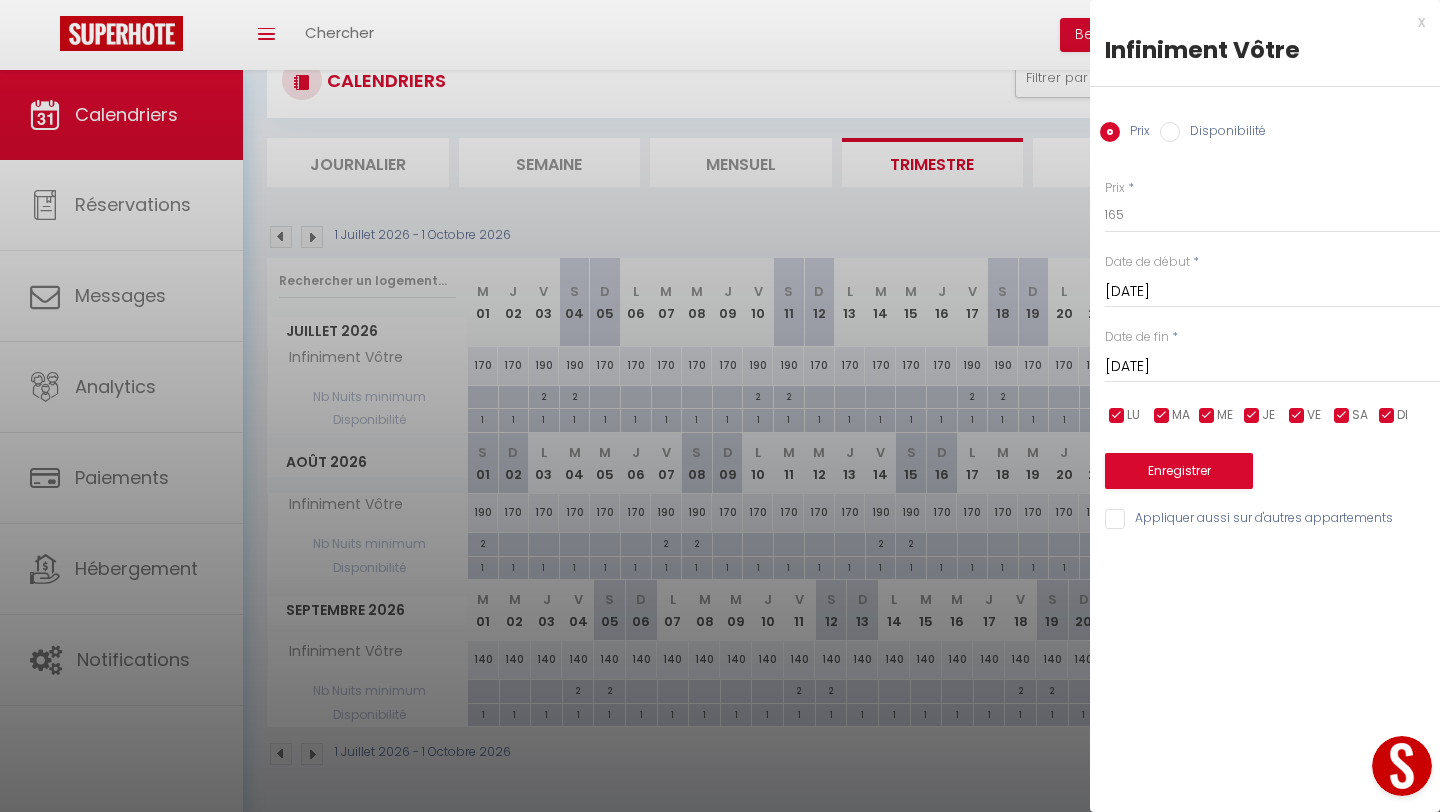 click at bounding box center (1387, 416) 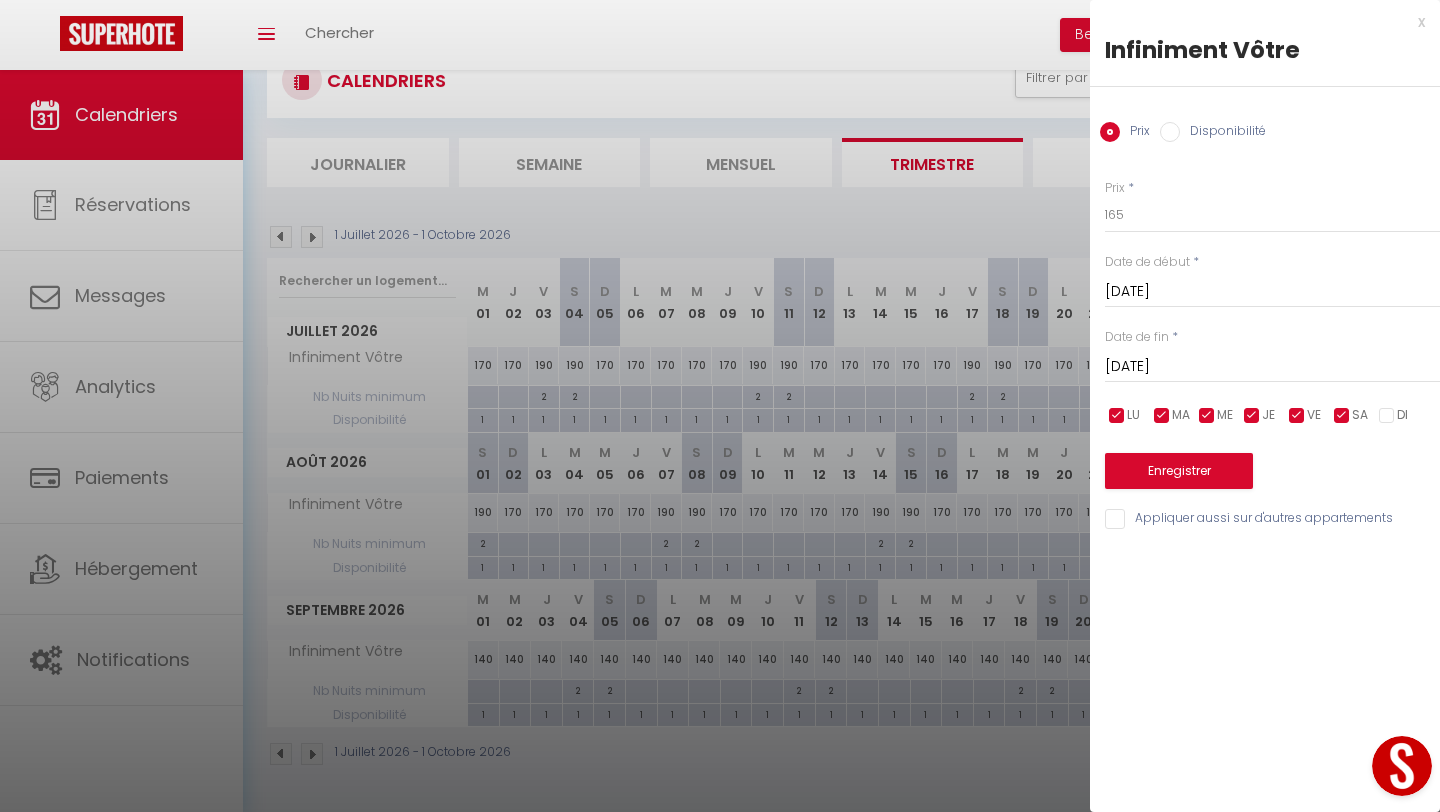 click at bounding box center (1252, 416) 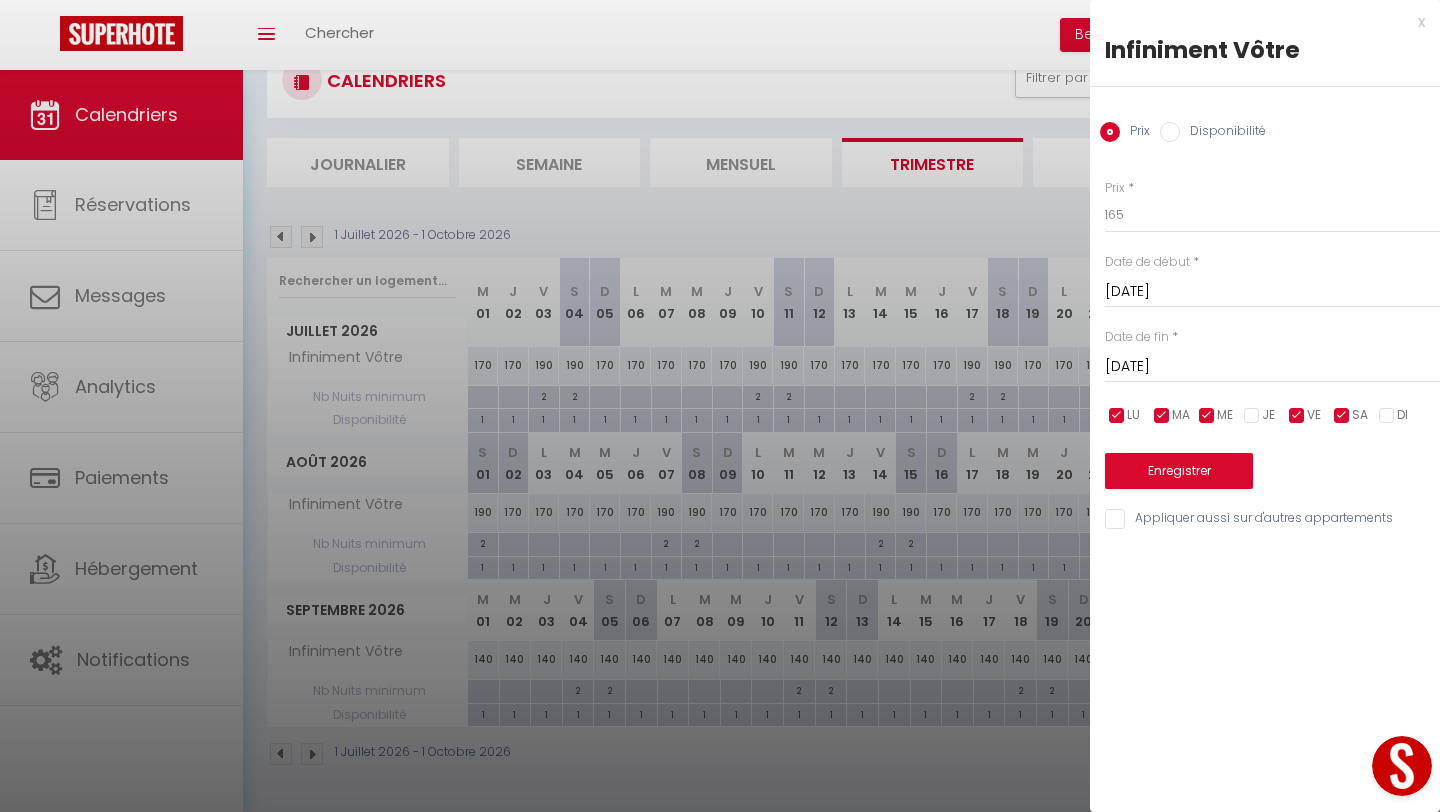 click at bounding box center (1207, 416) 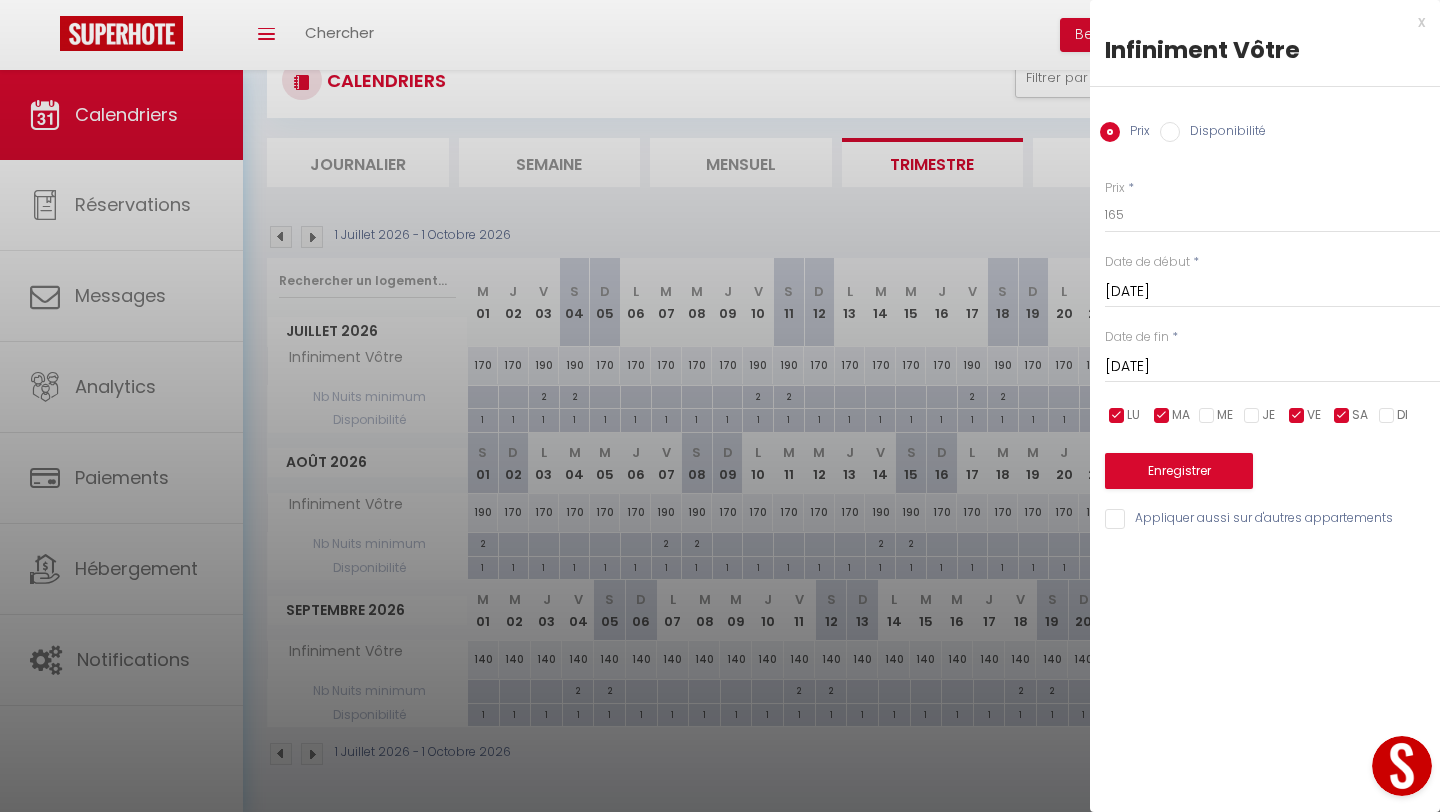 click at bounding box center (1162, 416) 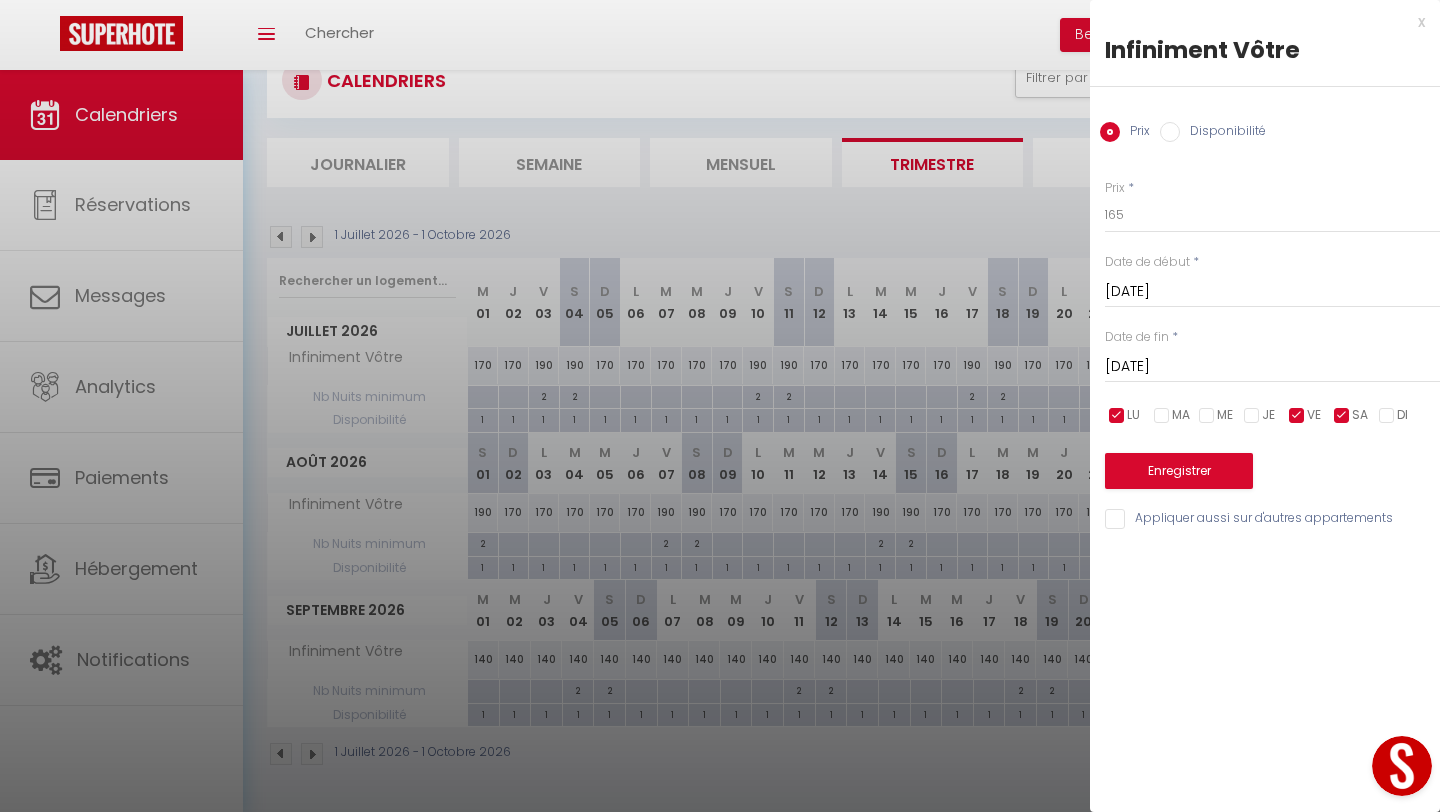 click at bounding box center [1117, 416] 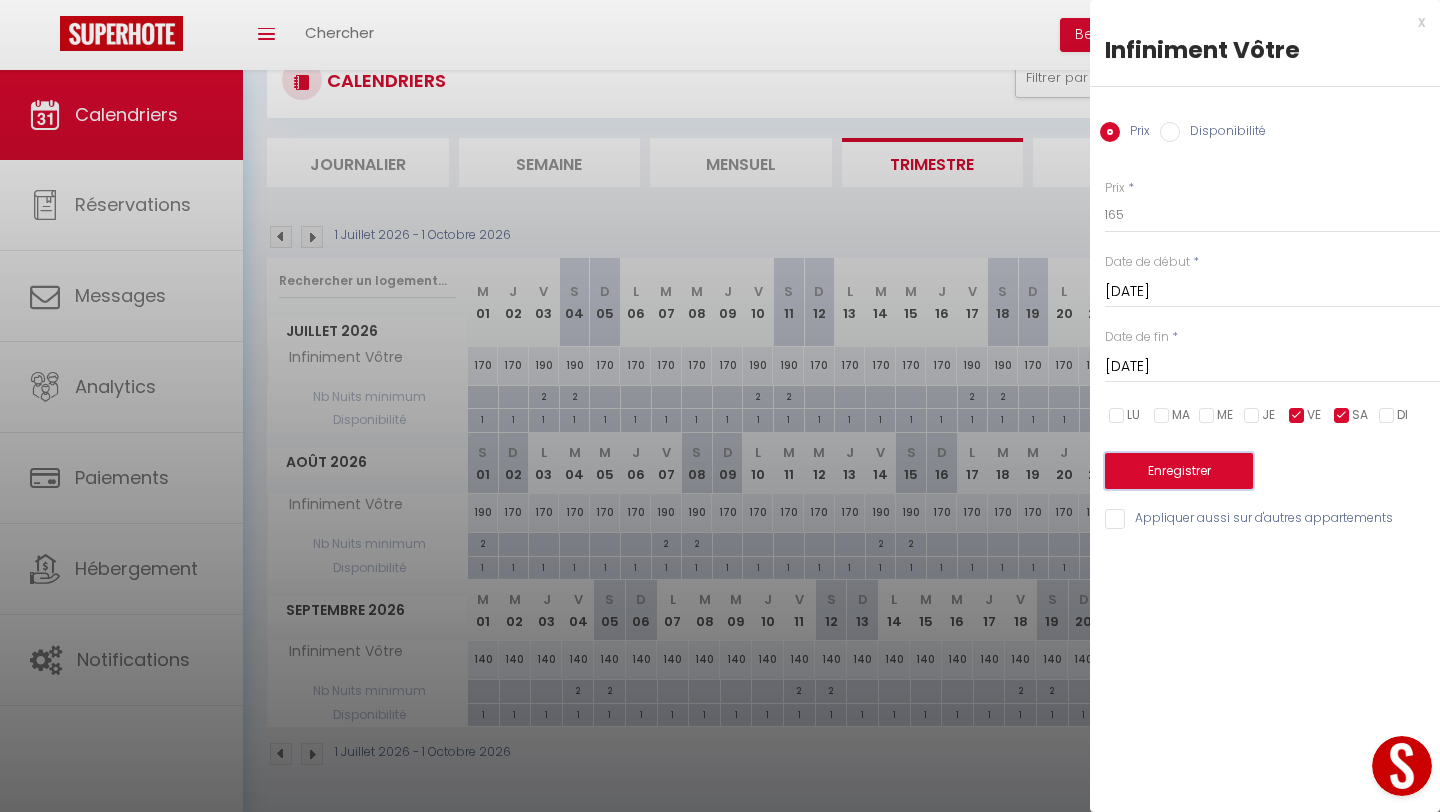 click on "Enregistrer" at bounding box center (1179, 471) 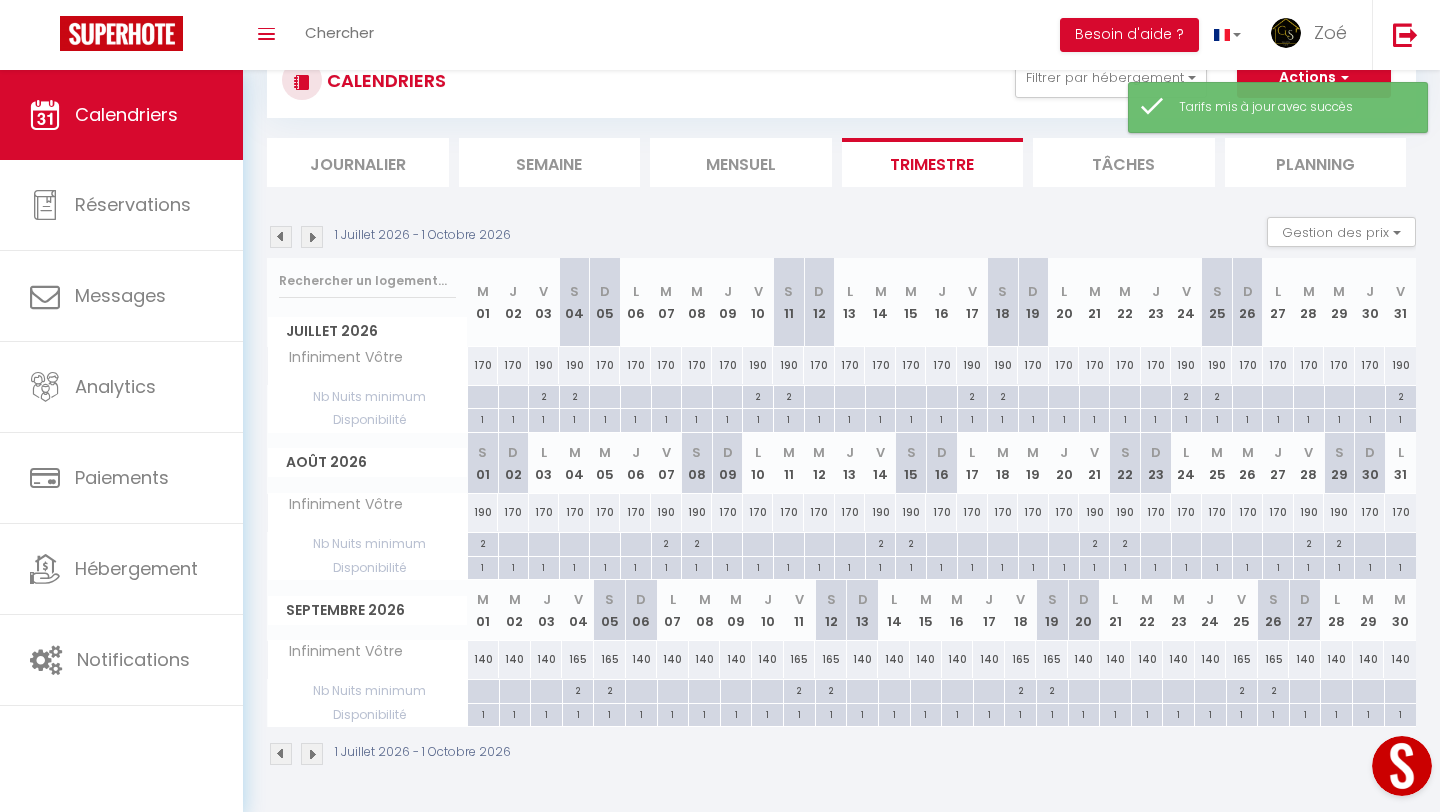click at bounding box center [312, 754] 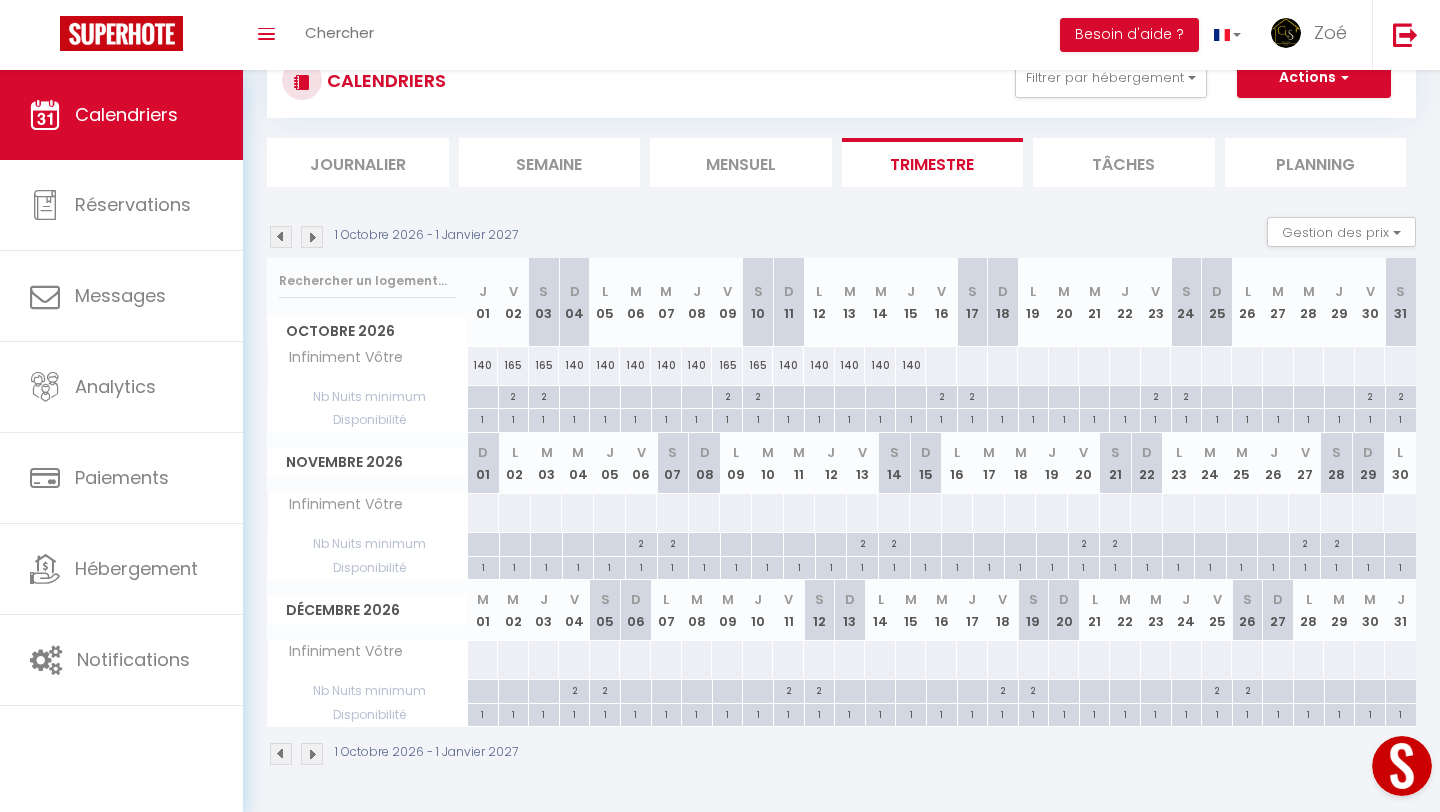 click at bounding box center [941, 365] 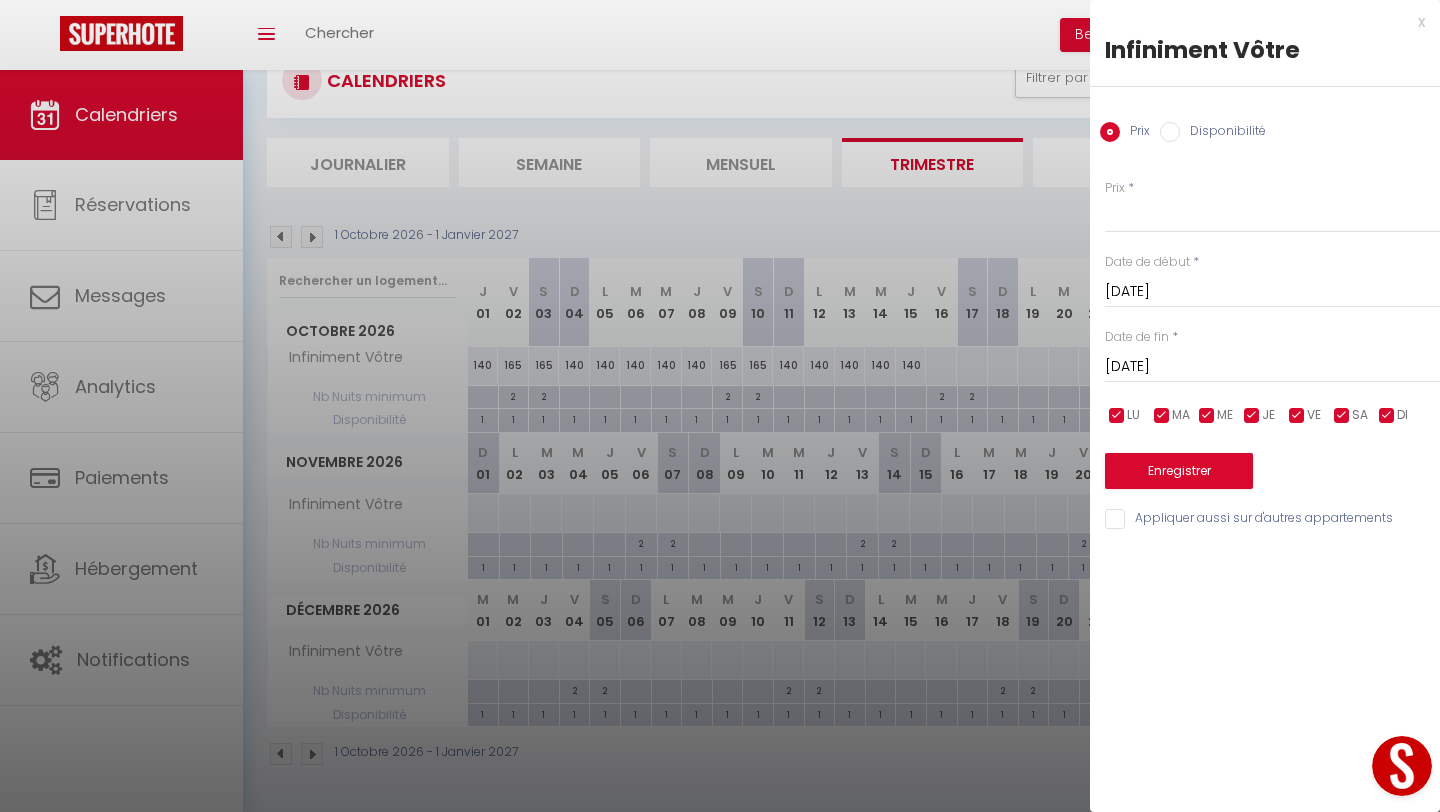 click on "[PERSON_NAME] 17 Octobre 2026" at bounding box center [1272, 367] 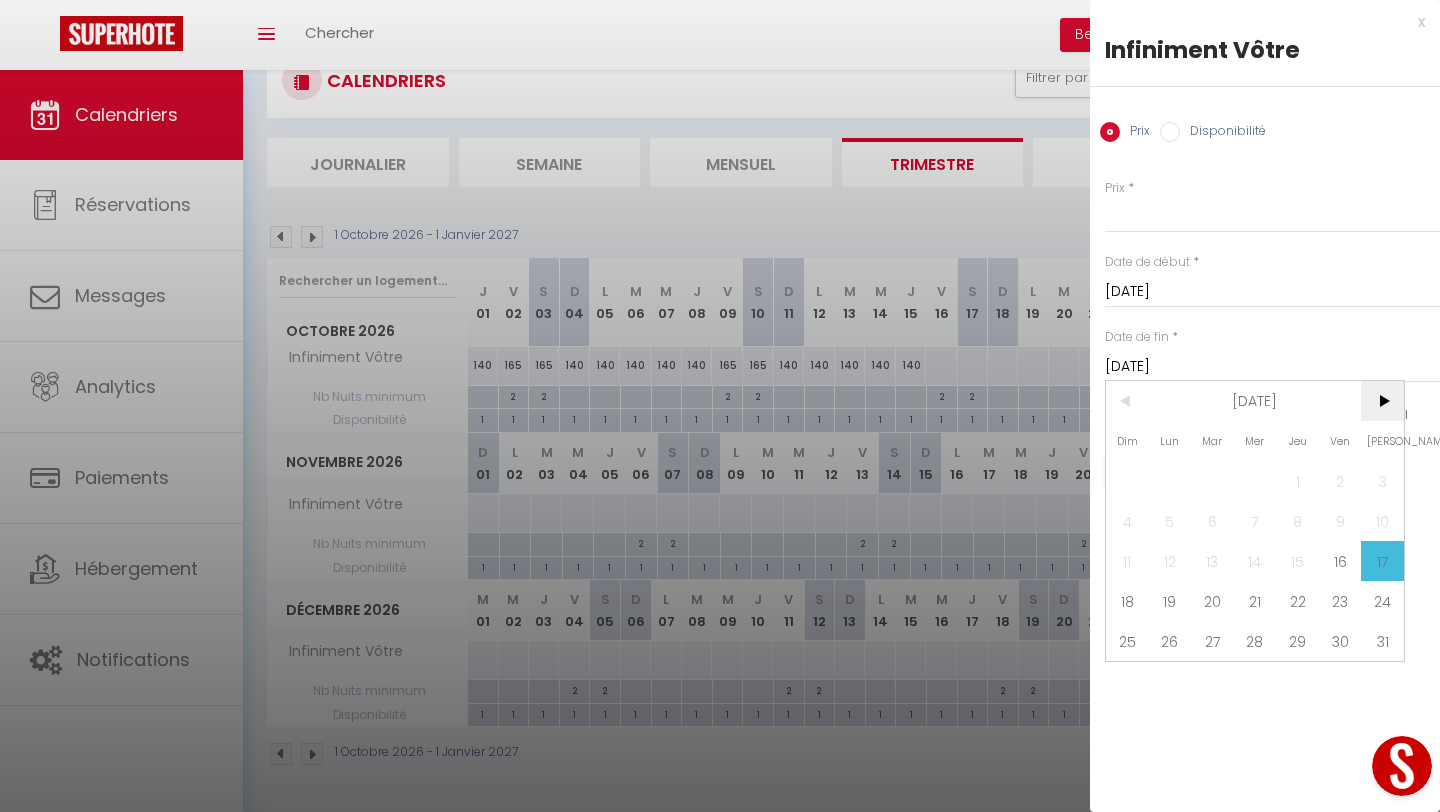 click on ">" at bounding box center [1382, 401] 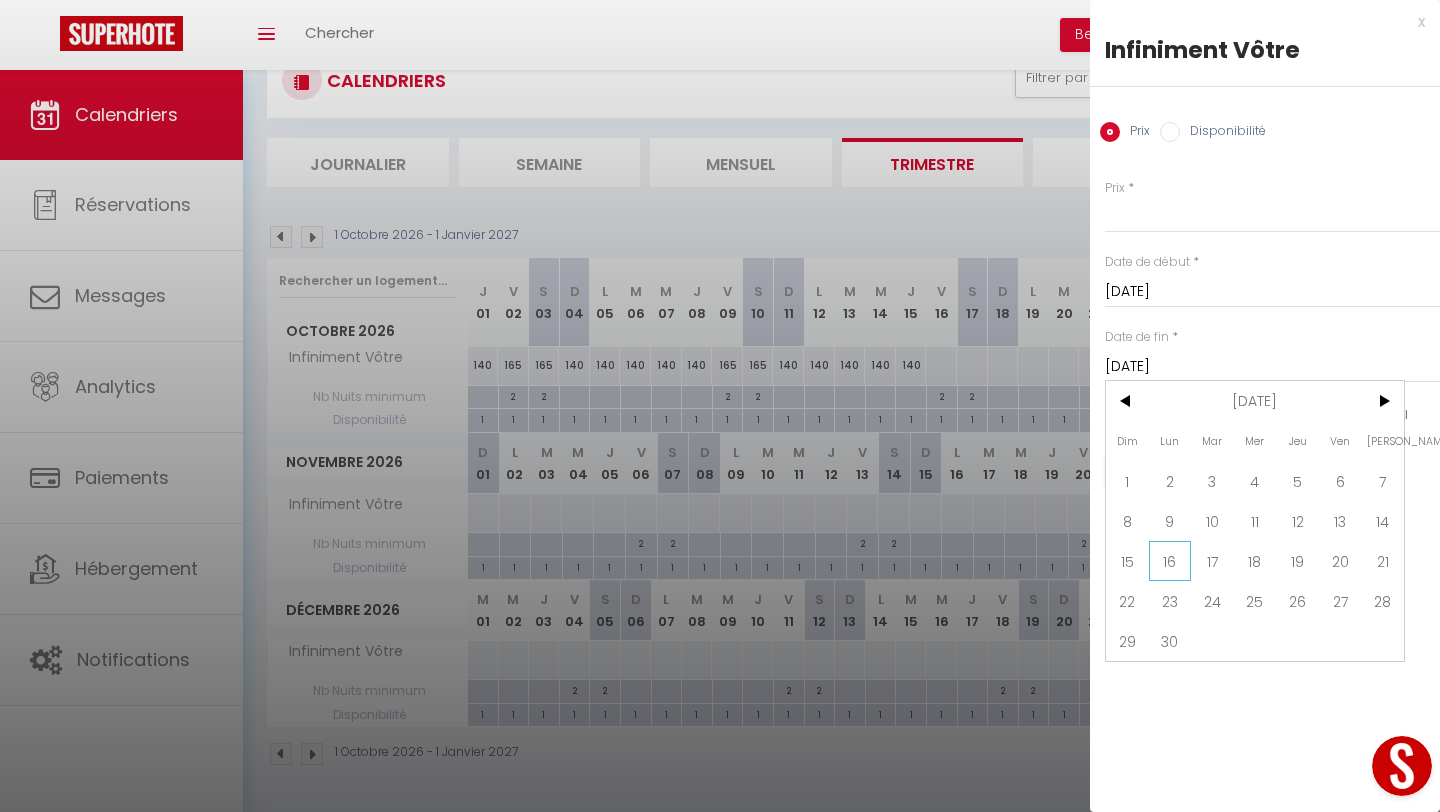 click on "16" at bounding box center [1170, 561] 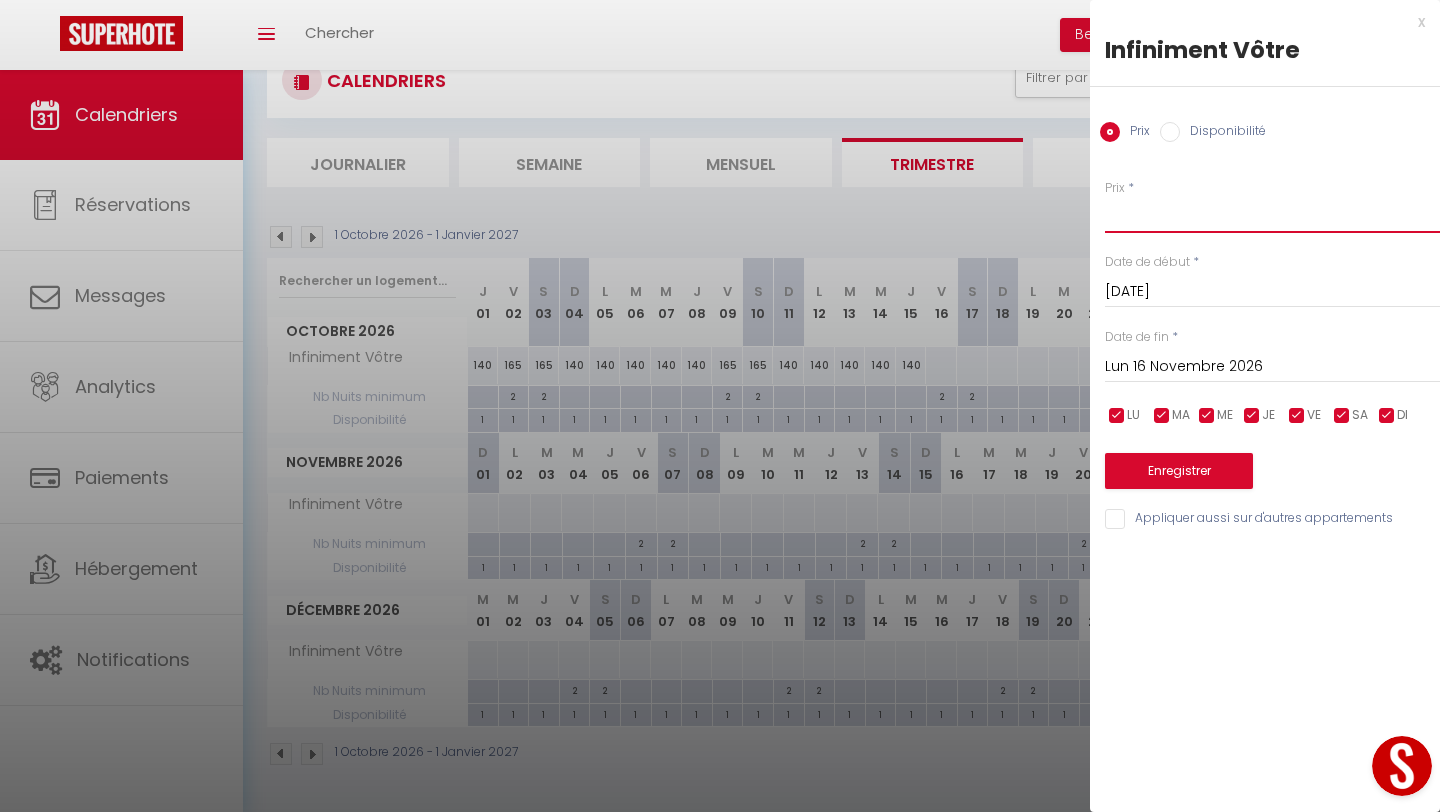 click on "Prix" at bounding box center (1272, 215) 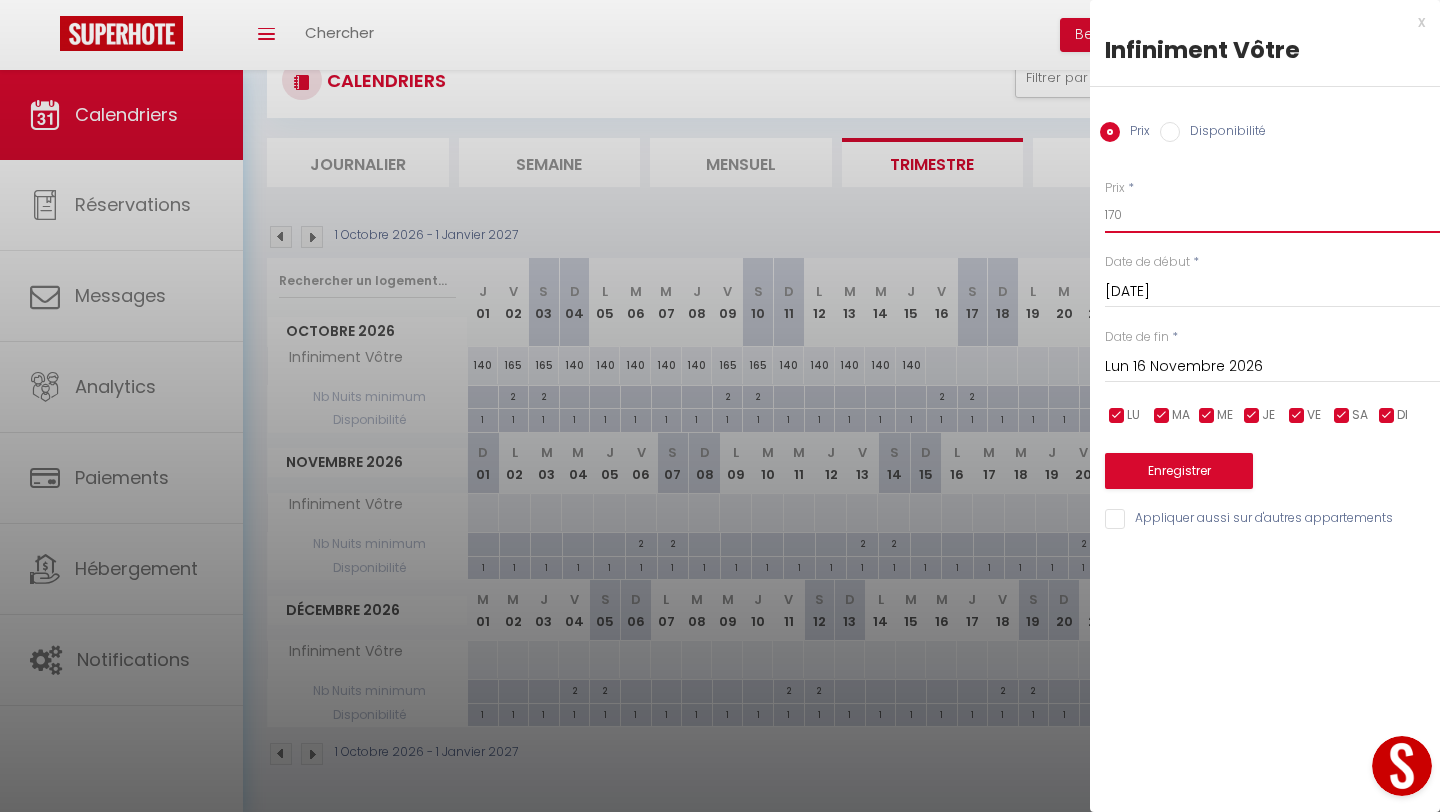 type on "170" 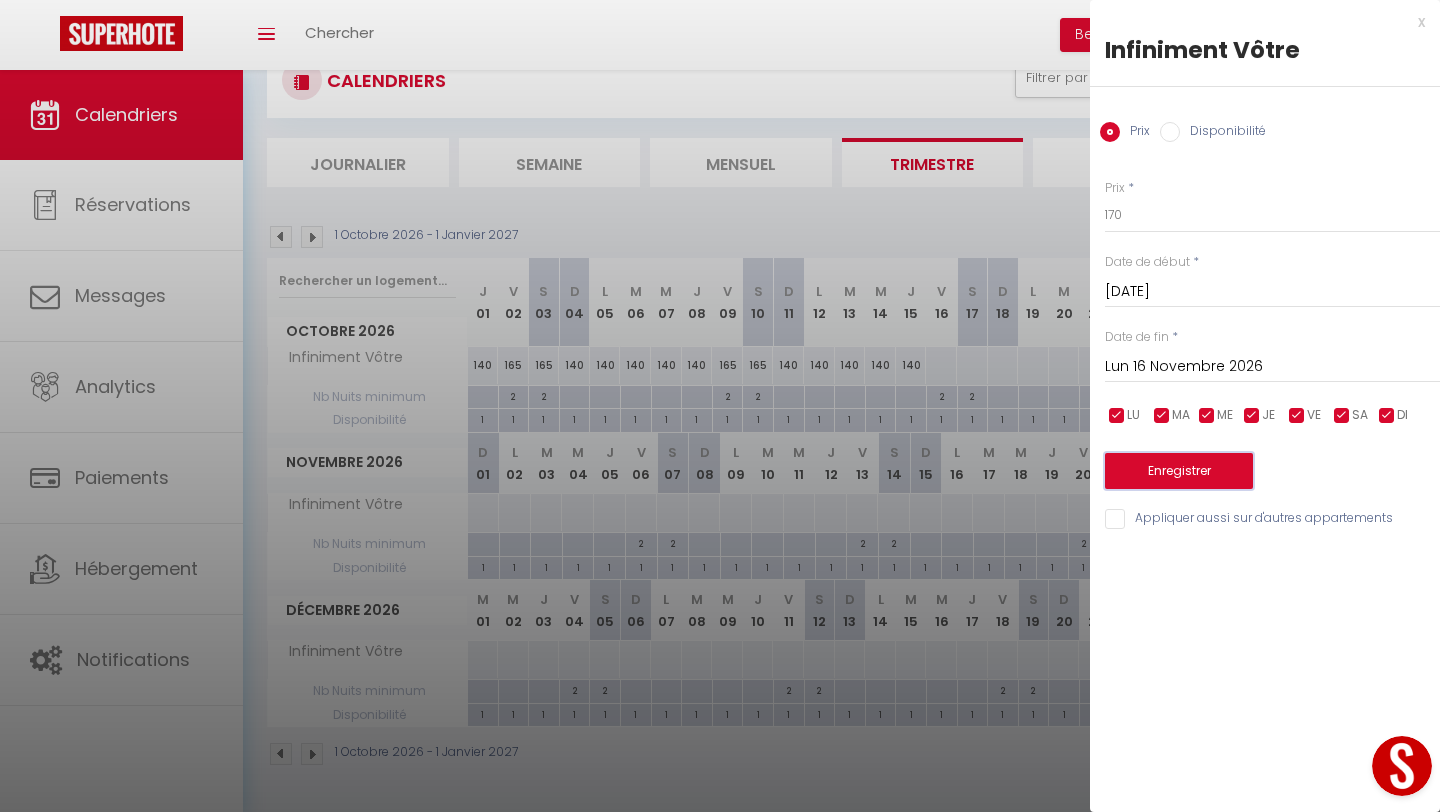 click on "Enregistrer" at bounding box center [1179, 471] 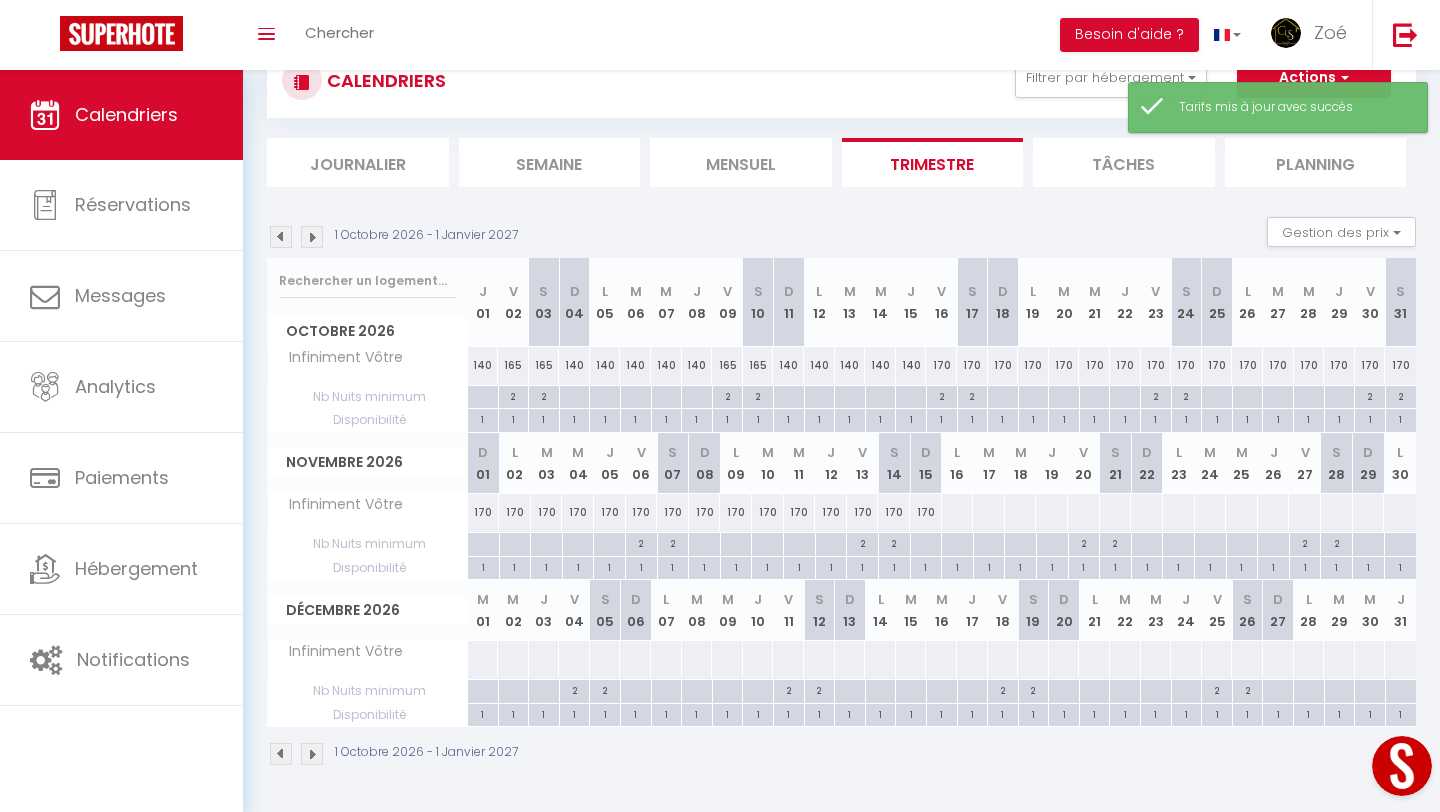 click on "170" at bounding box center (941, 365) 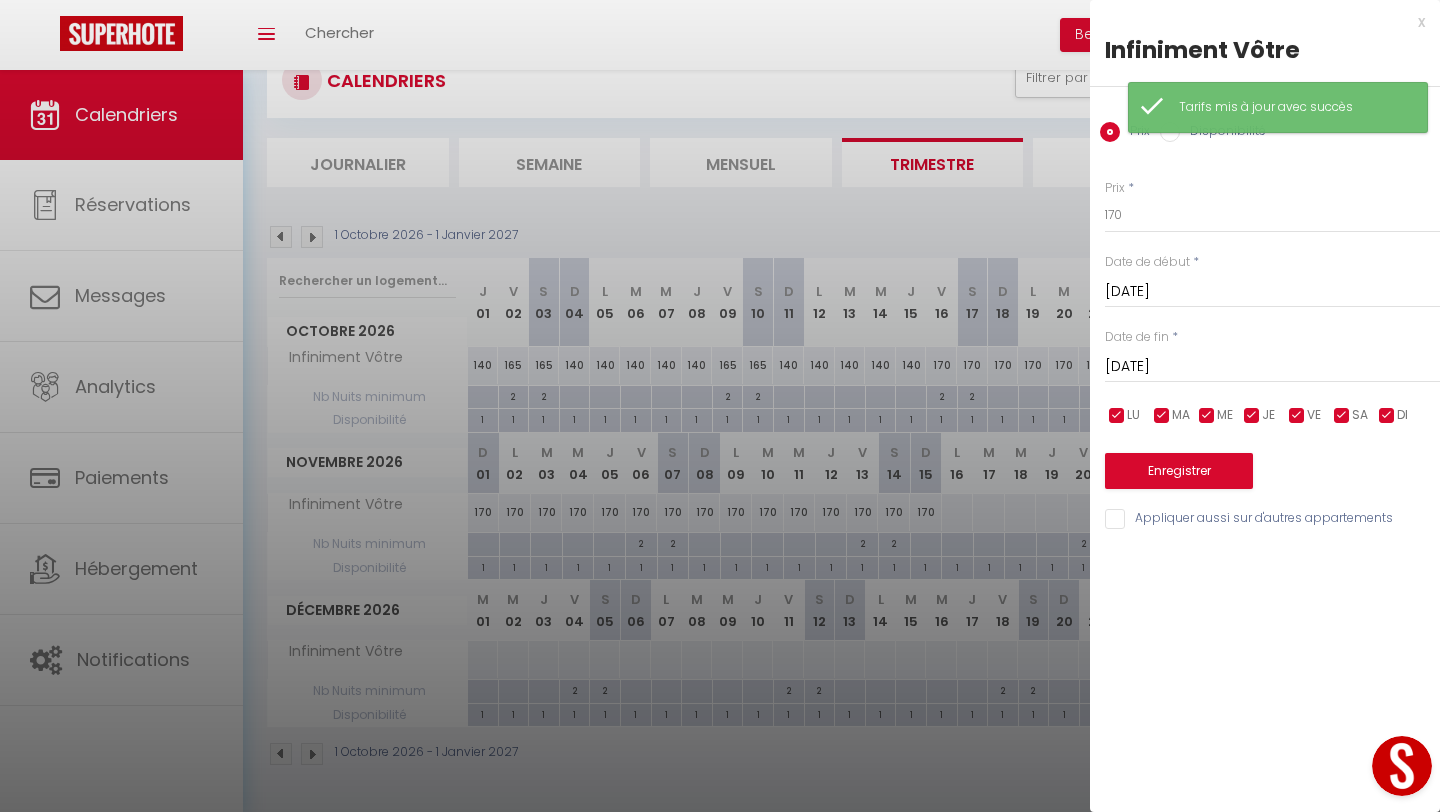 click on "[PERSON_NAME] 17 Octobre 2026" at bounding box center [1272, 367] 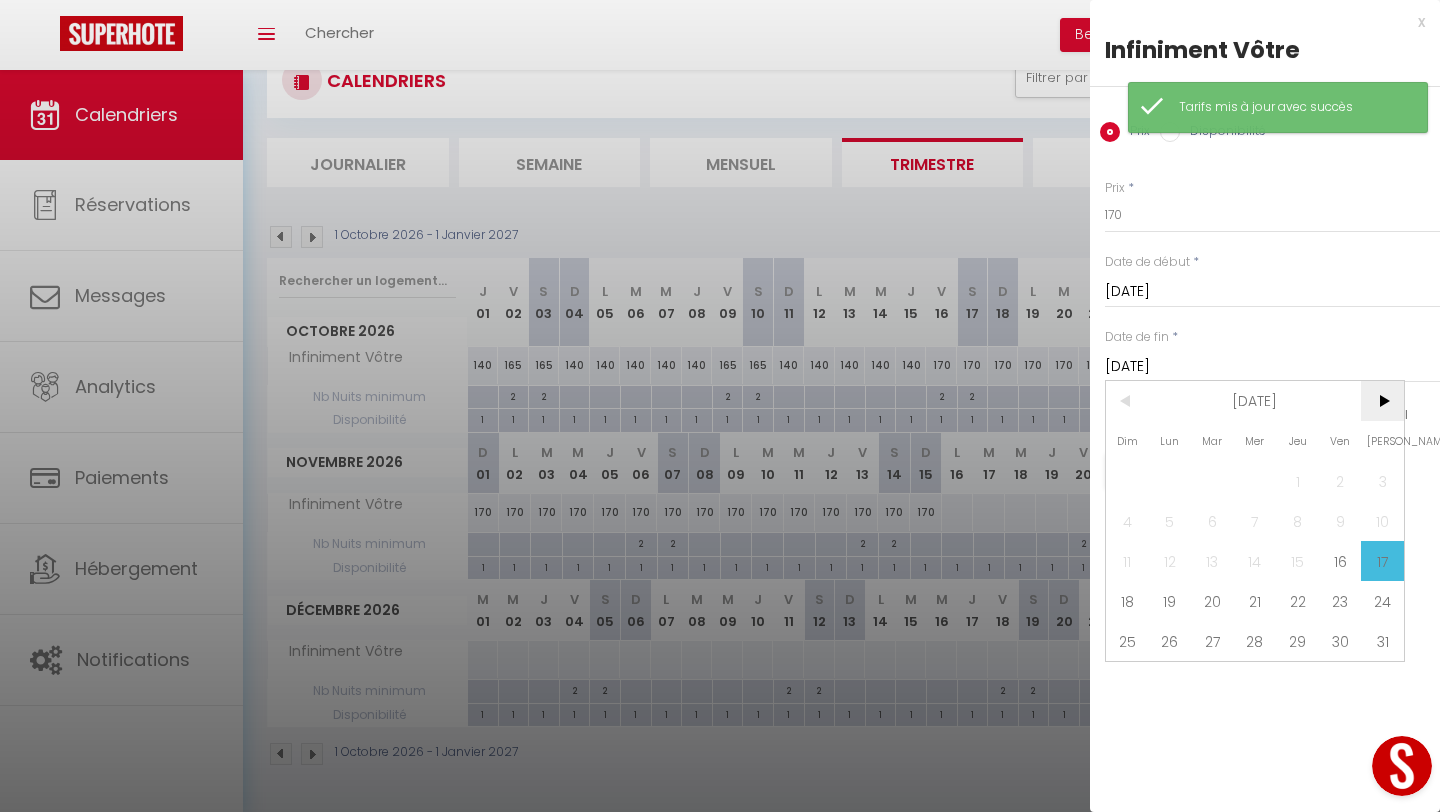 click on ">" at bounding box center (1382, 401) 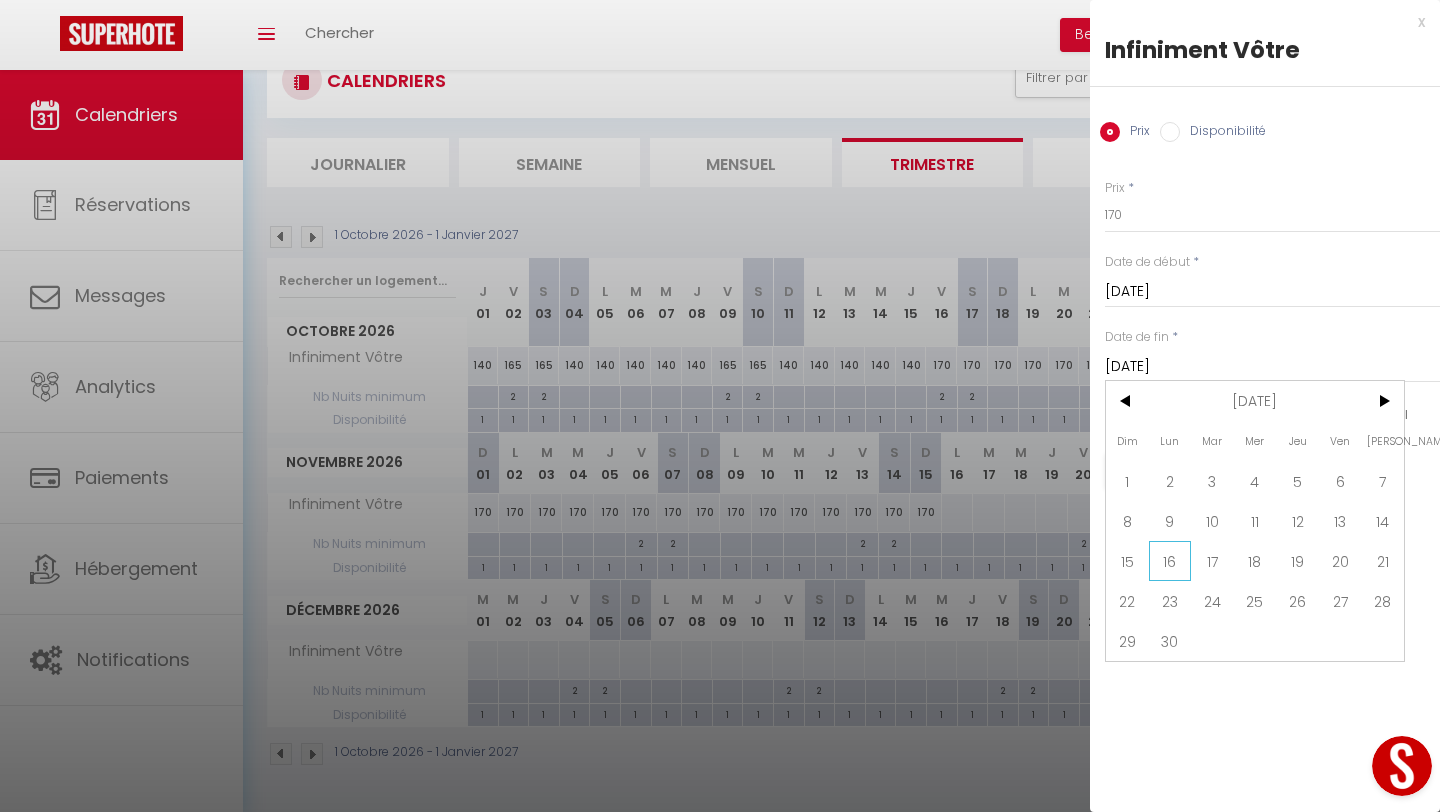click on "16" at bounding box center [1170, 561] 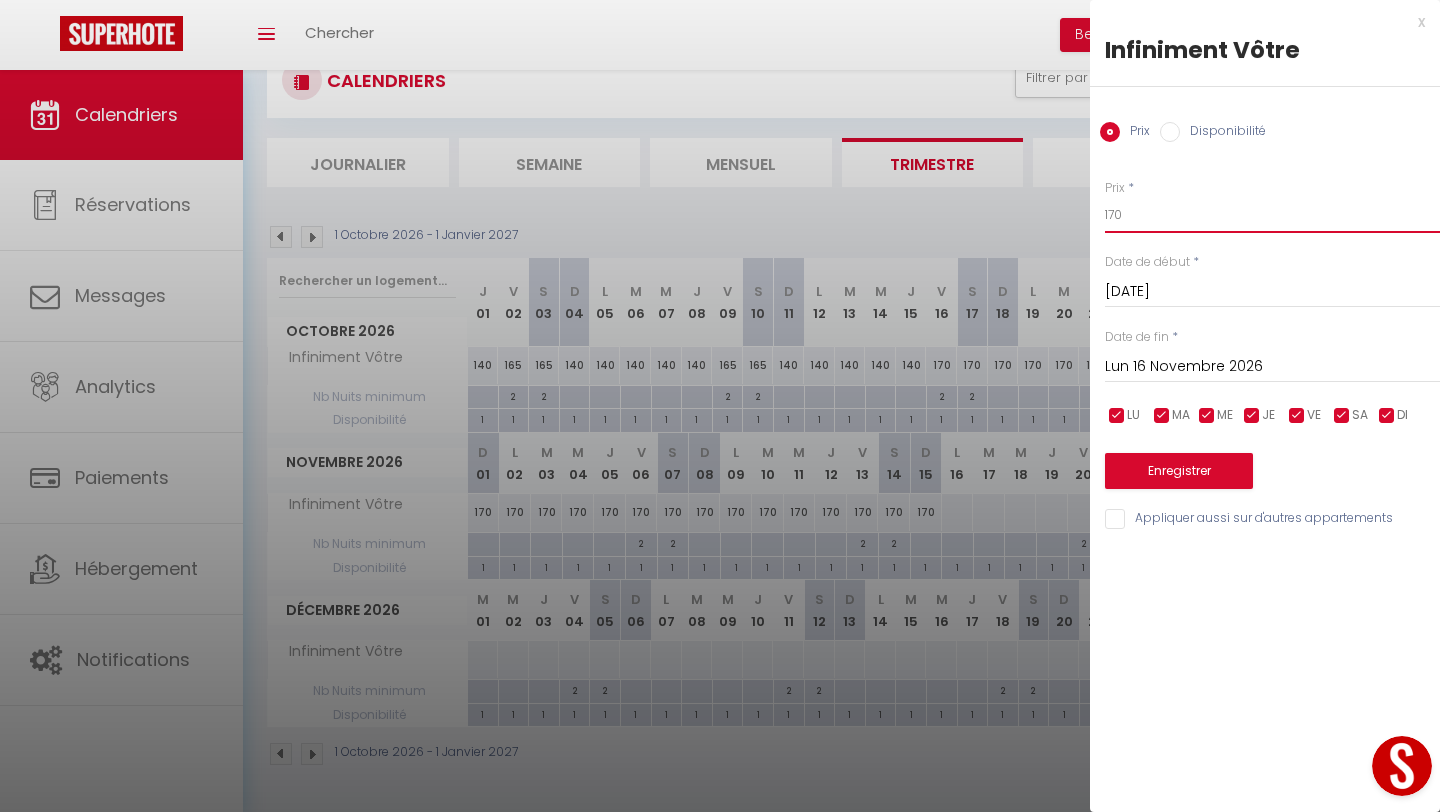 drag, startPoint x: 1143, startPoint y: 213, endPoint x: 1110, endPoint y: 213, distance: 33 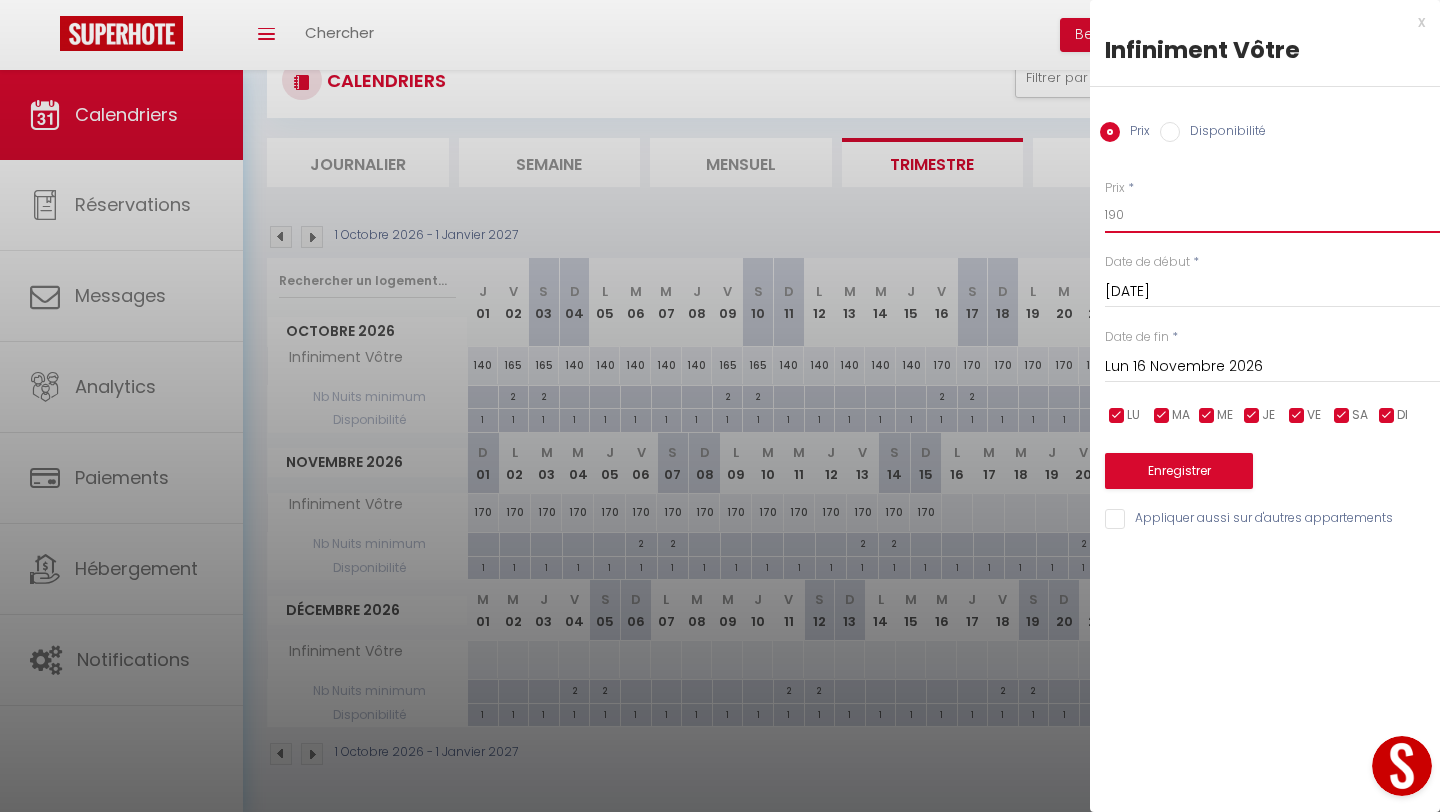 type on "190" 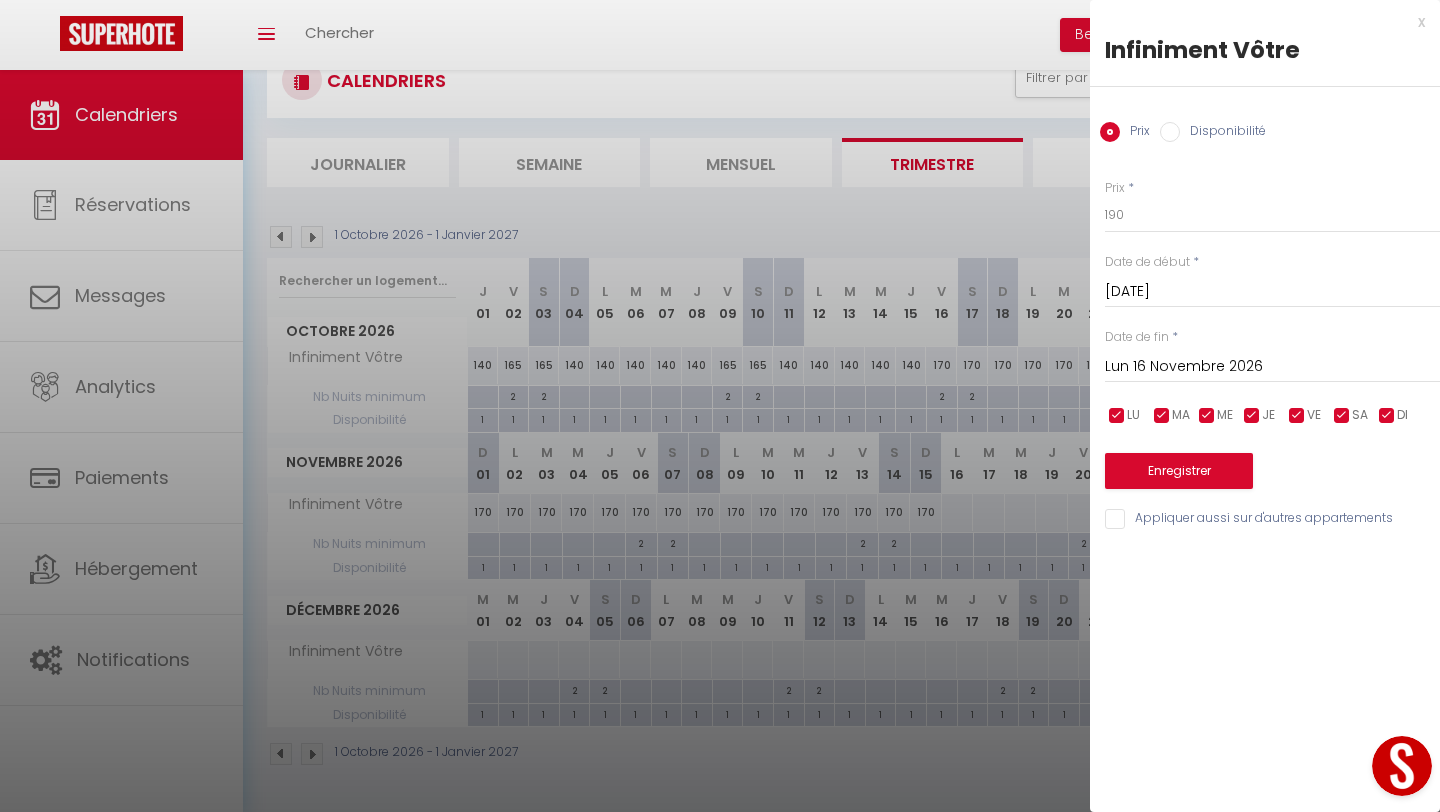 click at bounding box center (1387, 416) 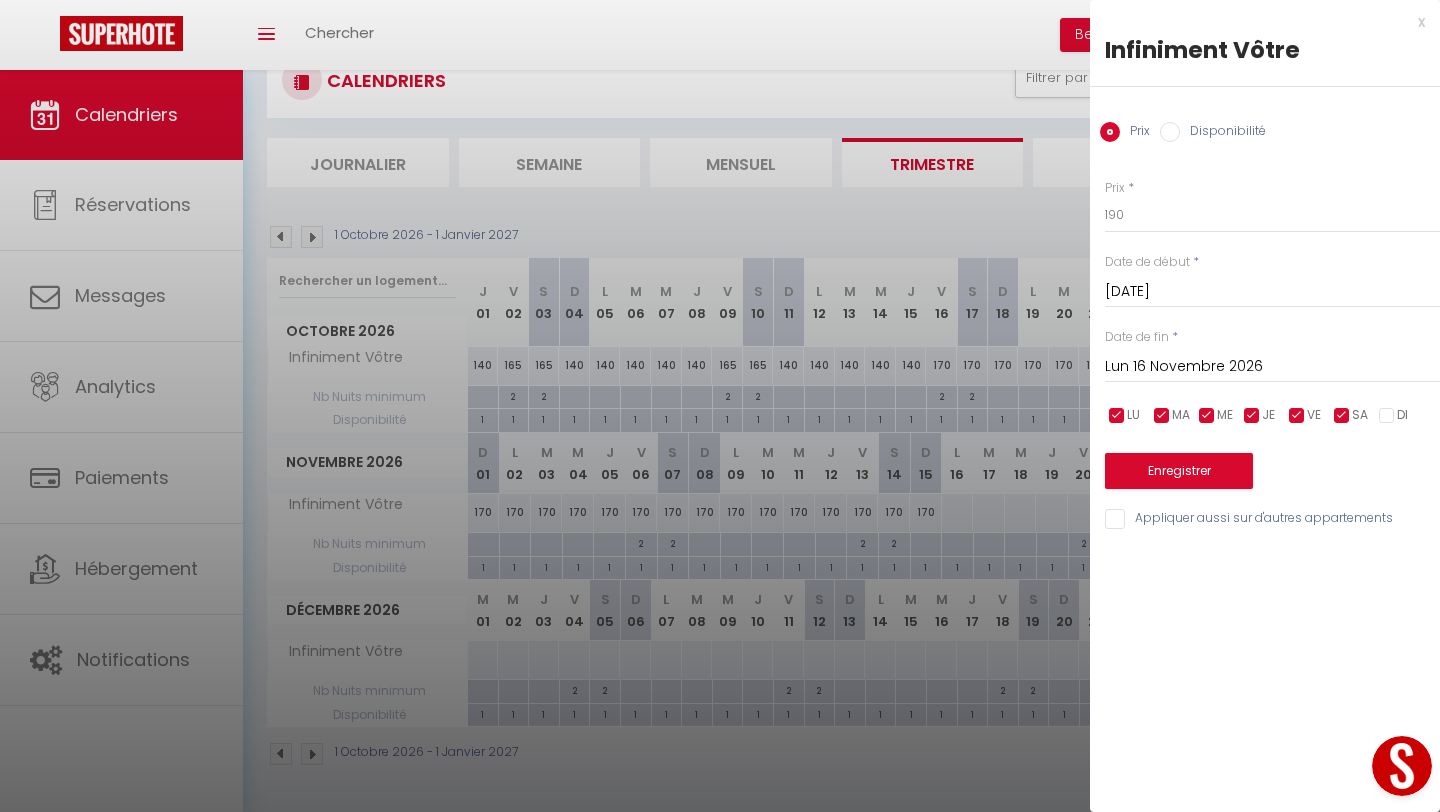 click at bounding box center [1252, 416] 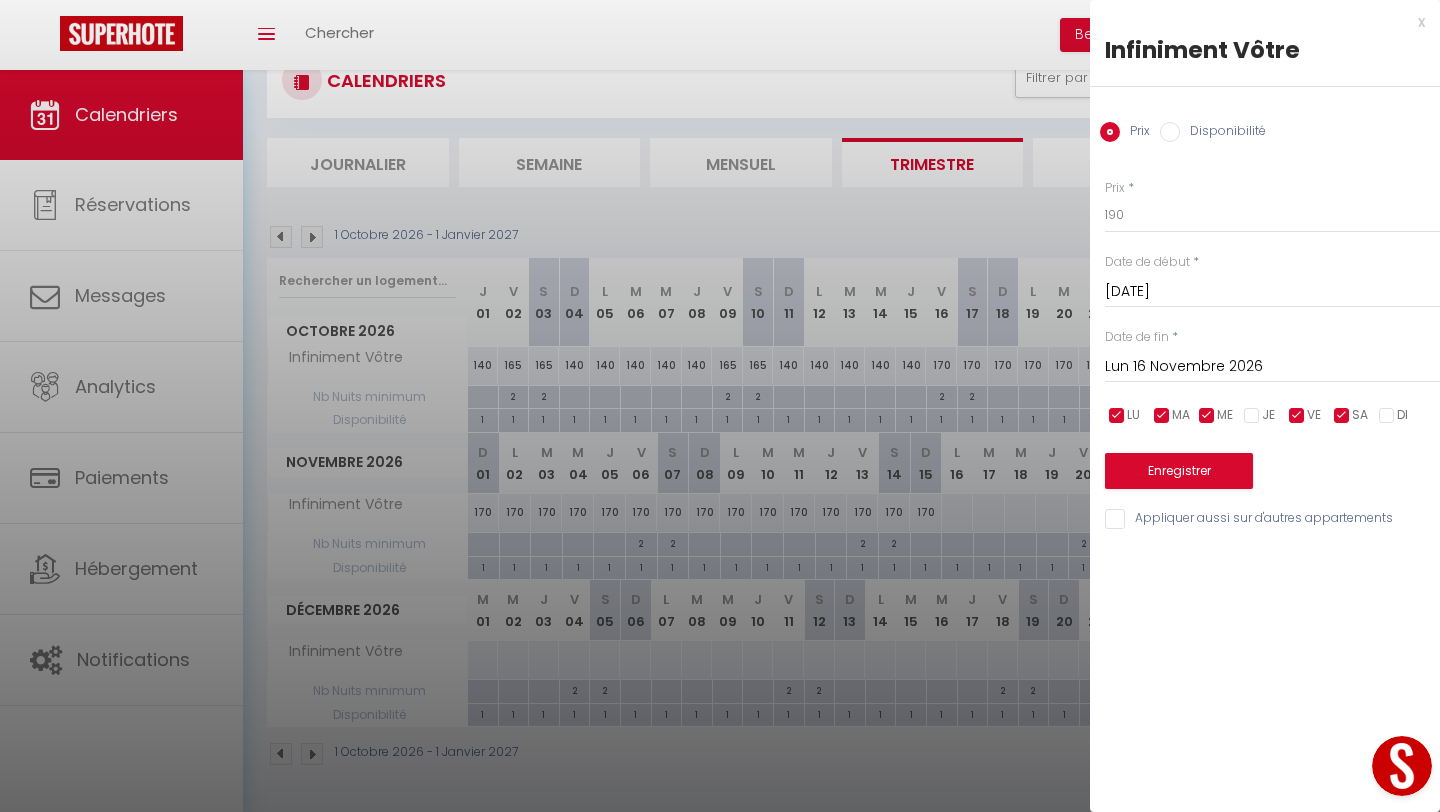 click at bounding box center [1207, 416] 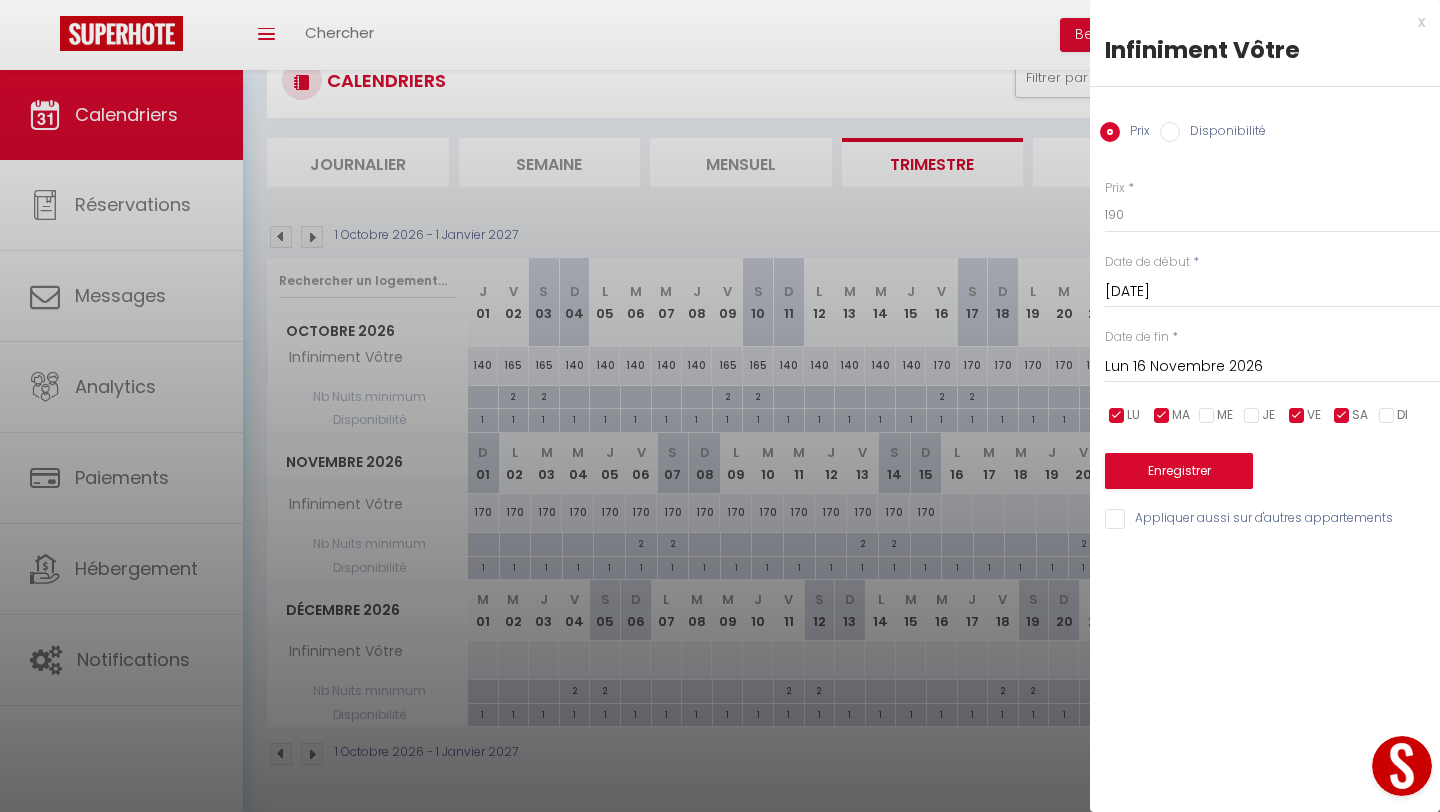click at bounding box center (1162, 416) 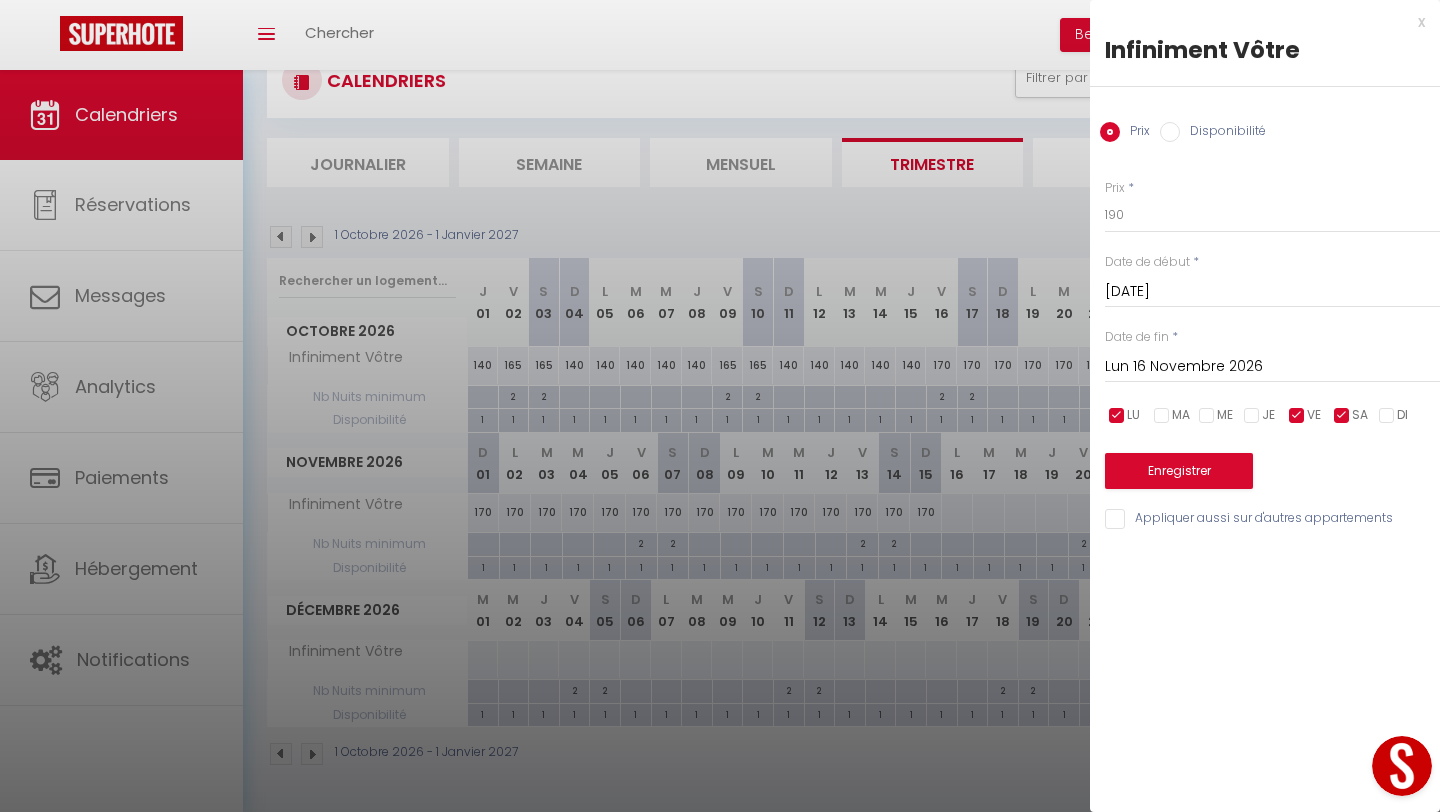 click at bounding box center [1117, 416] 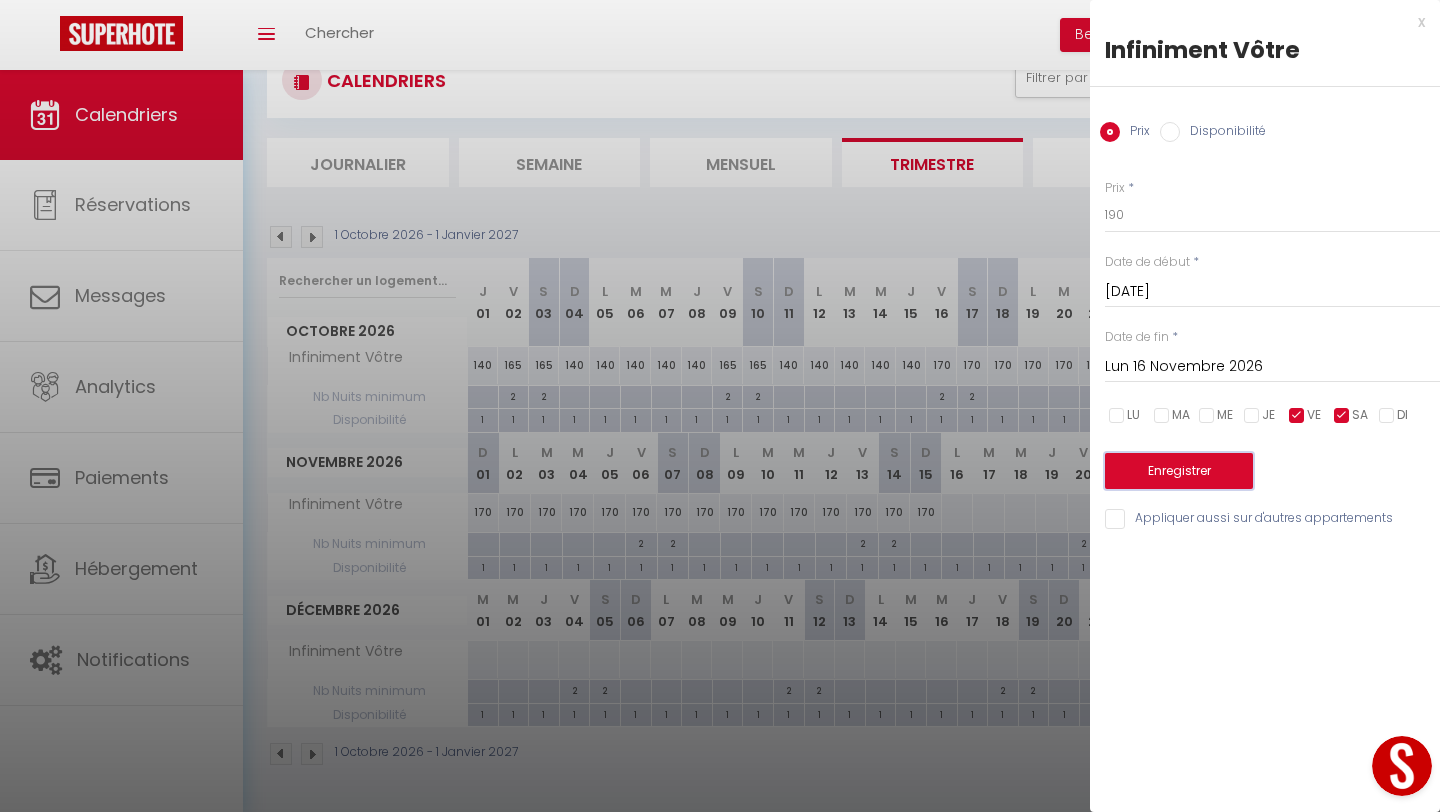 click on "Enregistrer" at bounding box center (1179, 471) 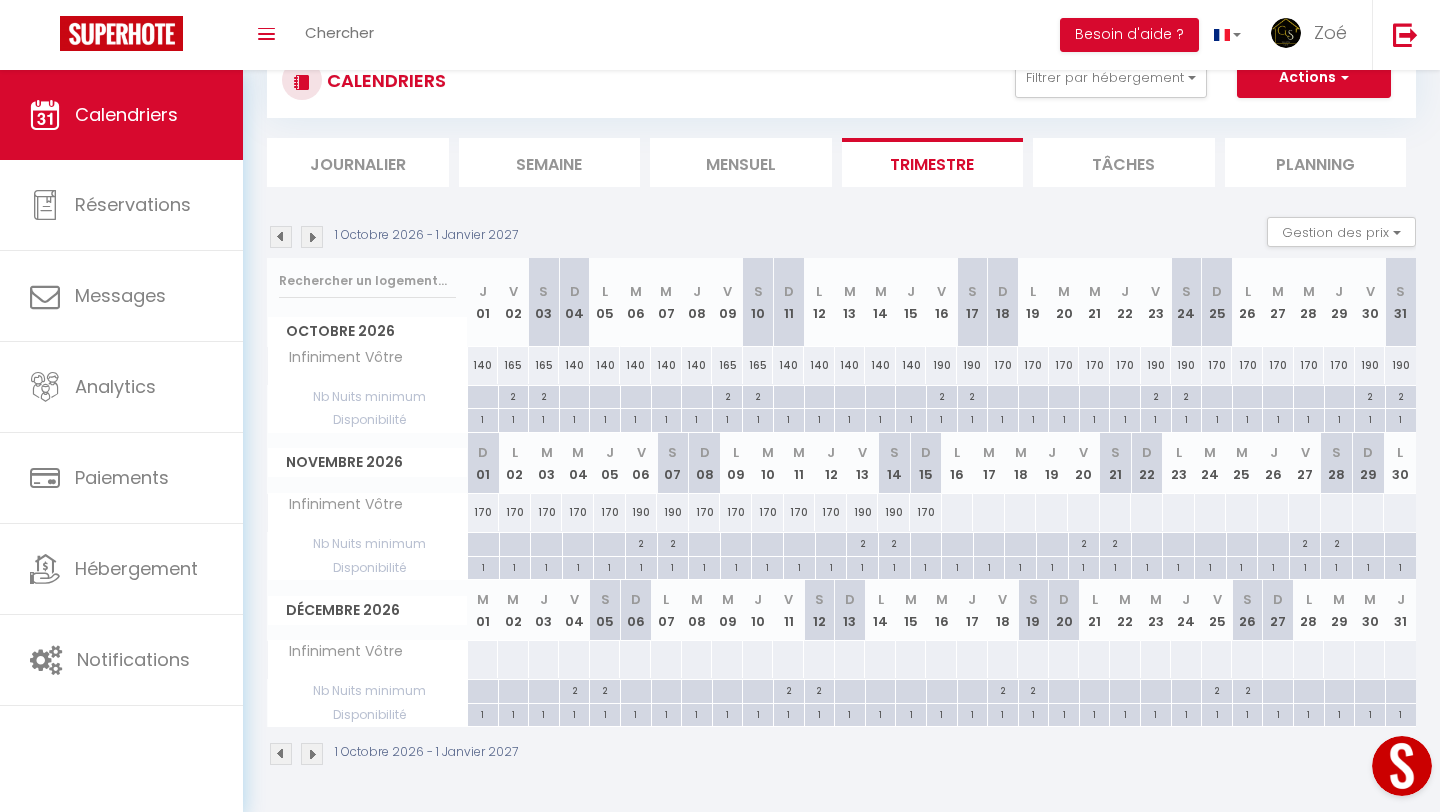 click at bounding box center [957, 512] 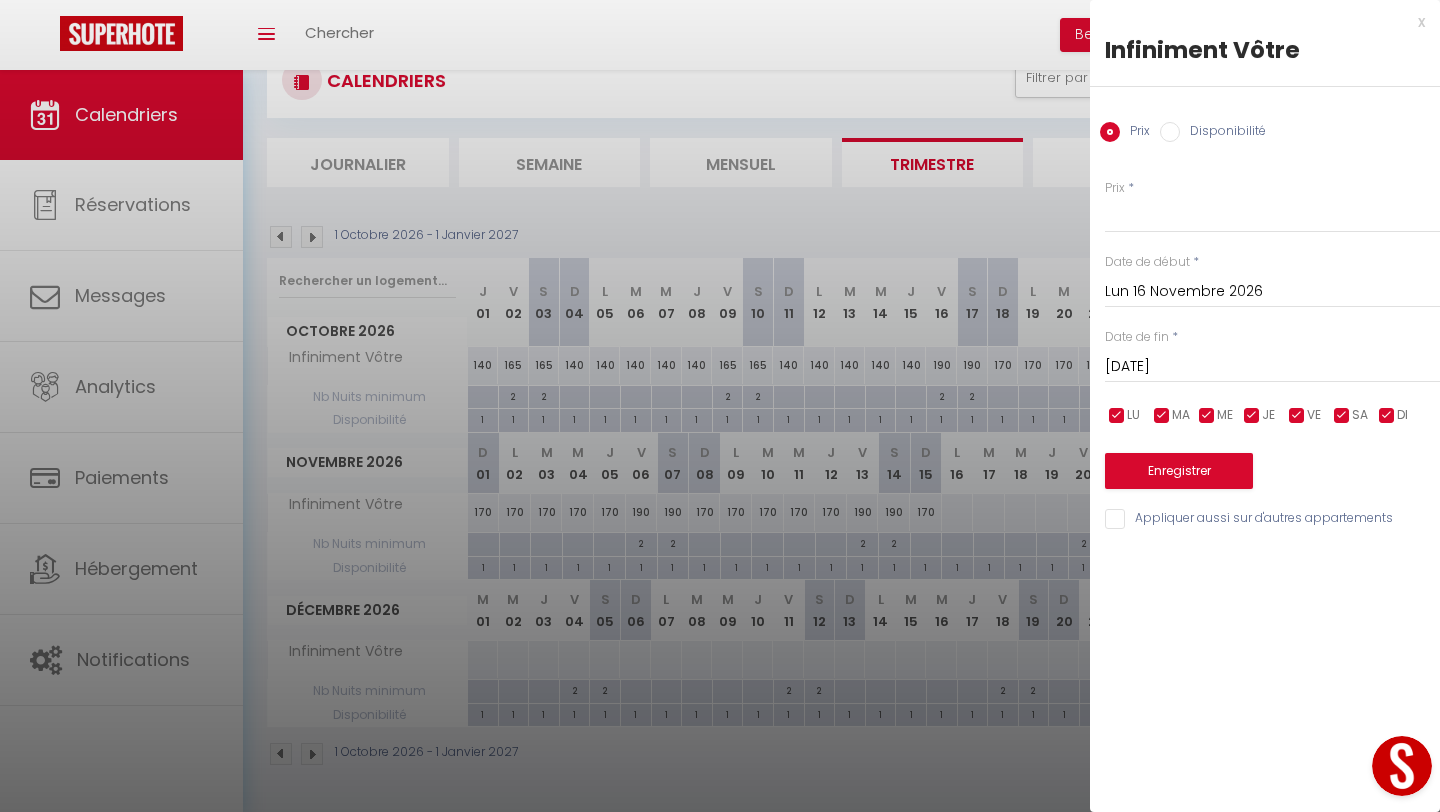 click on "Date de fin
*     Mar 17 Novembre 2026         <   Nov 2026   >   Dim Lun Mar Mer Jeu Ven Sam   1 2 3 4 5 6 7 8 9 10 11 12 13 14 15 16 17 18 19 20 21 22 23 24 25 26 27 28 29 30     <   2026   >   Janvier Février Mars Avril Mai Juin Juillet Août Septembre Octobre Novembre Décembre     <   2020 - 2029   >   2020 2021 2022 2023 2024 2025 2026 2027 2028 2029" at bounding box center [1272, 355] 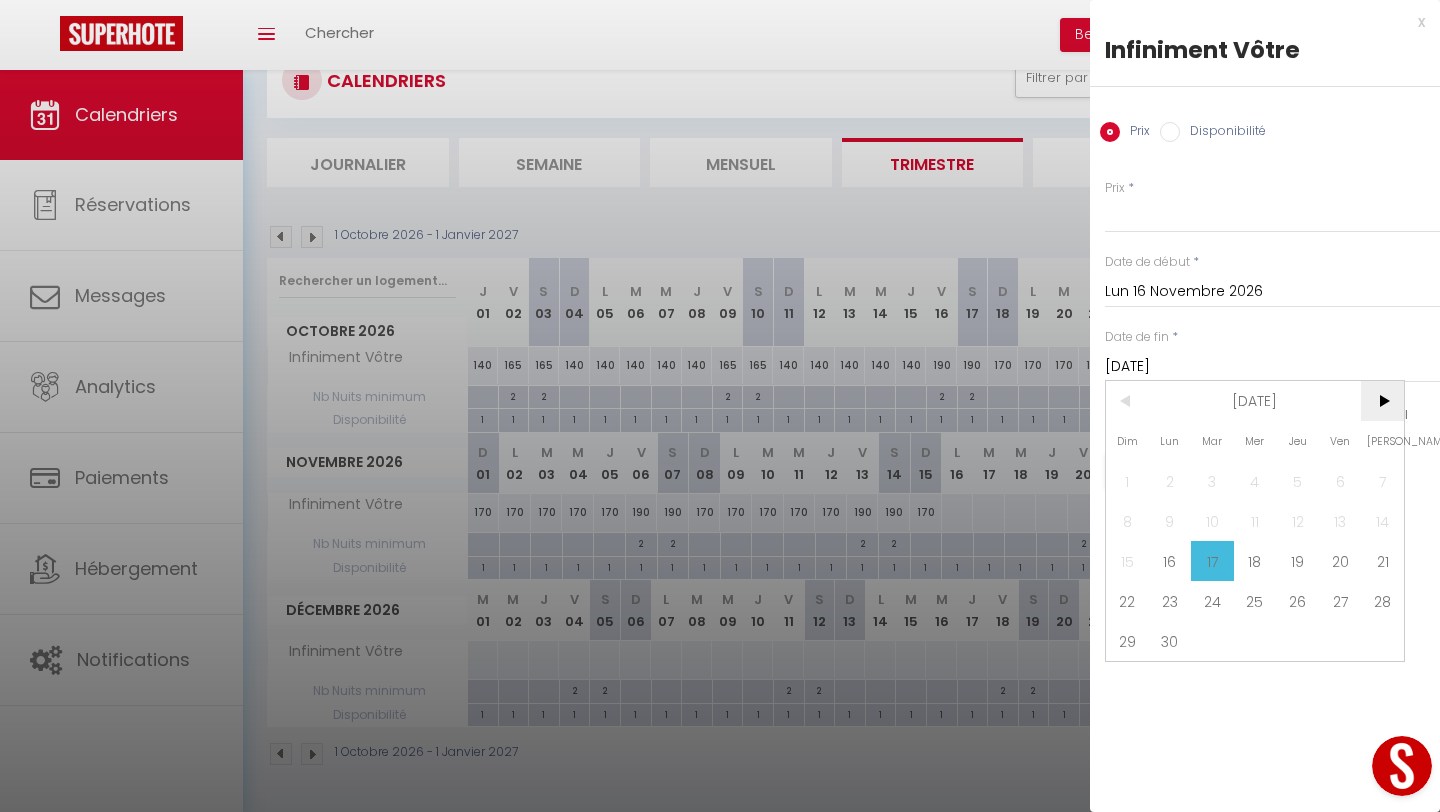 click on ">" at bounding box center (1382, 401) 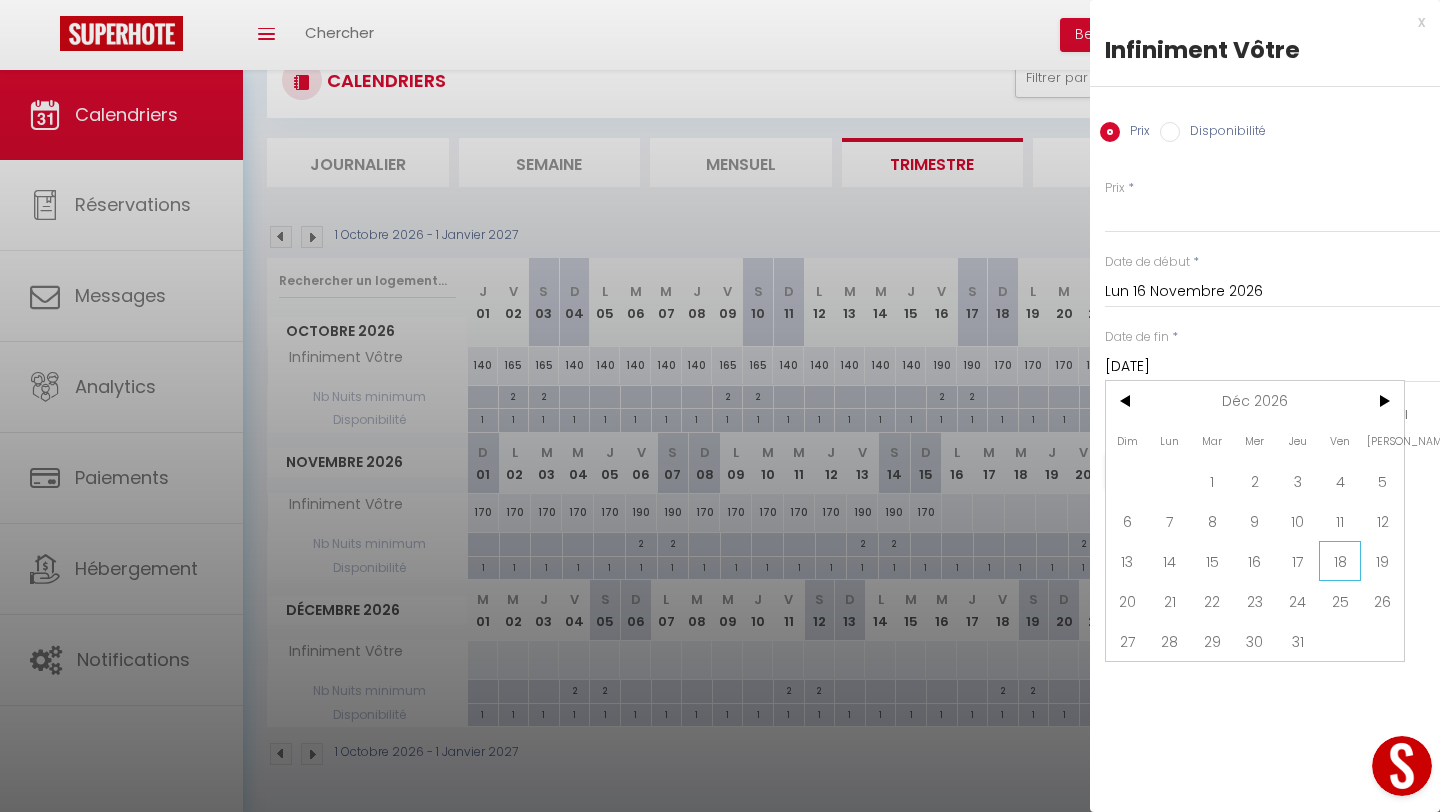 click on "18" at bounding box center (1340, 561) 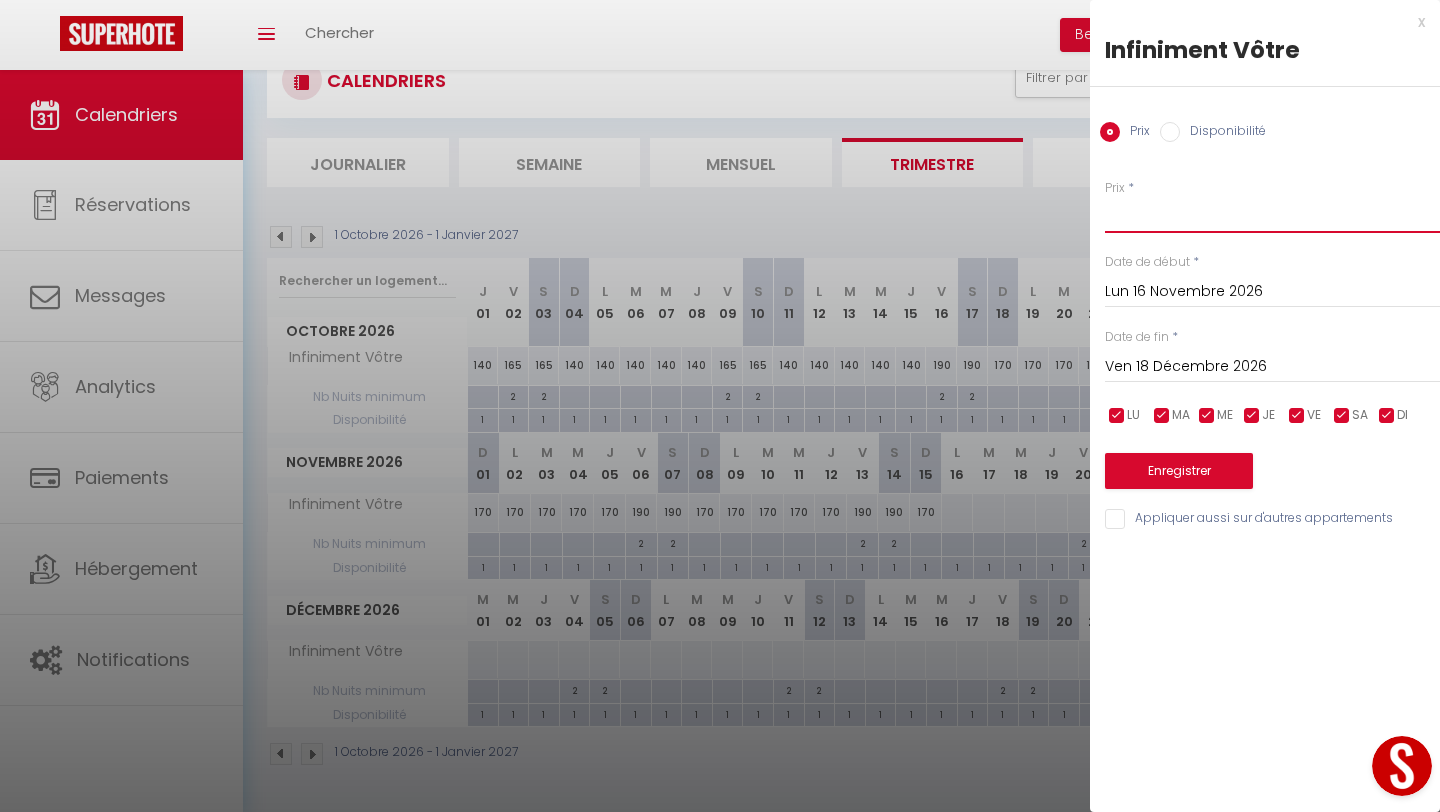 click on "Prix" at bounding box center [1272, 215] 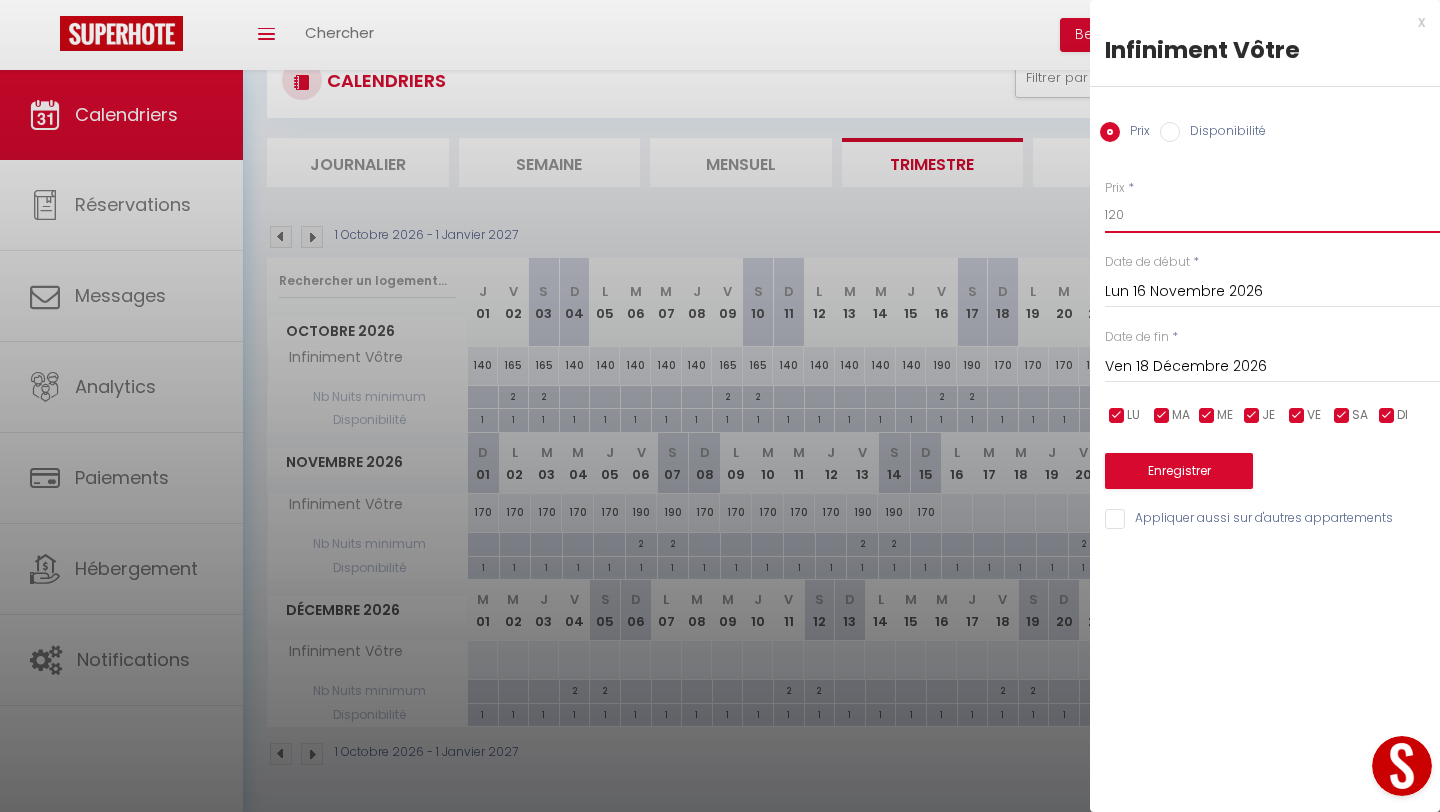 type on "120" 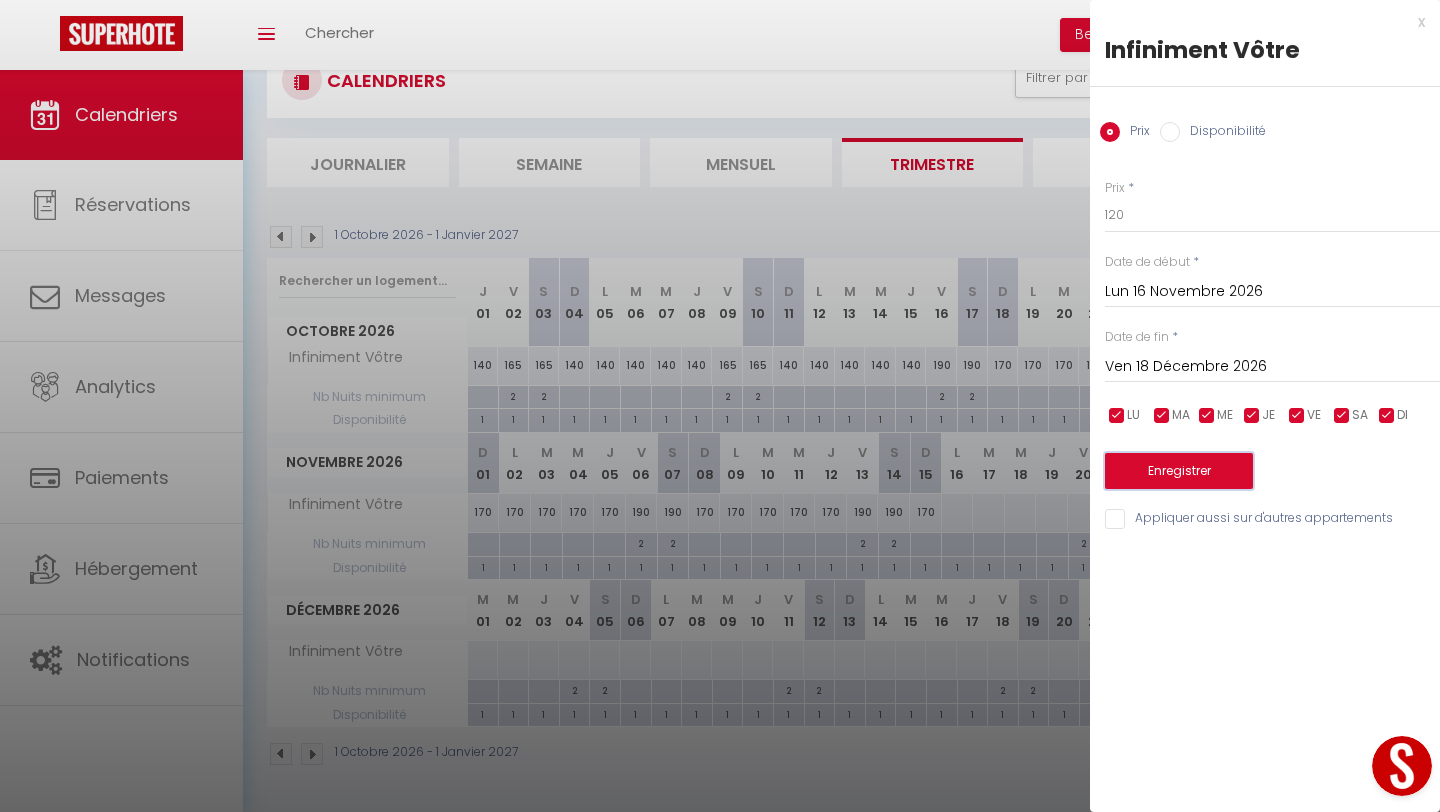click on "Enregistrer" at bounding box center (1179, 471) 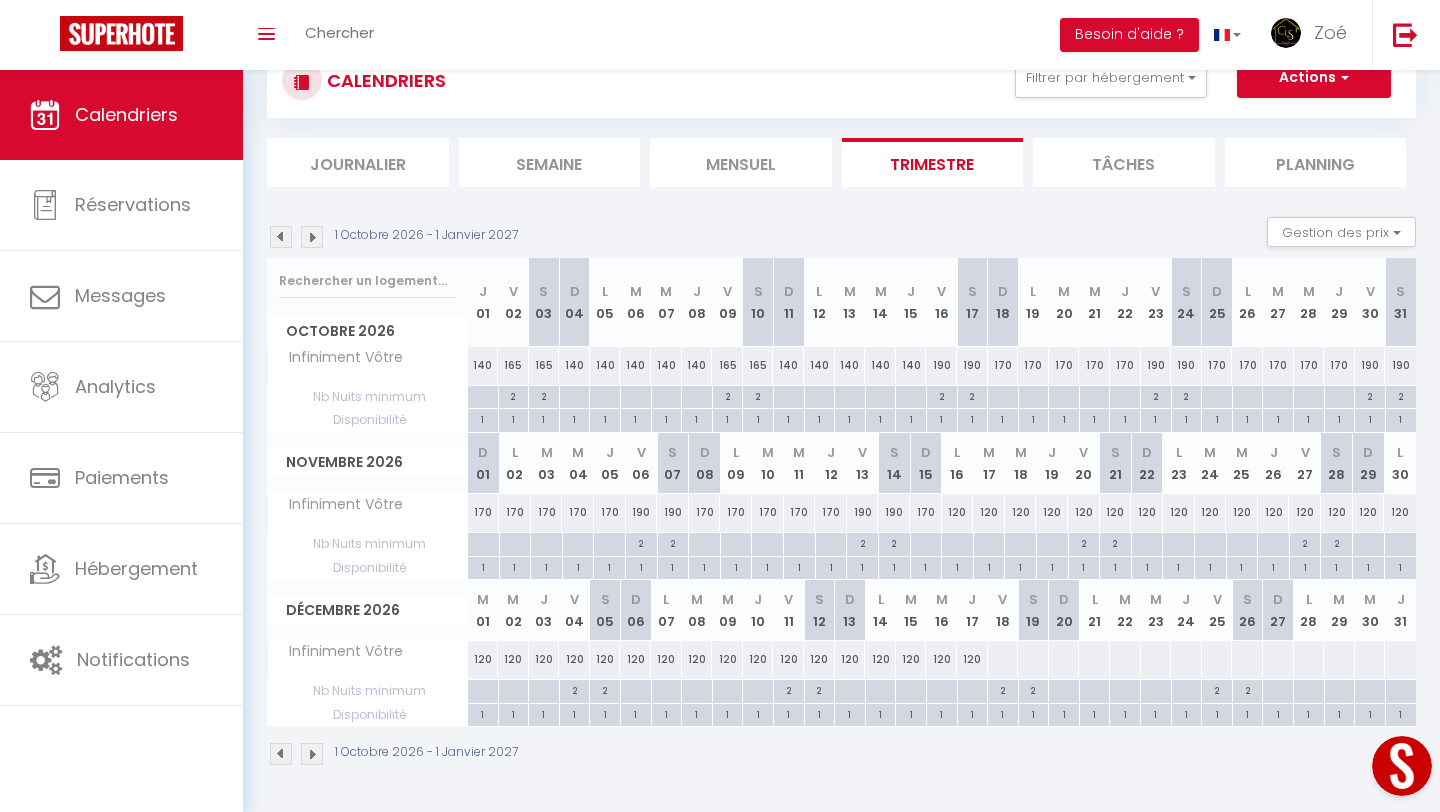 click on "120" at bounding box center [958, 512] 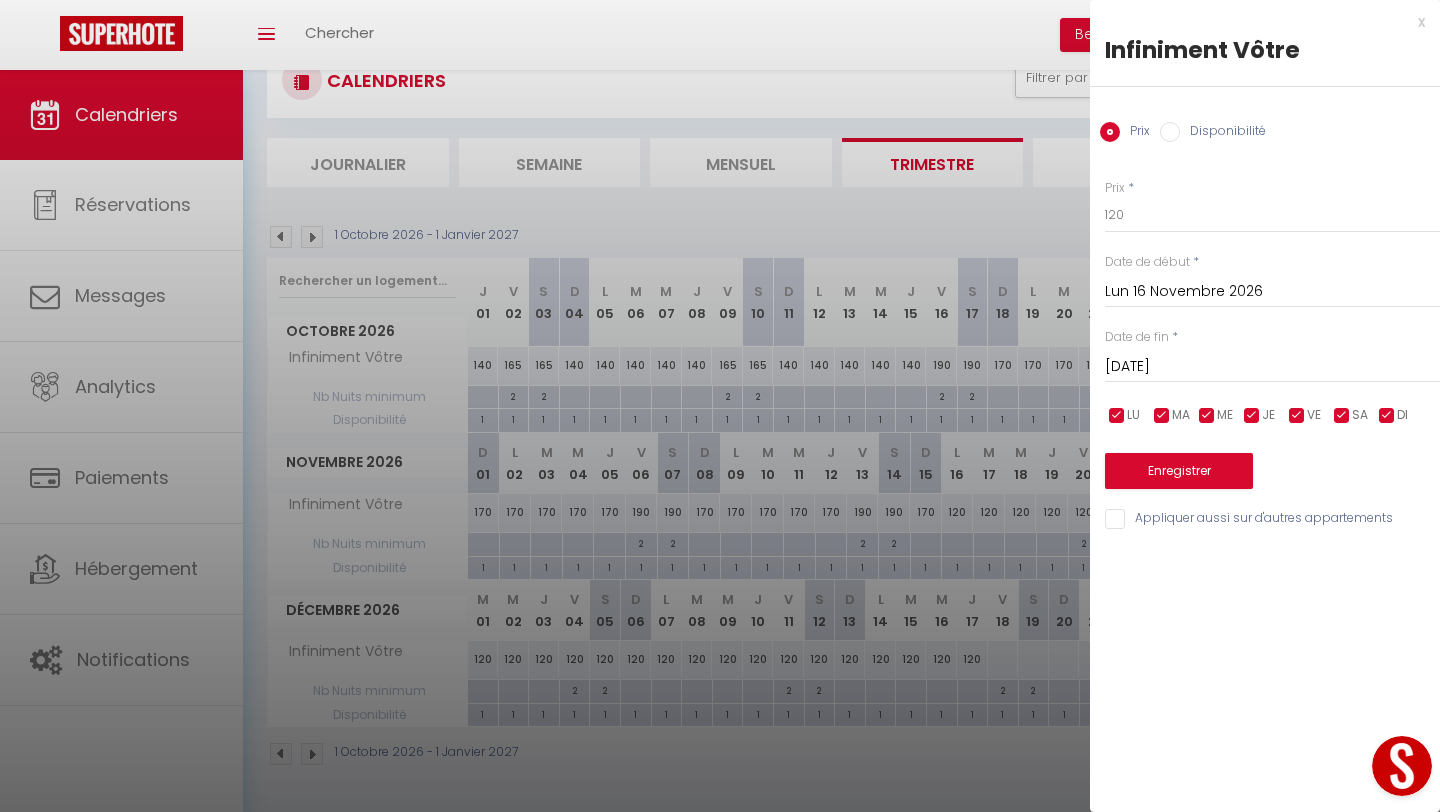 click on "Mar 17 Novembre 2026         <   Nov 2026   >   Dim Lun Mar Mer Jeu Ven Sam   1 2 3 4 5 6 7 8 9 10 11 12 13 14 15 16 17 18 19 20 21 22 23 24 25 26 27 28 29 30     <   2026   >   Janvier Février Mars Avril Mai Juin Juillet Août Septembre Octobre Novembre Décembre     <   2020 - 2029   >   2020 2021 2022 2023 2024 2025 2026 2027 2028 2029" at bounding box center [1272, 365] 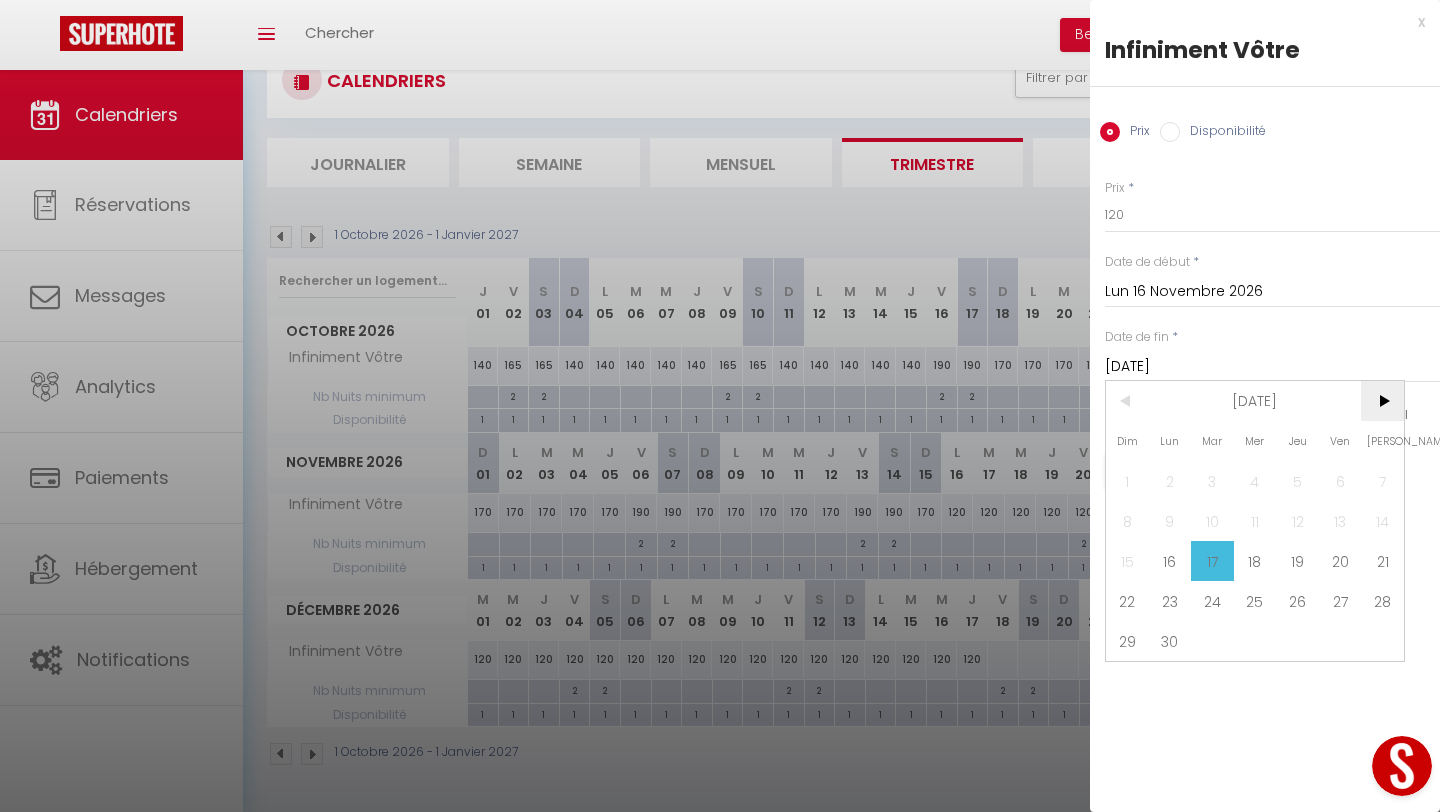 click on ">" at bounding box center (1382, 401) 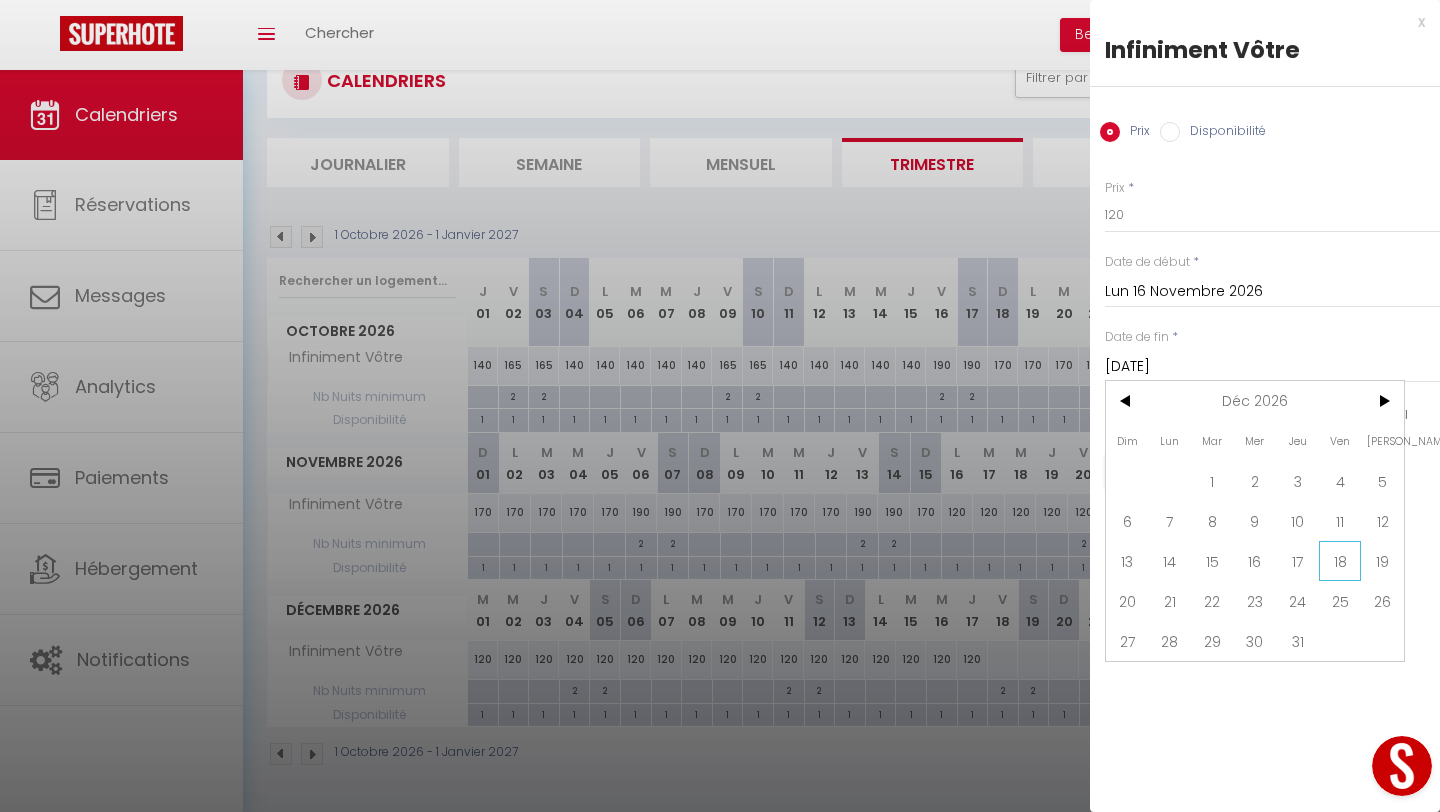 click on "18" at bounding box center (1340, 561) 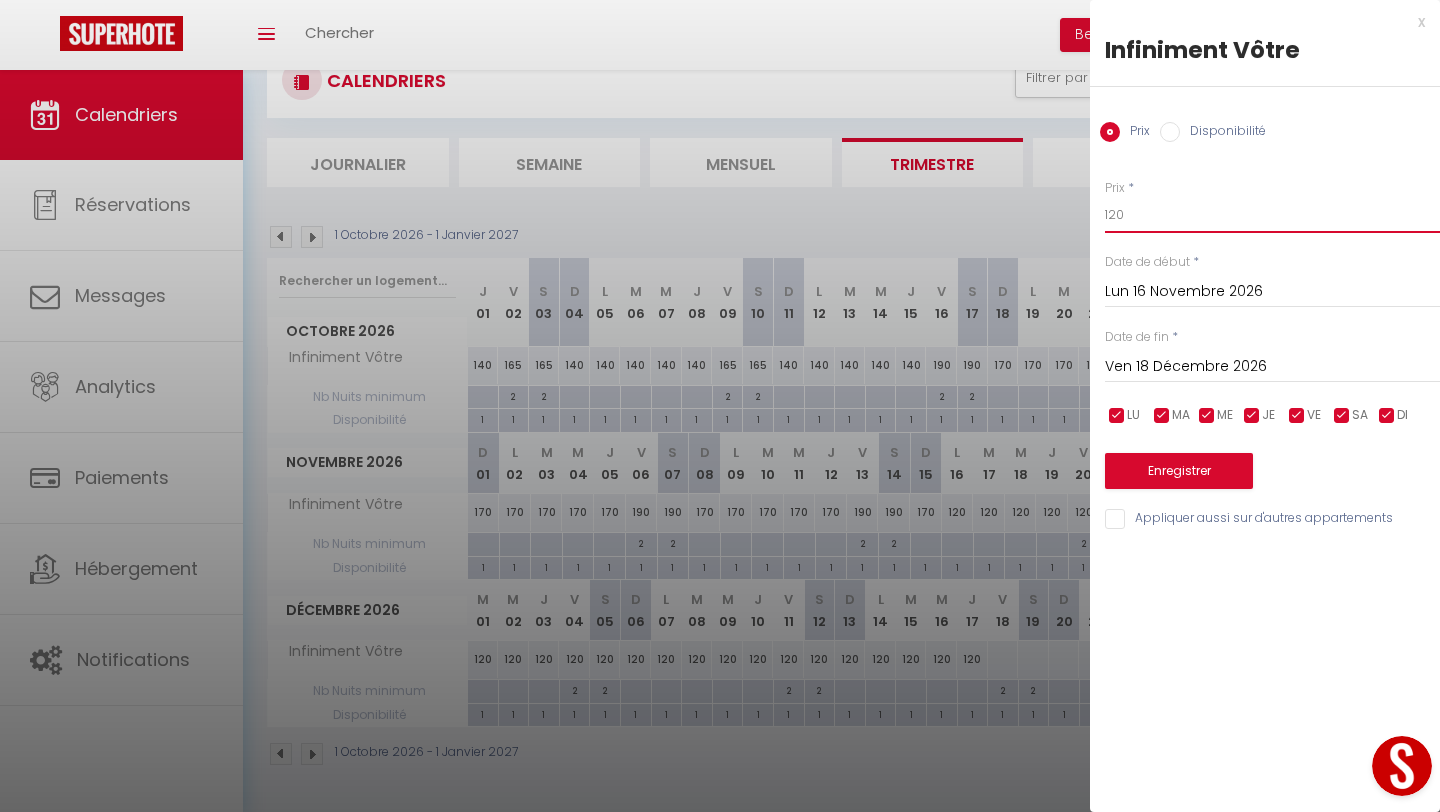 drag, startPoint x: 1133, startPoint y: 210, endPoint x: 1083, endPoint y: 209, distance: 50.01 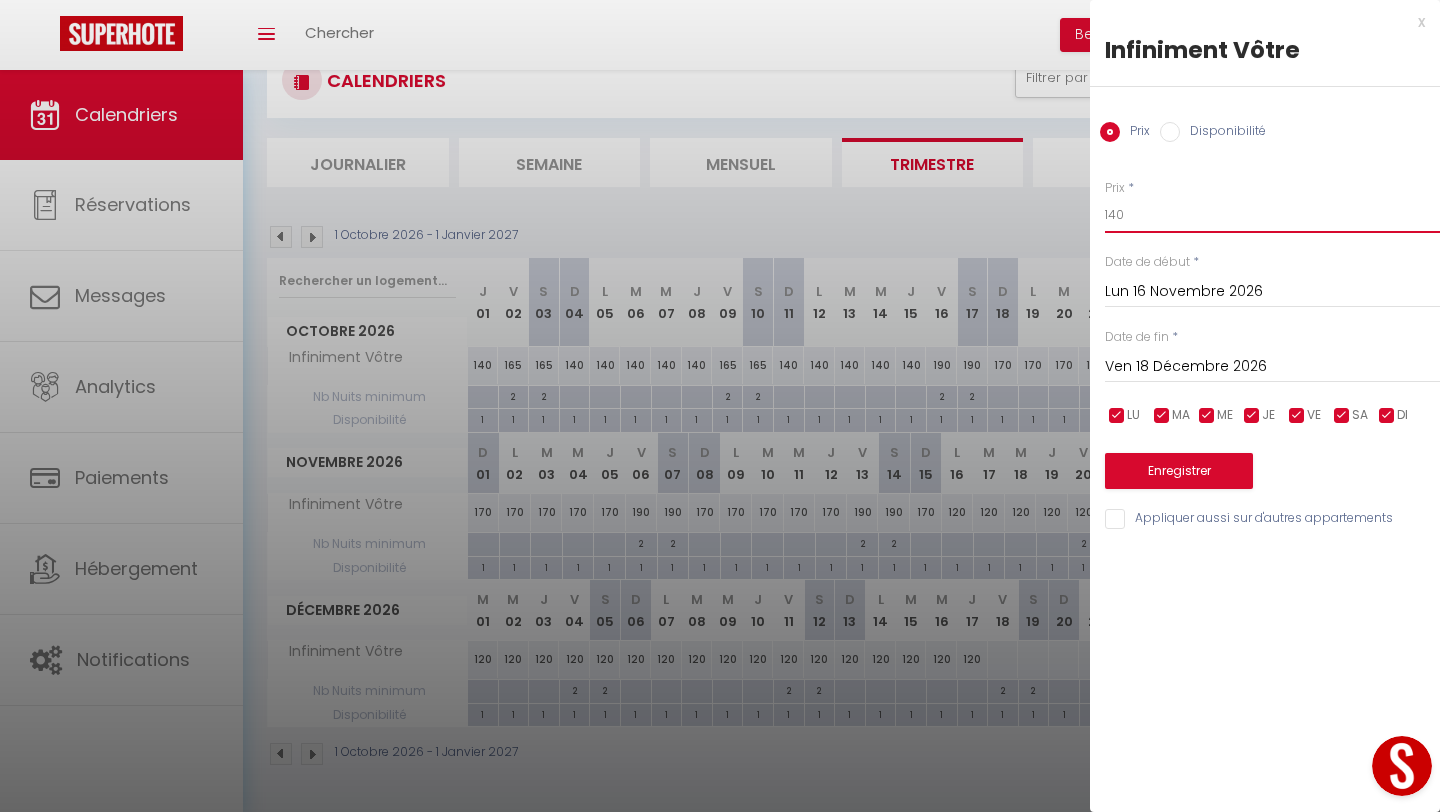 type on "140" 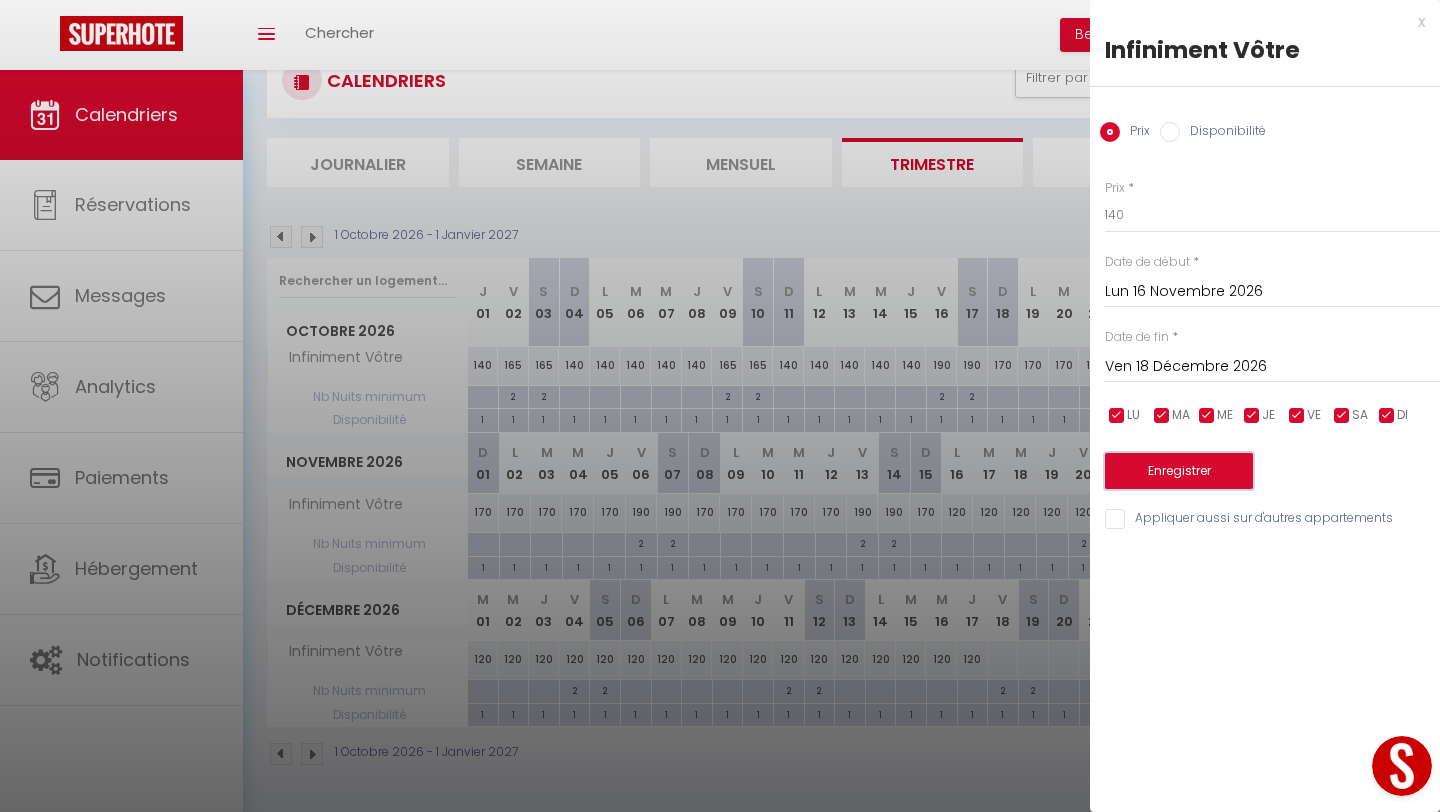 click on "Enregistrer" at bounding box center (1179, 471) 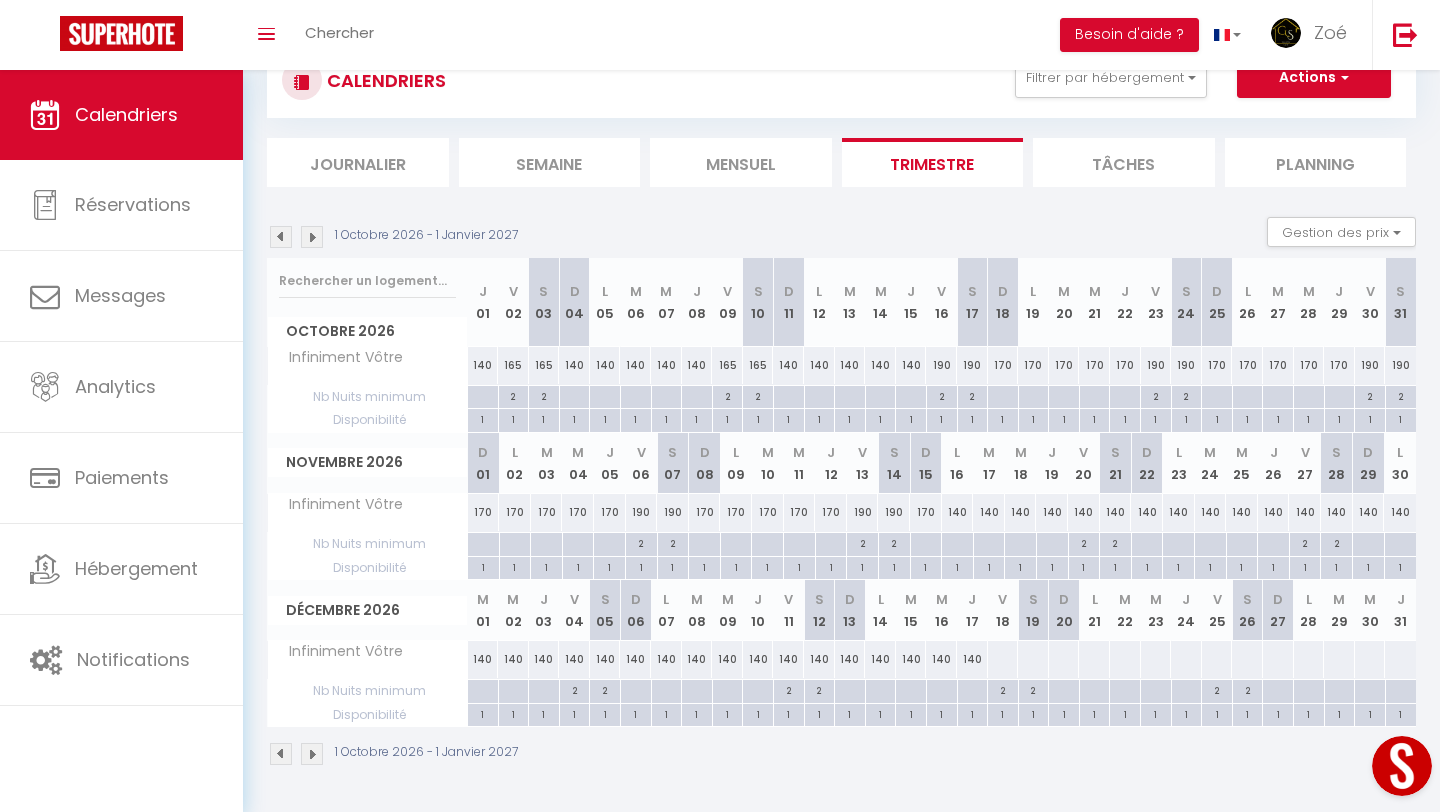click on "140" at bounding box center [958, 512] 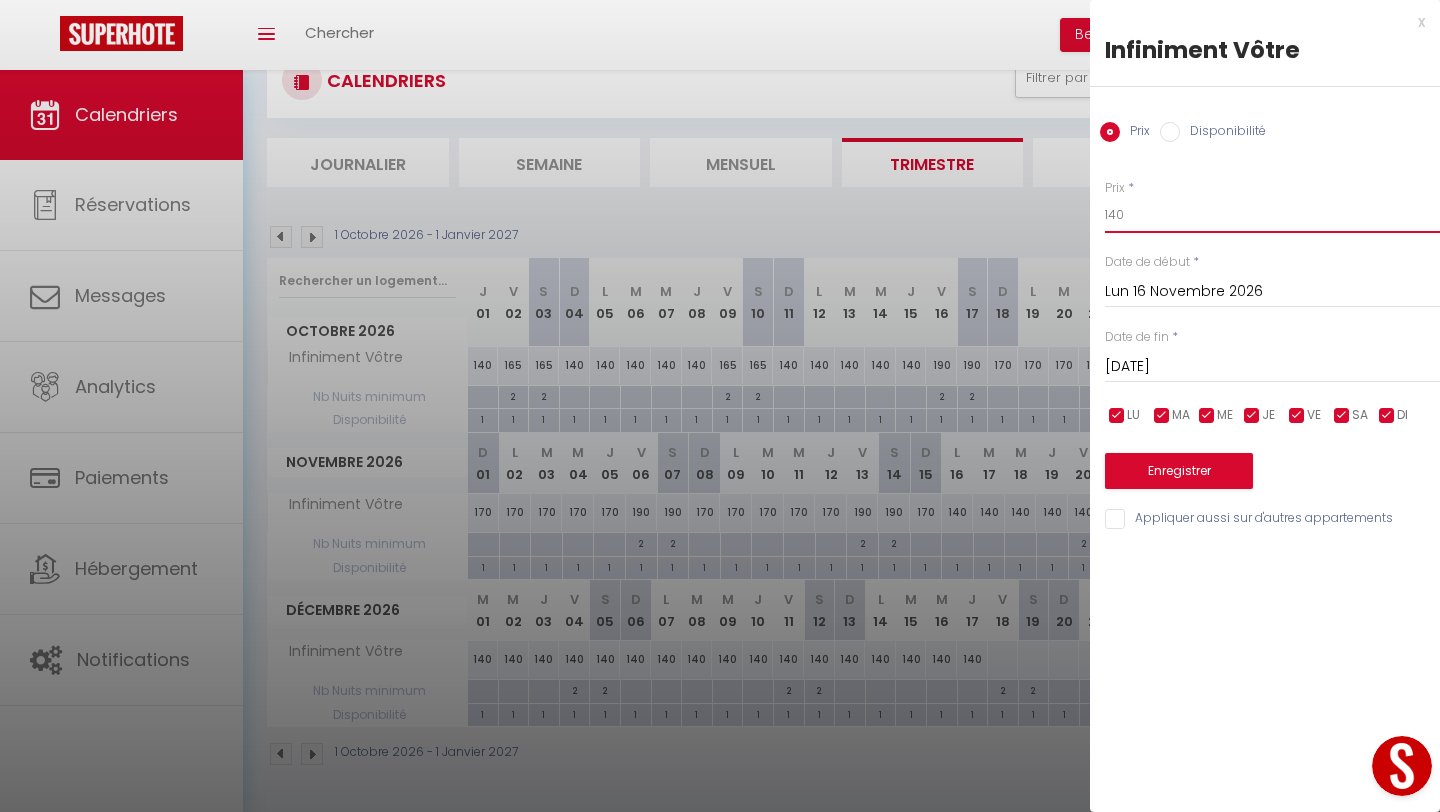 drag, startPoint x: 1134, startPoint y: 221, endPoint x: 1112, endPoint y: 220, distance: 22.022715 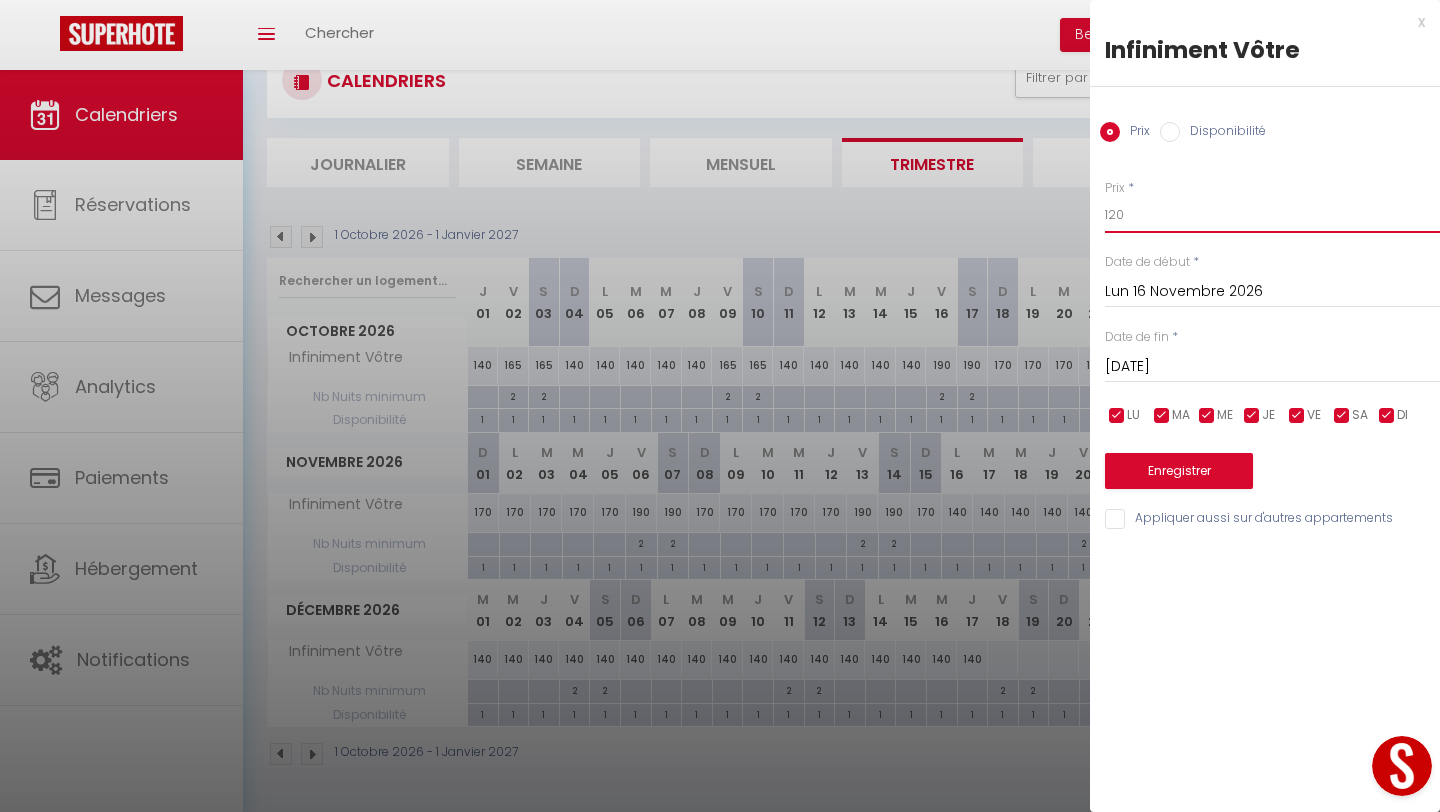 type on "120" 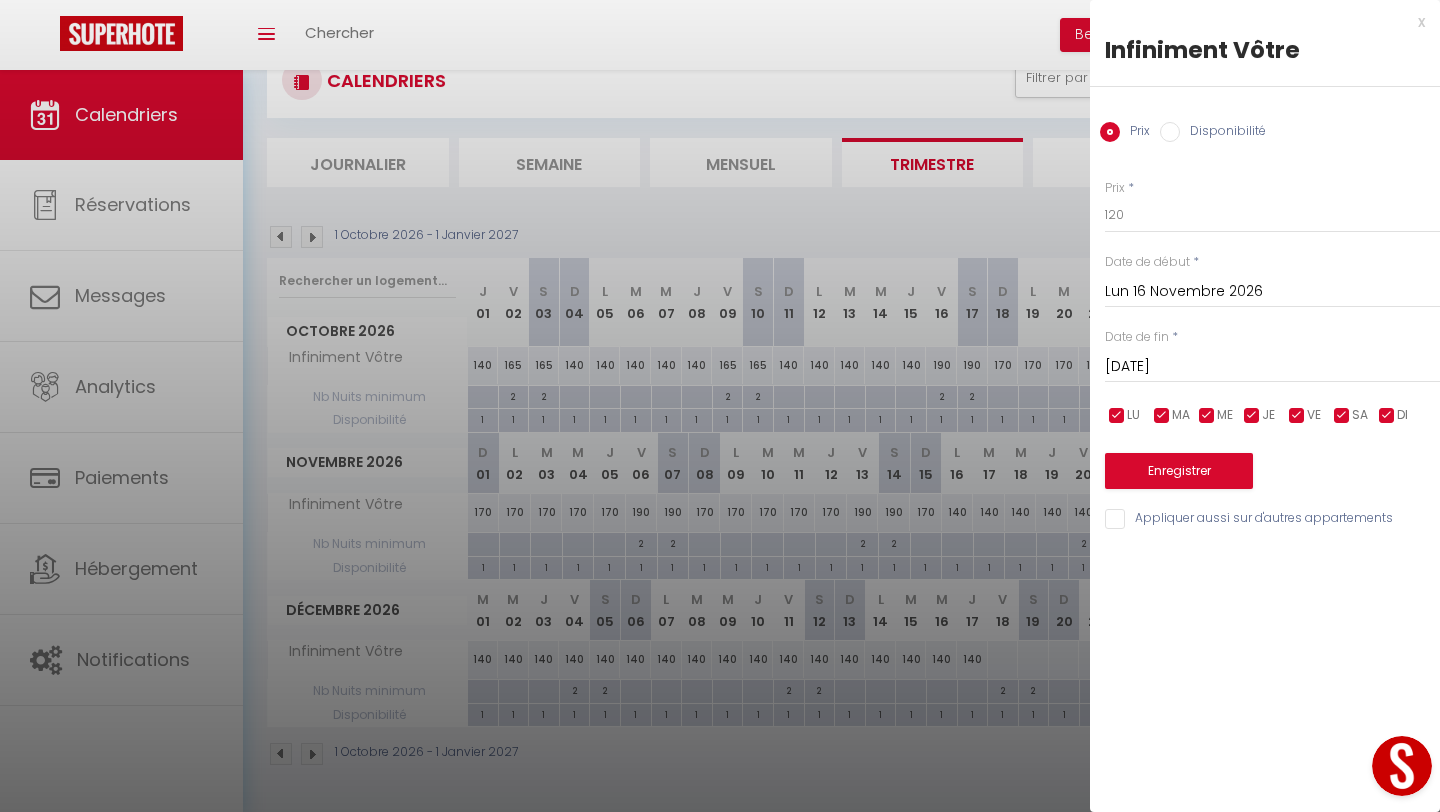 click on "[DATE] Novembre 2026" at bounding box center (1272, 367) 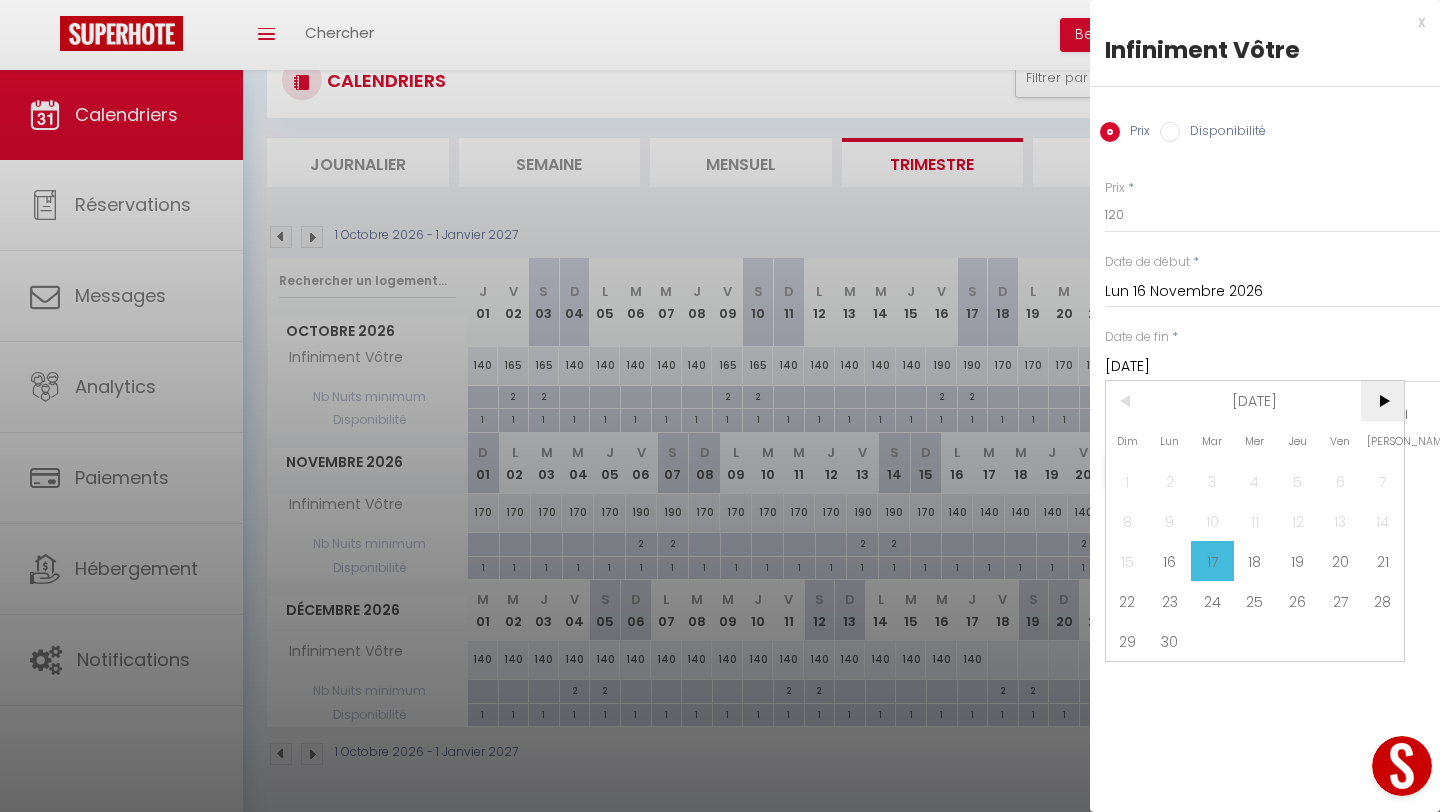 click on ">" at bounding box center (1382, 401) 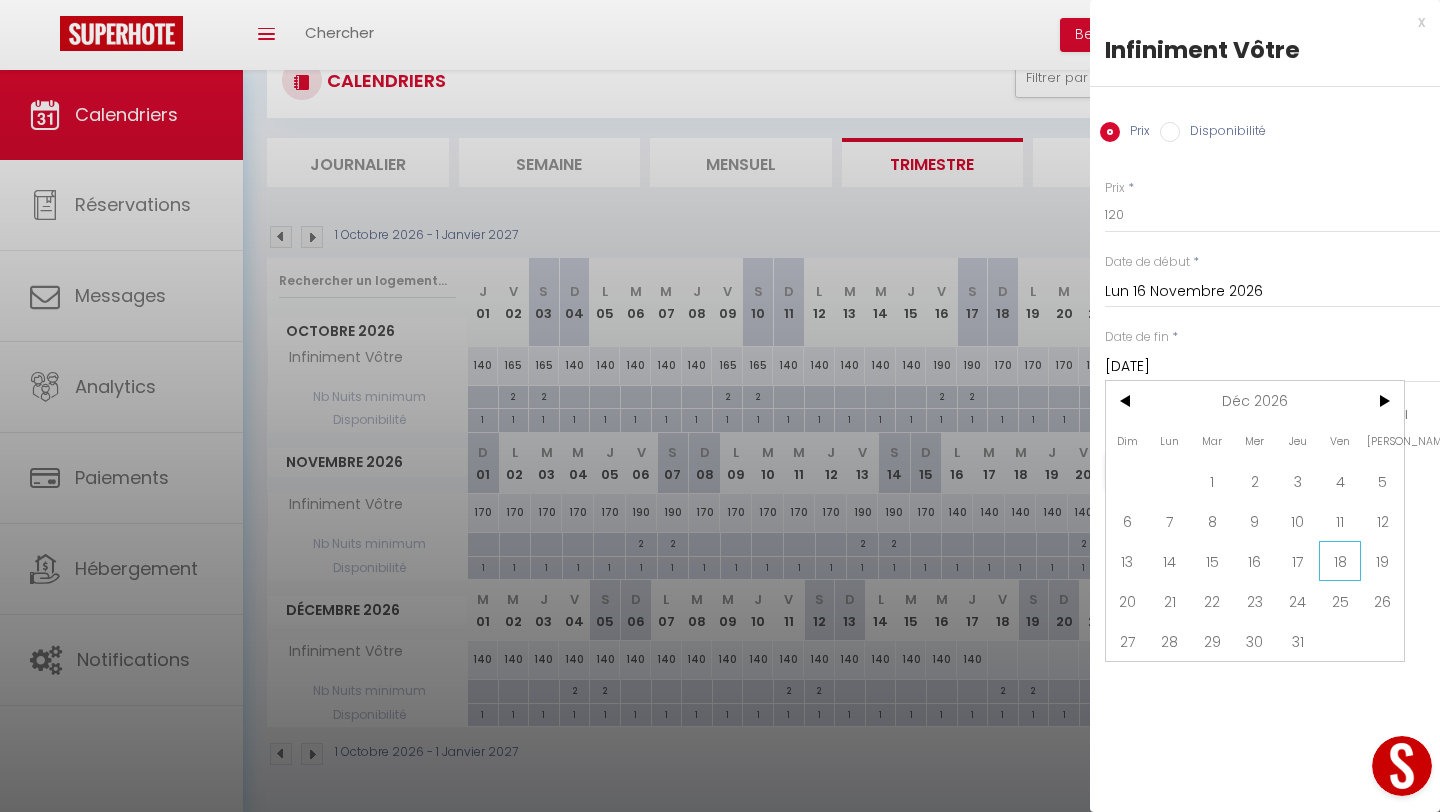 click on "18" at bounding box center (1340, 561) 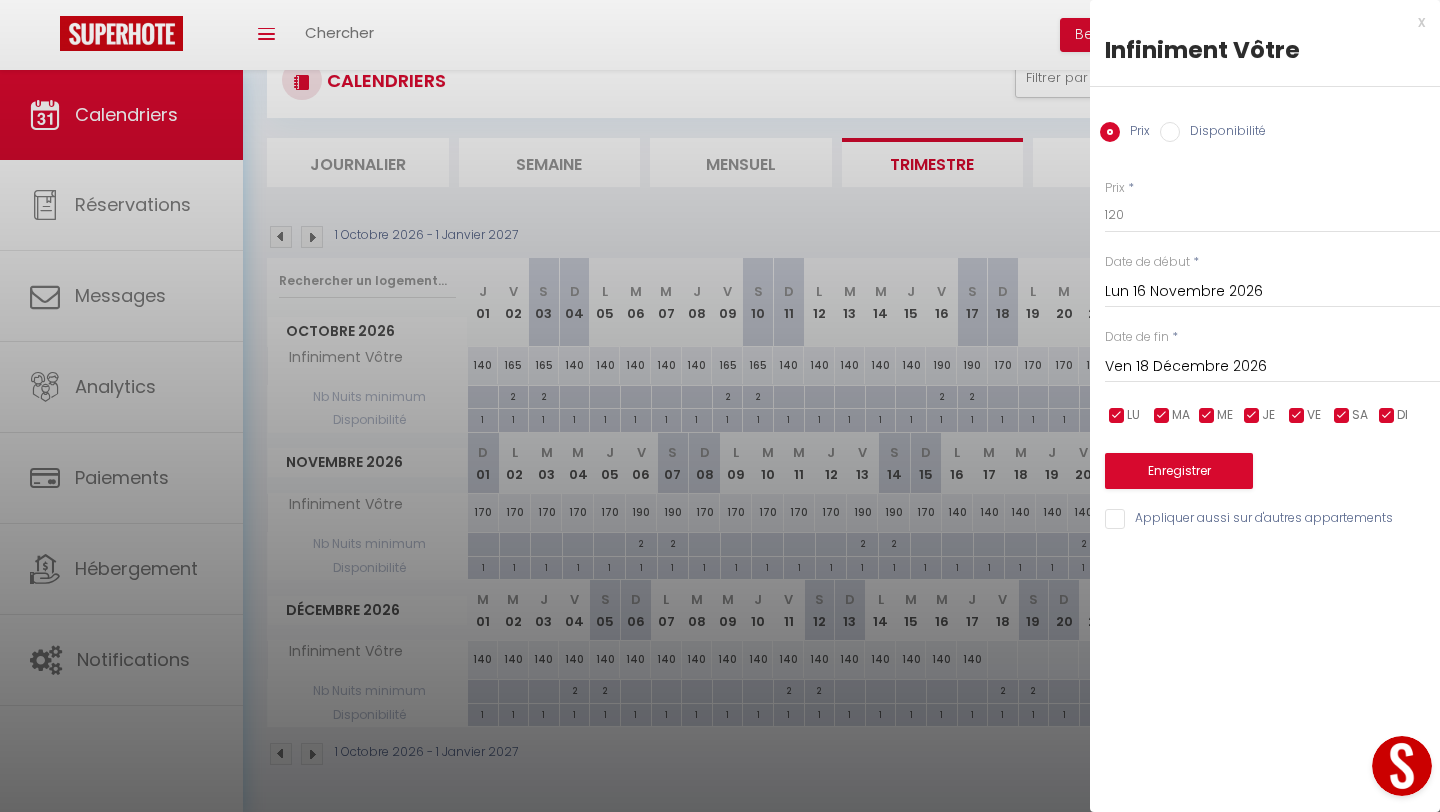 click at bounding box center [1387, 416] 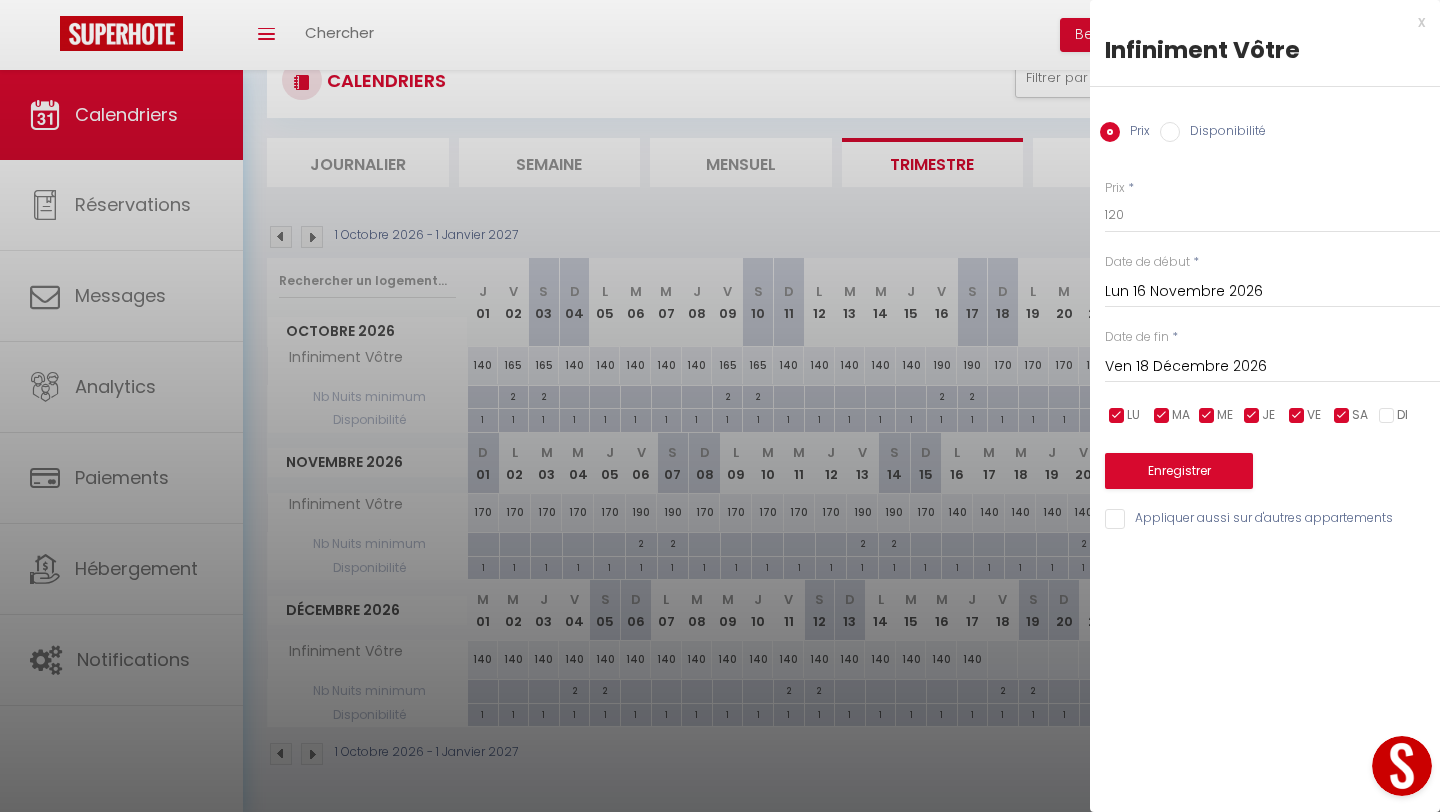 click at bounding box center (1252, 416) 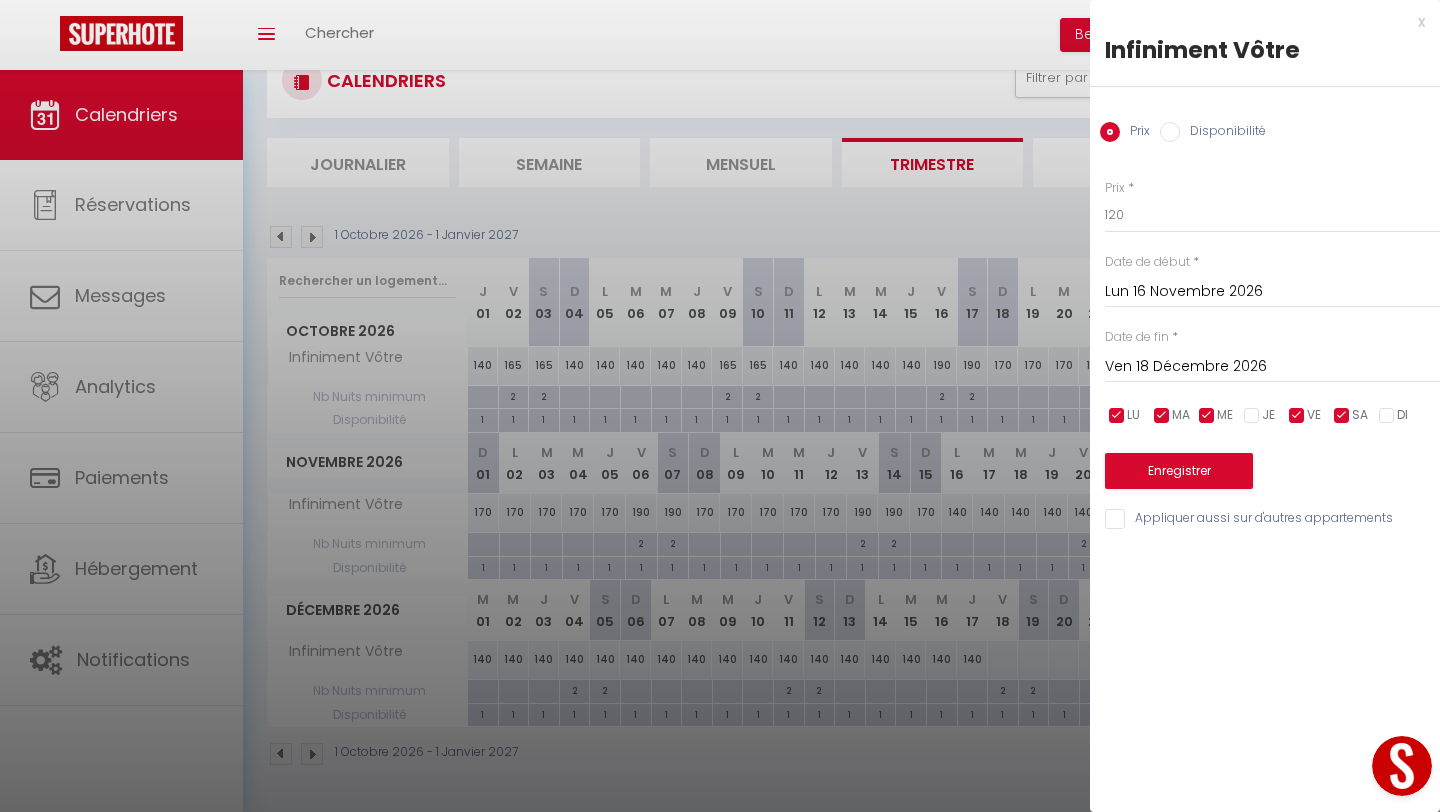 click at bounding box center (1207, 416) 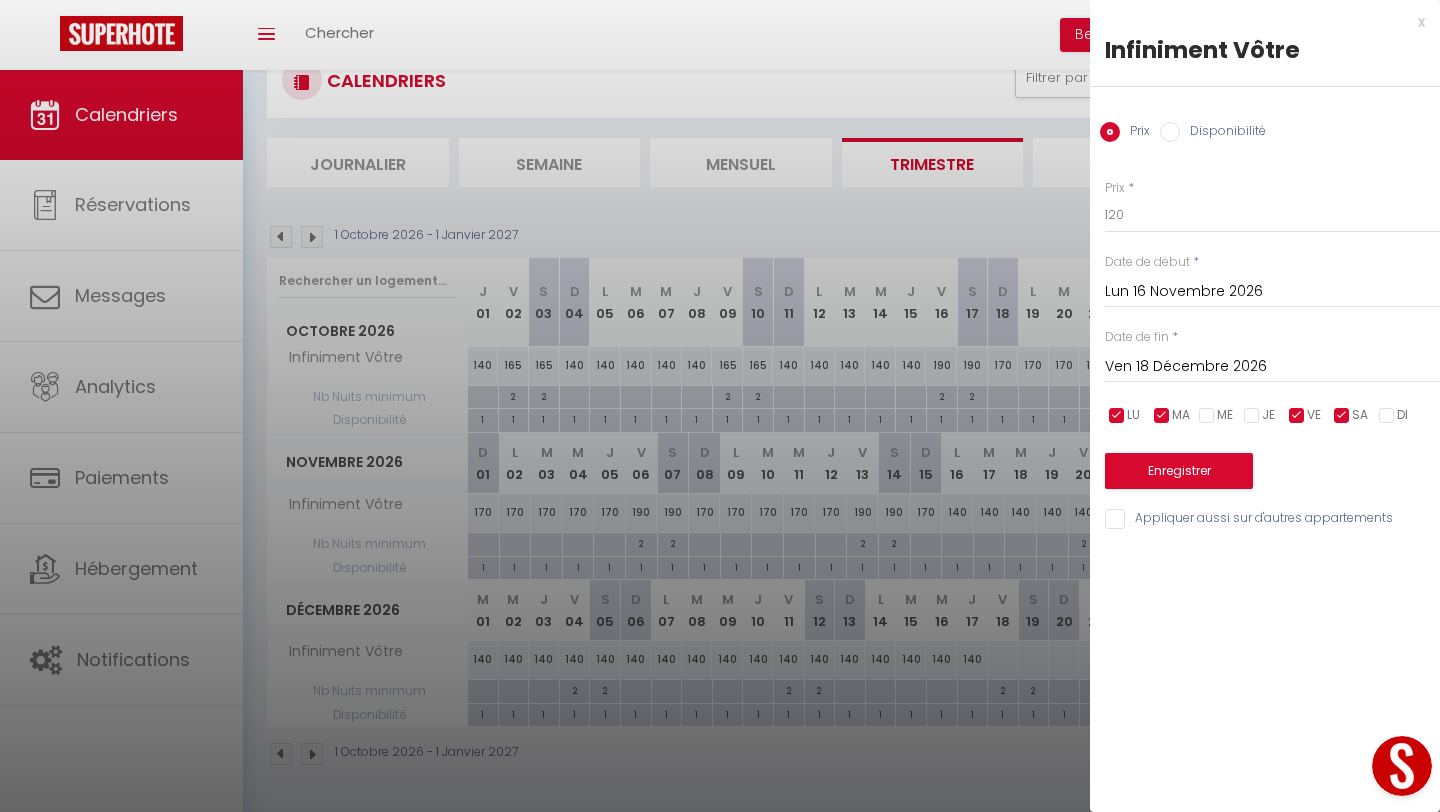 click at bounding box center [1162, 416] 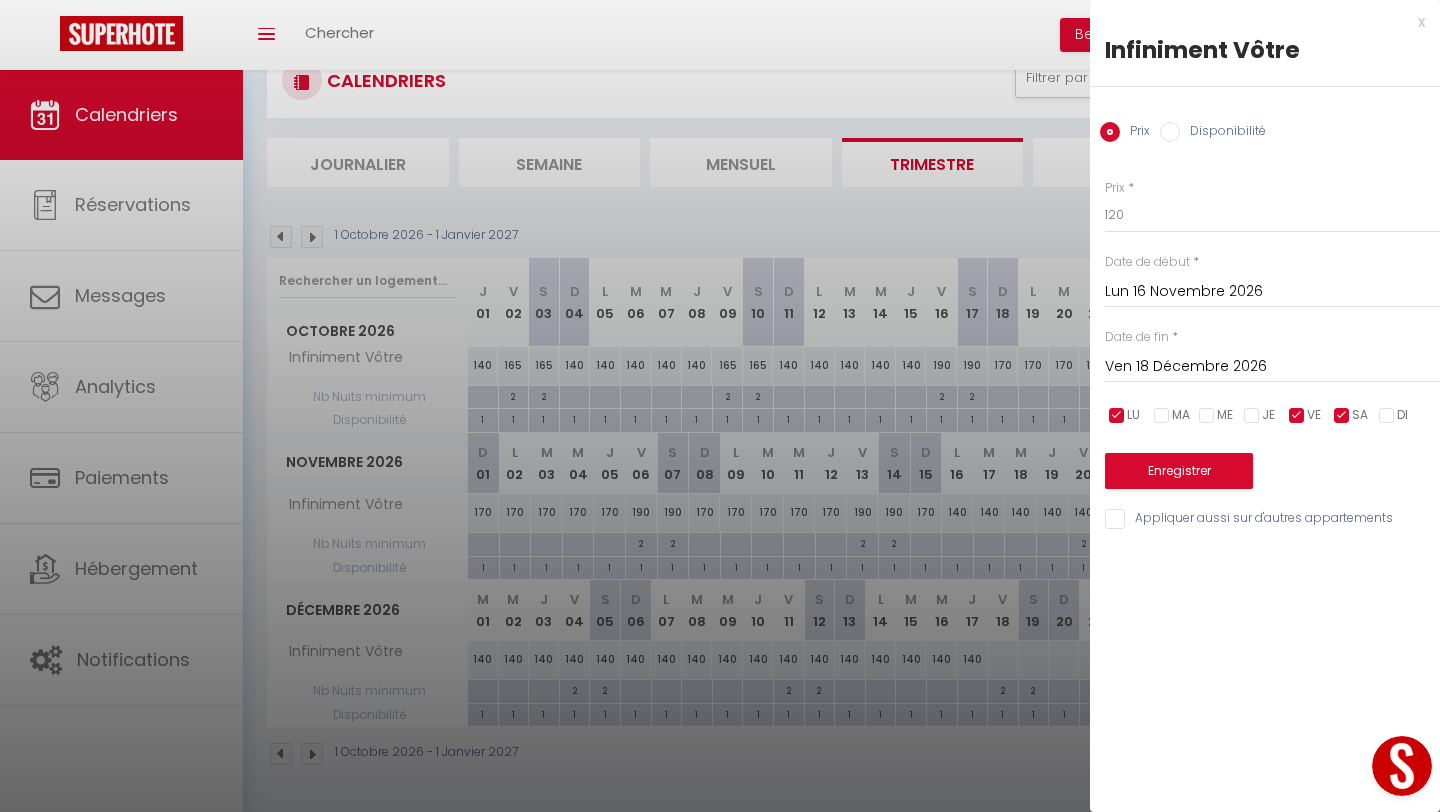 click at bounding box center (1117, 416) 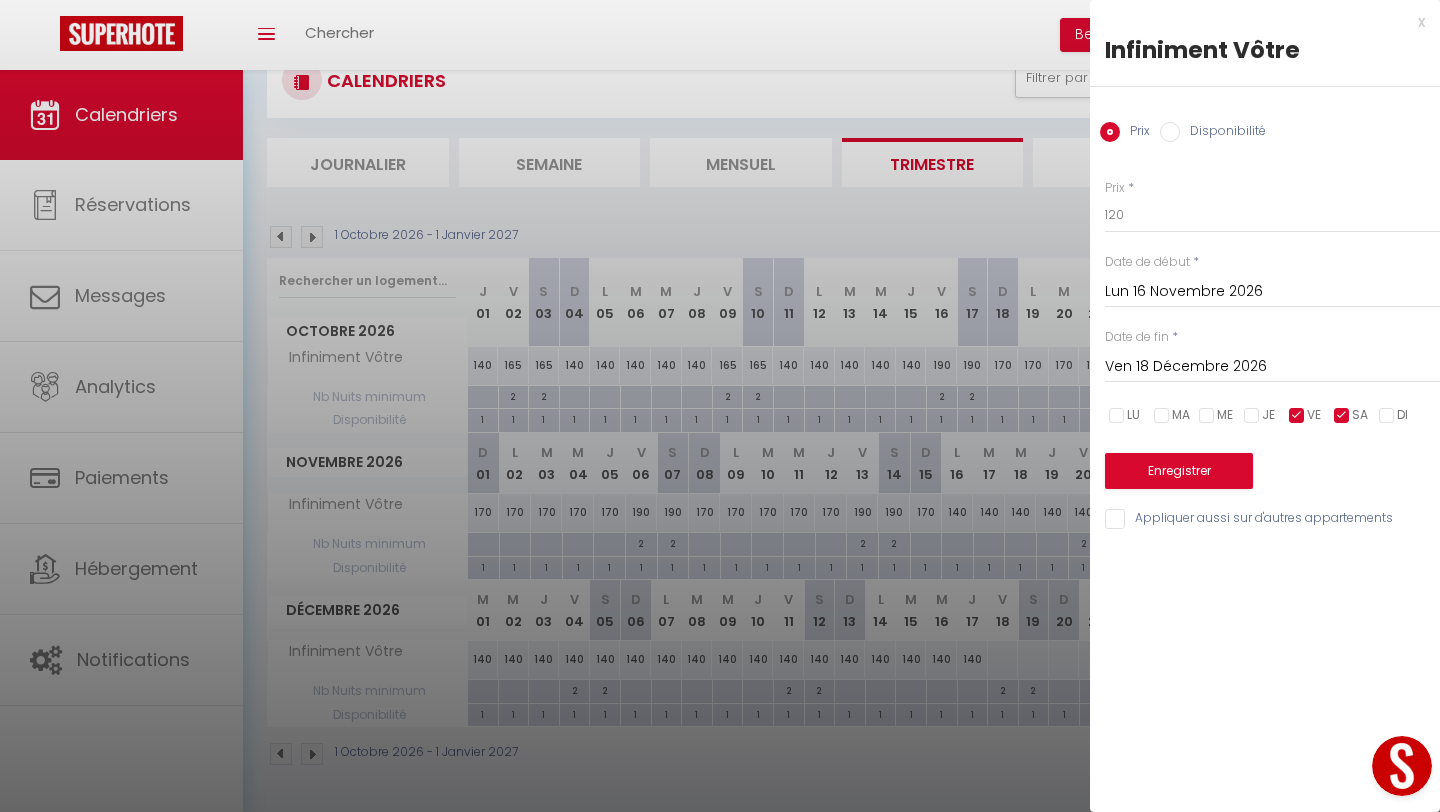 click at bounding box center (1297, 416) 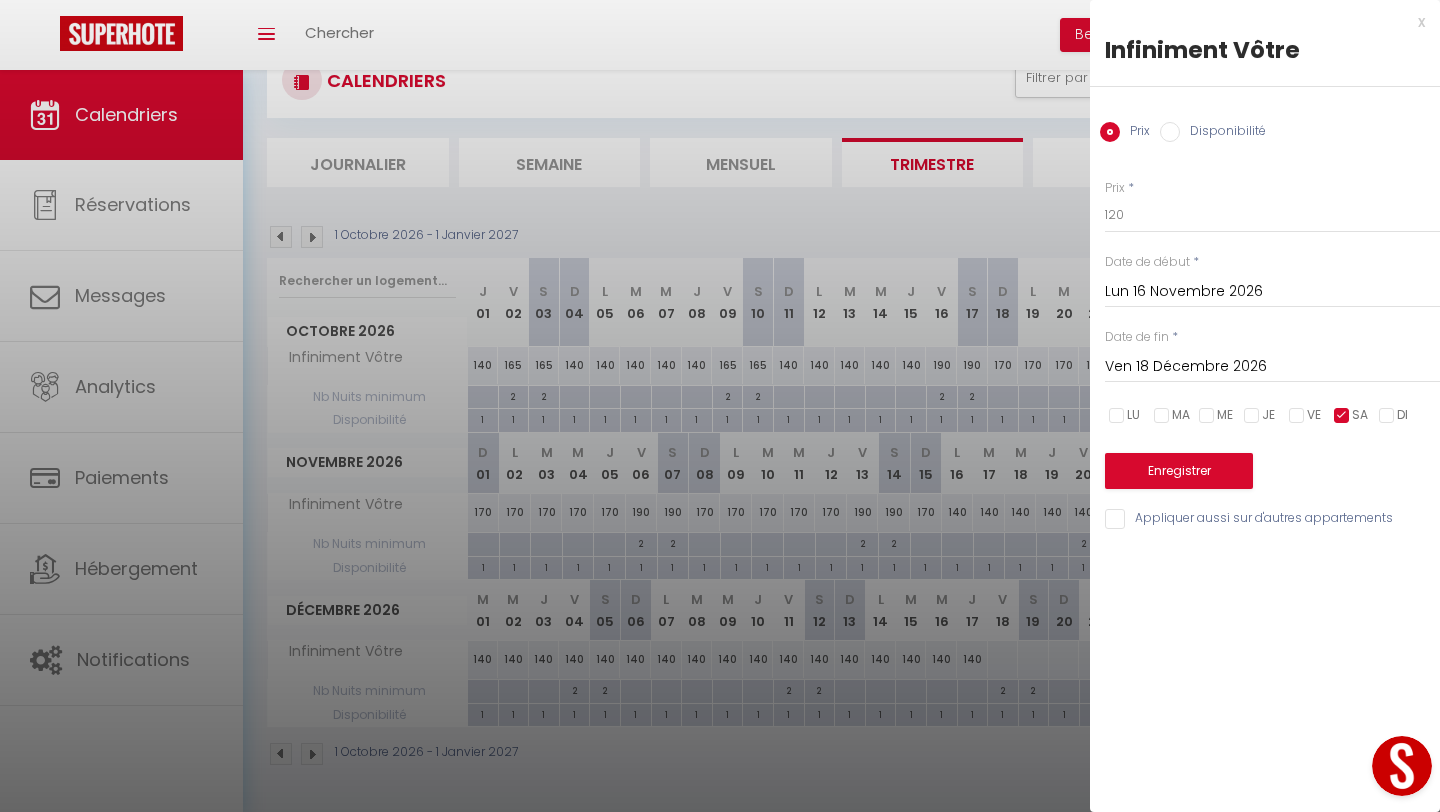 click at bounding box center [1342, 416] 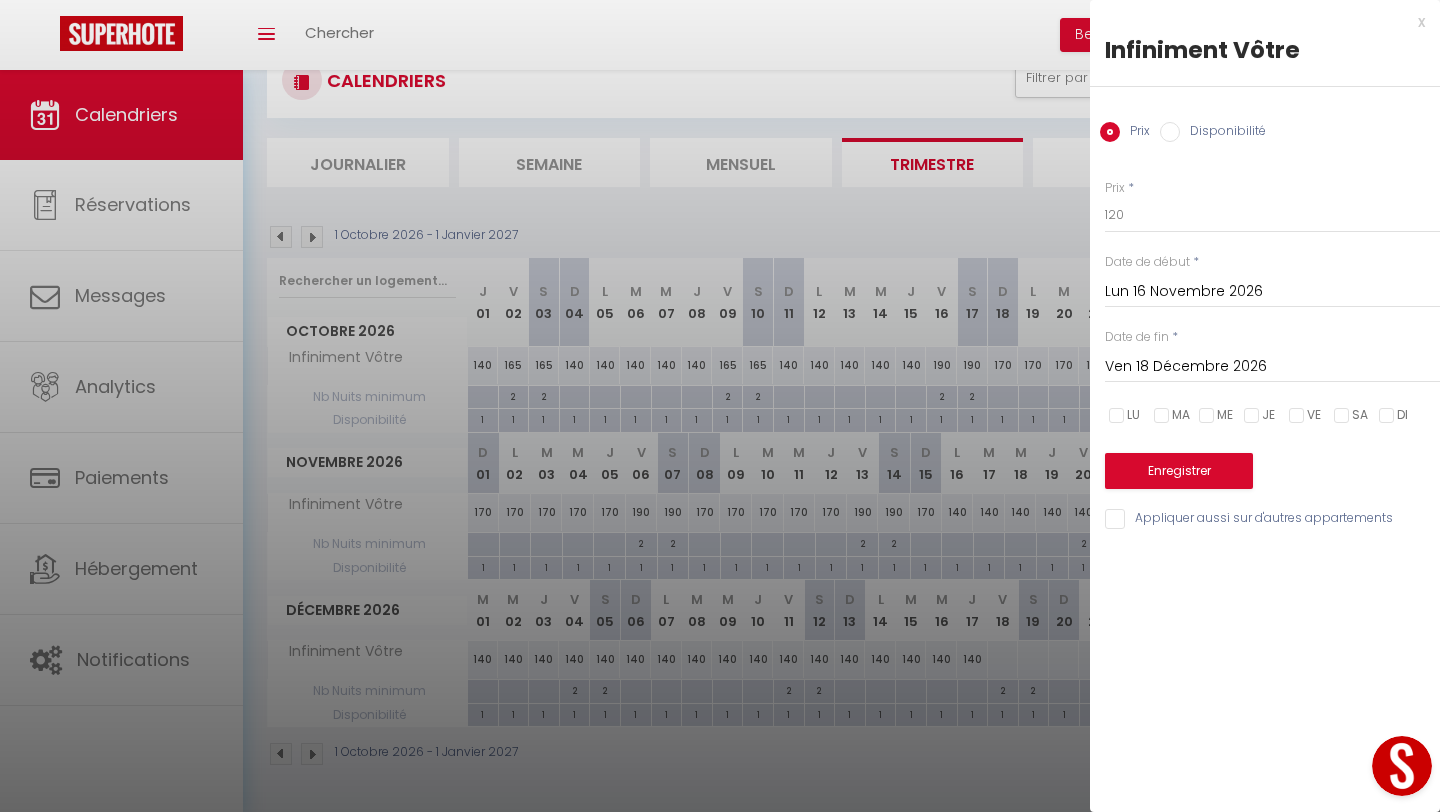 click at bounding box center (1387, 416) 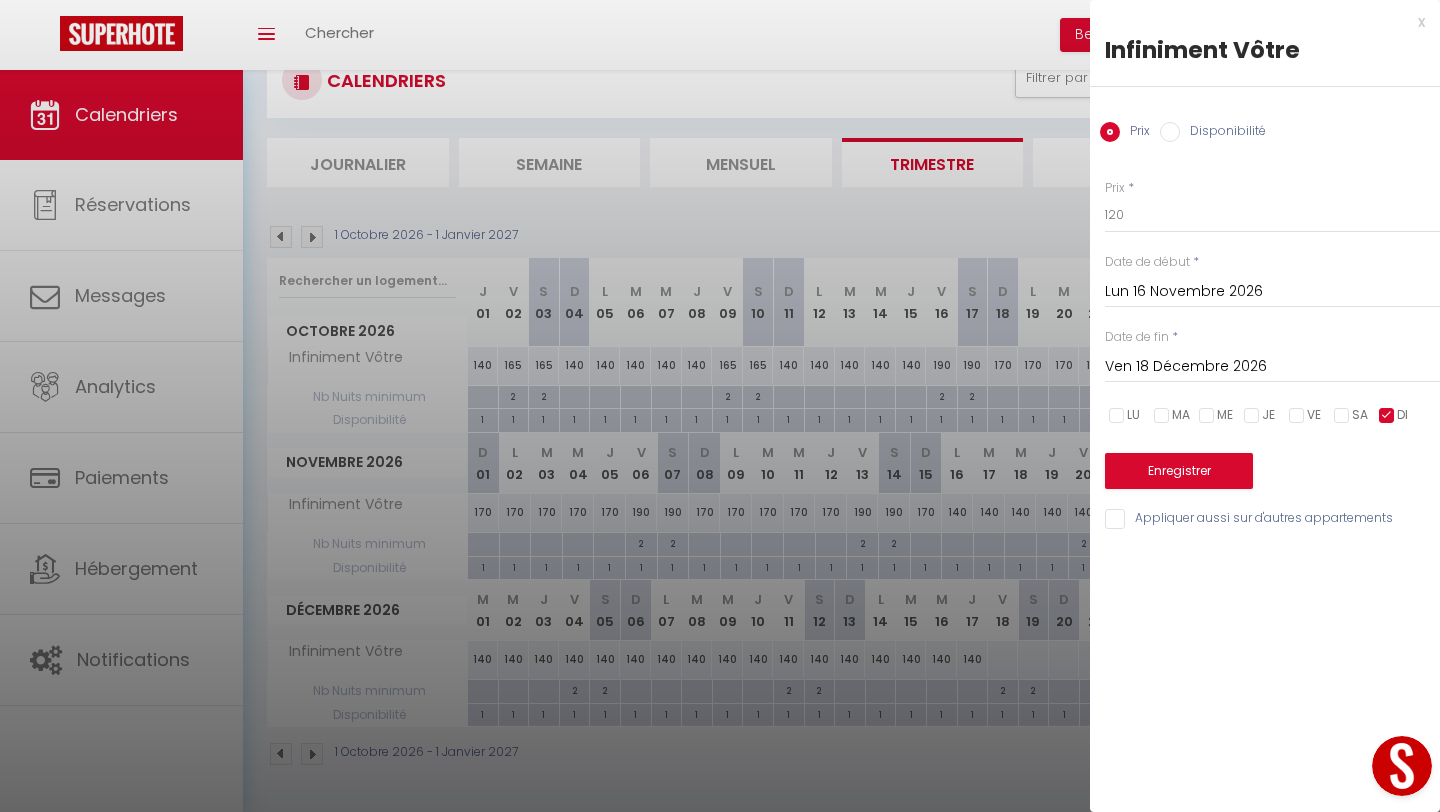 click at bounding box center [1252, 416] 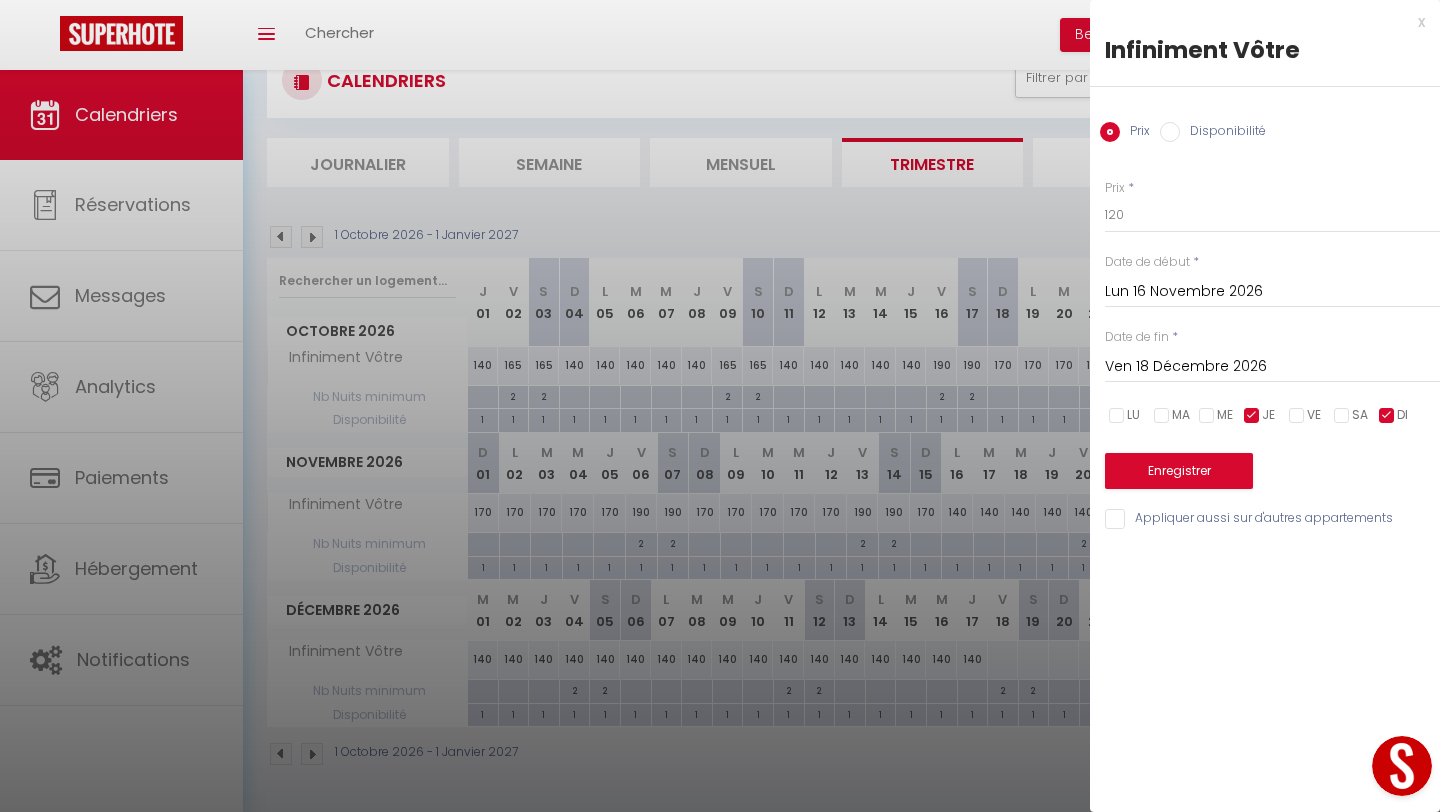 click at bounding box center (1207, 416) 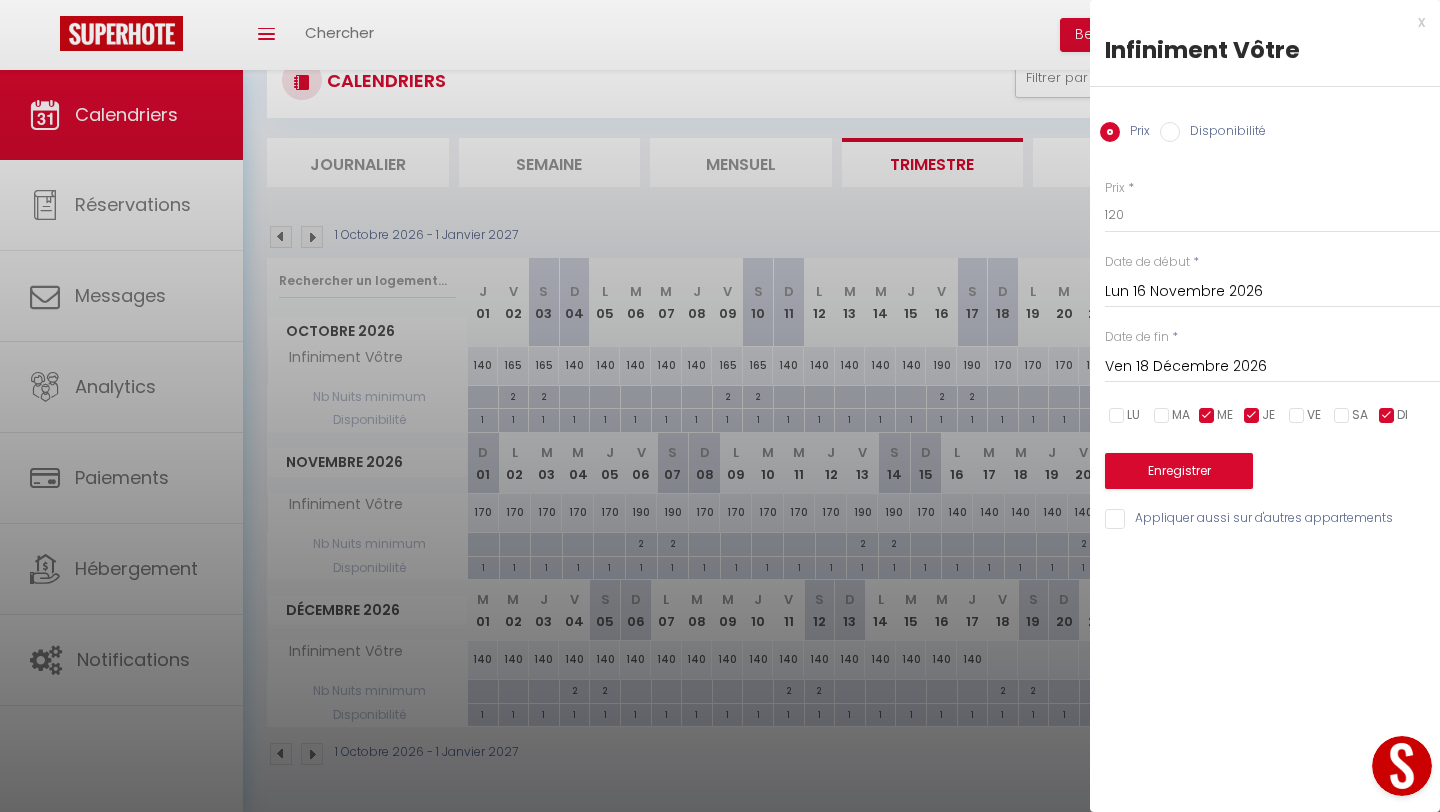 click at bounding box center [1162, 416] 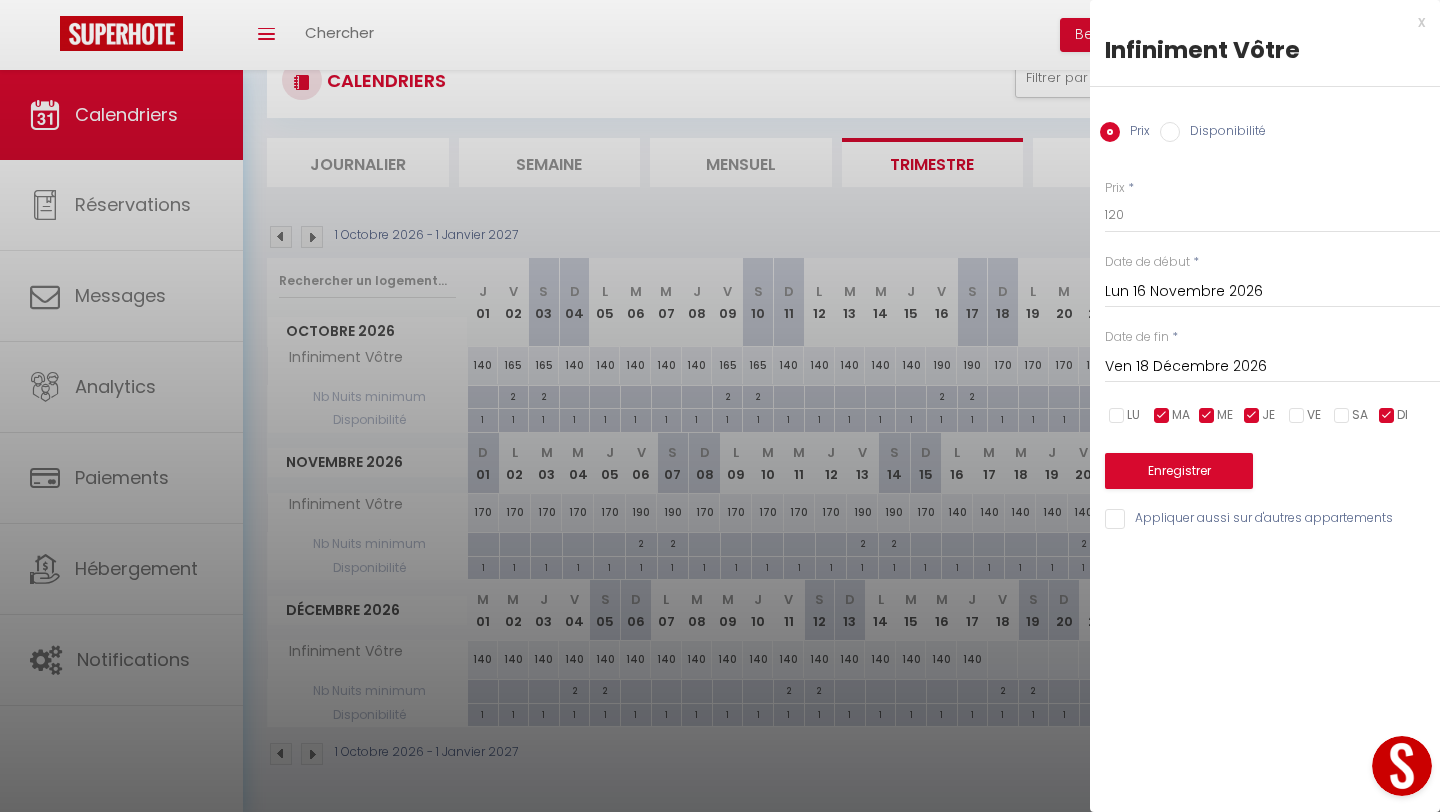 click at bounding box center (1117, 416) 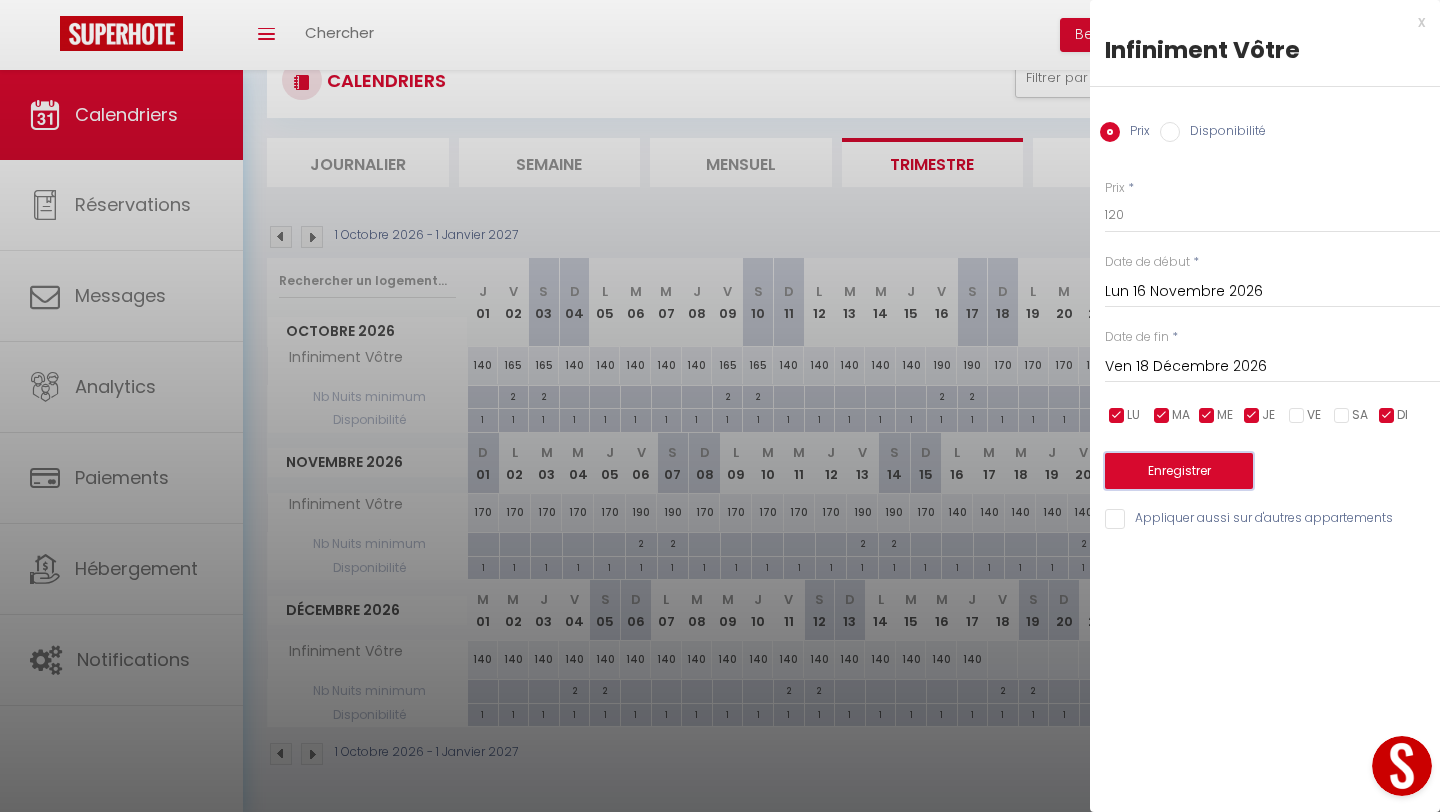 click on "Enregistrer" at bounding box center [1179, 471] 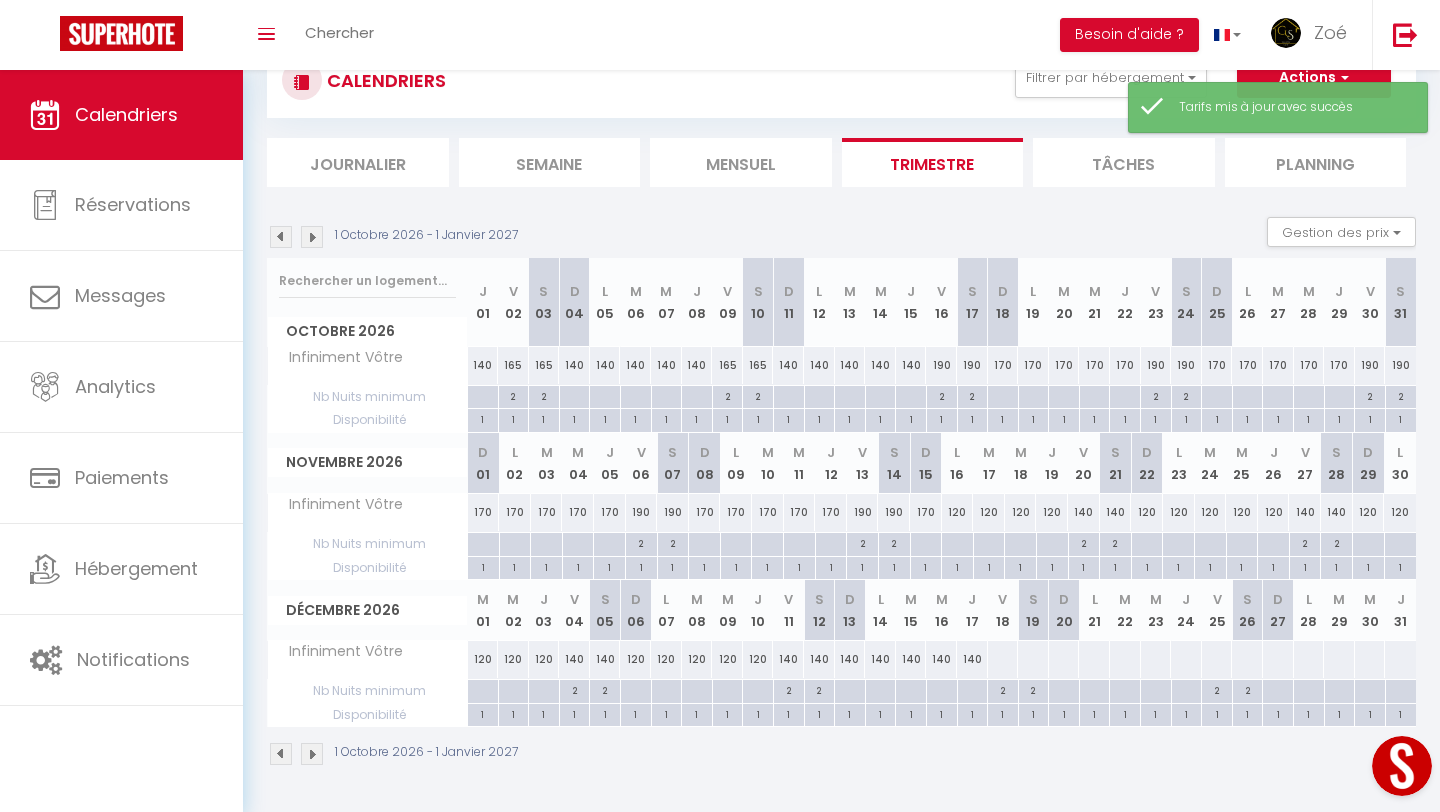 click on "140" at bounding box center (850, 659) 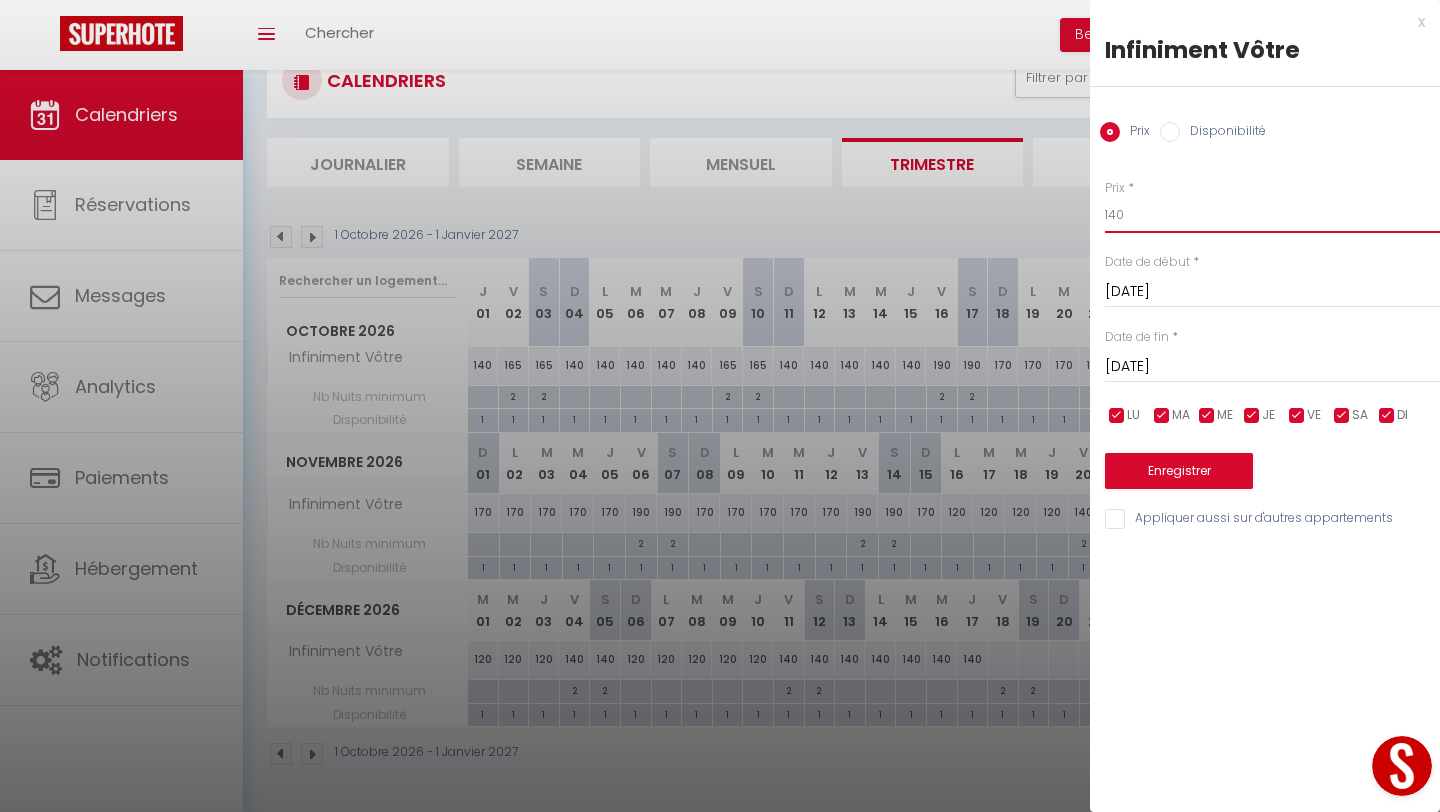 click on "140" at bounding box center [1272, 215] 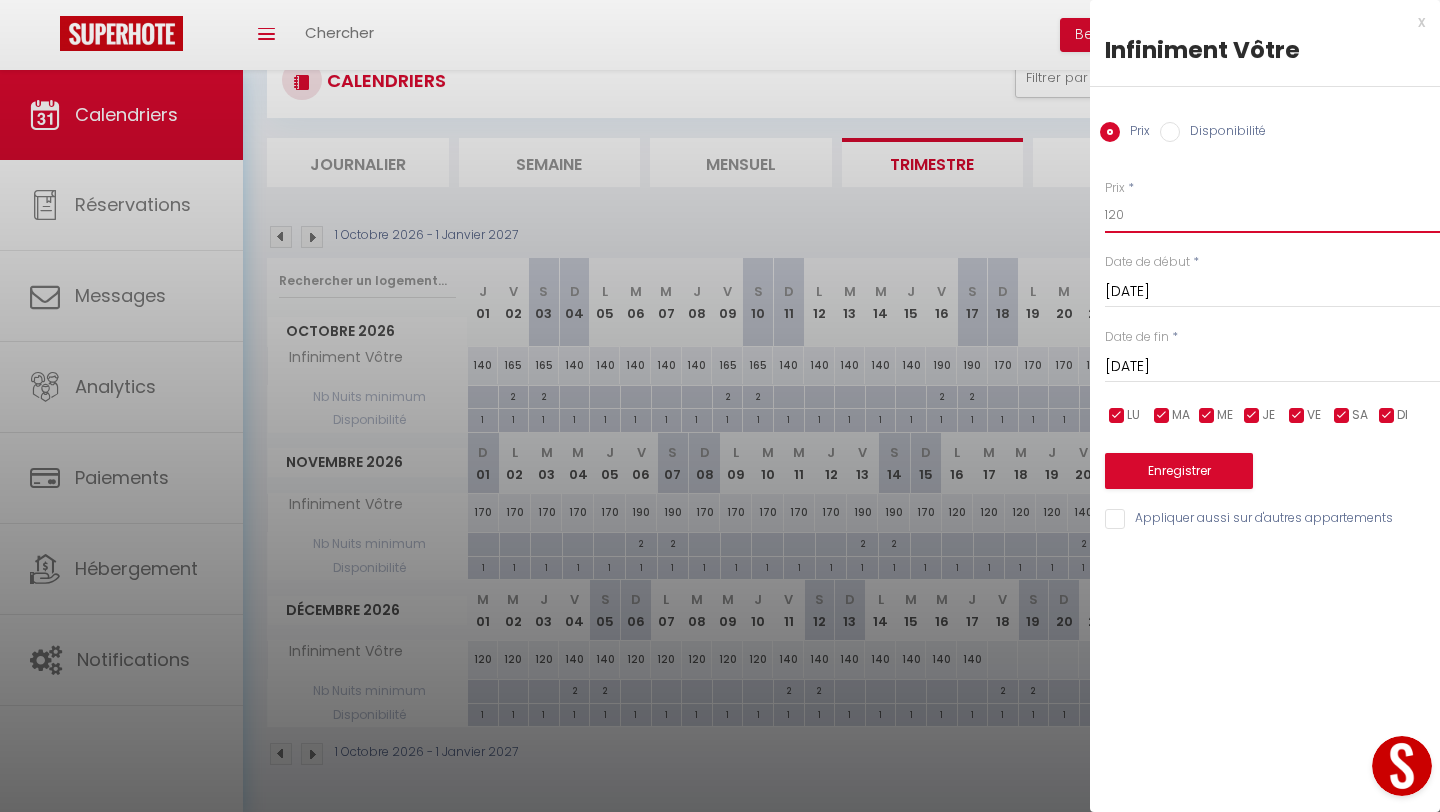 type on "120" 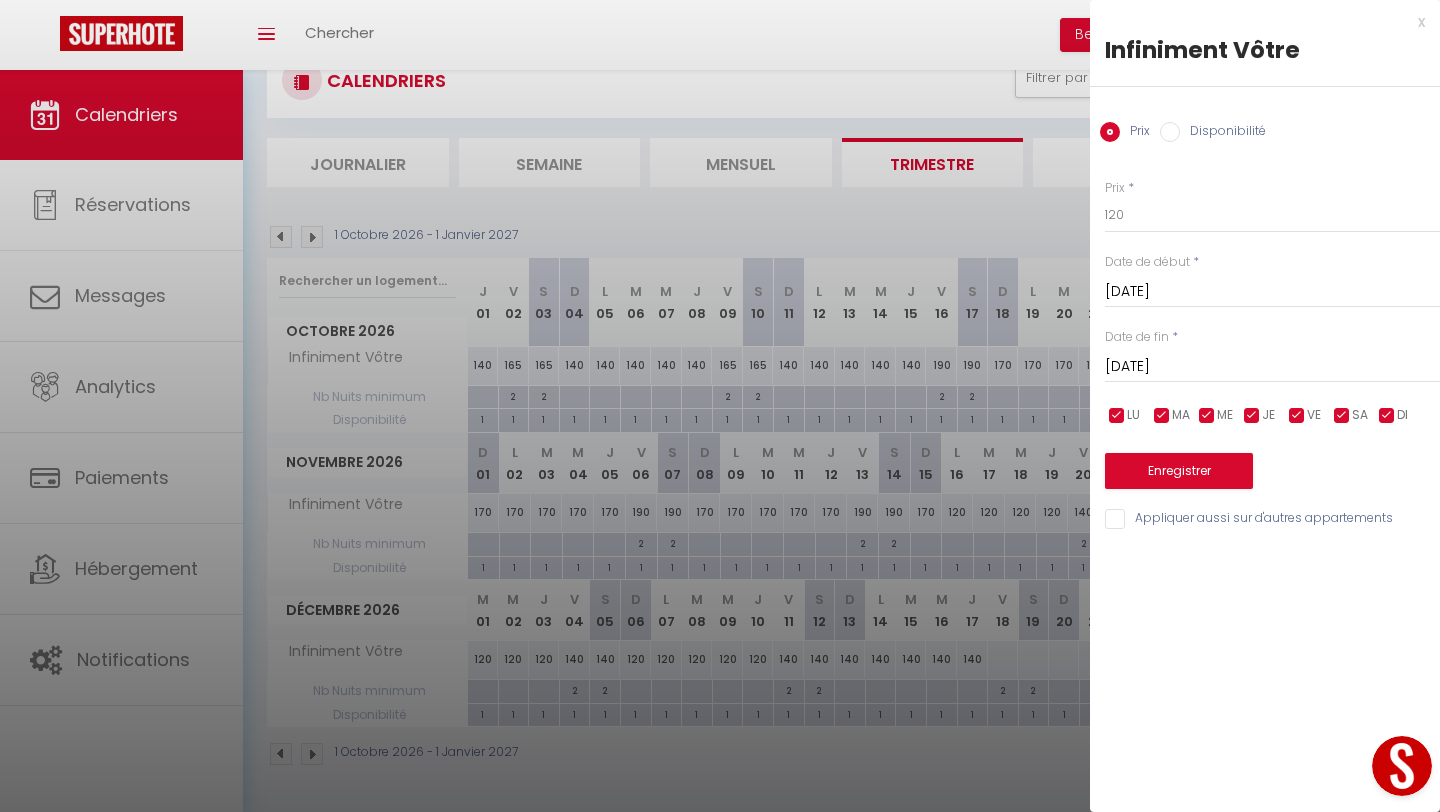 click on "Lun 14 Décembre 2026" at bounding box center [1272, 367] 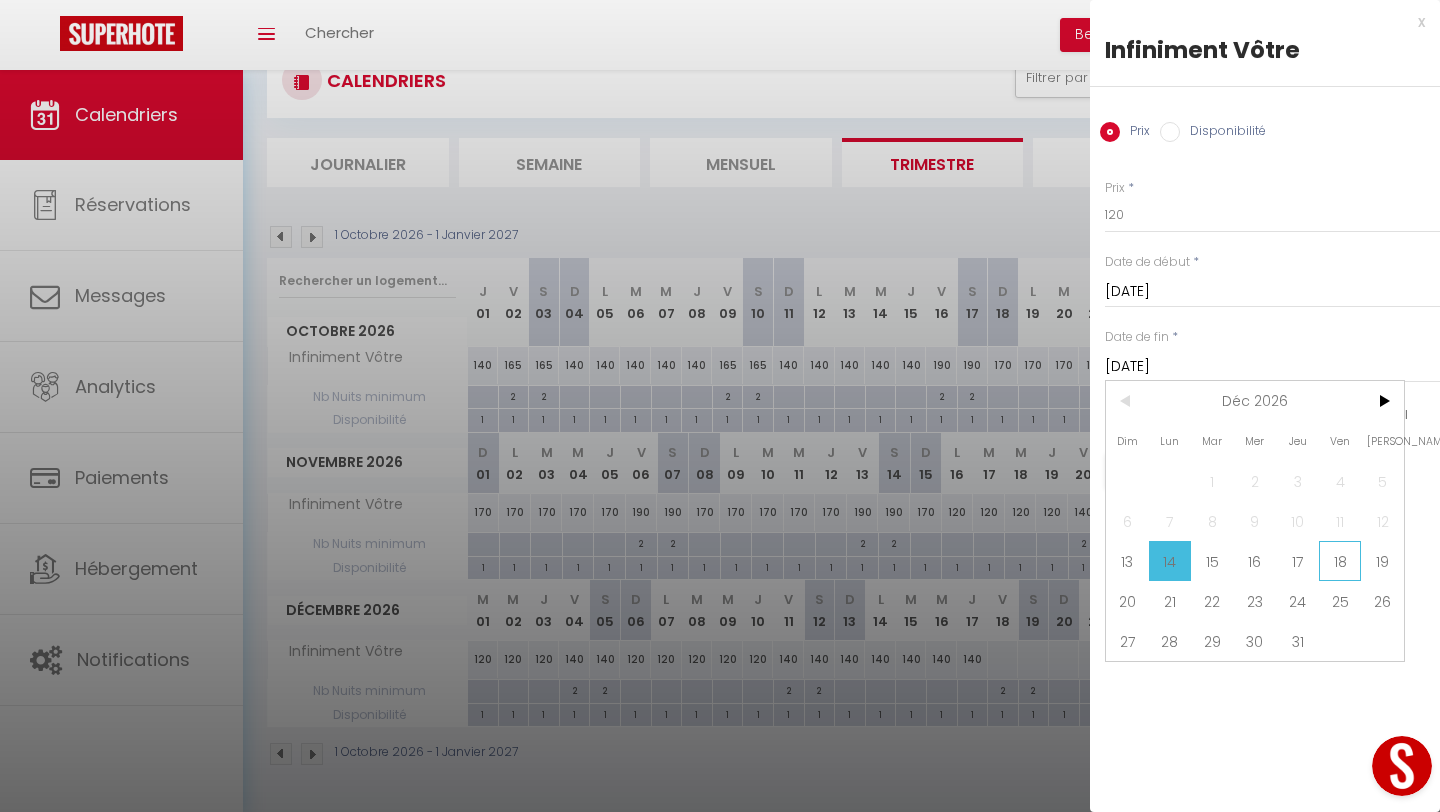 click on "18" at bounding box center (1340, 561) 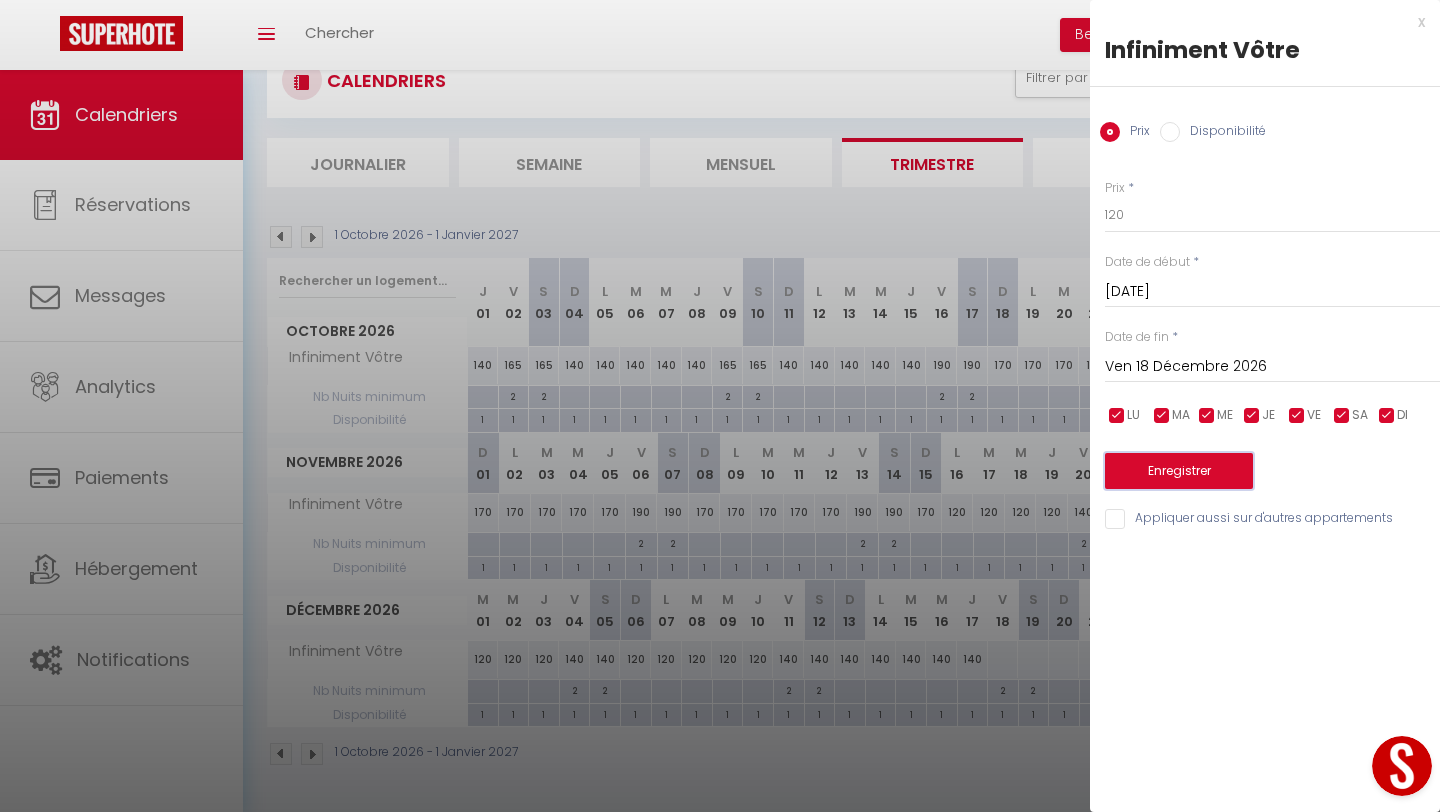 click on "Enregistrer" at bounding box center (1179, 471) 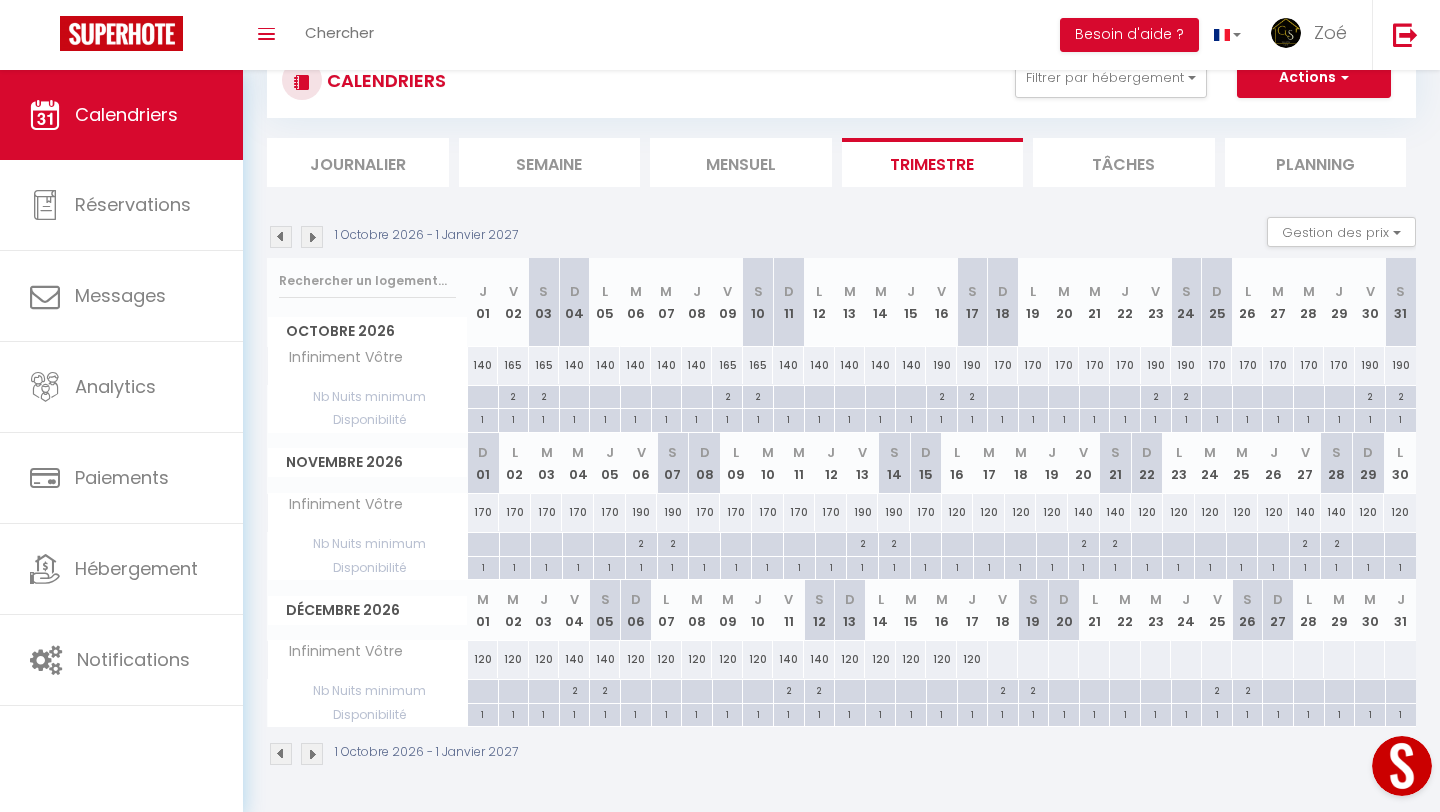 click at bounding box center [1003, 659] 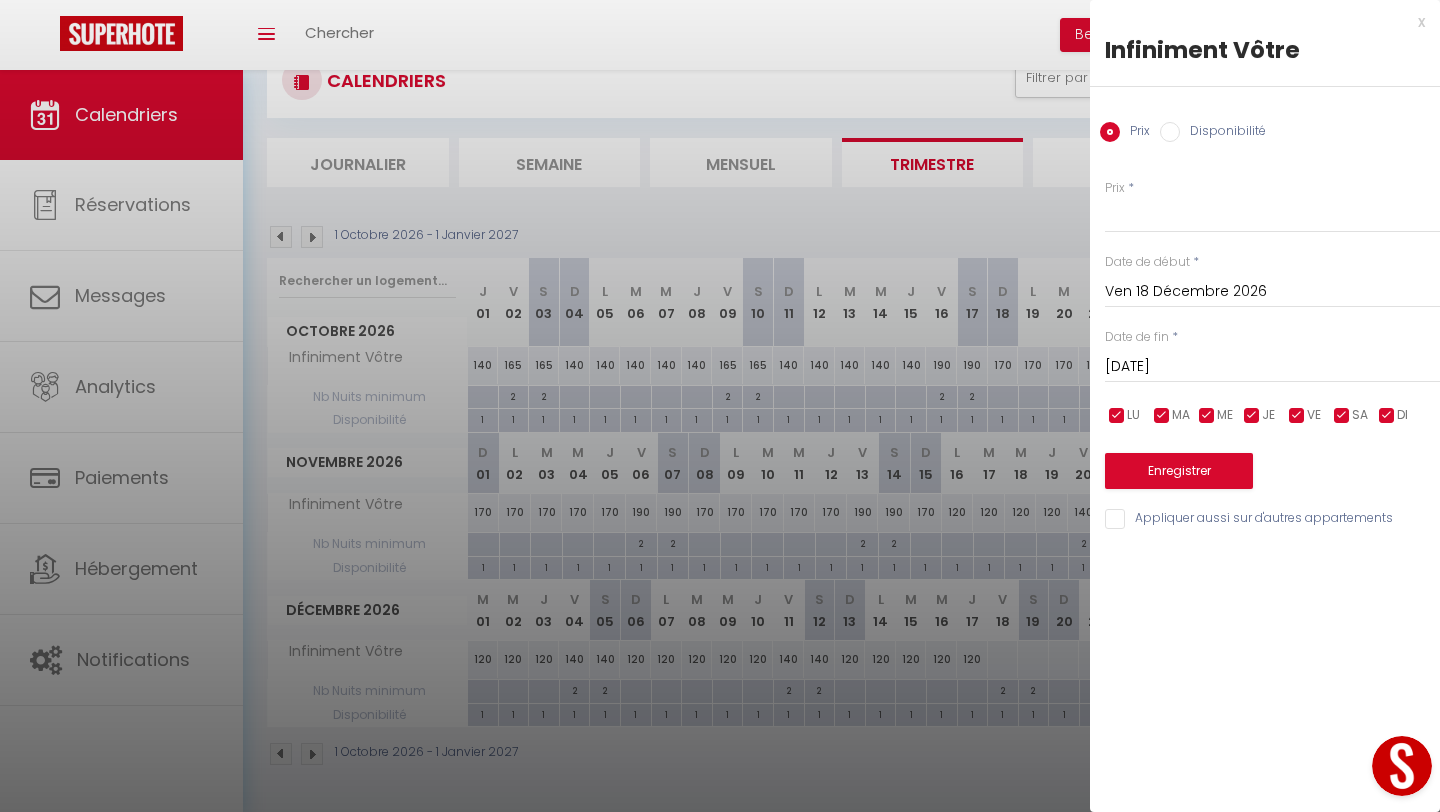click on "Sam 19 Décembre 2026" at bounding box center [1272, 367] 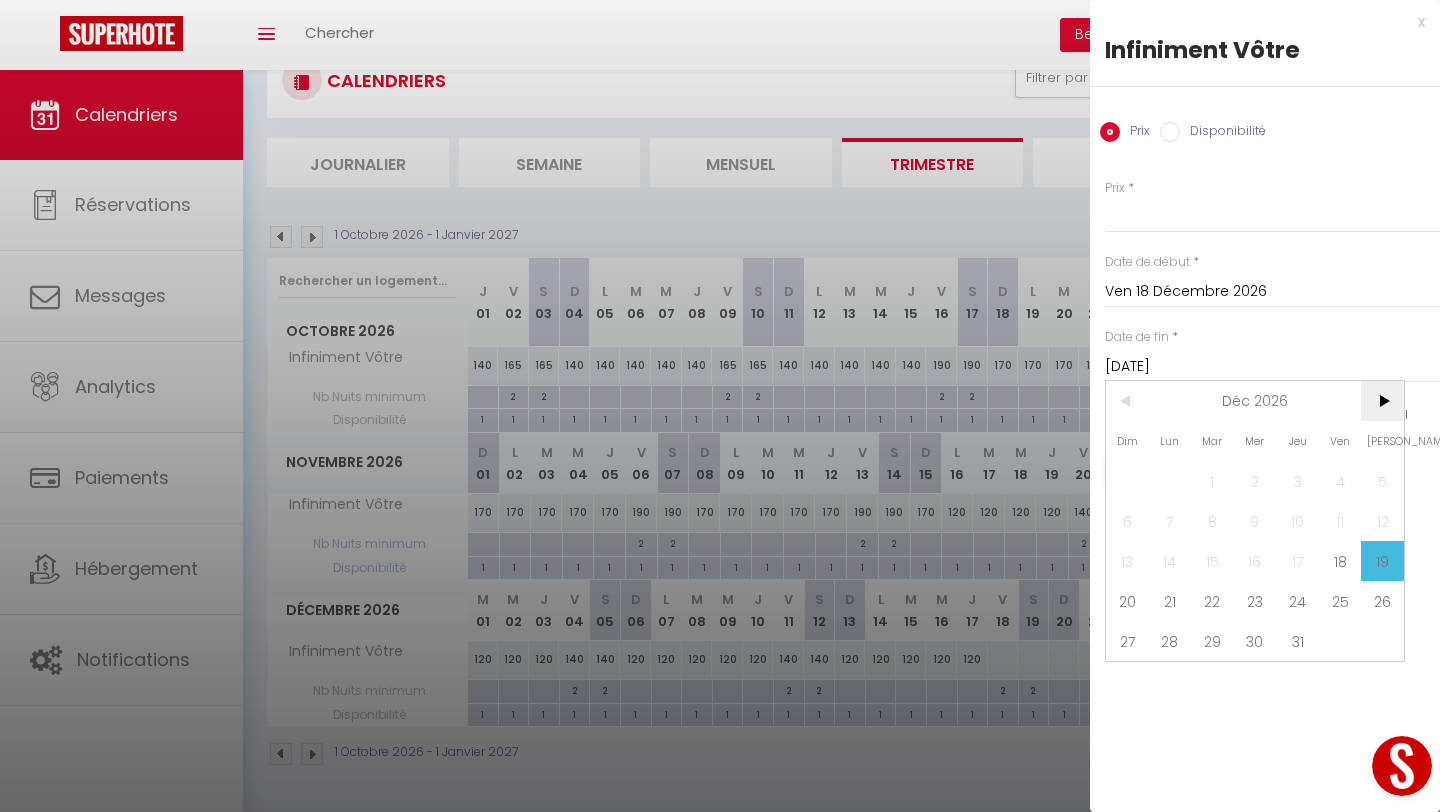 click on ">" at bounding box center [1382, 401] 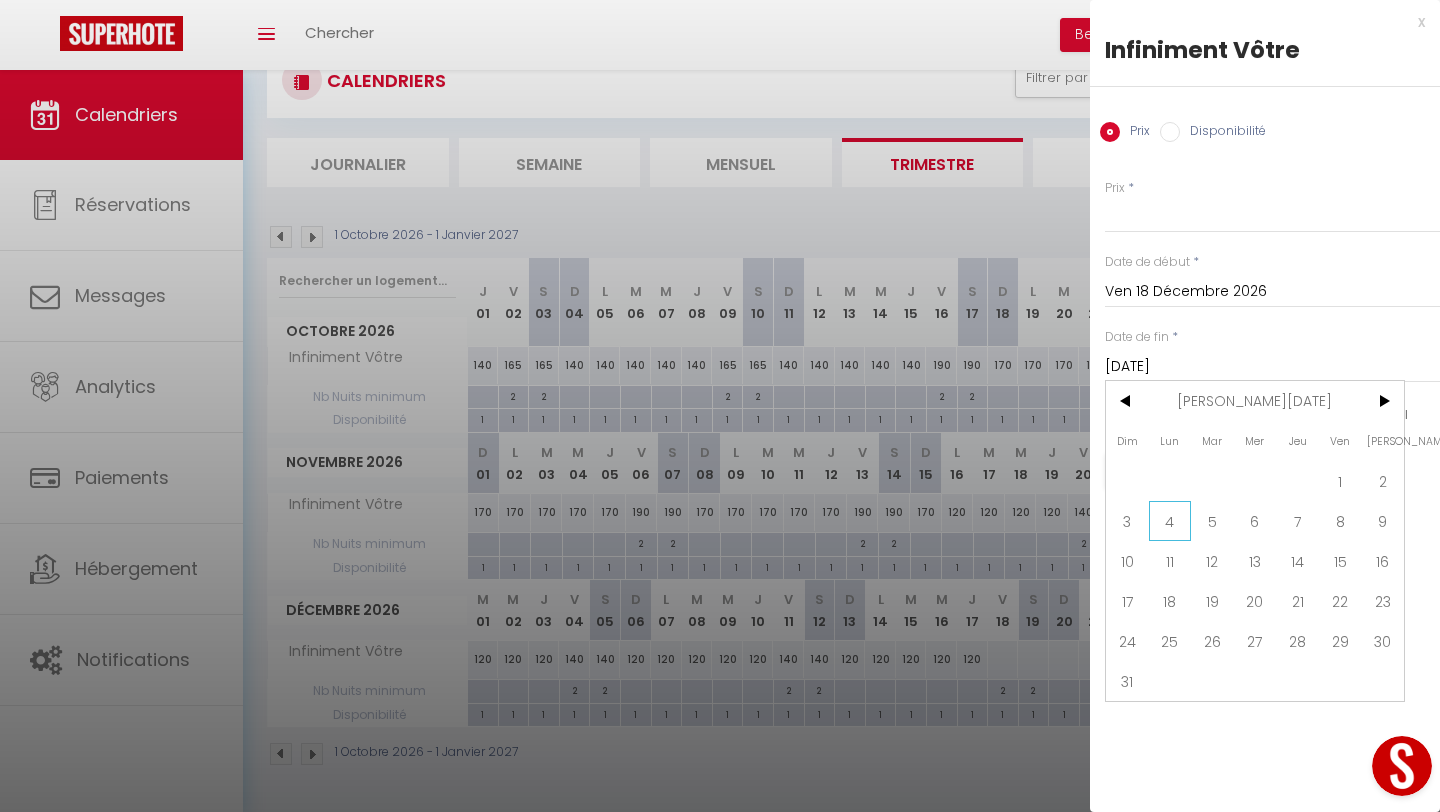 click on "4" at bounding box center [1170, 521] 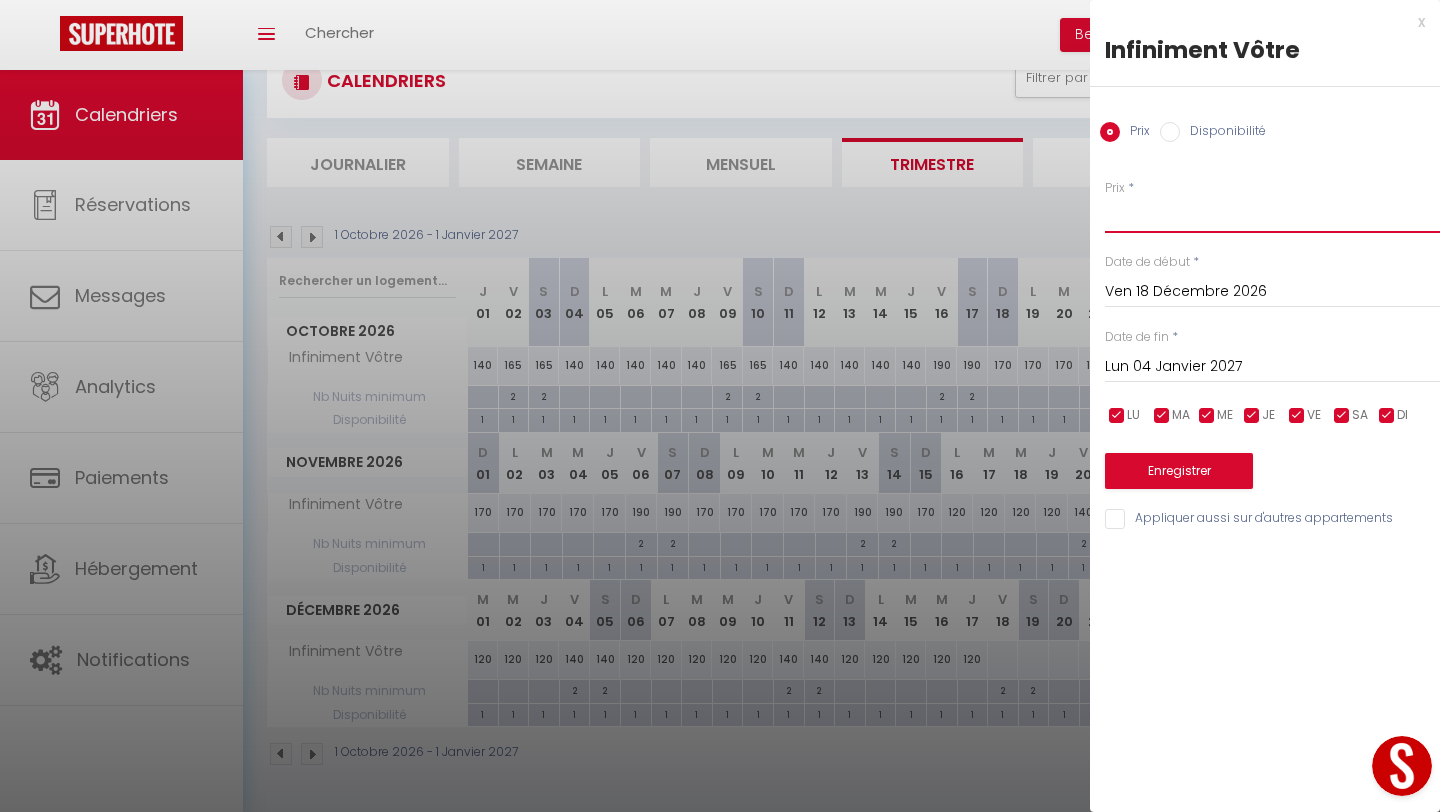 click on "Prix" at bounding box center [1272, 215] 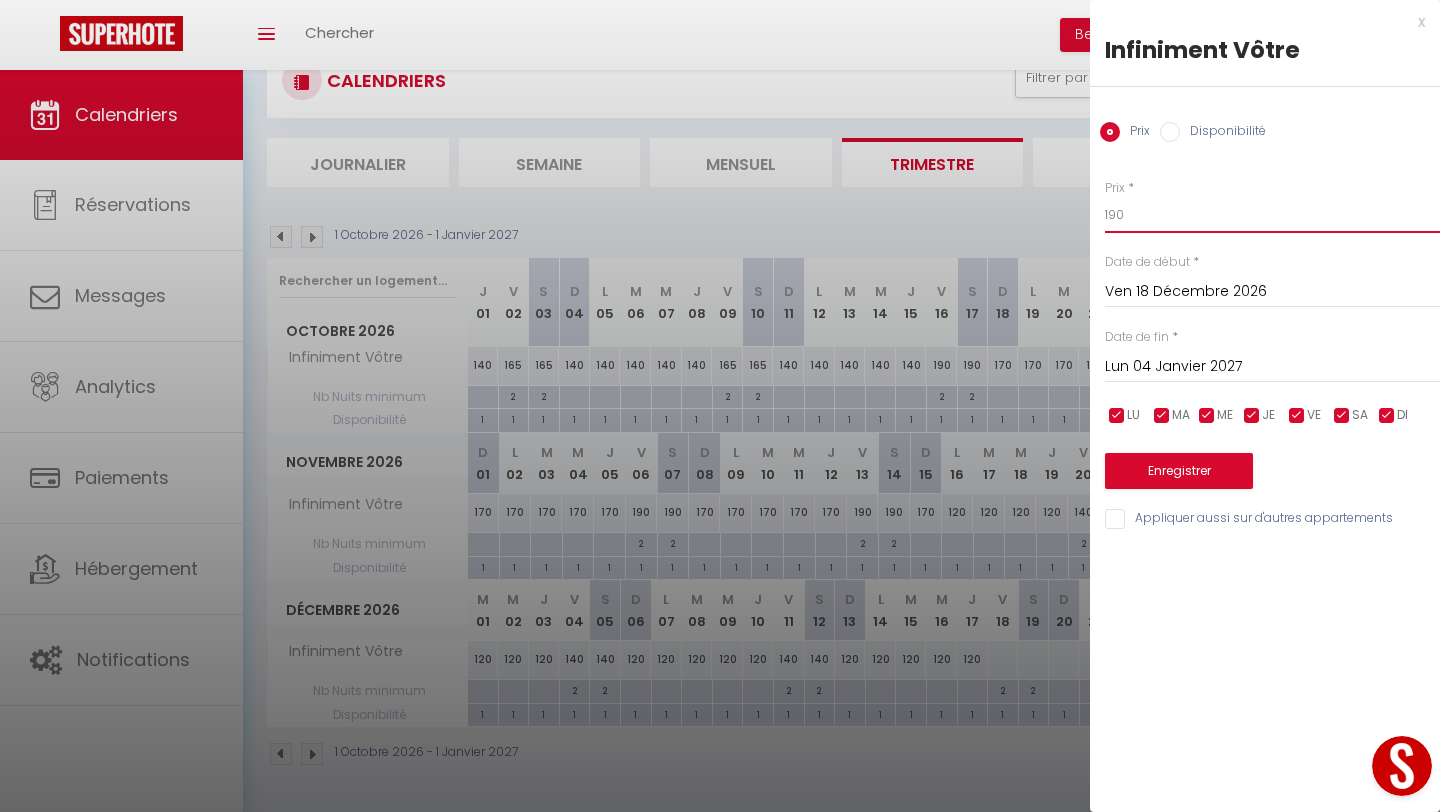 type on "190" 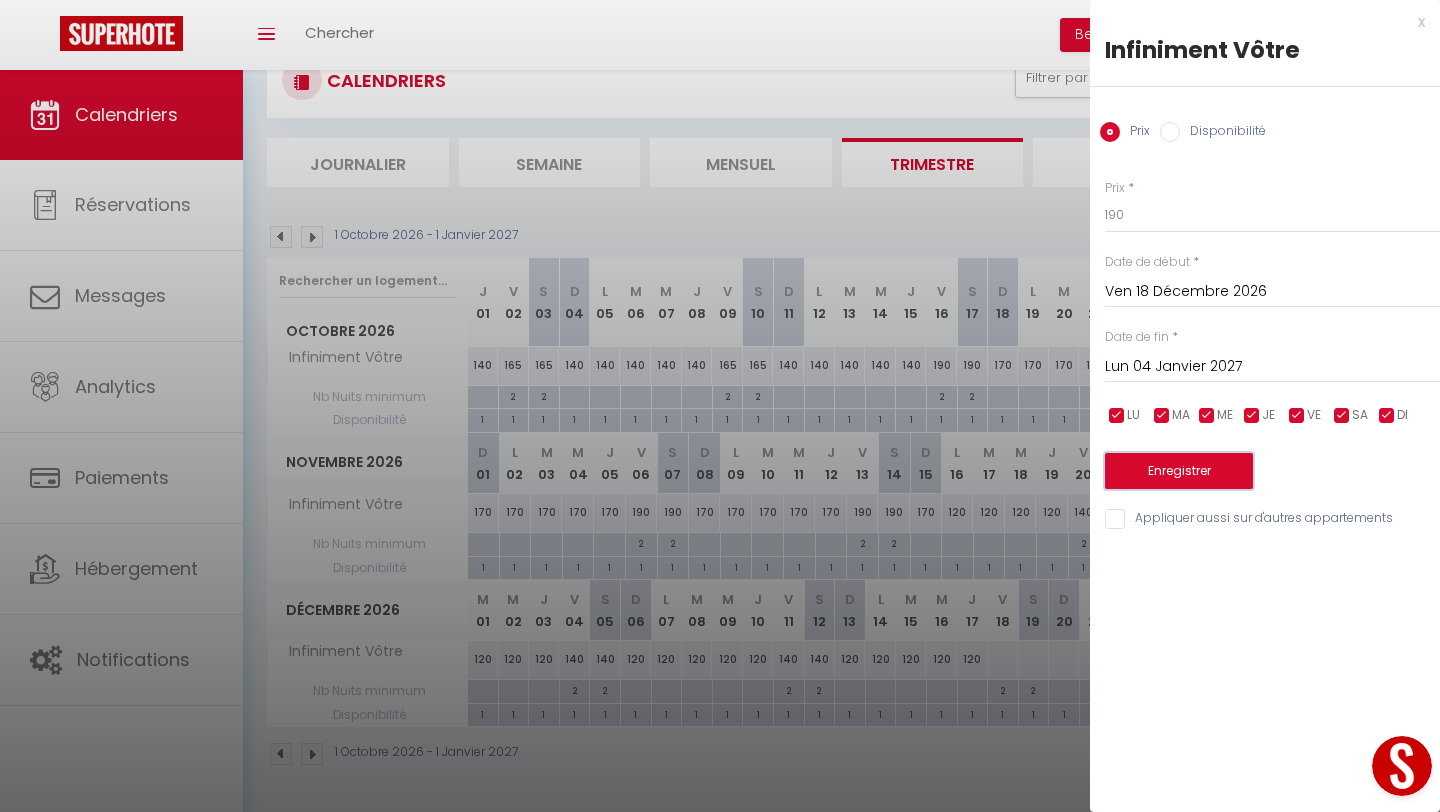 click on "Enregistrer" at bounding box center (1179, 471) 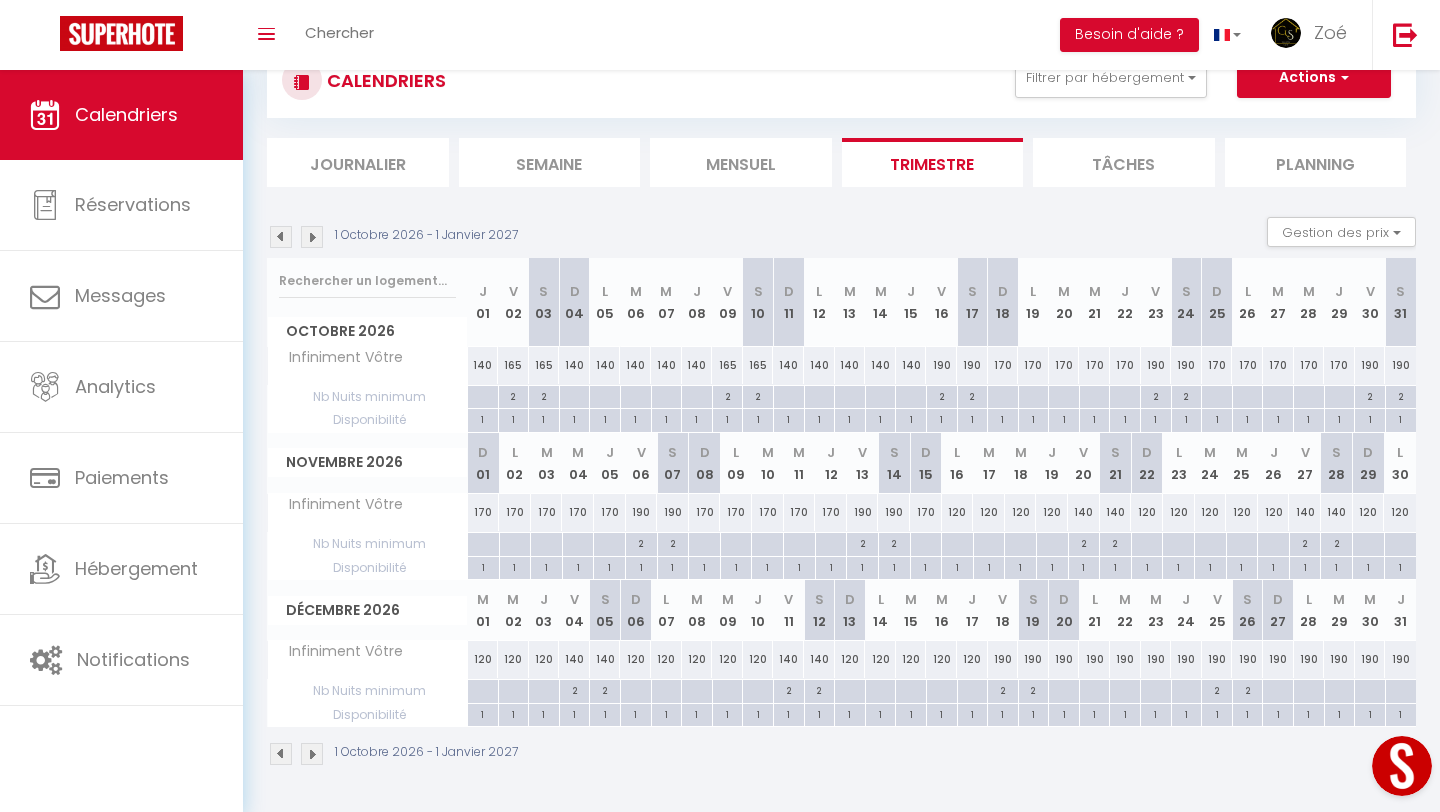 click on "2" at bounding box center [1003, 689] 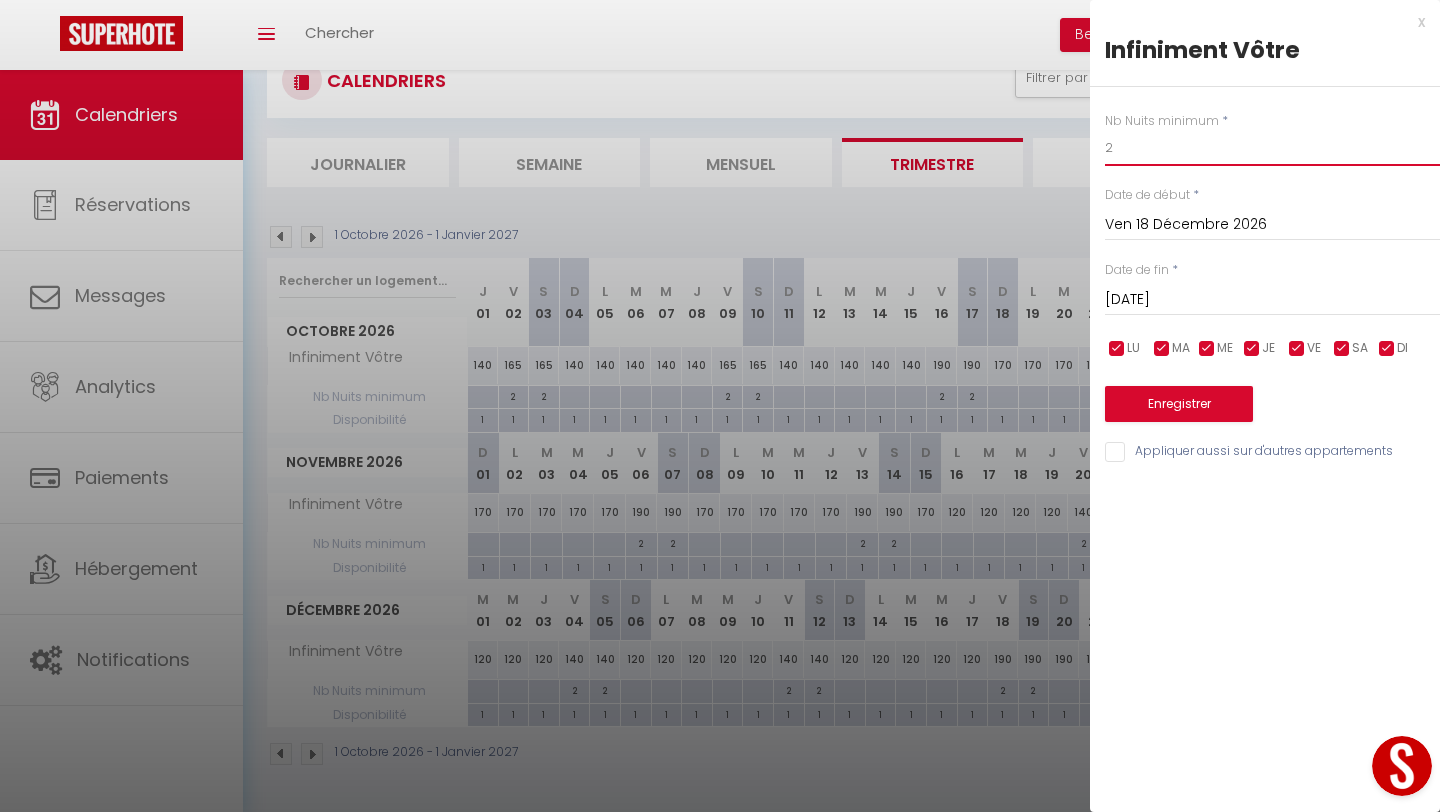 click on "2" at bounding box center (1272, 148) 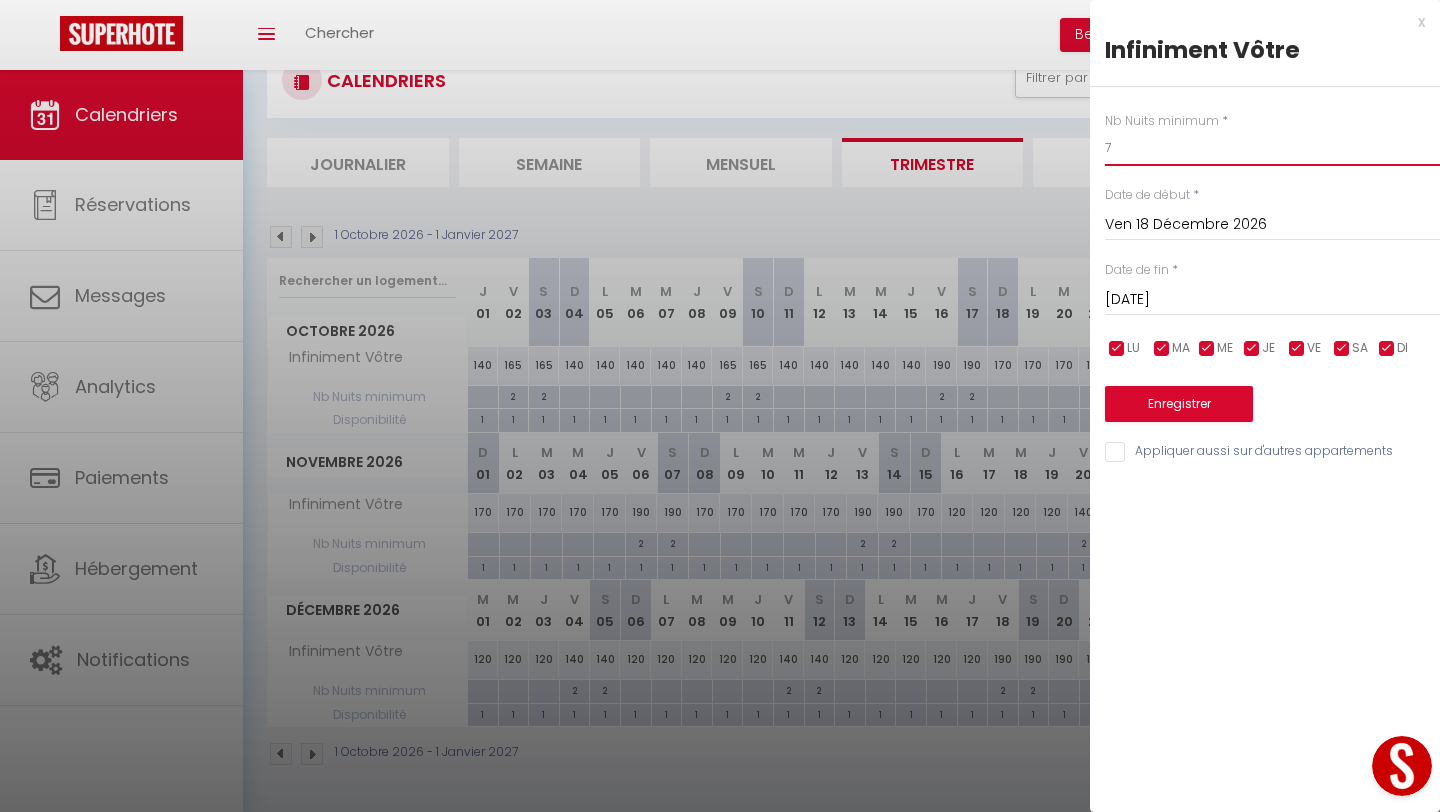 type on "7" 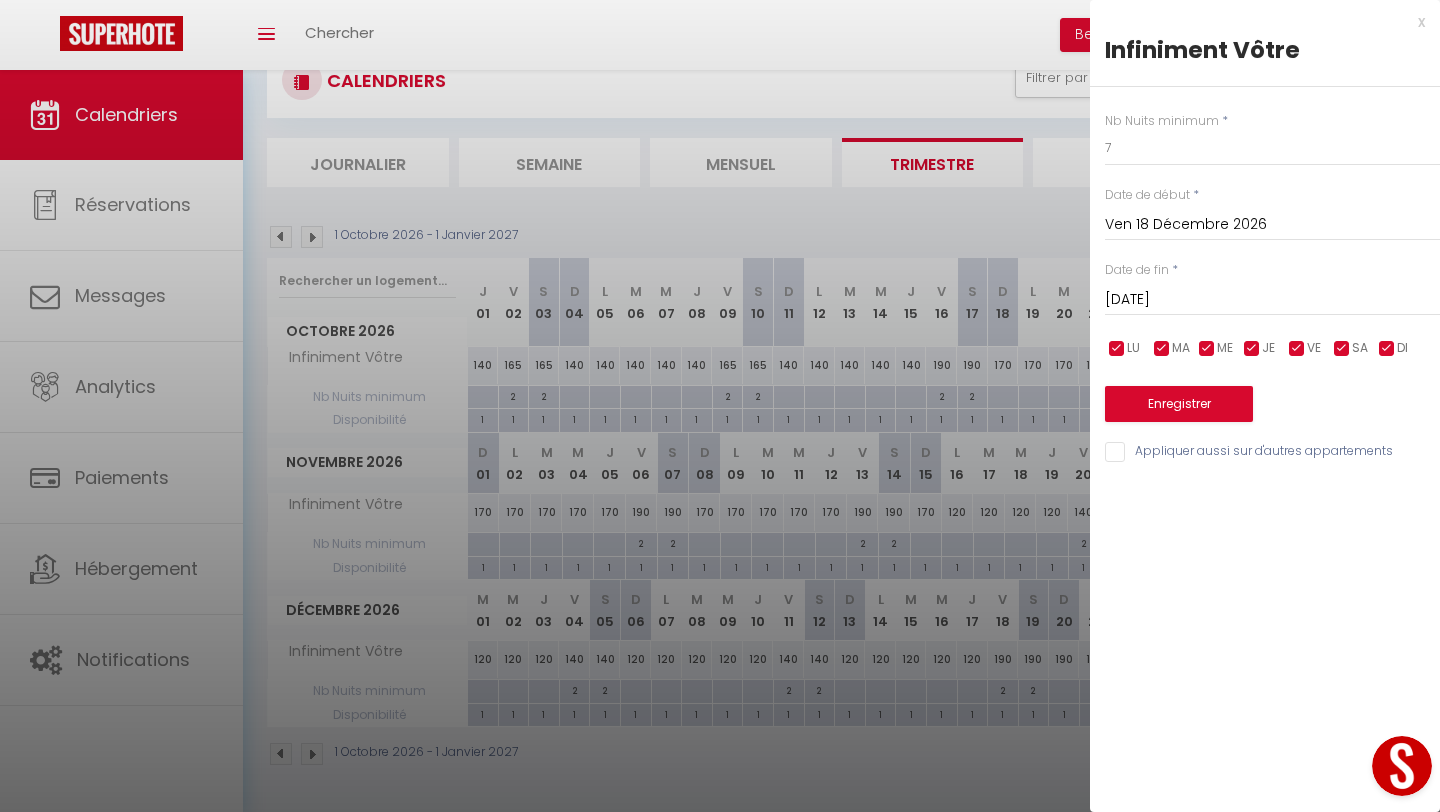 click on "Sam 19 Décembre 2026         <   Déc 2026   >   Dim Lun Mar Mer Jeu Ven Sam   1 2 3 4 5 6 7 8 9 10 11 12 13 14 15 16 17 18 19 20 21 22 23 24 25 26 27 28 29 30 31     <   2026   >   Janvier Février Mars Avril Mai Juin Juillet Août Septembre Octobre Novembre Décembre     <   2020 - 2029   >   2020 2021 2022 2023 2024 2025 2026 2027 2028 2029" at bounding box center (1272, 298) 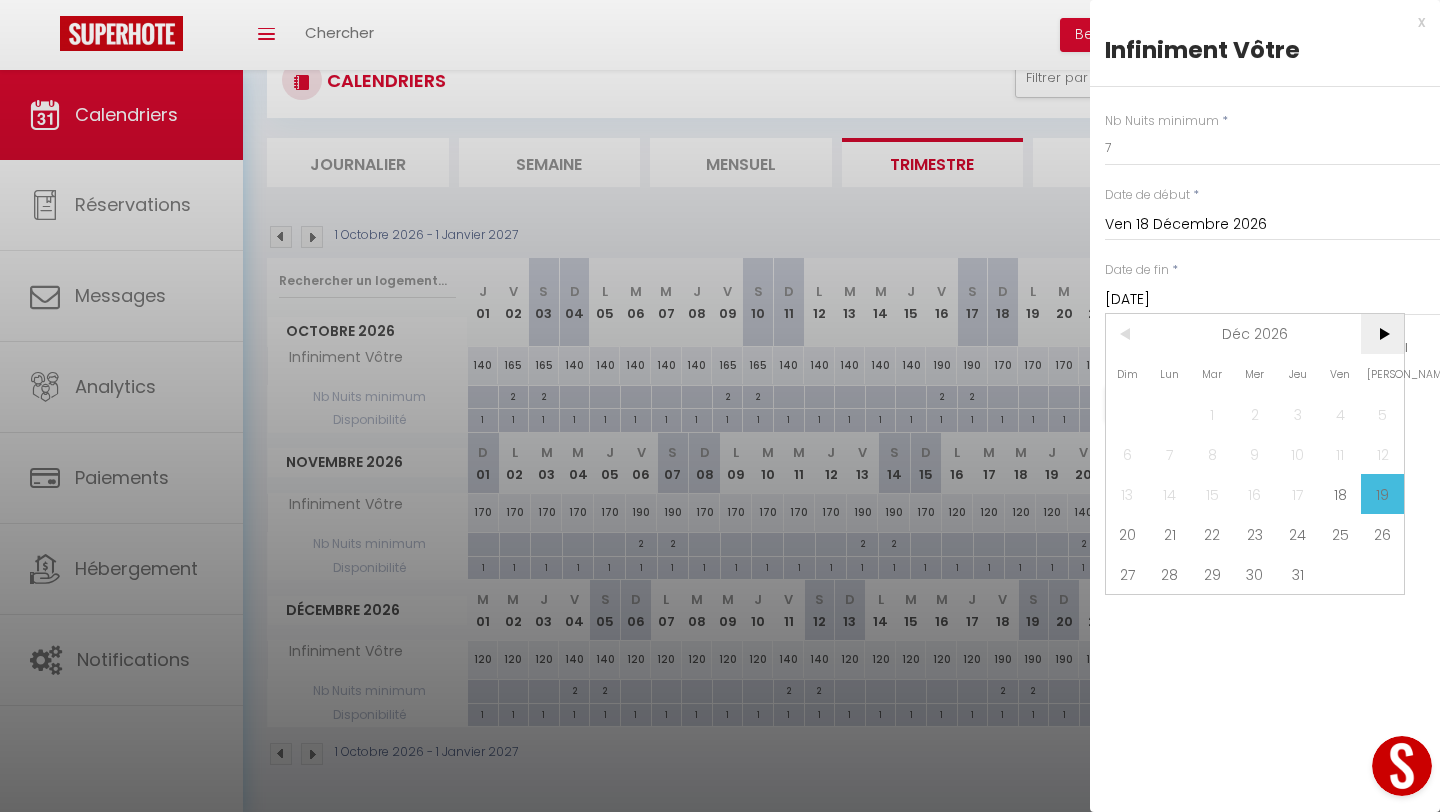 click on ">" at bounding box center (1382, 334) 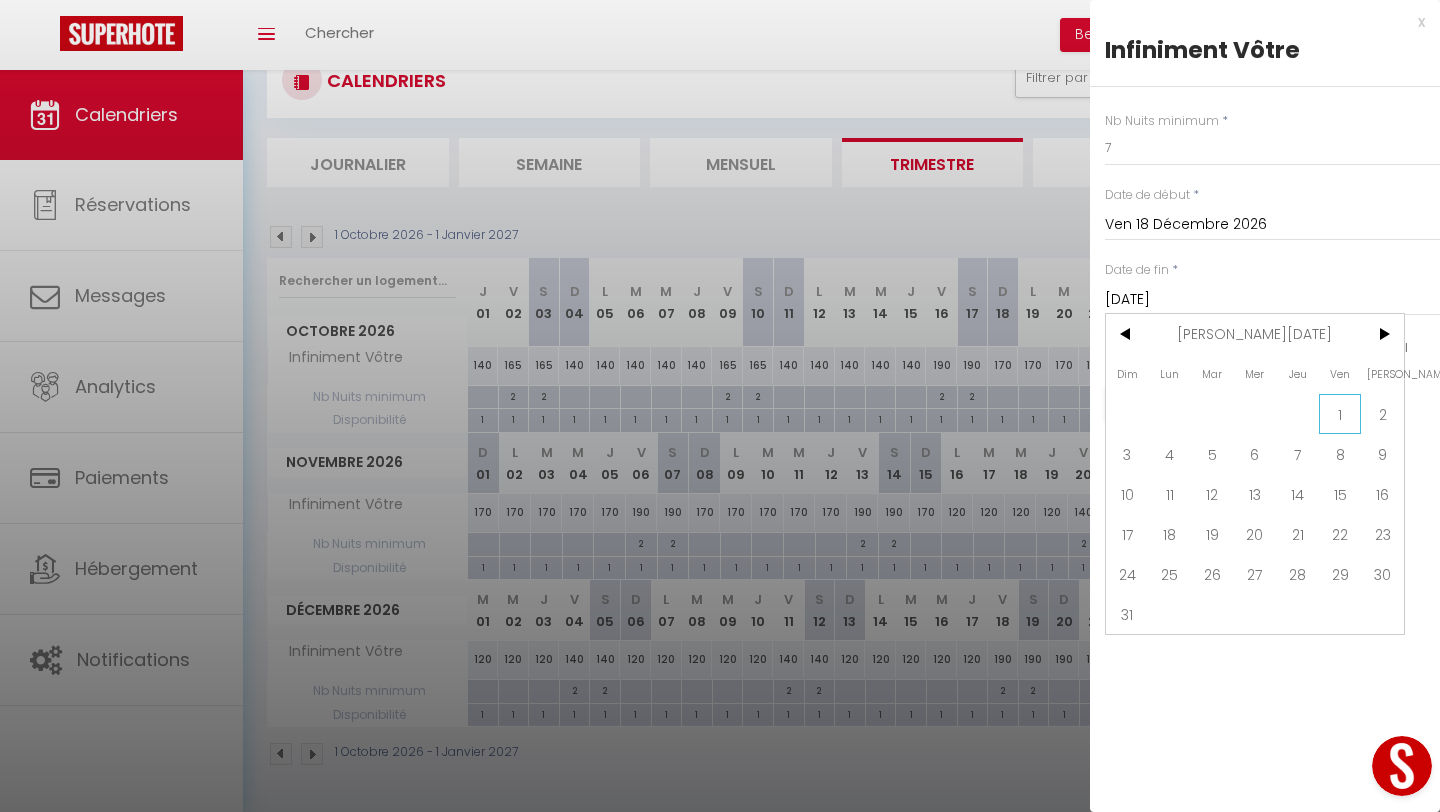 click on "1" at bounding box center (1340, 414) 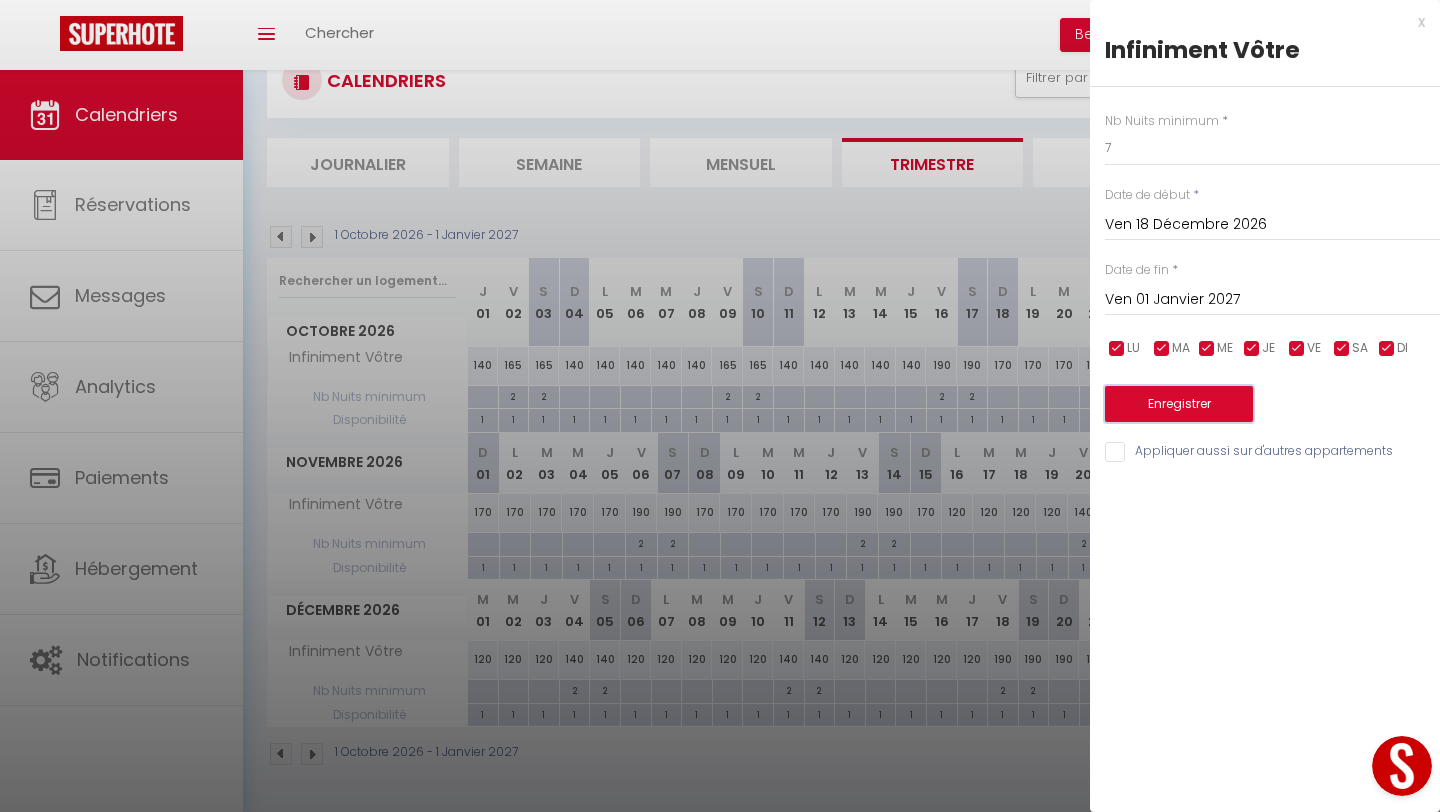 click on "Enregistrer" at bounding box center [1179, 404] 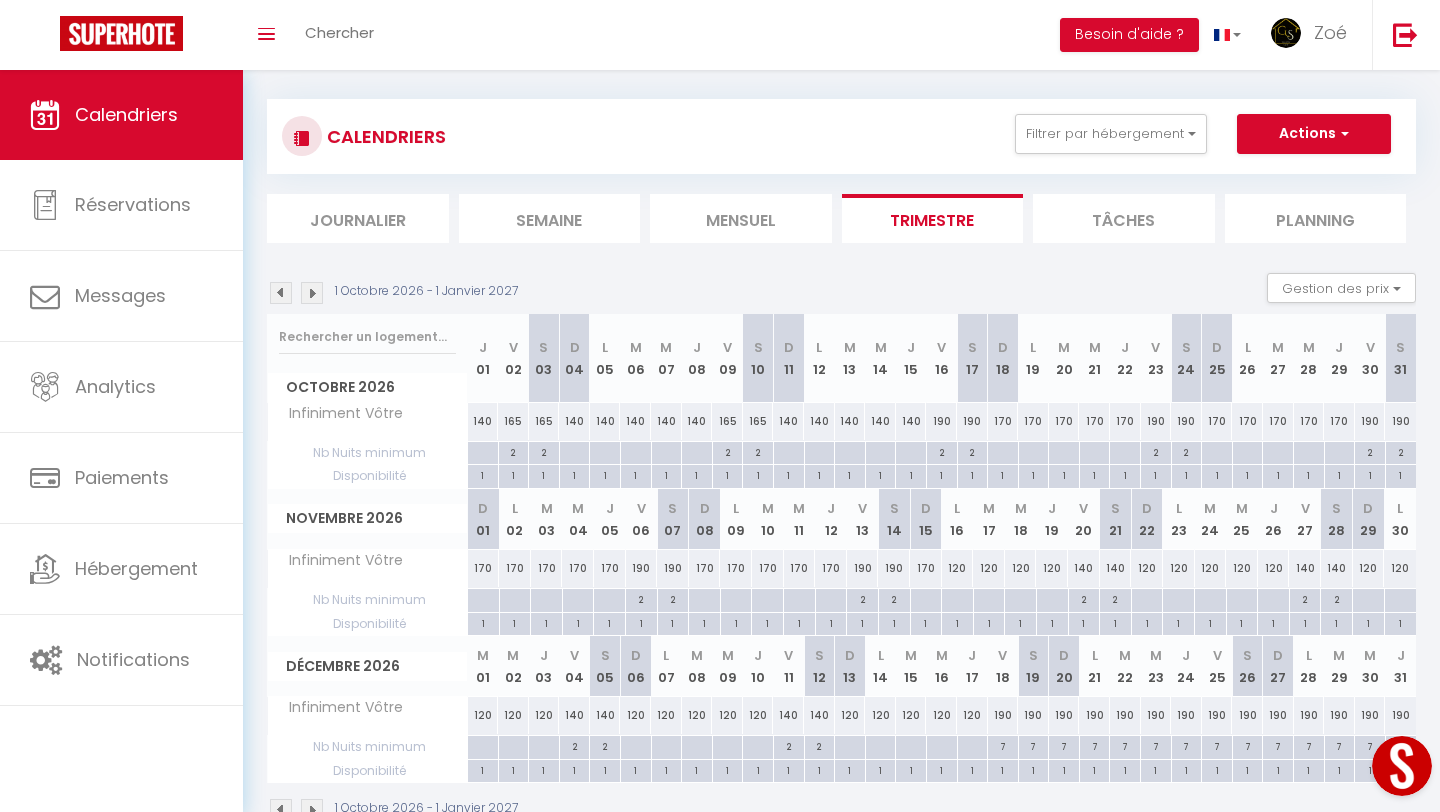 scroll, scrollTop: 0, scrollLeft: 0, axis: both 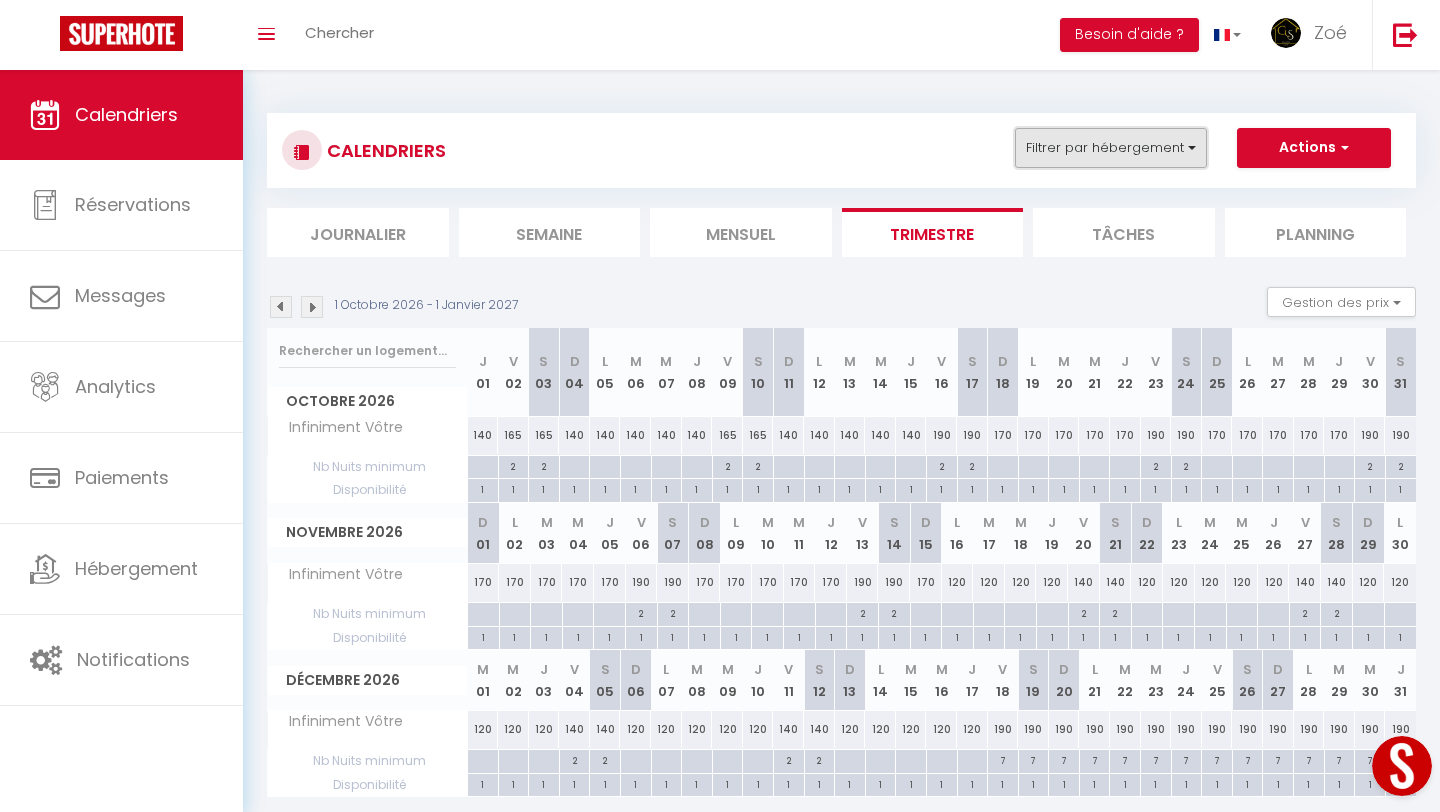 click on "Filtrer par hébergement" at bounding box center (1111, 148) 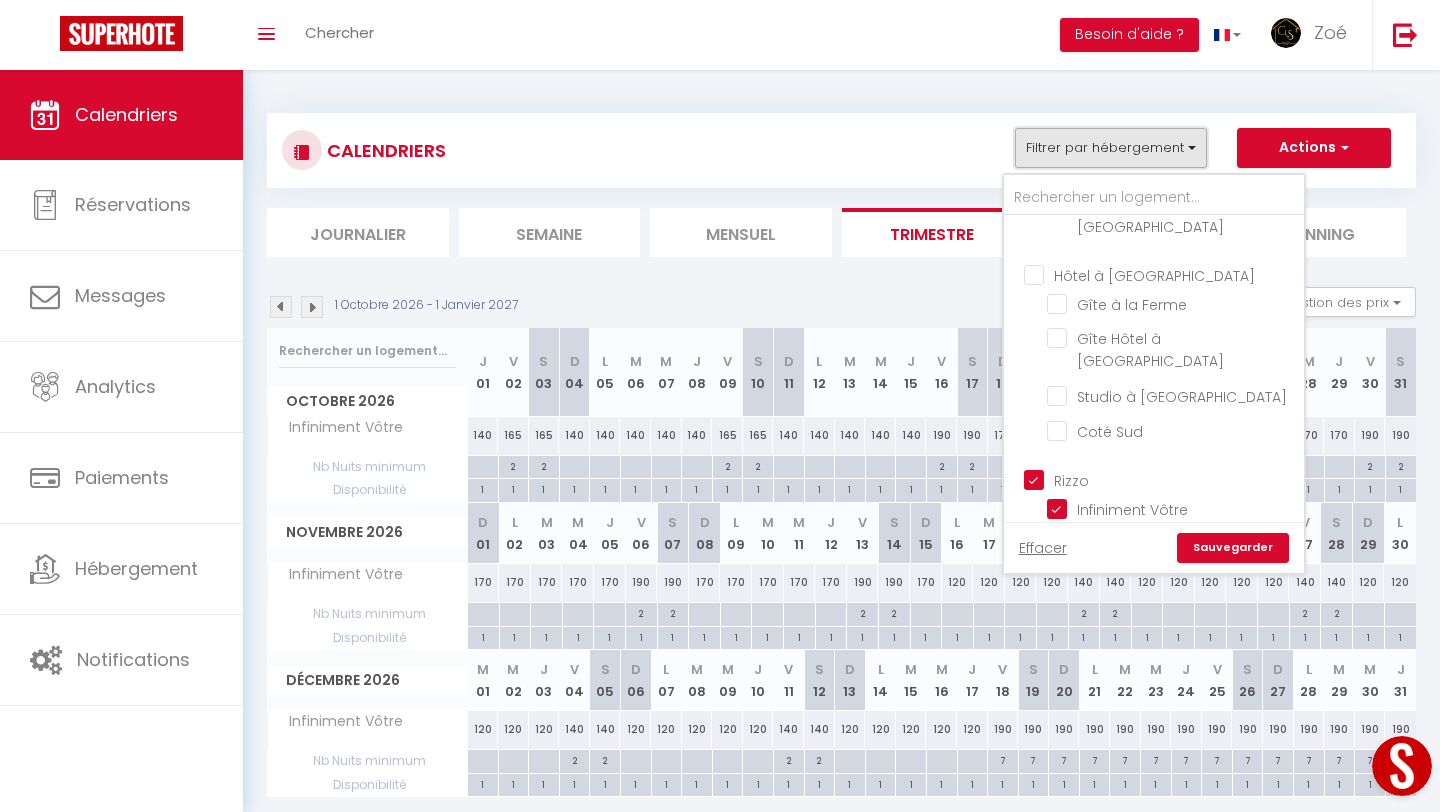 scroll, scrollTop: 268, scrollLeft: 0, axis: vertical 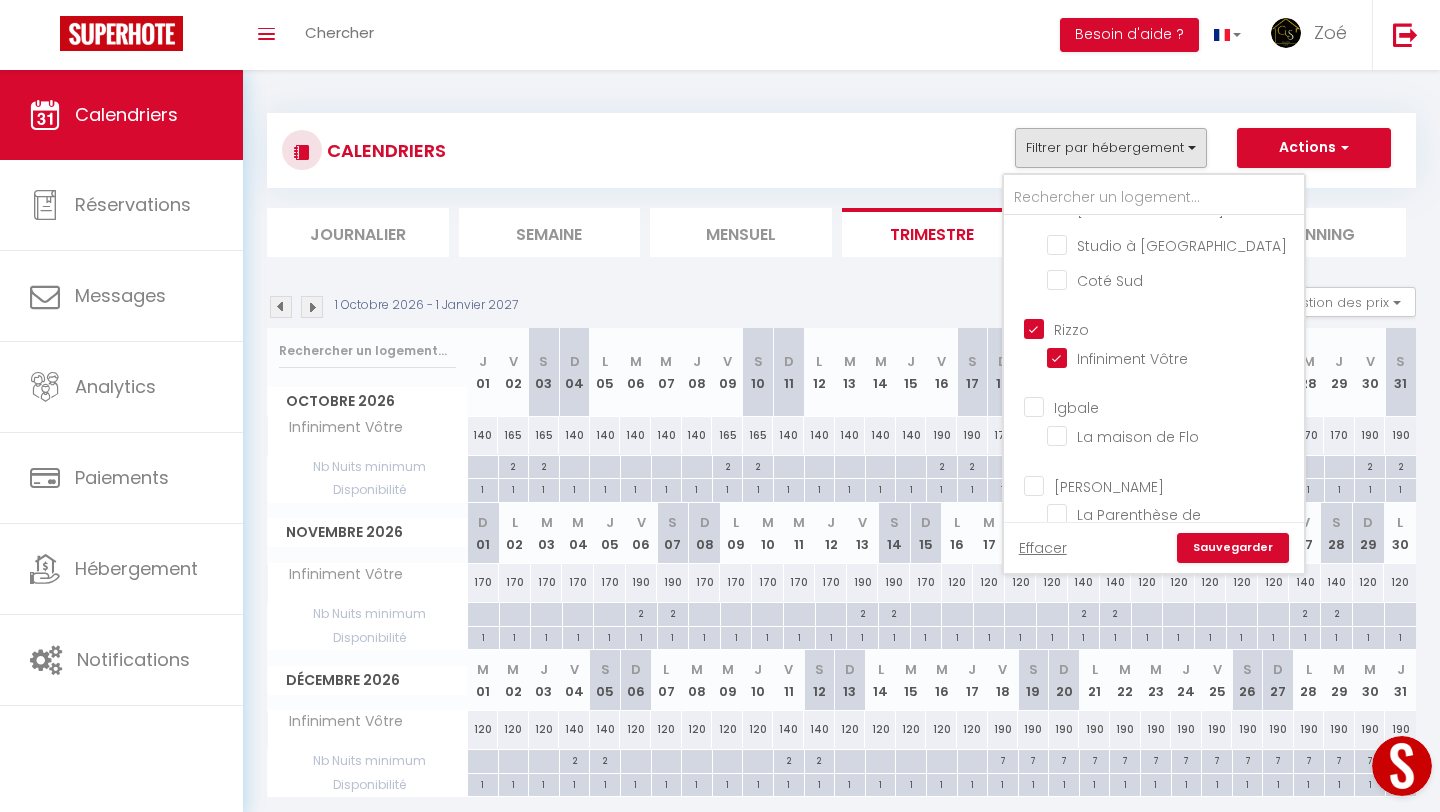 click on "Rizzo" at bounding box center [1174, 328] 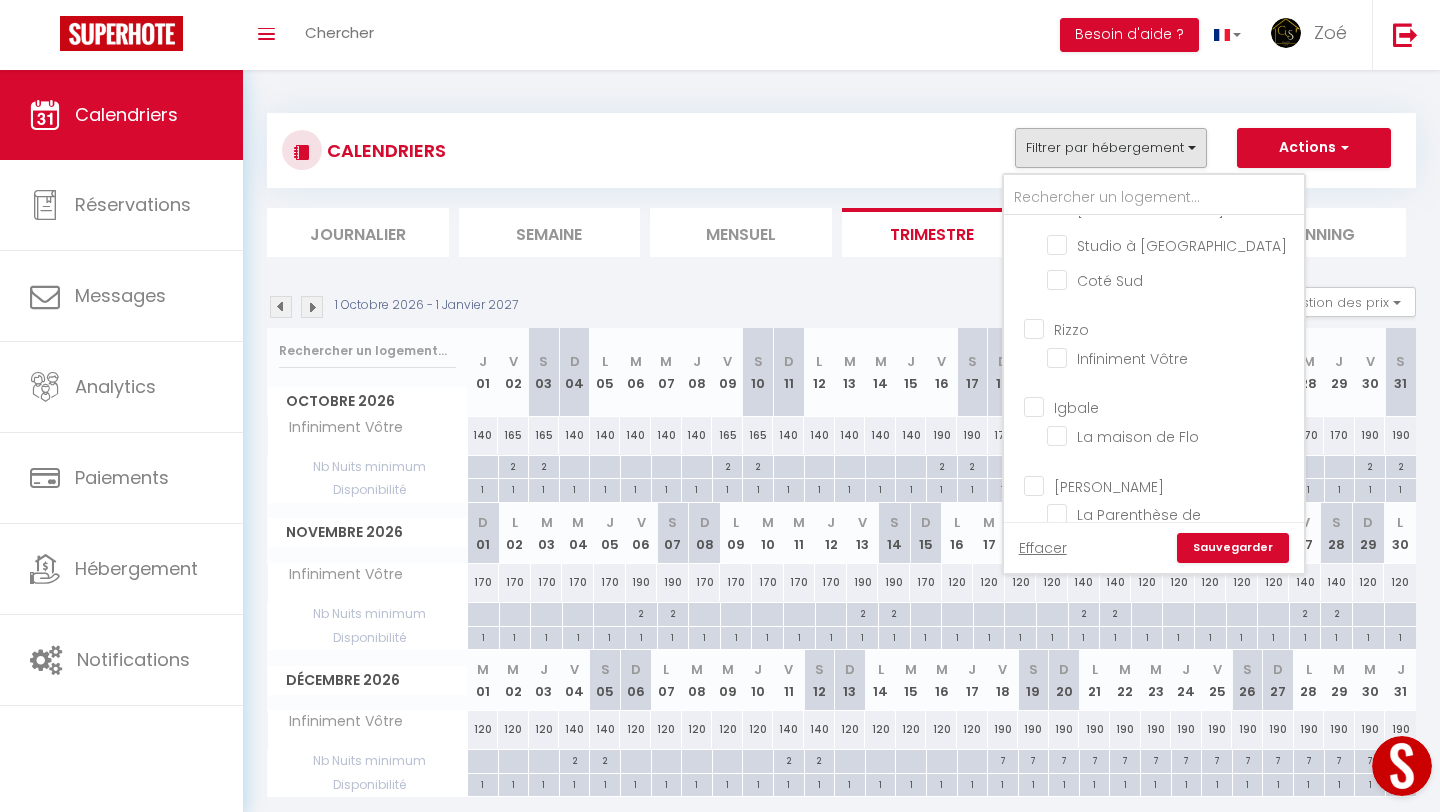 checkbox on "false" 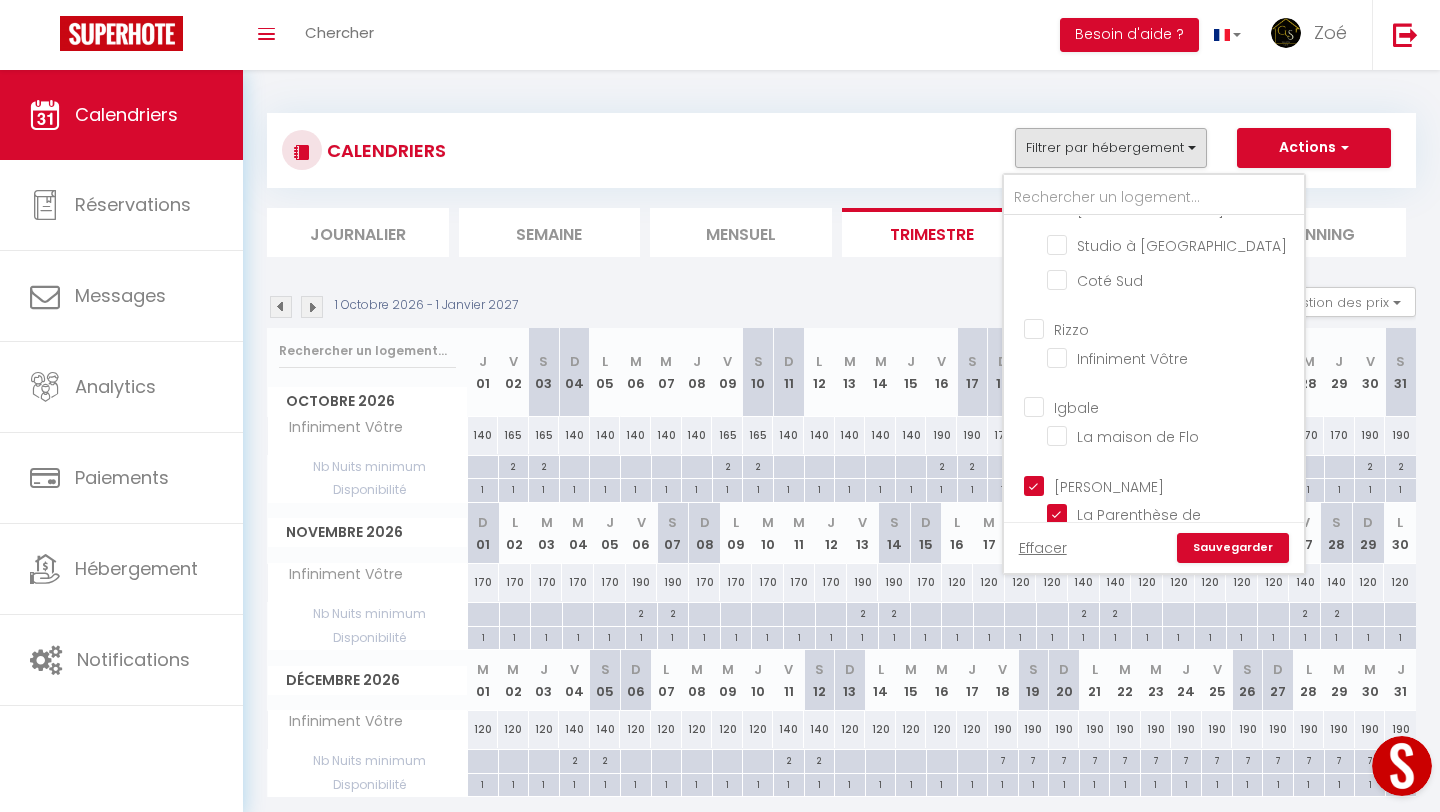 checkbox on "false" 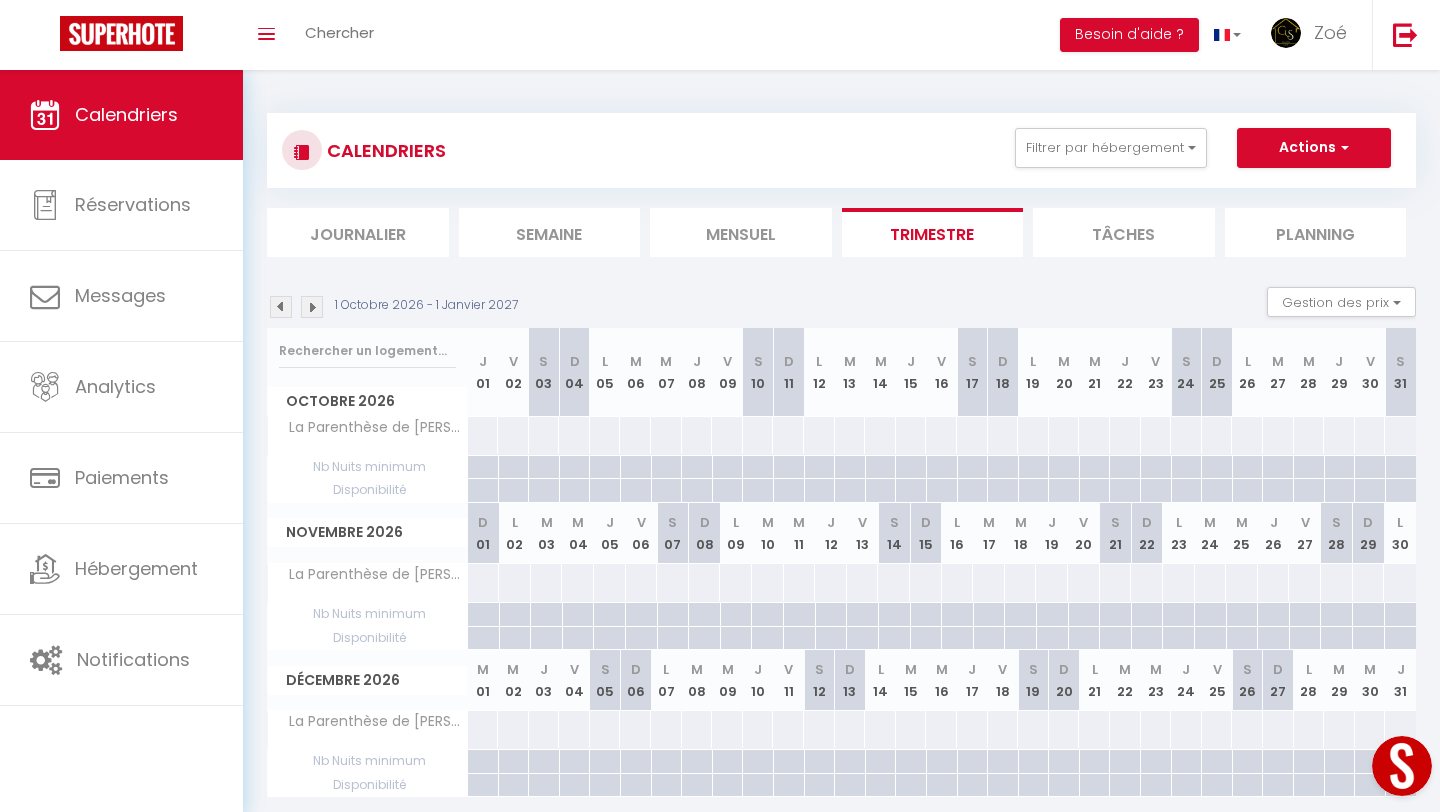 click at bounding box center [281, 307] 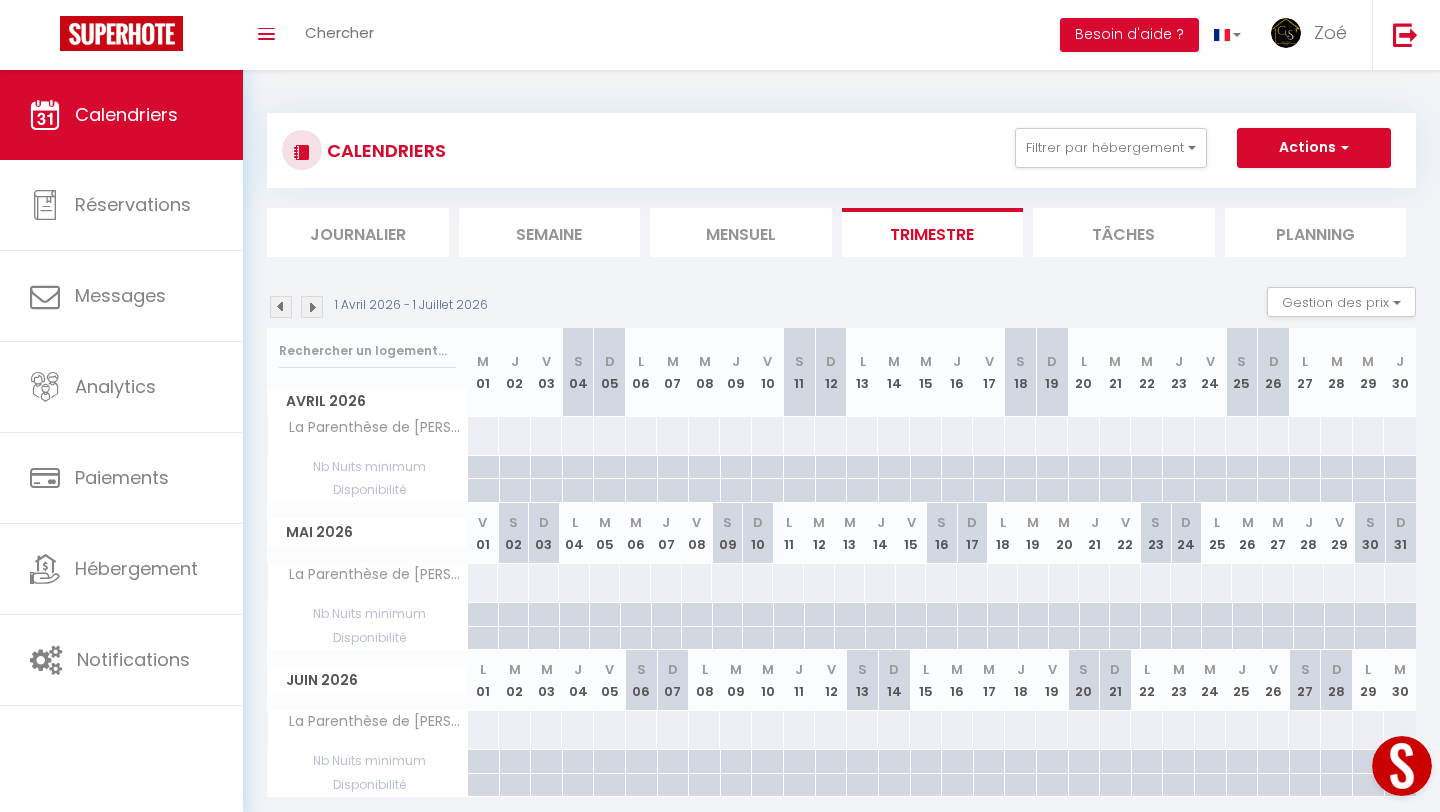 click at bounding box center (281, 307) 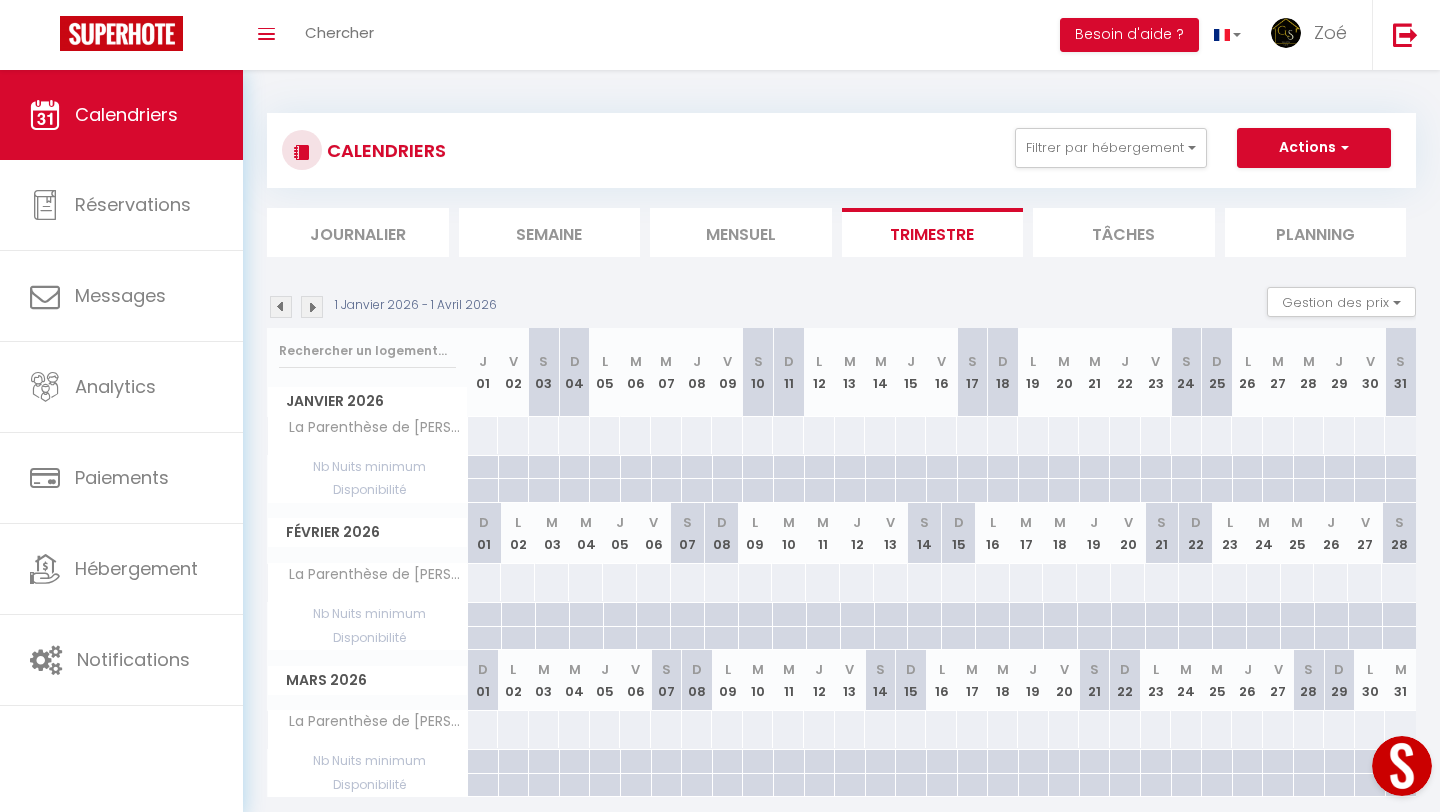 click at bounding box center (281, 307) 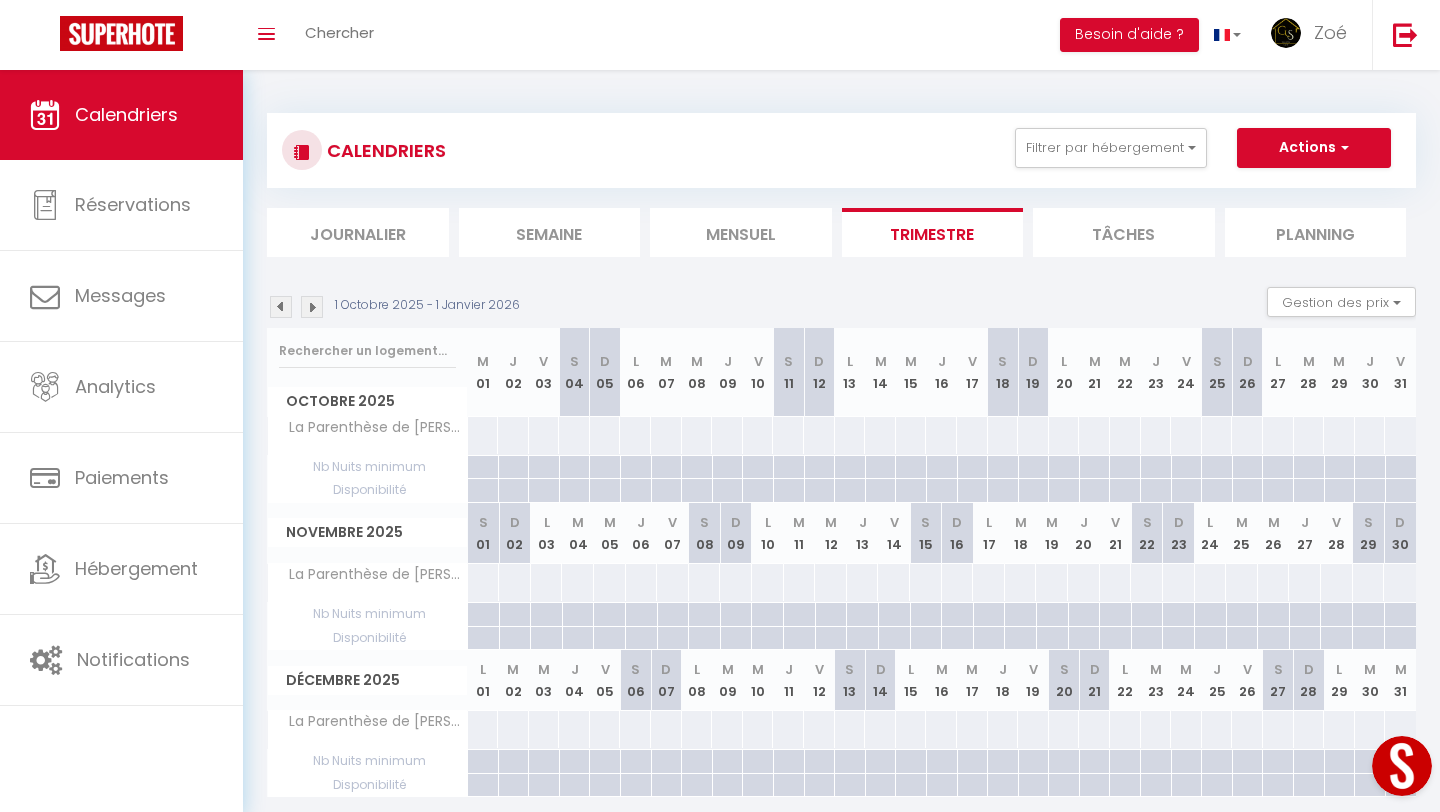 click at bounding box center (281, 307) 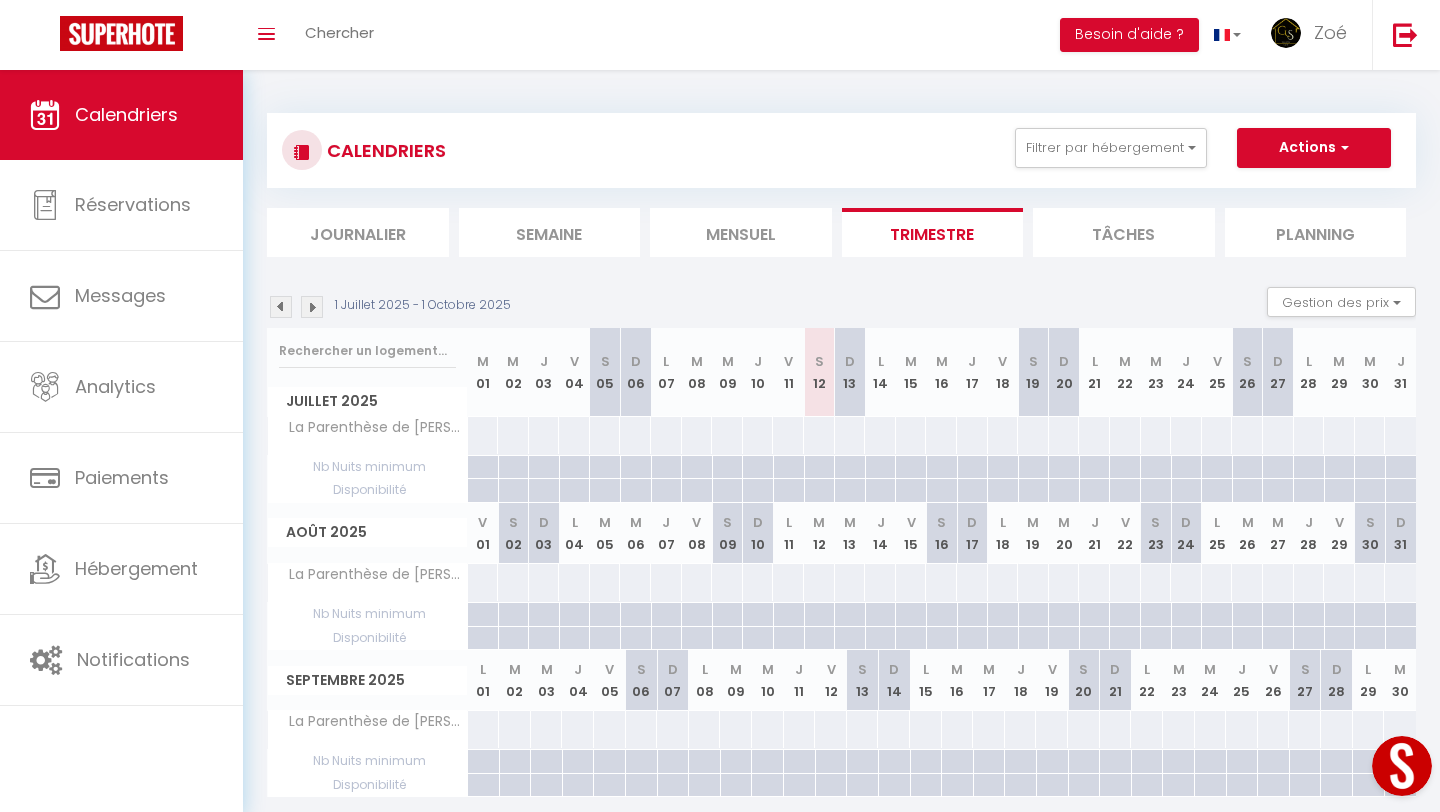click at bounding box center [281, 307] 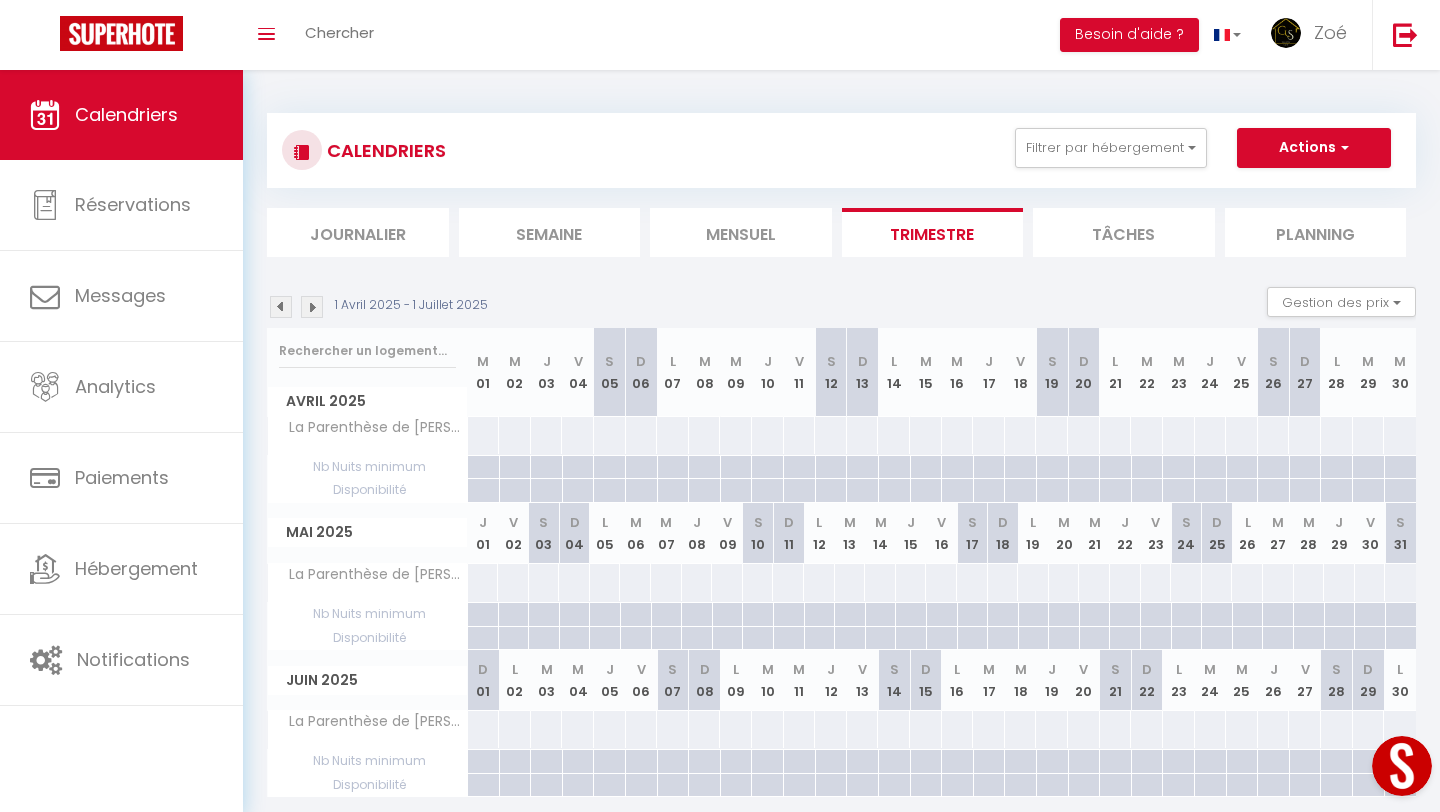 click at bounding box center (281, 307) 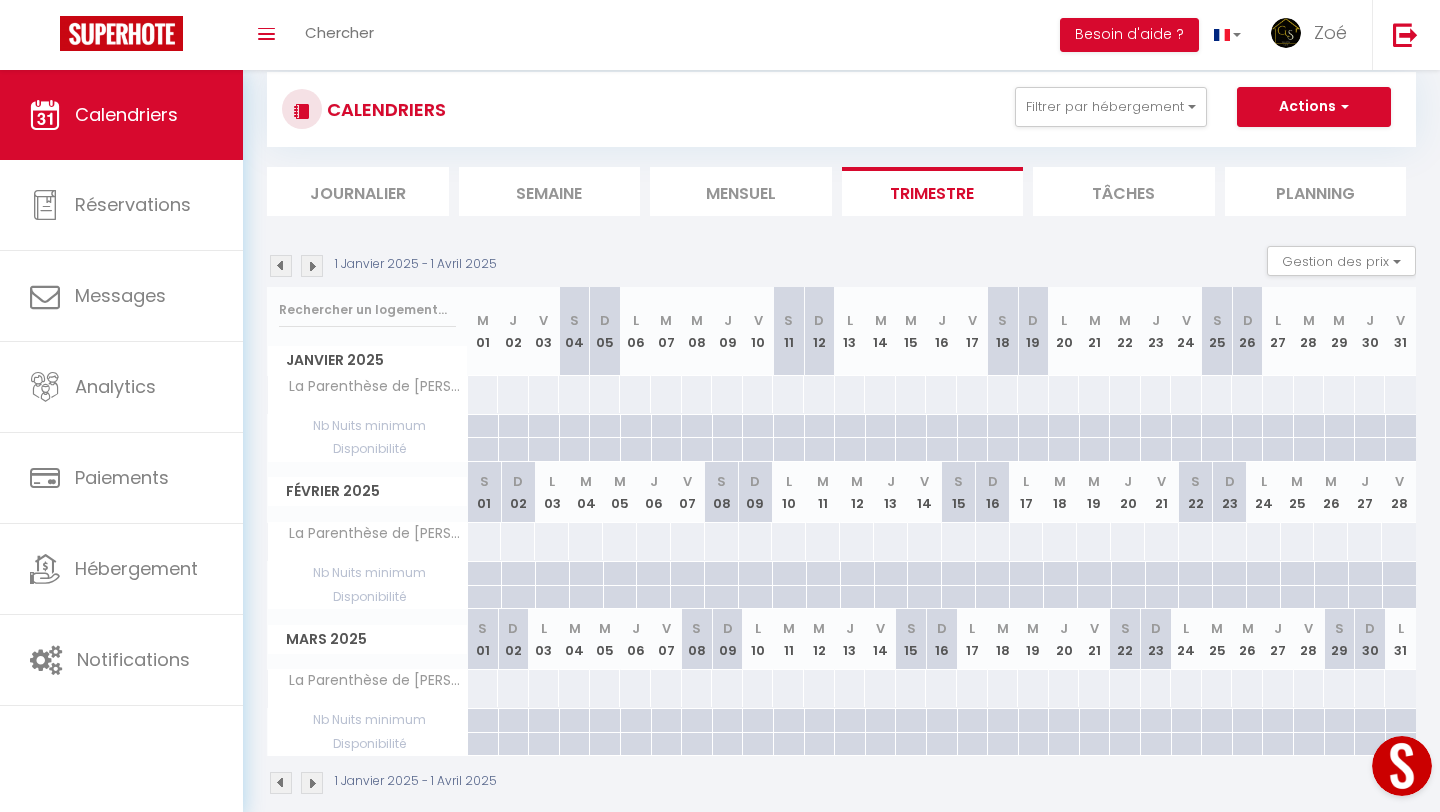 scroll, scrollTop: 62, scrollLeft: 0, axis: vertical 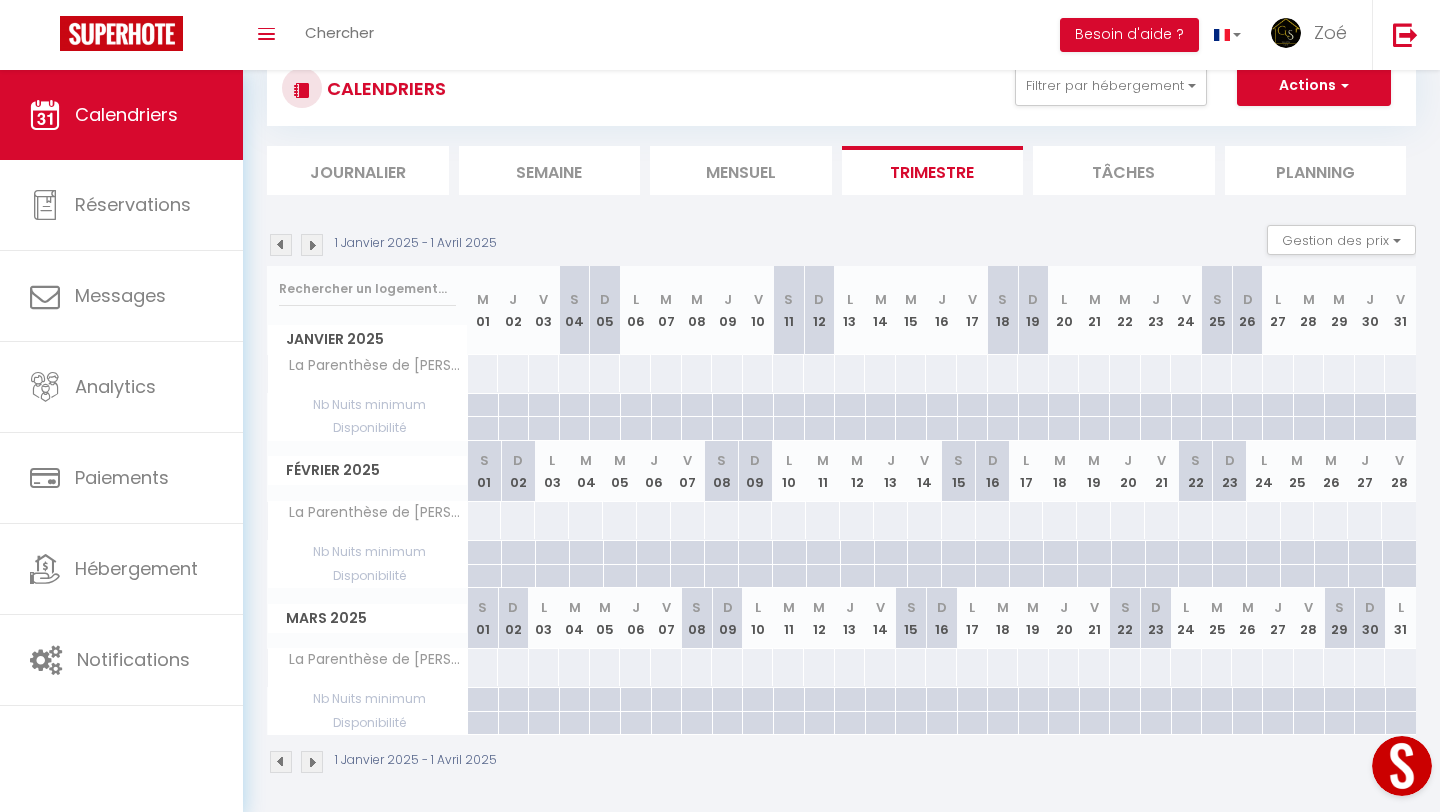 click at bounding box center (312, 245) 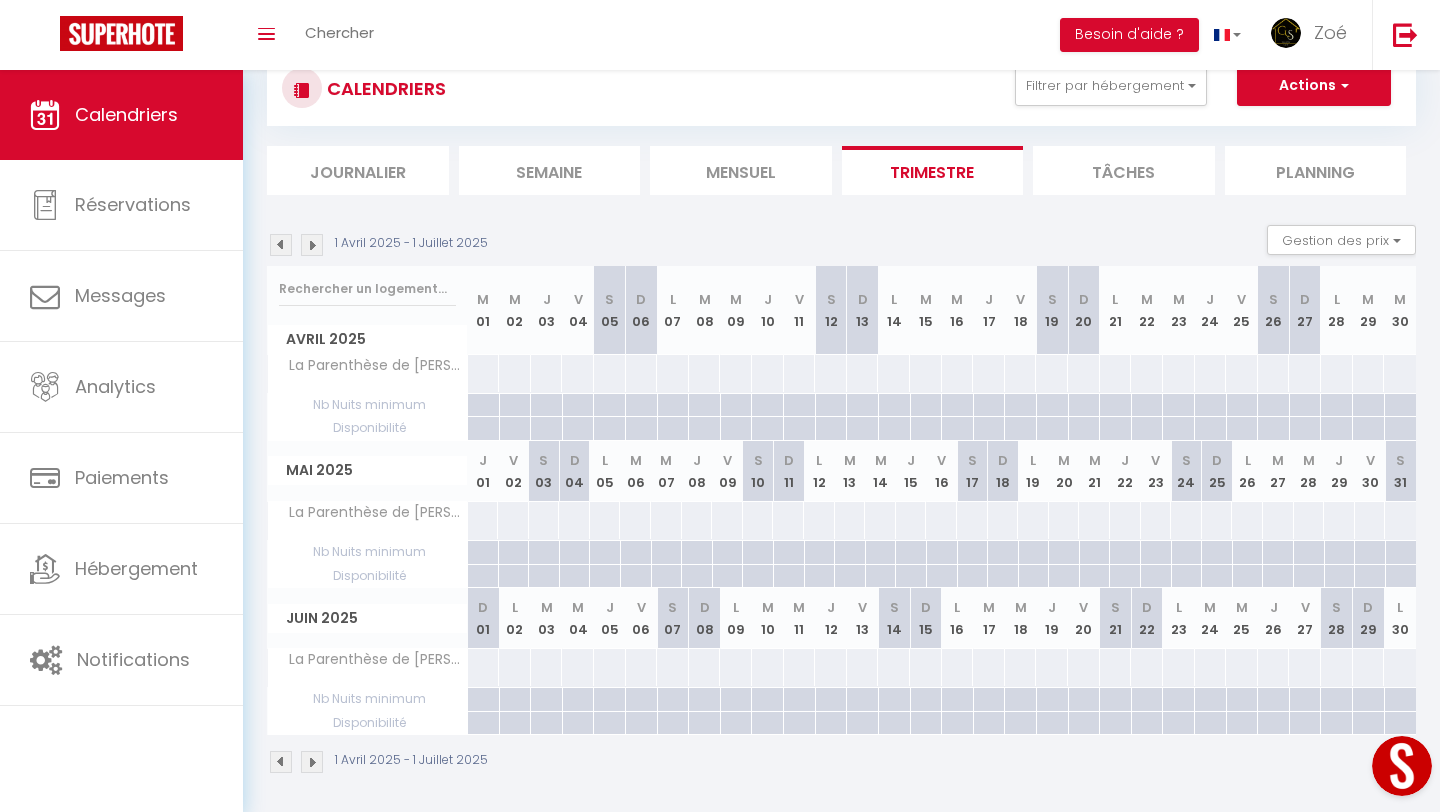 scroll, scrollTop: 70, scrollLeft: 0, axis: vertical 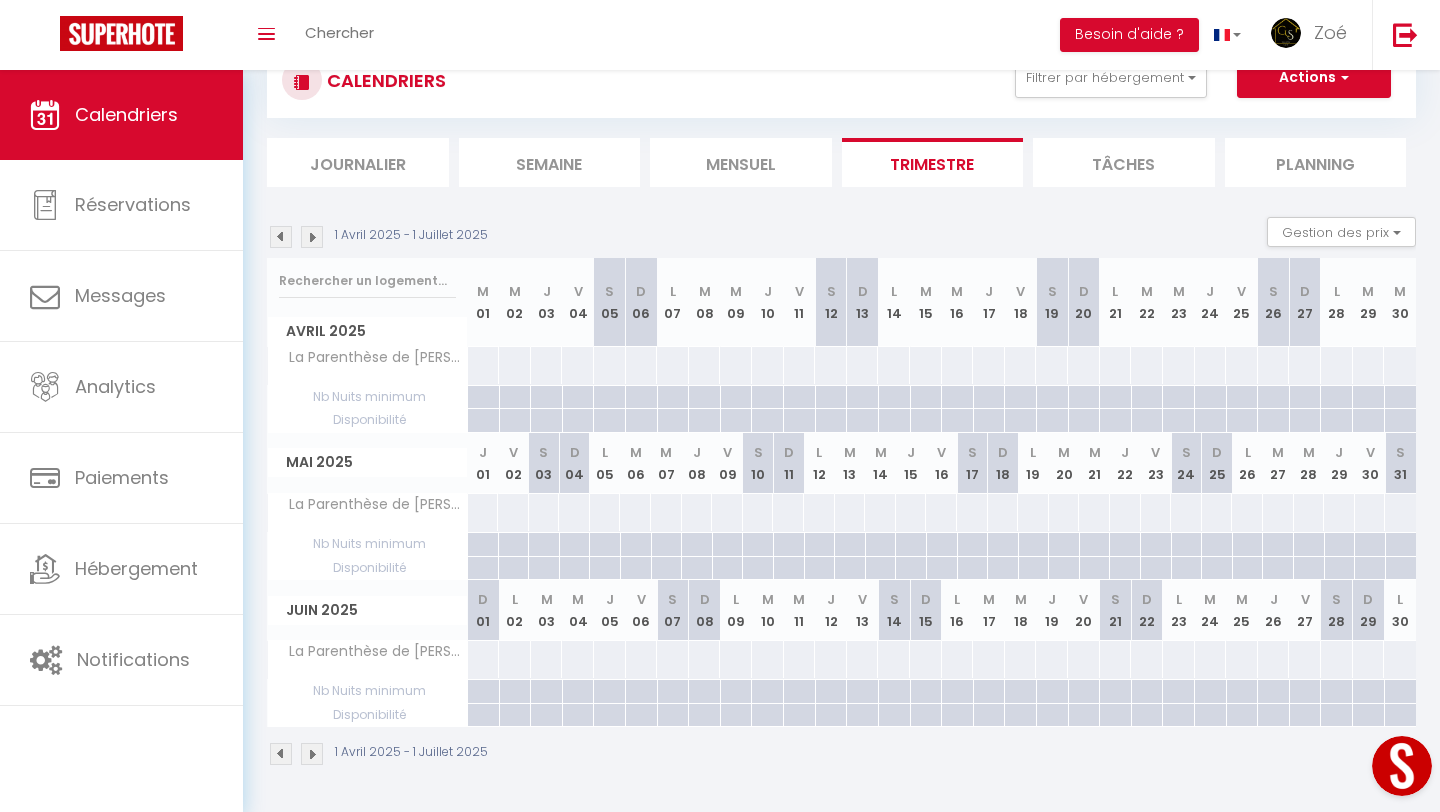 click at bounding box center (312, 237) 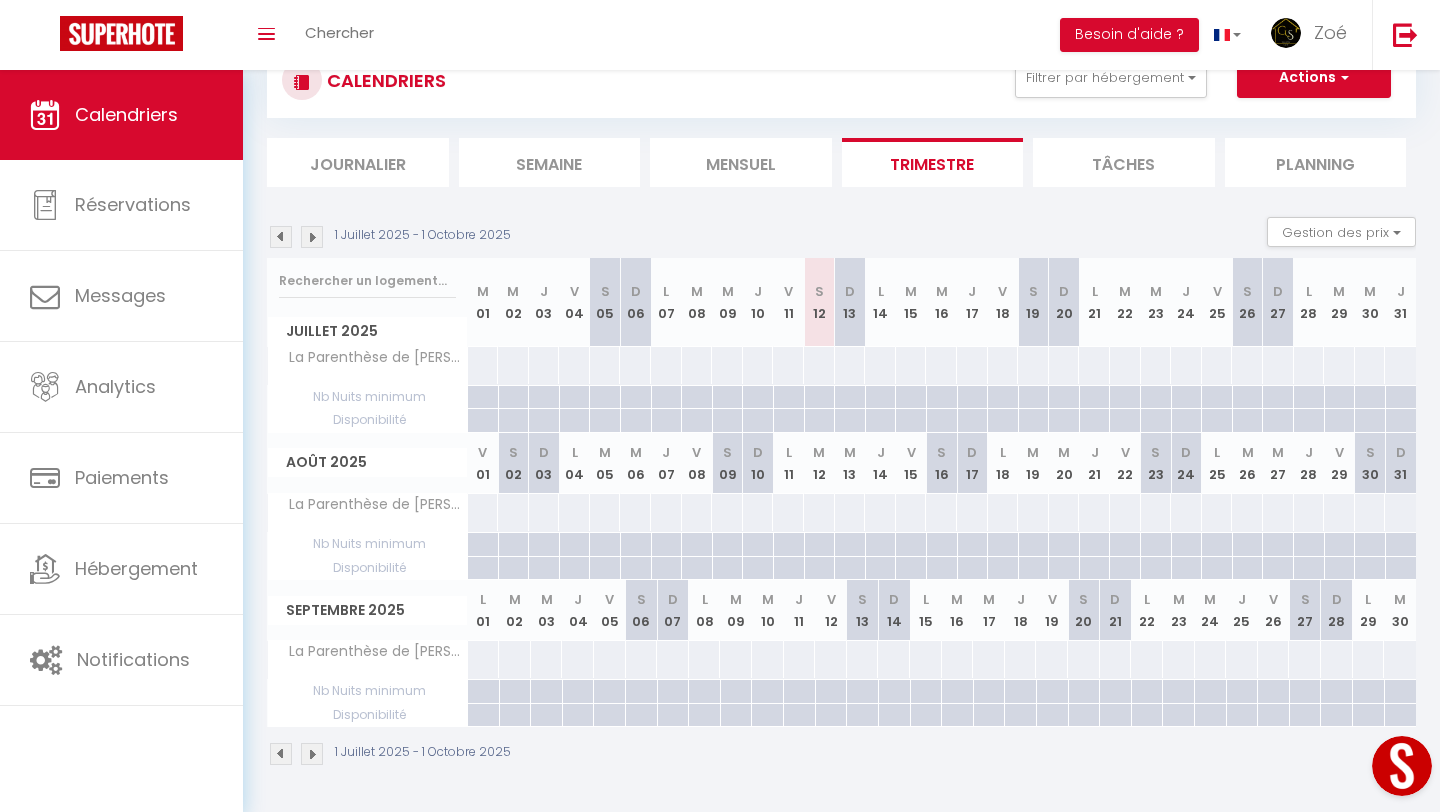 scroll, scrollTop: 0, scrollLeft: 0, axis: both 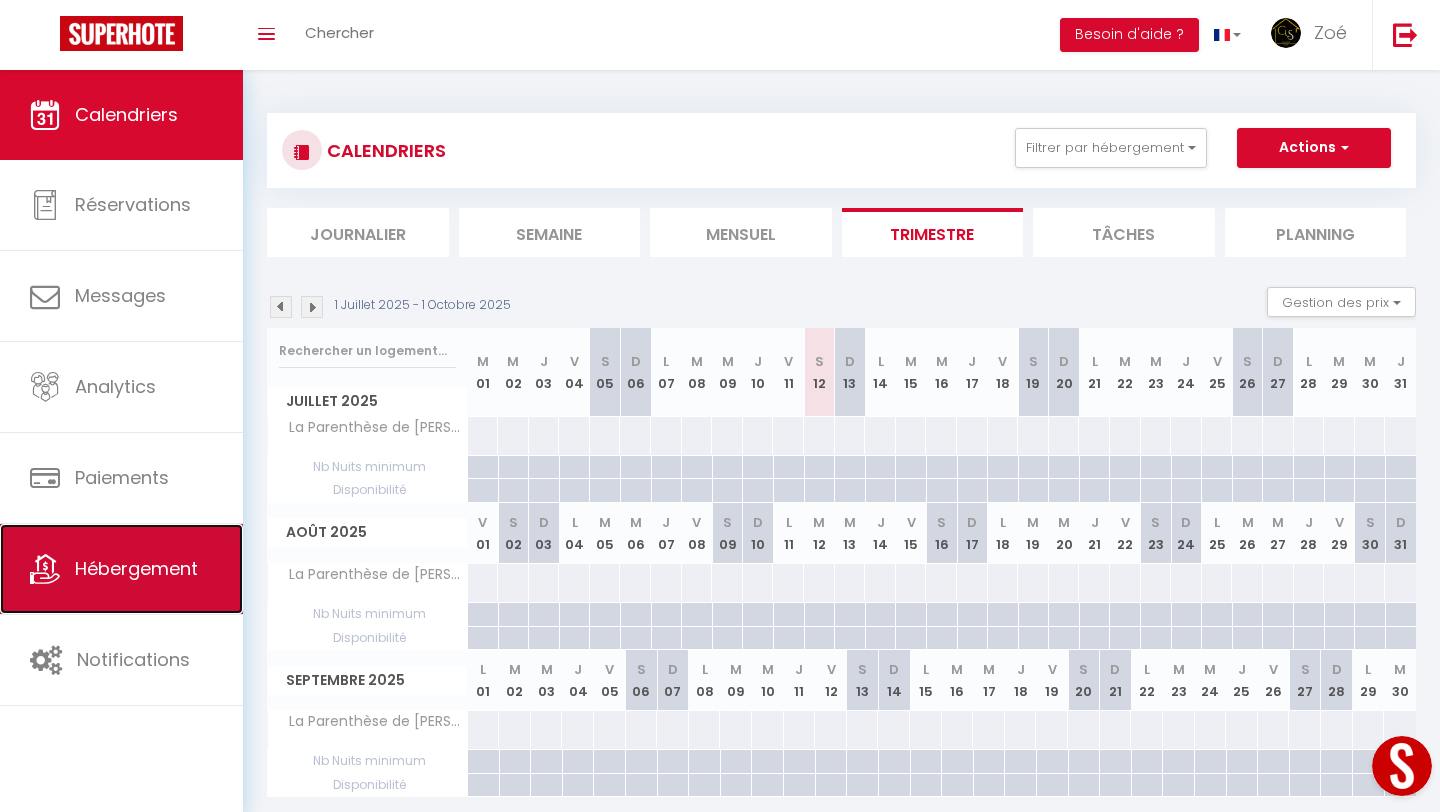 click on "Hébergement" at bounding box center (121, 569) 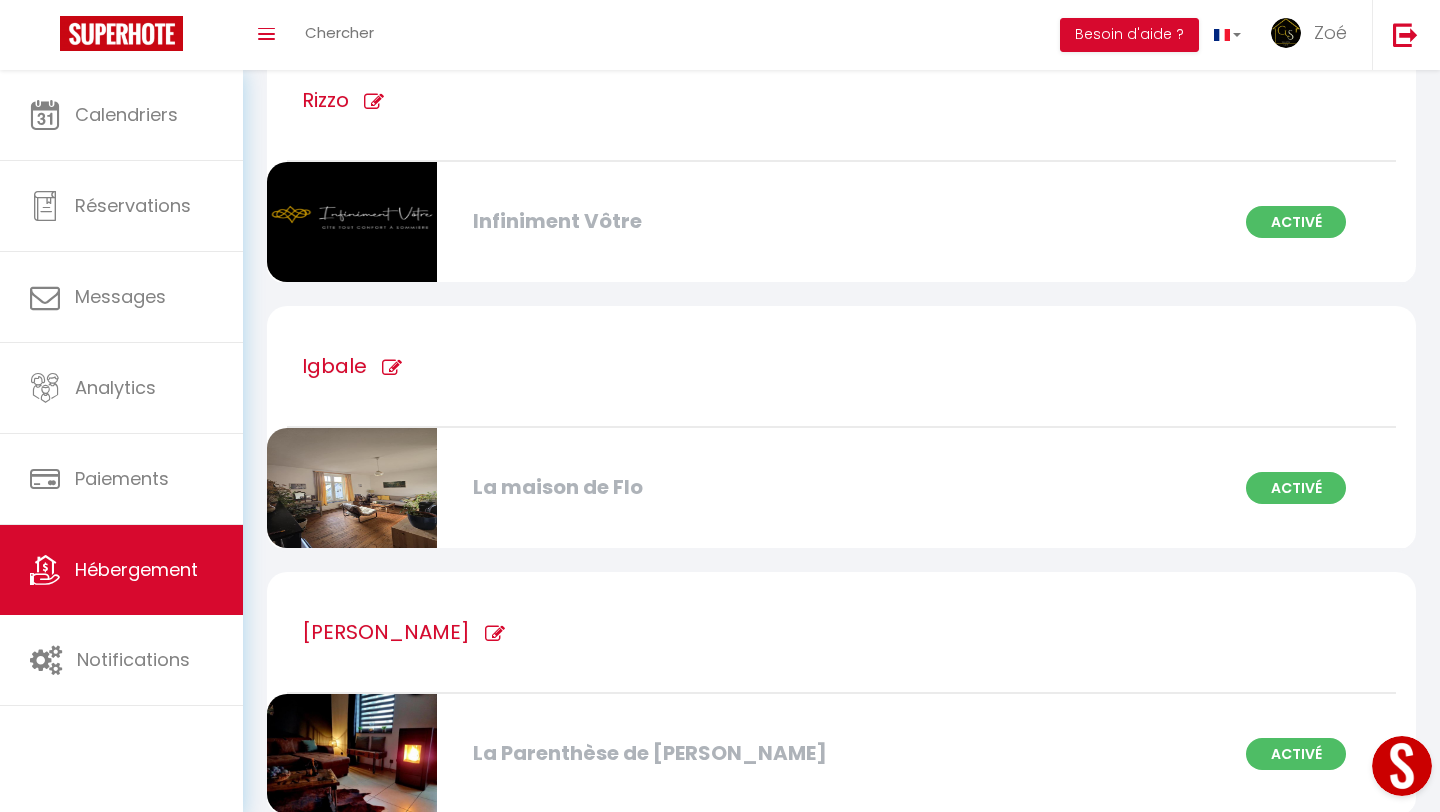 scroll, scrollTop: 1248, scrollLeft: 0, axis: vertical 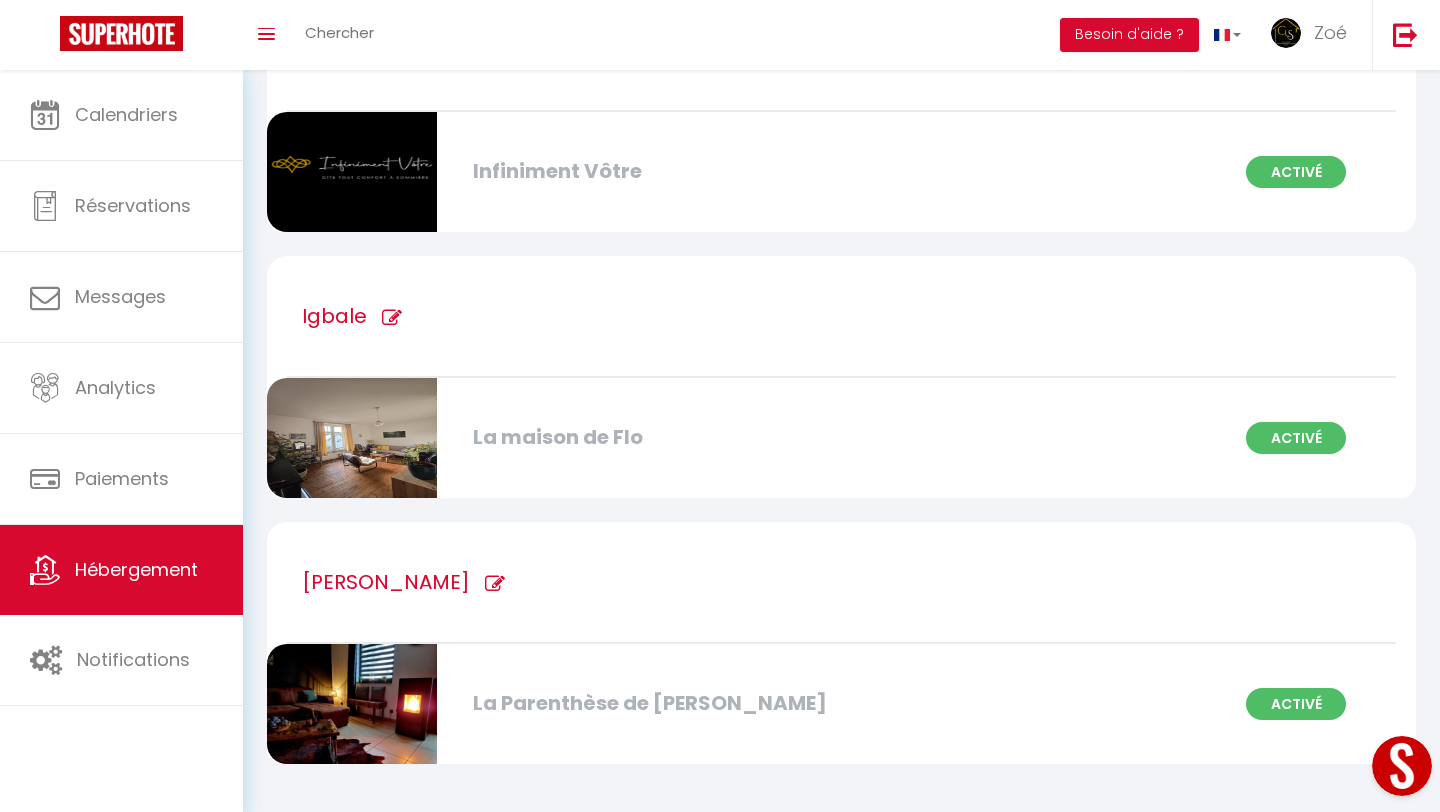 click on "La Parenthèse de Julie     Activé" at bounding box center [841, 705] 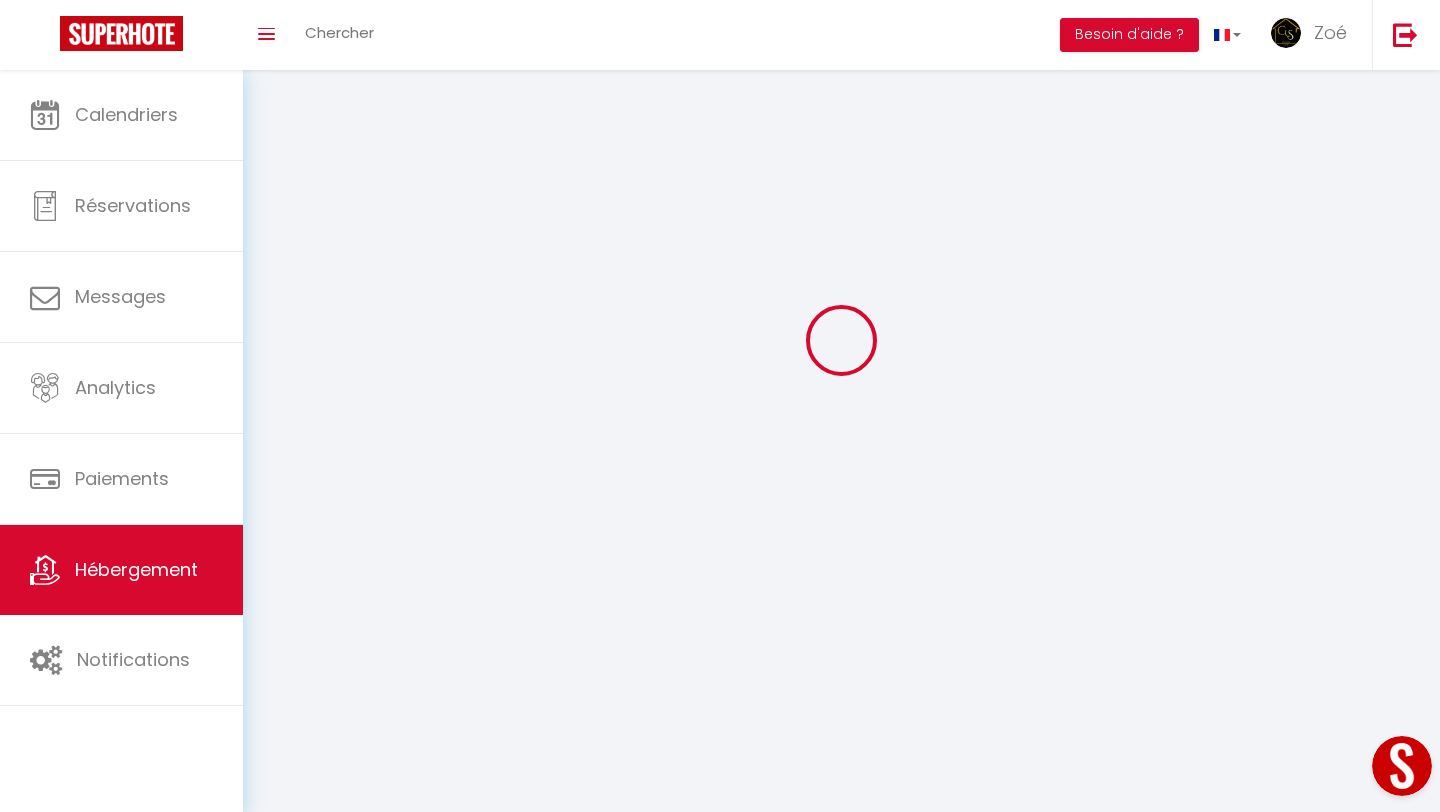 scroll, scrollTop: 0, scrollLeft: 0, axis: both 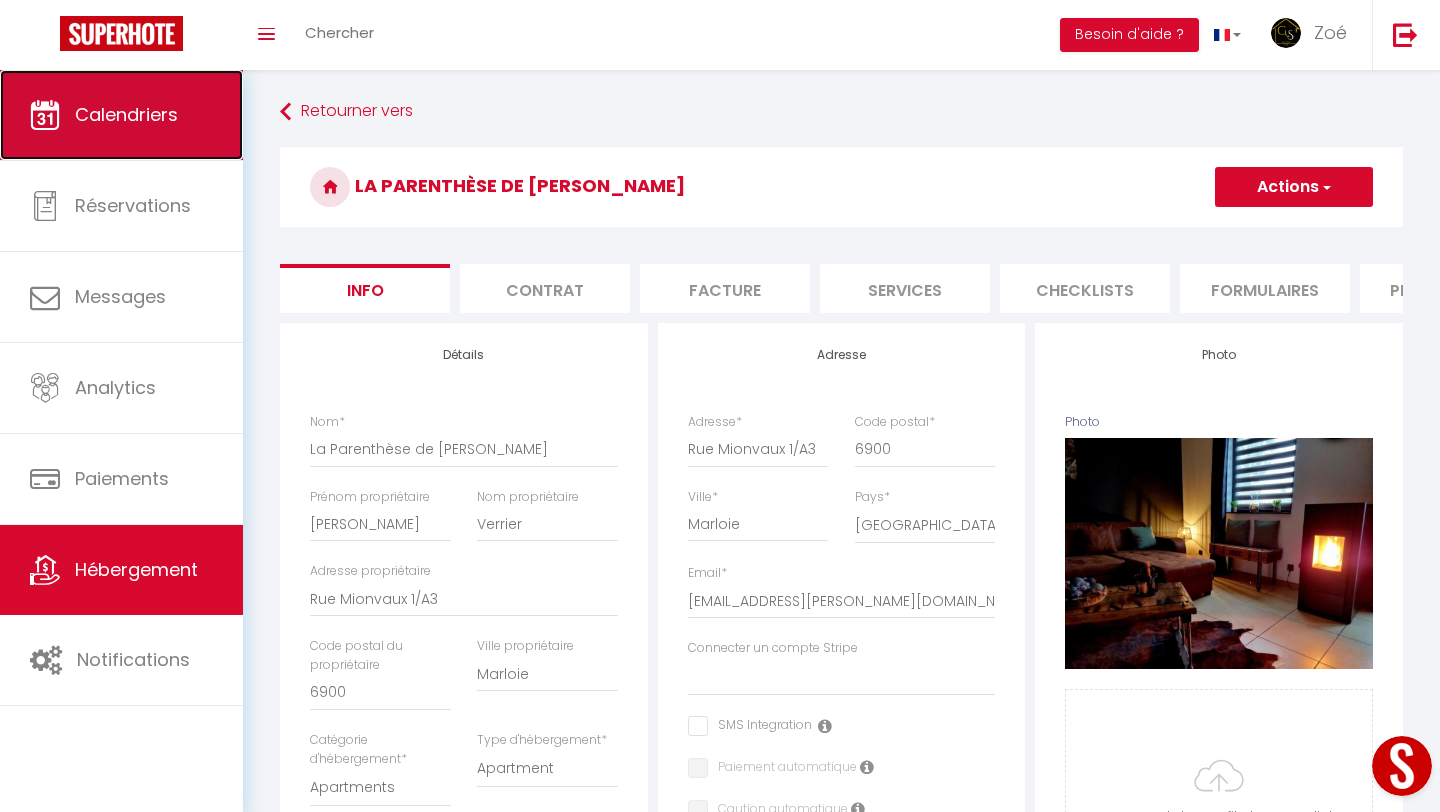 click on "Calendriers" at bounding box center [121, 115] 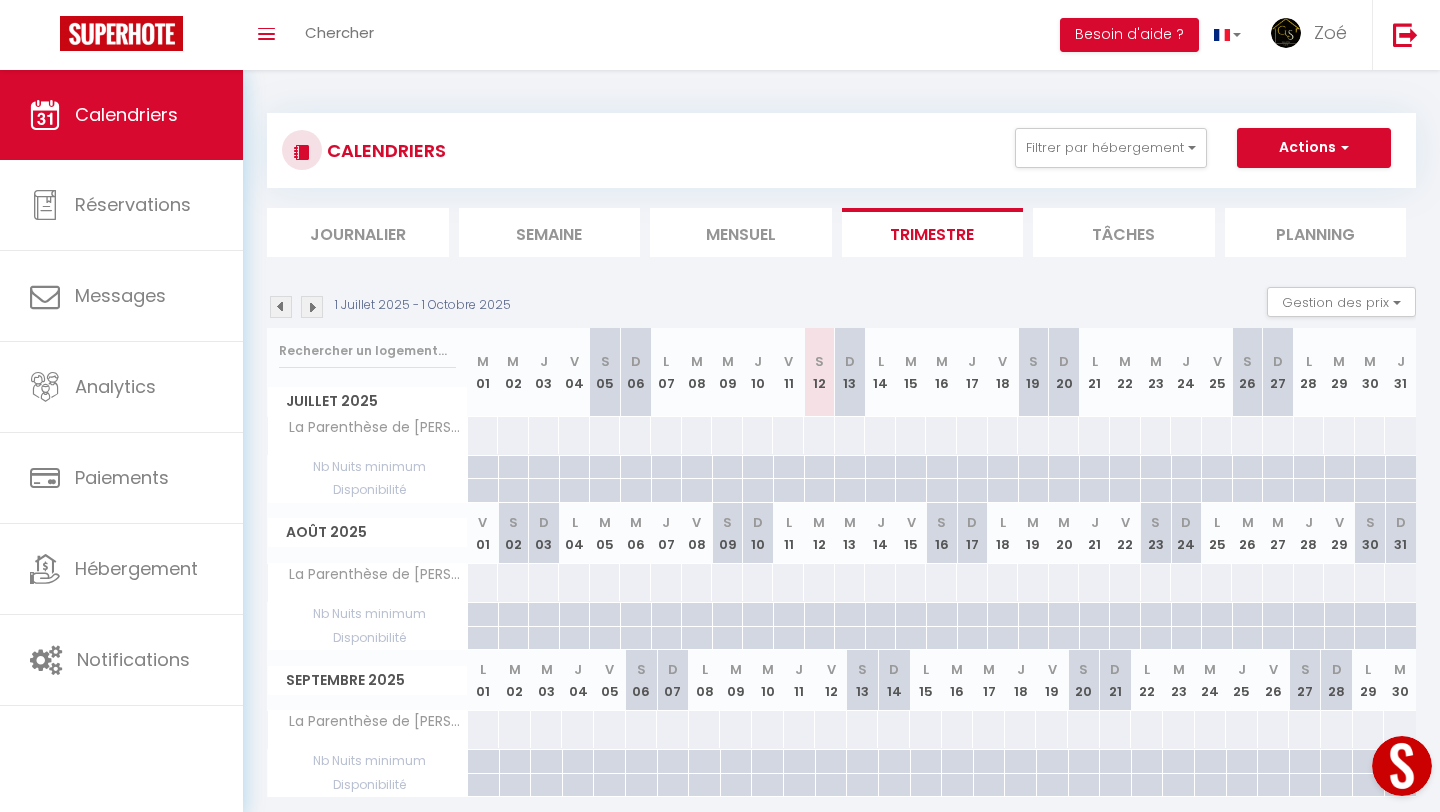 click at bounding box center [880, 435] 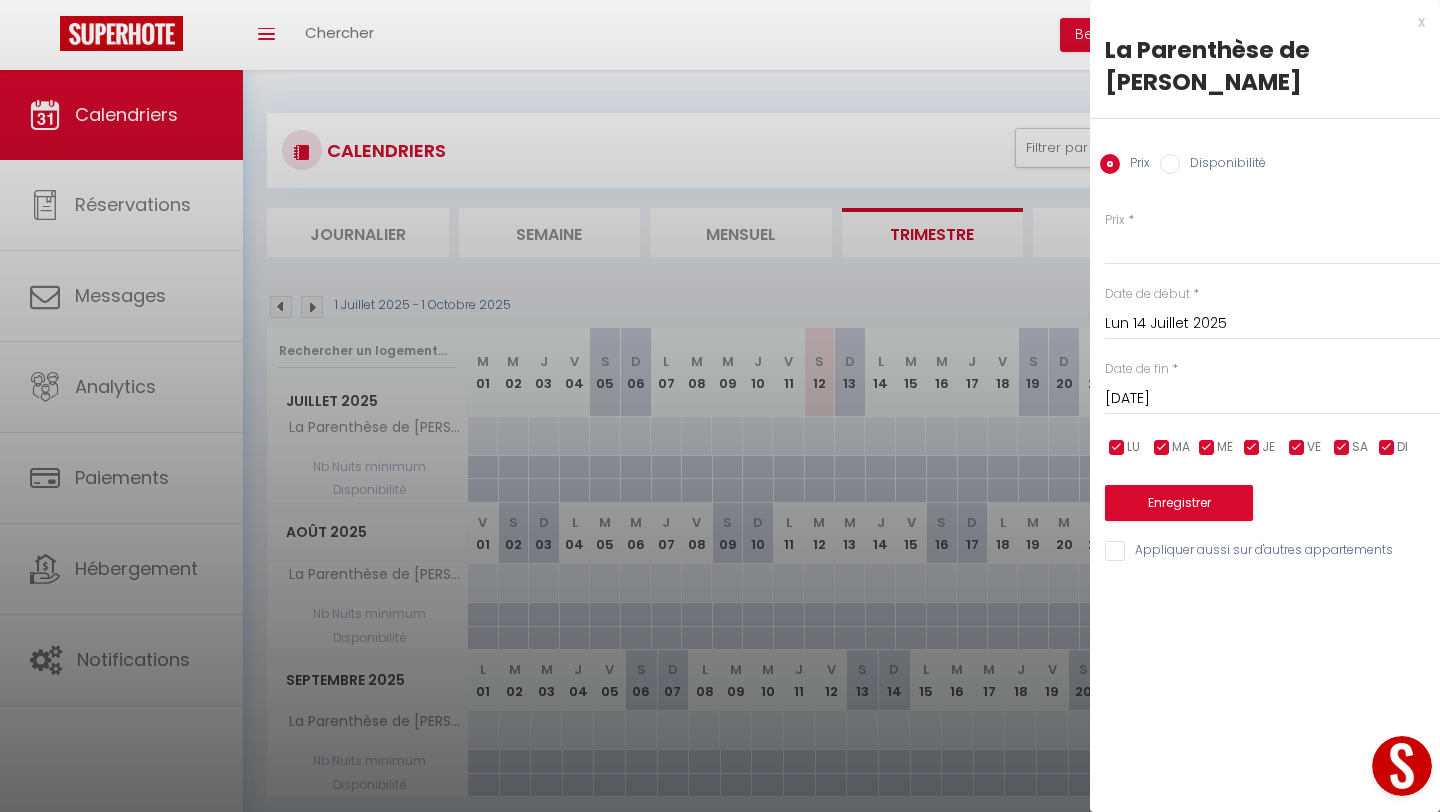 click on "[DATE] Juillet 2025" at bounding box center (1272, 399) 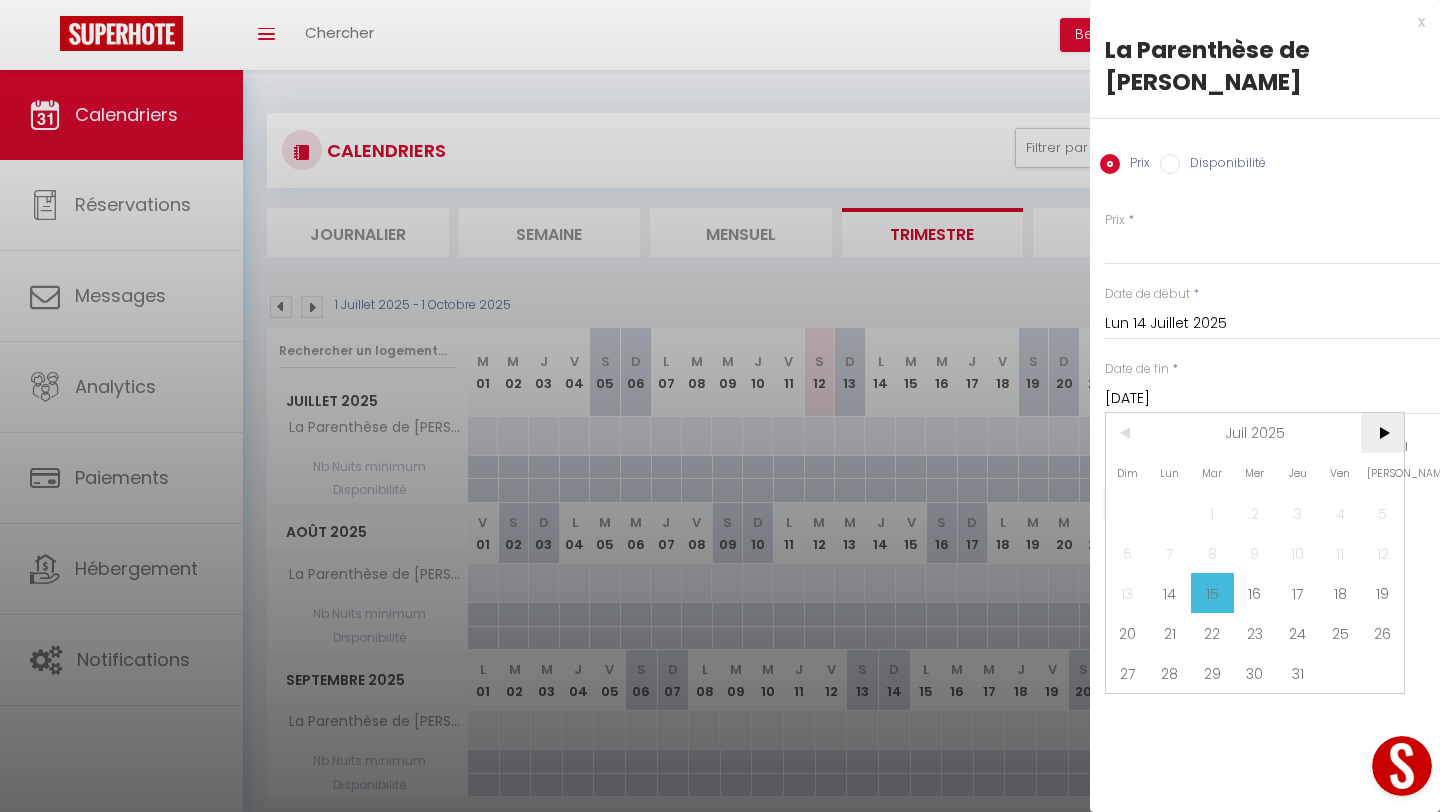 click on ">" at bounding box center [1382, 433] 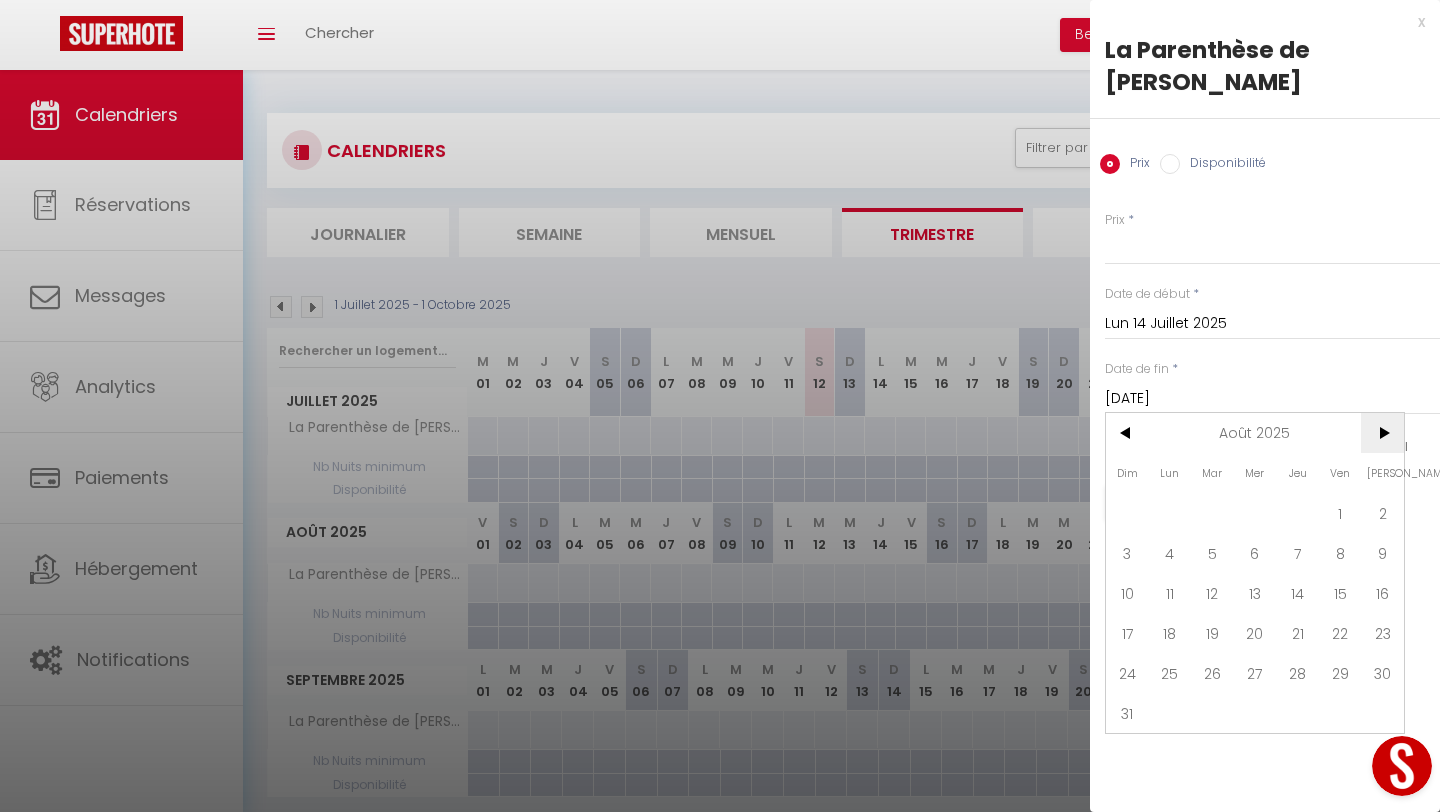 click on ">" at bounding box center (1382, 433) 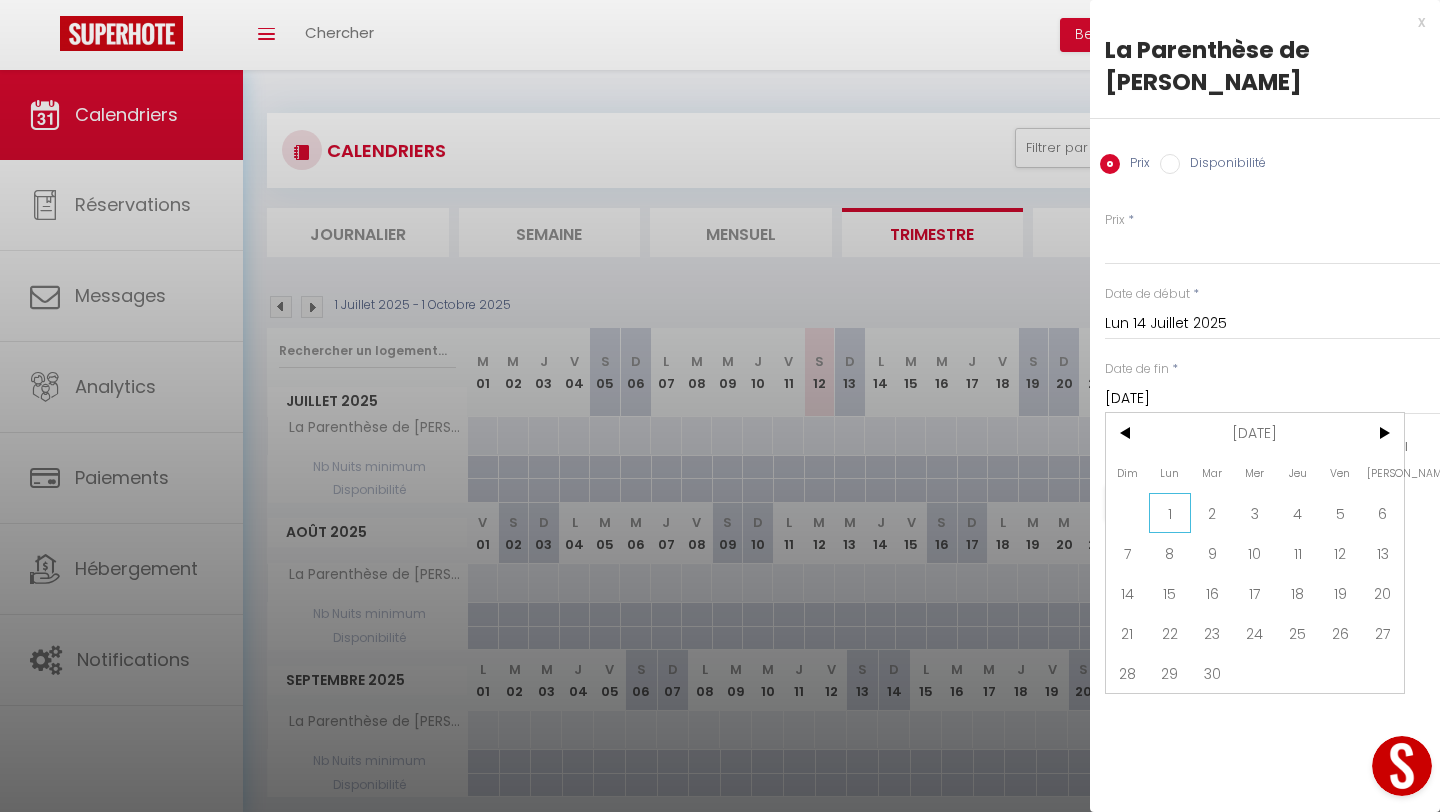 click on "1" at bounding box center [1170, 513] 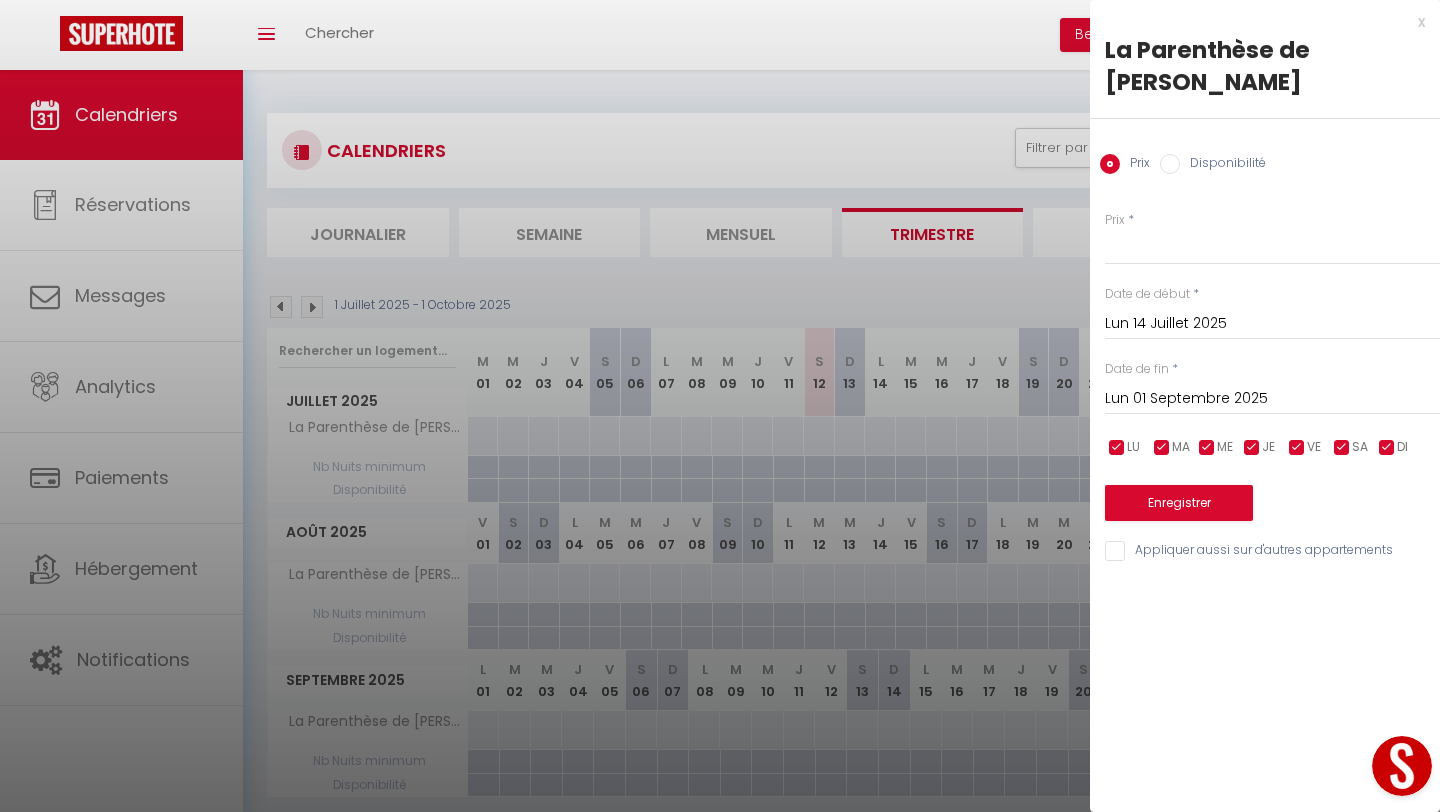 click at bounding box center [720, 406] 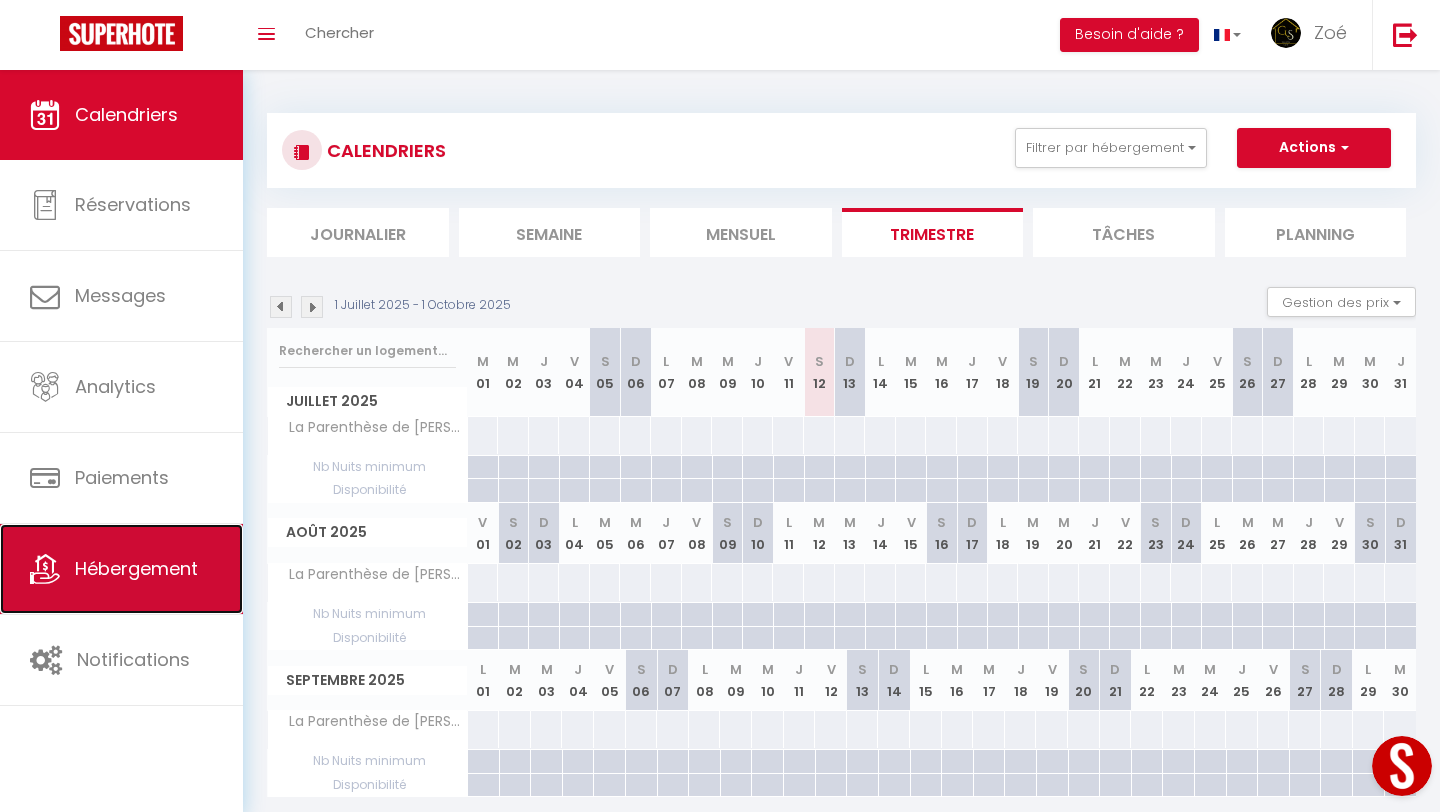click on "Hébergement" at bounding box center [121, 569] 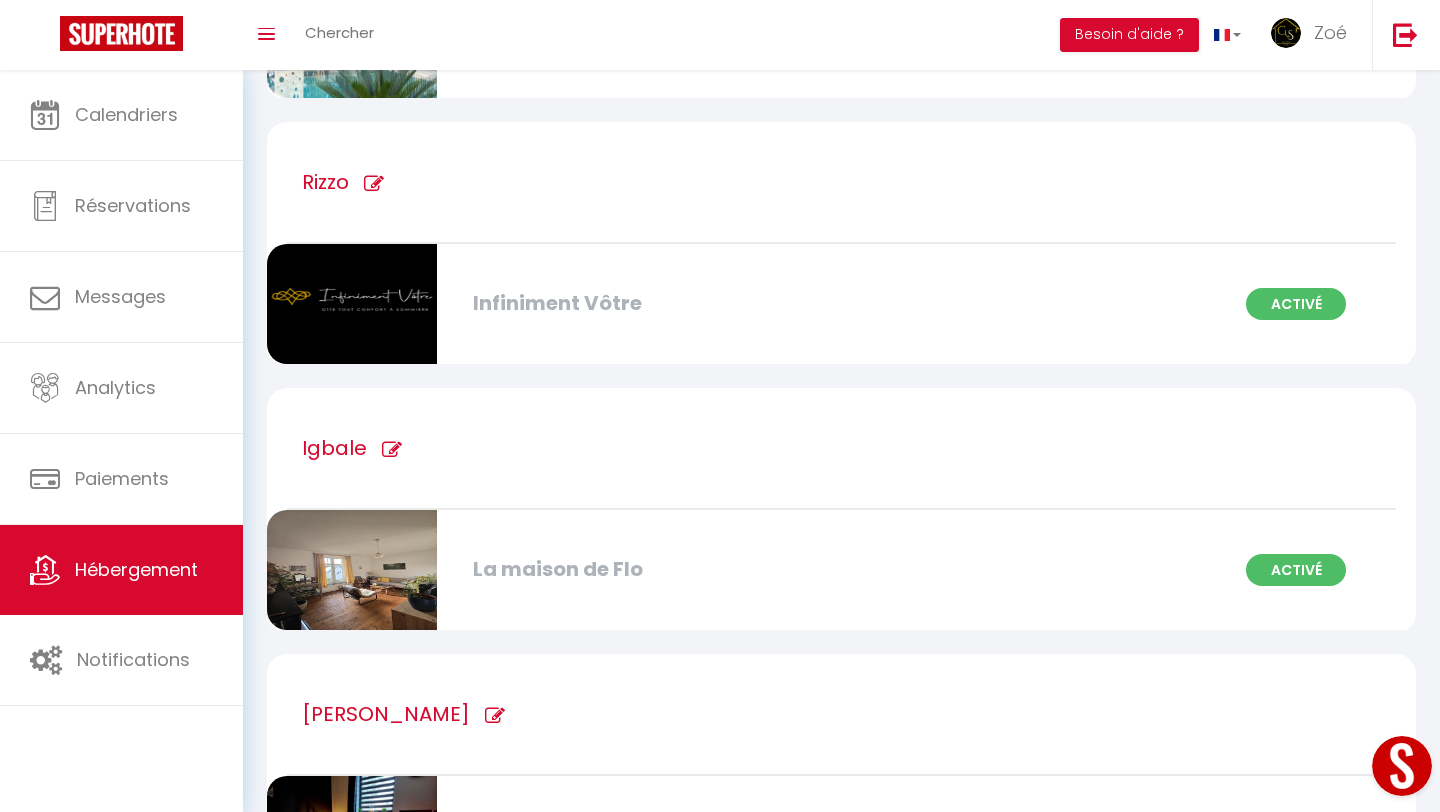 scroll, scrollTop: 1248, scrollLeft: 0, axis: vertical 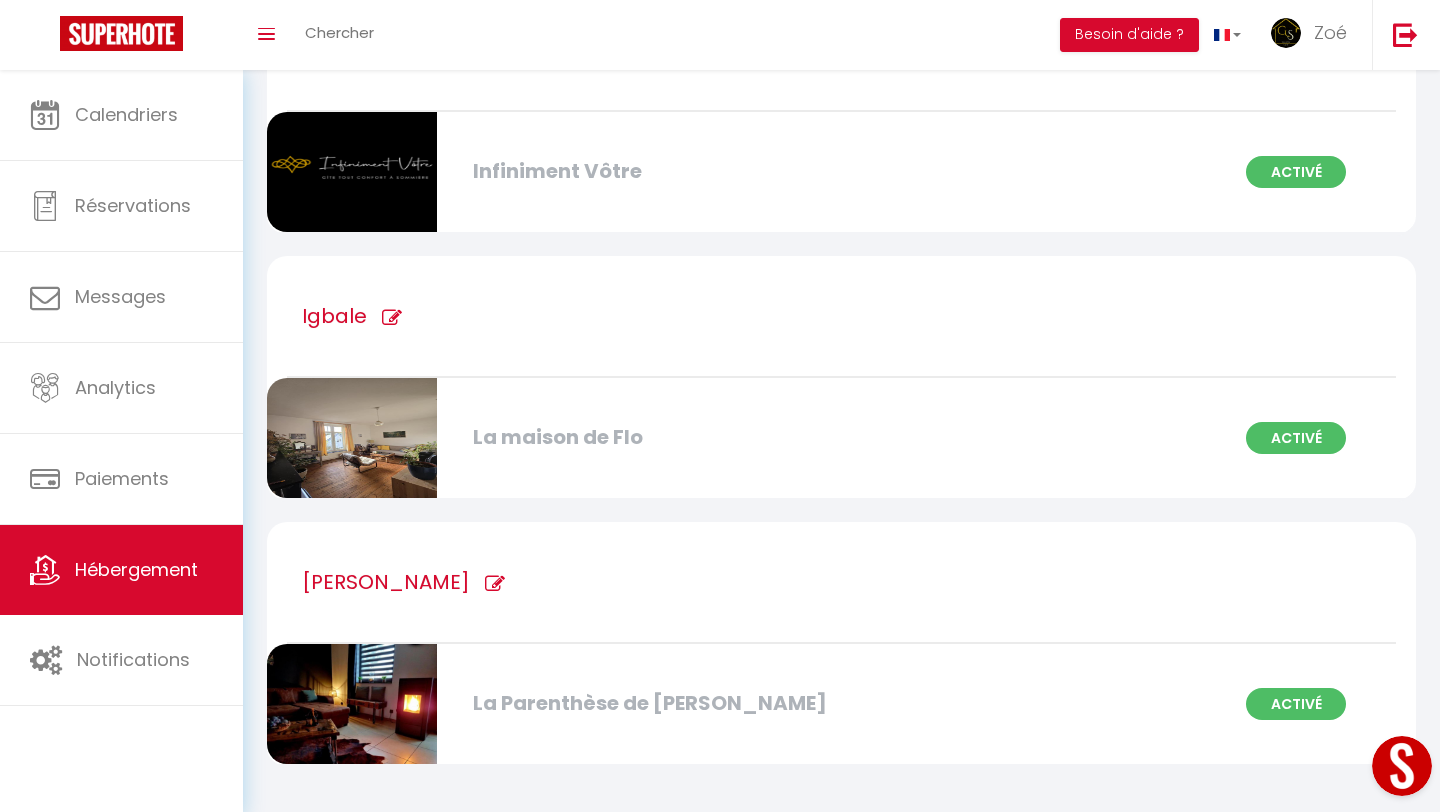 click on "La Parenthèse de [PERSON_NAME]" at bounding box center (646, 703) 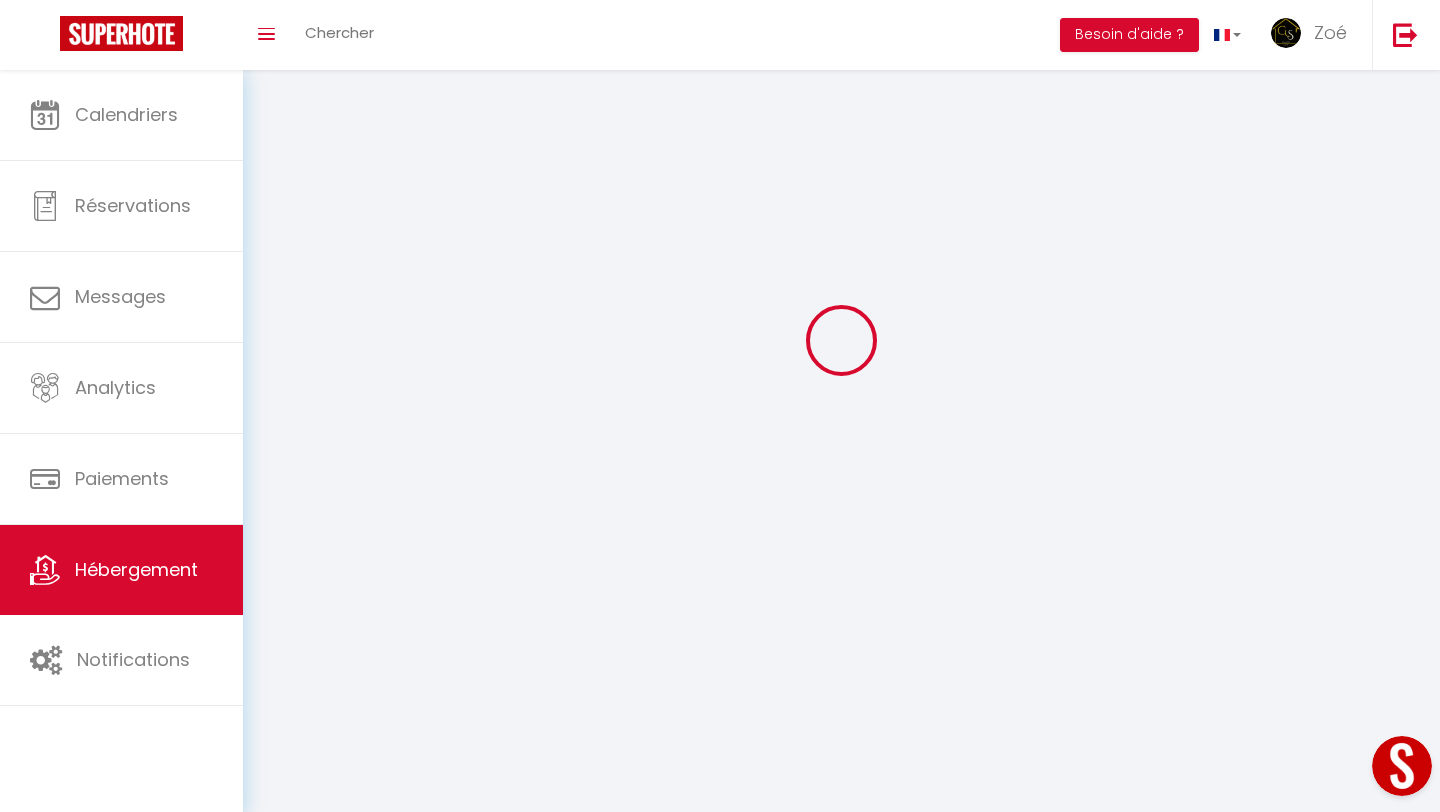 scroll, scrollTop: 0, scrollLeft: 0, axis: both 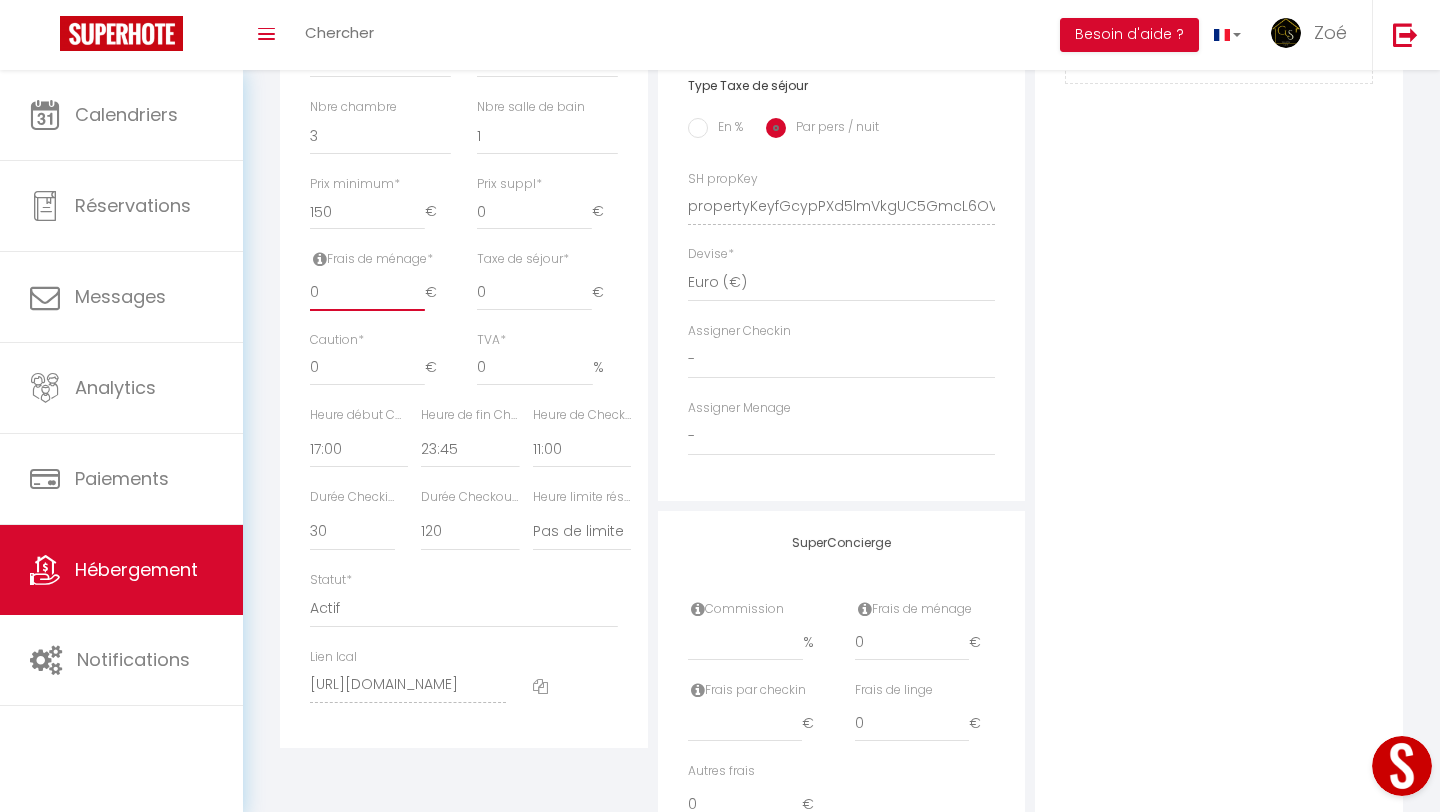 drag, startPoint x: 328, startPoint y: 291, endPoint x: 312, endPoint y: 289, distance: 16.124516 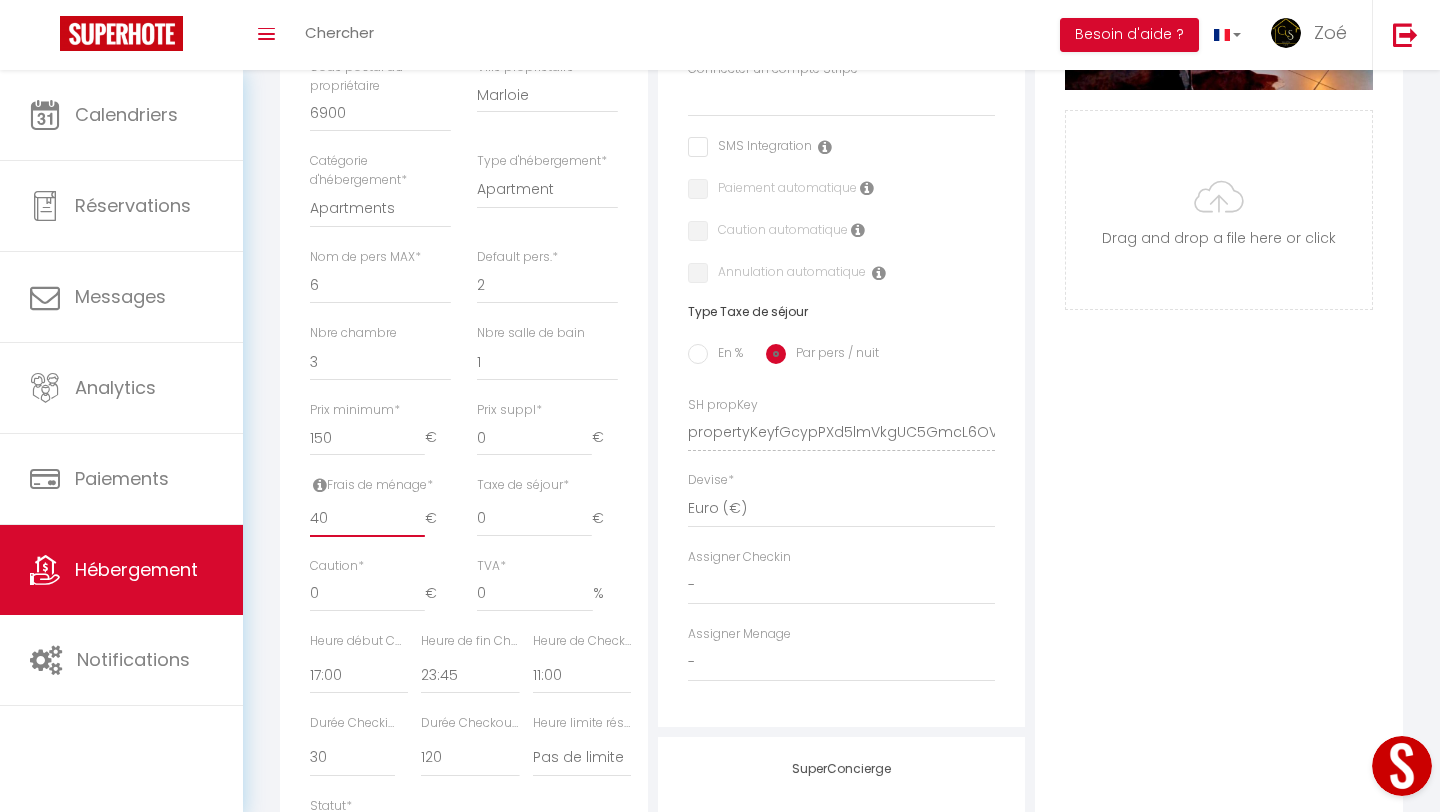scroll, scrollTop: 0, scrollLeft: 0, axis: both 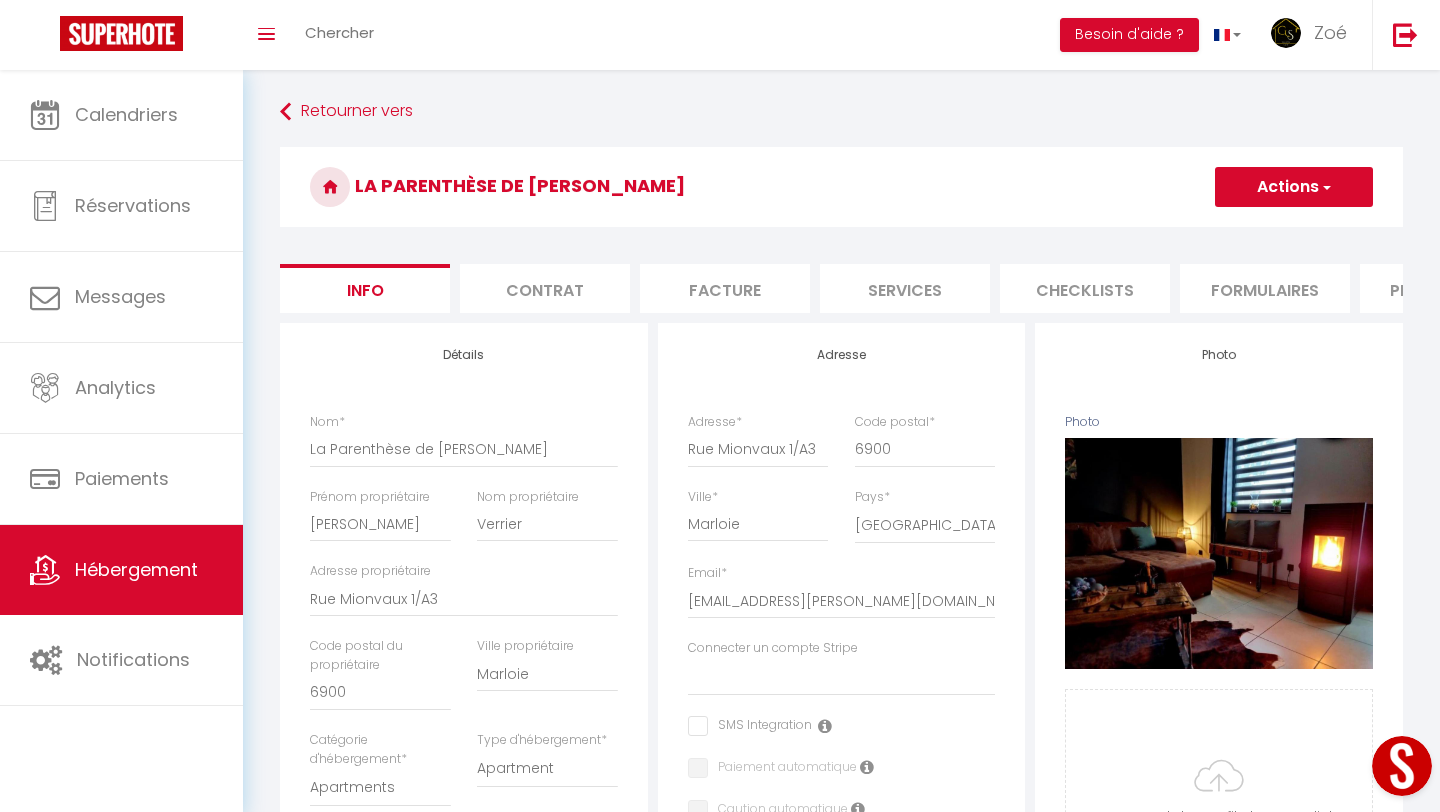 click at bounding box center (1325, 187) 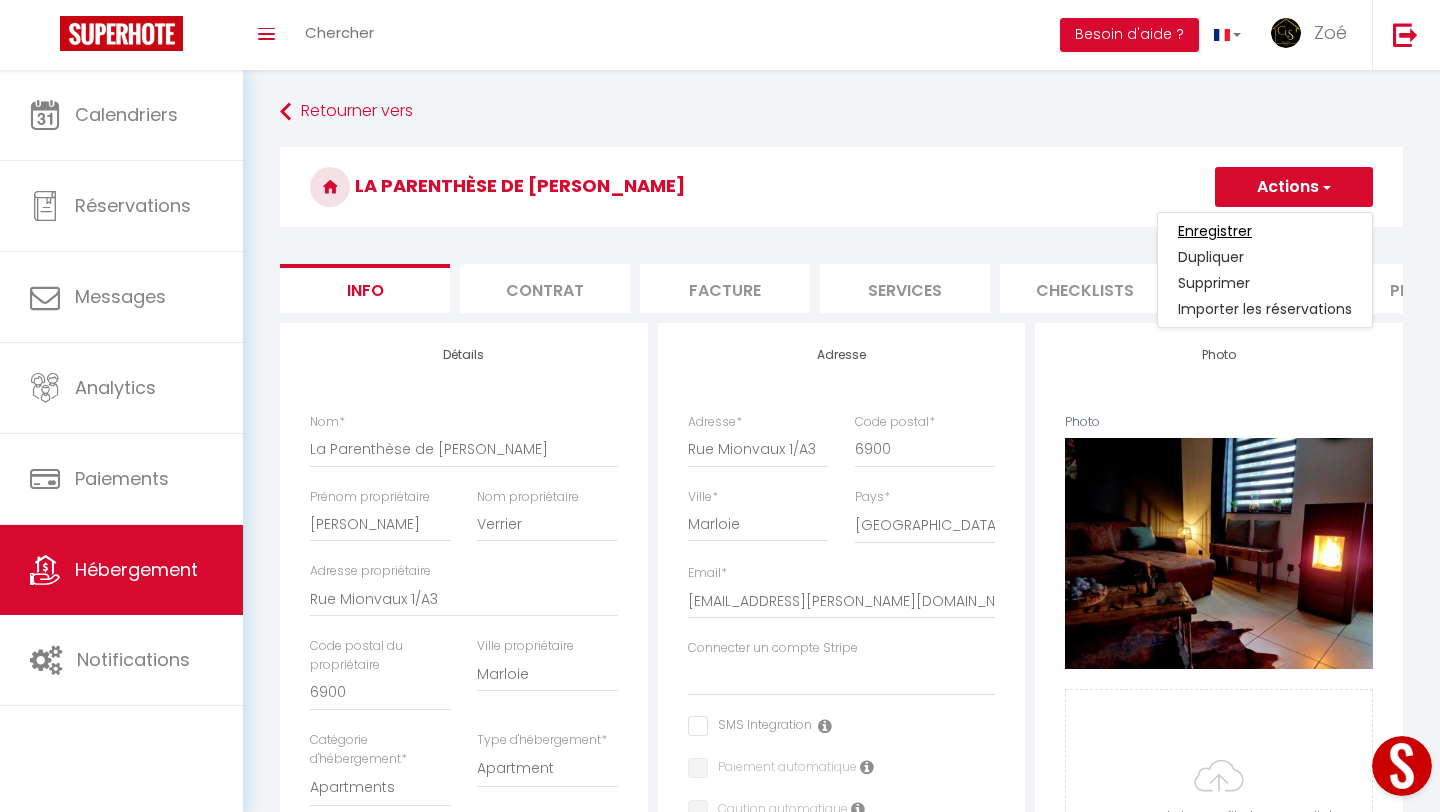 click on "Enregistrer" at bounding box center (1215, 231) 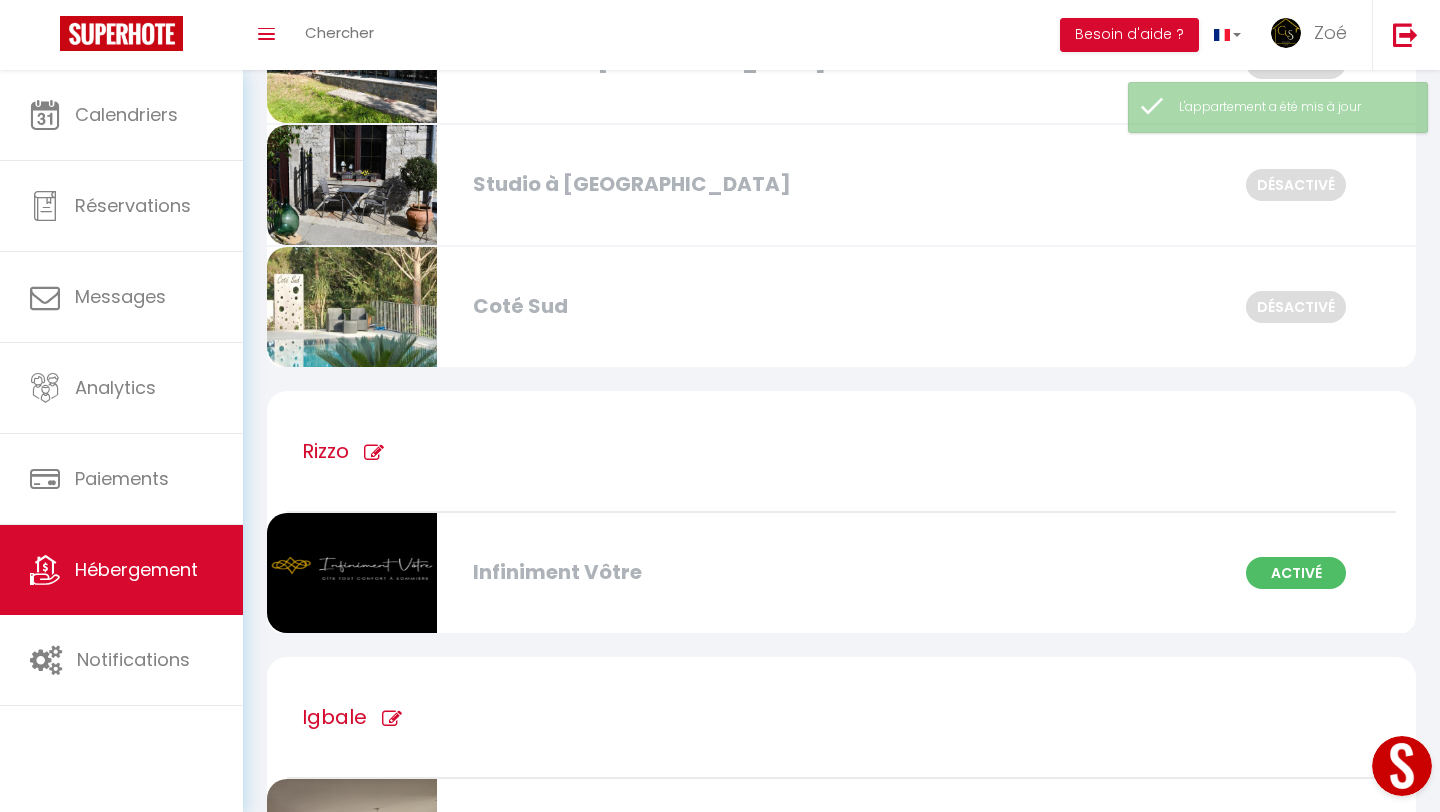 scroll, scrollTop: 1248, scrollLeft: 0, axis: vertical 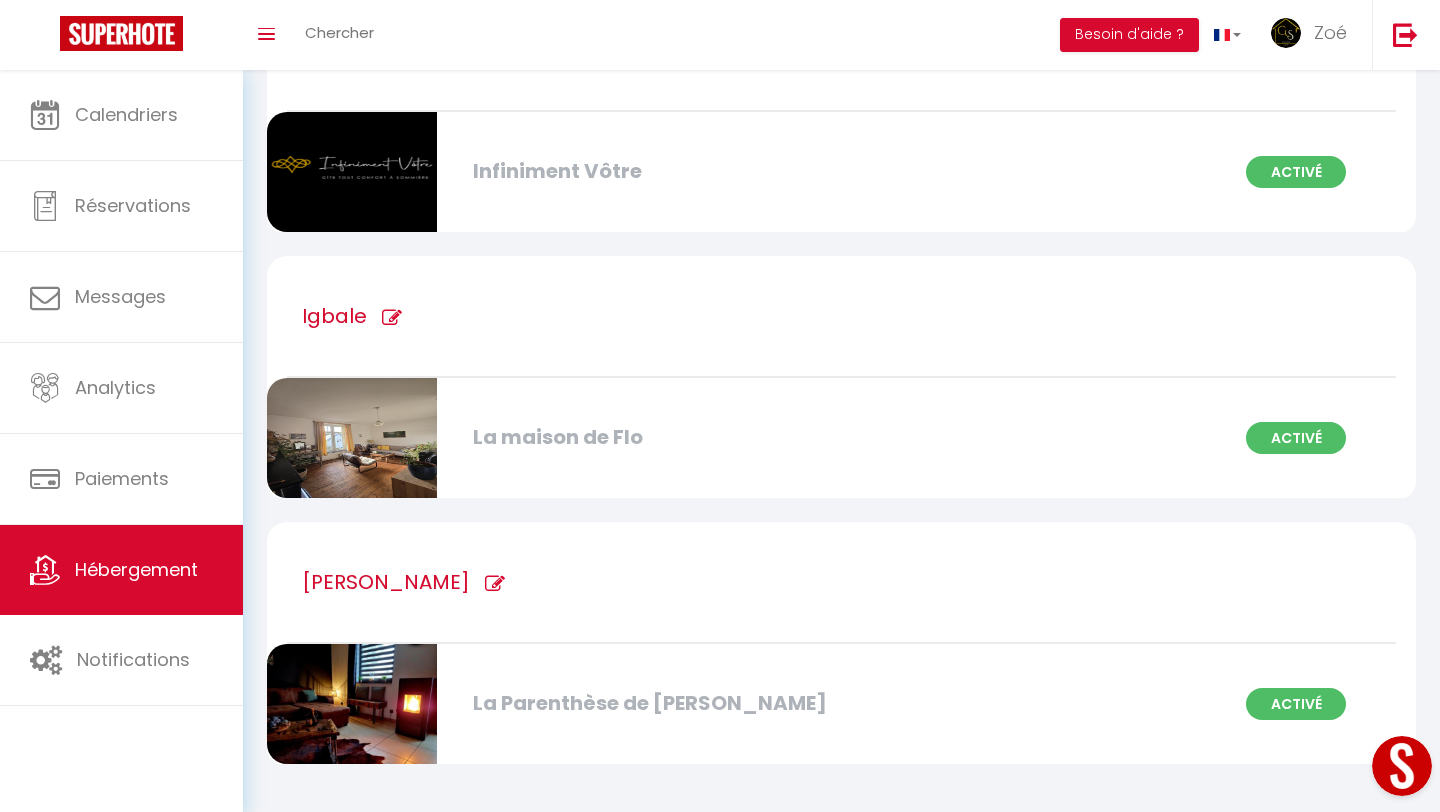 click on "La Parenthèse de [PERSON_NAME]" at bounding box center (646, 703) 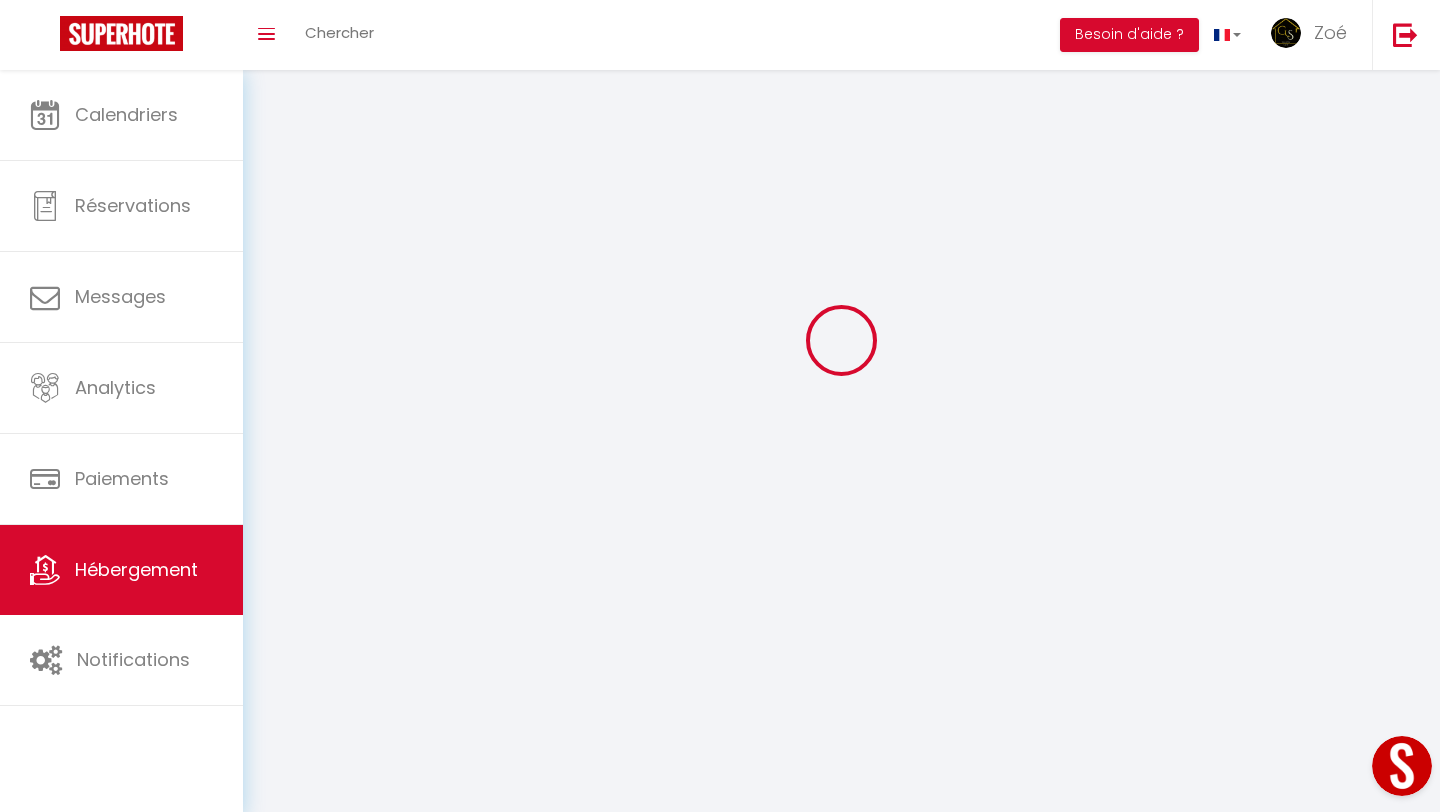 scroll, scrollTop: 0, scrollLeft: 0, axis: both 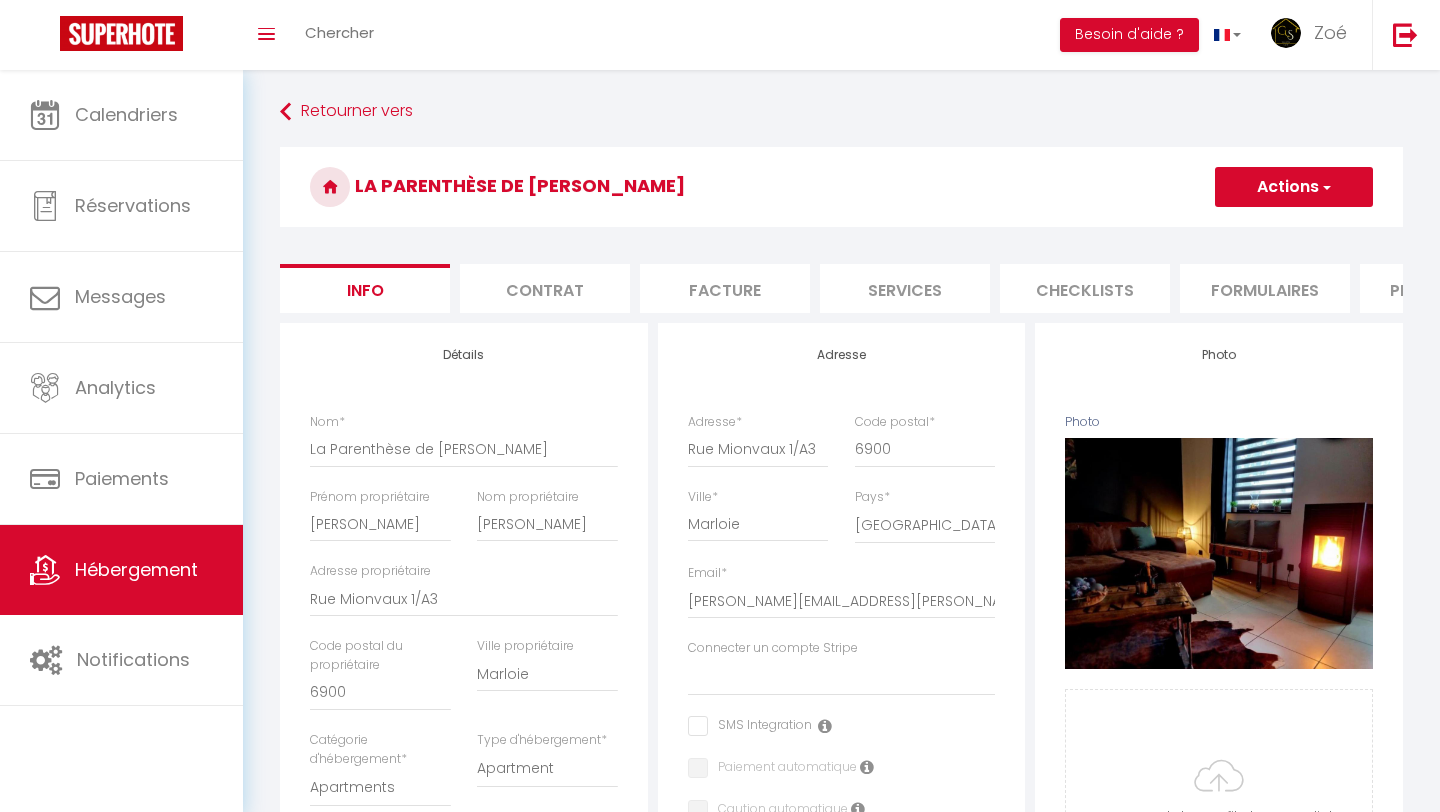 select on "6" 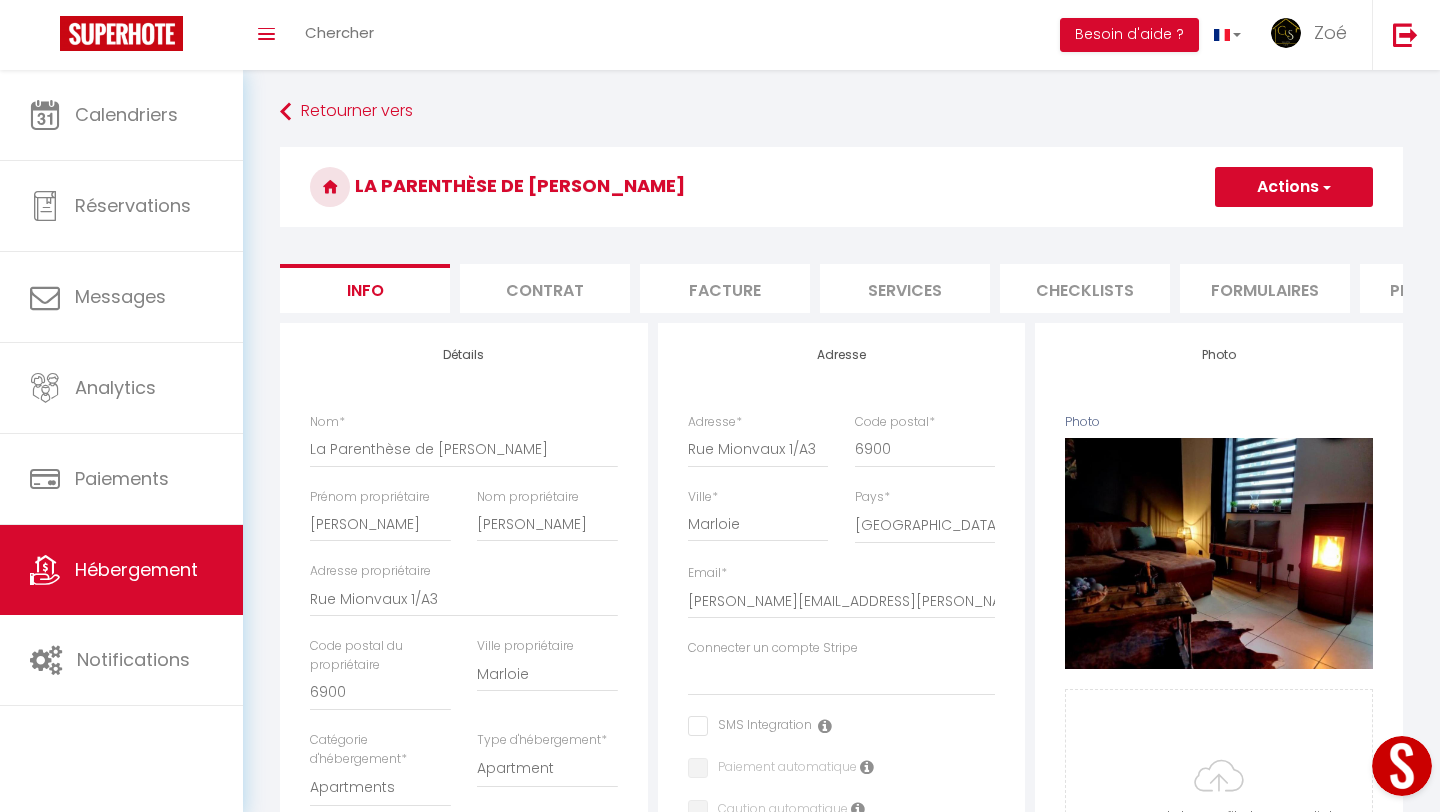 scroll, scrollTop: 0, scrollLeft: 0, axis: both 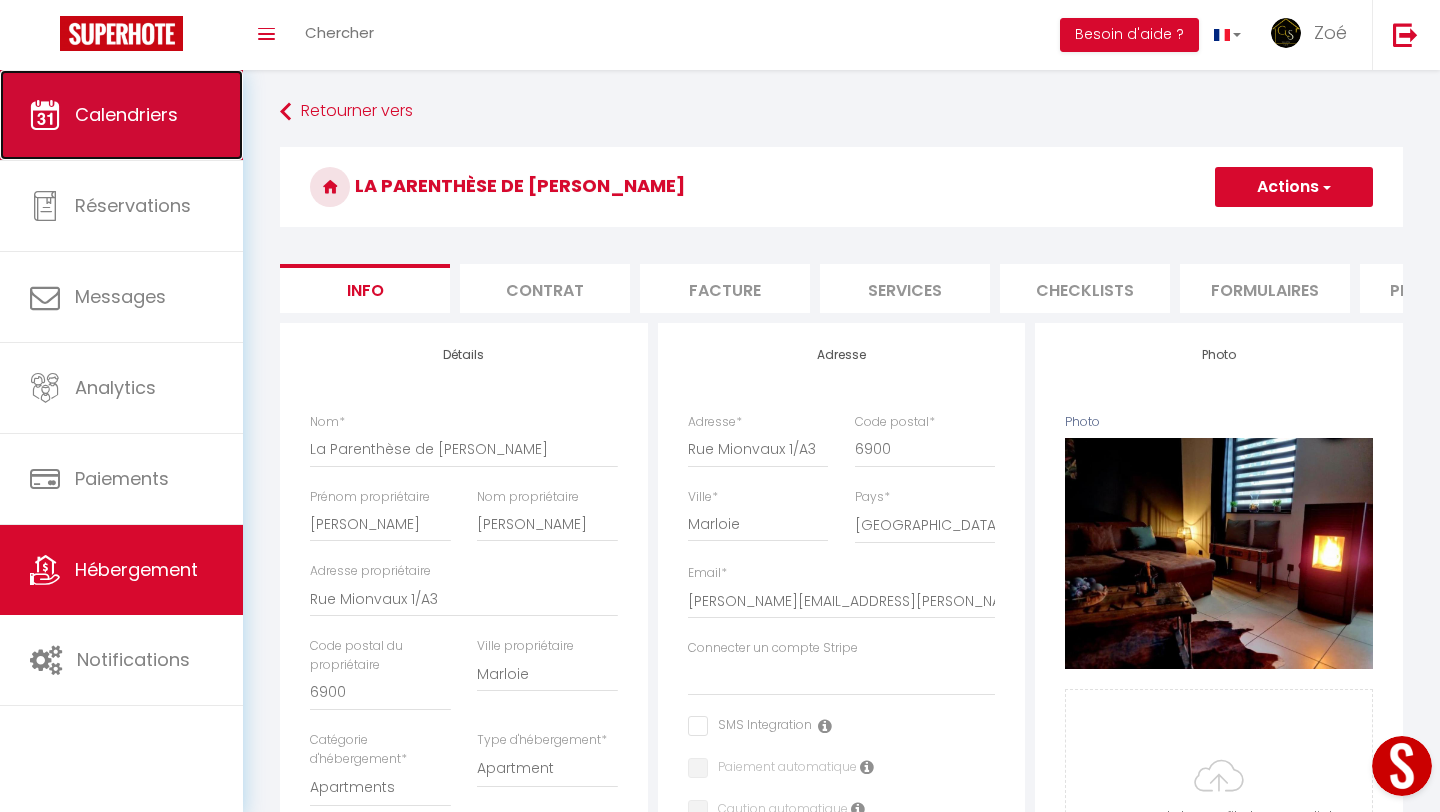click on "Calendriers" at bounding box center (121, 115) 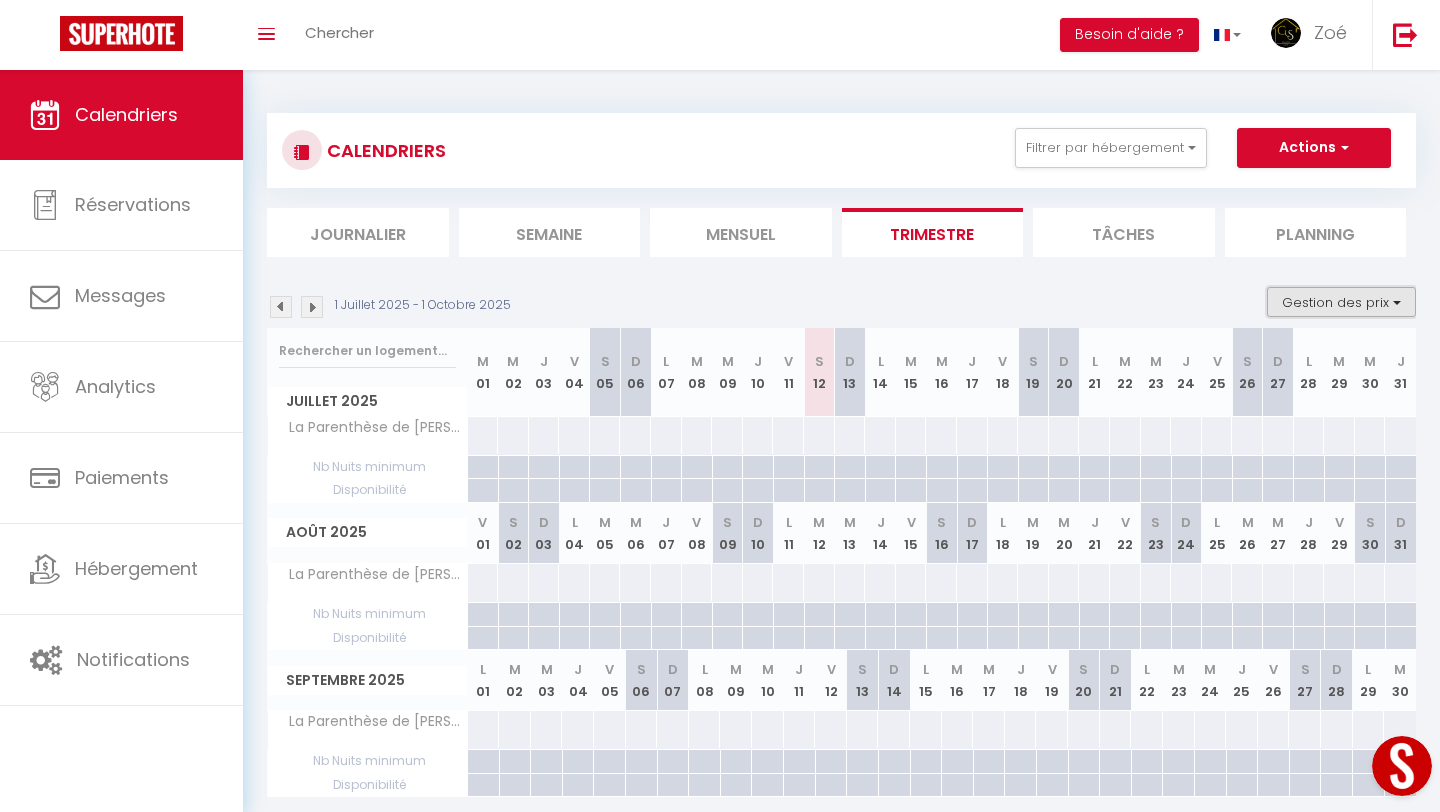 click on "Gestion des prix" at bounding box center (1341, 302) 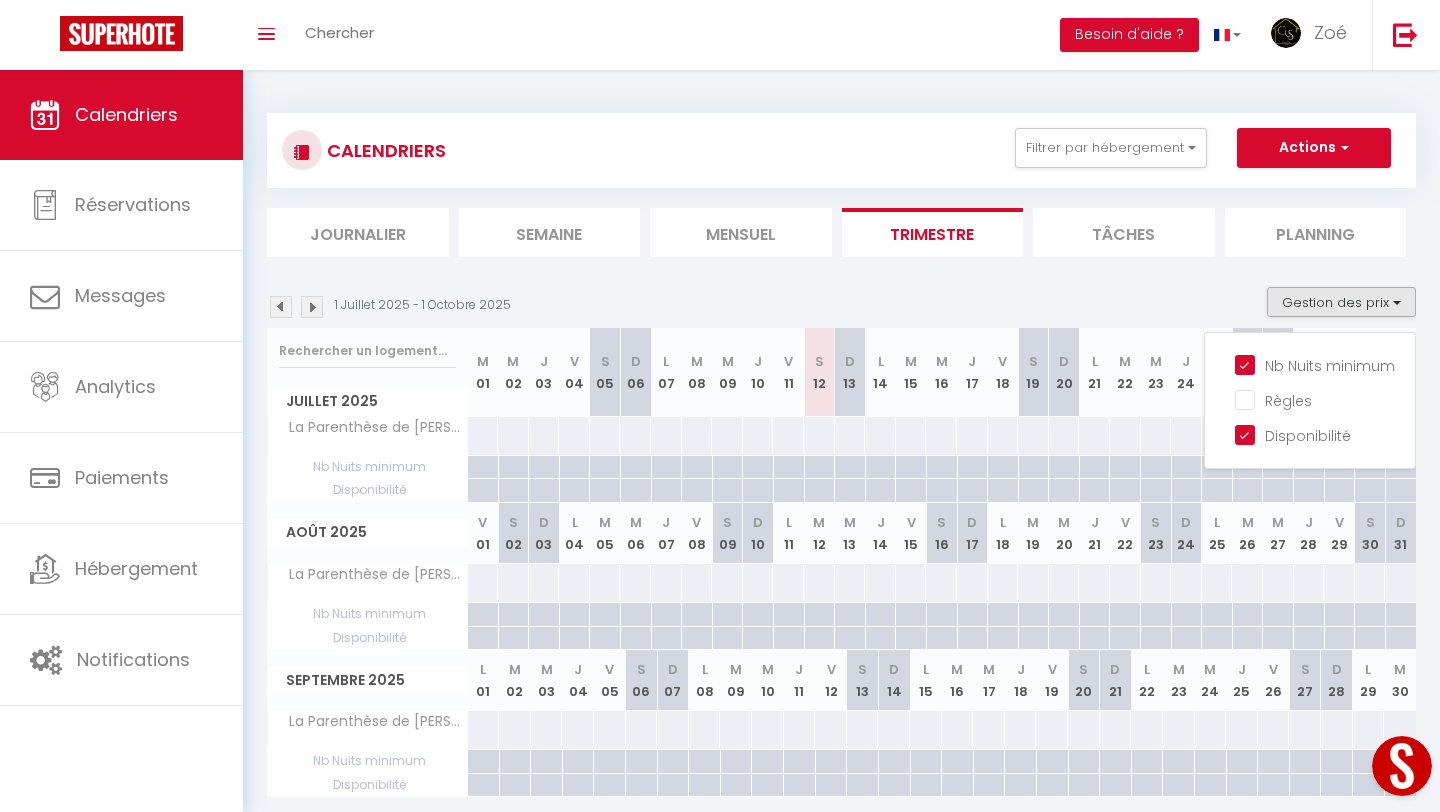 click at bounding box center [880, 467] 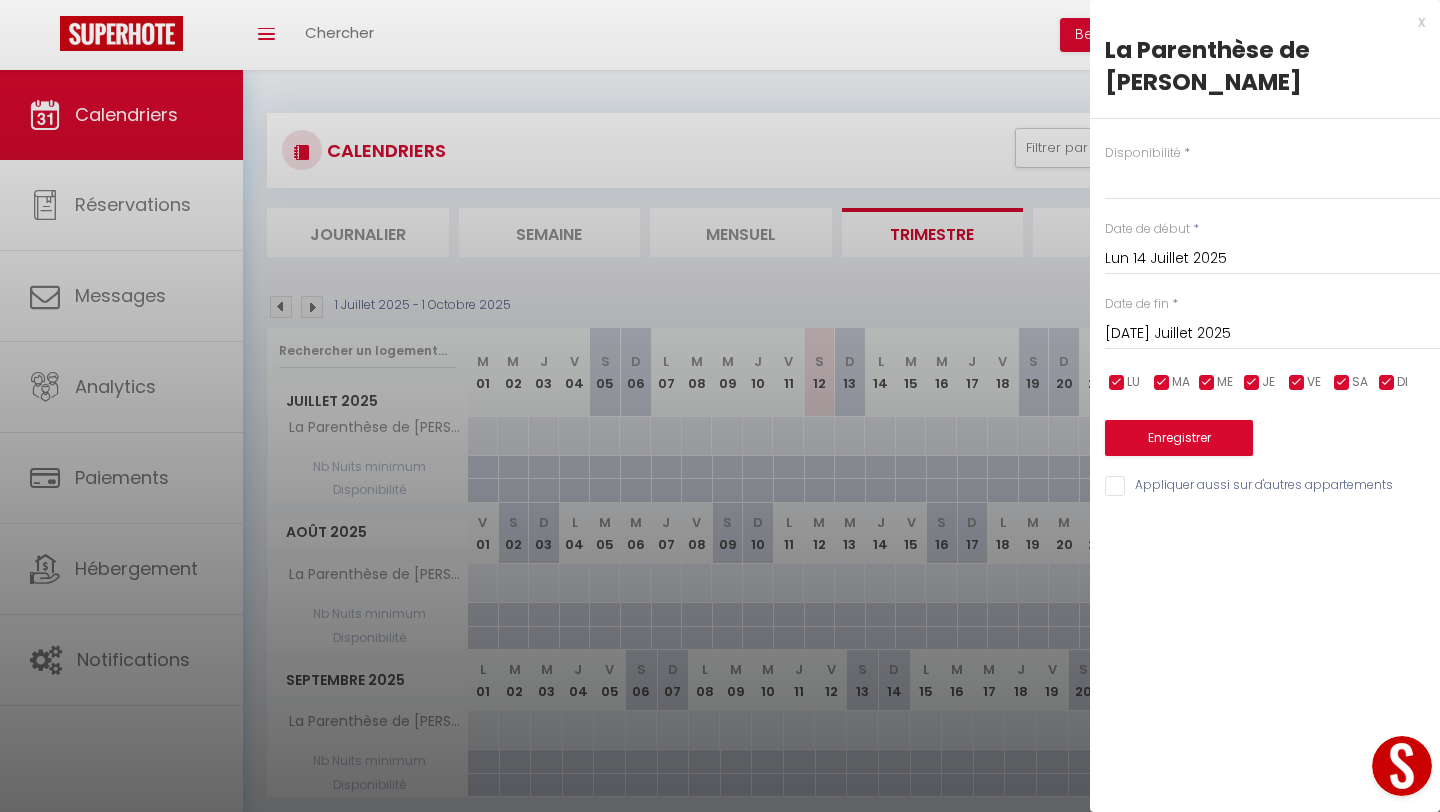 click on "[DATE] Juillet 2025" at bounding box center [1272, 334] 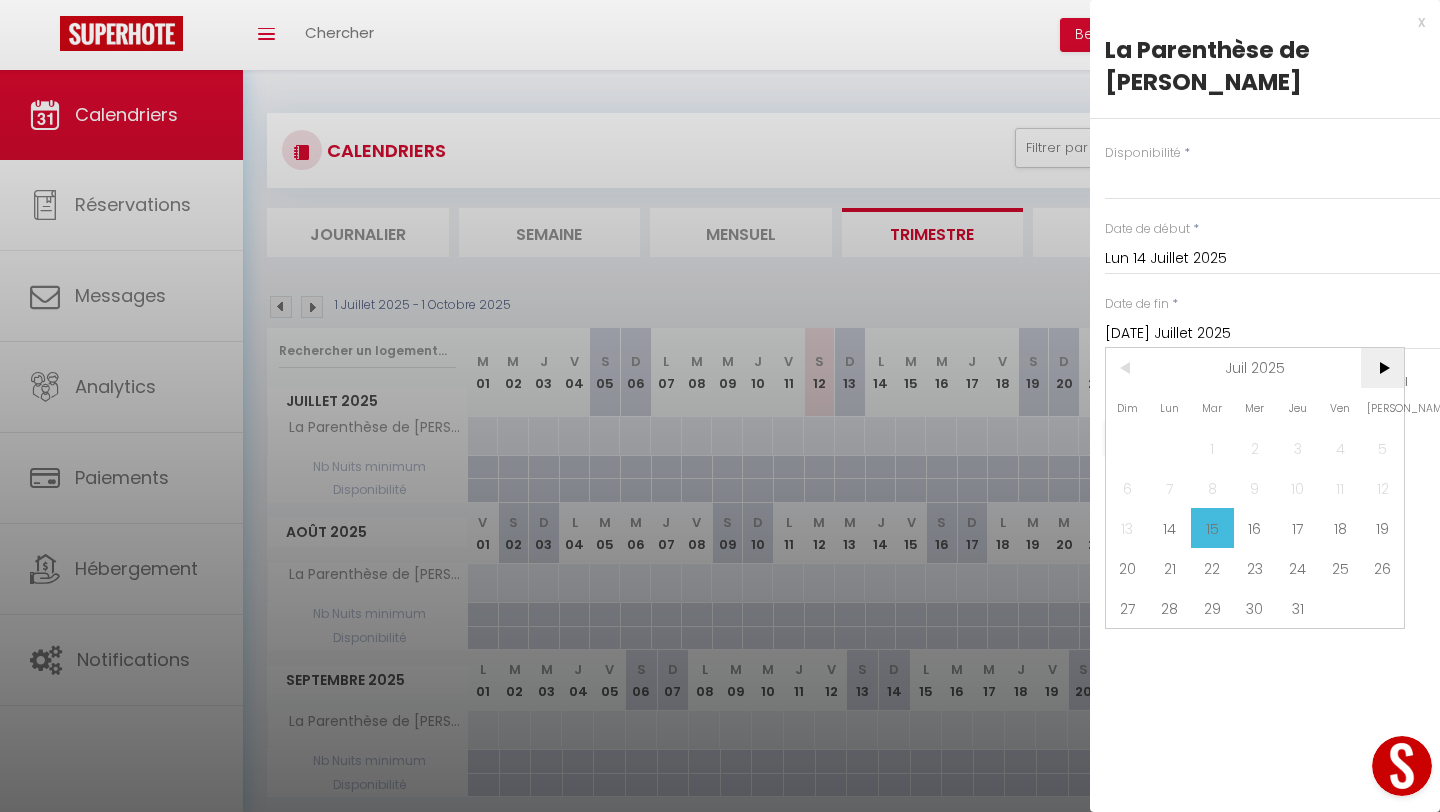 click on ">" at bounding box center (1382, 368) 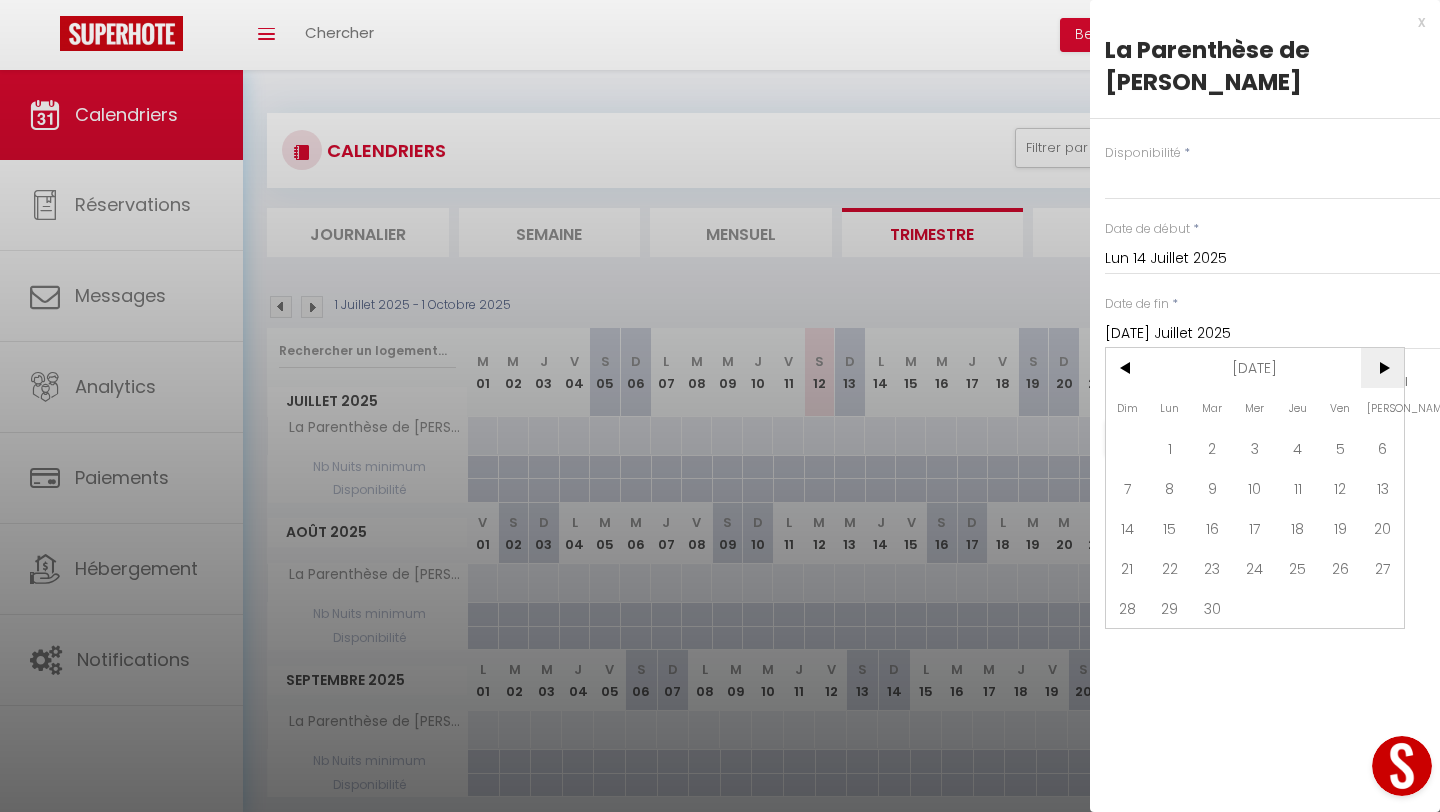 click on ">" at bounding box center (1382, 368) 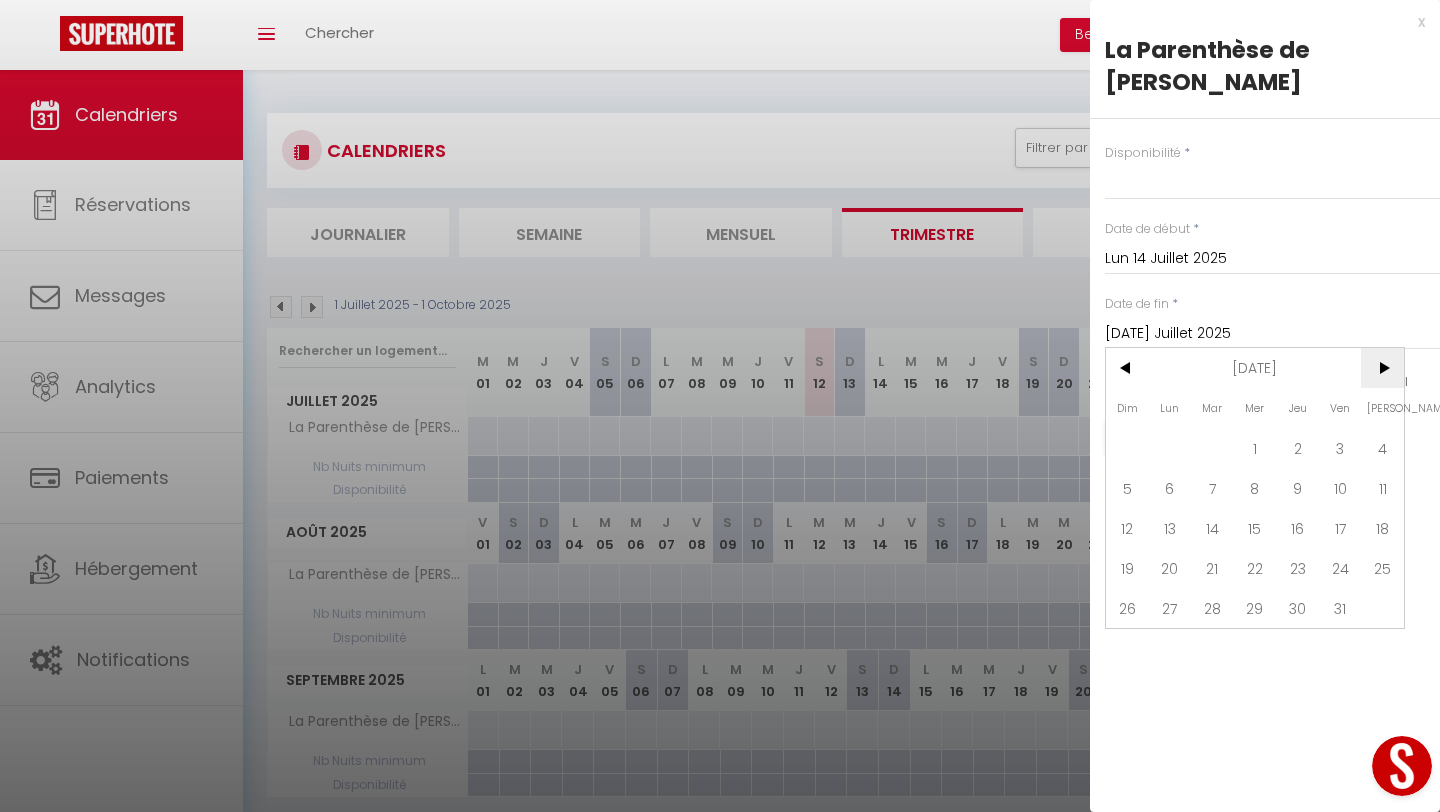 click on ">" at bounding box center (1382, 368) 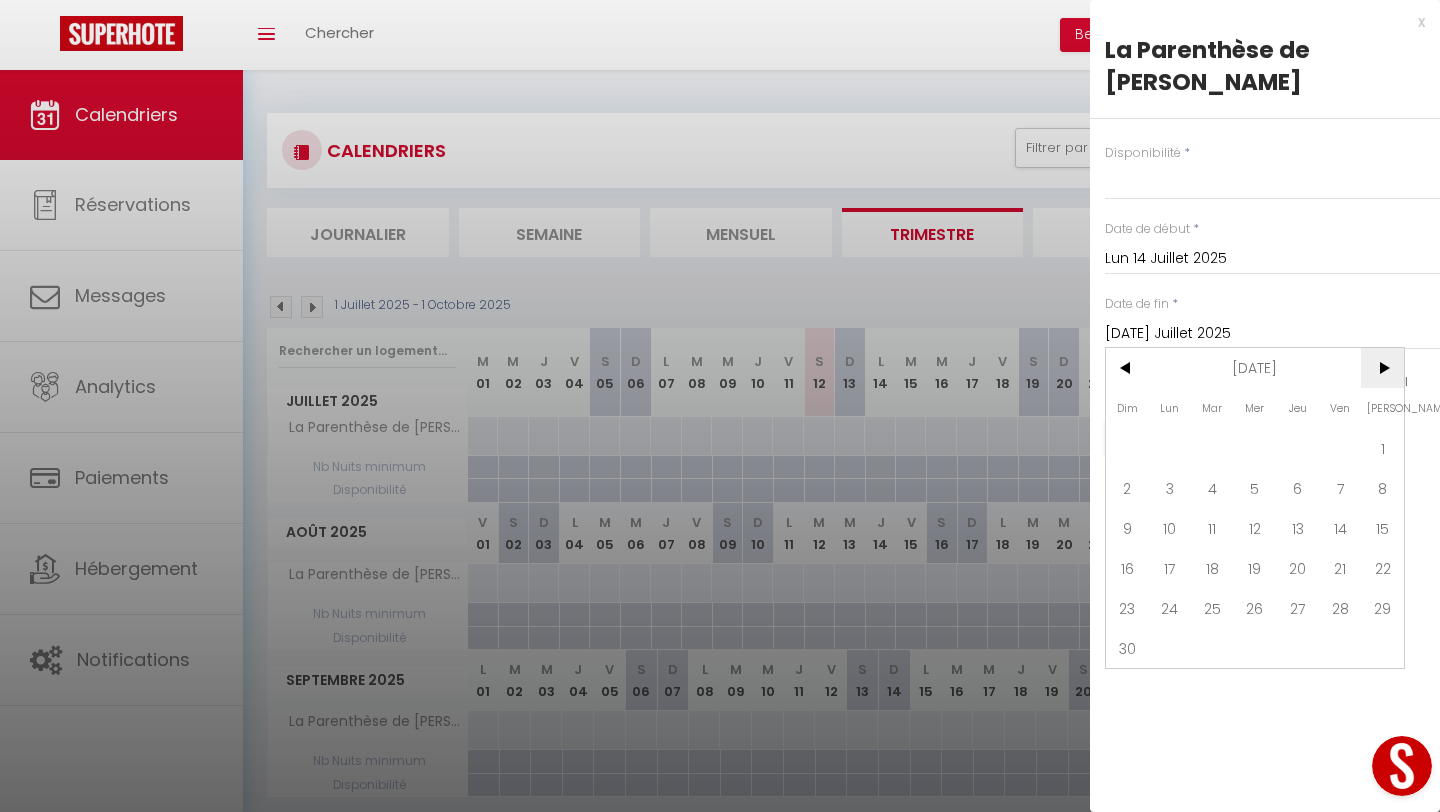 click on ">" at bounding box center [1382, 368] 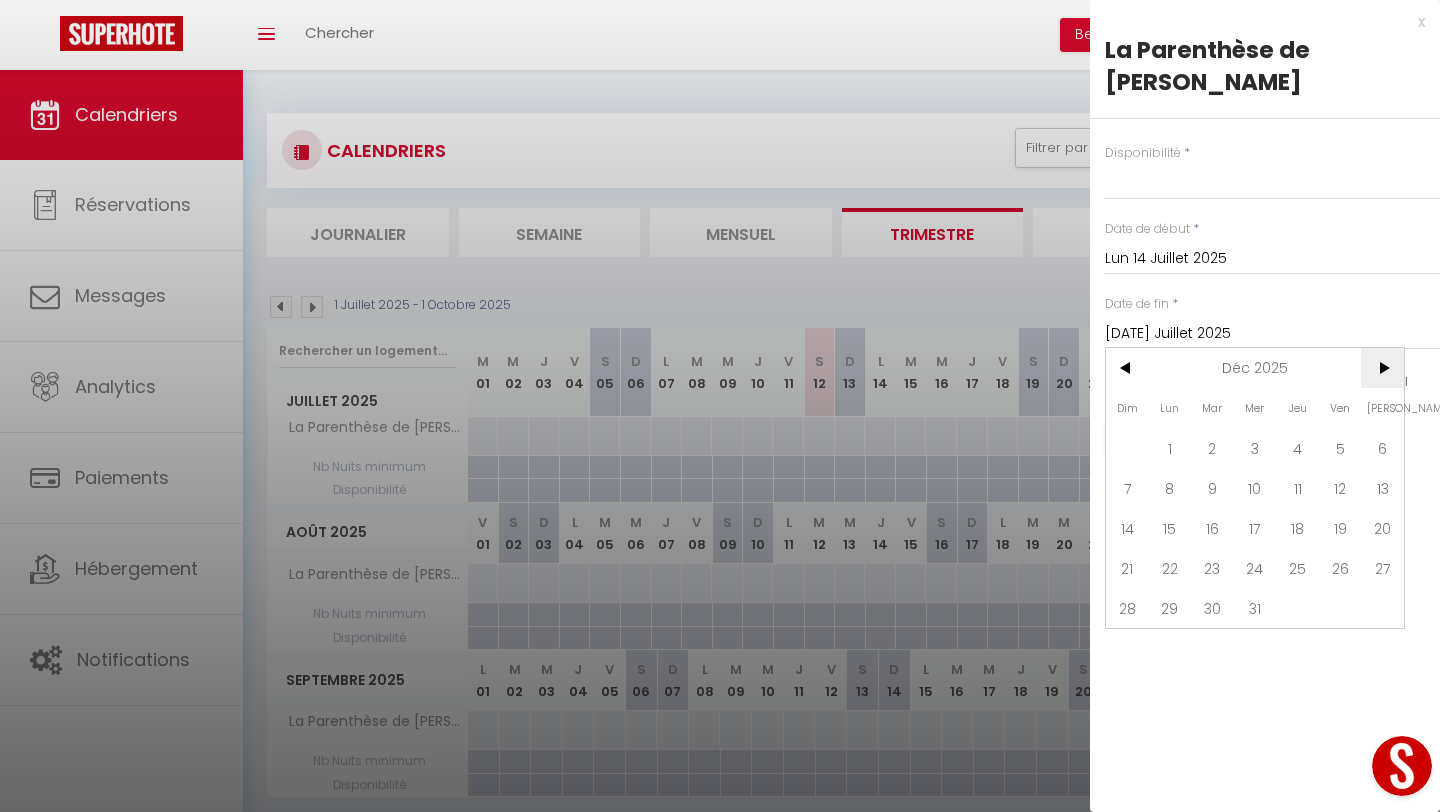 click on ">" at bounding box center [1382, 368] 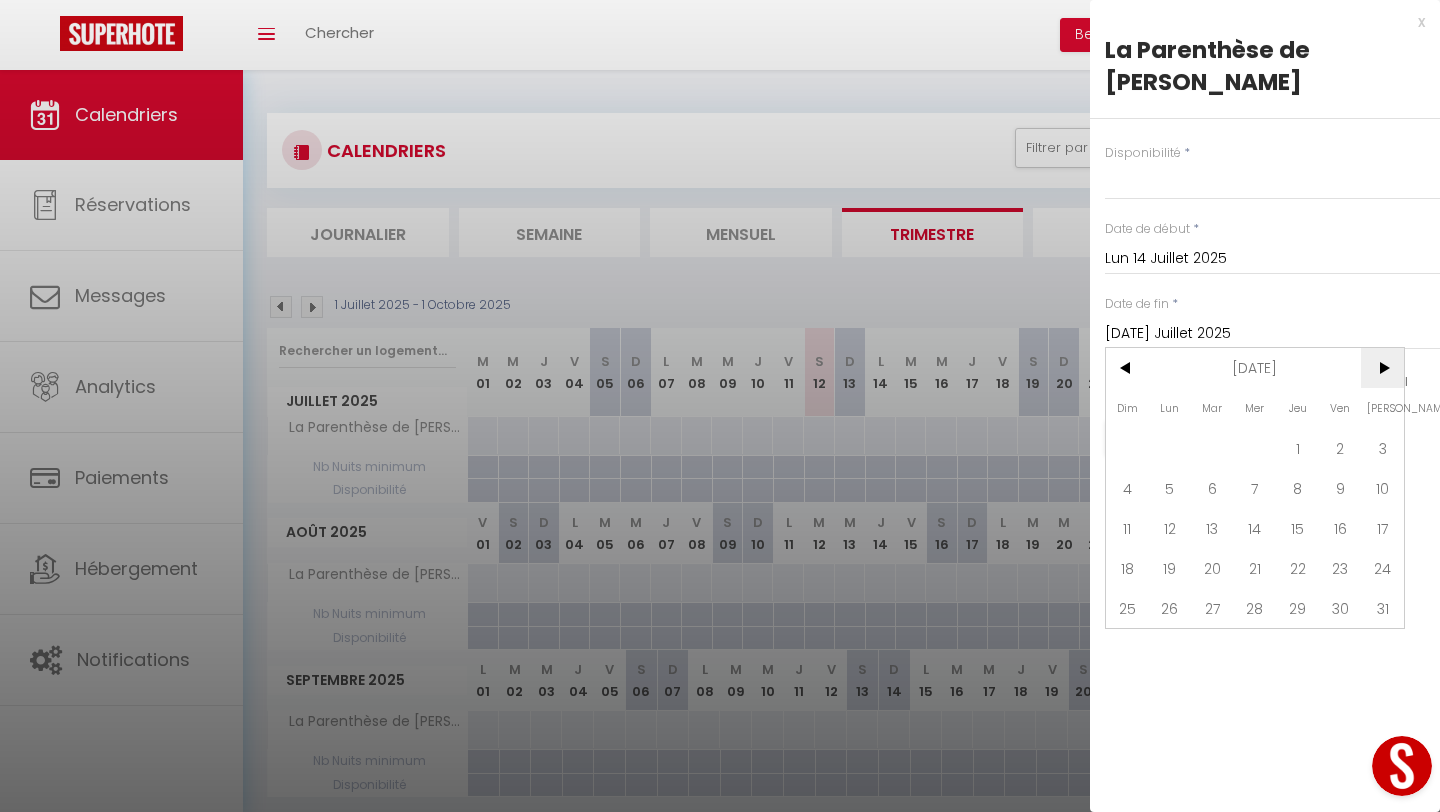 click on ">" at bounding box center [1382, 368] 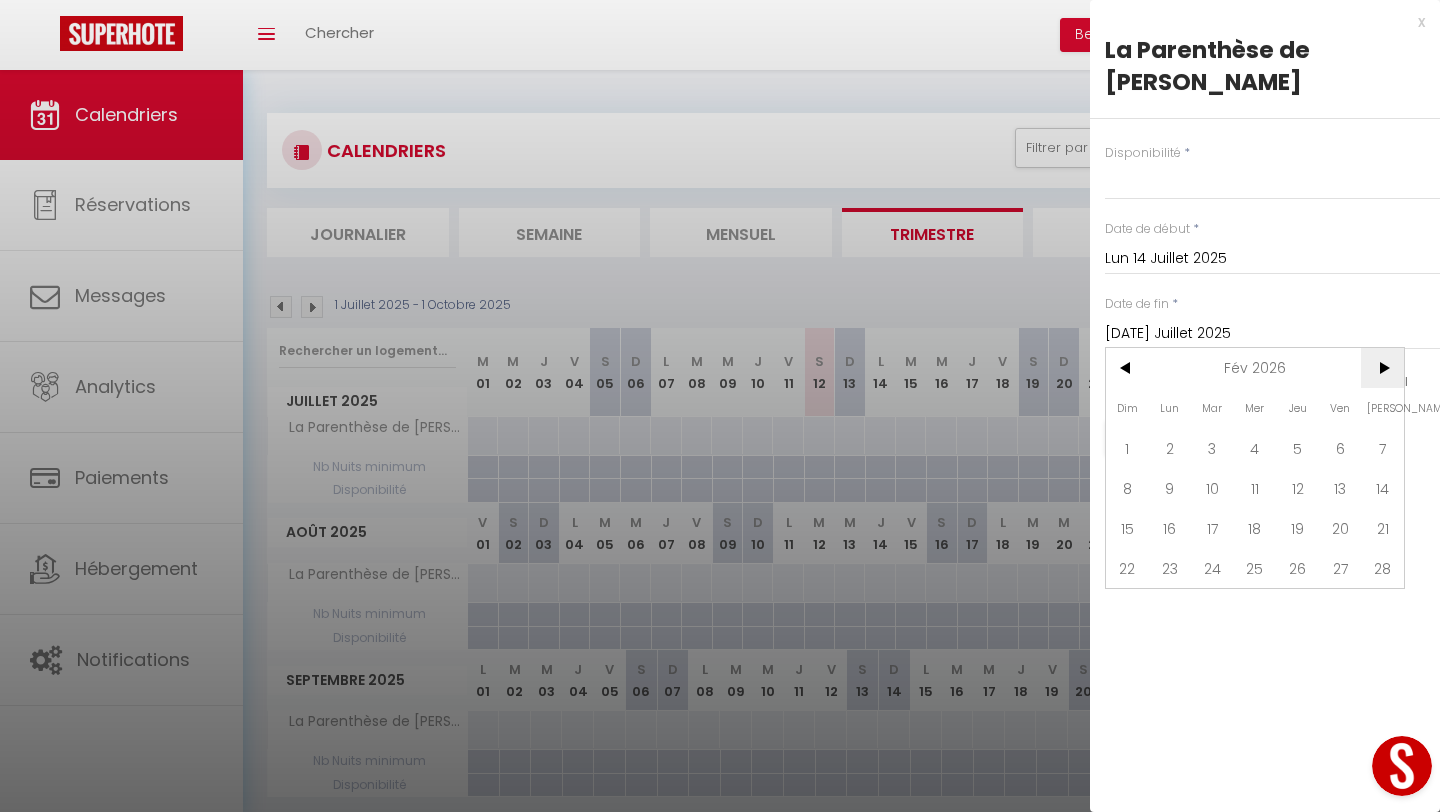 click on ">" at bounding box center (1382, 368) 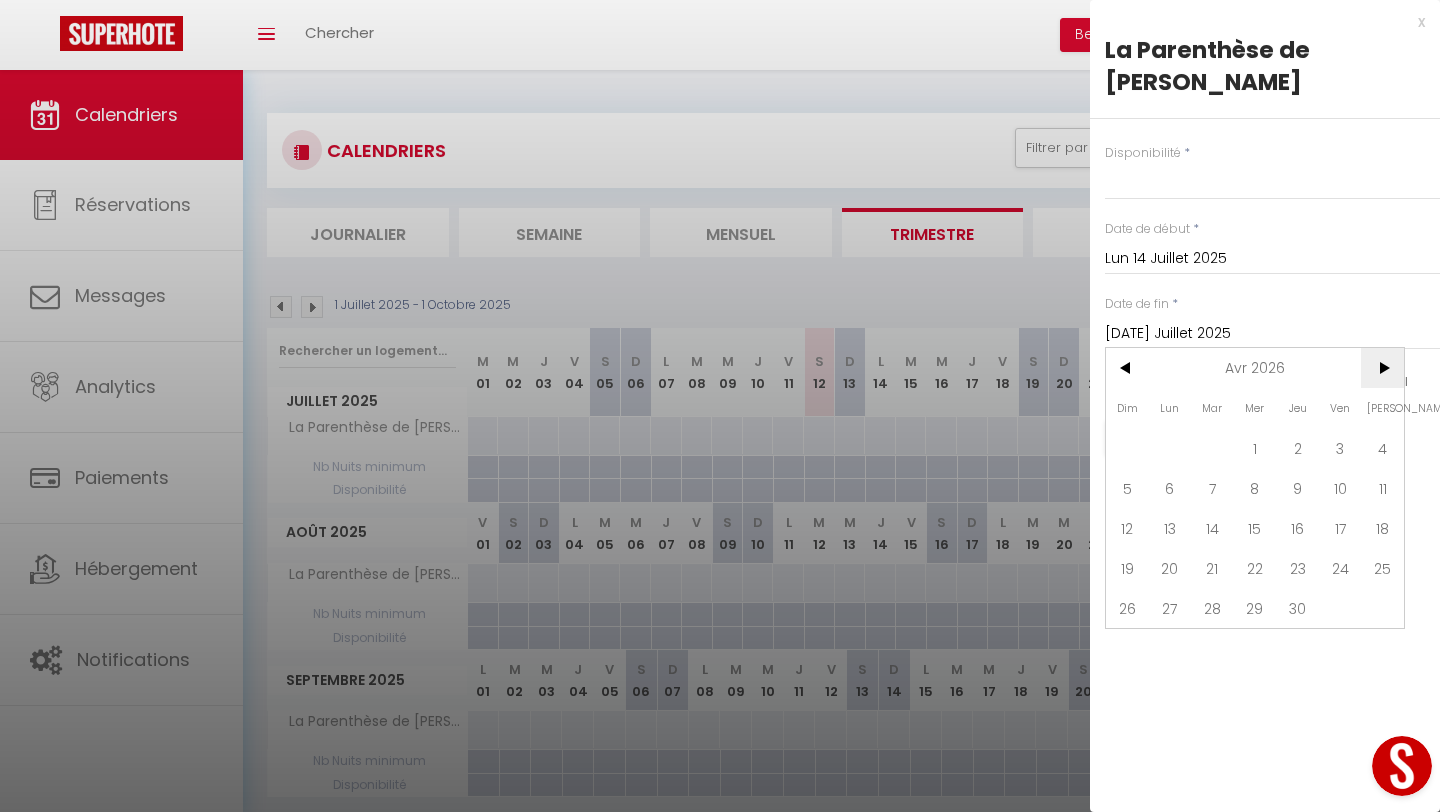 click on ">" at bounding box center [1382, 368] 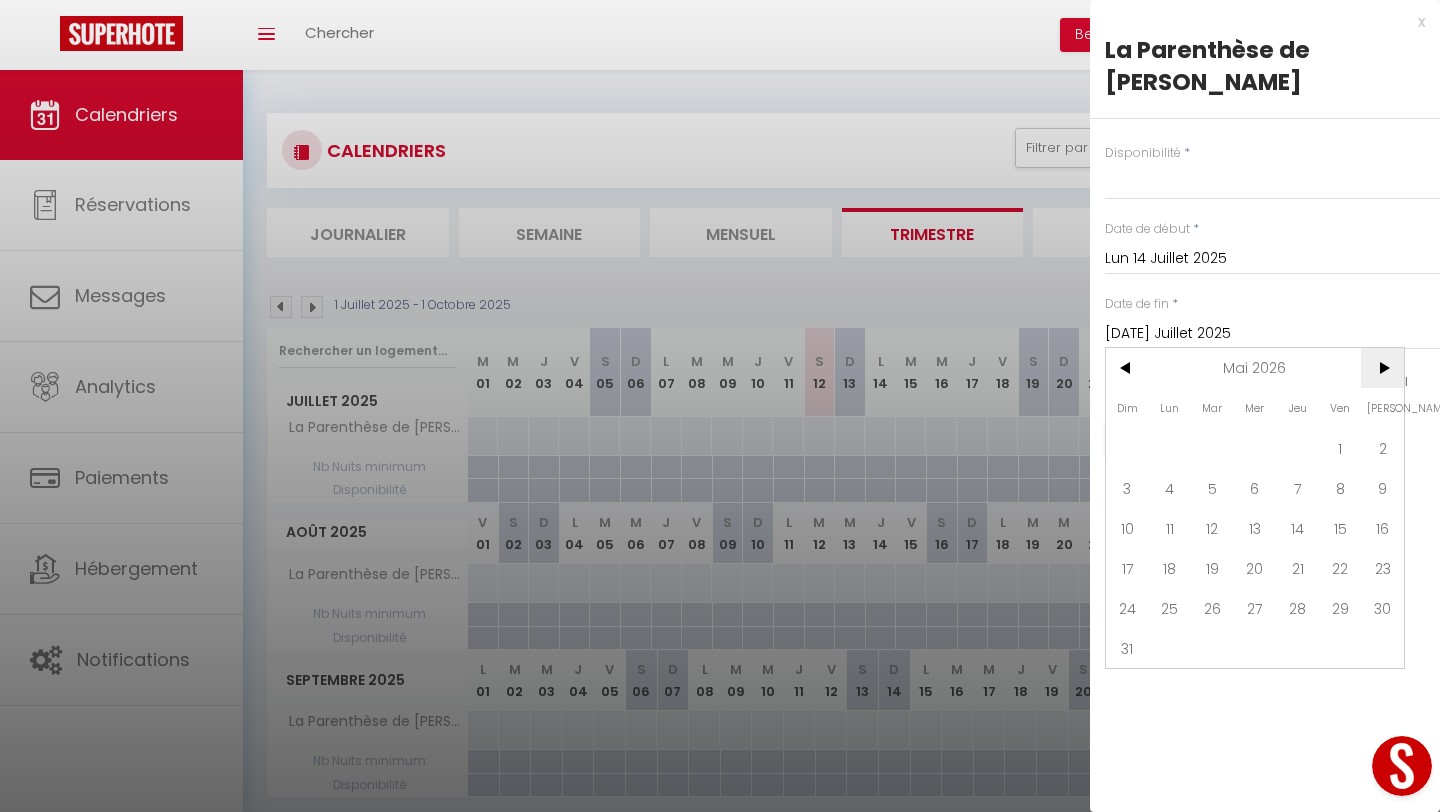 click on ">" at bounding box center (1382, 368) 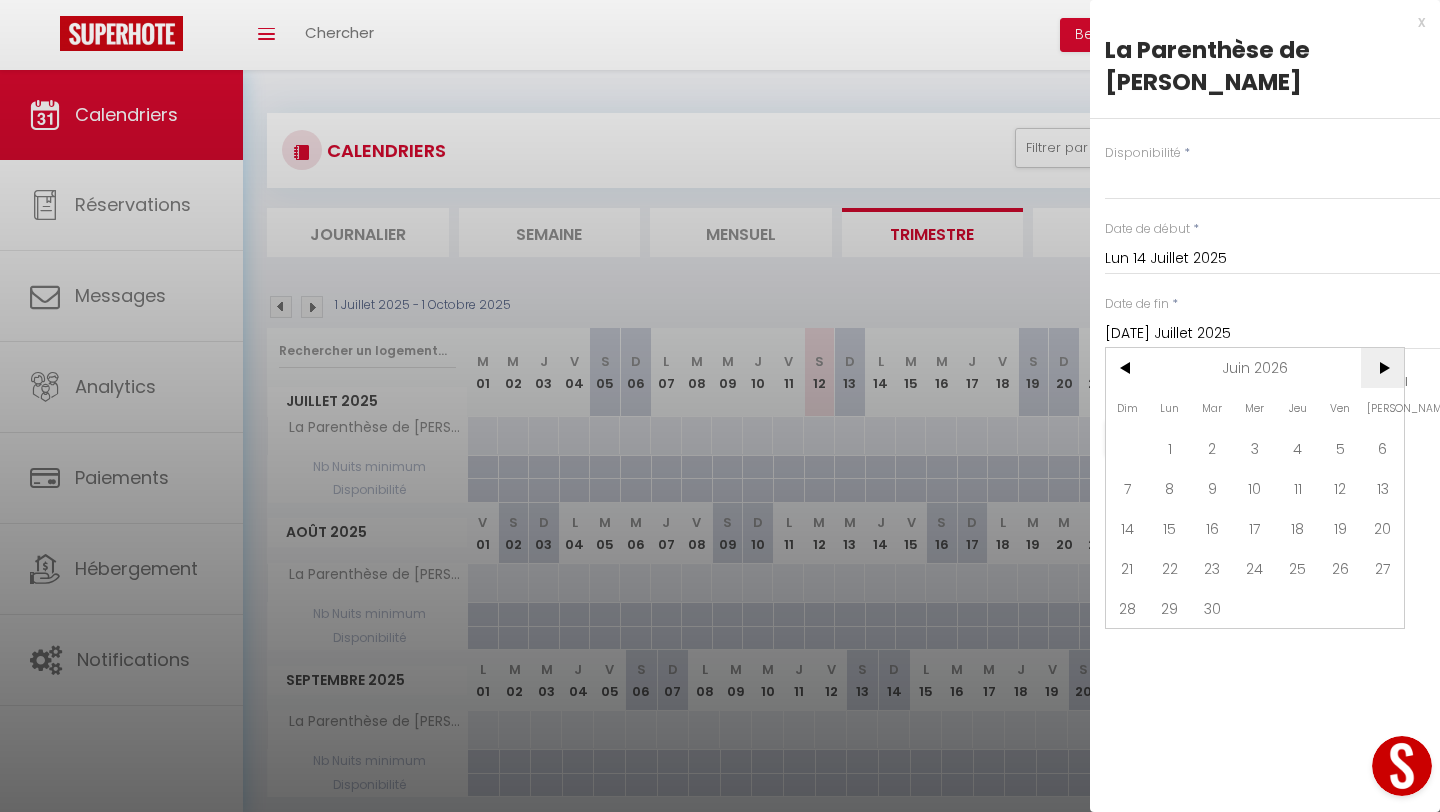 click on ">" at bounding box center (1382, 368) 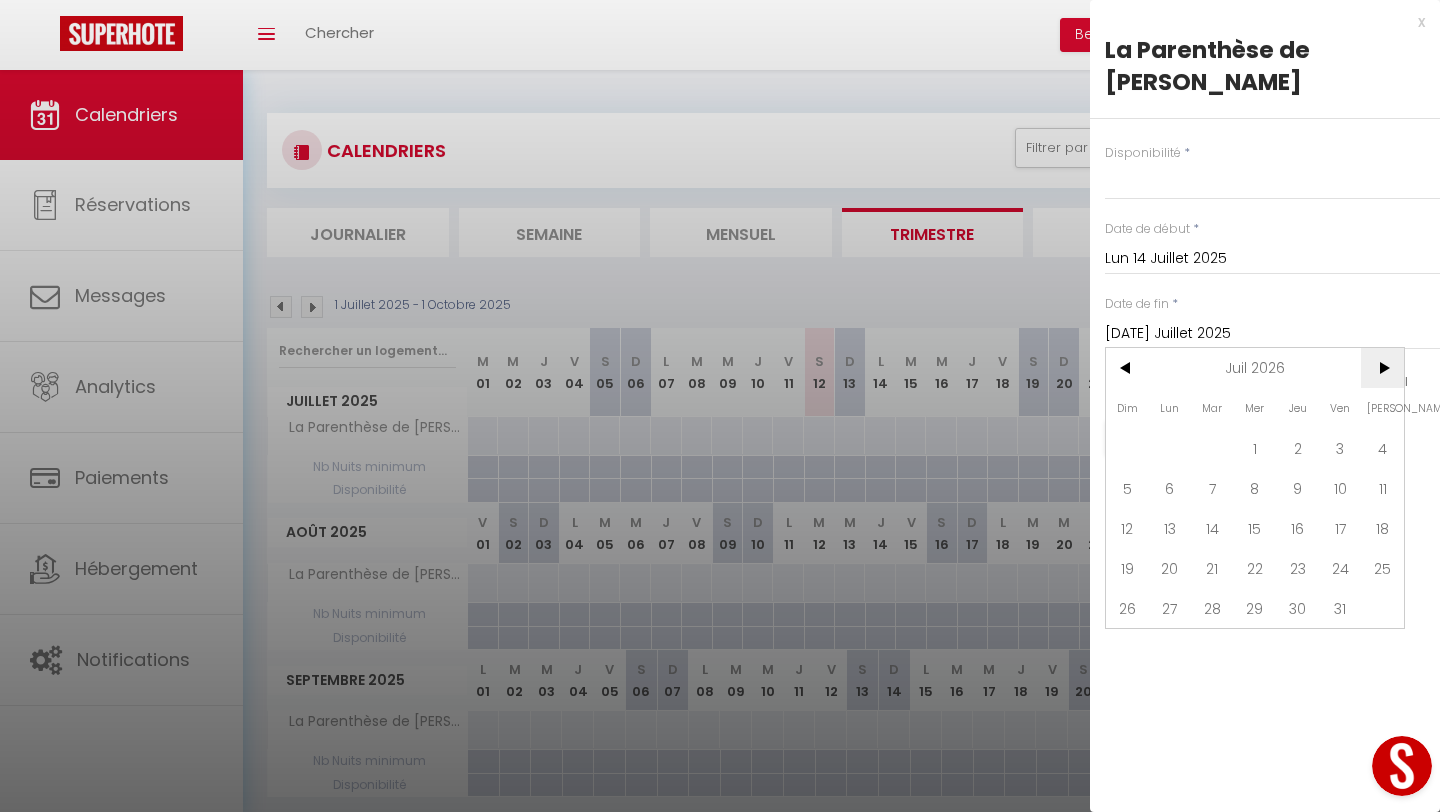 click on ">" at bounding box center (1382, 368) 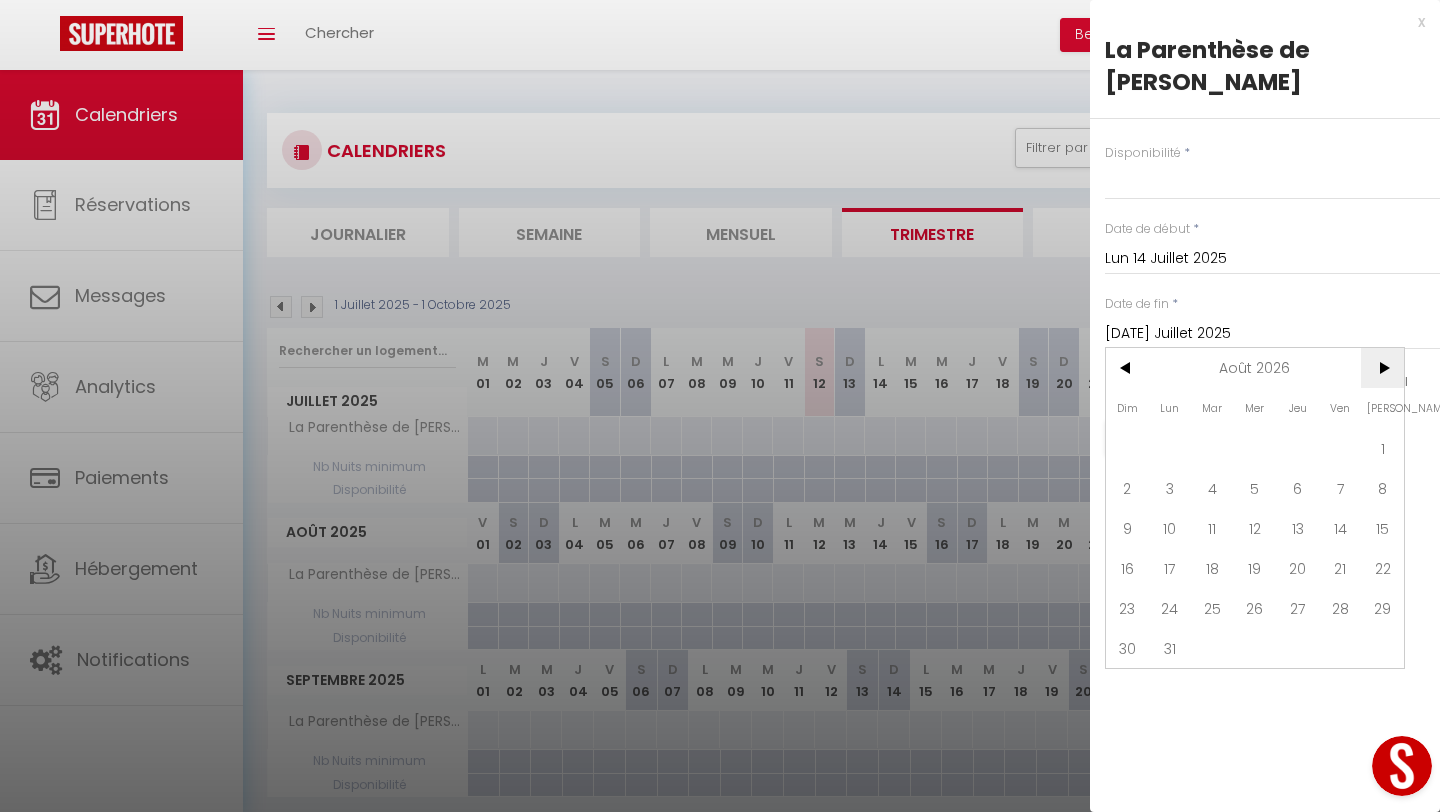 click on ">" at bounding box center [1382, 368] 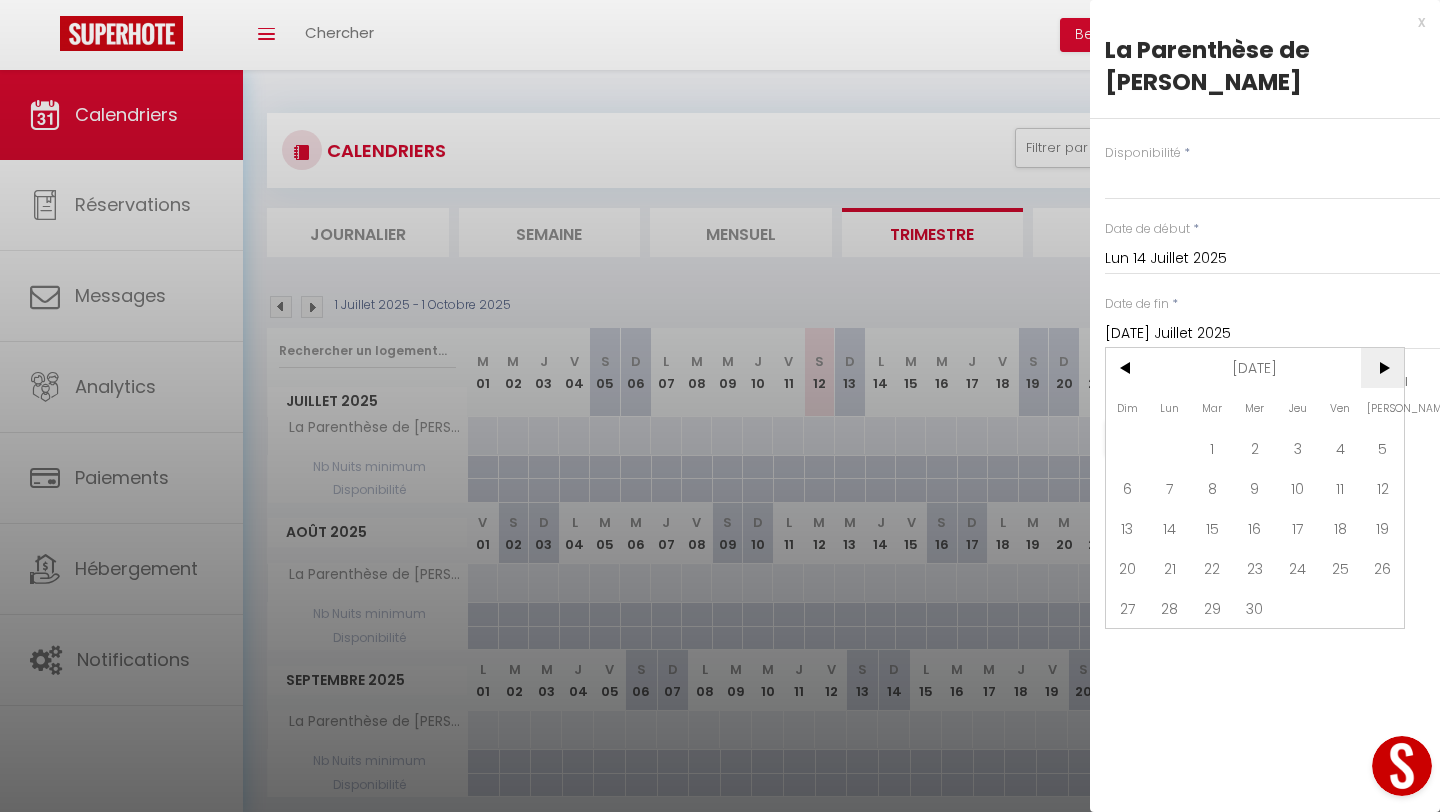 click on ">" at bounding box center (1382, 368) 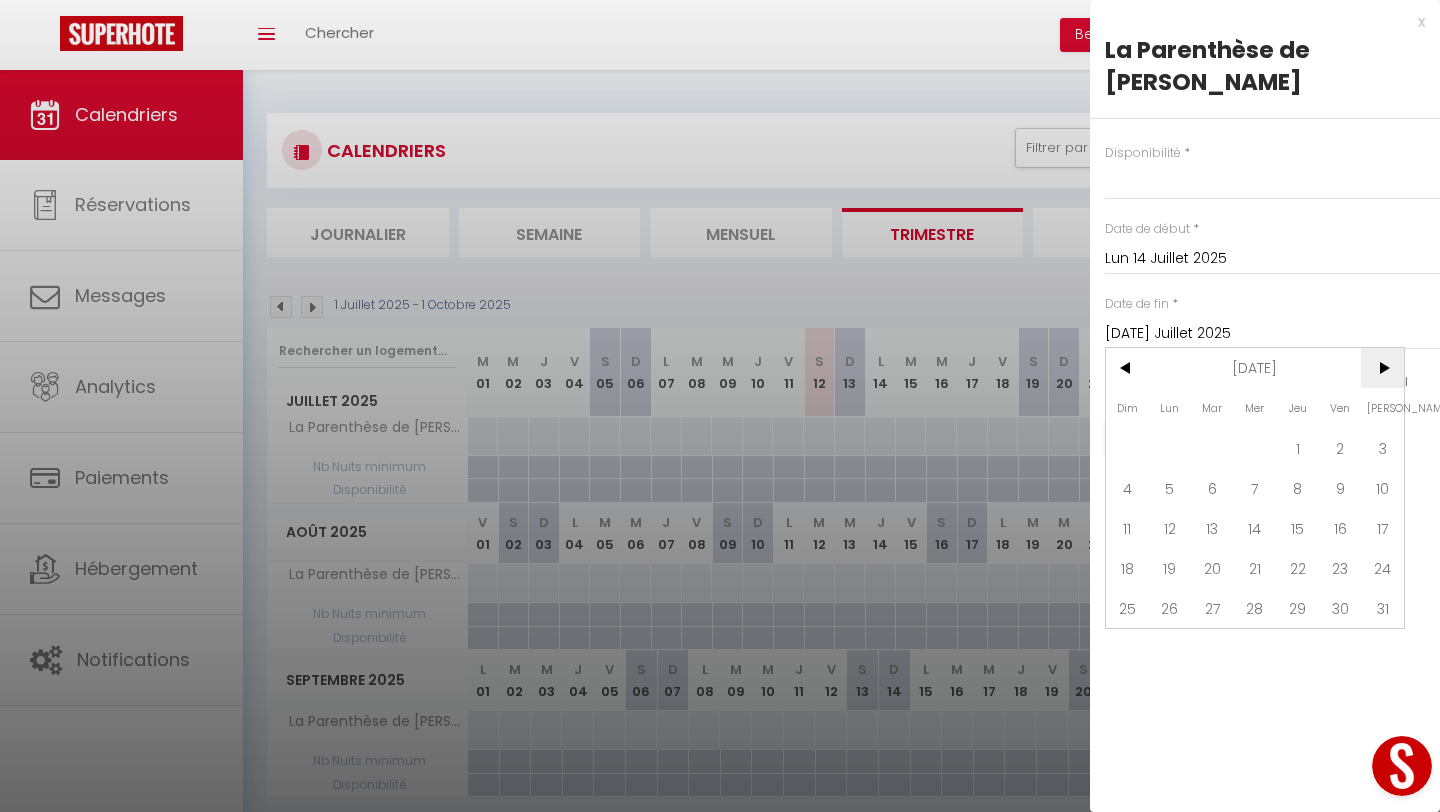 click on ">" at bounding box center [1382, 368] 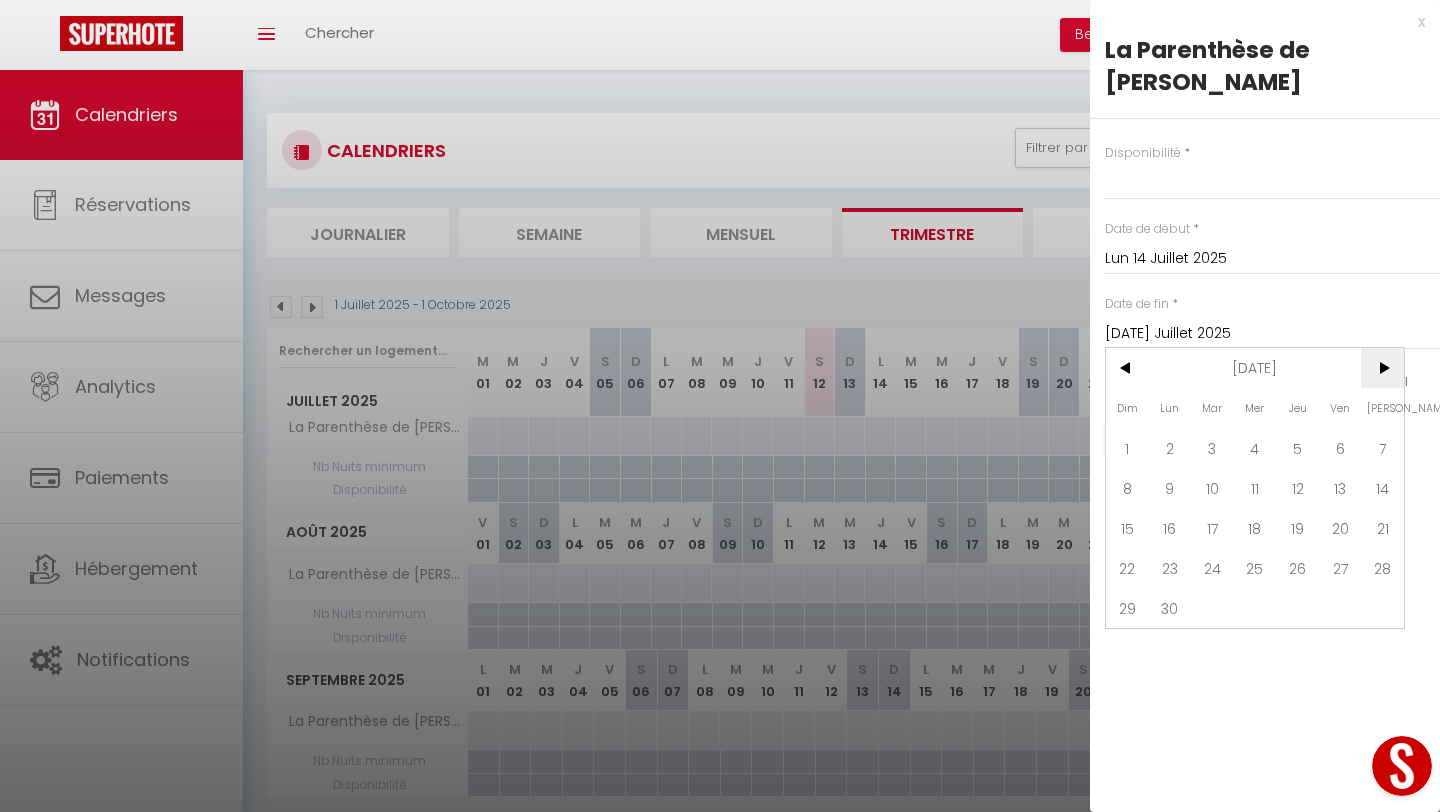 click on ">" at bounding box center (1382, 368) 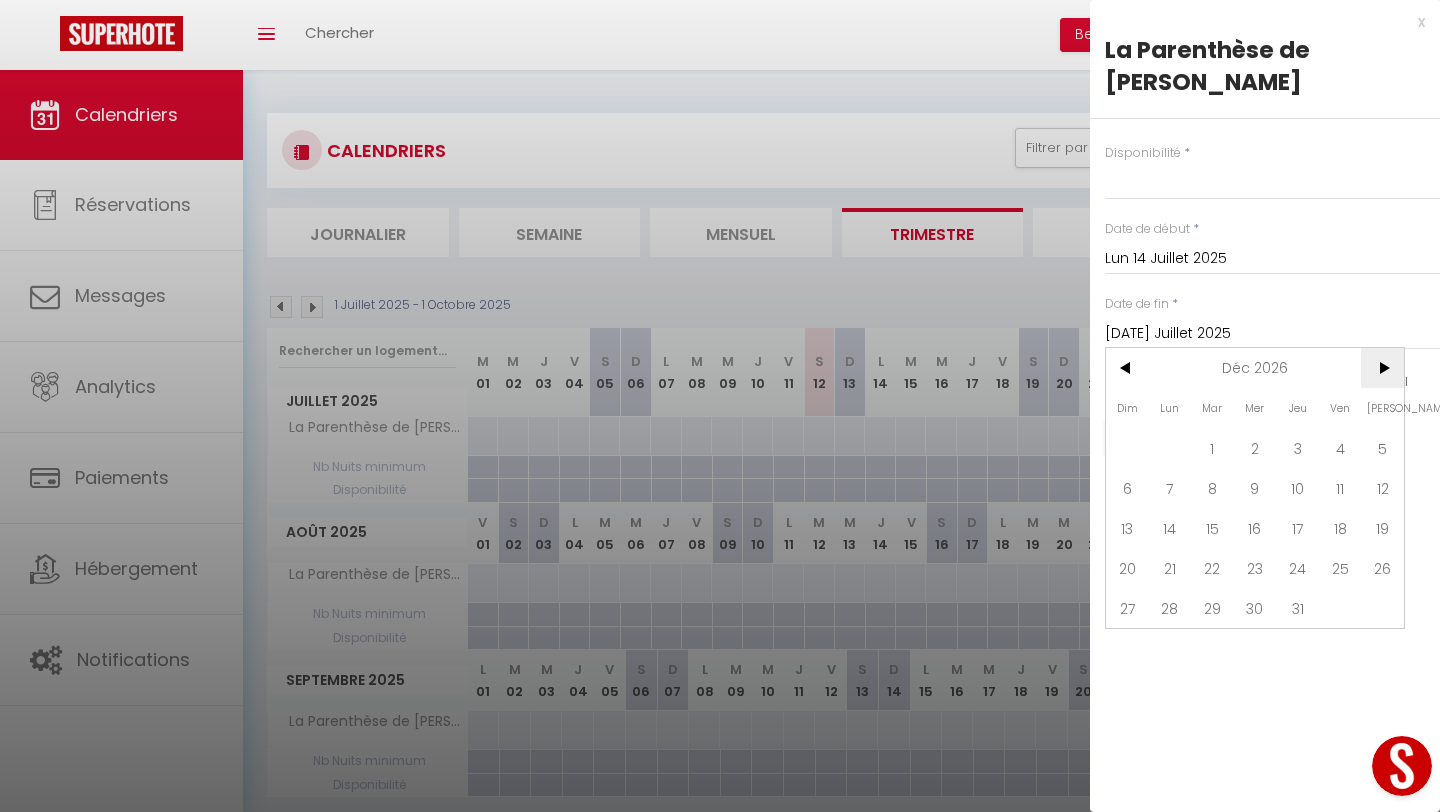 click on ">" at bounding box center [1382, 368] 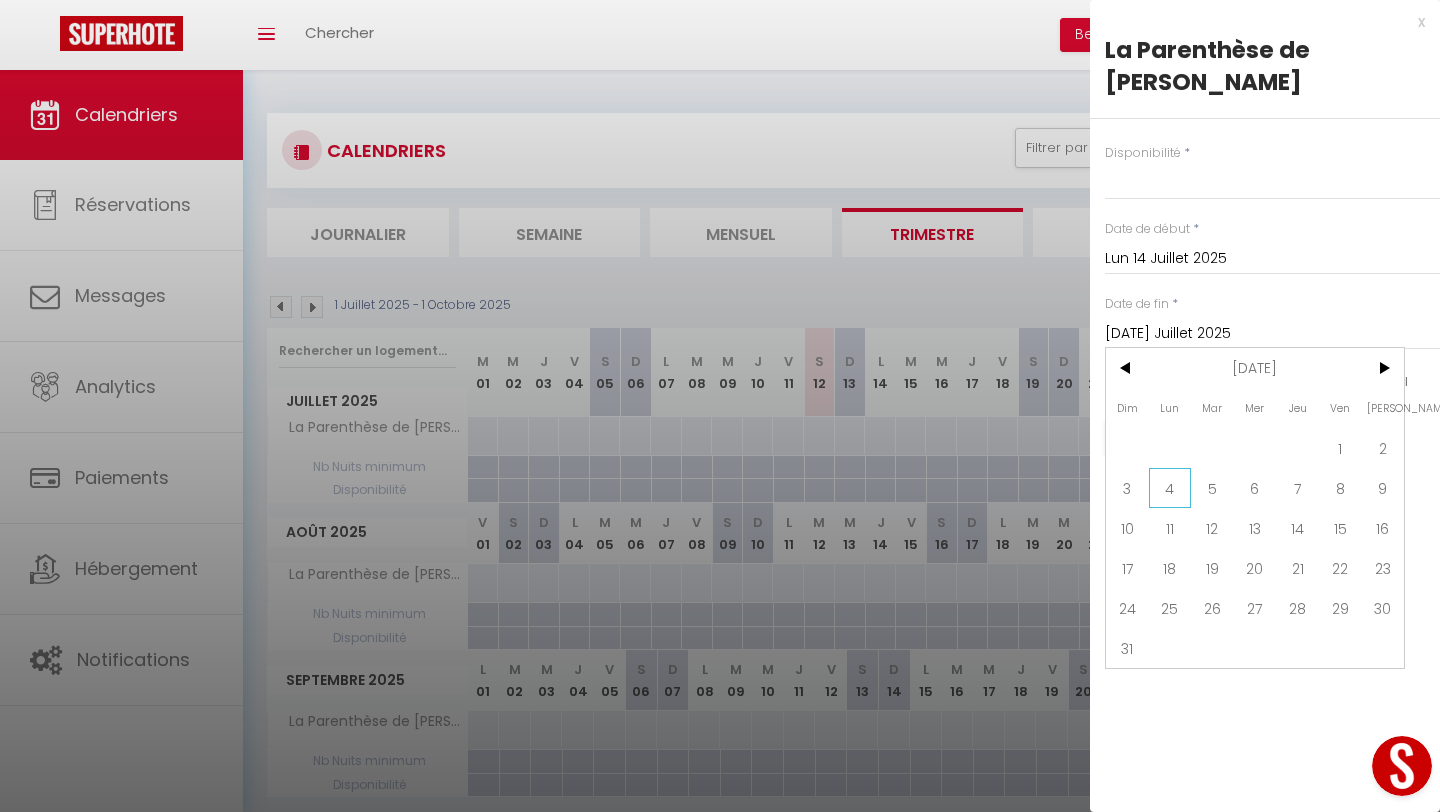 click on "4" at bounding box center [1170, 488] 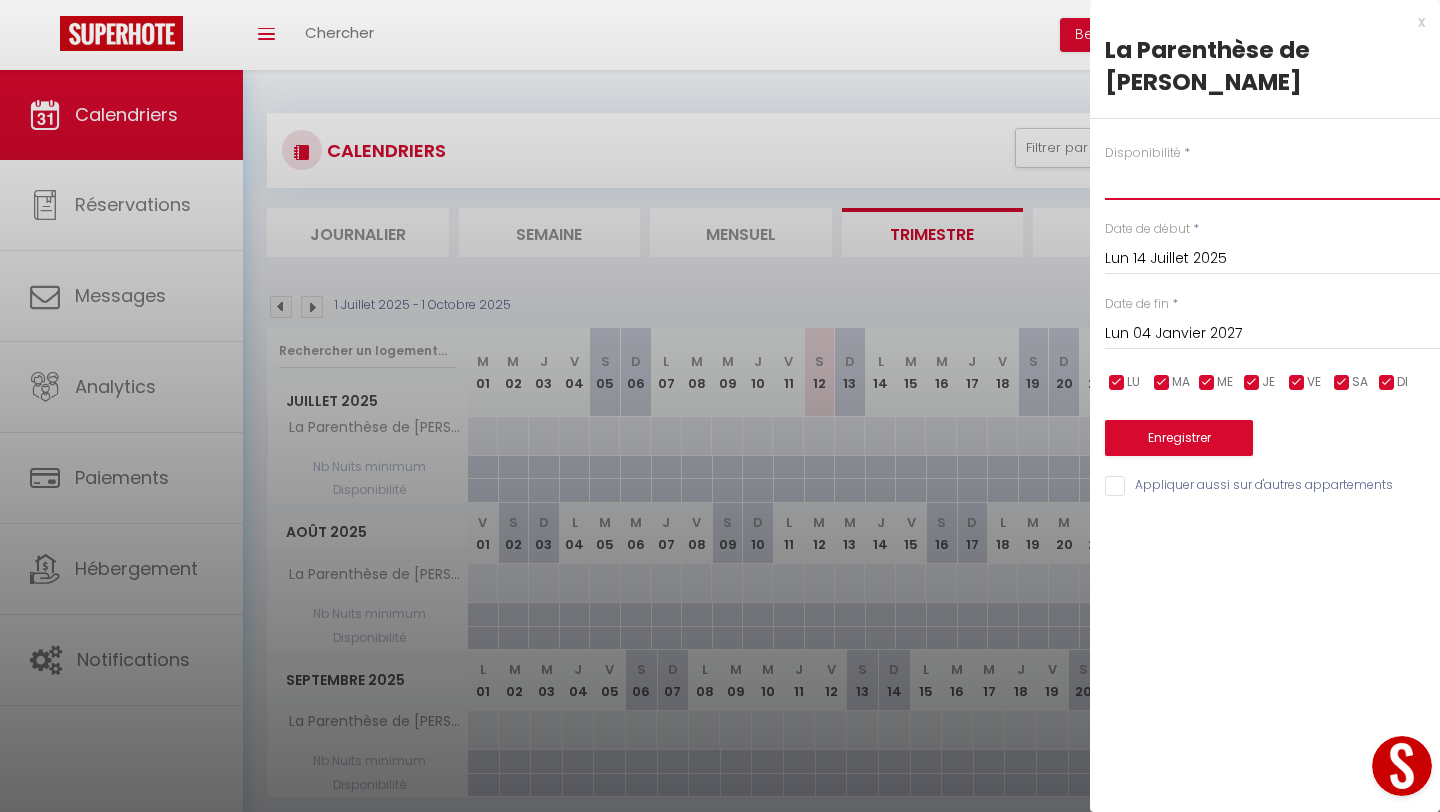 click on "Disponible
Indisponible" at bounding box center (1272, 181) 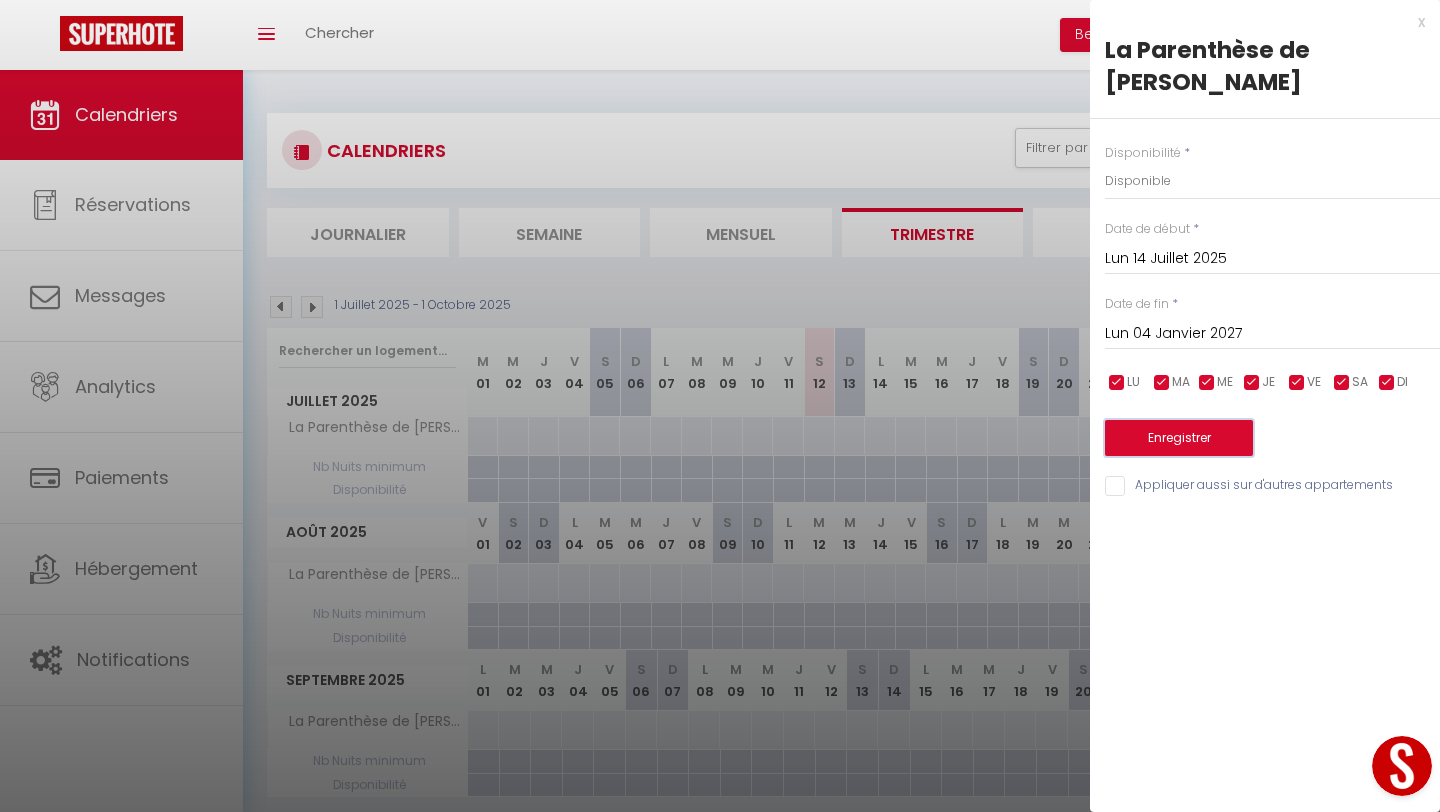 click on "Enregistrer" at bounding box center [1179, 438] 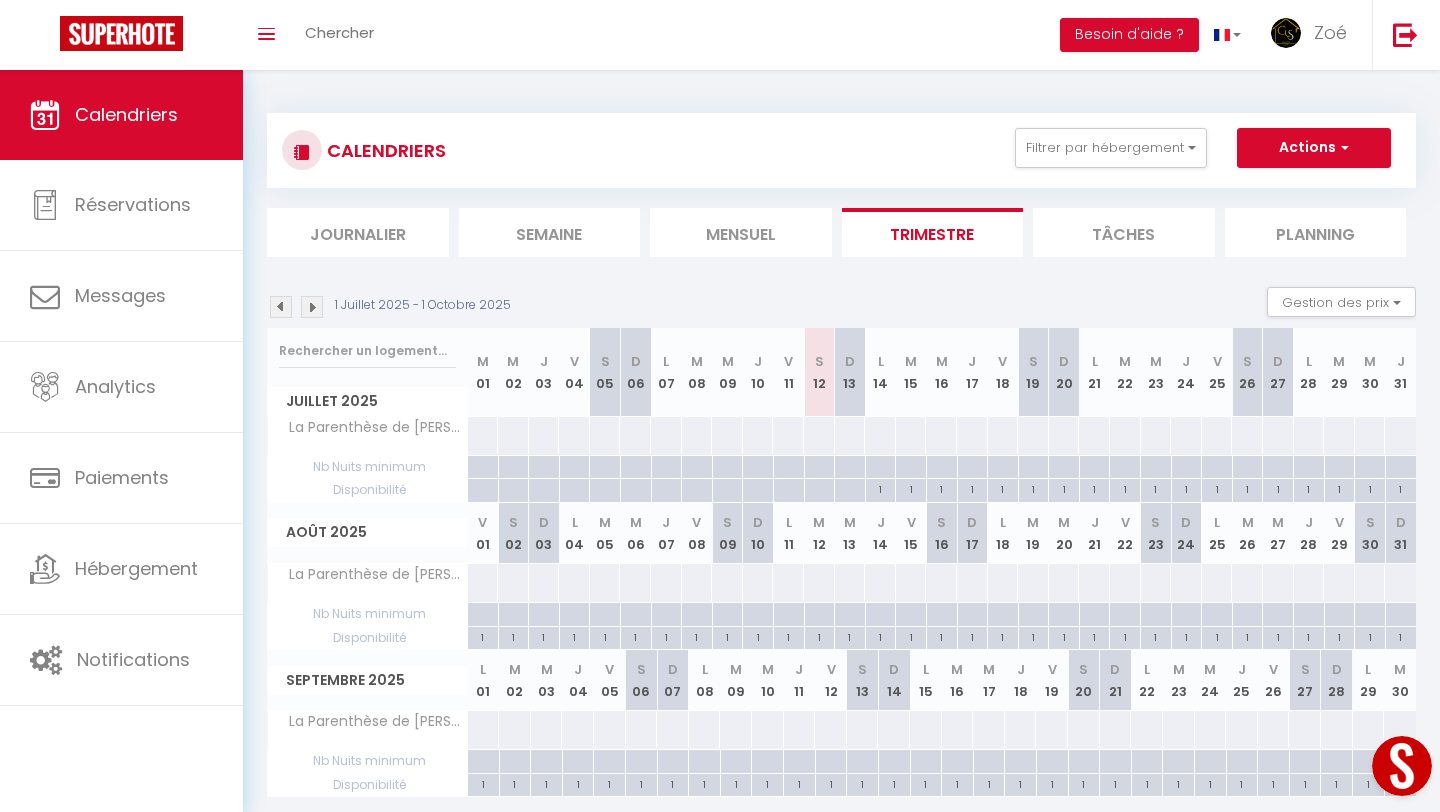 click at bounding box center [880, 467] 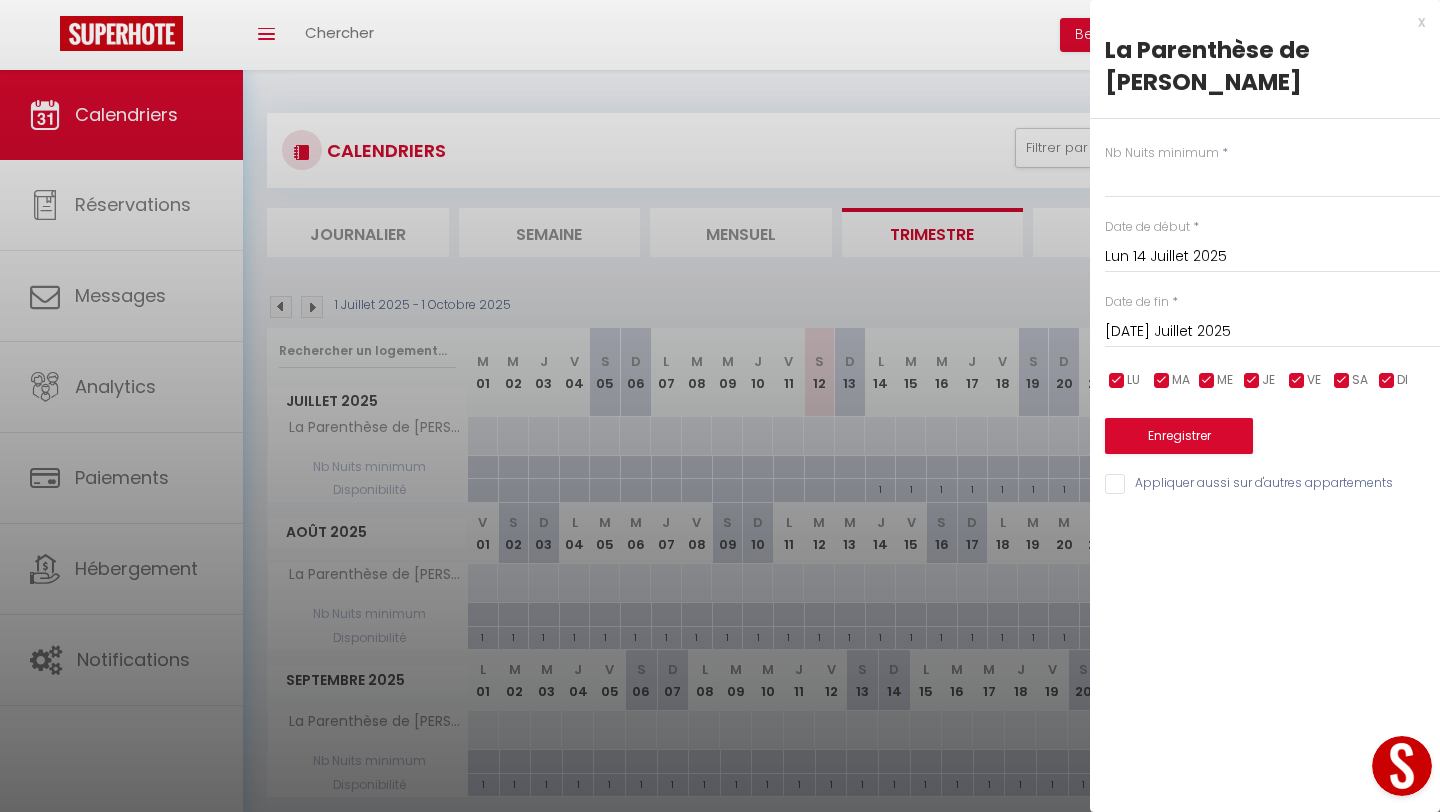 click on "x" at bounding box center [1257, 22] 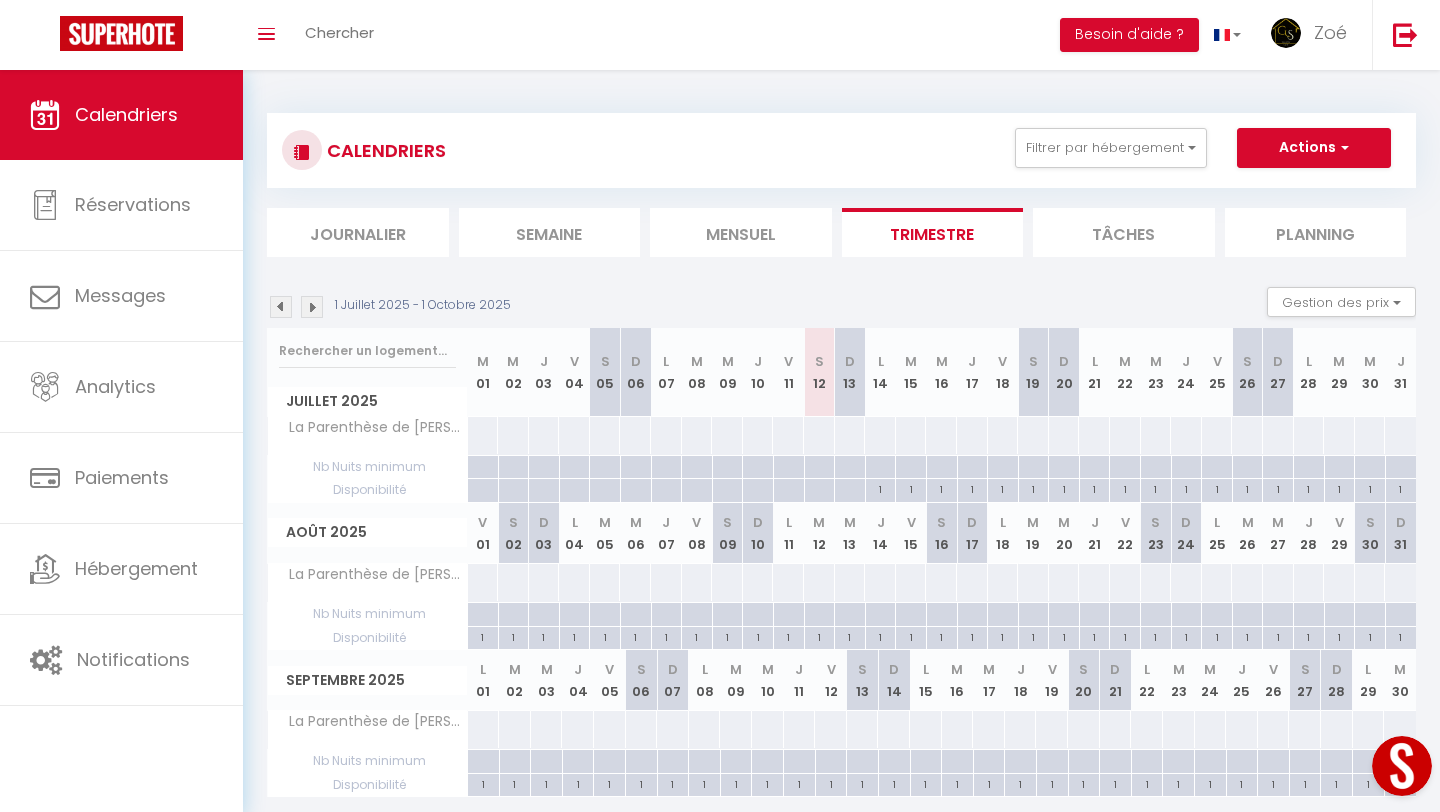 click at bounding box center (880, 435) 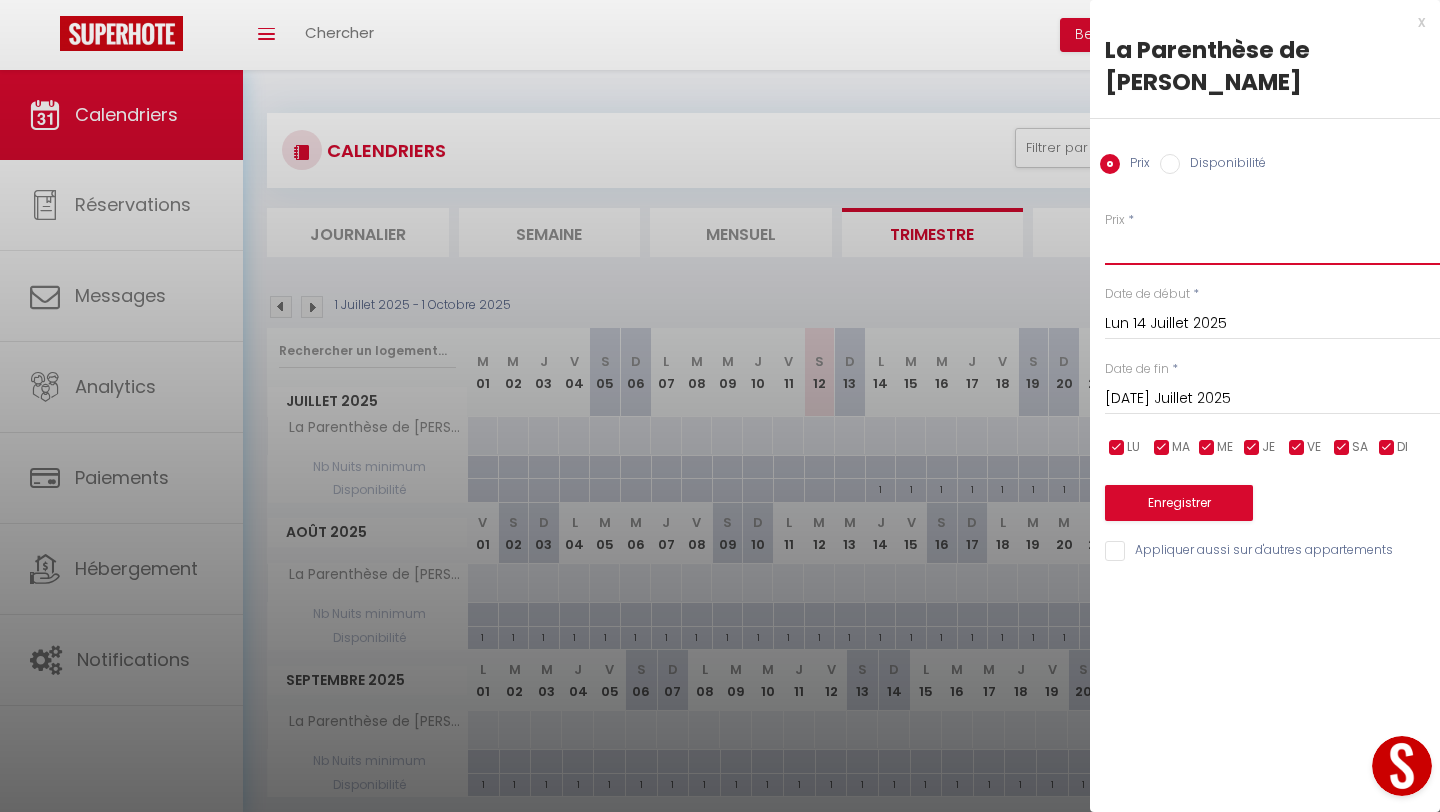 click on "Prix" at bounding box center [1272, 247] 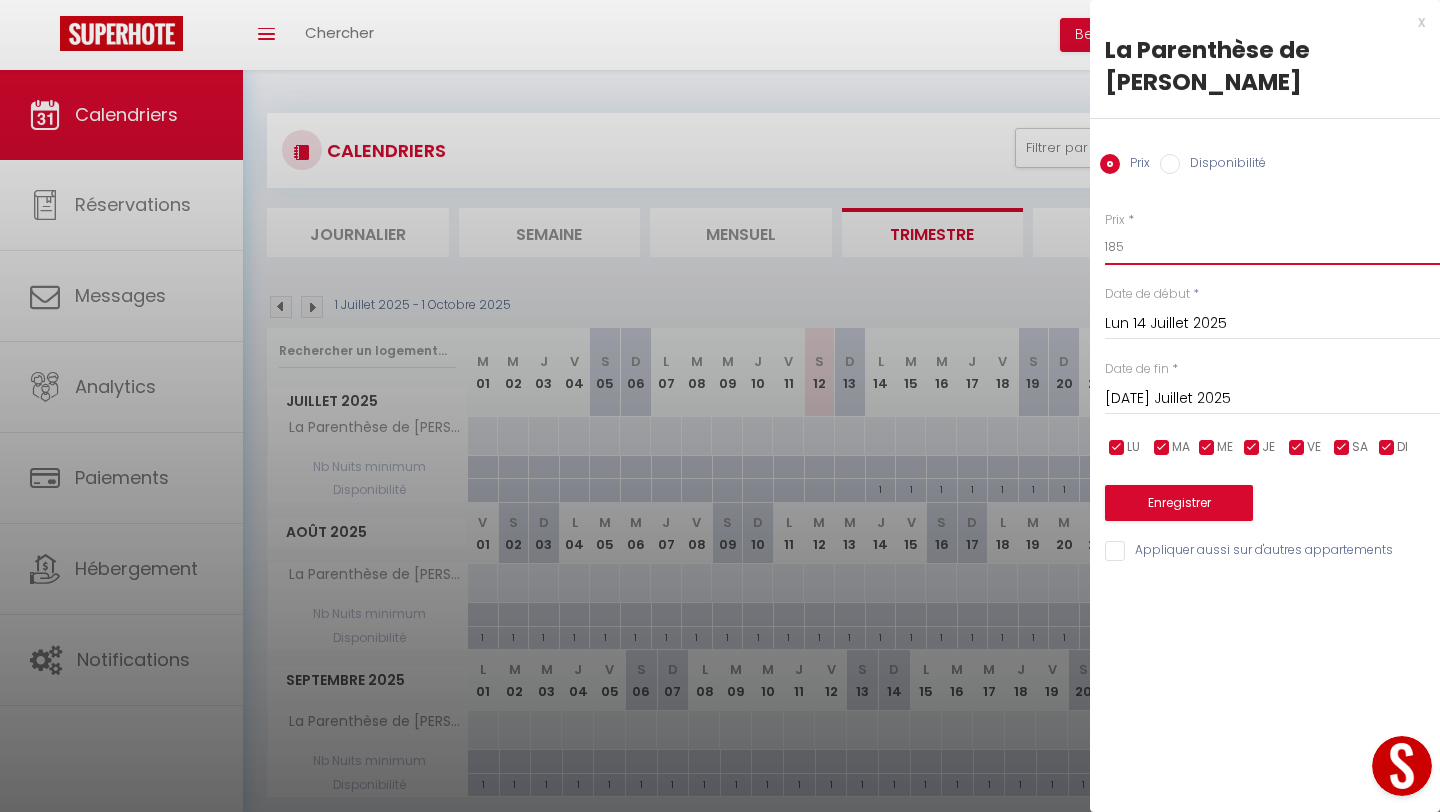 type on "185" 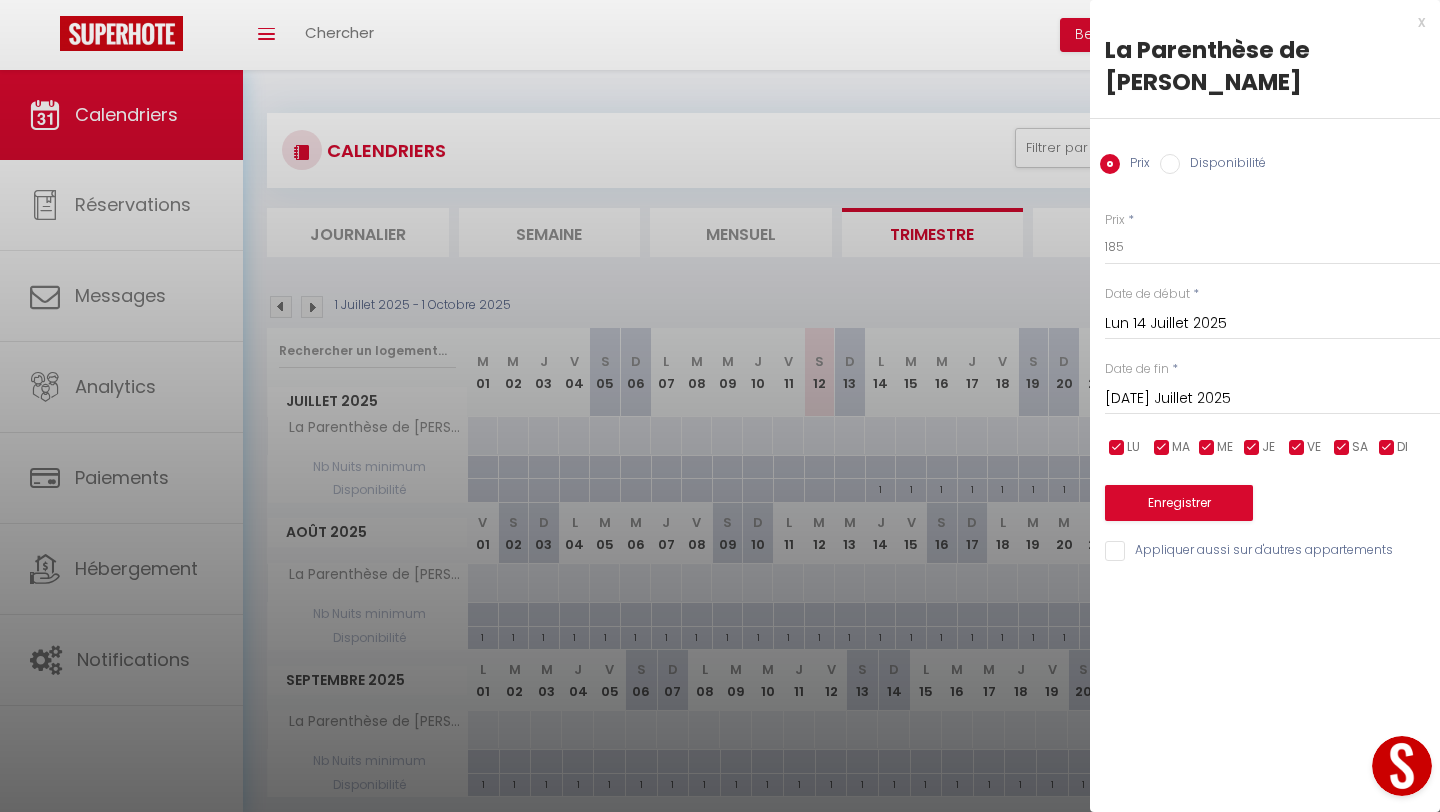 click on "[DATE] Juillet 2025" at bounding box center [1272, 399] 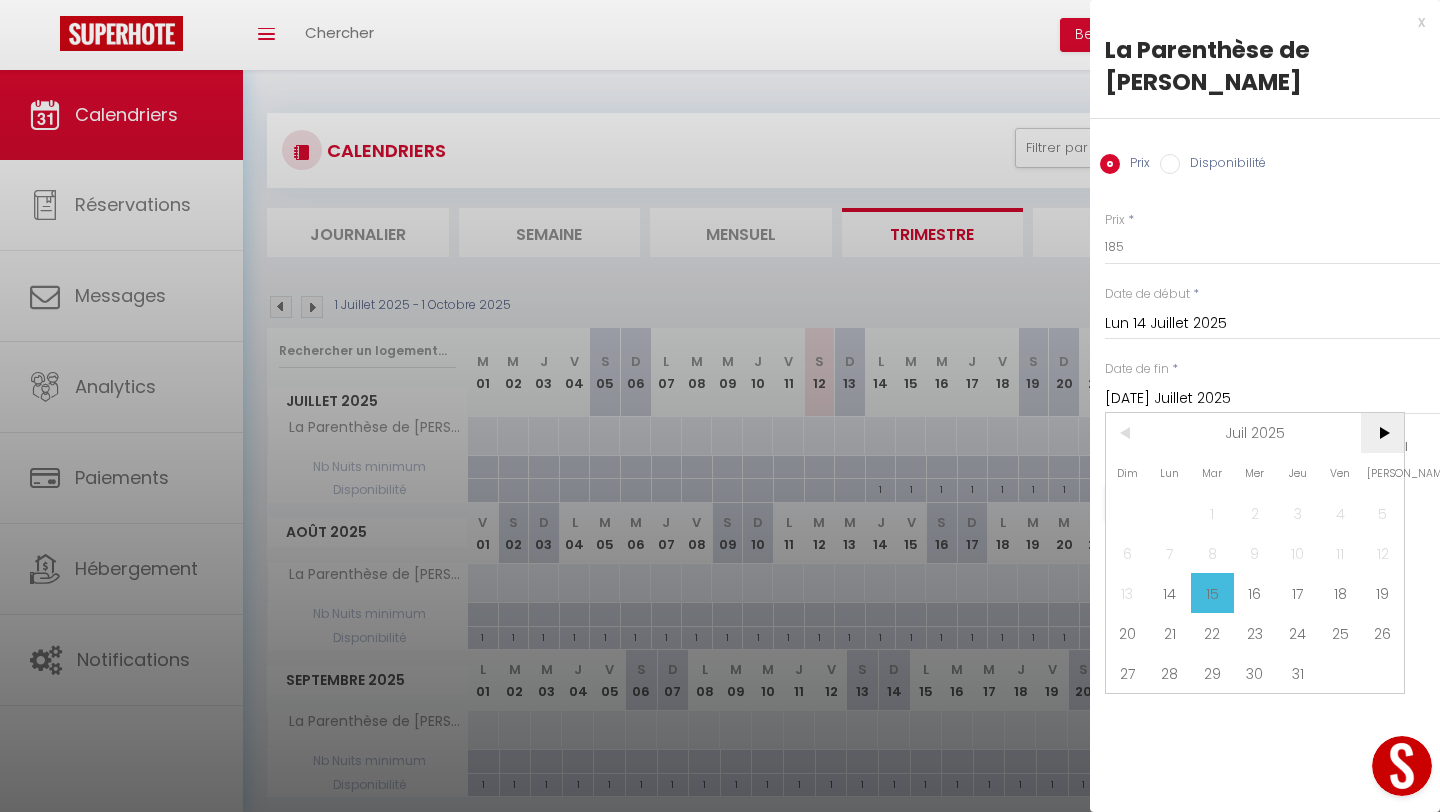 click on ">" at bounding box center (1382, 433) 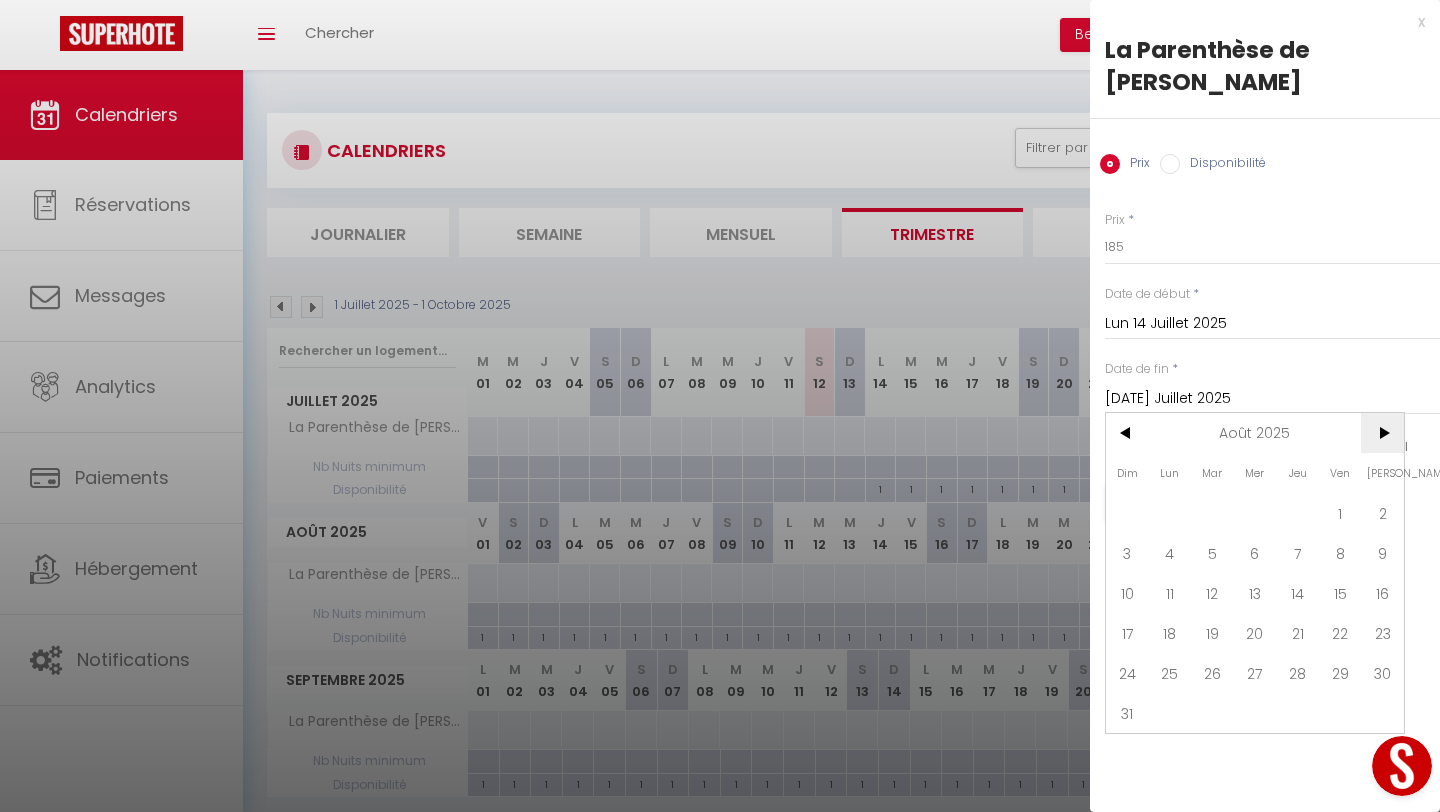 click on ">" at bounding box center (1382, 433) 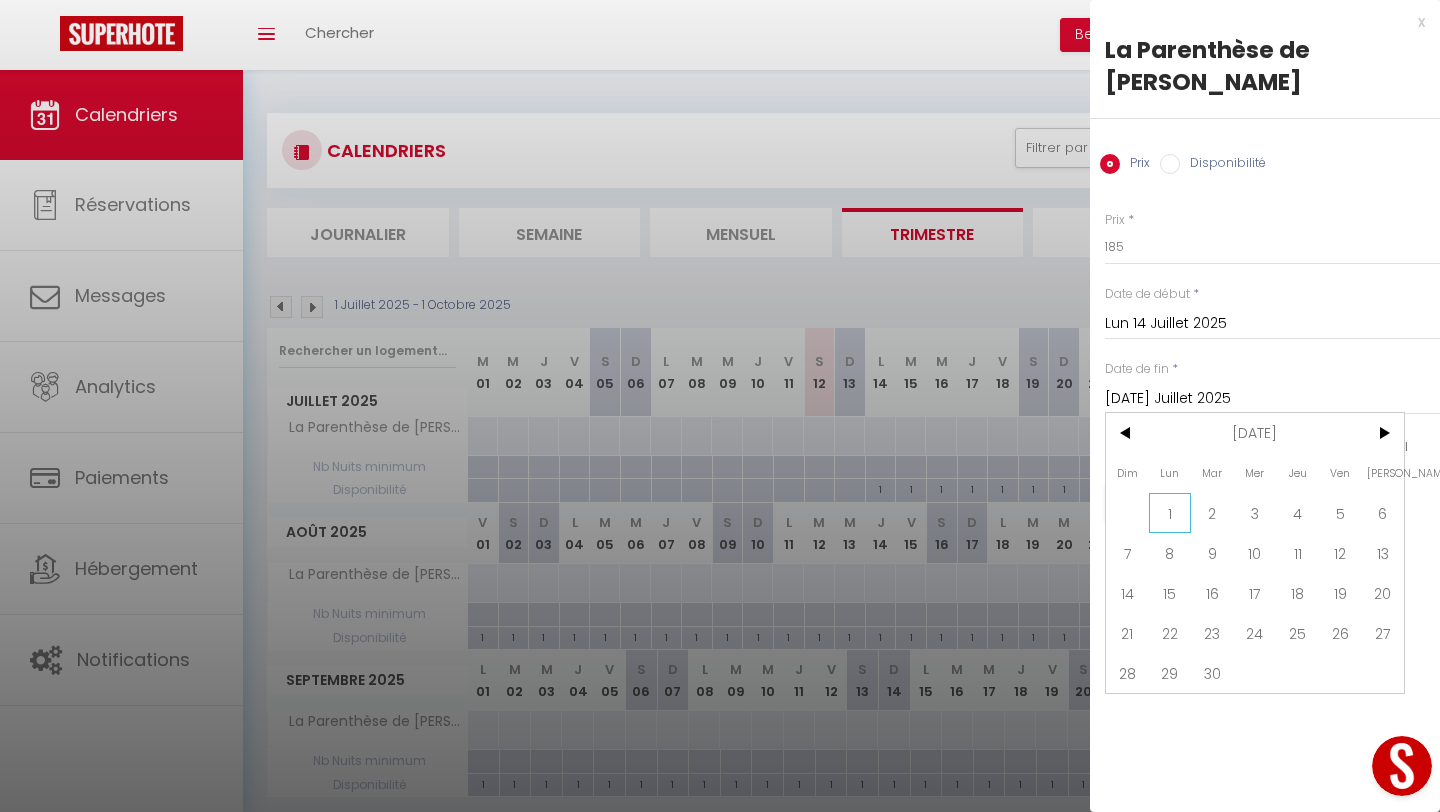 click on "1" at bounding box center (1170, 513) 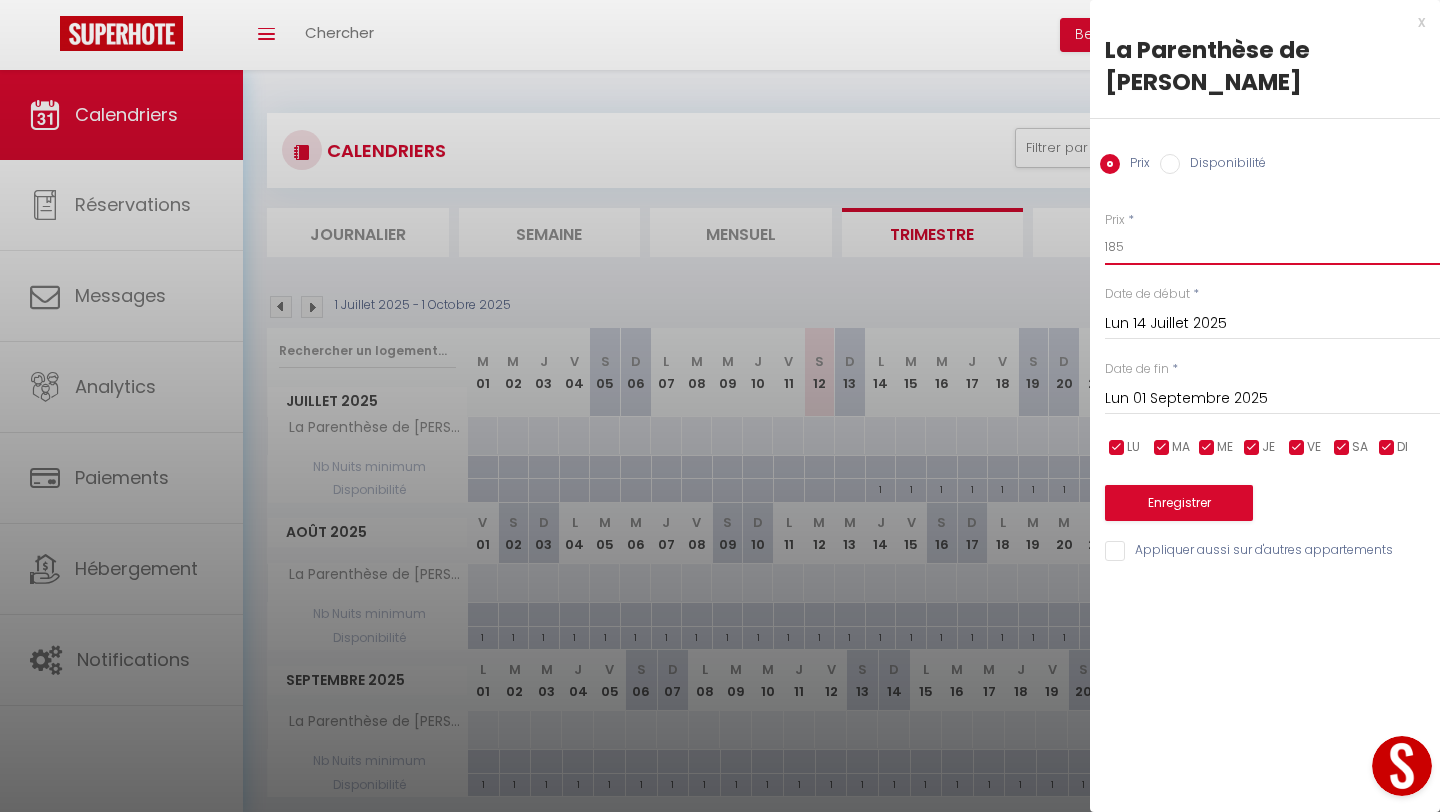 click on "185" at bounding box center [1272, 247] 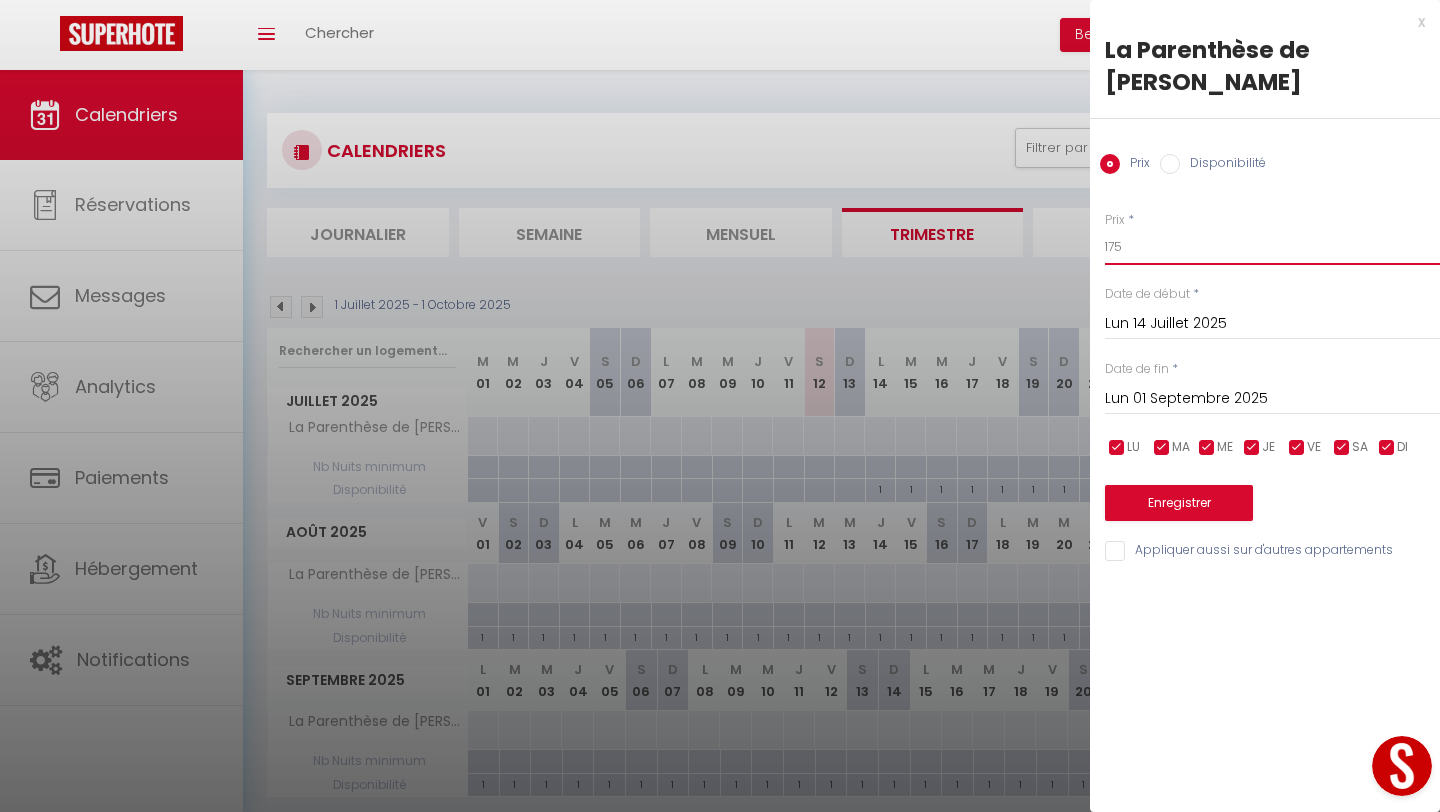 type on "175" 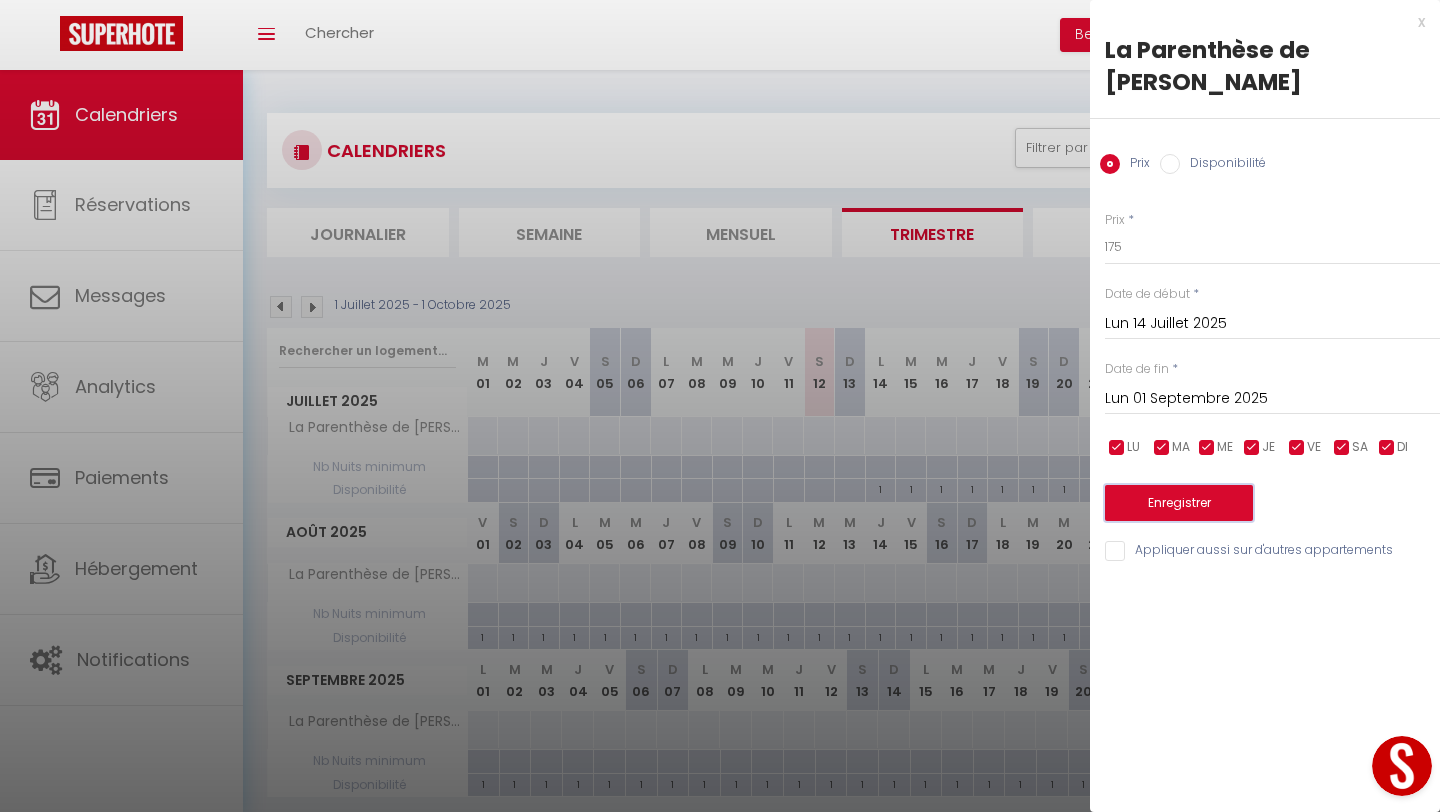 click on "Enregistrer" at bounding box center (1179, 503) 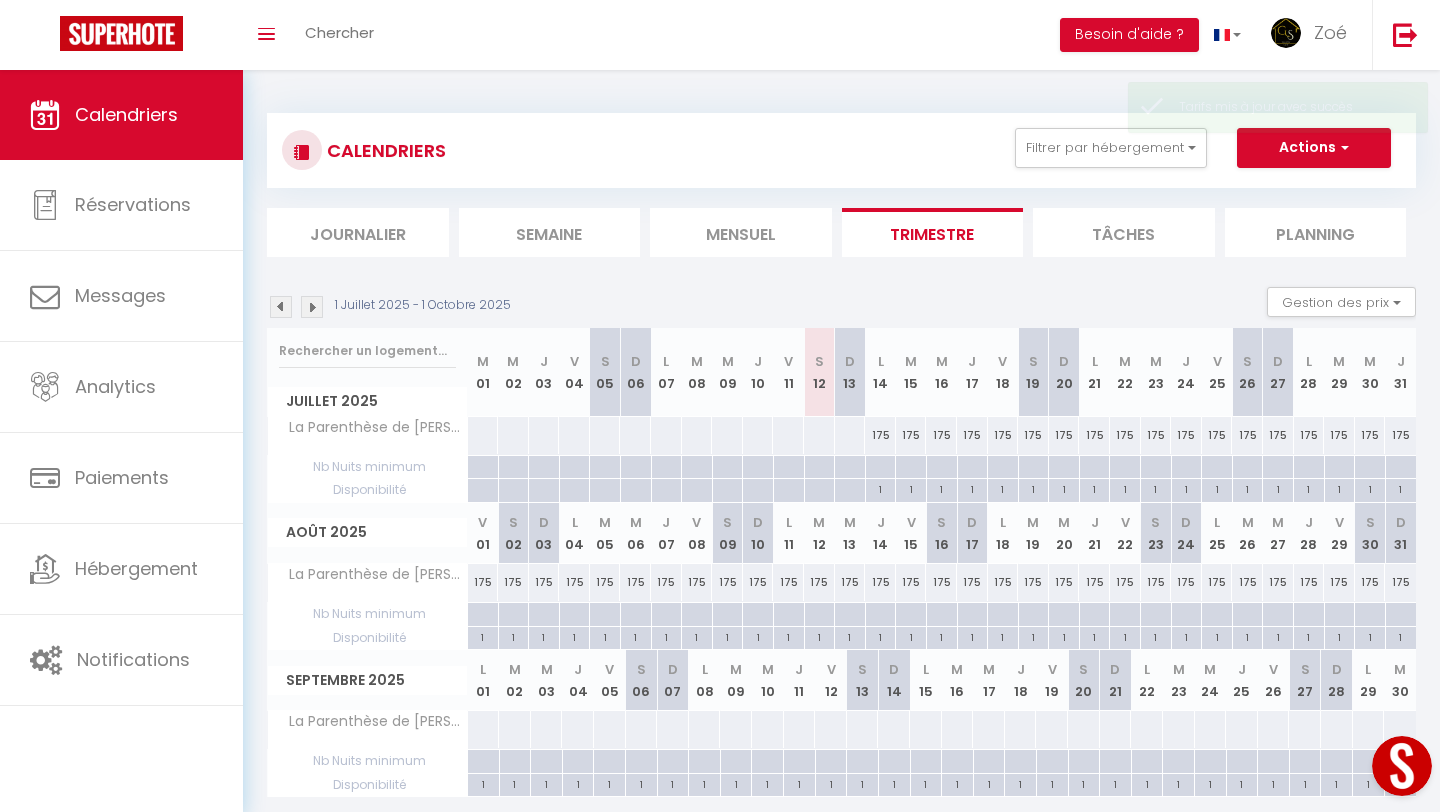 click on "175" at bounding box center (880, 435) 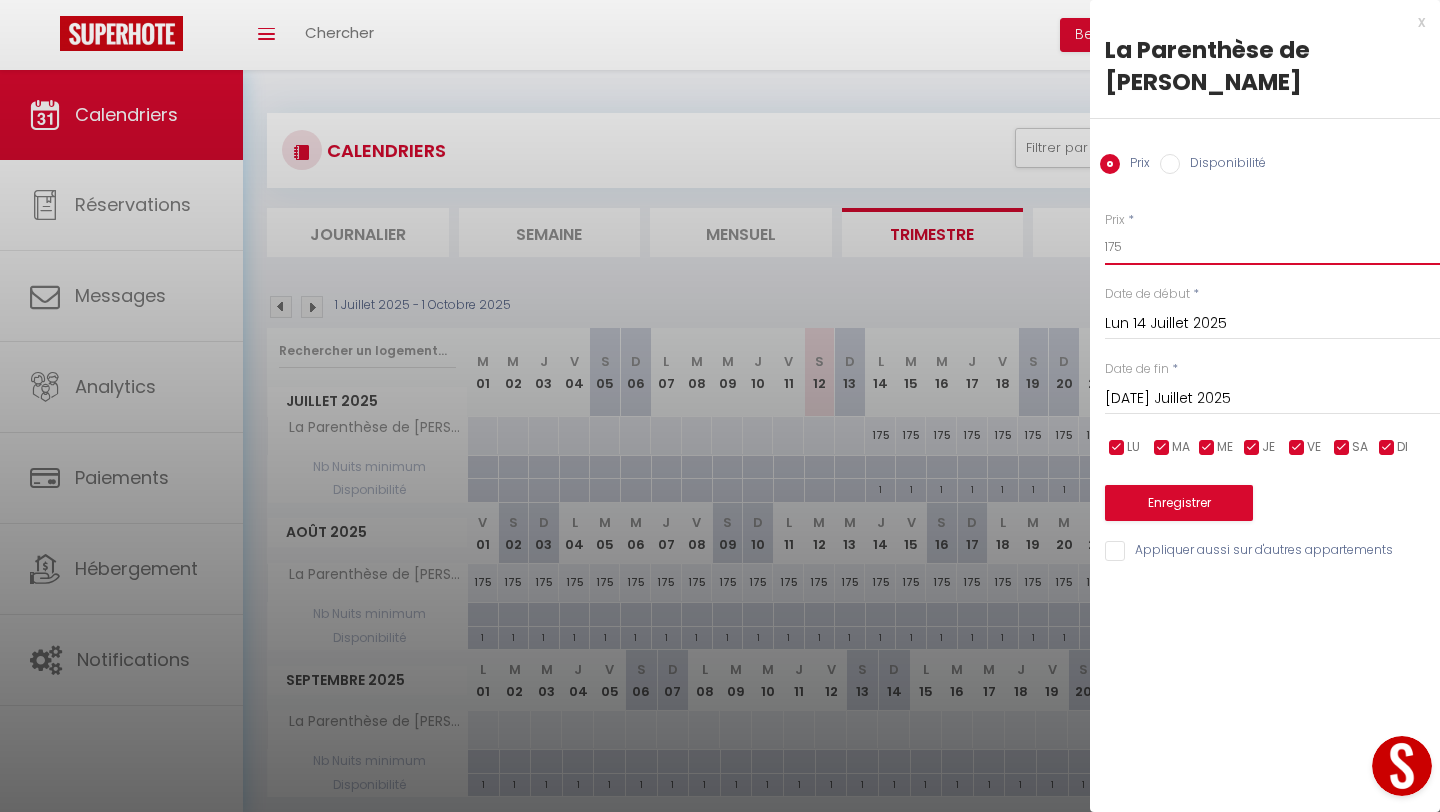 click on "175" at bounding box center [1272, 247] 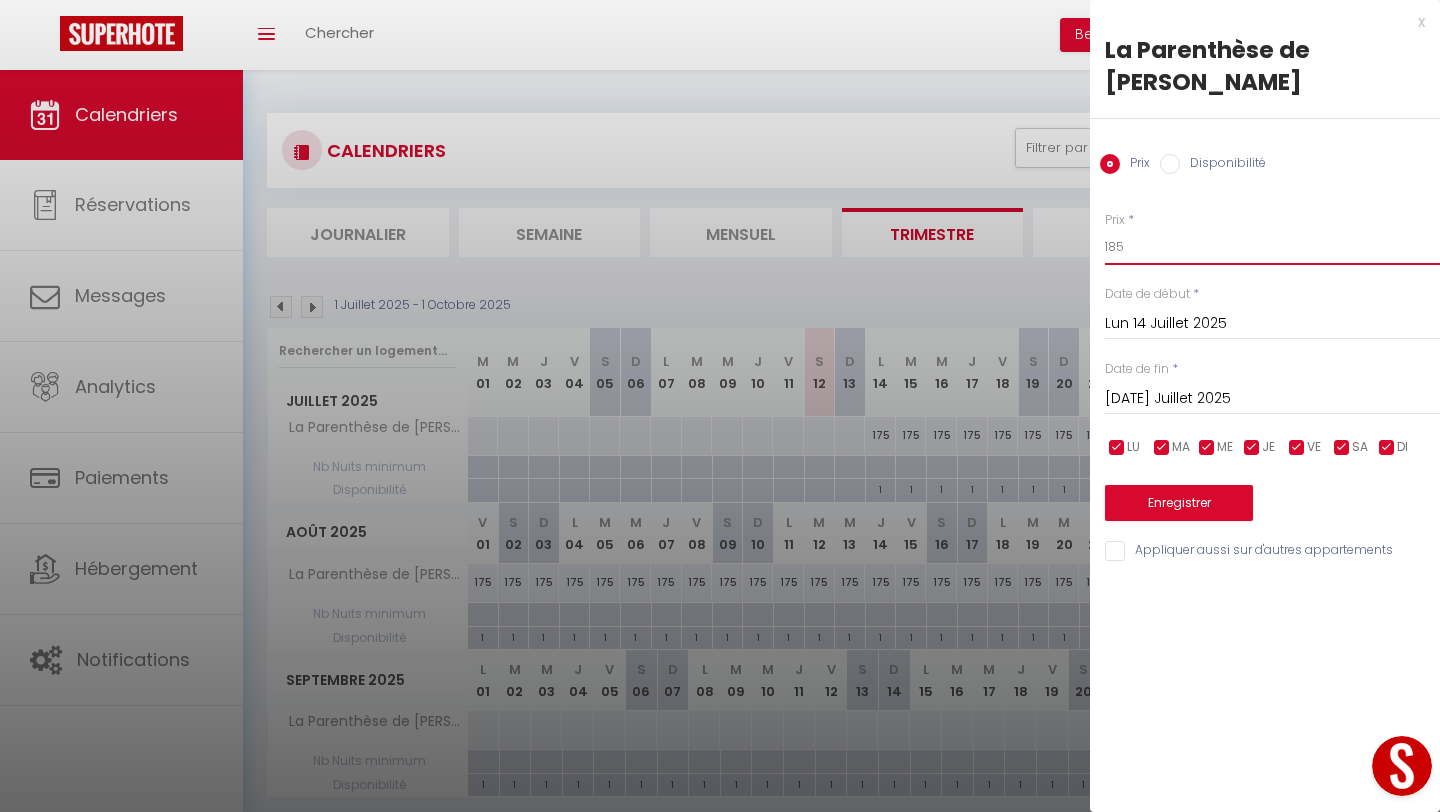type on "185" 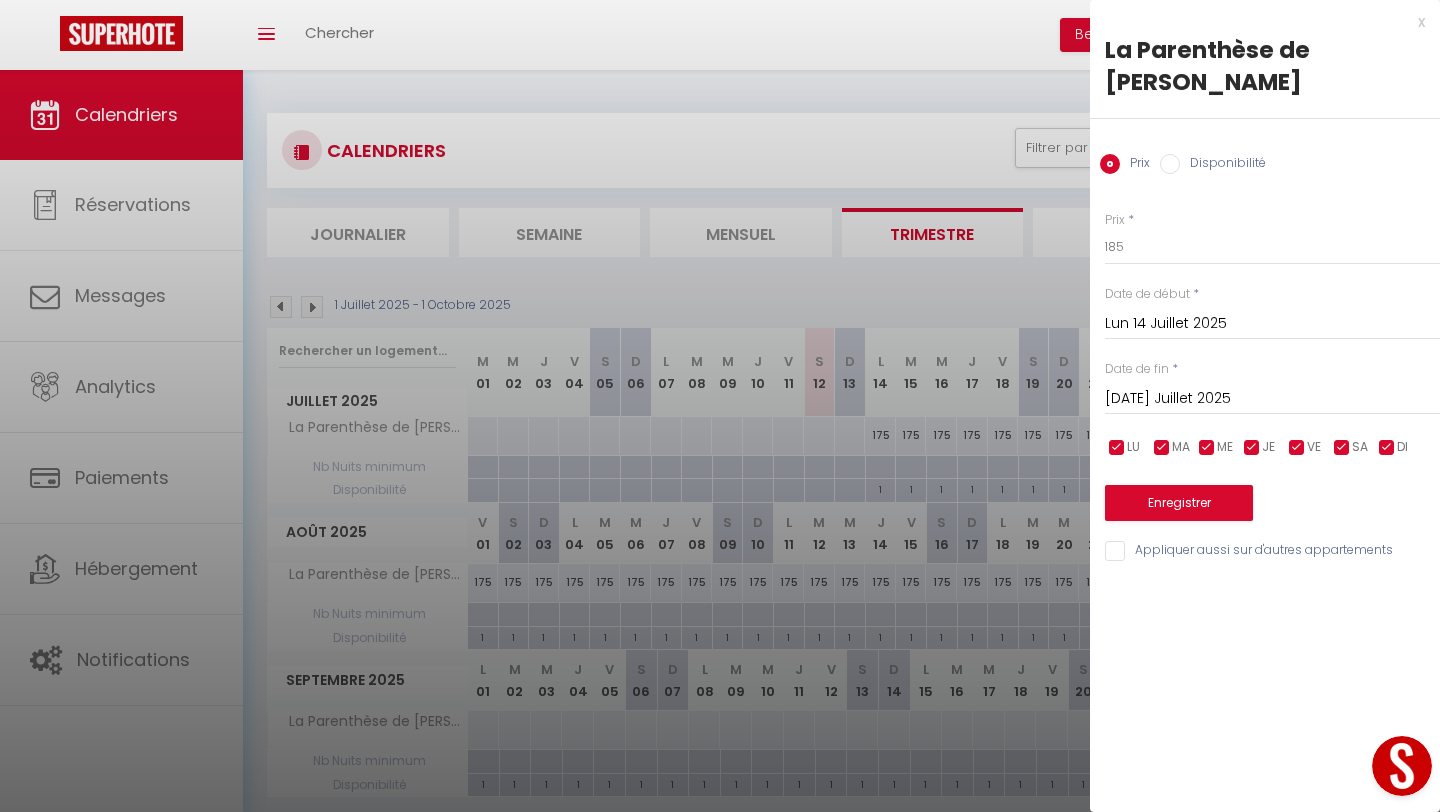 click on "[DATE] Juillet 2025         <   Juil 2025   >   Dim Lun Mar Mer Jeu Ven Sam   1 2 3 4 5 6 7 8 9 10 11 12 13 14 15 16 17 18 19 20 21 22 23 24 25 26 27 28 29 30 31     <   2025   >   [PERSON_NAME] Mars [PERSON_NAME] Juin Juillet Août Septembre Octobre Novembre Décembre     <   [DATE] - [DATE]   >   2020 2021 2022 2023 2024 2025 2026 2027 2028 2029" at bounding box center [1272, 397] 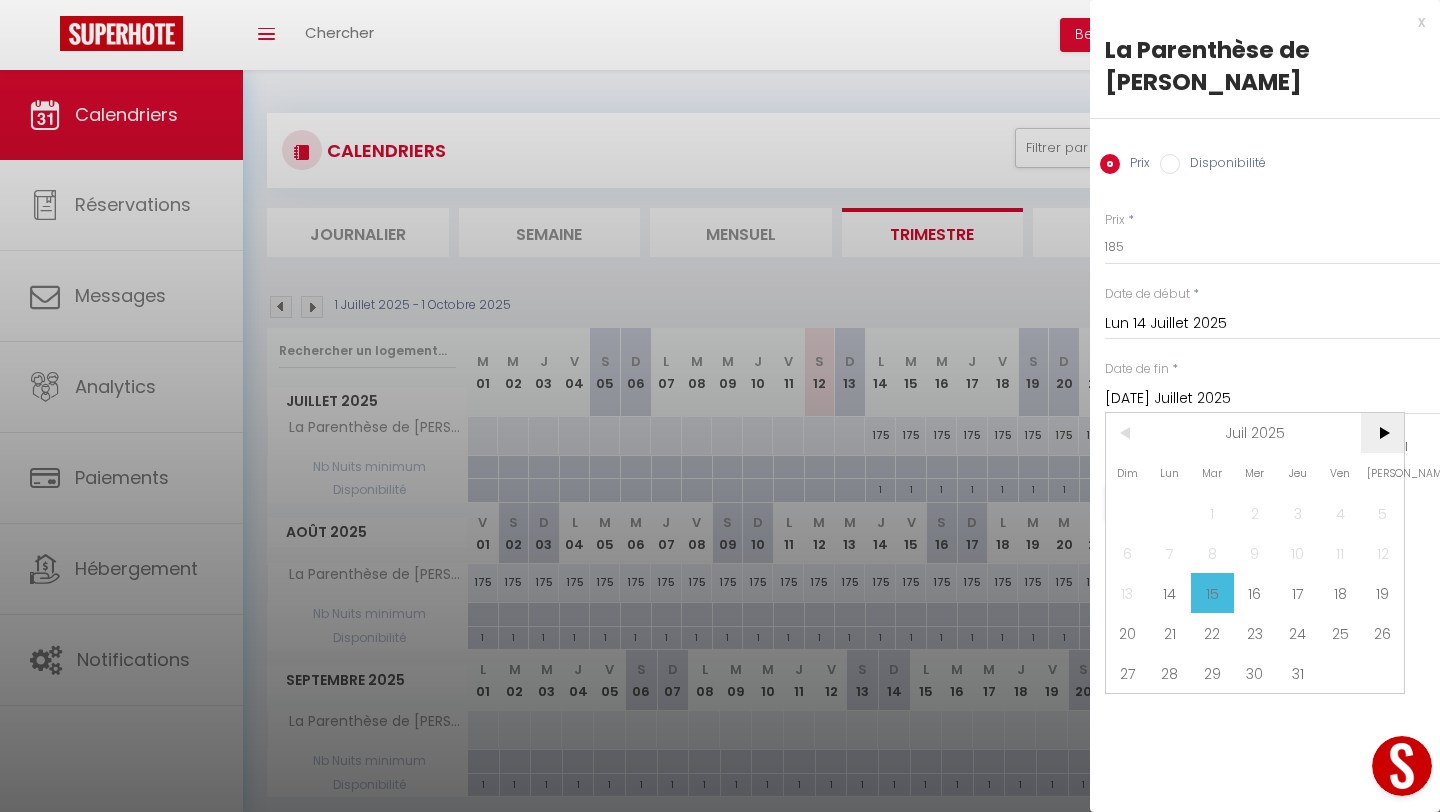 click on ">" at bounding box center [1382, 433] 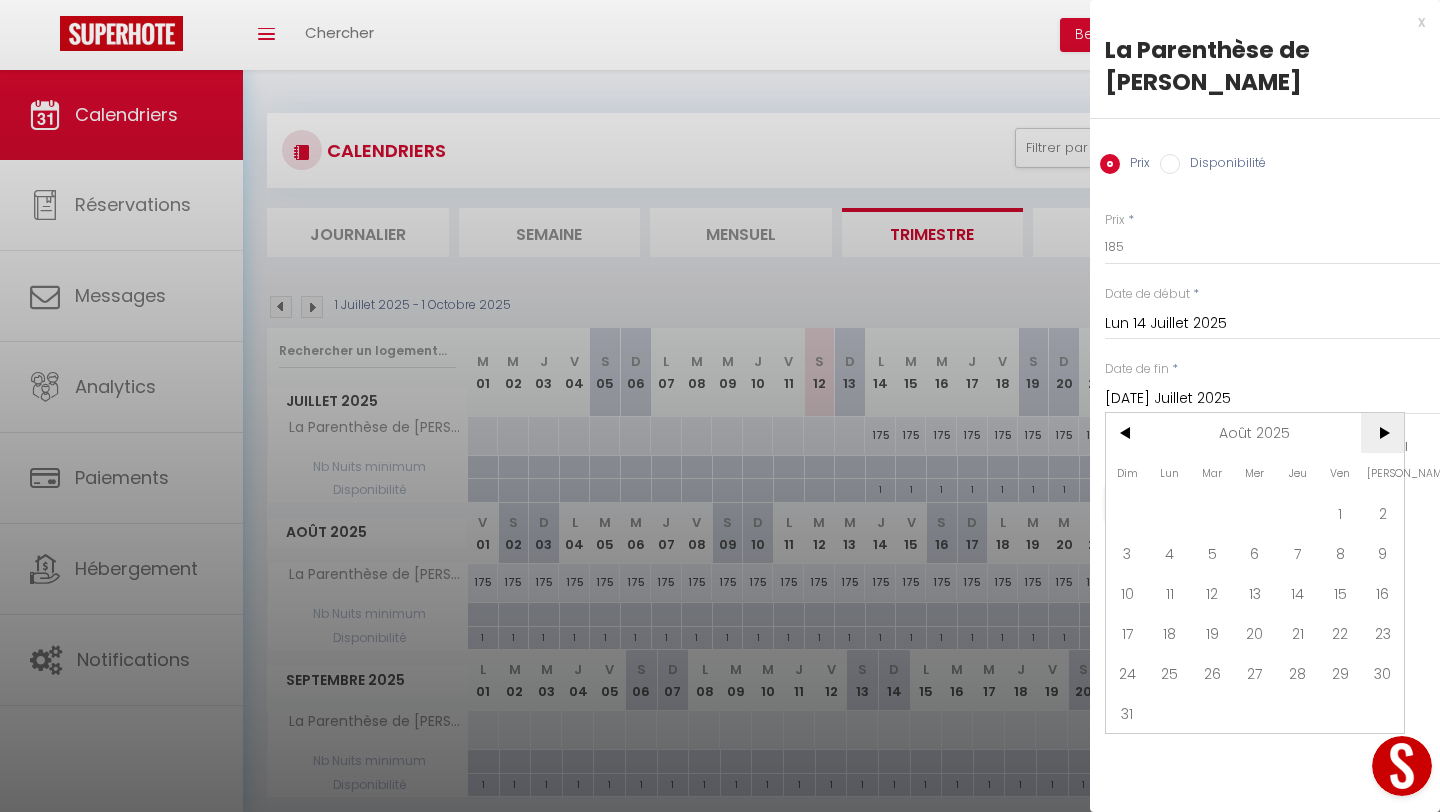 click on ">" at bounding box center [1382, 433] 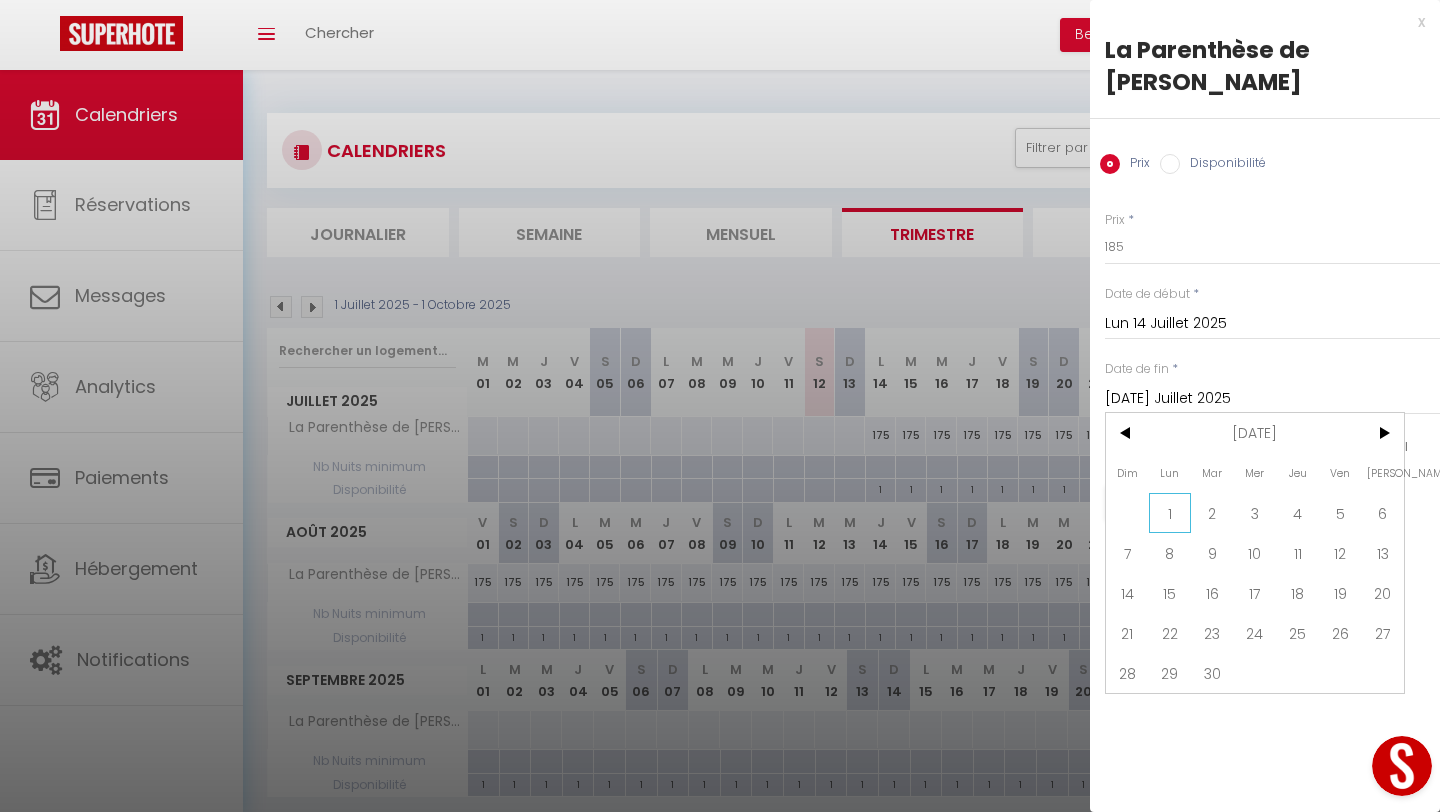 click on "1" at bounding box center (1170, 513) 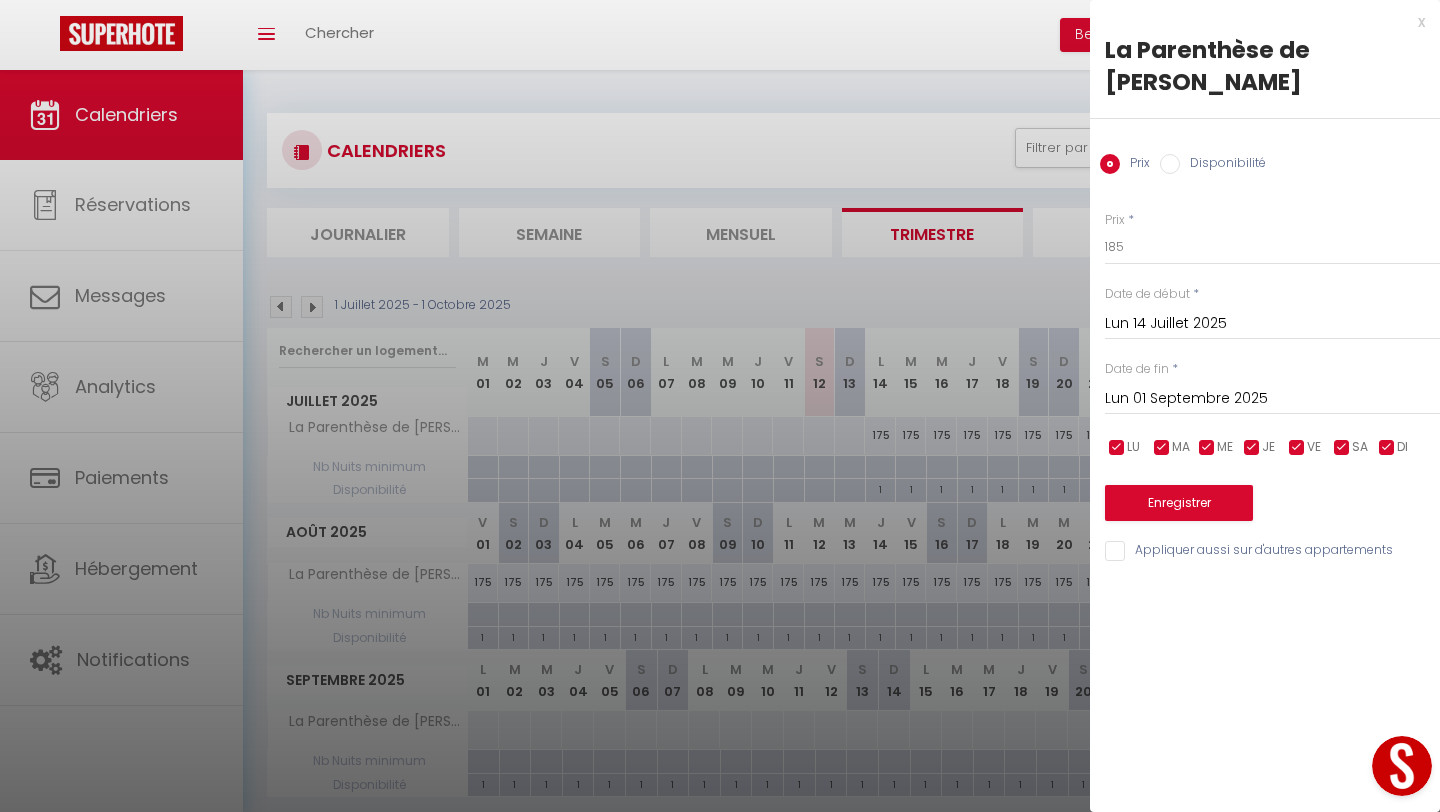 click at bounding box center [1387, 448] 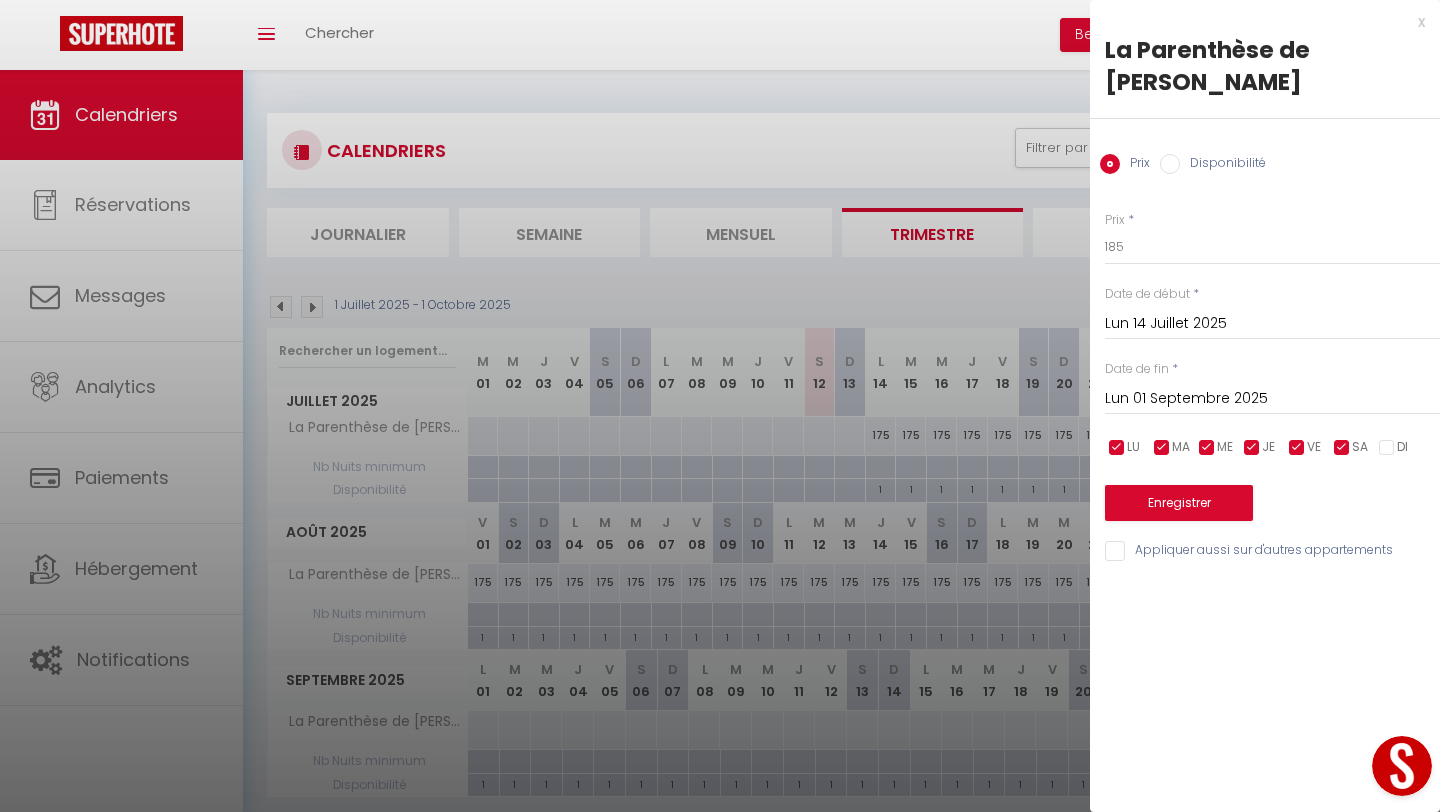 click at bounding box center [1252, 448] 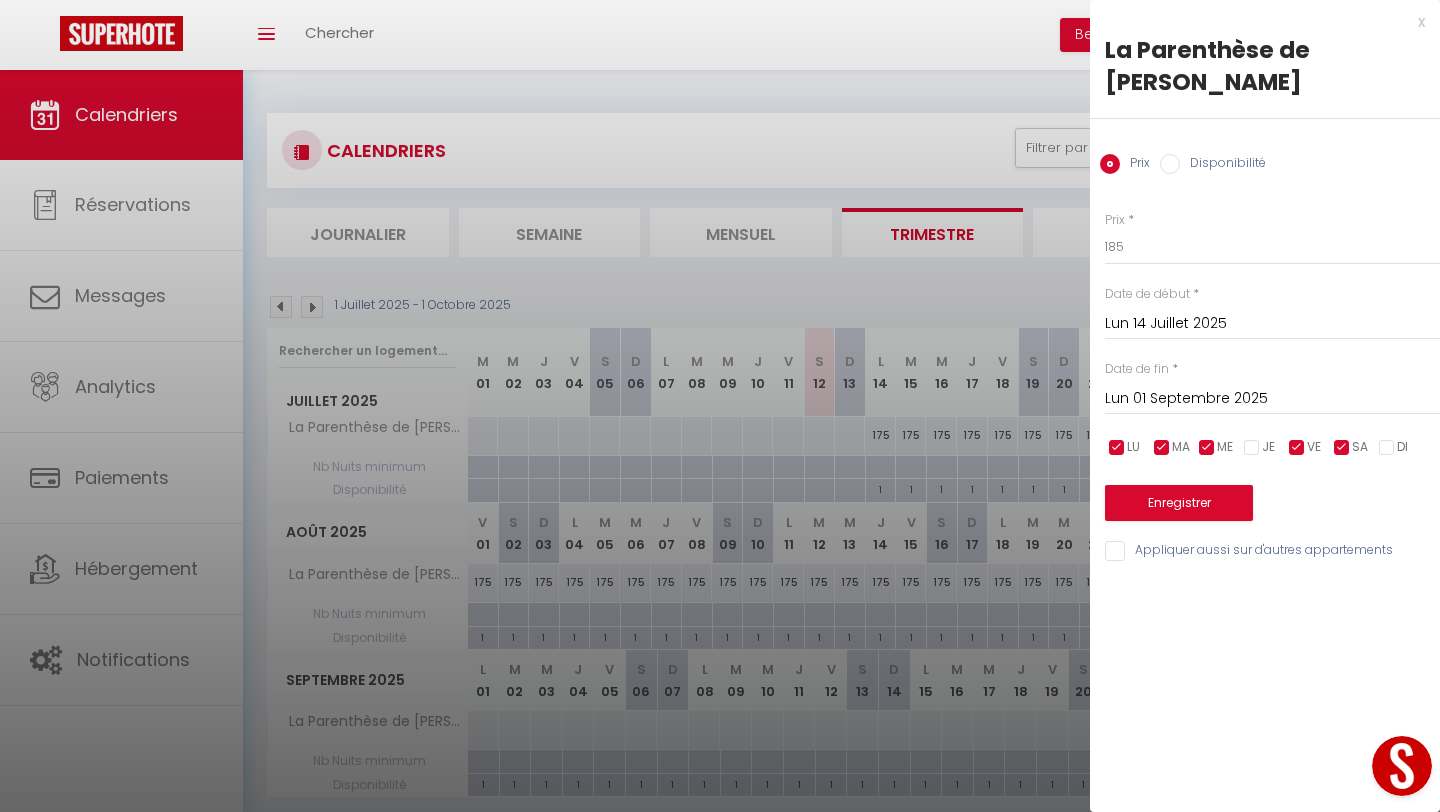 click at bounding box center [1207, 448] 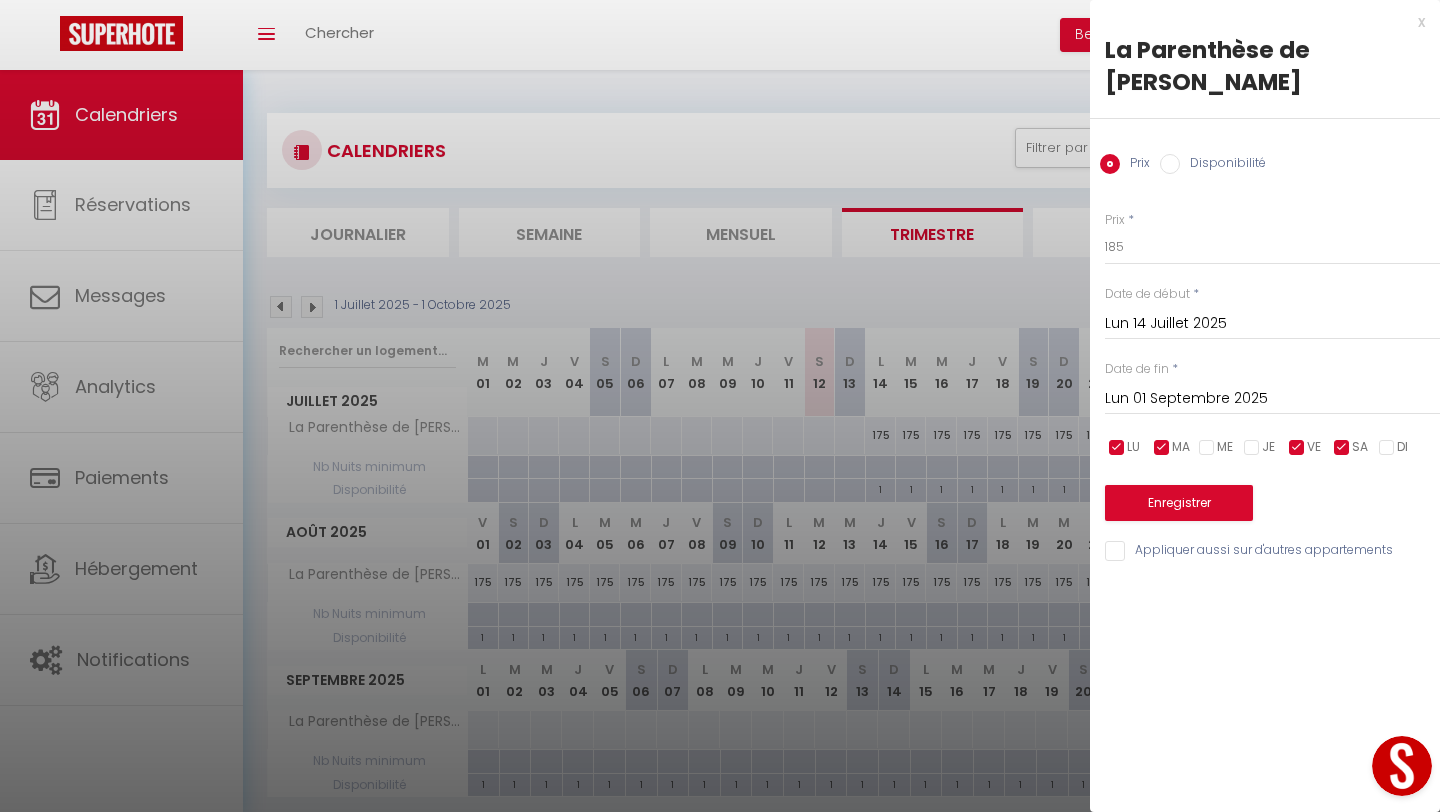 click at bounding box center (1162, 448) 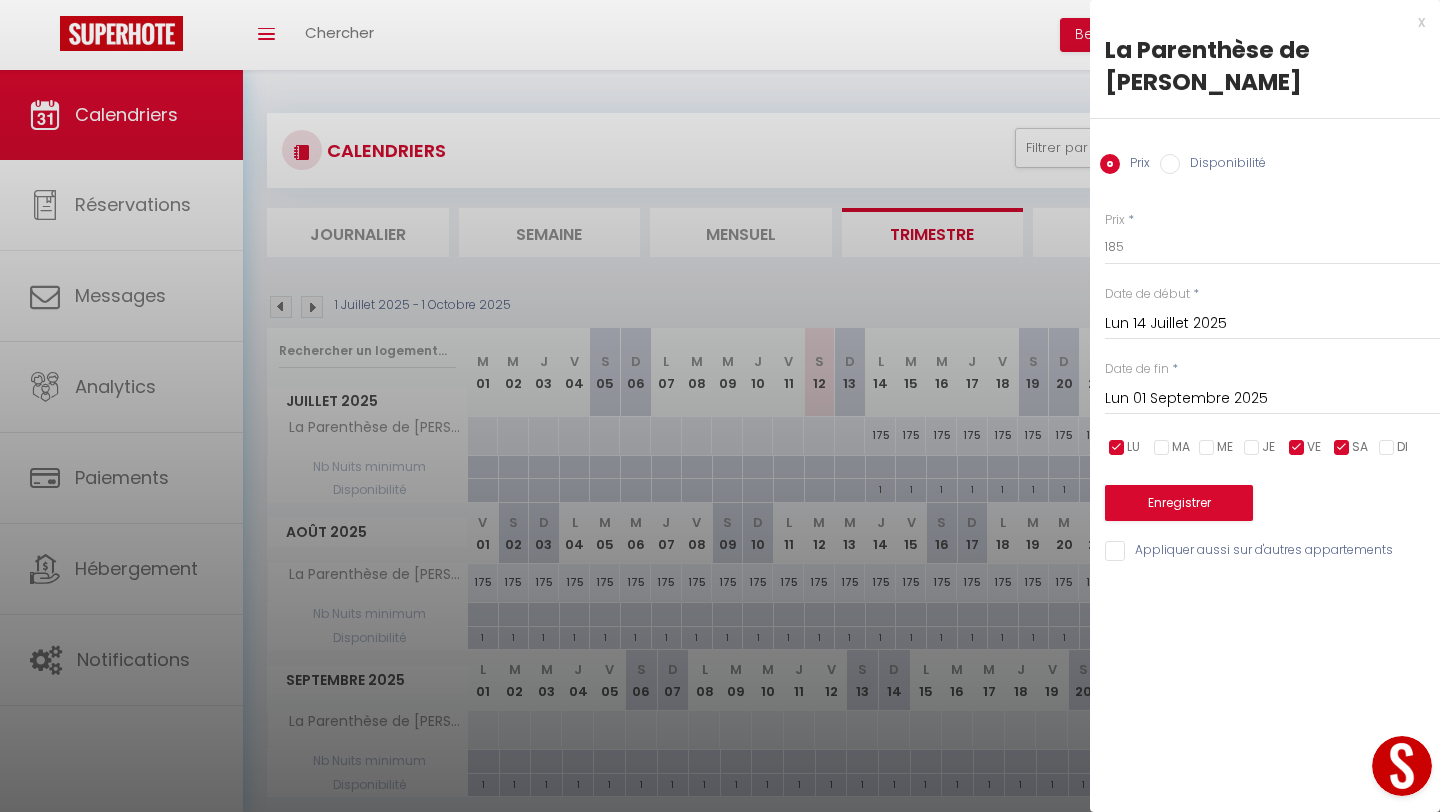 click at bounding box center (1117, 448) 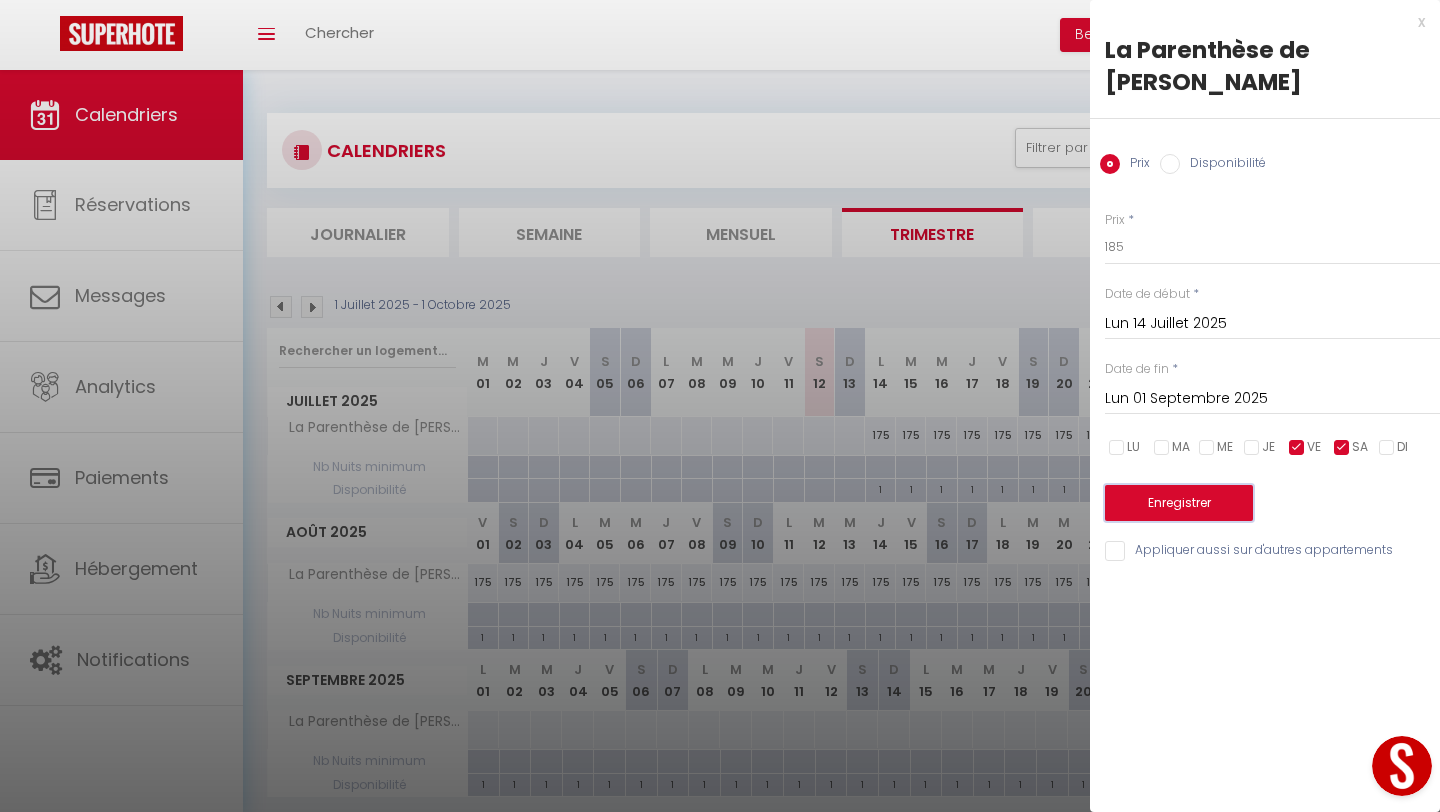 click on "Enregistrer" at bounding box center [1179, 503] 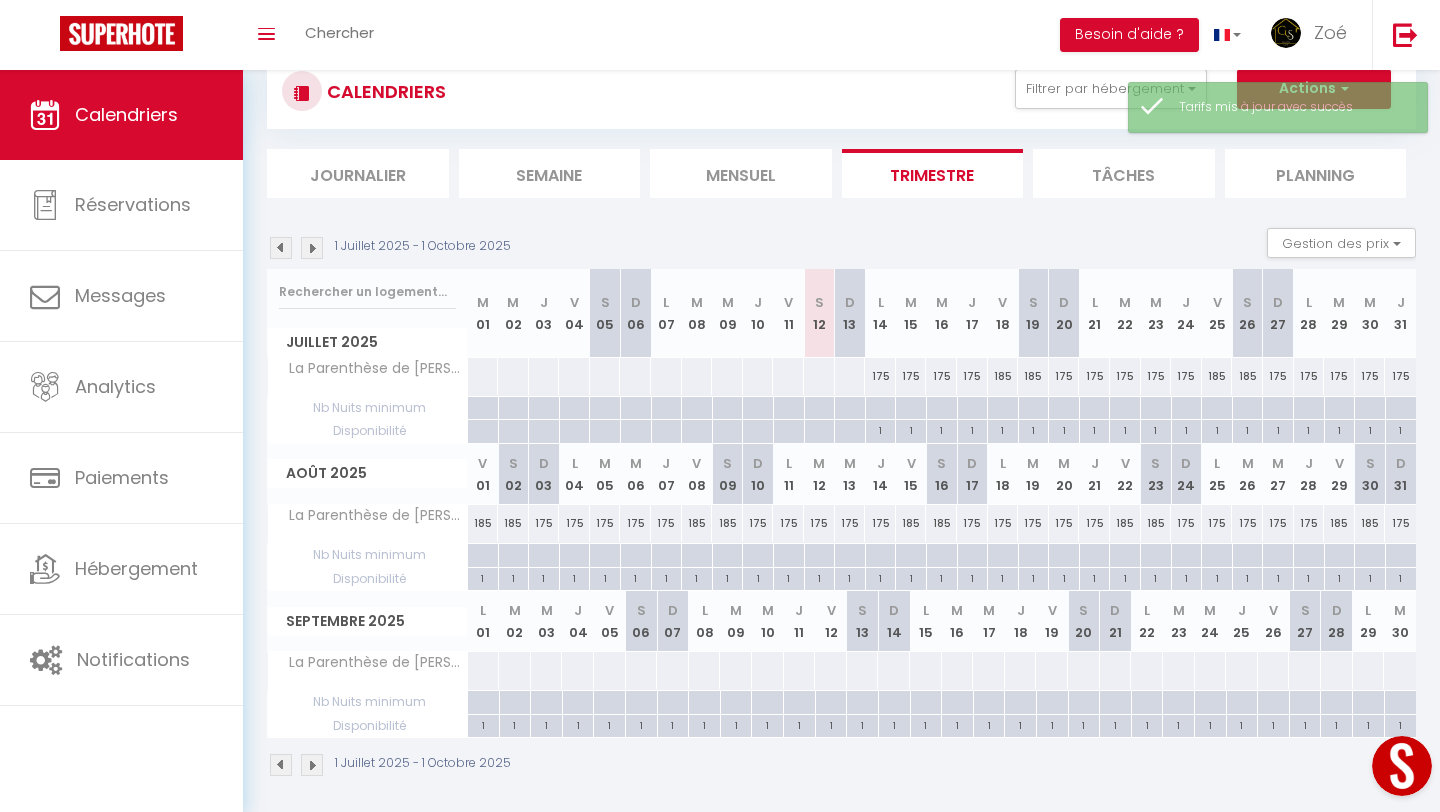 scroll, scrollTop: 53, scrollLeft: 0, axis: vertical 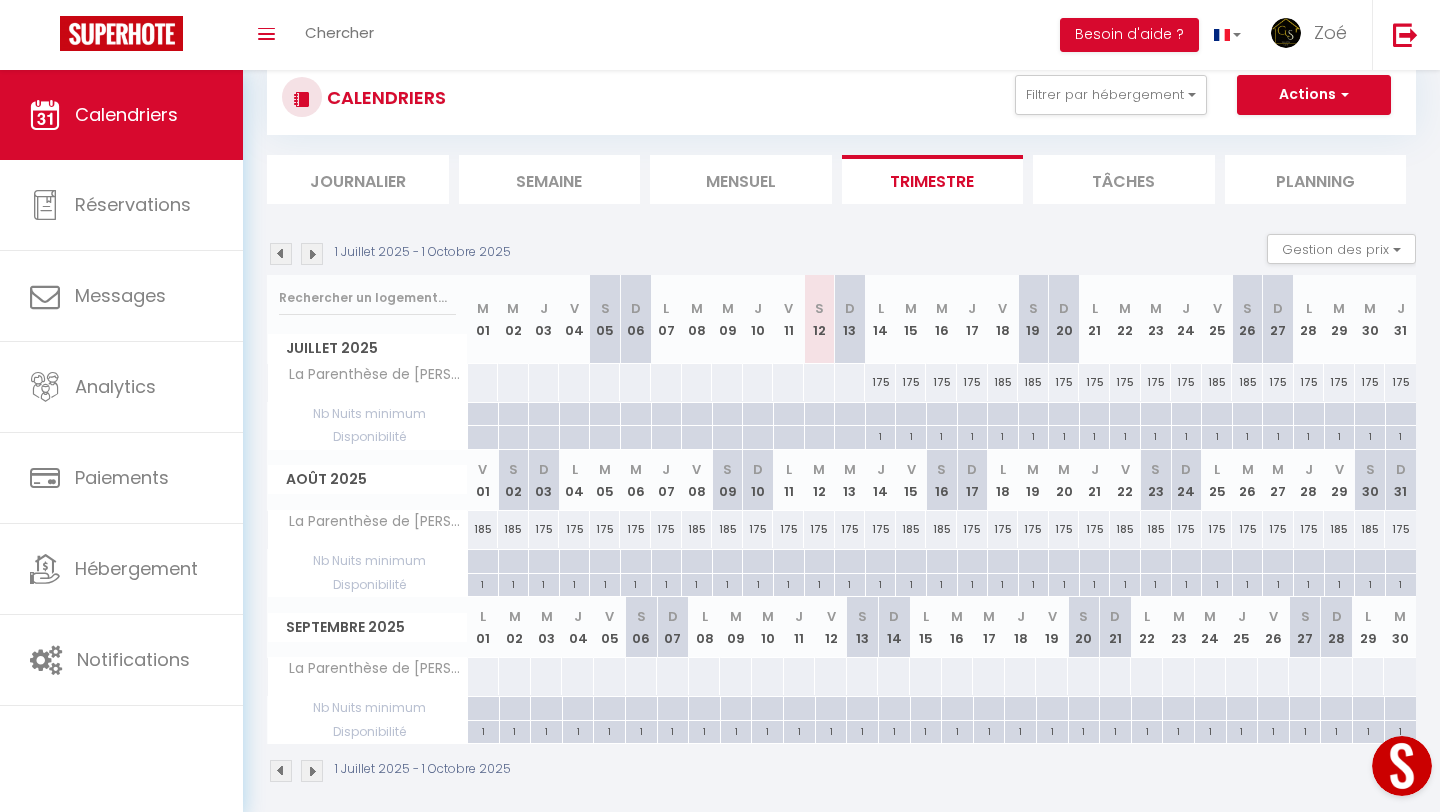 click on "175" at bounding box center (880, 382) 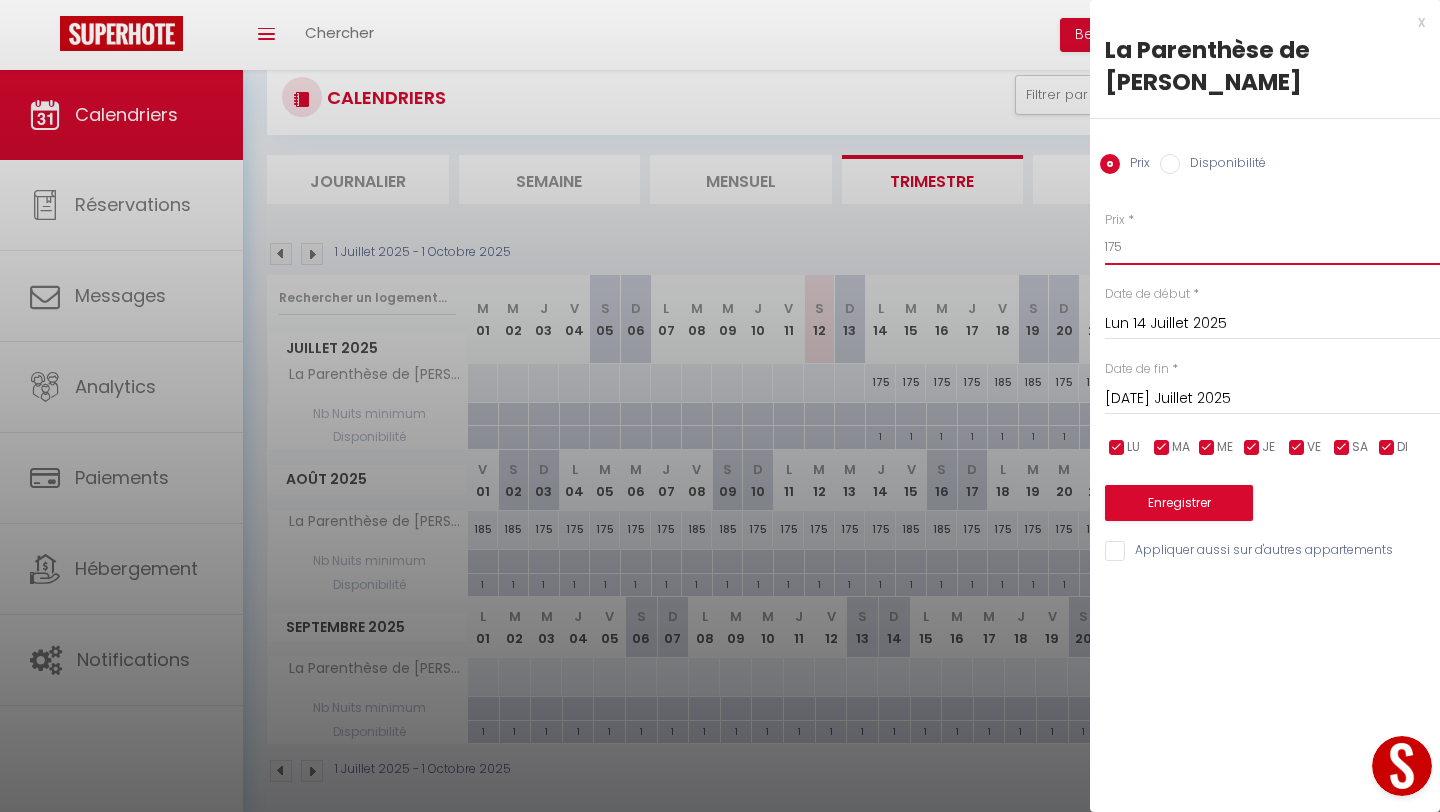 click on "175" at bounding box center [1272, 247] 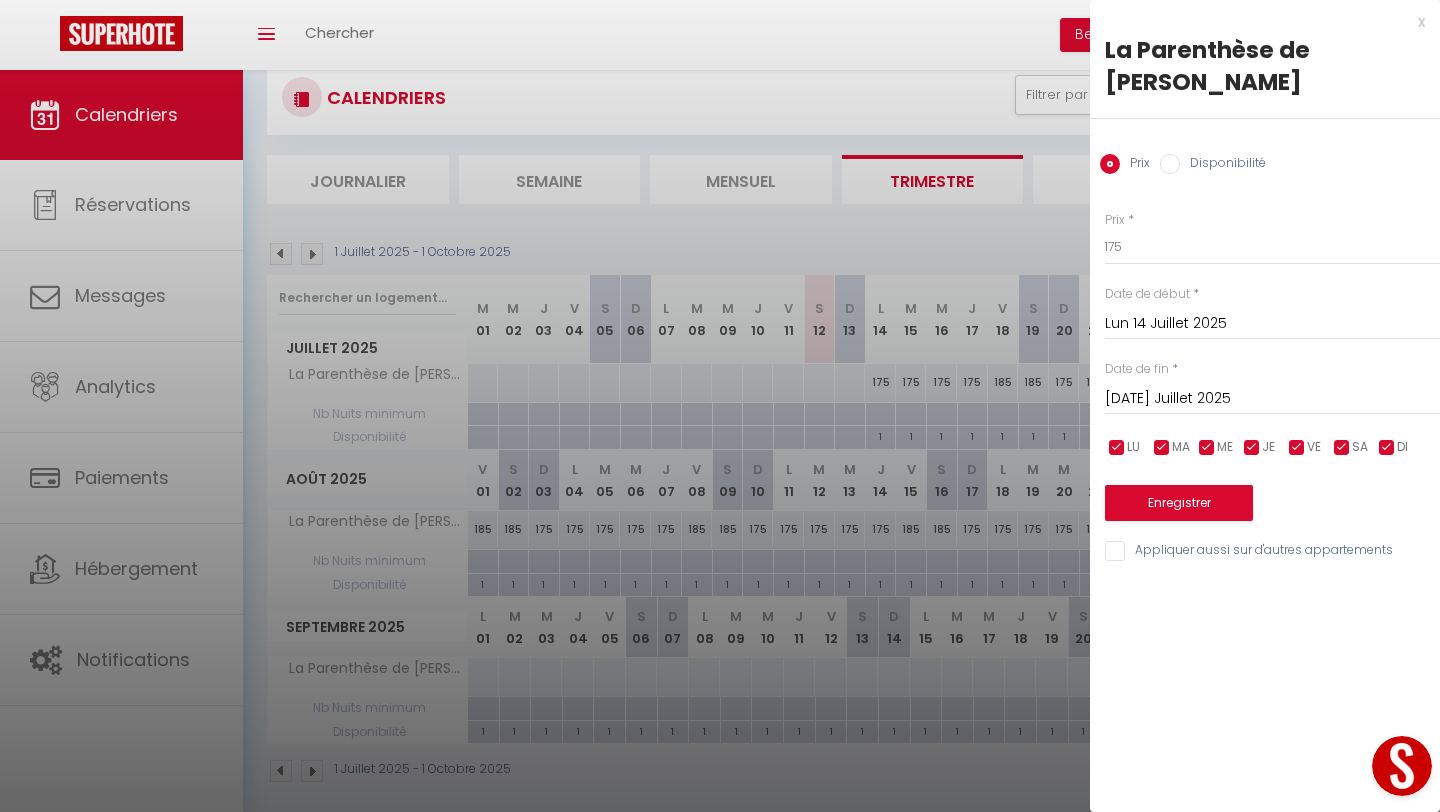 click at bounding box center [720, 406] 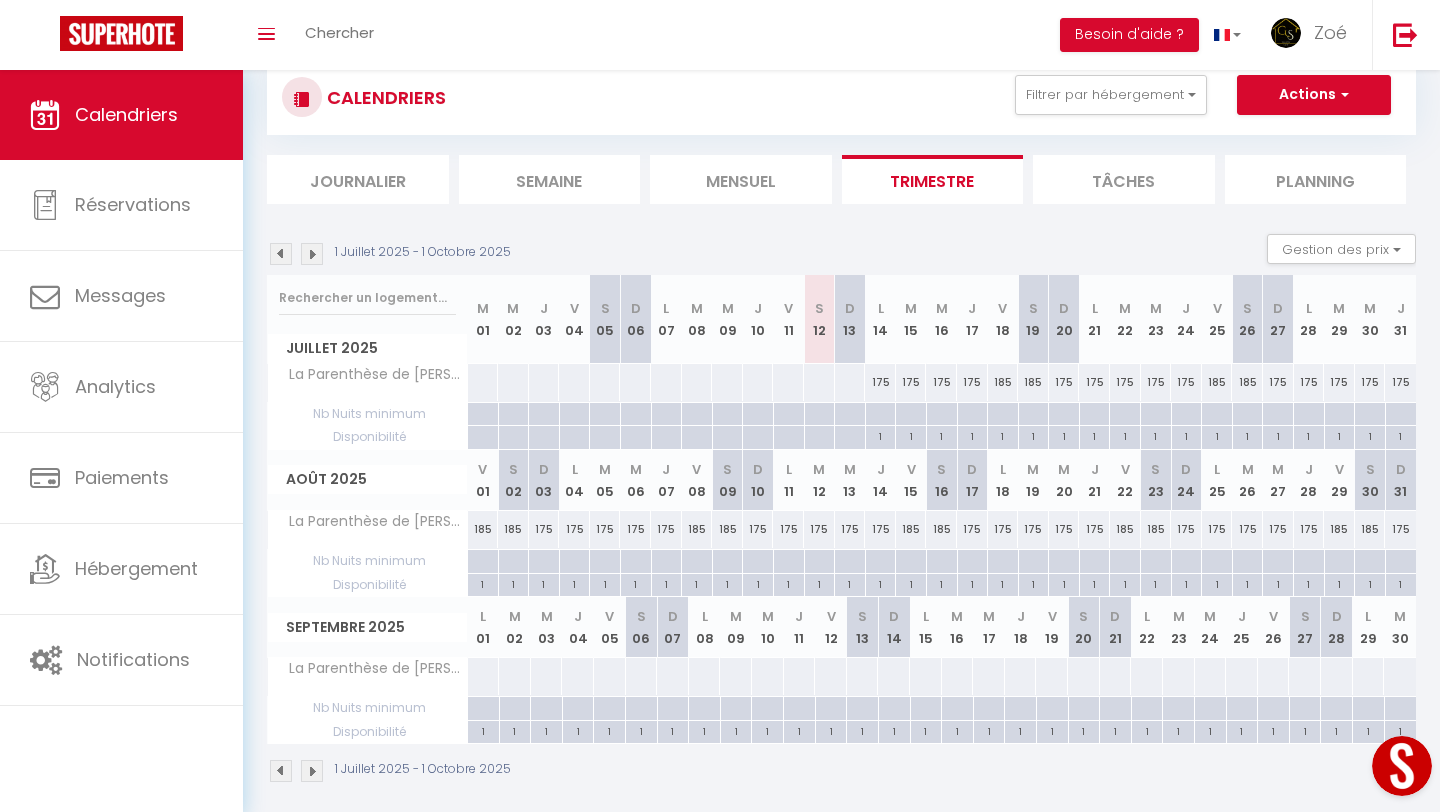 scroll, scrollTop: 70, scrollLeft: 0, axis: vertical 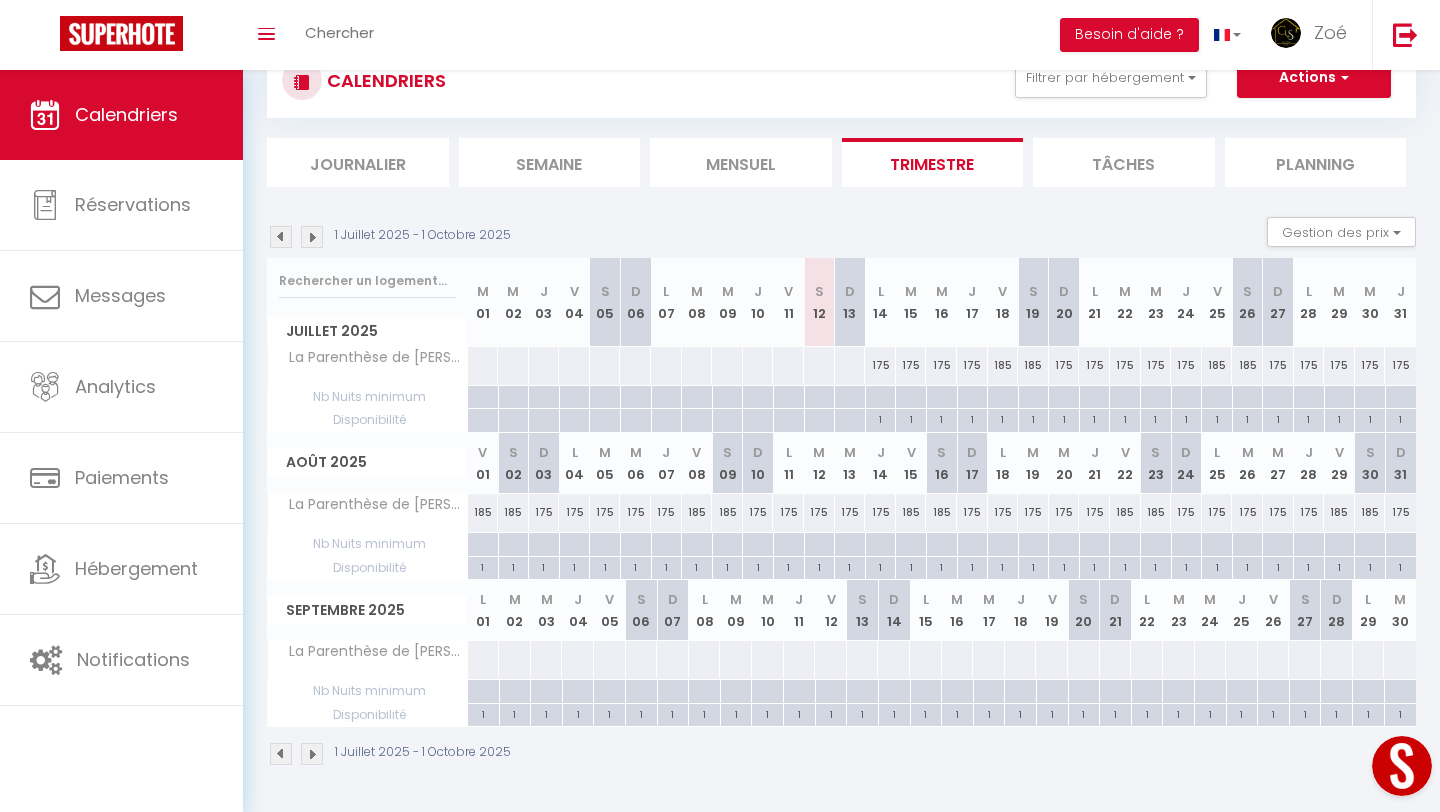 click at bounding box center (483, 659) 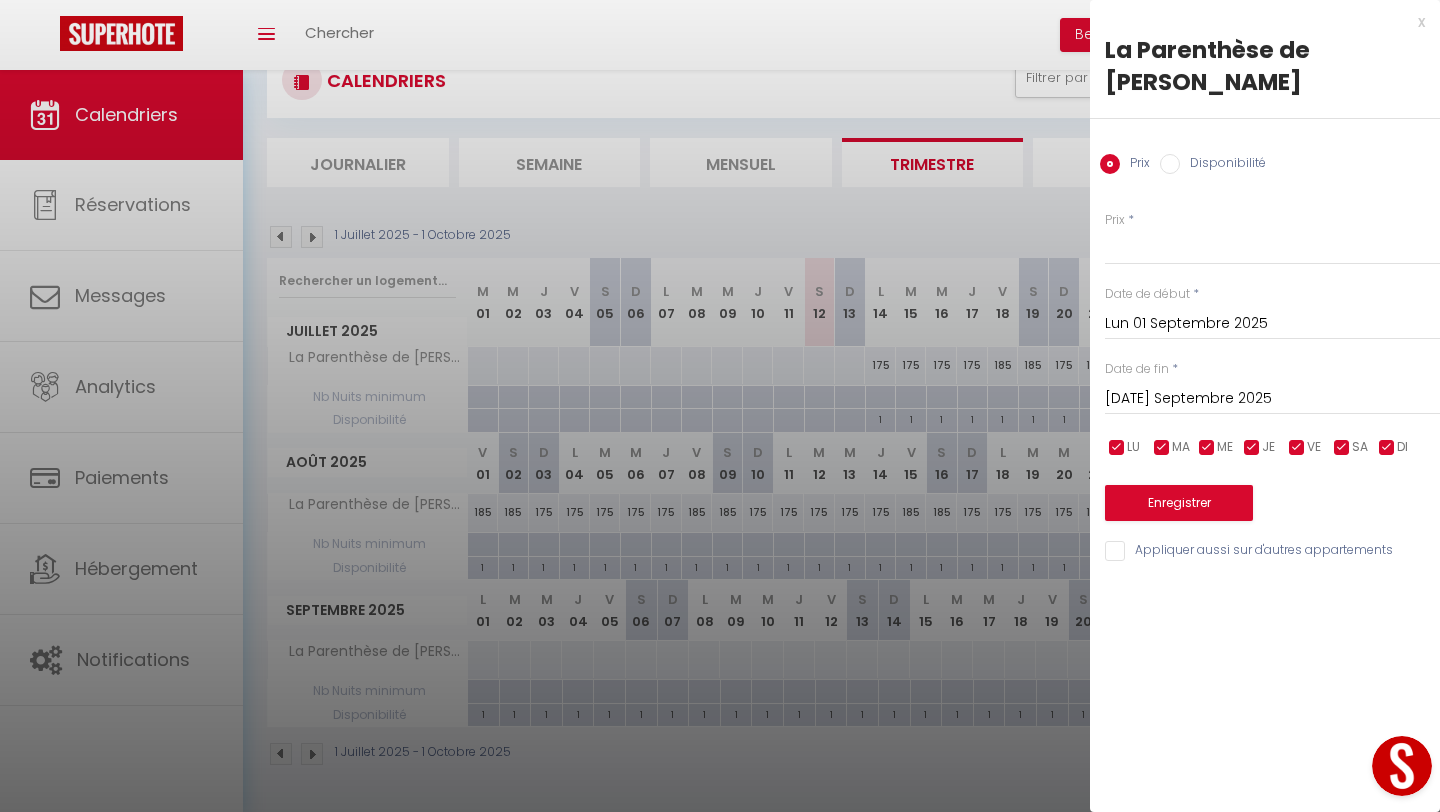 click on "[DATE] Septembre 2025         <   [DATE]   >   Dim Lun Mar Mer Jeu Ven Sam   1 2 3 4 5 6 7 8 9 10 11 12 13 14 15 16 17 18 19 20 21 22 23 24 25 26 27 28 29 30     <   2025   >   [PERSON_NAME] Mars [PERSON_NAME] Juin Juillet Août Septembre Octobre Novembre Décembre     <   [DATE] - [DATE]   >   2020 2021 2022 2023 2024 2025 2026 2027 2028 2029" at bounding box center [1272, 397] 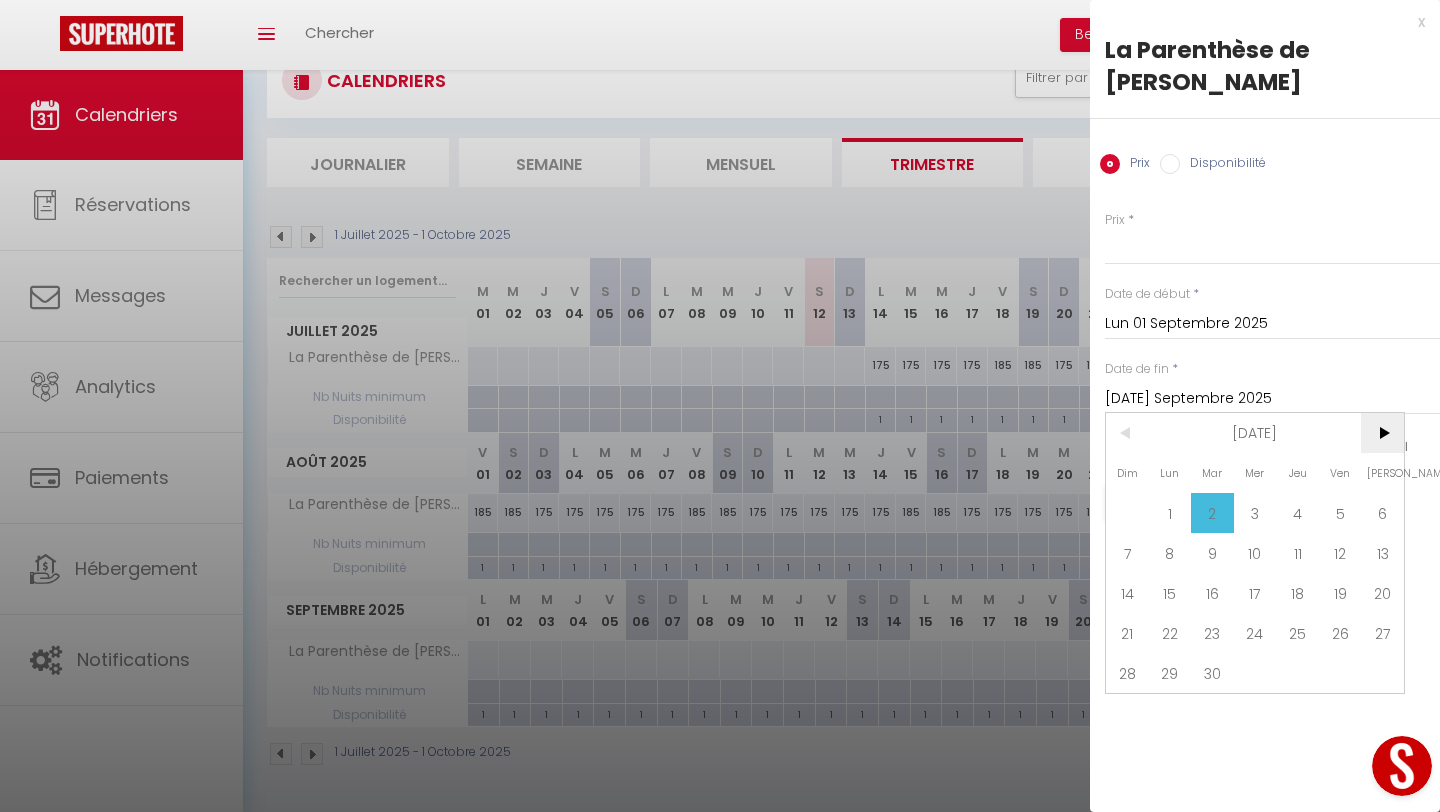 click on ">" at bounding box center [1382, 433] 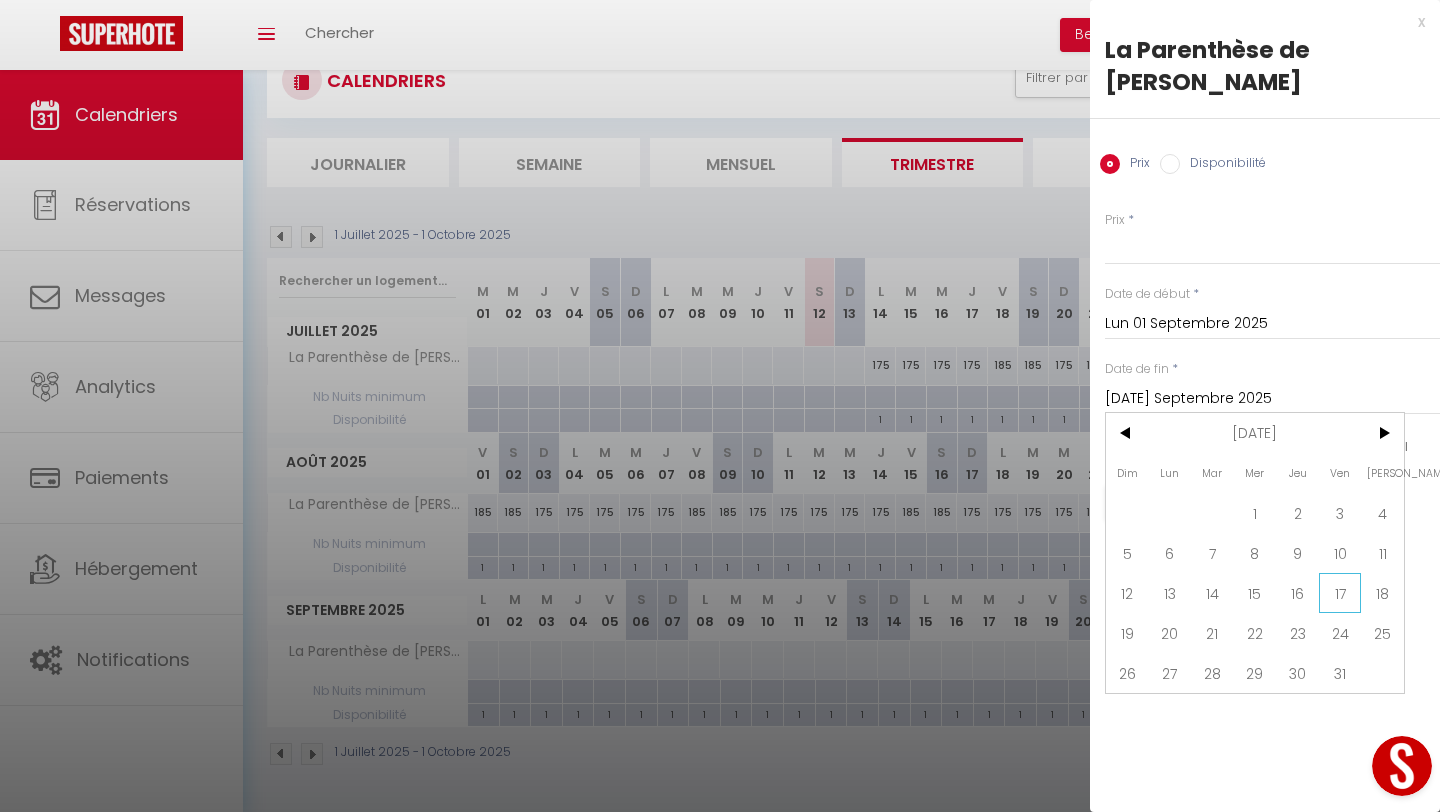 click on "17" at bounding box center [1340, 593] 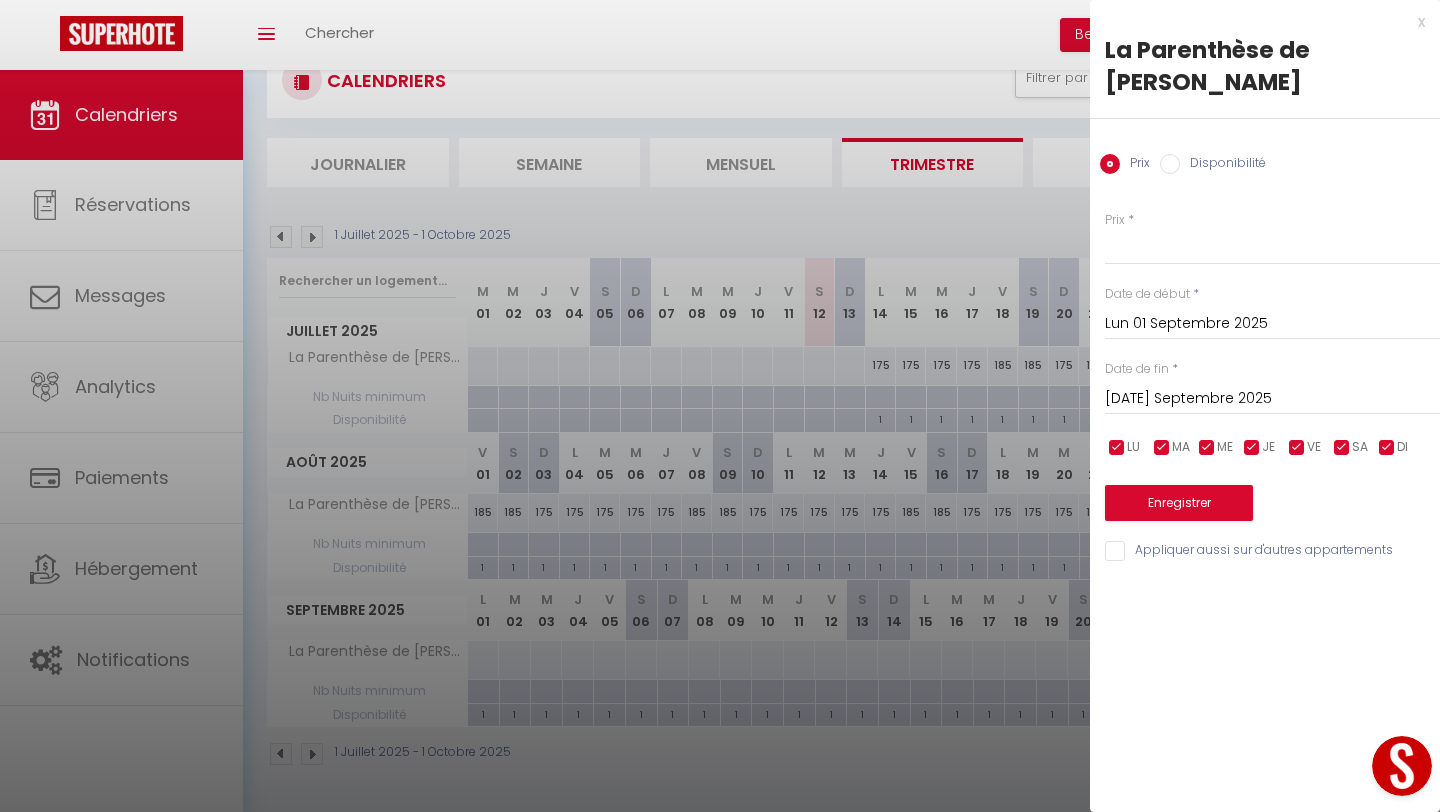 type on "Ven 17 Octobre 2025" 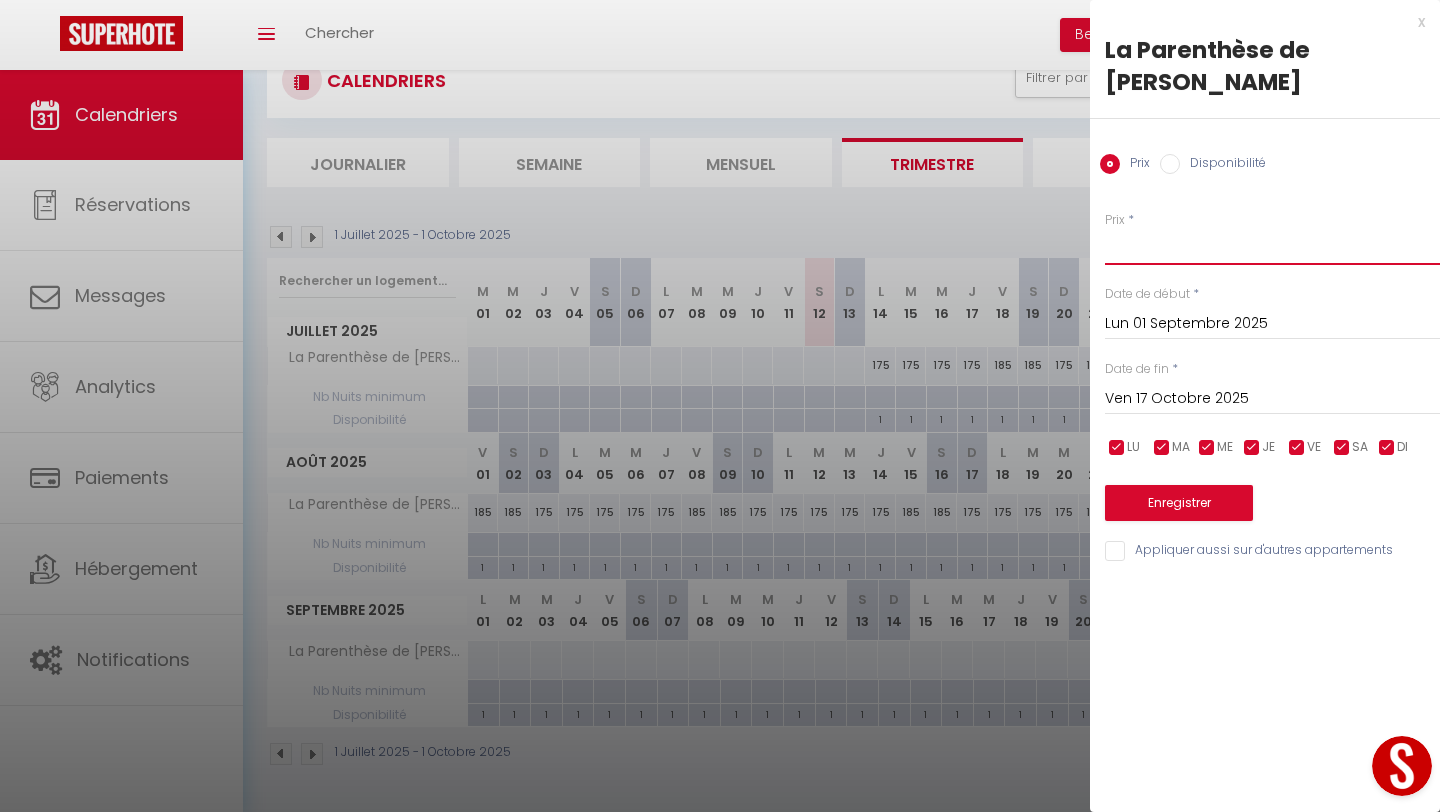 click on "Prix" at bounding box center [1272, 247] 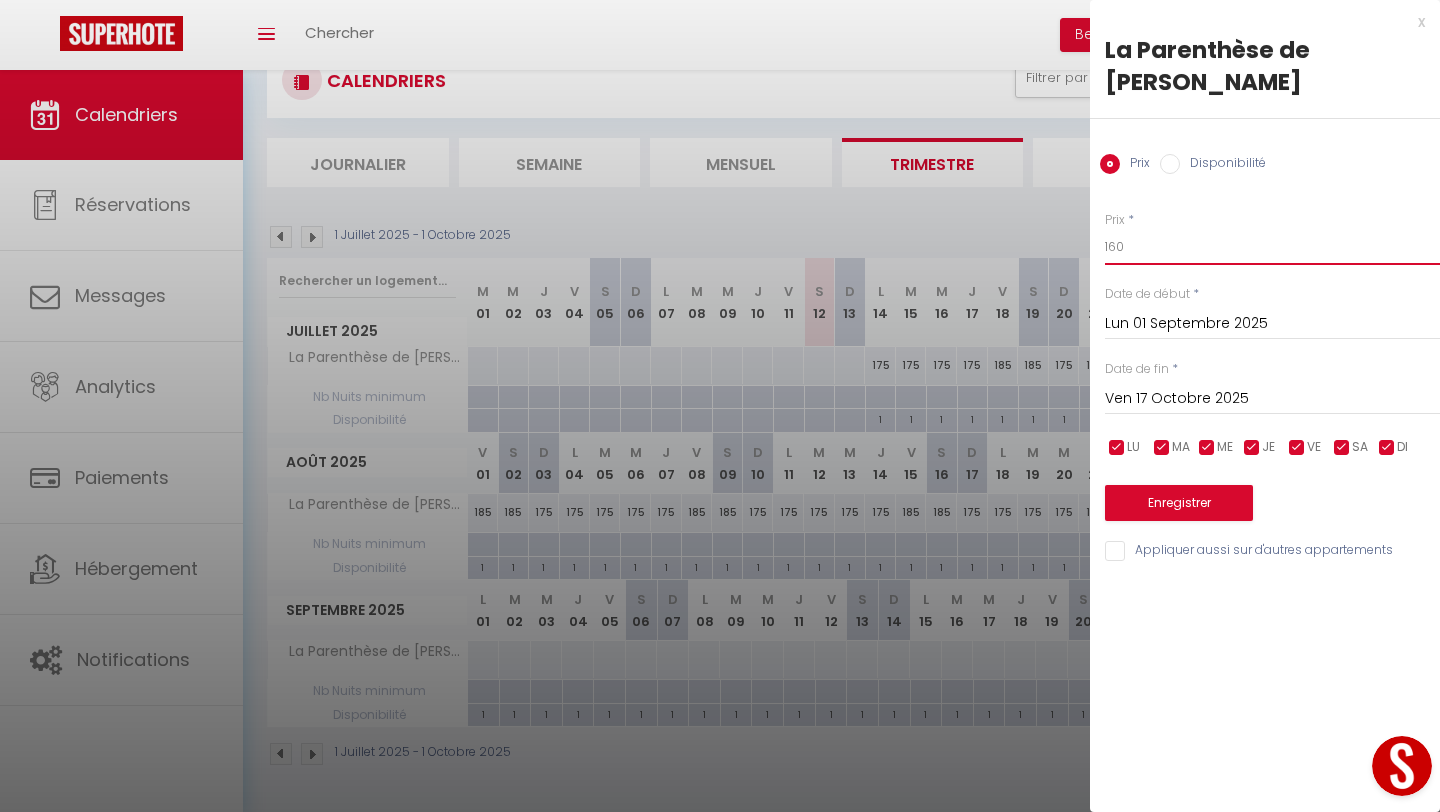 drag, startPoint x: 1127, startPoint y: 214, endPoint x: 1110, endPoint y: 214, distance: 17 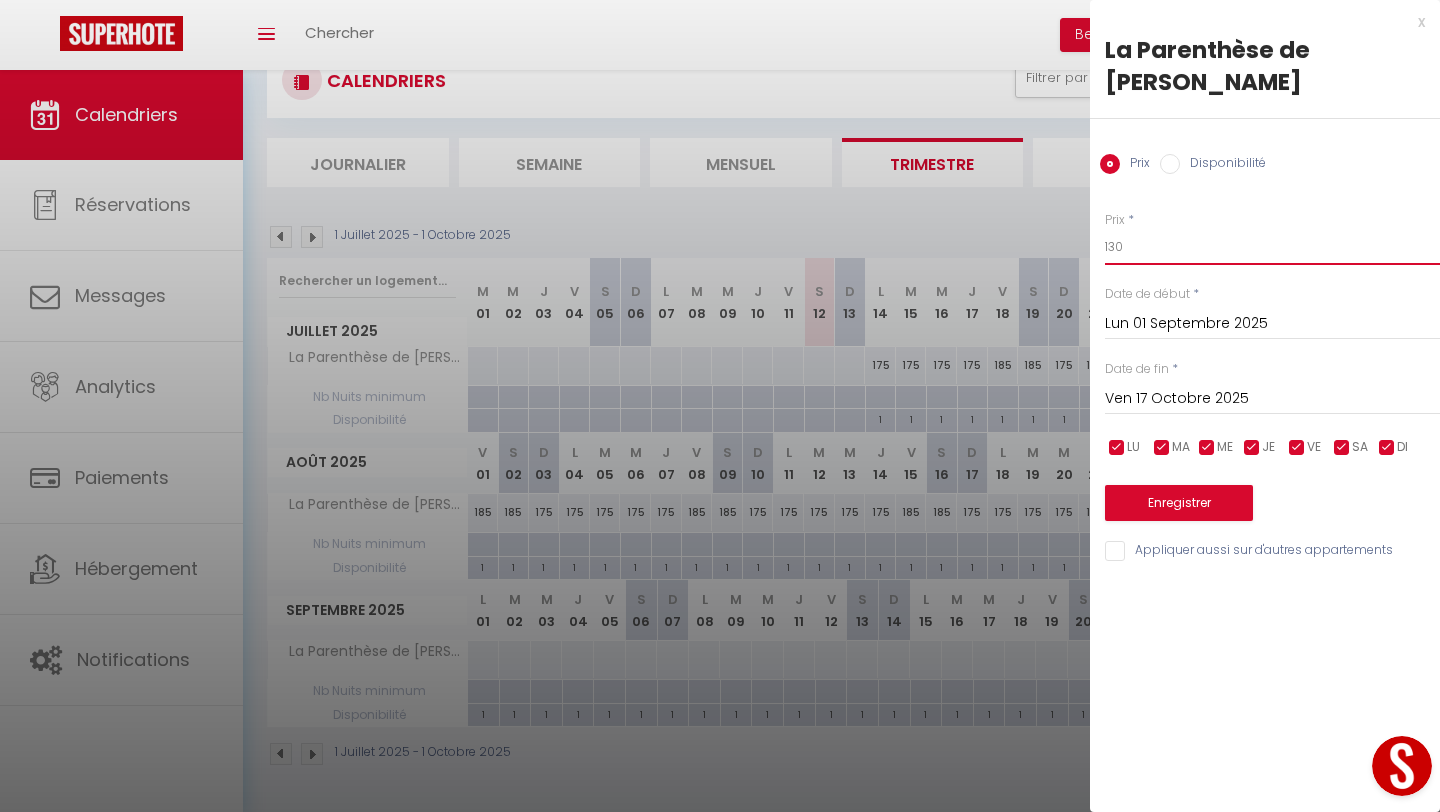 type on "130" 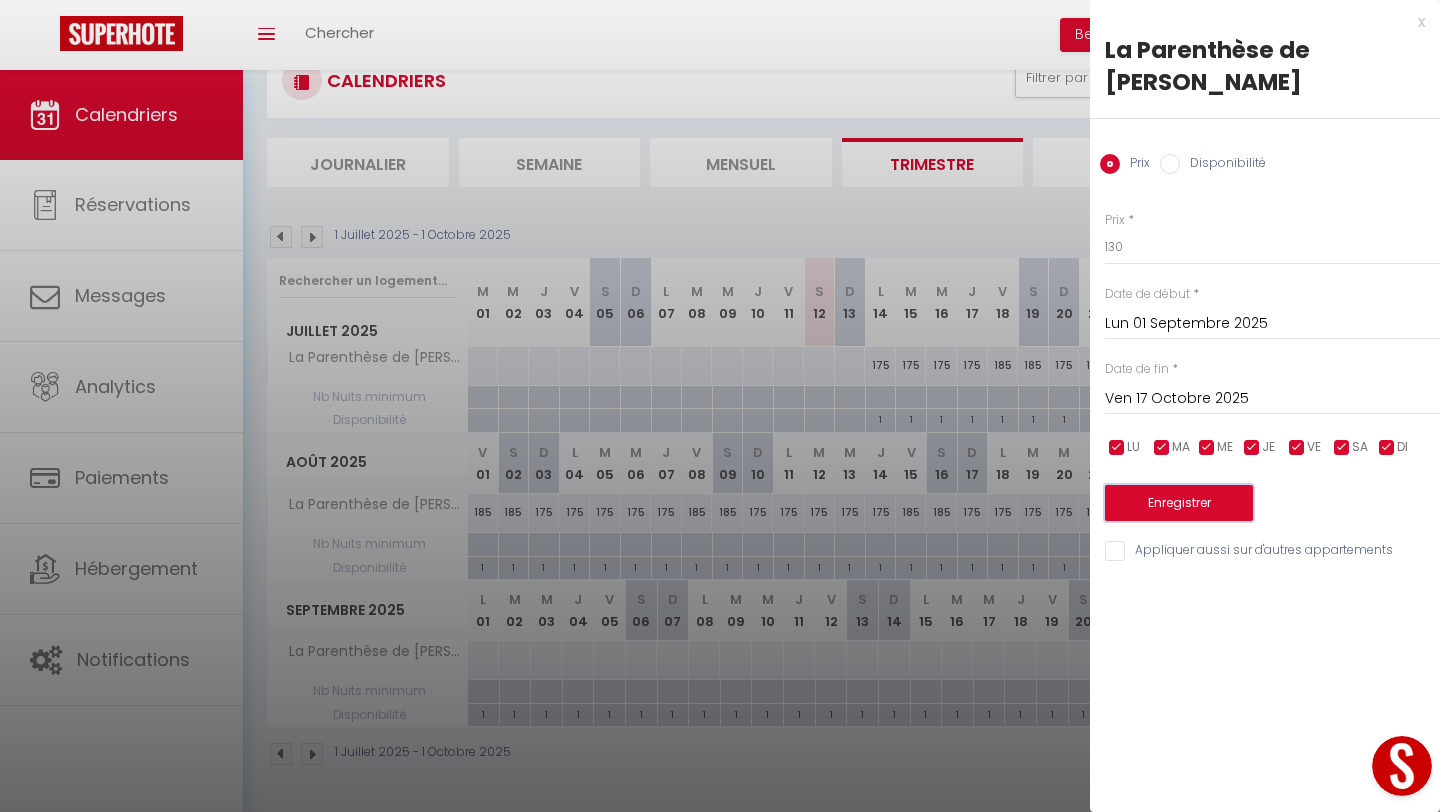 click on "Enregistrer" at bounding box center (1179, 503) 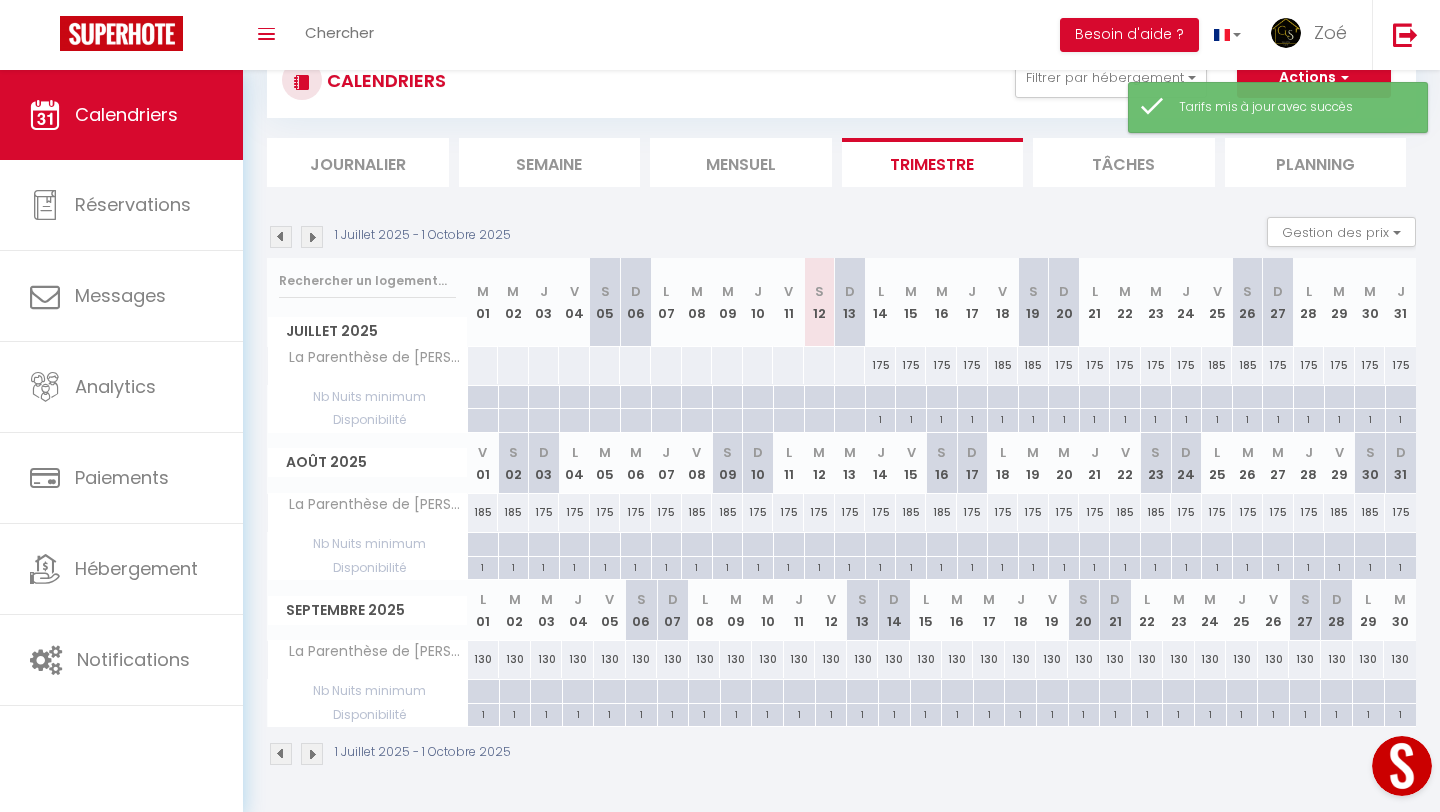 click on "130" at bounding box center [484, 659] 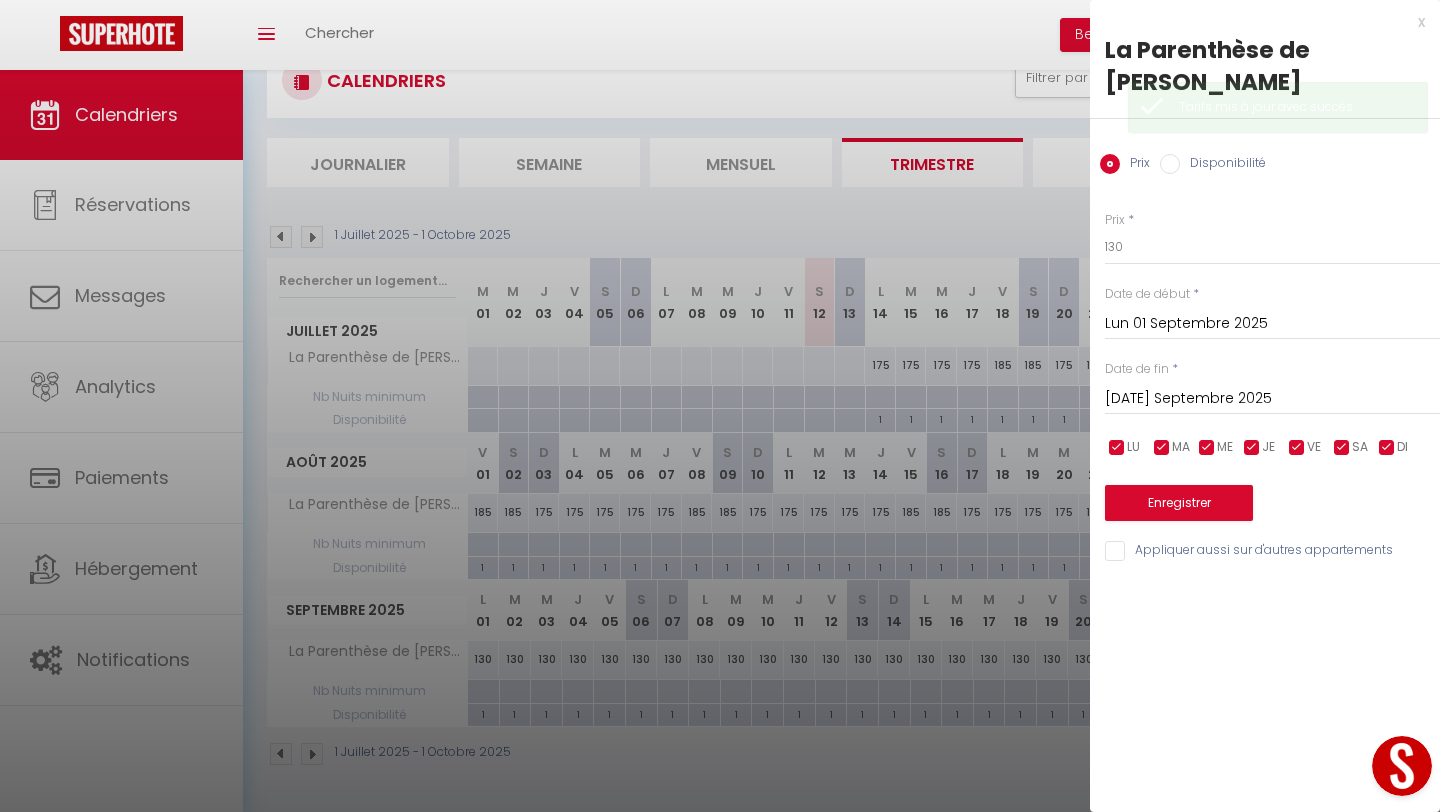 click on "[DATE] Septembre 2025         <   [DATE]   >   Dim Lun Mar Mer Jeu Ven Sam   1 2 3 4 5 6 7 8 9 10 11 12 13 14 15 16 17 18 19 20 21 22 23 24 25 26 27 28 29 30     <   2025   >   [PERSON_NAME] Mars [PERSON_NAME] Juin Juillet Août Septembre Octobre Novembre Décembre     <   [DATE] - [DATE]   >   2020 2021 2022 2023 2024 2025 2026 2027 2028 2029" at bounding box center (1272, 397) 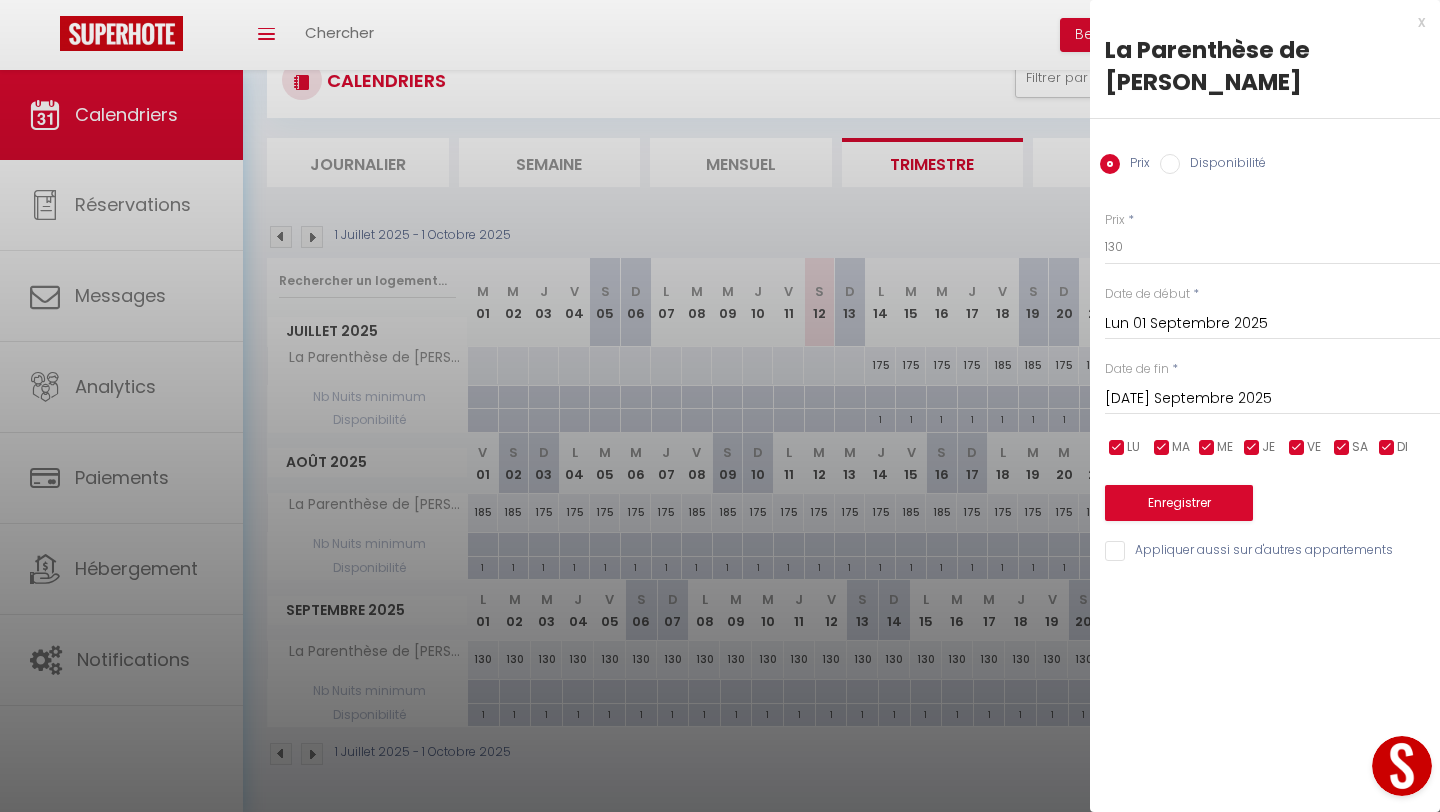 click on "[DATE] Septembre 2025" at bounding box center (1272, 399) 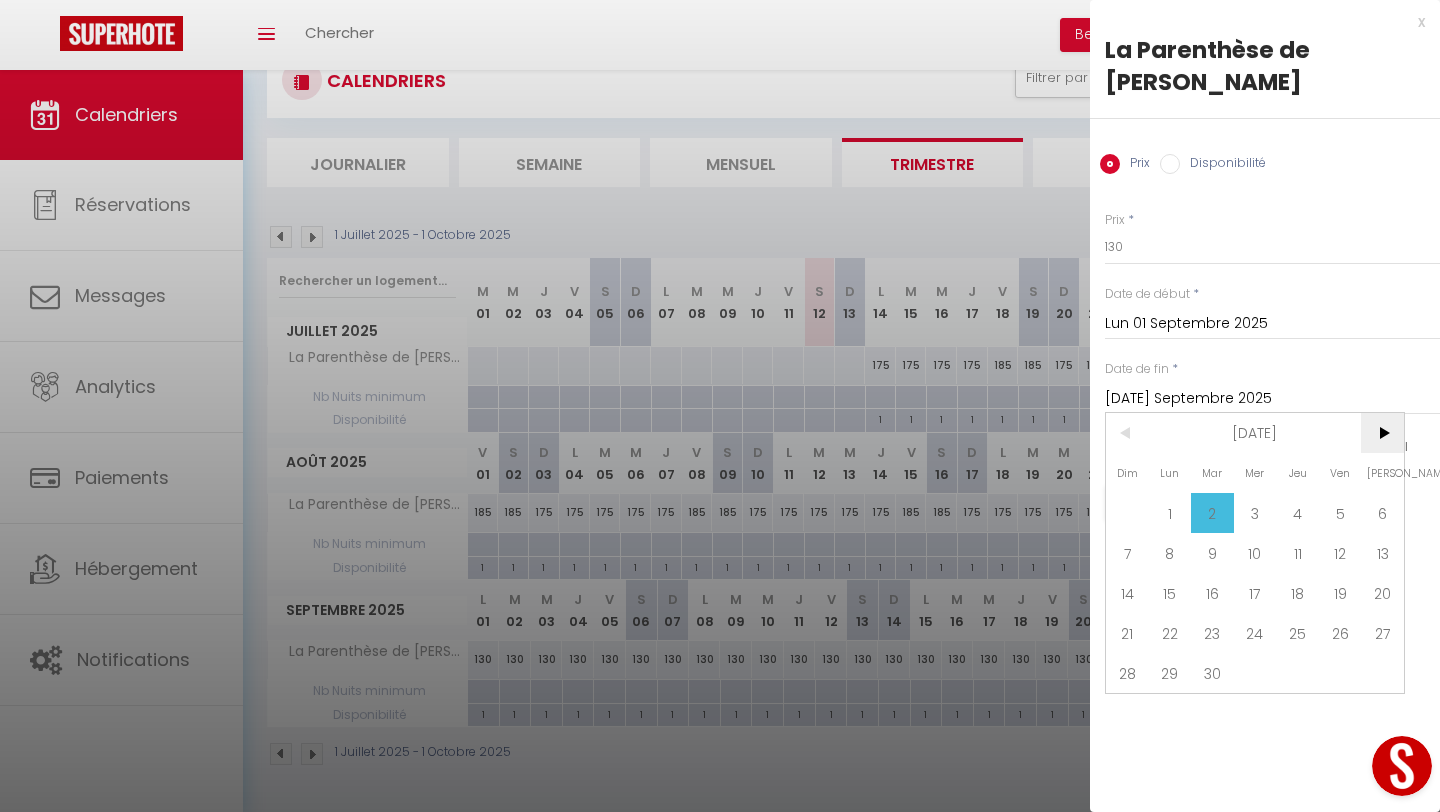 click on ">" at bounding box center [1382, 433] 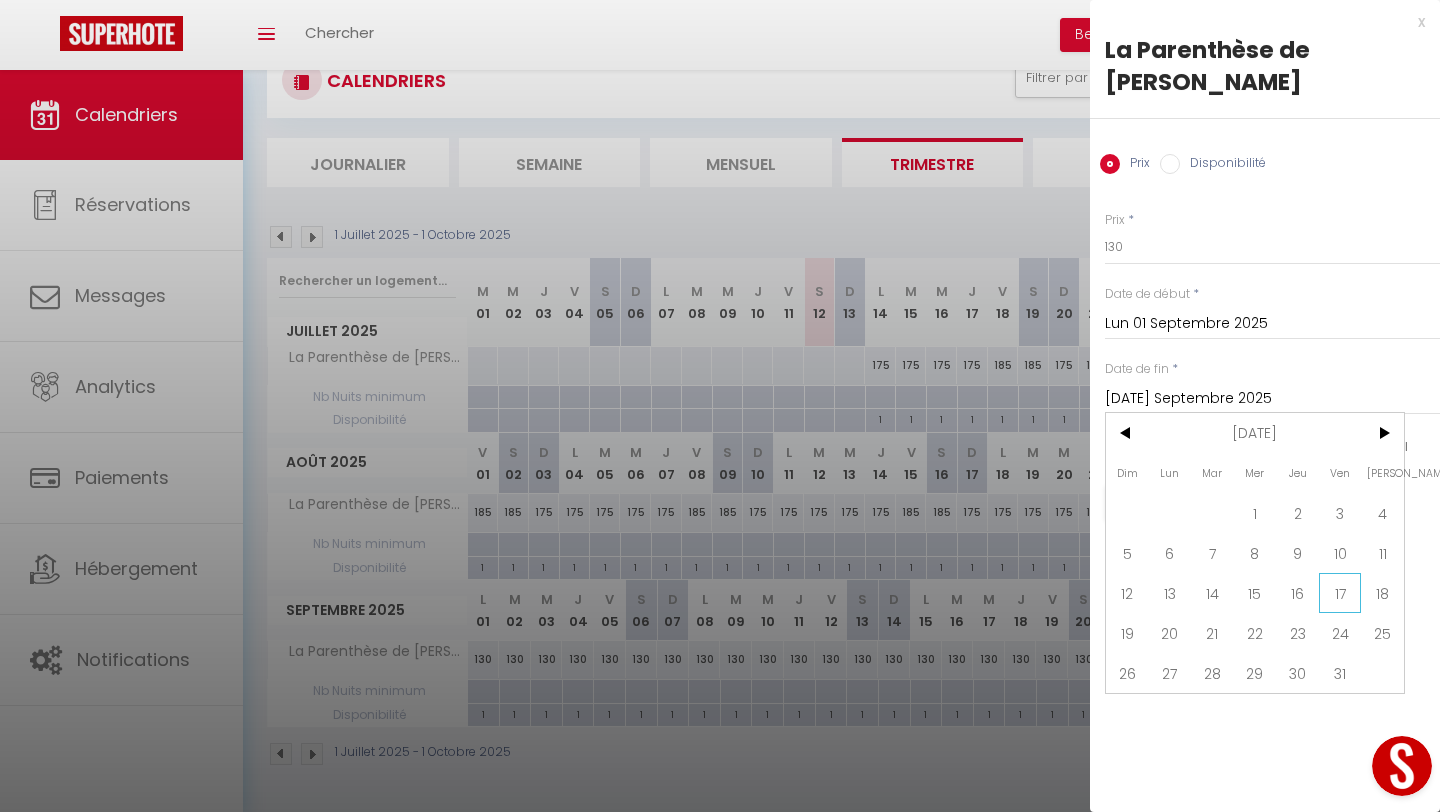 click on "17" at bounding box center (1340, 593) 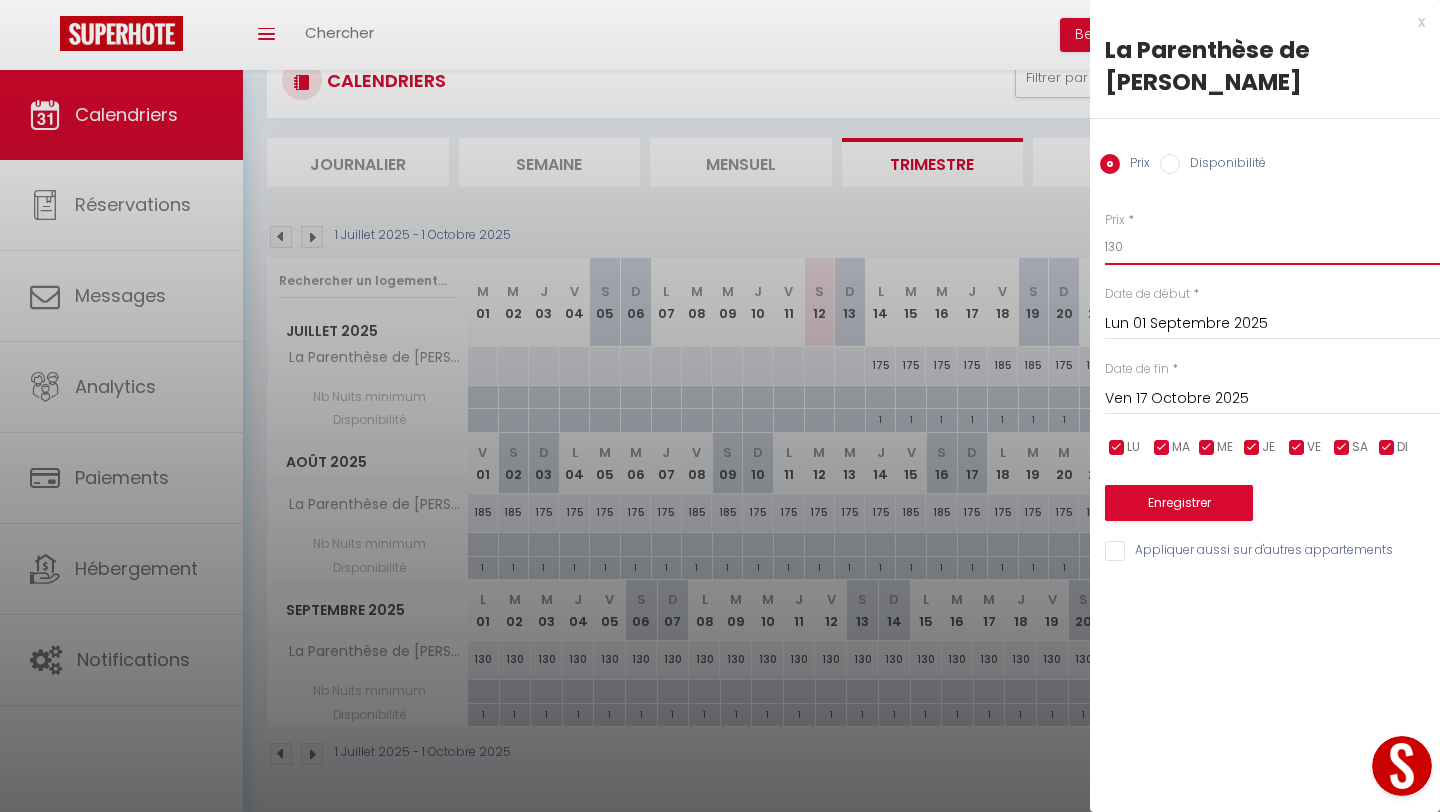 click on "130" at bounding box center [1272, 247] 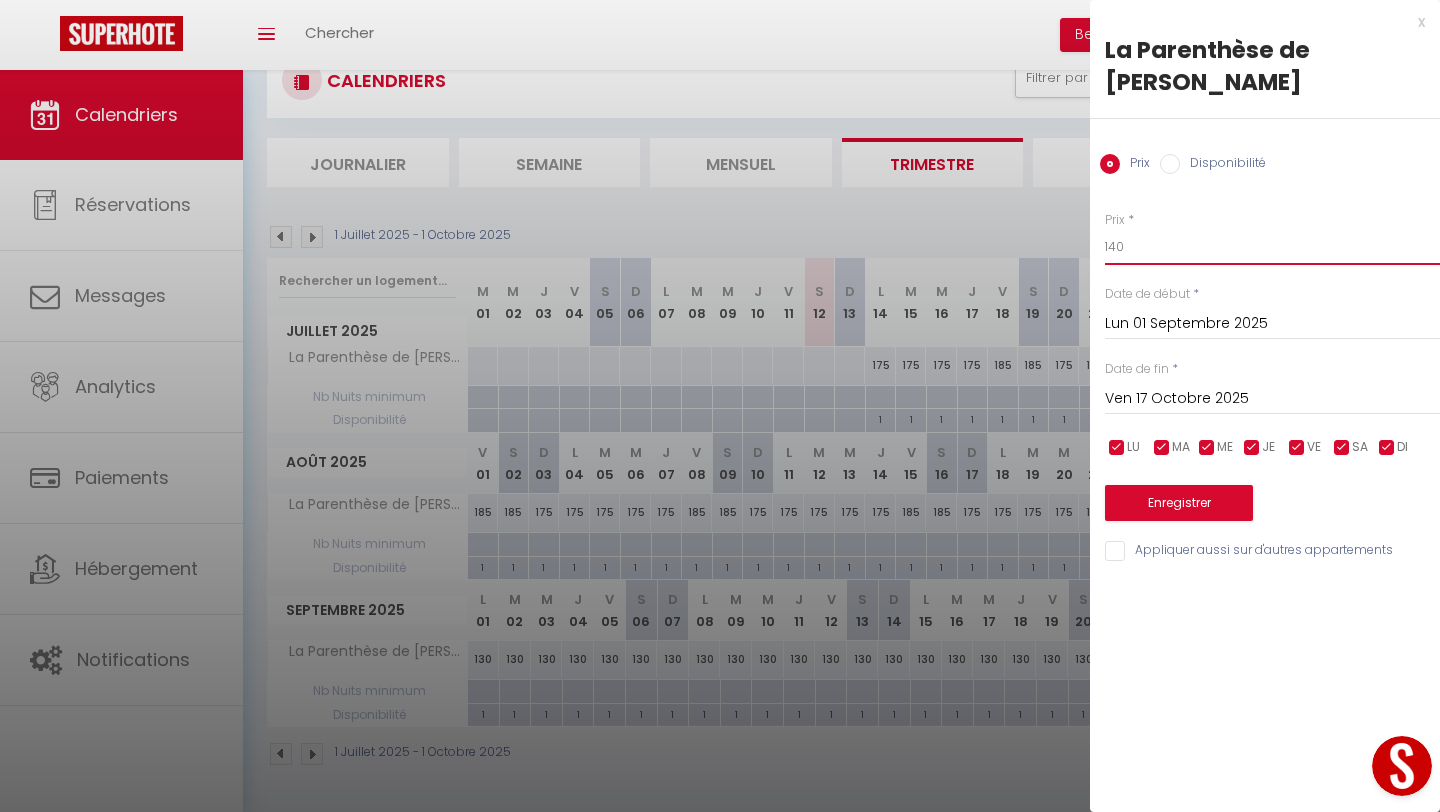 type on "140" 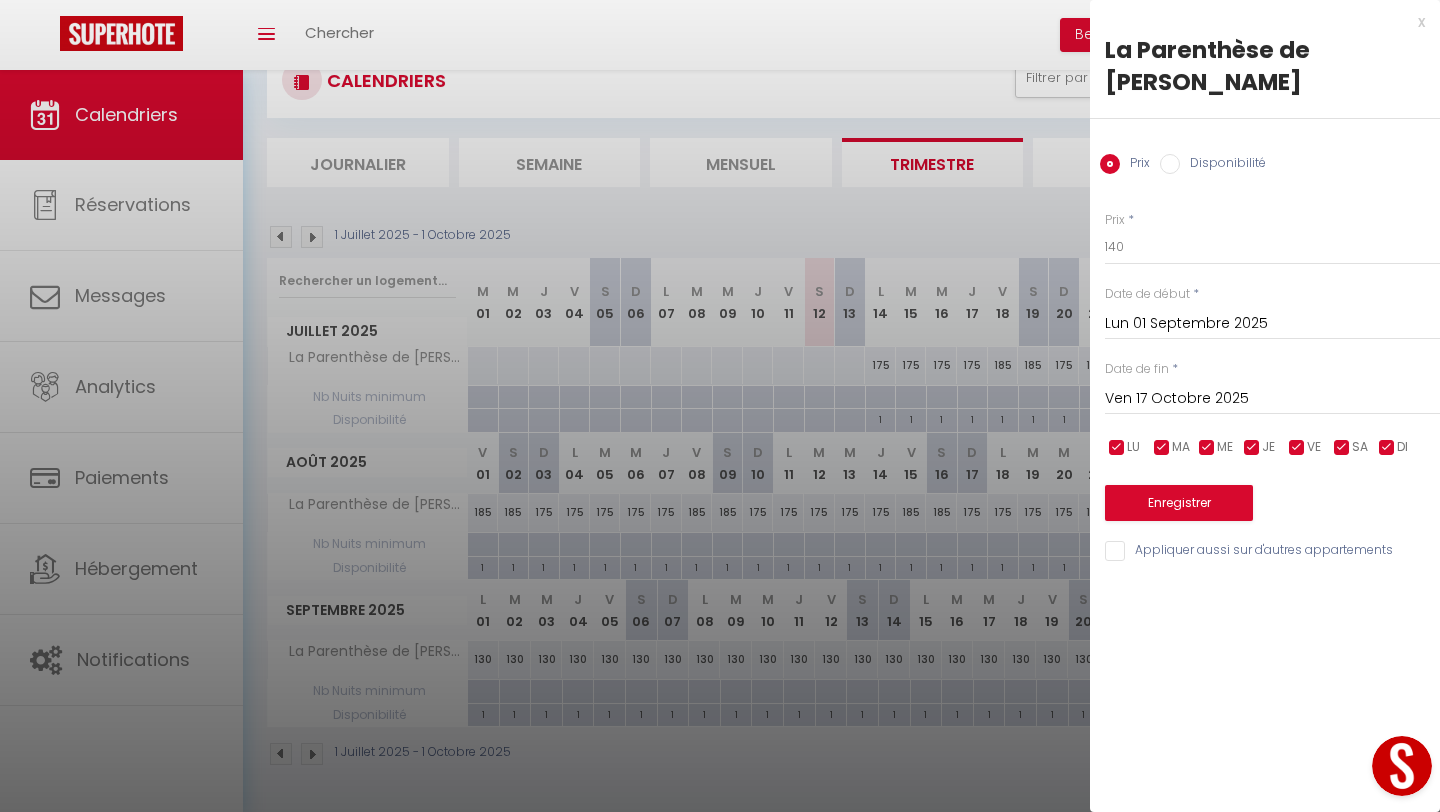 click at bounding box center [1387, 448] 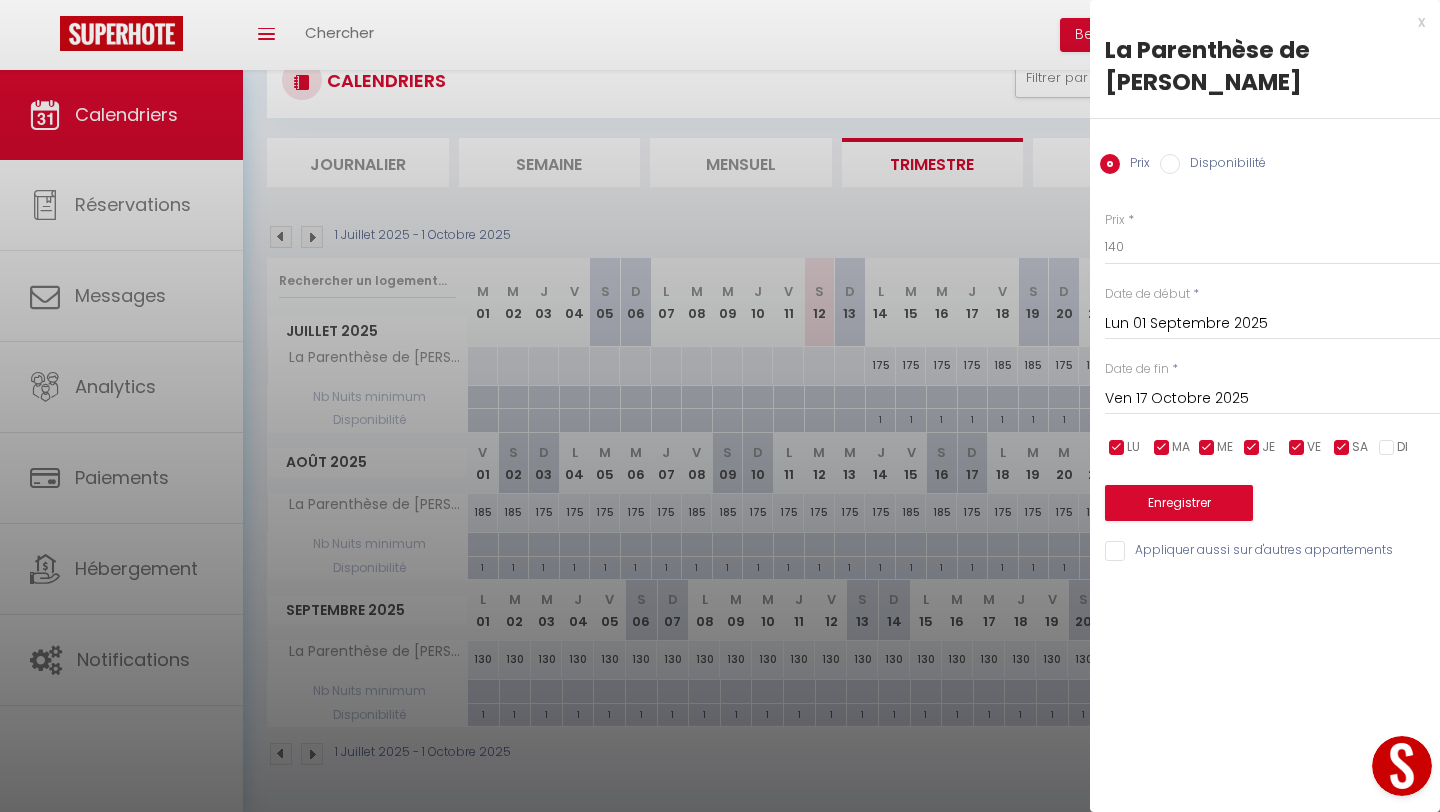 click at bounding box center (1252, 448) 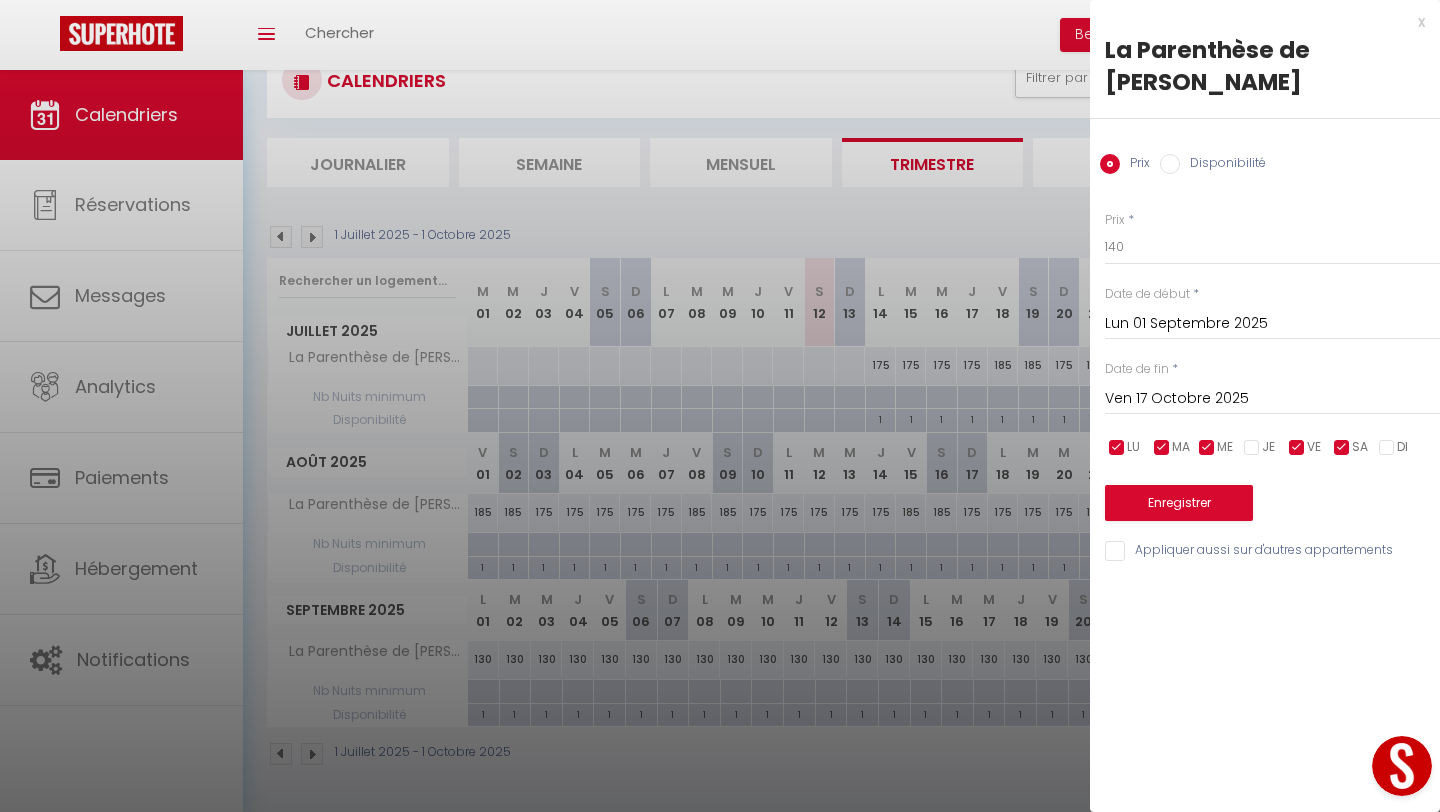 click at bounding box center (1207, 448) 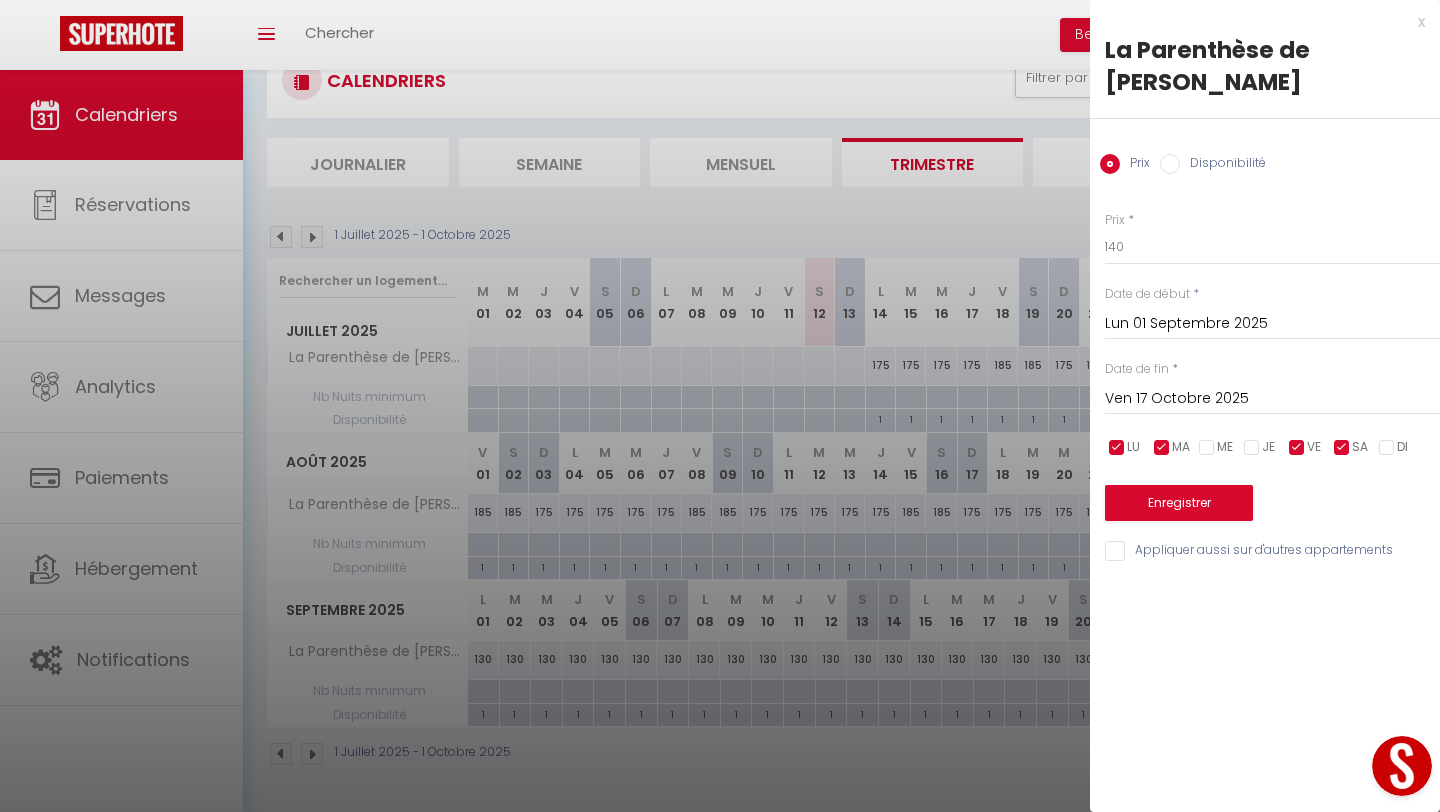 click at bounding box center (1162, 448) 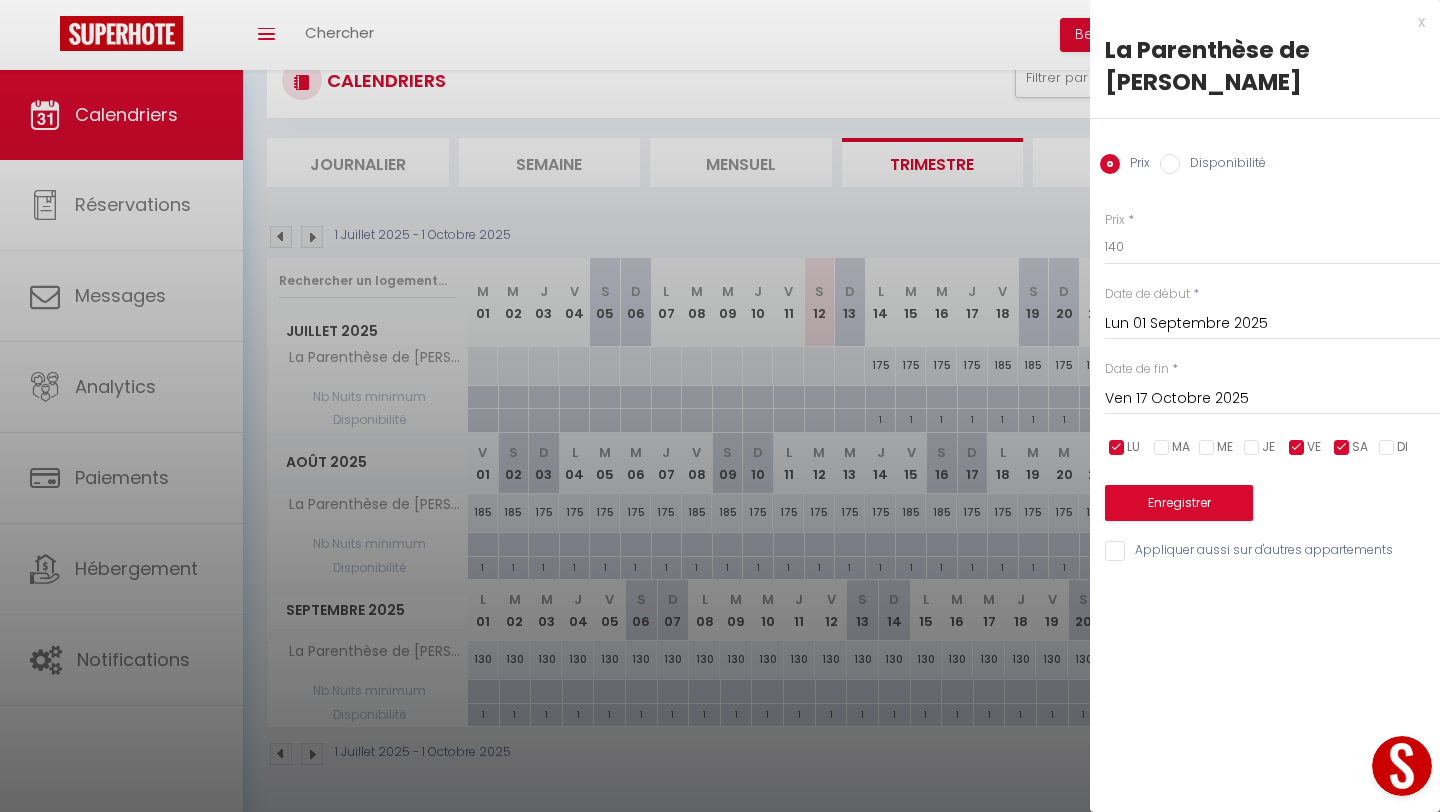 click at bounding box center (1117, 448) 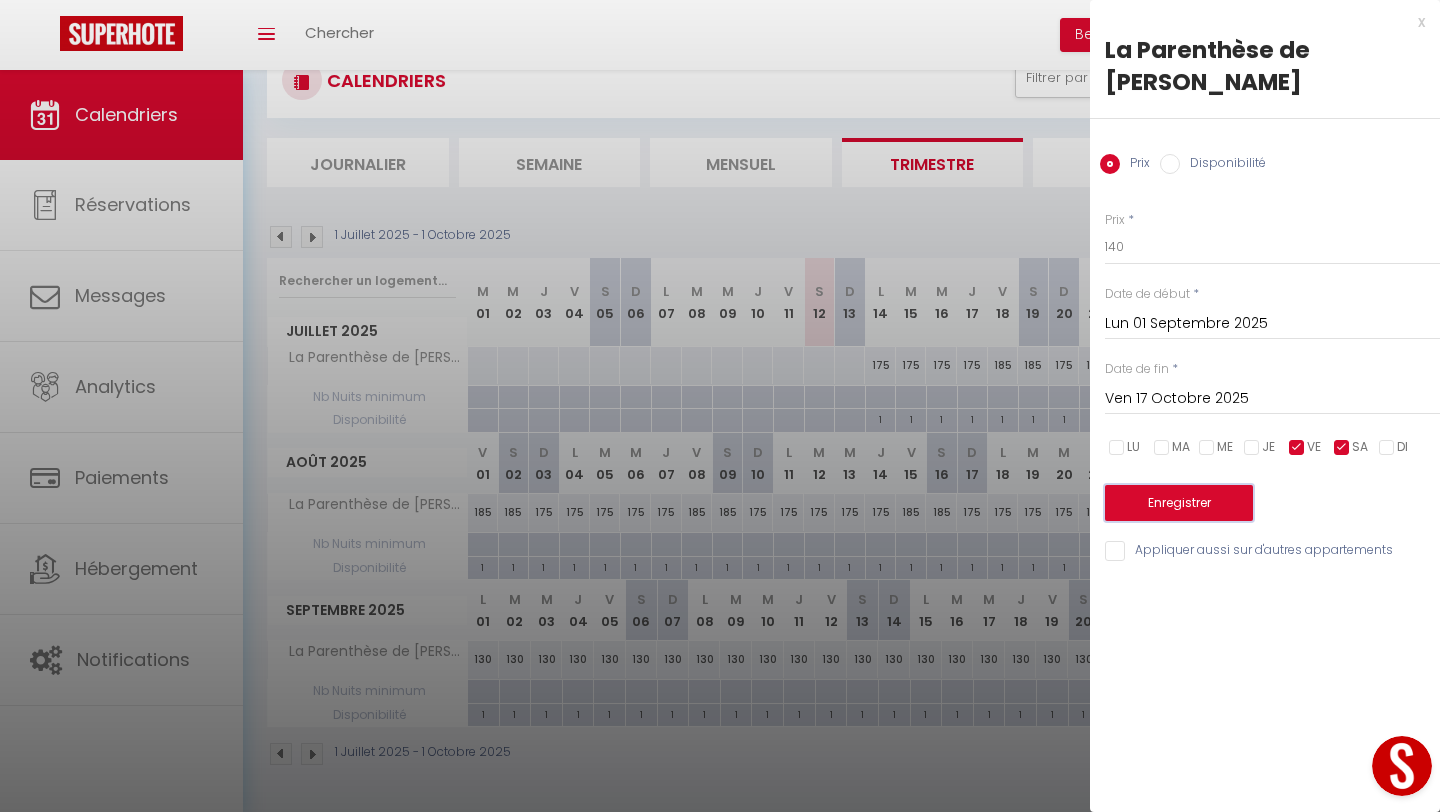 click on "Enregistrer" at bounding box center [1179, 503] 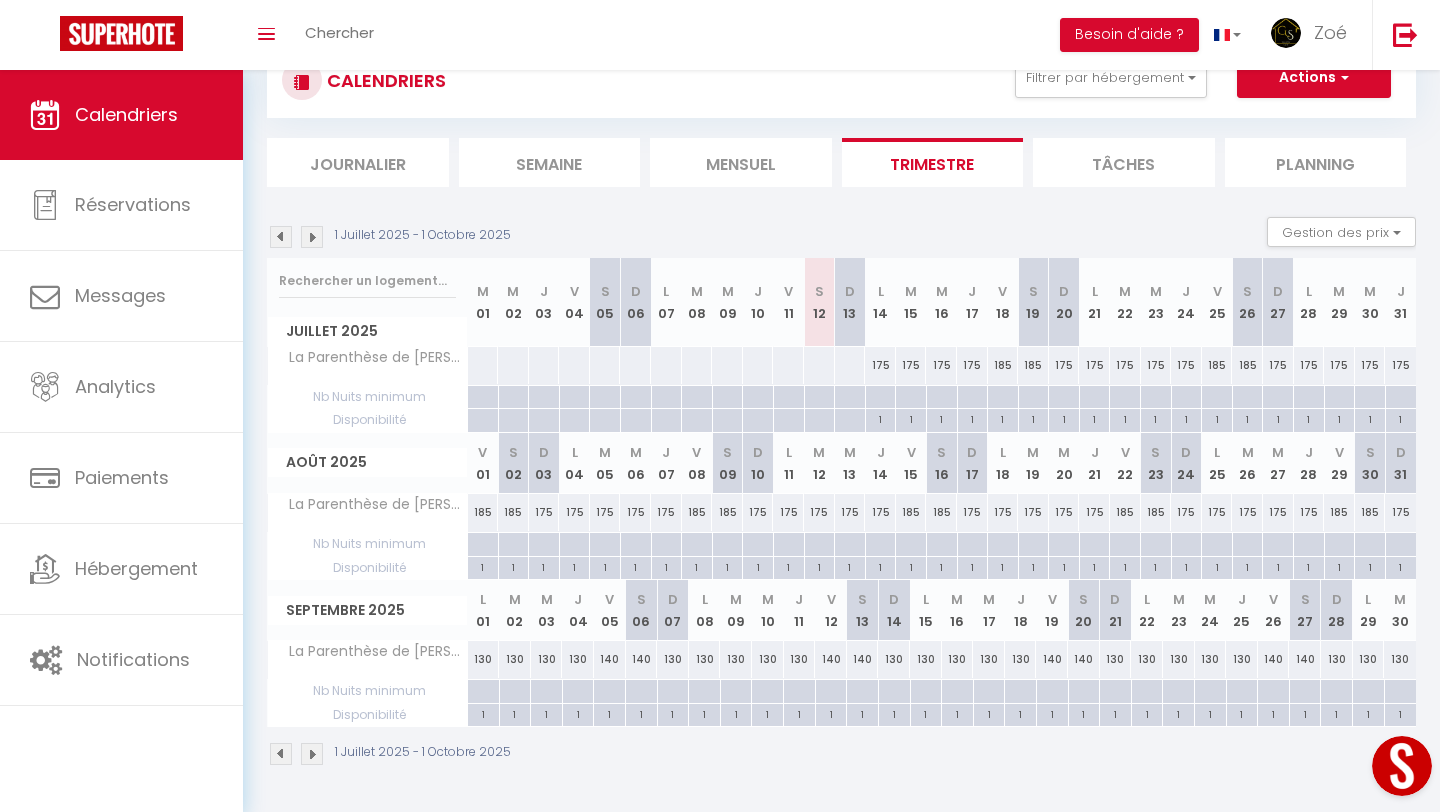 click at bounding box center (312, 237) 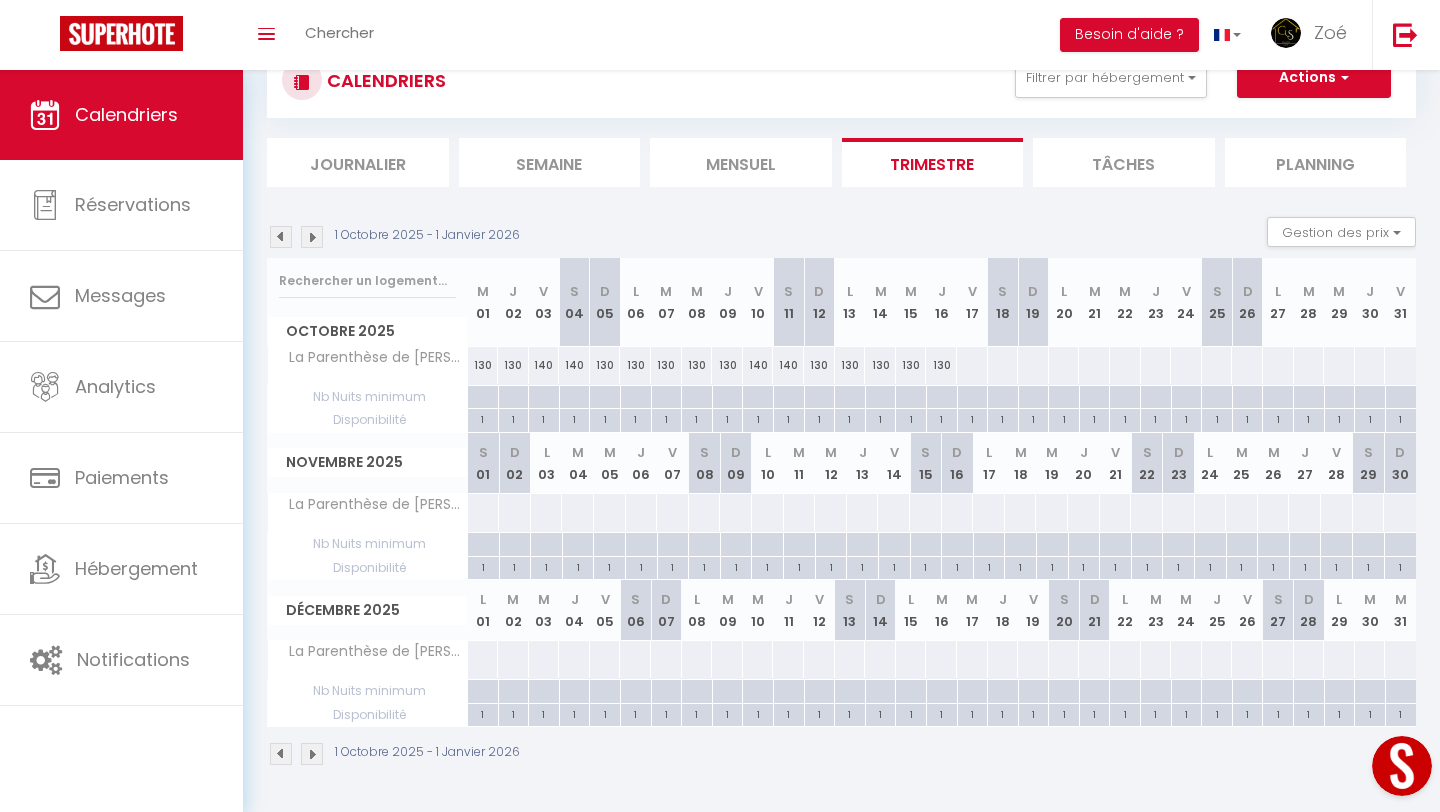 click at bounding box center (972, 365) 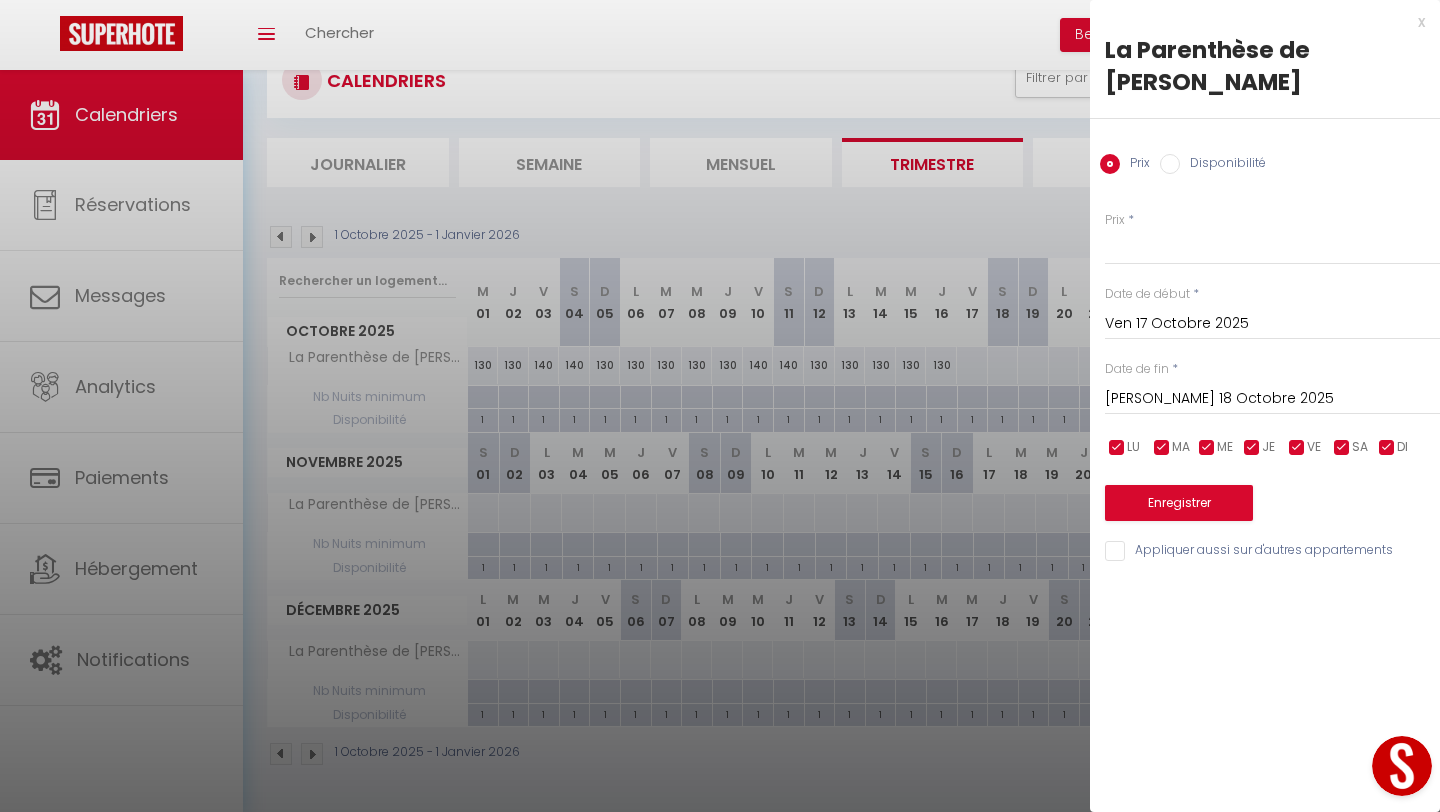 click on "[PERSON_NAME] 18 Octobre 2025" at bounding box center (1272, 399) 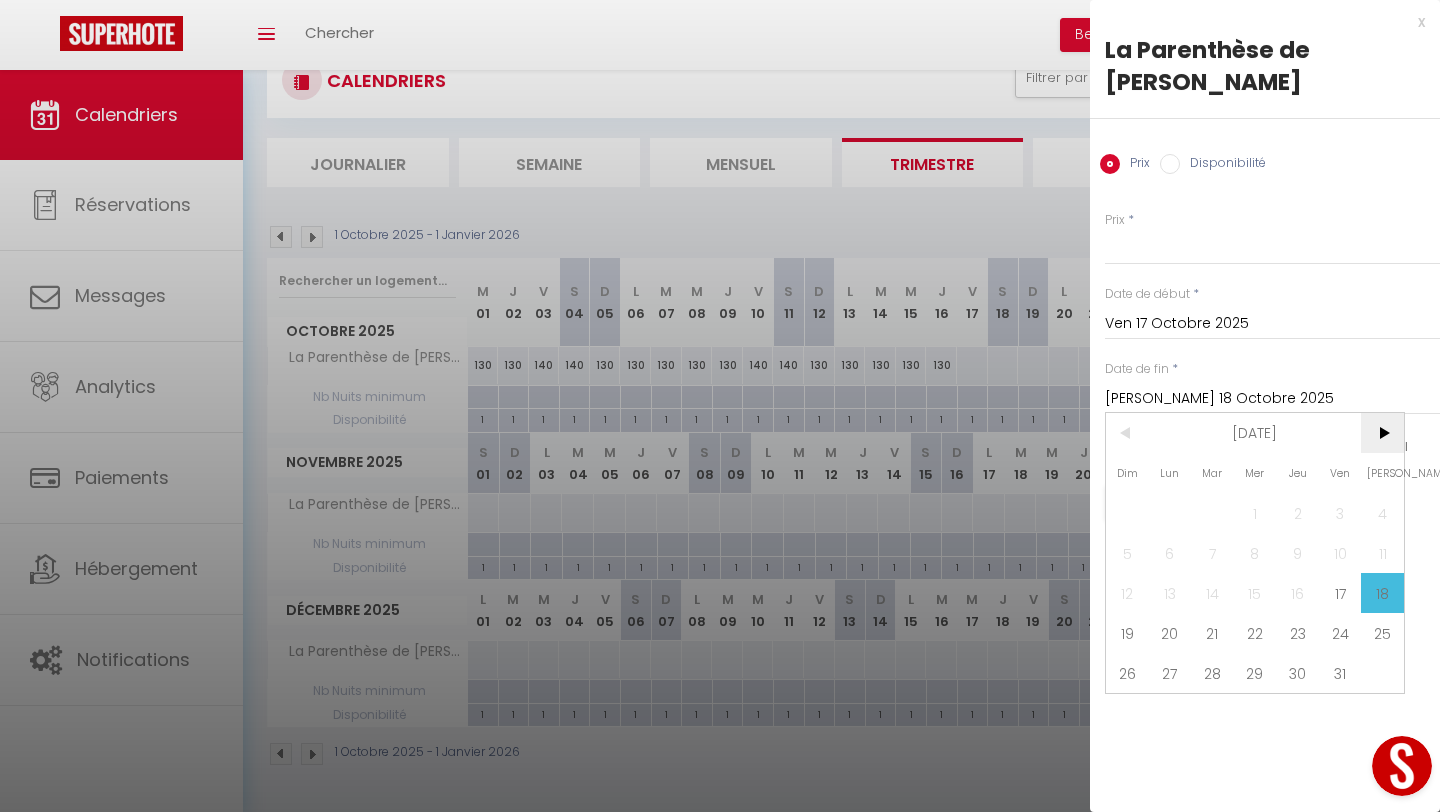 click on ">" at bounding box center (1382, 433) 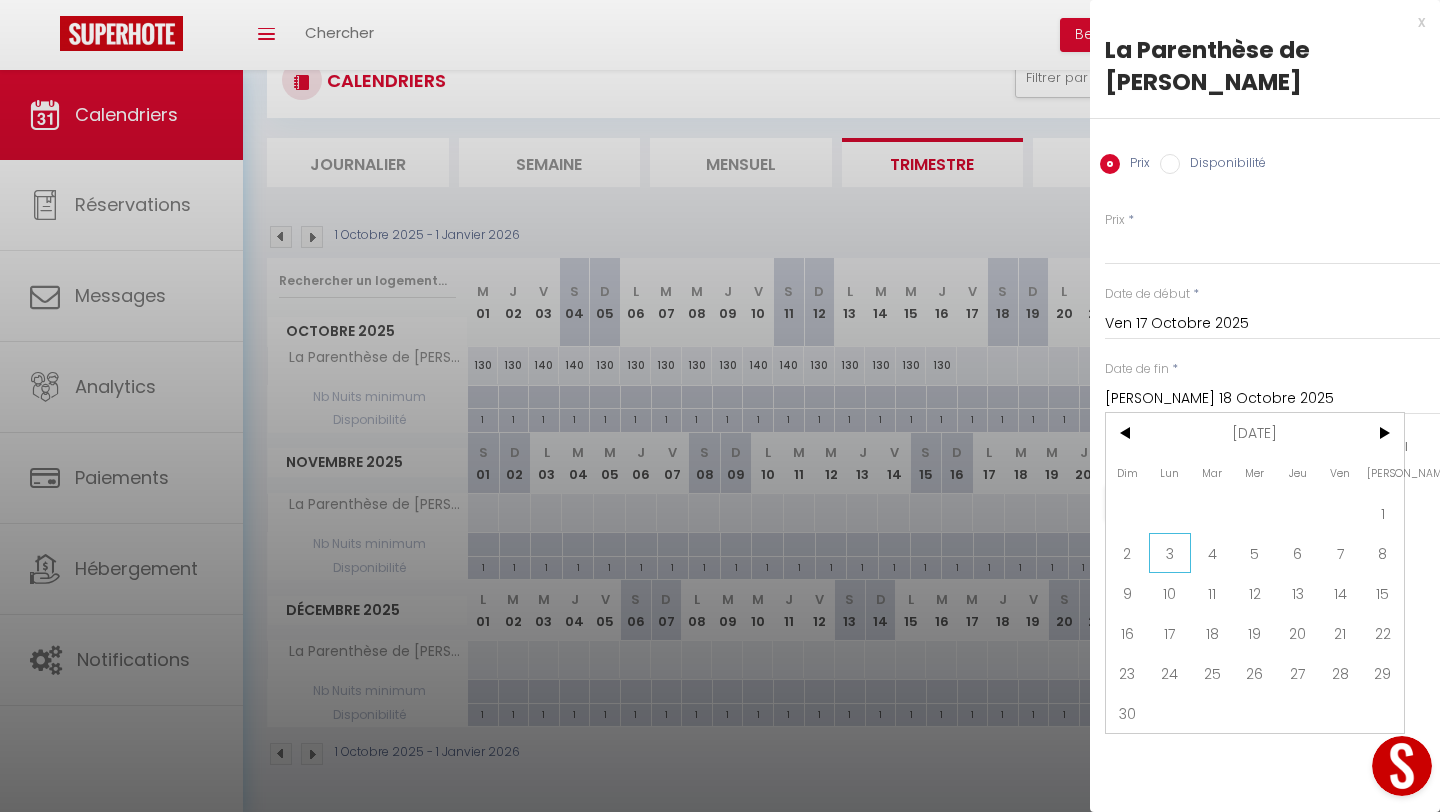 click on "3" at bounding box center (1170, 553) 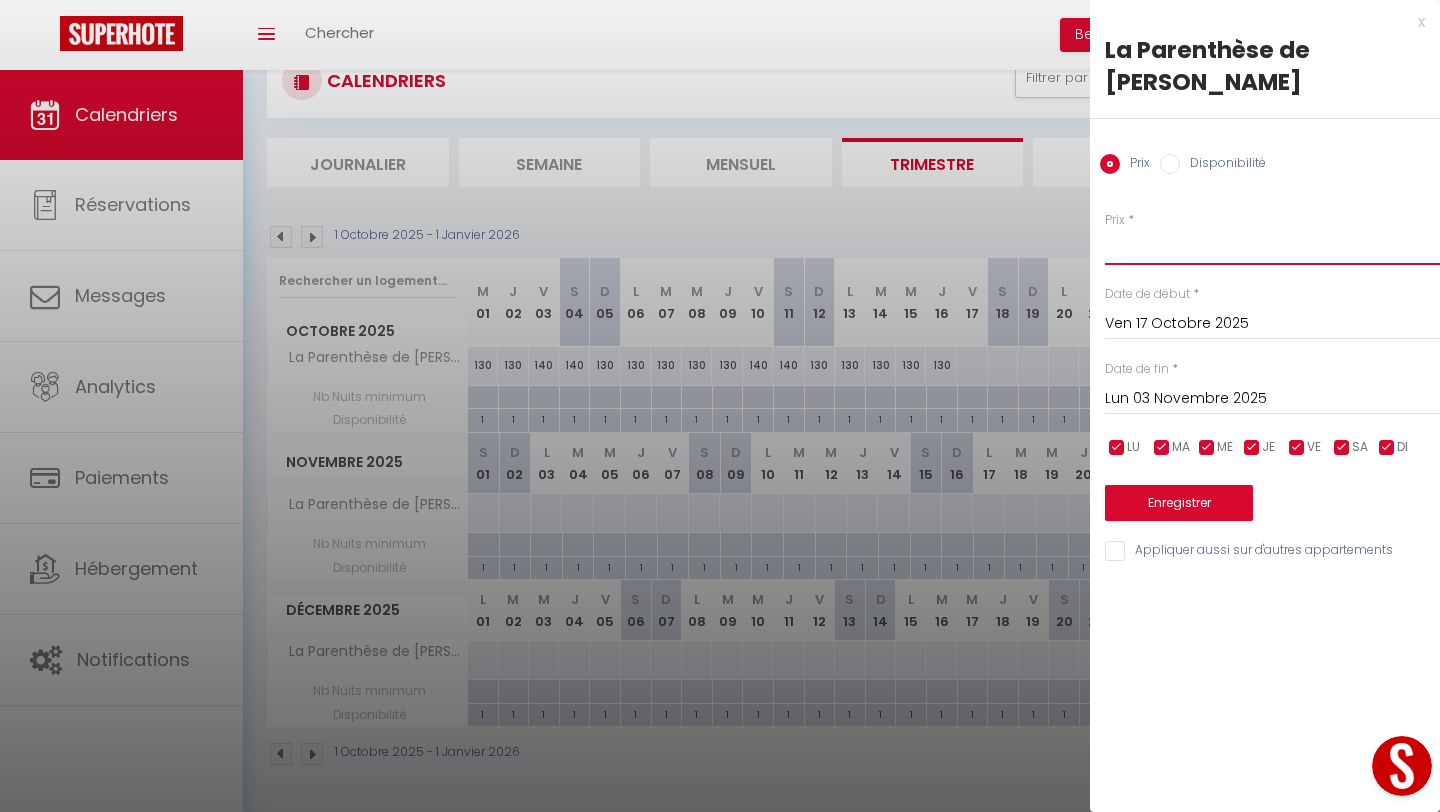 click on "Prix" at bounding box center (1272, 247) 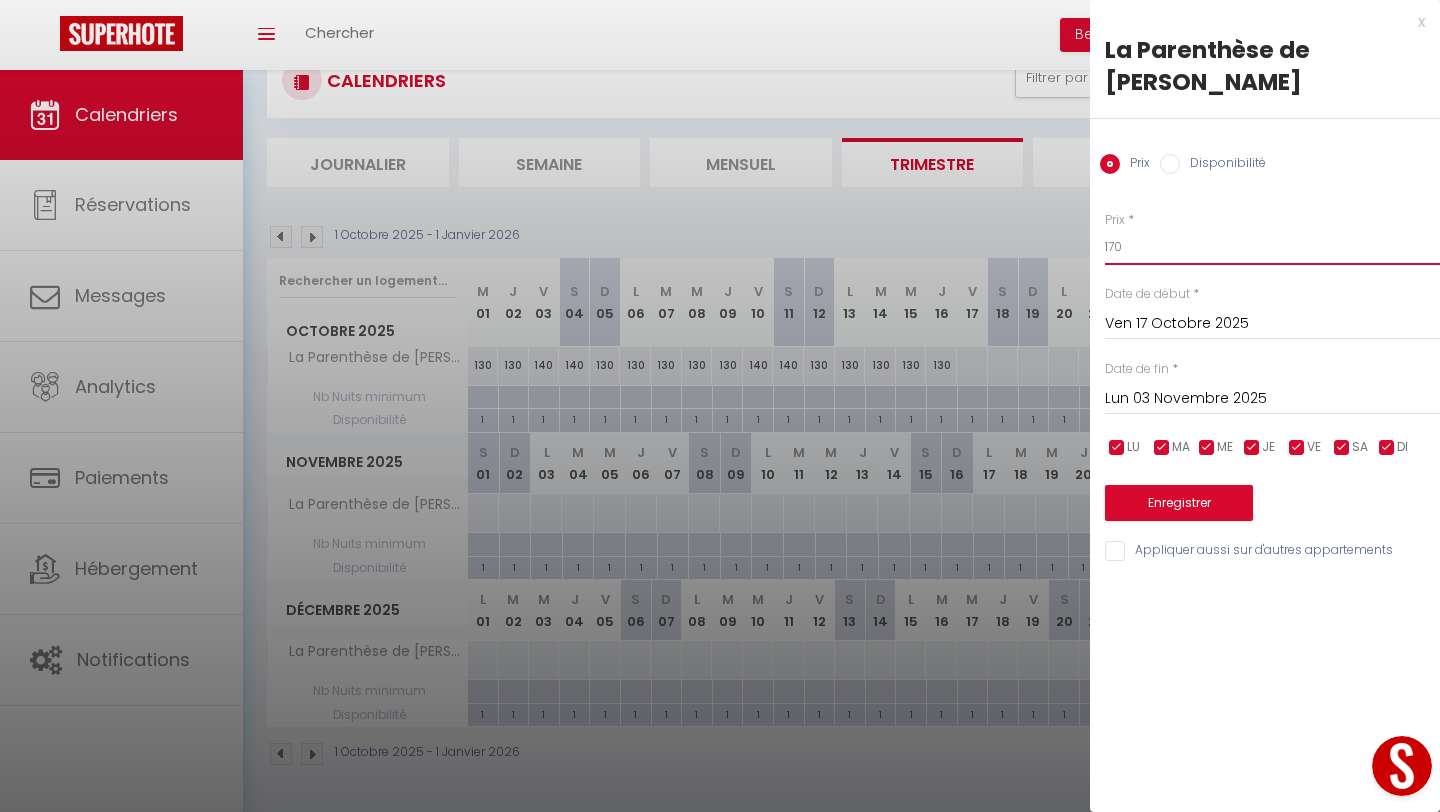type on "170" 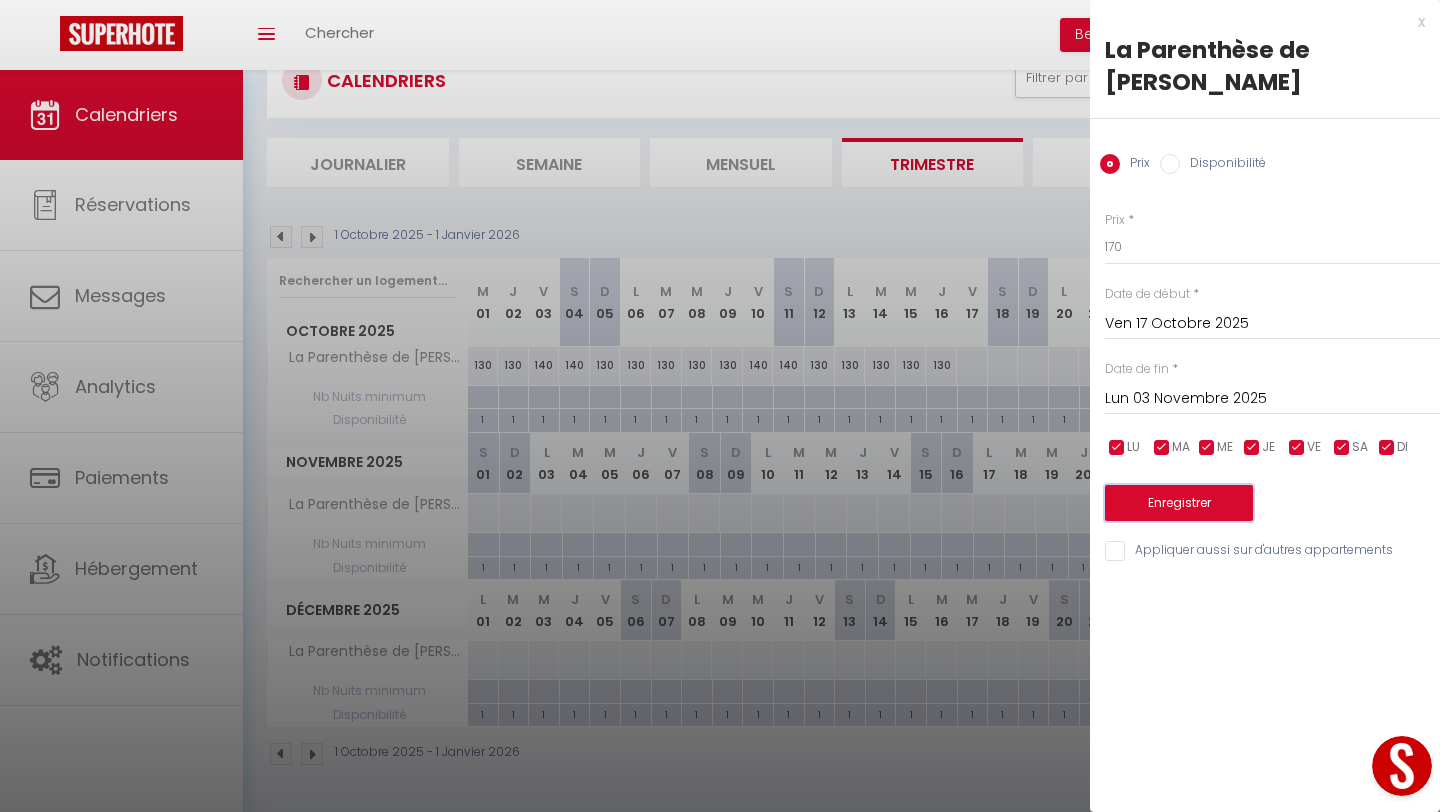 click on "Enregistrer" at bounding box center (1179, 503) 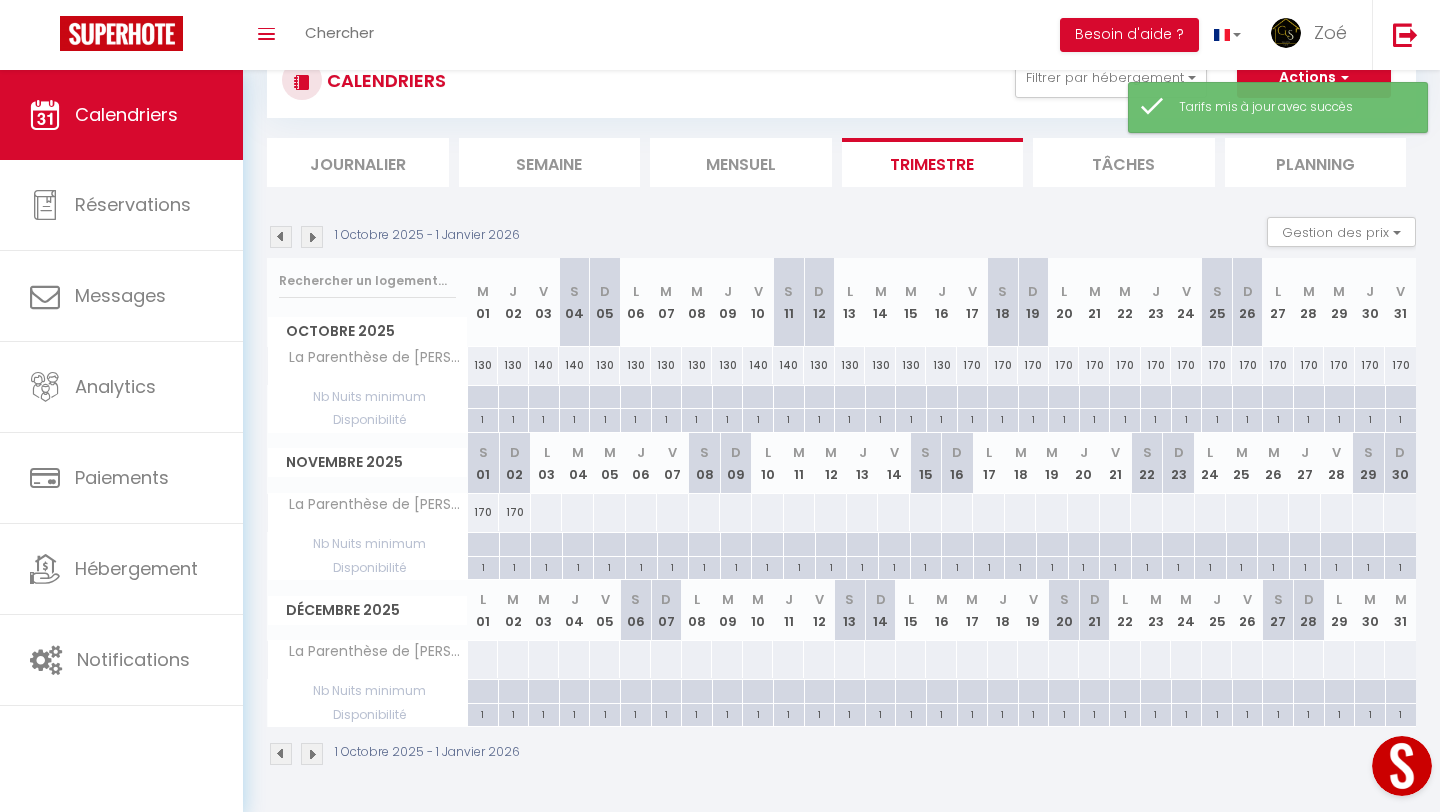 click on "170" at bounding box center [972, 365] 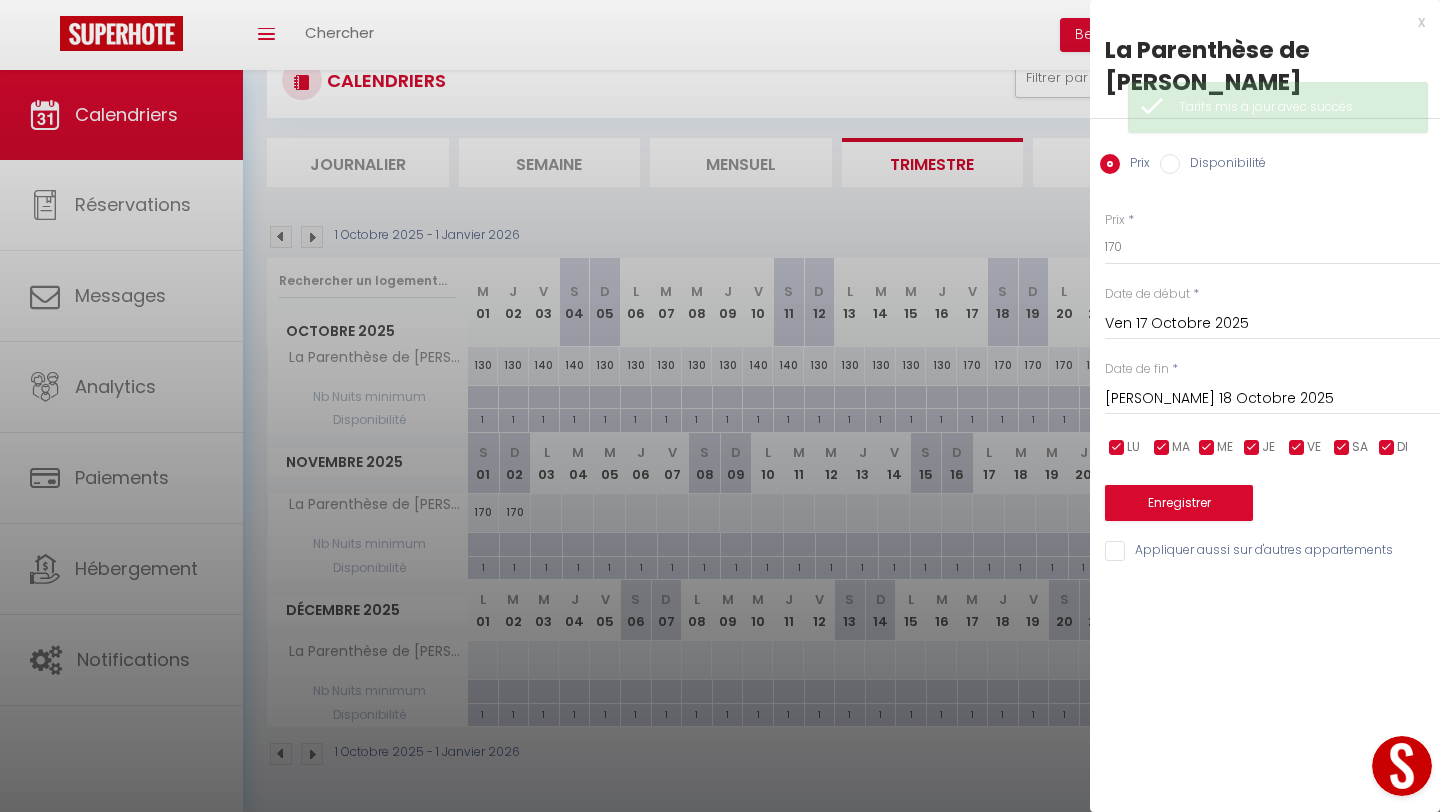 click on "[PERSON_NAME] 18 Octobre 2025" at bounding box center [1272, 399] 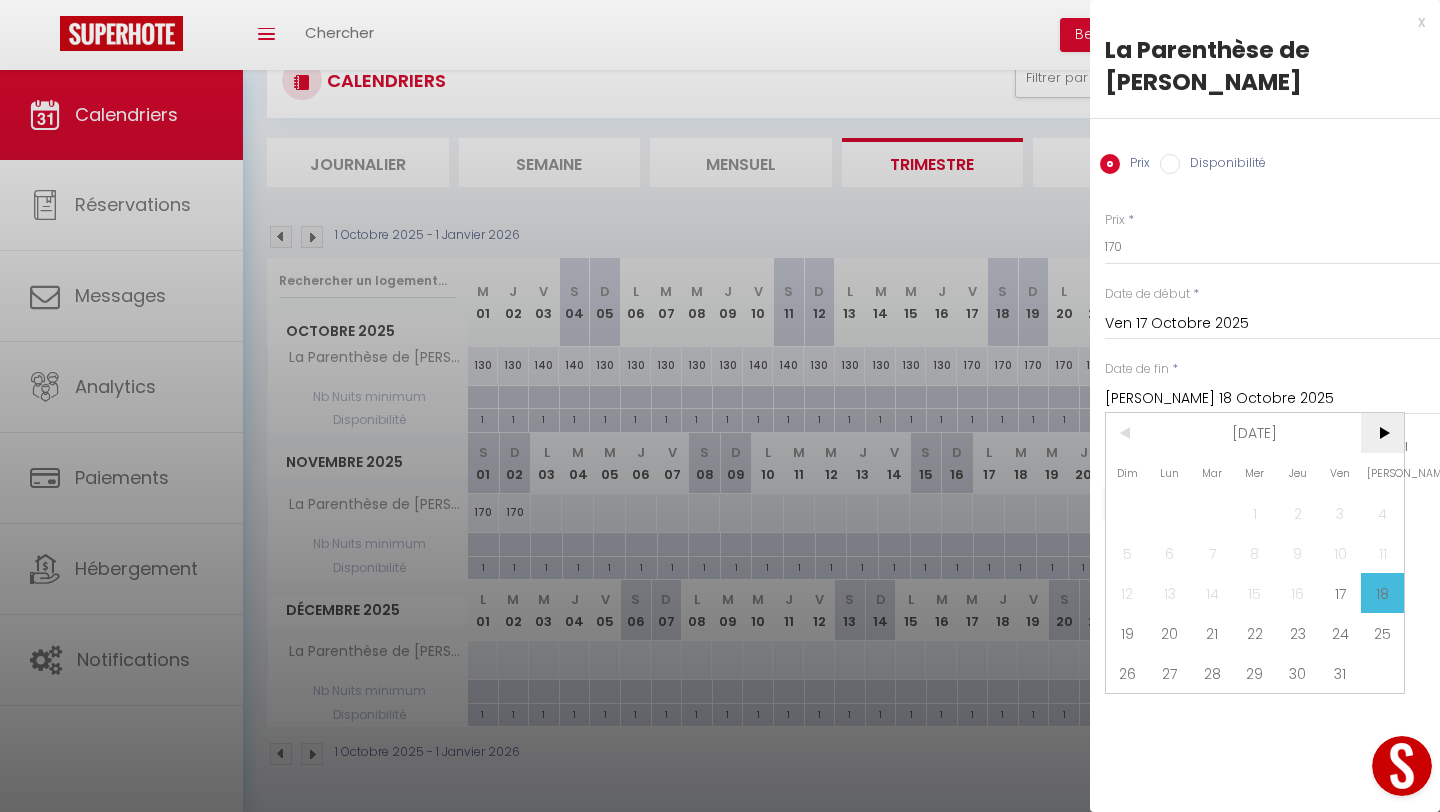 click on ">" at bounding box center [1382, 433] 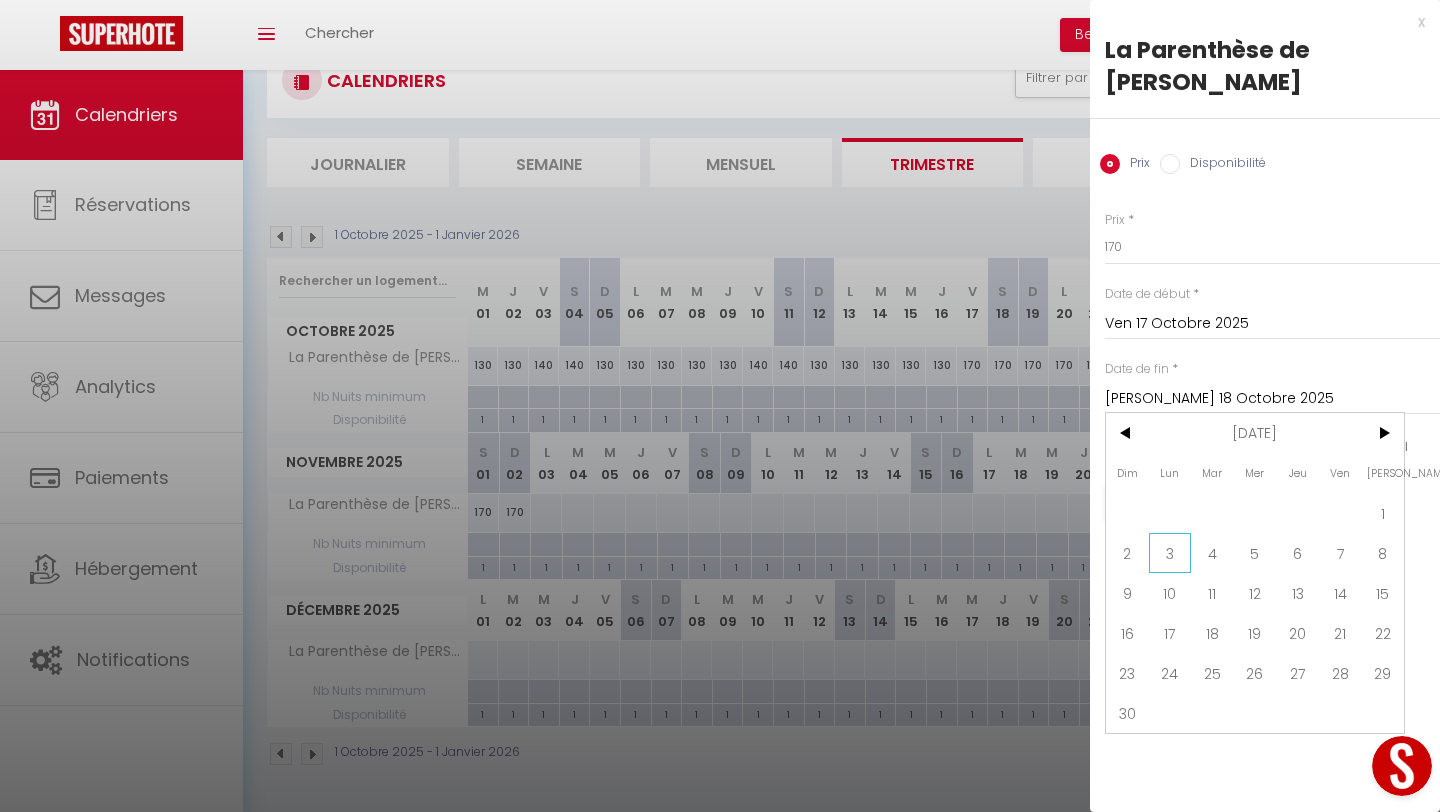 click on "3" at bounding box center (1170, 553) 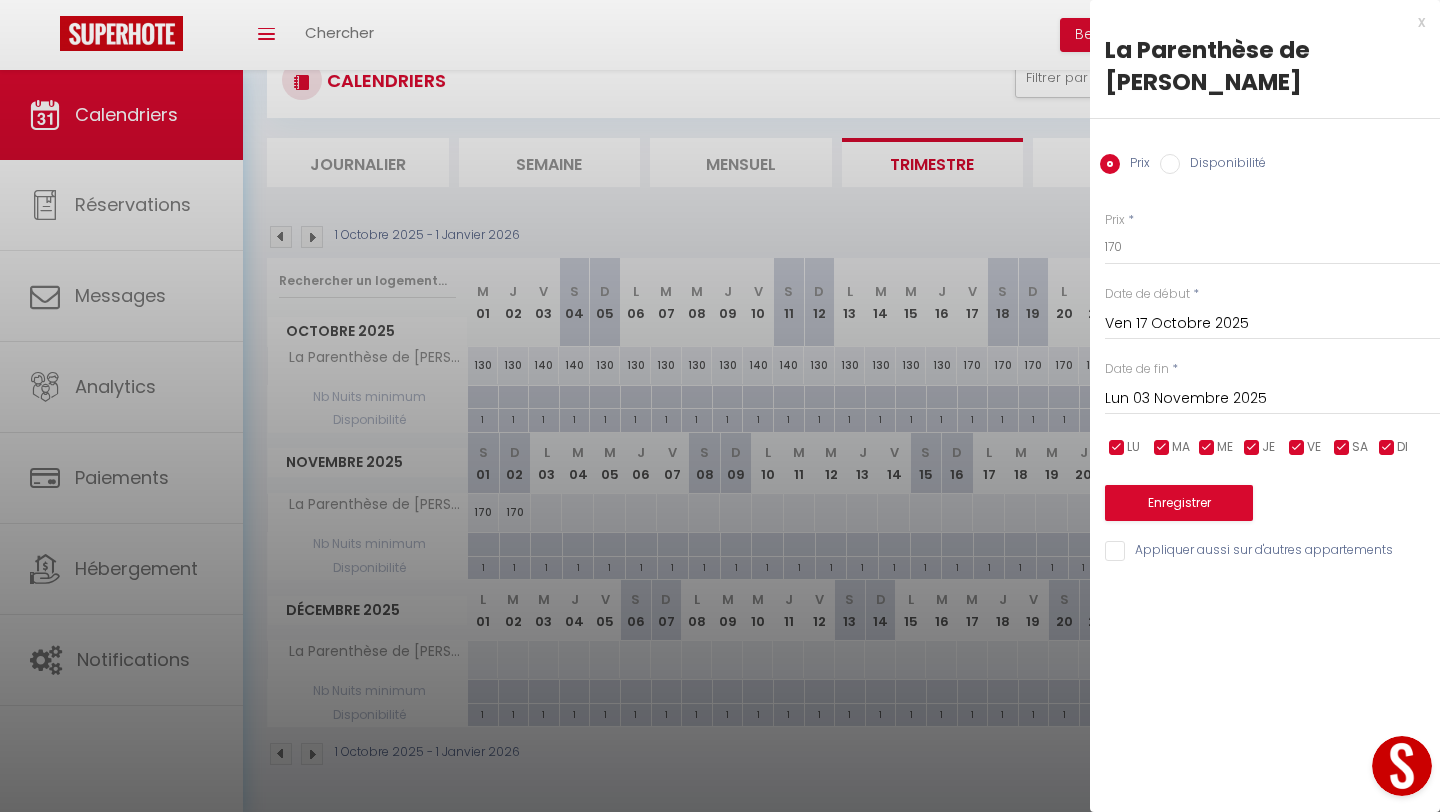 click at bounding box center [1387, 448] 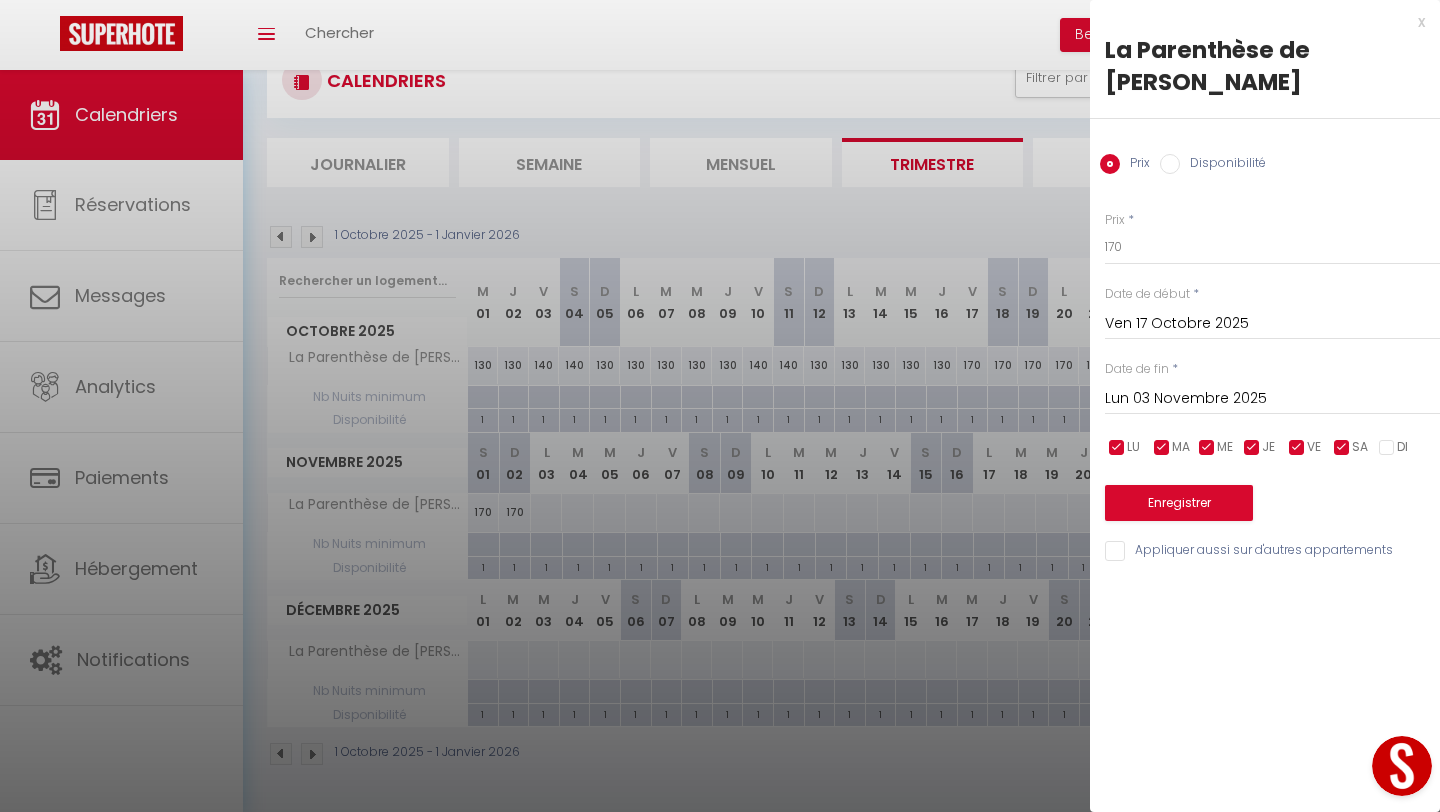 click at bounding box center (1252, 448) 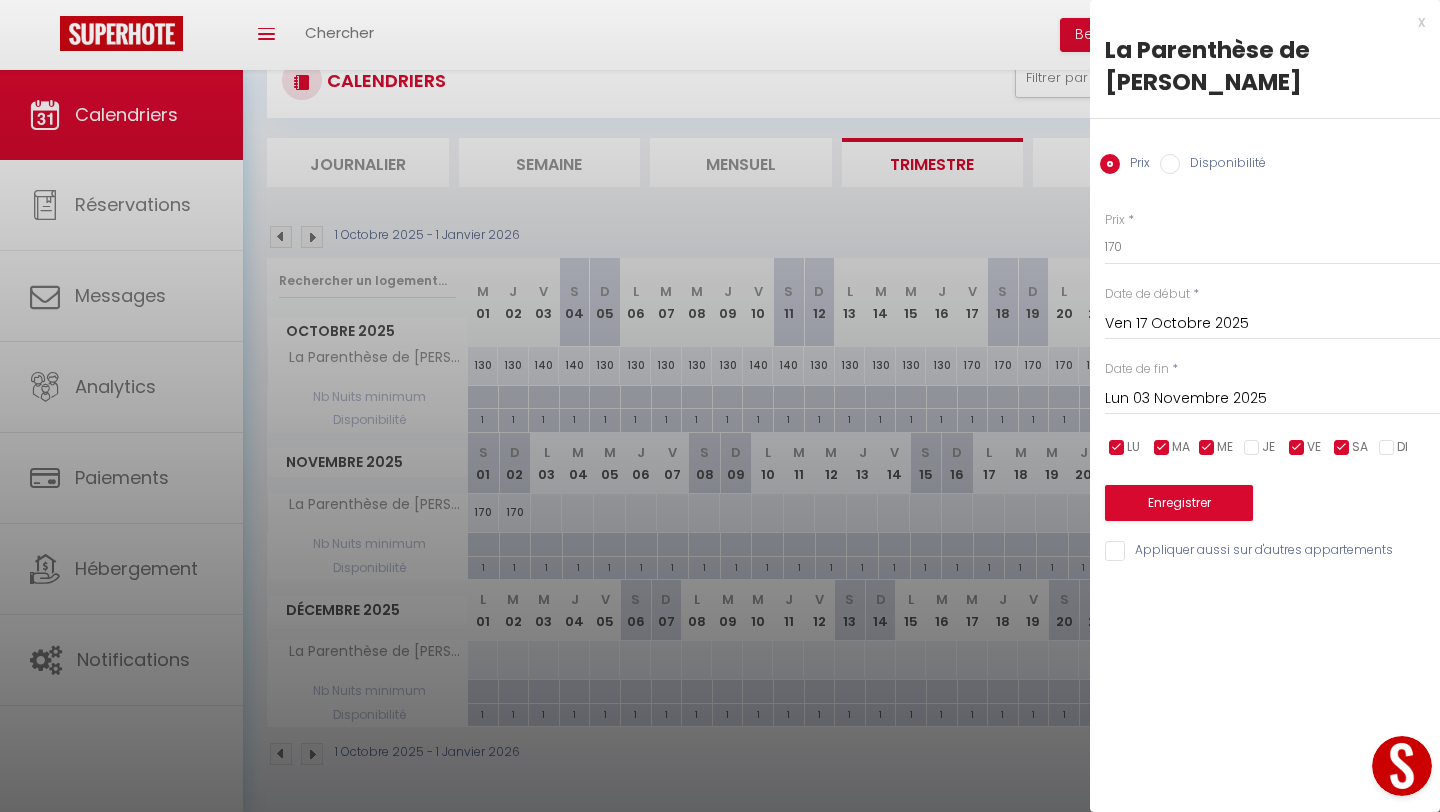 click at bounding box center [1207, 448] 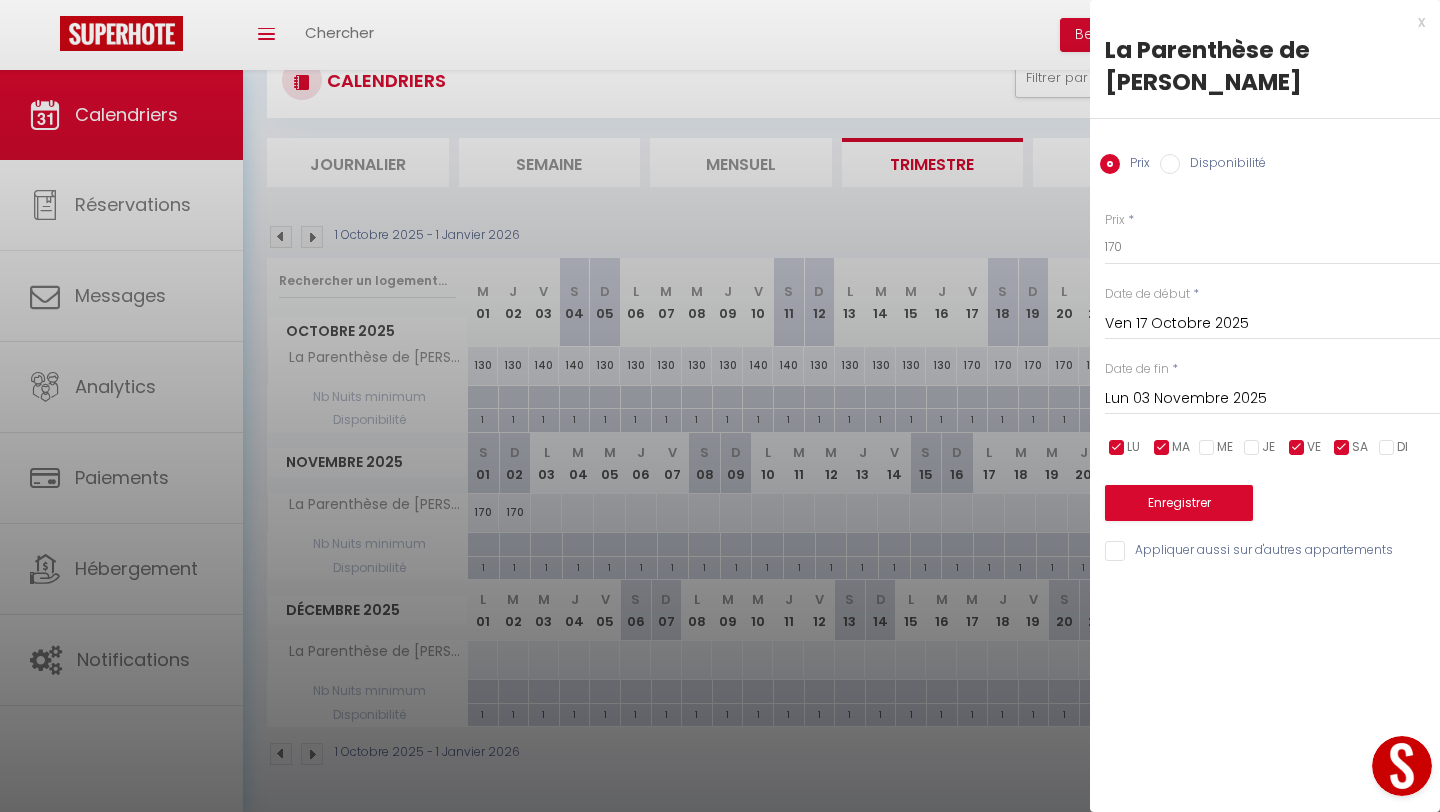 click at bounding box center [1117, 448] 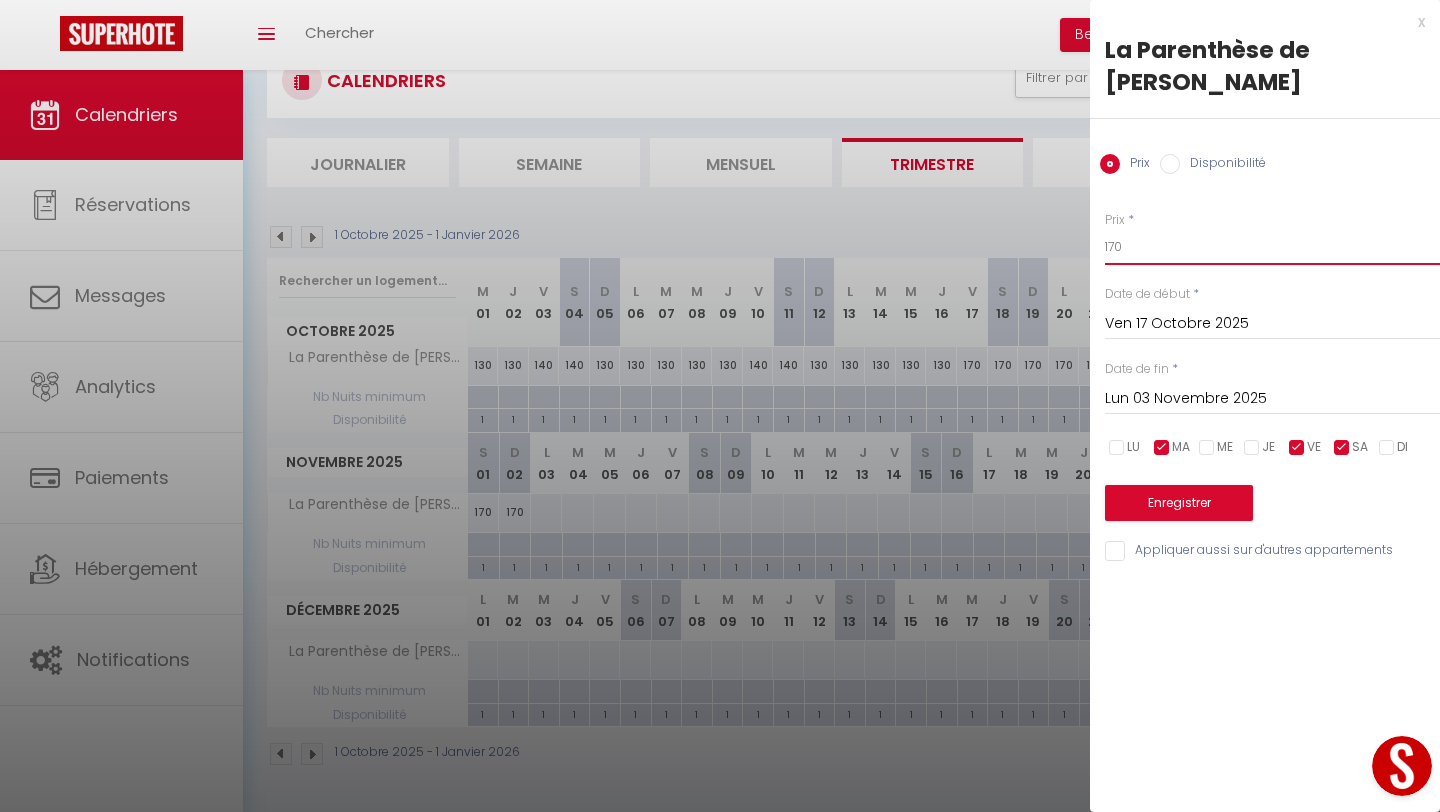 drag, startPoint x: 1133, startPoint y: 216, endPoint x: 1112, endPoint y: 215, distance: 21.023796 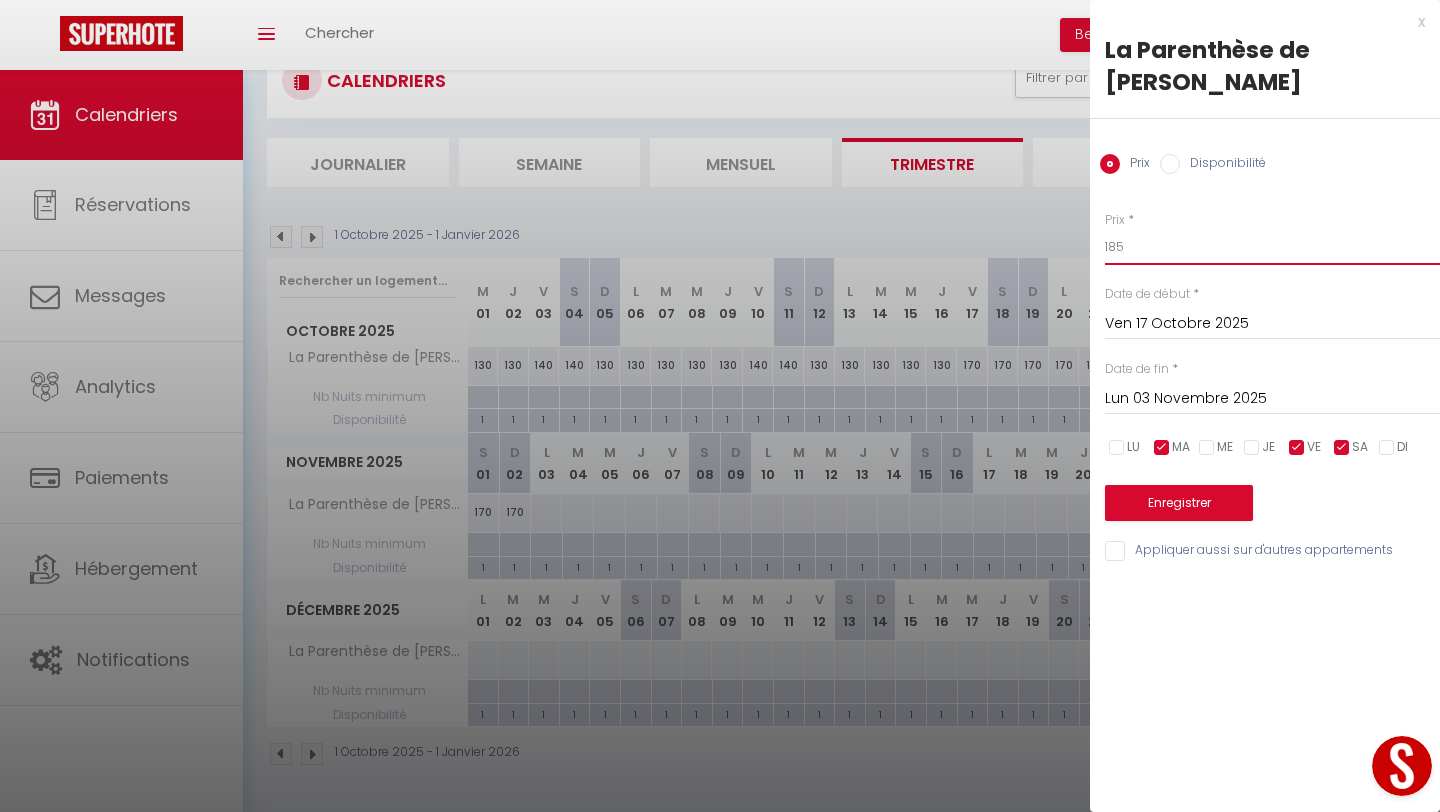 type on "185" 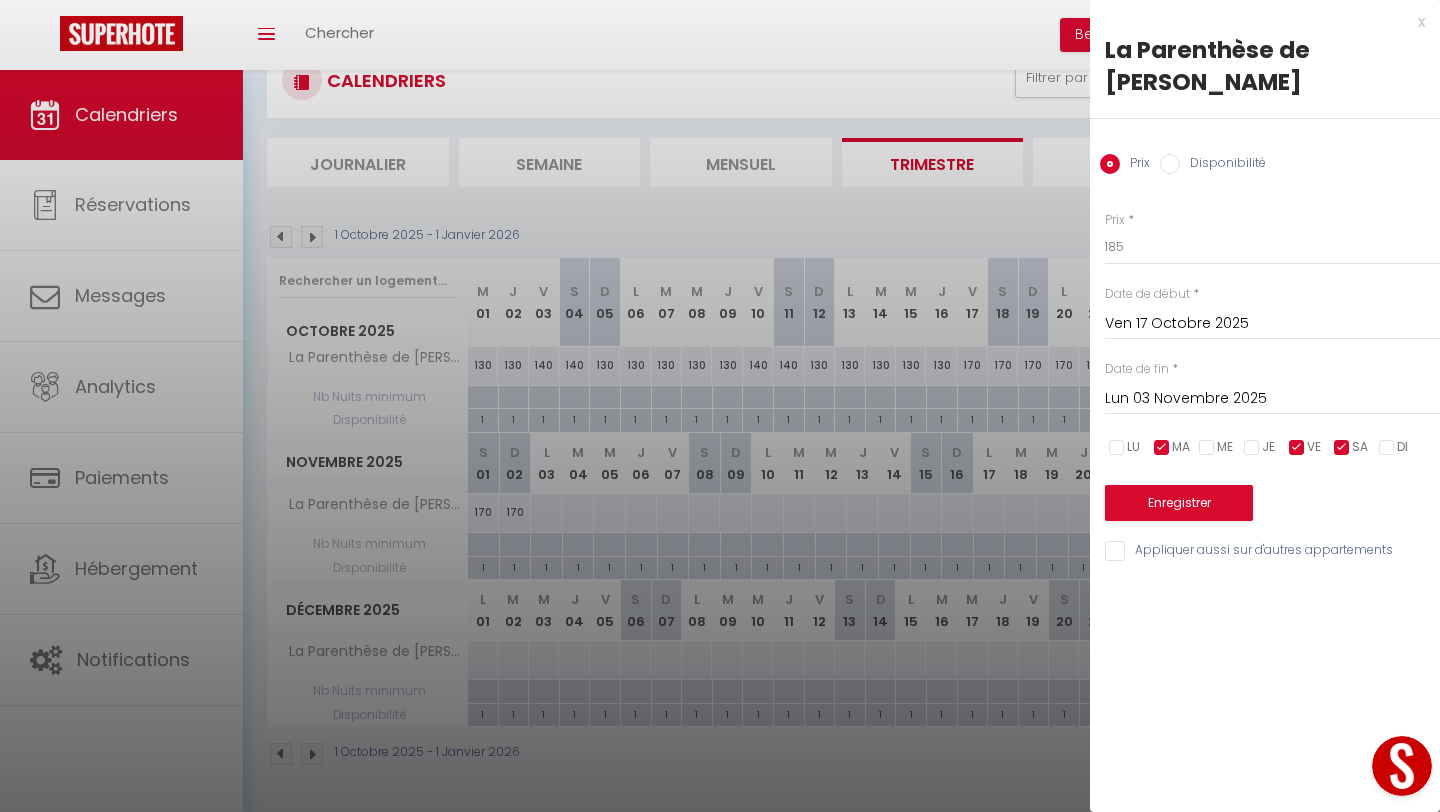 click at bounding box center (1162, 448) 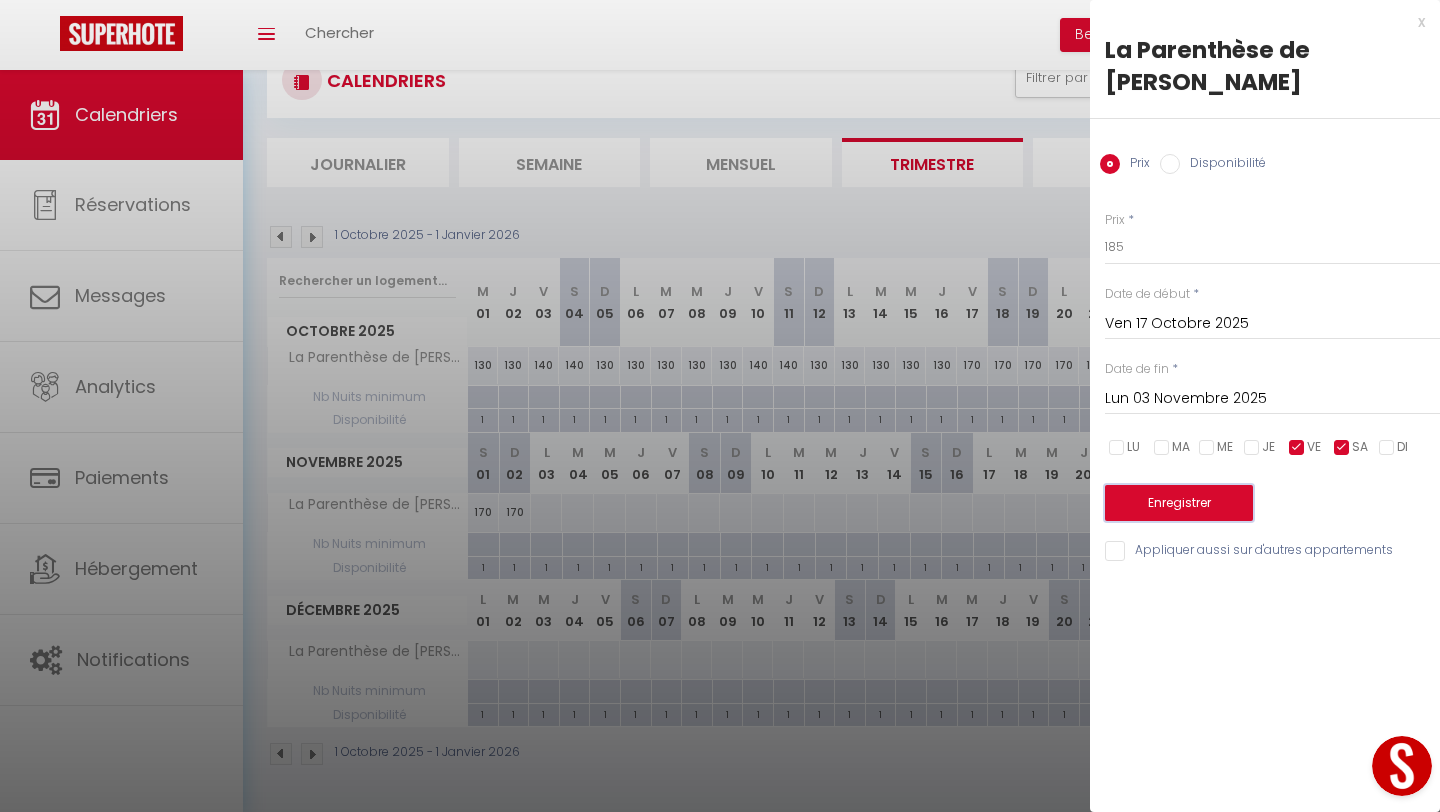 click on "Enregistrer" at bounding box center [1179, 503] 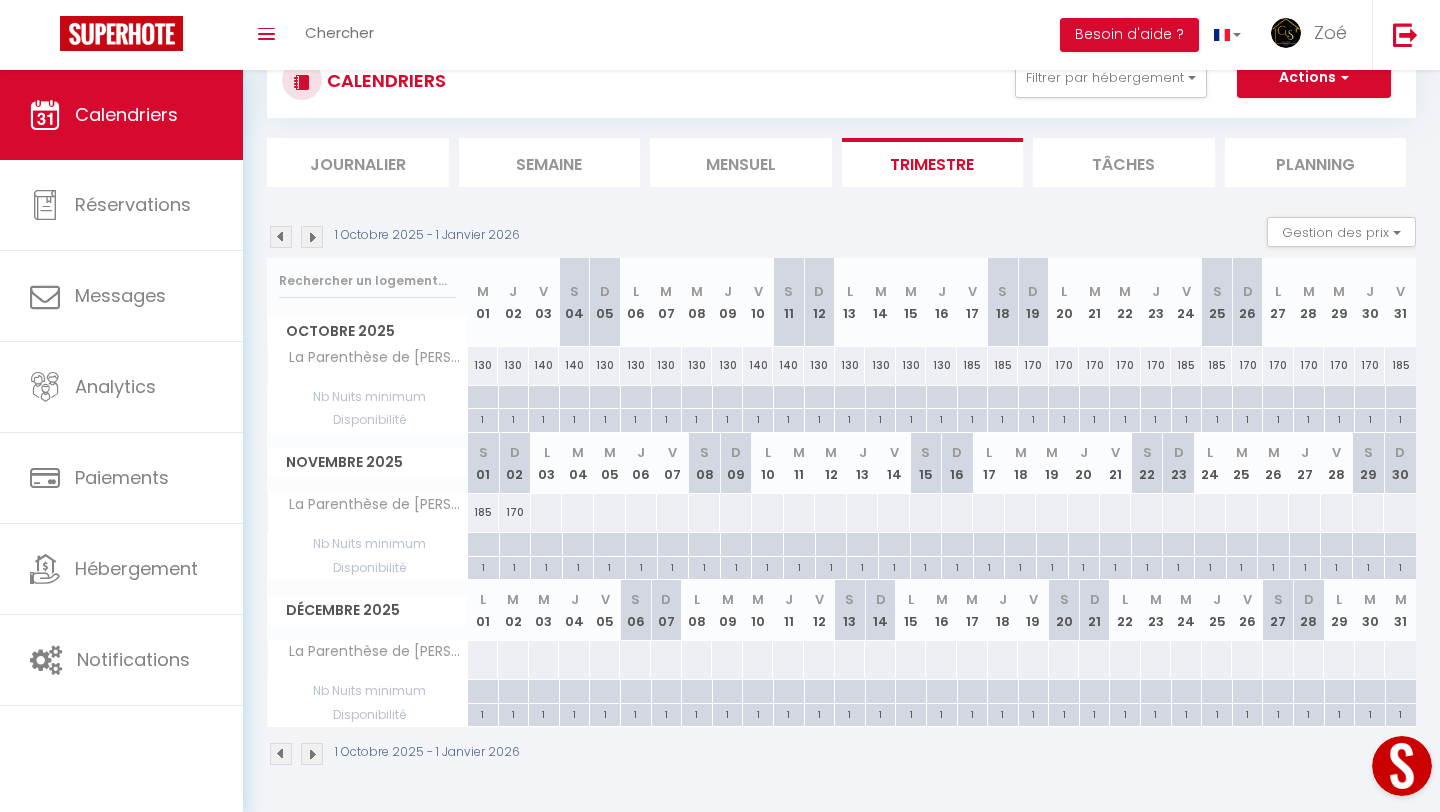 click at bounding box center (546, 512) 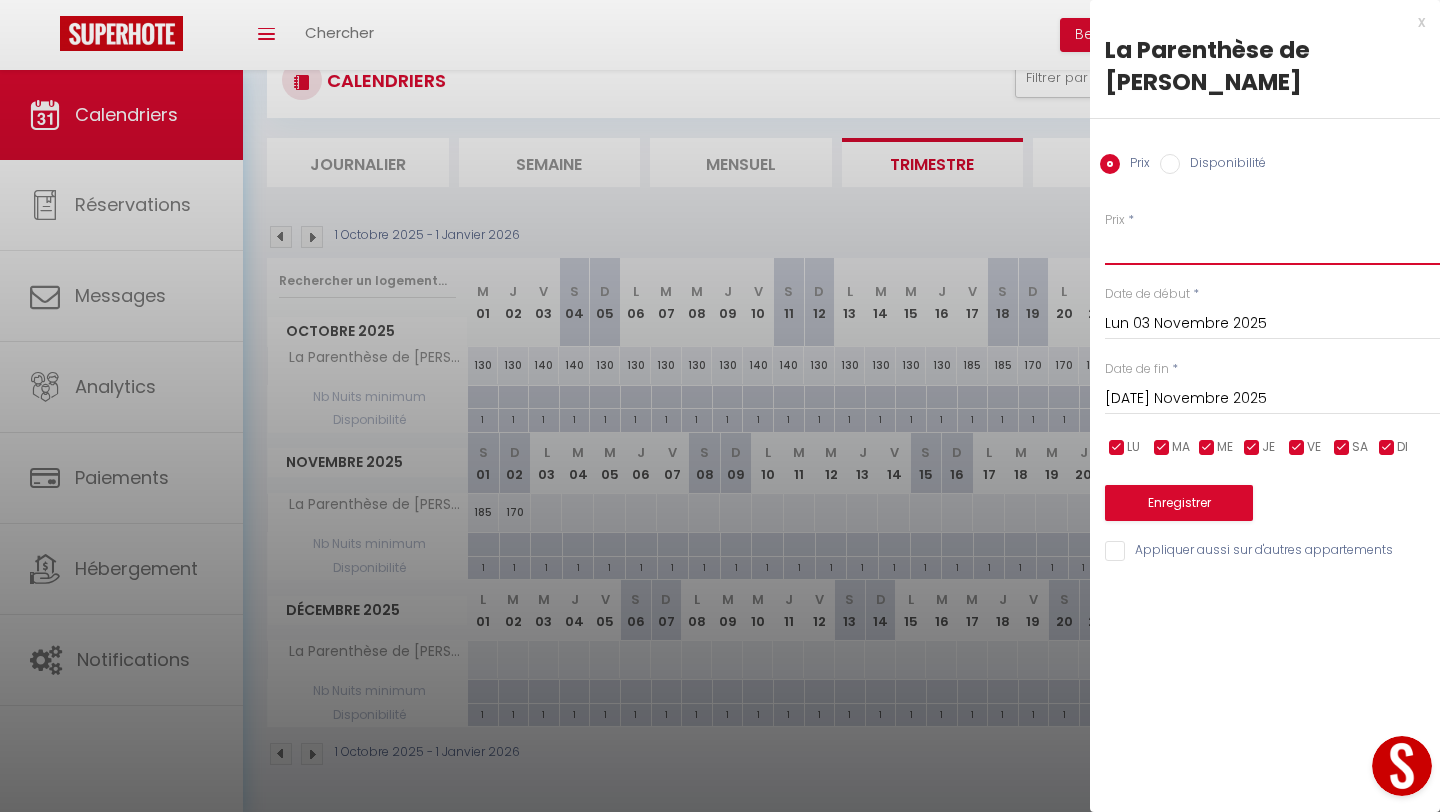click on "Prix" at bounding box center [1272, 247] 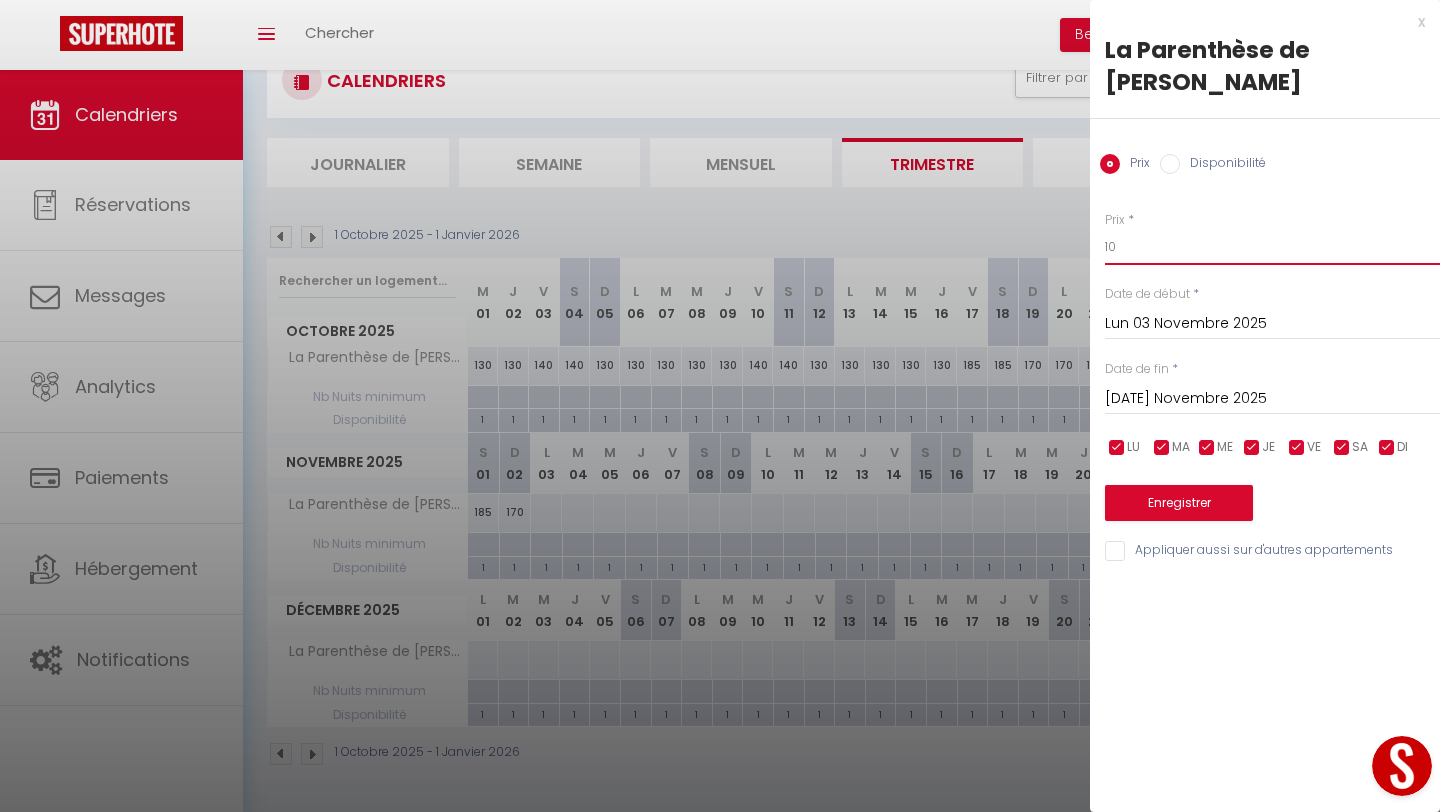 click on "10" at bounding box center (1272, 247) 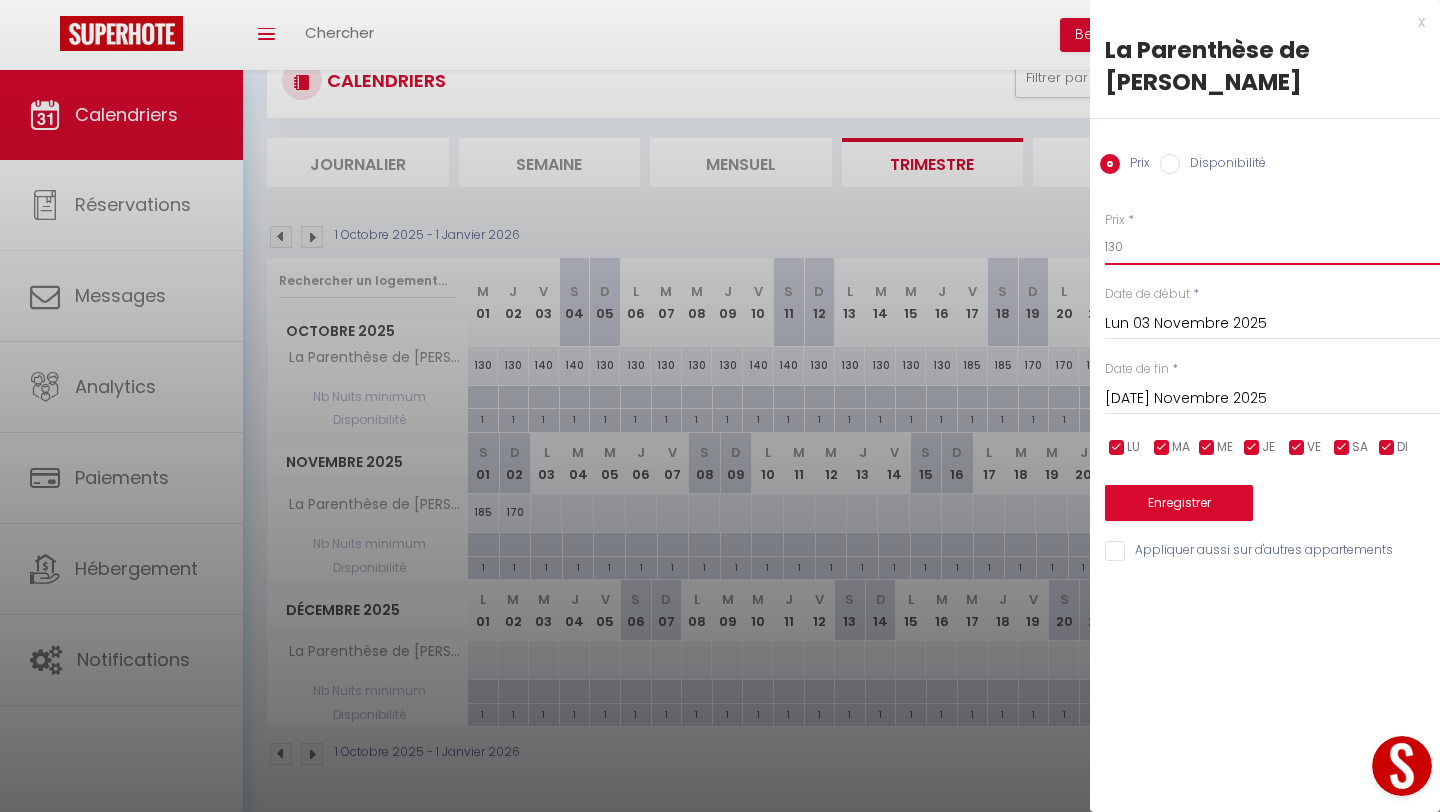 type on "130" 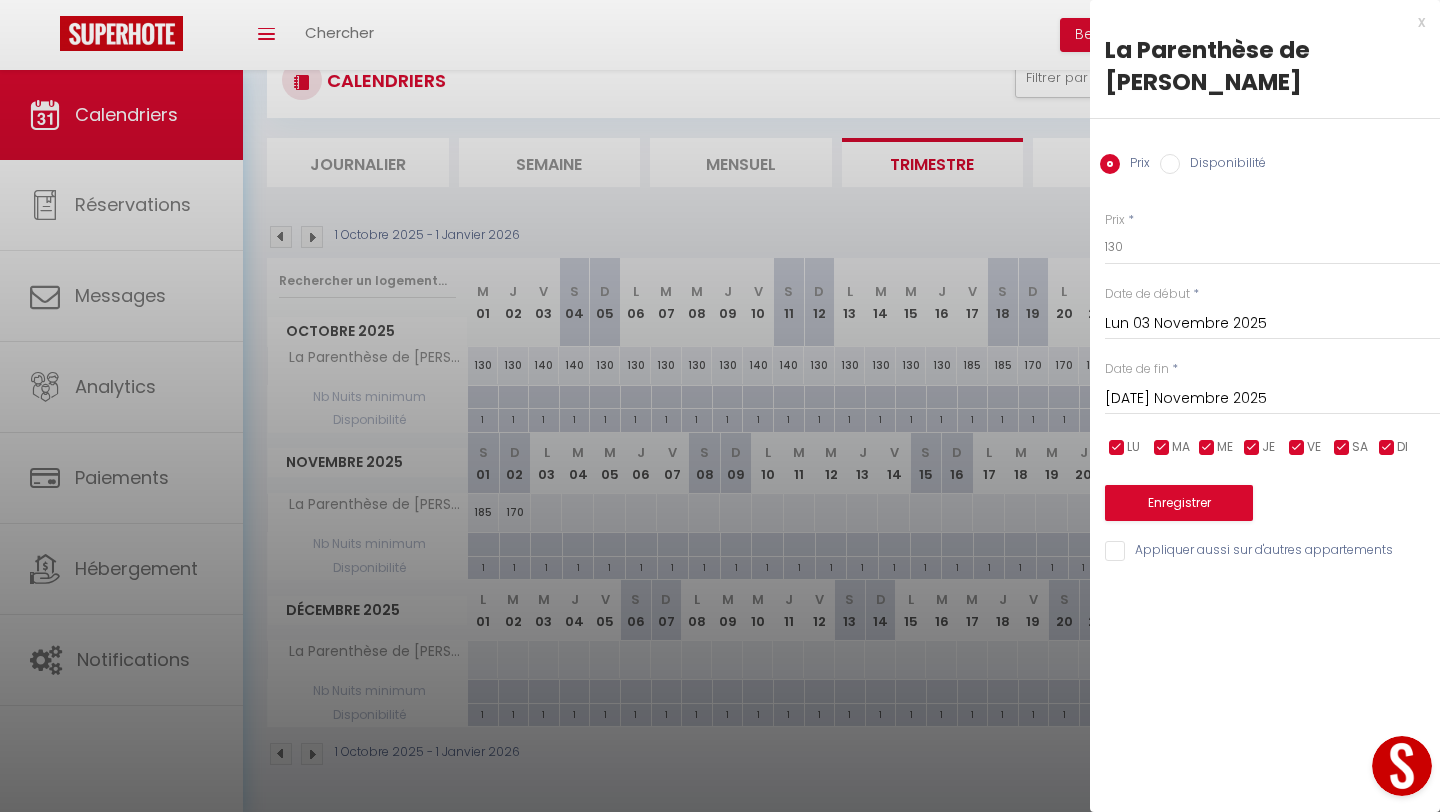 click on "[DATE] Novembre 2025" at bounding box center [1272, 399] 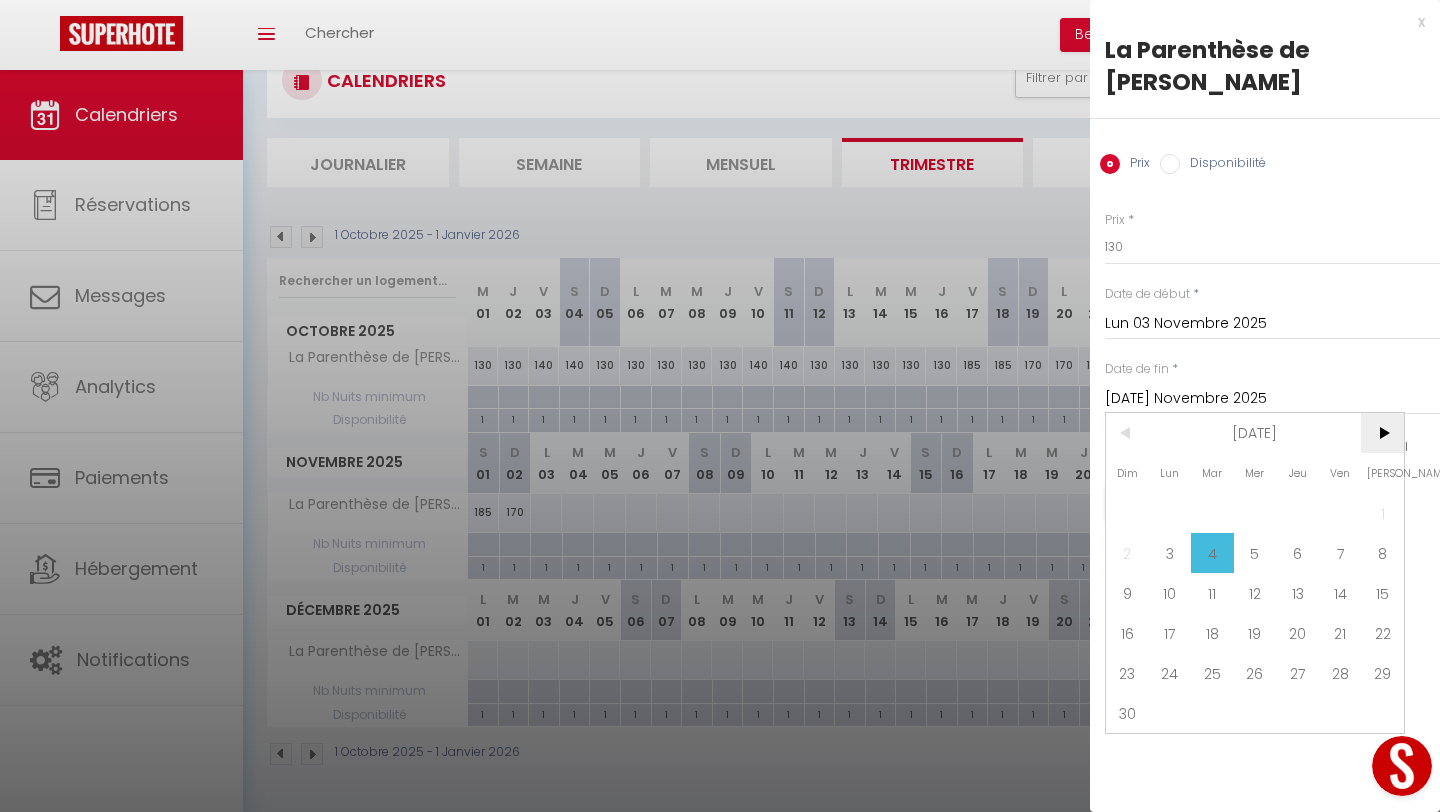 click on ">" at bounding box center [1382, 433] 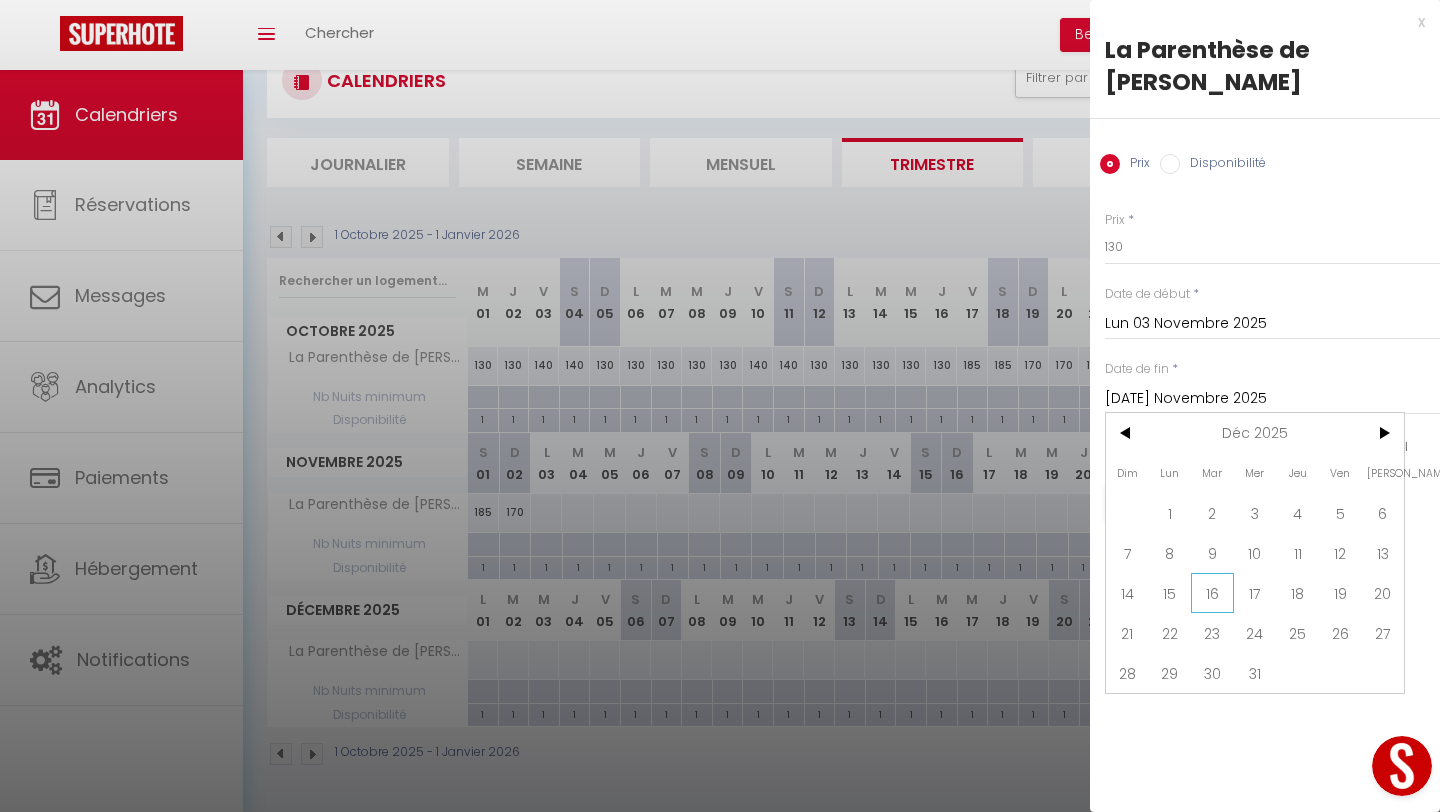 click on "16" at bounding box center [1212, 593] 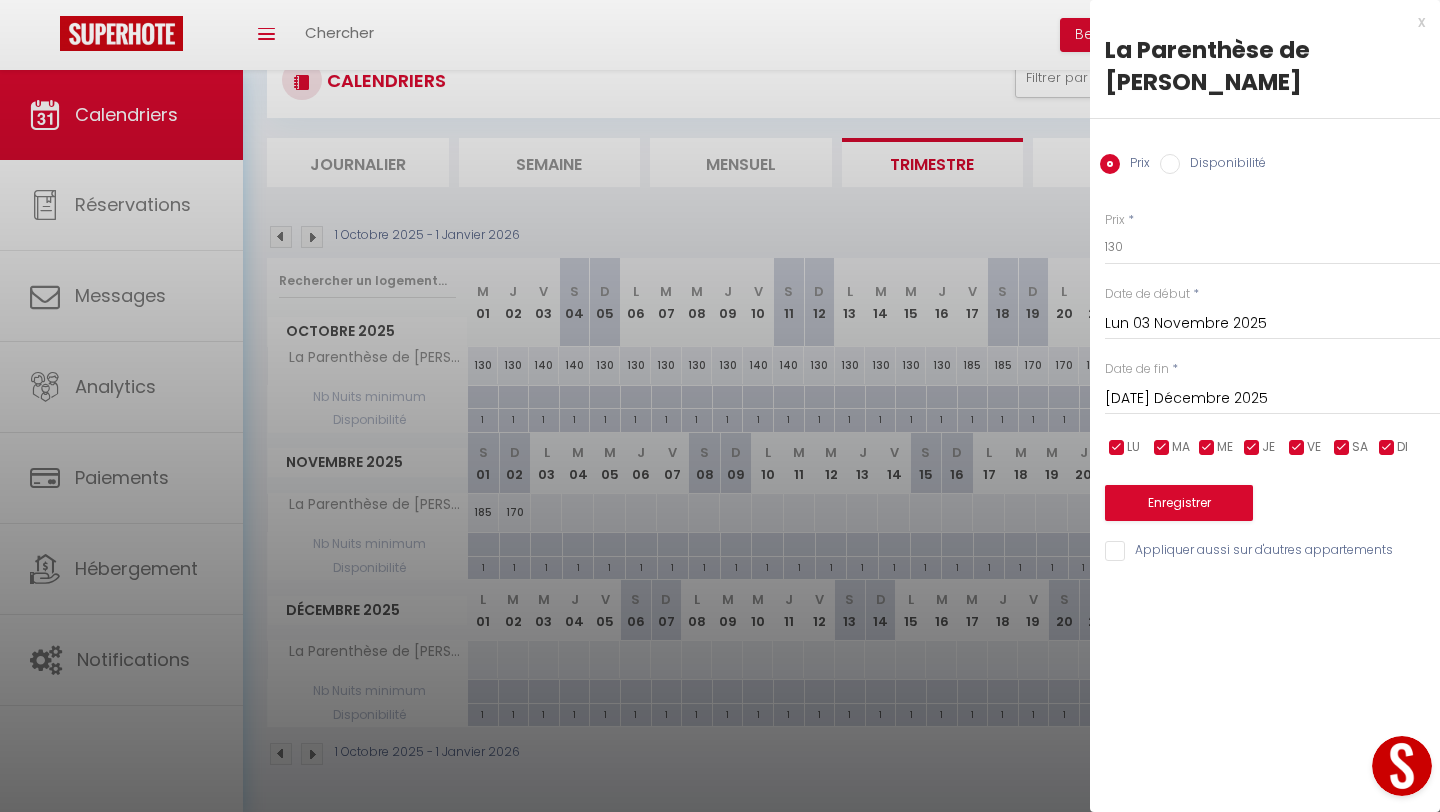 click on "[DATE] Décembre 2025" at bounding box center (1272, 399) 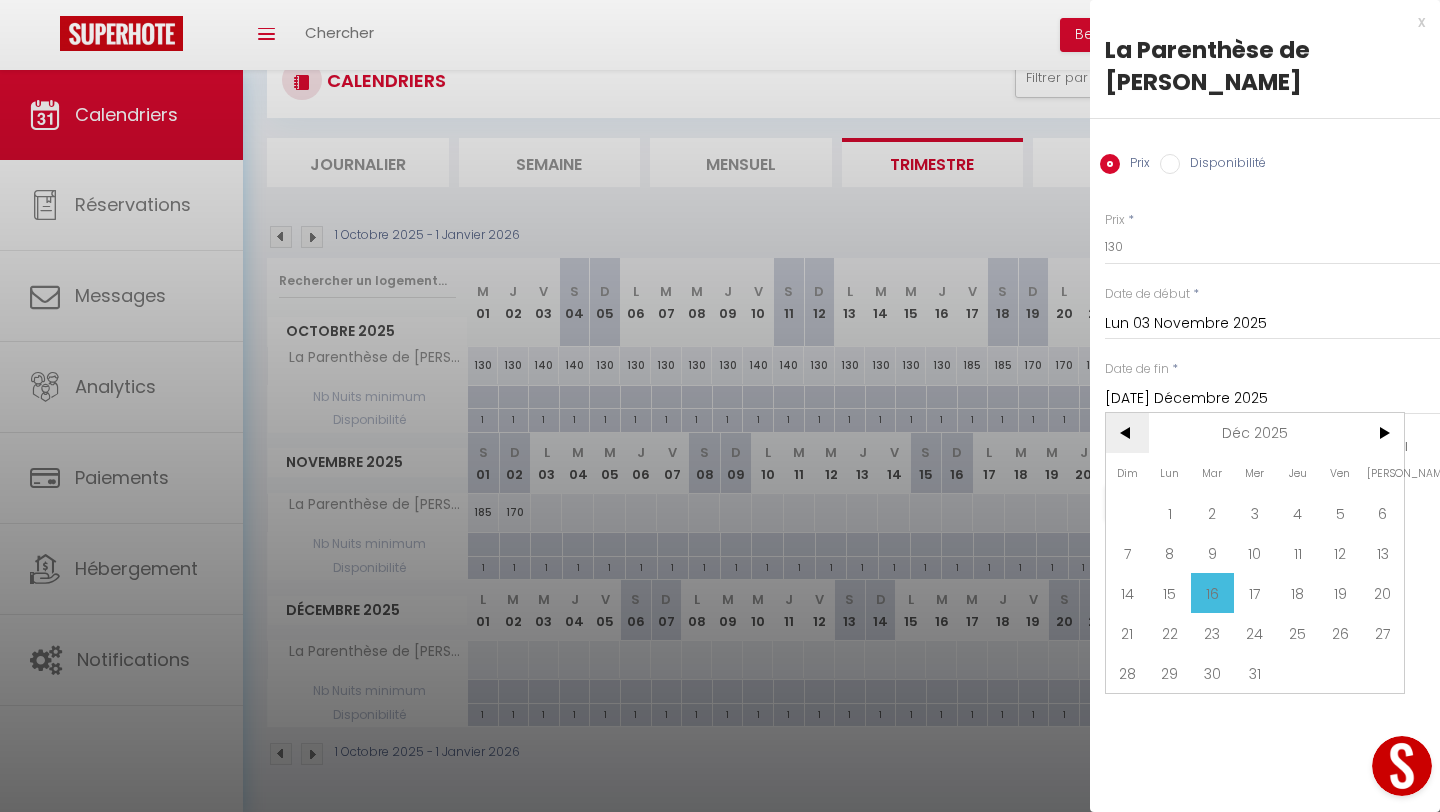 click on "<" at bounding box center [1127, 433] 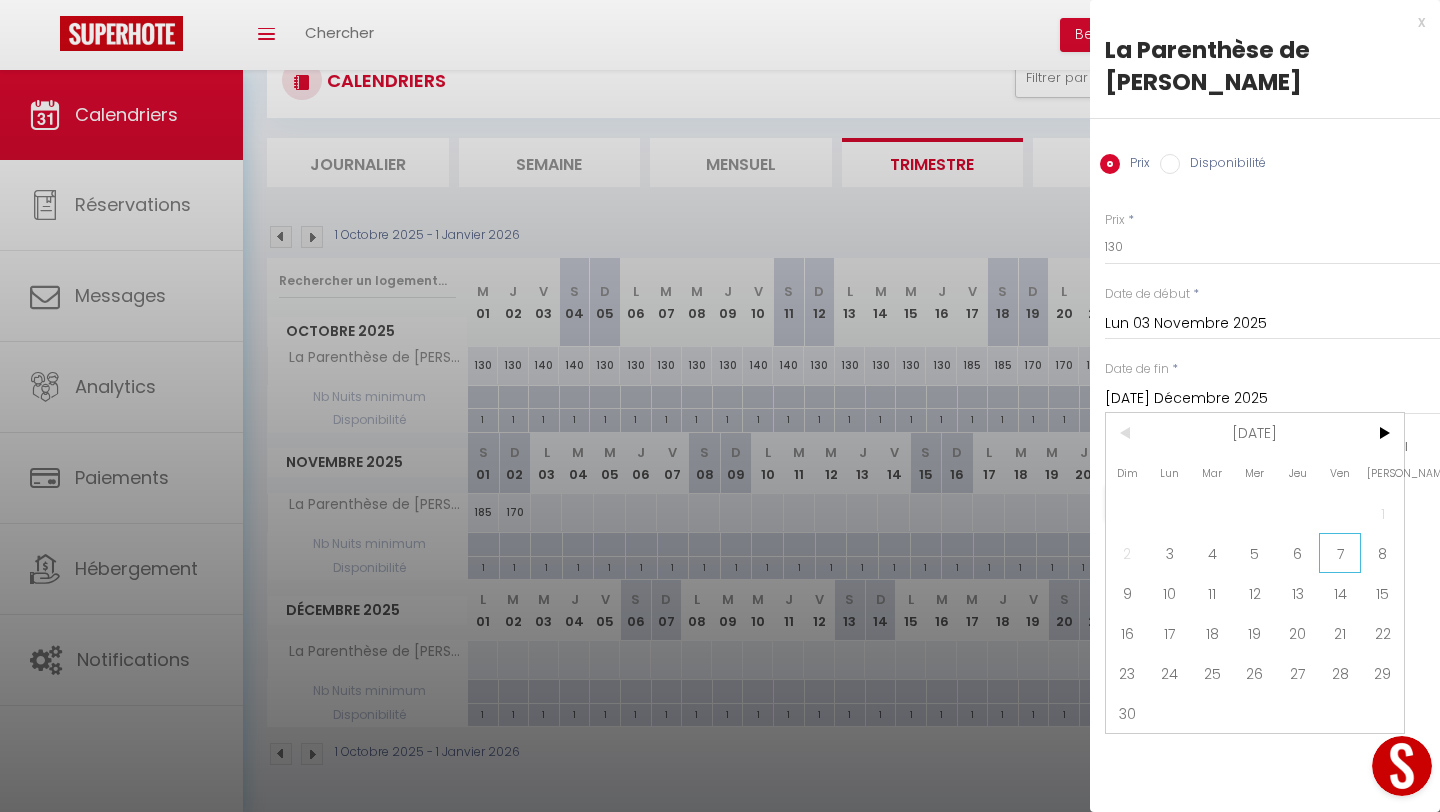 click on "7" at bounding box center [1340, 553] 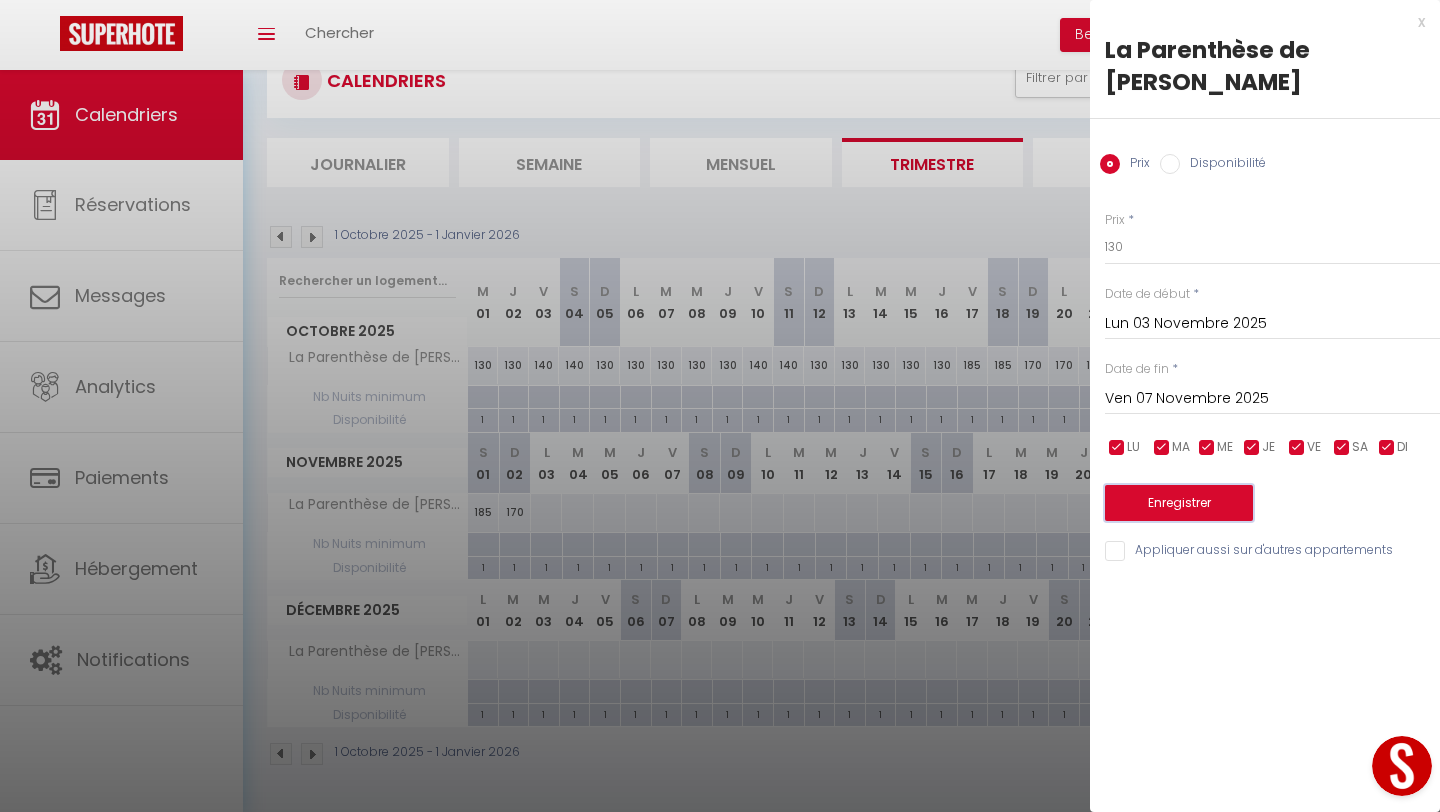 click on "Enregistrer" at bounding box center [1179, 503] 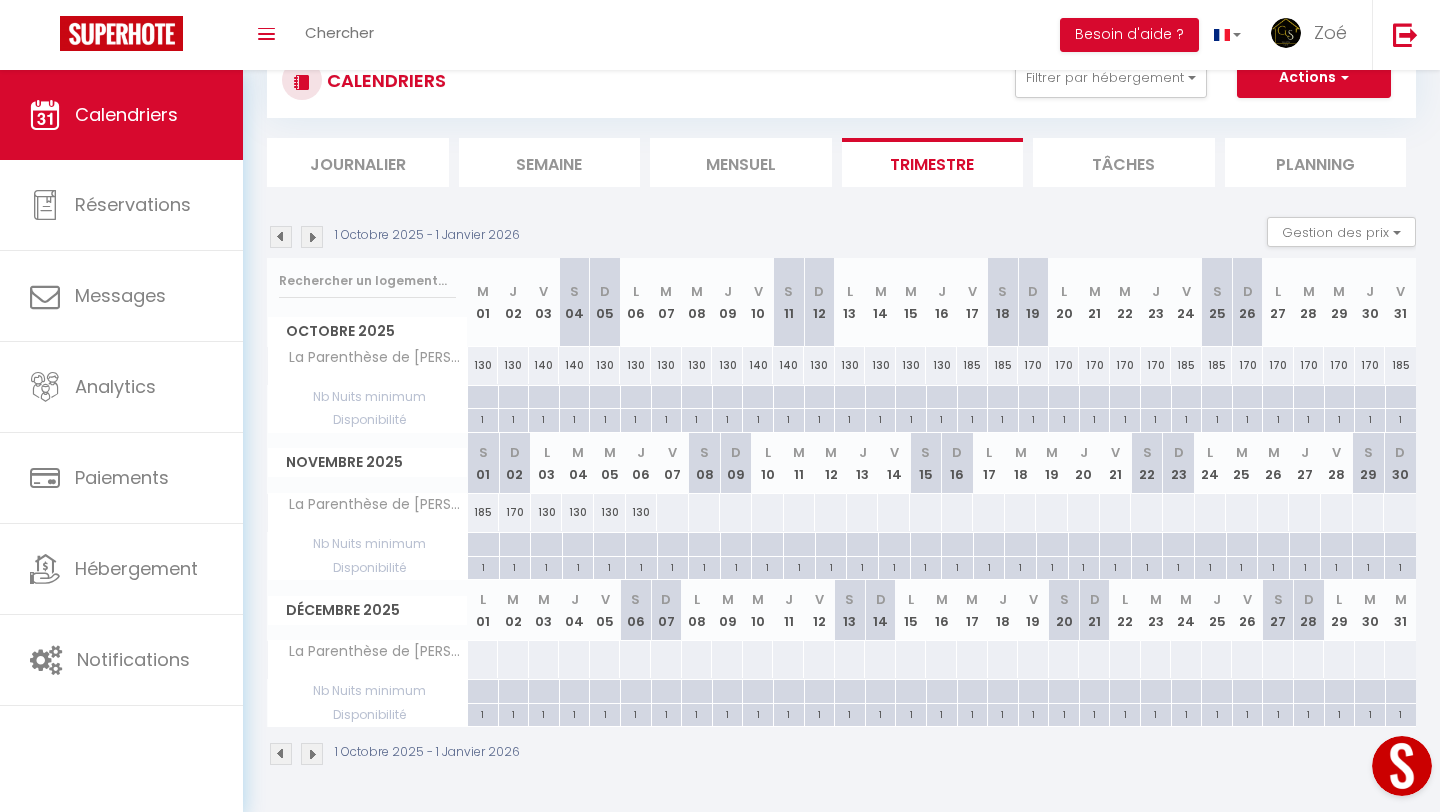 click at bounding box center (672, 512) 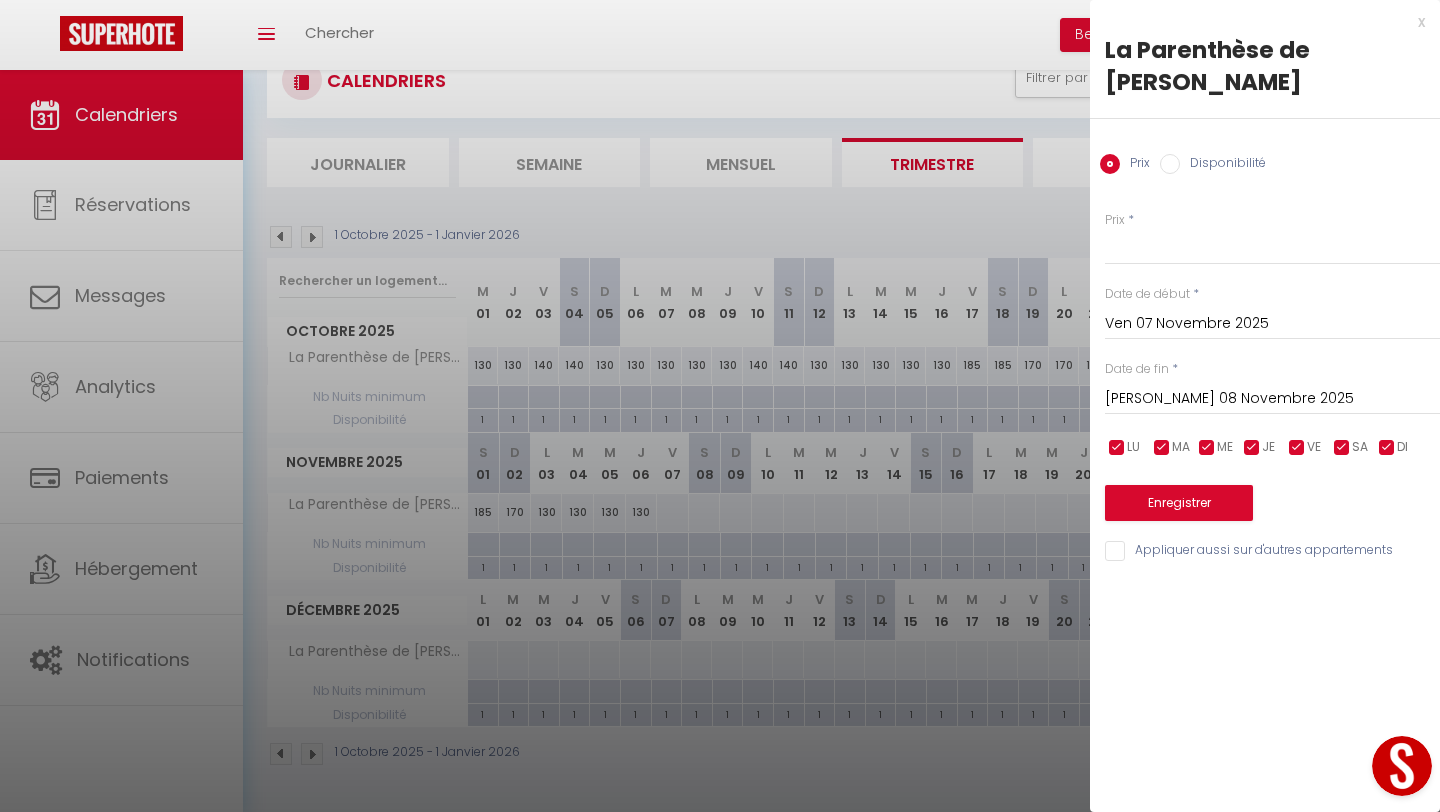 click on "[PERSON_NAME] 08 Novembre 2025" at bounding box center (1272, 399) 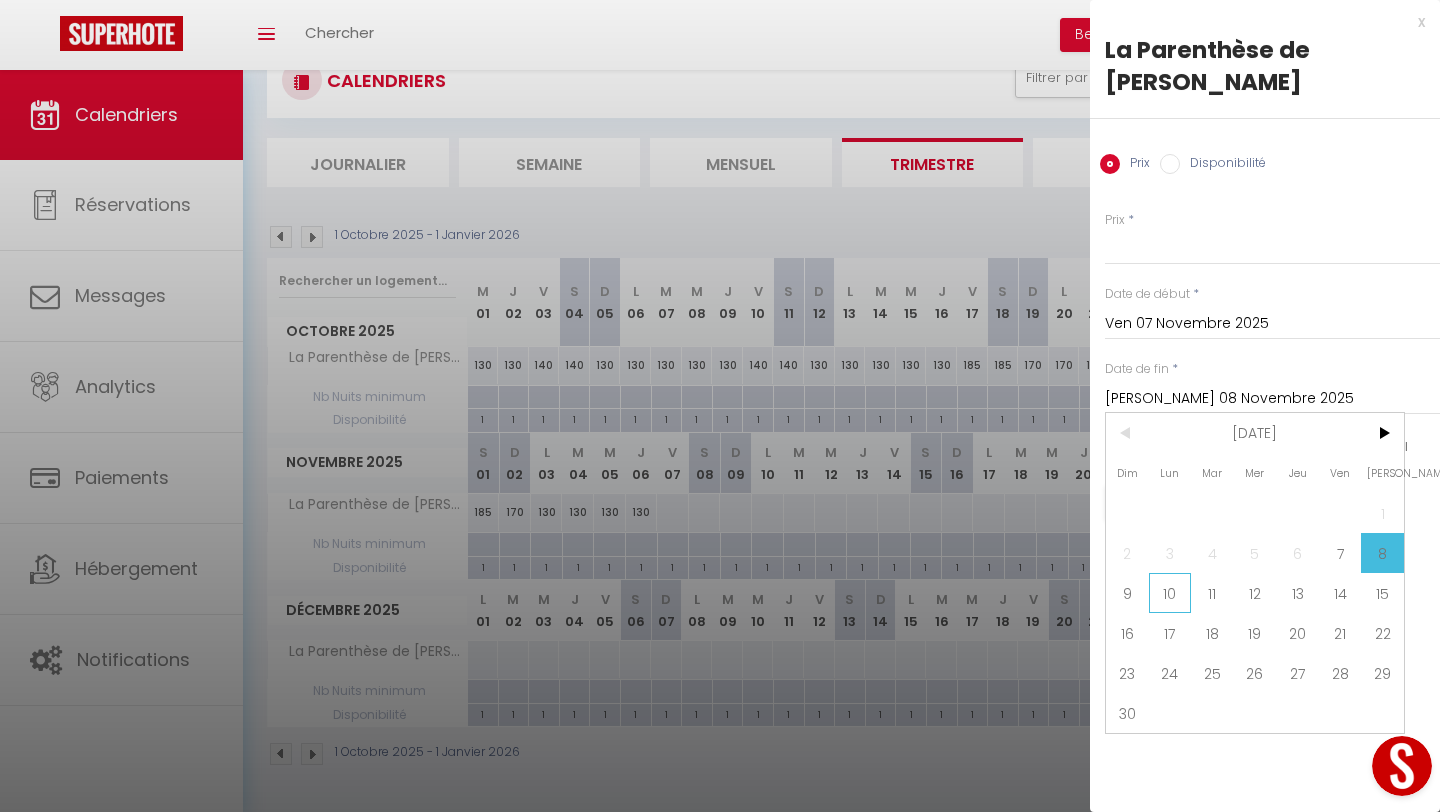 click on "10" at bounding box center [1170, 593] 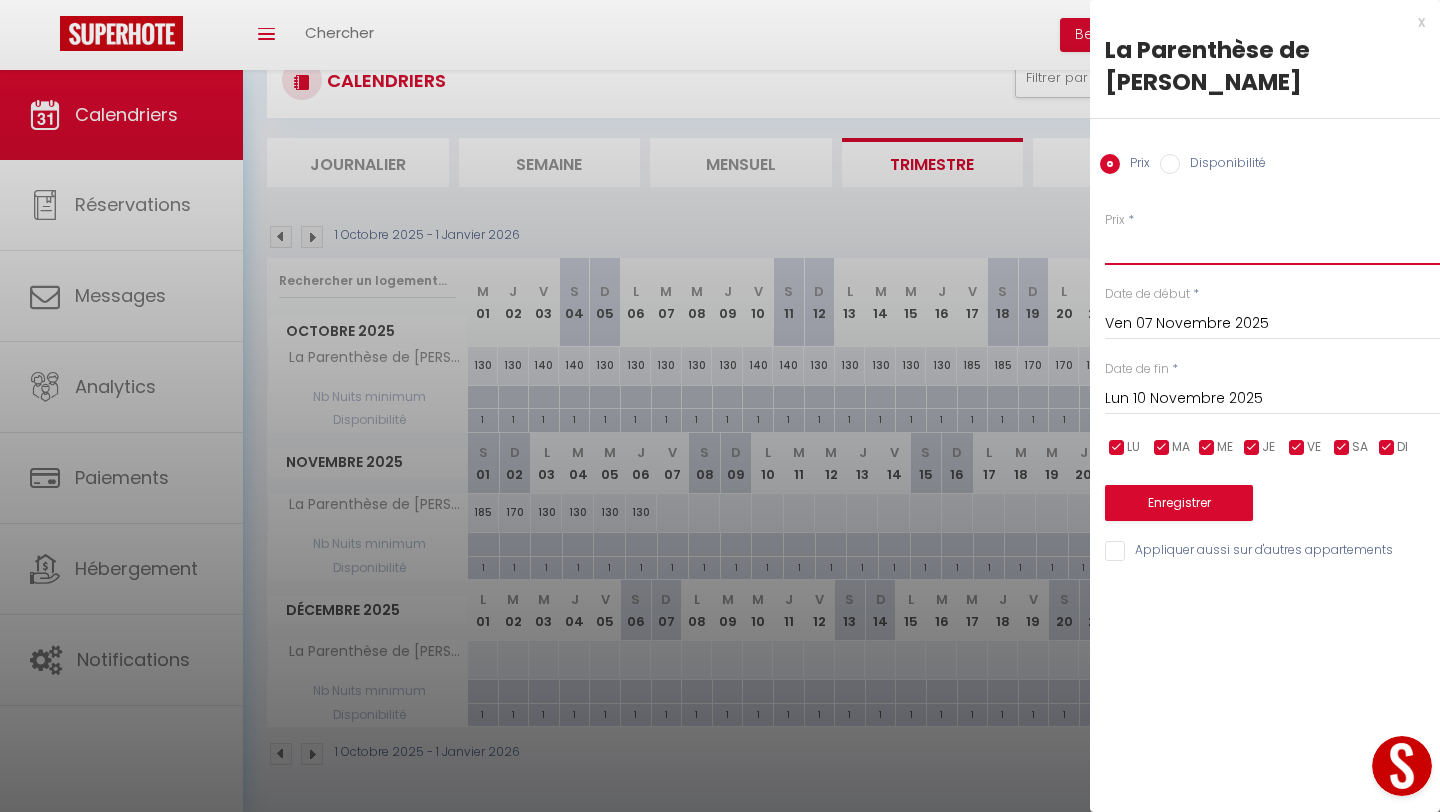 click on "Prix" at bounding box center (1272, 247) 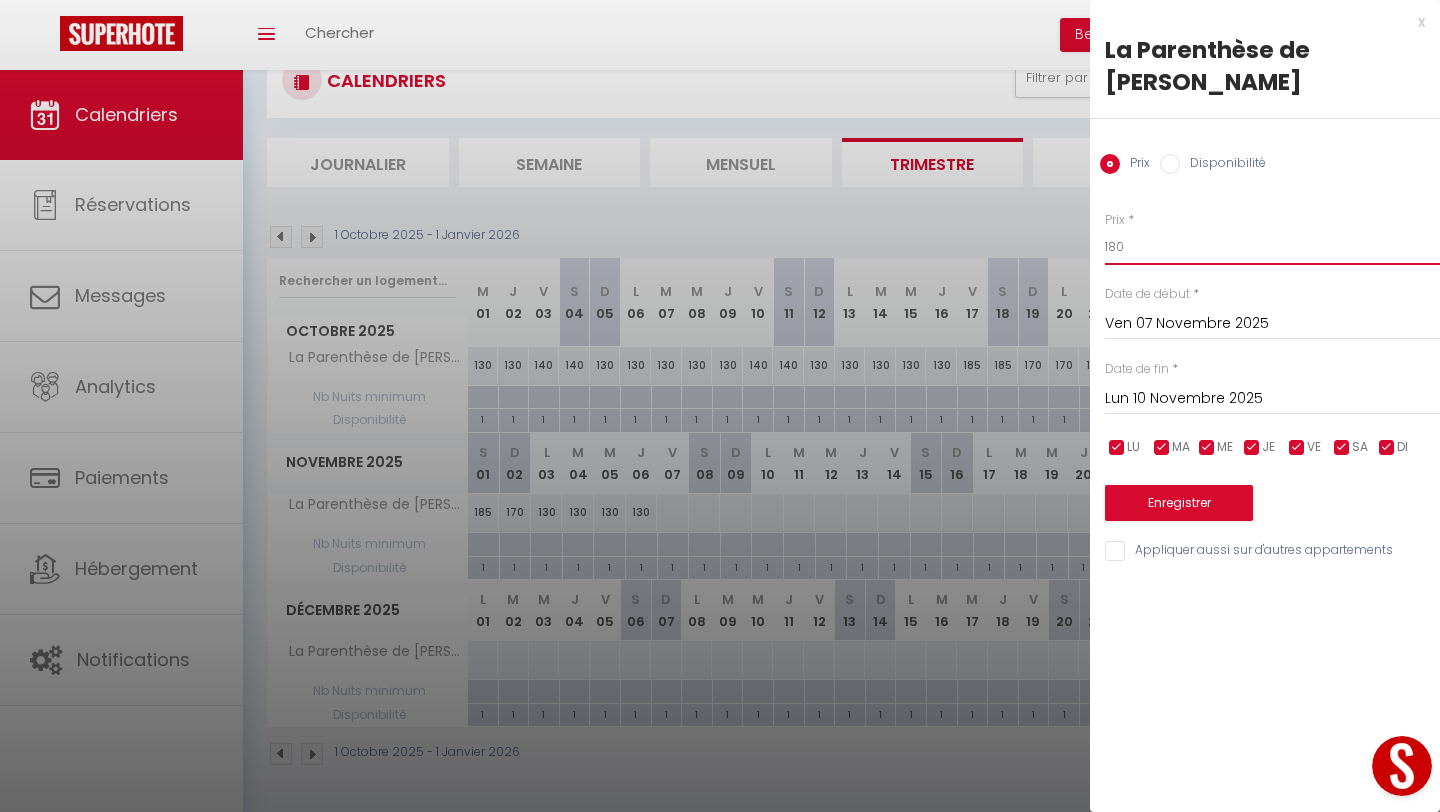 type on "180" 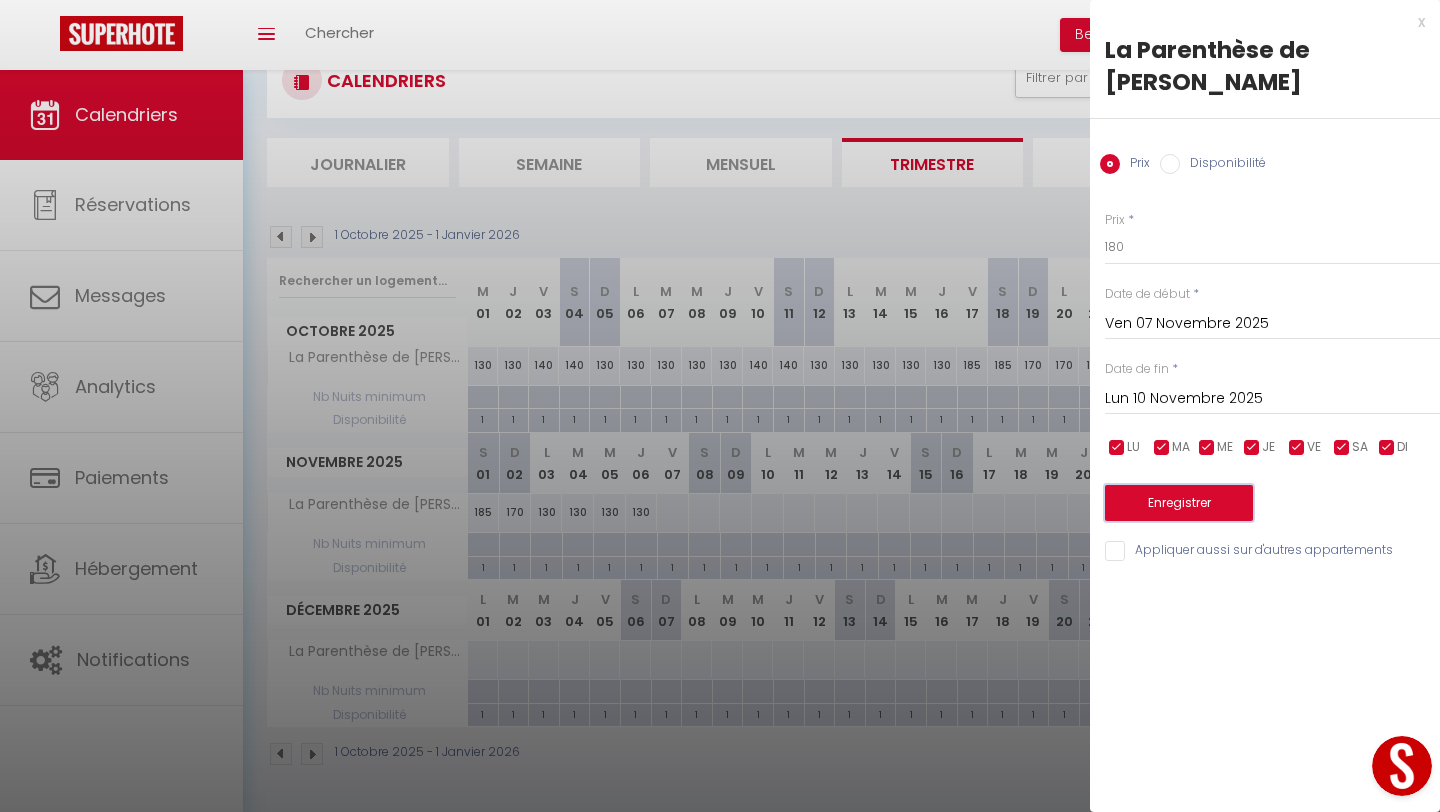 click on "Enregistrer" at bounding box center (1179, 503) 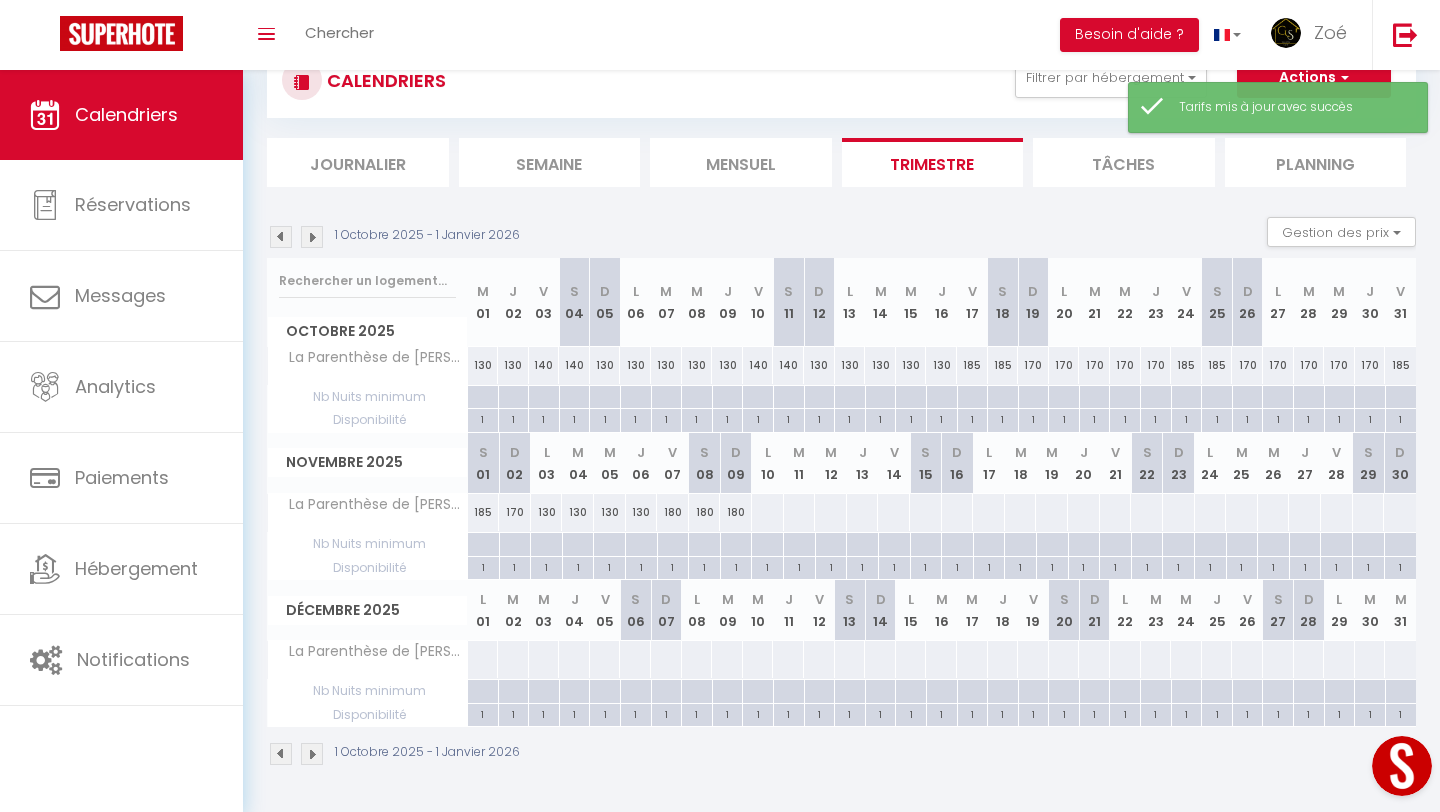 click on "180" at bounding box center (736, 512) 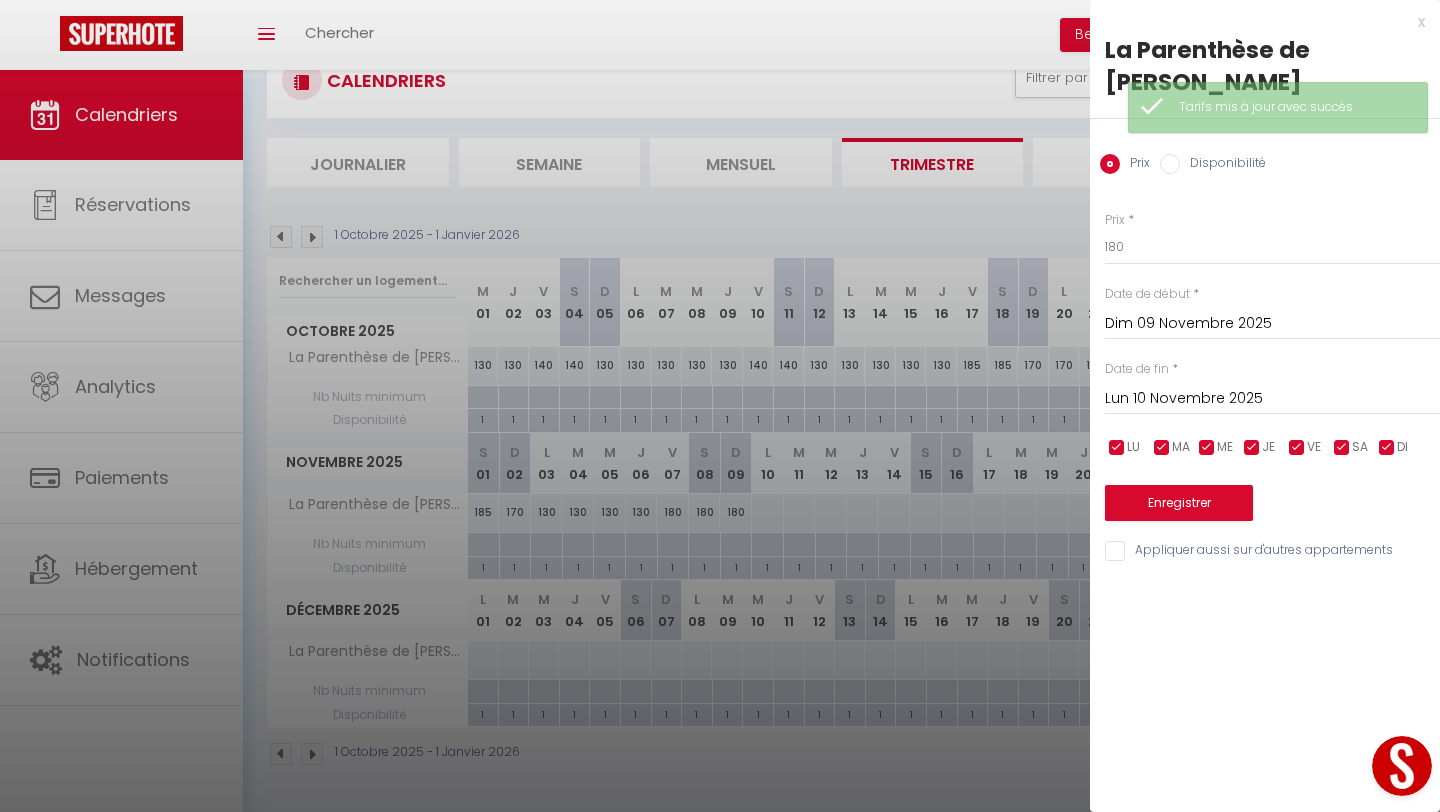 click at bounding box center (720, 406) 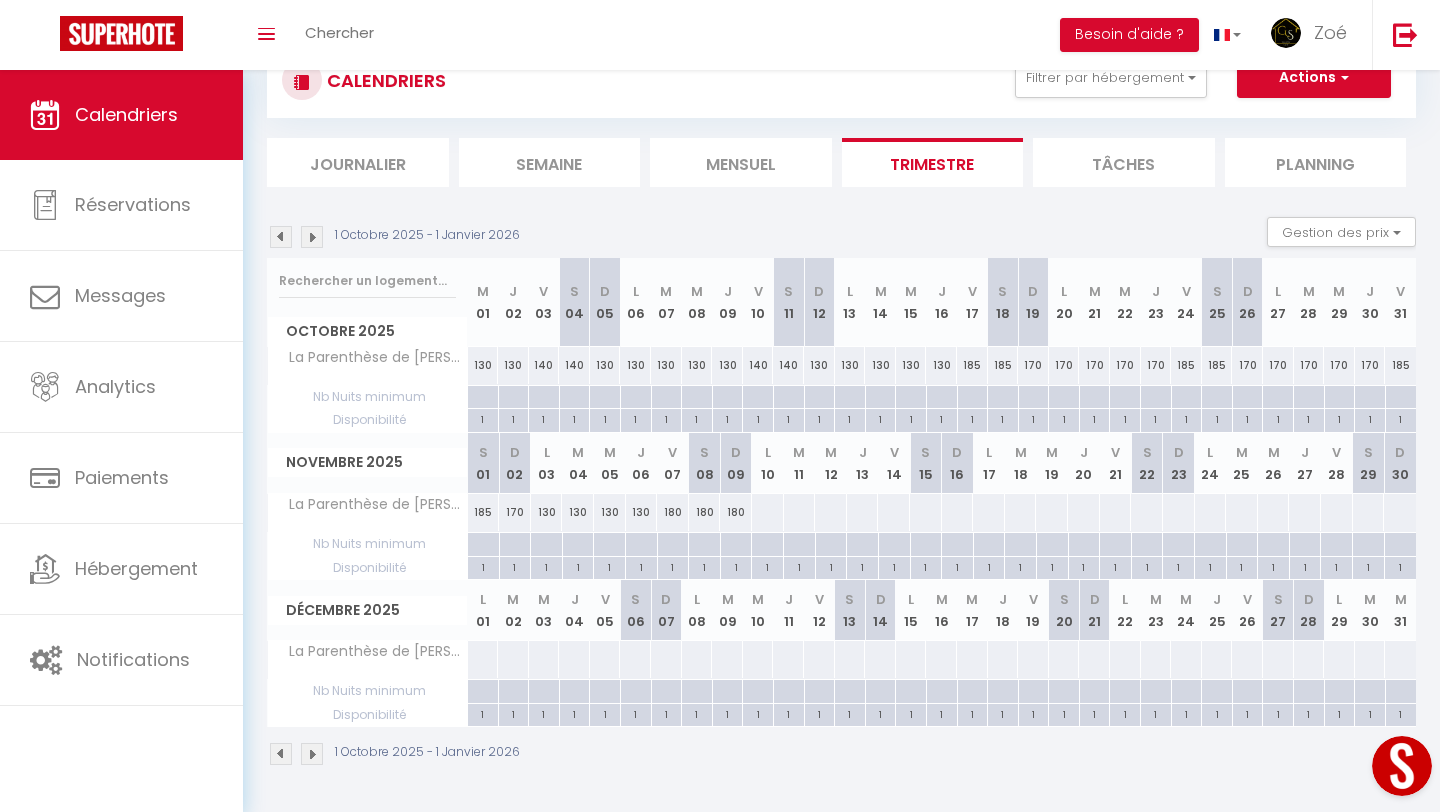 click on "180" at bounding box center [673, 512] 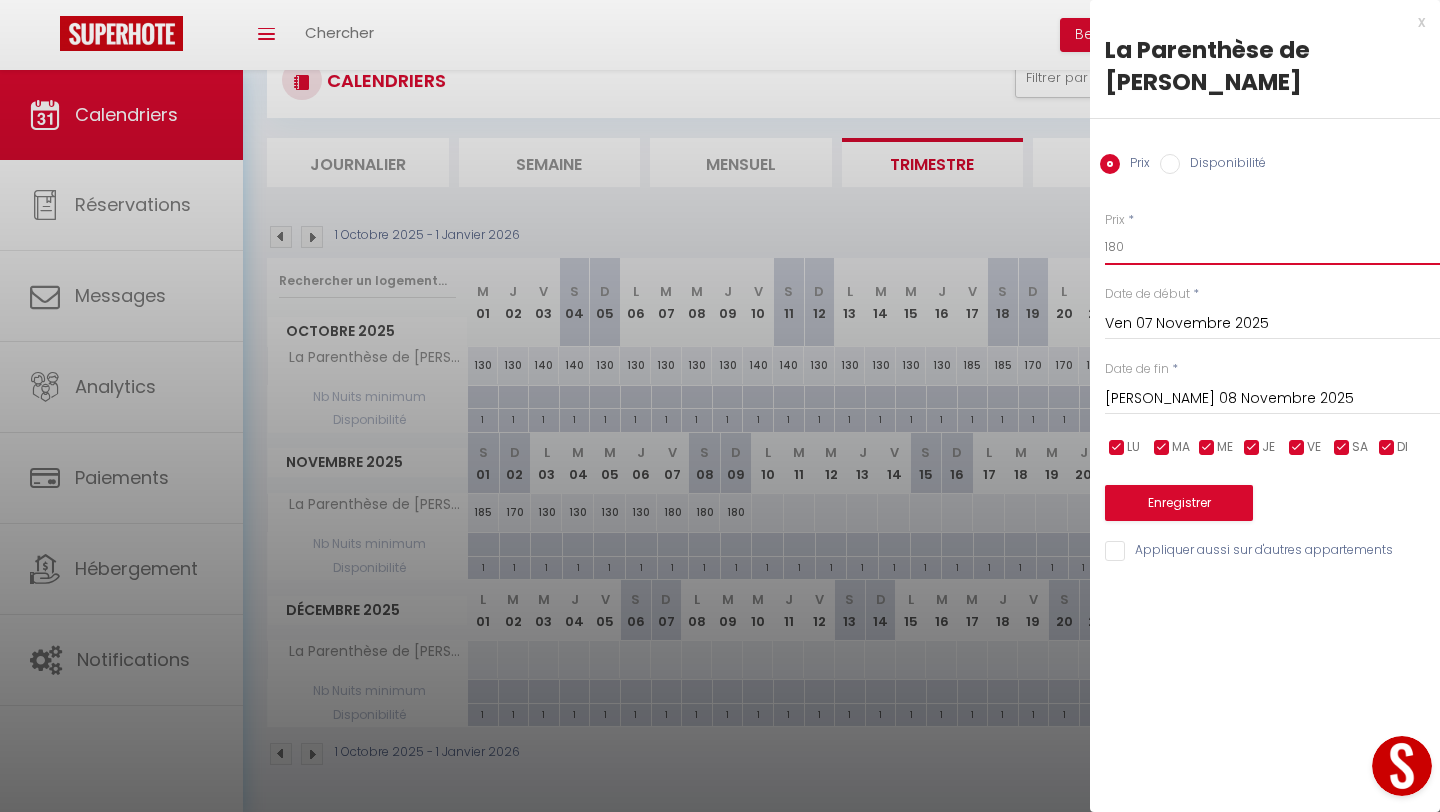 click on "180" at bounding box center [1272, 247] 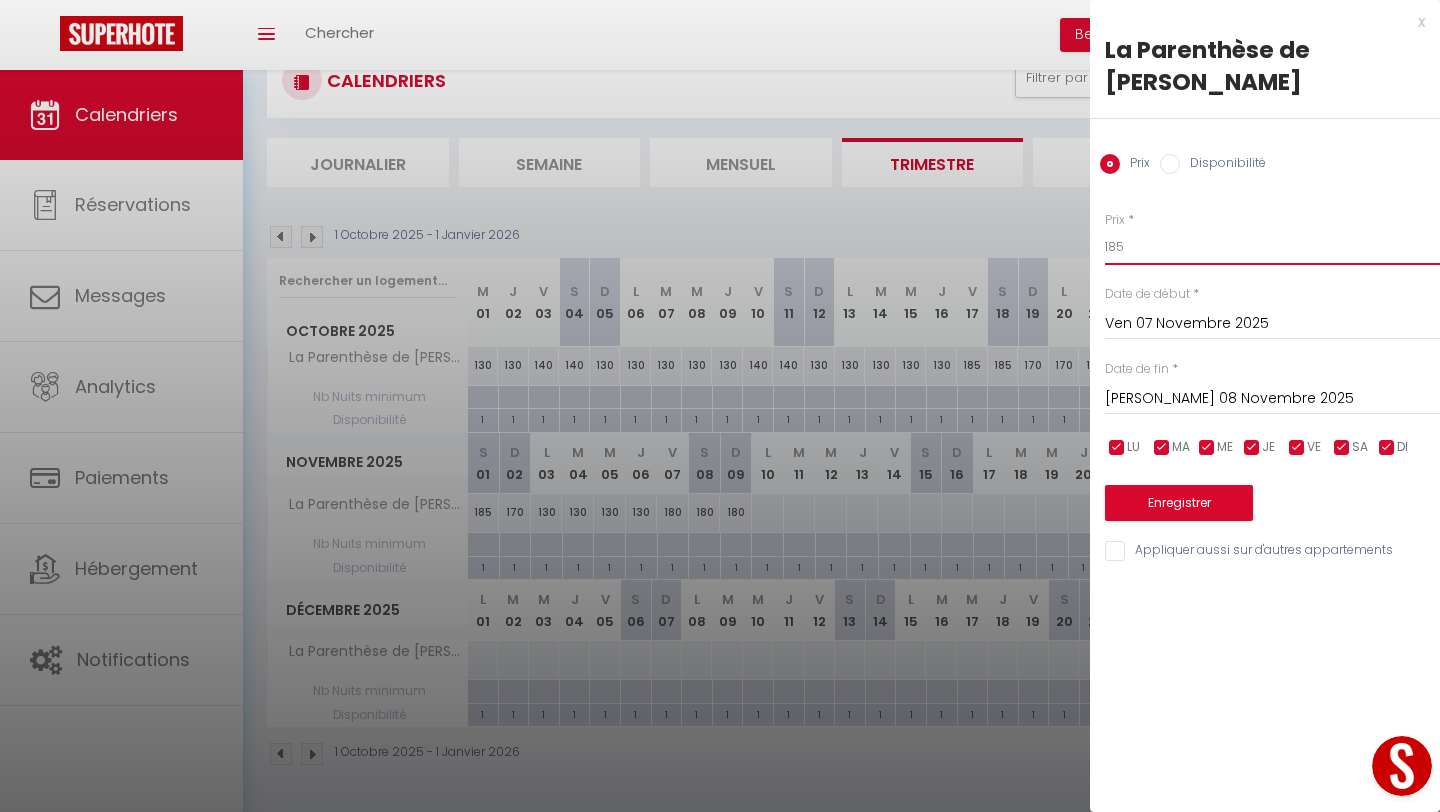 type on "185" 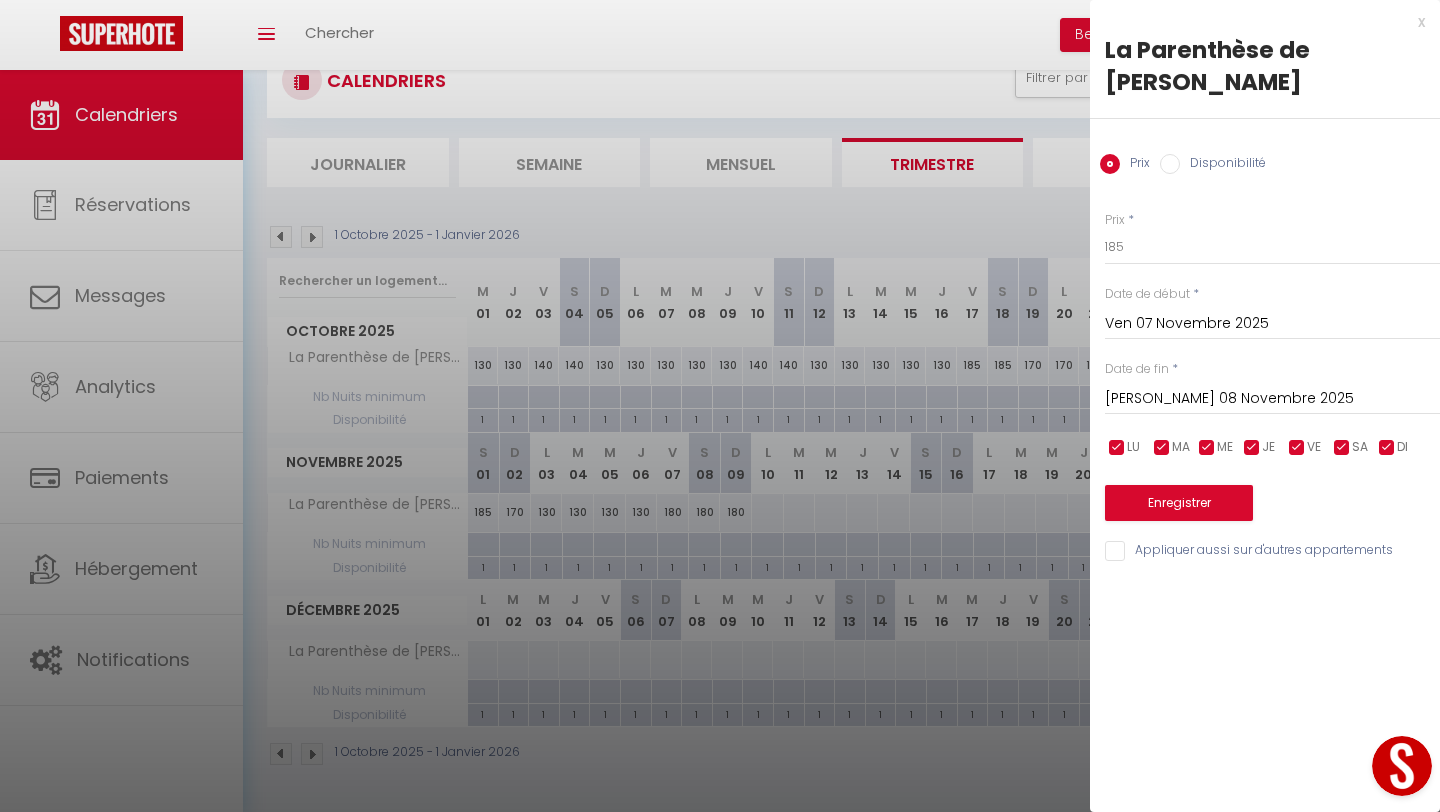 click on "[PERSON_NAME] 08 Novembre 2025" at bounding box center (1272, 399) 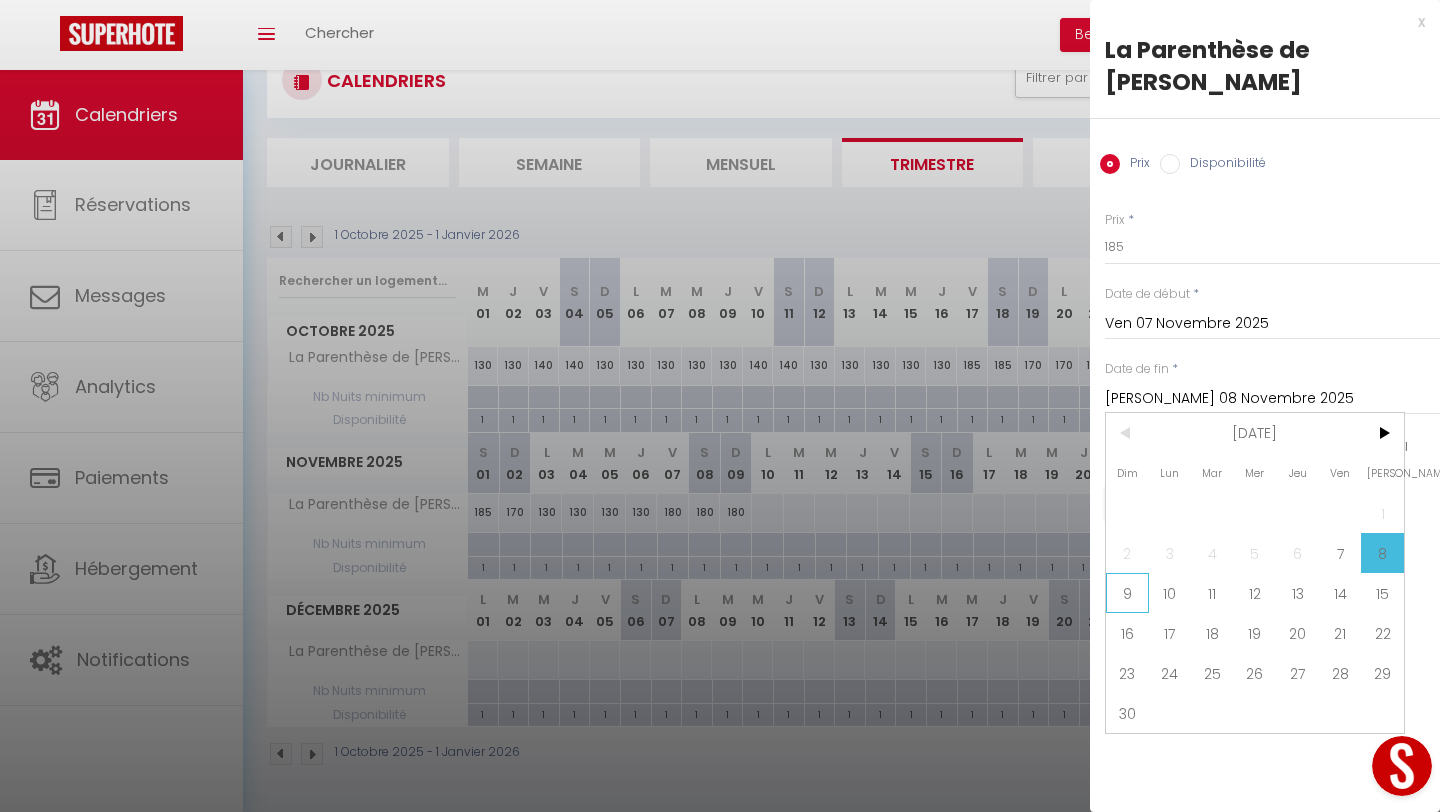 click on "9" at bounding box center [1127, 593] 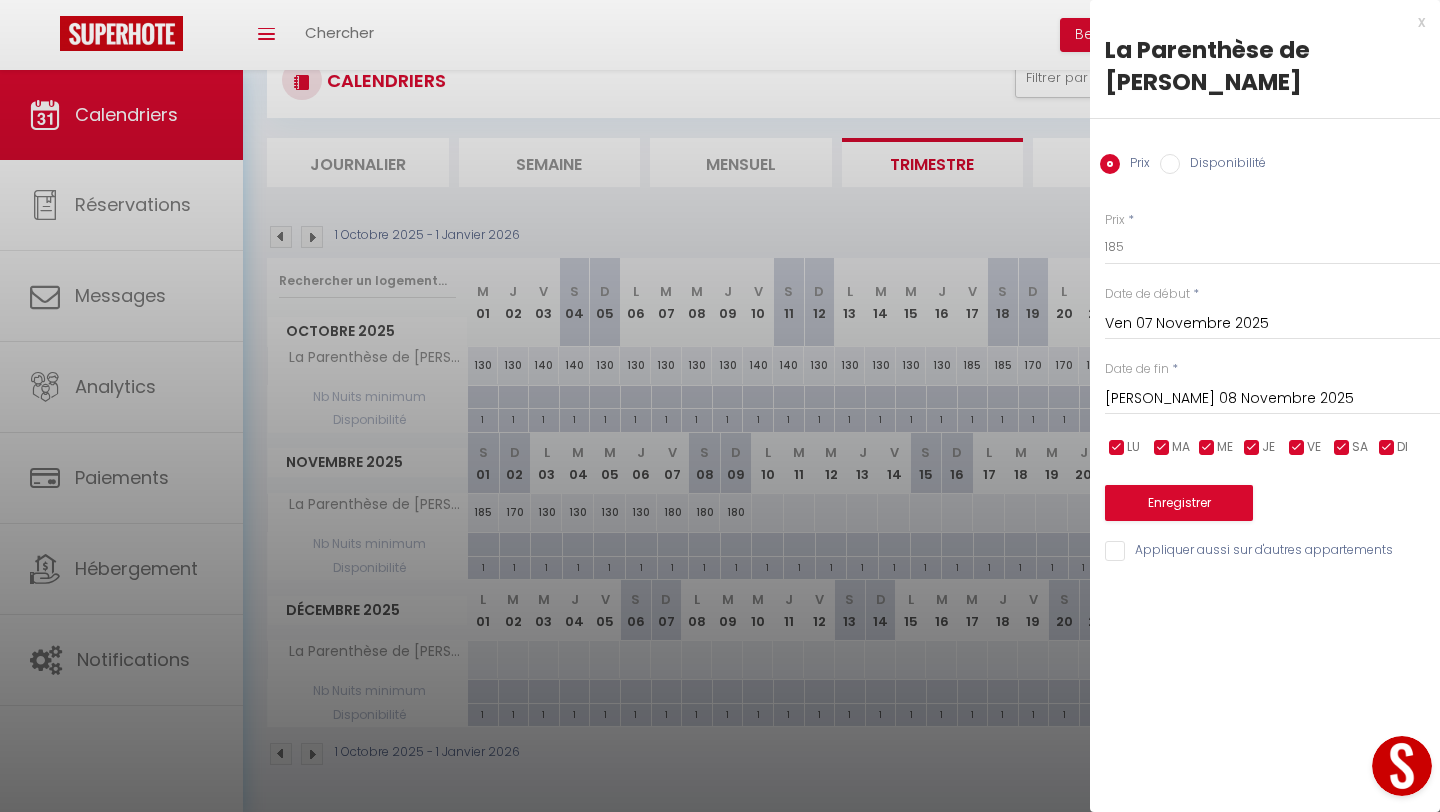 type on "Dim 09 Novembre 2025" 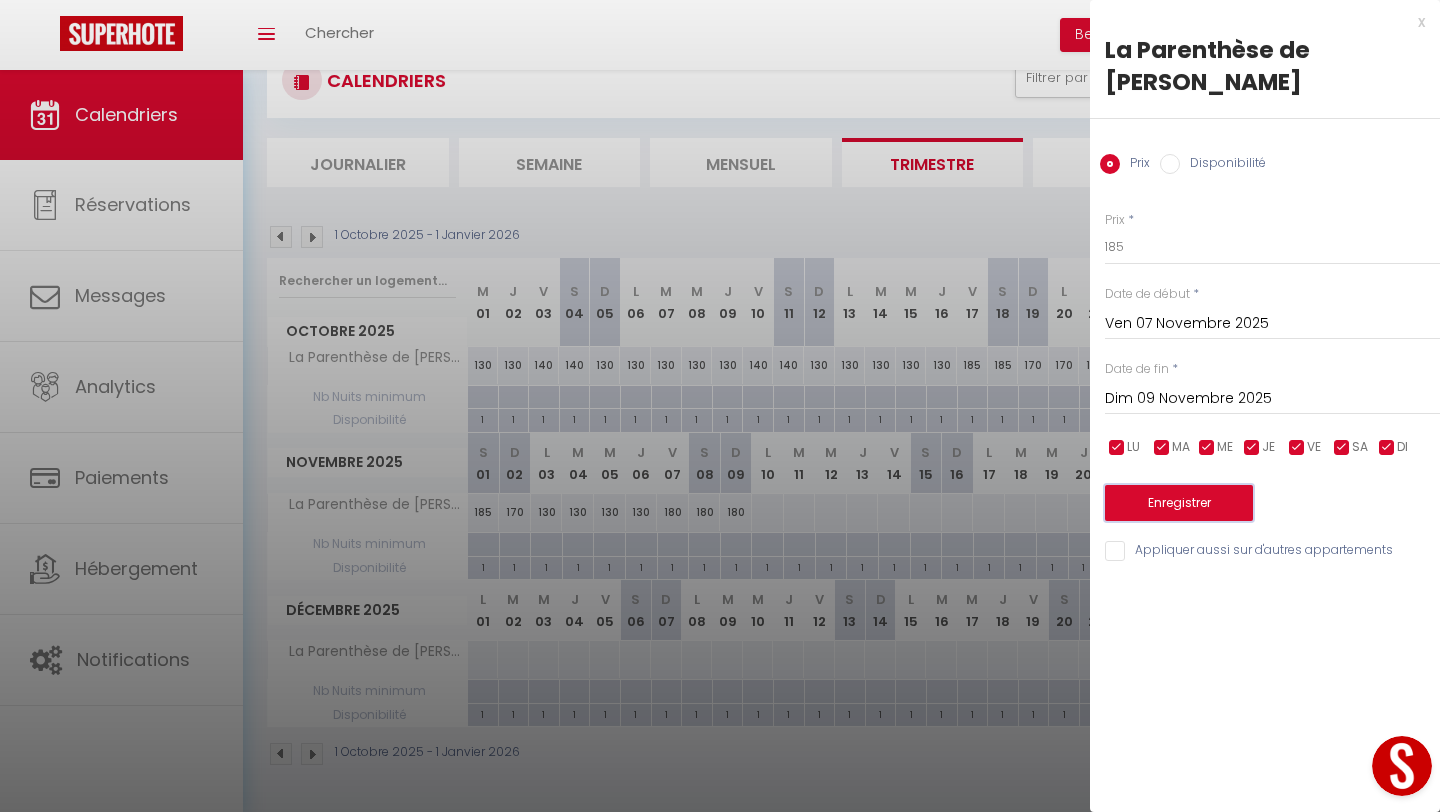 click on "Enregistrer" at bounding box center (1179, 503) 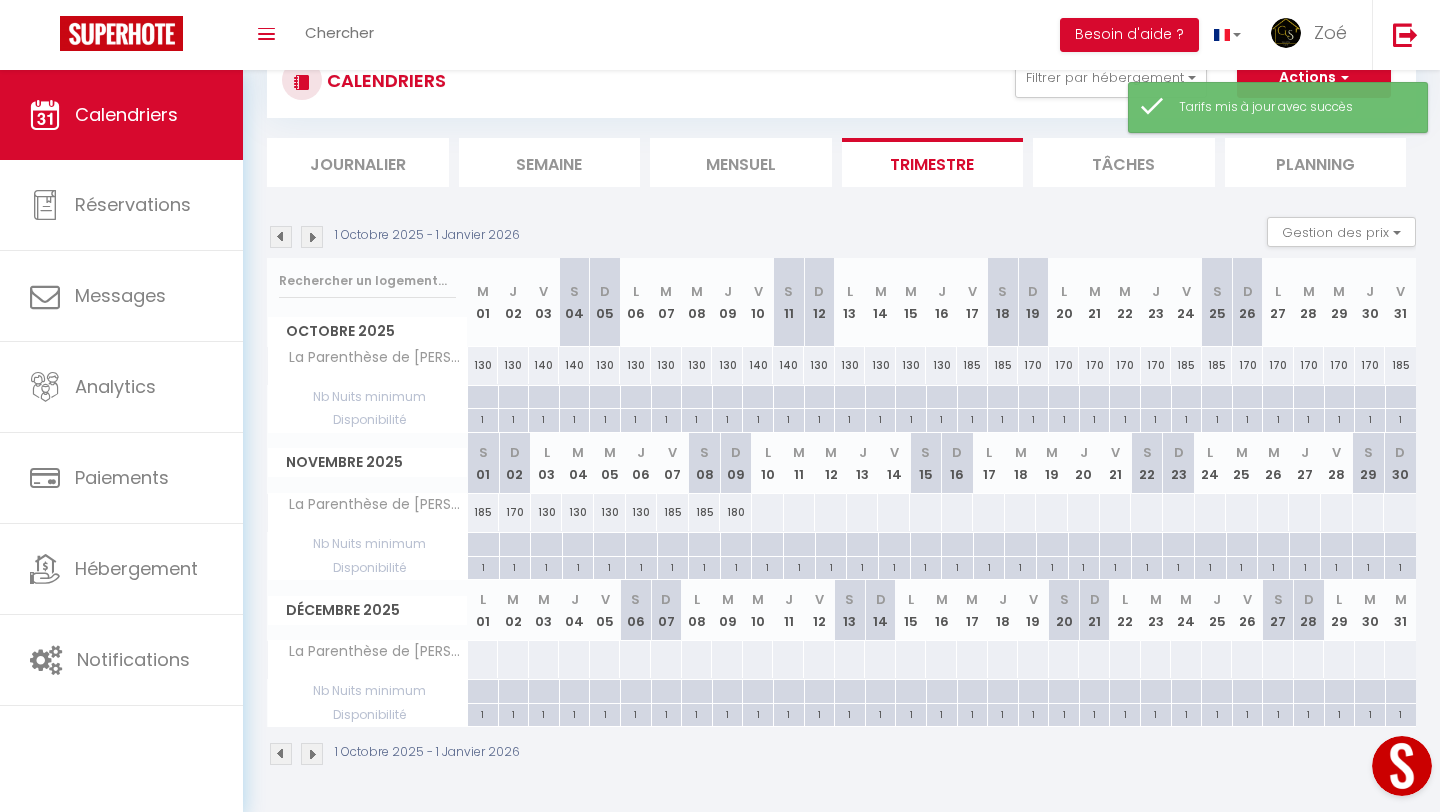 click on "180" at bounding box center (736, 512) 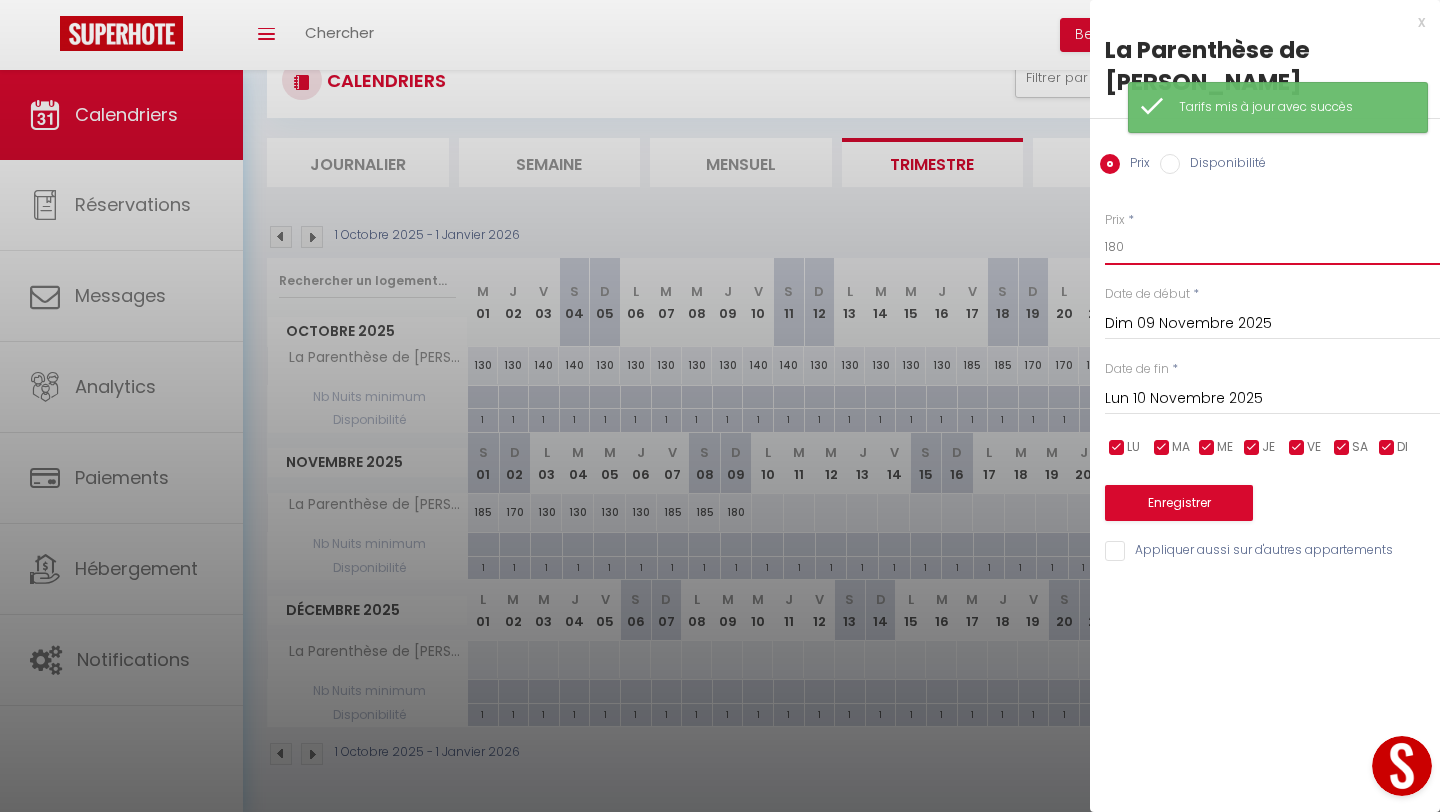 click on "180" at bounding box center (1272, 247) 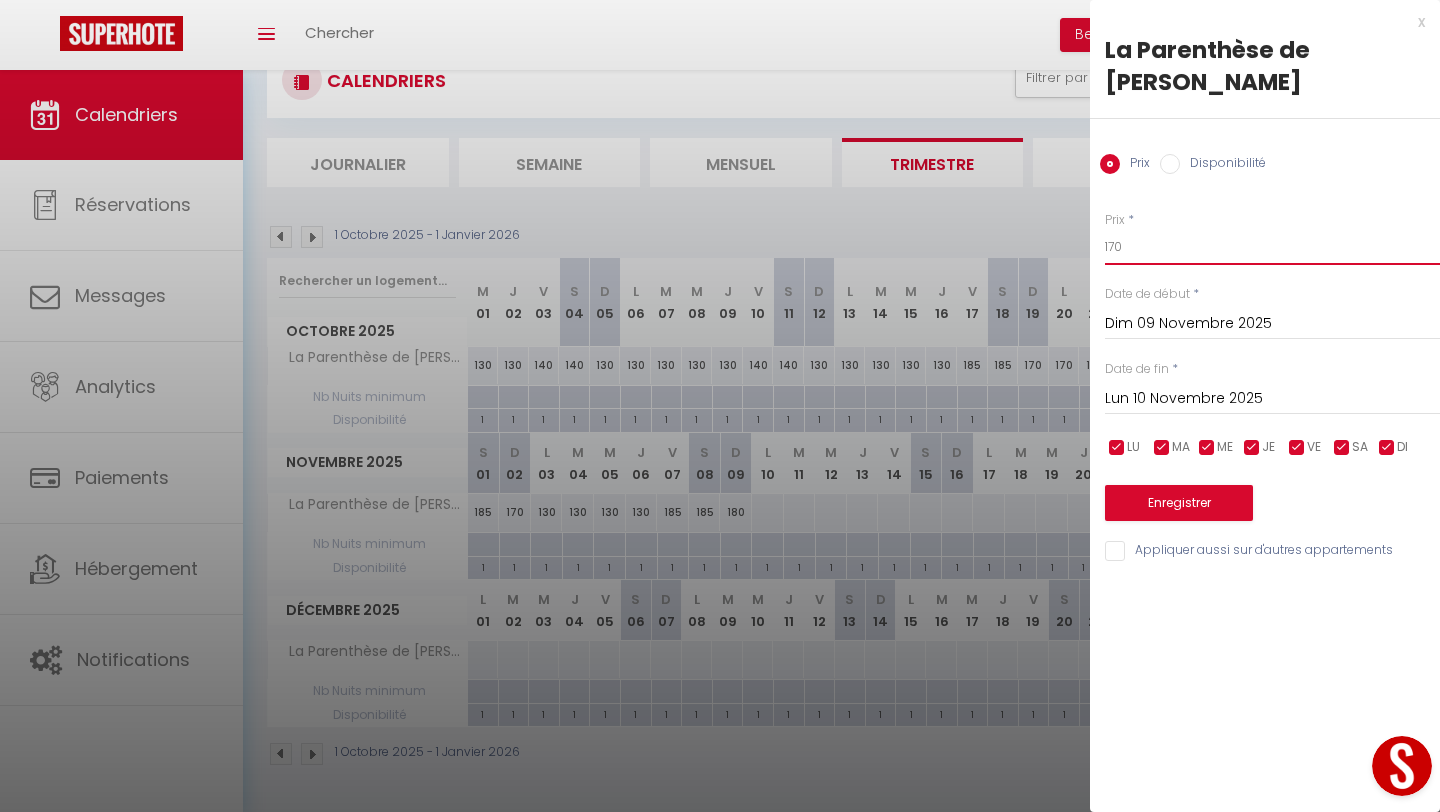 type on "170" 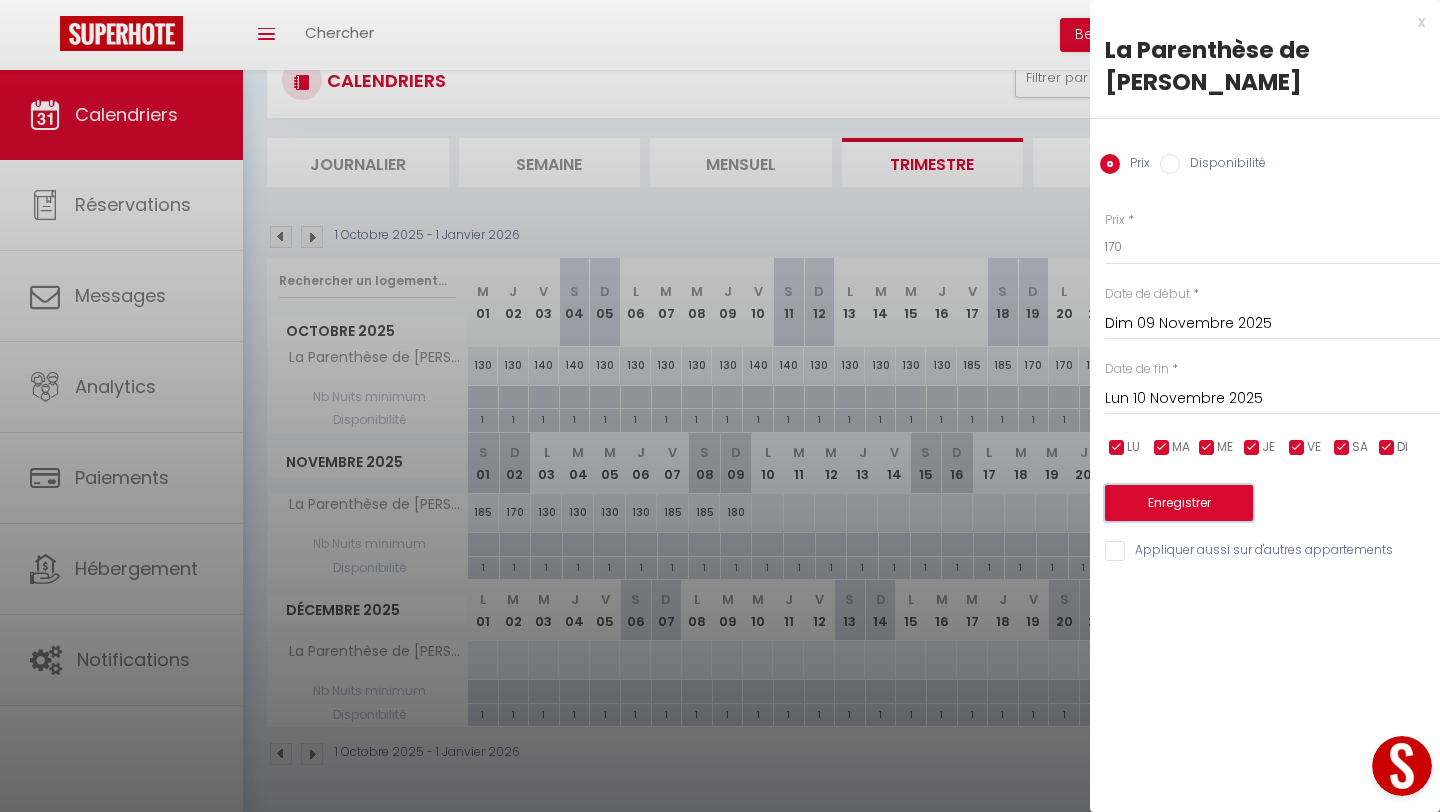 click on "Enregistrer" at bounding box center (1179, 503) 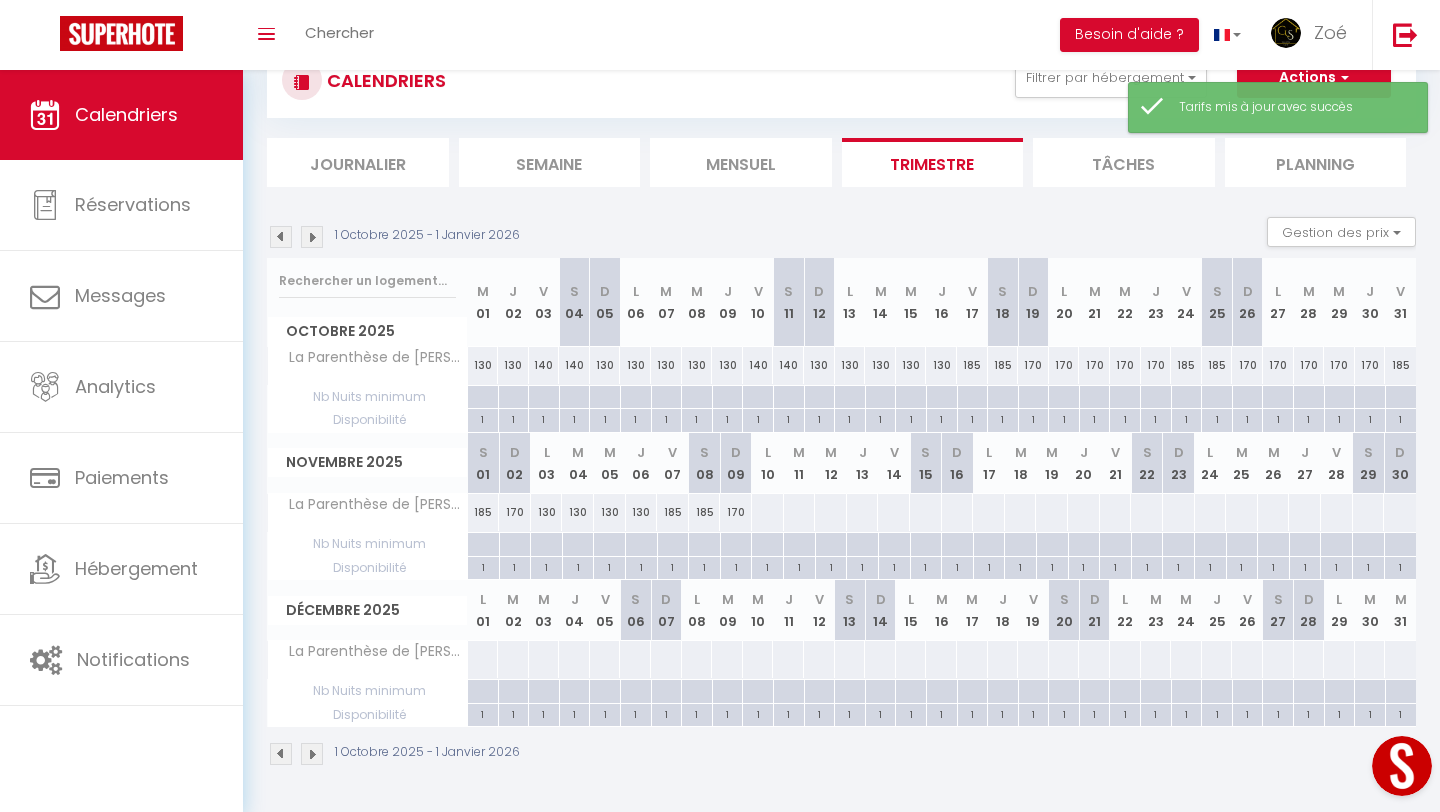 click at bounding box center (767, 512) 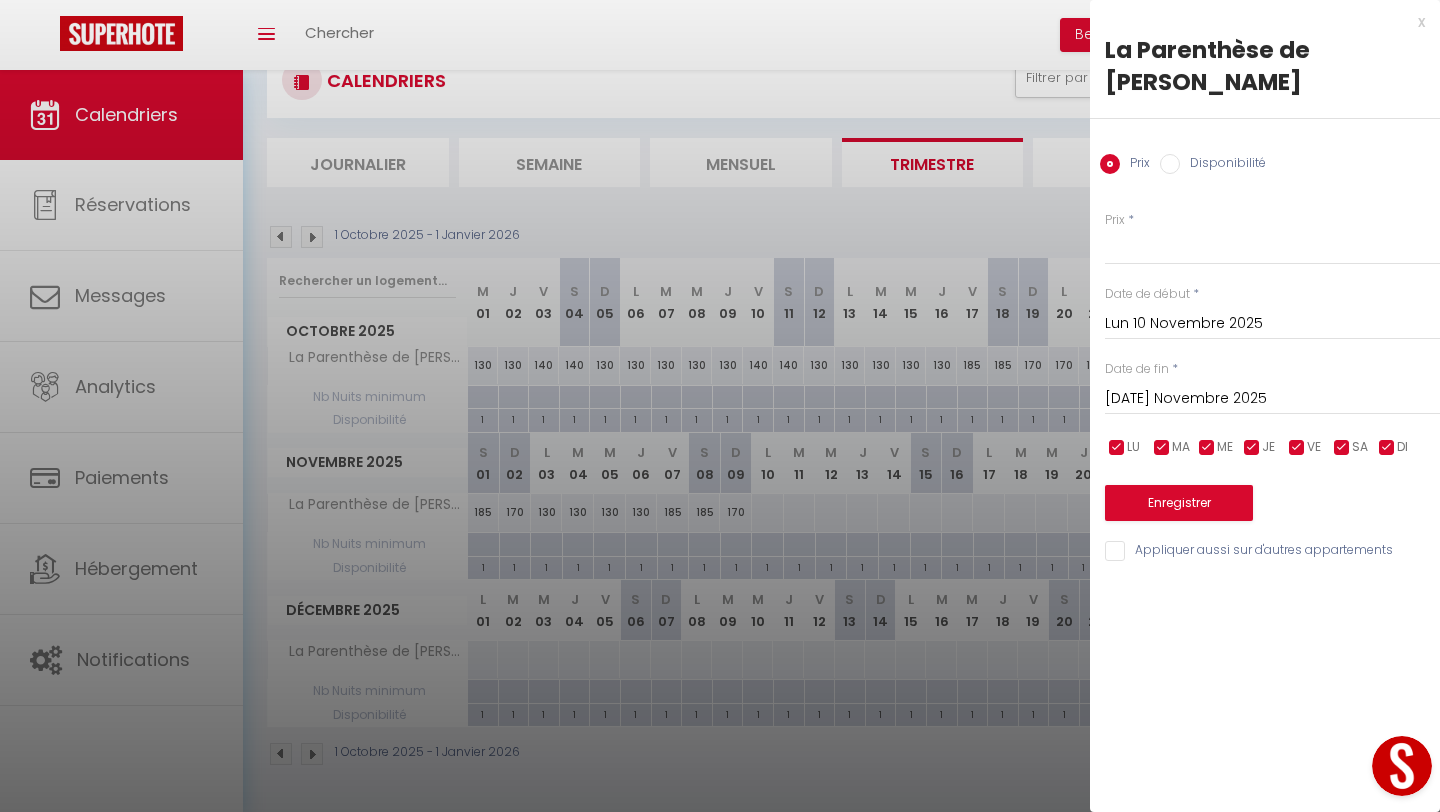 click on "[DATE] Novembre 2025" at bounding box center (1272, 399) 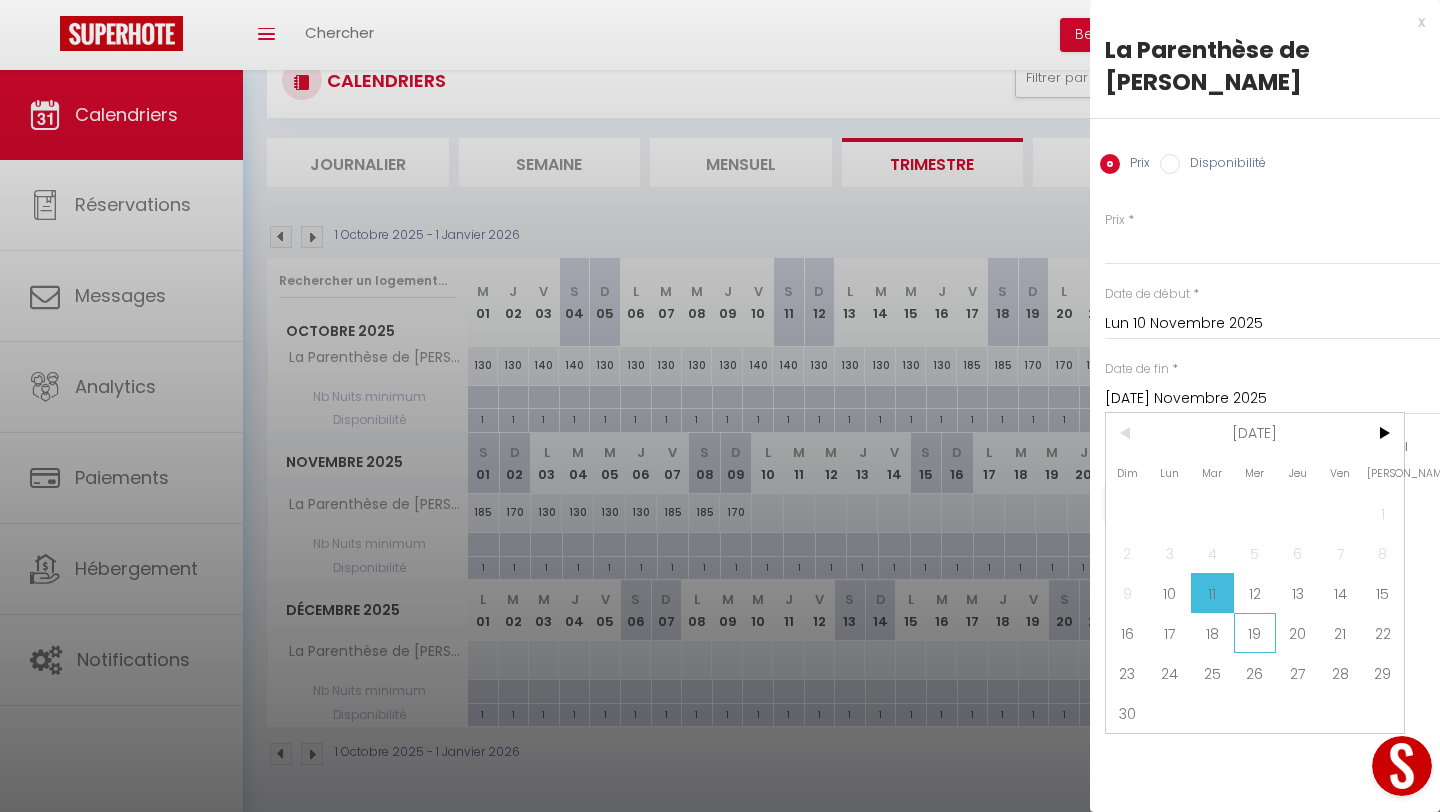 click on "19" at bounding box center (1255, 633) 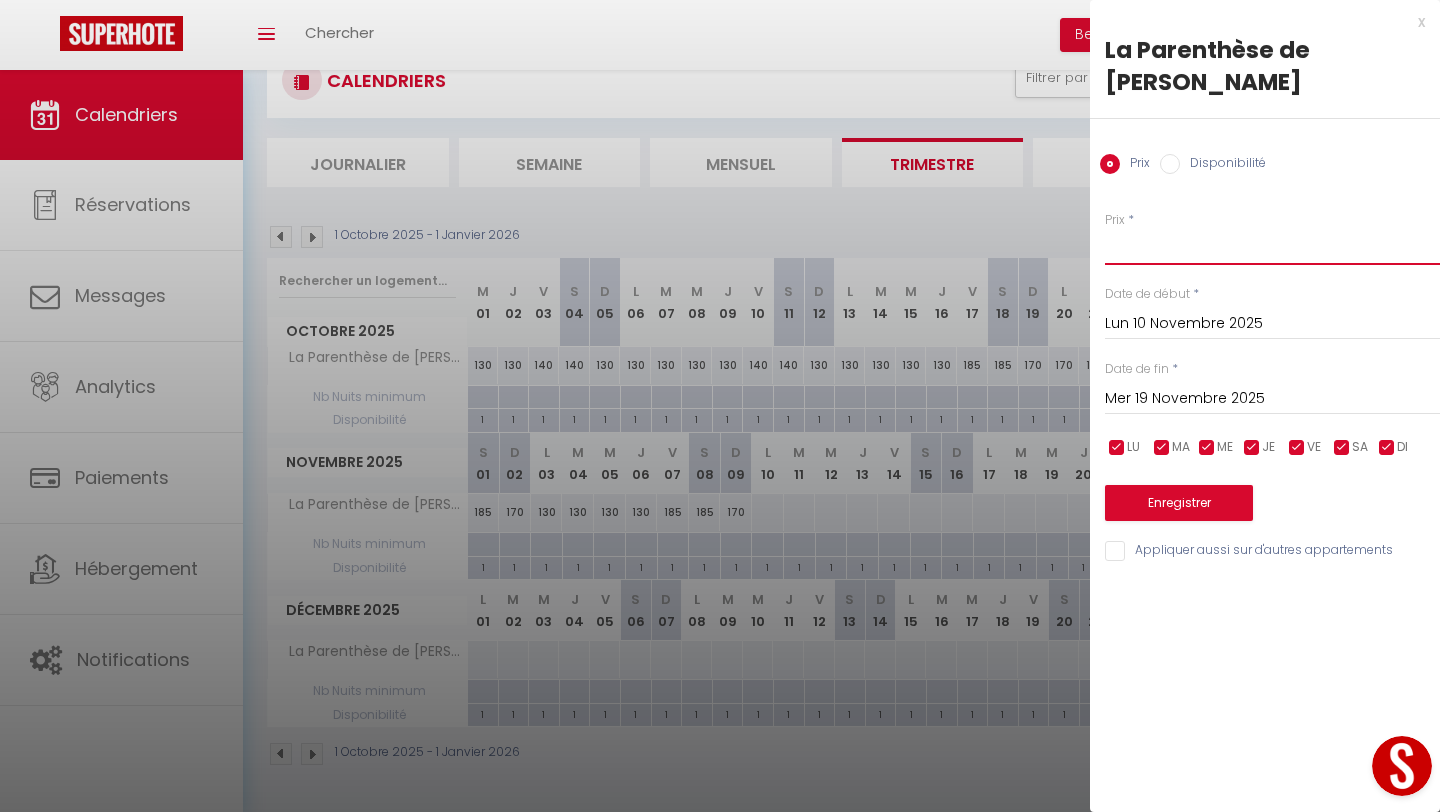 click on "Prix" at bounding box center (1272, 247) 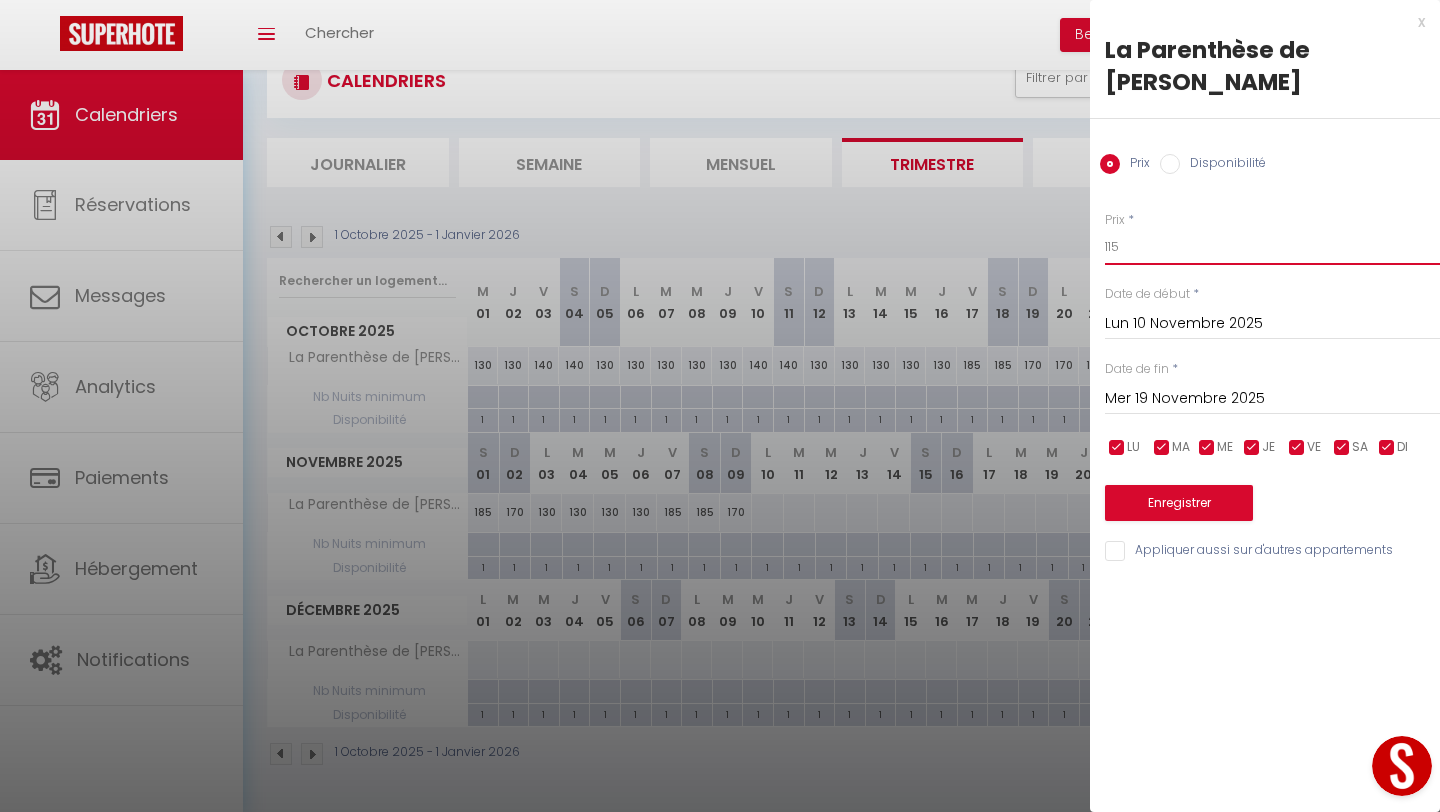 type on "115" 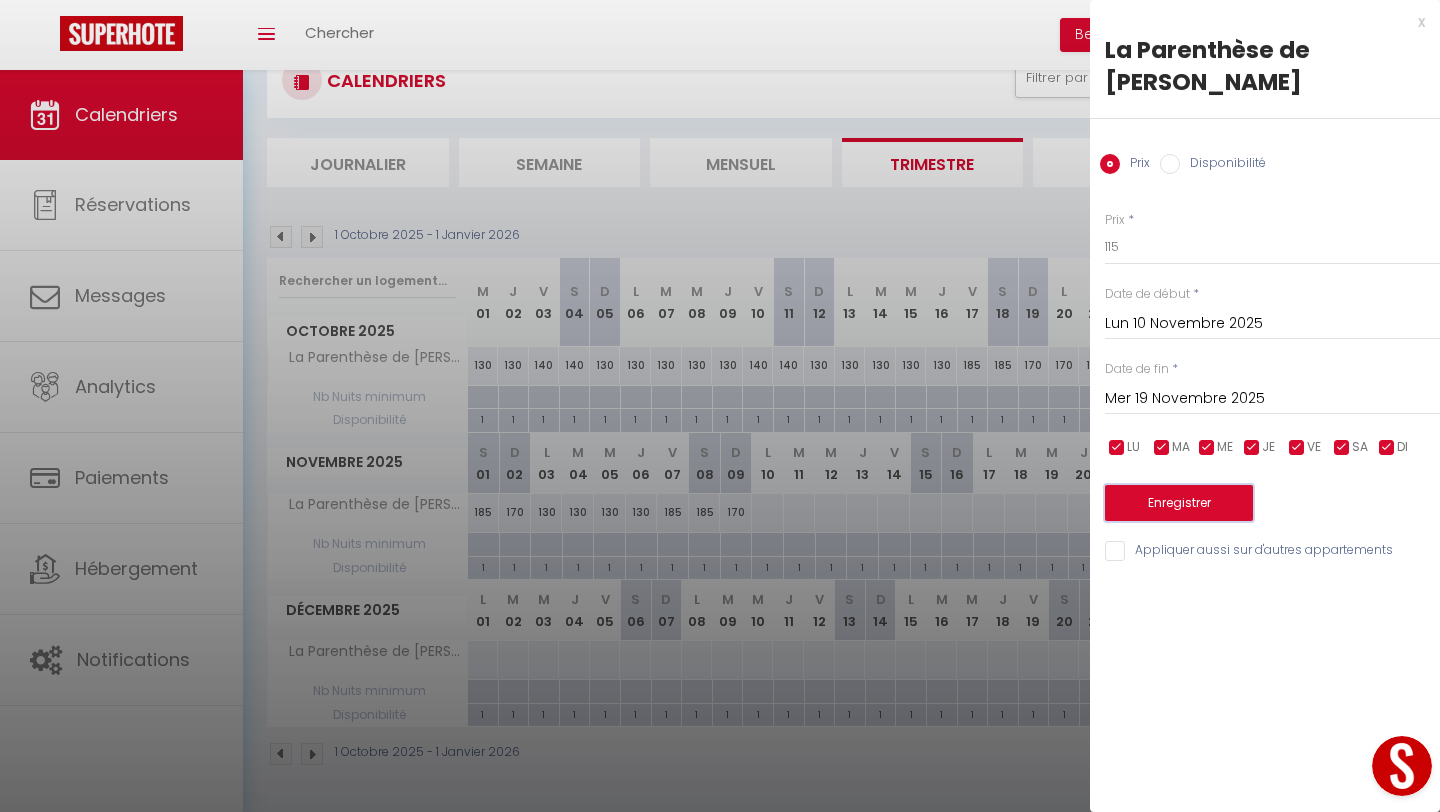 click on "Enregistrer" at bounding box center [1179, 503] 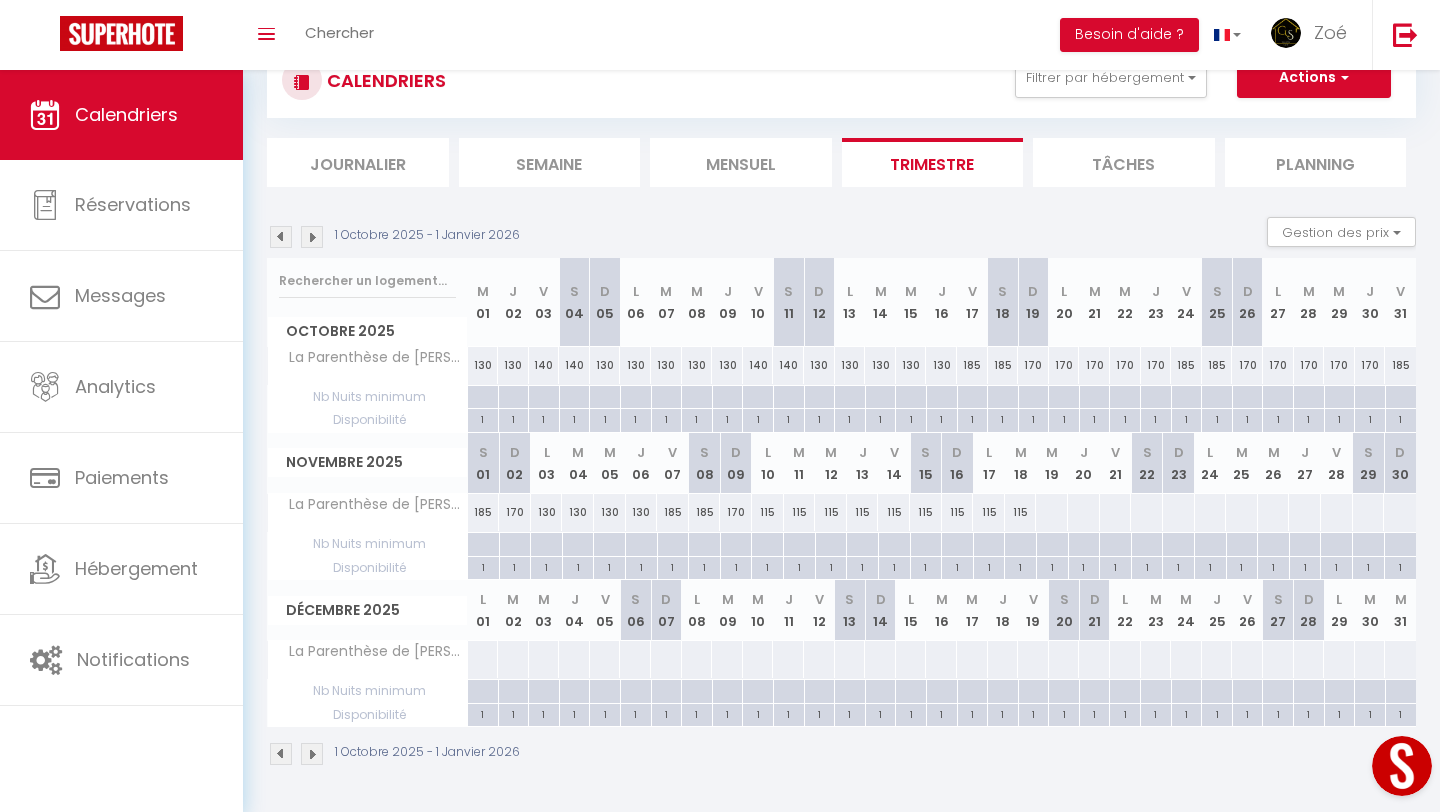 click on "115" at bounding box center (768, 512) 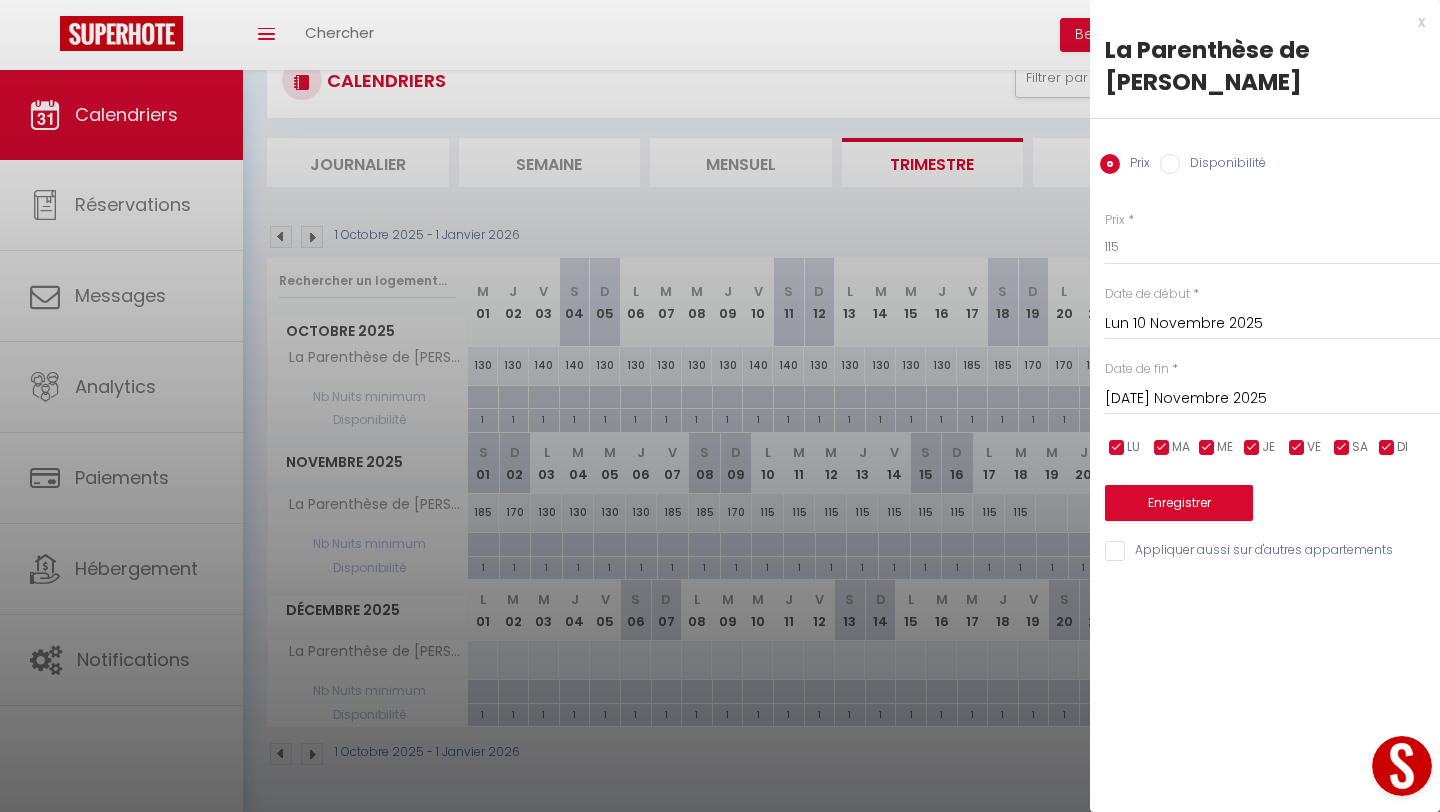 click on "[DATE] Novembre 2025" at bounding box center (1272, 399) 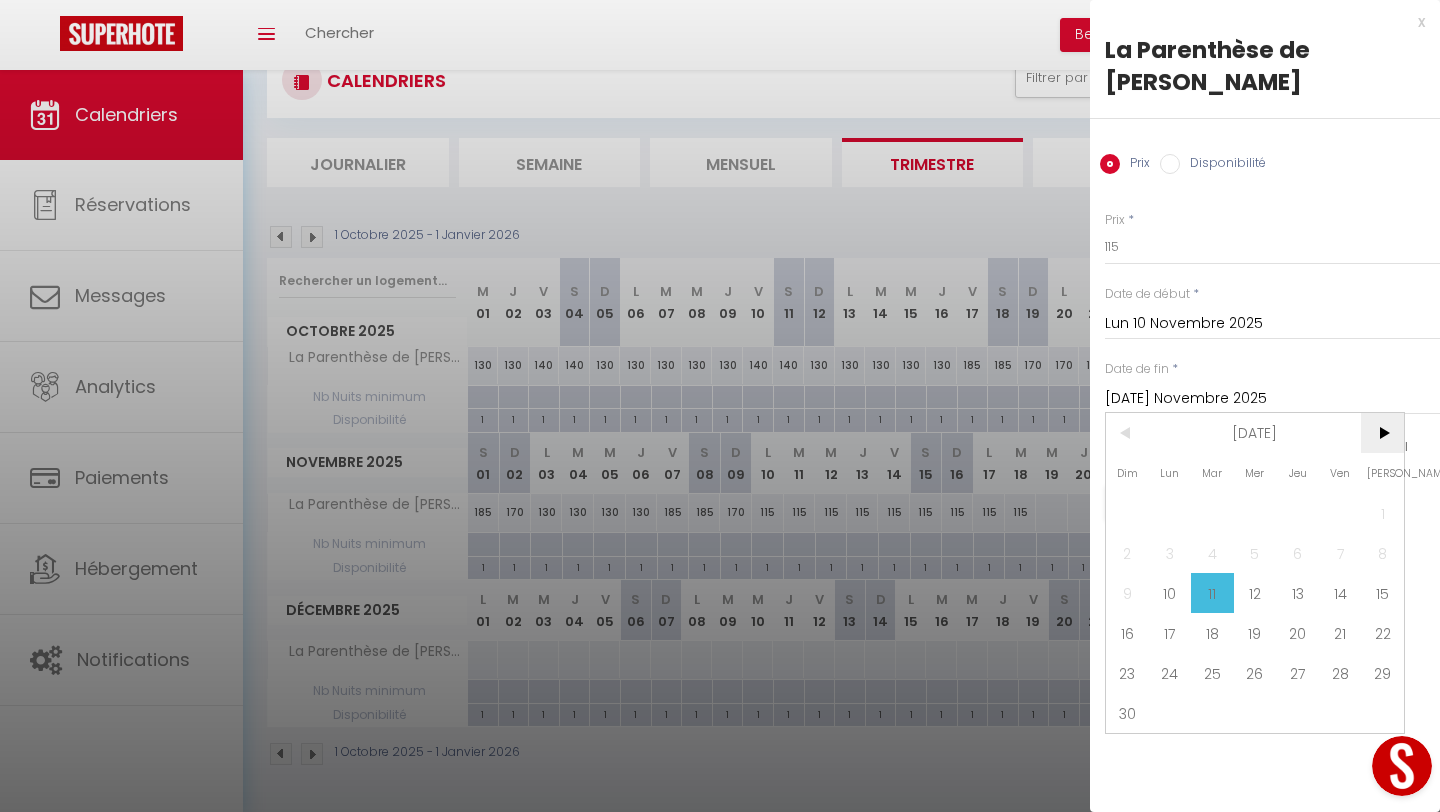 click on ">" at bounding box center (1382, 433) 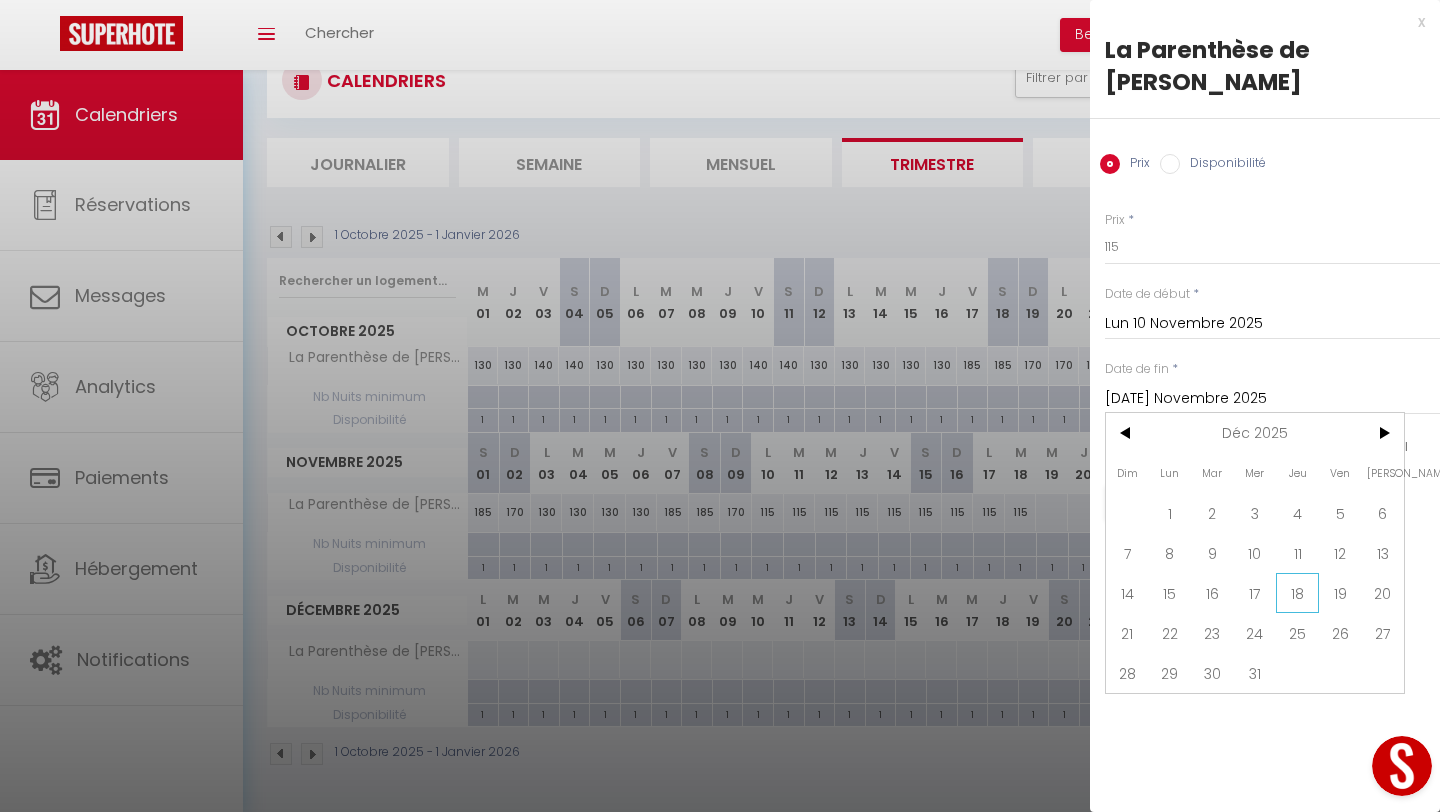 click on "18" at bounding box center (1297, 593) 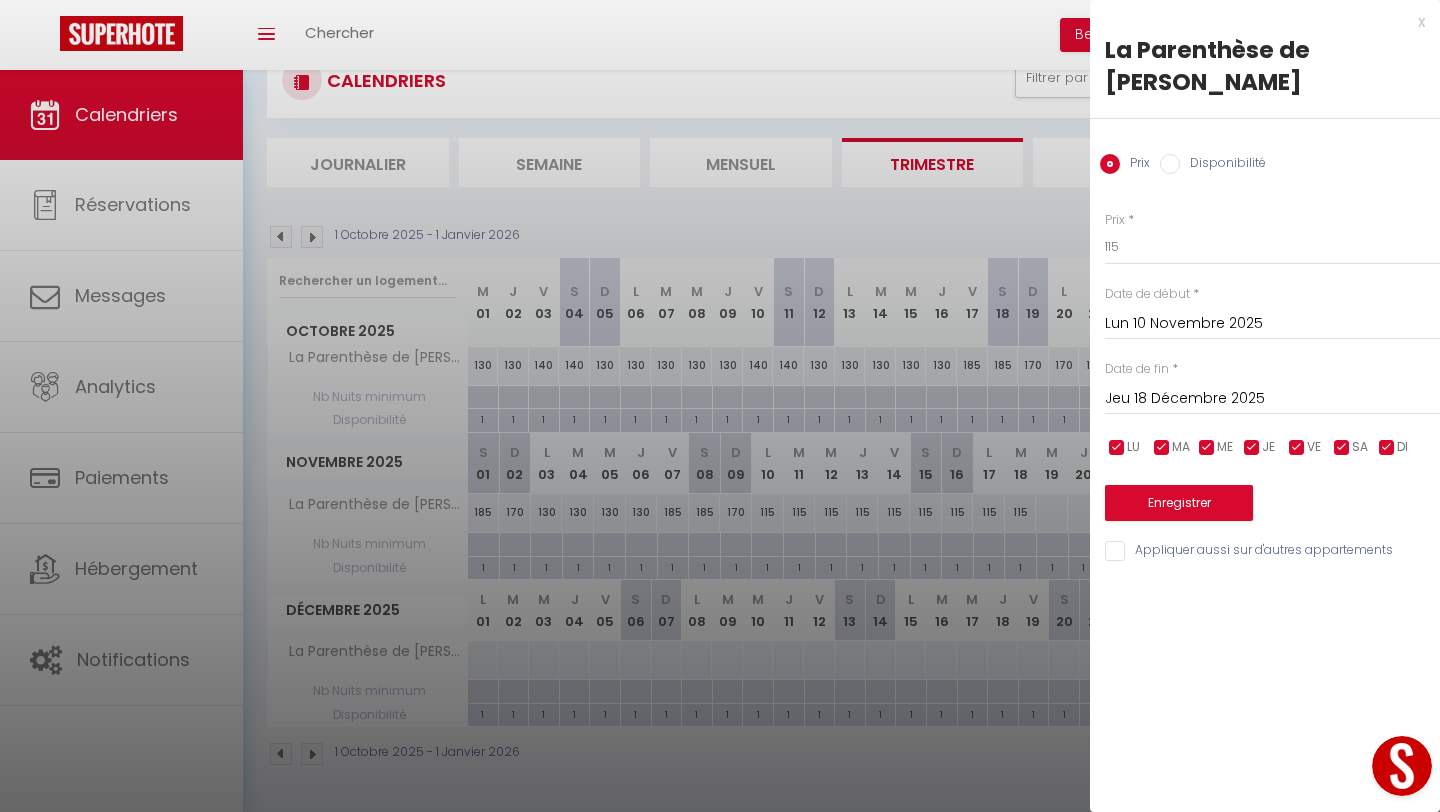 click on "Jeu 18 Décembre 2025" at bounding box center [1272, 399] 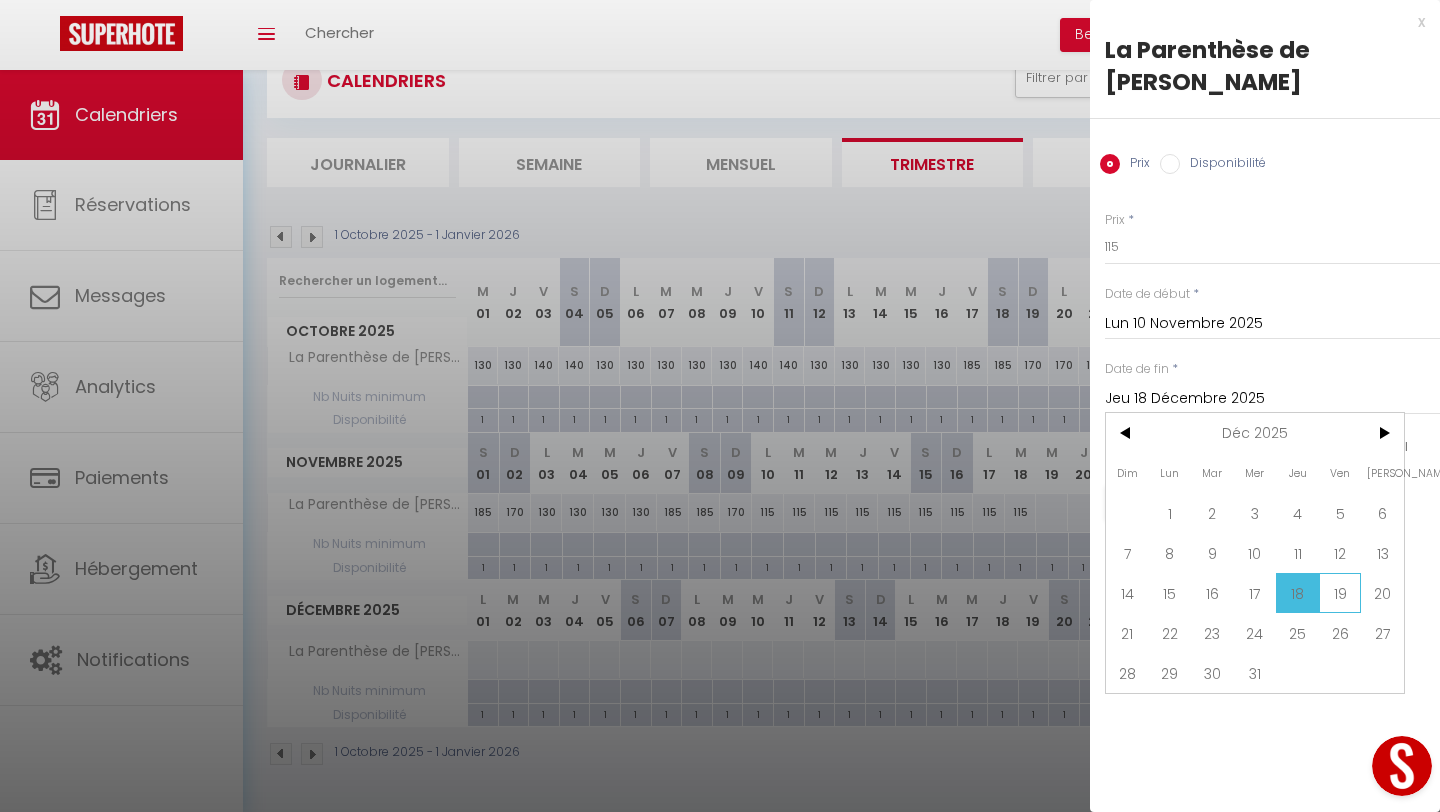 click on "19" at bounding box center [1340, 593] 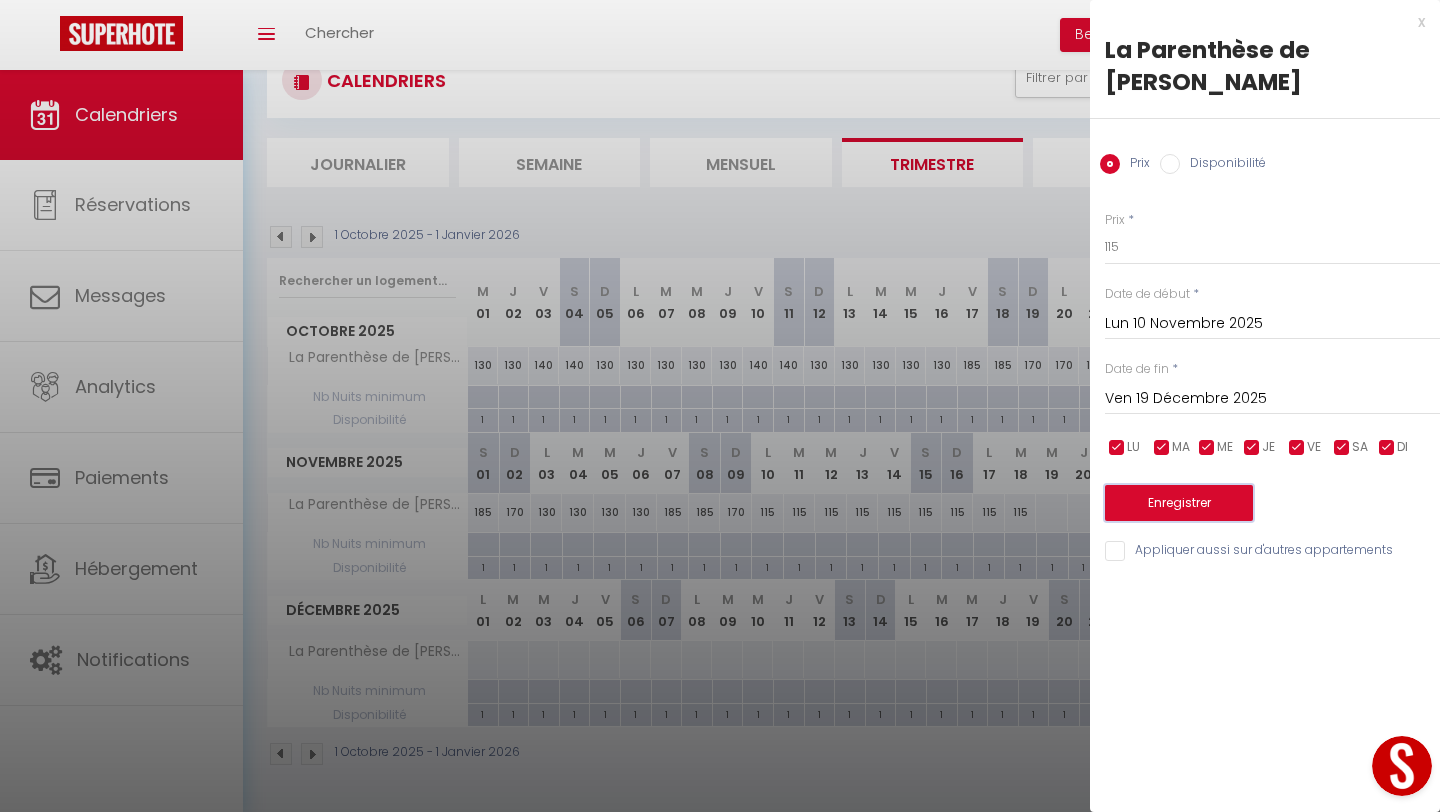 click on "Enregistrer" at bounding box center [1179, 503] 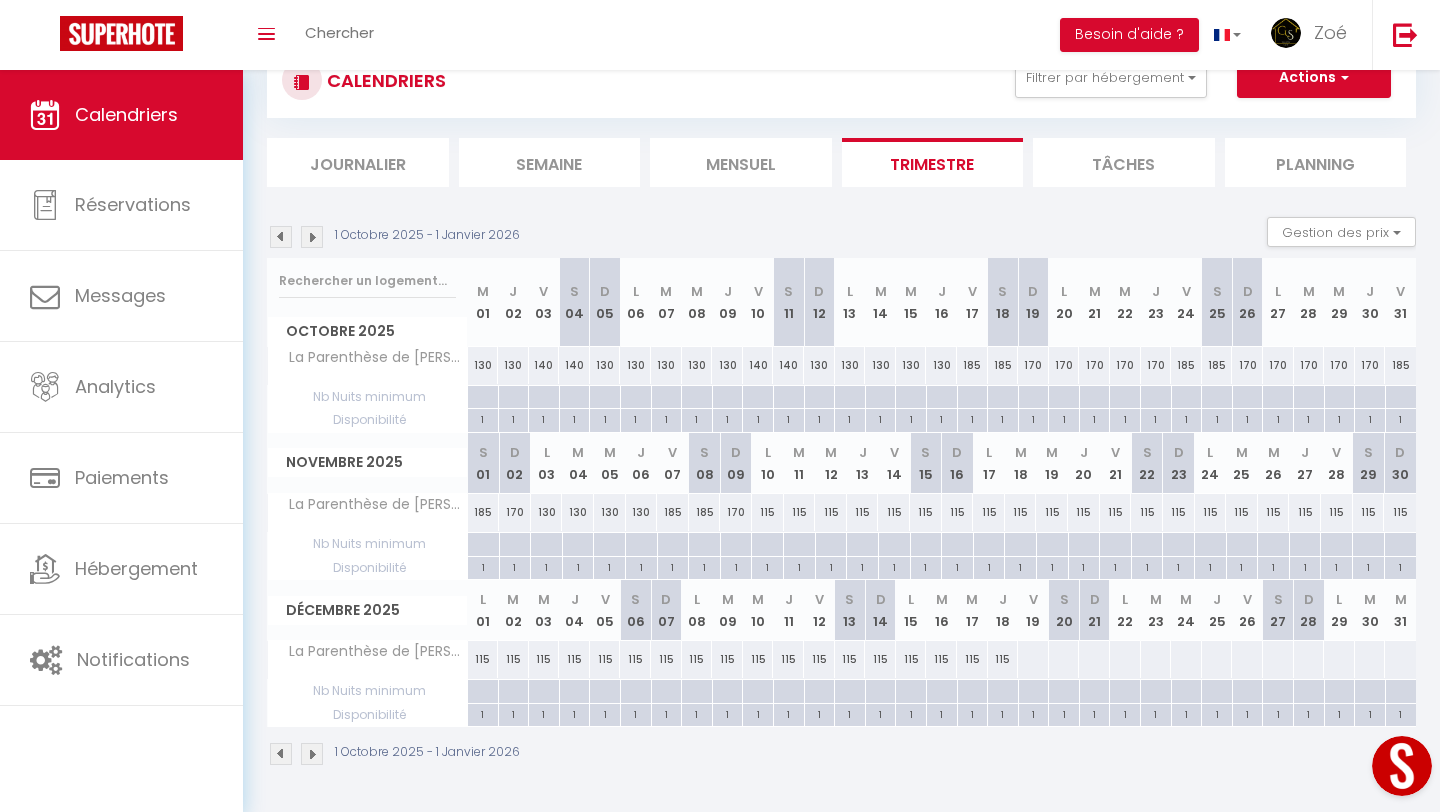 click on "115" at bounding box center (768, 512) 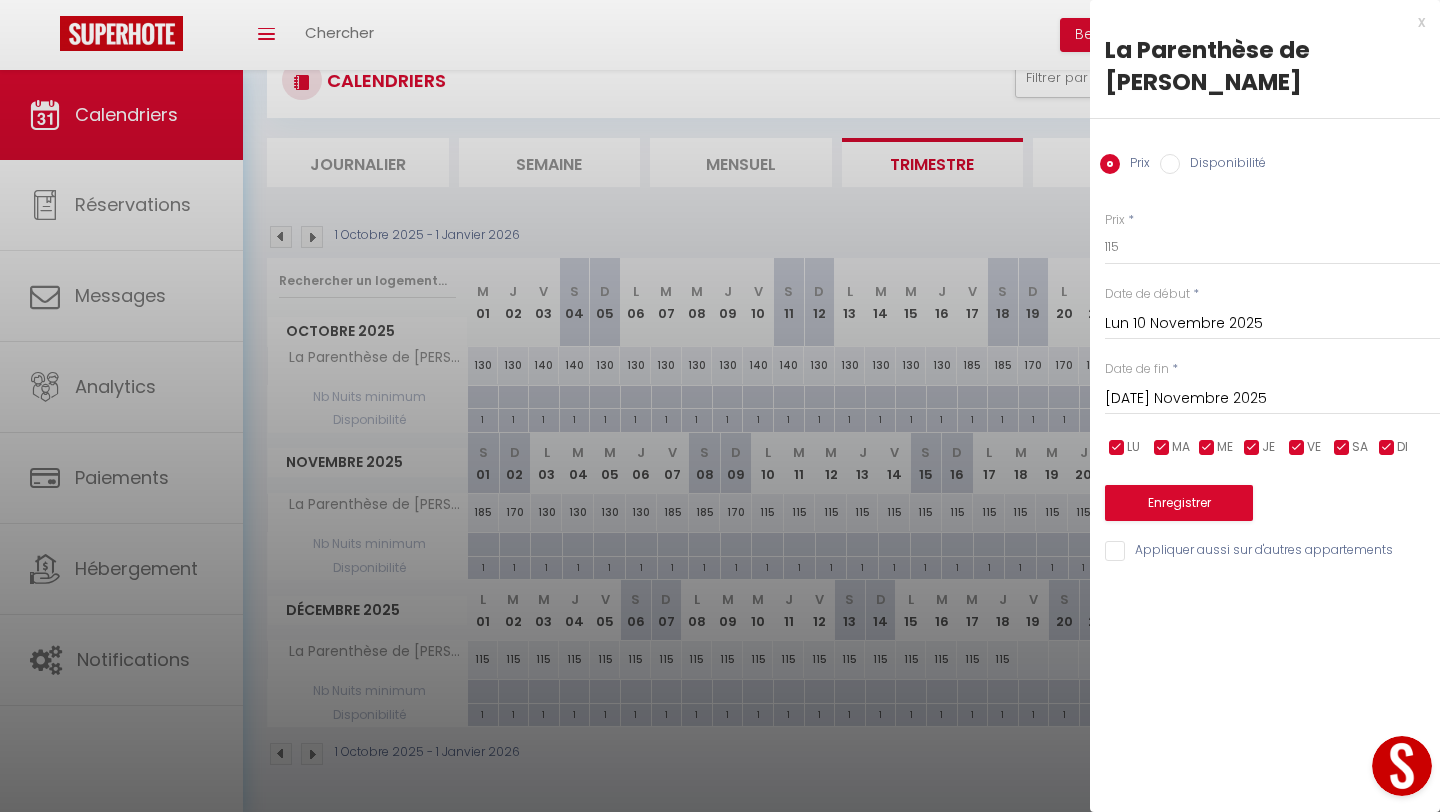 click on "[DATE] Novembre 2025" at bounding box center [1272, 399] 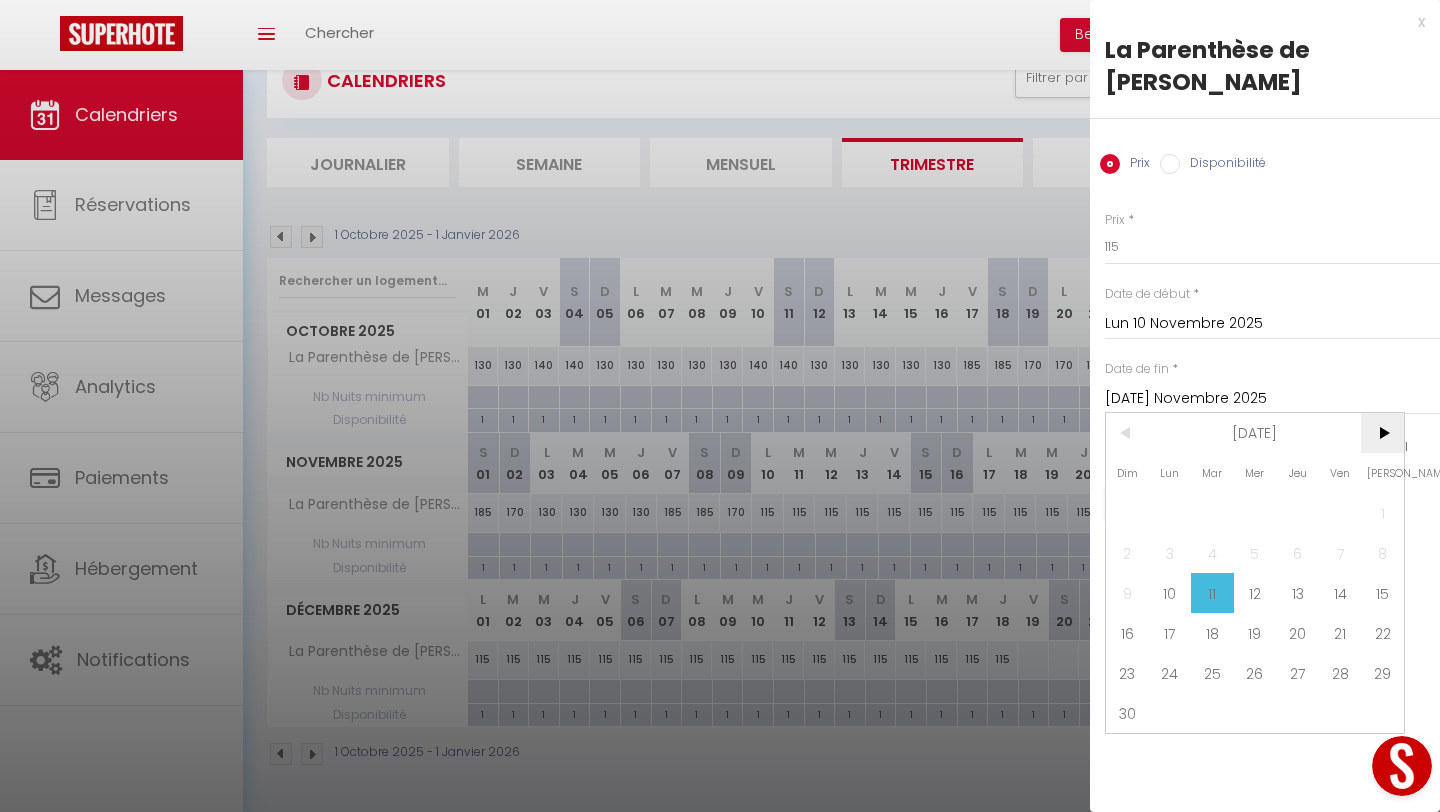 click on ">" at bounding box center [1382, 433] 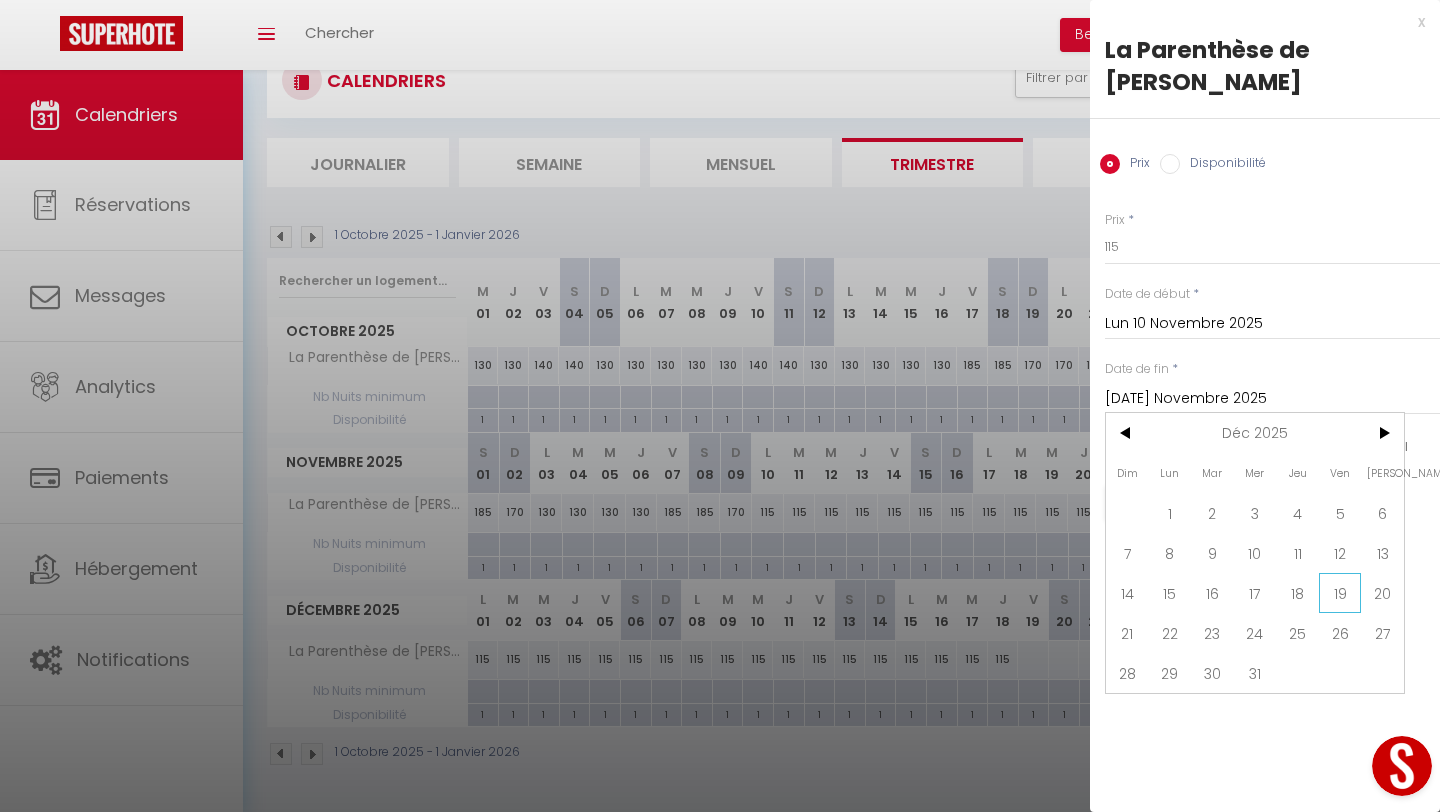 click on "19" at bounding box center [1340, 593] 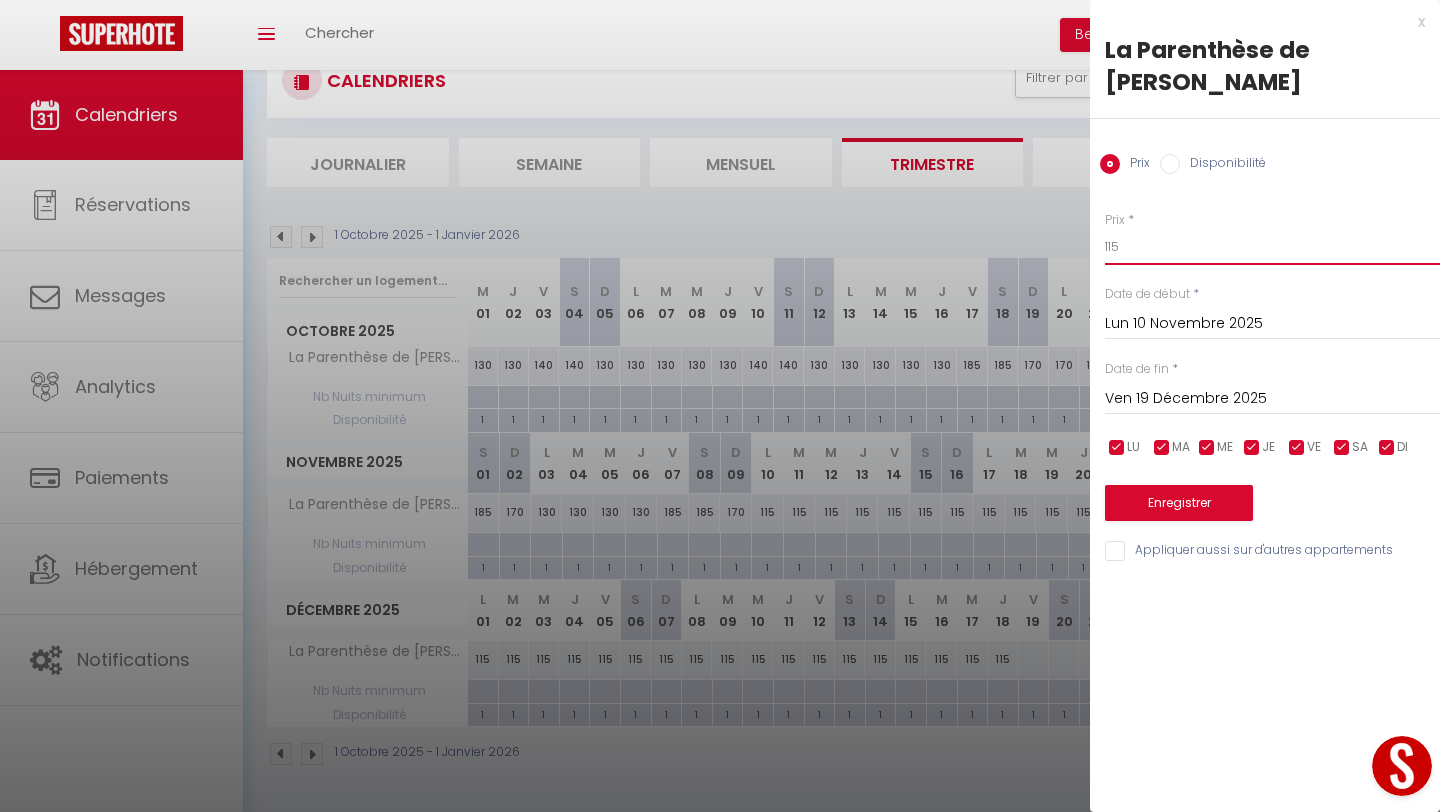 drag, startPoint x: 1133, startPoint y: 215, endPoint x: 1103, endPoint y: 215, distance: 30 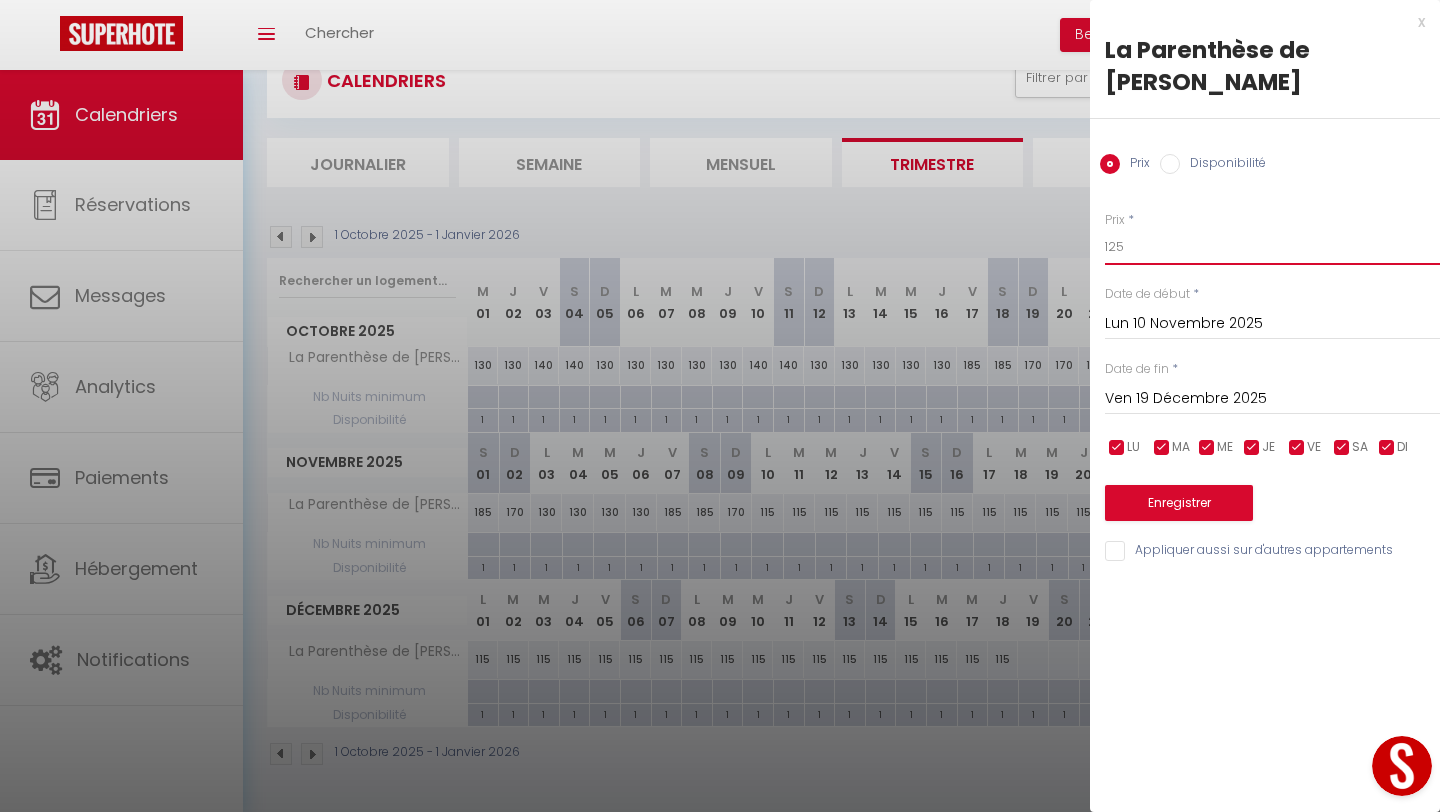 type on "125" 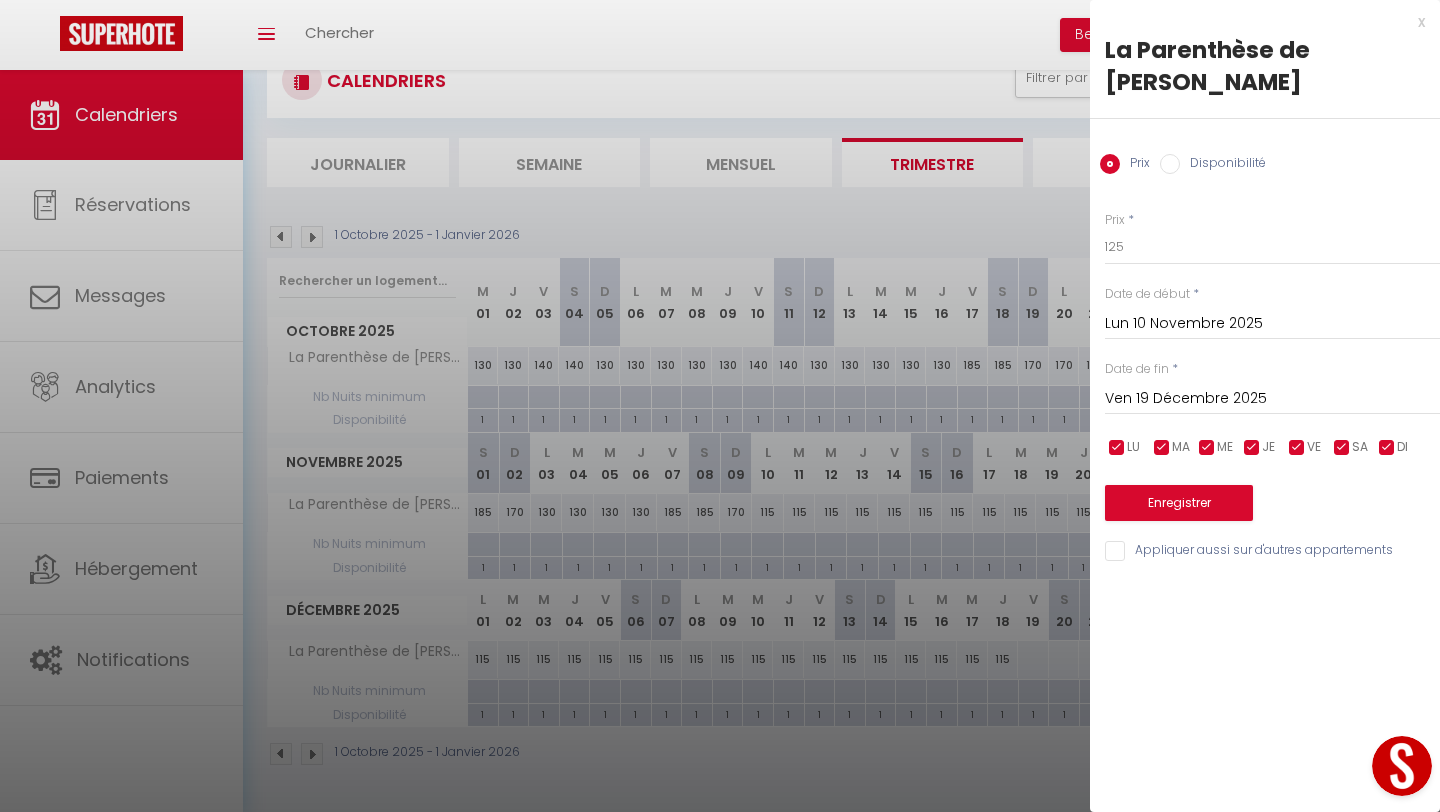 click at bounding box center [1387, 448] 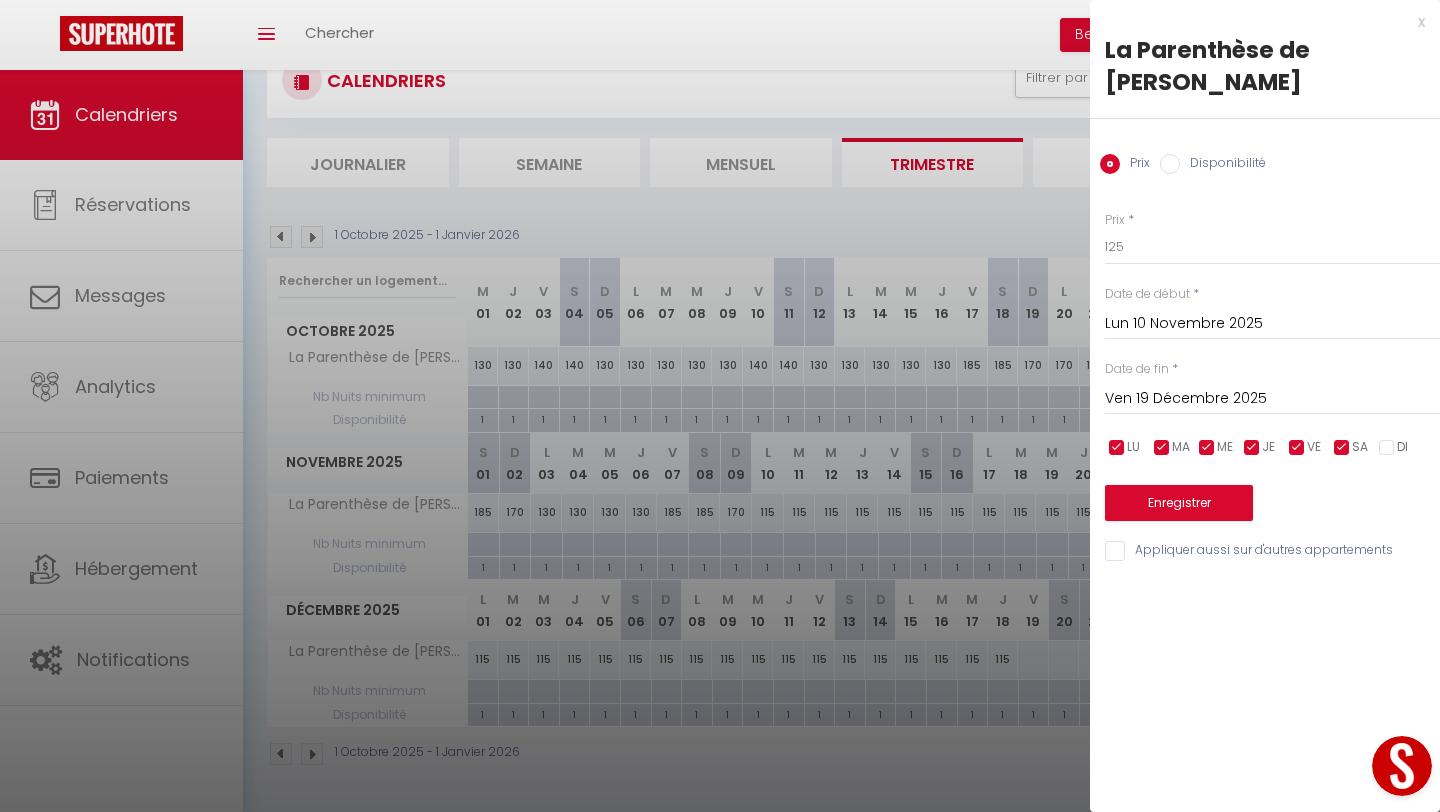 click at bounding box center (1252, 448) 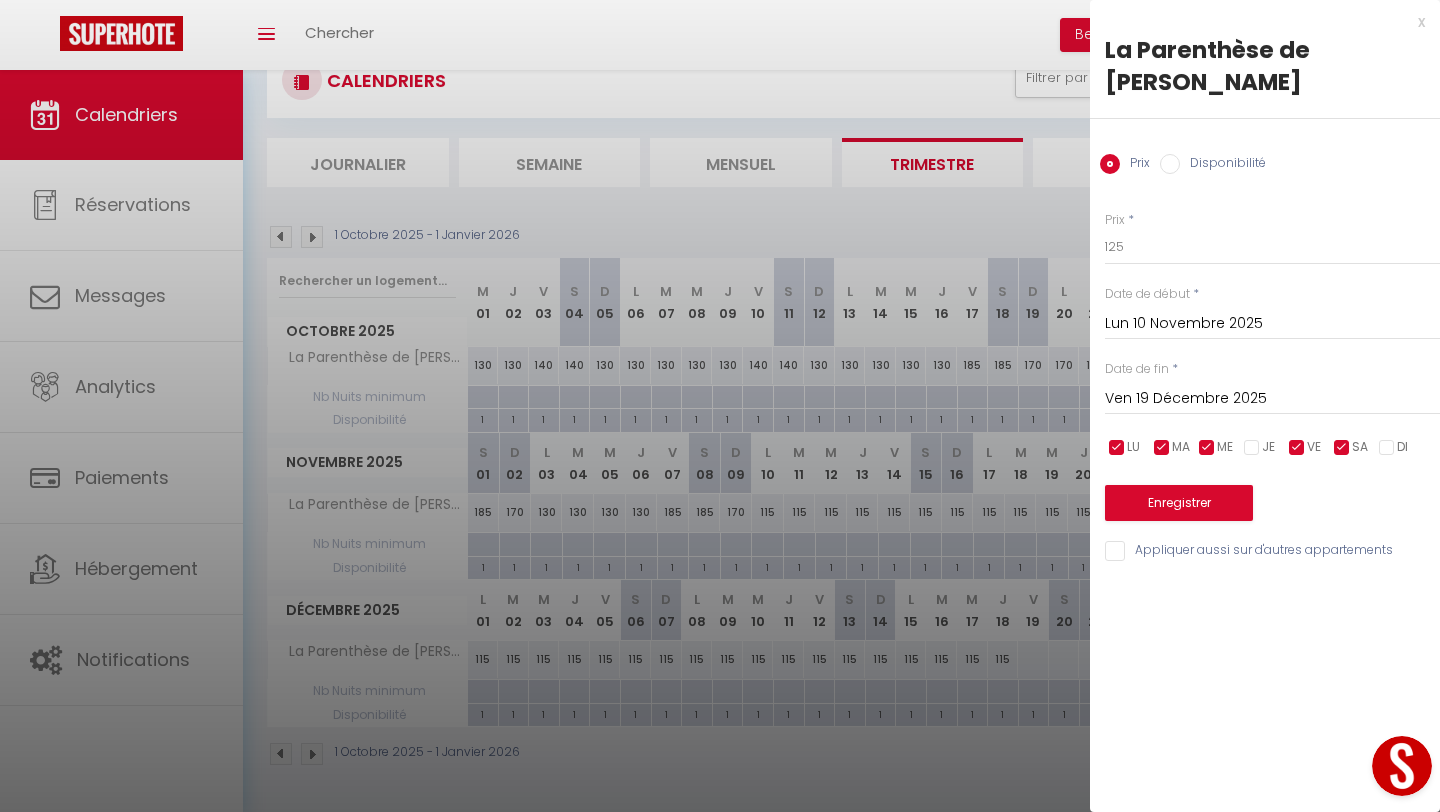 click at bounding box center [1207, 448] 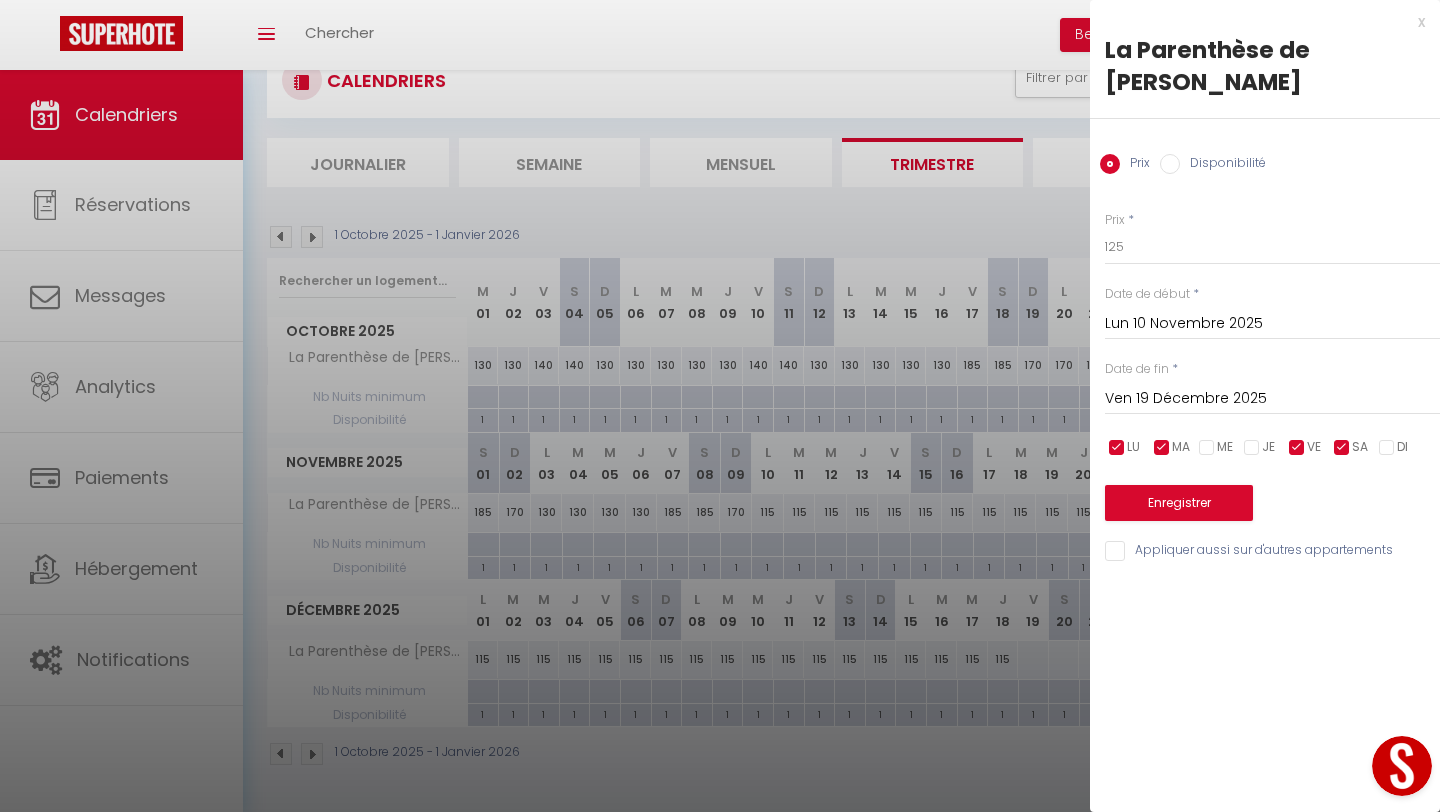 click at bounding box center [1162, 448] 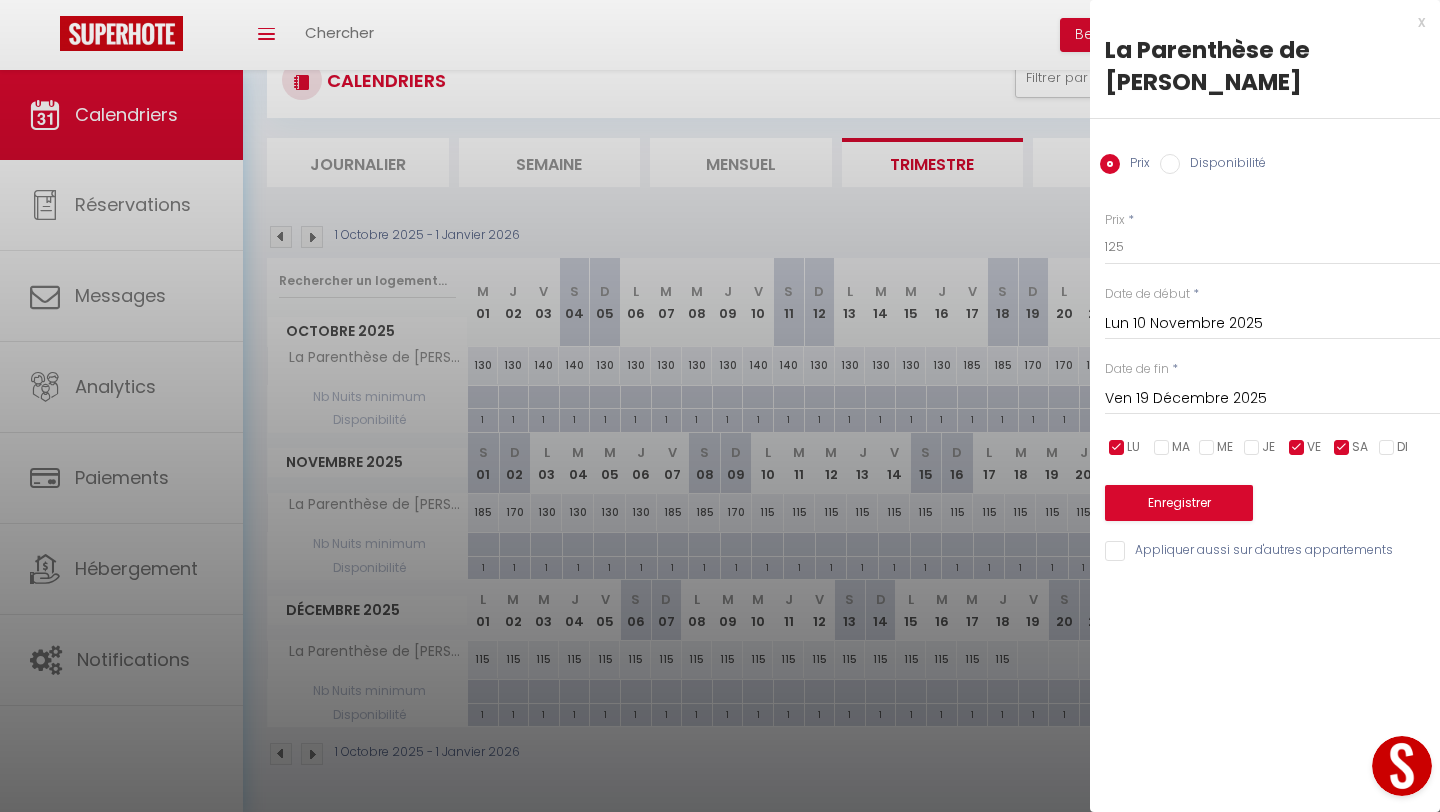 click at bounding box center [1117, 448] 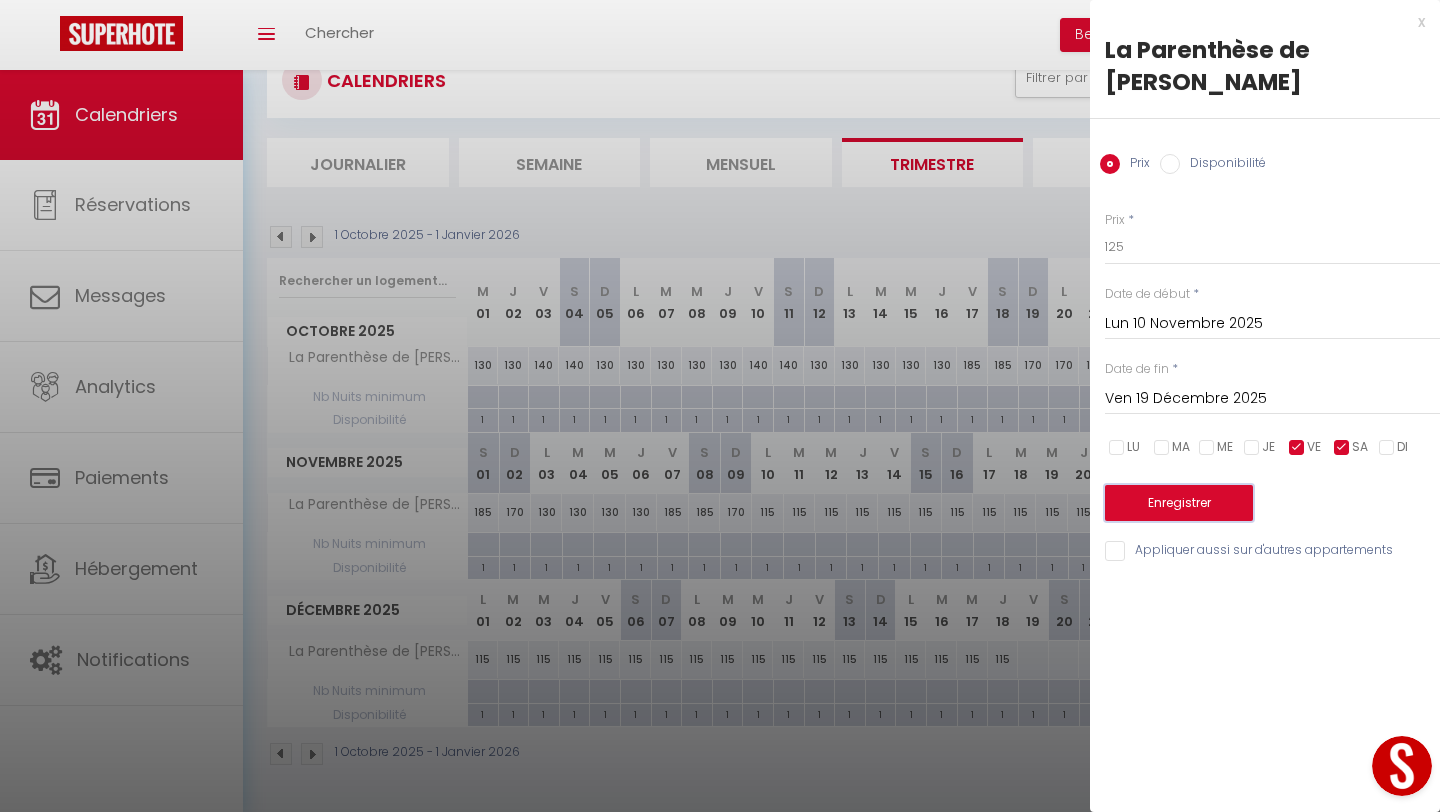 click on "Enregistrer" at bounding box center (1179, 503) 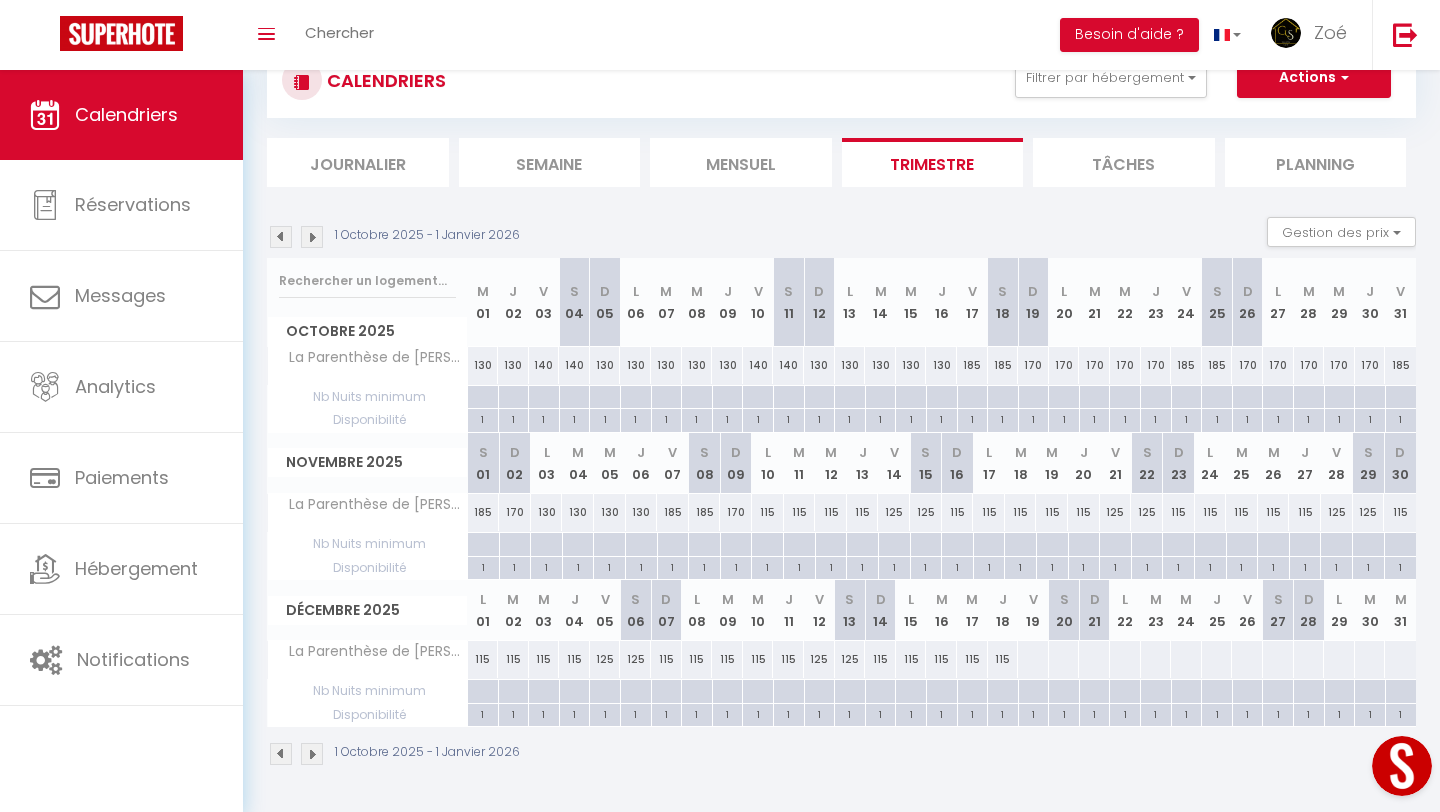 click at bounding box center [1033, 659] 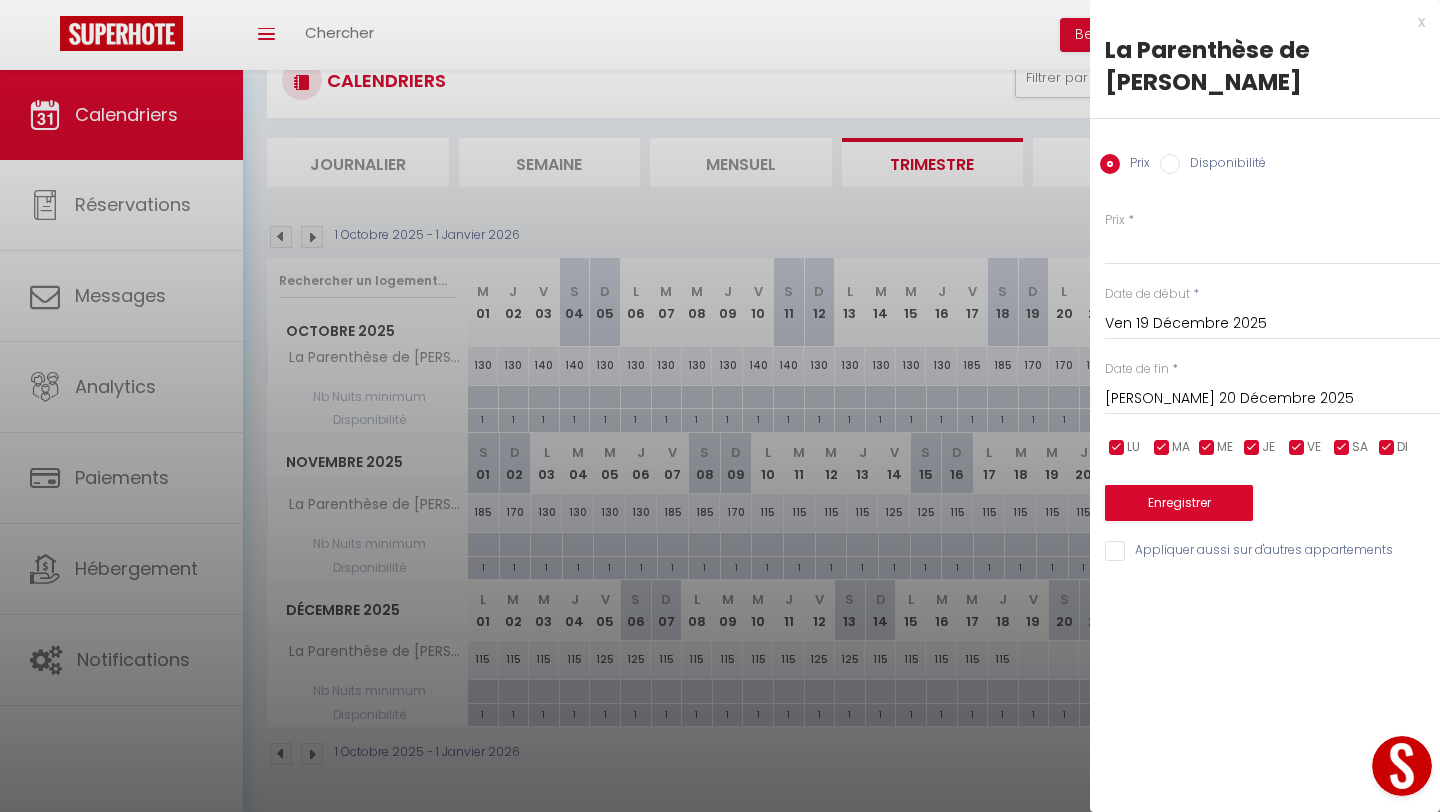 click on "[PERSON_NAME] 20 Décembre 2025" at bounding box center (1272, 399) 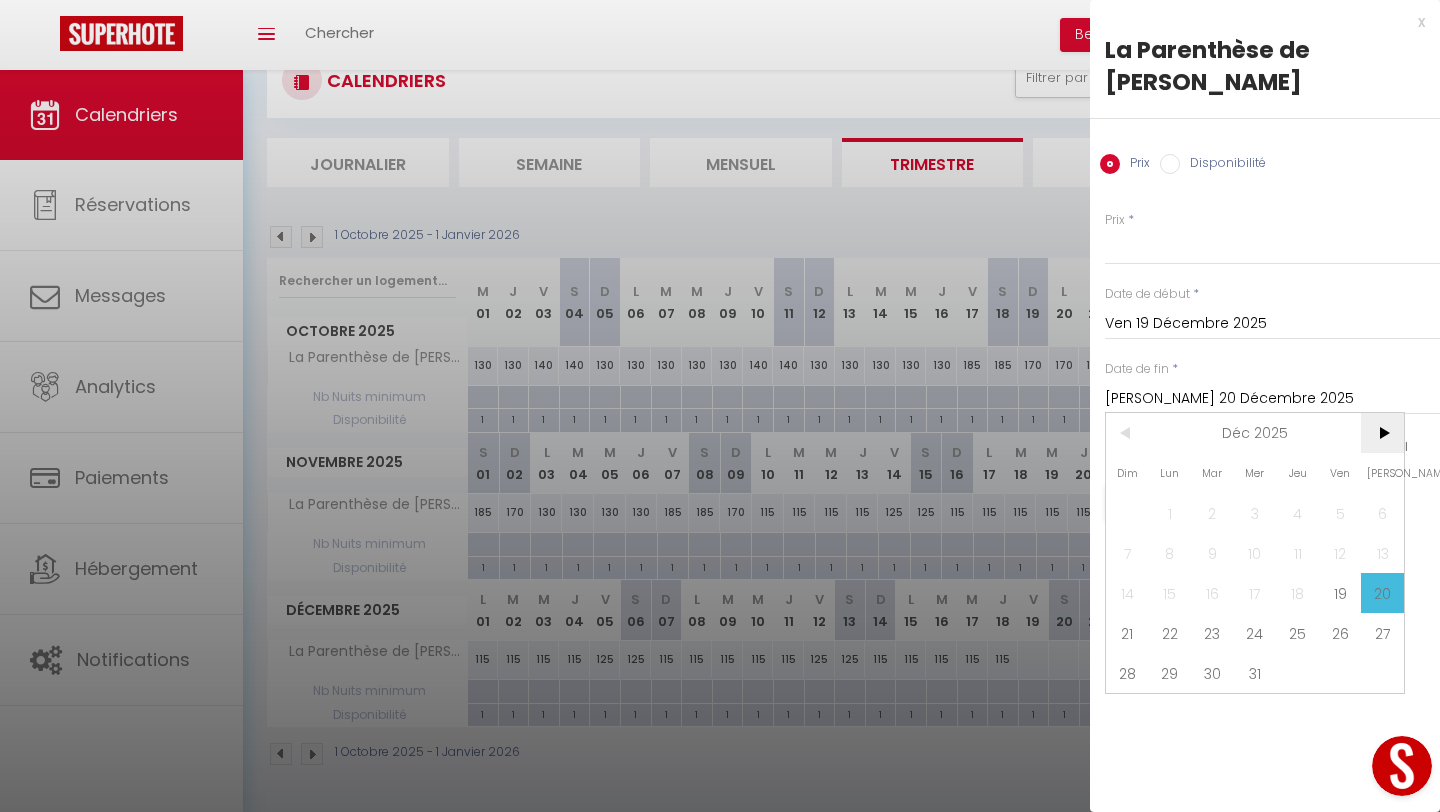 click on ">" at bounding box center (1382, 433) 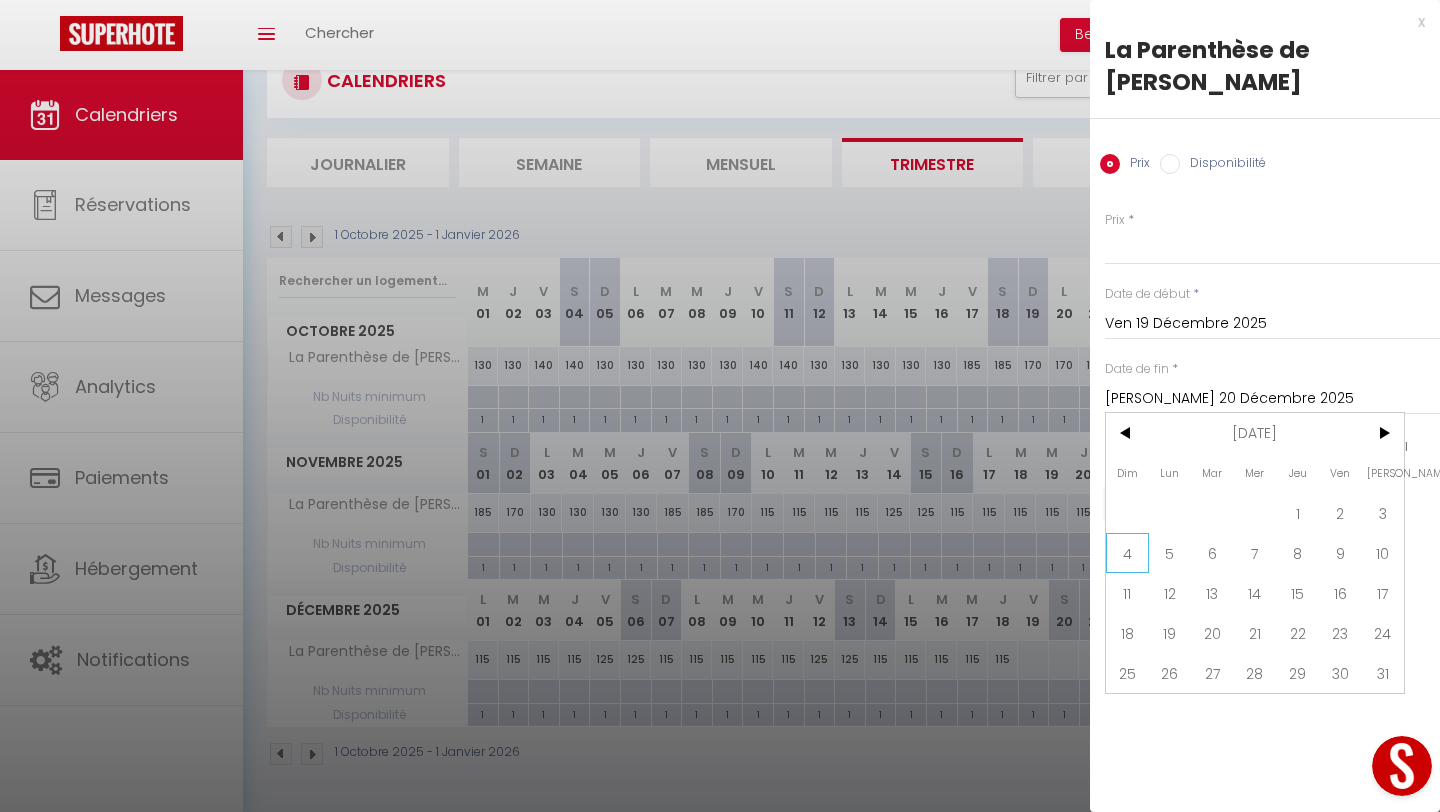 click on "4" at bounding box center (1127, 553) 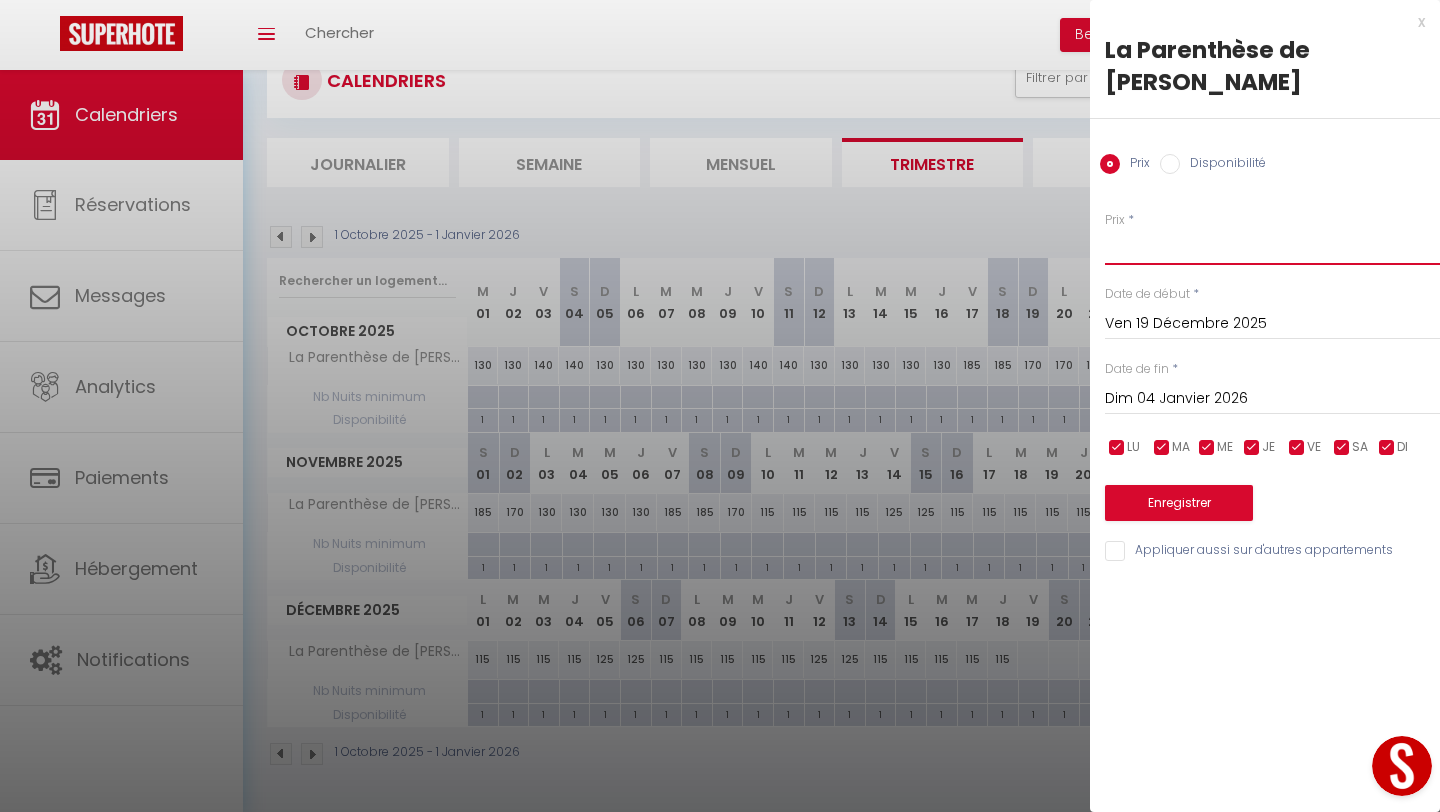 click on "Prix" at bounding box center (1272, 247) 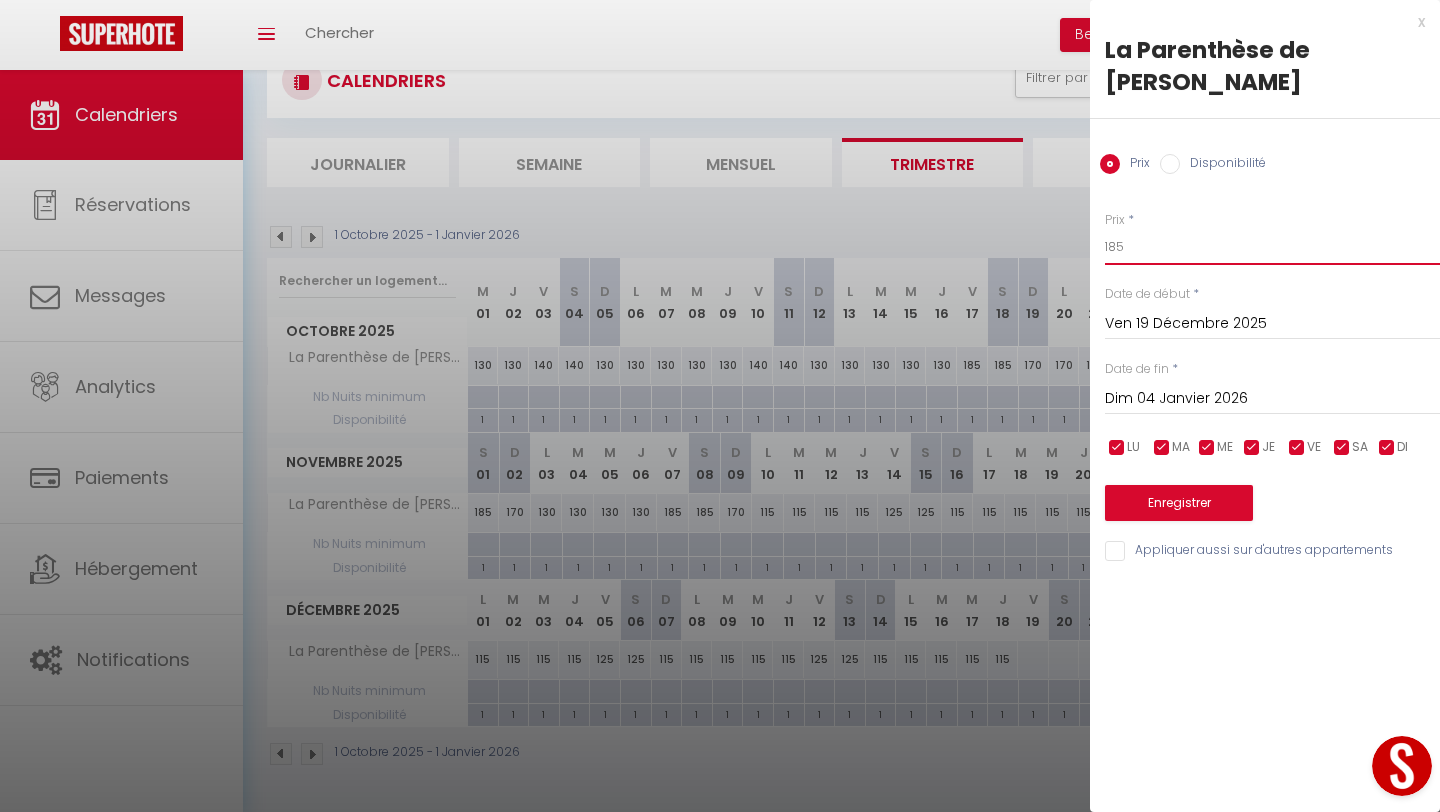 type on "185" 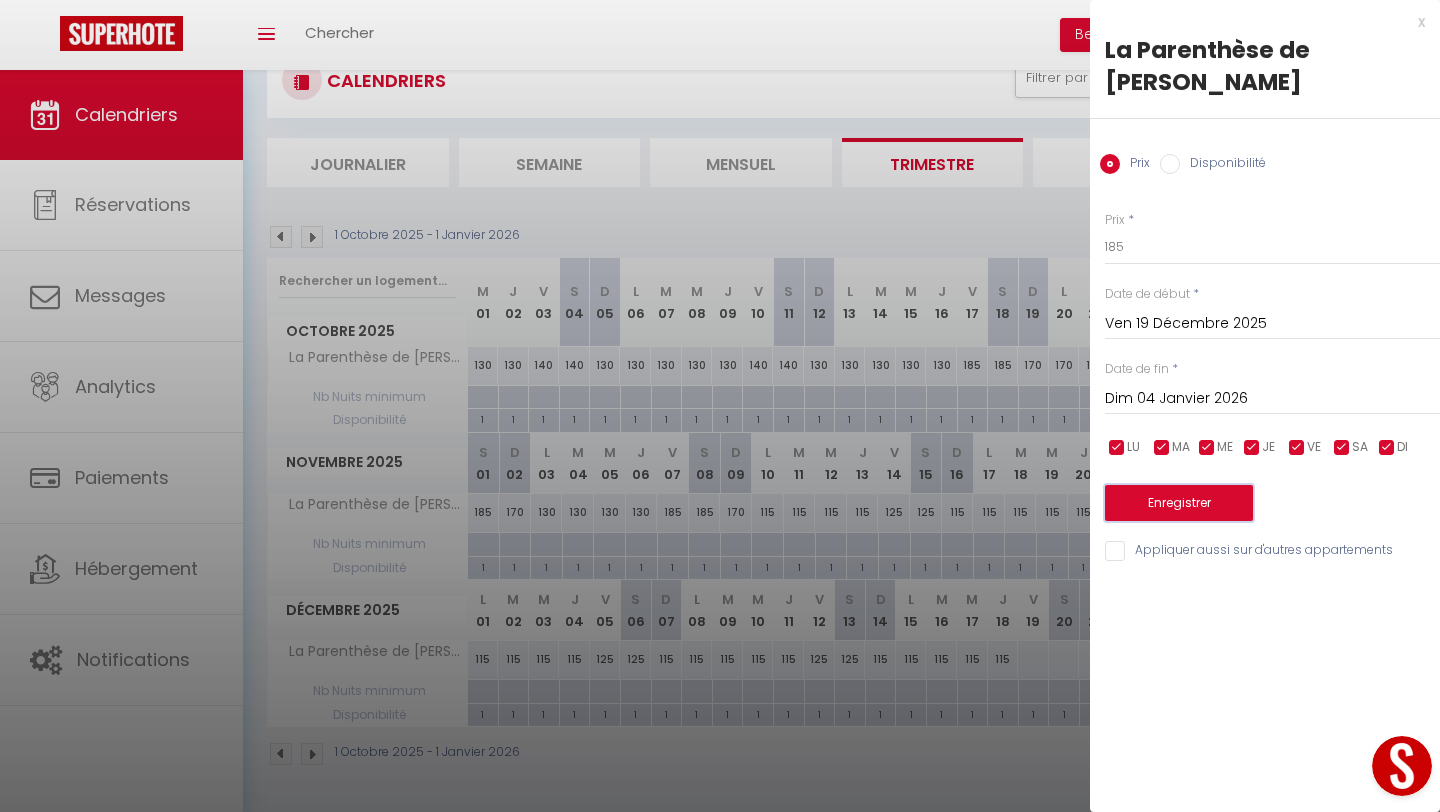 click on "Enregistrer" at bounding box center (1179, 503) 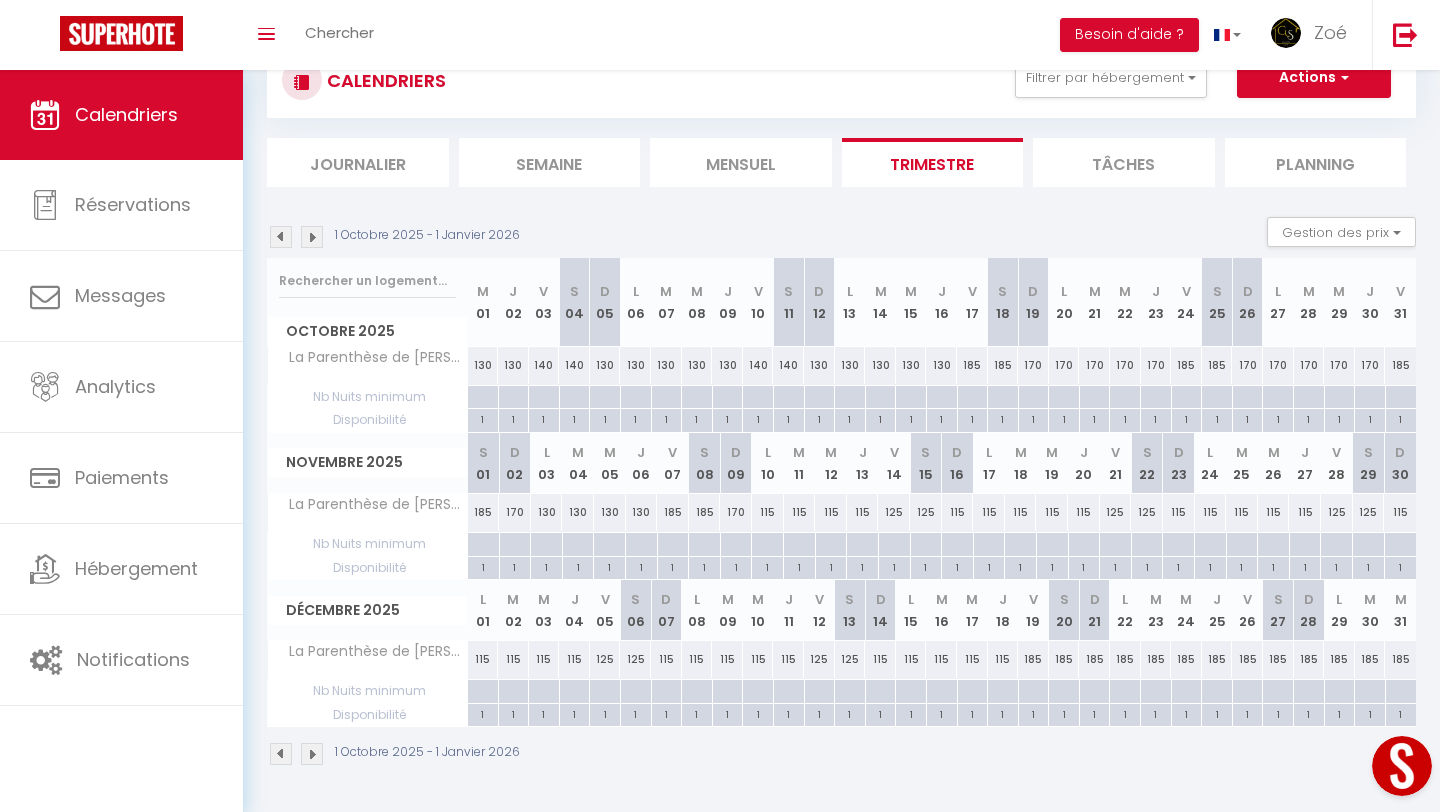 click at bounding box center (312, 237) 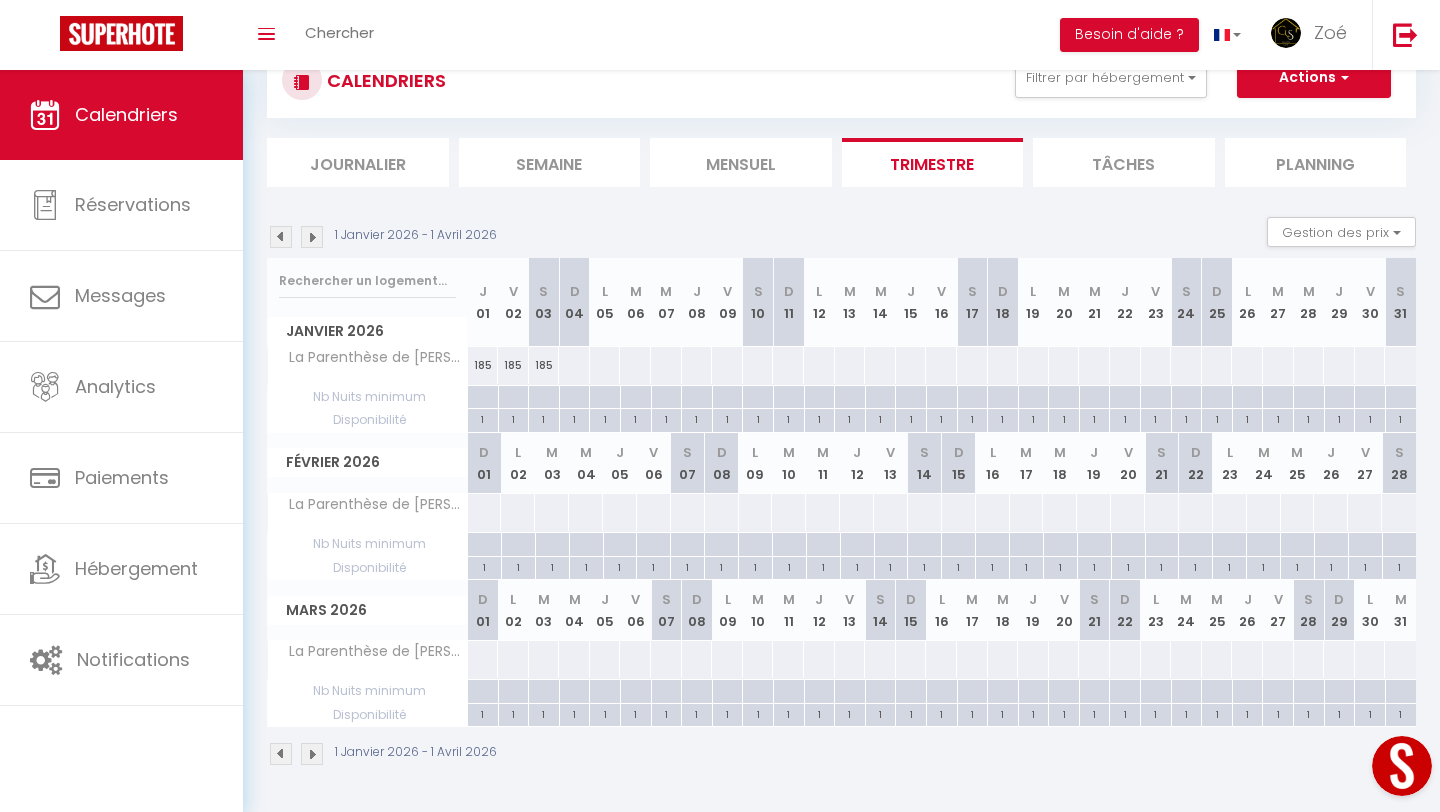 click at bounding box center (574, 365) 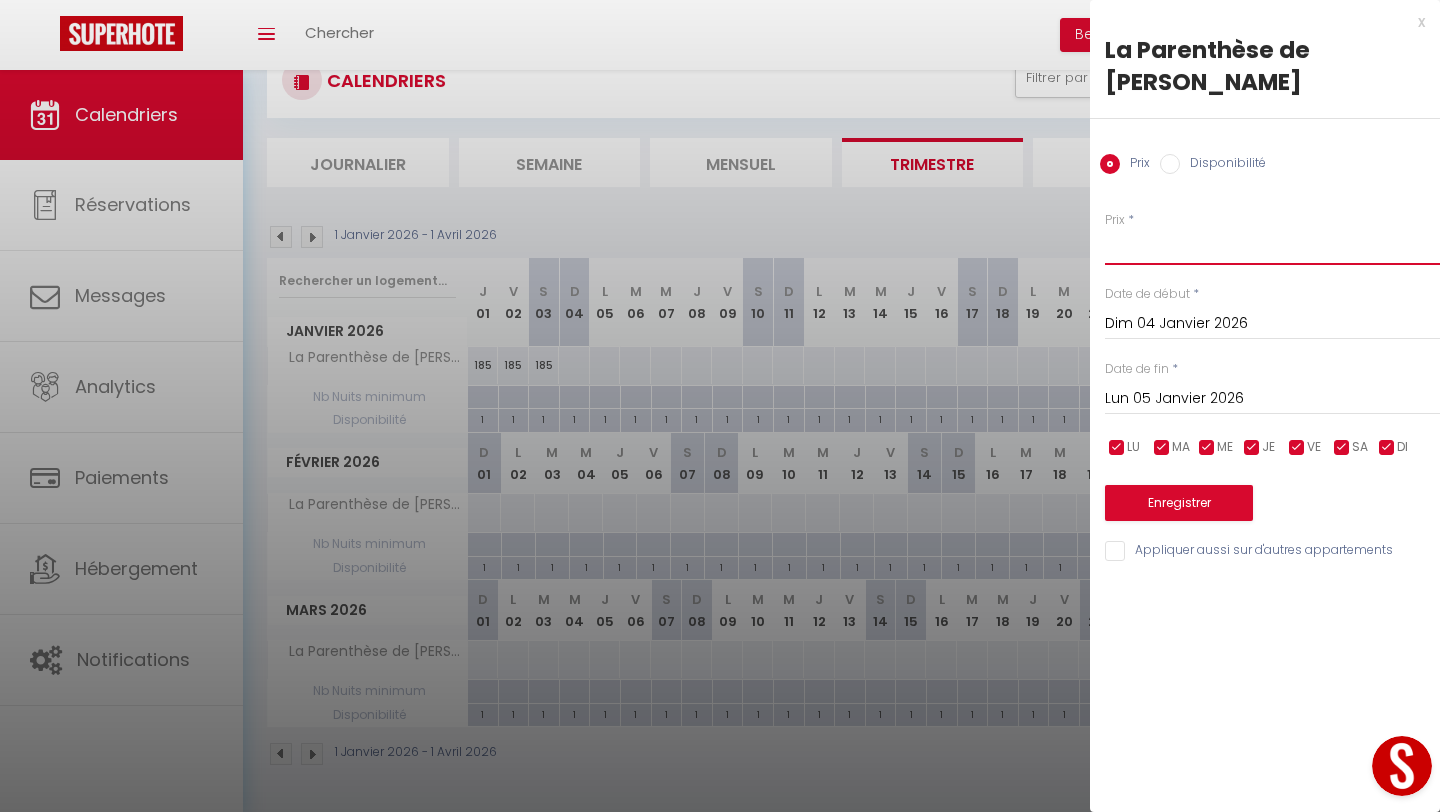 click on "Prix" at bounding box center (1272, 247) 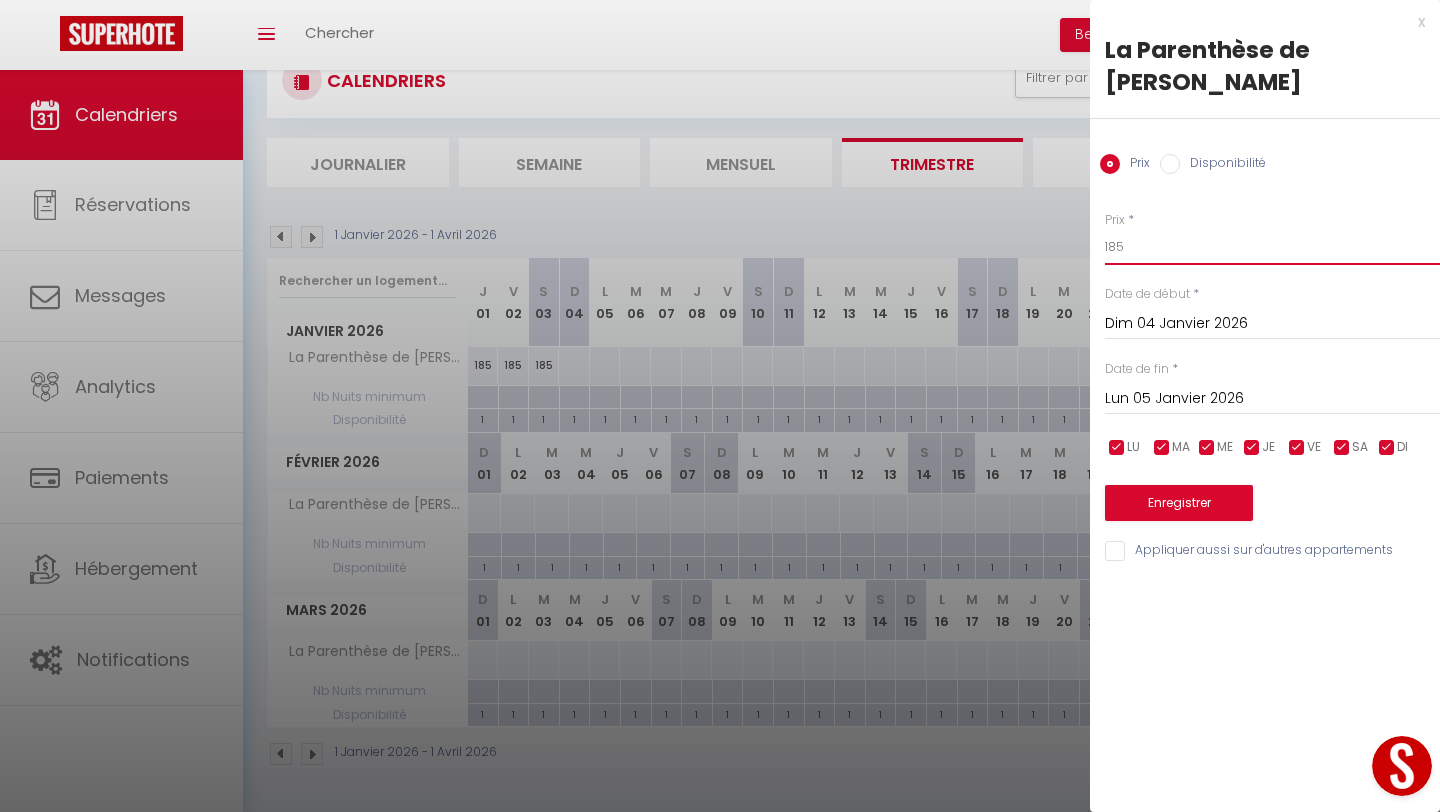 type on "185" 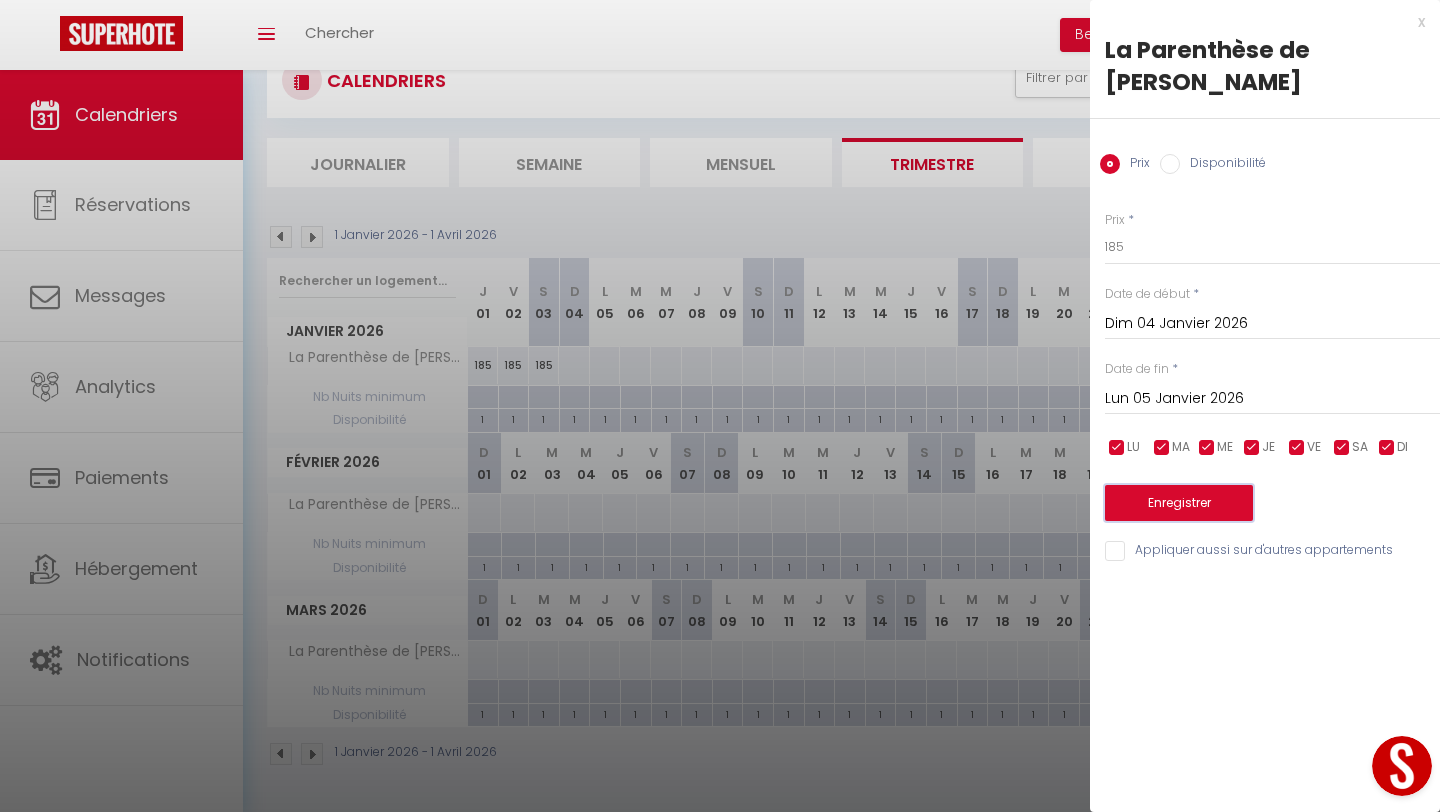 click on "Enregistrer" at bounding box center [1179, 503] 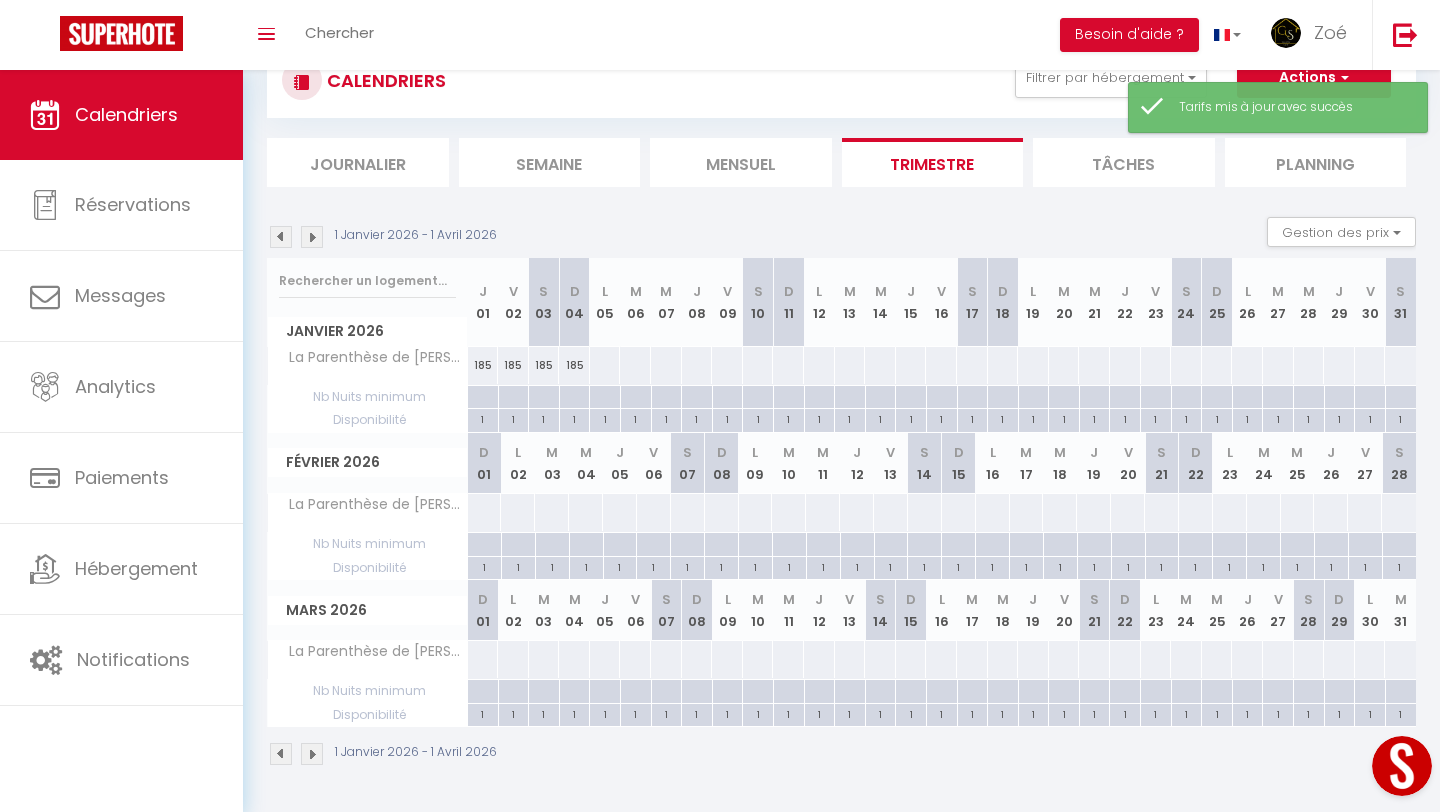 click at bounding box center (605, 365) 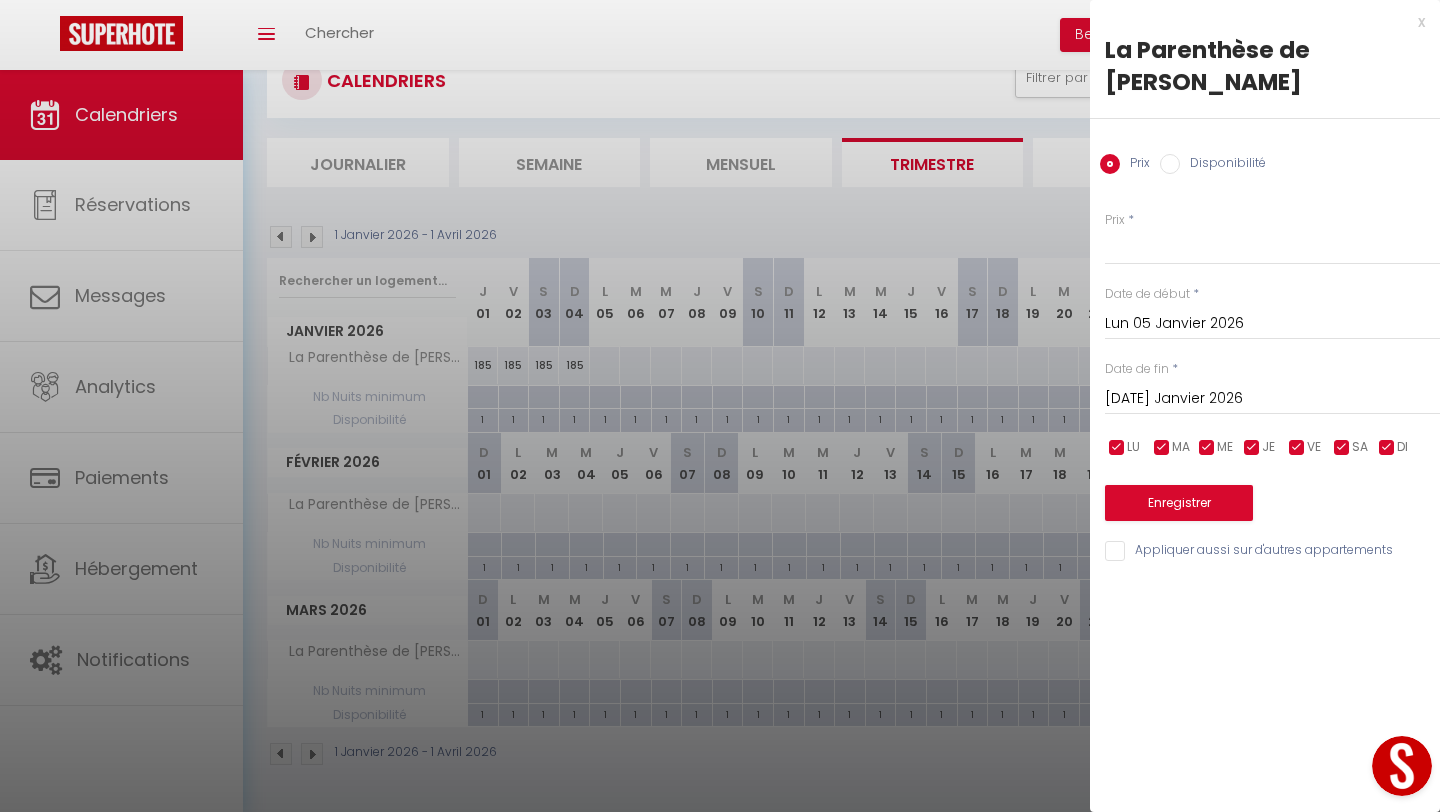 click on "[DATE] Janvier 2026" at bounding box center (1272, 399) 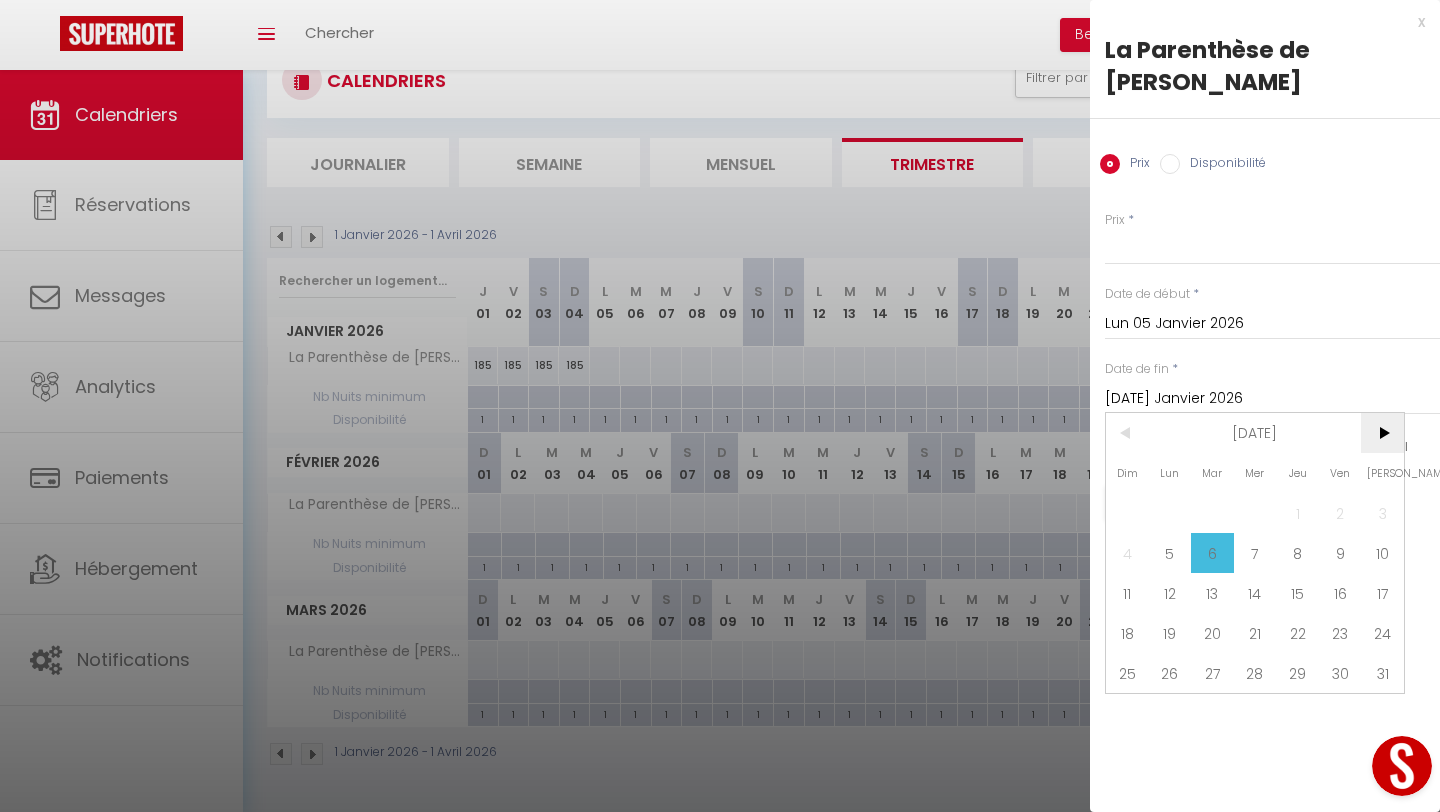 click on ">" at bounding box center (1382, 433) 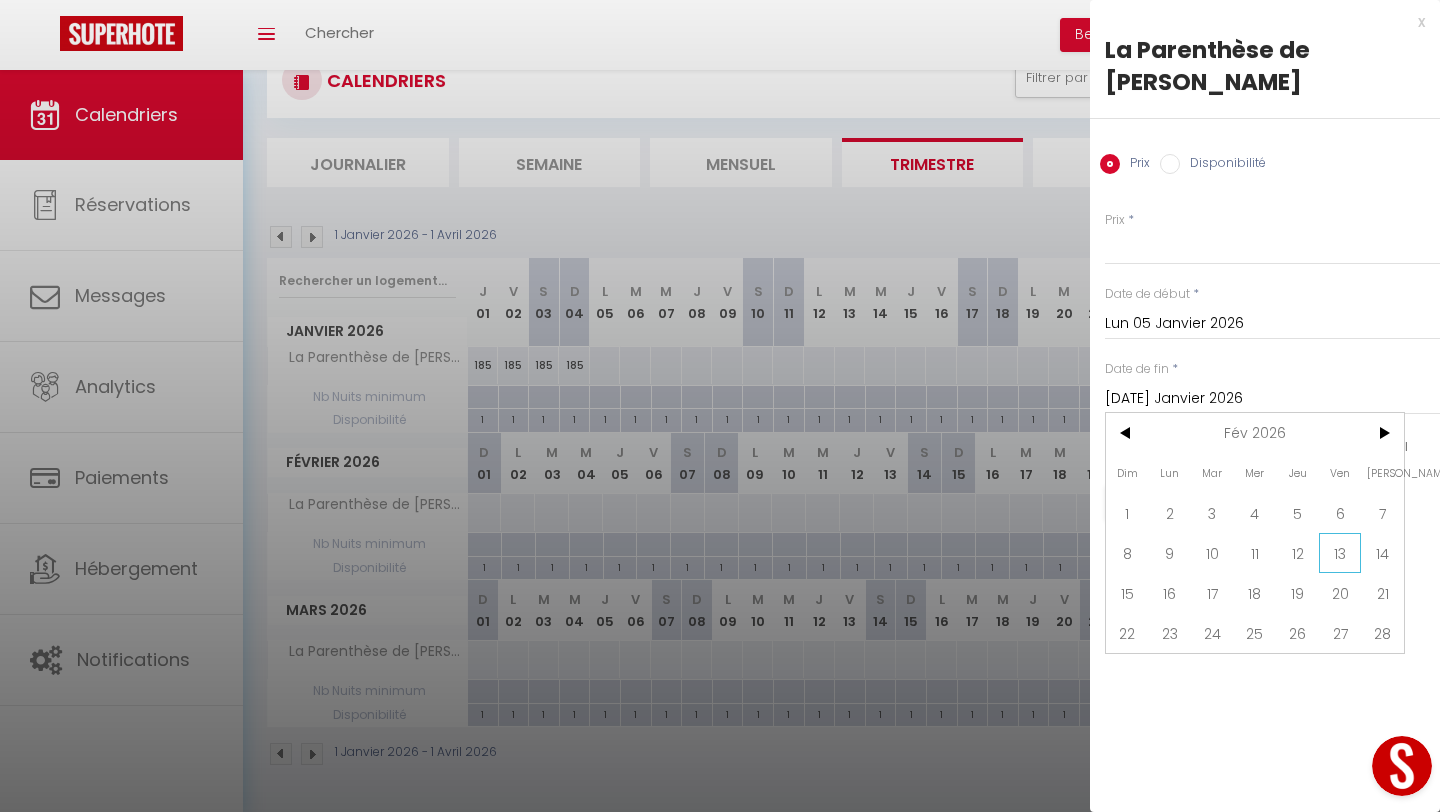 click on "13" at bounding box center [1340, 553] 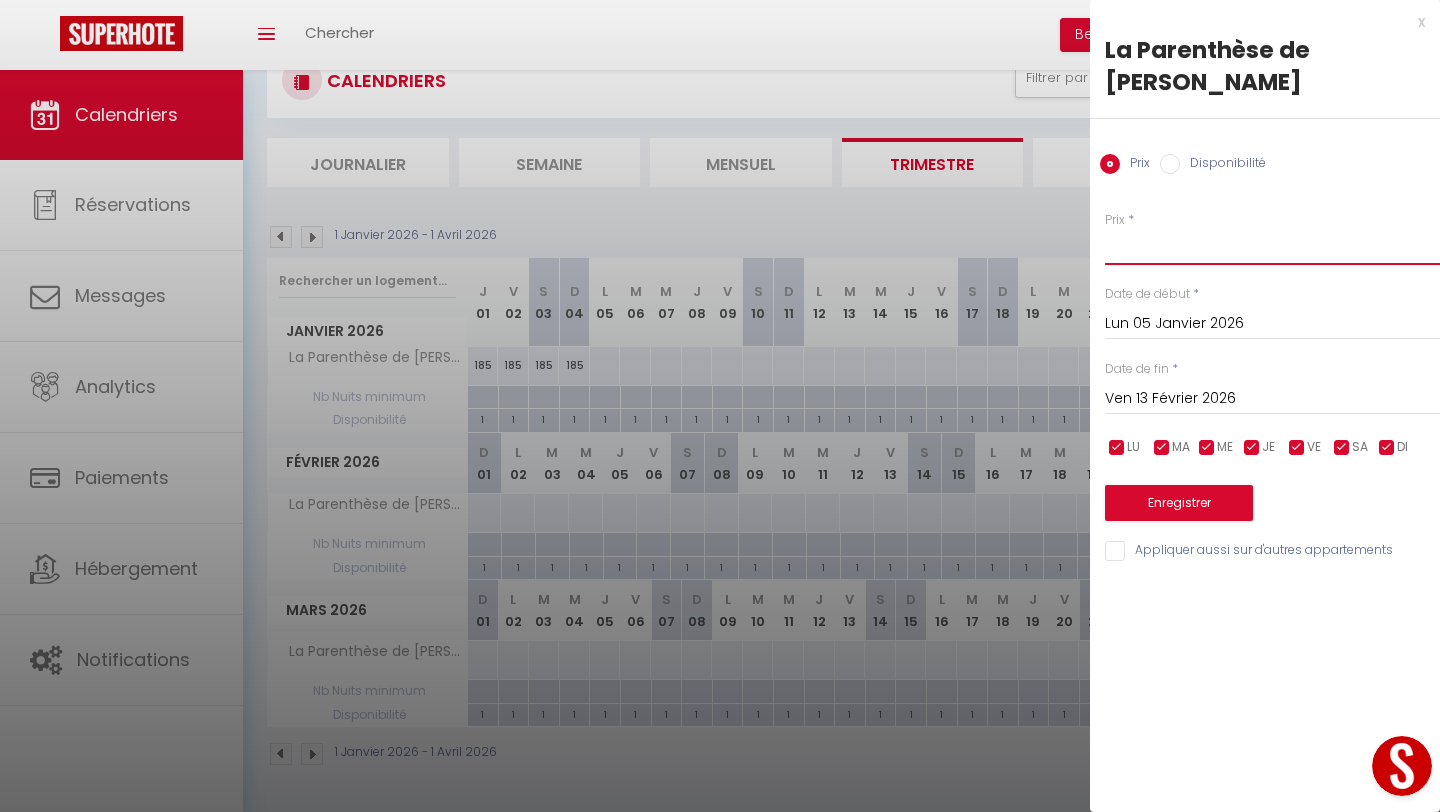 click on "Prix" at bounding box center [1272, 247] 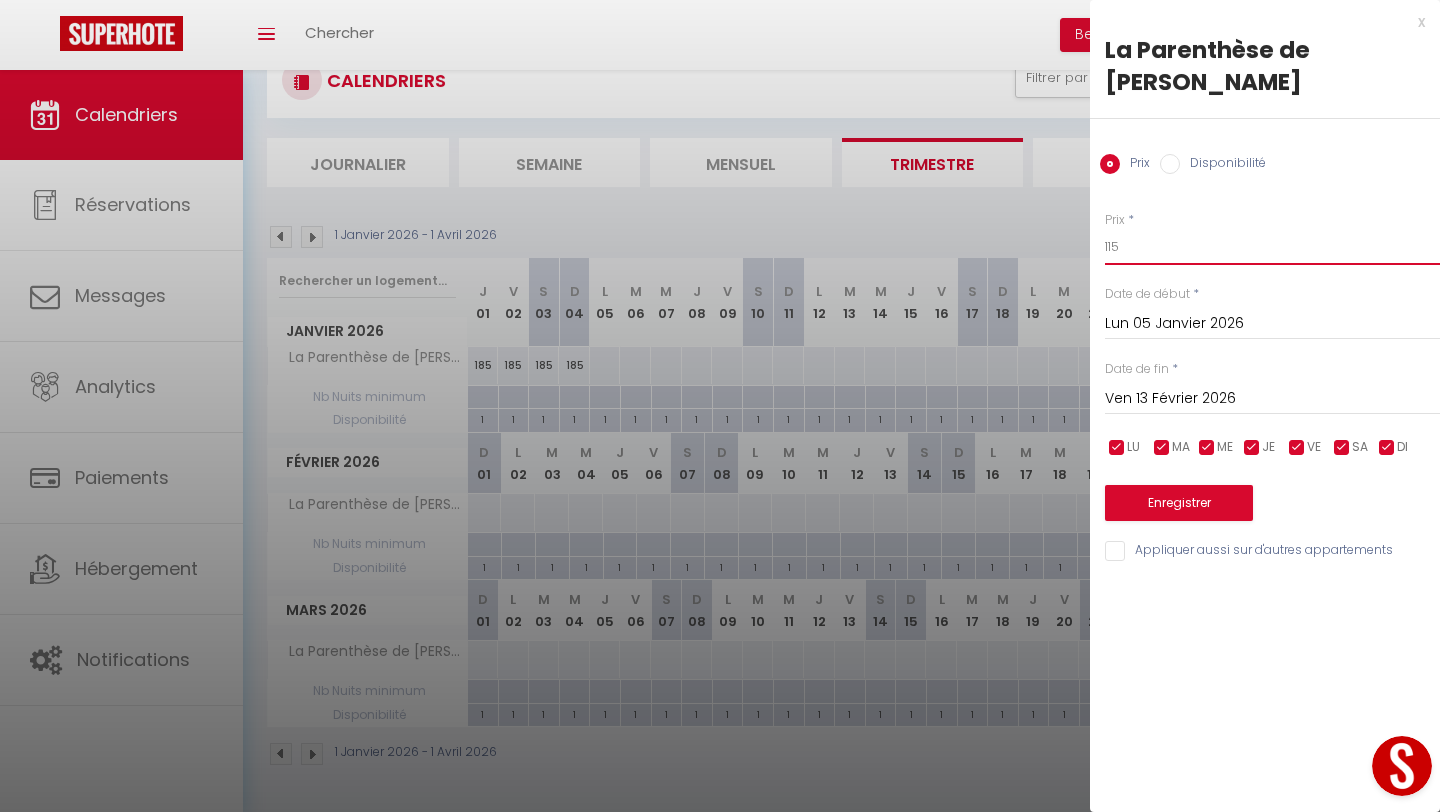type on "115" 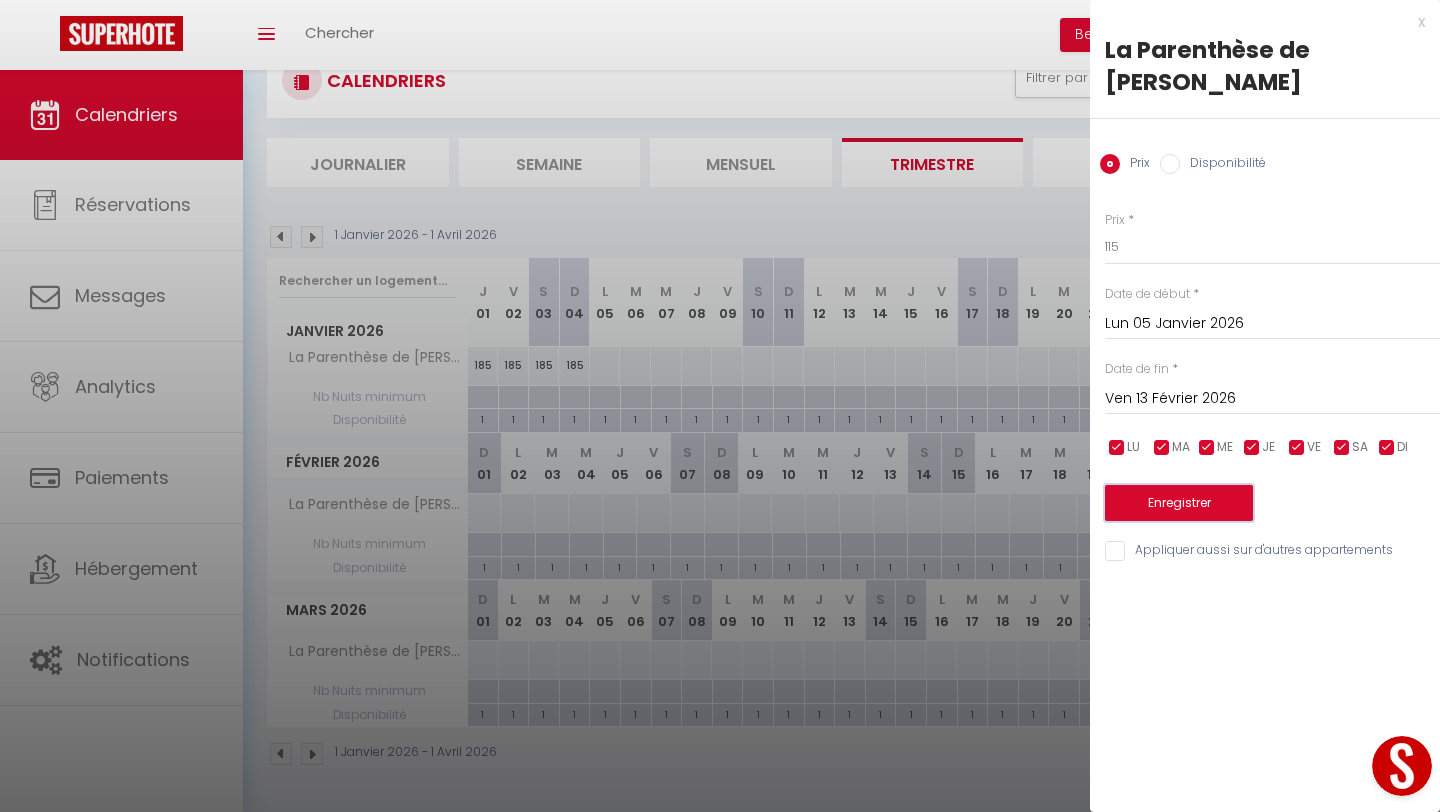 click on "Enregistrer" at bounding box center [1179, 503] 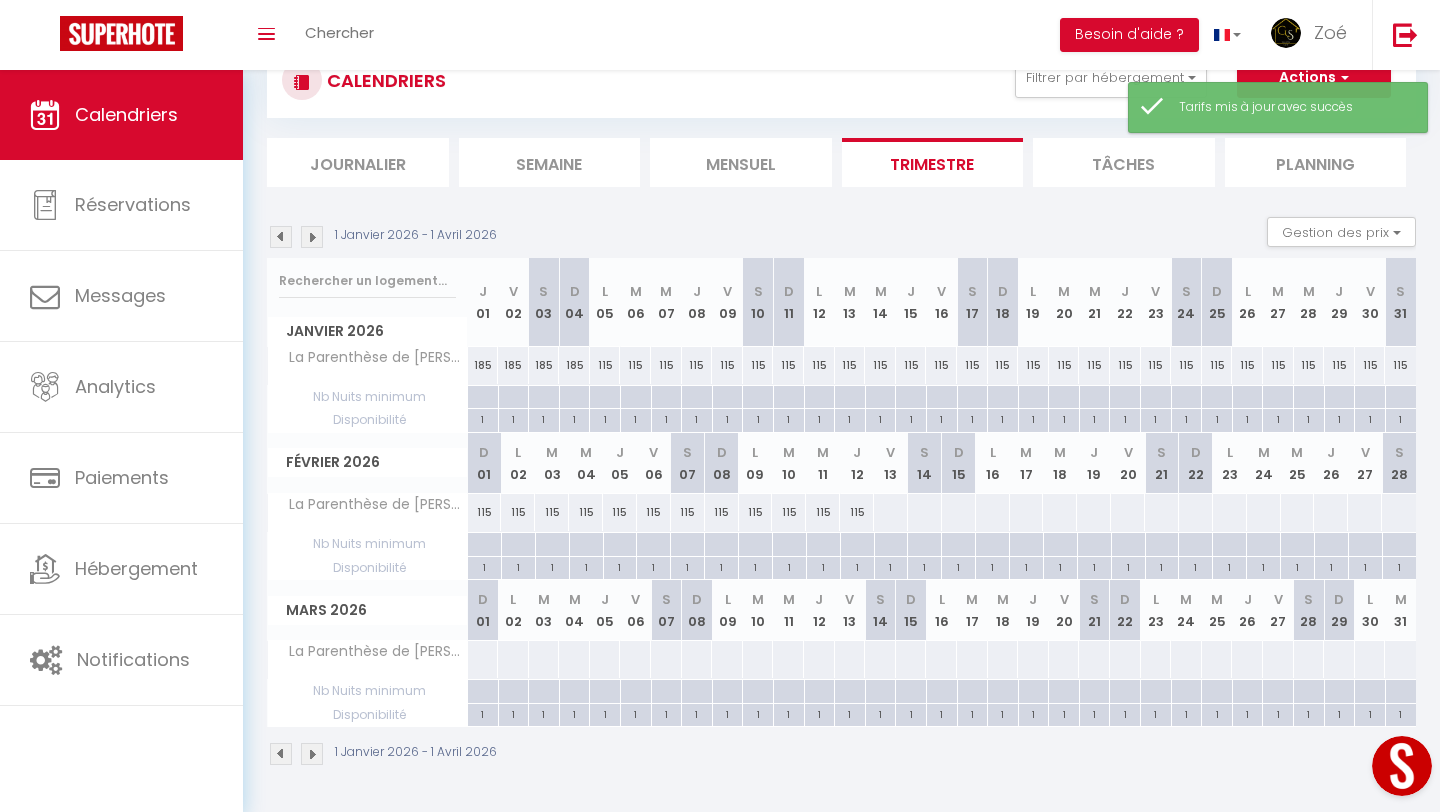 click on "115" at bounding box center [605, 365] 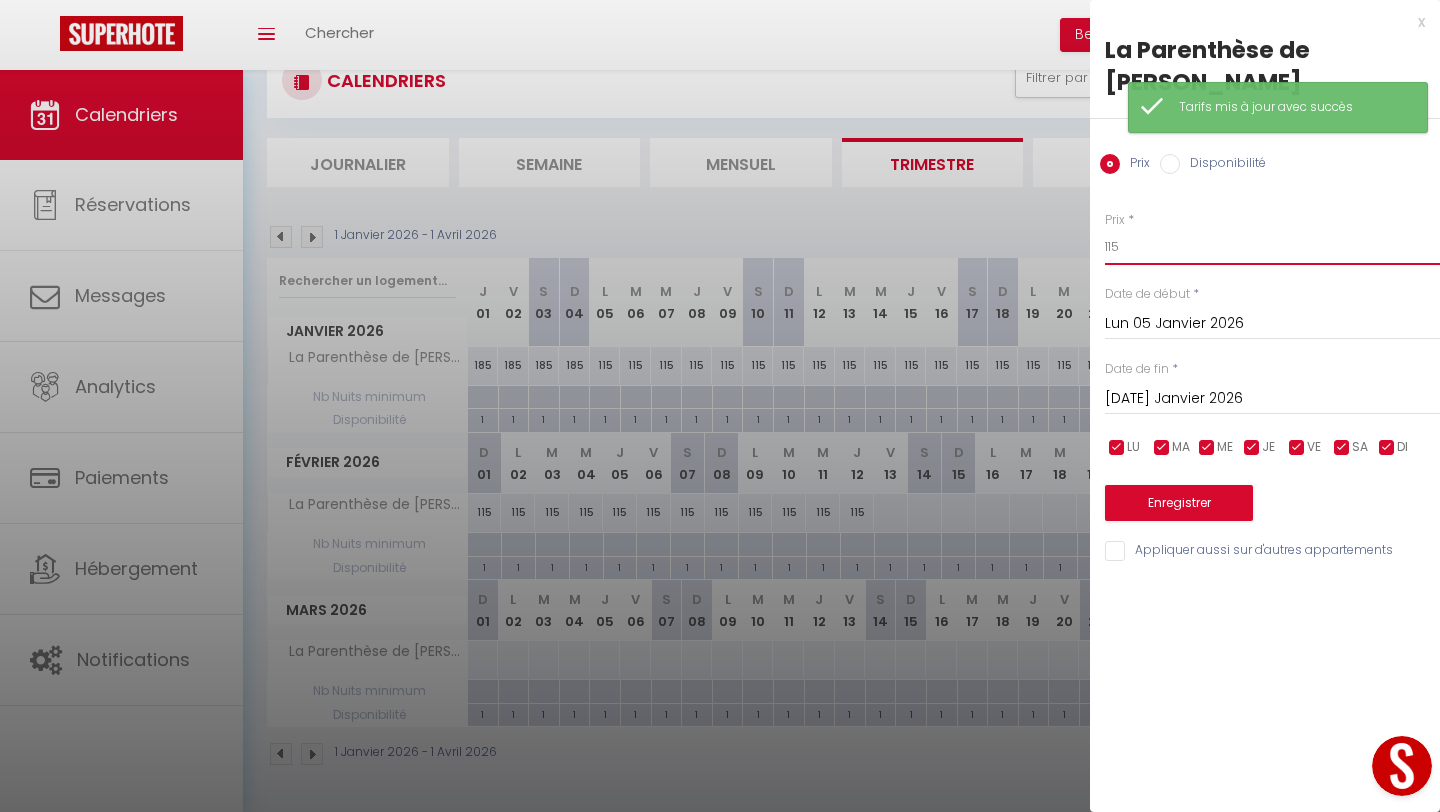 click on "115" at bounding box center [1272, 247] 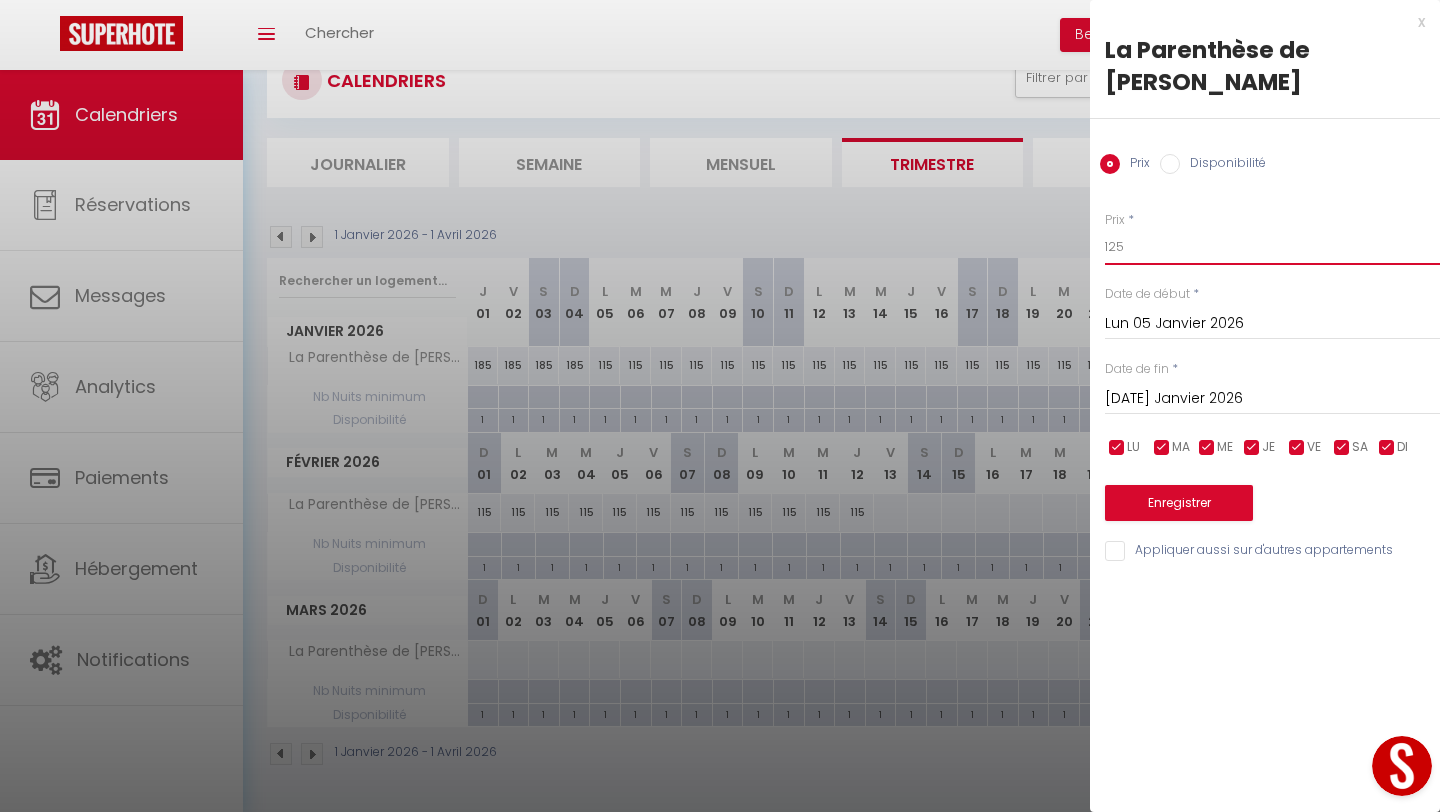 type on "125" 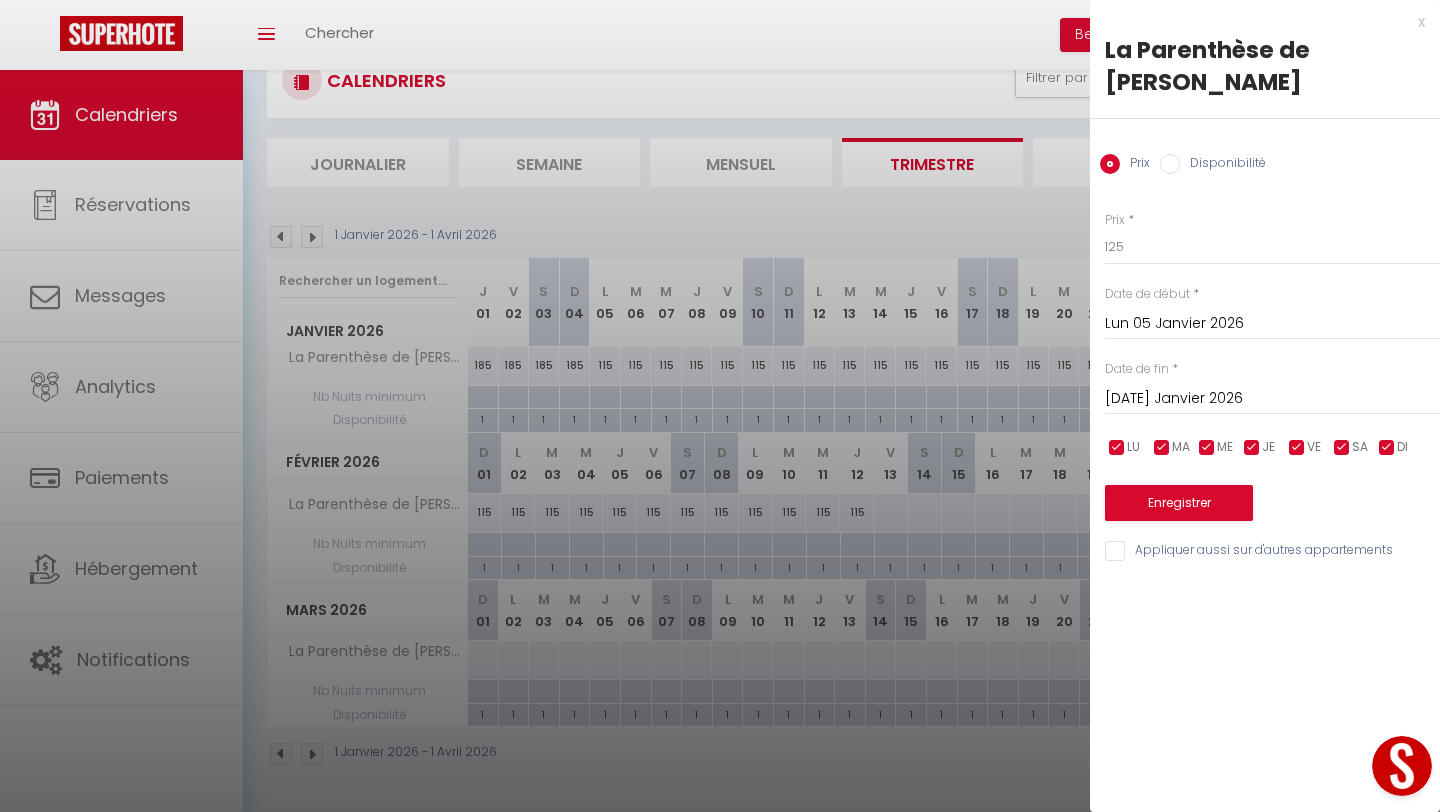click on "[DATE] Janvier 2026" at bounding box center [1272, 399] 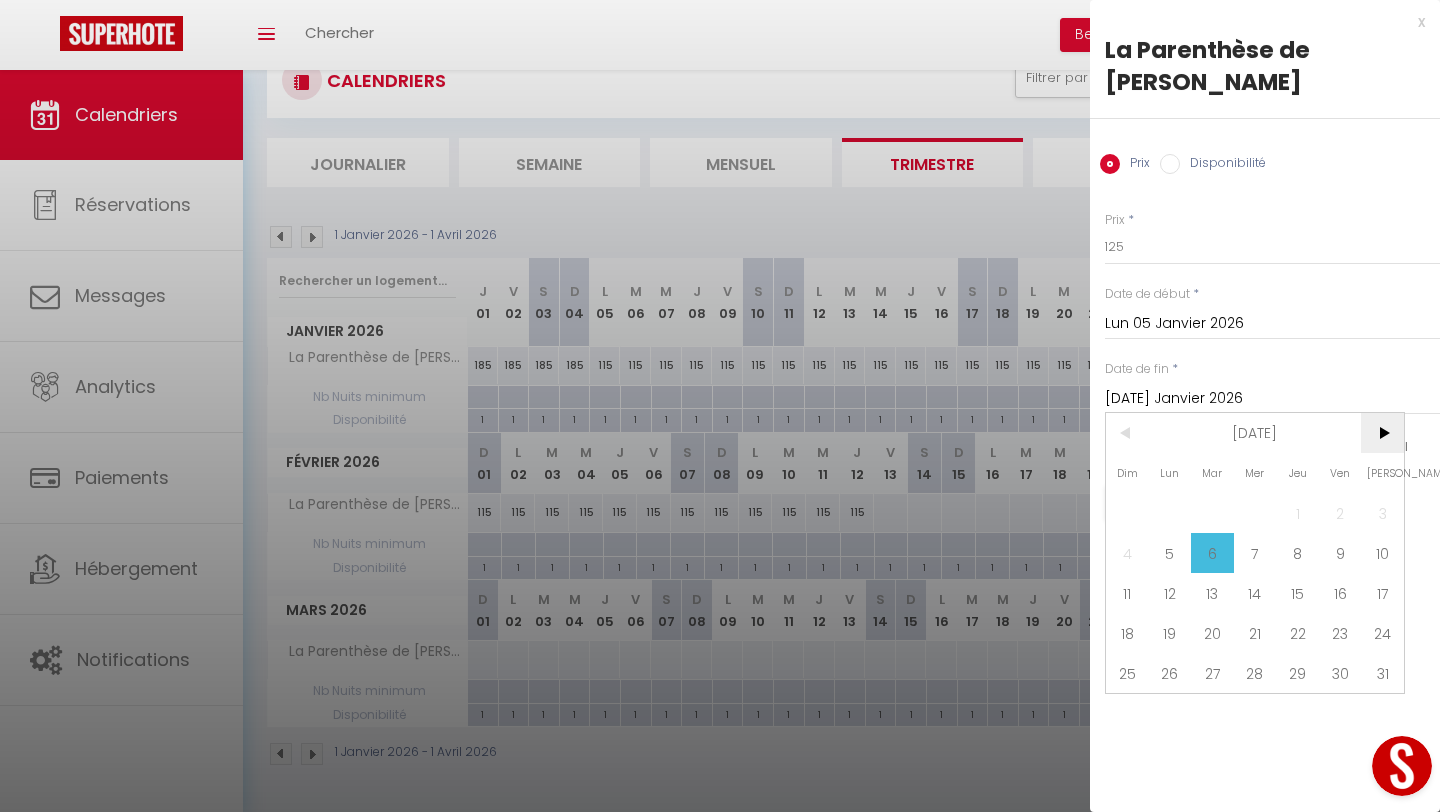 click on ">" at bounding box center [1382, 433] 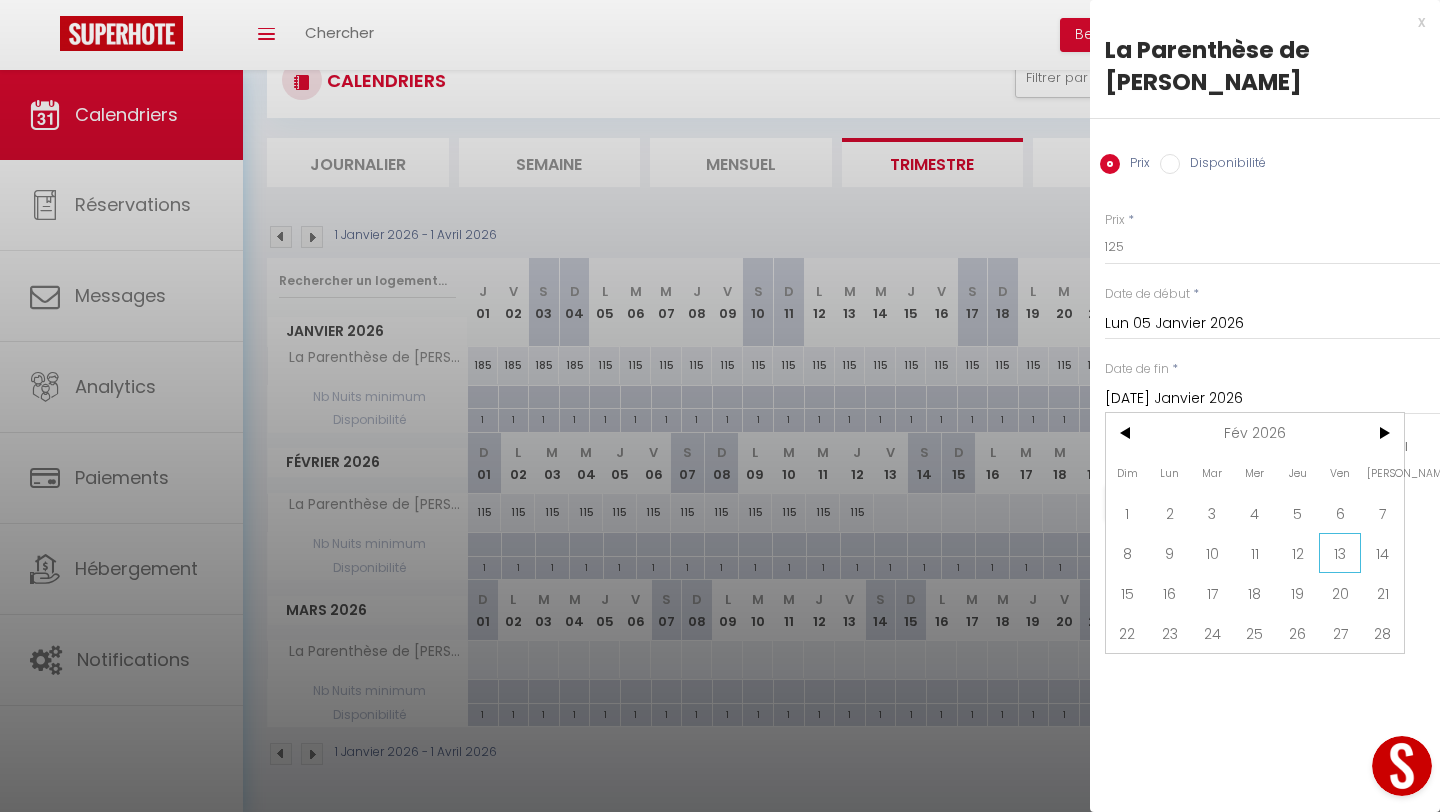 click on "13" at bounding box center (1340, 553) 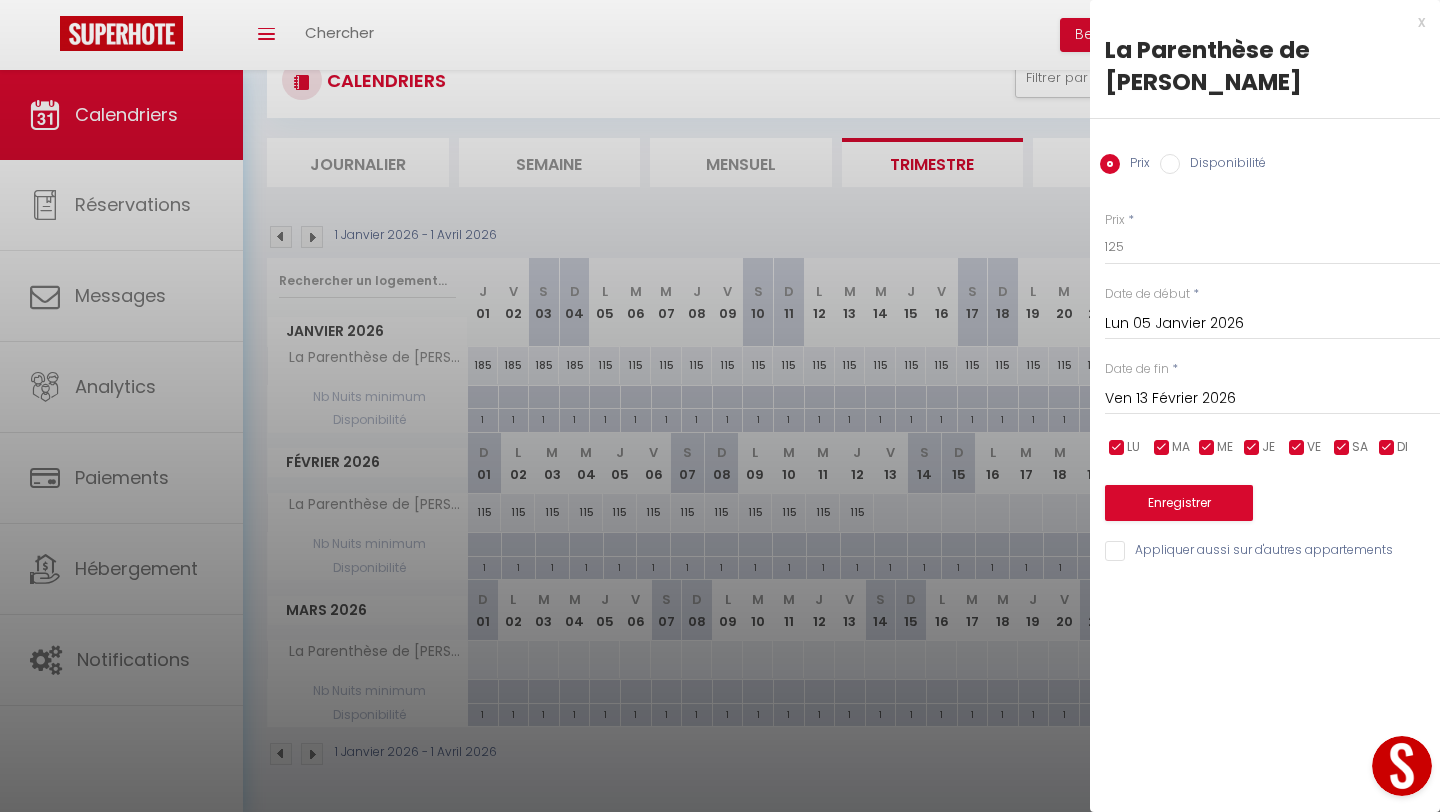 click at bounding box center (1387, 448) 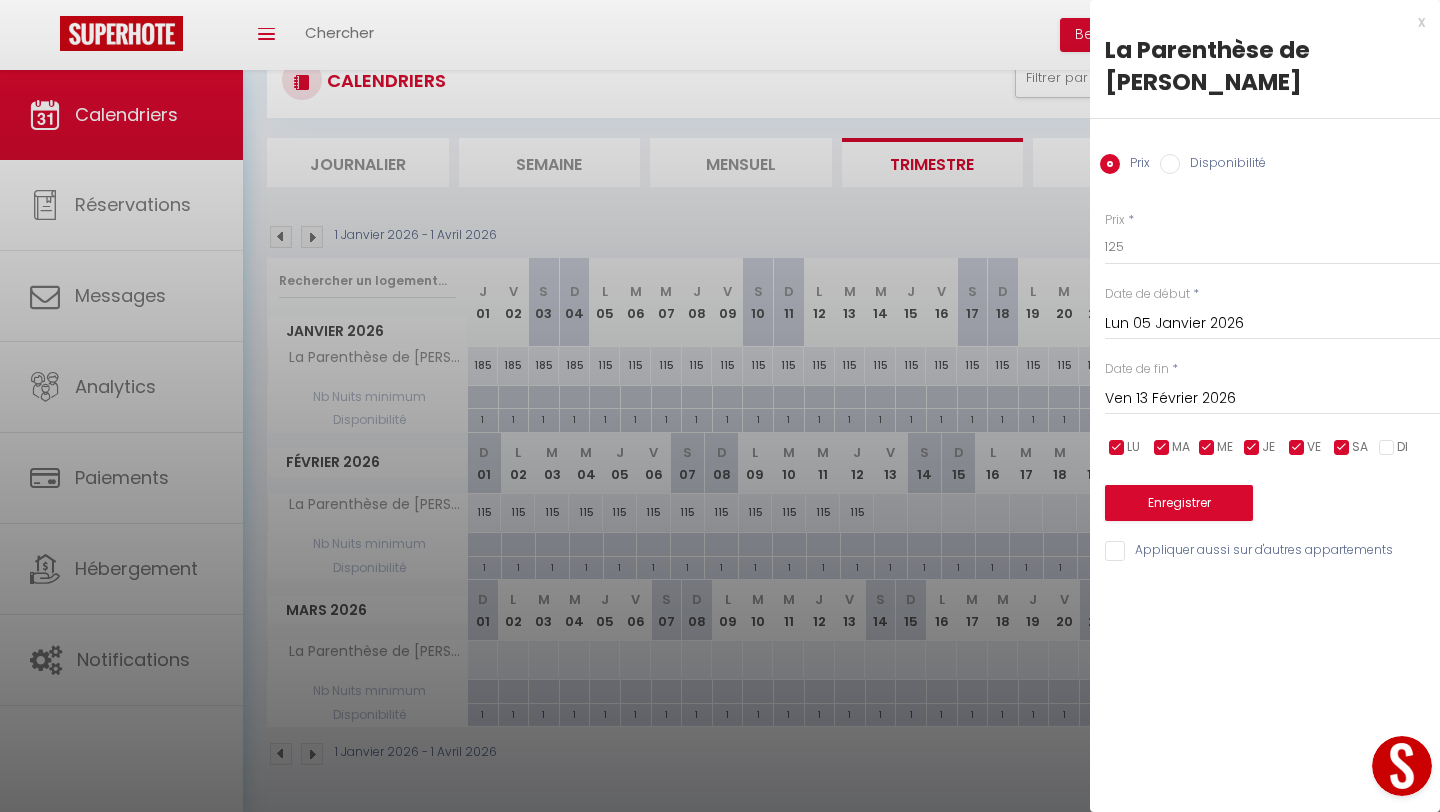 click at bounding box center (1252, 448) 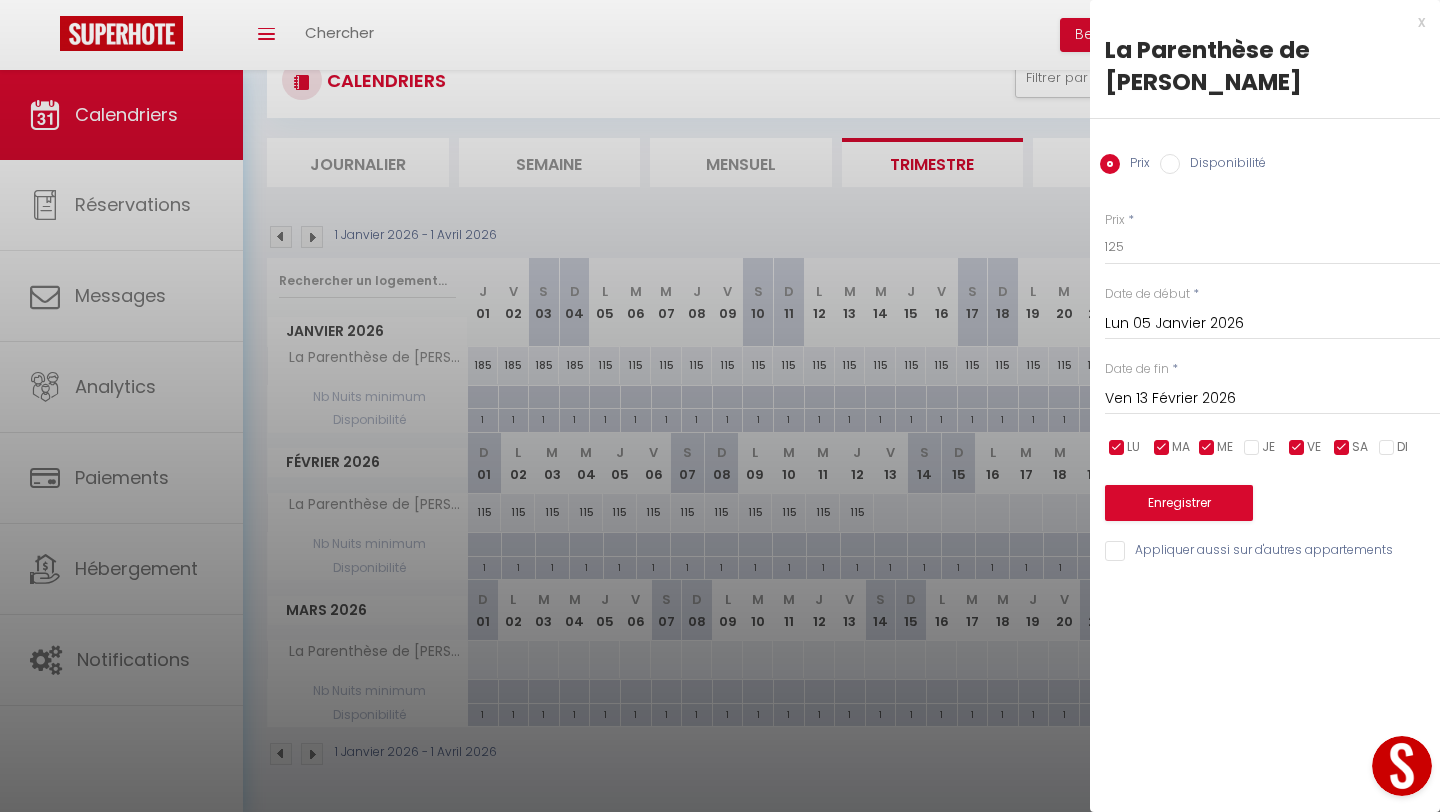 click at bounding box center (1207, 448) 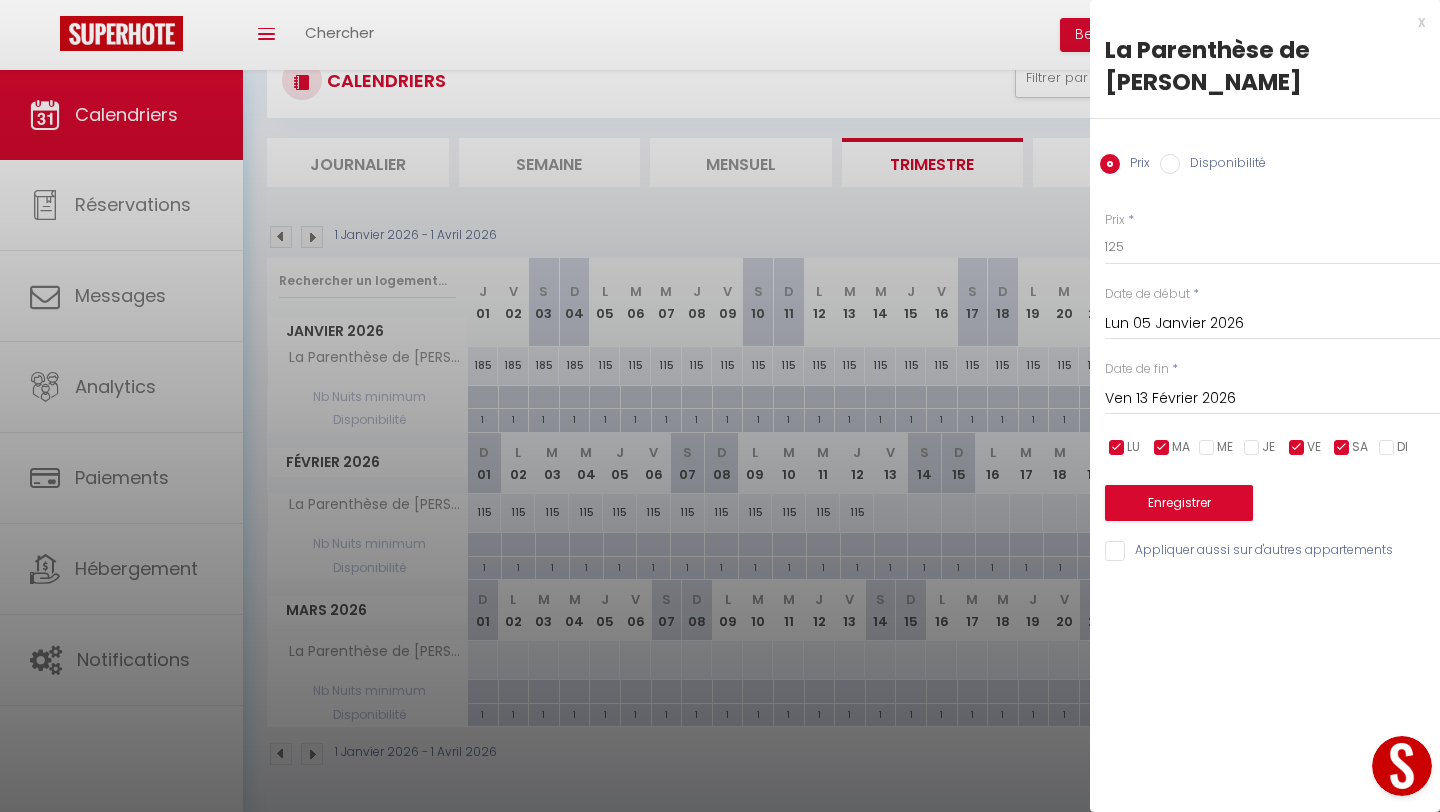 click at bounding box center [1162, 448] 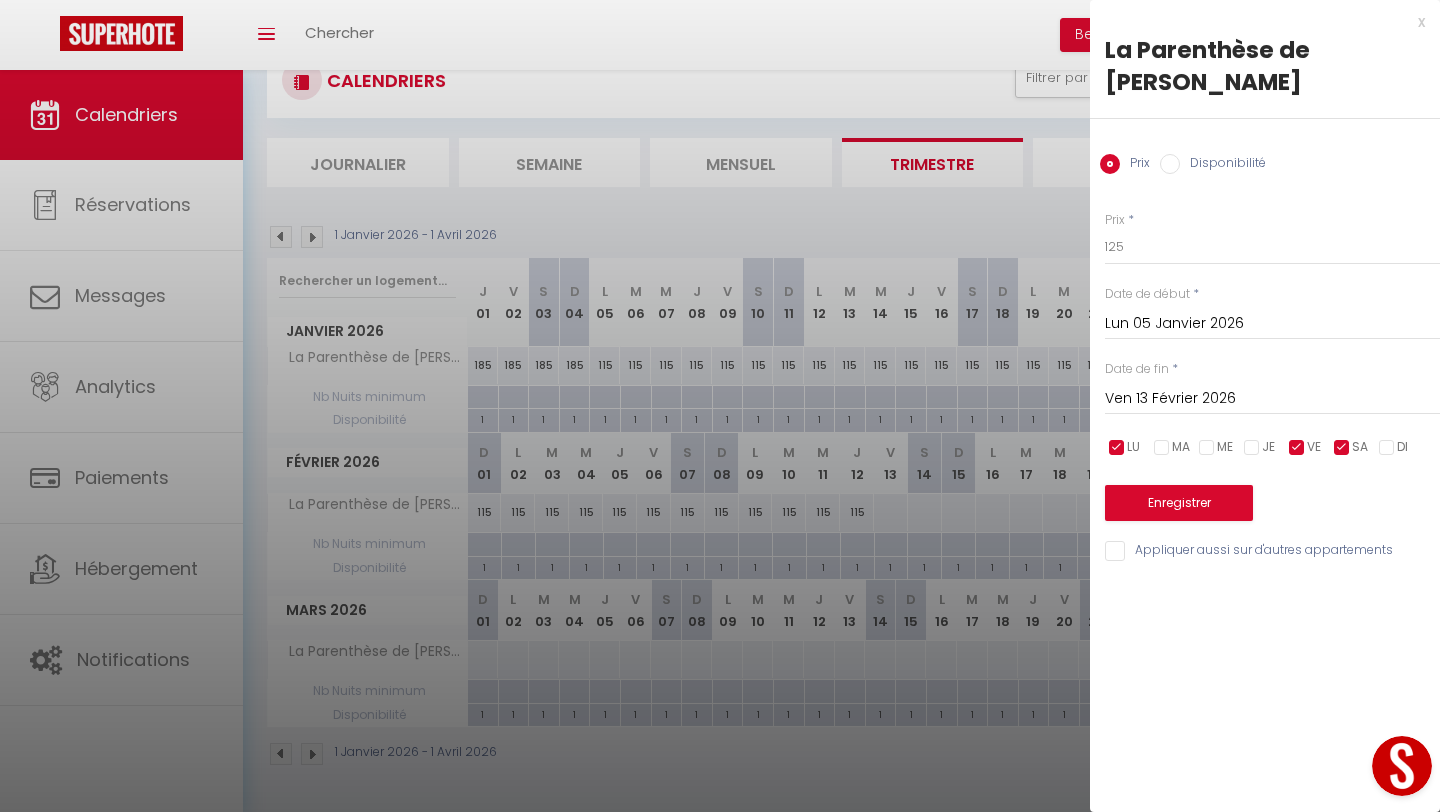 click at bounding box center (1117, 448) 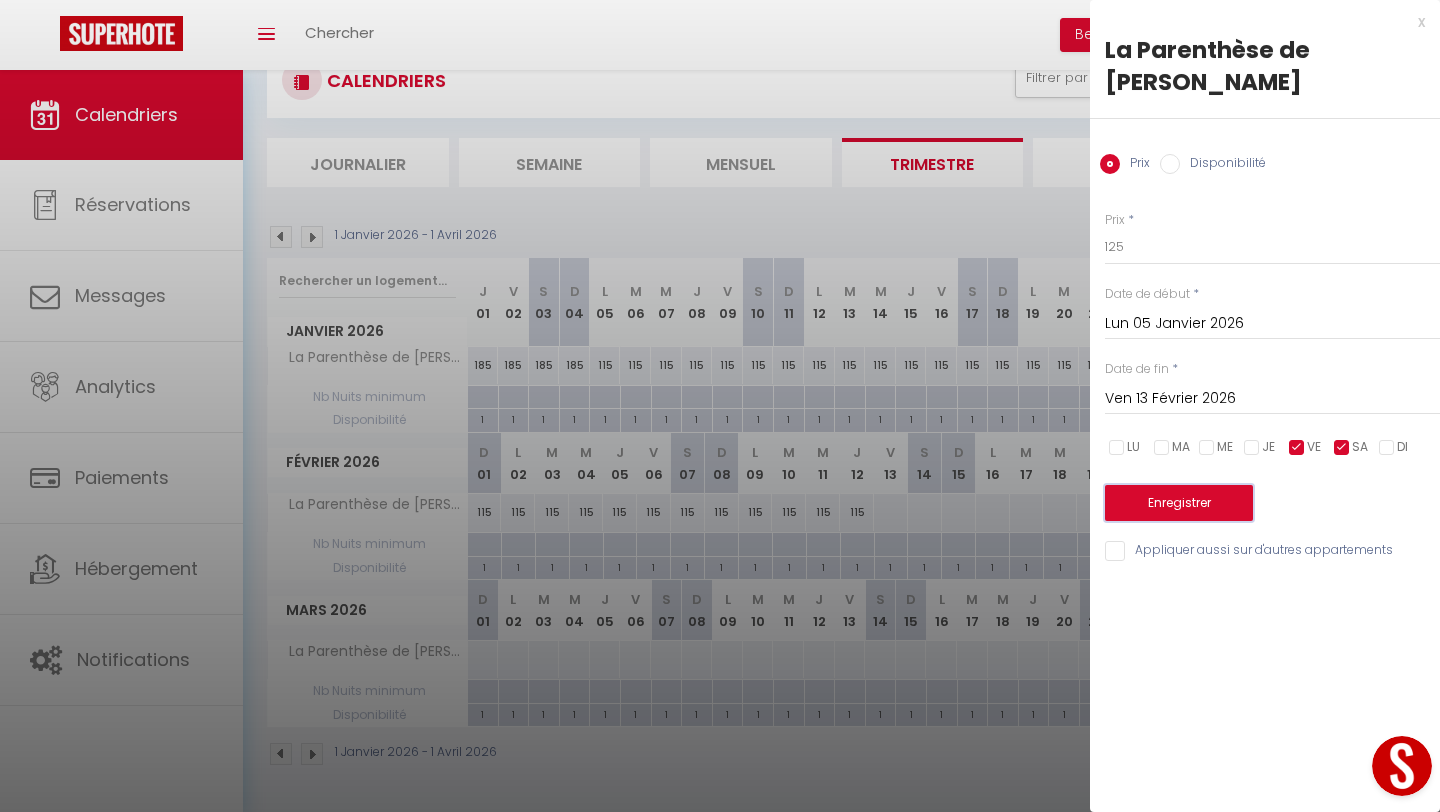 click on "Enregistrer" at bounding box center [1179, 503] 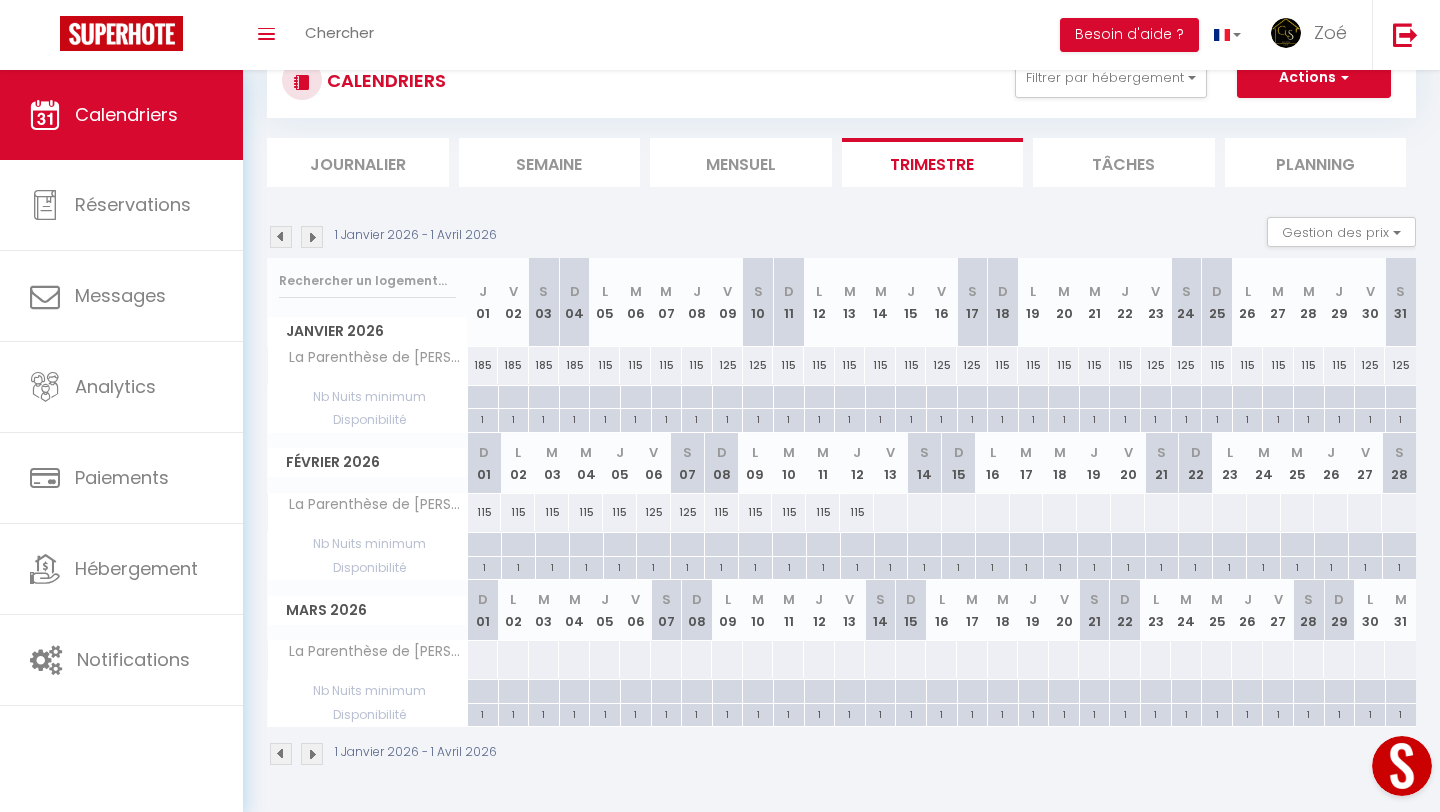 click at bounding box center [890, 512] 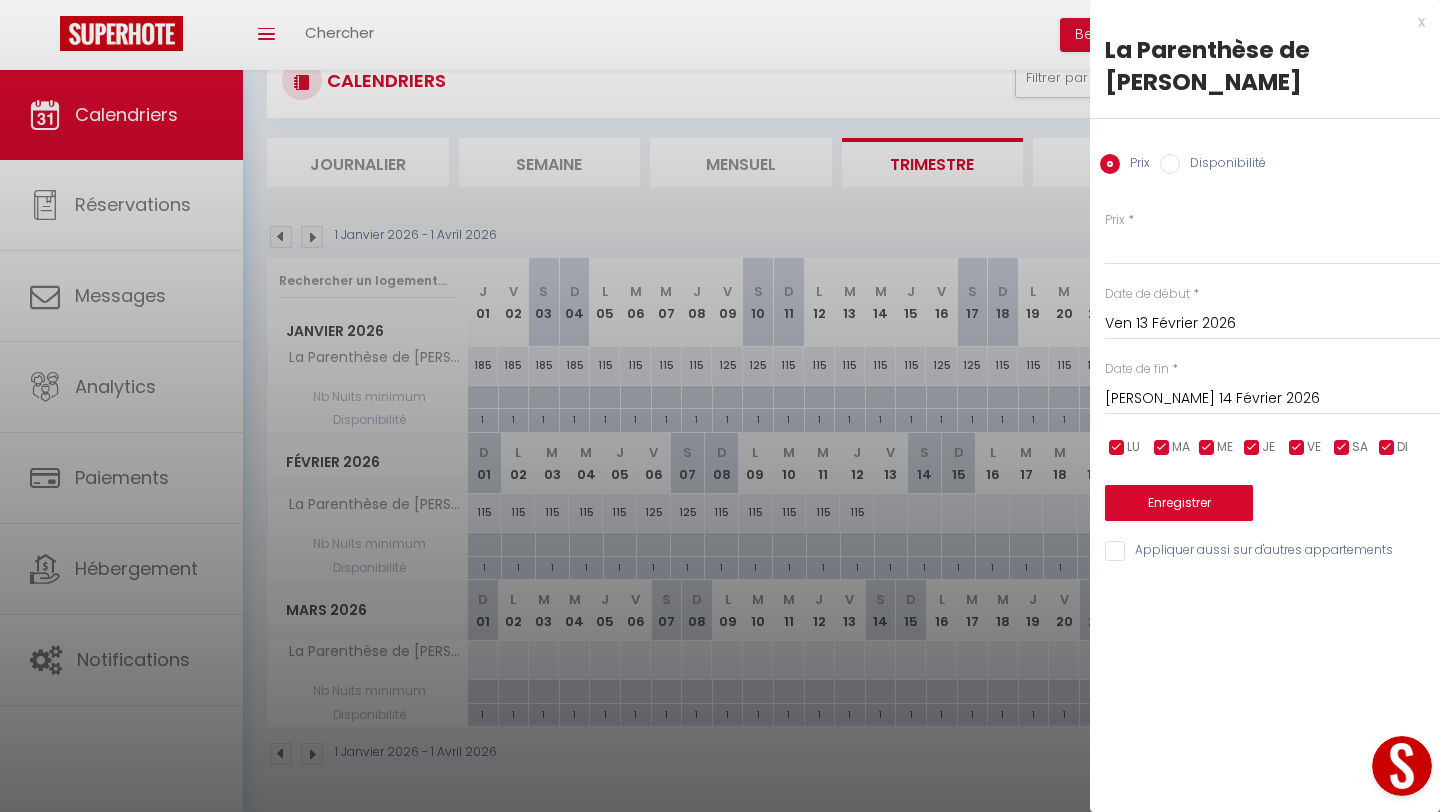 click on "[PERSON_NAME] 14 Février 2026" at bounding box center [1272, 399] 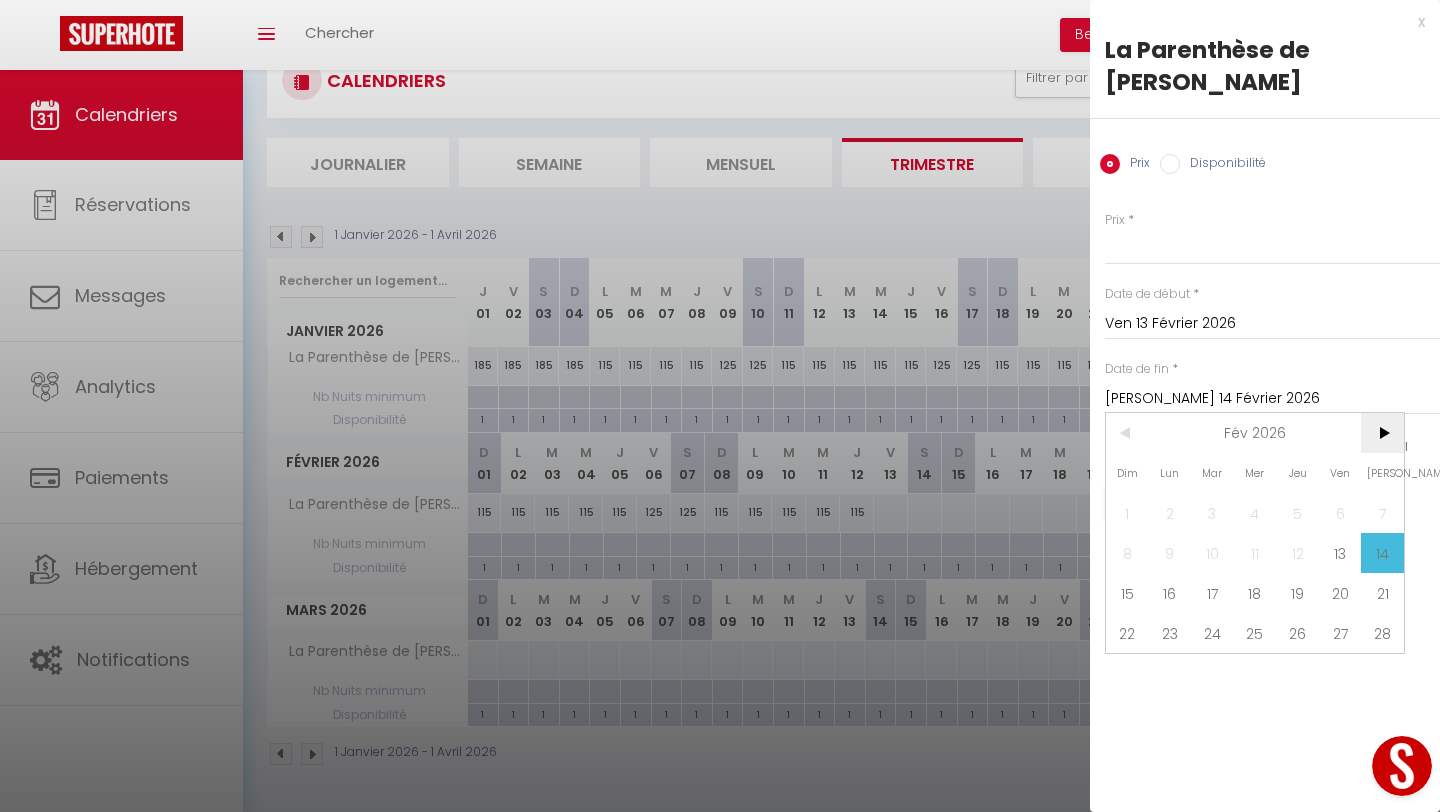 click on ">" at bounding box center [1382, 433] 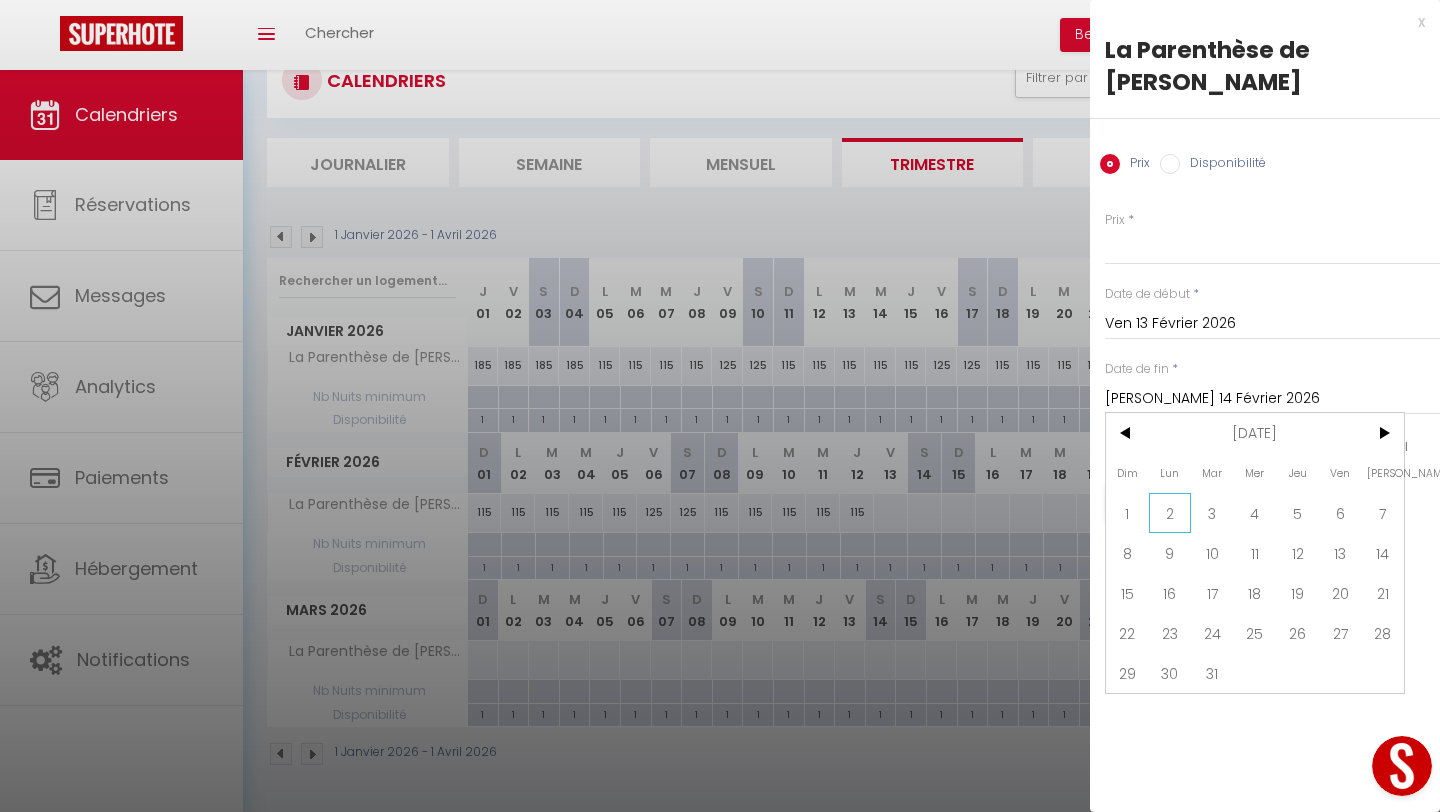 click on "2" at bounding box center (1170, 513) 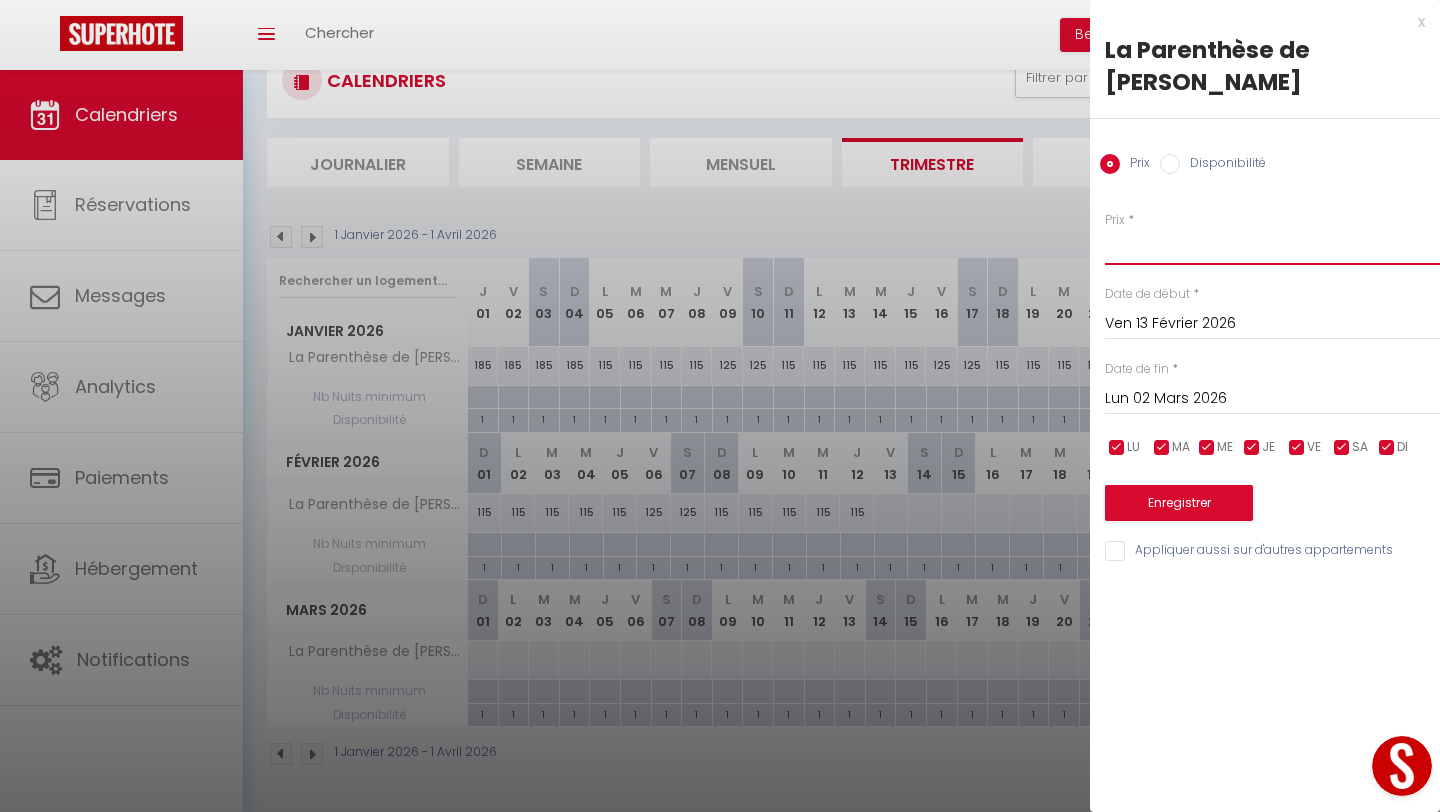 click on "Prix" at bounding box center [1272, 247] 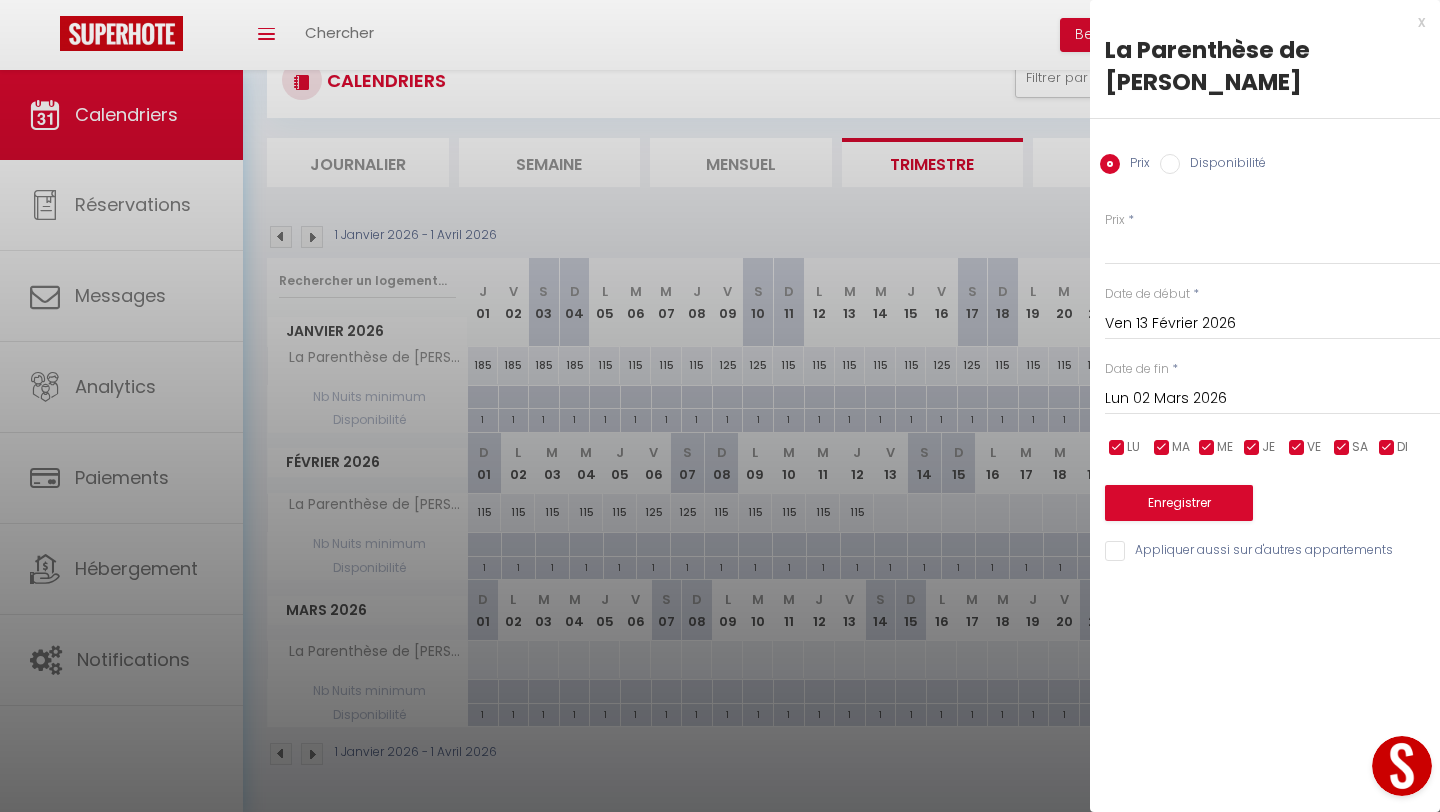 click at bounding box center (720, 406) 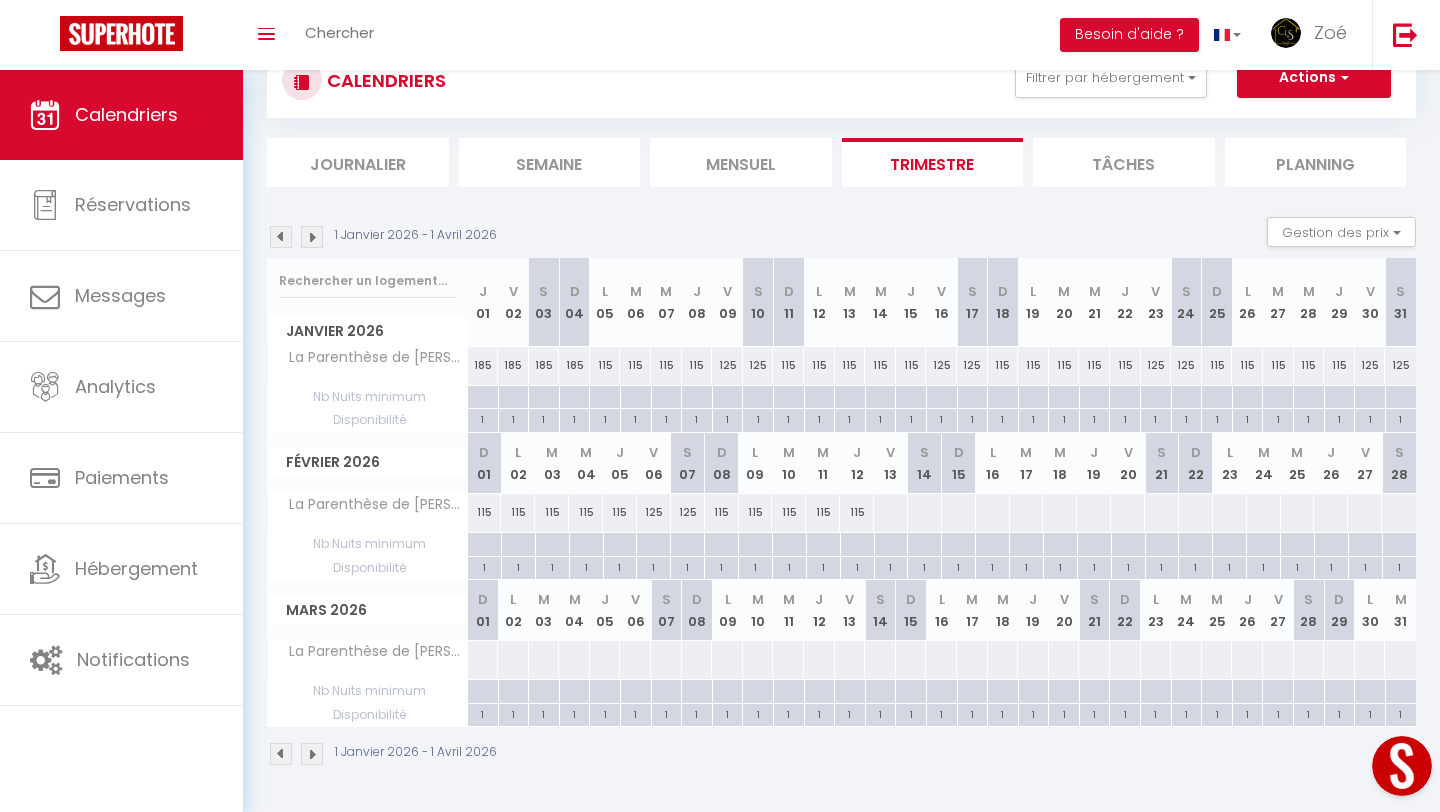 click at bounding box center [281, 237] 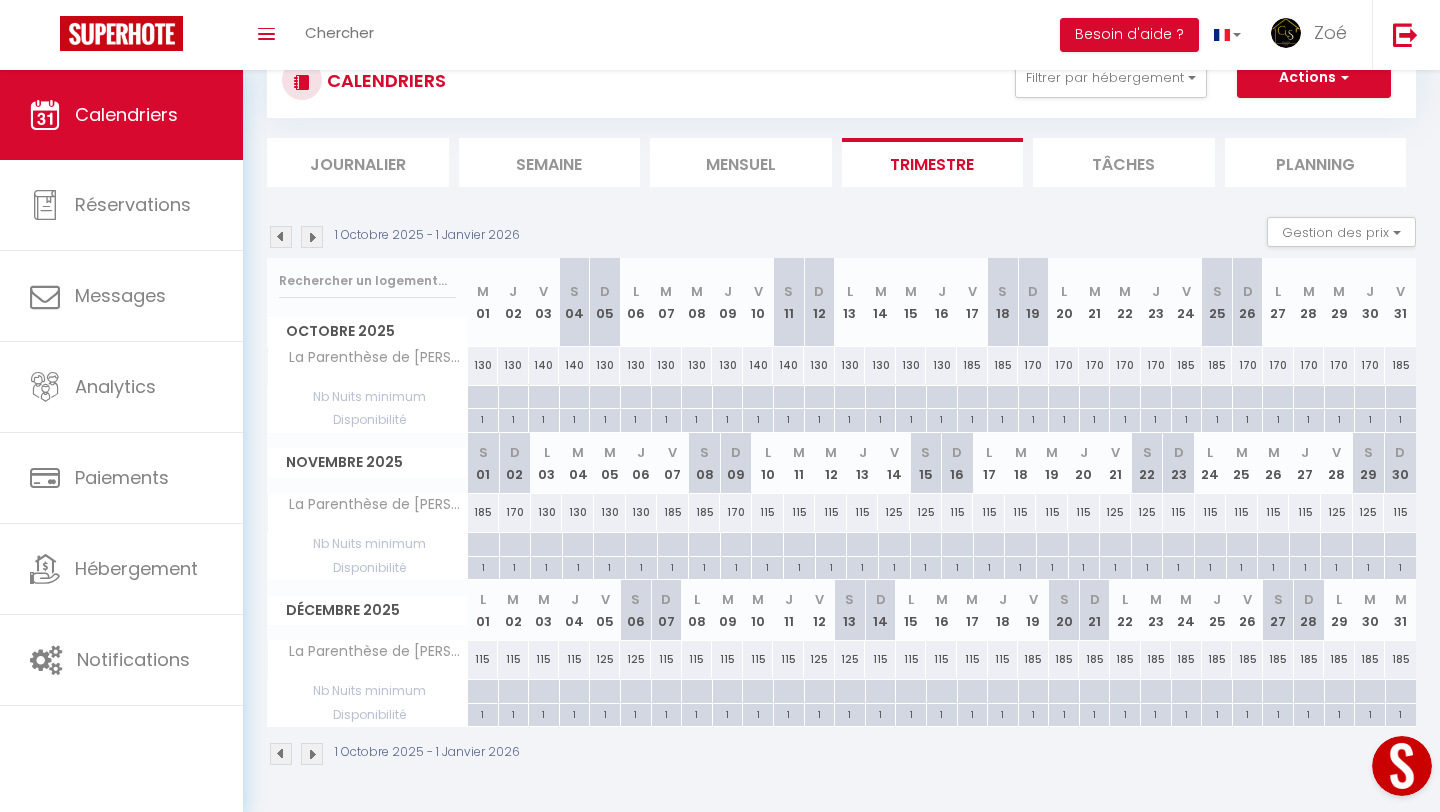 click at bounding box center (312, 237) 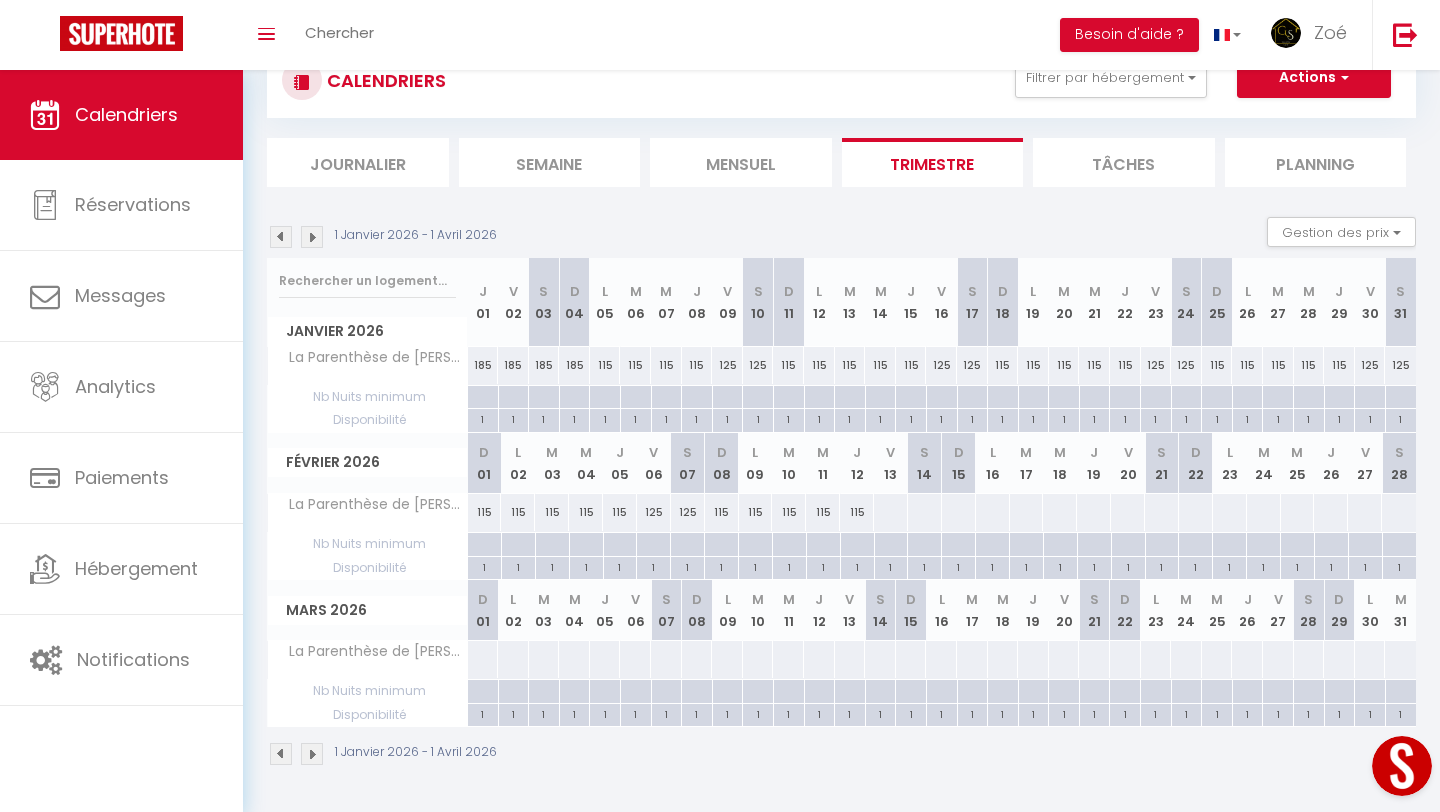 click at bounding box center (890, 512) 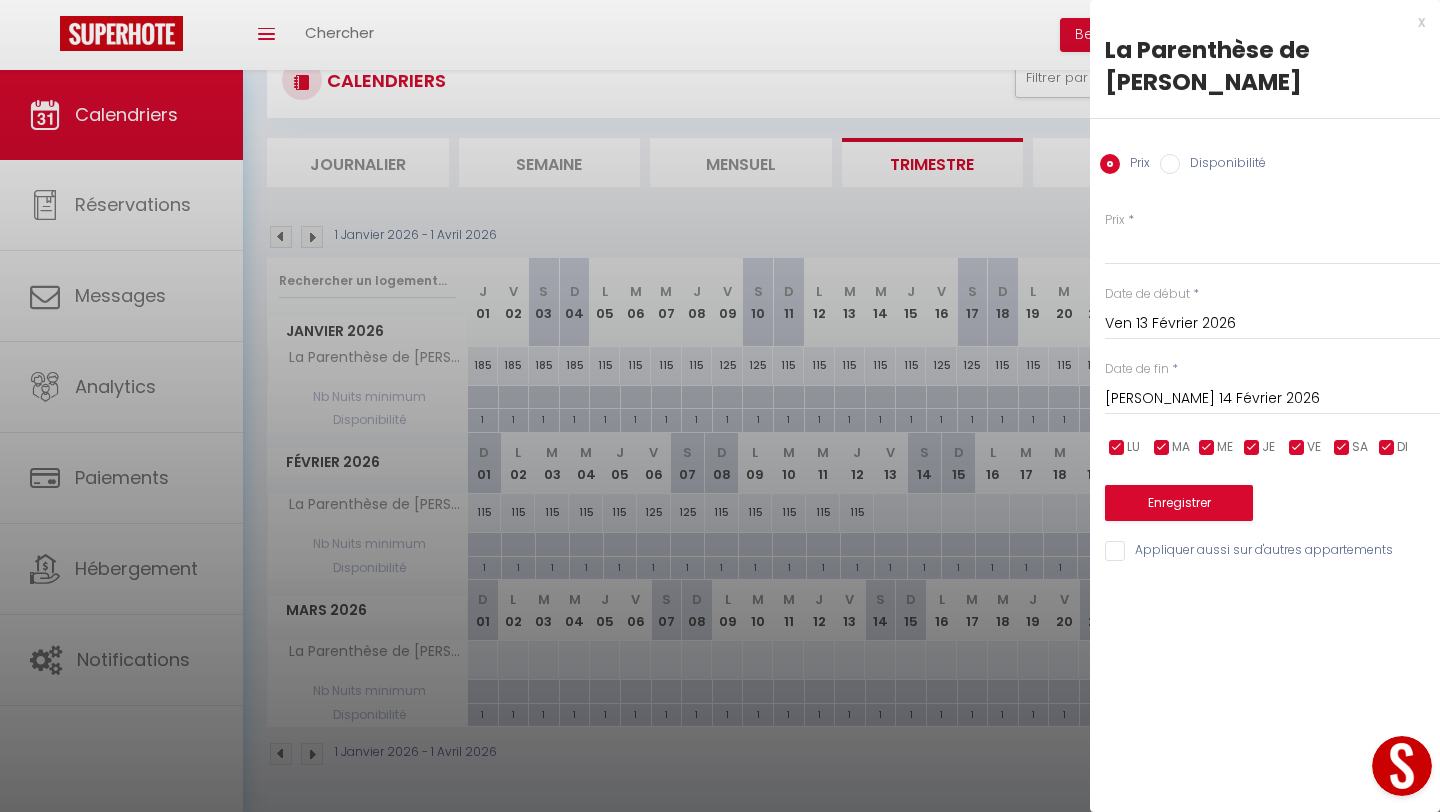click on "[PERSON_NAME] 14 Février 2026" at bounding box center (1272, 399) 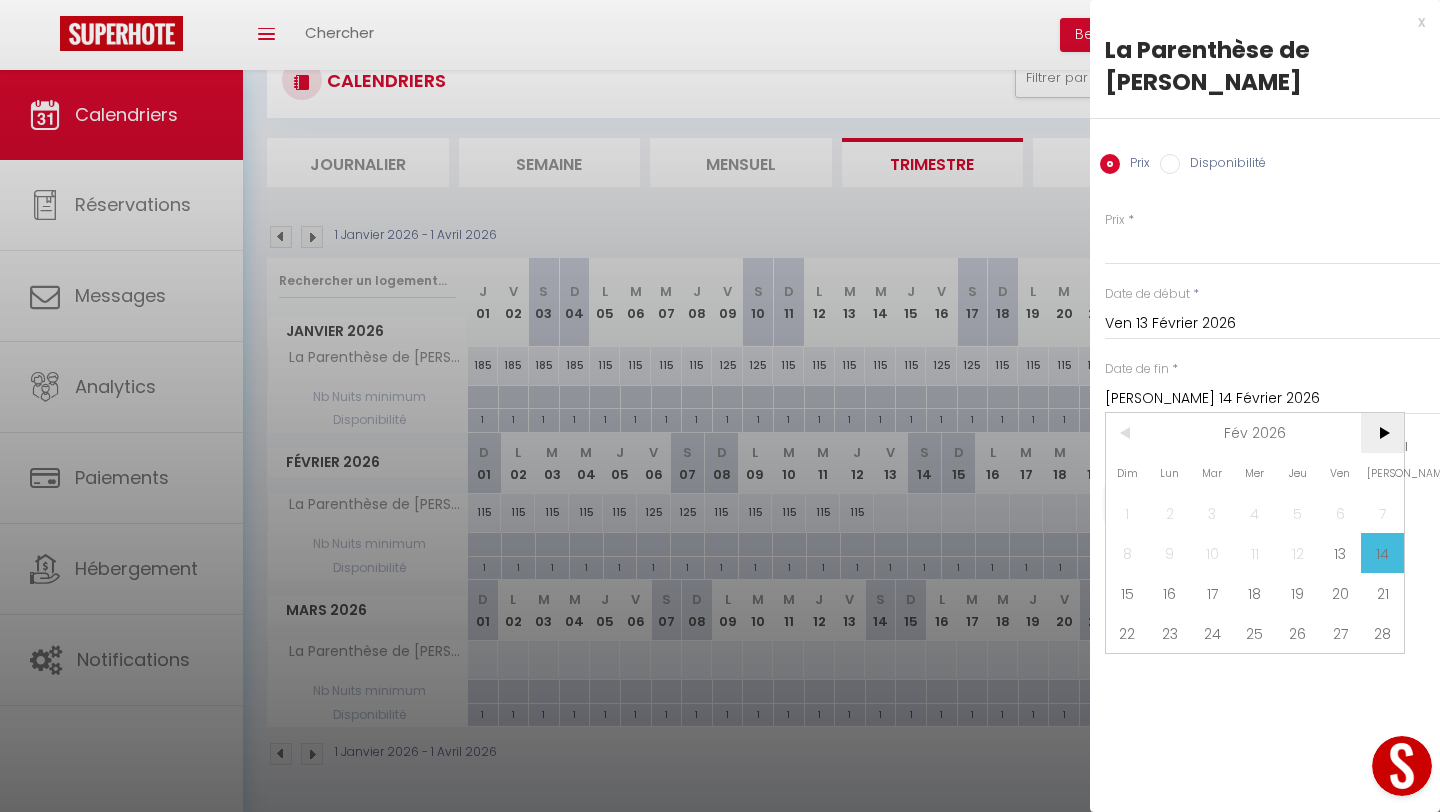click on ">" at bounding box center (1382, 433) 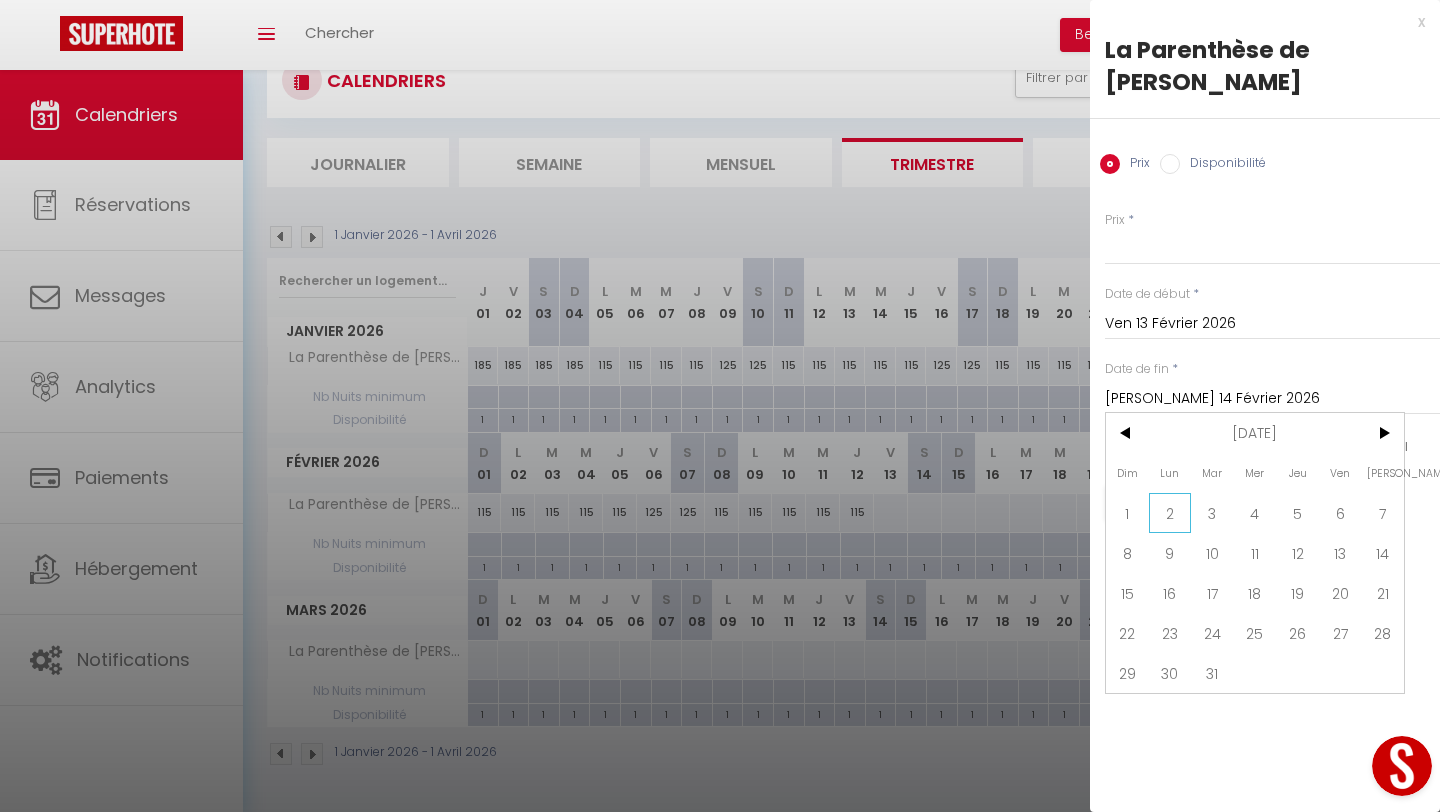 click on "2" at bounding box center (1170, 513) 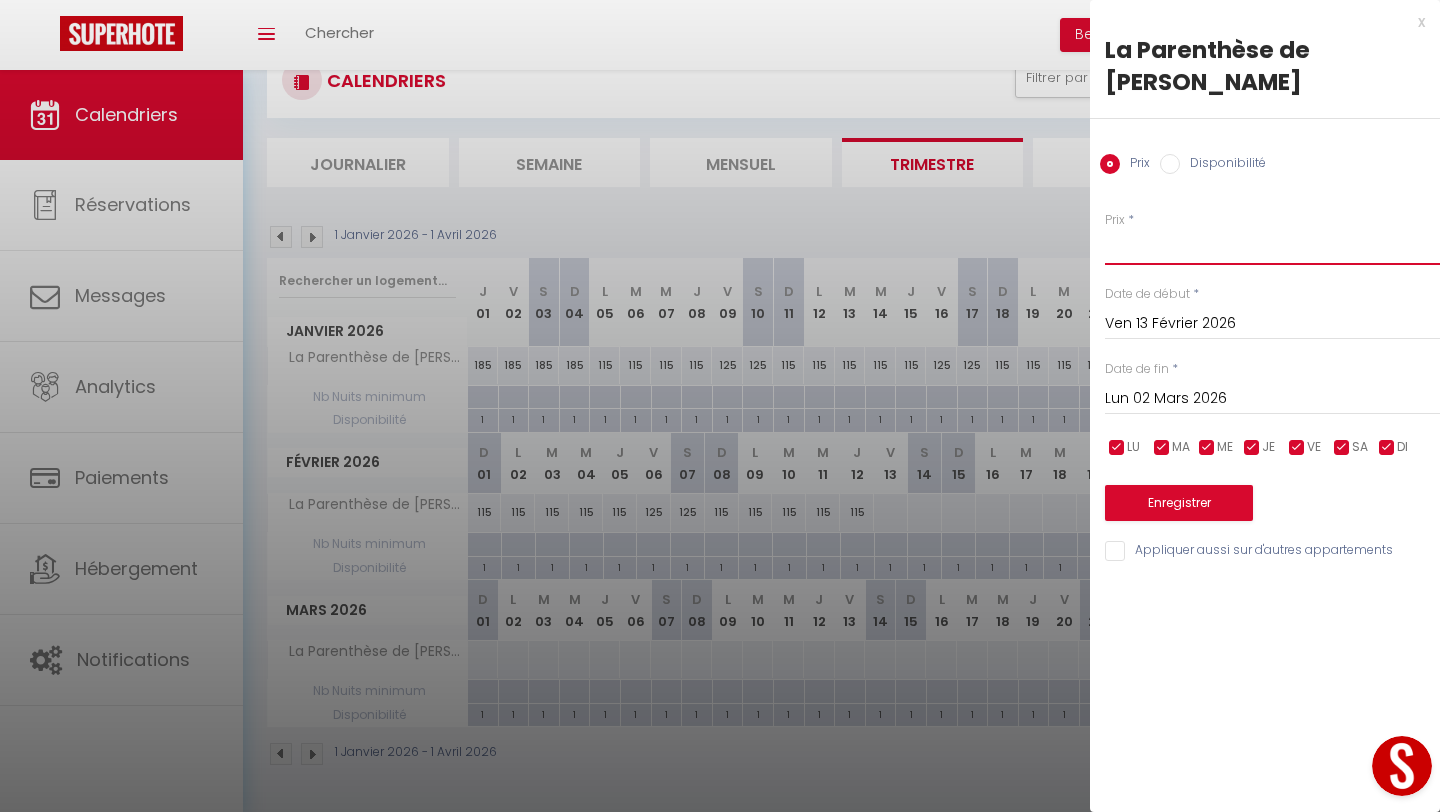 click on "Prix" at bounding box center (1272, 247) 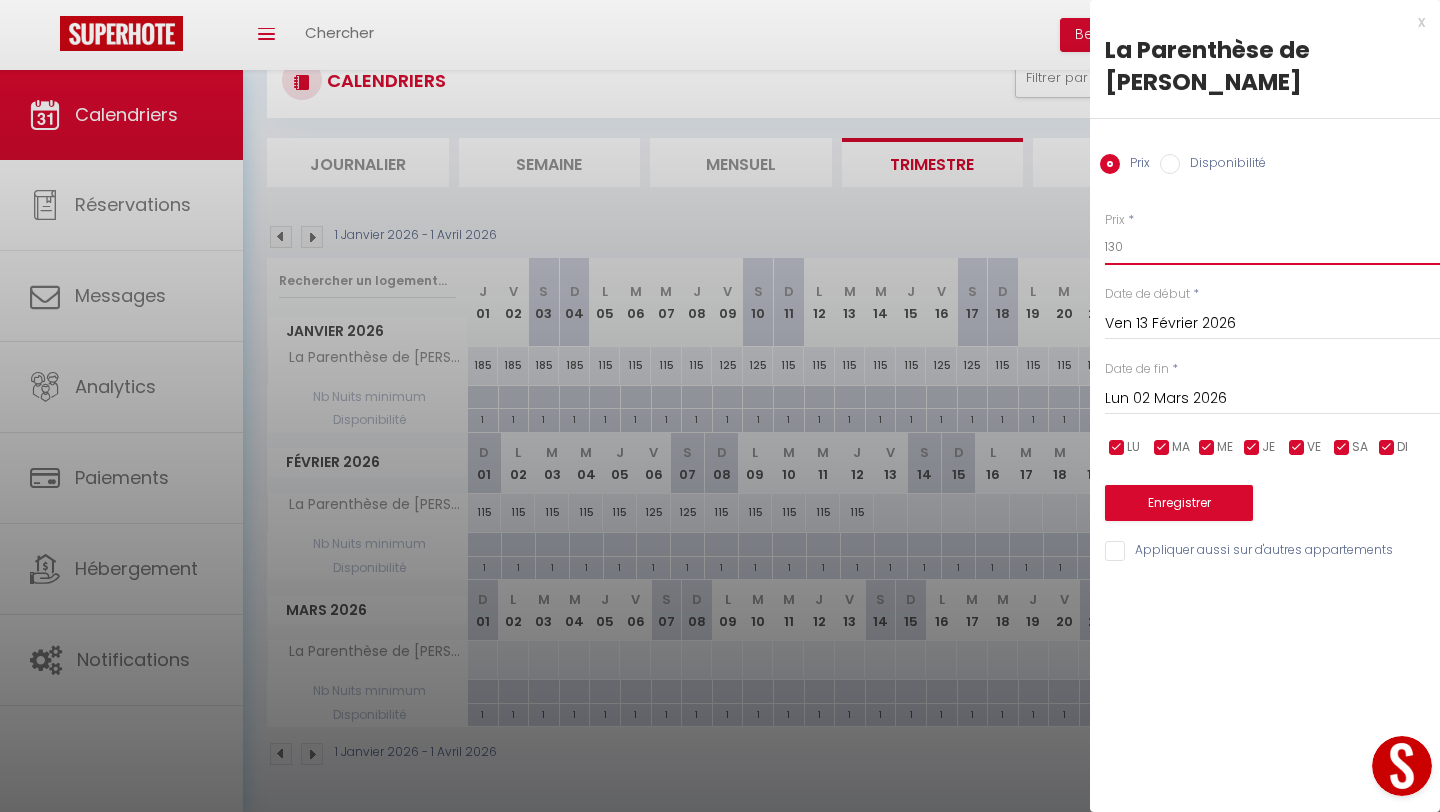 type on "130" 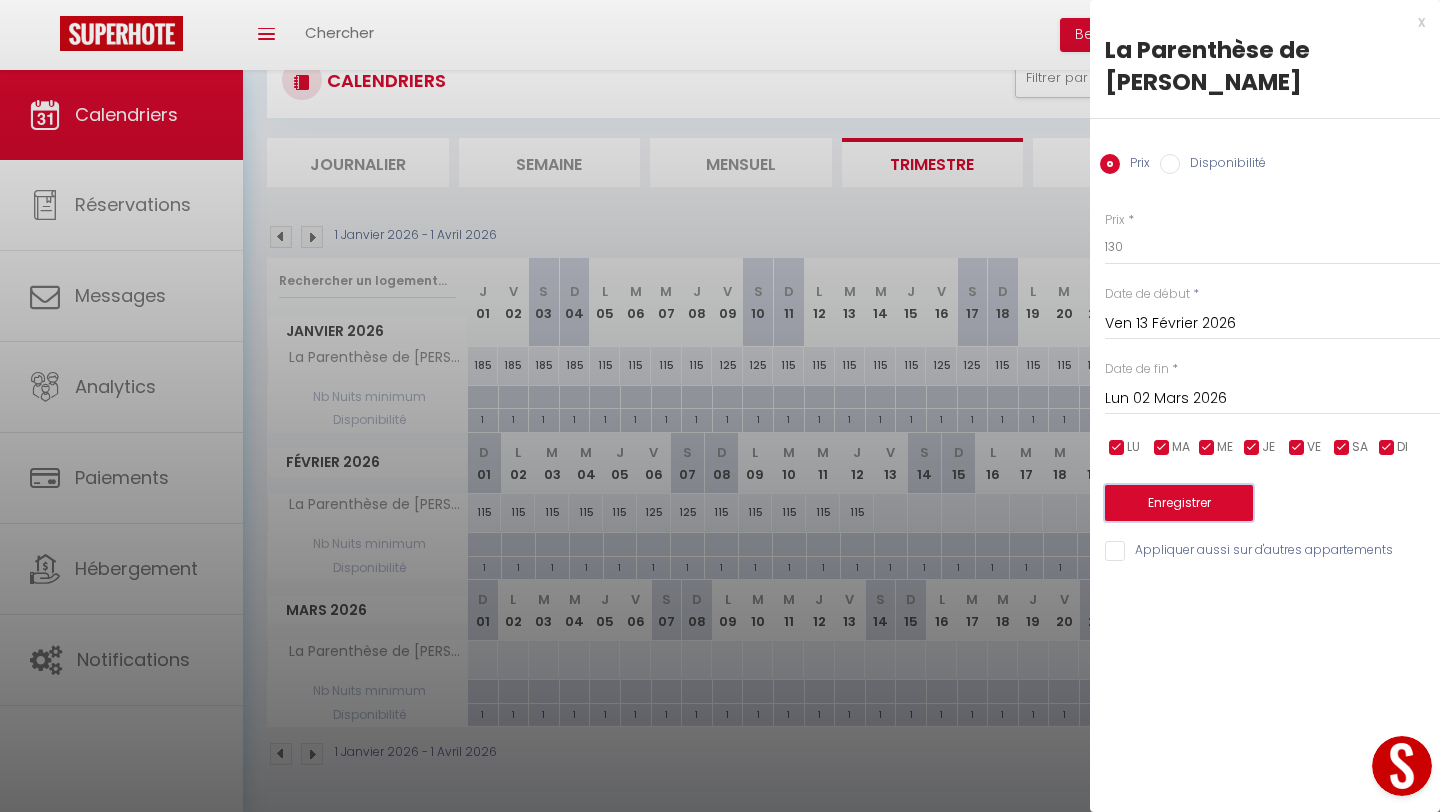 click on "Enregistrer" at bounding box center [1179, 503] 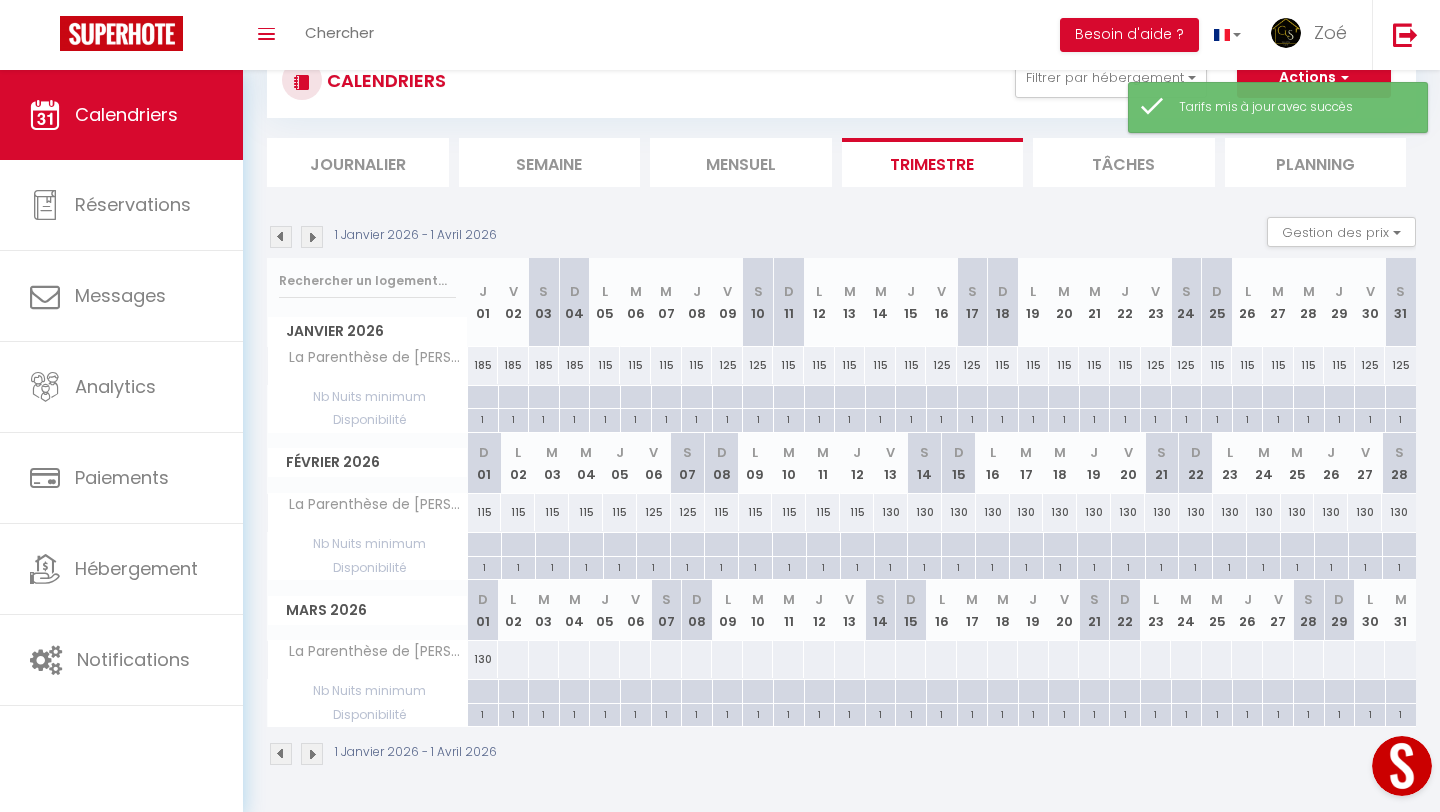 click on "130" at bounding box center [891, 512] 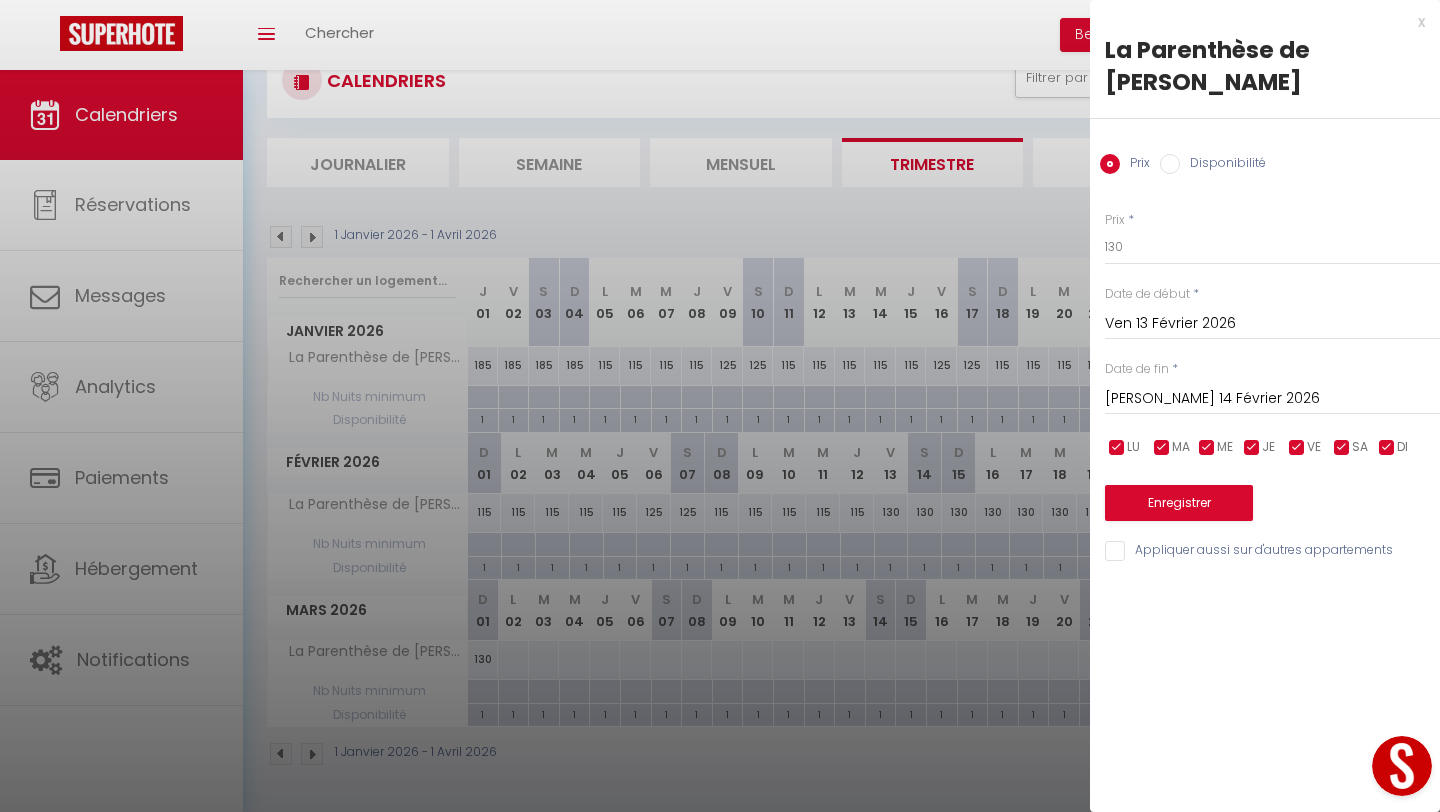 click on "[PERSON_NAME] 14 Février 2026" at bounding box center (1272, 399) 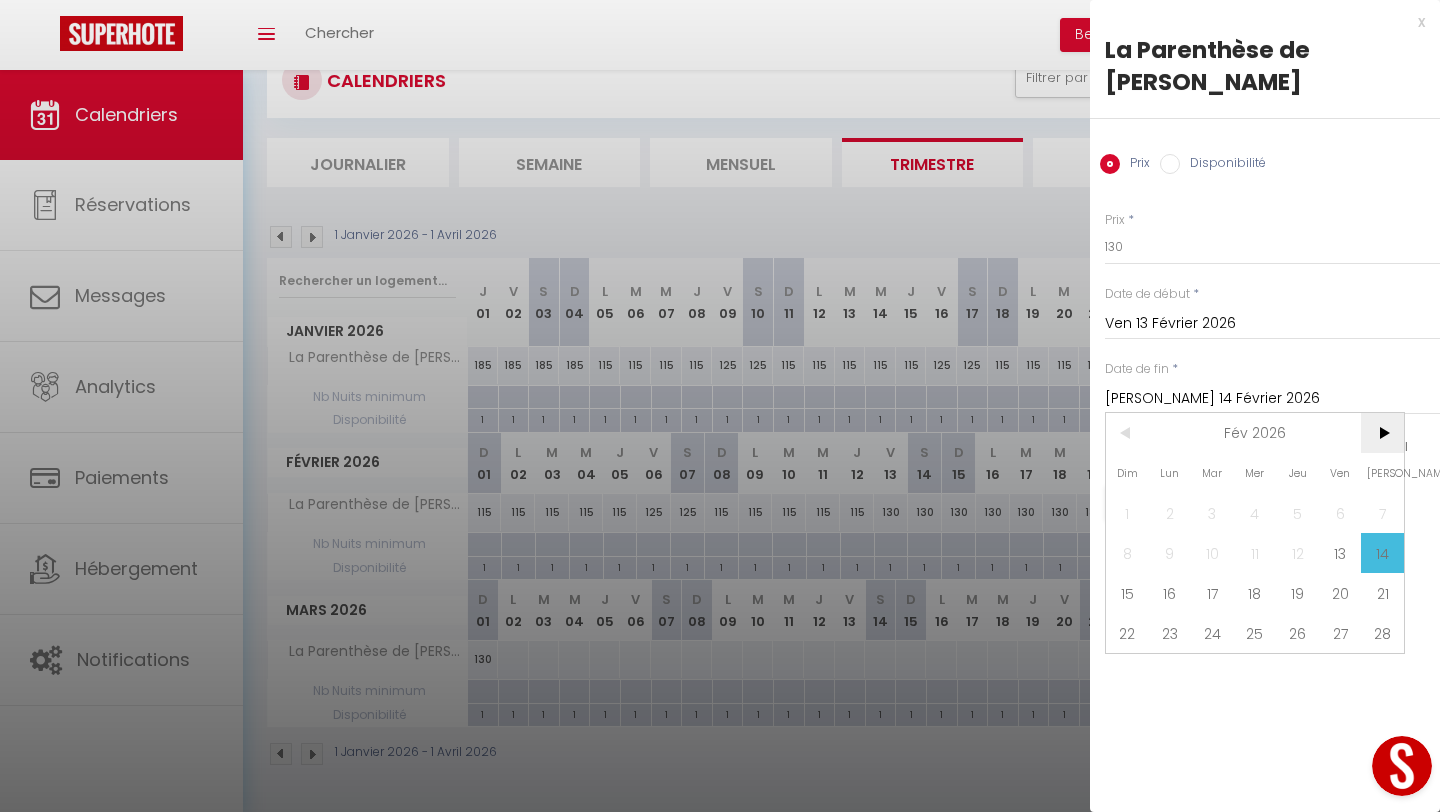 click on ">" at bounding box center (1382, 433) 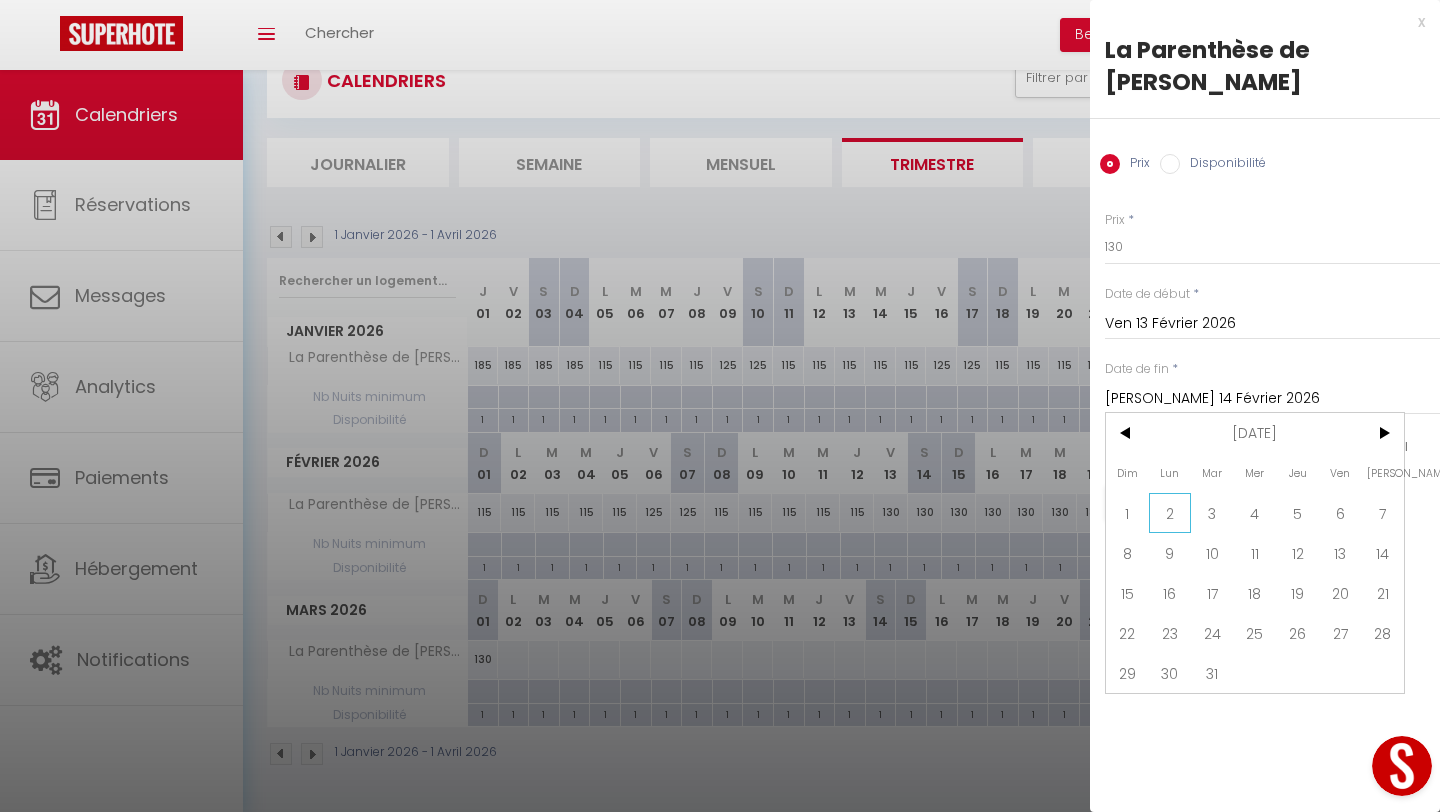 click on "2" at bounding box center (1170, 513) 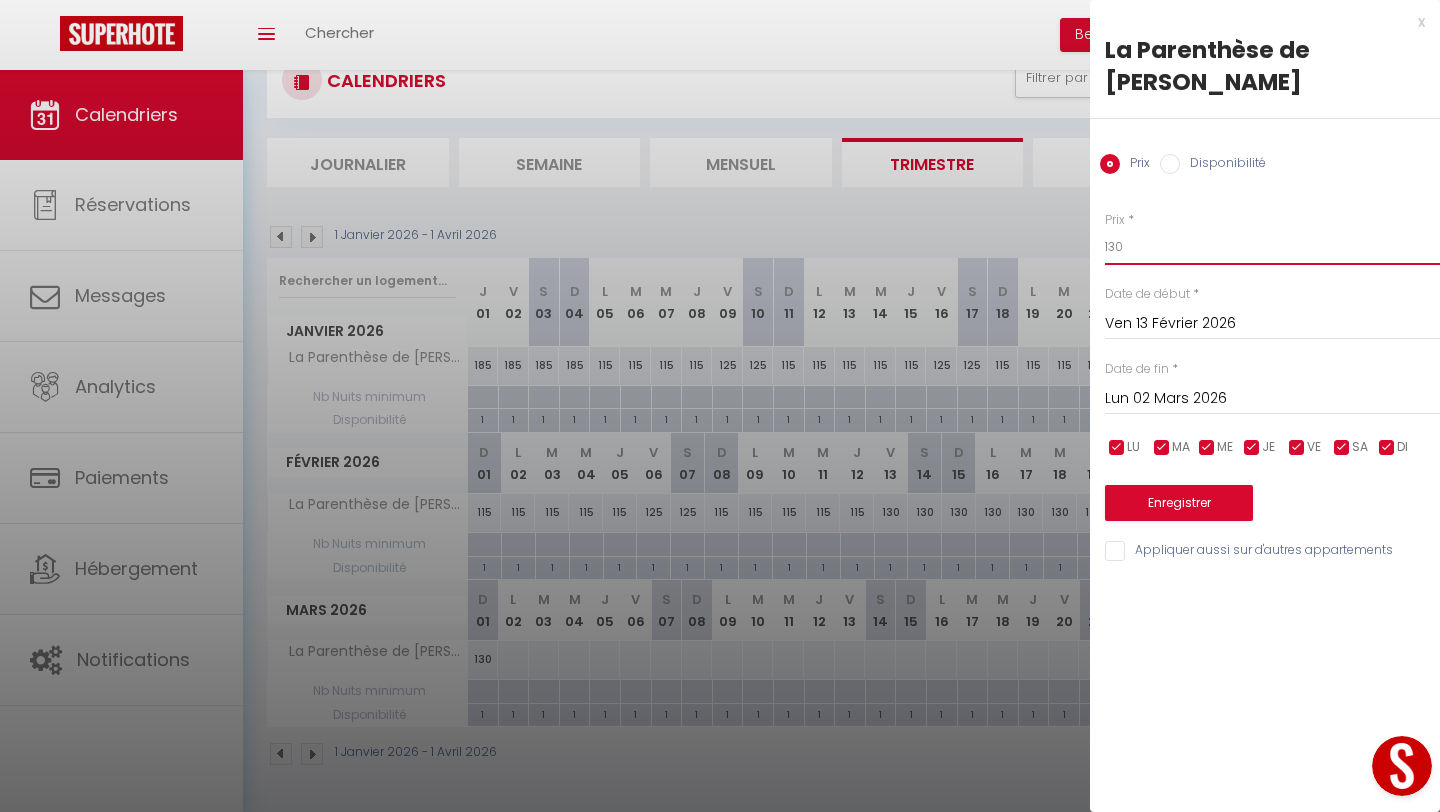 drag, startPoint x: 1130, startPoint y: 217, endPoint x: 1088, endPoint y: 217, distance: 42 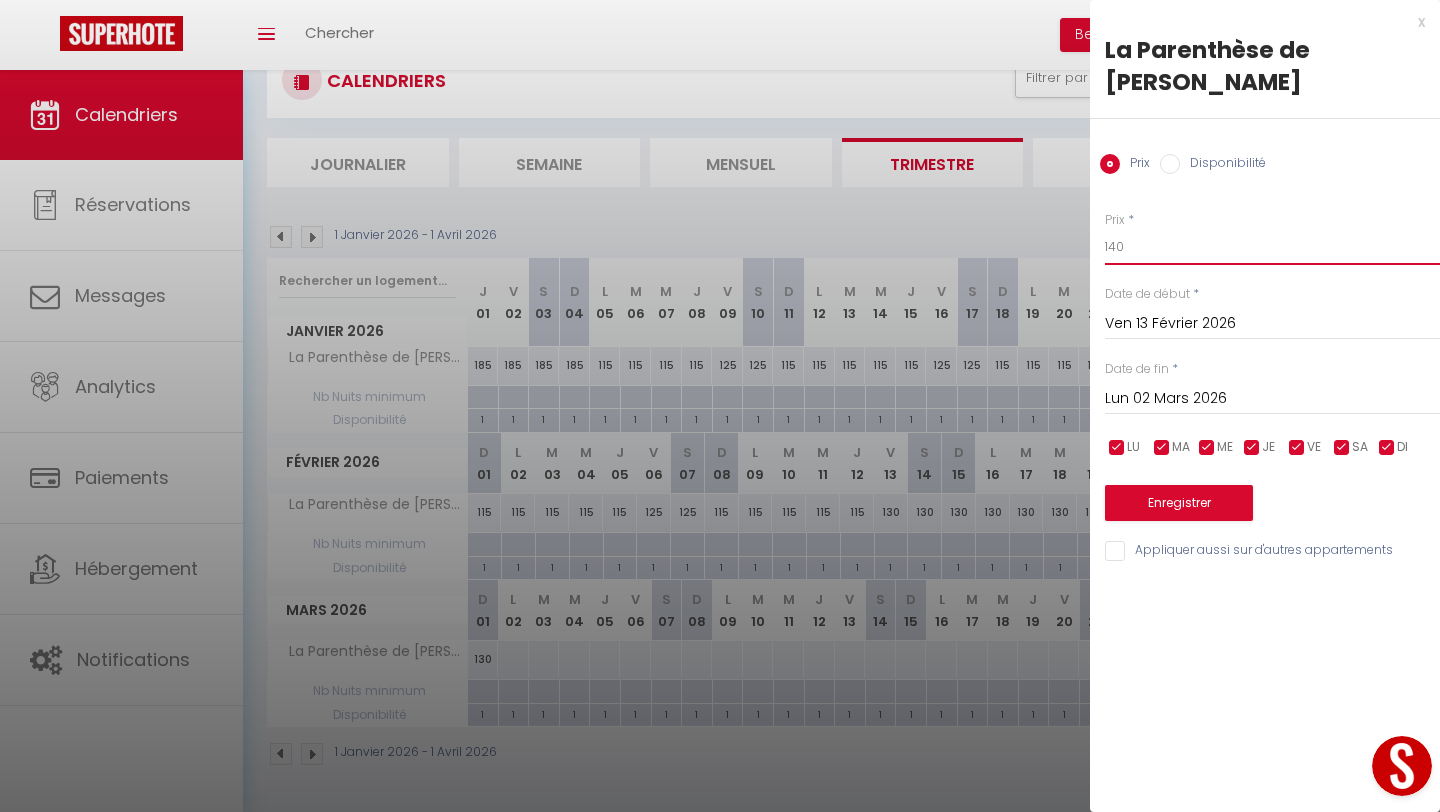 type on "140" 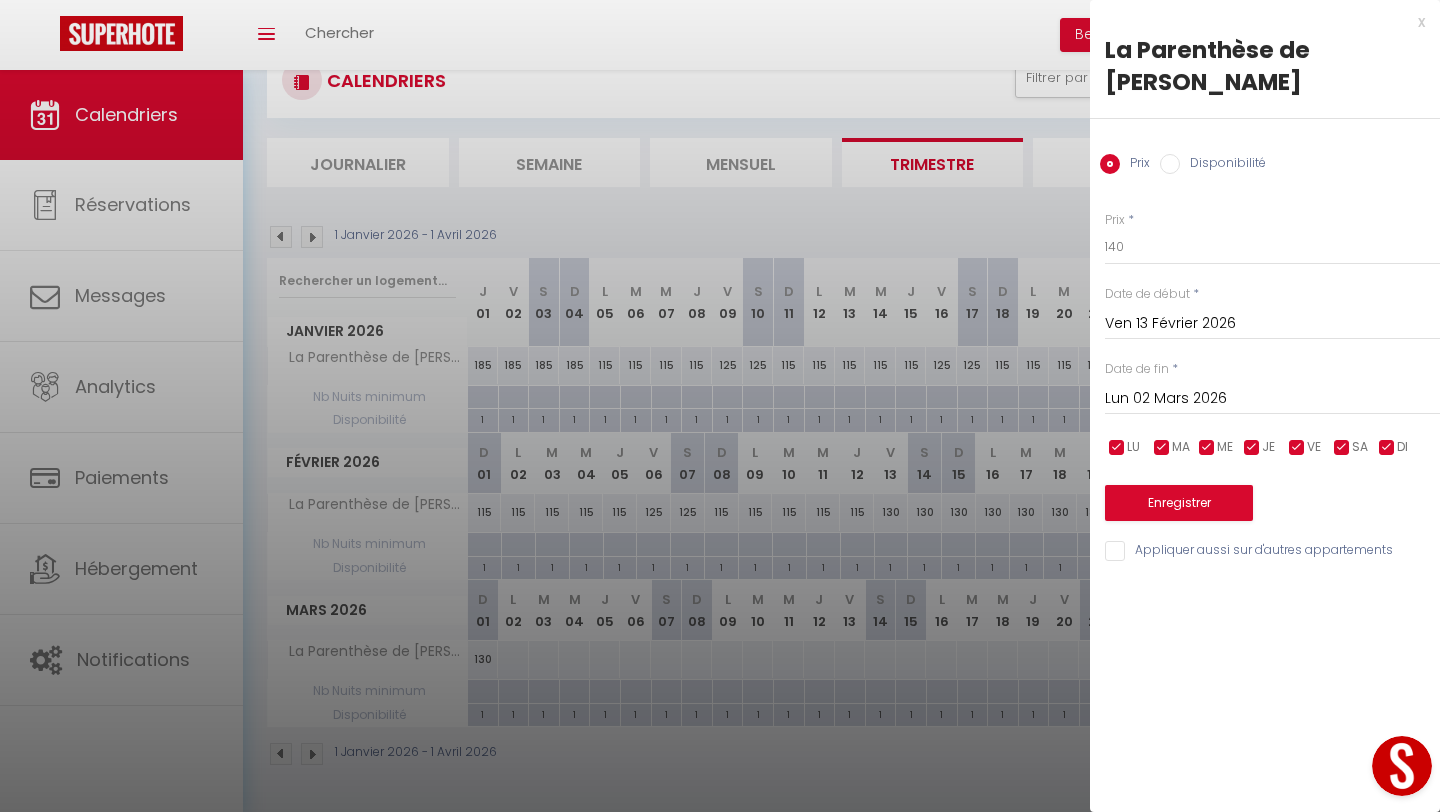 click at bounding box center (1387, 448) 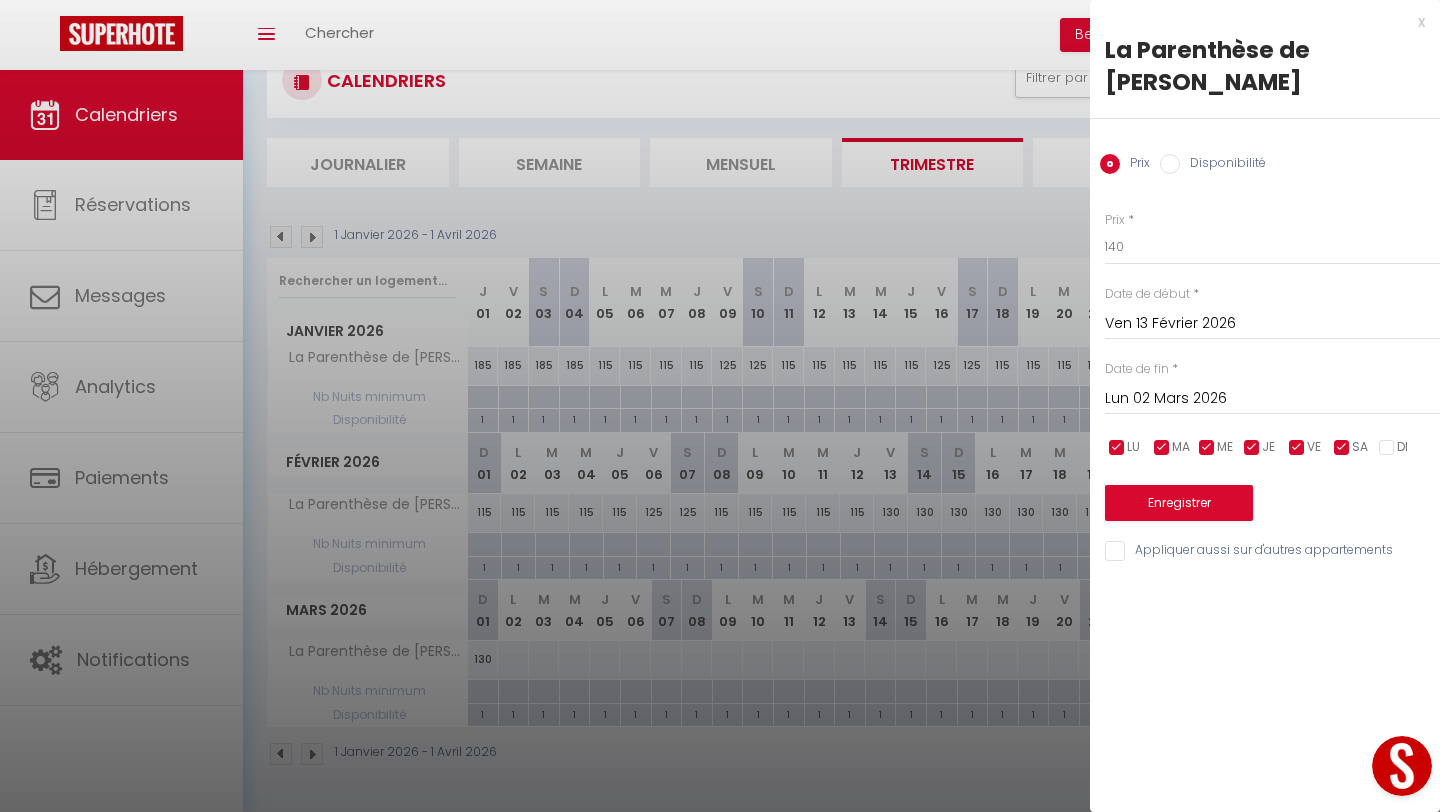 click at bounding box center (1252, 448) 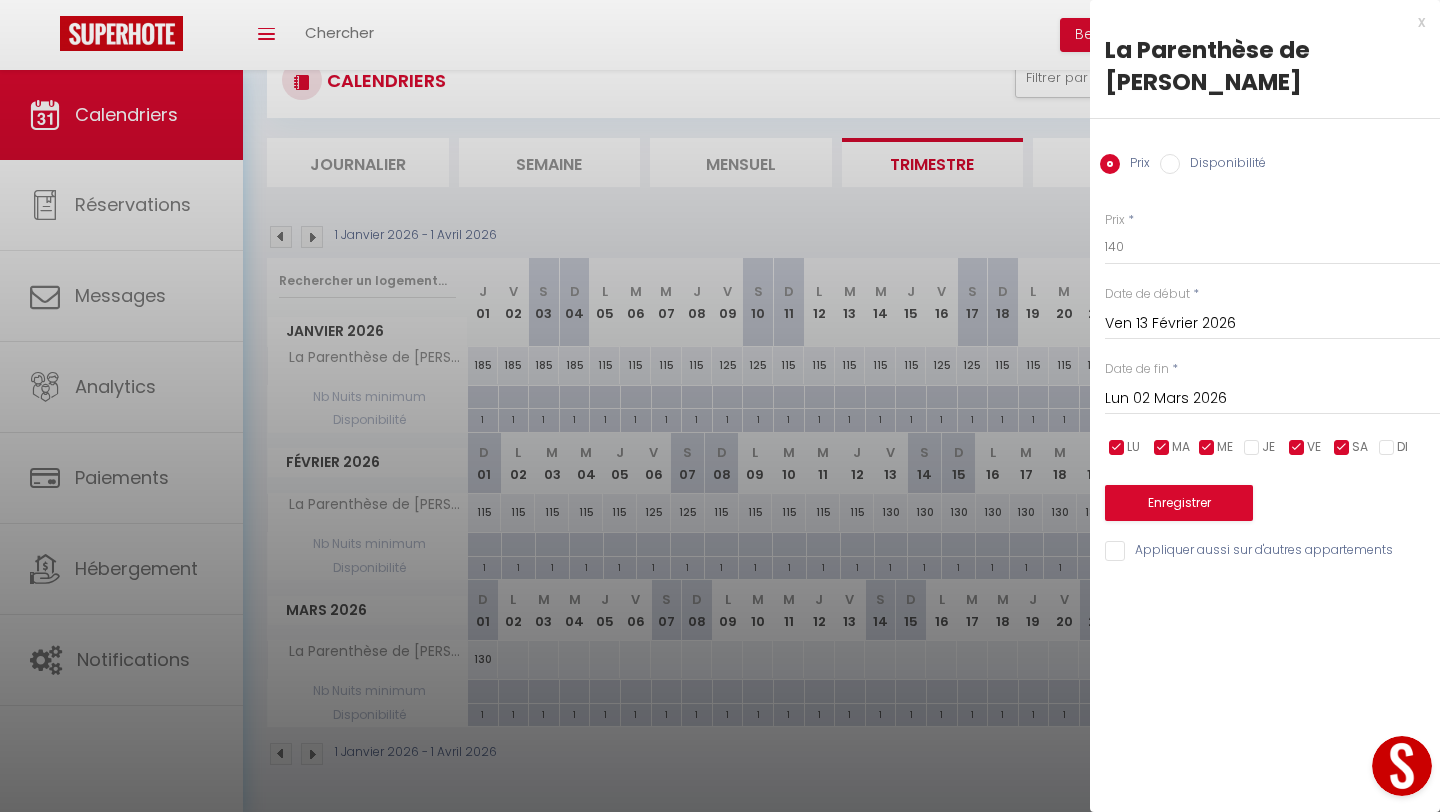 click at bounding box center [1207, 448] 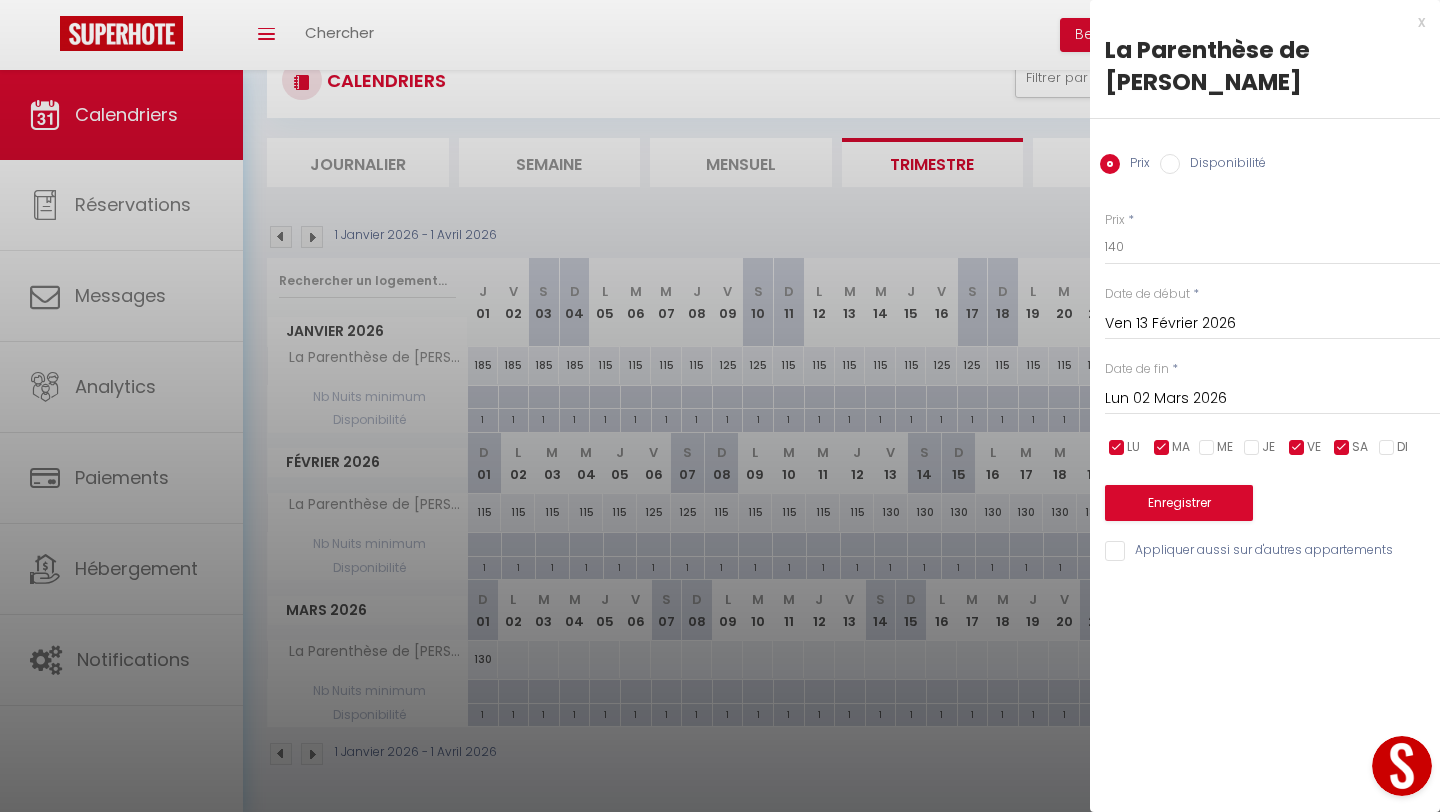 click at bounding box center [1162, 448] 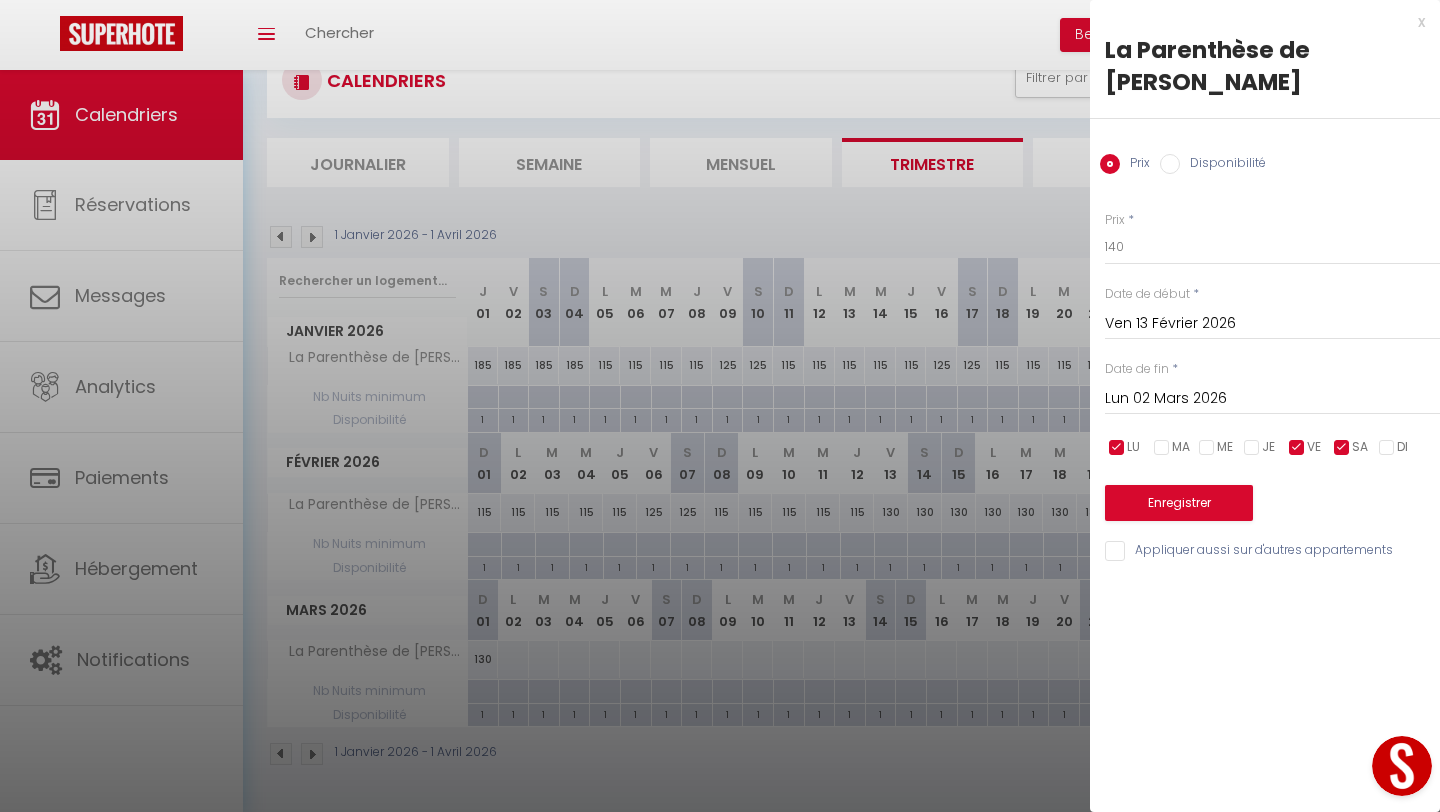 click at bounding box center (1117, 448) 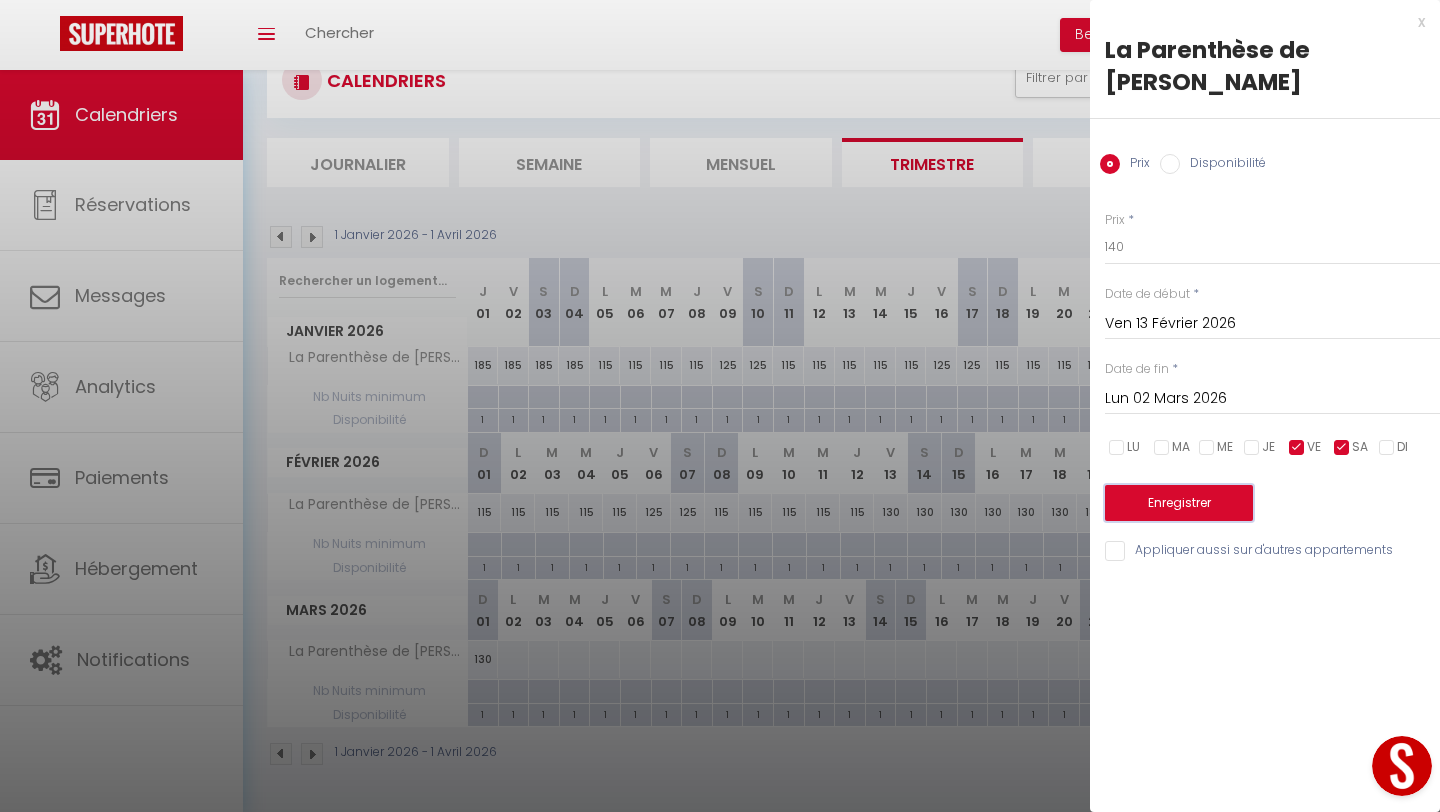 click on "Enregistrer" at bounding box center (1179, 503) 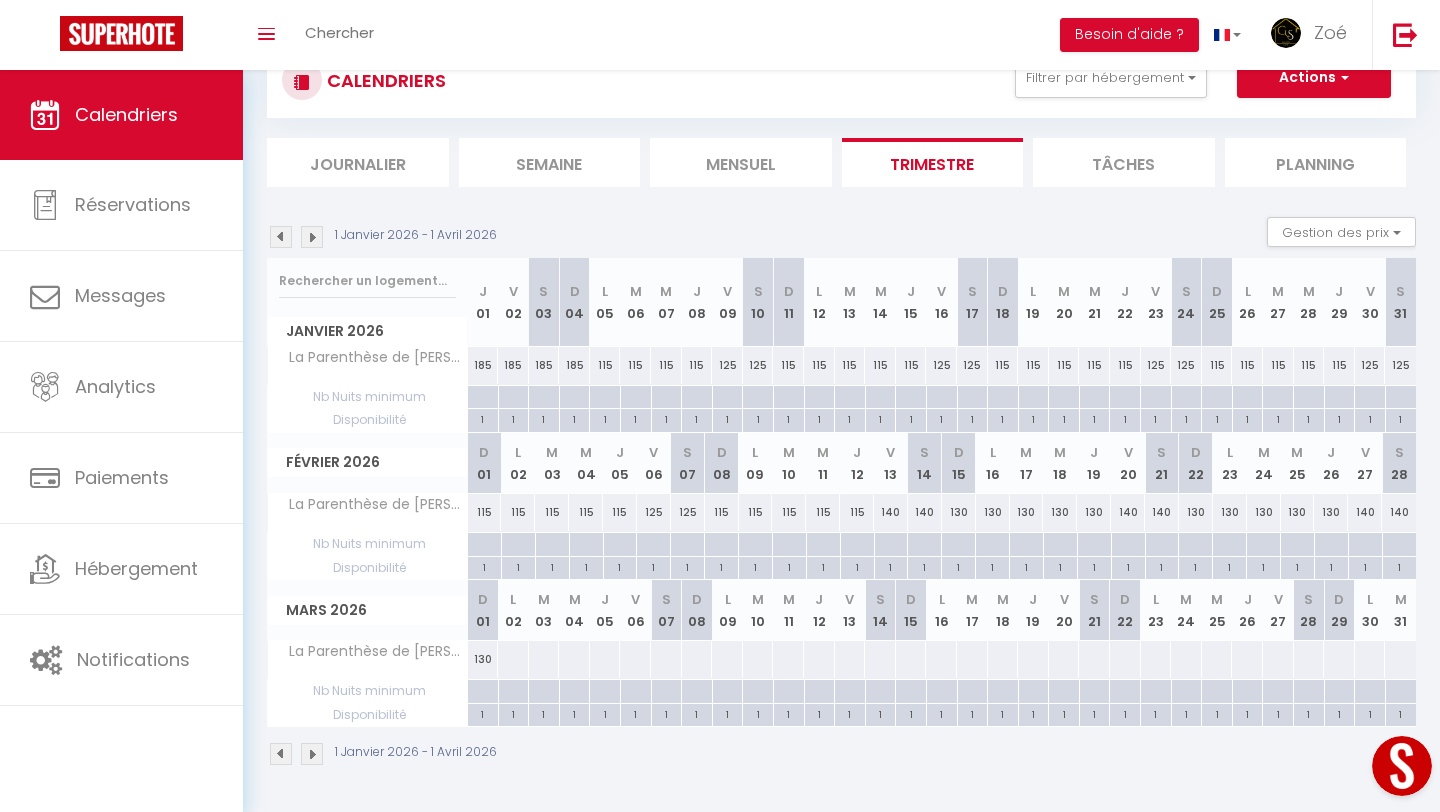 click at bounding box center [513, 659] 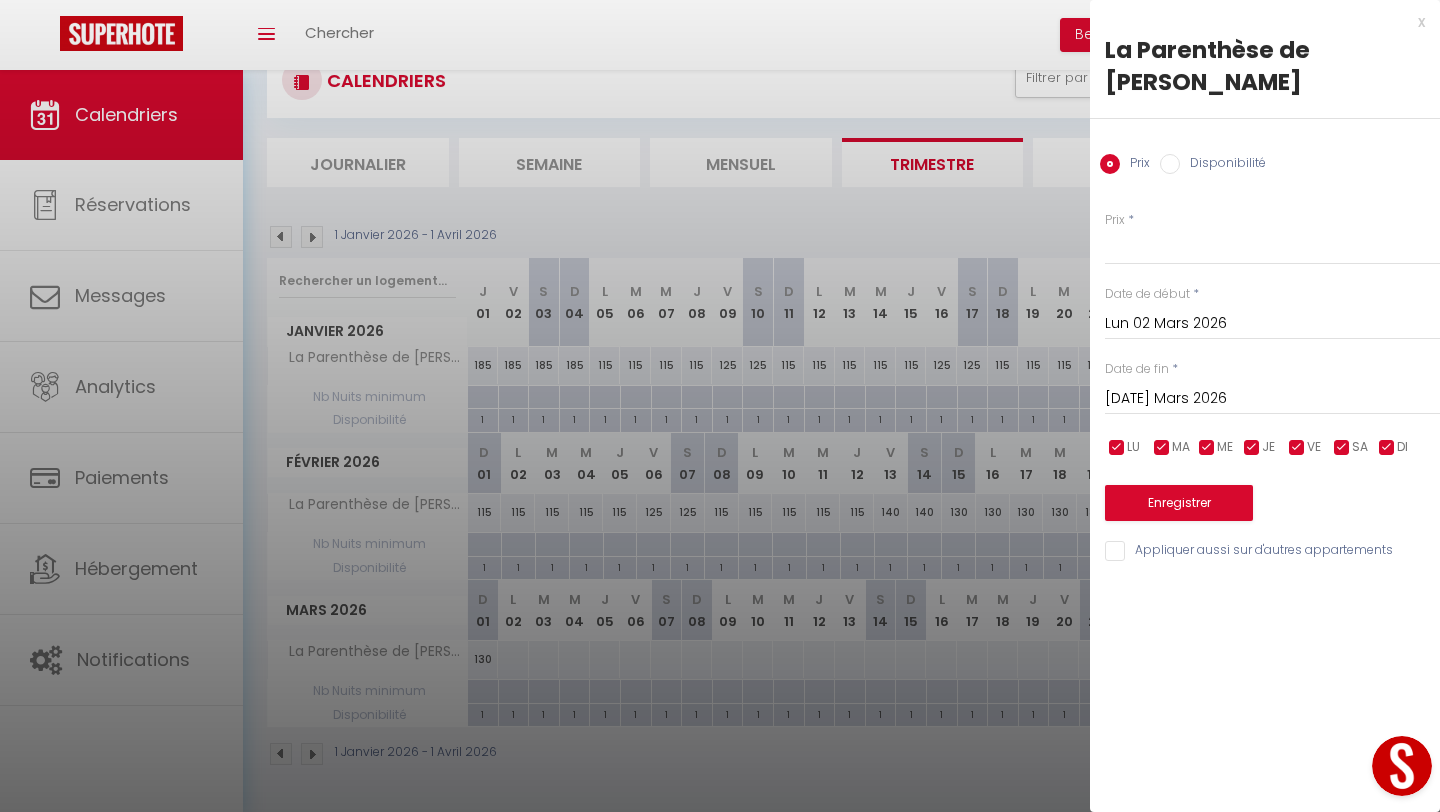 click on "[DATE] Mars 2026" at bounding box center (1272, 399) 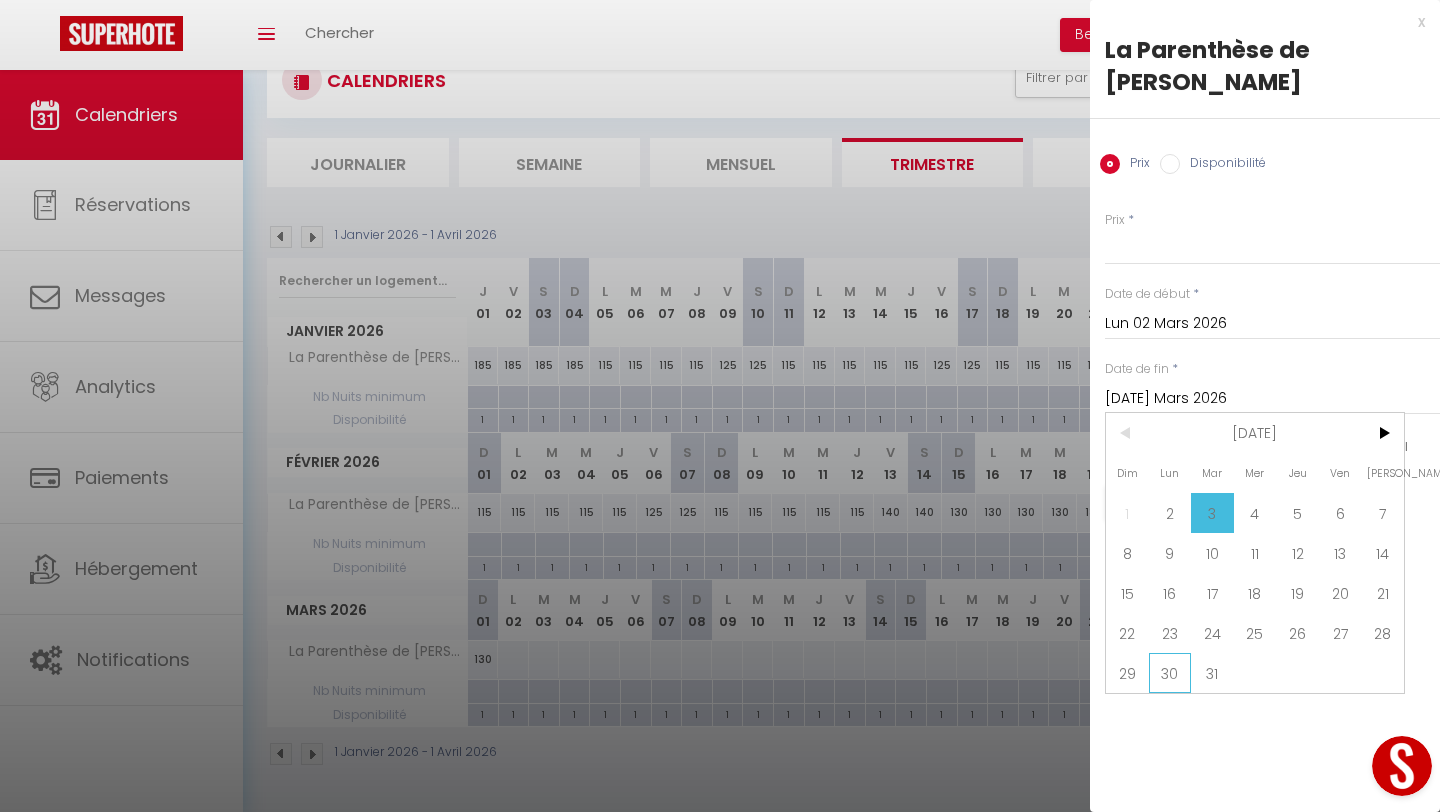 click on "30" at bounding box center [1170, 673] 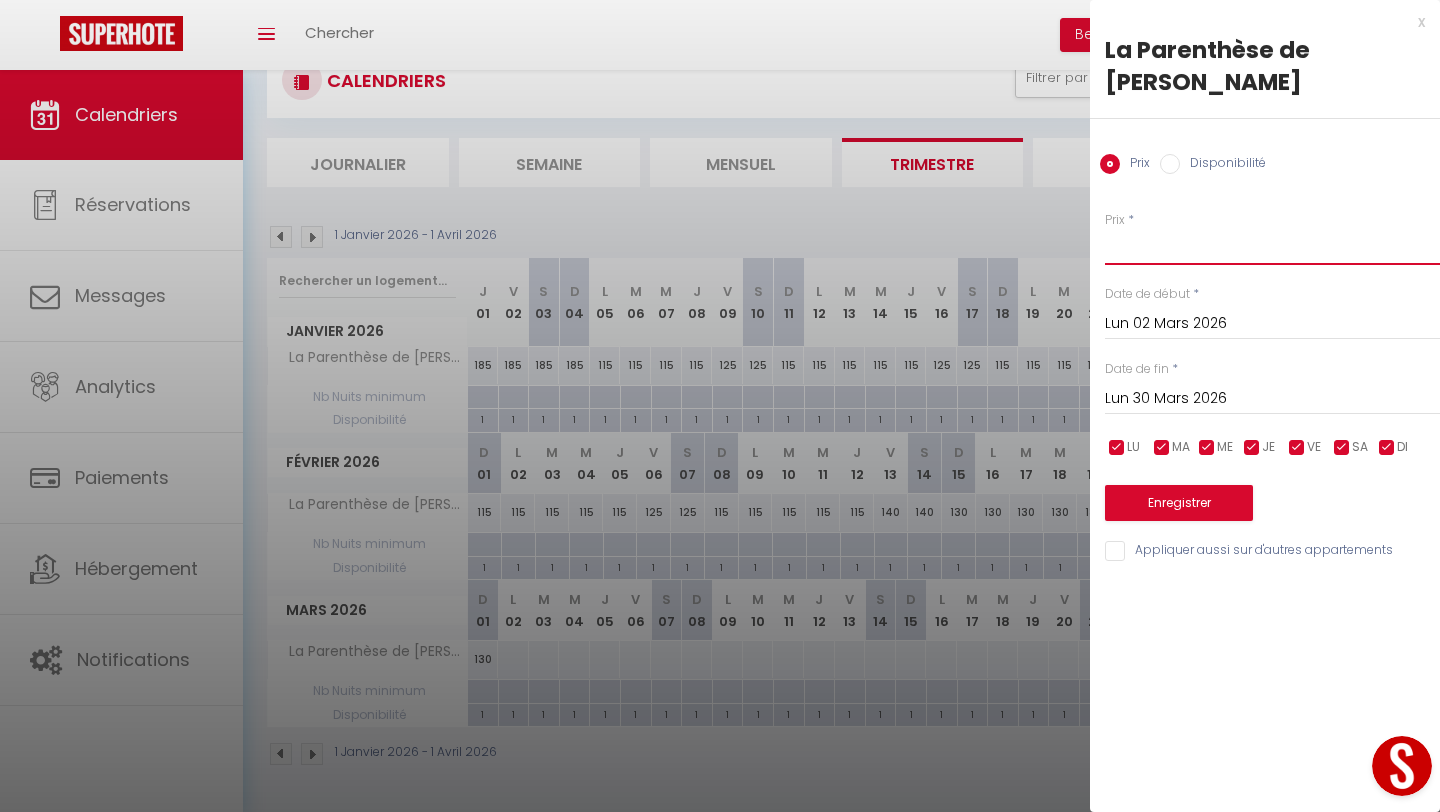 click on "Prix" at bounding box center [1272, 247] 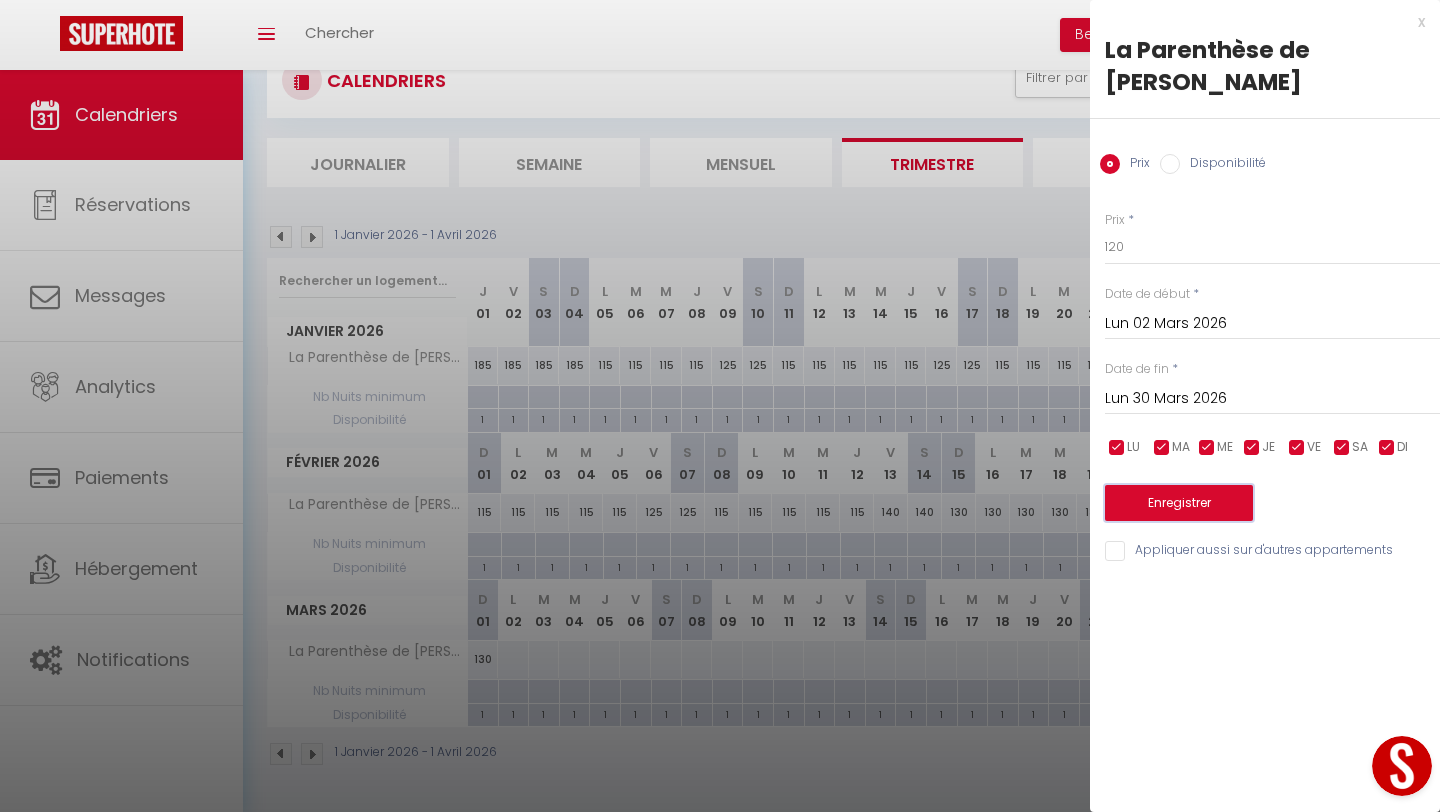 click on "Enregistrer" at bounding box center (1179, 503) 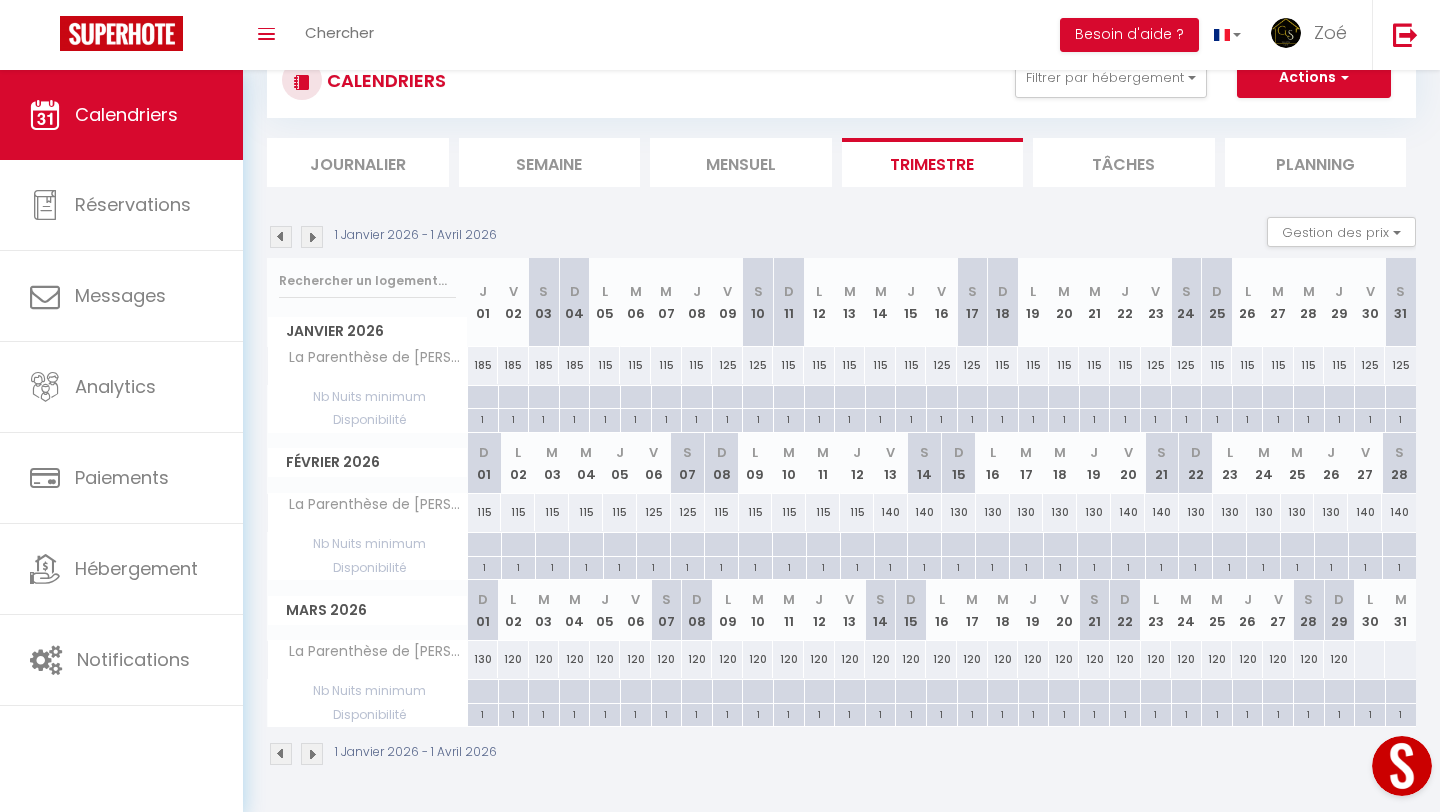 click on "120" at bounding box center (513, 659) 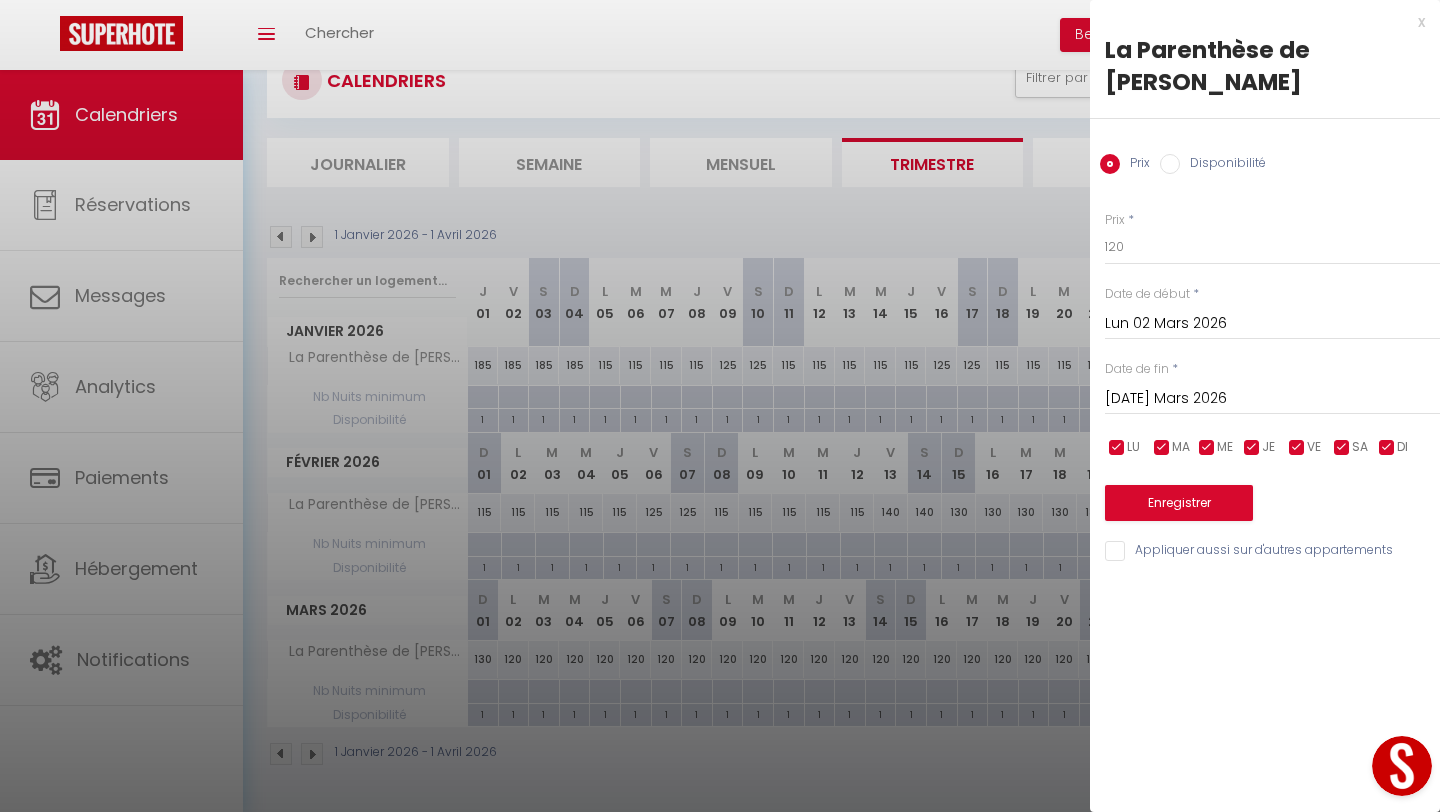 click on "[DATE] Mars 2026" at bounding box center [1272, 399] 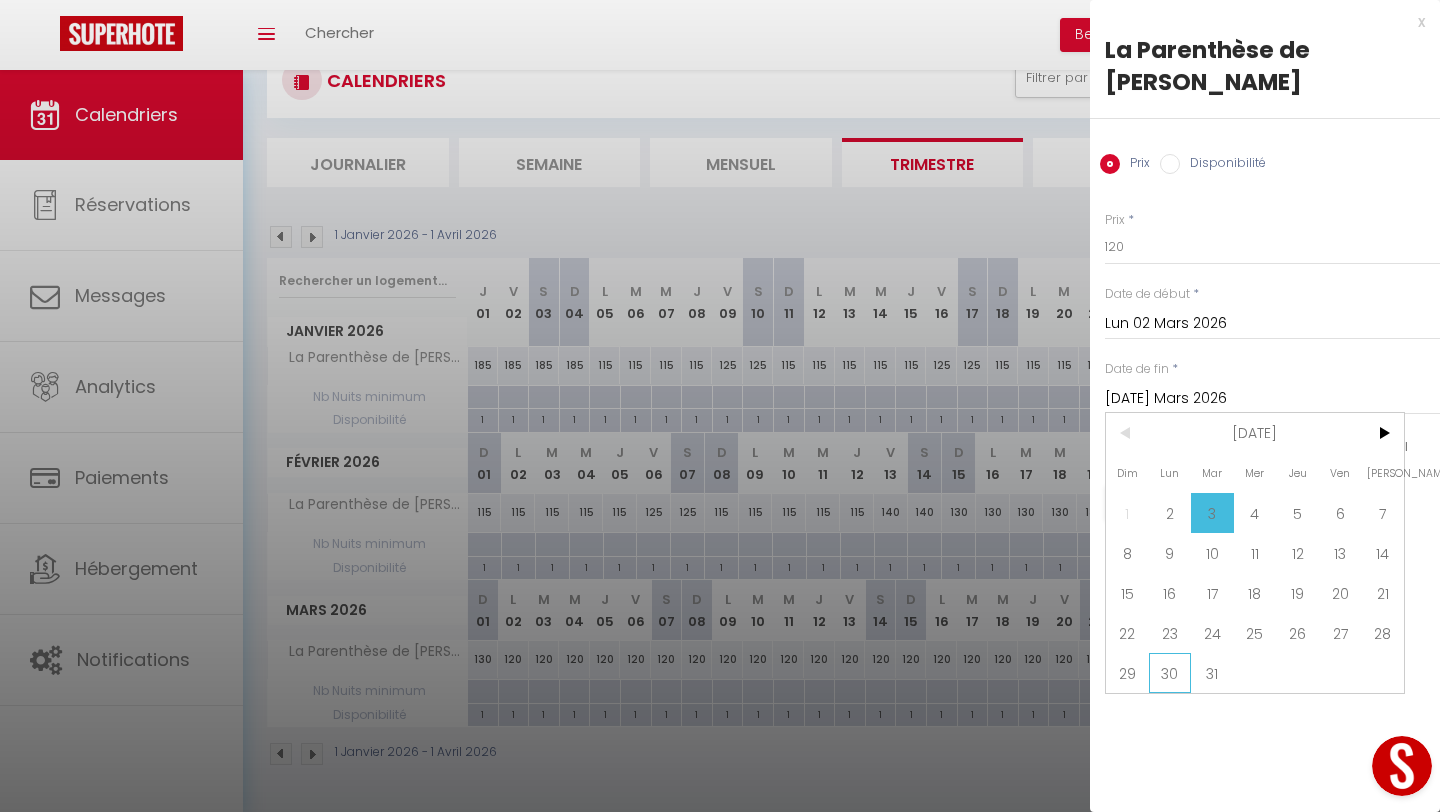 click on "30" at bounding box center [1170, 673] 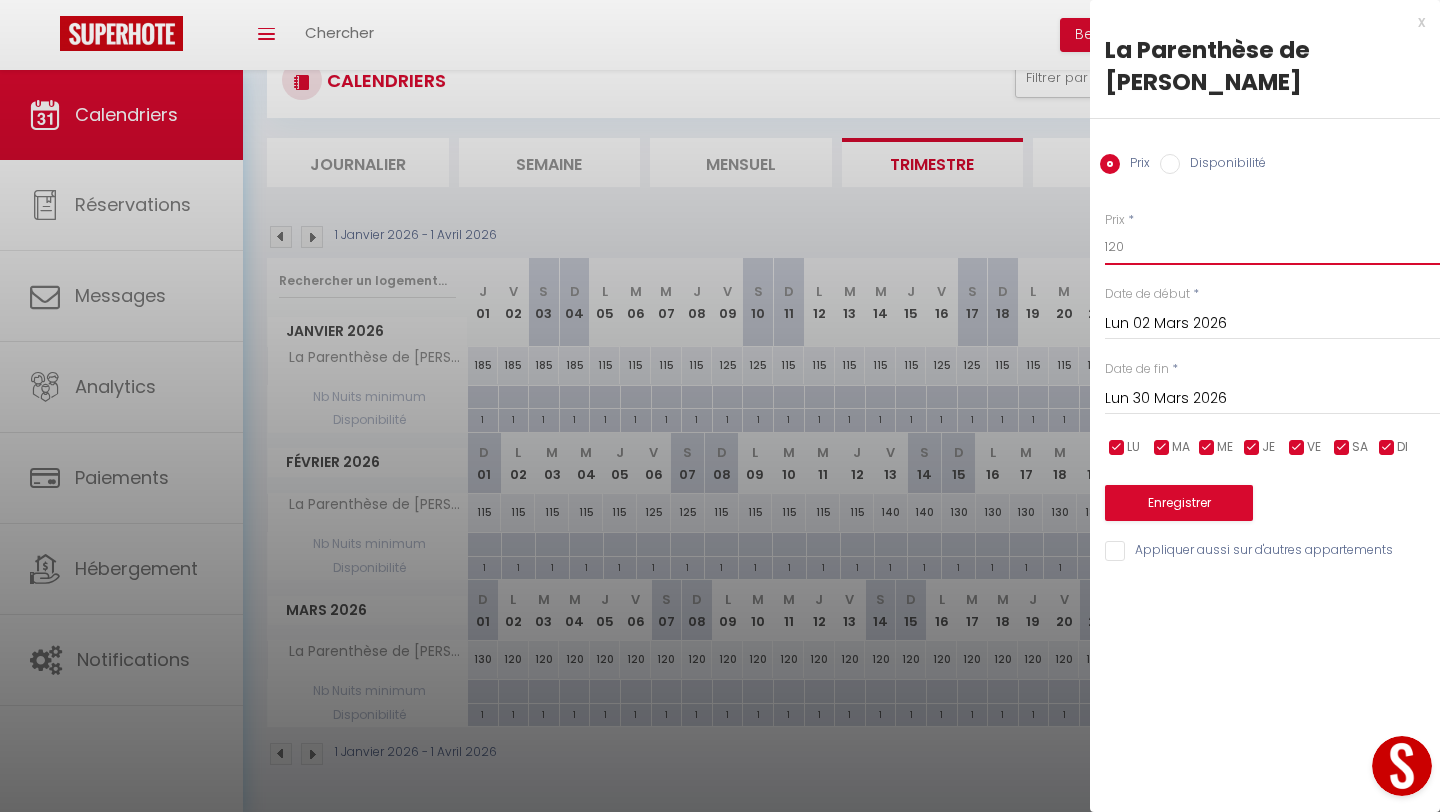 click on "120" at bounding box center (1272, 247) 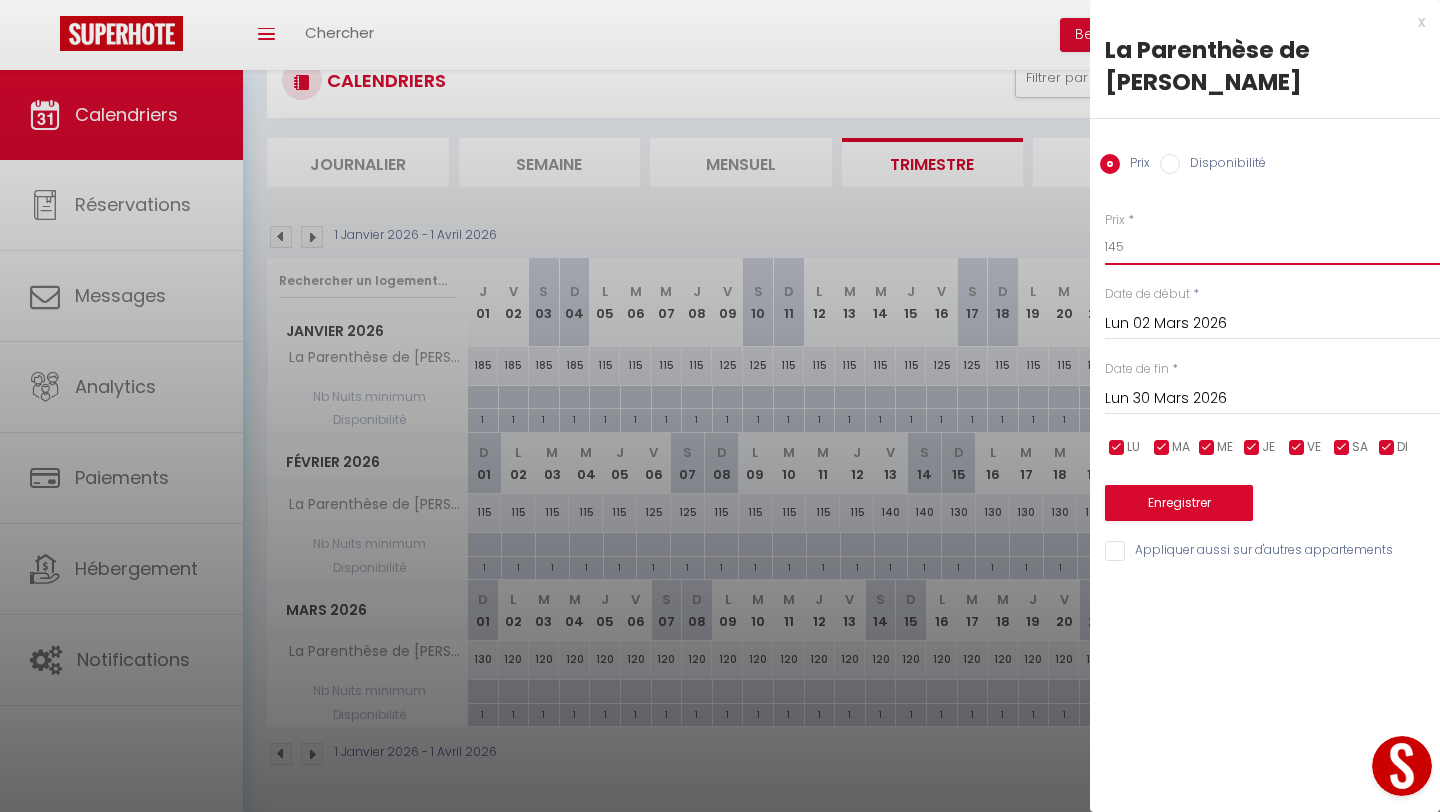 type on "145" 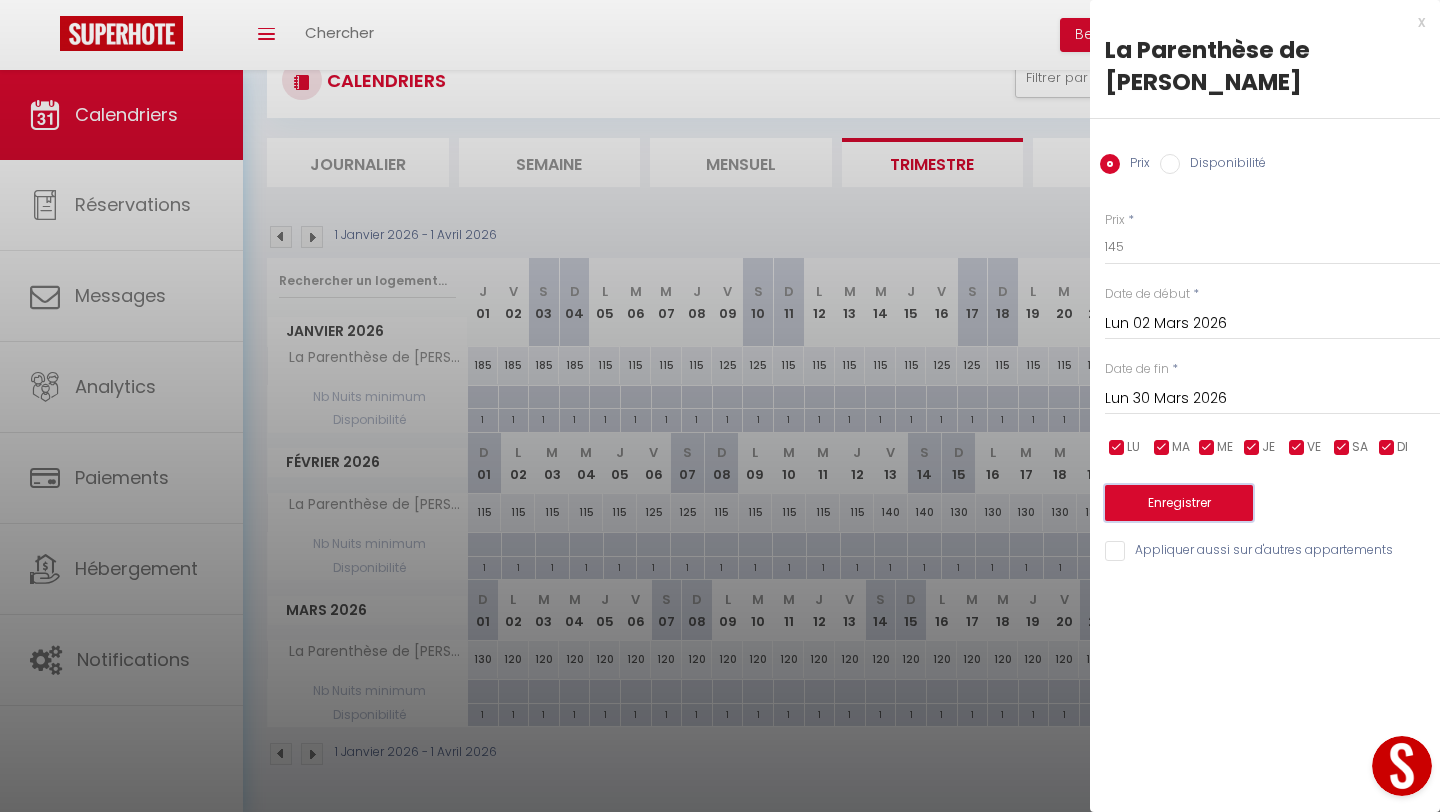 click on "Enregistrer" at bounding box center [1179, 503] 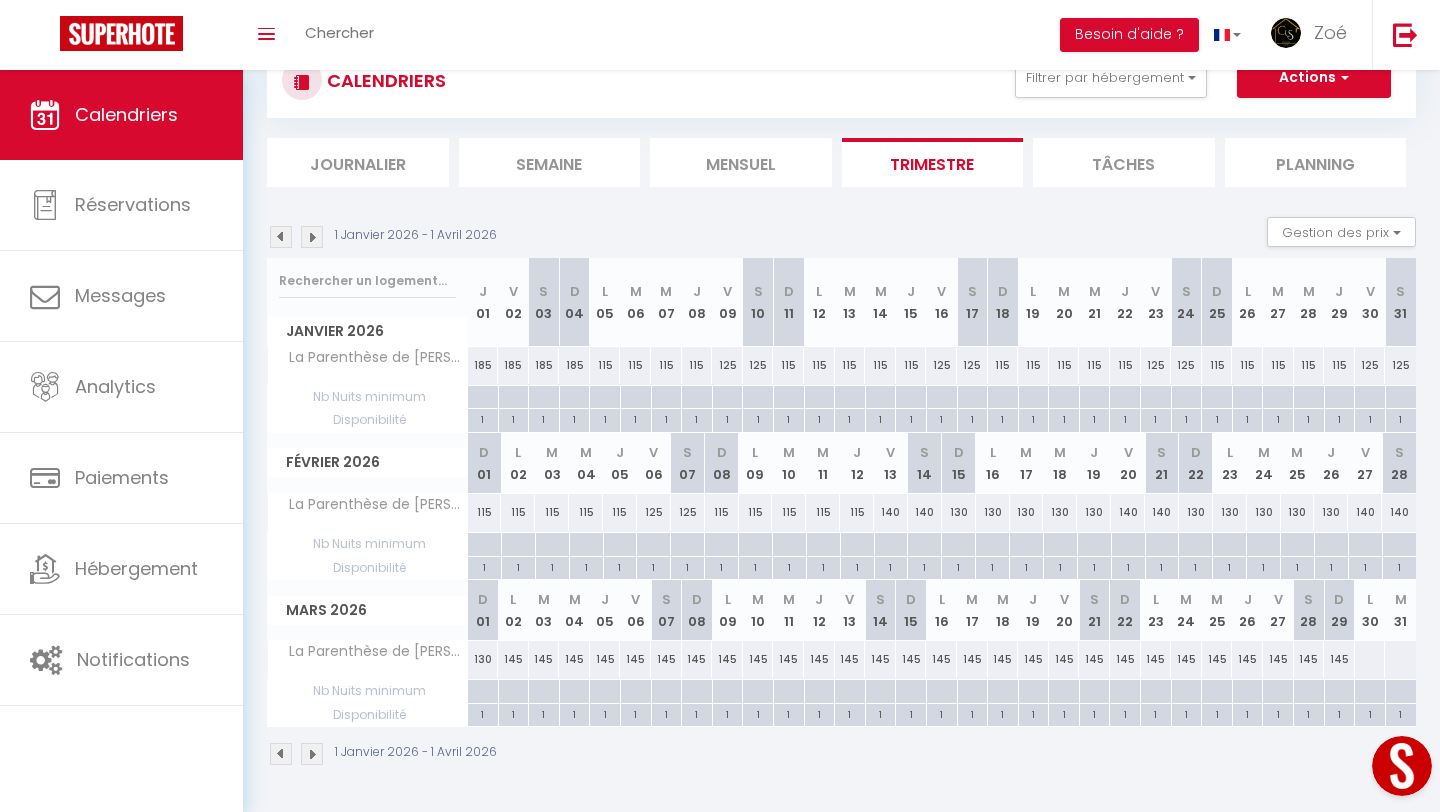 click on "145" at bounding box center (513, 659) 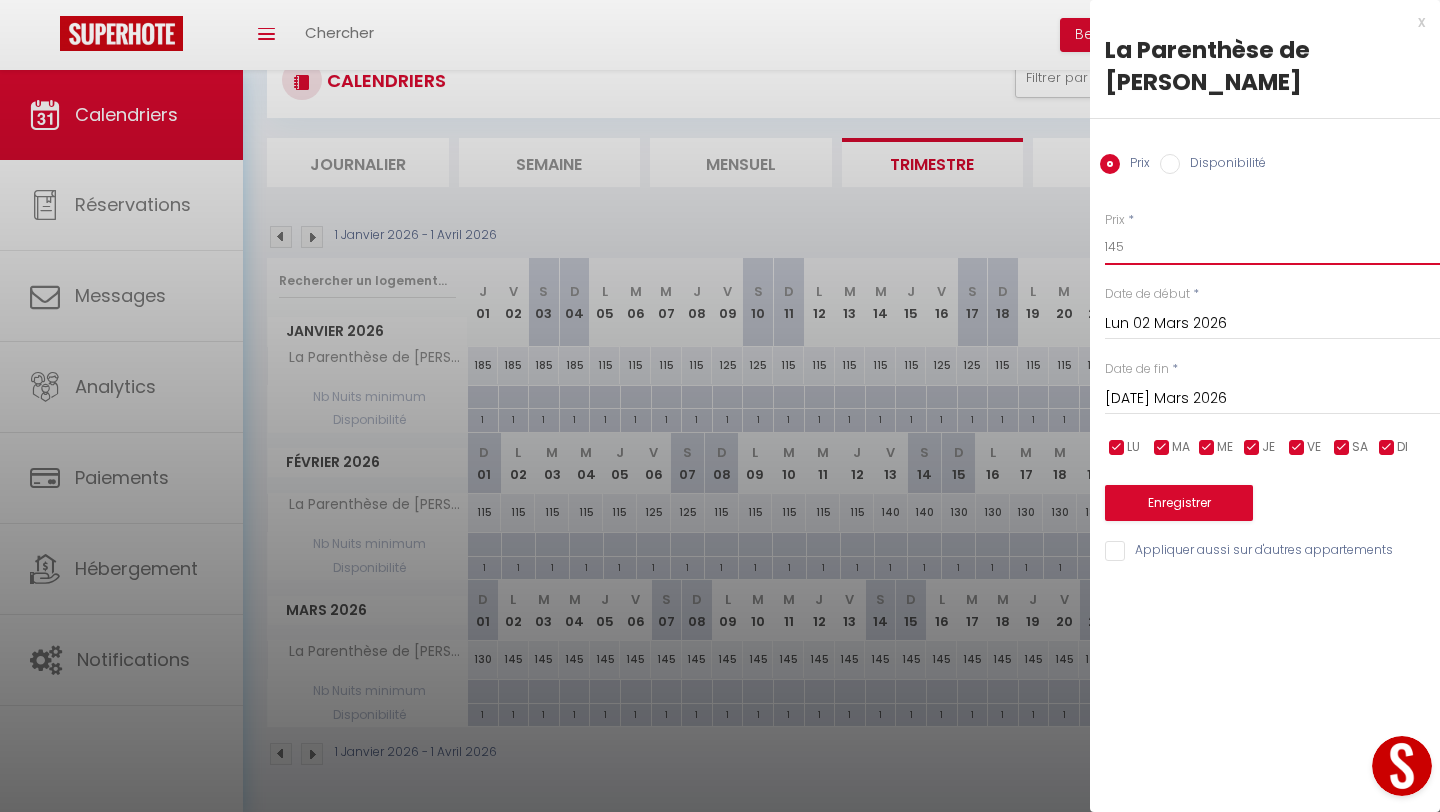 drag, startPoint x: 1128, startPoint y: 216, endPoint x: 1114, endPoint y: 216, distance: 14 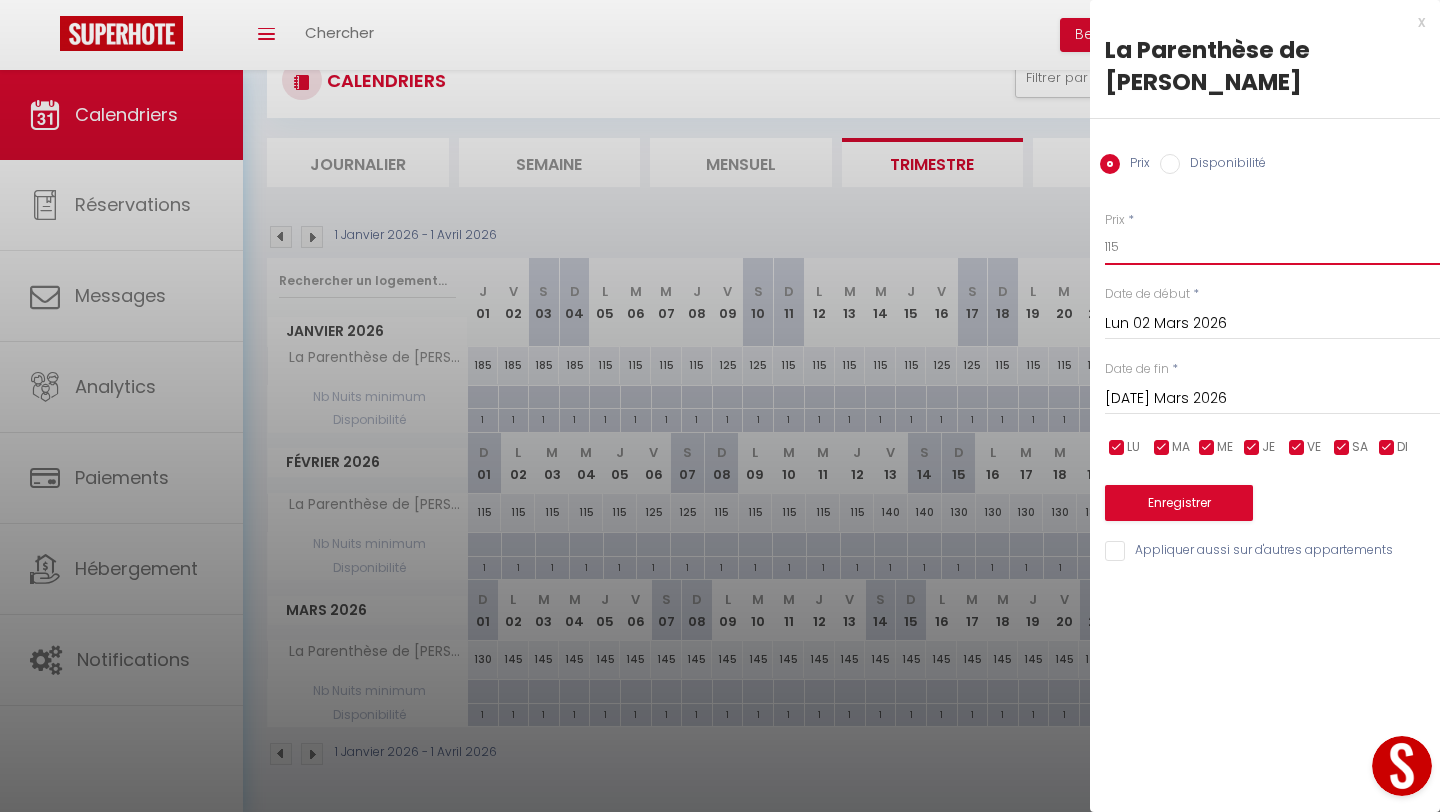 type on "115" 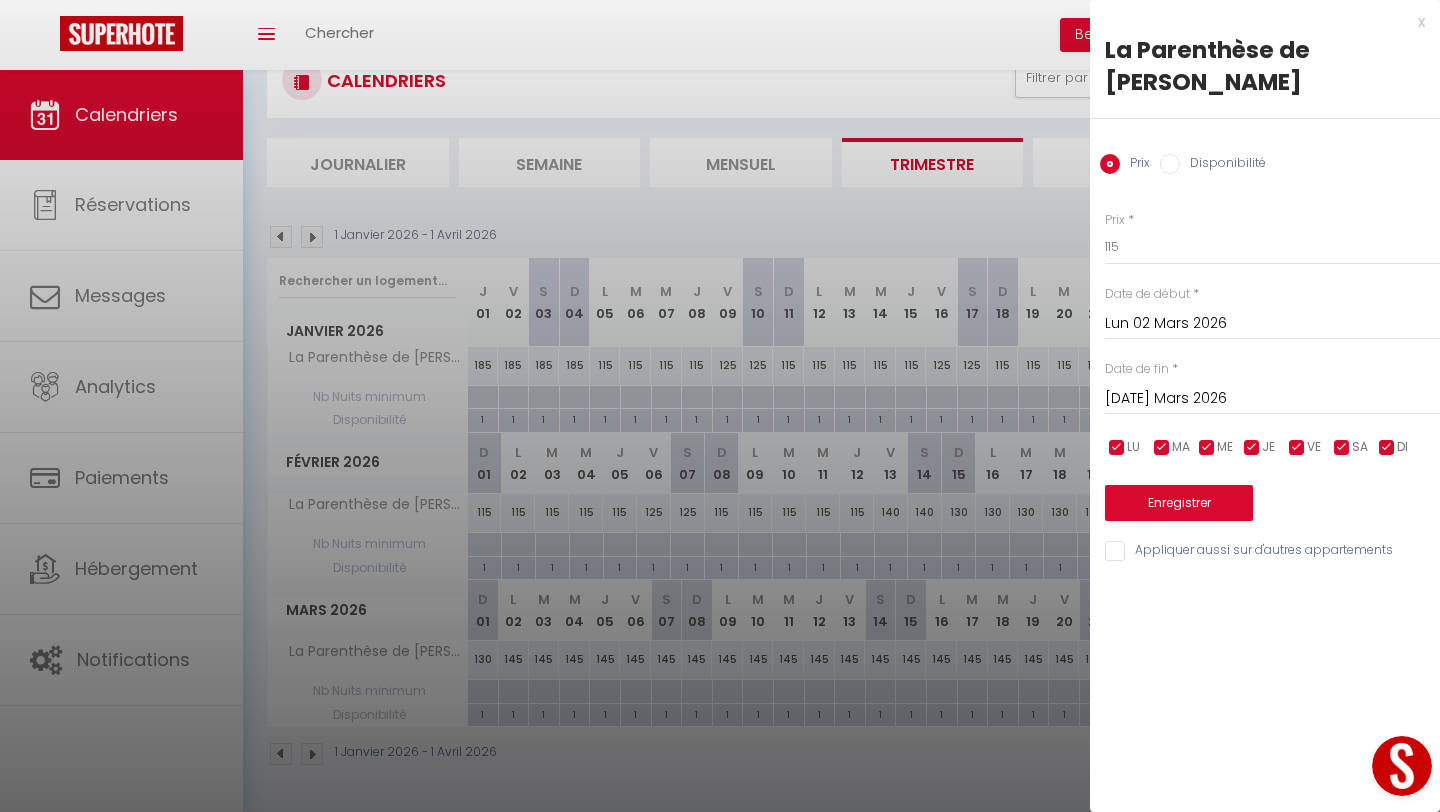 click on "[DATE] Mars 2026" at bounding box center [1272, 399] 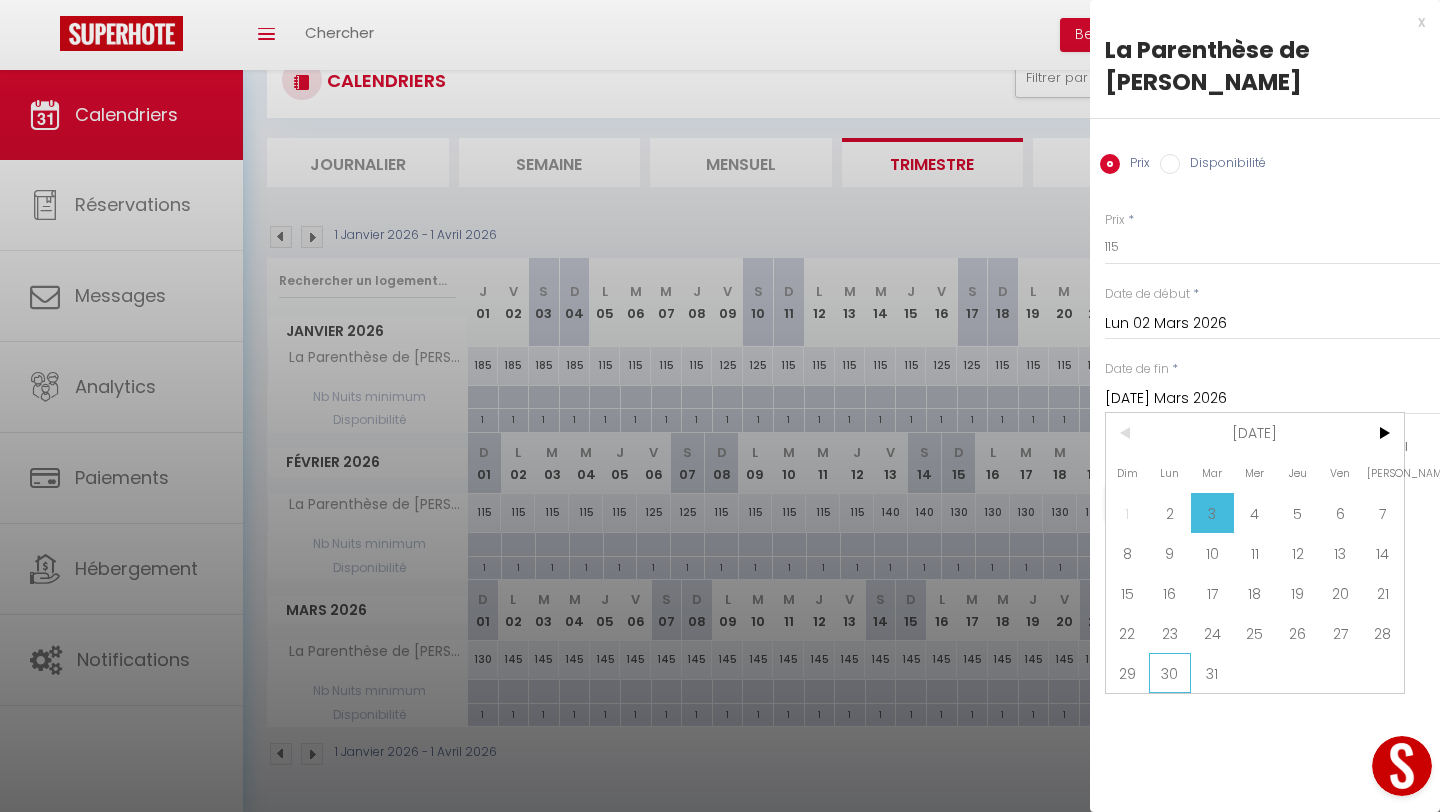 click on "30" at bounding box center (1170, 673) 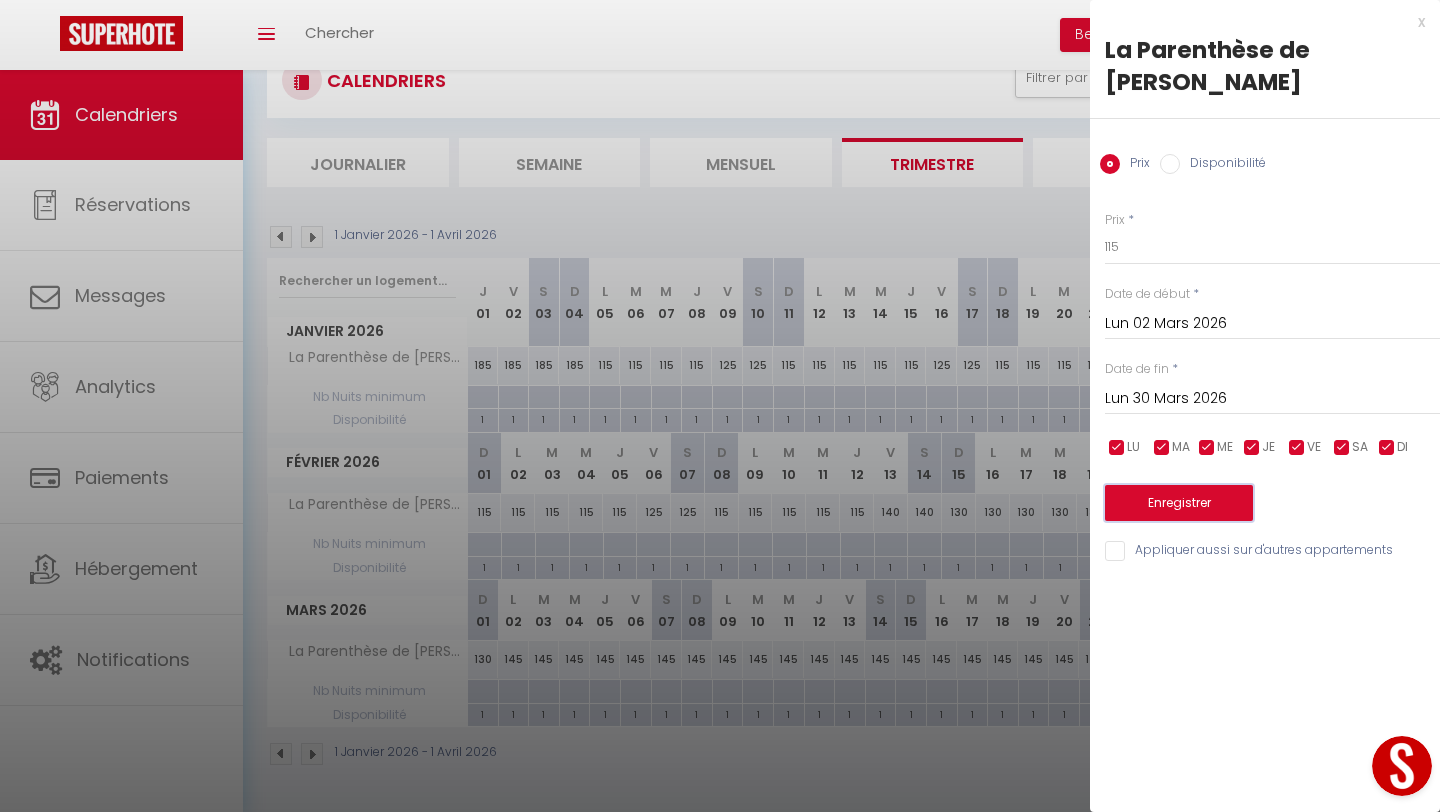 click on "Enregistrer" at bounding box center [1179, 503] 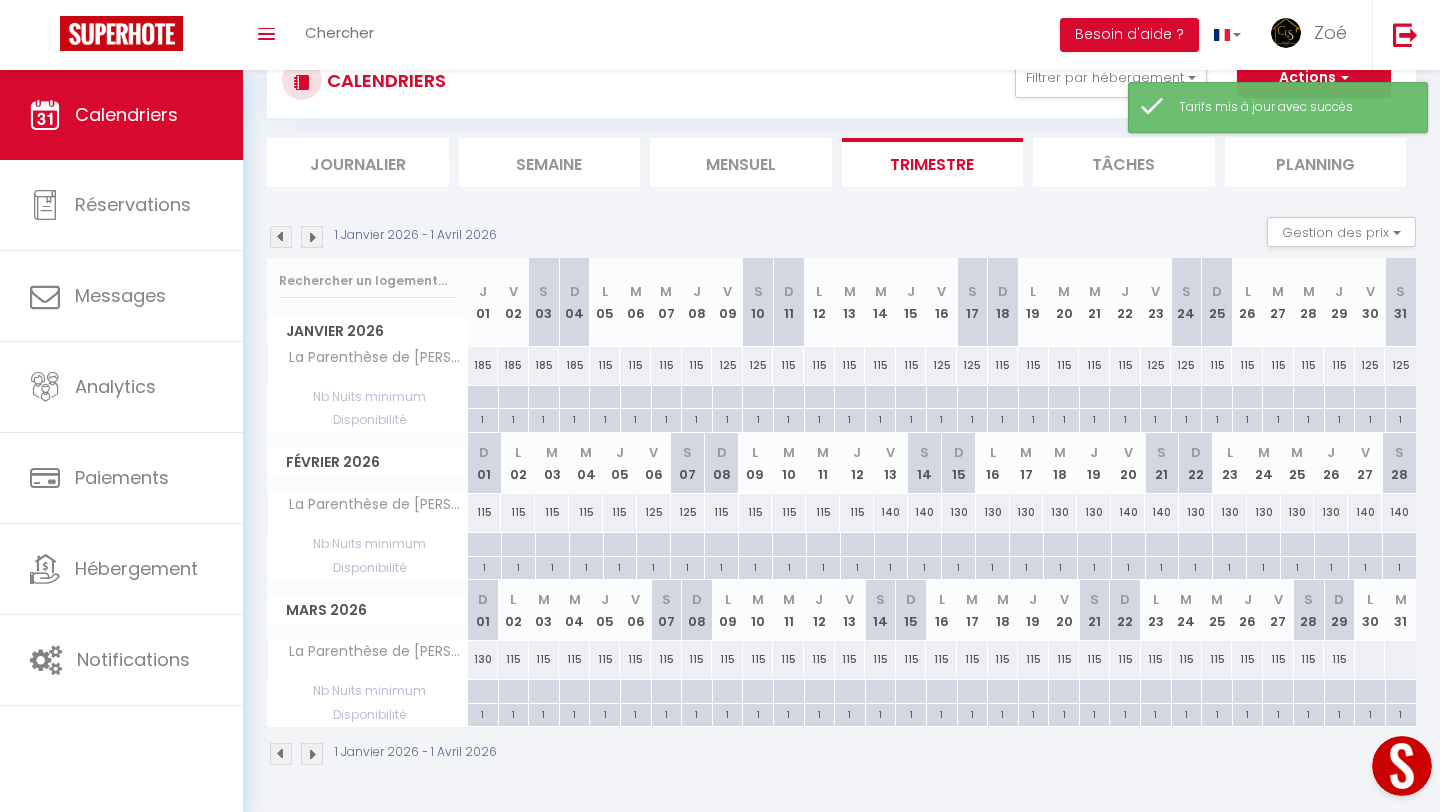 click on "115" at bounding box center (513, 659) 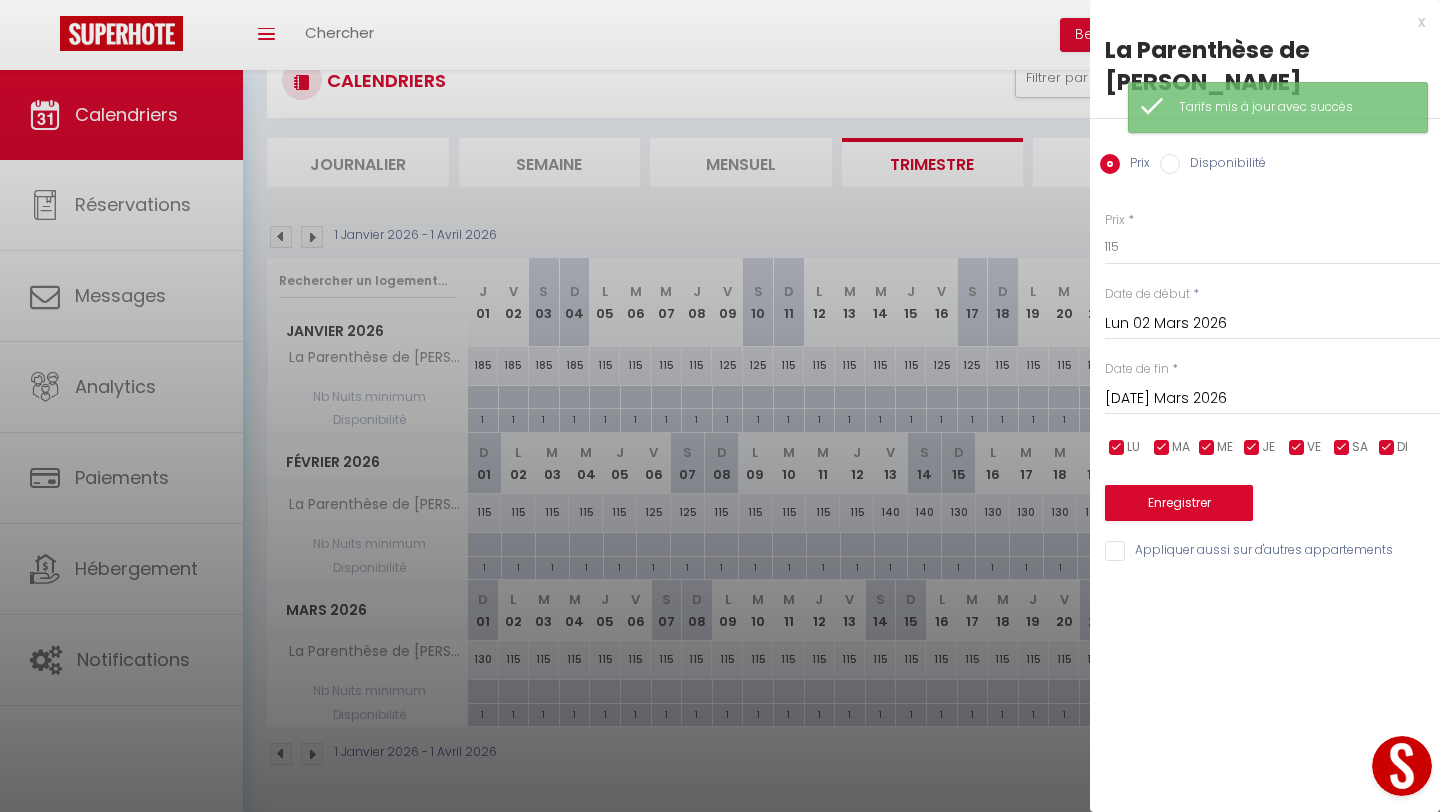 click at bounding box center [720, 406] 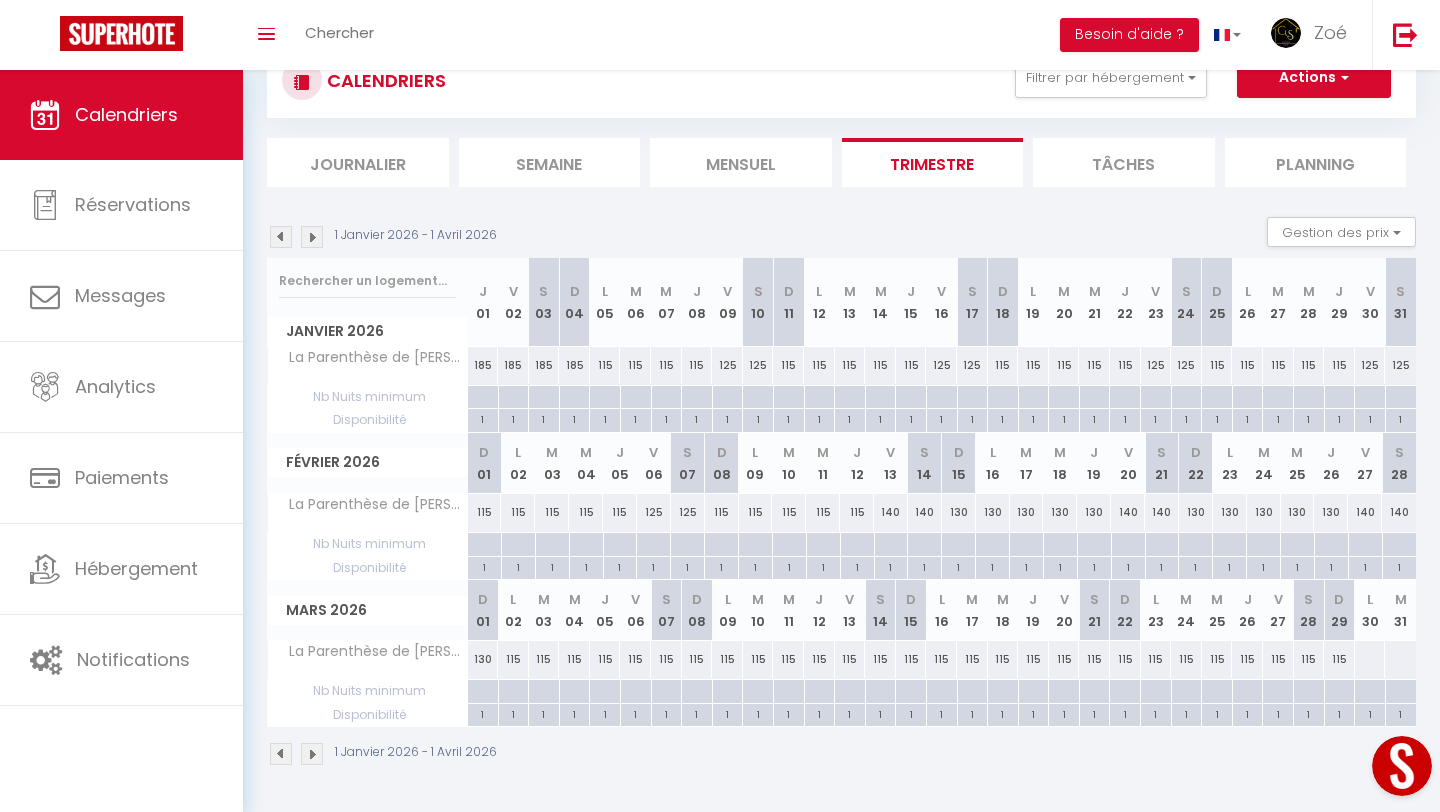 click at bounding box center (281, 237) 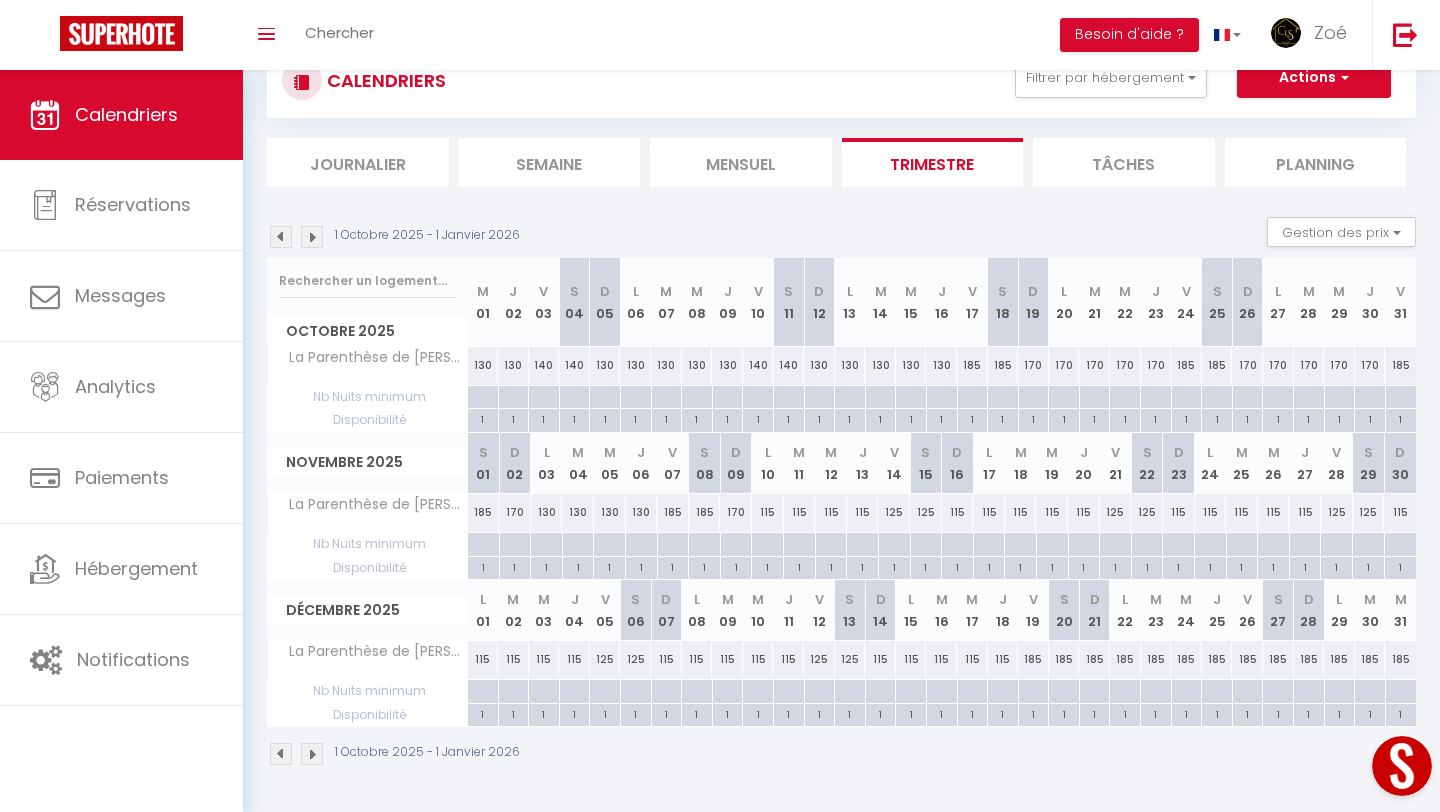 click at bounding box center (312, 237) 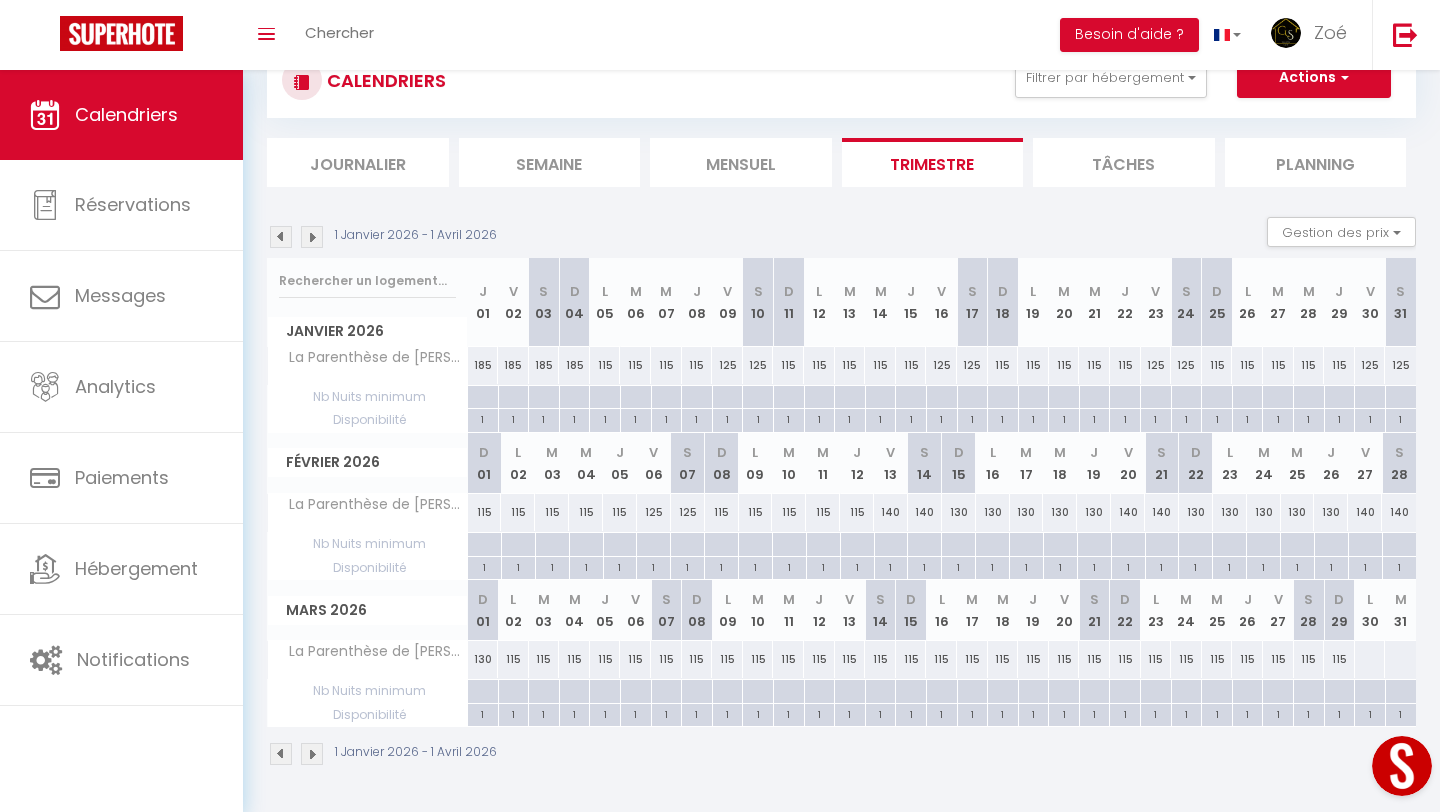 click on "115" at bounding box center (513, 659) 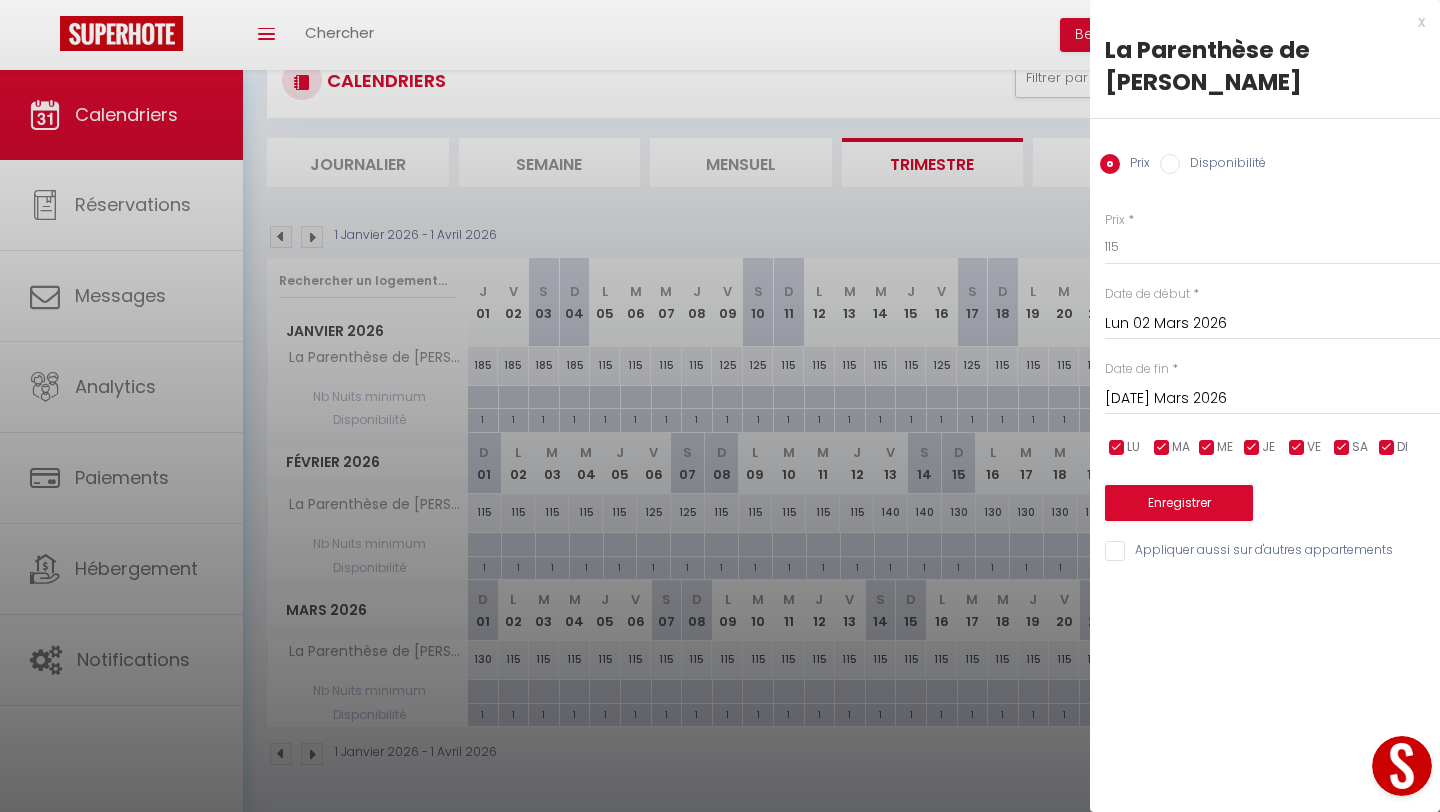 click on "[DATE] Mars 2026         <   [DATE]   >   Dim Lun Mar Mer Jeu Ven Sam   1 2 3 4 5 6 7 8 9 10 11 12 13 14 15 16 17 18 19 20 21 22 23 24 25 26 27 28 29 30 31     <   2026   >   [PERSON_NAME] Mars [PERSON_NAME] Juin Juillet Août Septembre Octobre Novembre Décembre     <   [DATE] - [DATE]   >   2020 2021 2022 2023 2024 2025 2026 2027 2028 2029" at bounding box center (1272, 397) 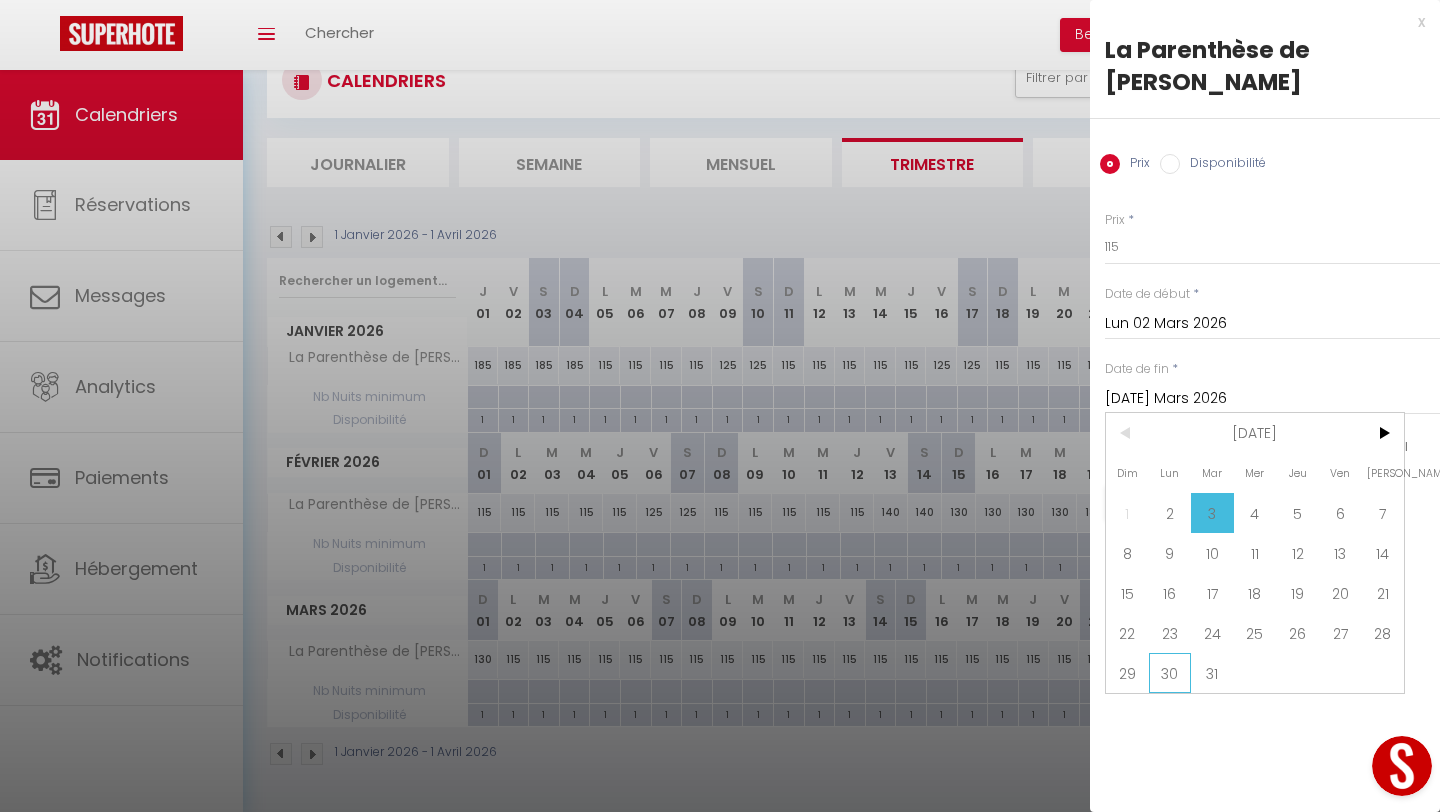 click on "30" at bounding box center (1170, 673) 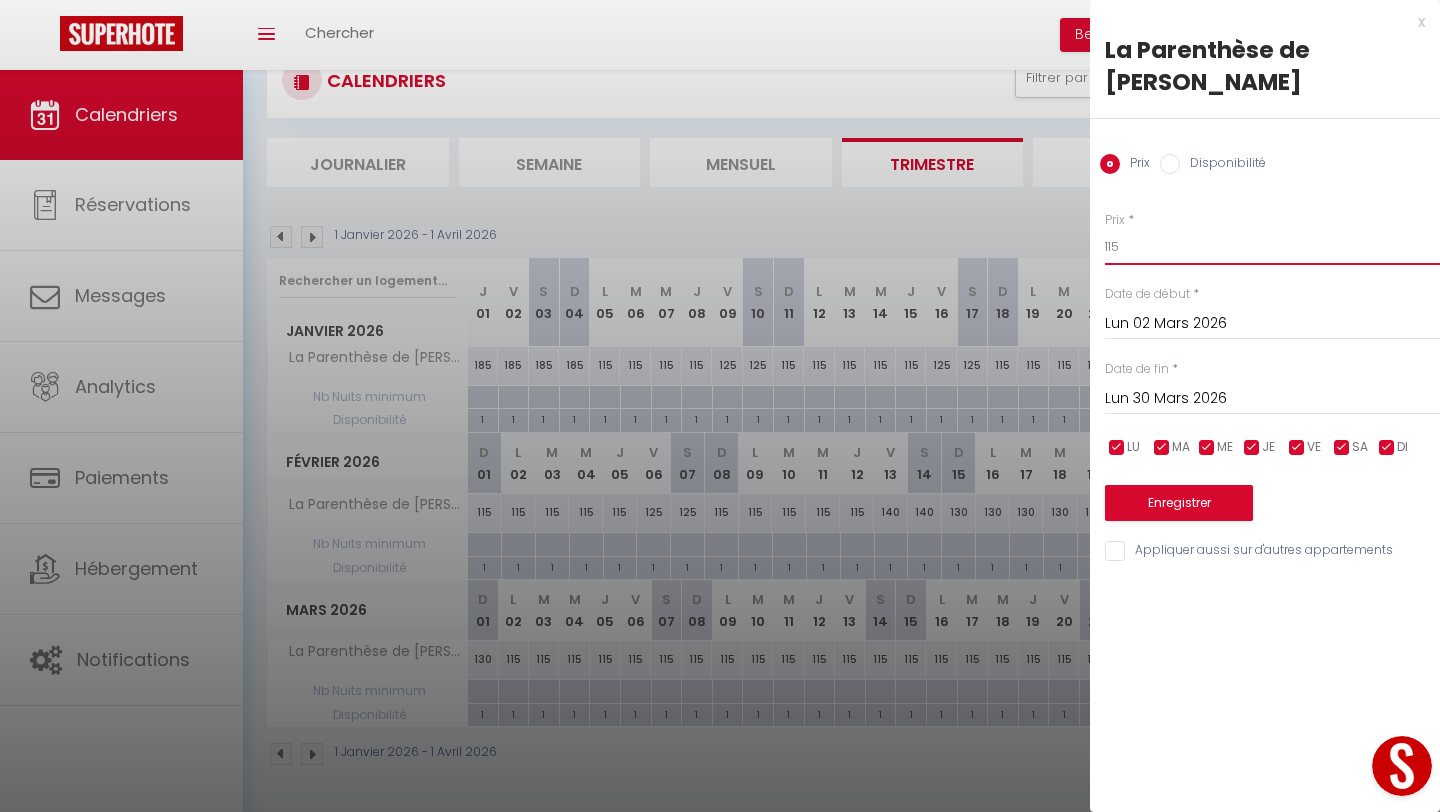drag, startPoint x: 1079, startPoint y: 218, endPoint x: 1066, endPoint y: 218, distance: 13 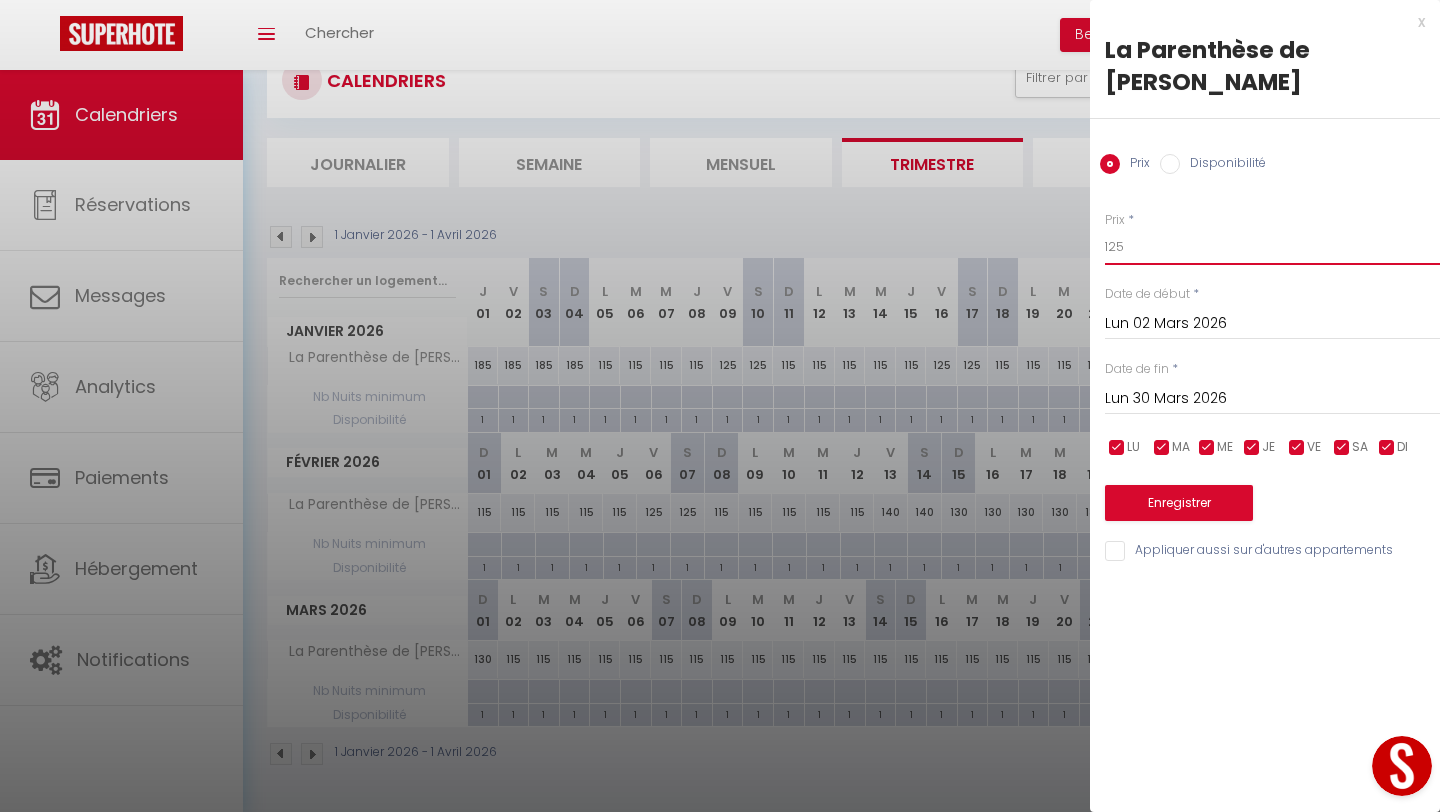type on "125" 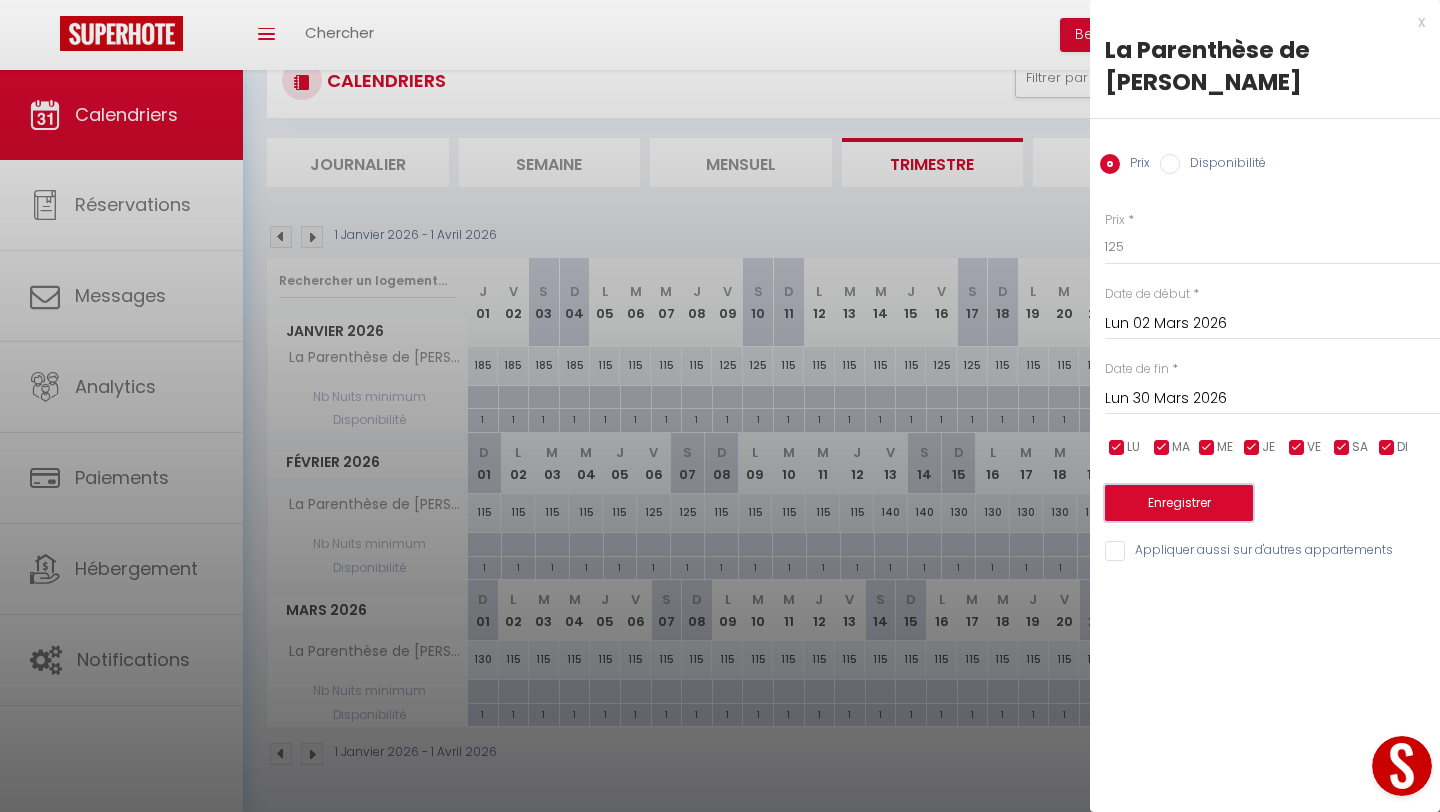click on "Enregistrer" at bounding box center (1179, 503) 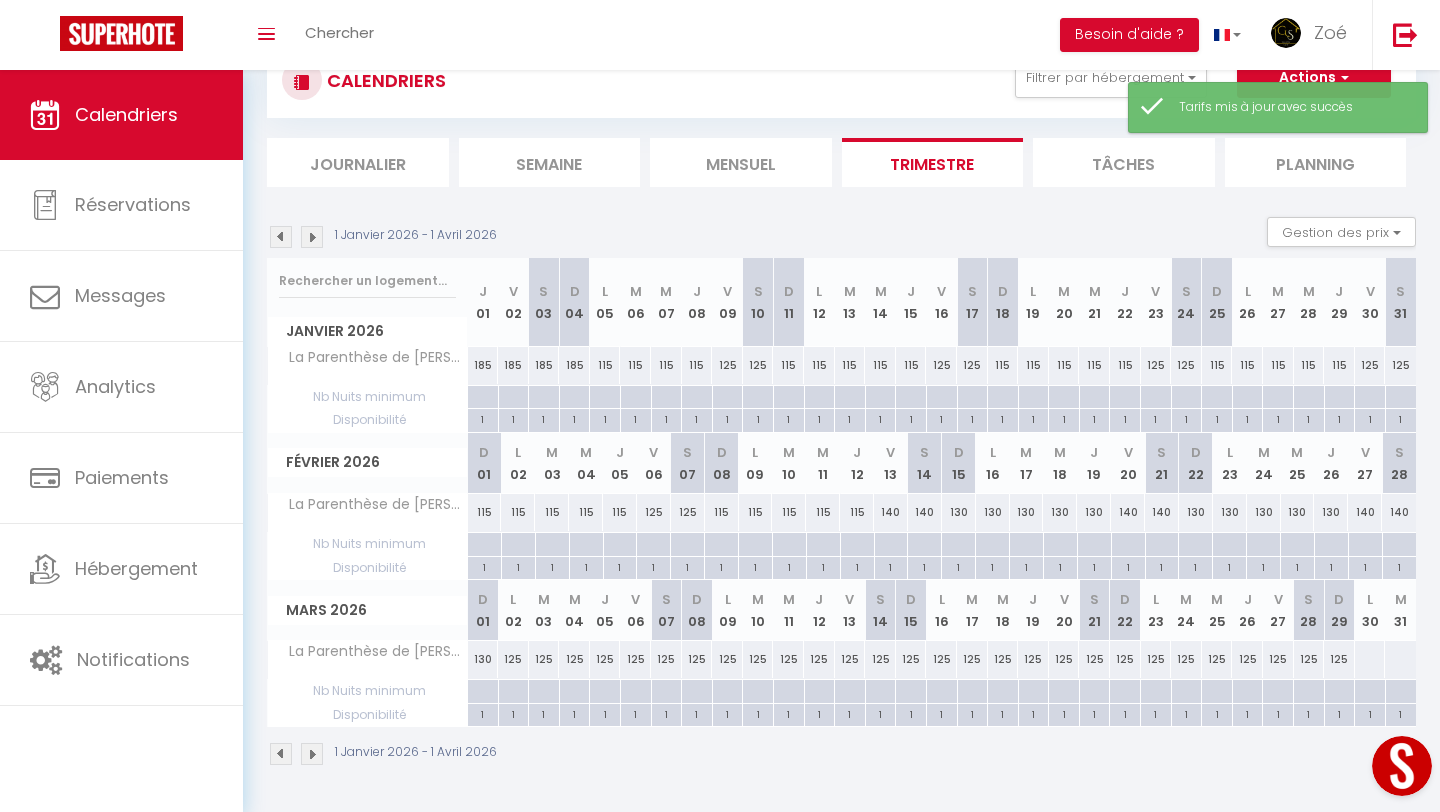 click on "125" at bounding box center [513, 659] 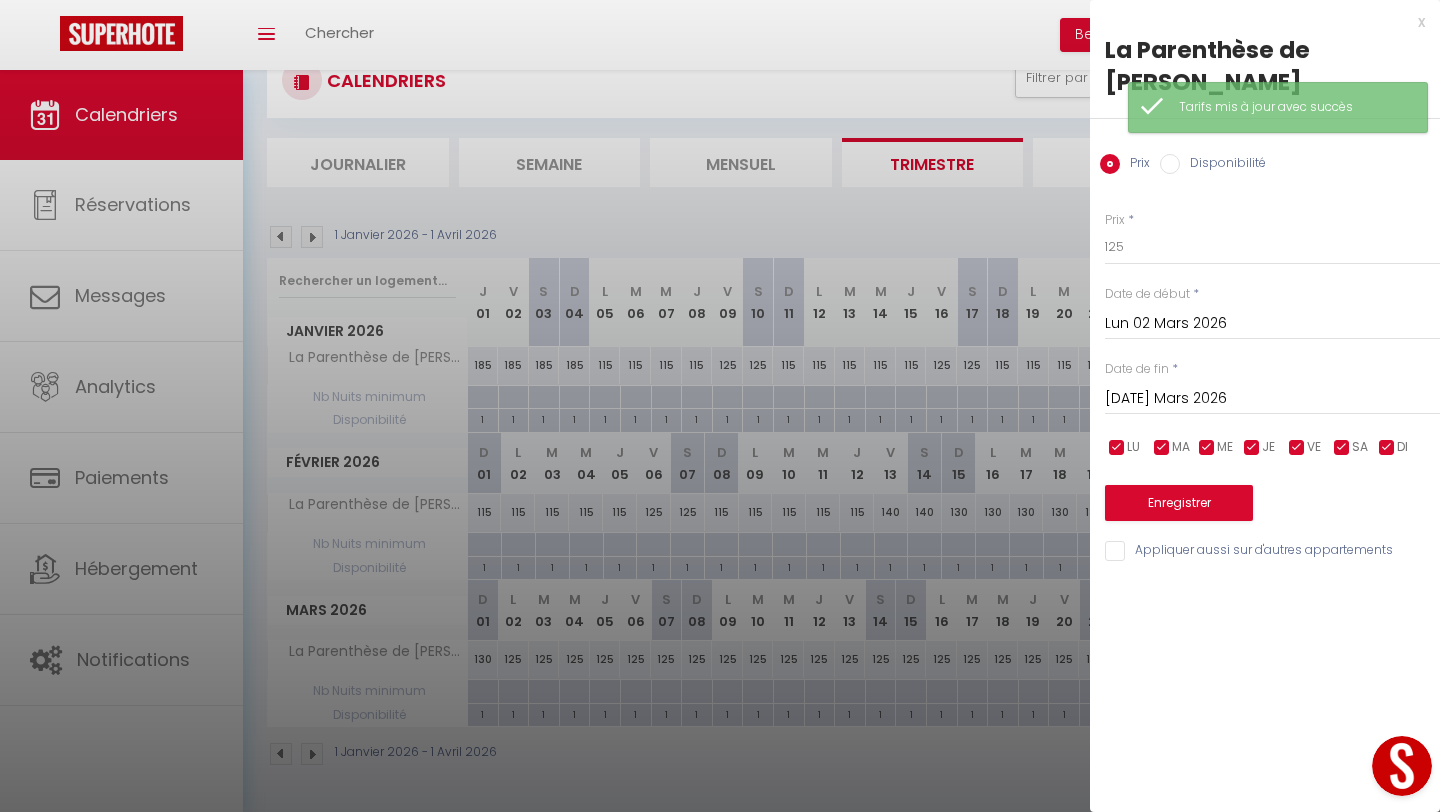 click on "[DATE] Mars 2026" at bounding box center (1272, 399) 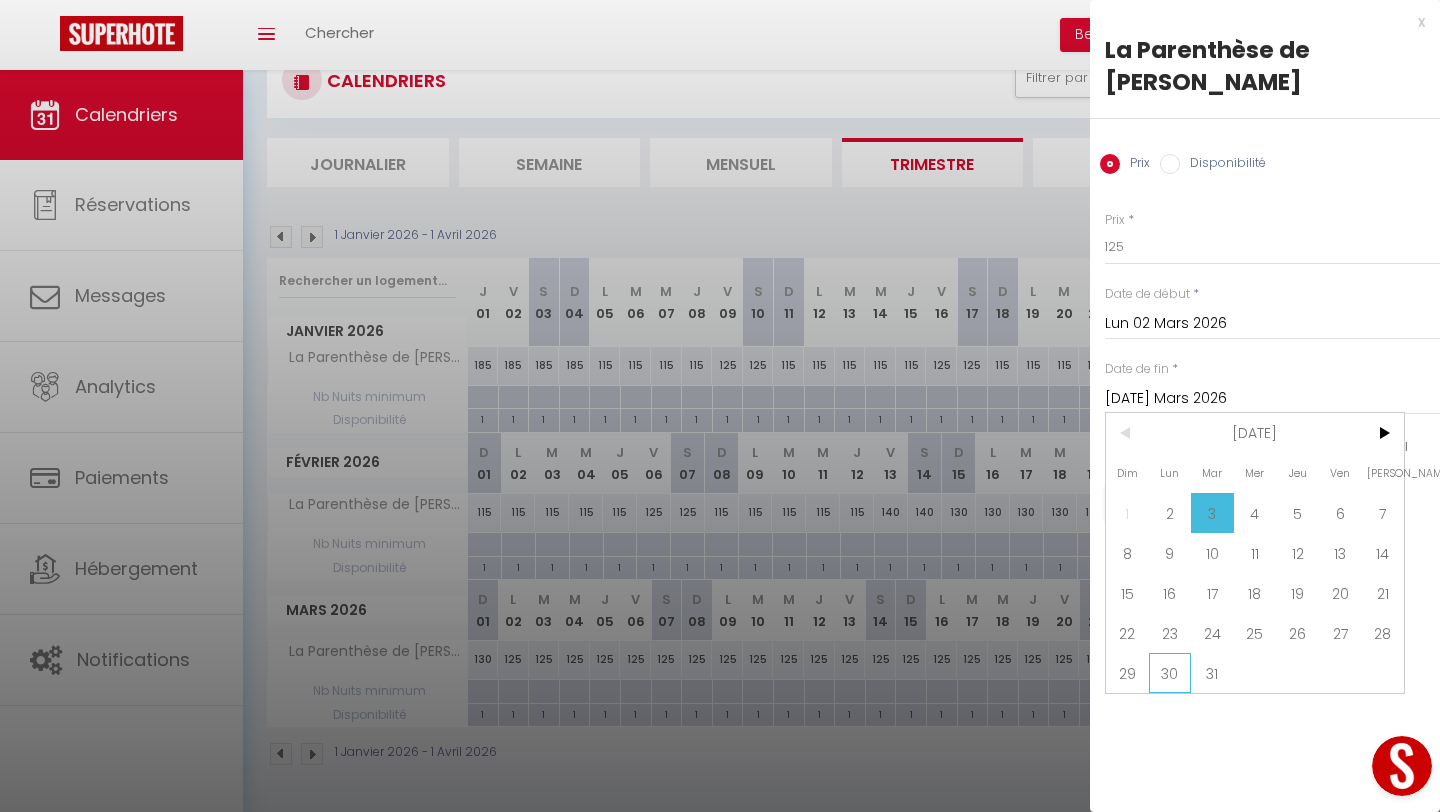 click on "30" at bounding box center [1170, 673] 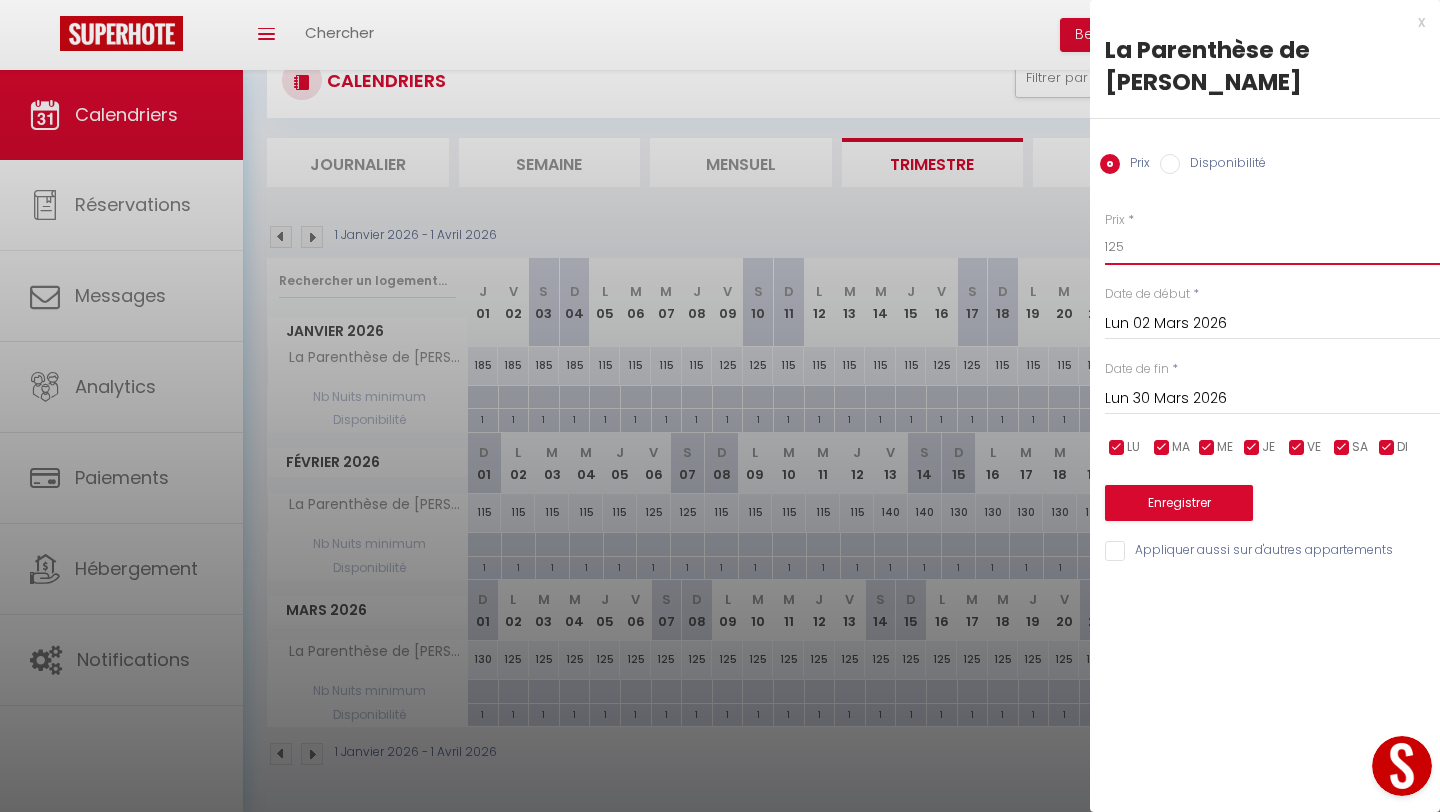 drag, startPoint x: 1142, startPoint y: 224, endPoint x: 1110, endPoint y: 223, distance: 32.01562 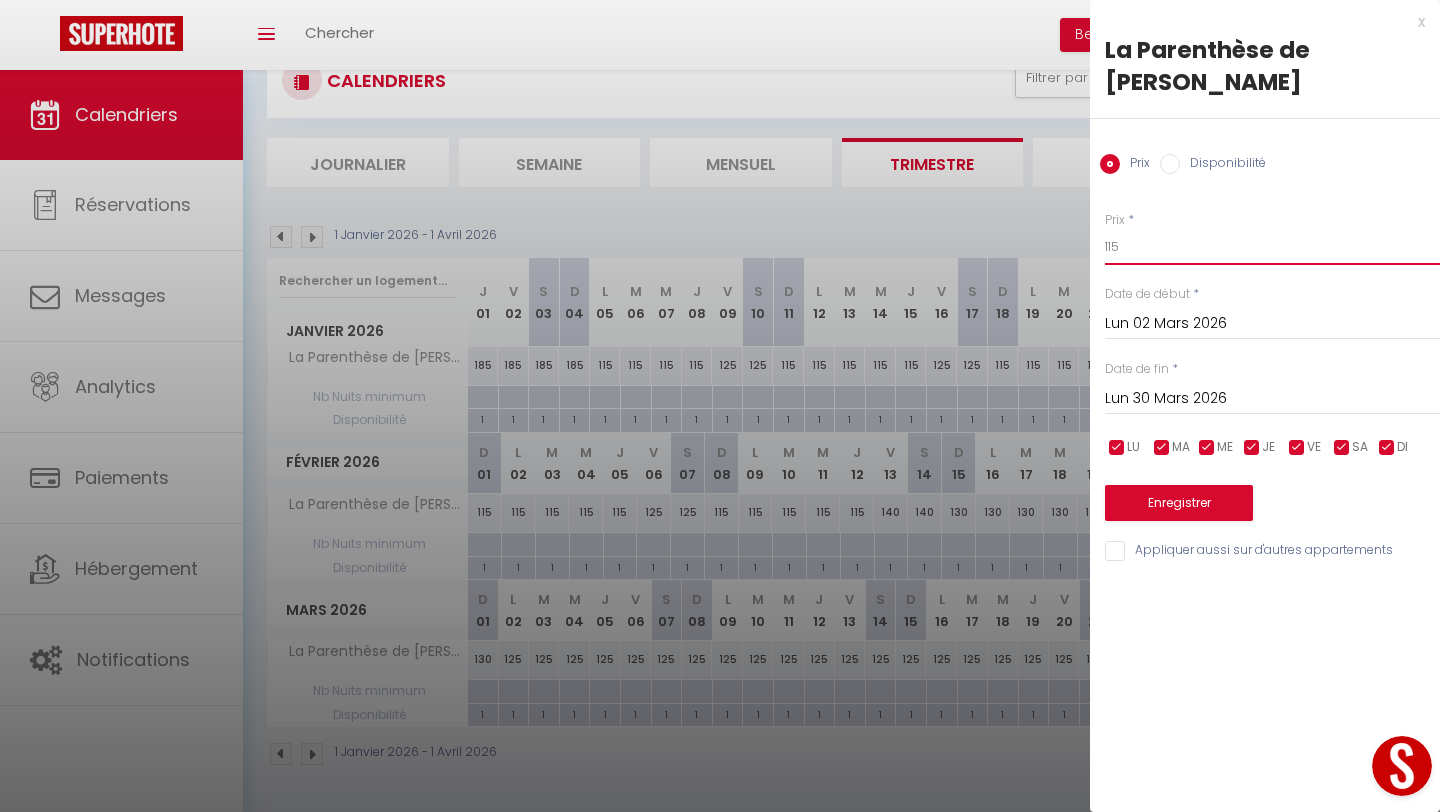 type on "115" 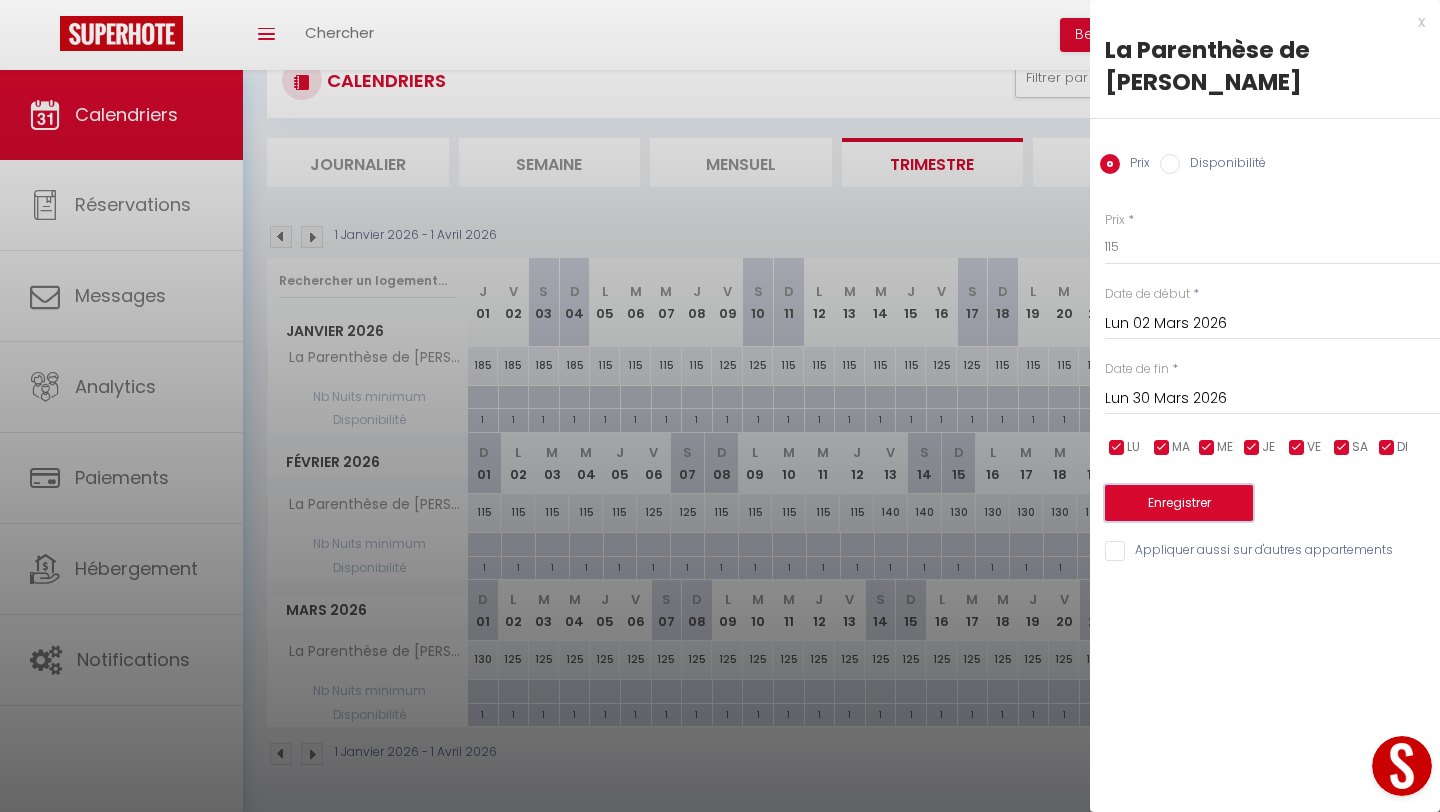 click on "Enregistrer" at bounding box center [1179, 503] 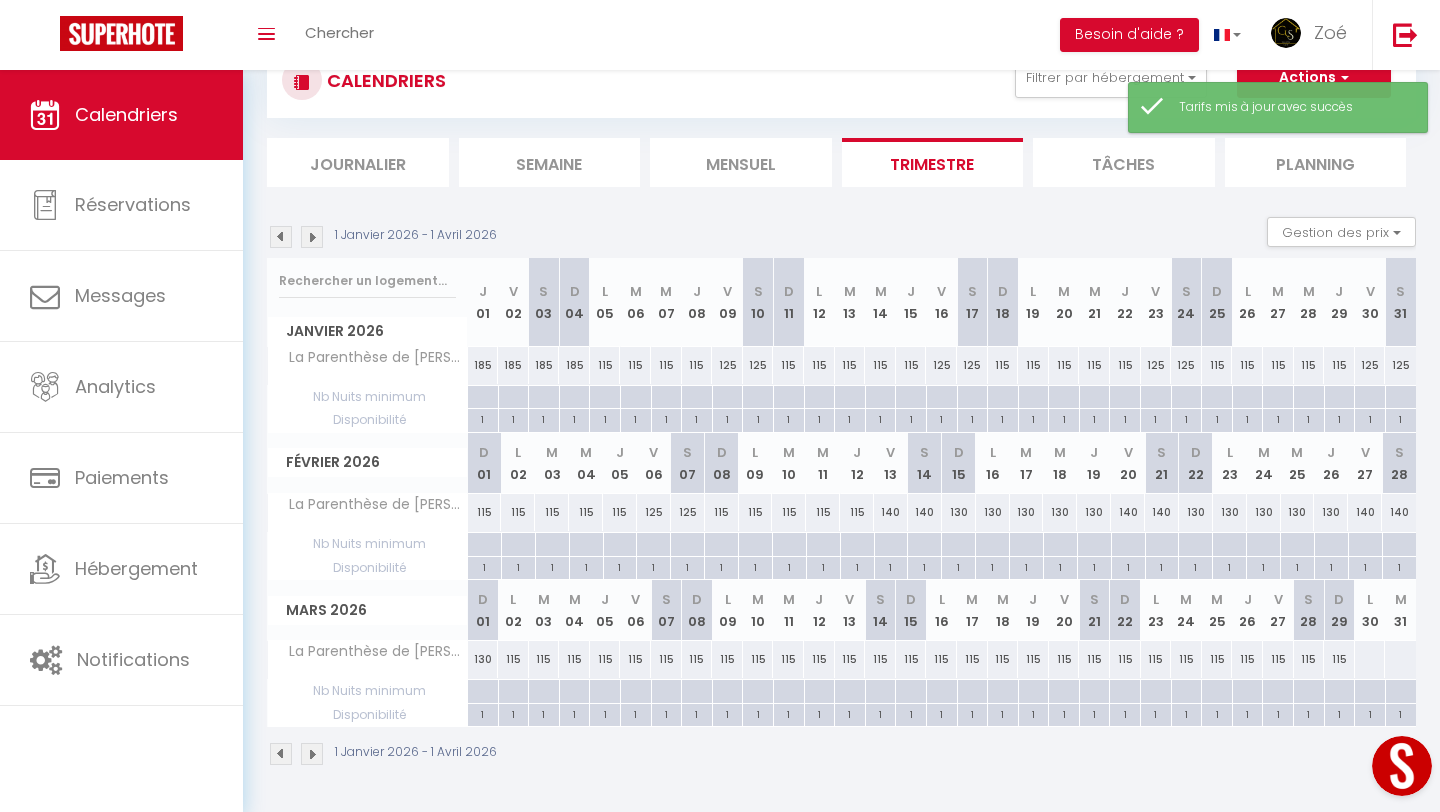 click on "115" at bounding box center [513, 659] 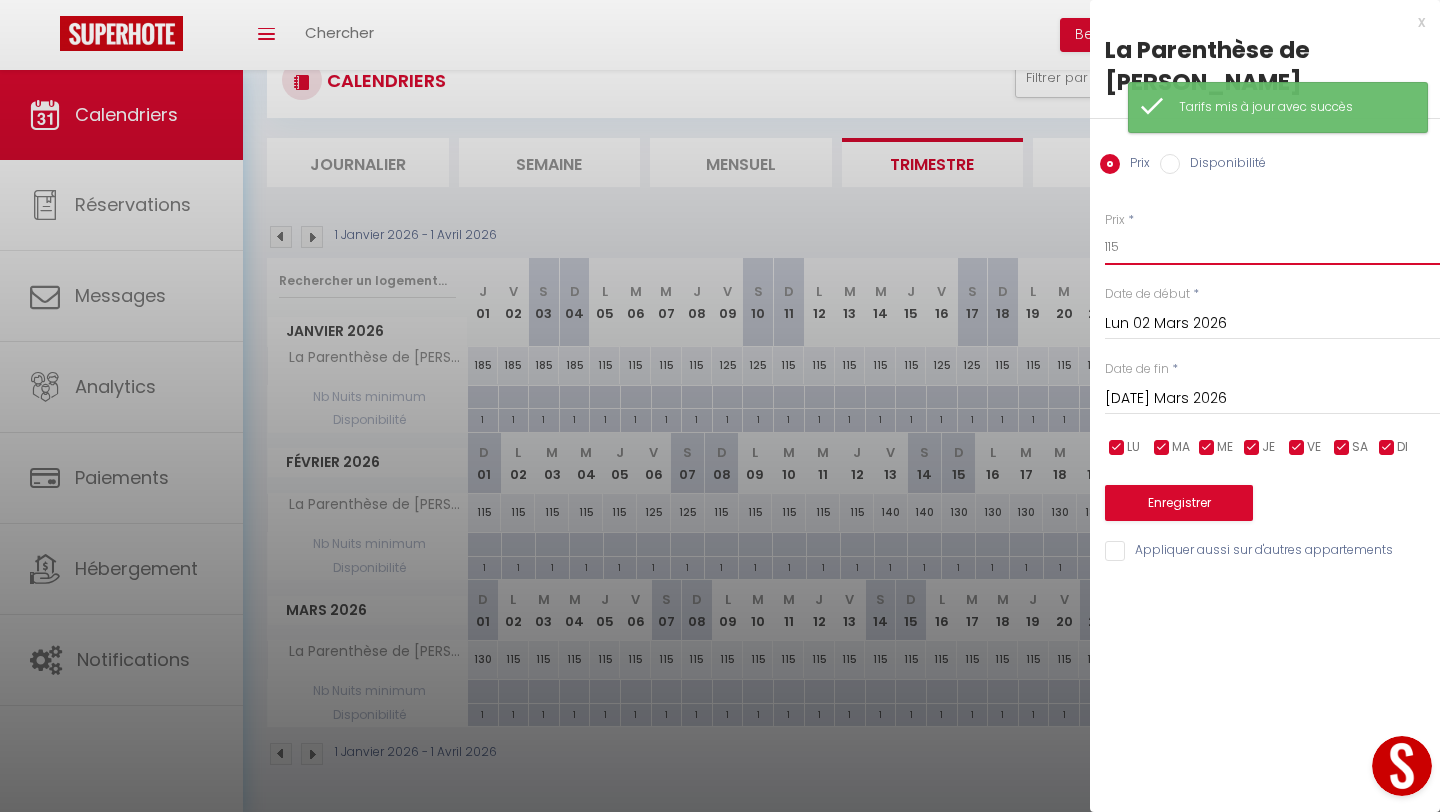 drag, startPoint x: 1122, startPoint y: 216, endPoint x: 1109, endPoint y: 216, distance: 13 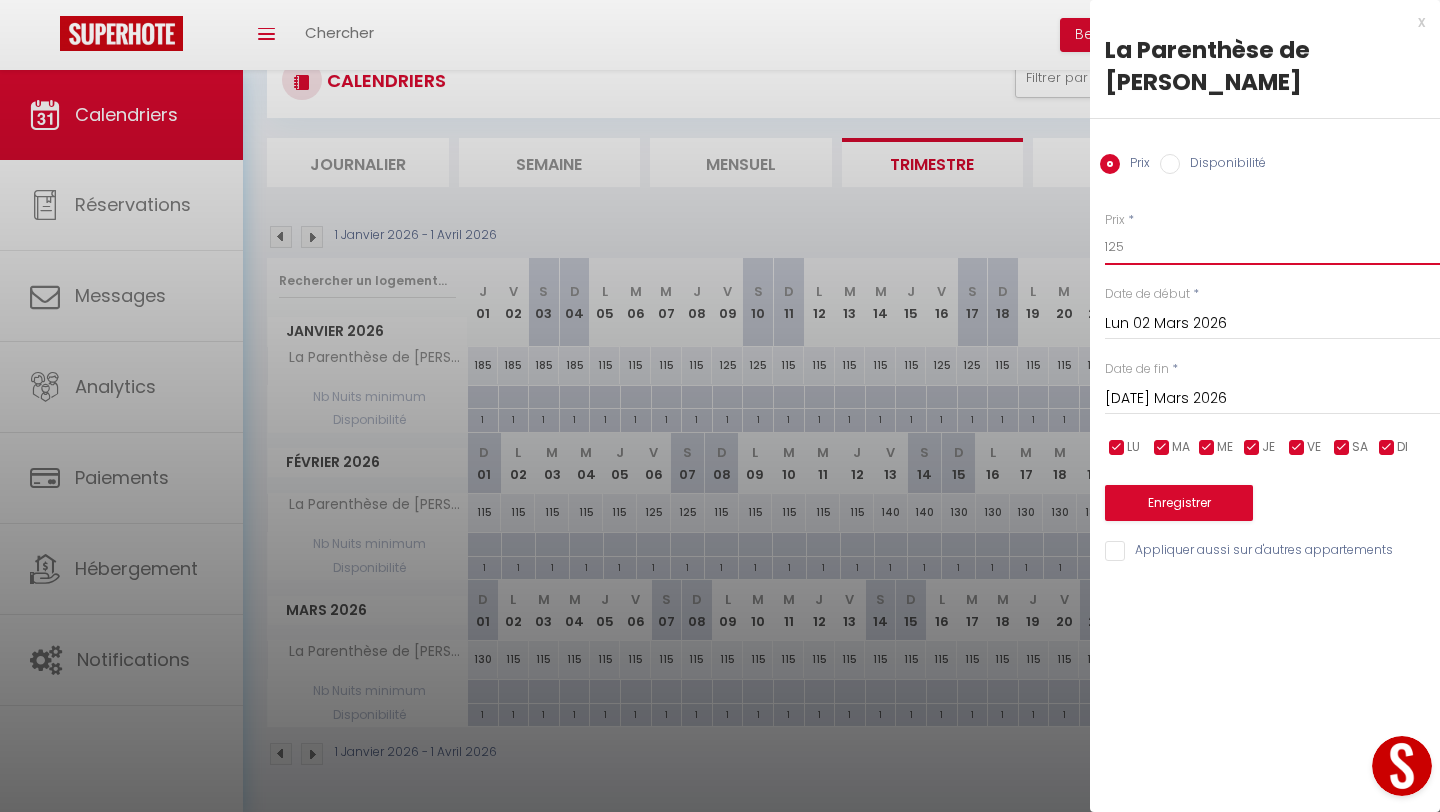 type on "125" 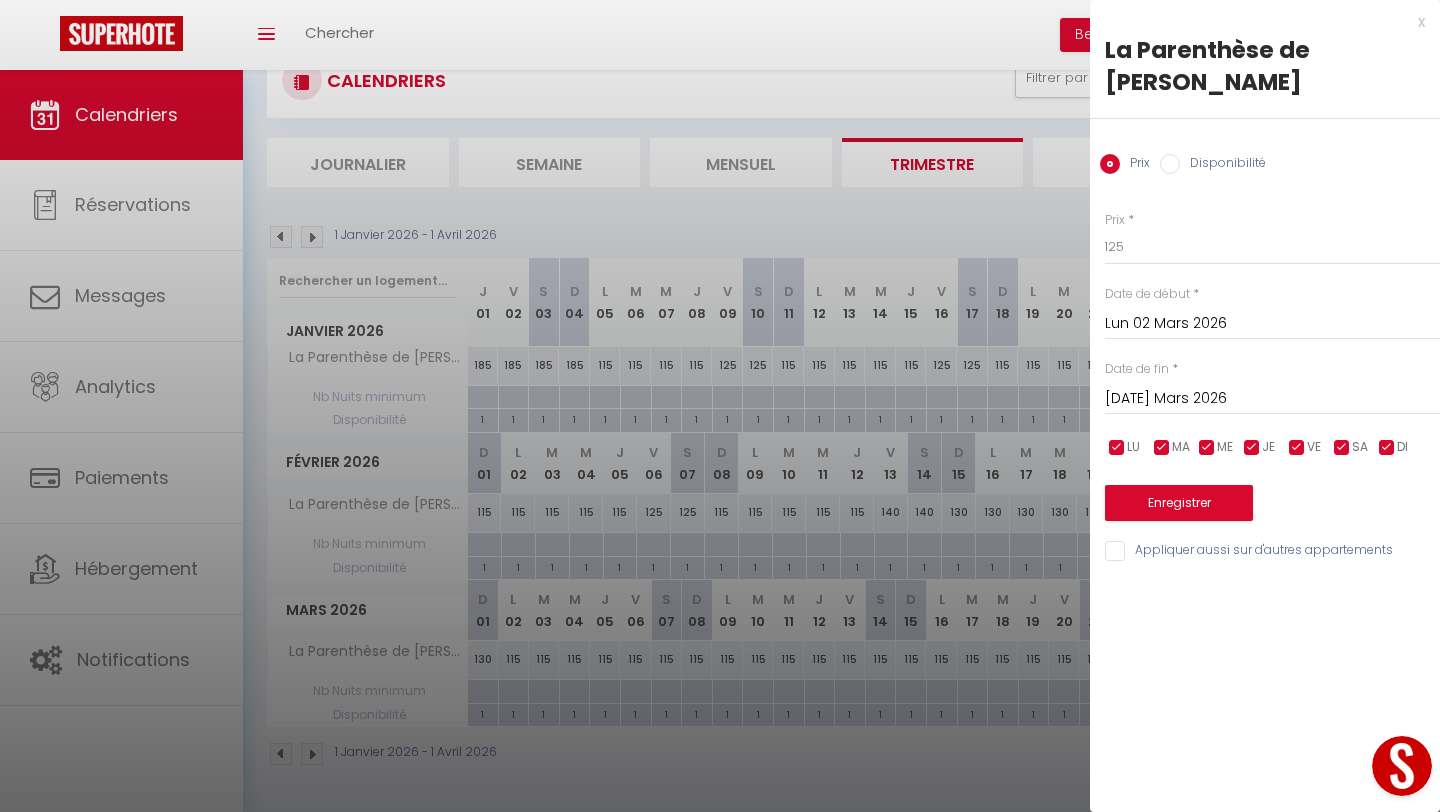 click on "[DATE] Mars 2026" at bounding box center [1272, 399] 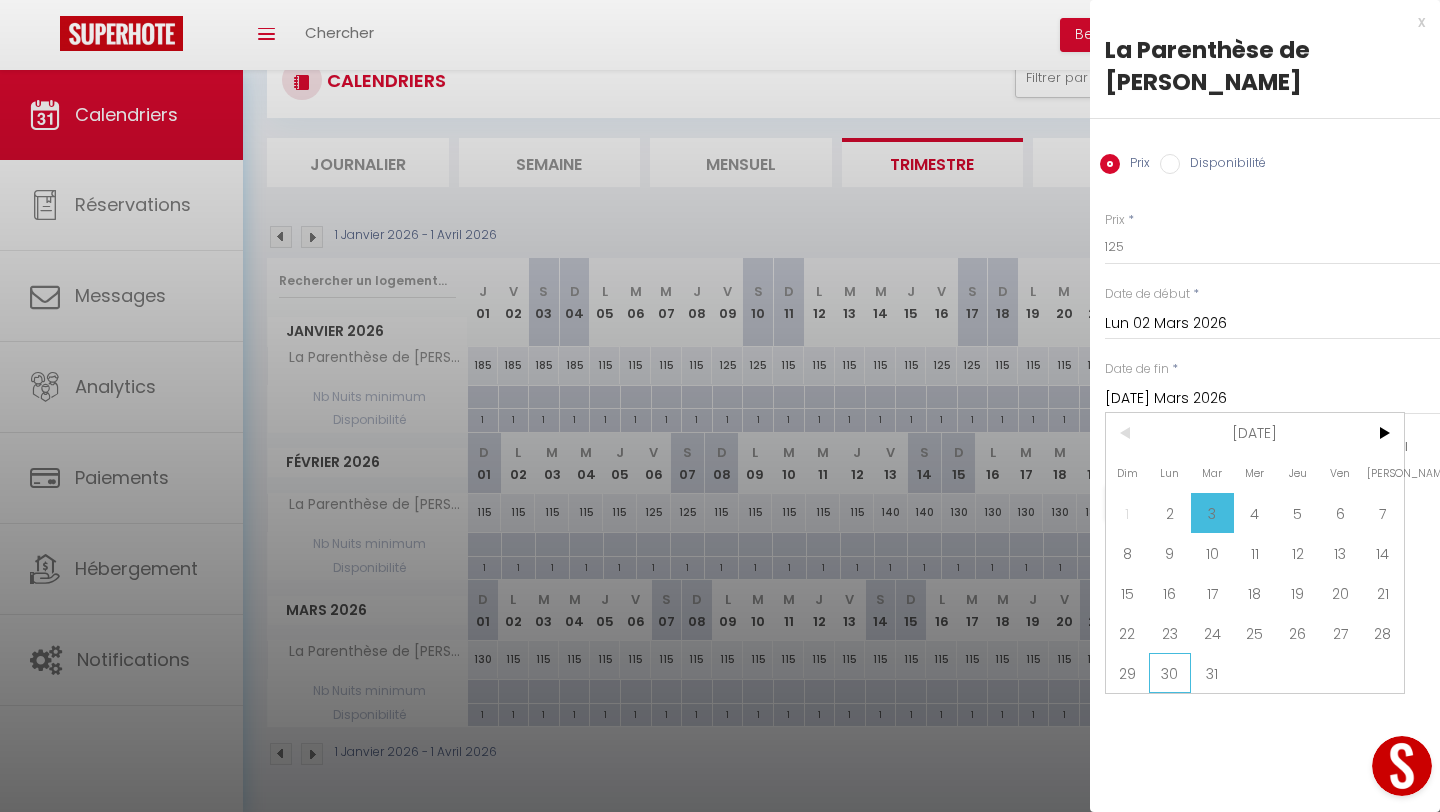 click on "30" at bounding box center [1170, 673] 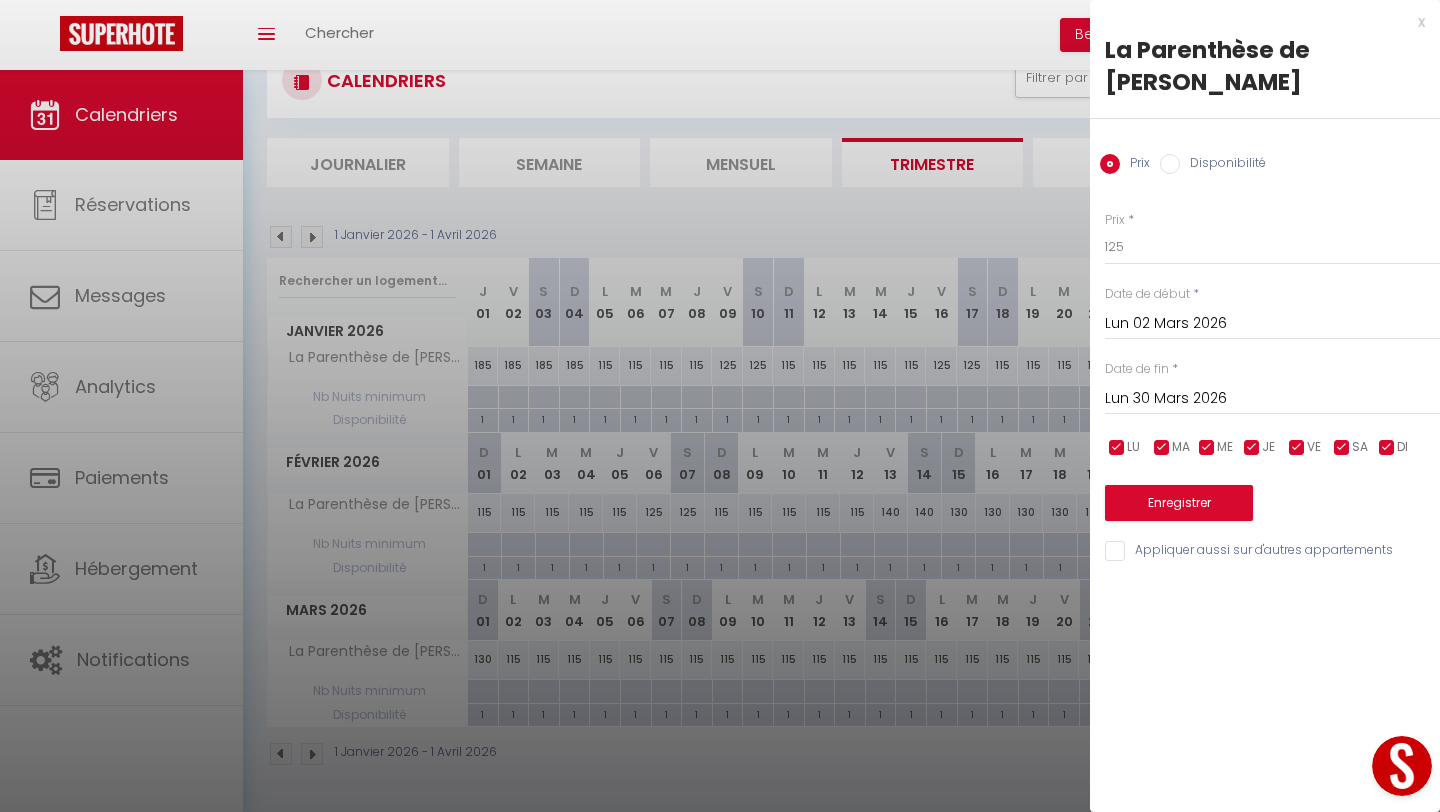 click at bounding box center (1387, 448) 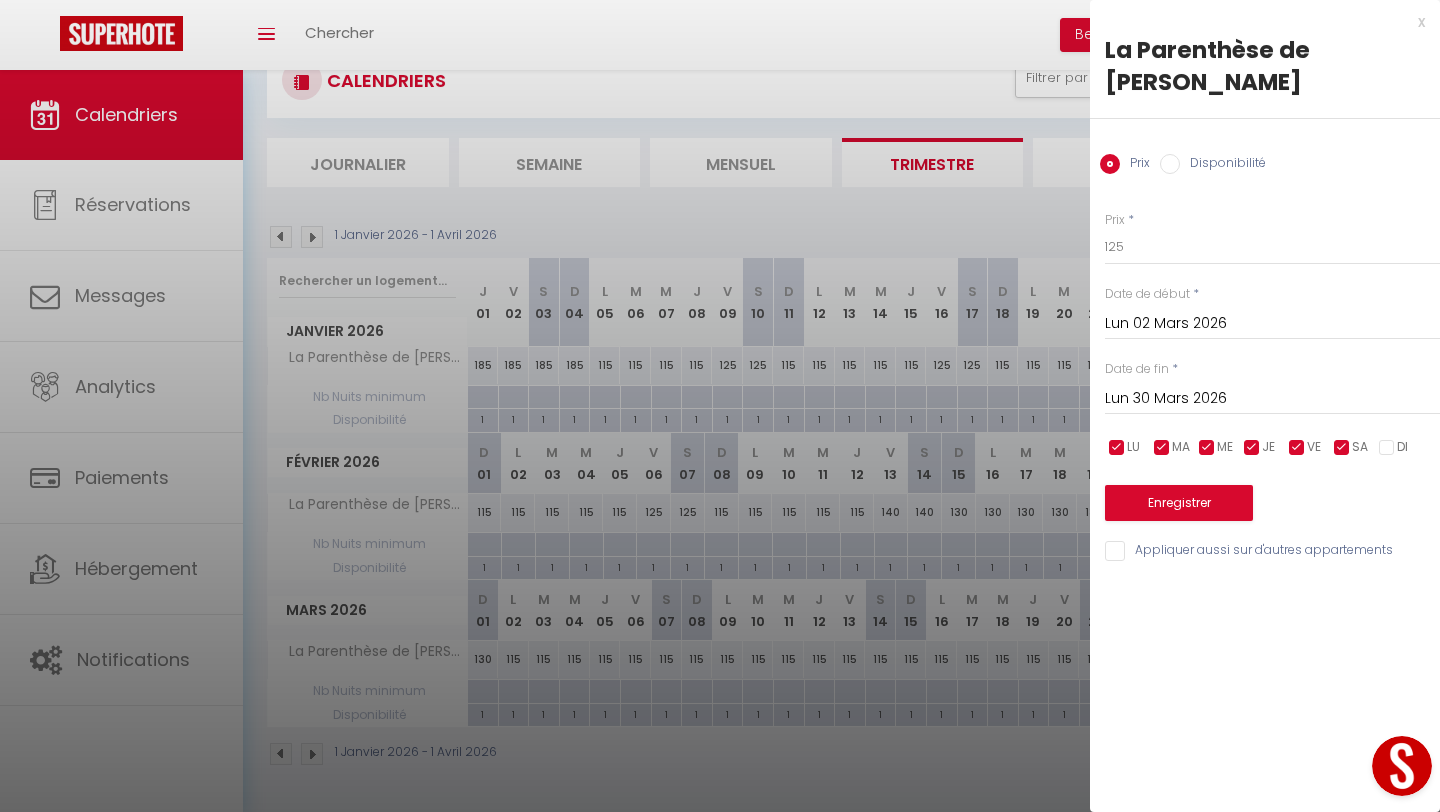 click at bounding box center (1252, 448) 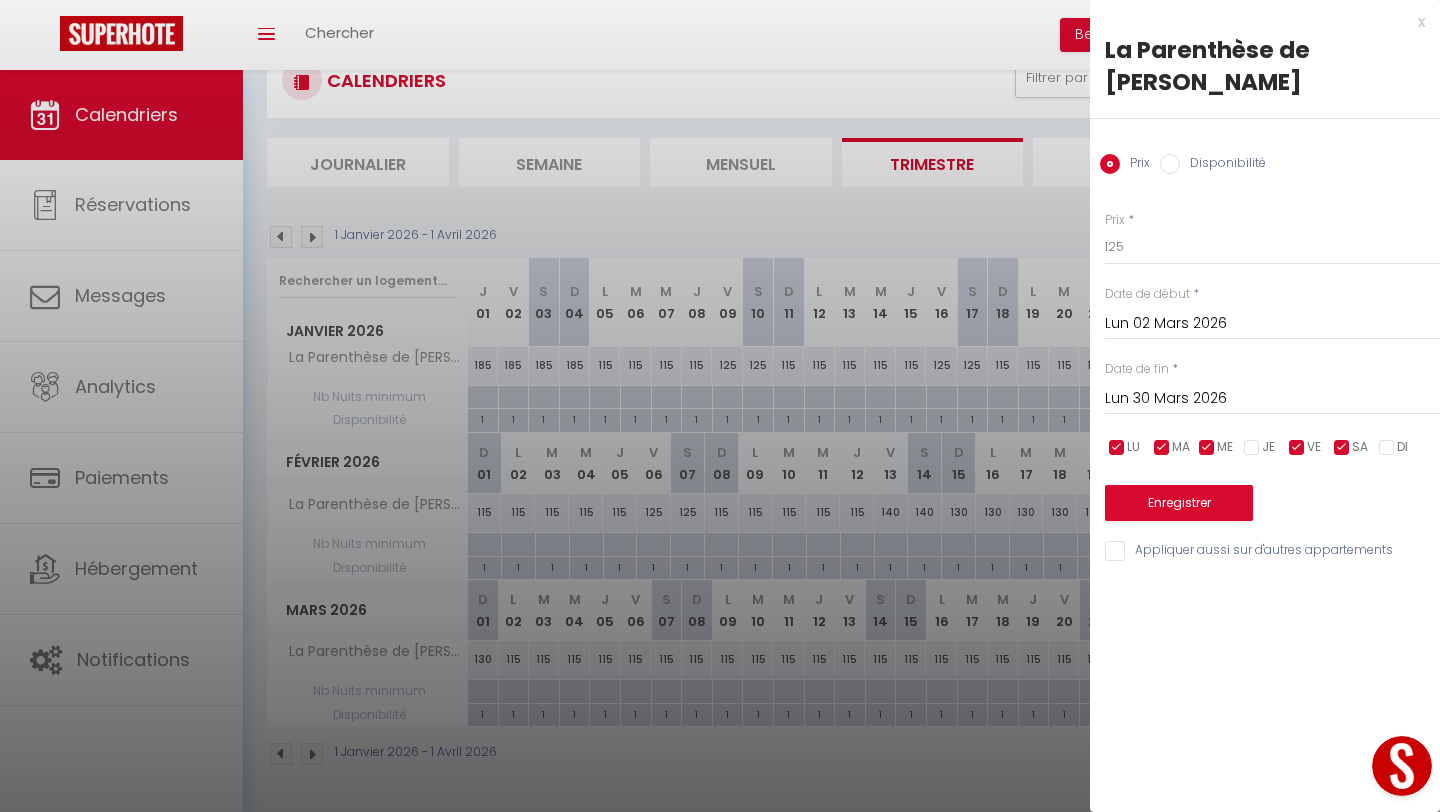 click at bounding box center [1207, 448] 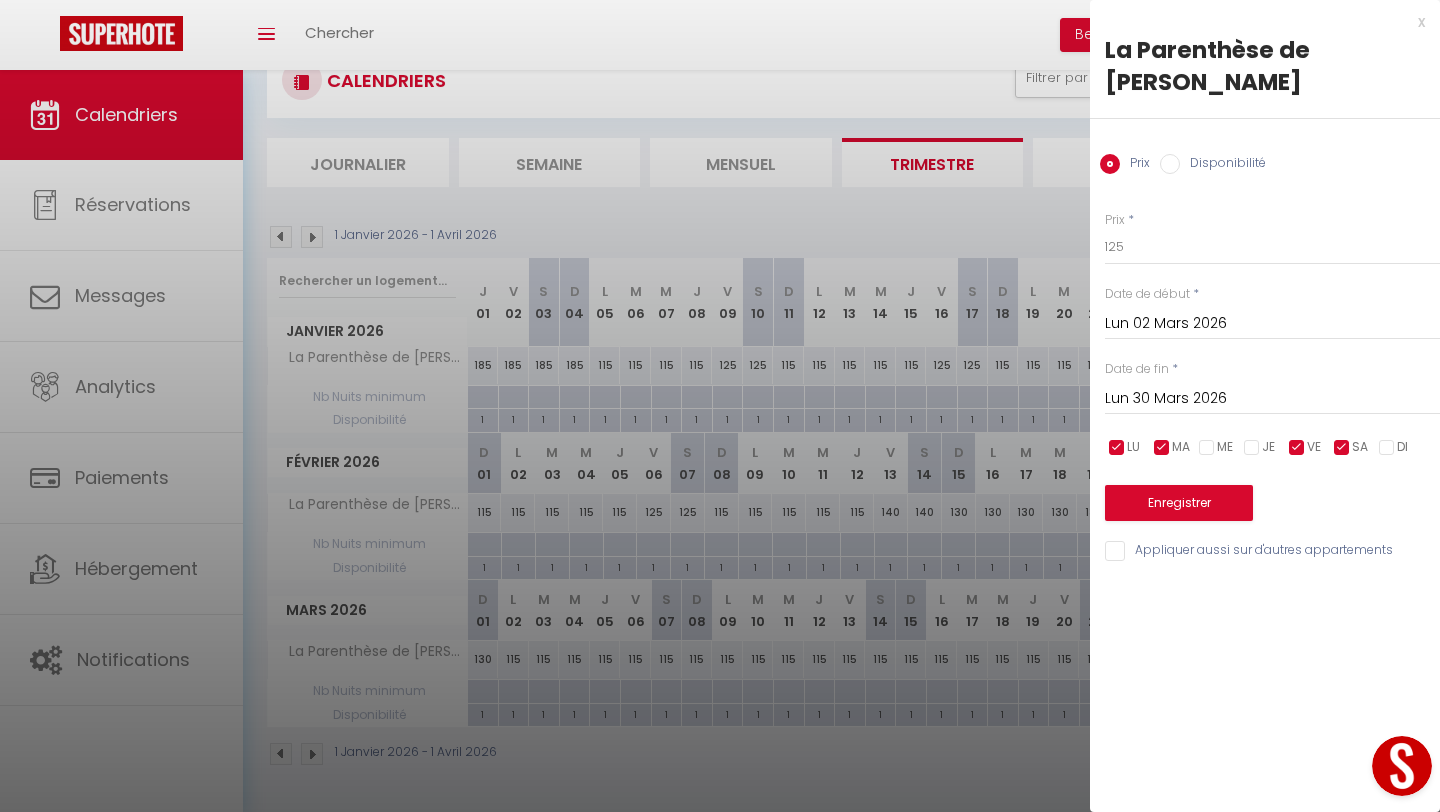 click at bounding box center [1162, 448] 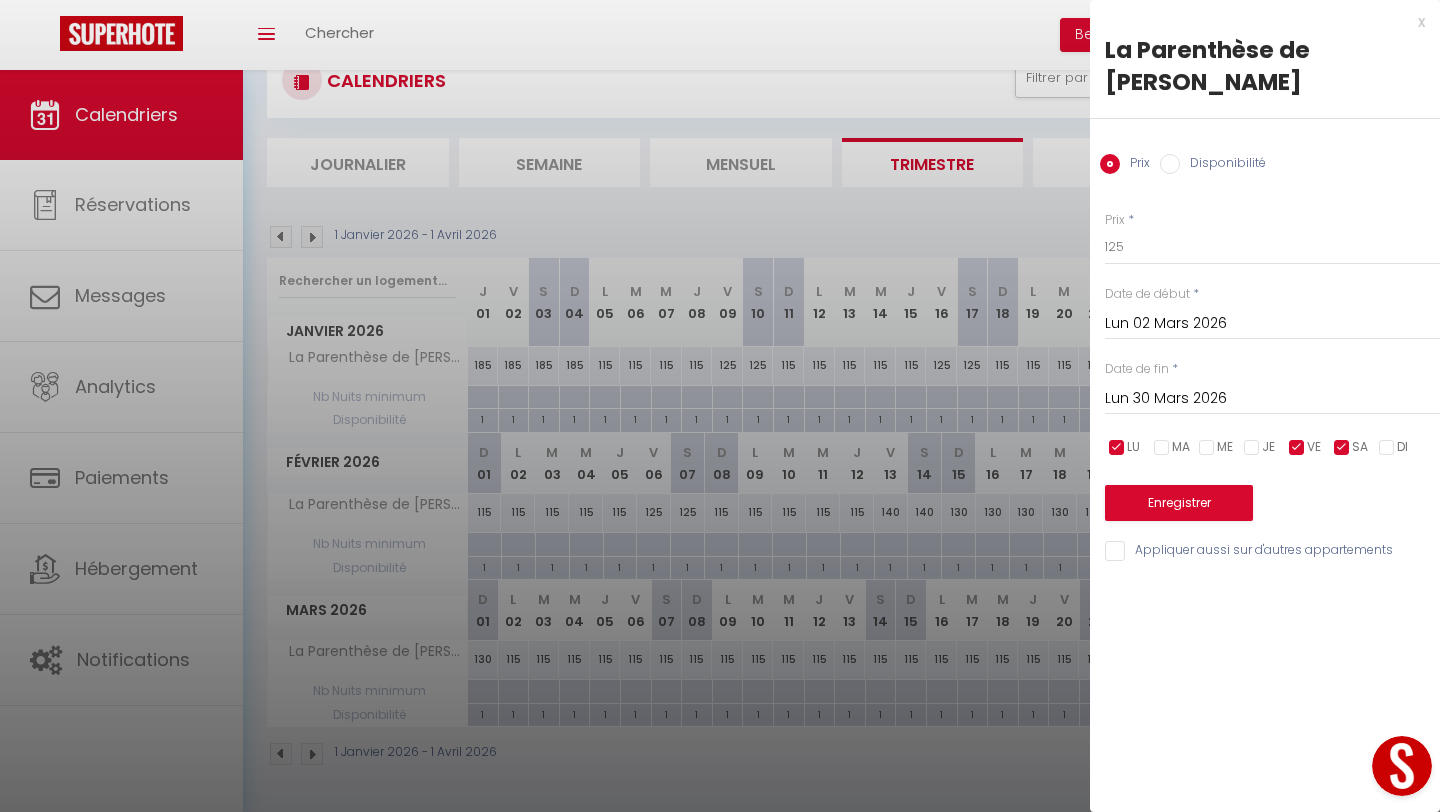 click at bounding box center [1117, 448] 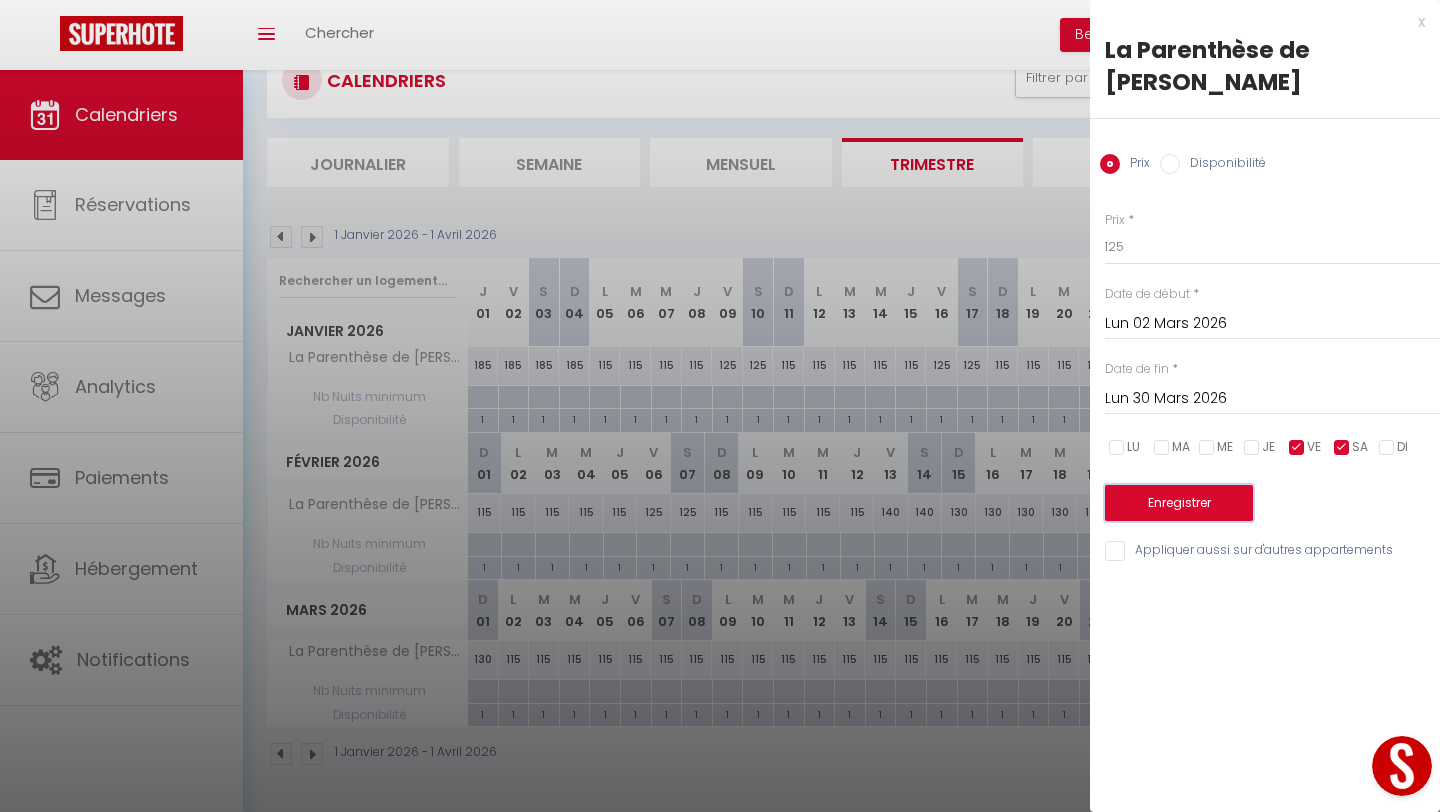 click on "Enregistrer" at bounding box center [1179, 503] 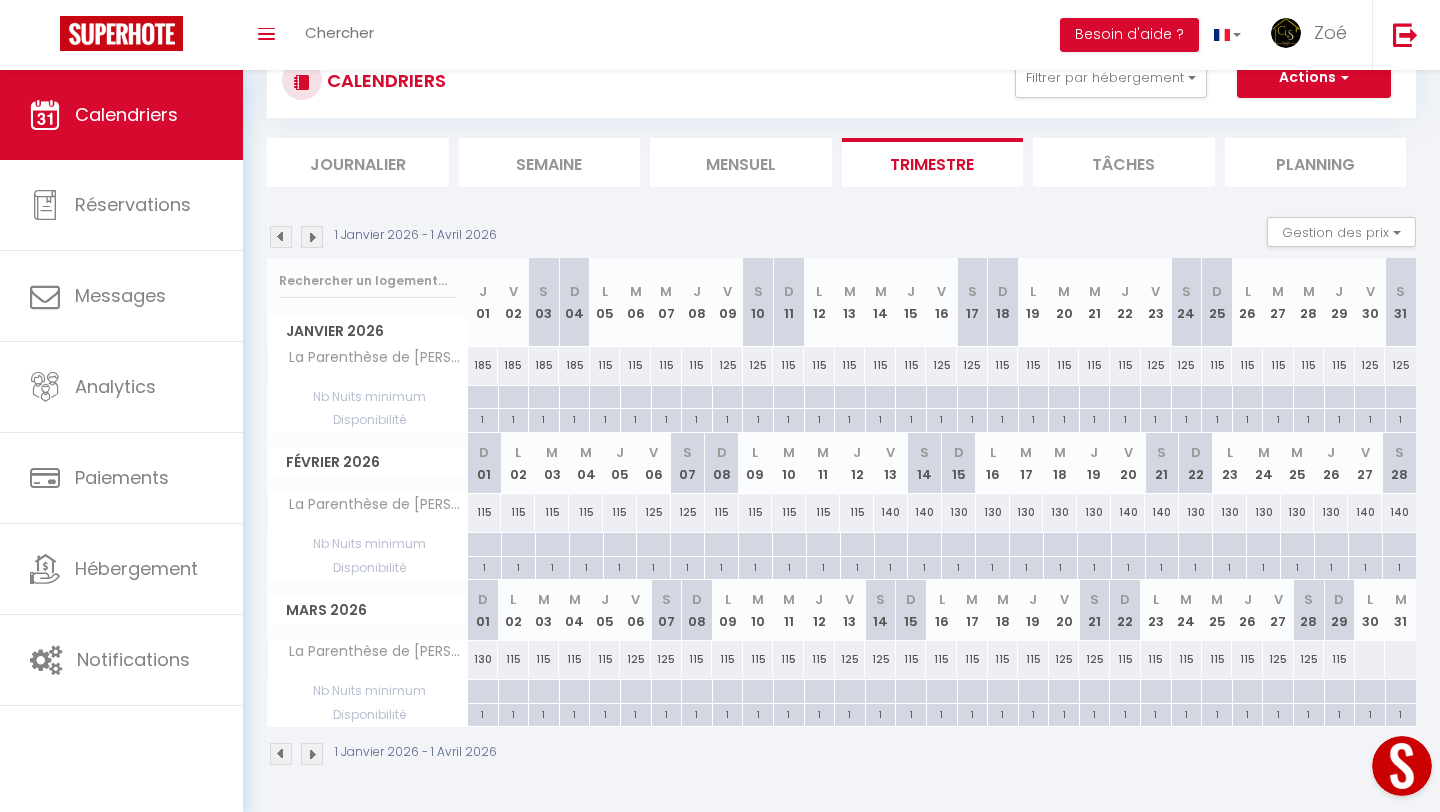click at bounding box center (1370, 659) 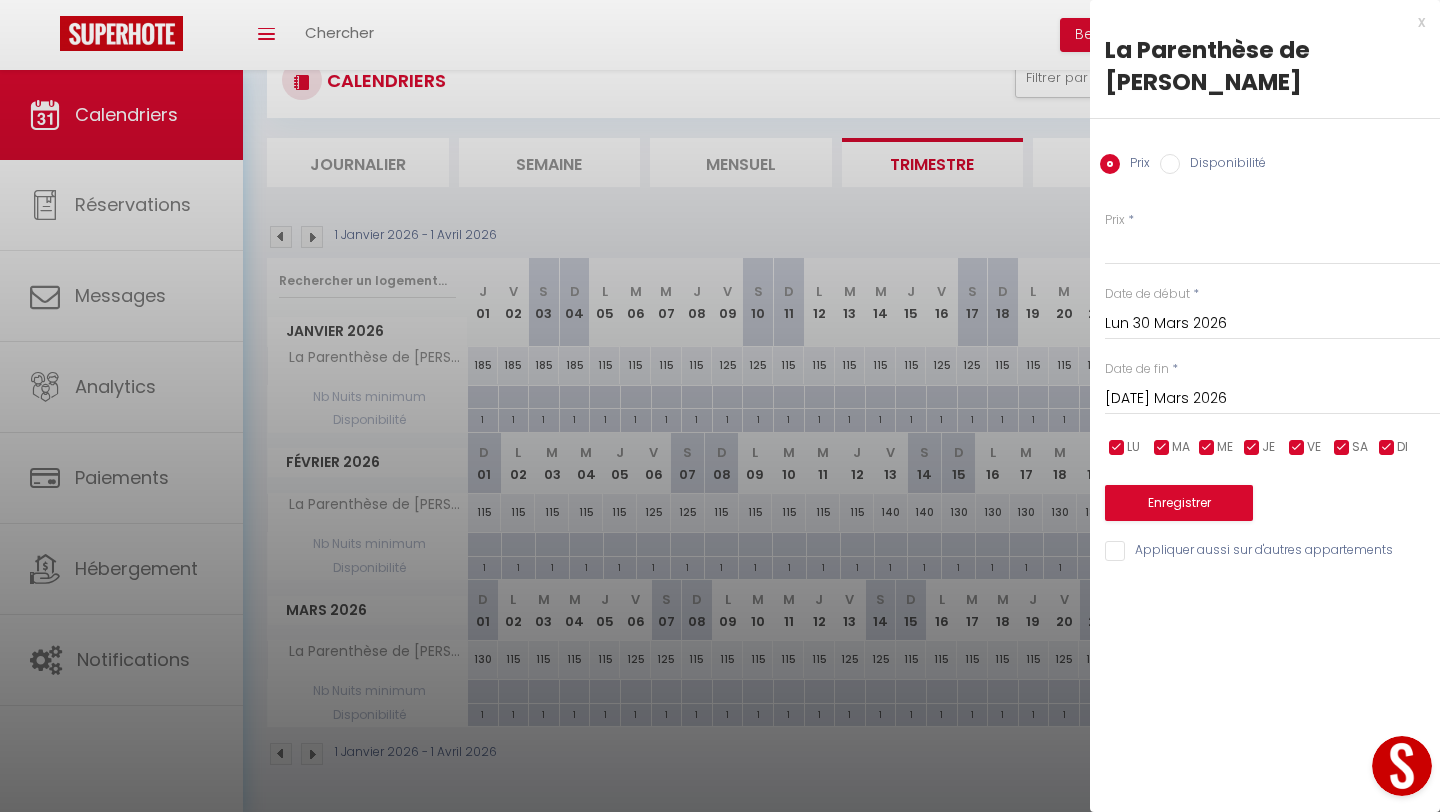 click on "[DATE] Mars 2026" at bounding box center (1272, 399) 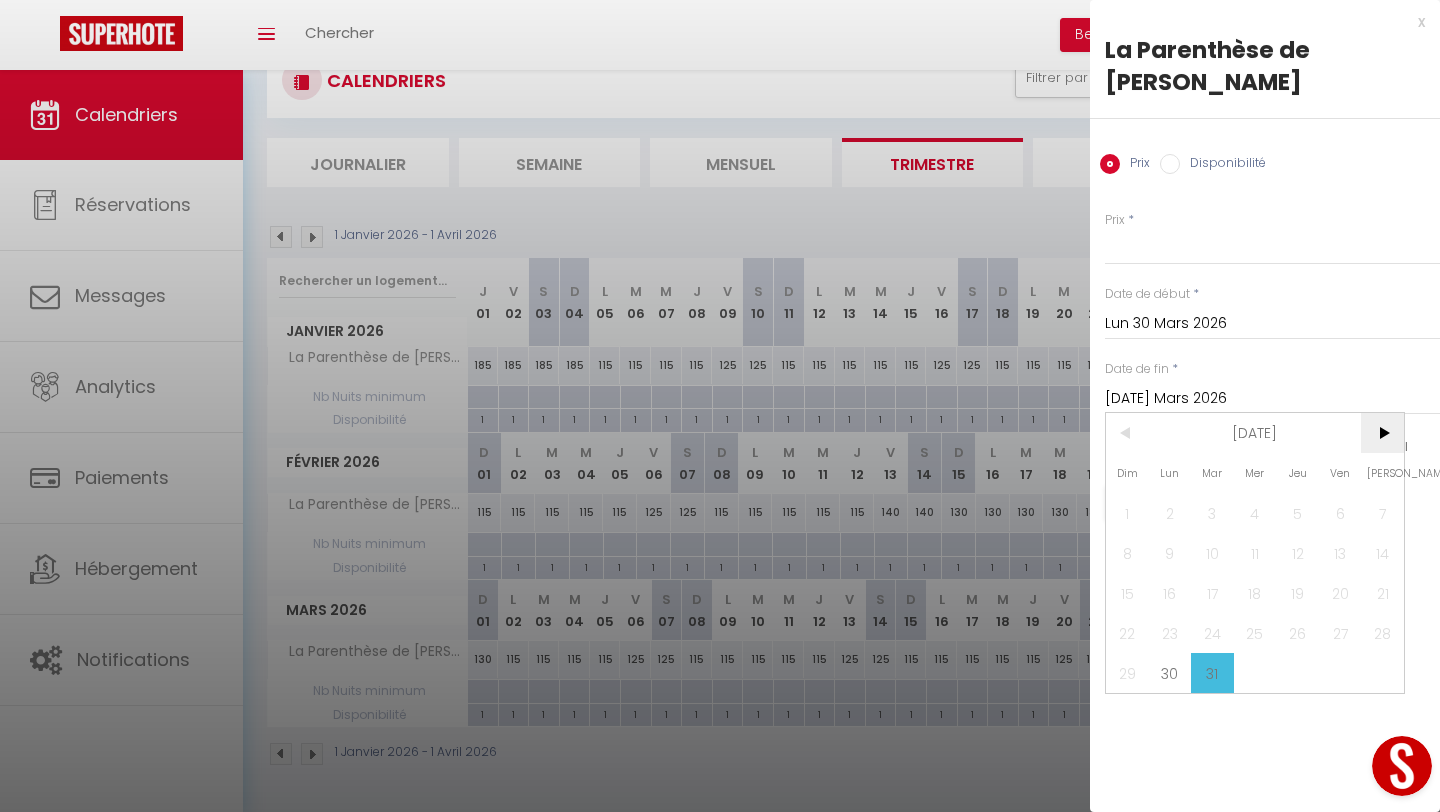 click on ">" at bounding box center [1382, 433] 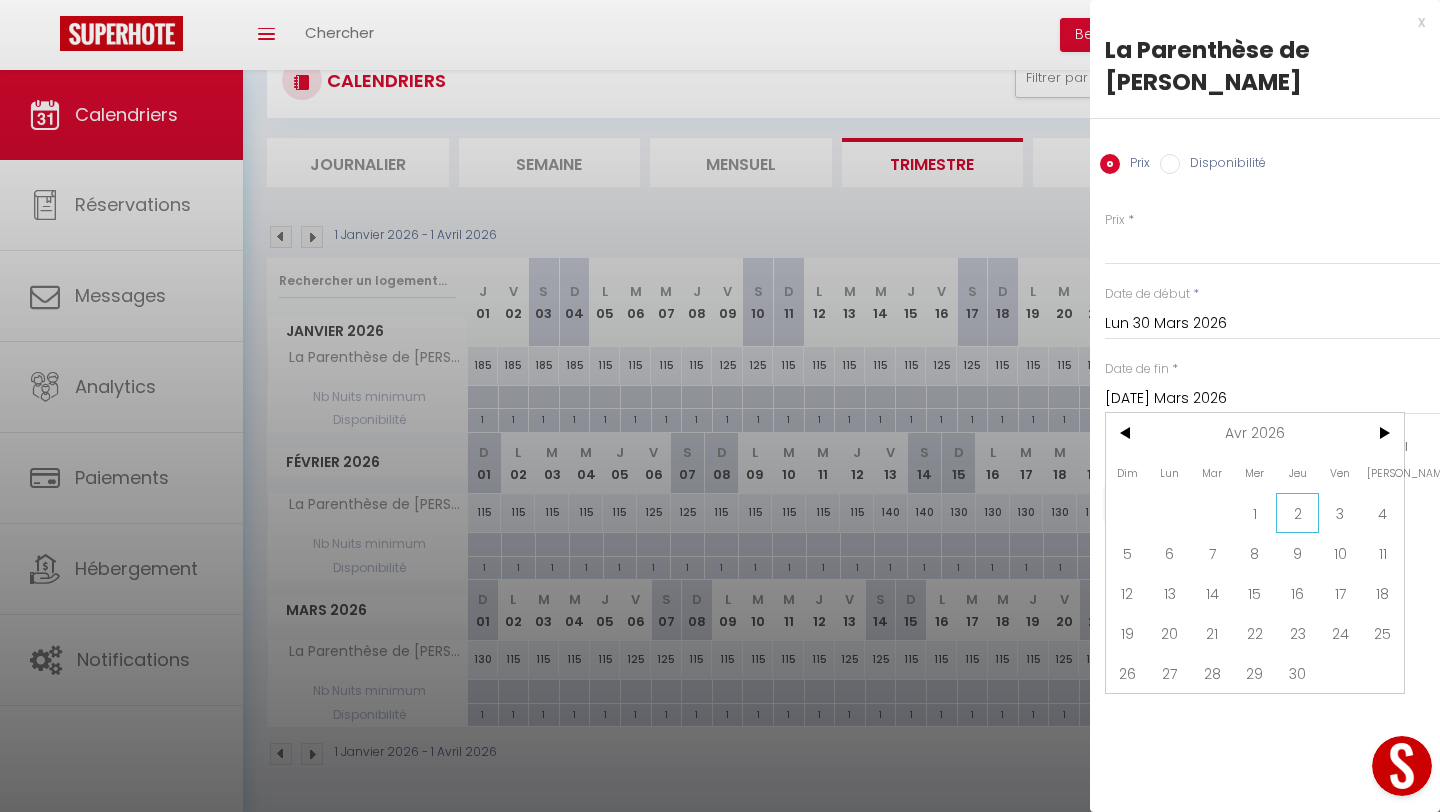 click on "2" at bounding box center (1297, 513) 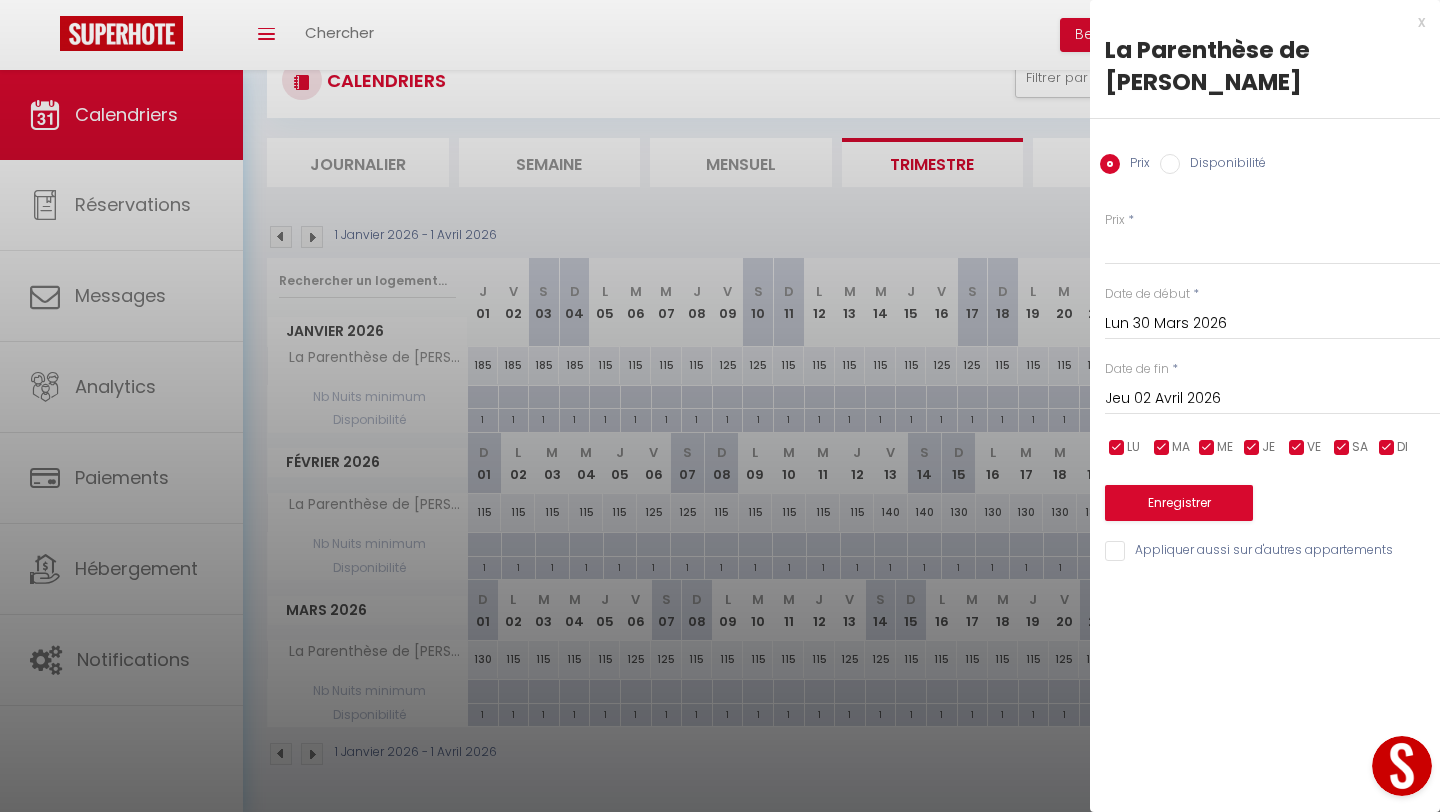 click on "Jeu 02 Avril 2026" at bounding box center [1272, 399] 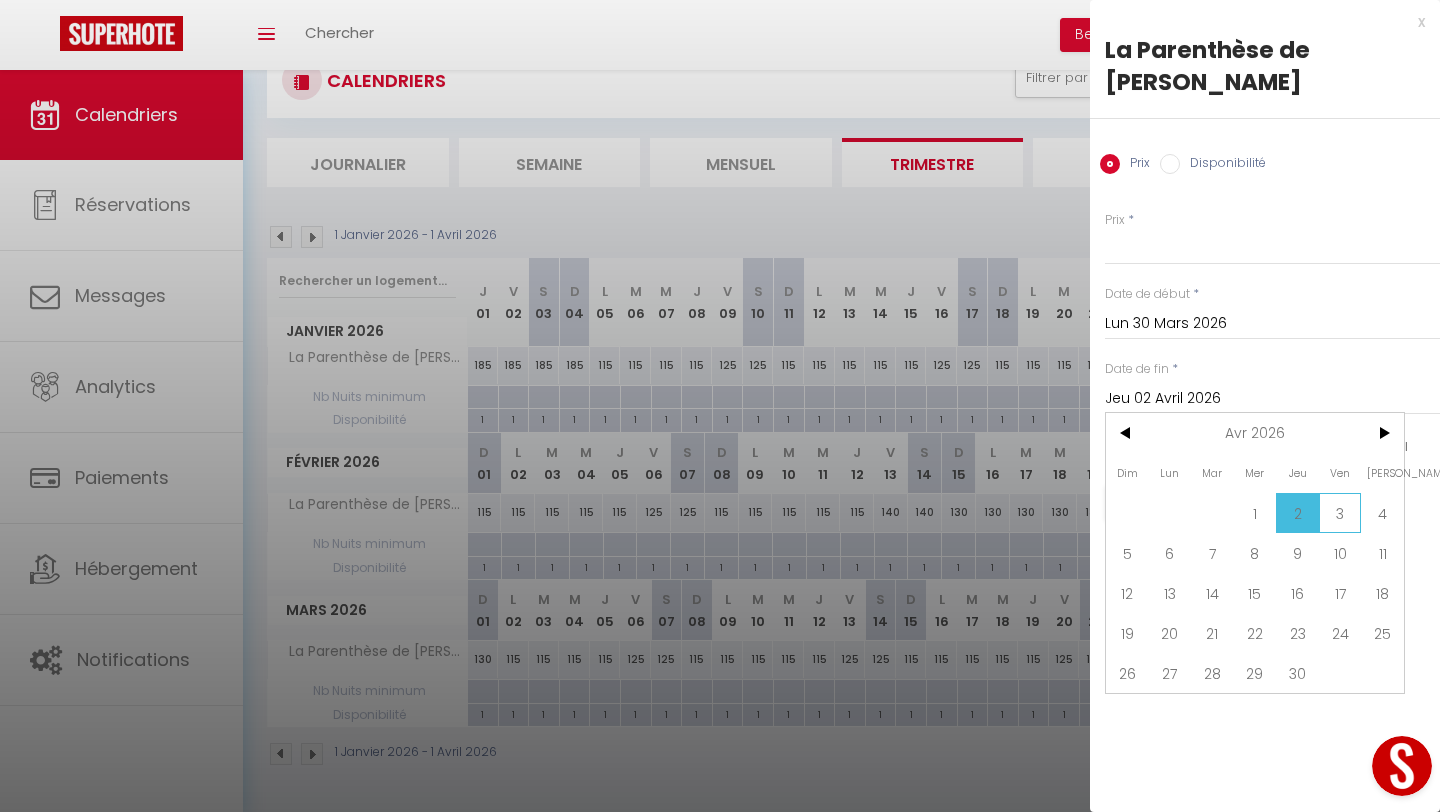 click on "3" at bounding box center (1340, 513) 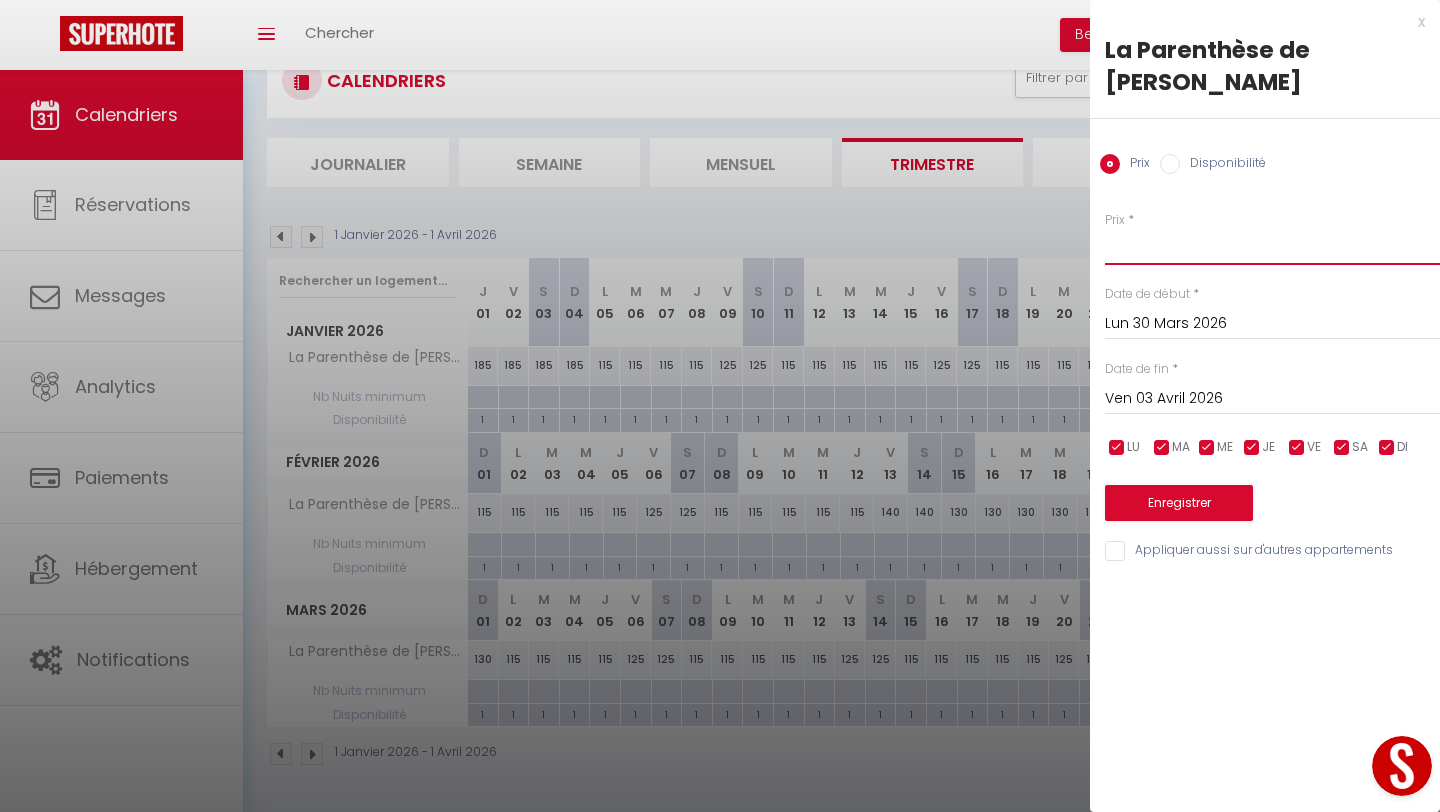 click on "Prix" at bounding box center [1272, 247] 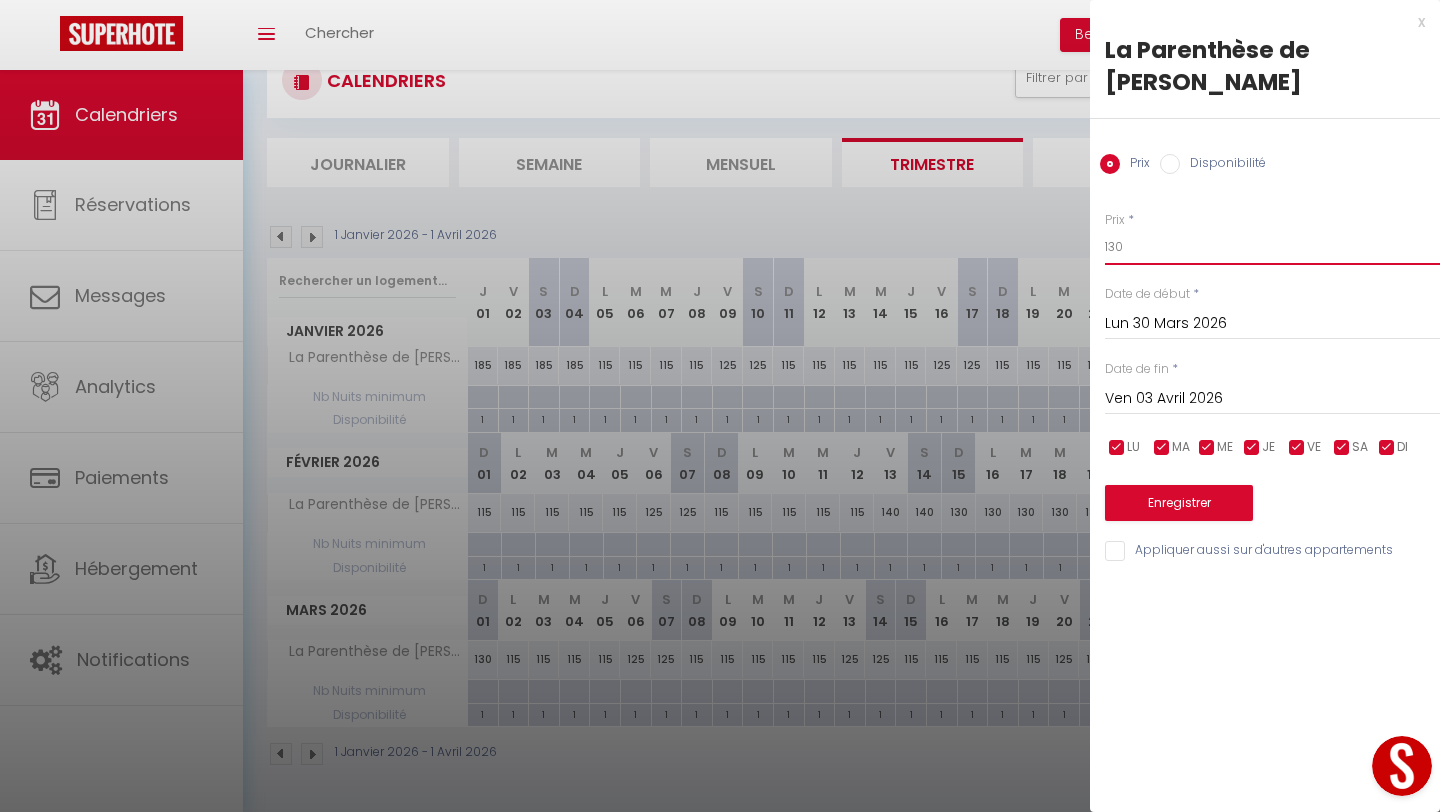 type on "130" 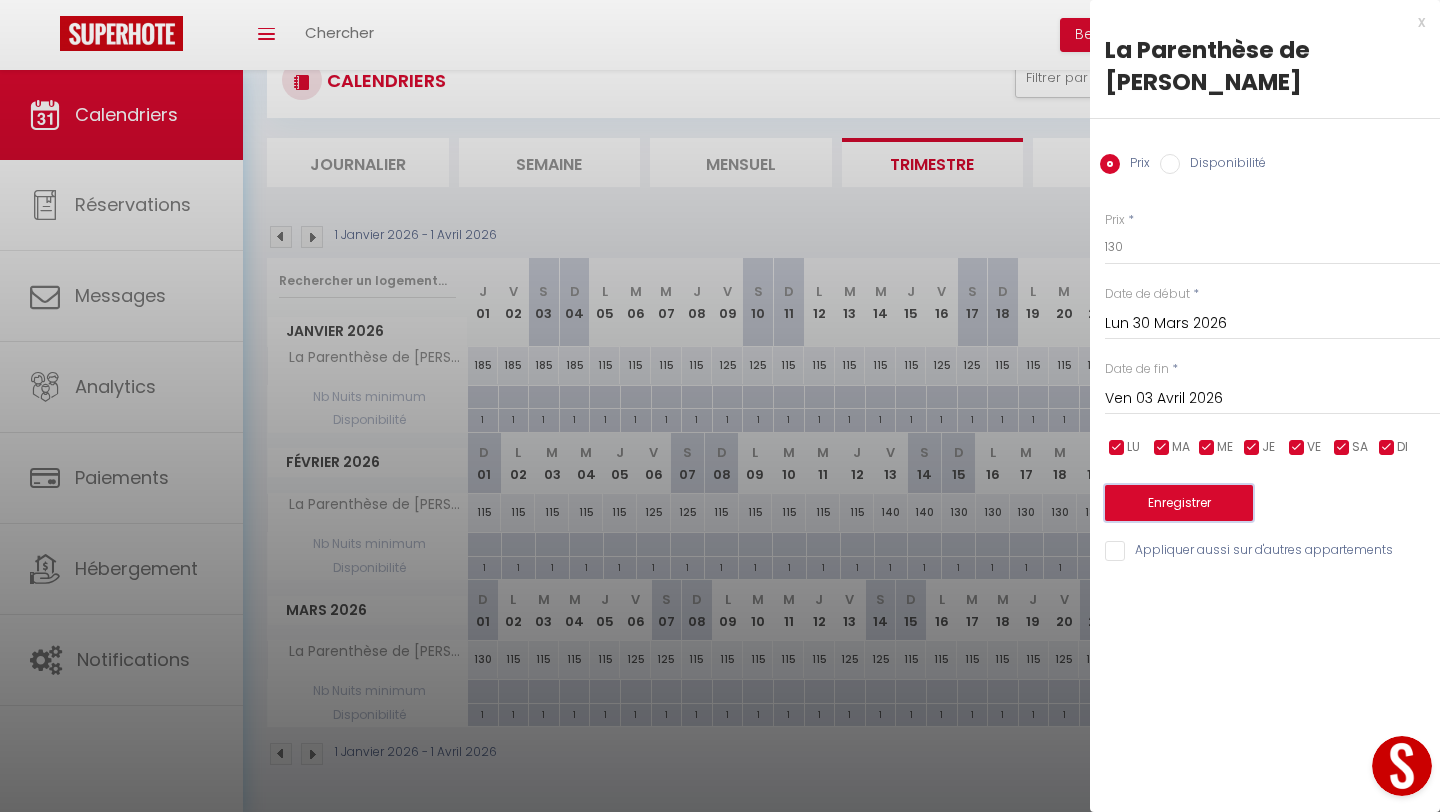 click on "Enregistrer" at bounding box center (1179, 503) 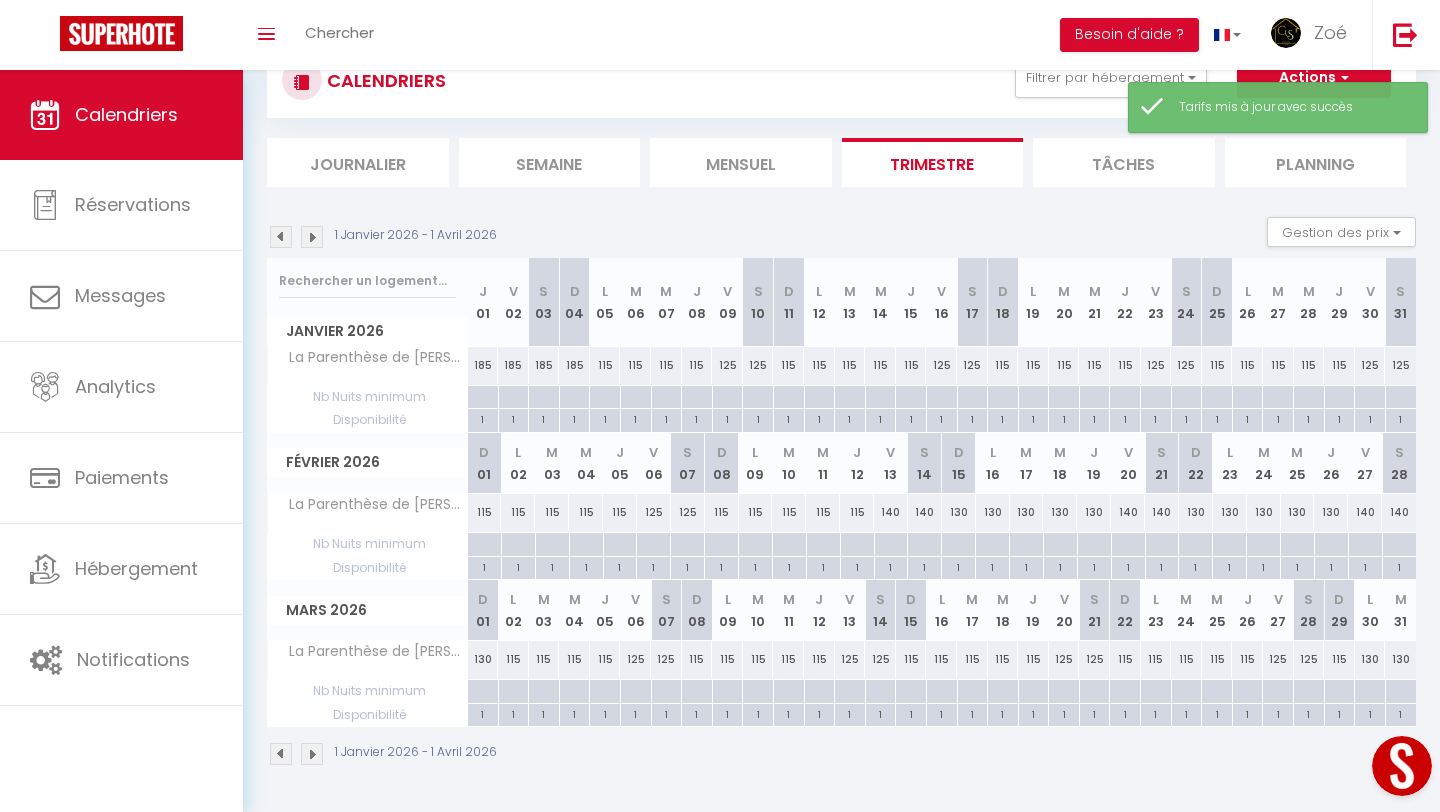 click at bounding box center [312, 754] 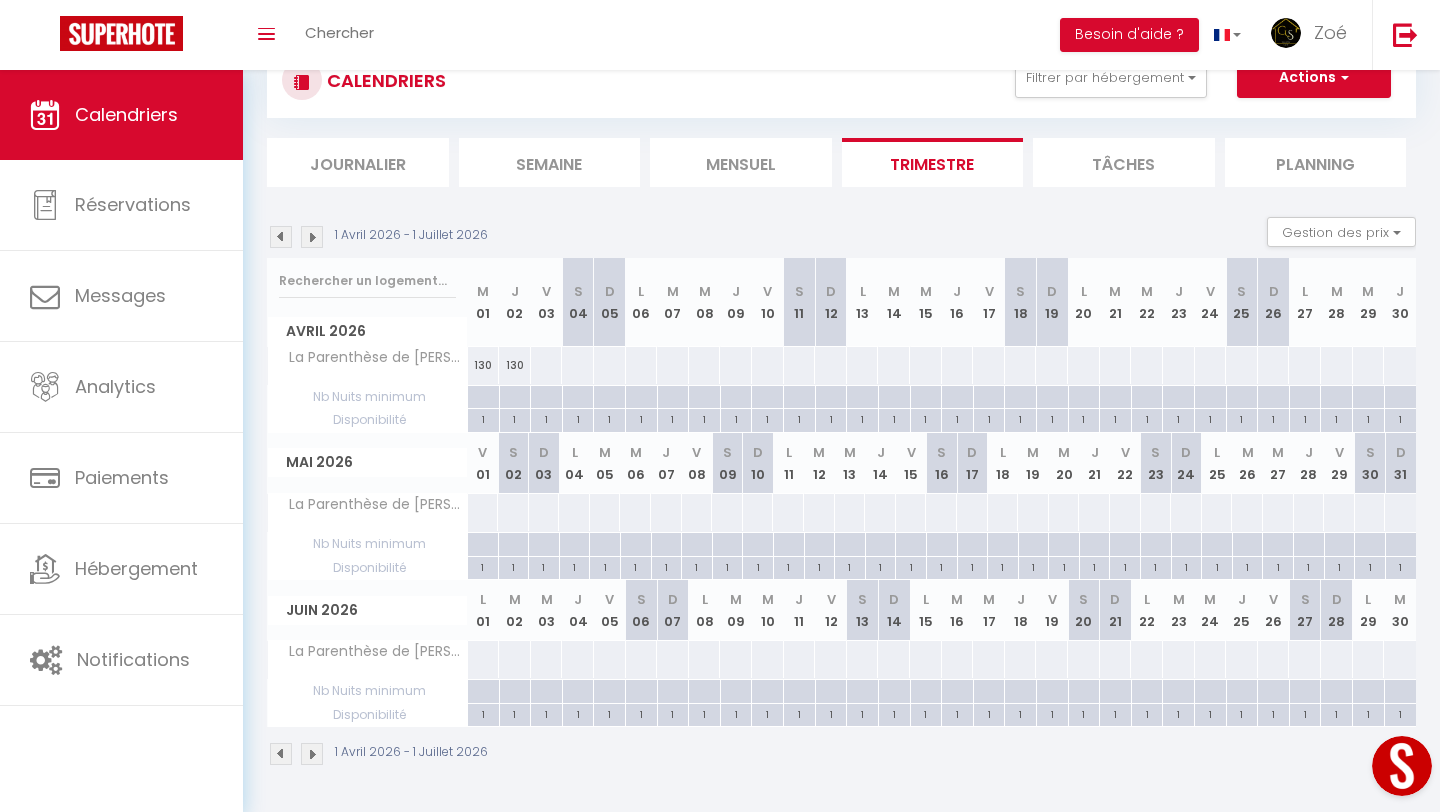 click at bounding box center (546, 365) 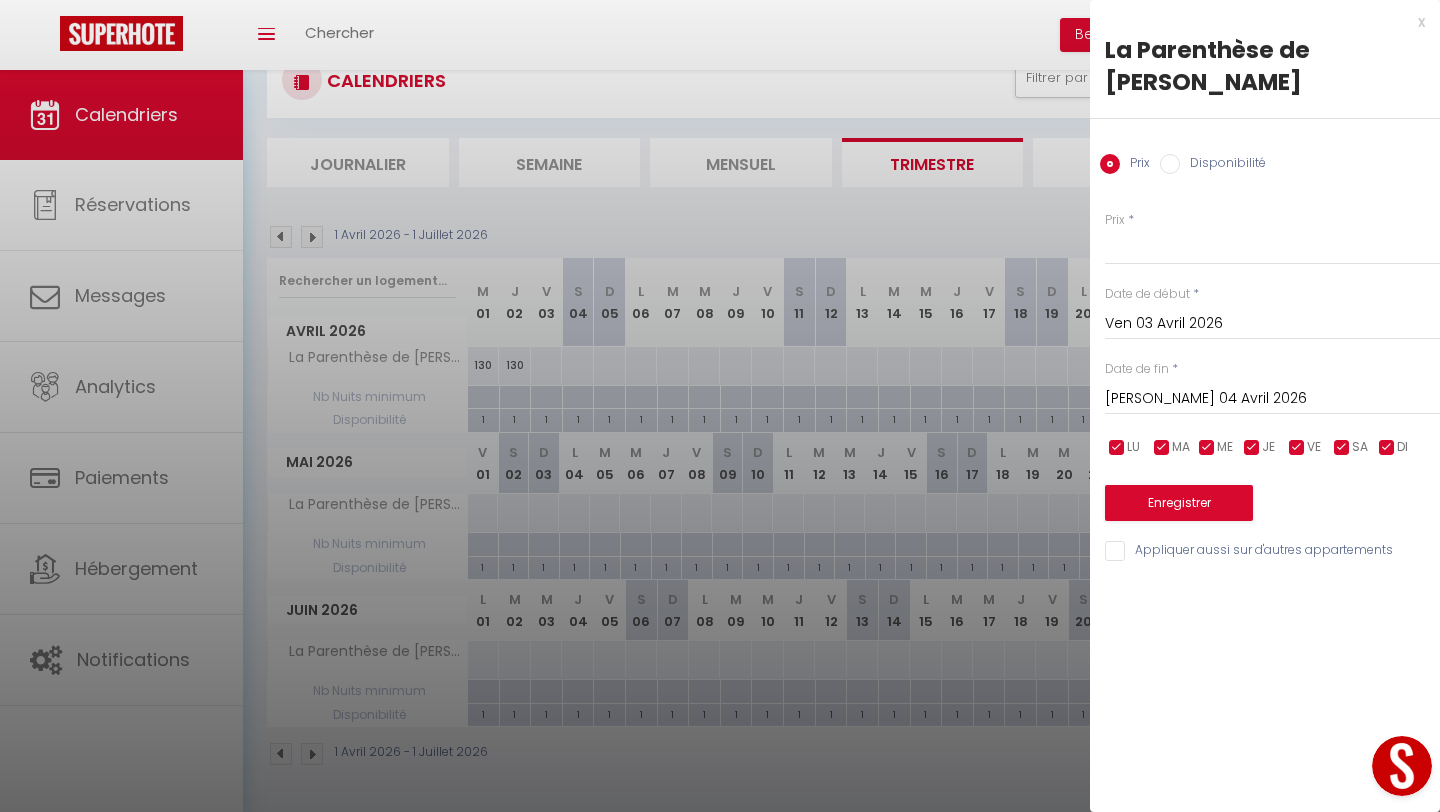 click on "[PERSON_NAME] 04 Avril 2026" at bounding box center [1272, 399] 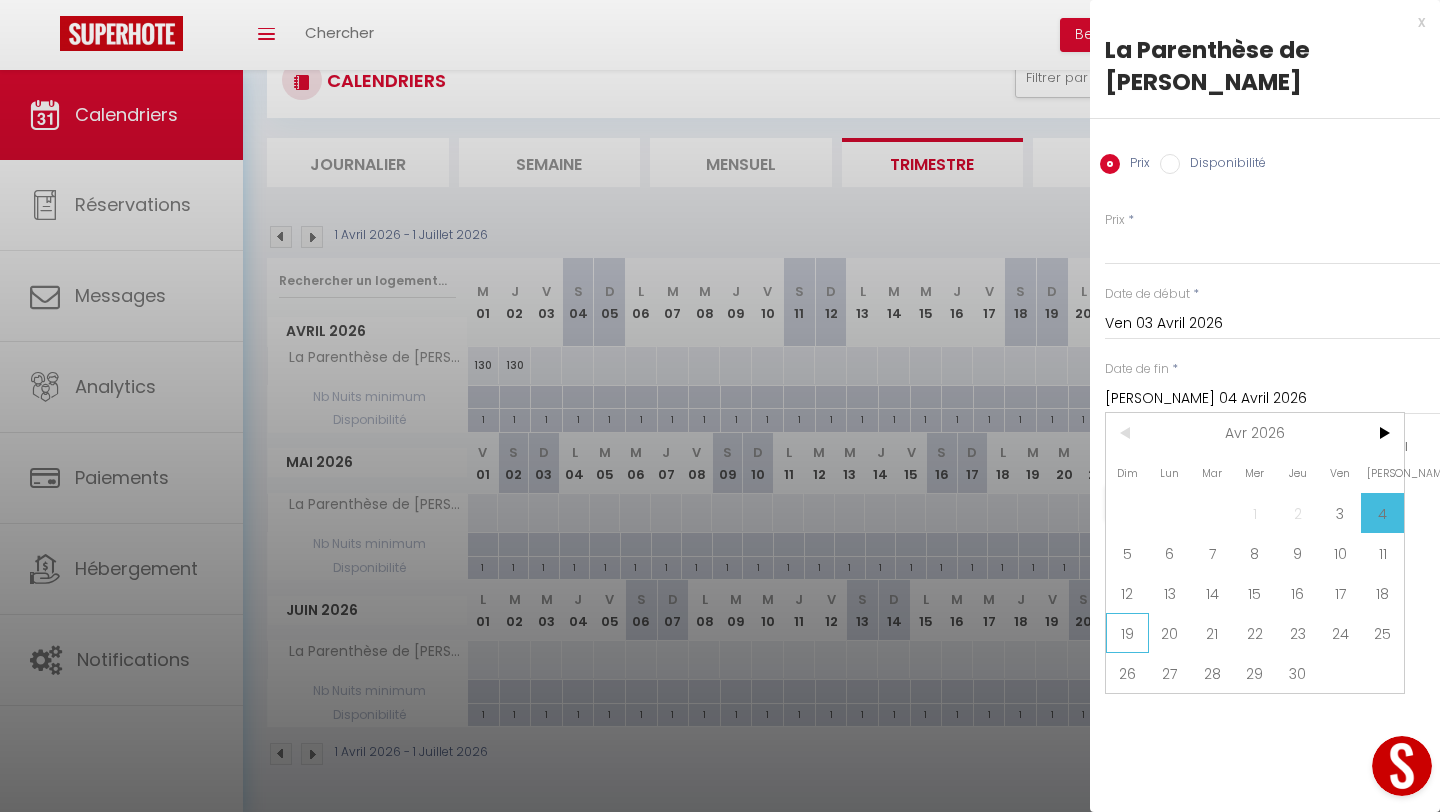 click on "19" at bounding box center (1127, 633) 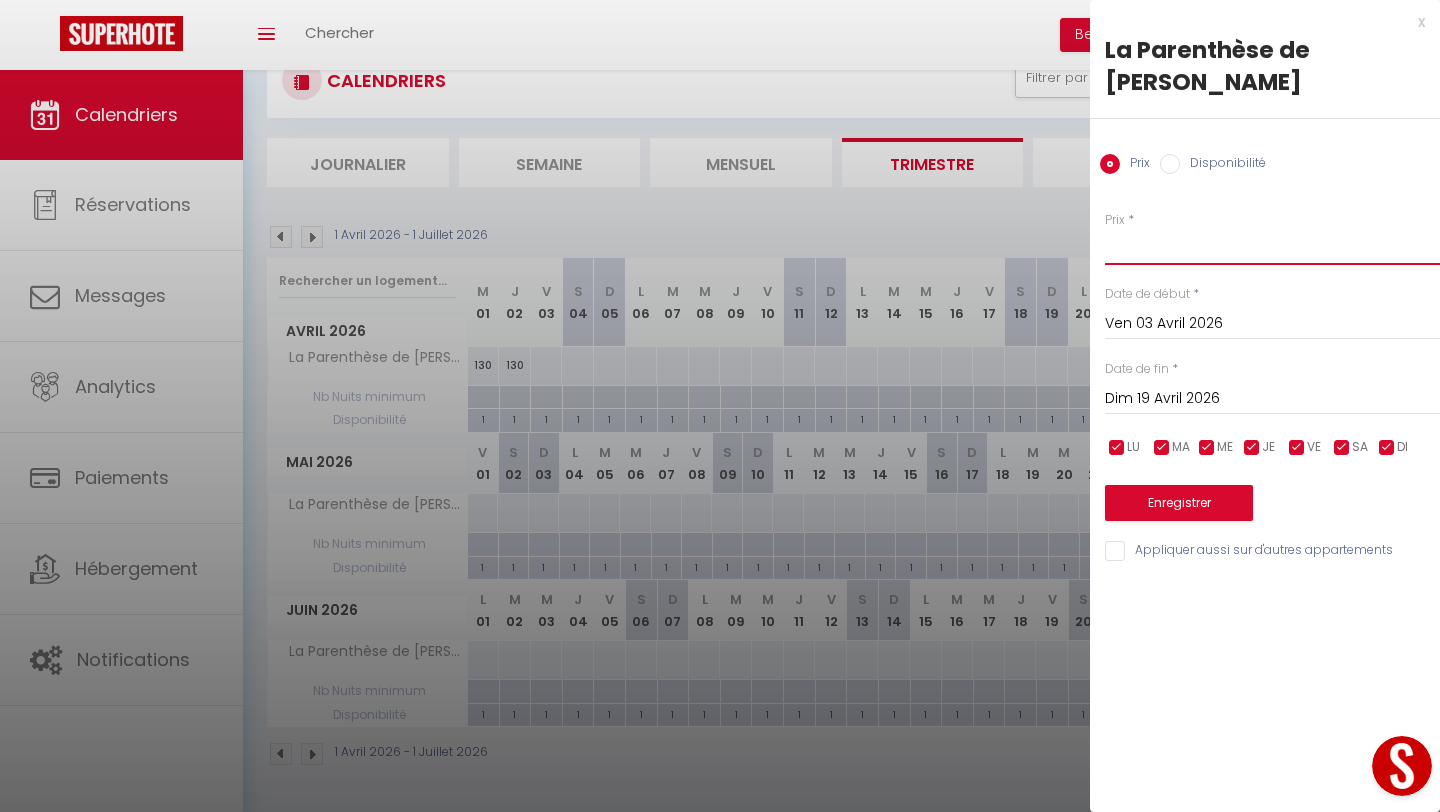 click on "Prix" at bounding box center (1272, 247) 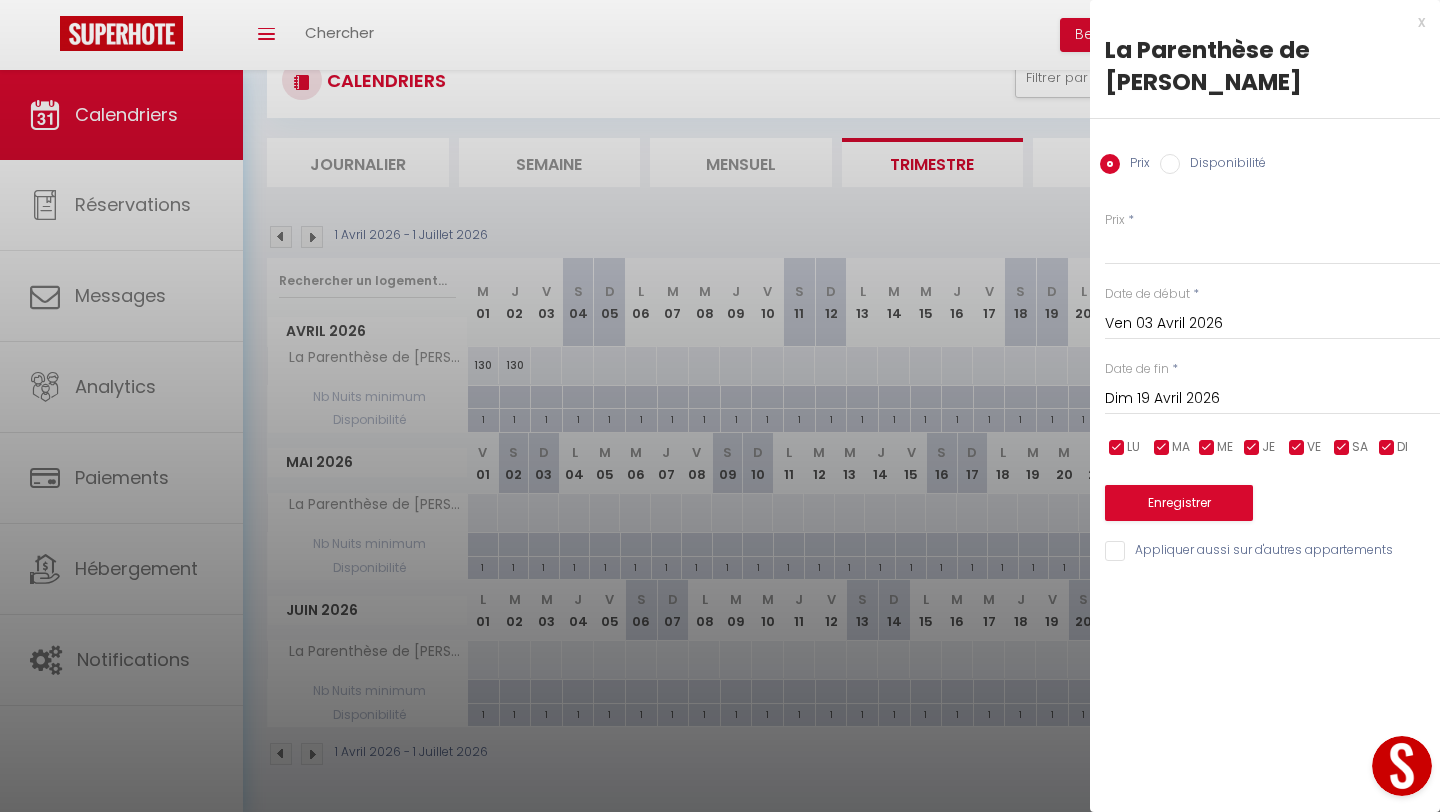 click at bounding box center [720, 406] 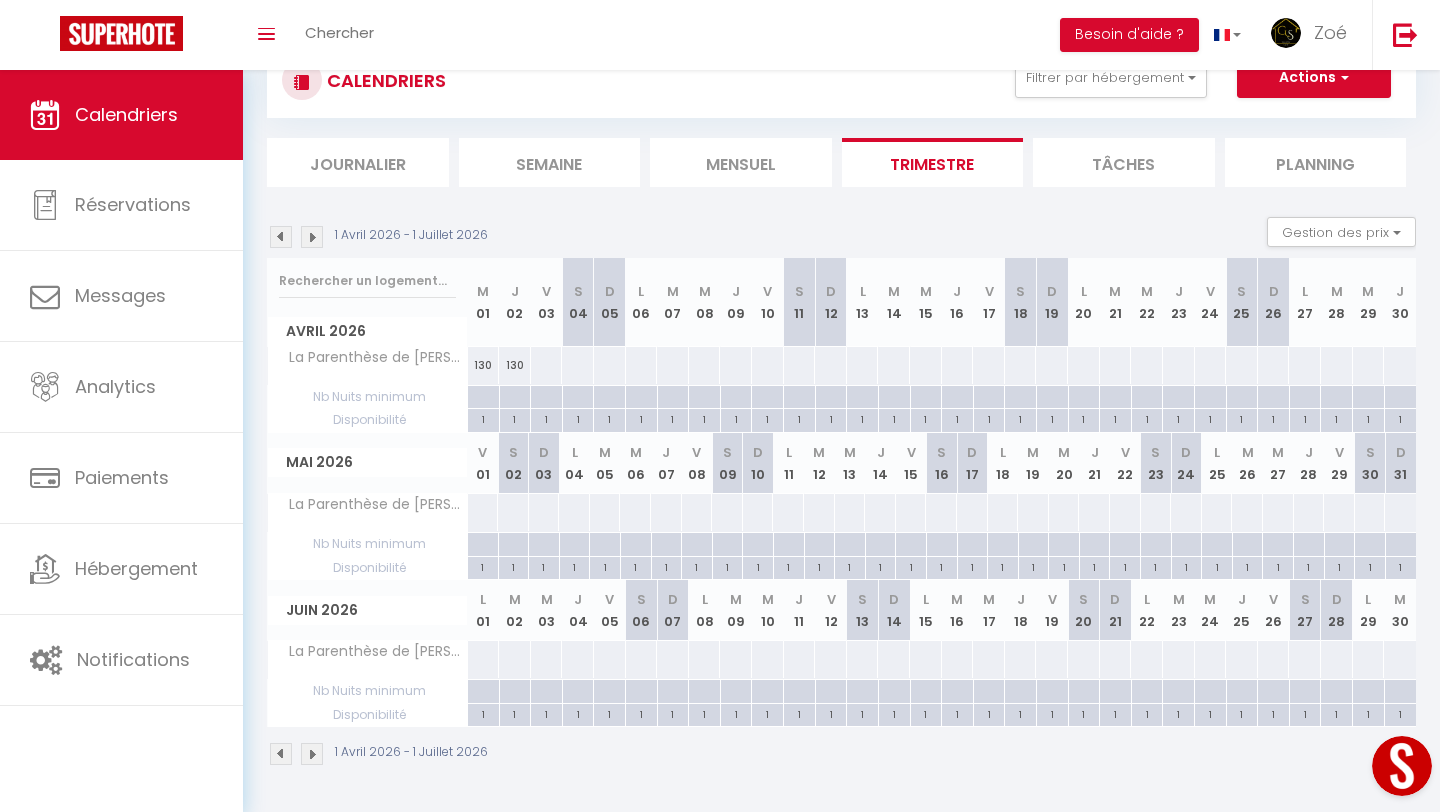 click at bounding box center (281, 237) 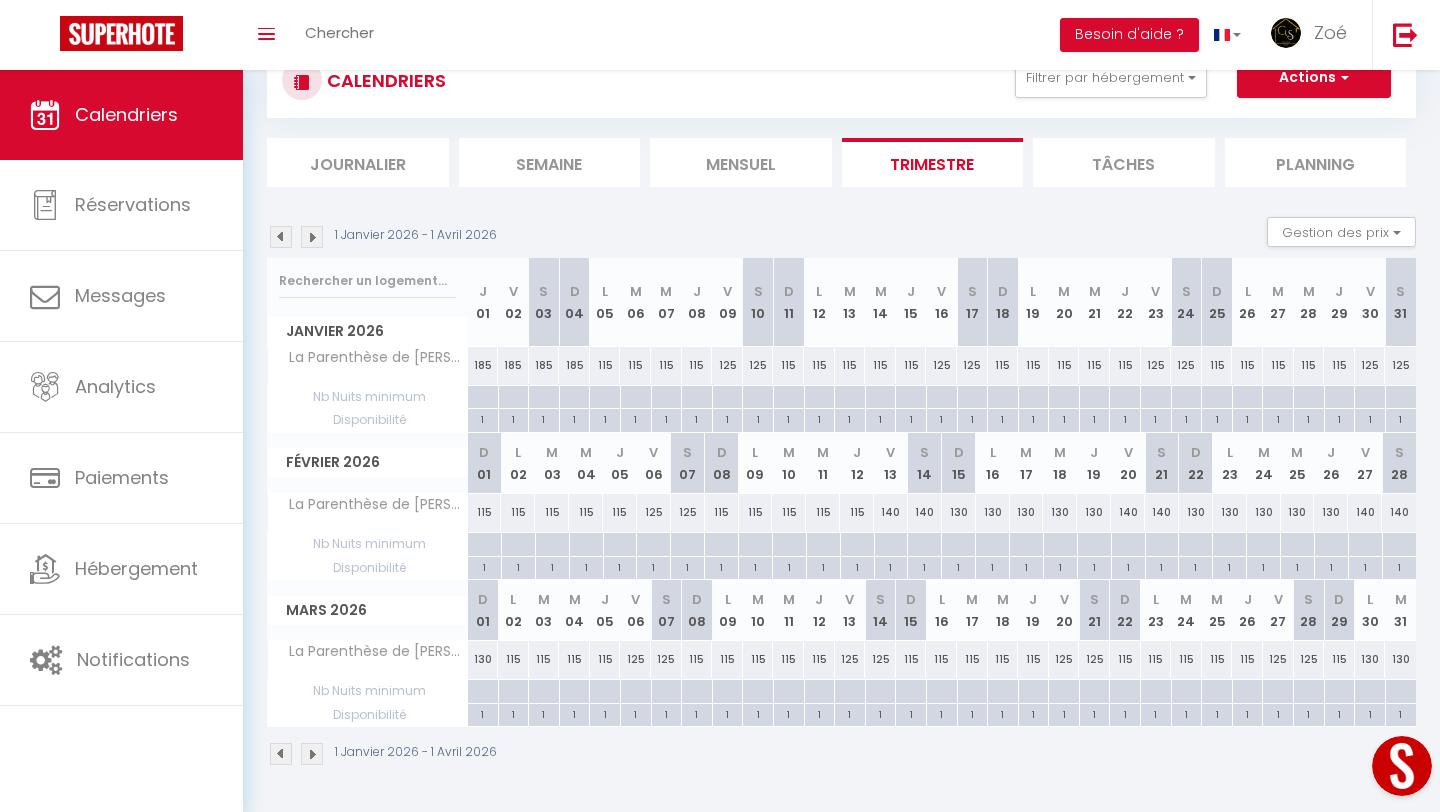 click at bounding box center [281, 237] 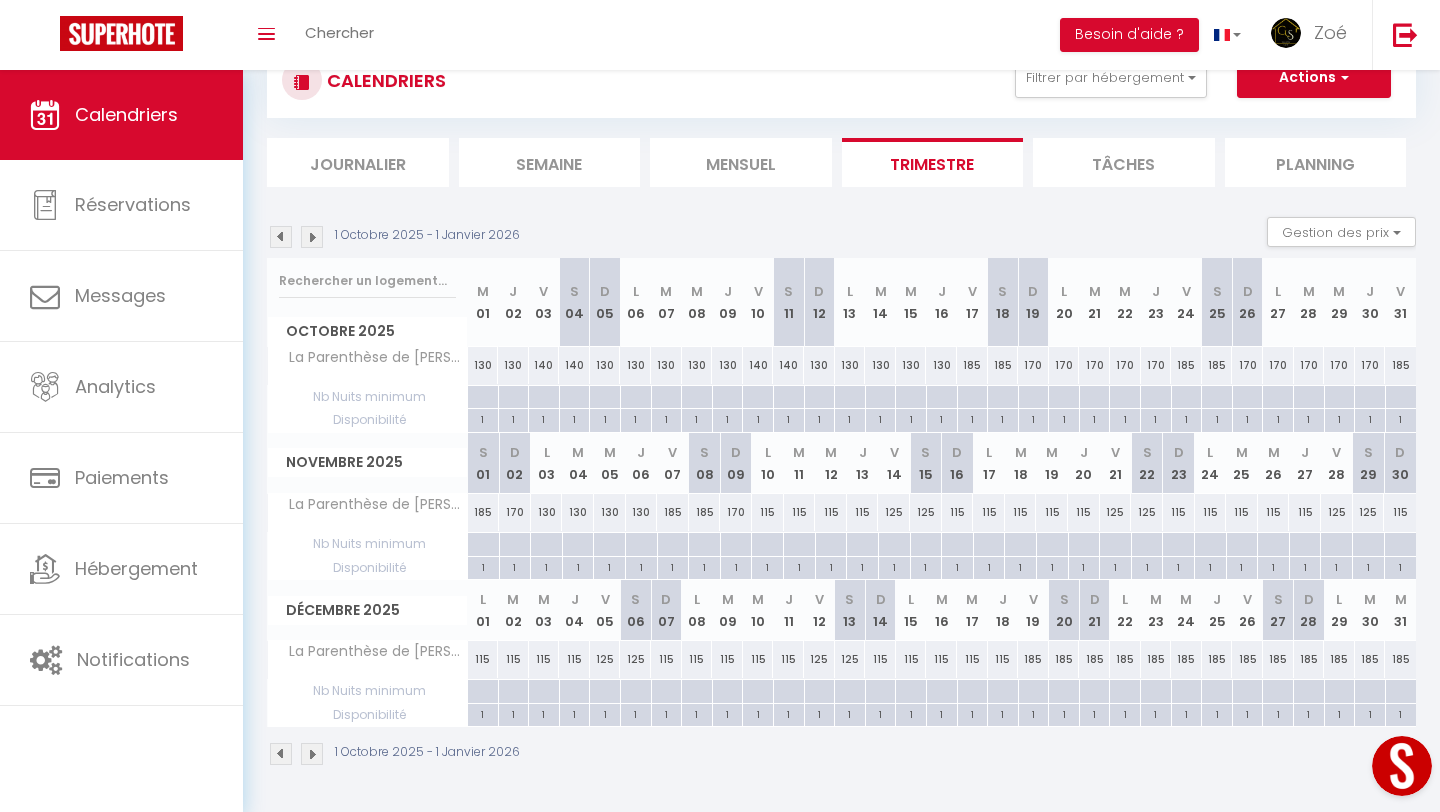 click at bounding box center (312, 237) 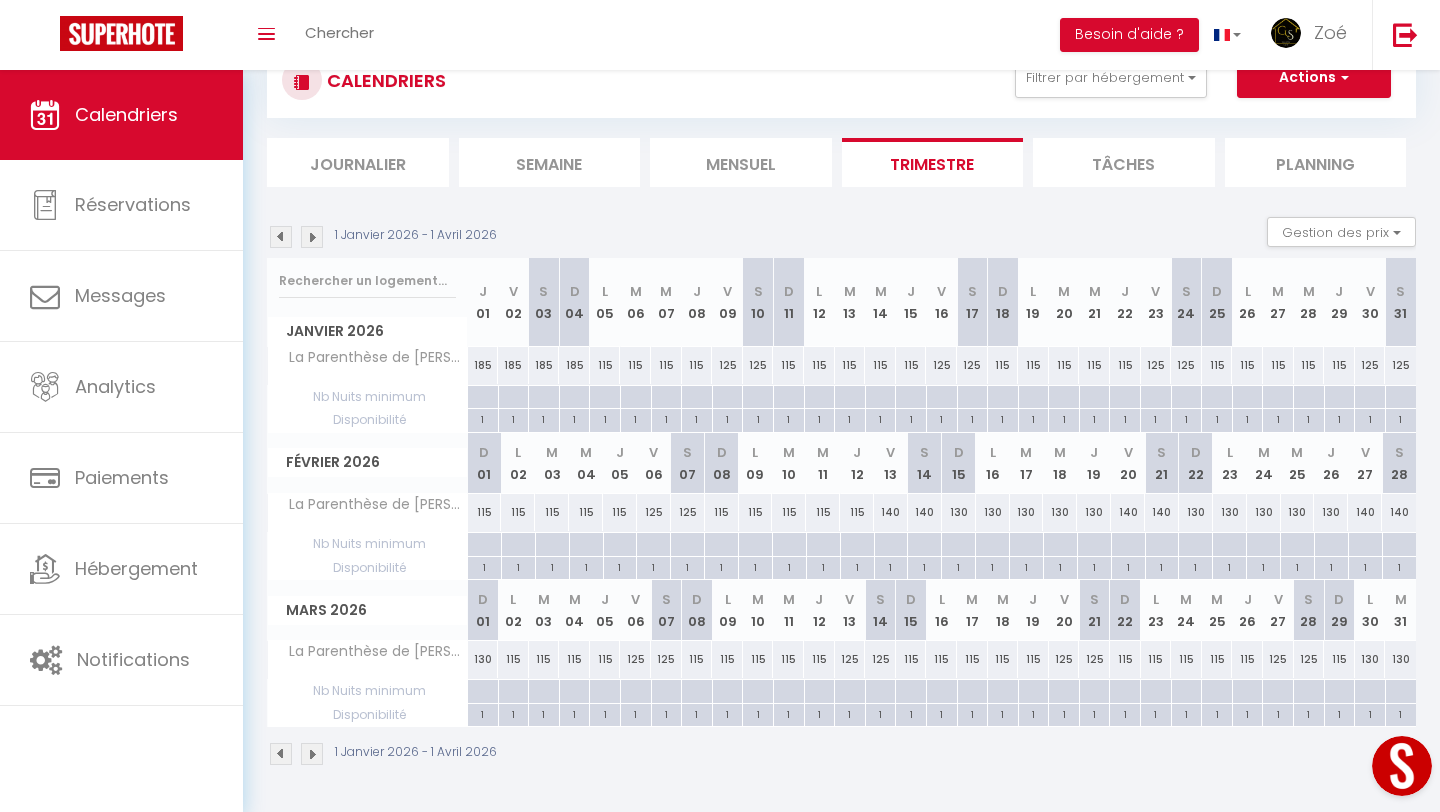 click at bounding box center (312, 237) 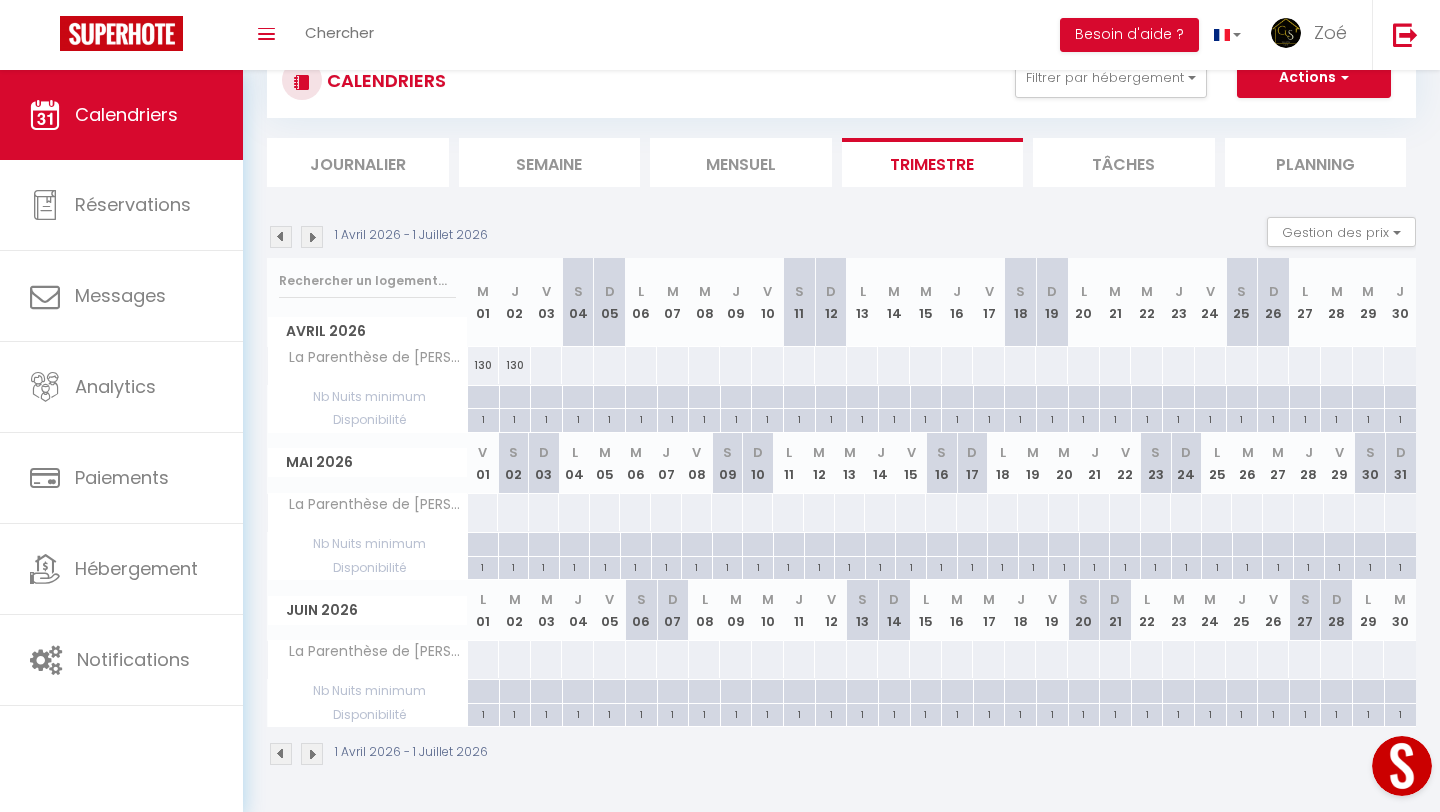 click at bounding box center (546, 365) 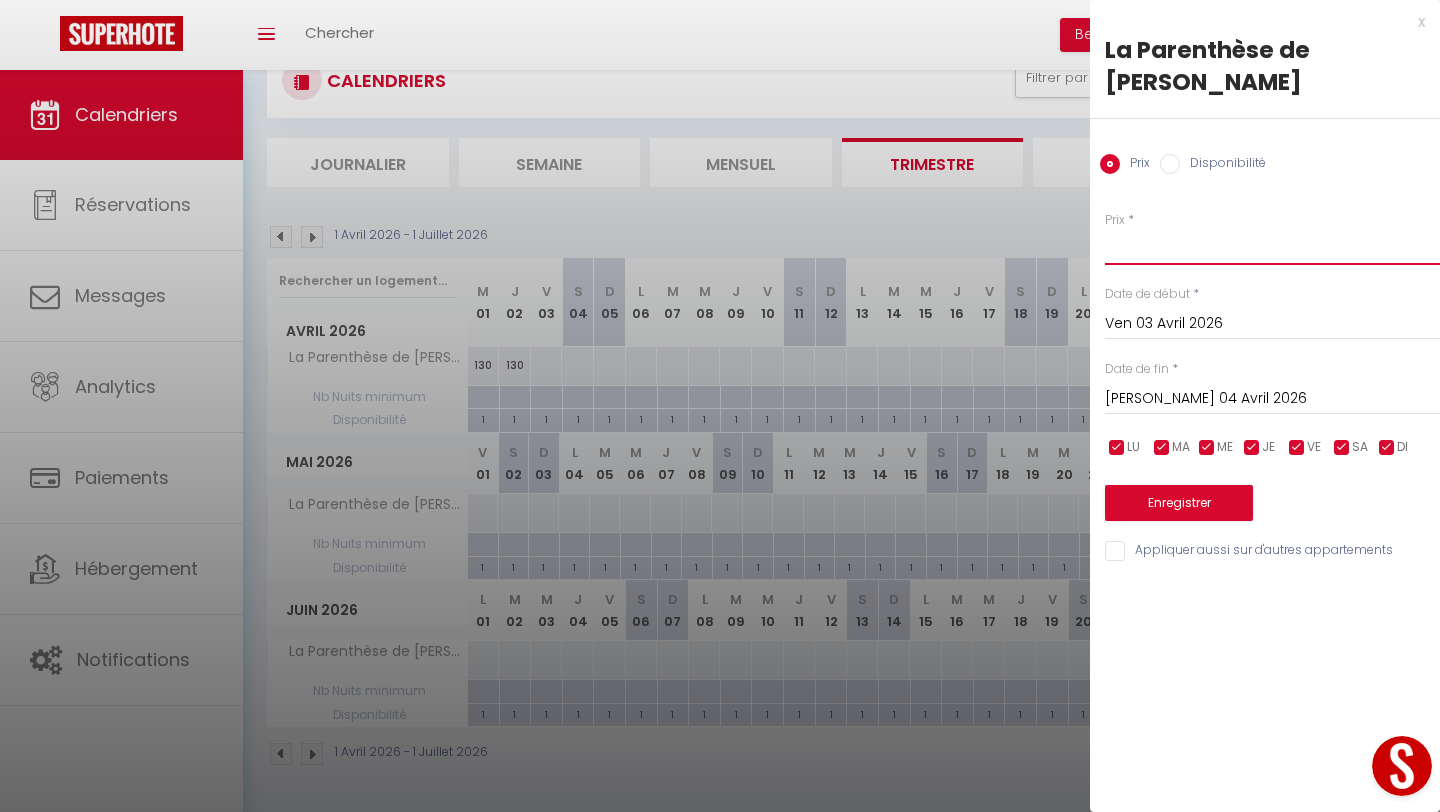 click on "Prix" at bounding box center [1272, 247] 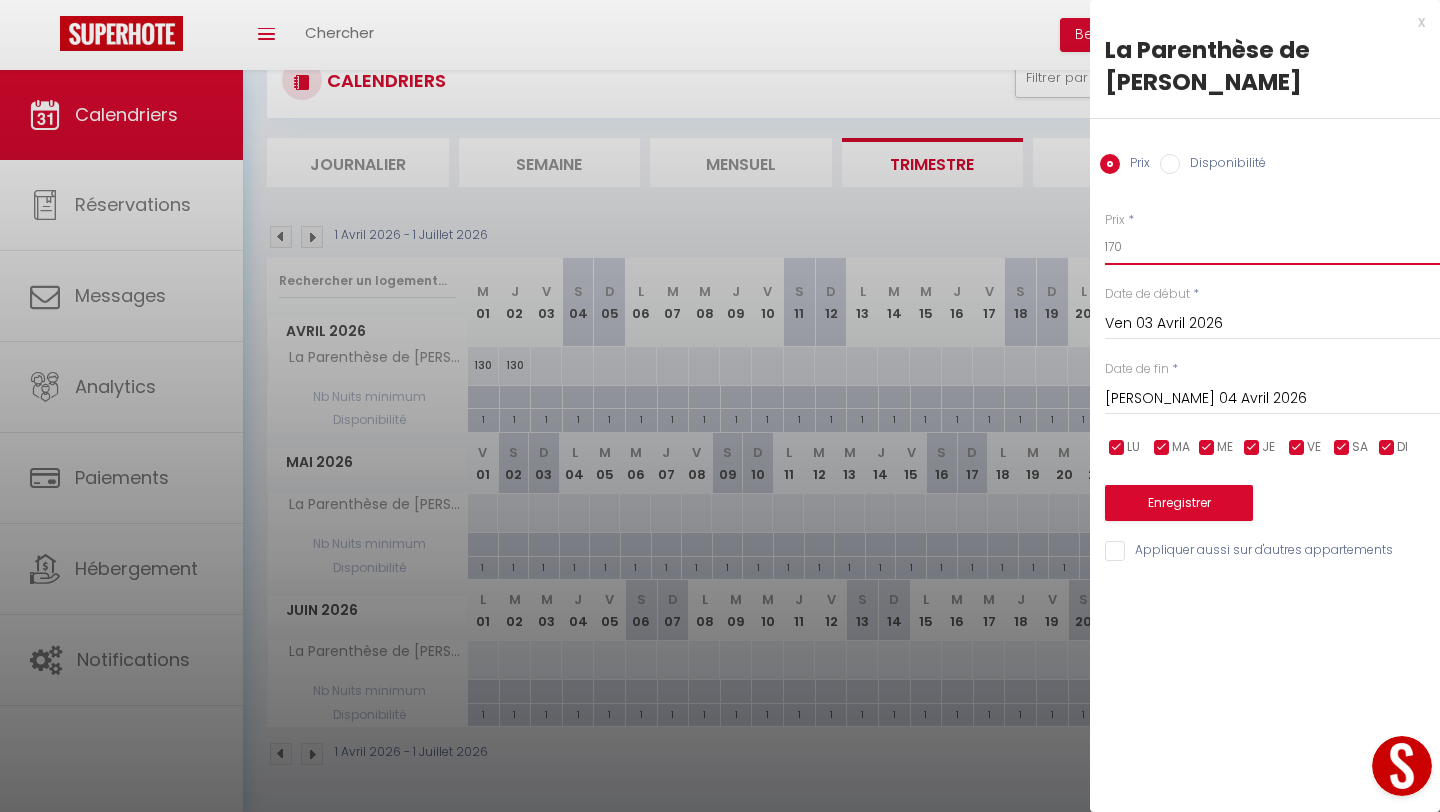 type on "170" 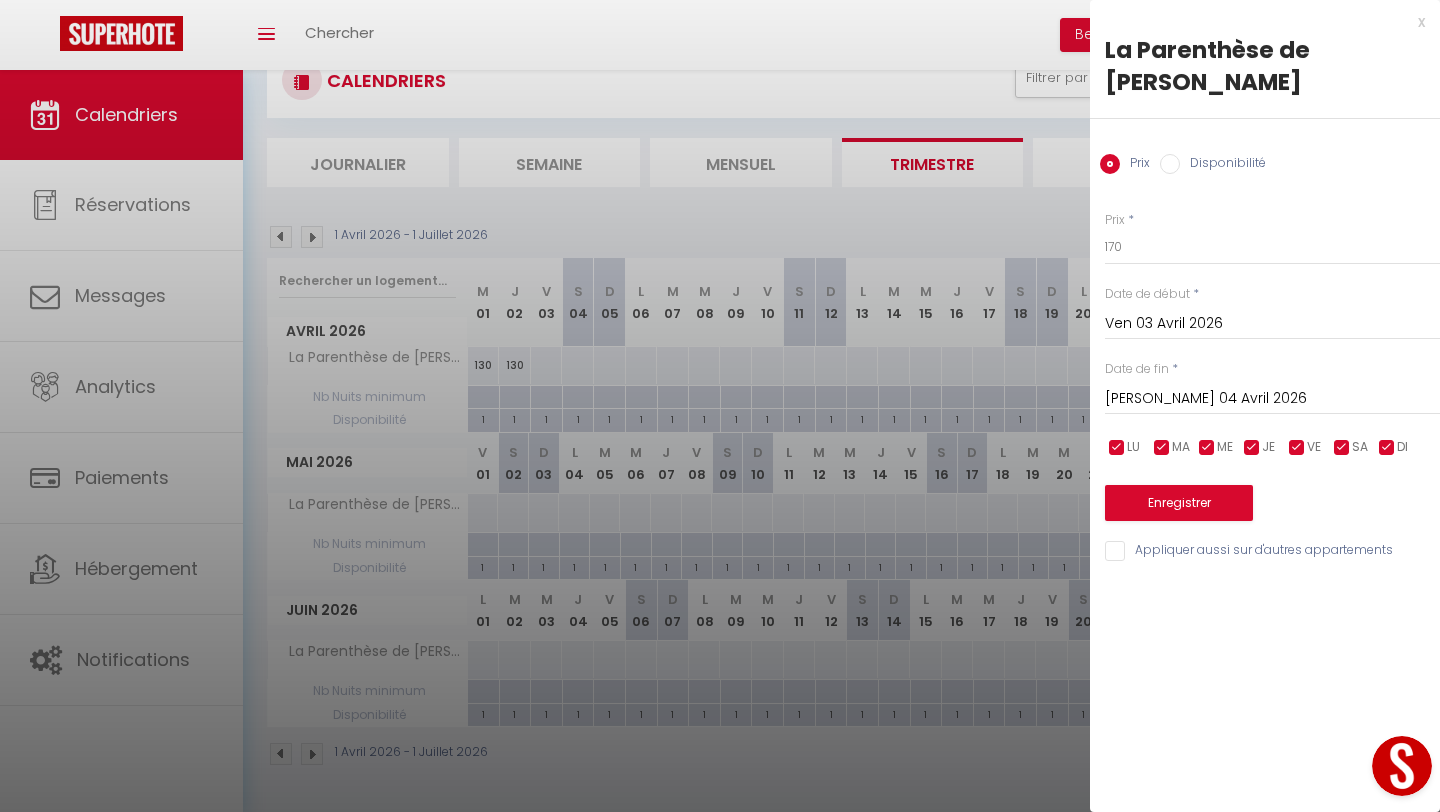 click on "[PERSON_NAME] 04 Avril 2026" at bounding box center [1272, 399] 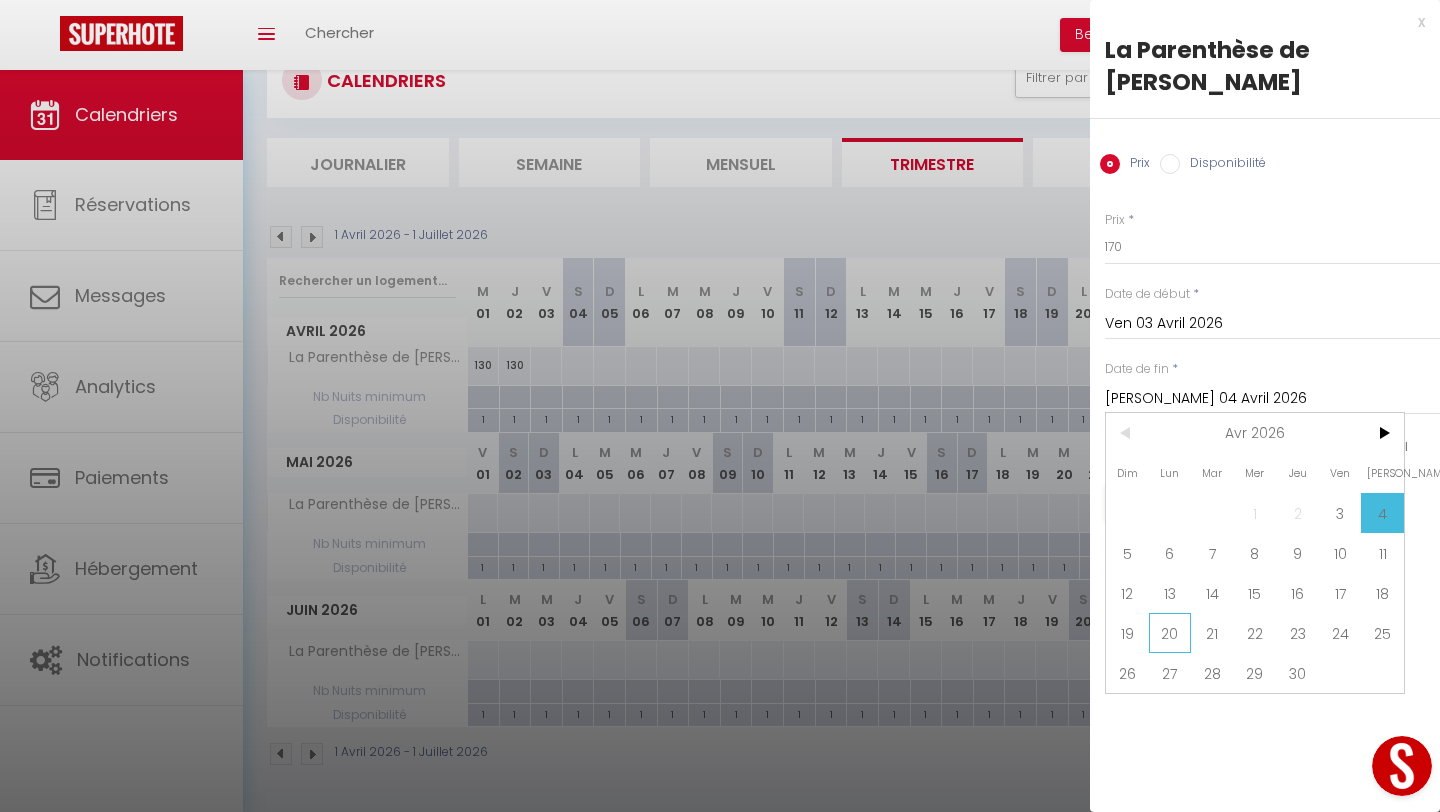 click on "20" at bounding box center (1170, 633) 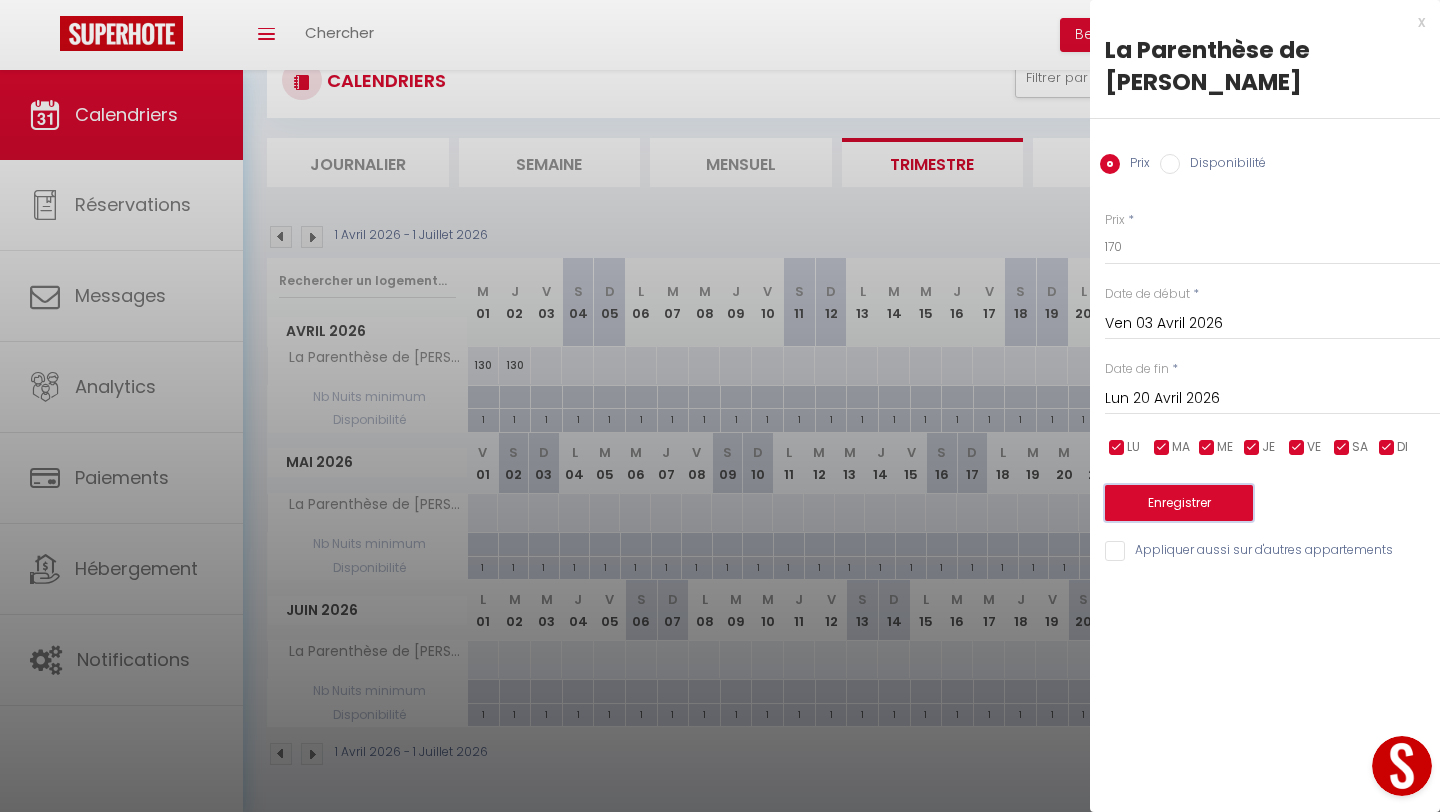 click on "Enregistrer" at bounding box center [1179, 503] 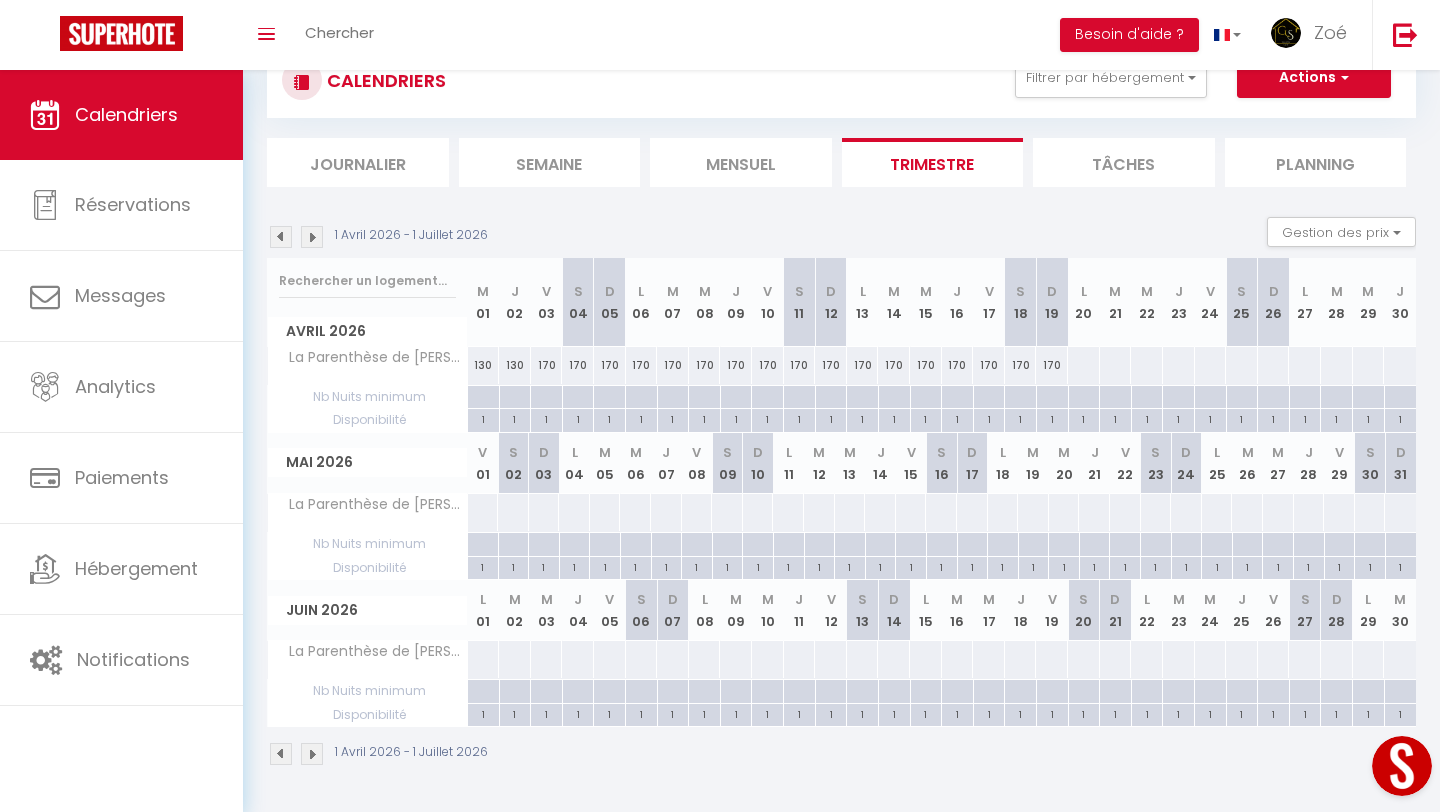 click on "170" at bounding box center [547, 365] 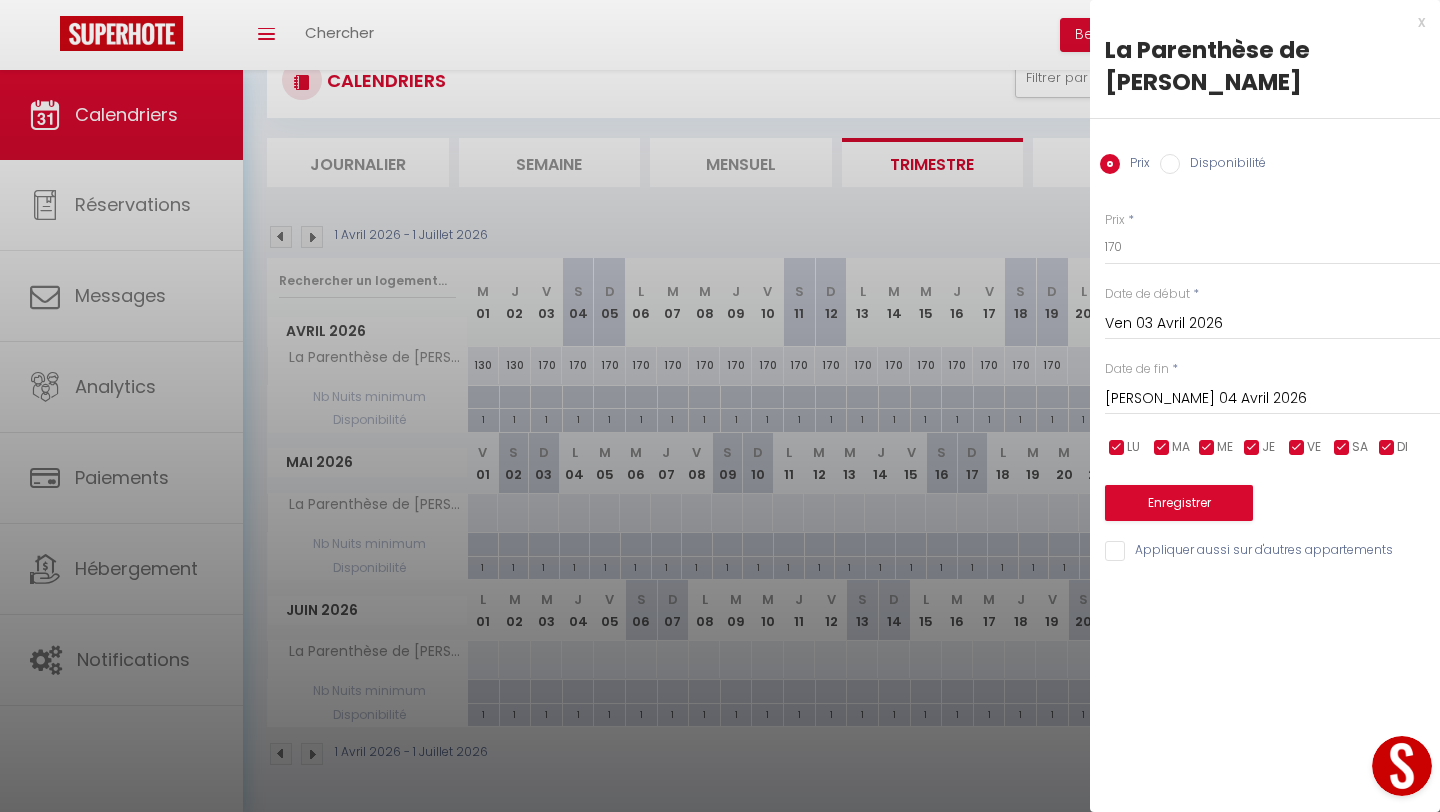 click on "[PERSON_NAME] 04 Avril 2026" at bounding box center [1272, 399] 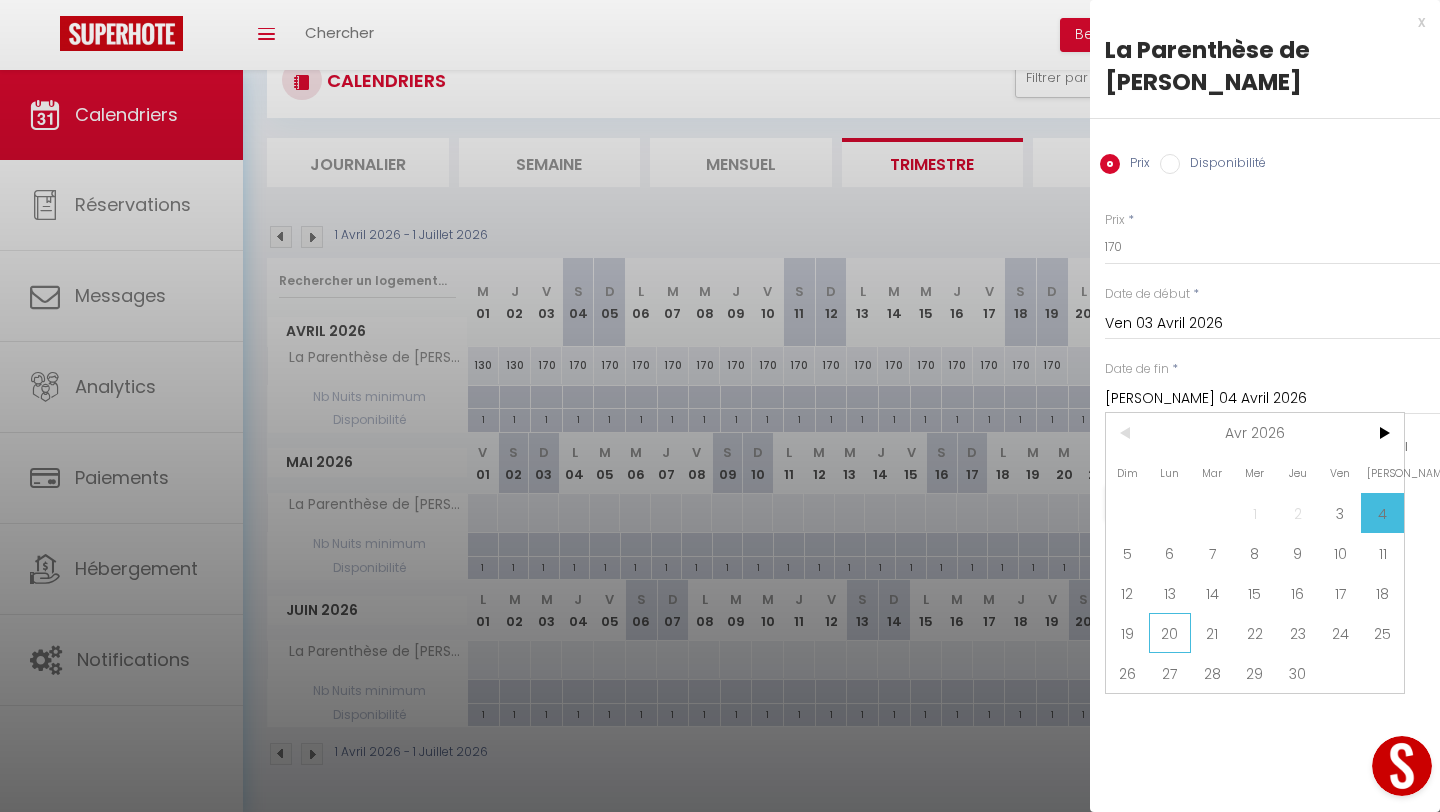 click on "20" at bounding box center (1170, 633) 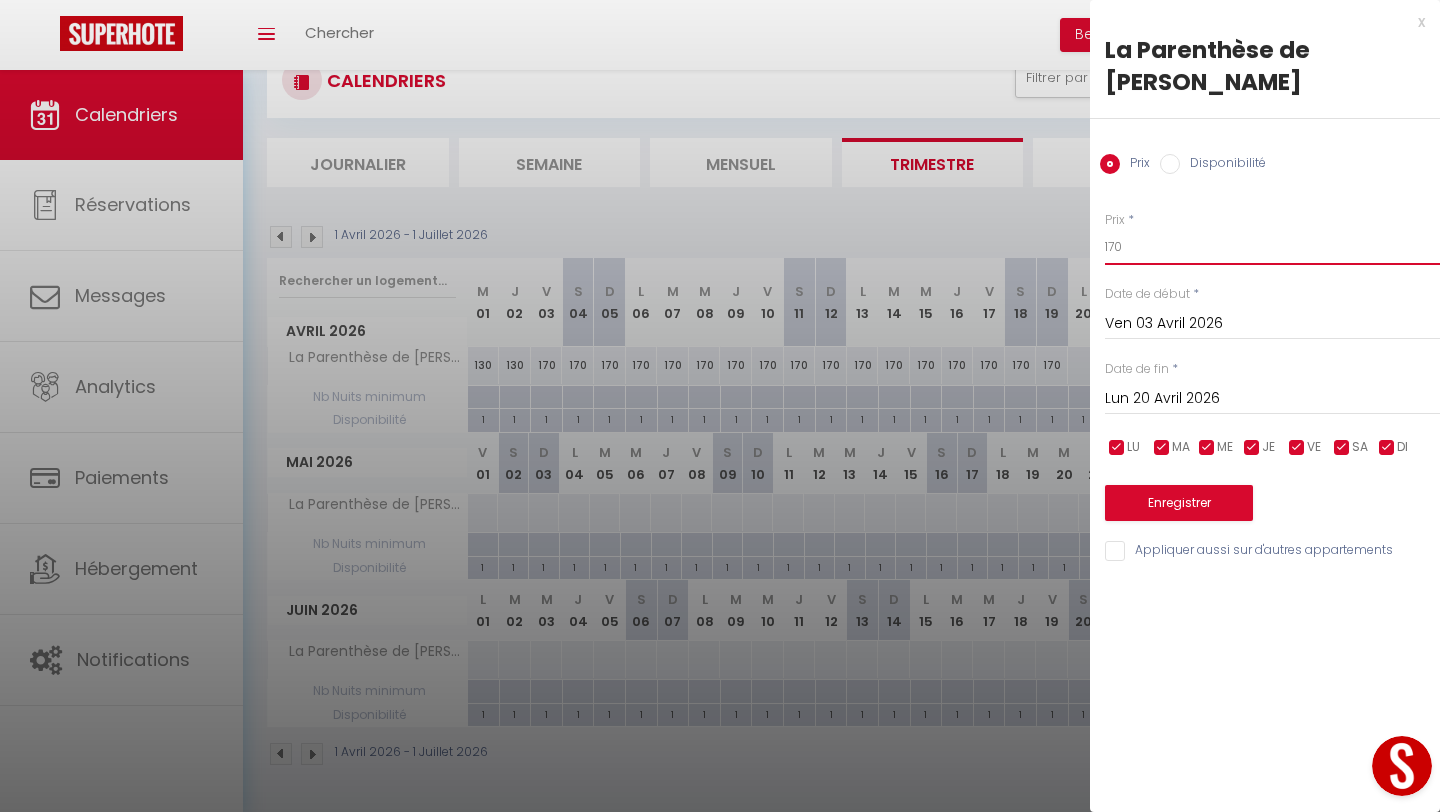 drag, startPoint x: 1147, startPoint y: 214, endPoint x: 1111, endPoint y: 214, distance: 36 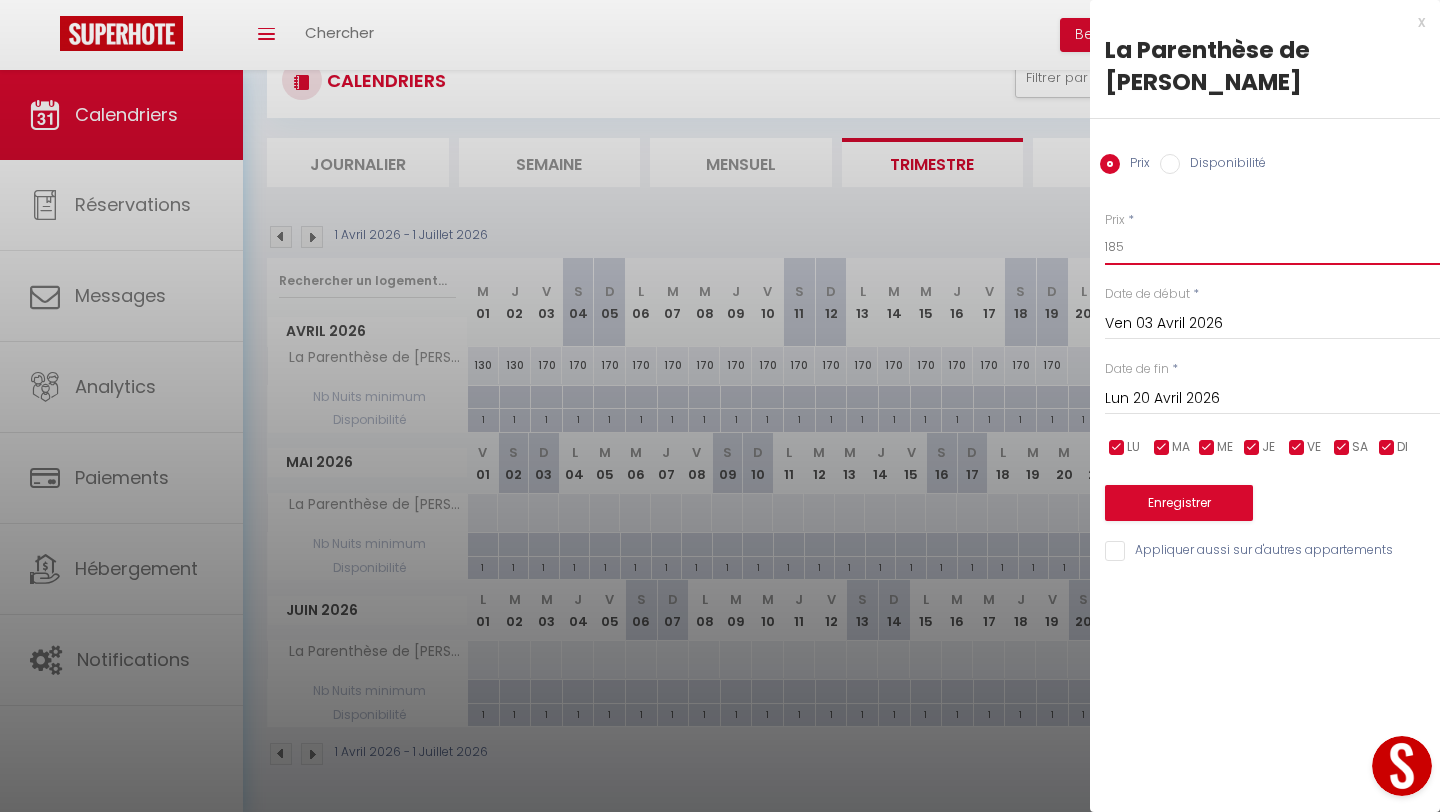 type on "185" 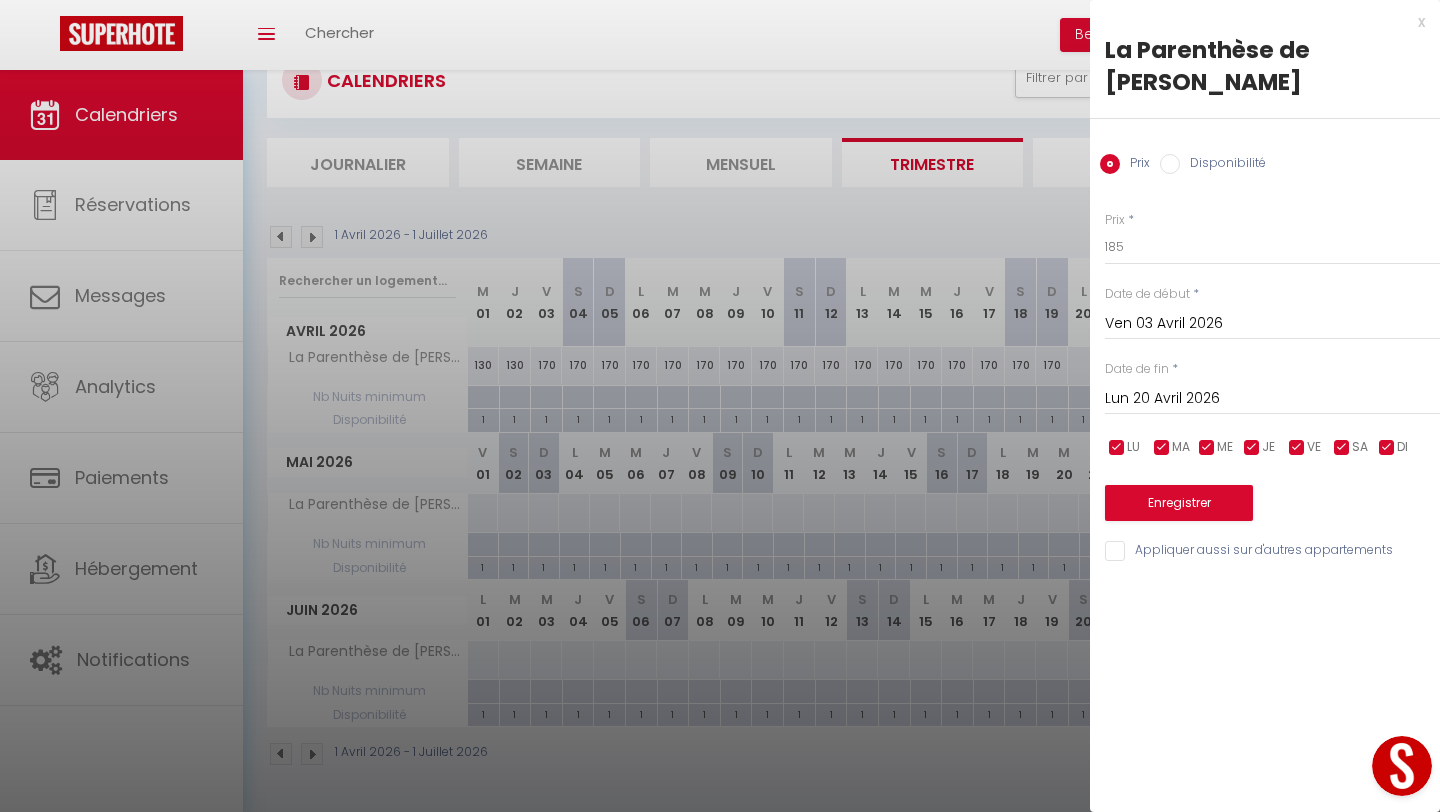 click at bounding box center (1387, 448) 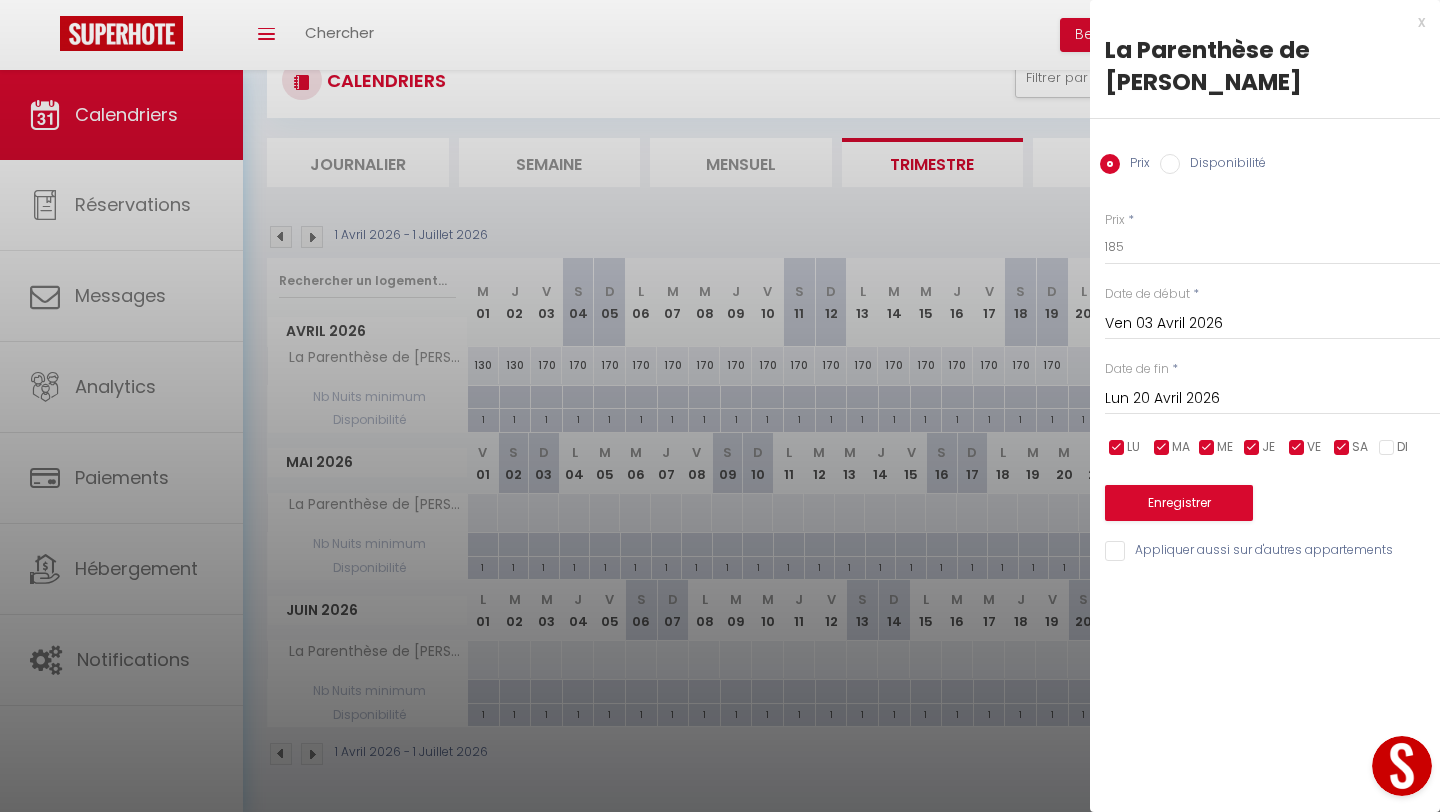 click at bounding box center (1252, 448) 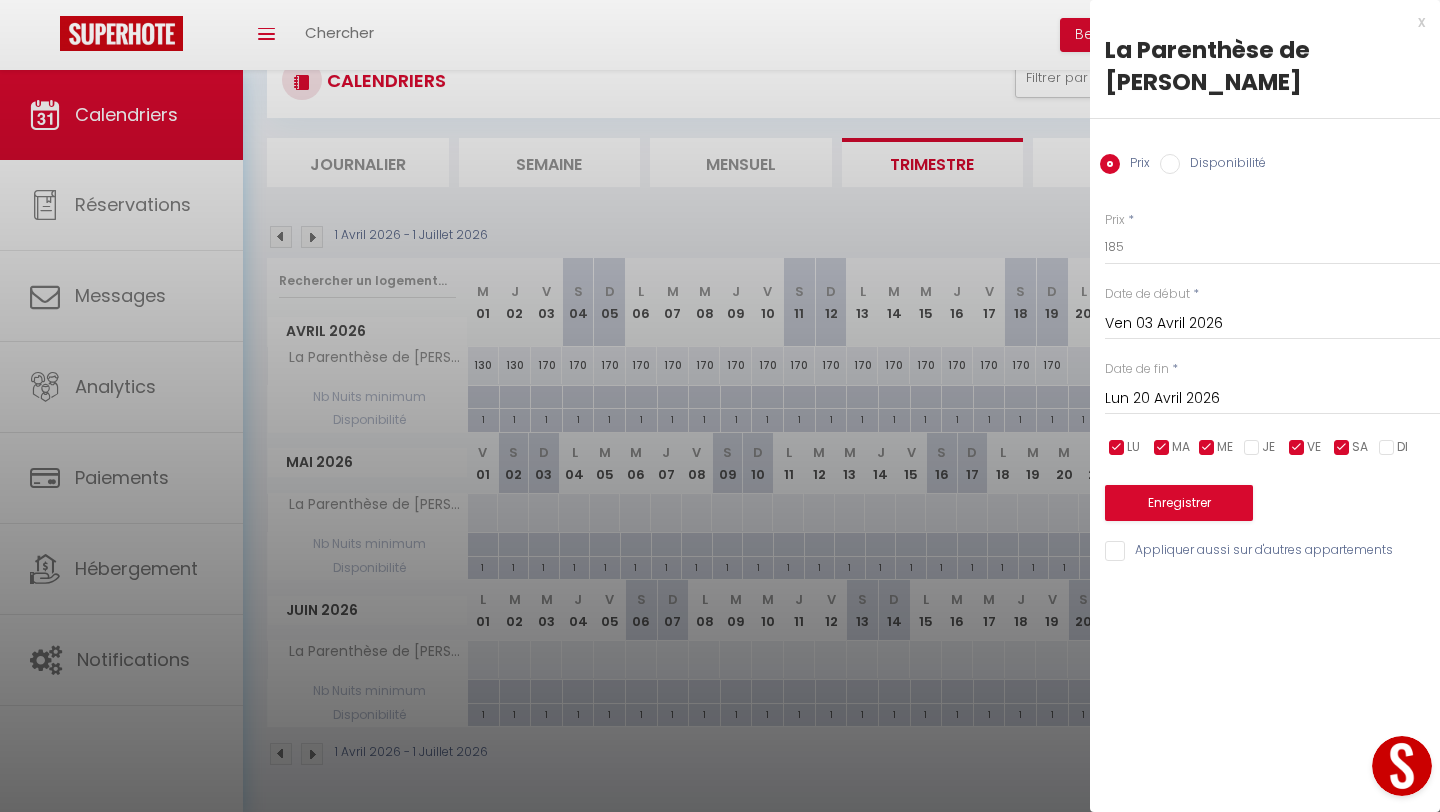 click at bounding box center (1207, 448) 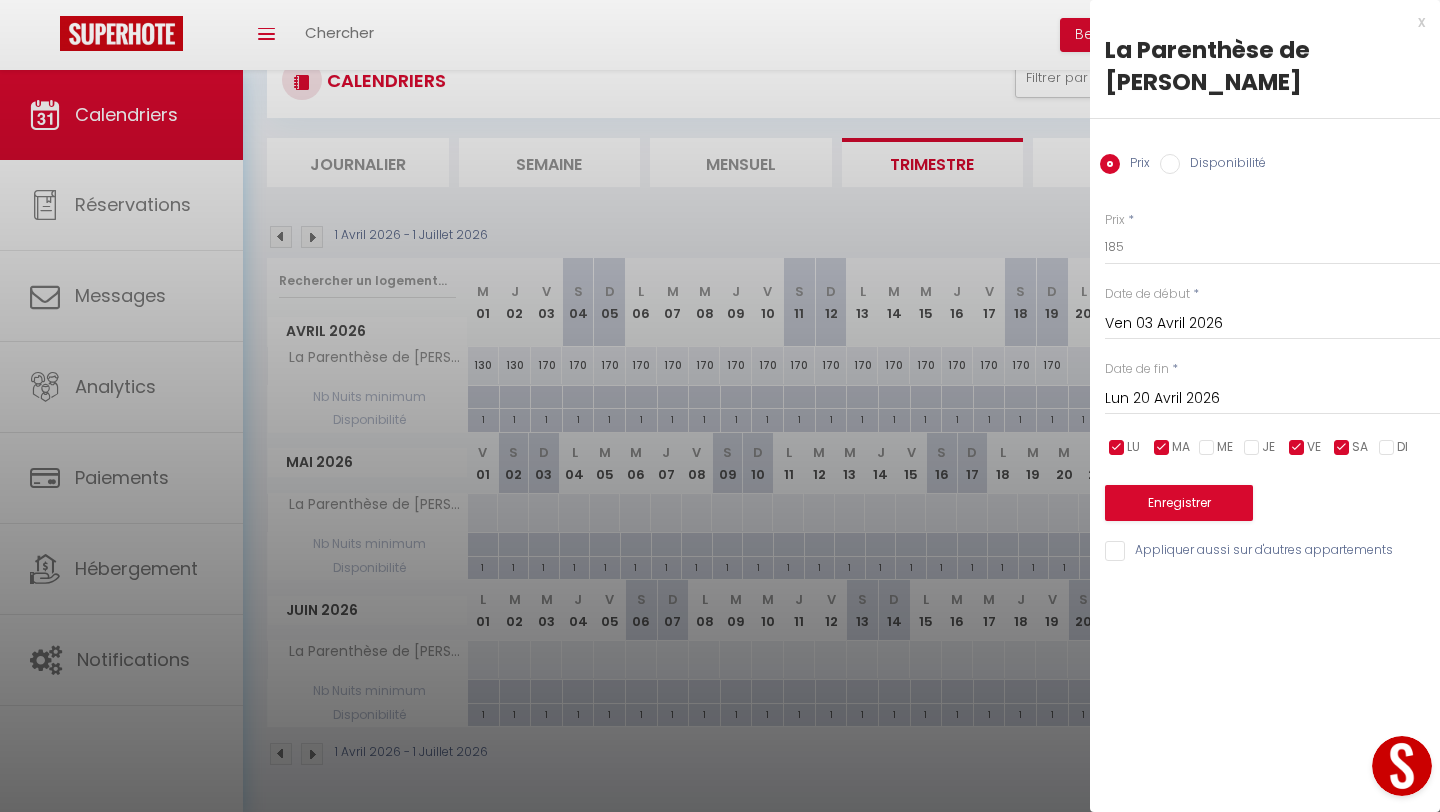 click at bounding box center (1162, 448) 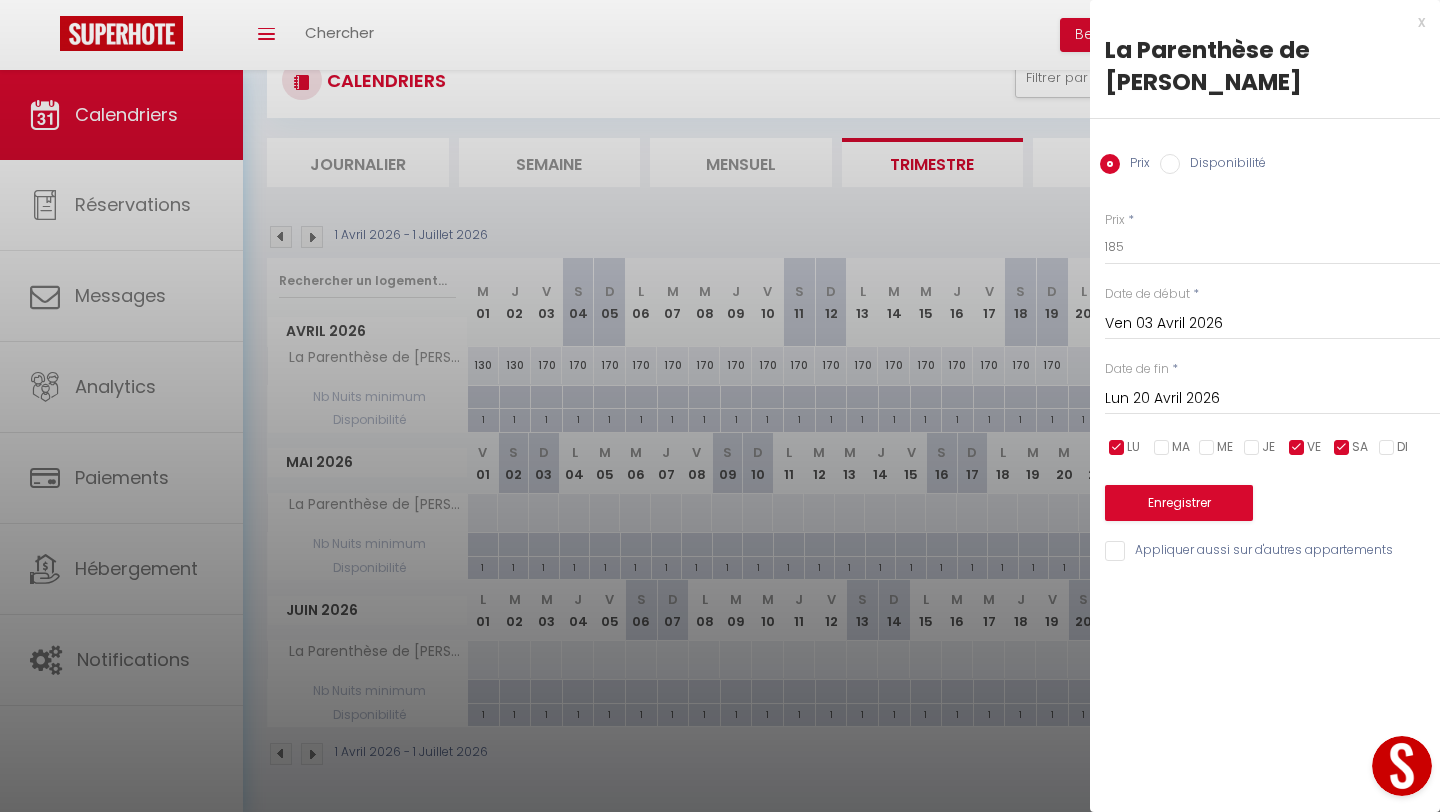 click at bounding box center (1117, 448) 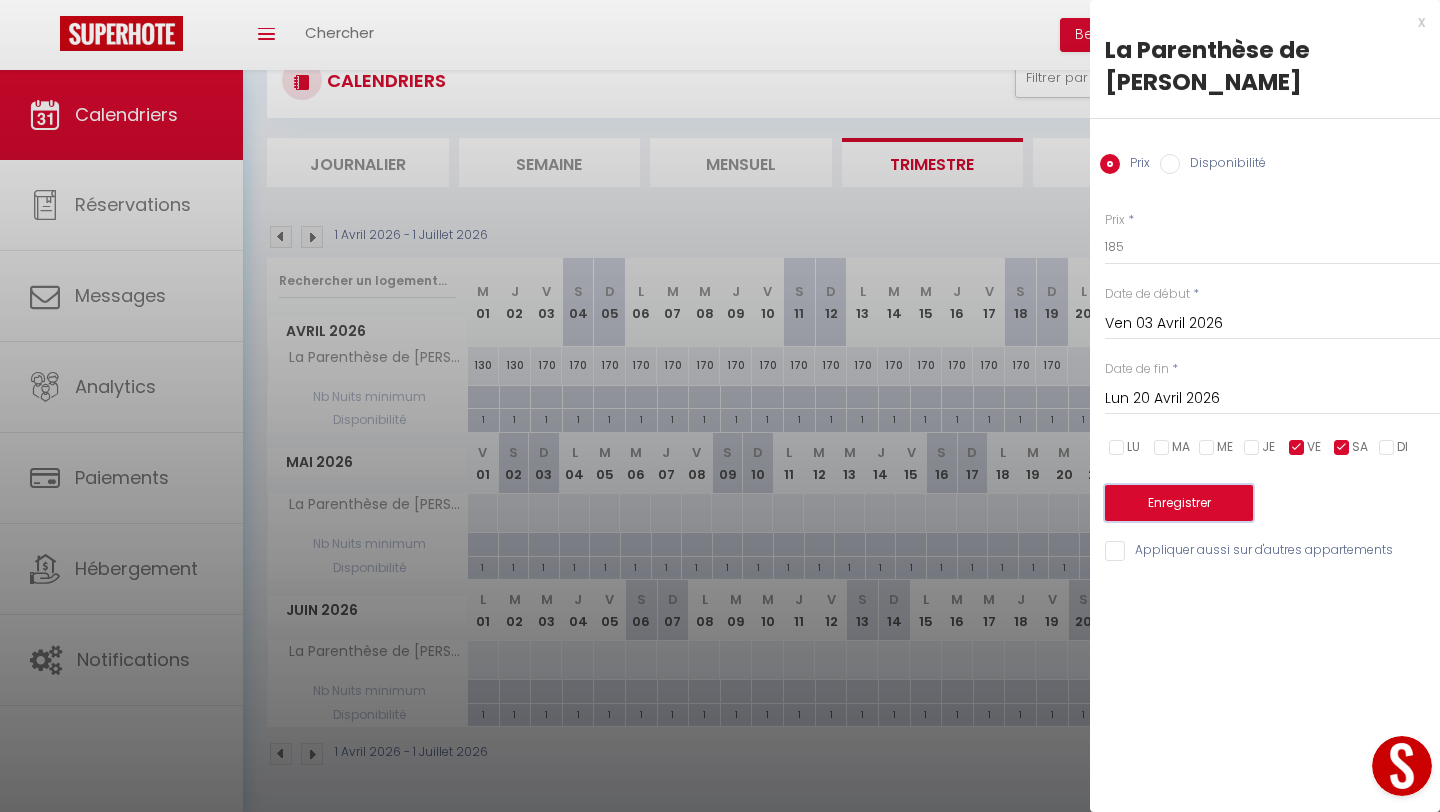 click on "Enregistrer" at bounding box center [1179, 503] 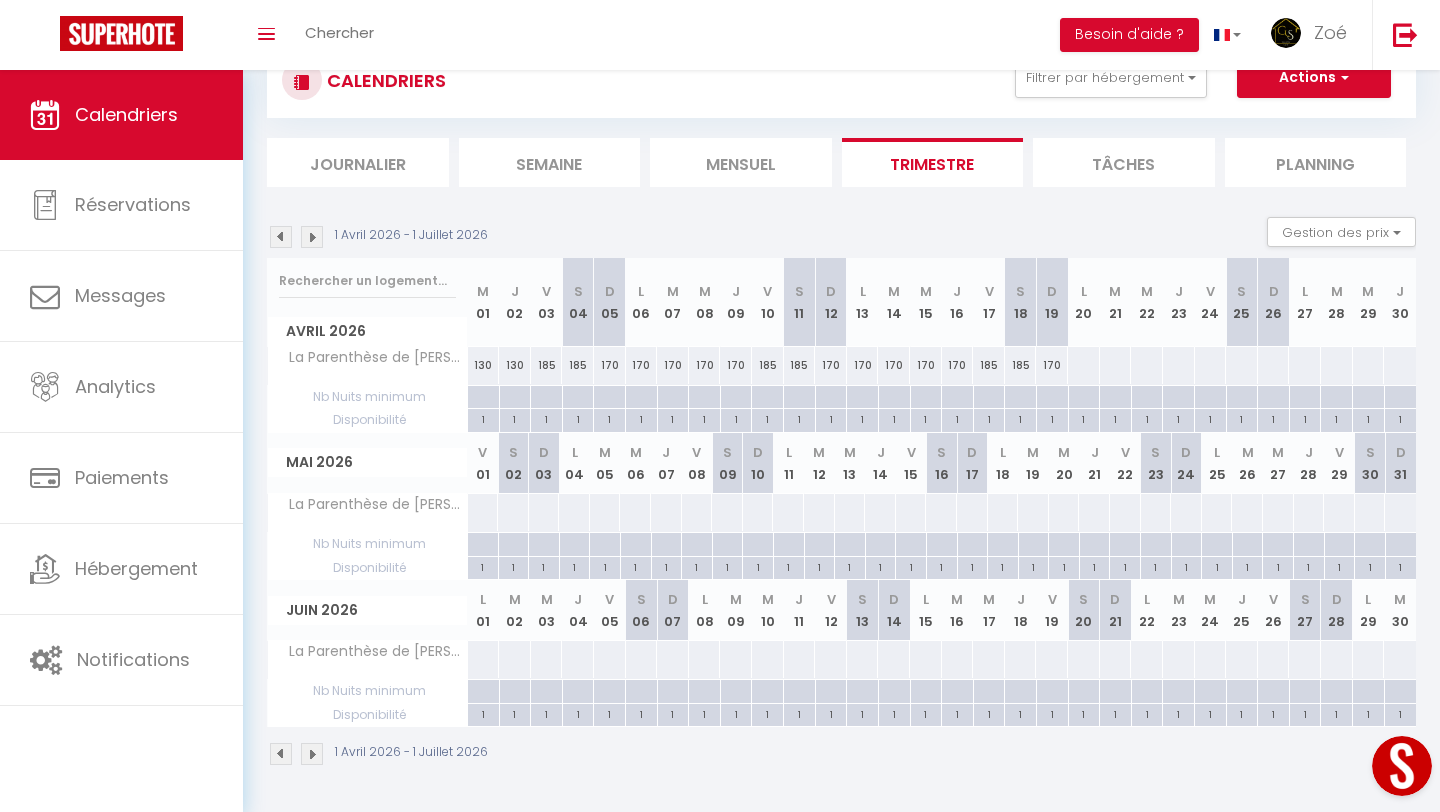 click at bounding box center (1083, 365) 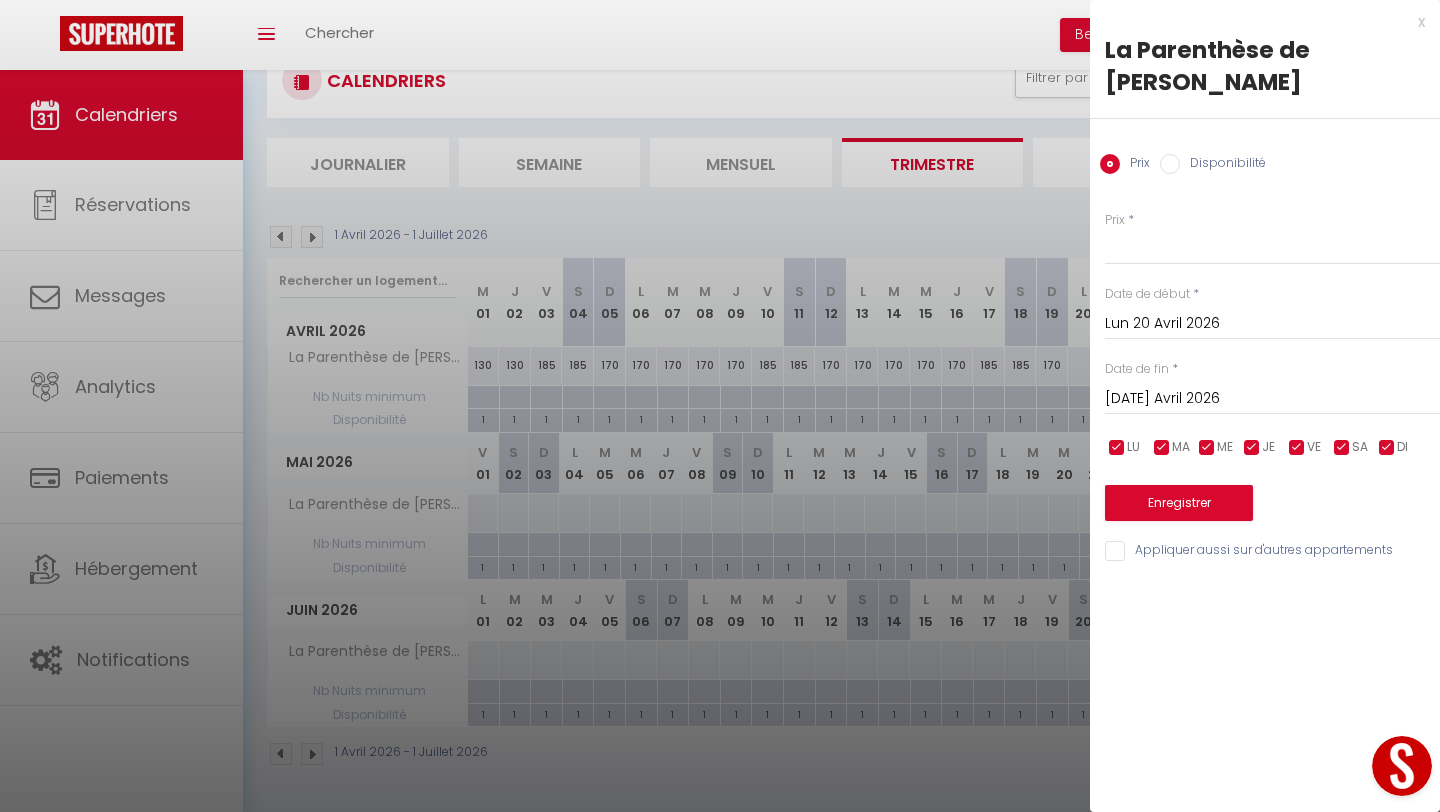 click on "[DATE] Avril 2026" at bounding box center [1272, 399] 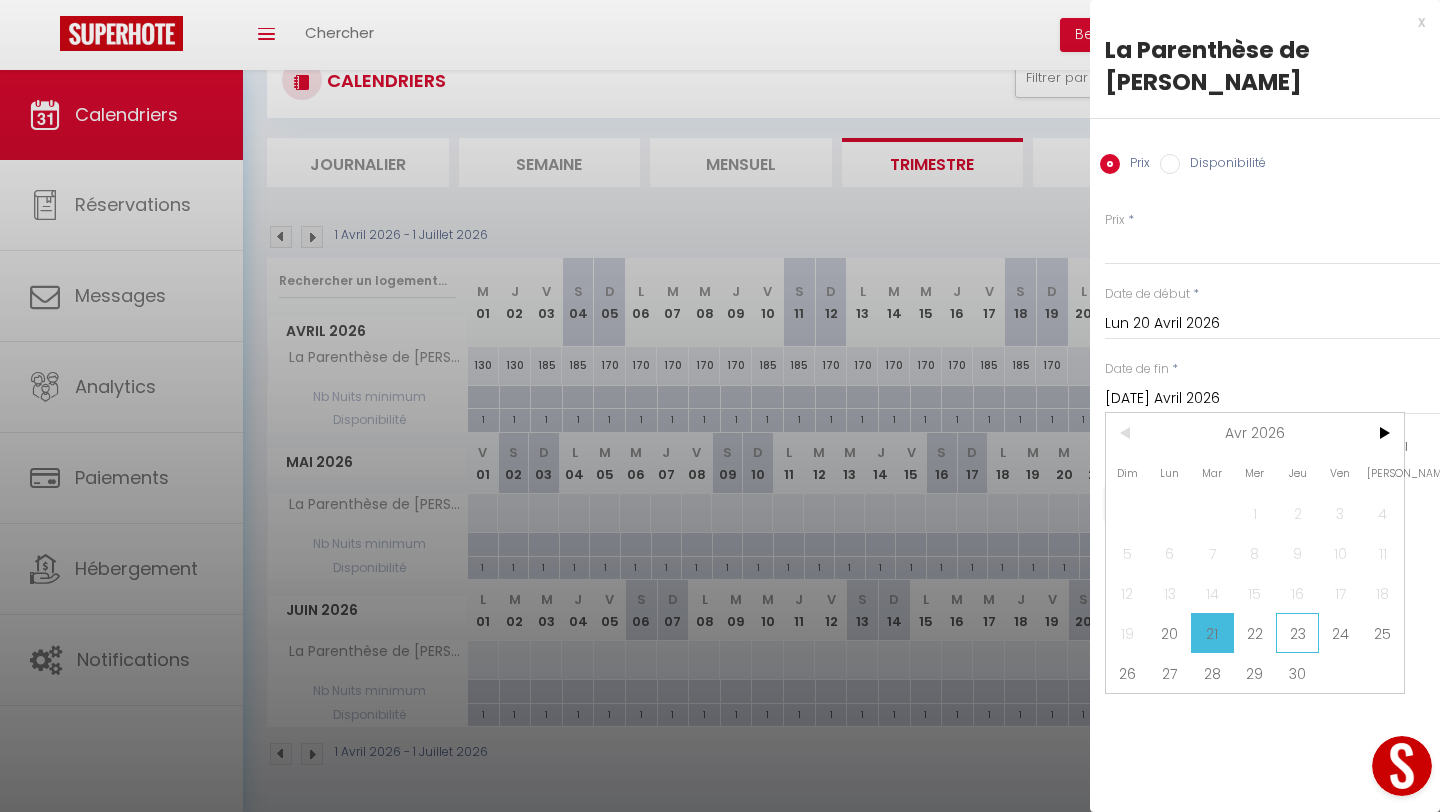 click on "23" at bounding box center (1297, 633) 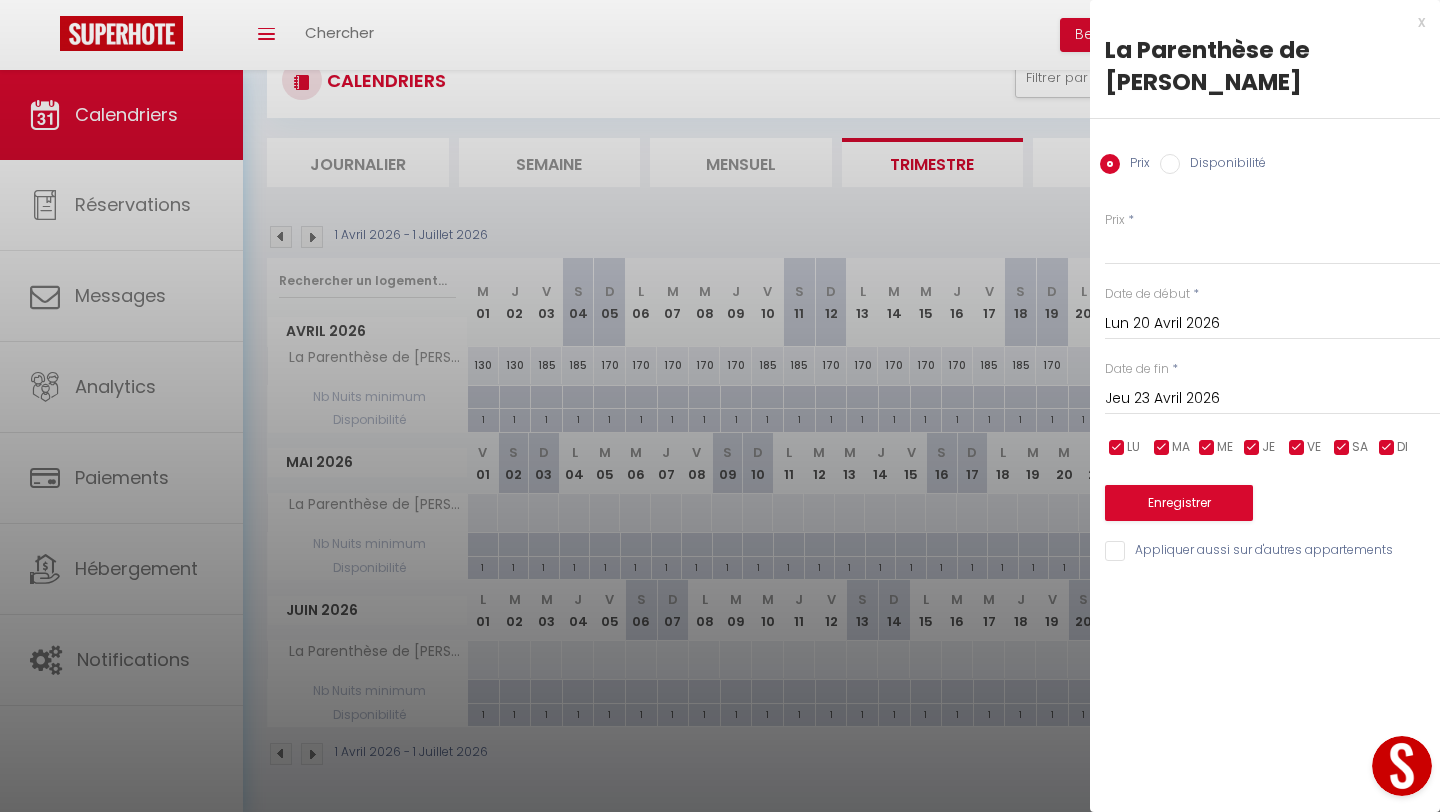 click on "Jeu 23 Avril 2026" at bounding box center [1272, 399] 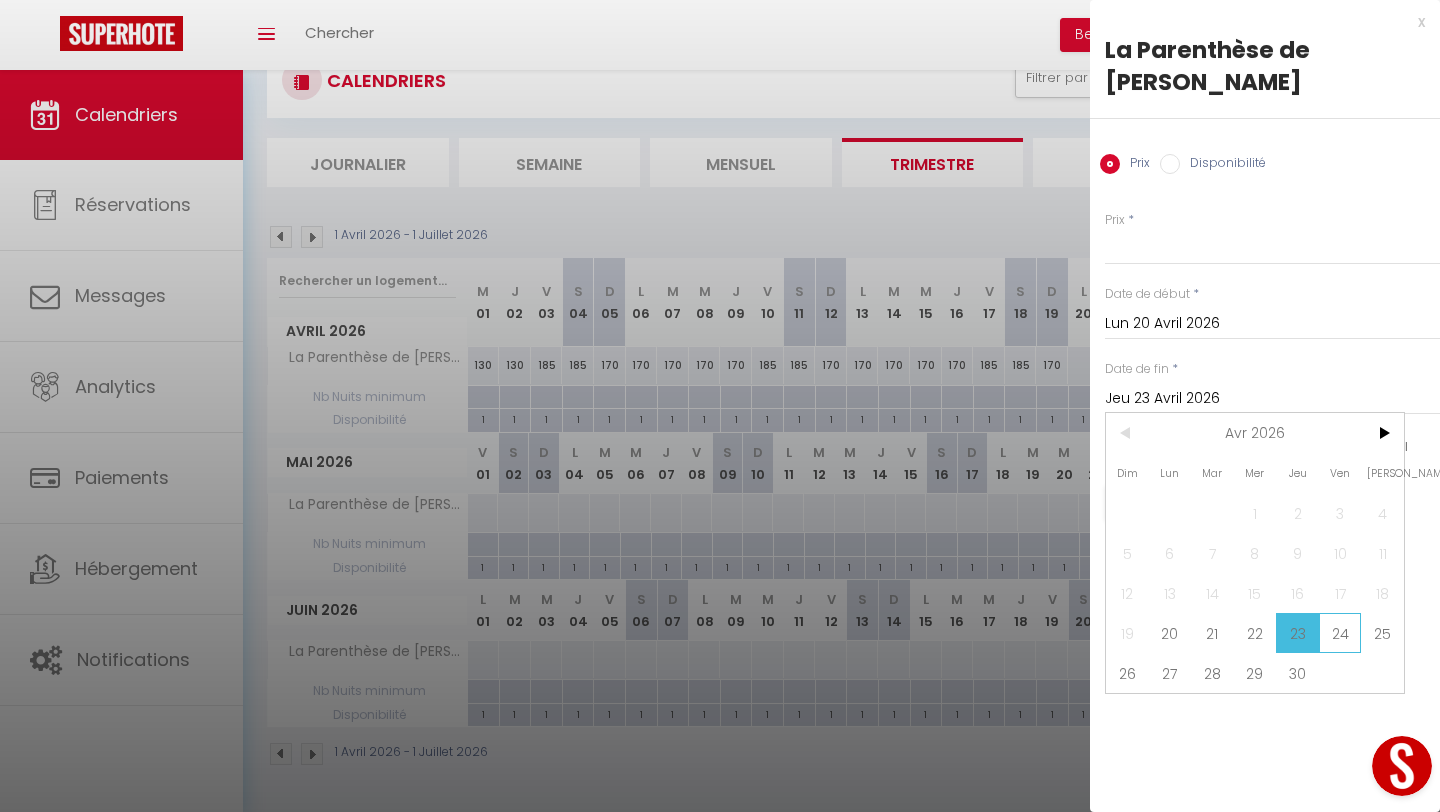 click on "24" at bounding box center (1340, 633) 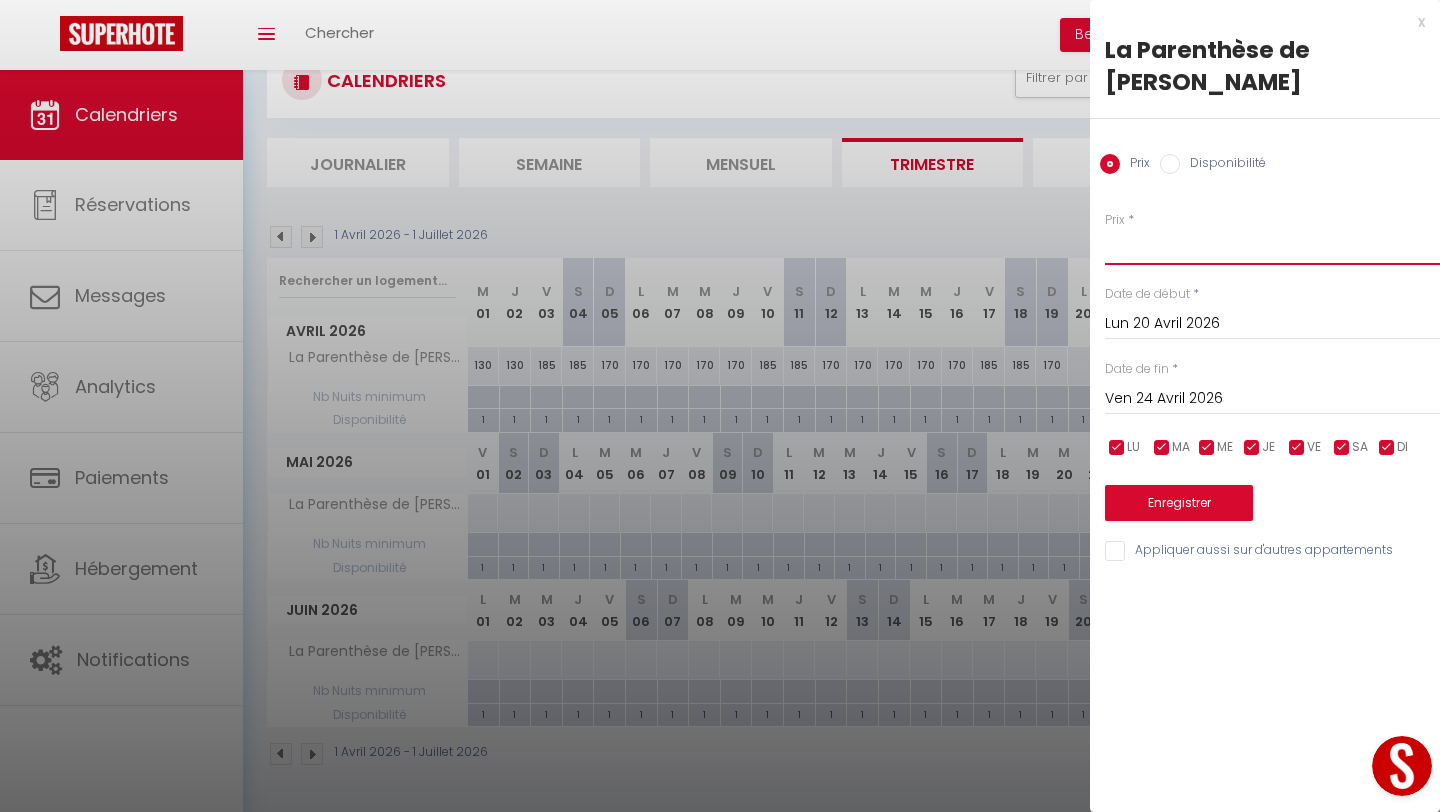 click on "Prix" at bounding box center (1272, 247) 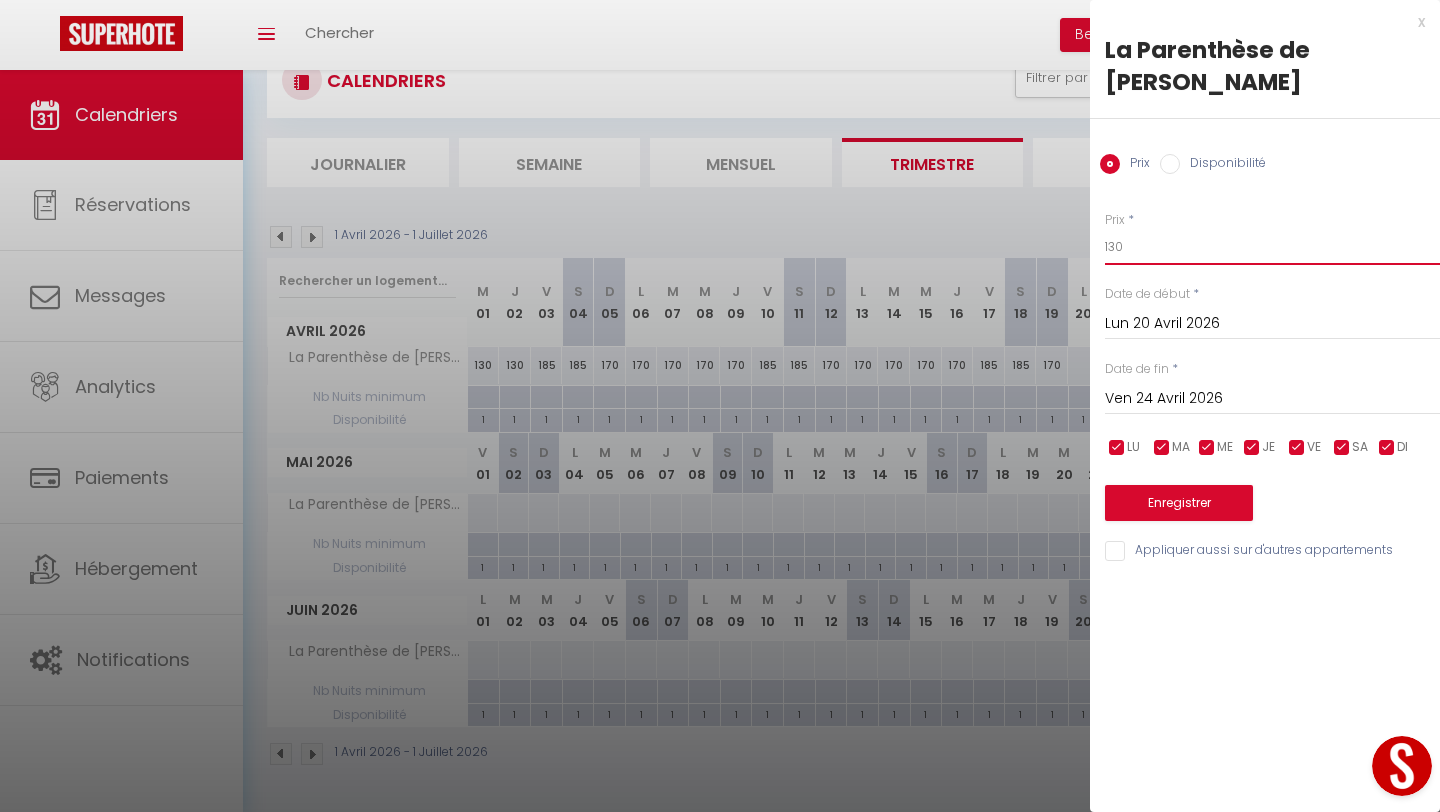 type on "130" 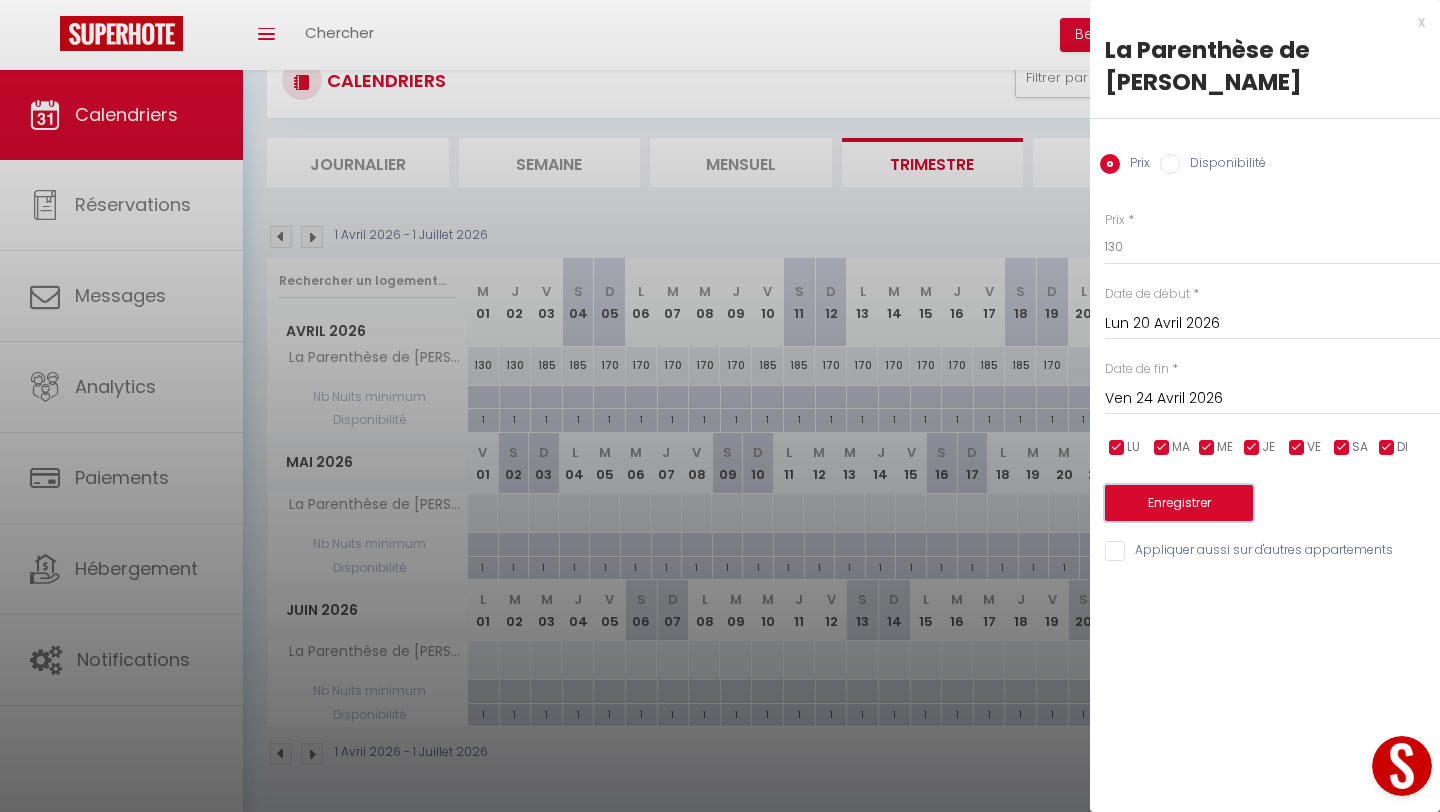 click on "Enregistrer" at bounding box center [1179, 503] 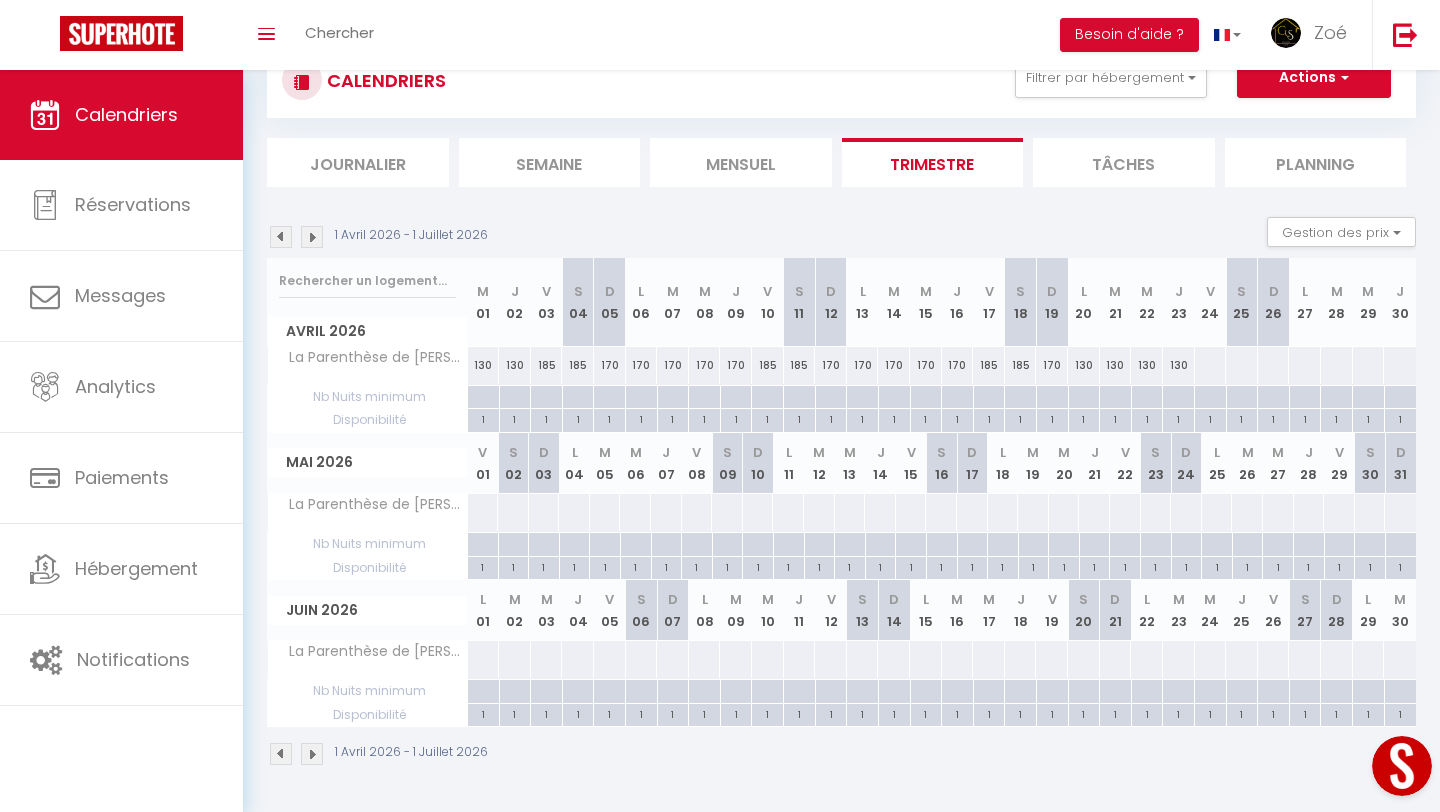 click at bounding box center (1210, 365) 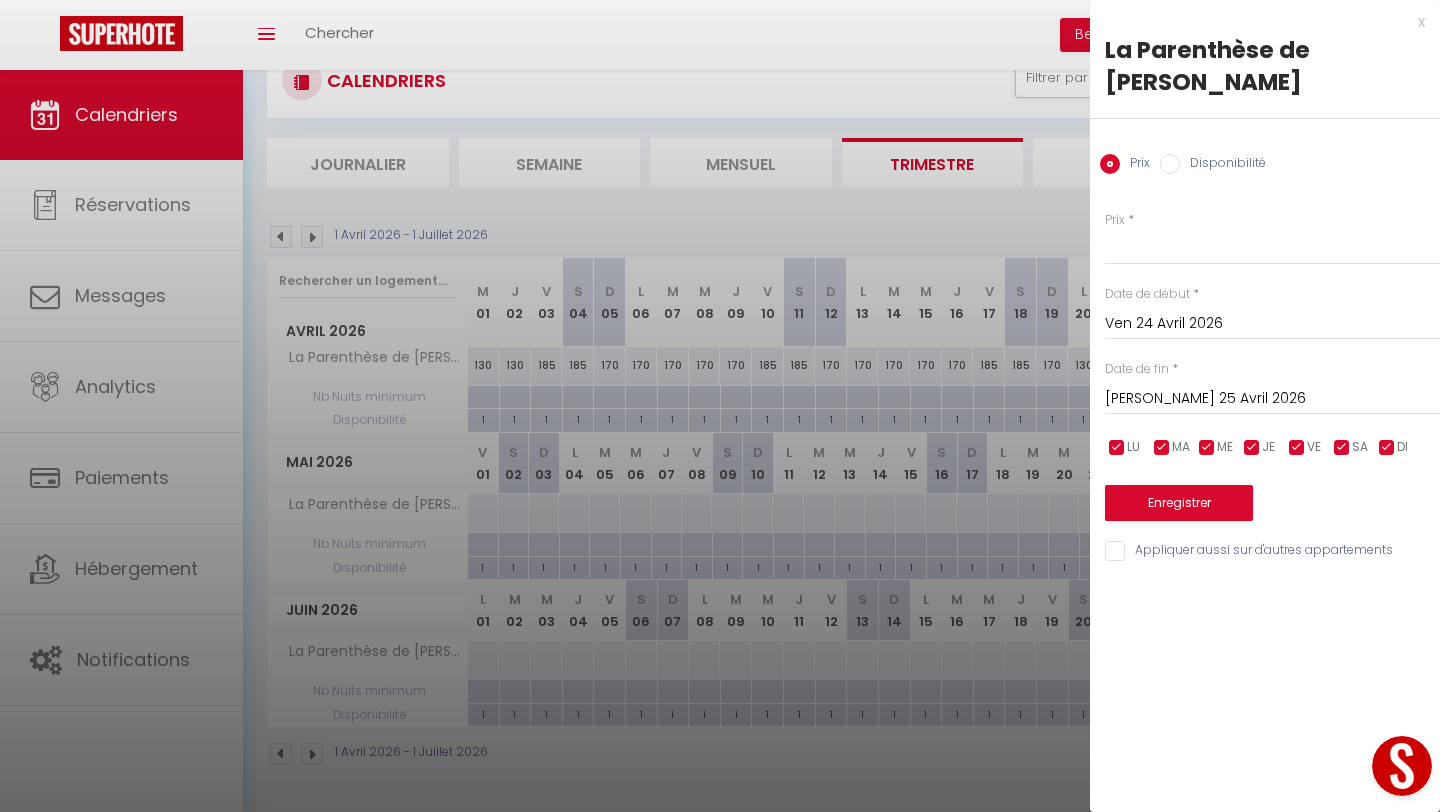 click on "[PERSON_NAME] 25 Avril 2026" at bounding box center (1272, 399) 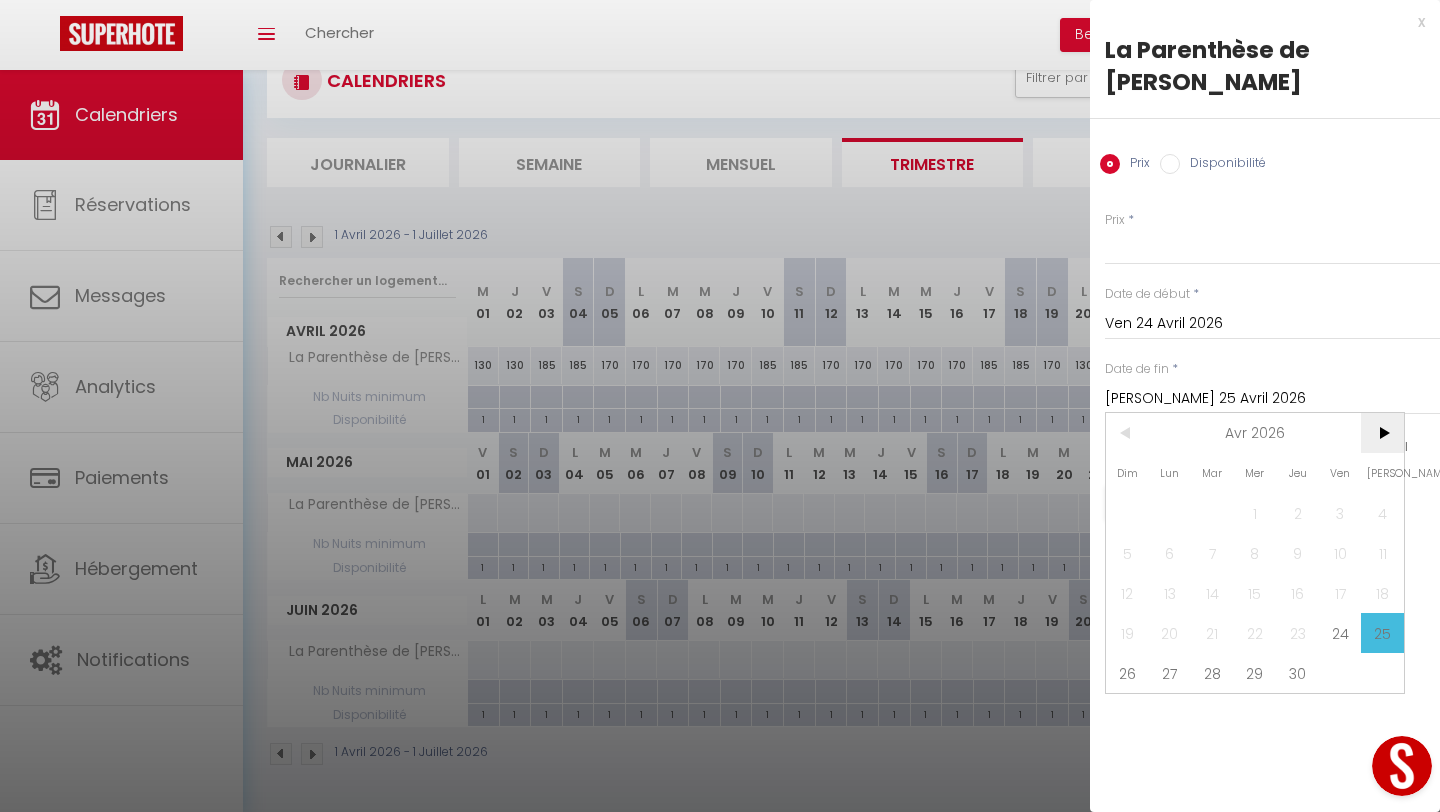click on ">" at bounding box center [1382, 433] 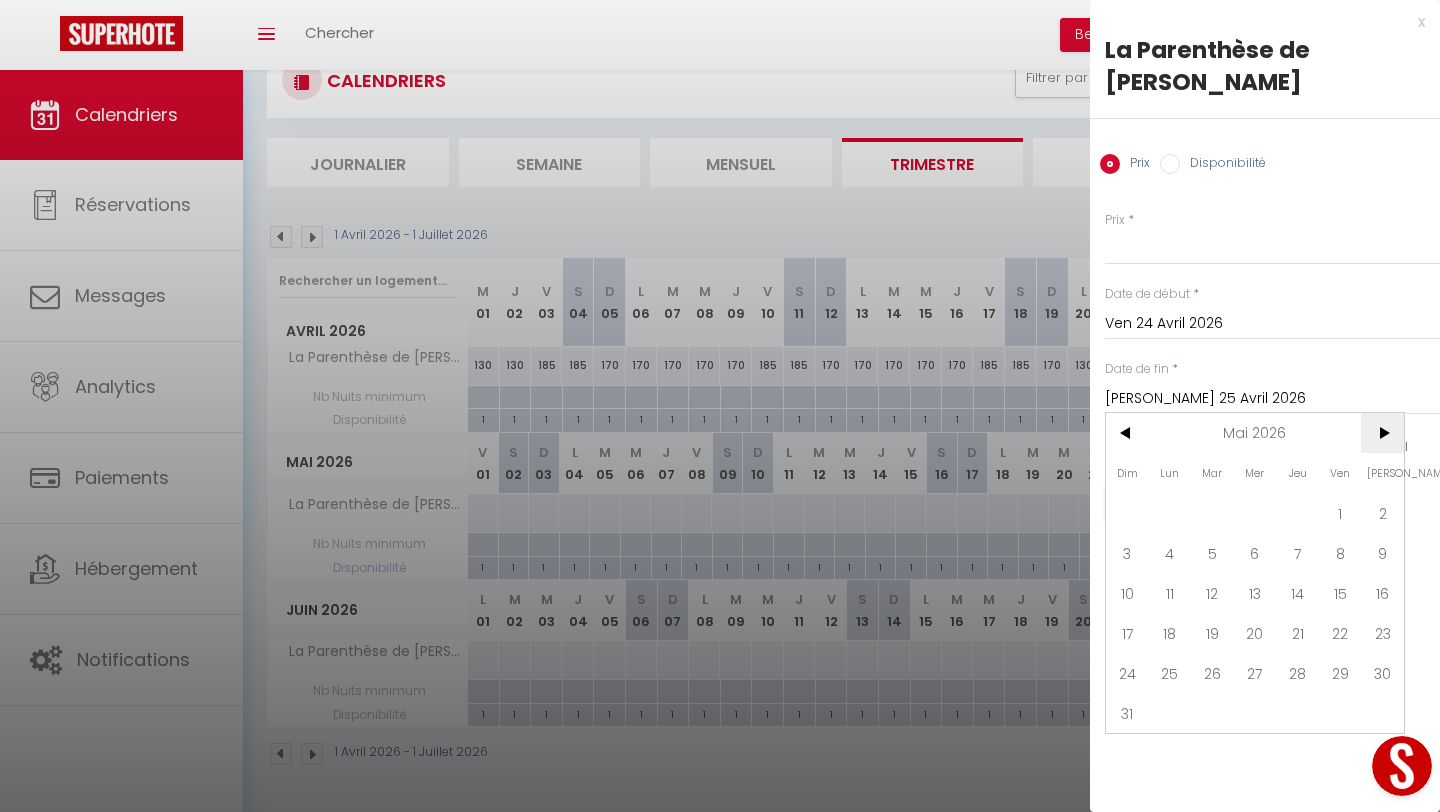 click on ">" at bounding box center (1382, 433) 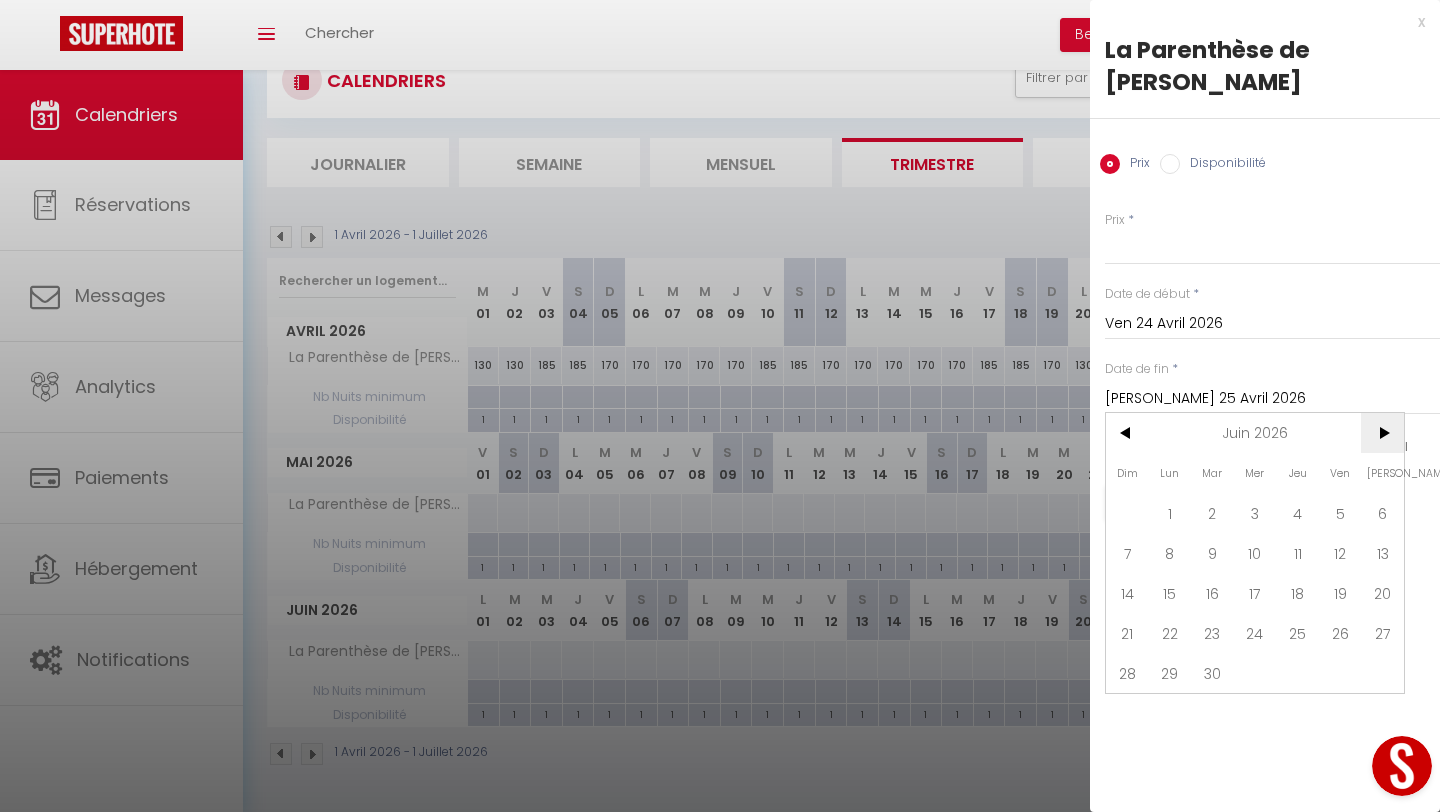 click on ">" at bounding box center [1382, 433] 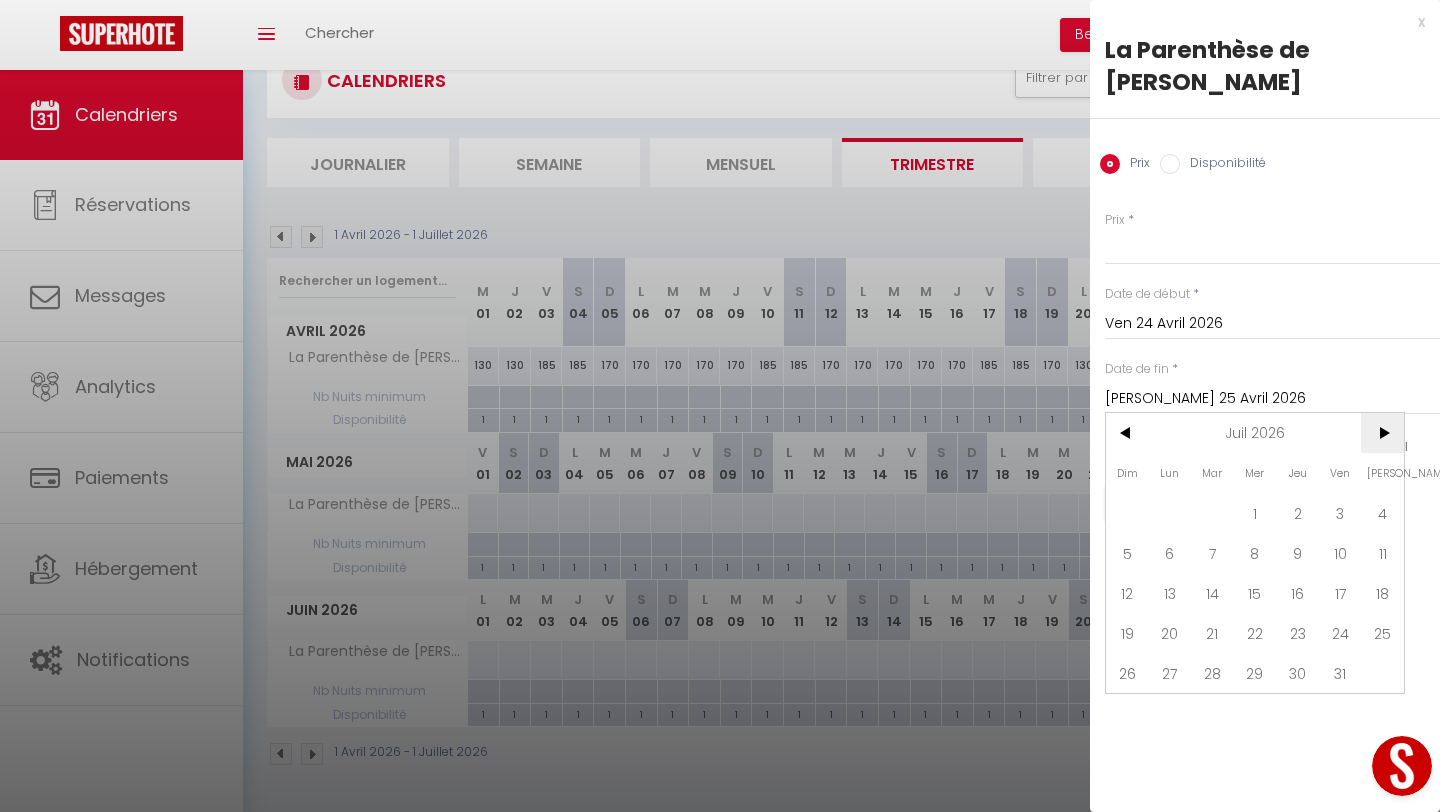click on ">" at bounding box center (1382, 433) 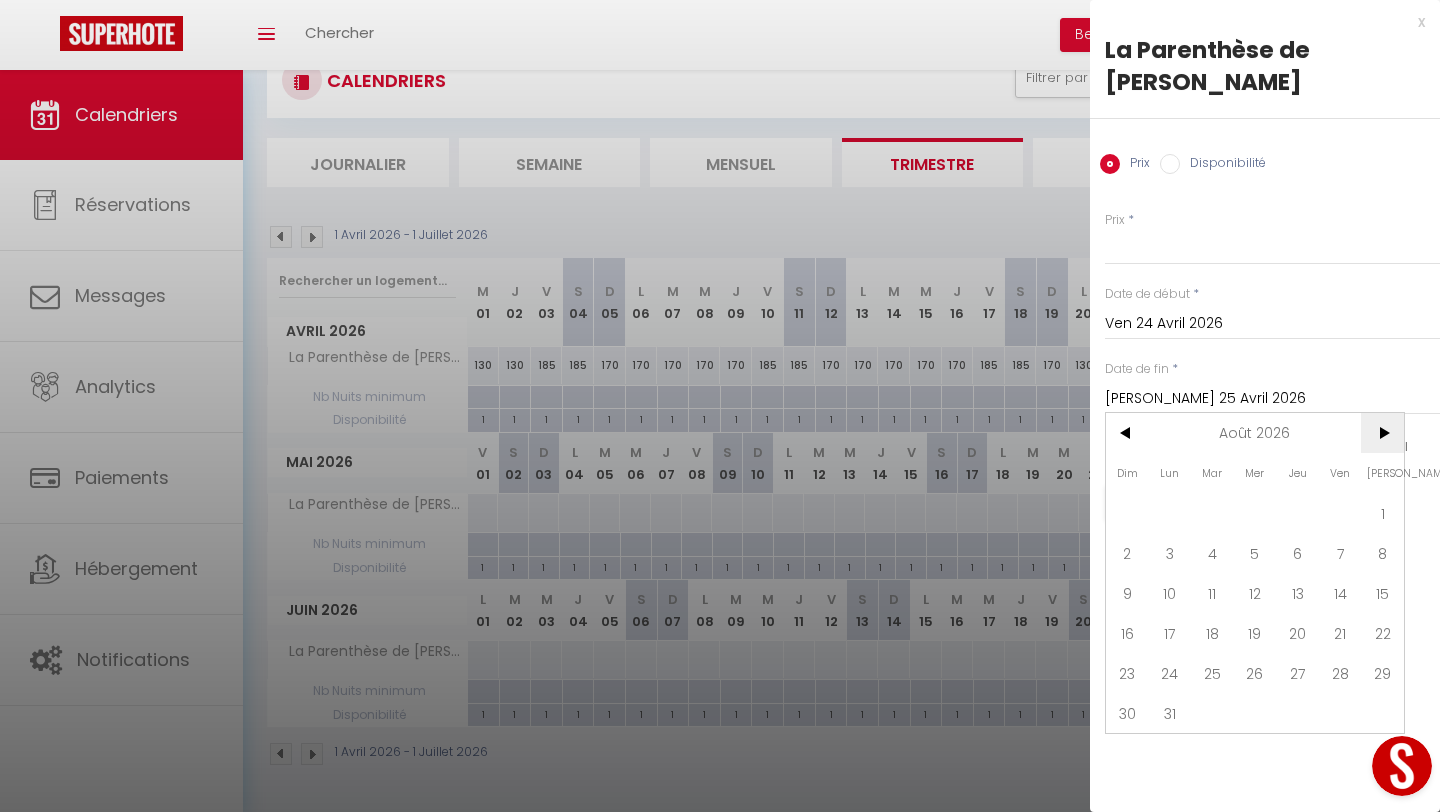click on ">" at bounding box center [1382, 433] 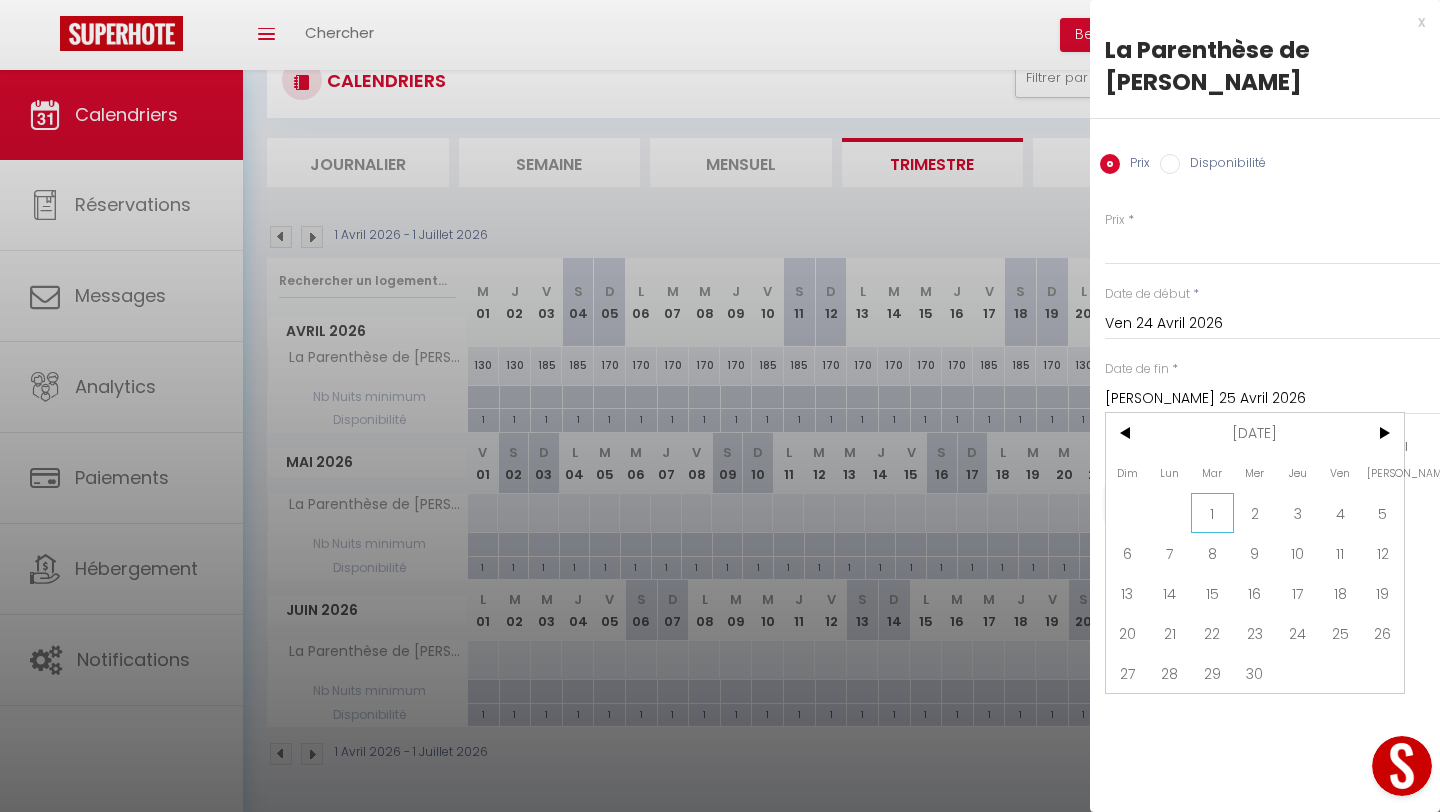 click on "1" at bounding box center [1212, 513] 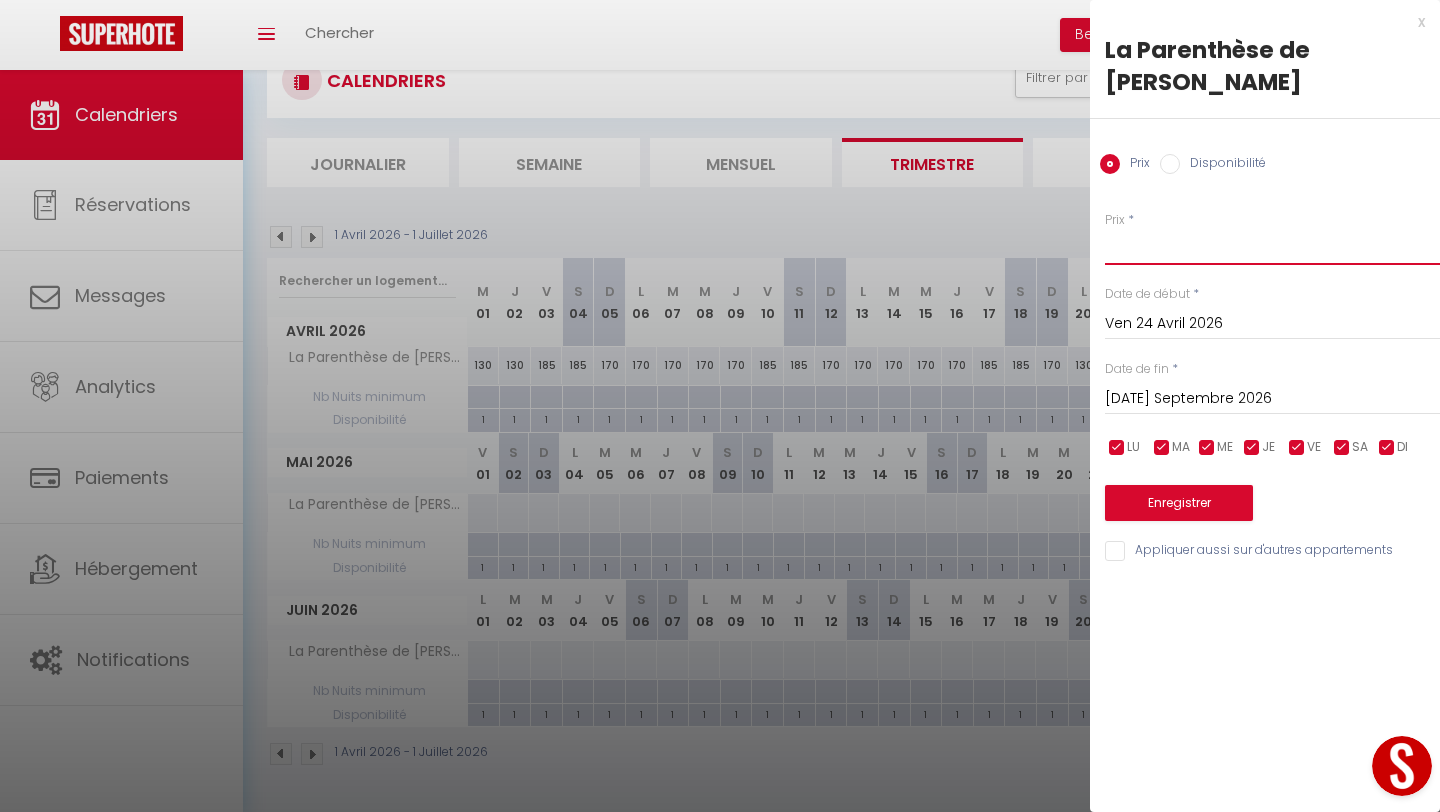 click on "Prix" at bounding box center [1272, 247] 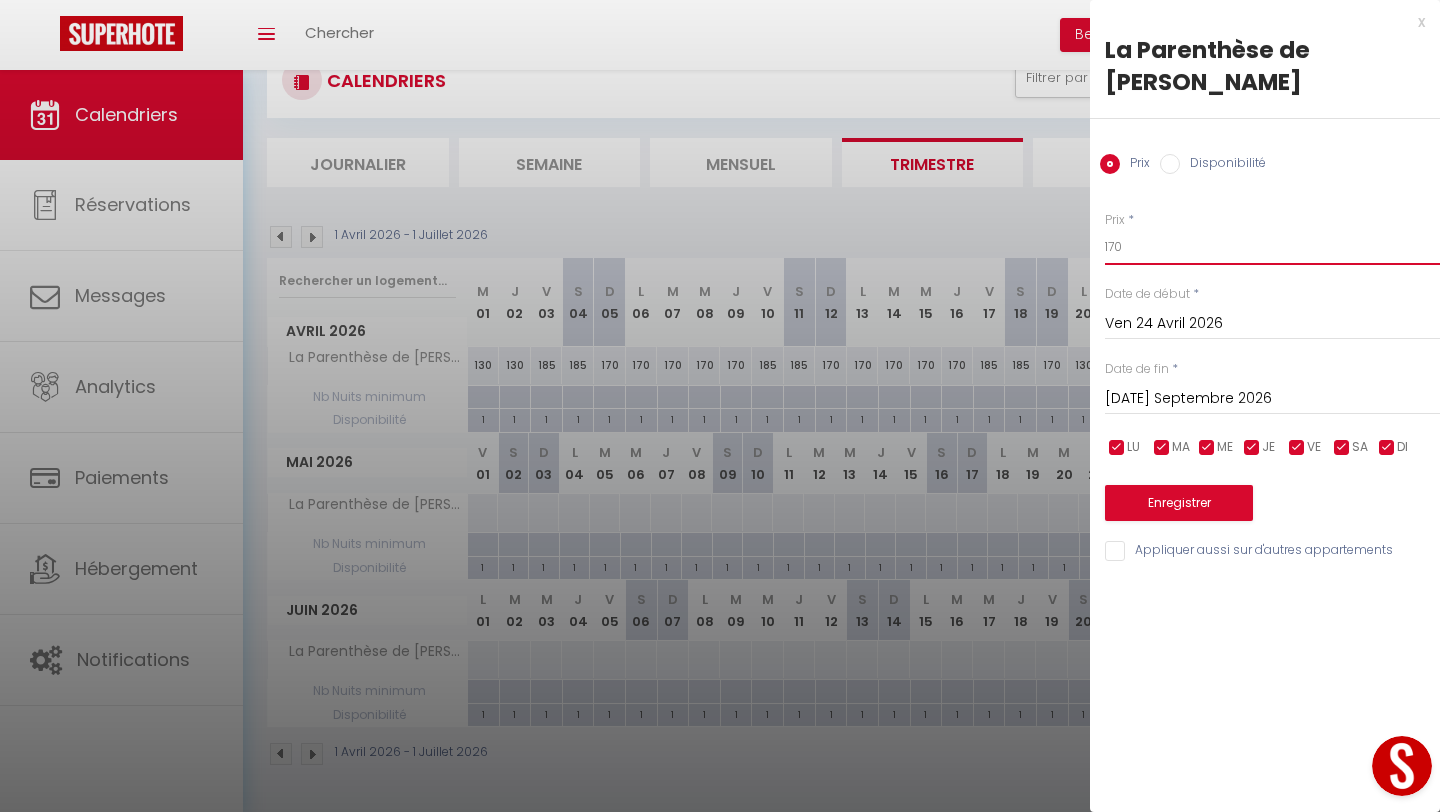 type on "170" 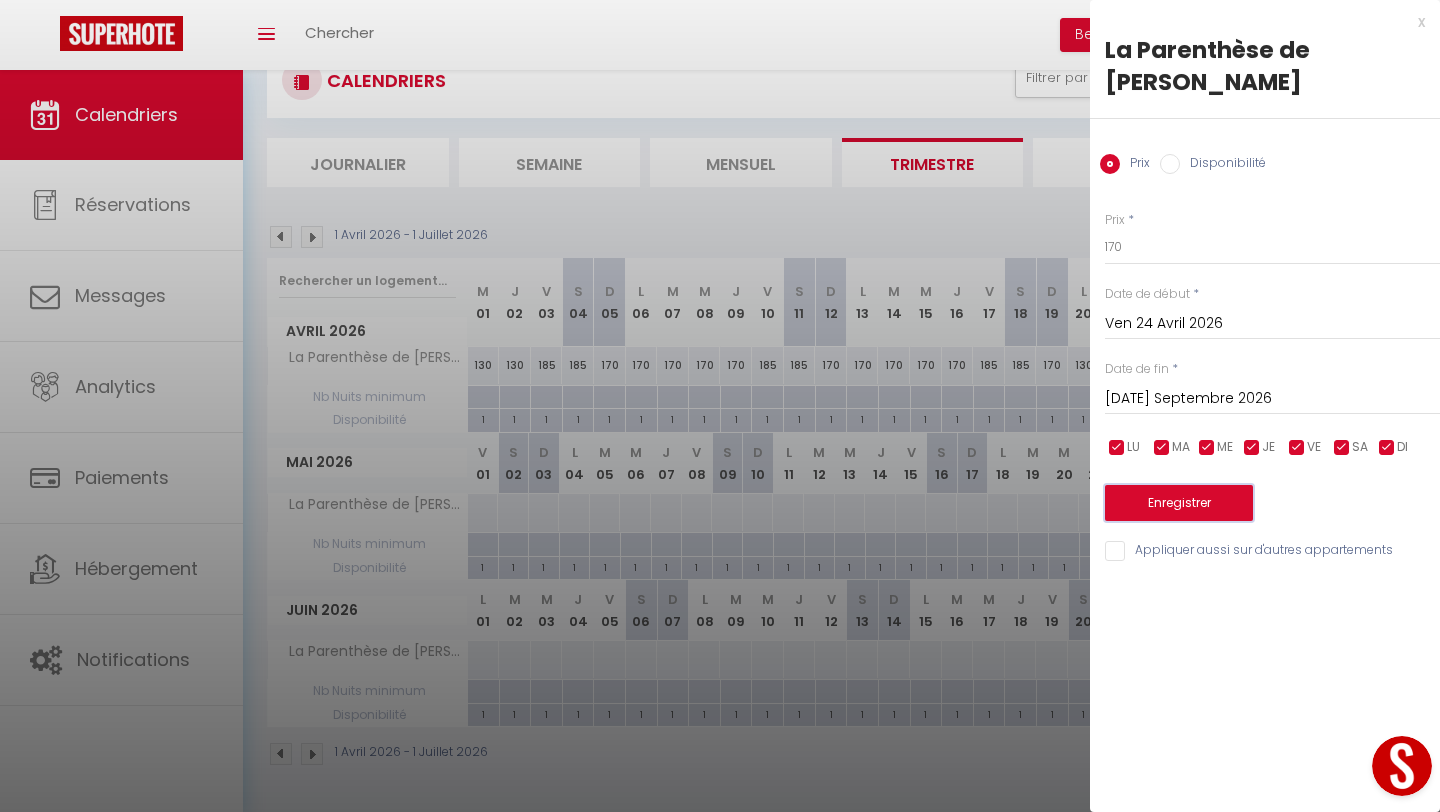 click on "Enregistrer" at bounding box center [1179, 503] 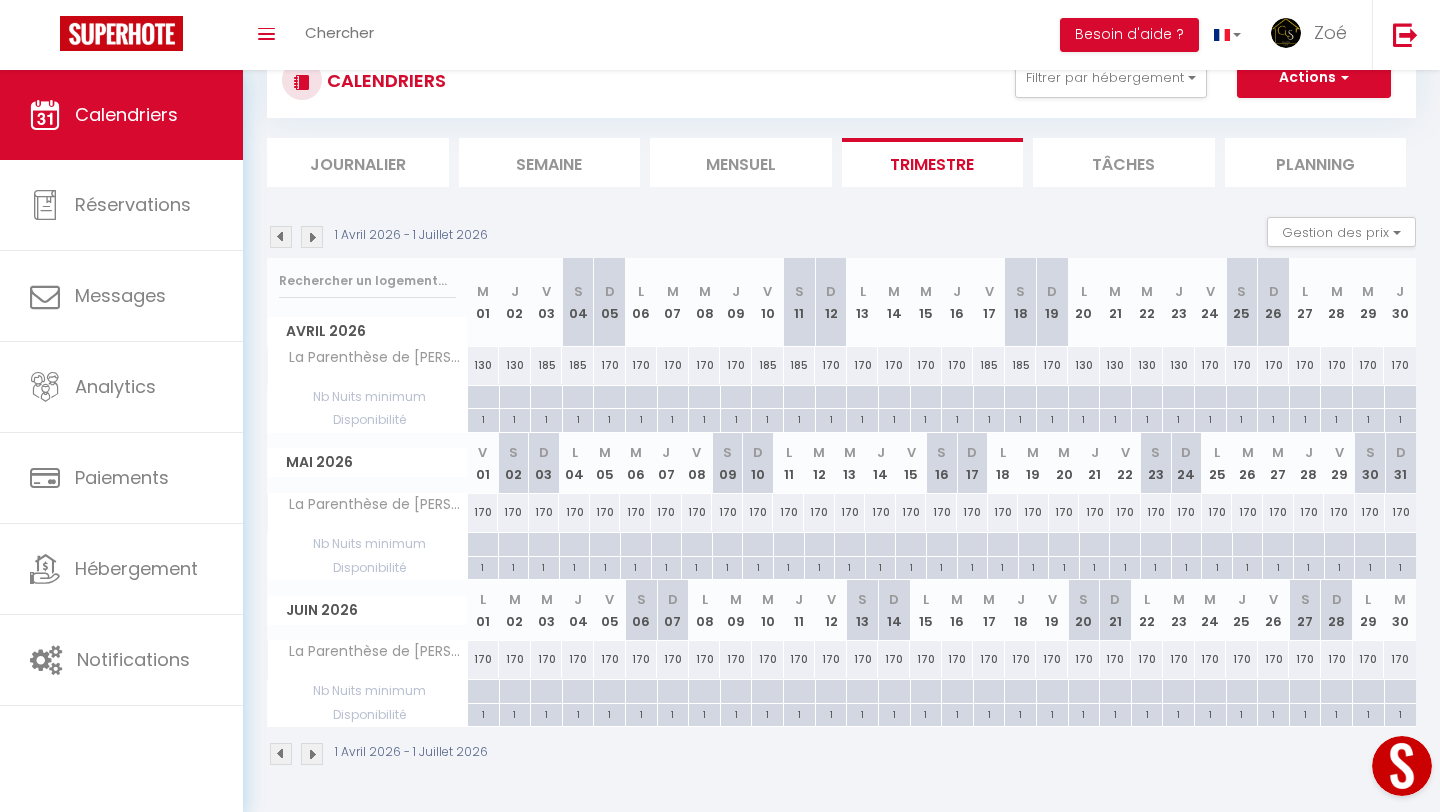 click on "170" at bounding box center (1211, 365) 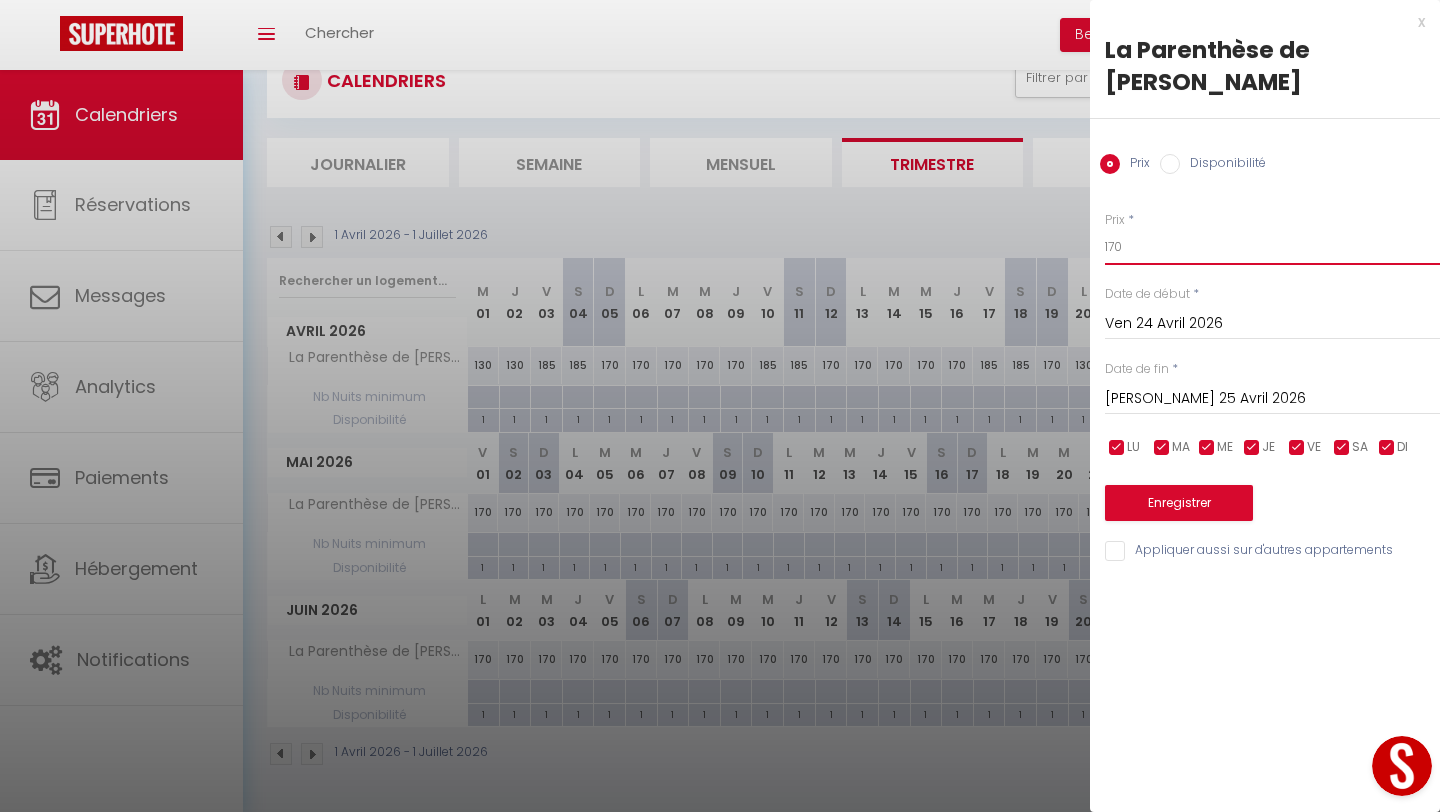 drag, startPoint x: 1130, startPoint y: 220, endPoint x: 1074, endPoint y: 218, distance: 56.0357 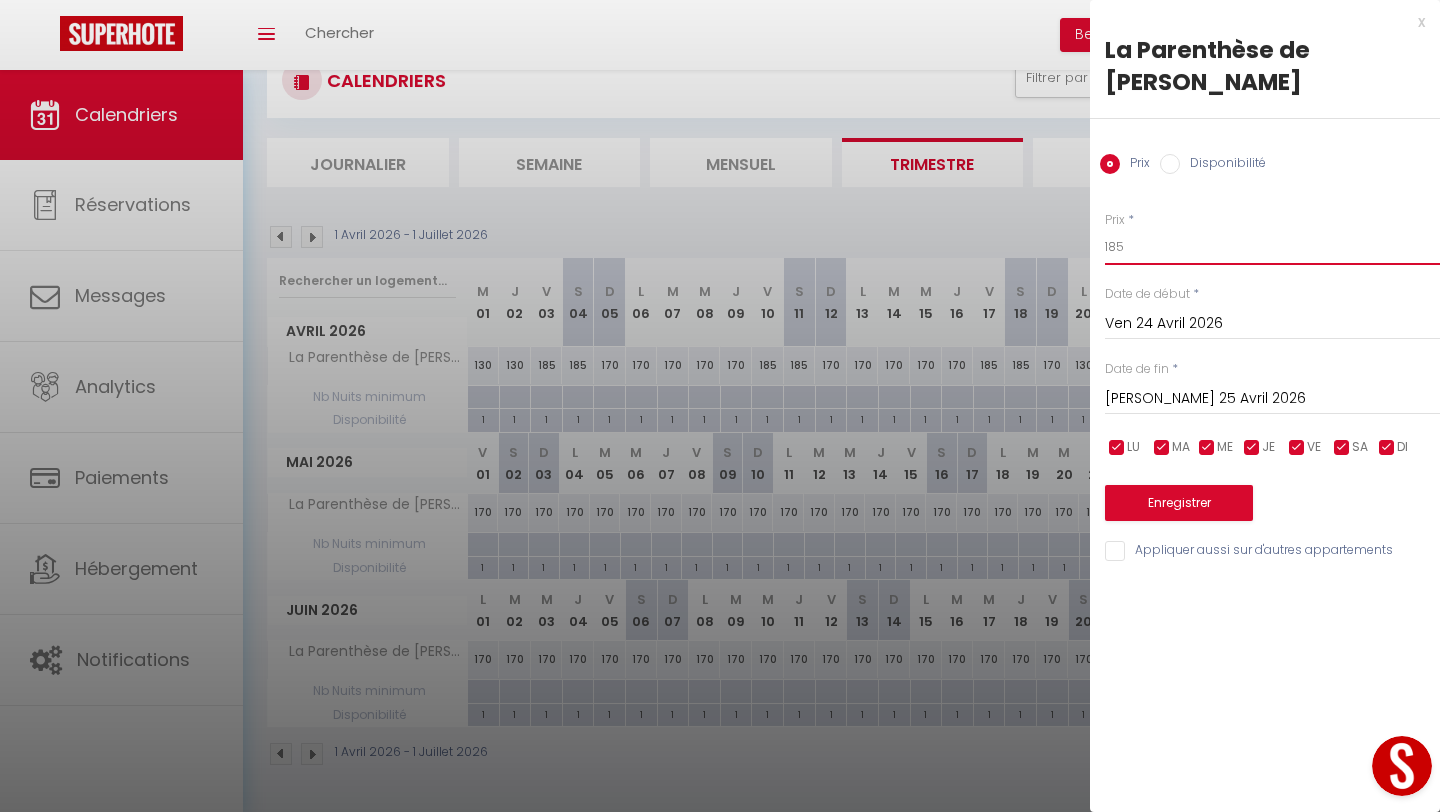 type on "185" 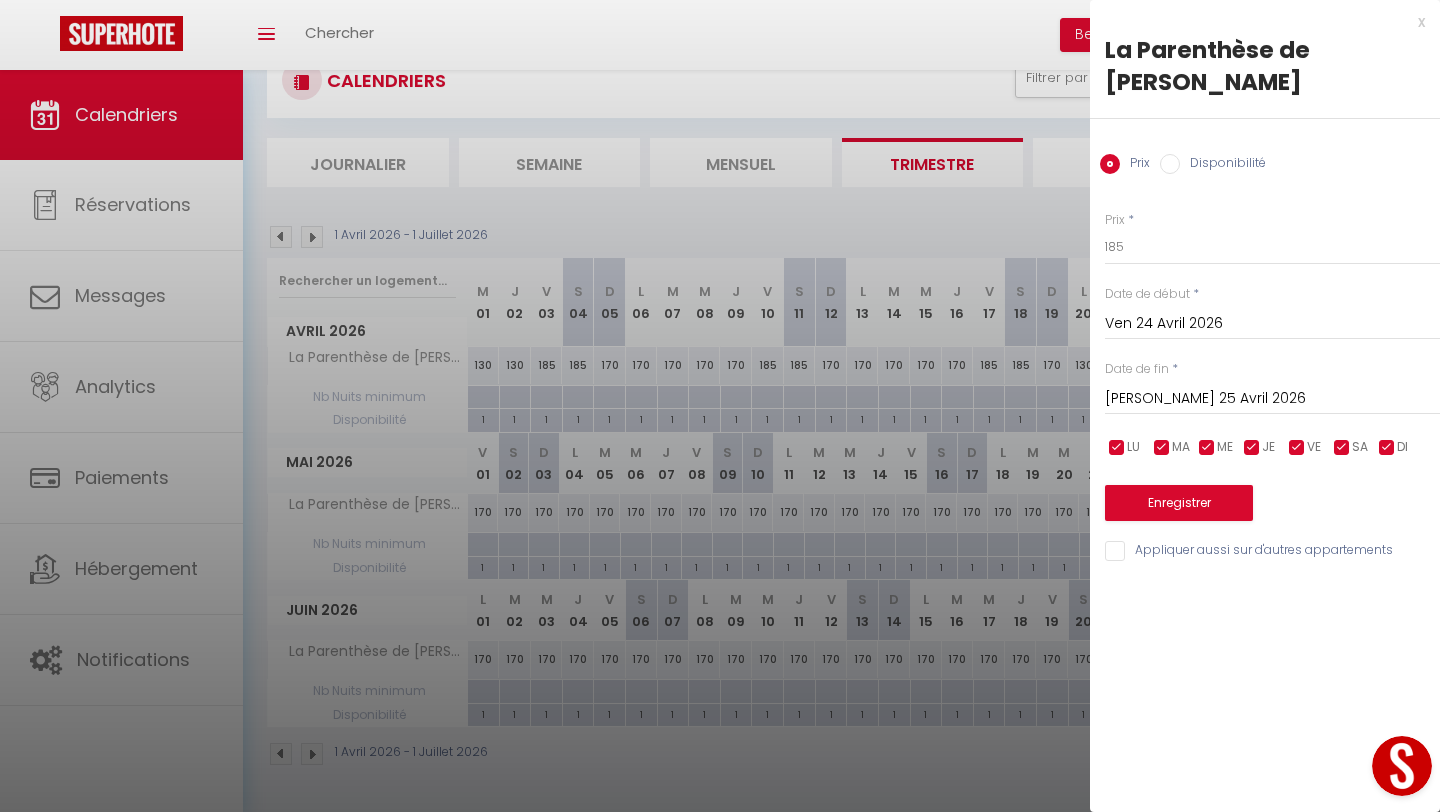click on "[PERSON_NAME] 25 Avril 2026" at bounding box center [1272, 399] 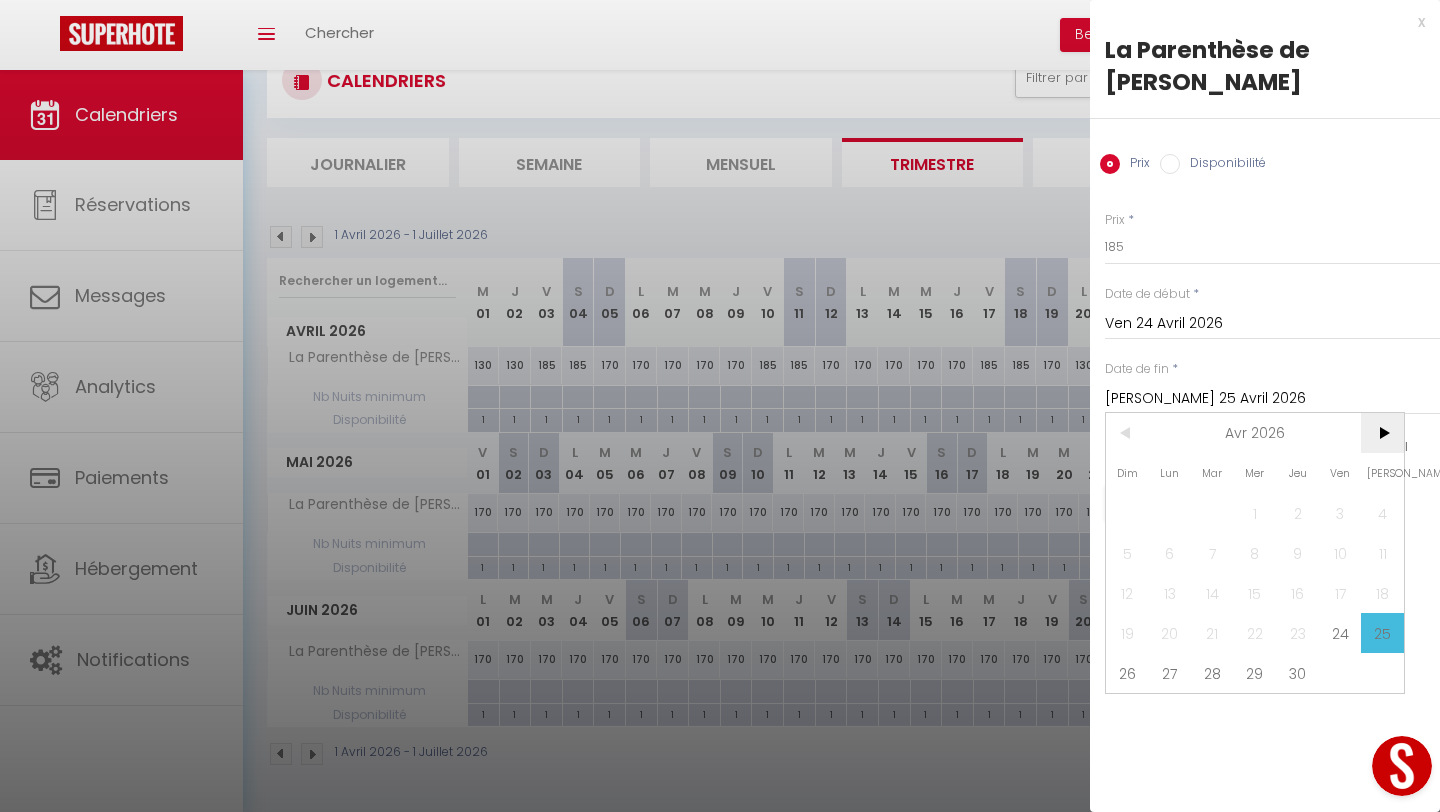 click on ">" at bounding box center (1382, 433) 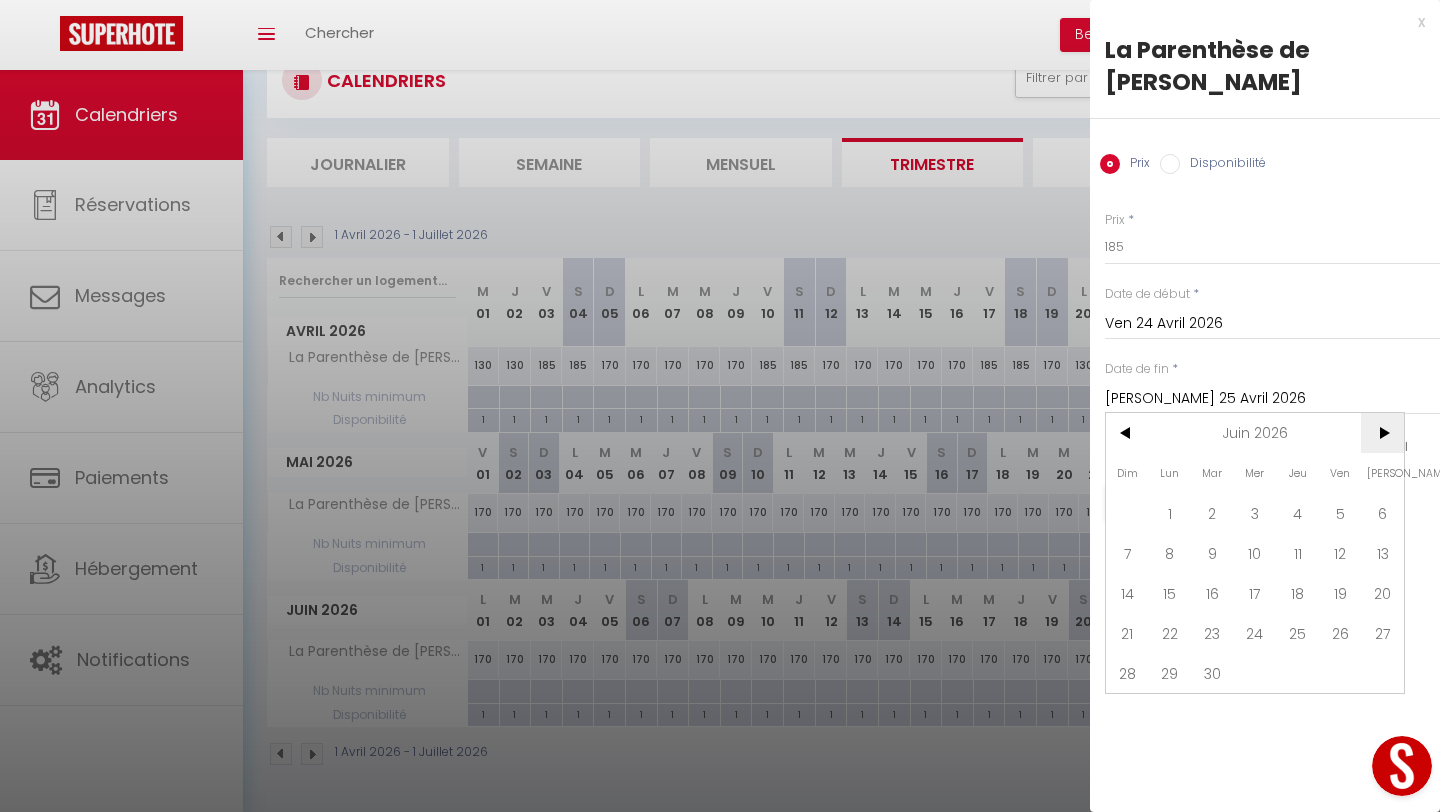 click on ">" at bounding box center (1382, 433) 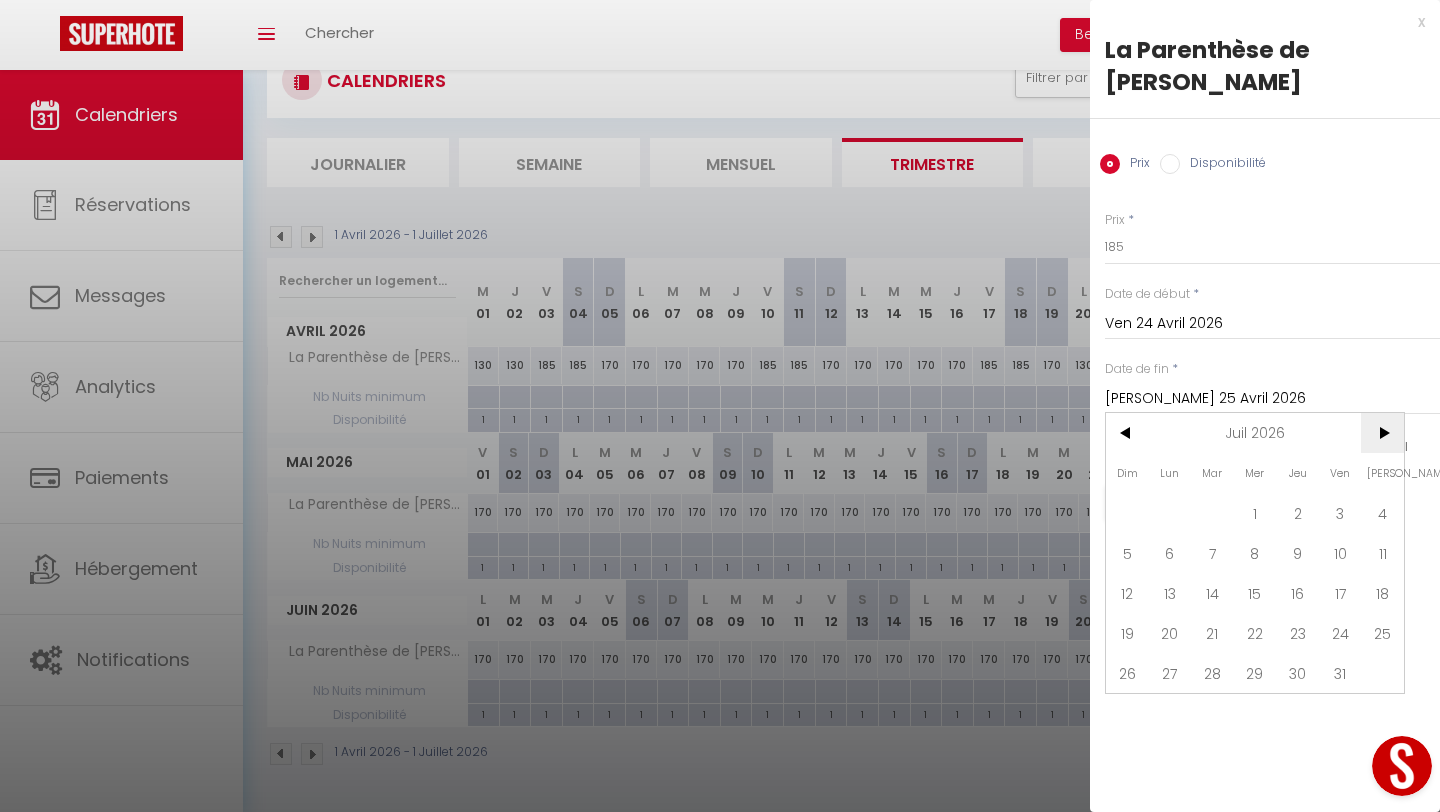 click on ">" at bounding box center (1382, 433) 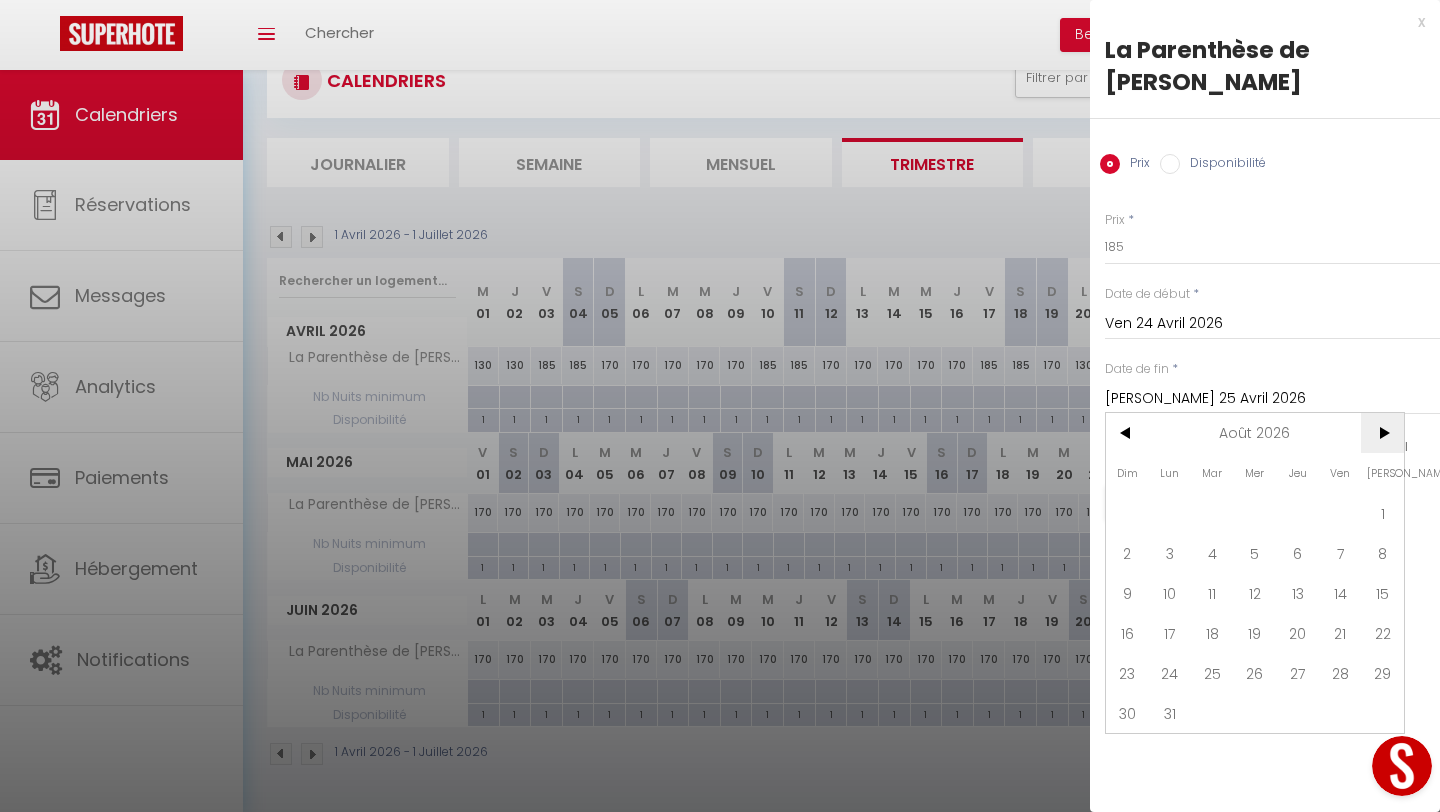 click on ">" at bounding box center (1382, 433) 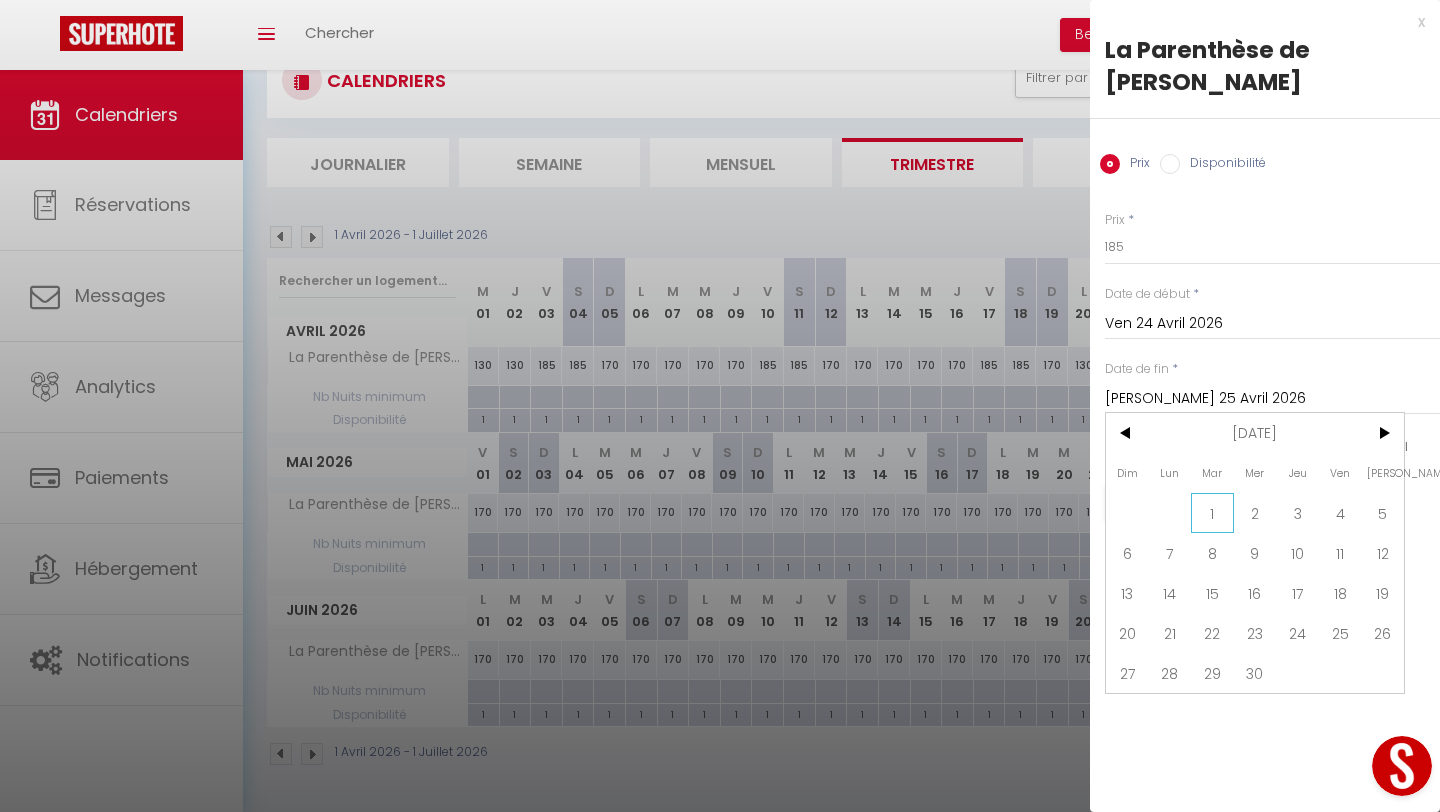 click on "1" at bounding box center [1212, 513] 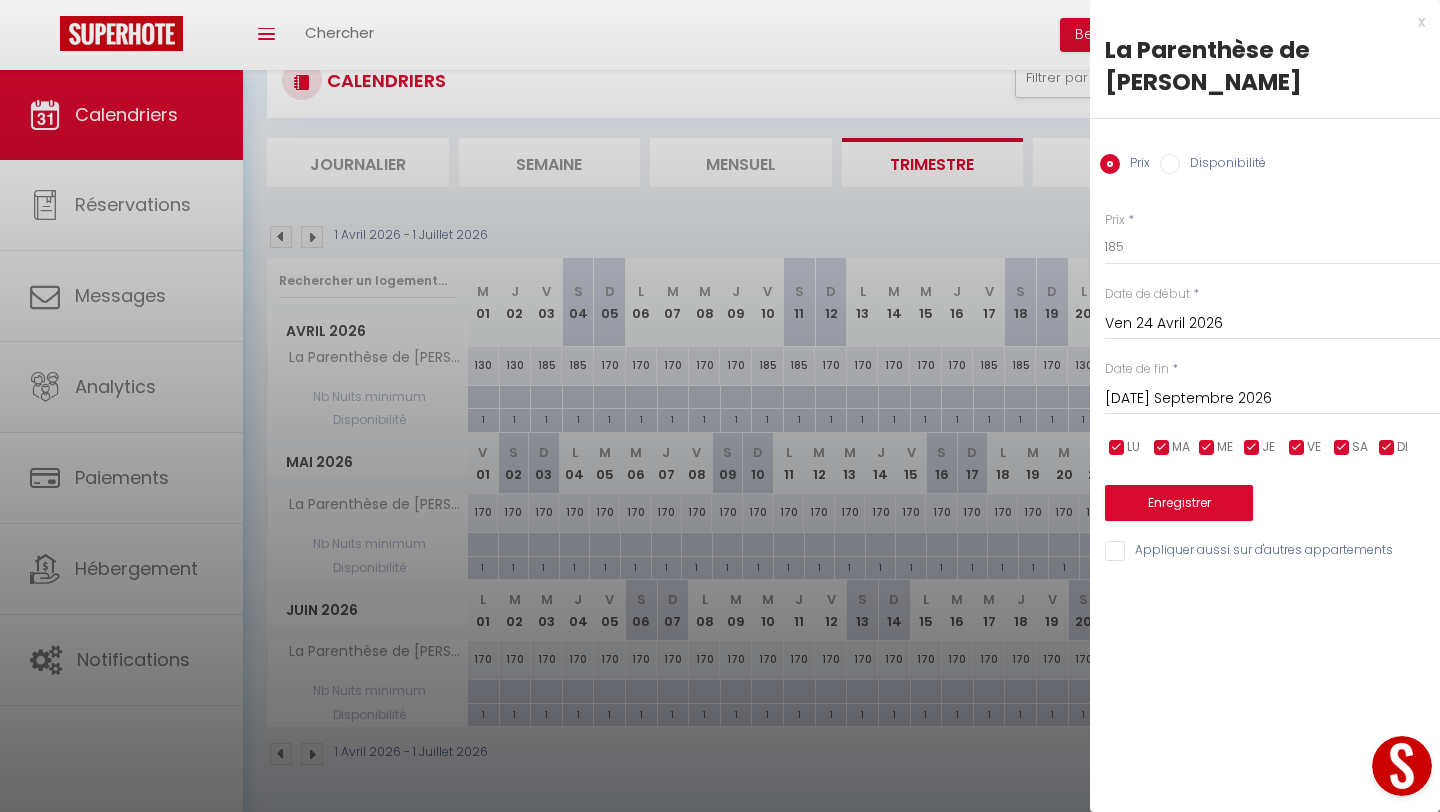 click at bounding box center (1387, 448) 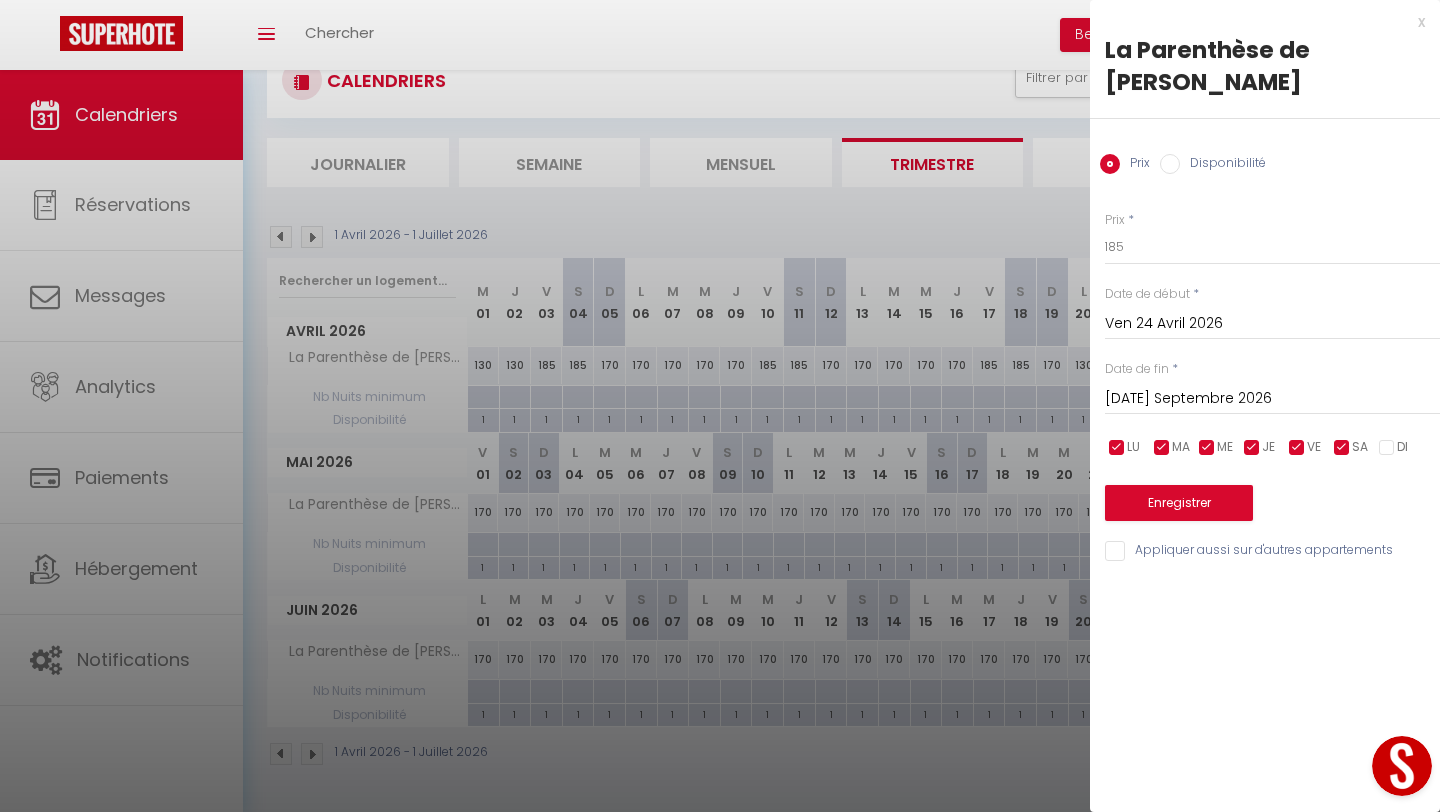 click at bounding box center (1252, 448) 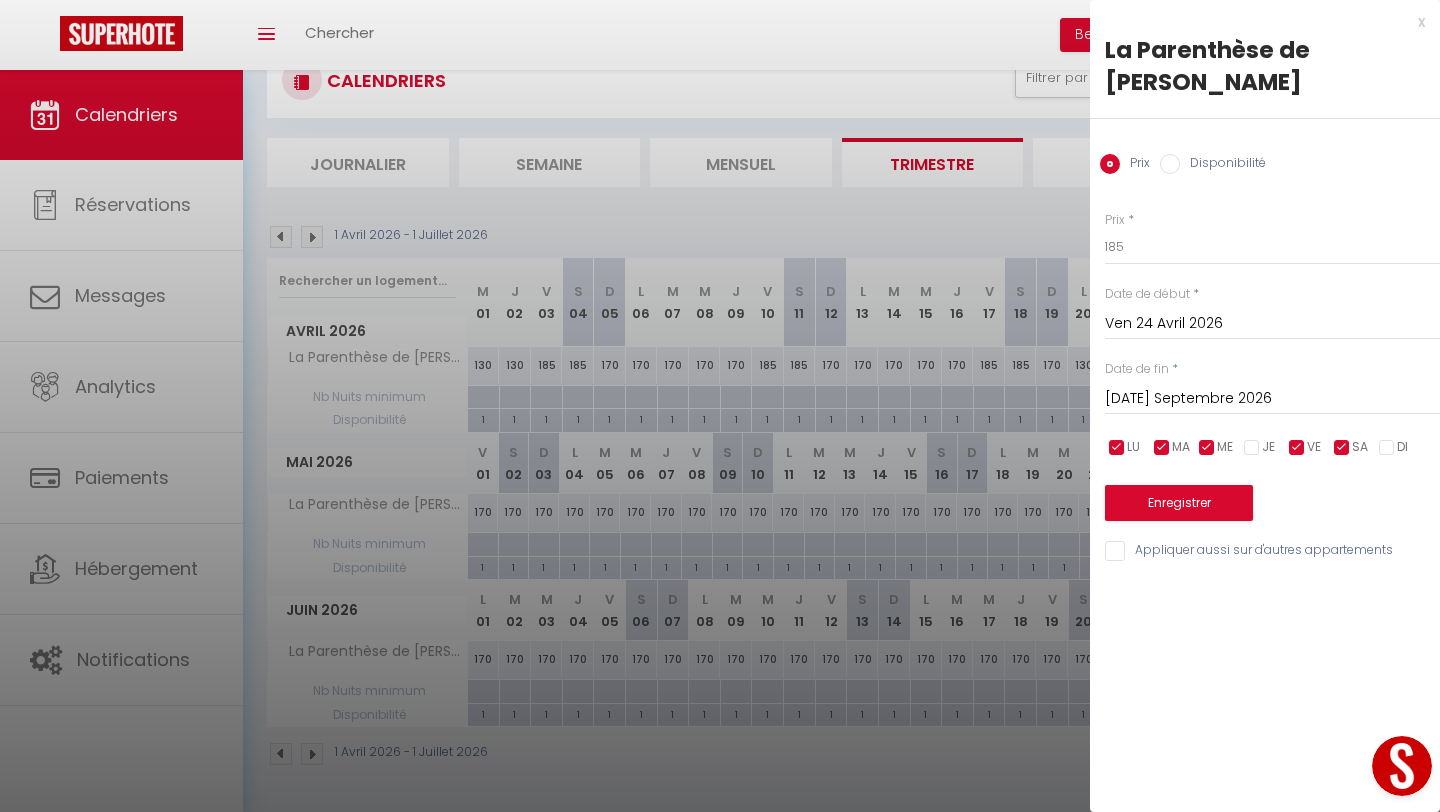 click at bounding box center (1207, 448) 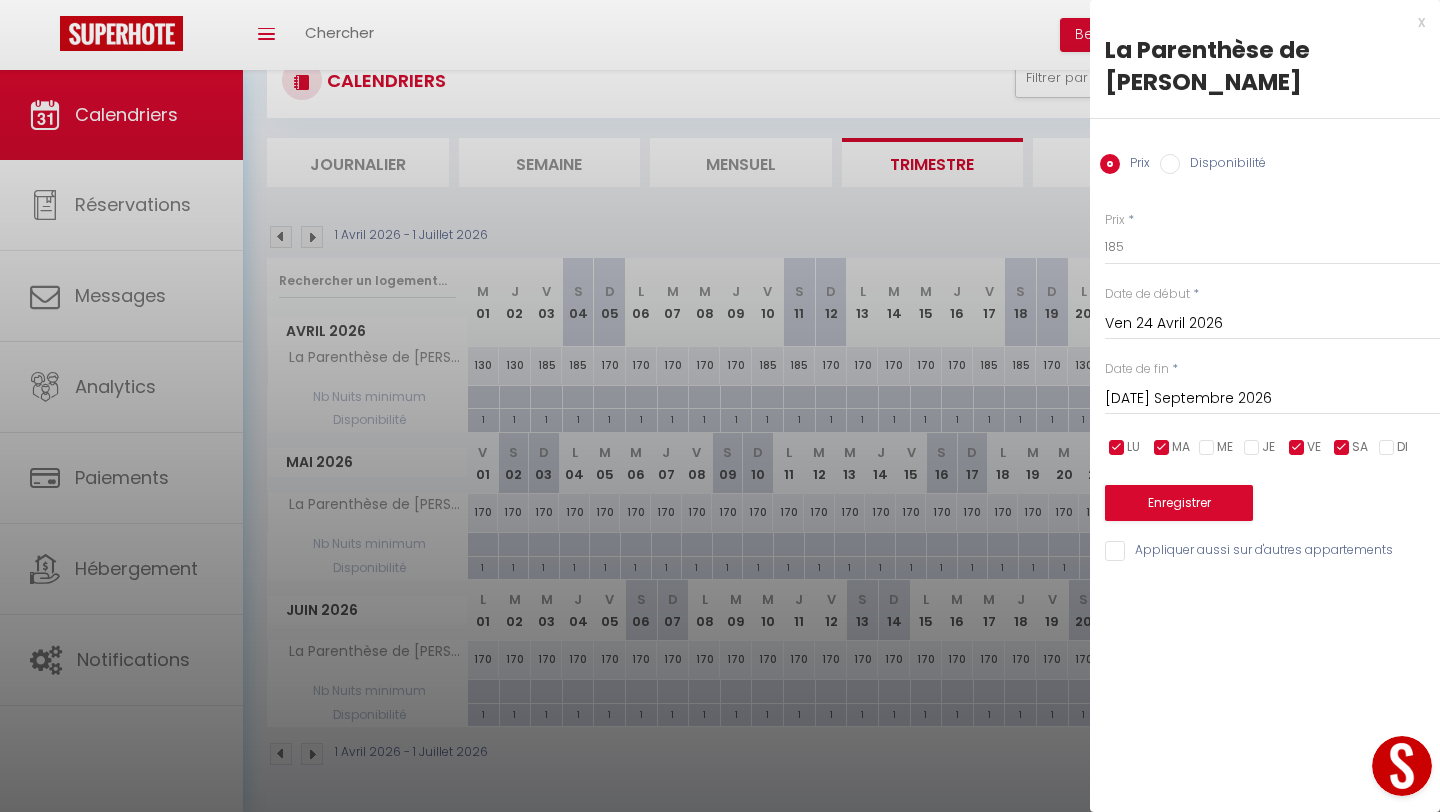 click at bounding box center (1162, 448) 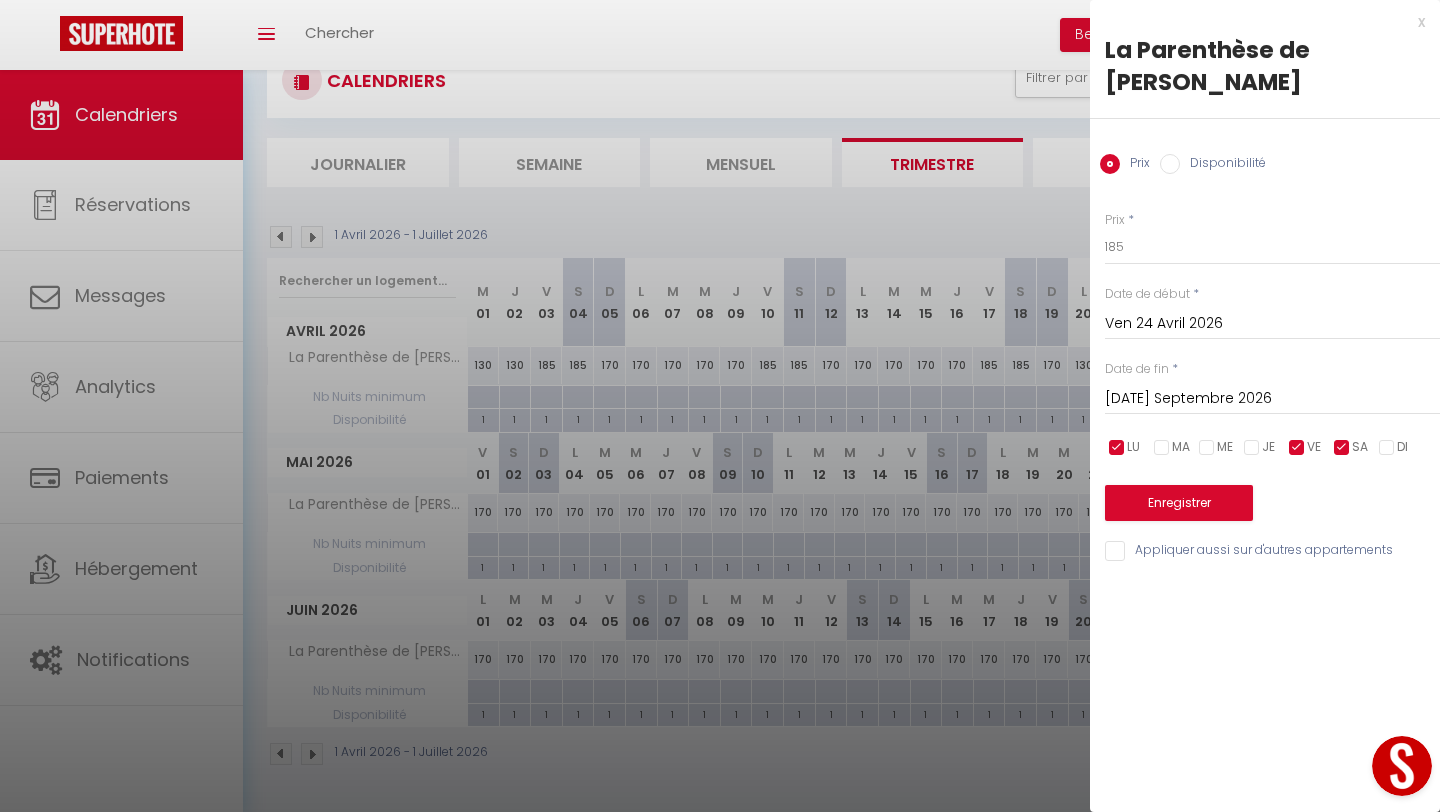 click at bounding box center (1117, 448) 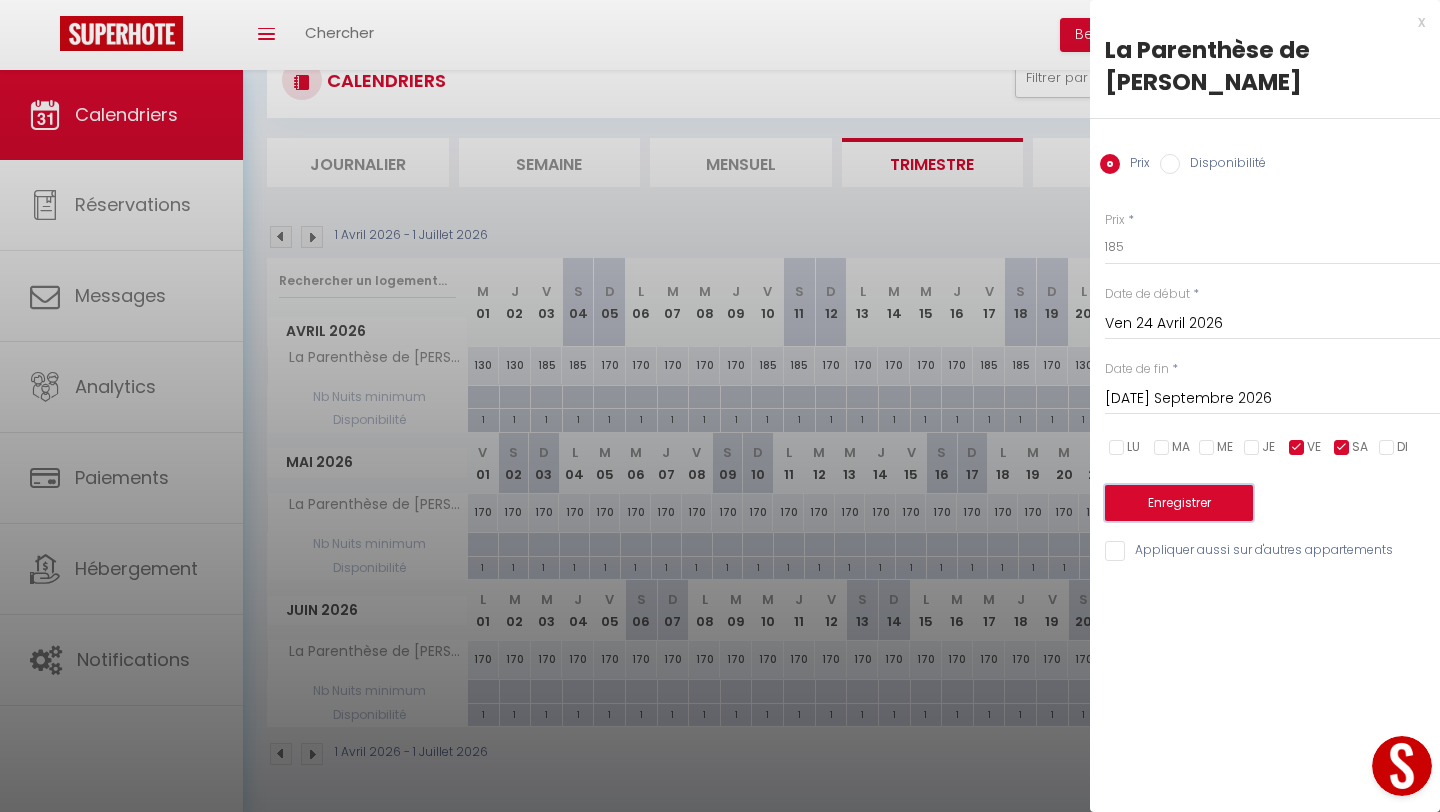 click on "Enregistrer" at bounding box center [1179, 503] 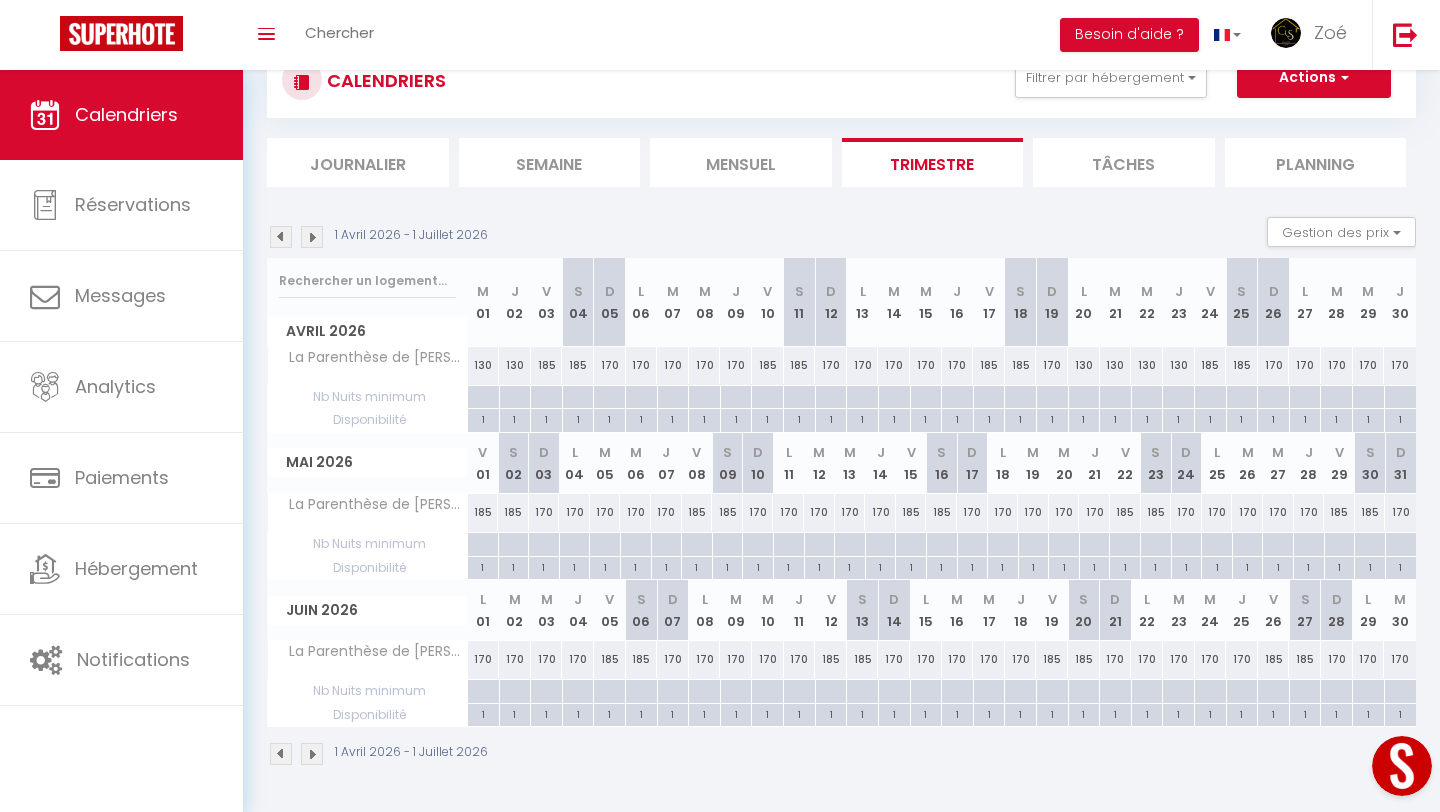 click on "170" at bounding box center (484, 659) 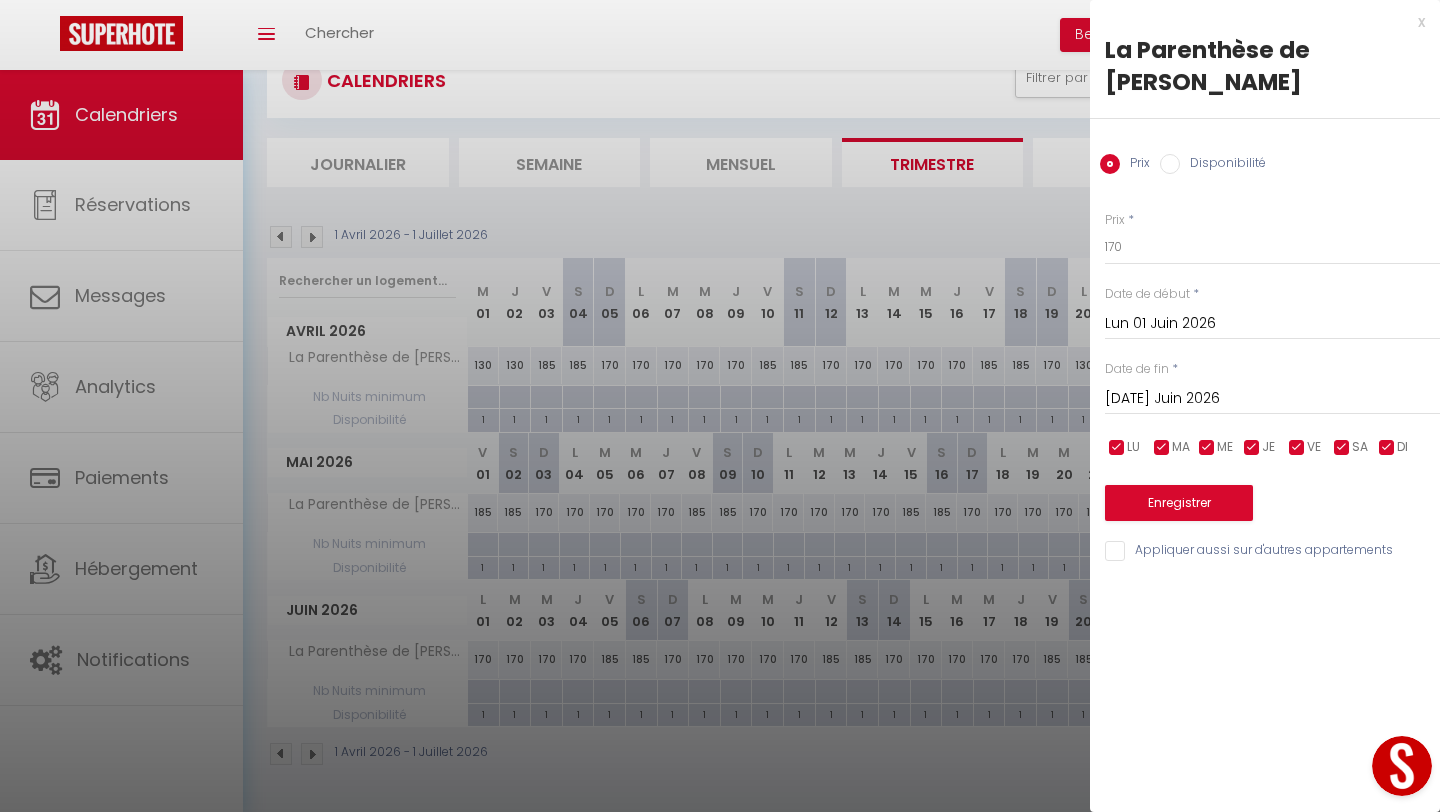 click on "[DATE] Juin 2026" at bounding box center [1272, 399] 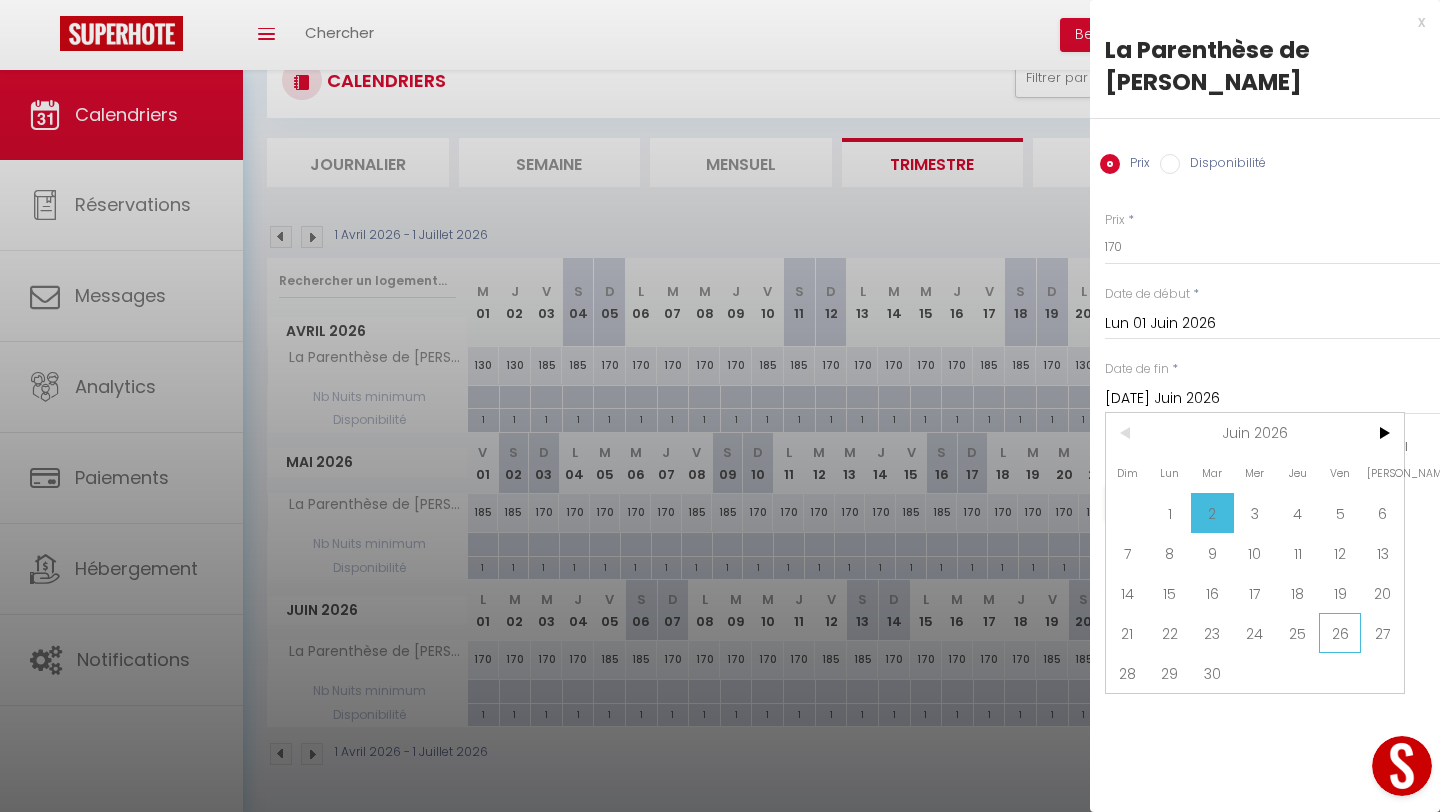 click on "26" at bounding box center (1340, 633) 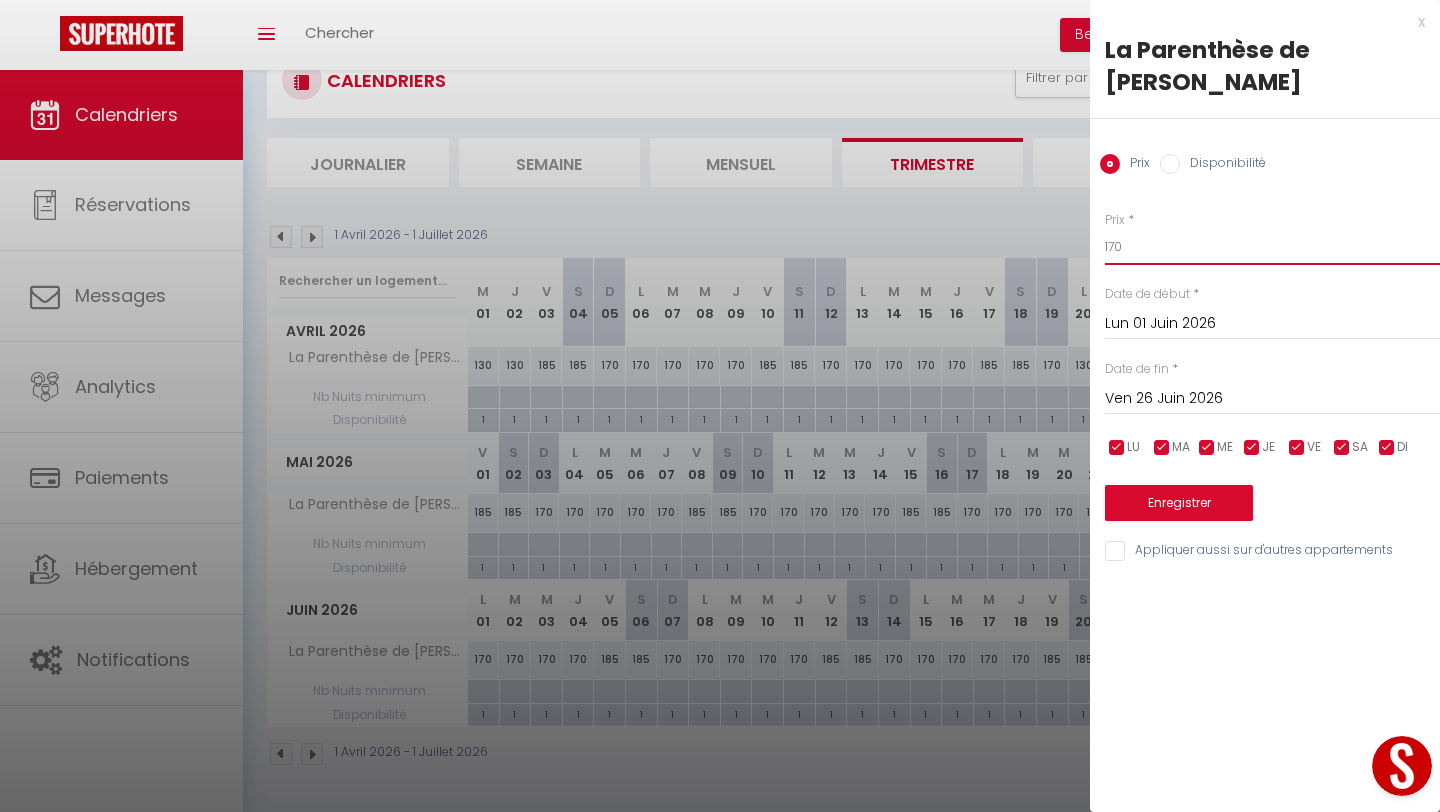 drag, startPoint x: 1131, startPoint y: 208, endPoint x: 1089, endPoint y: 208, distance: 42 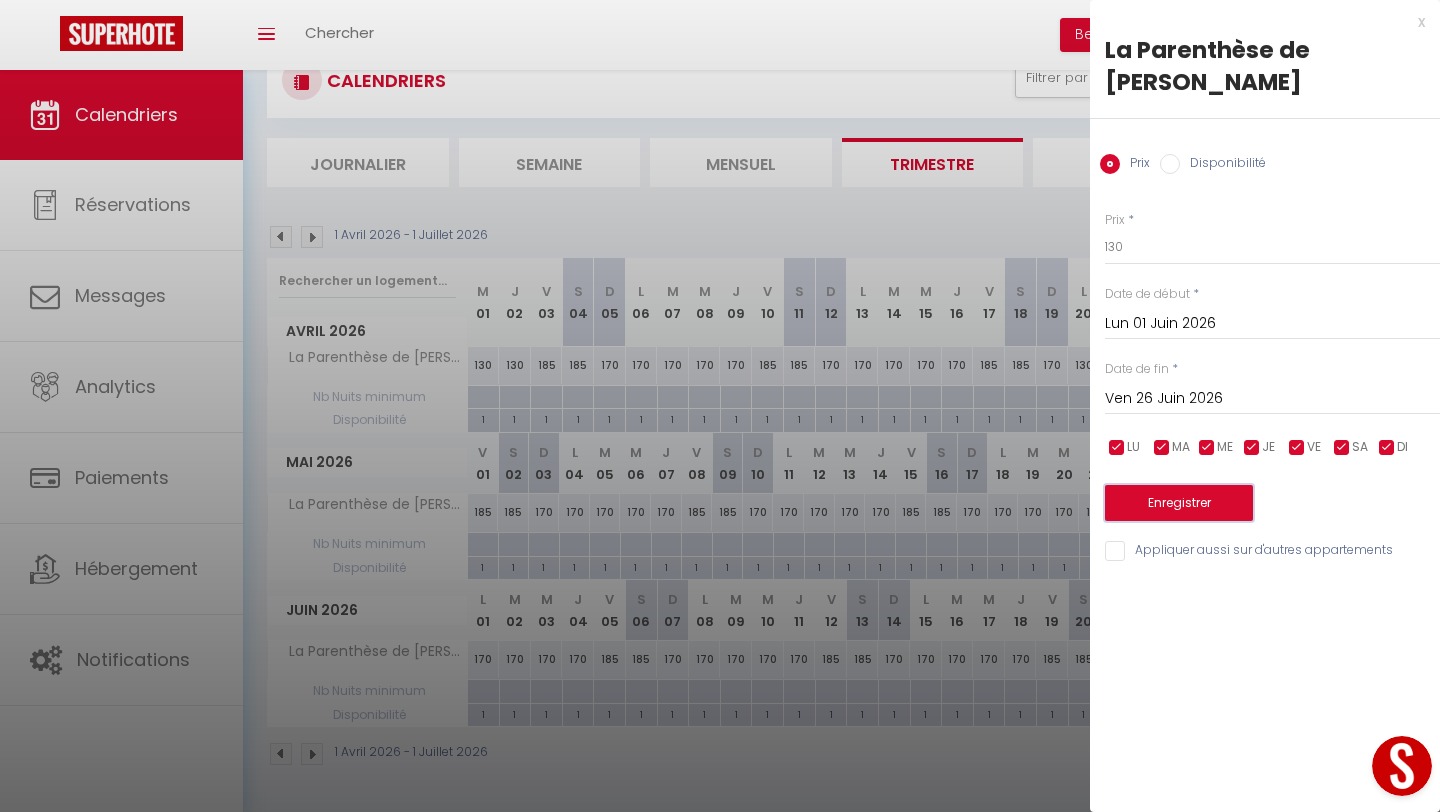 click on "Enregistrer" at bounding box center [1179, 503] 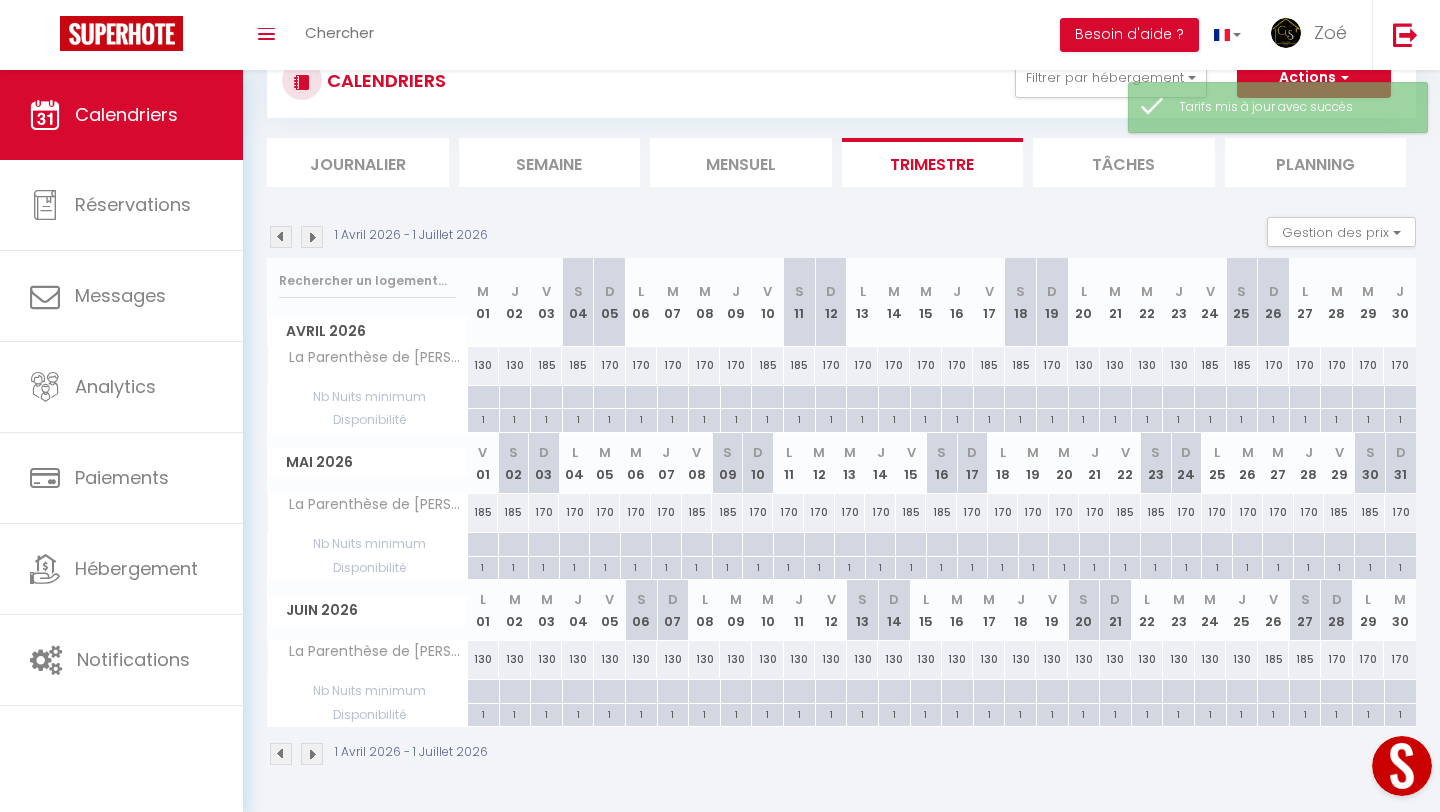 click on "130" at bounding box center [484, 659] 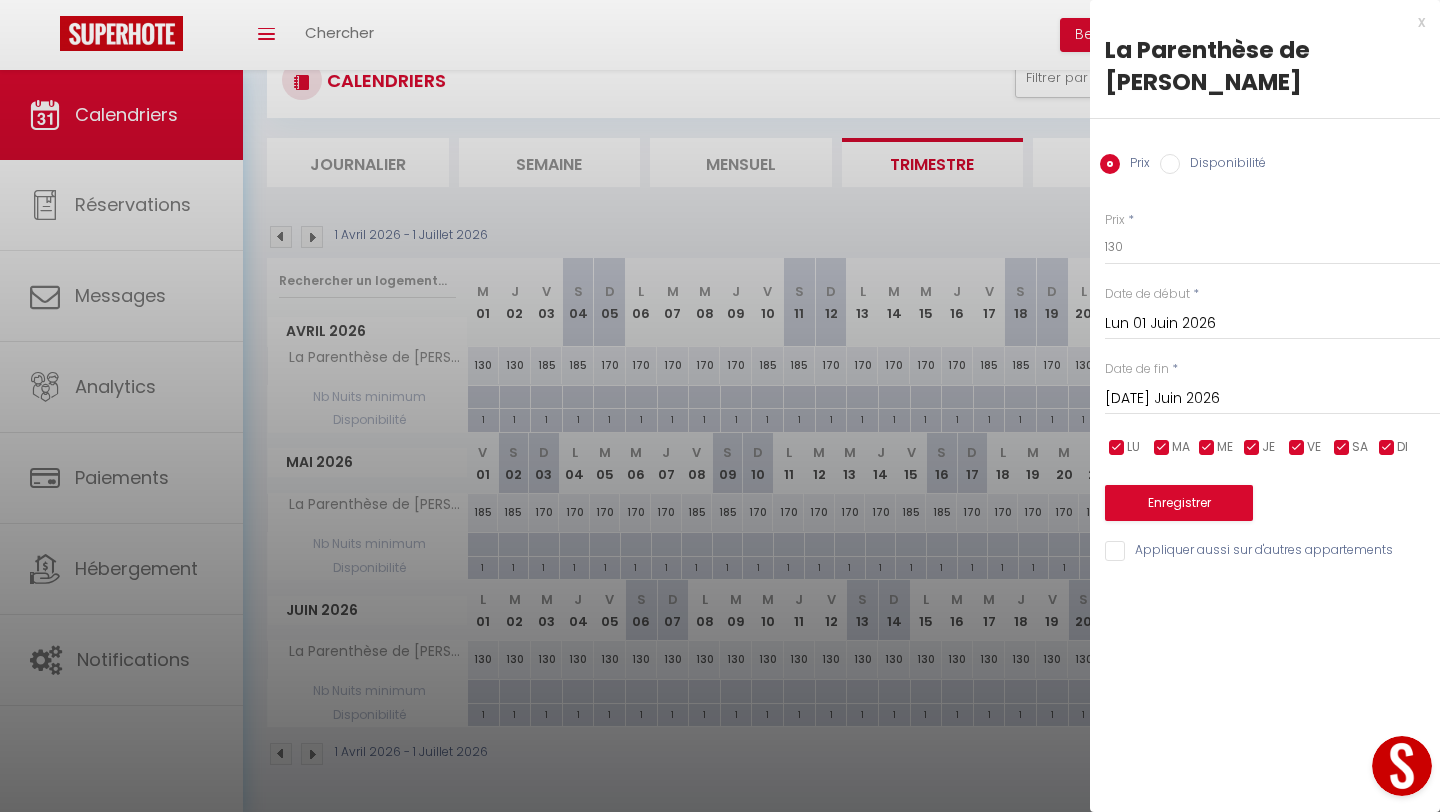 click at bounding box center (720, 406) 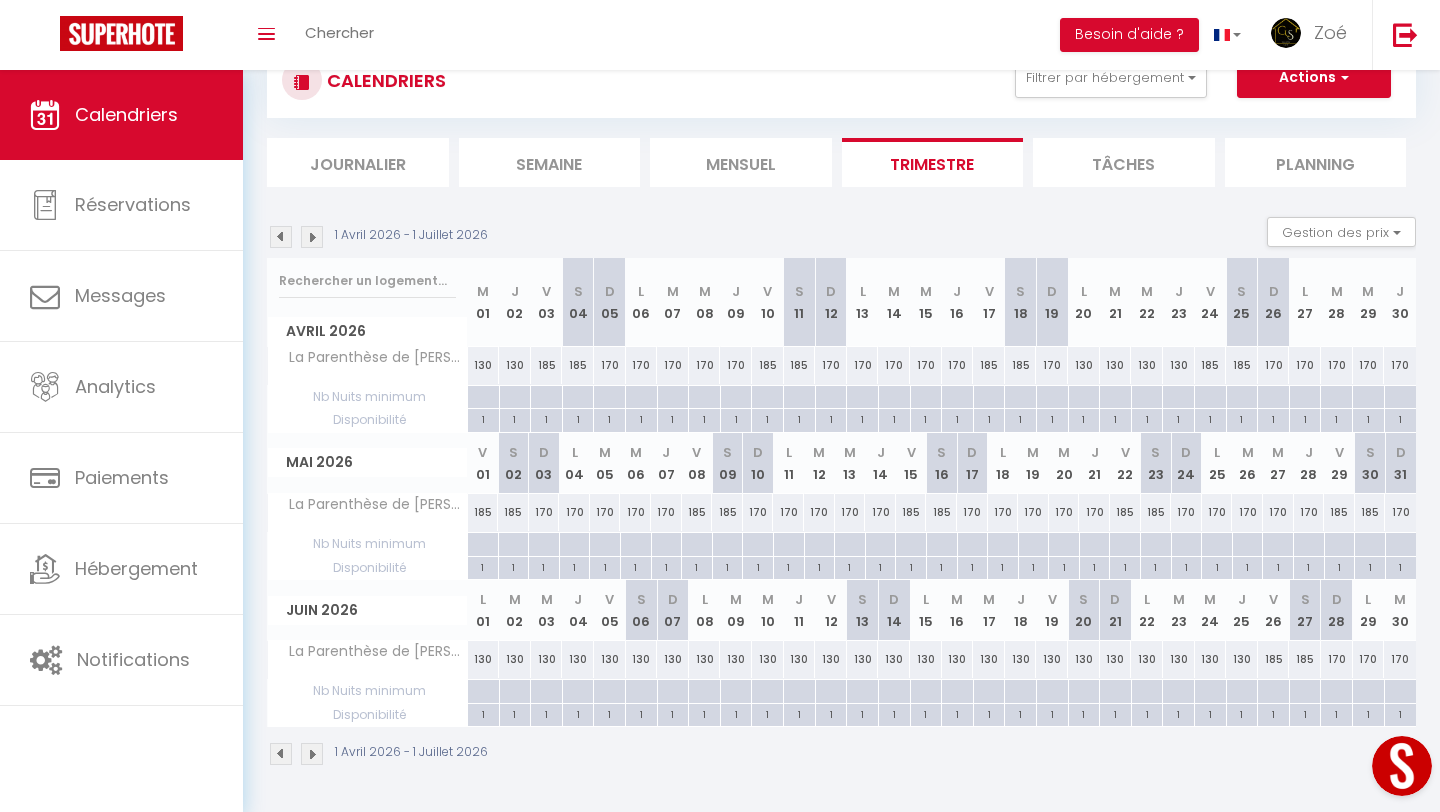 click on "130" at bounding box center [484, 659] 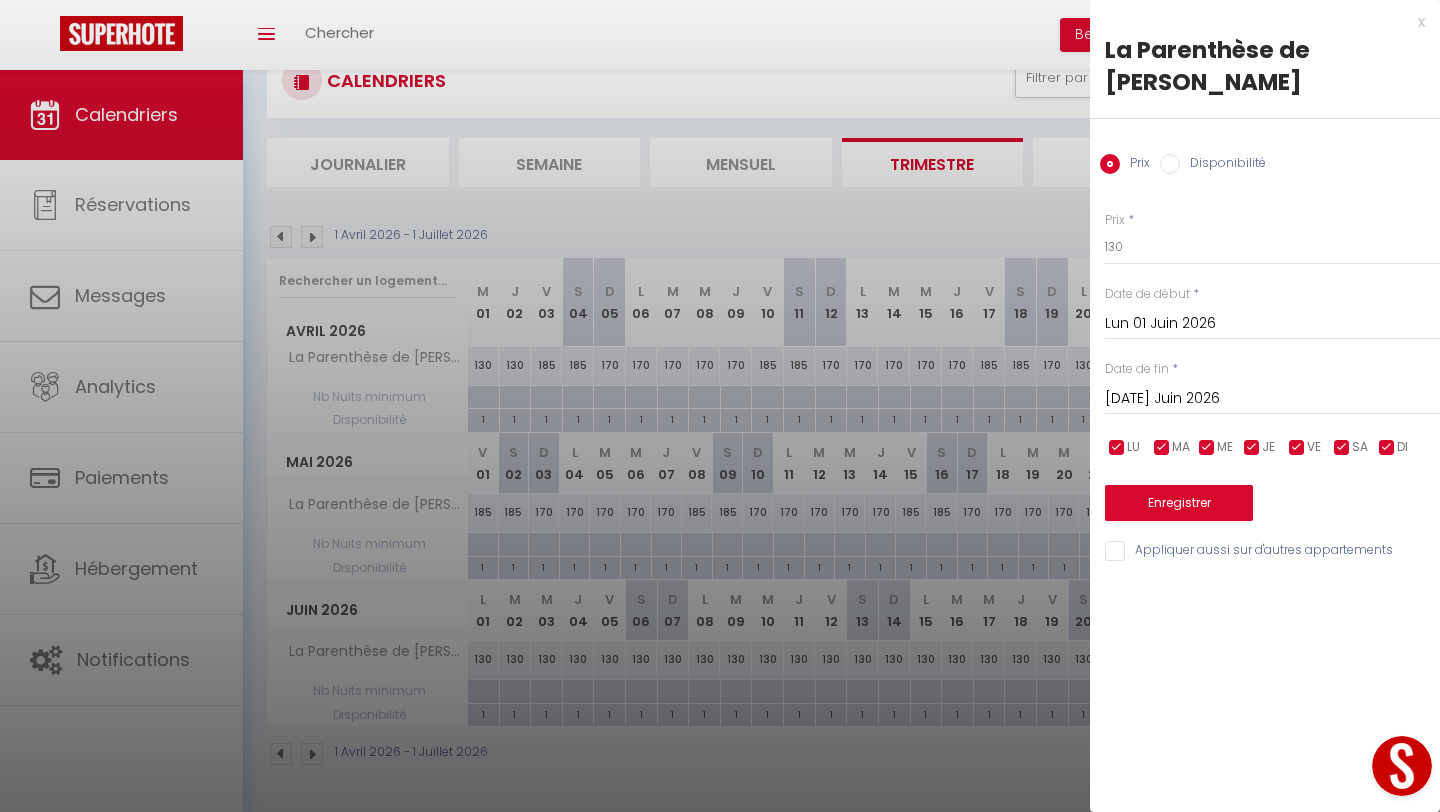 click on "Prix
*   130
Statut
*
Disponible
Indisponible
Date de début
*     Lun 01 Juin 2026         <   Juin 2026   >   Dim Lun Mar Mer Jeu Ven Sam   1 2 3 4 5 6 7 8 9 10 11 12 13 14 15 16 17 18 19 20 21 22 23 24 25 26 27 28 29 30     <   2026   >   Janvier Février Mars [PERSON_NAME] Juin Juillet Août Septembre Octobre Novembre Décembre     <   [DATE] - [DATE]   >   2020 2021 2022 2023 2024 2025 2026 2027 2028 2029
Date de fin
*     [DATE] Juin 2026         <   Juin 2026   >   Dim Lun Mar Mer Jeu Ven Sam   1 2 3 4 5 6 7 8 9 10 11 12 13 14 15 16 17 18 19 20 21 22 23 24 25 26 27 28 29 30     <   2026   >   [PERSON_NAME] Mars [PERSON_NAME] Juin Juillet Août Septembre Octobre Novembre Décembre     <   [DATE] - [DATE]   >   2020 2021 2022 2023" at bounding box center [1265, 375] 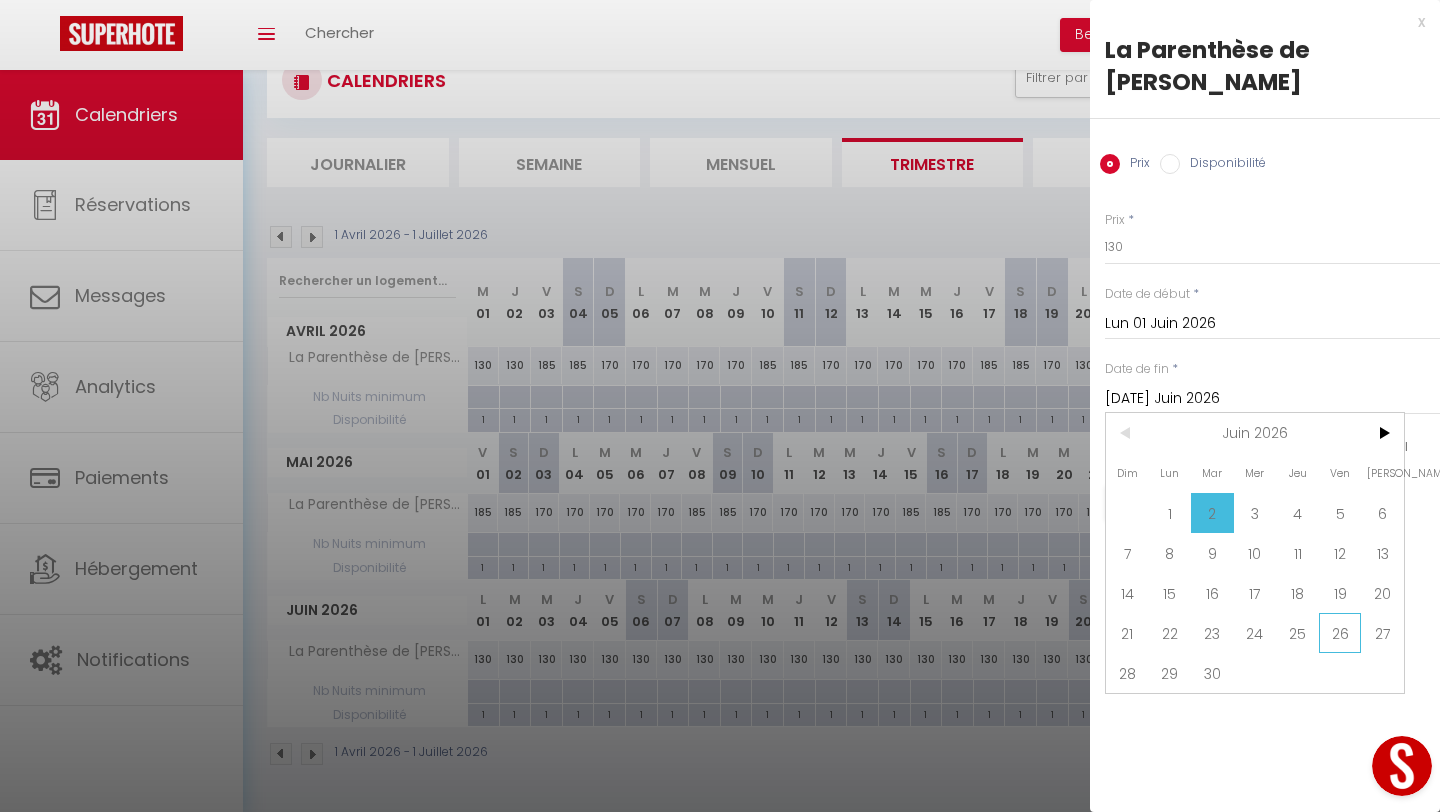 click on "26" at bounding box center [1340, 633] 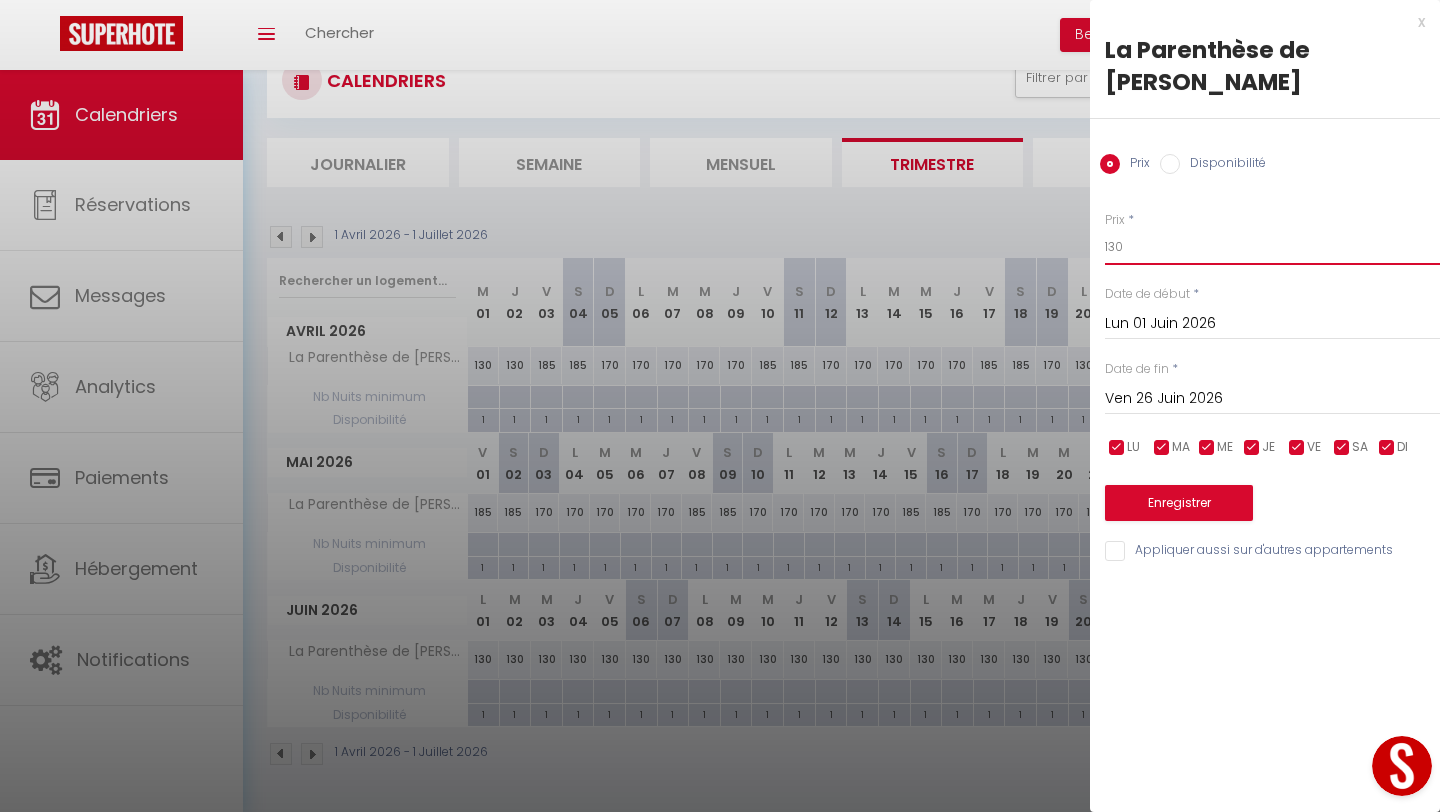 drag, startPoint x: 1130, startPoint y: 213, endPoint x: 1110, endPoint y: 213, distance: 20 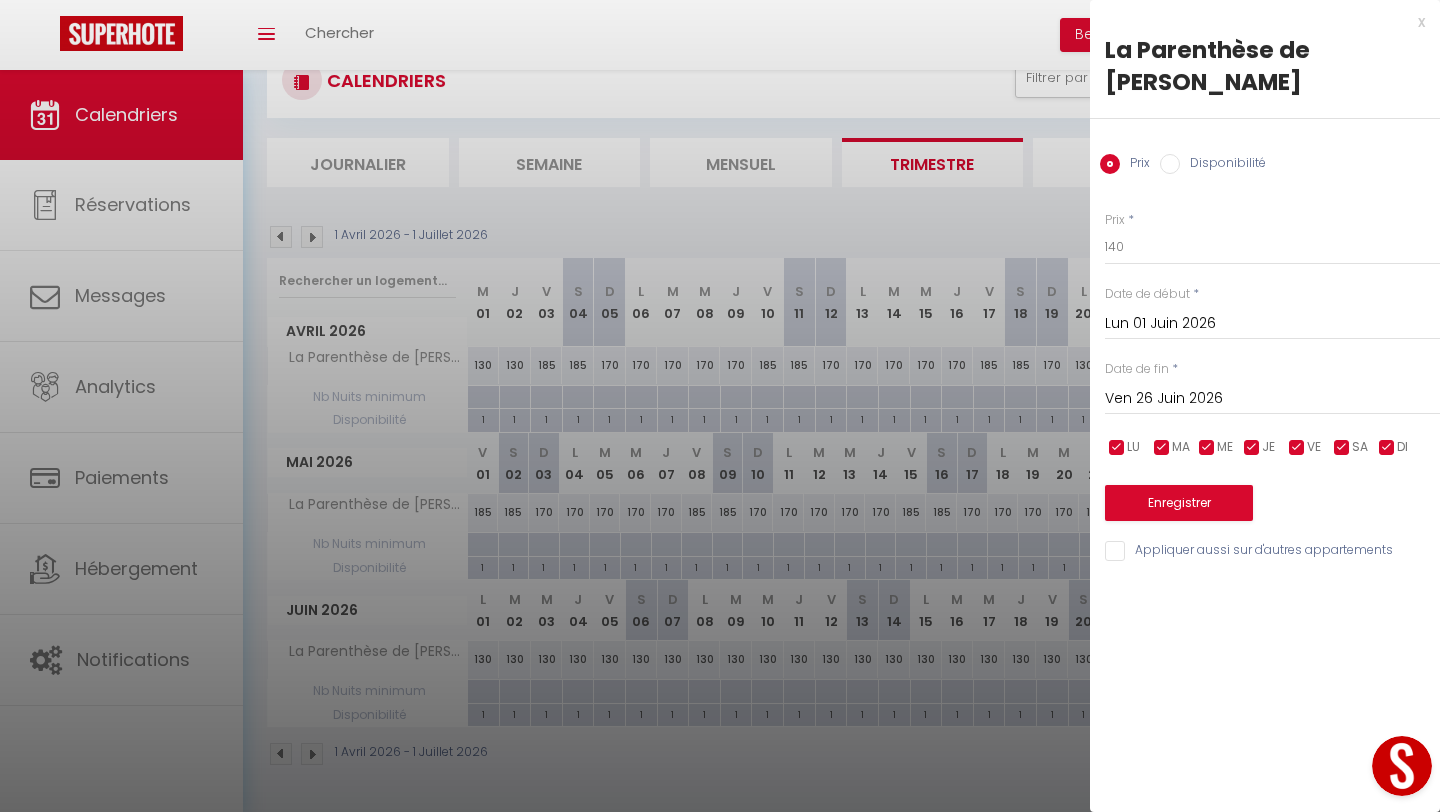 click at bounding box center [1387, 448] 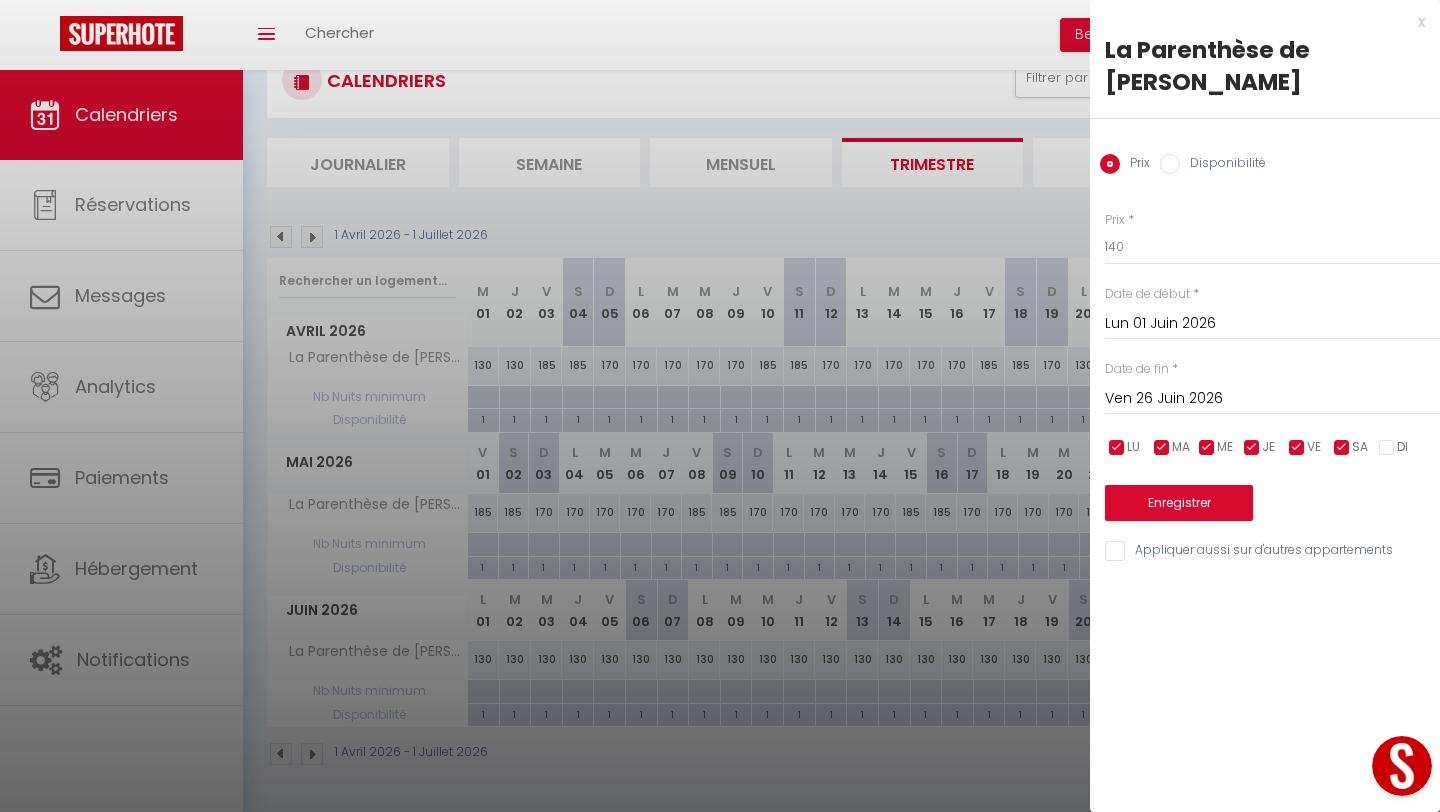 click at bounding box center [1252, 448] 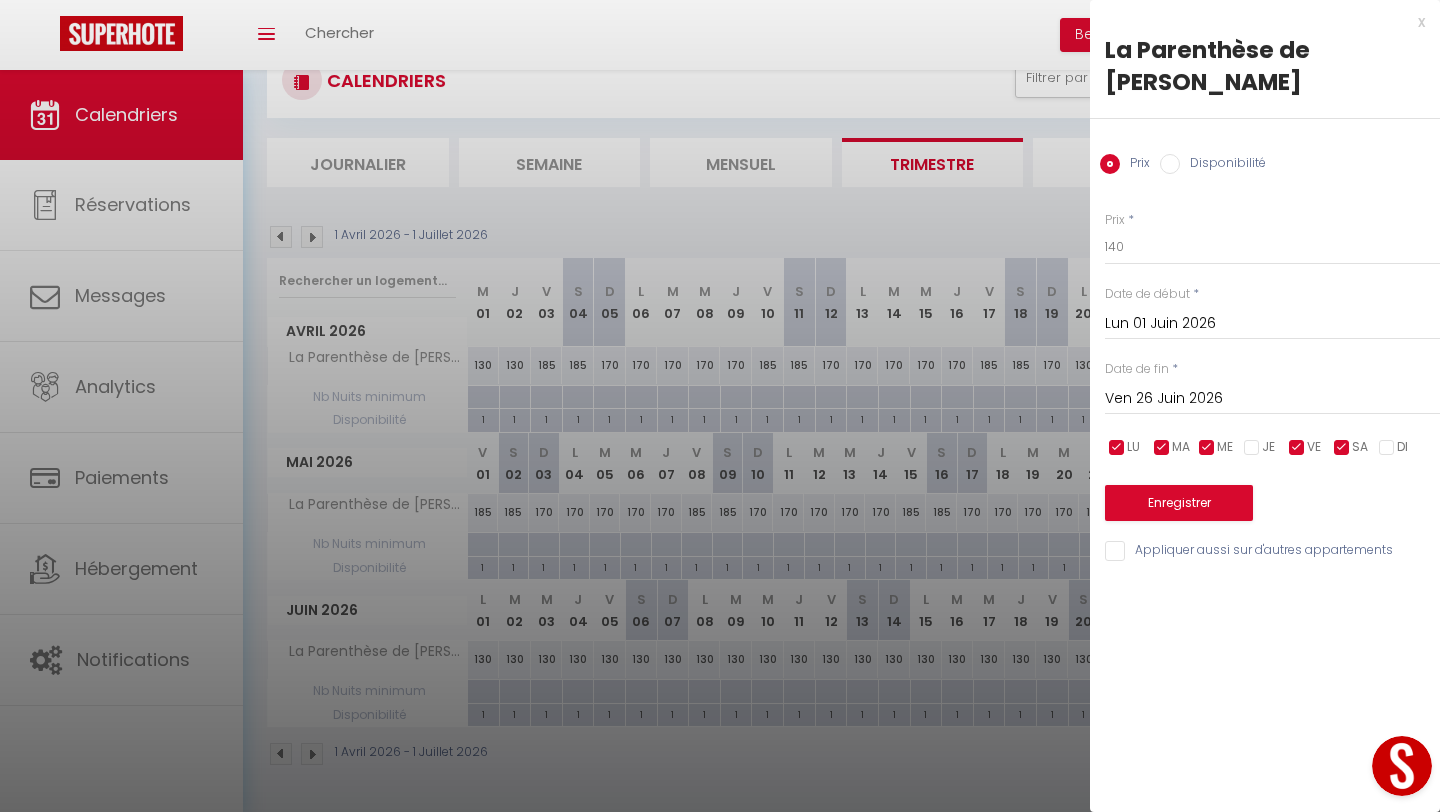 click at bounding box center (1207, 448) 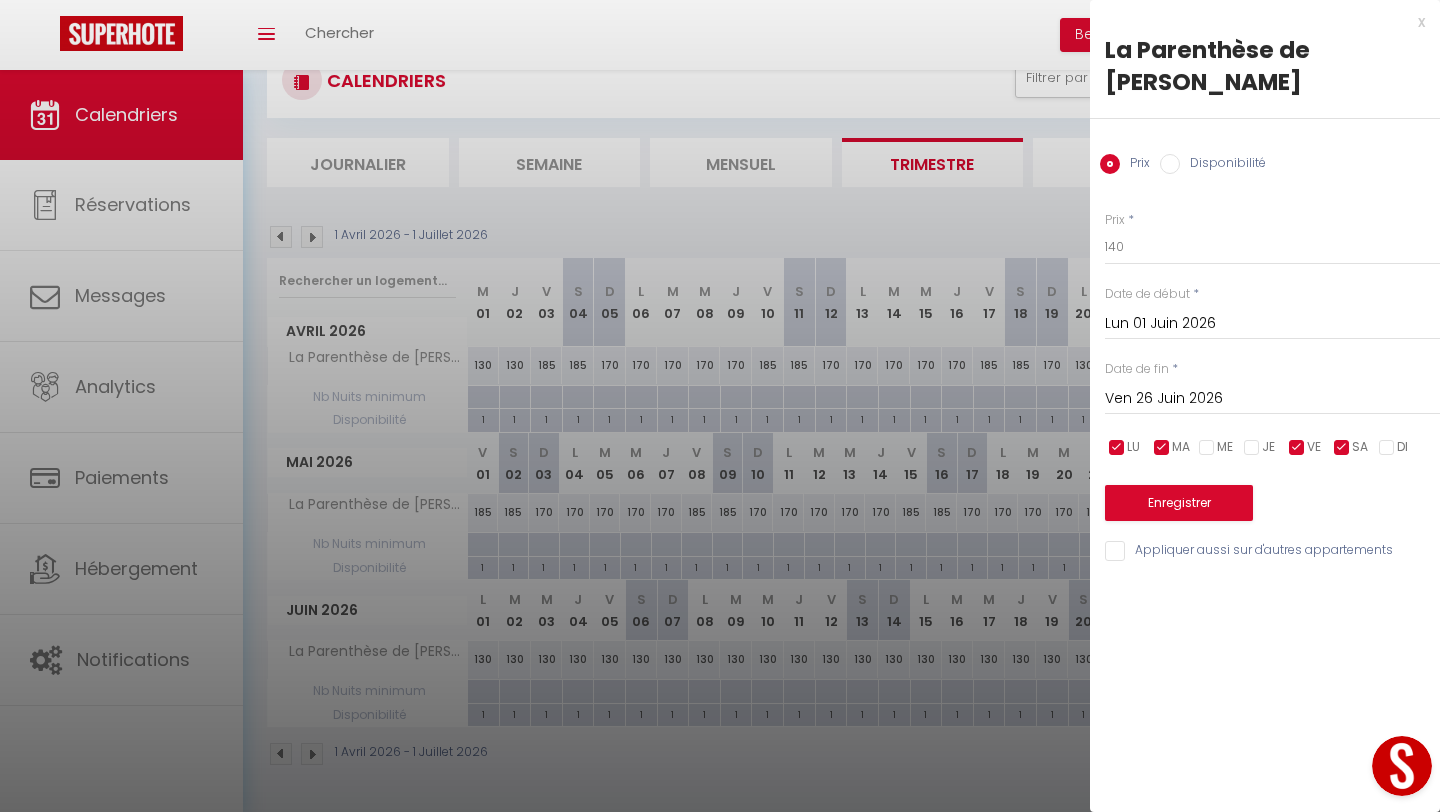 click at bounding box center [1162, 448] 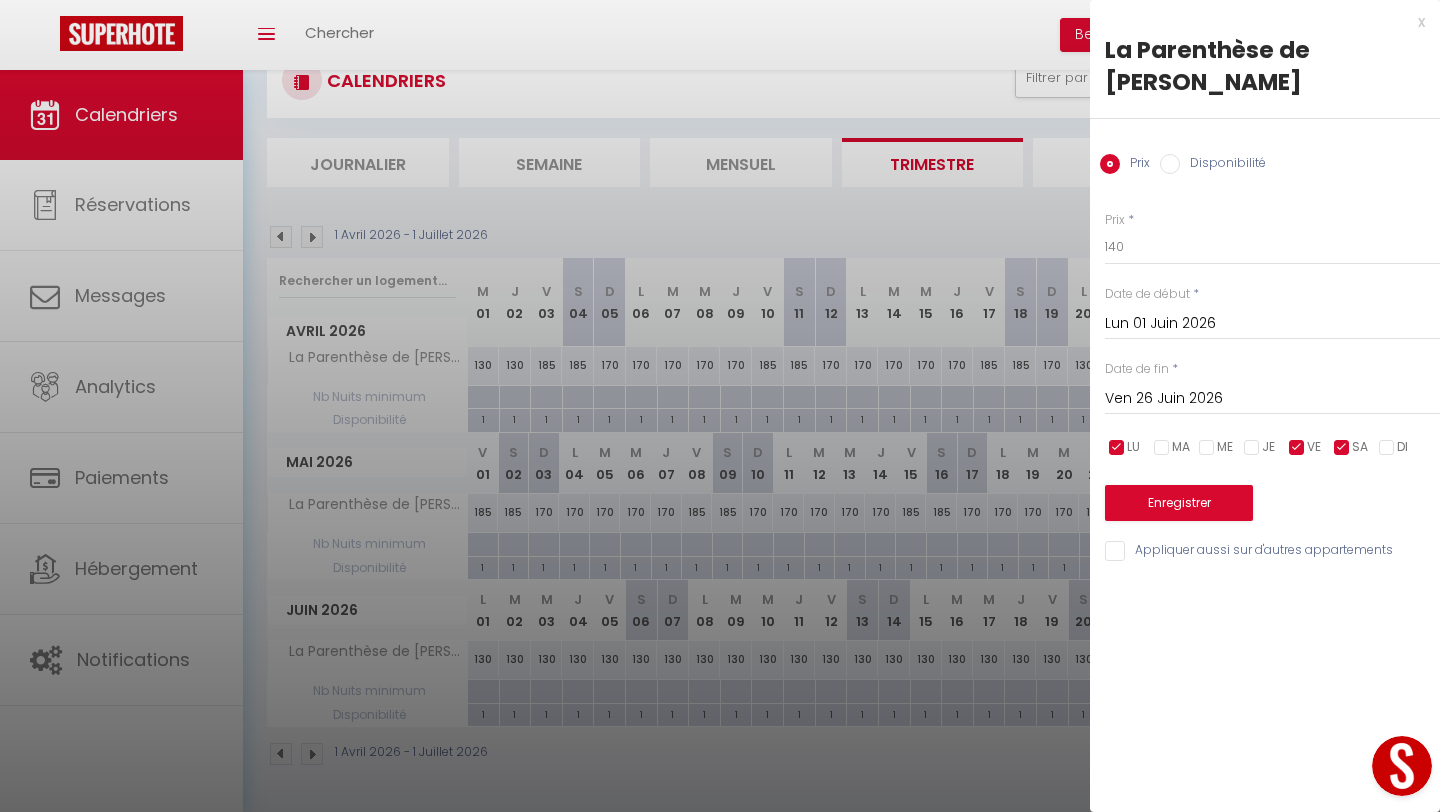 click at bounding box center (1117, 448) 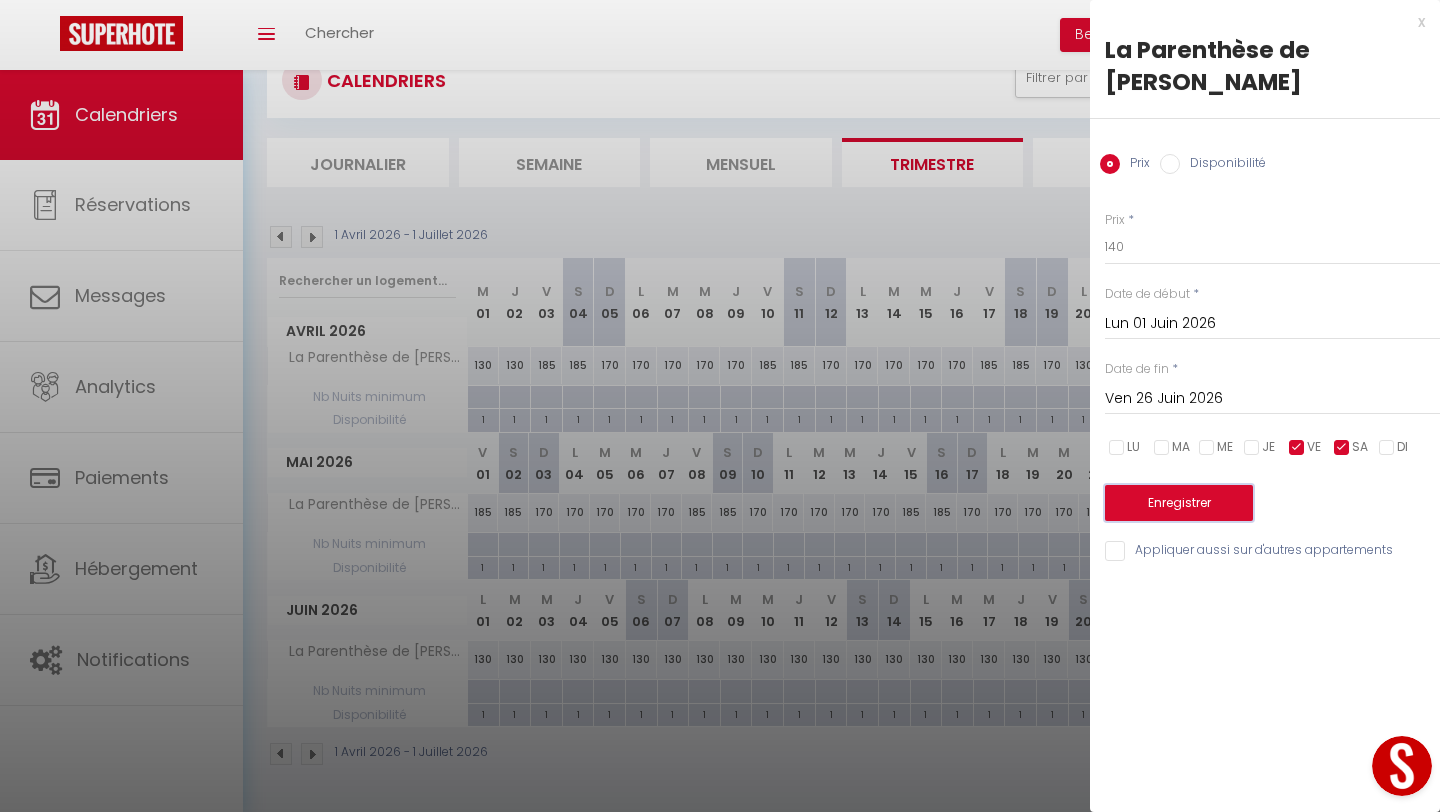 click on "Enregistrer" at bounding box center (1179, 503) 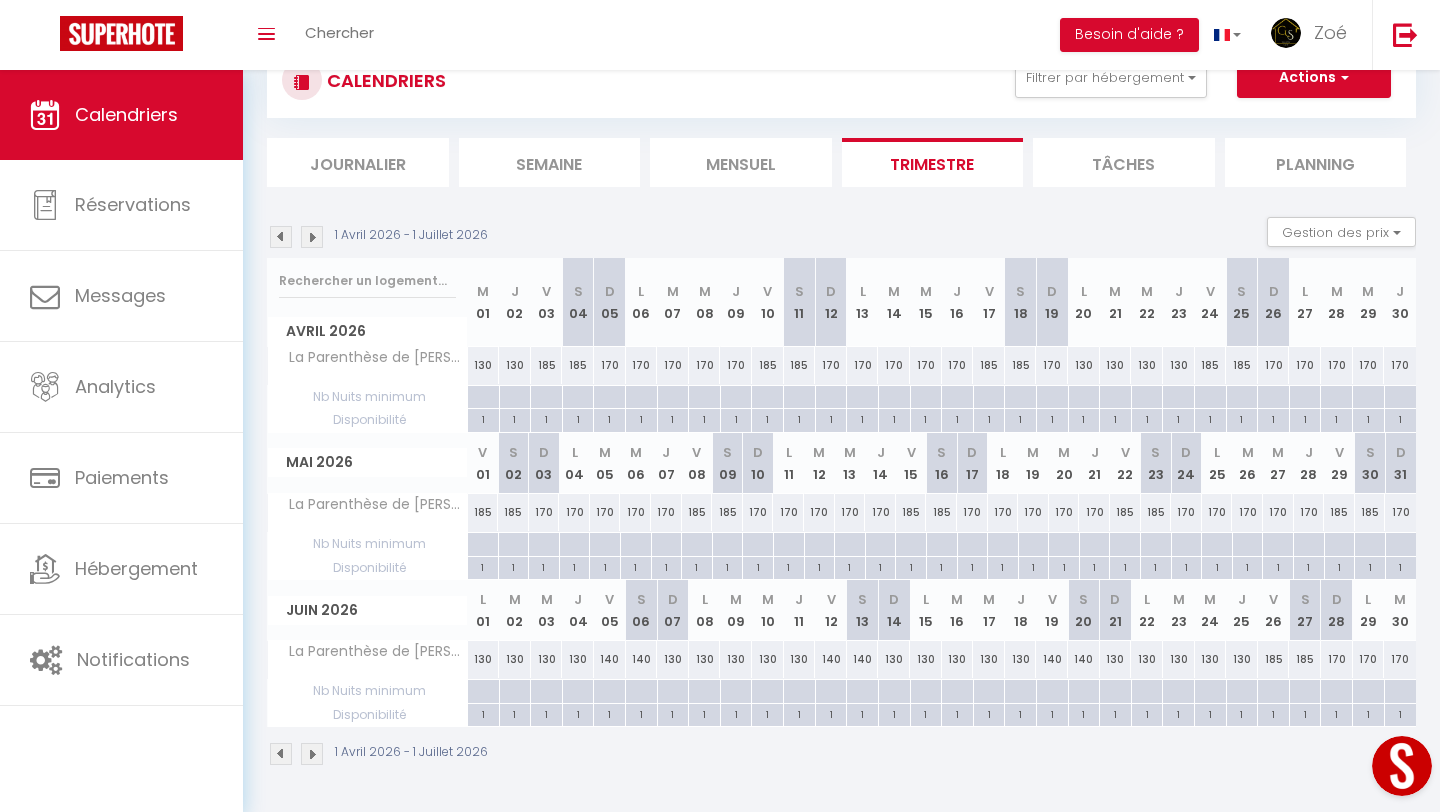 click at bounding box center (312, 237) 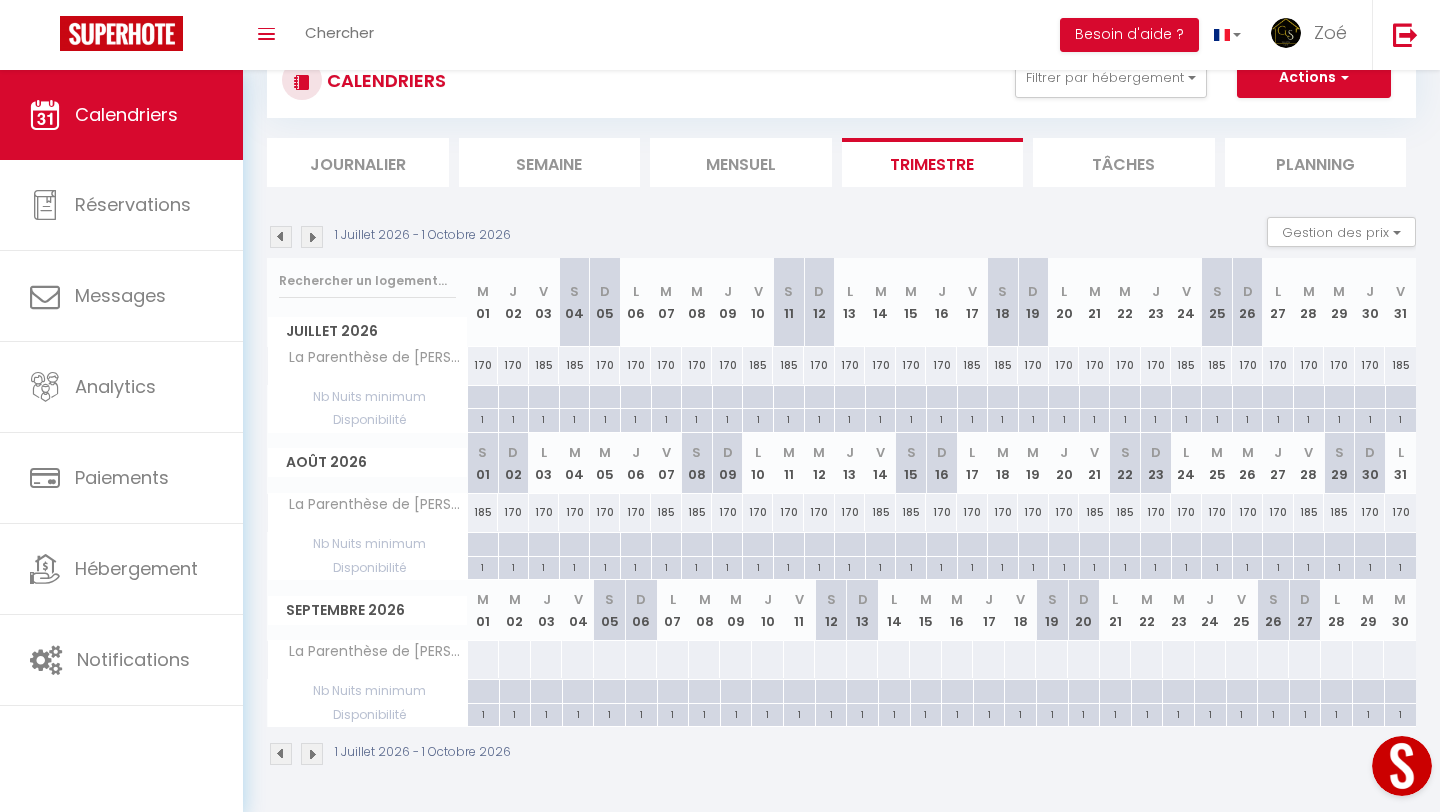 click at bounding box center (483, 659) 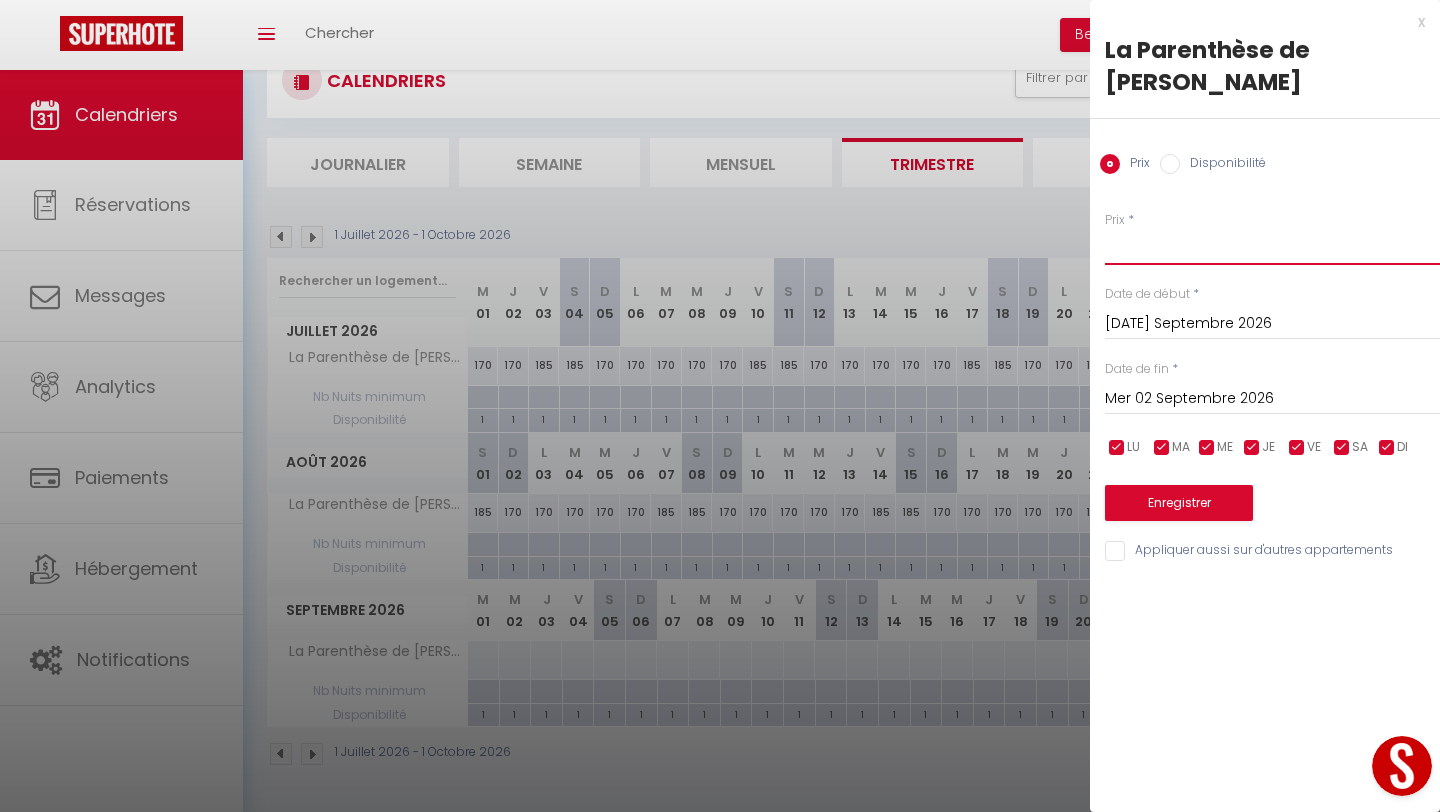 click on "Prix" at bounding box center [1272, 247] 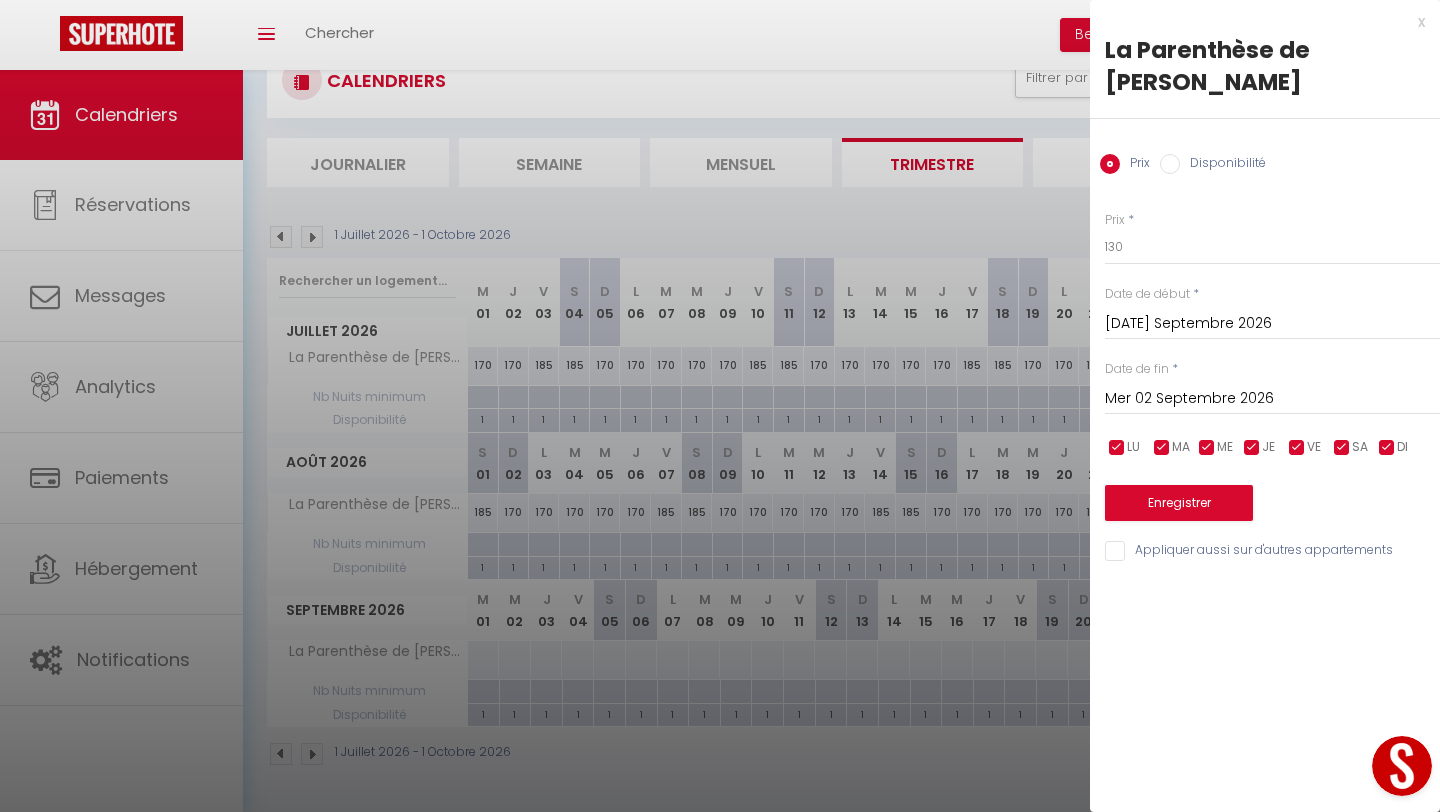 click on "Mer 02 Septembre 2026" at bounding box center (1272, 399) 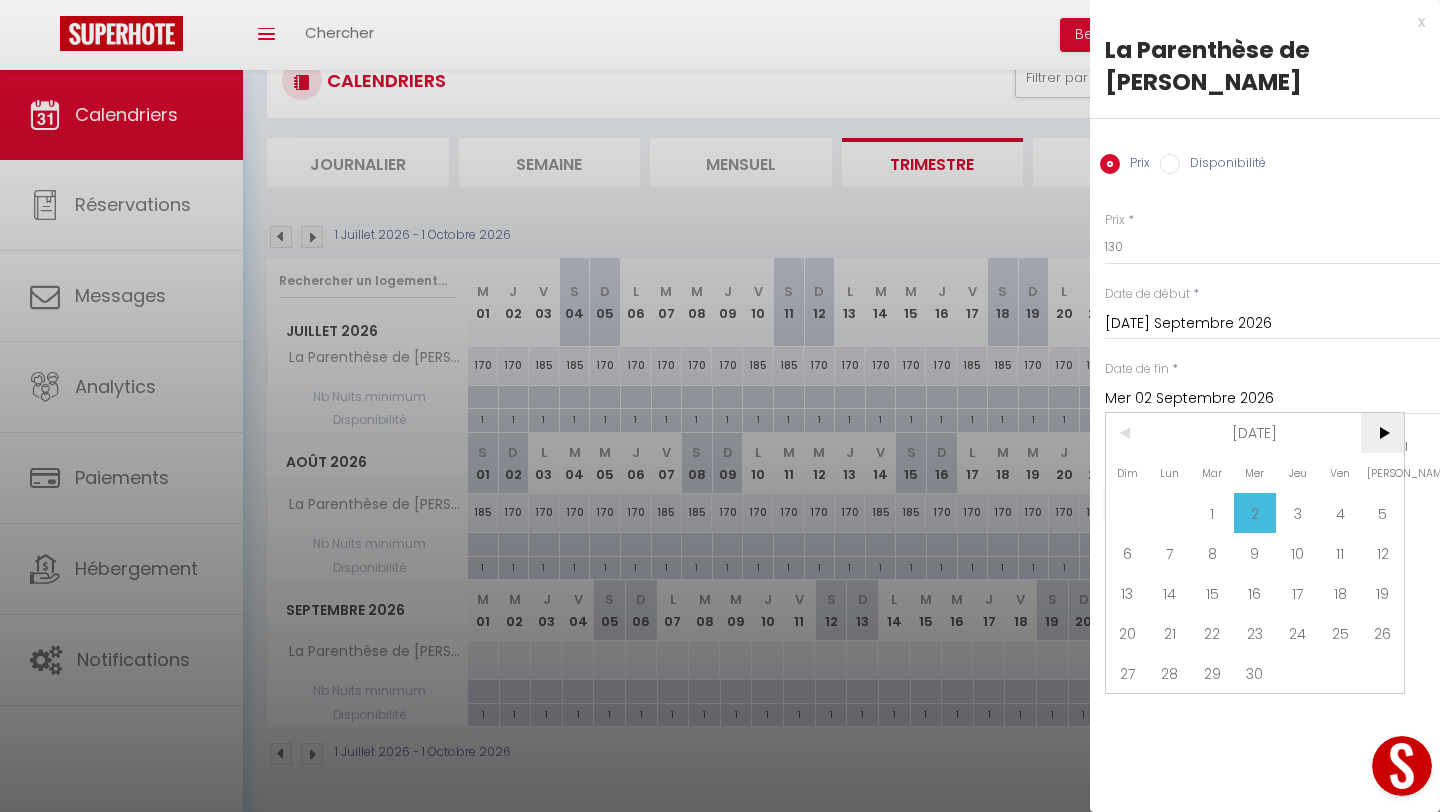 click on ">" at bounding box center (1382, 433) 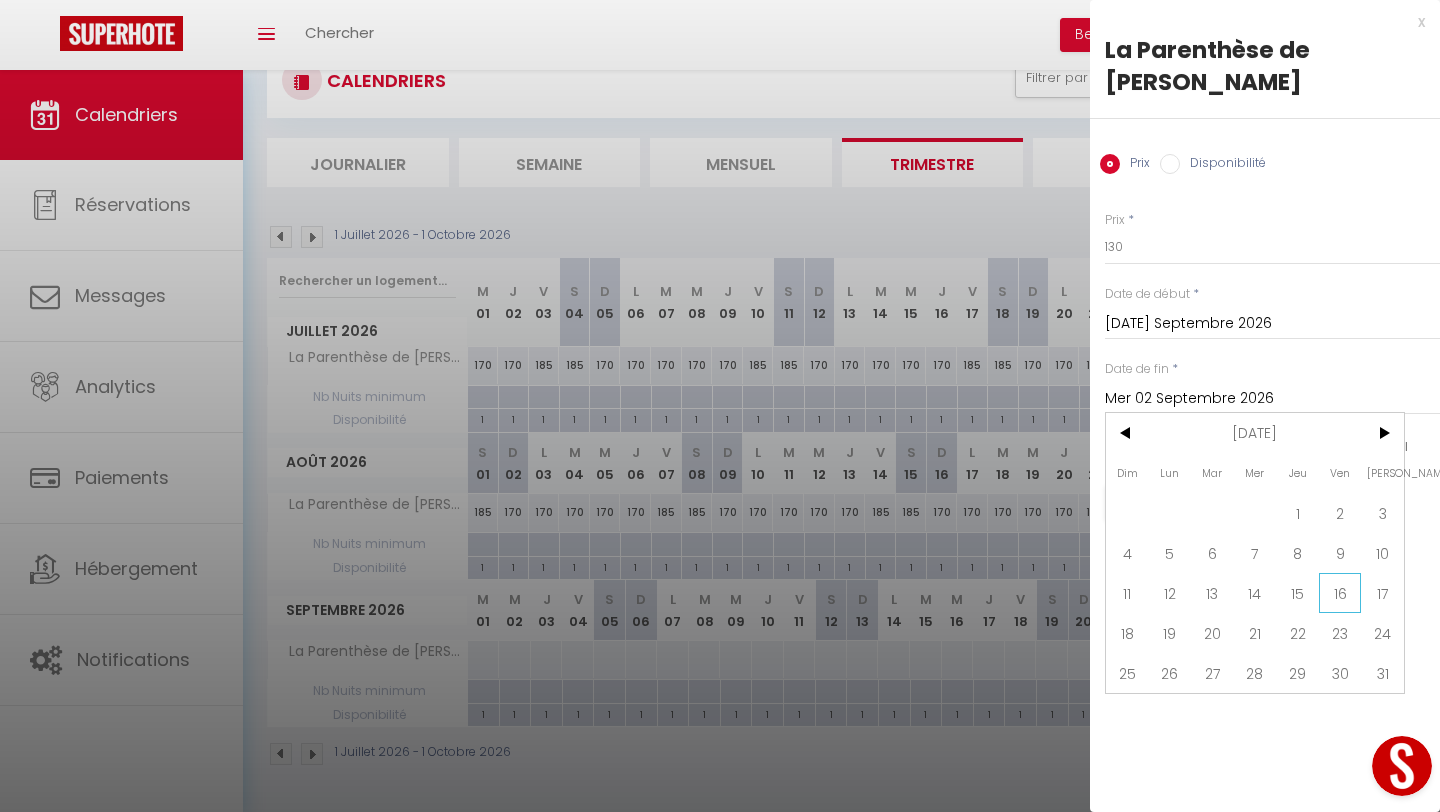click on "16" at bounding box center [1340, 593] 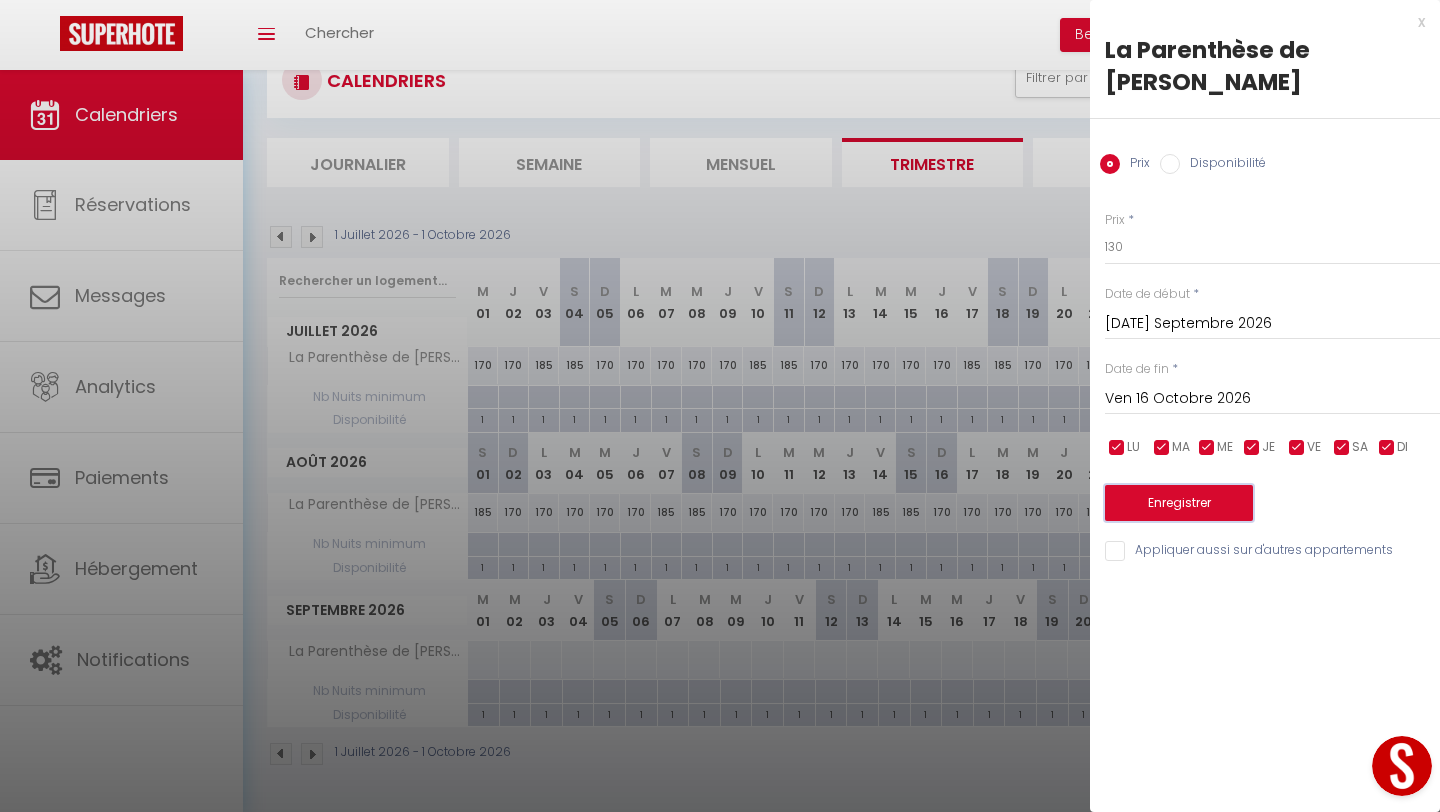 click on "Enregistrer" at bounding box center [1179, 503] 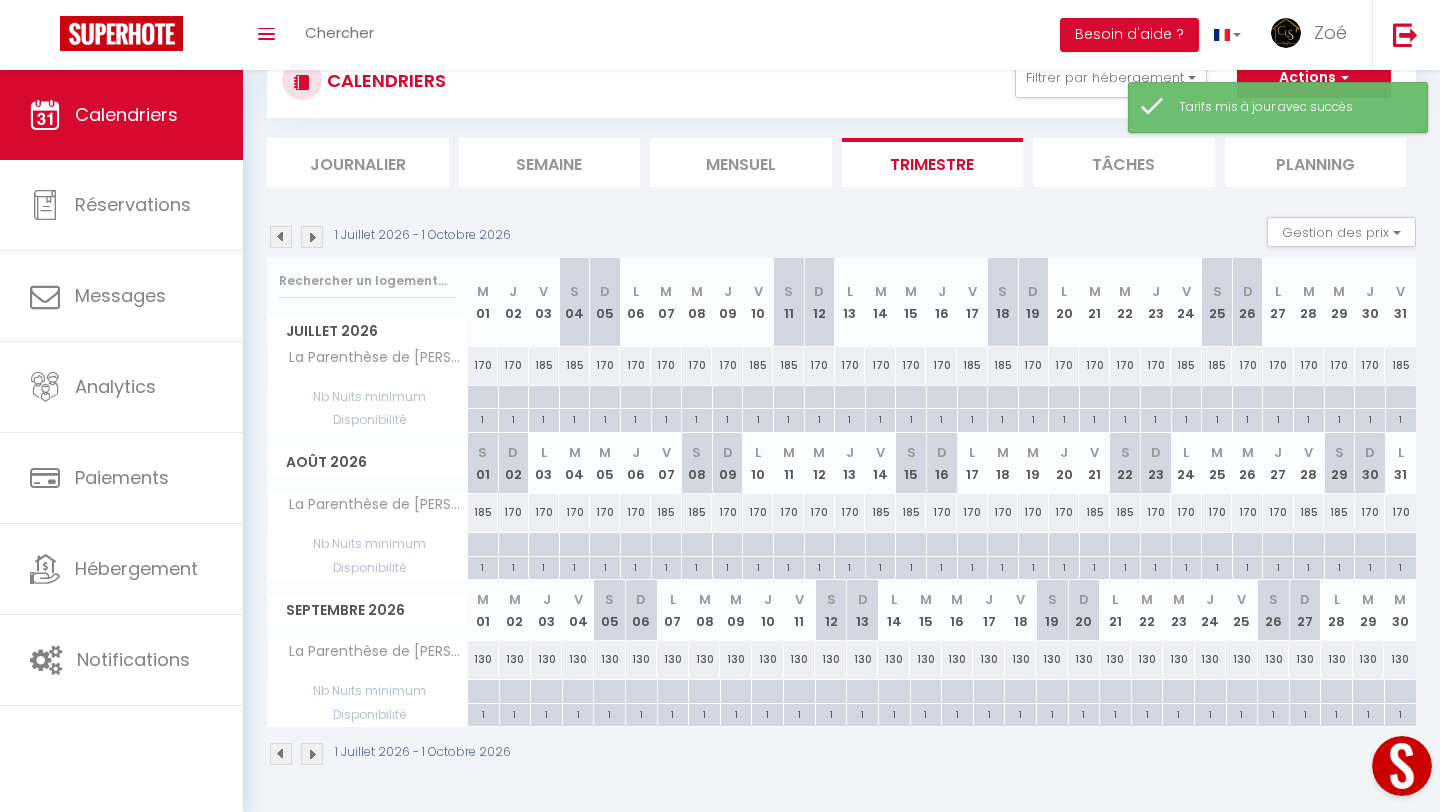 click on "130" at bounding box center (484, 659) 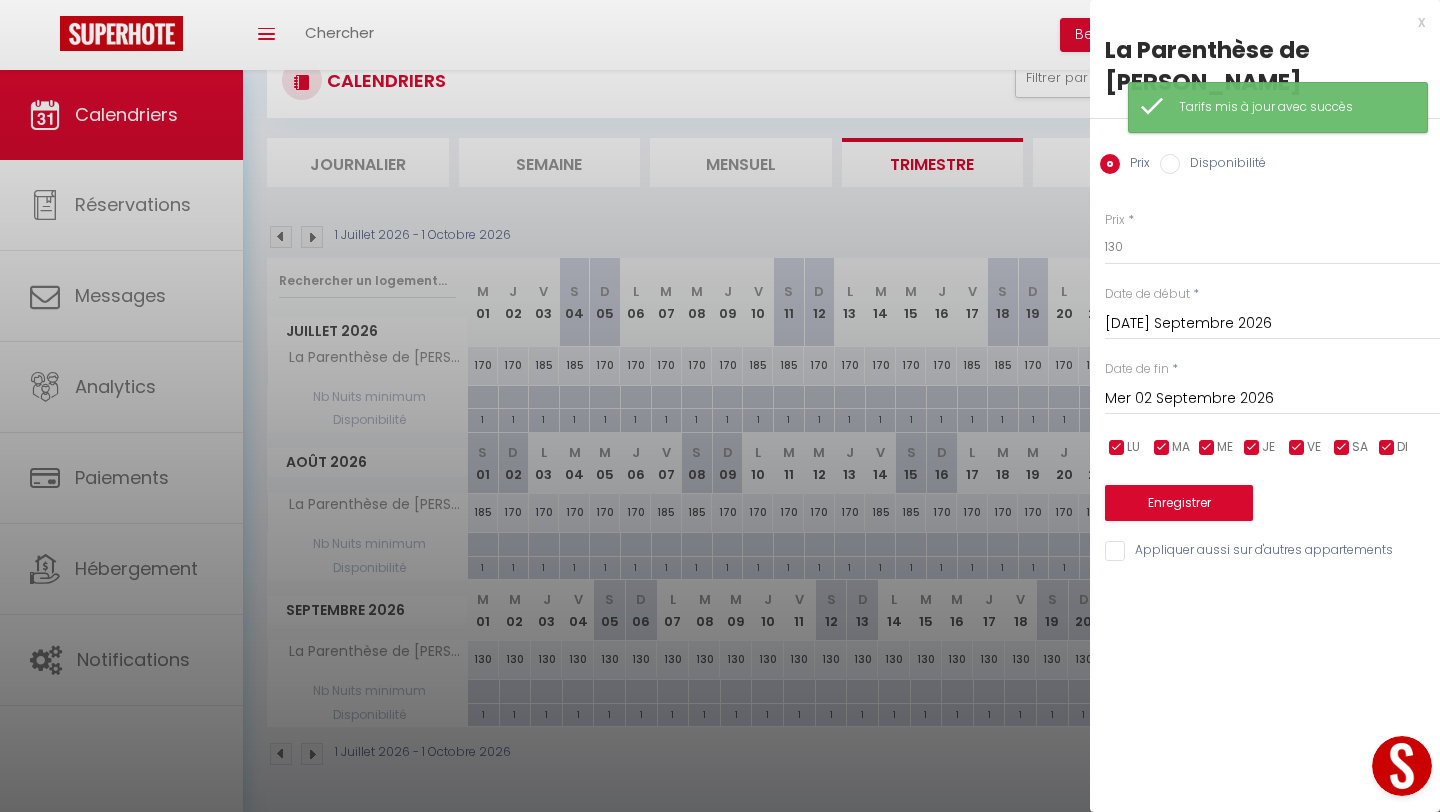 click on "Mer 02 Septembre 2026" at bounding box center [1272, 399] 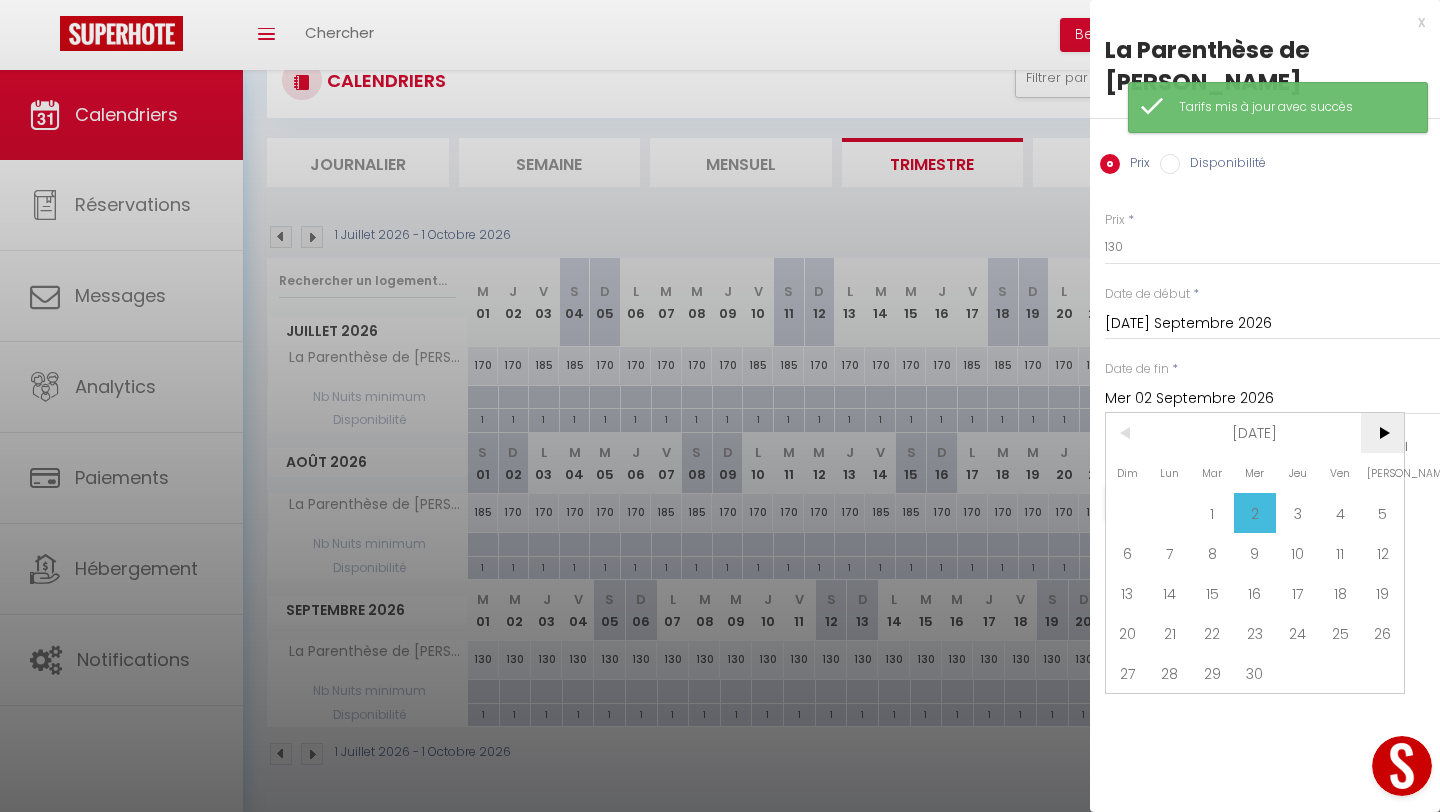 click on ">" at bounding box center (1382, 433) 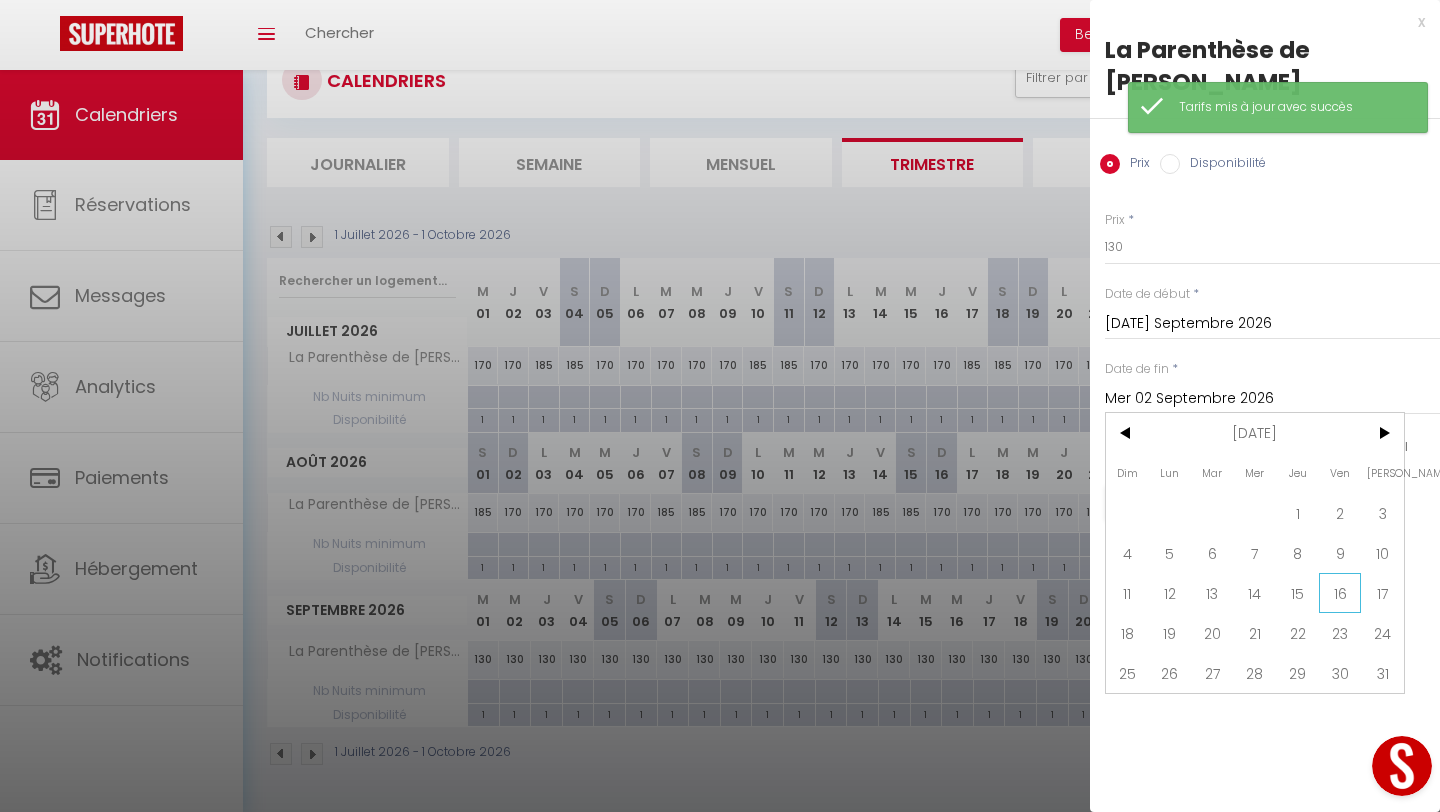 click on "16" at bounding box center [1340, 593] 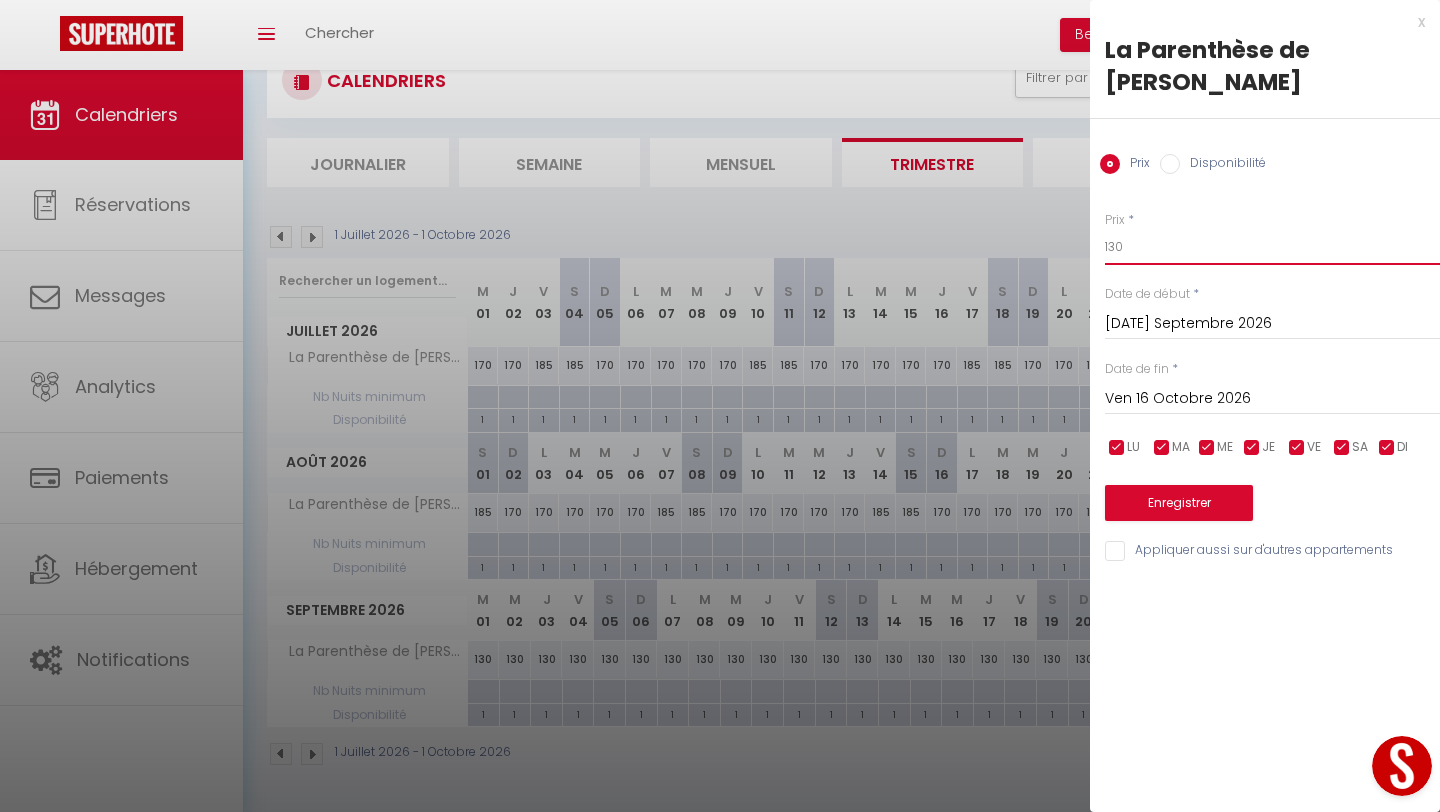 drag, startPoint x: 1136, startPoint y: 219, endPoint x: 1110, endPoint y: 218, distance: 26.019224 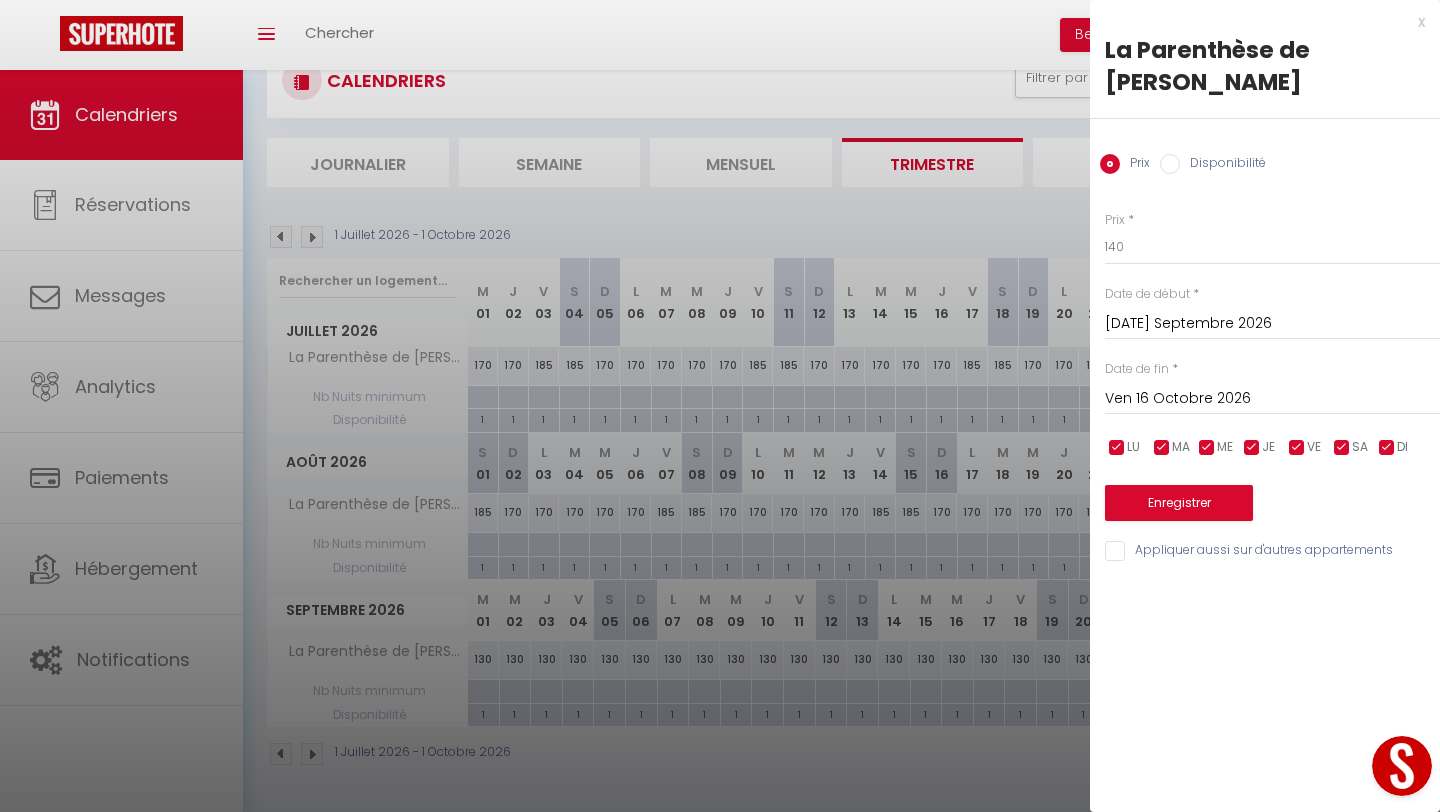 click at bounding box center [1387, 448] 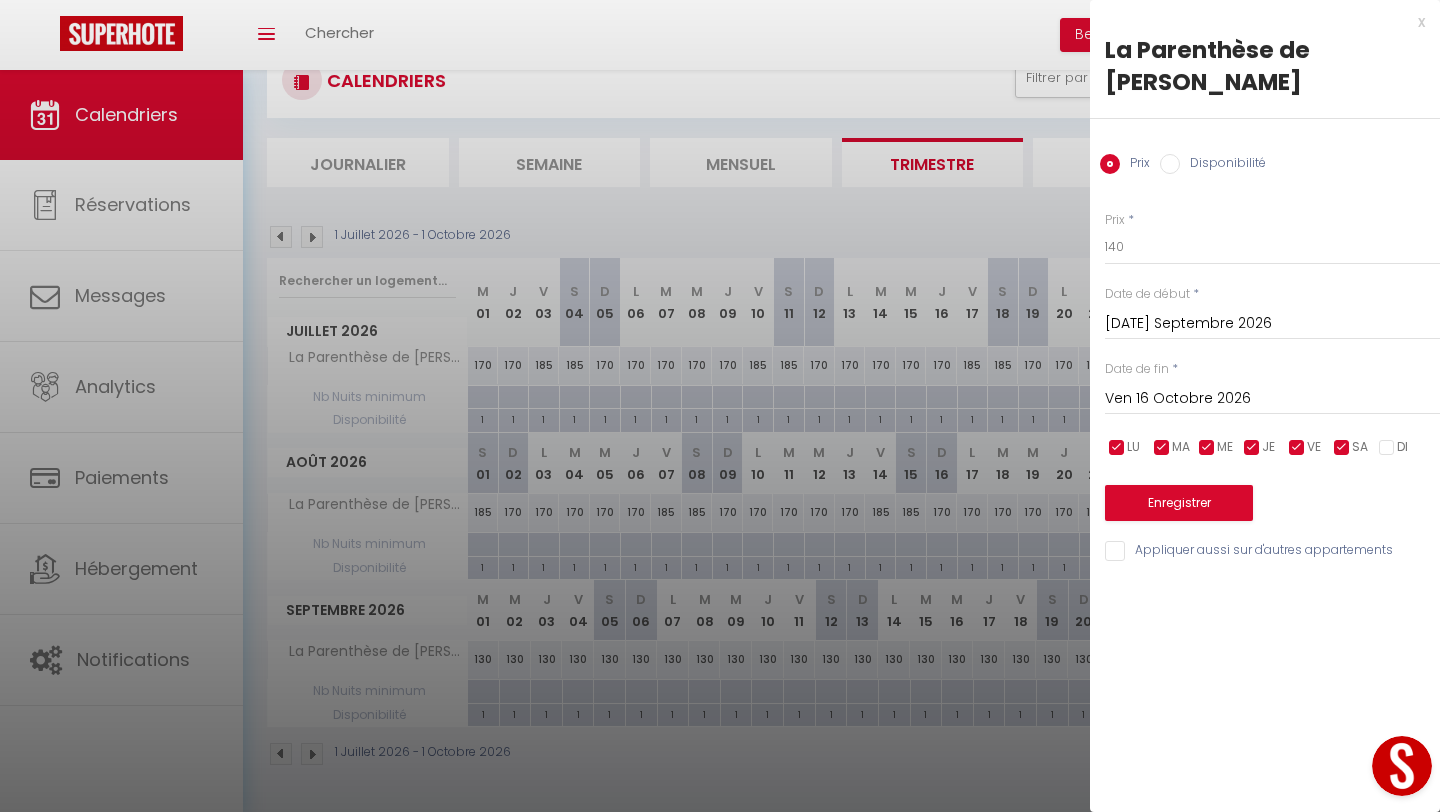 click at bounding box center (1252, 448) 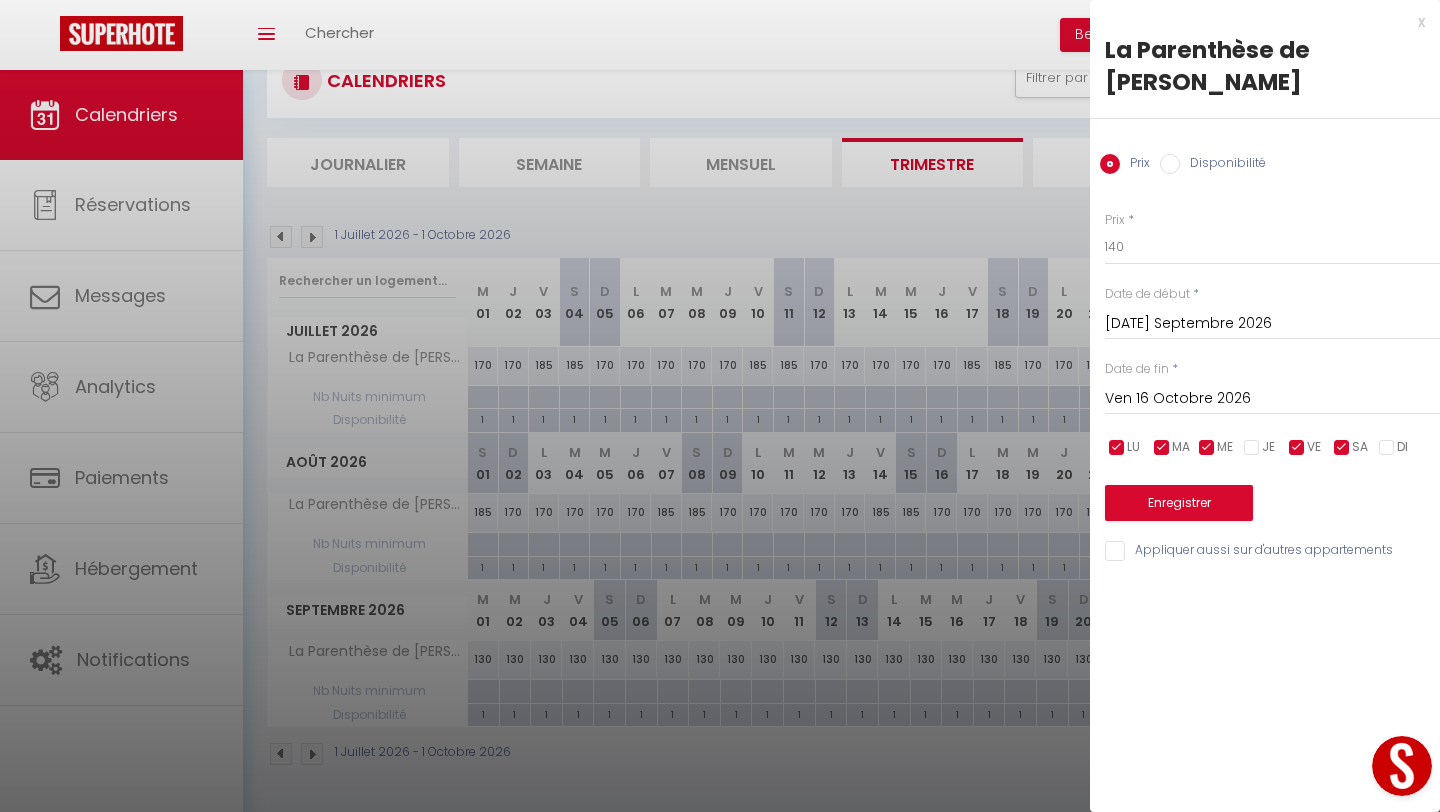 click at bounding box center (1207, 448) 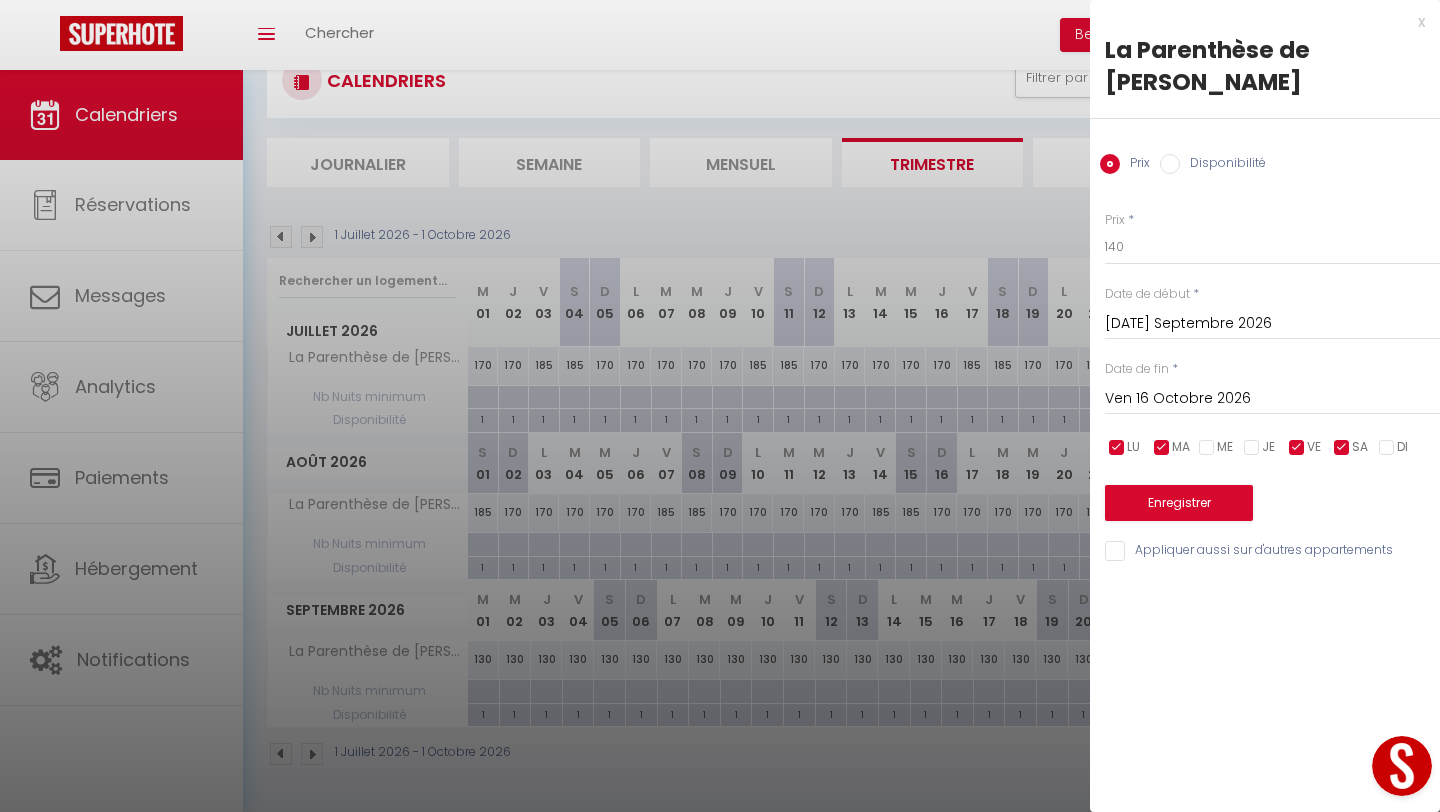 click at bounding box center [1162, 448] 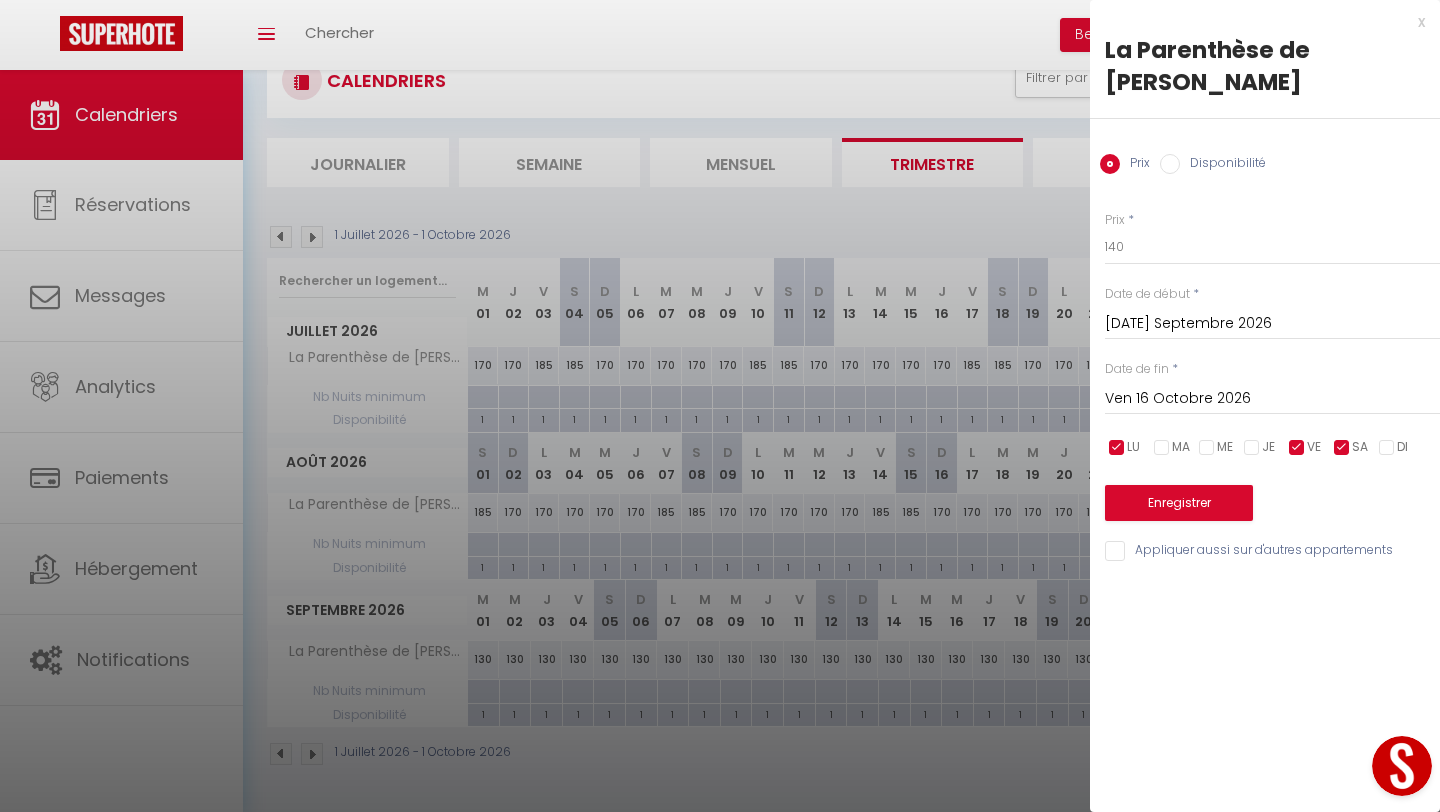 click at bounding box center (1117, 448) 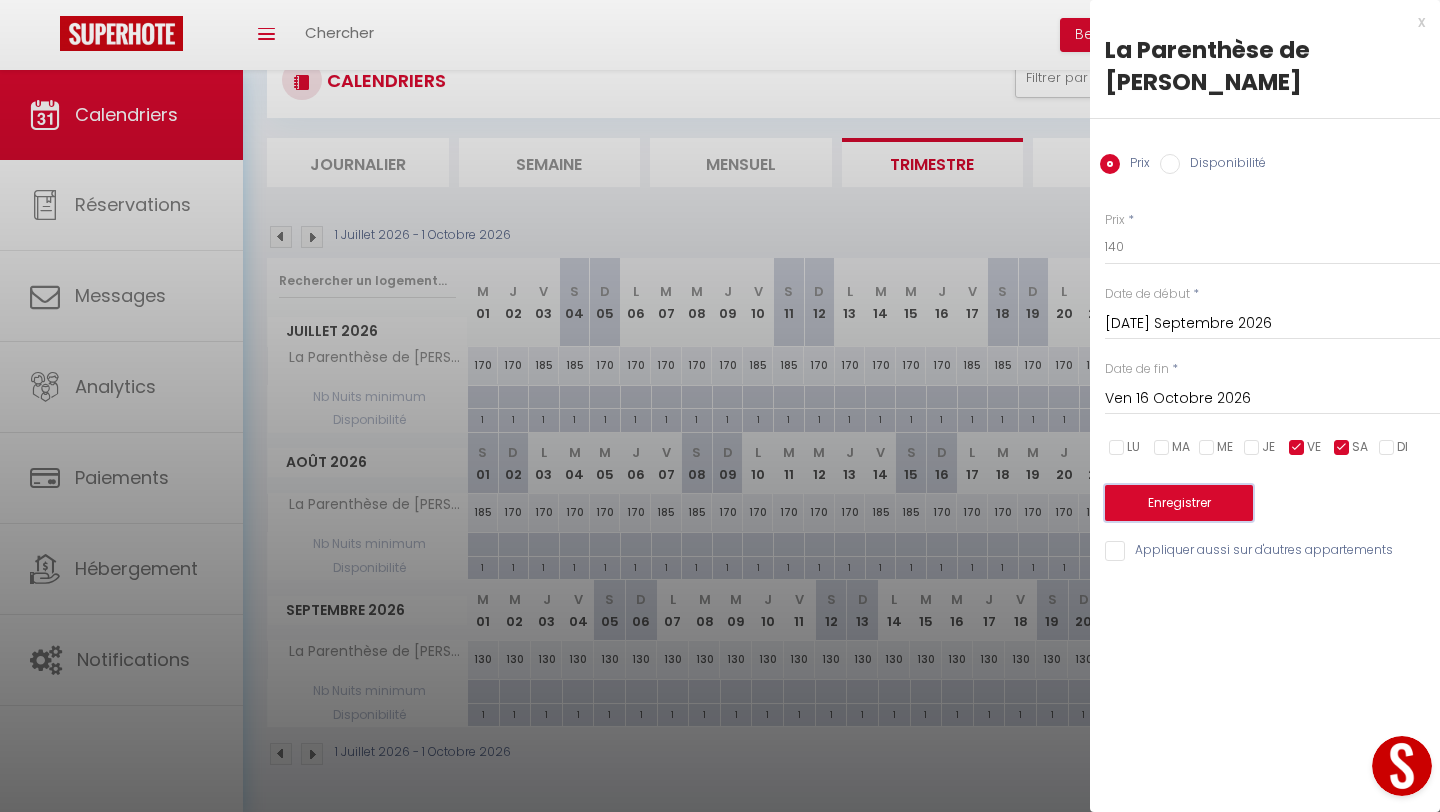 click on "Enregistrer" at bounding box center [1179, 503] 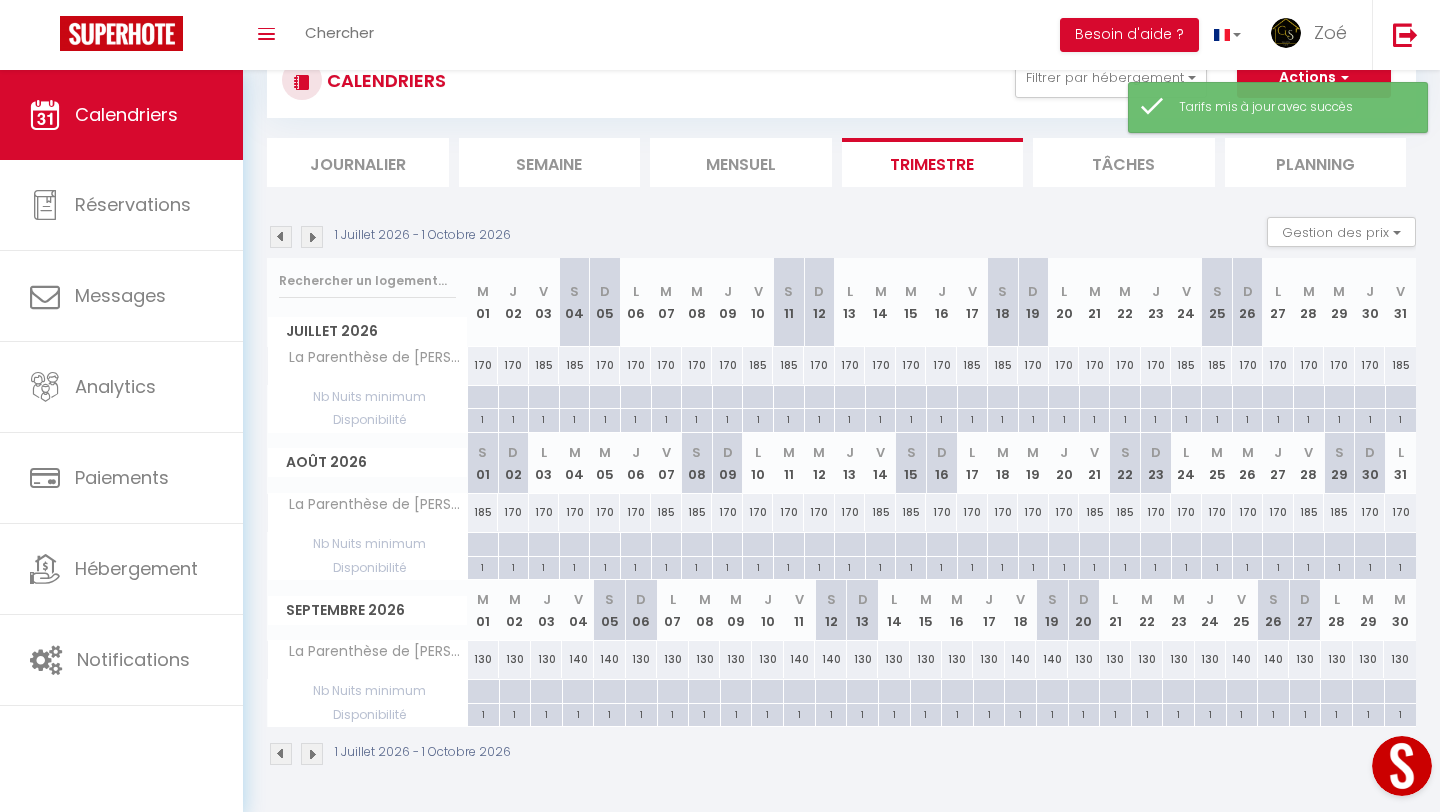 click at bounding box center [312, 237] 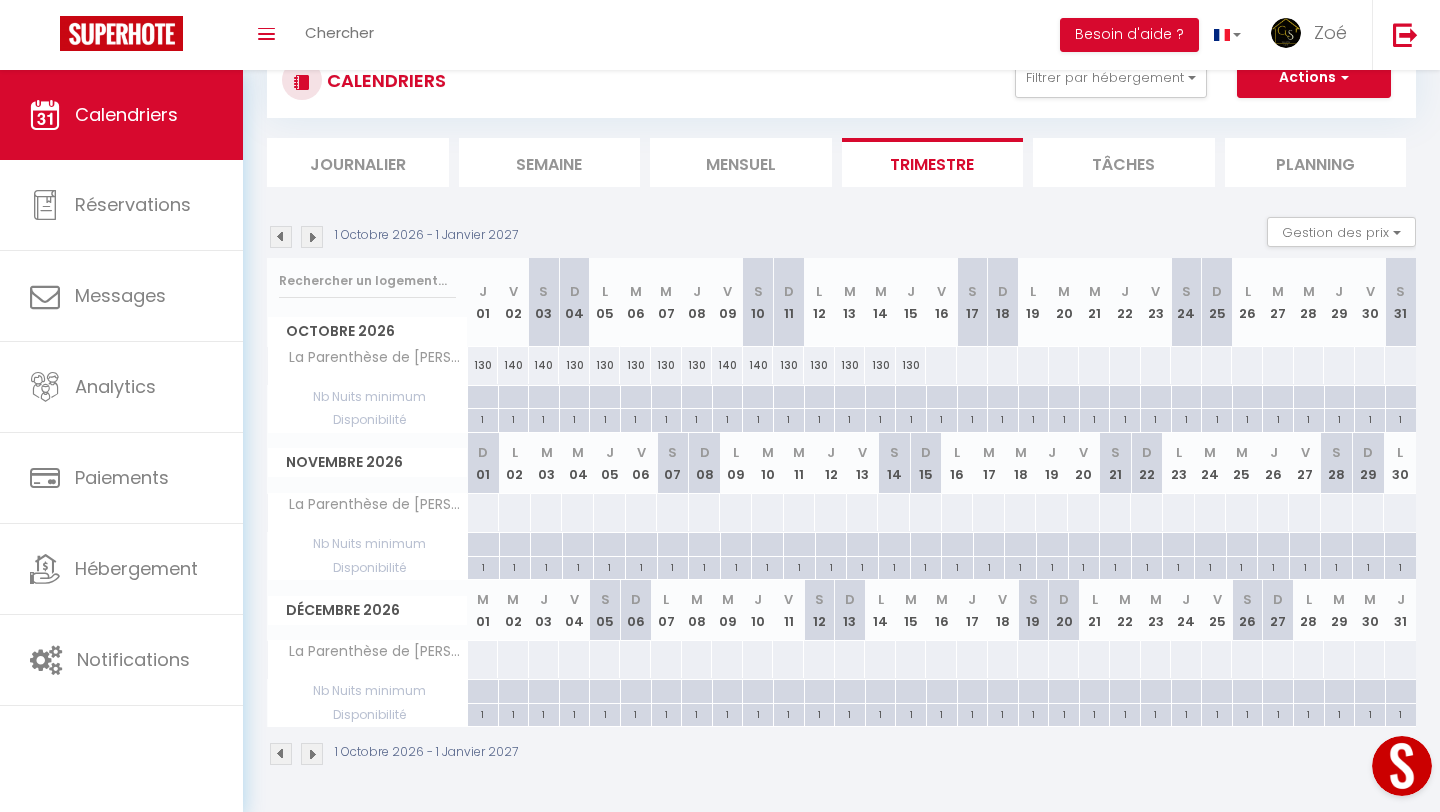 click at bounding box center [941, 365] 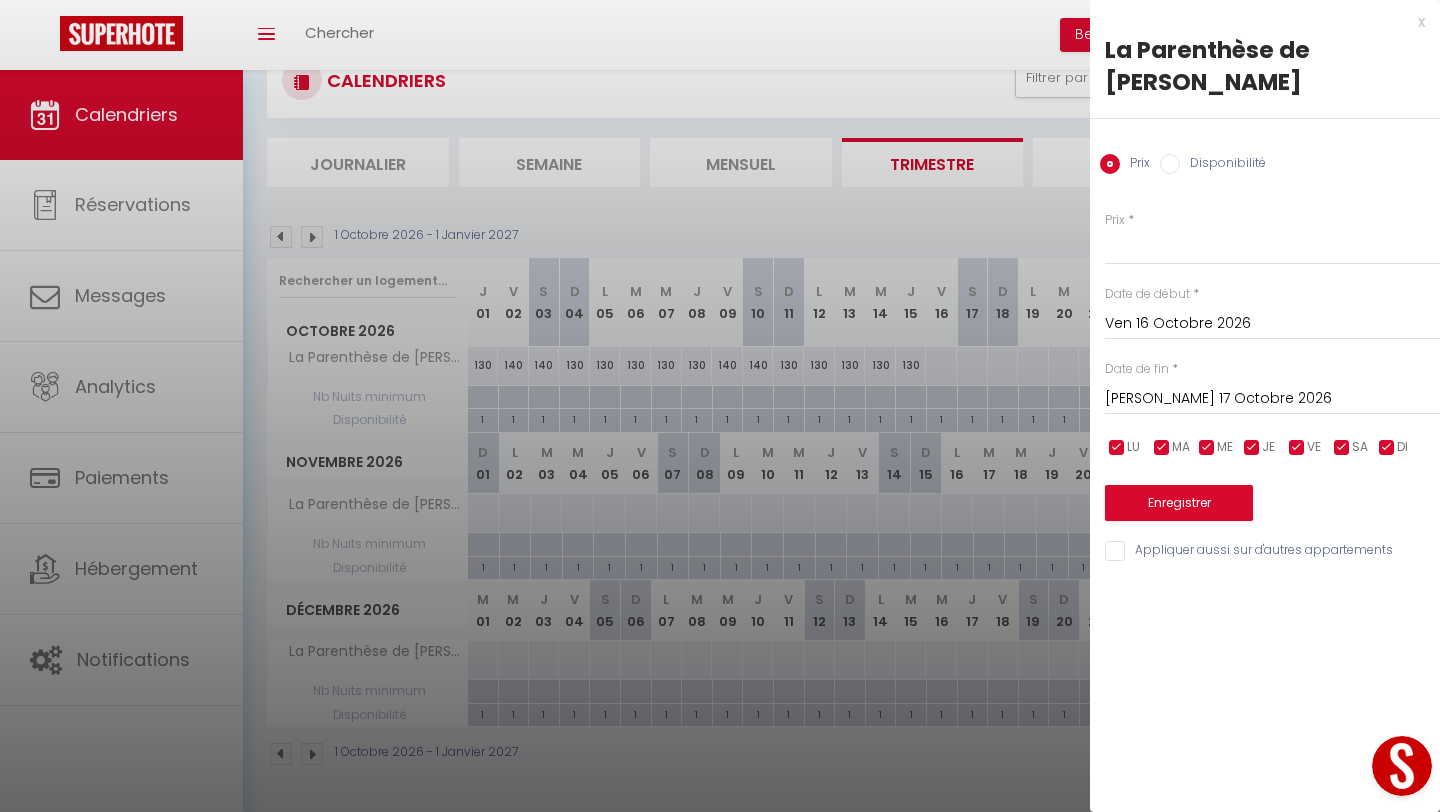 click on "[PERSON_NAME] 17 Octobre 2026" at bounding box center [1272, 399] 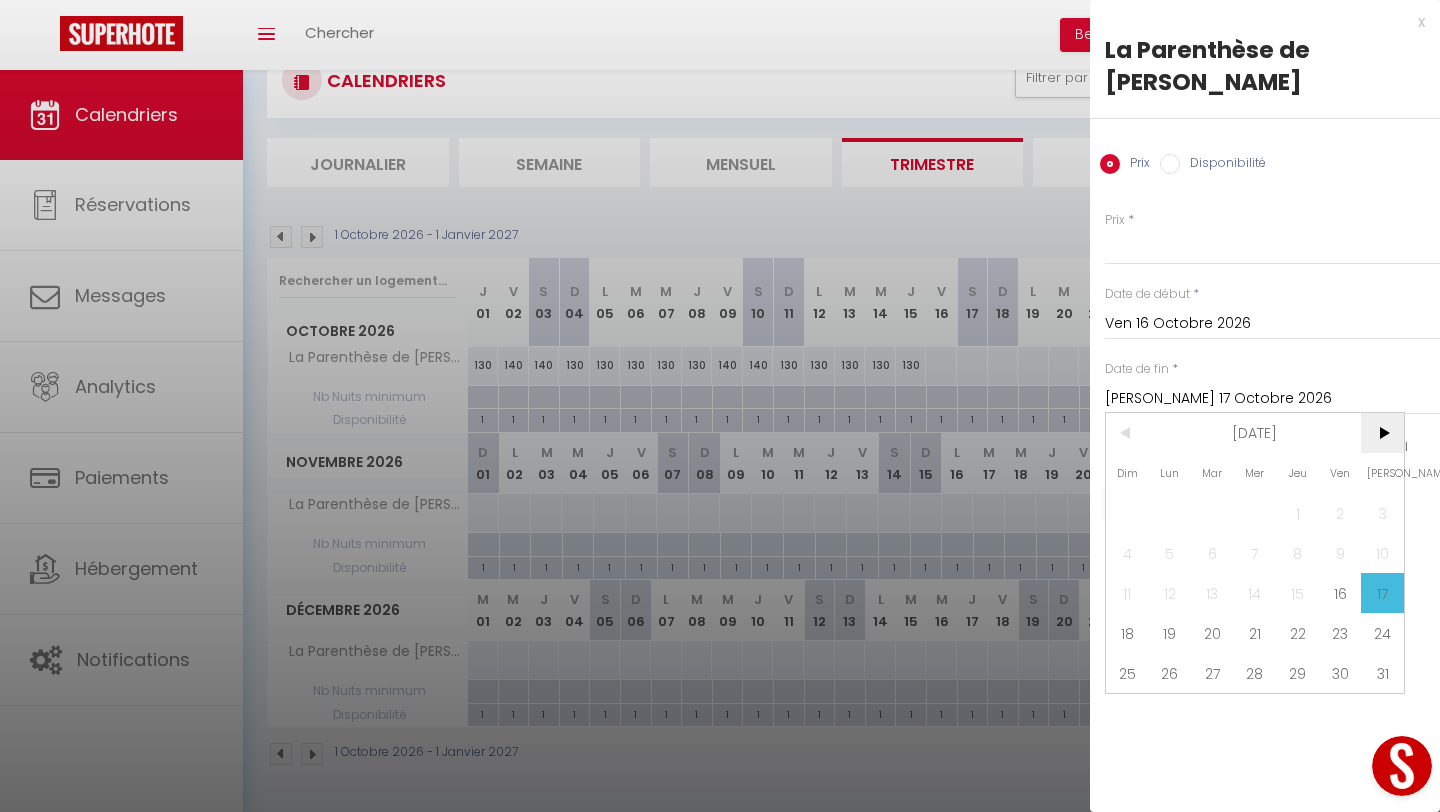 click on ">" at bounding box center (1382, 433) 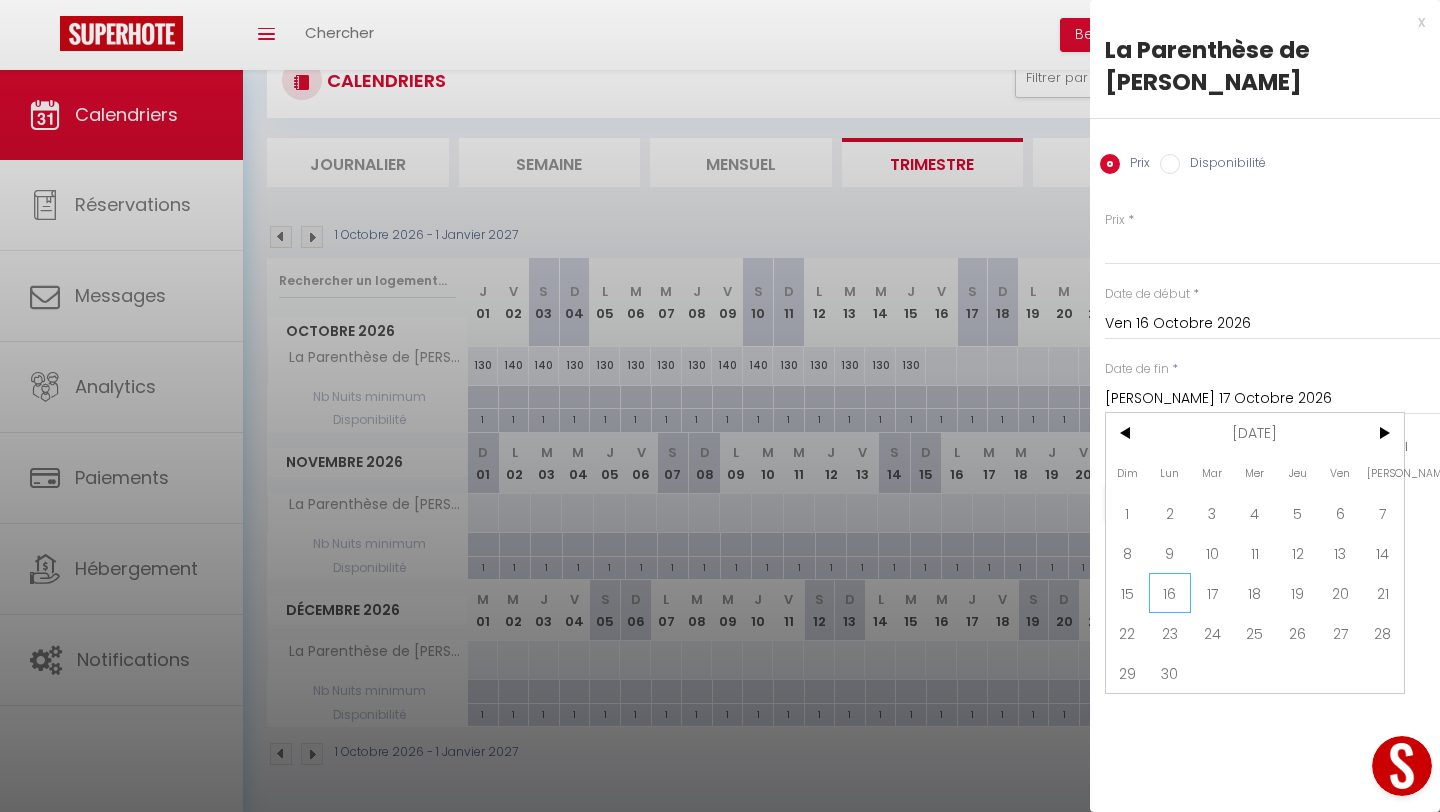 click on "16" at bounding box center (1170, 593) 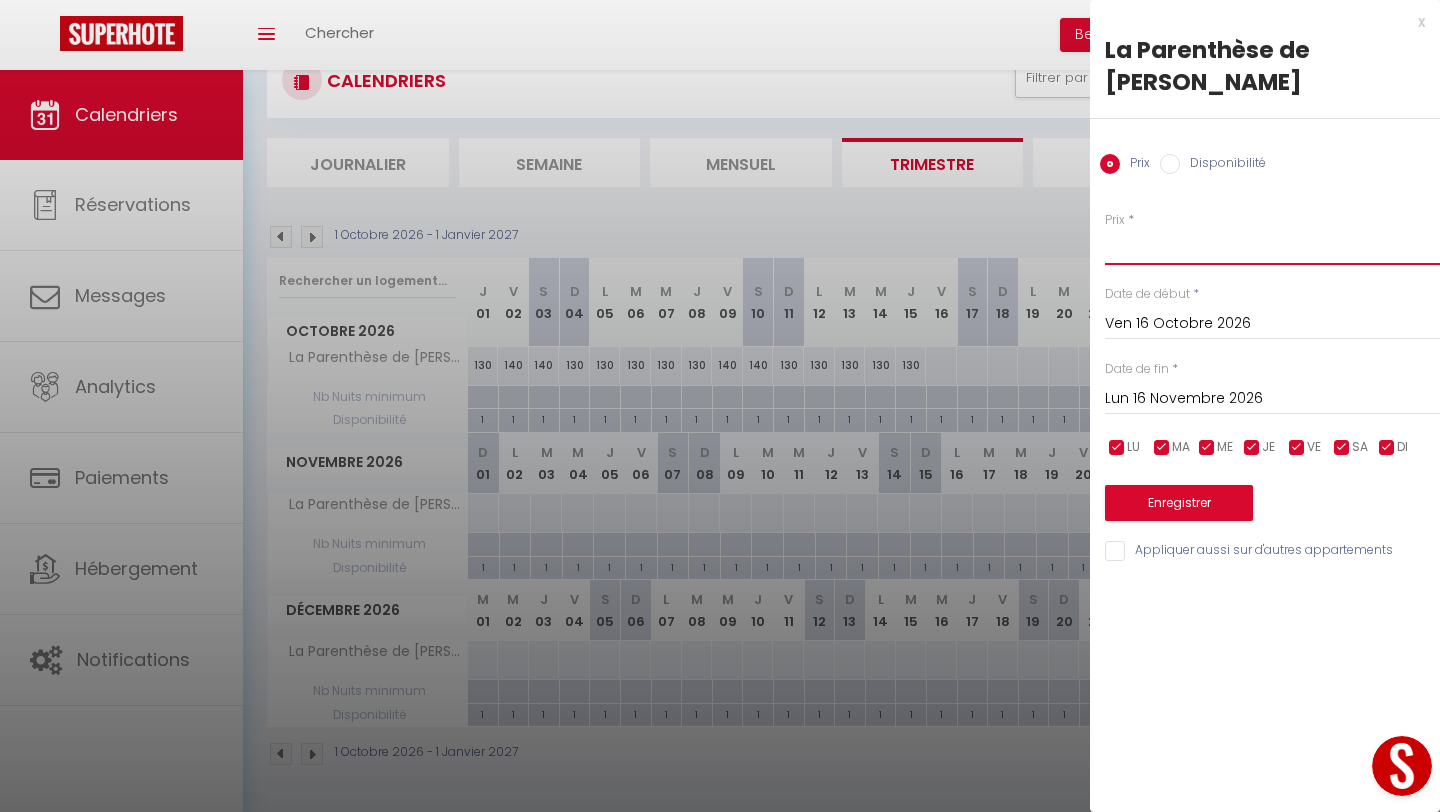 click on "Prix" at bounding box center (1272, 247) 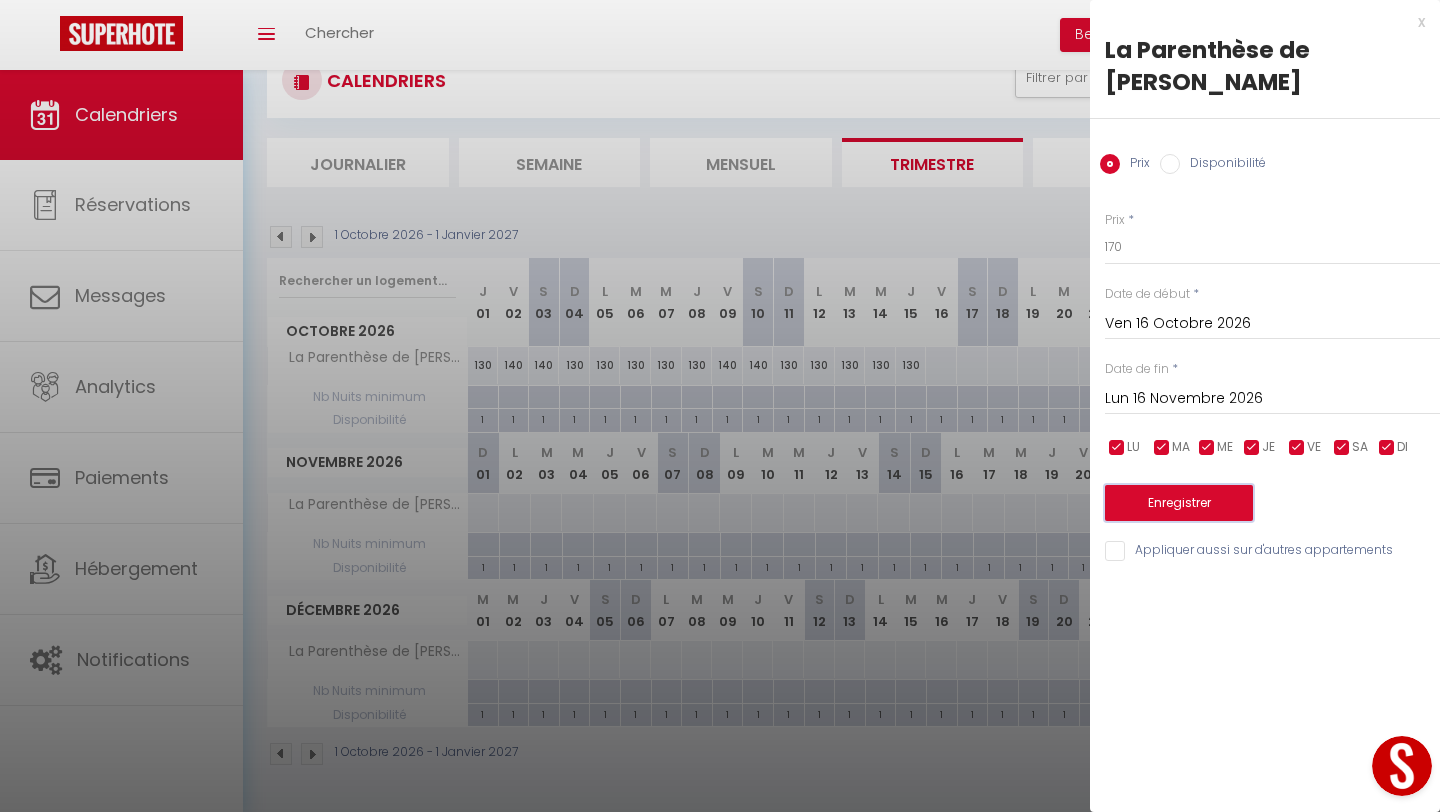 click on "Enregistrer" at bounding box center [1179, 503] 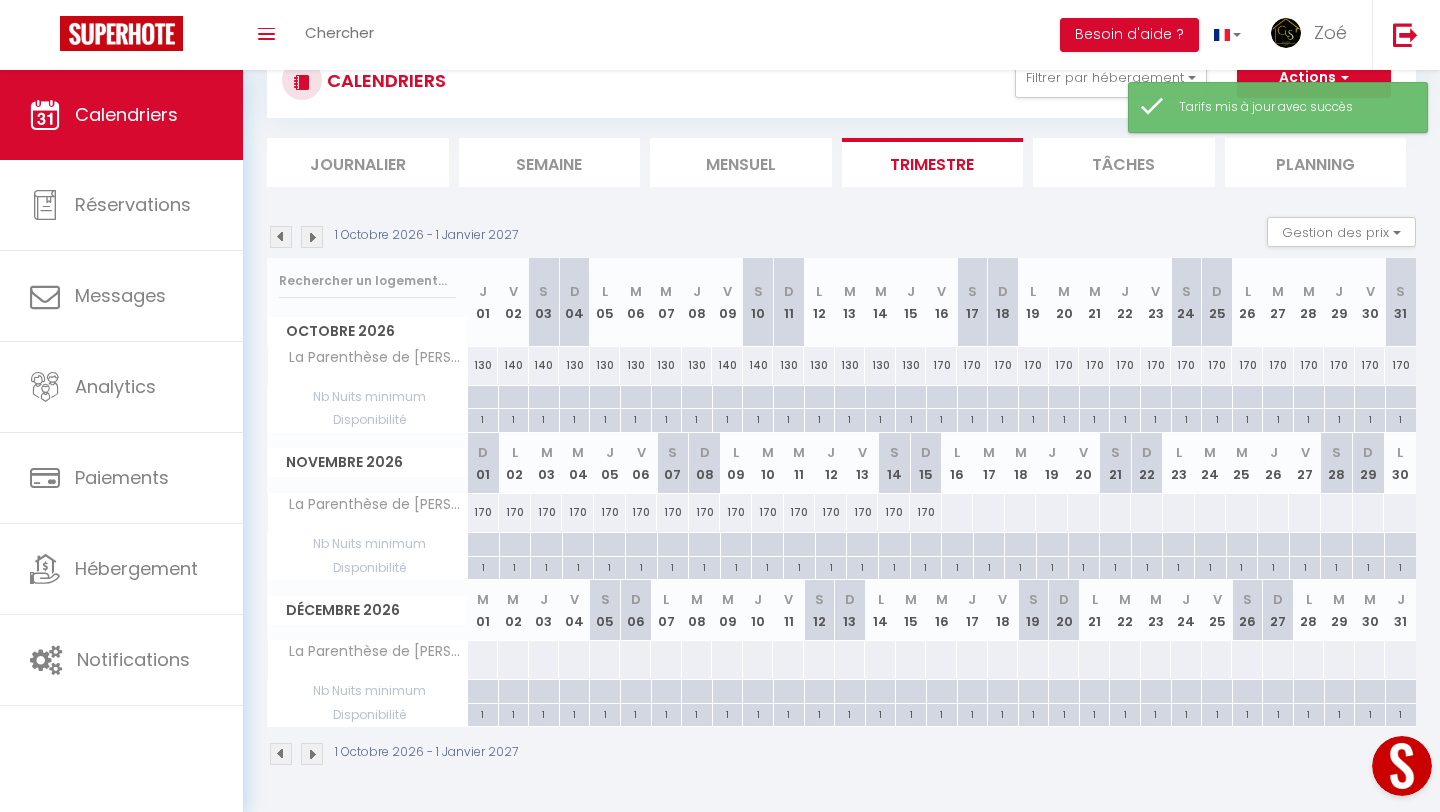 click on "170" at bounding box center [941, 365] 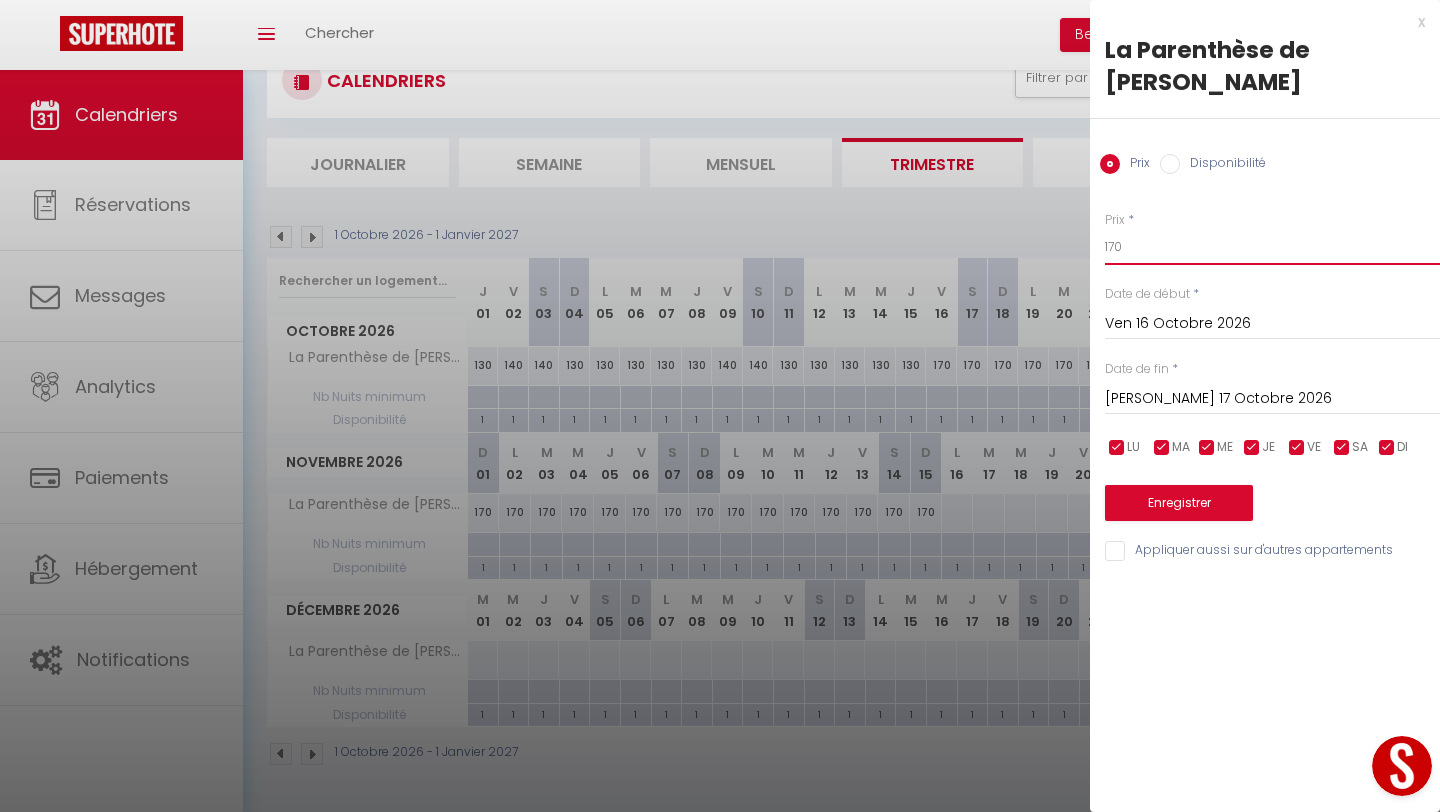 drag, startPoint x: 1133, startPoint y: 212, endPoint x: 1110, endPoint y: 212, distance: 23 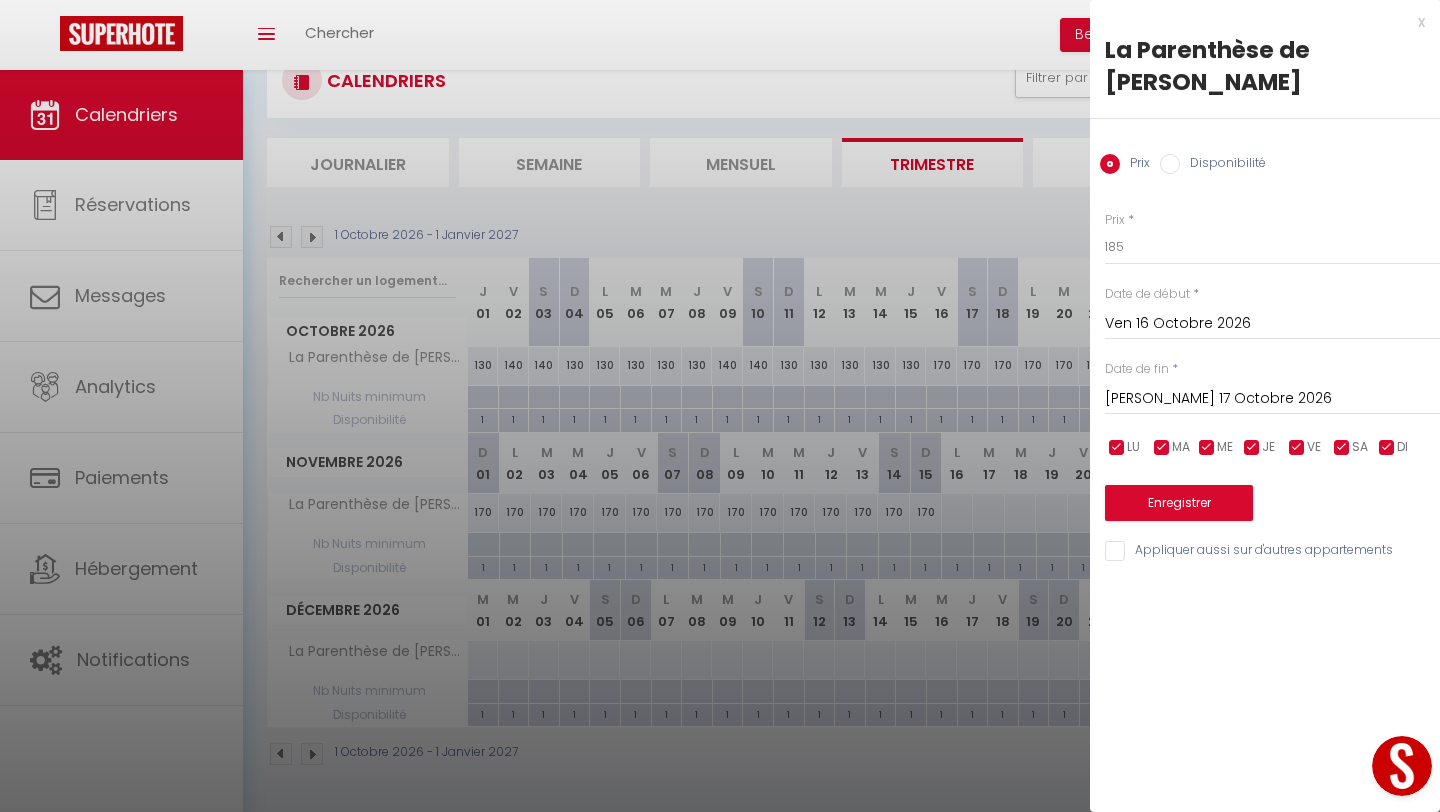 click on "[PERSON_NAME] 17 Octobre 2026" at bounding box center (1272, 399) 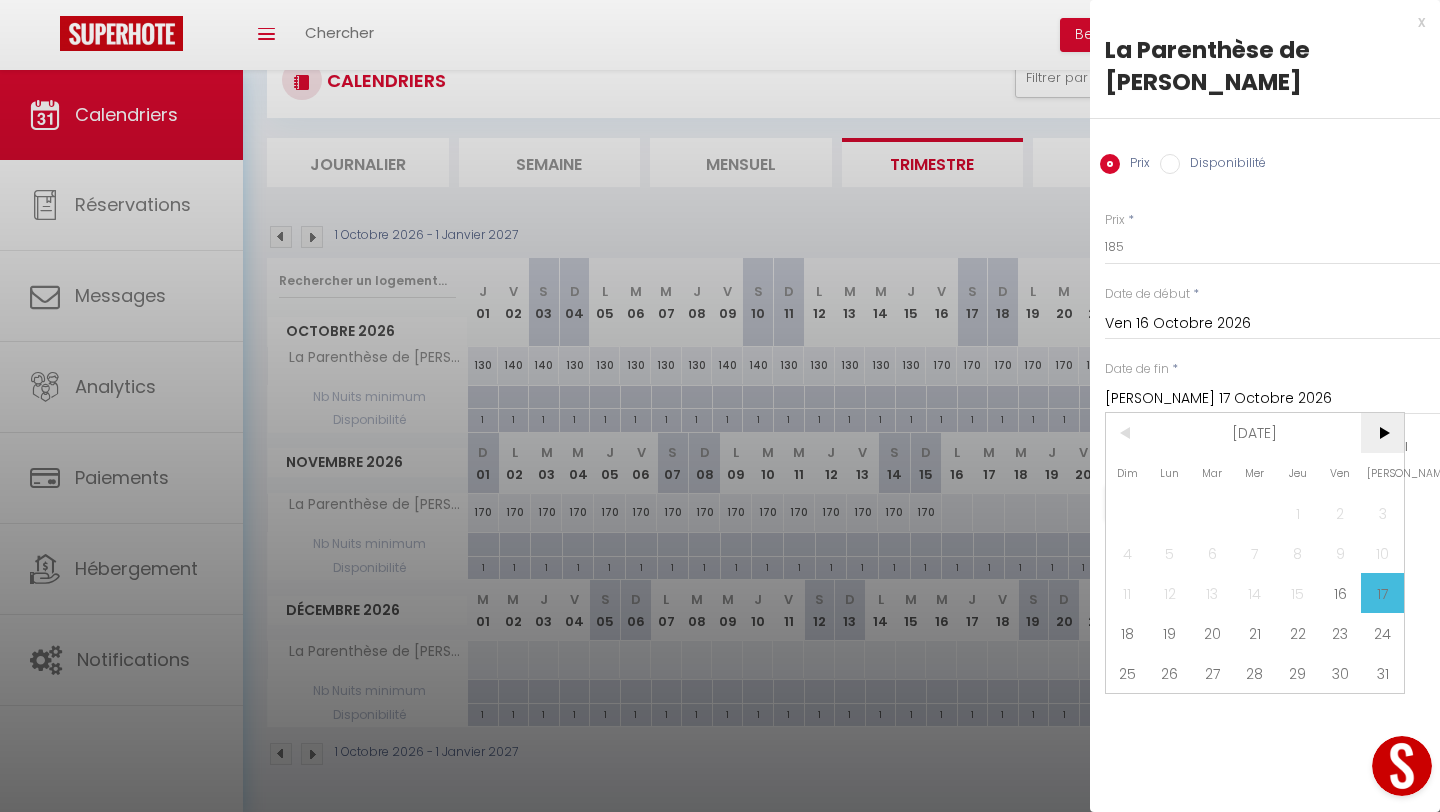 click on ">" at bounding box center (1382, 433) 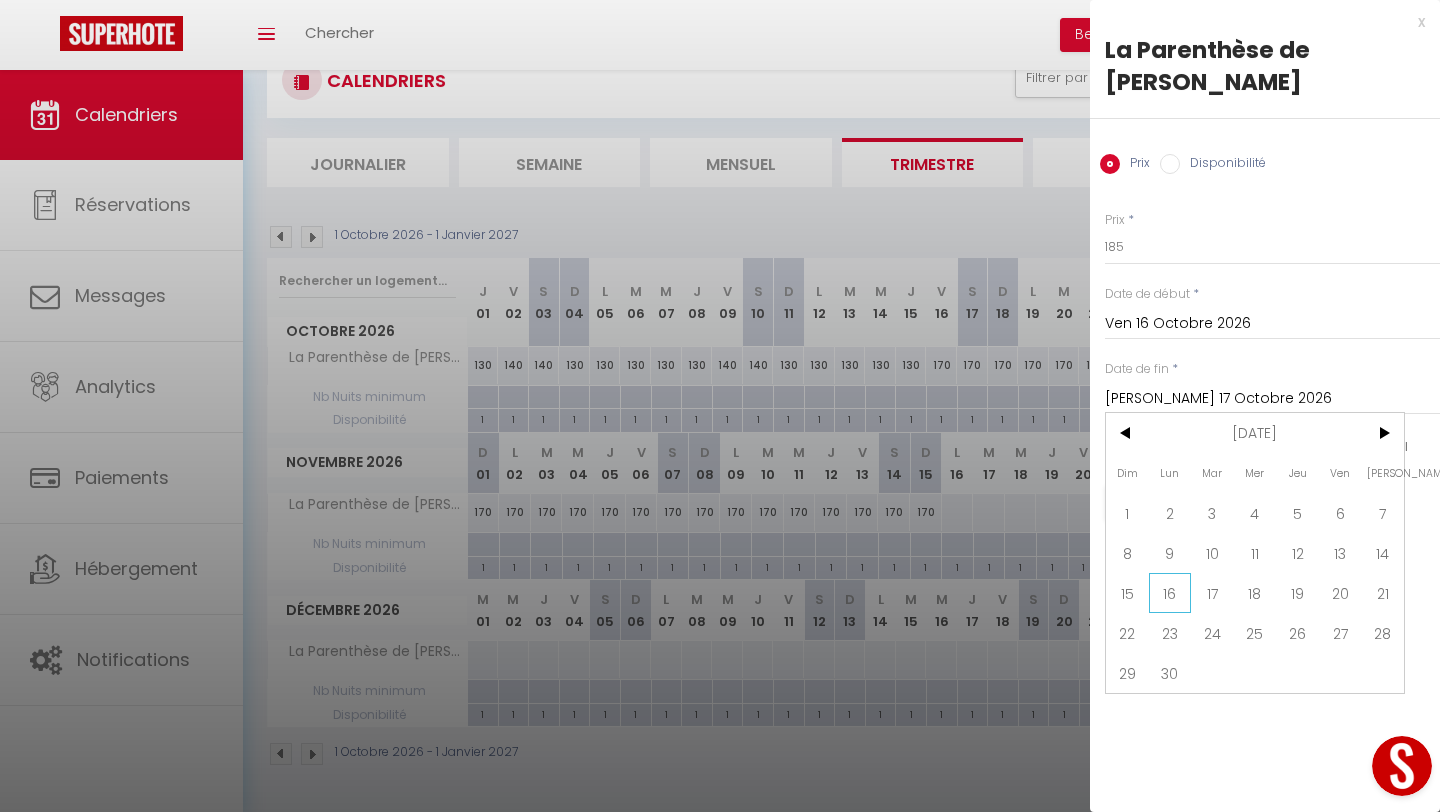 click on "16" at bounding box center [1170, 593] 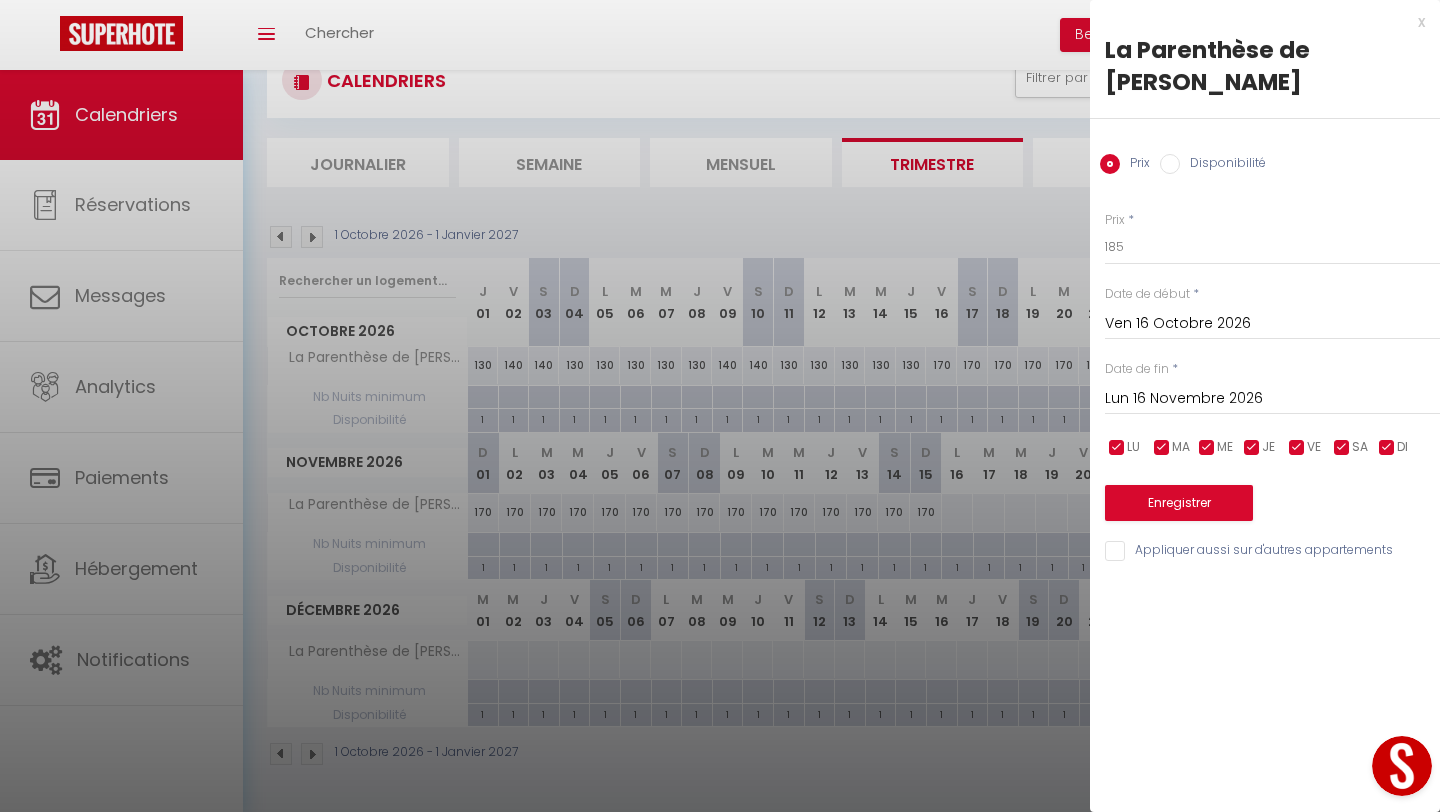 click at bounding box center (1387, 448) 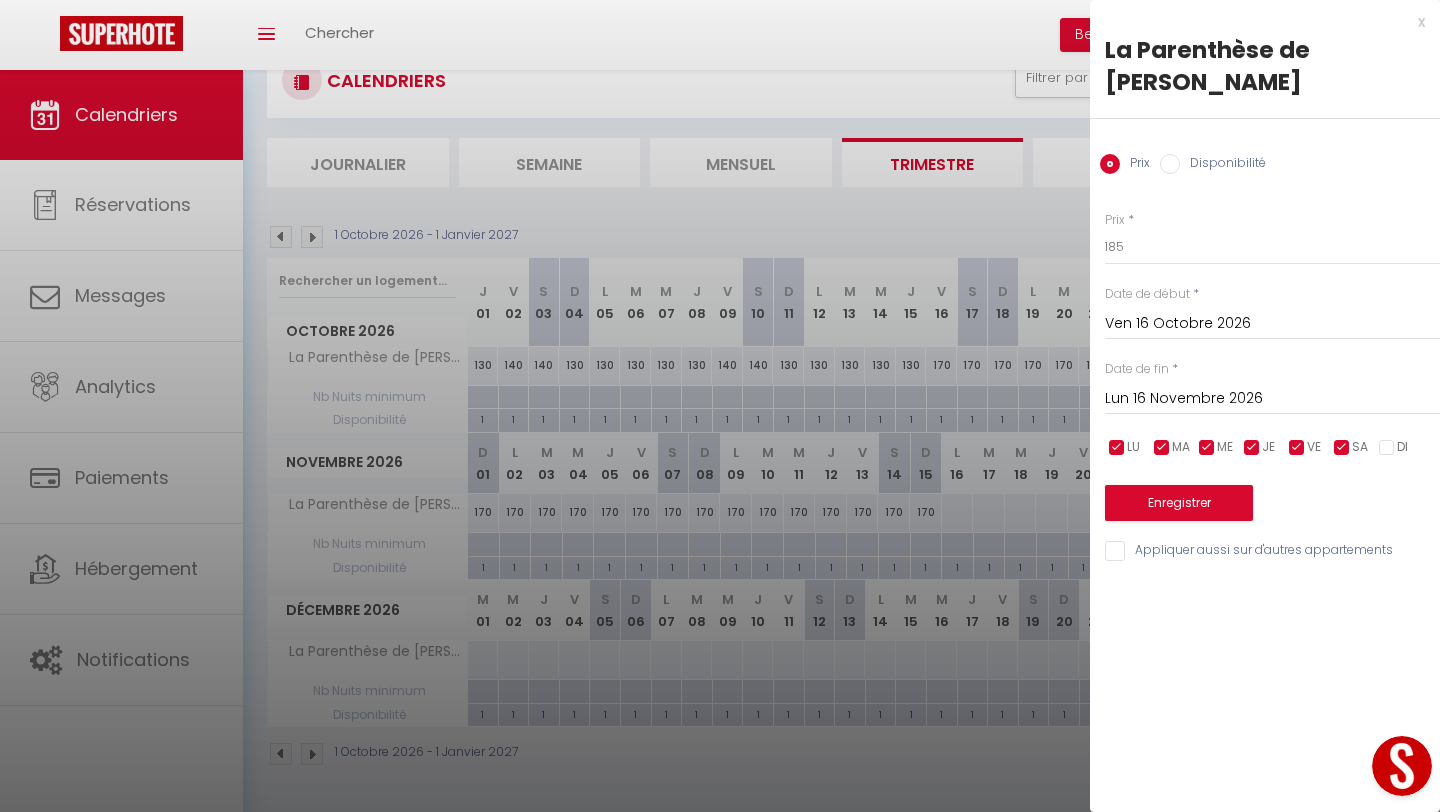 click at bounding box center (1252, 448) 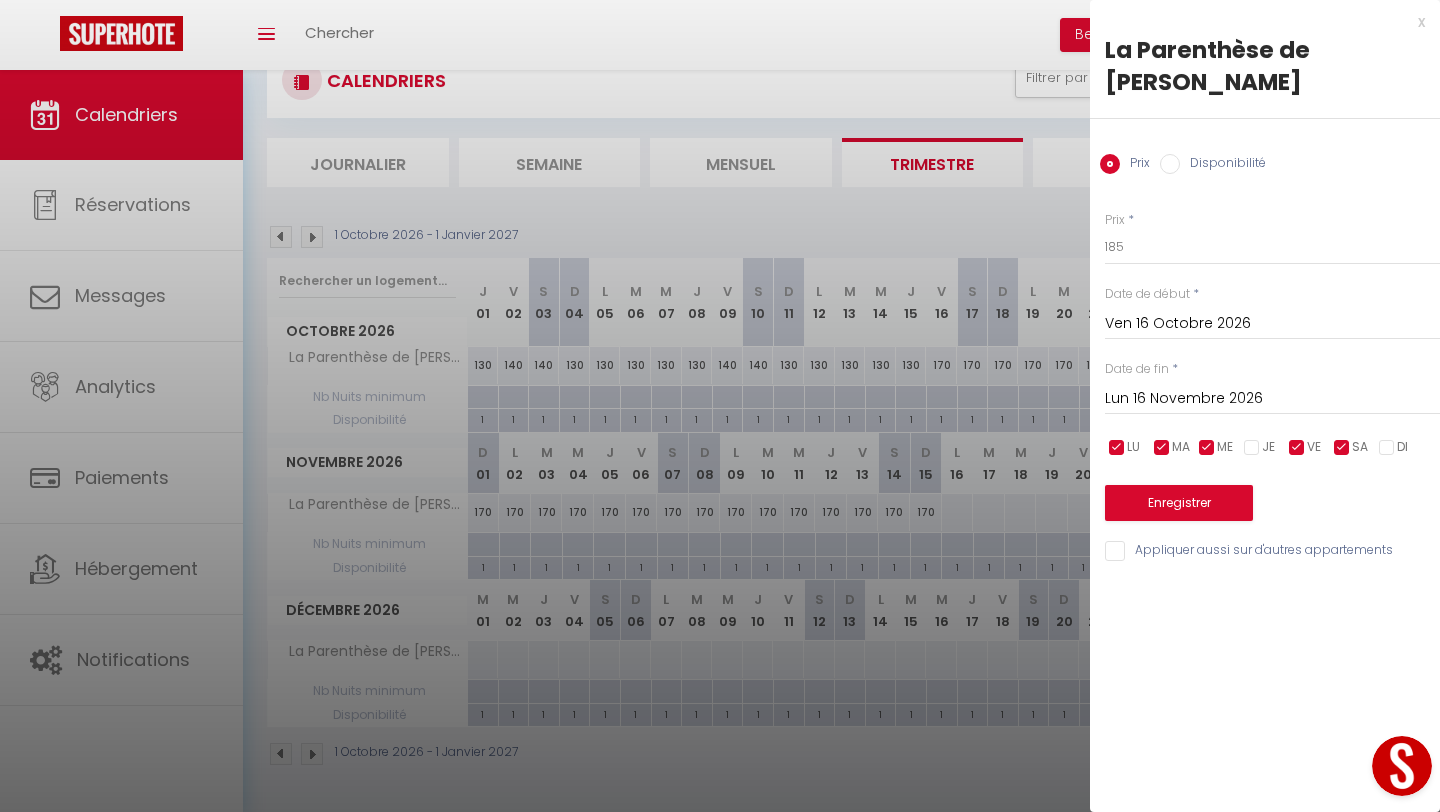 click at bounding box center [1207, 448] 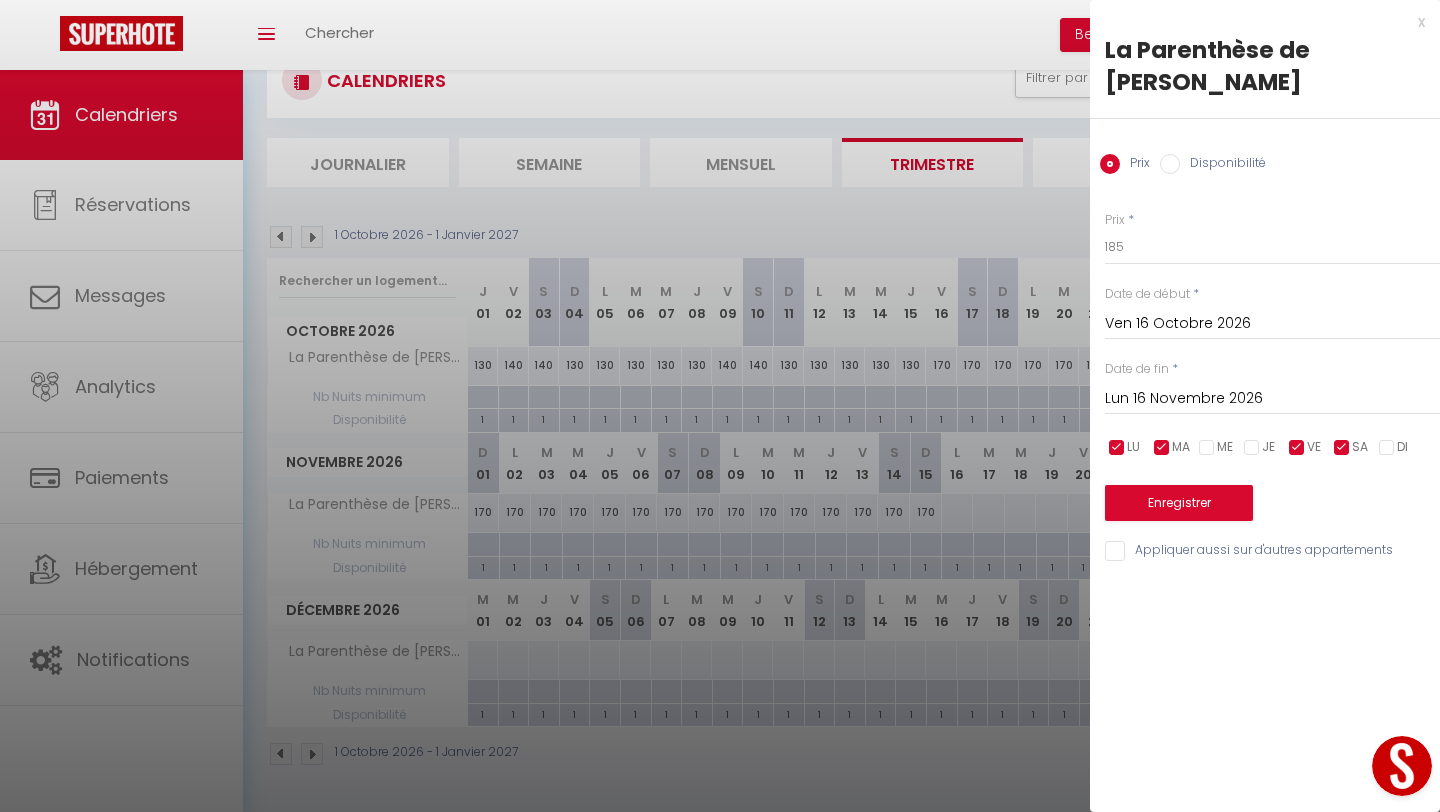 click at bounding box center [1162, 448] 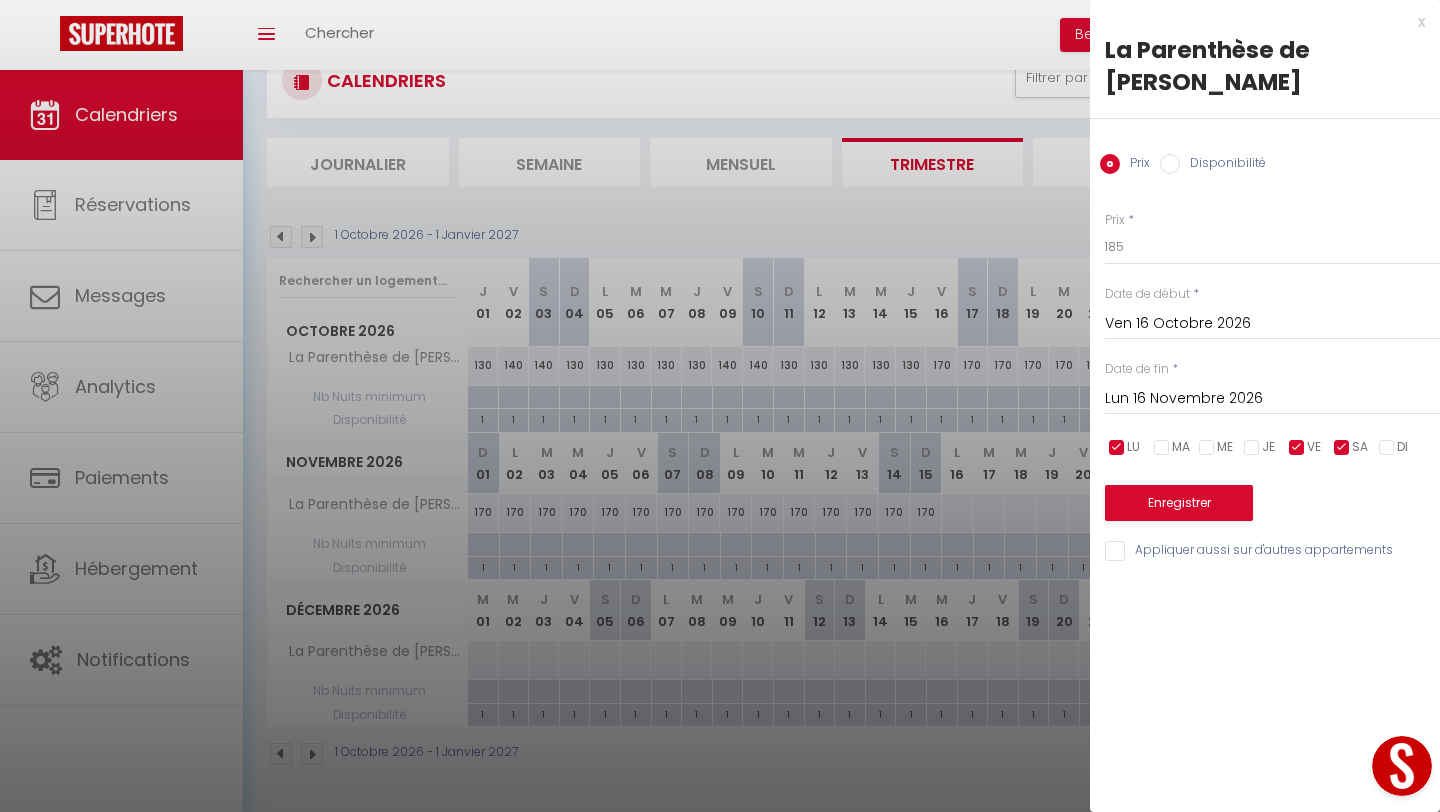 click at bounding box center (1117, 448) 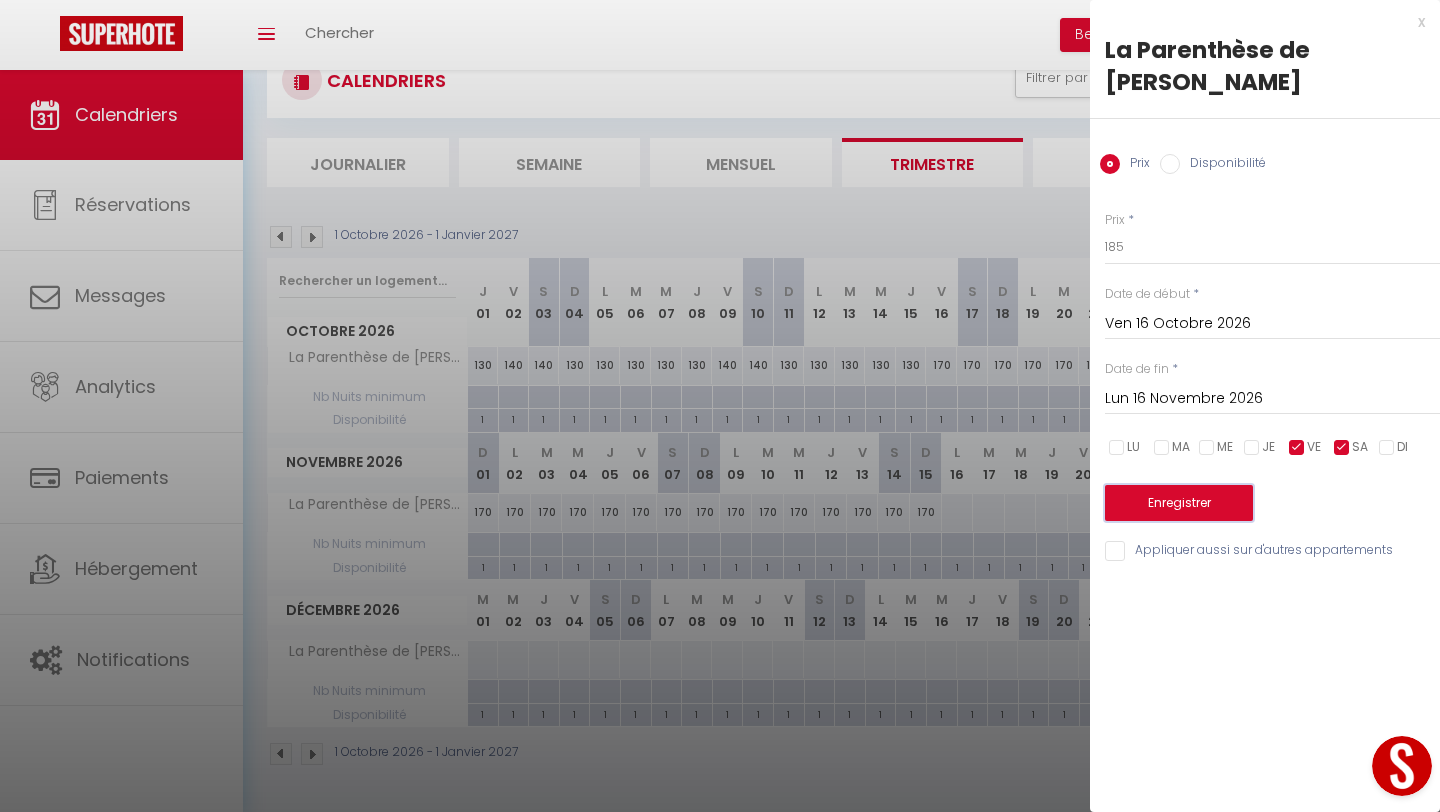 click on "Enregistrer" at bounding box center [1179, 503] 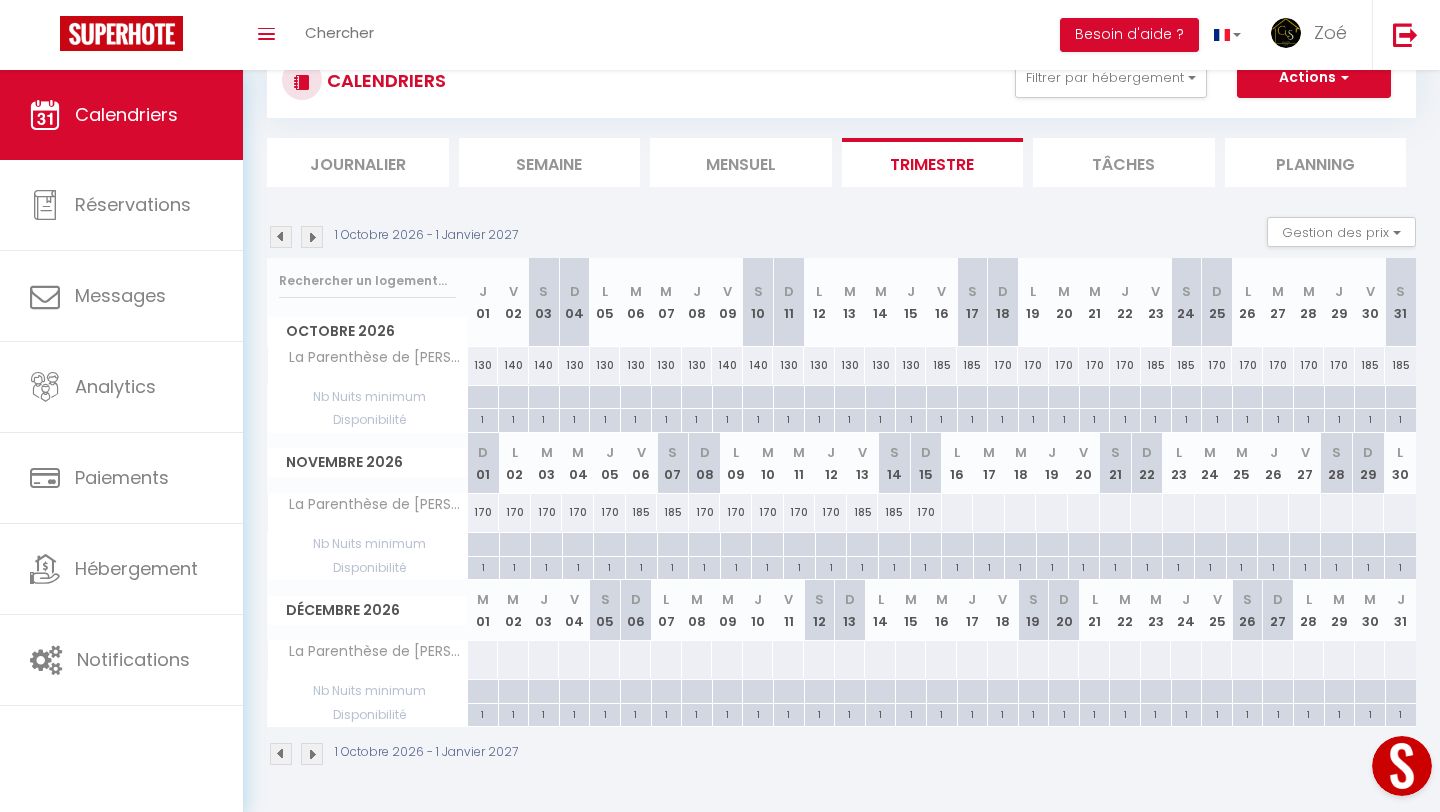click at bounding box center [957, 512] 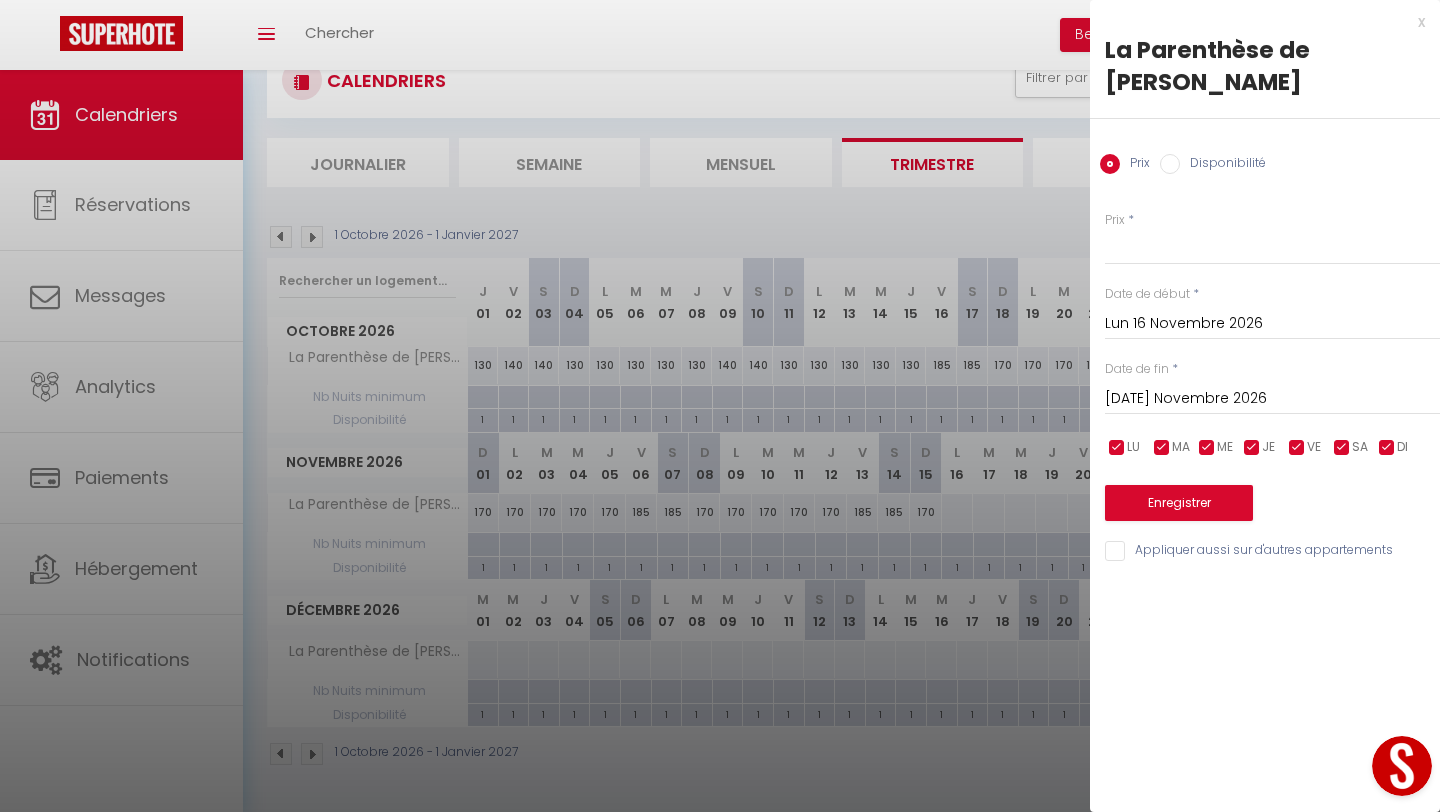 click on "[DATE] Novembre 2026" at bounding box center [1272, 399] 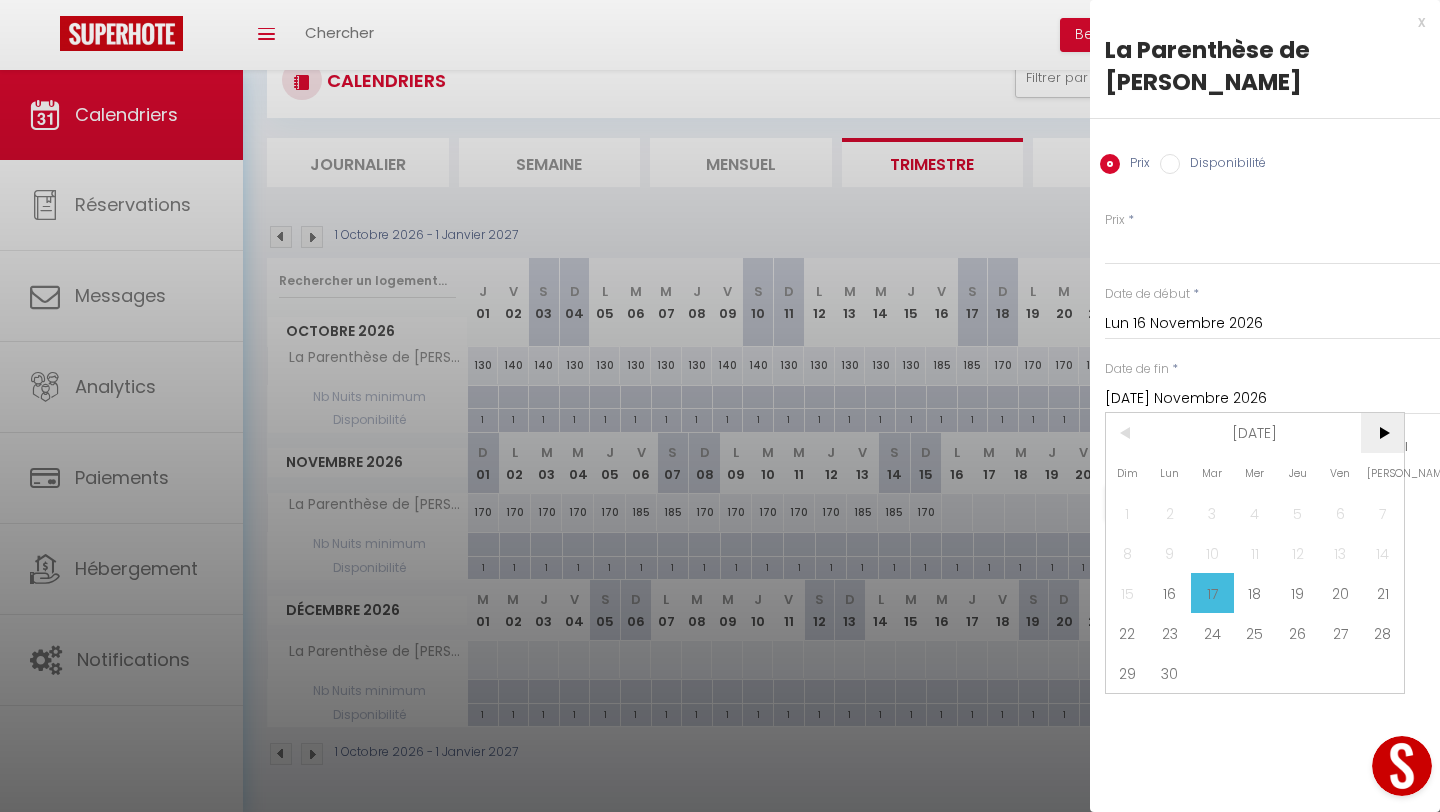 click on ">" at bounding box center [1382, 433] 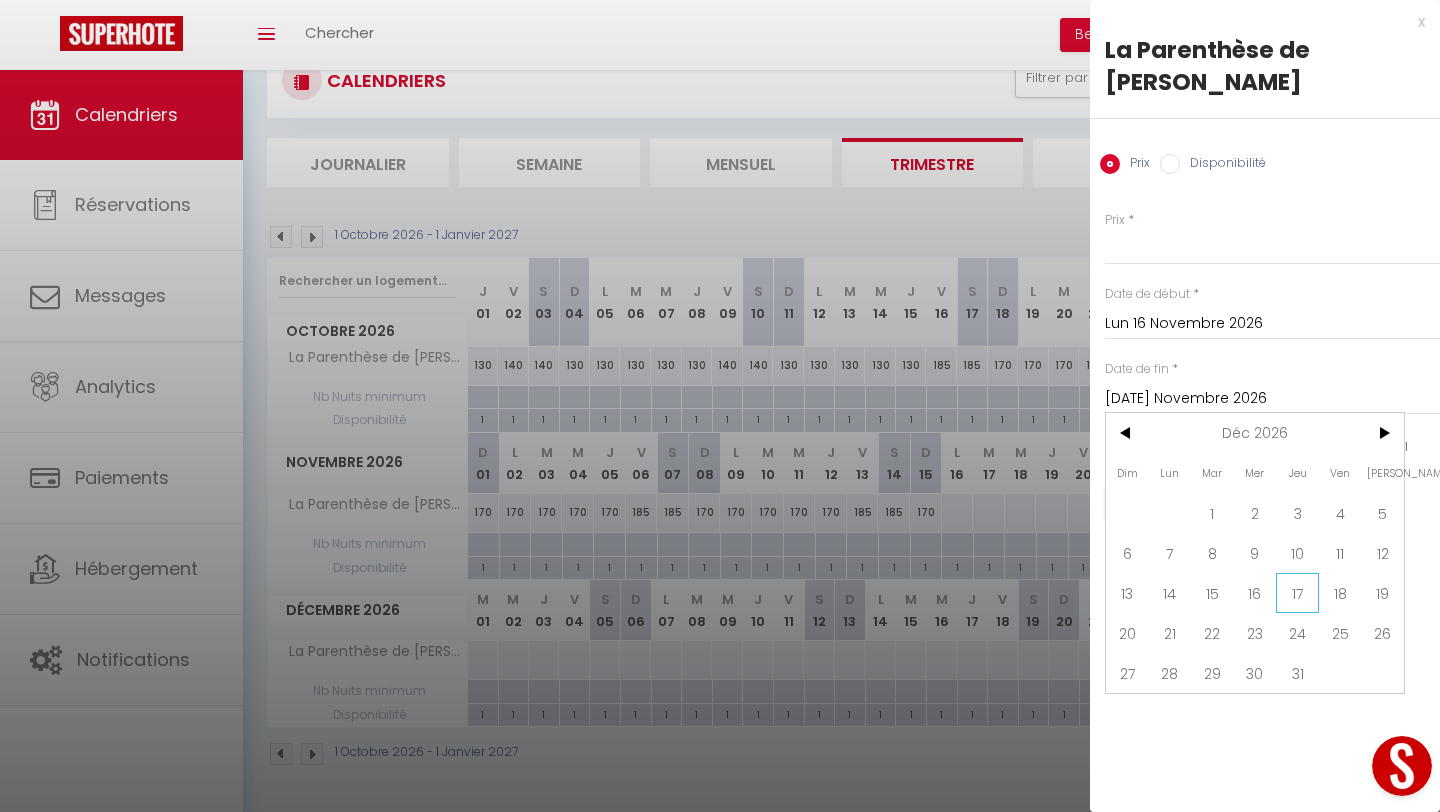 click on "17" at bounding box center [1297, 593] 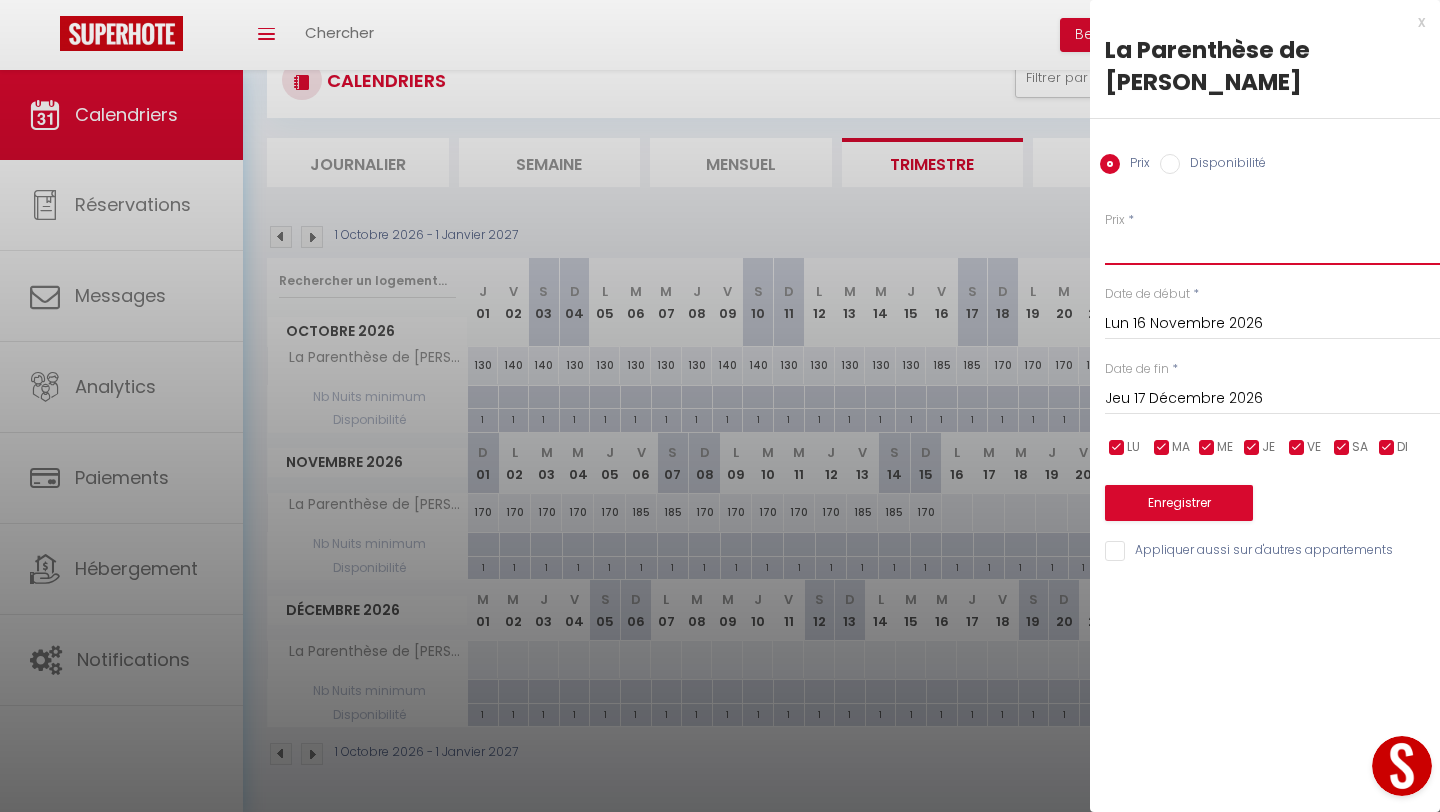 click on "Prix" at bounding box center (1272, 247) 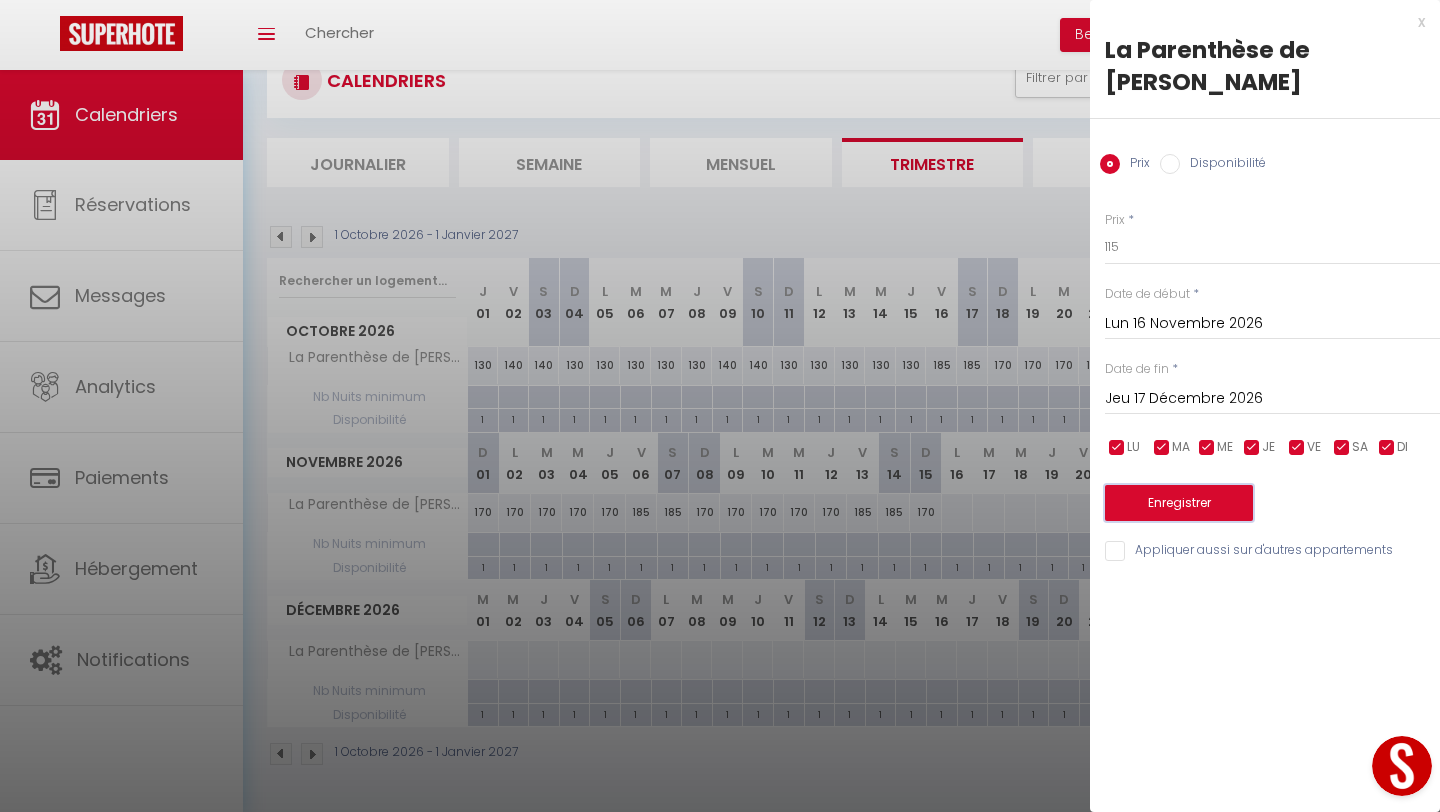 click on "Enregistrer" at bounding box center [1179, 503] 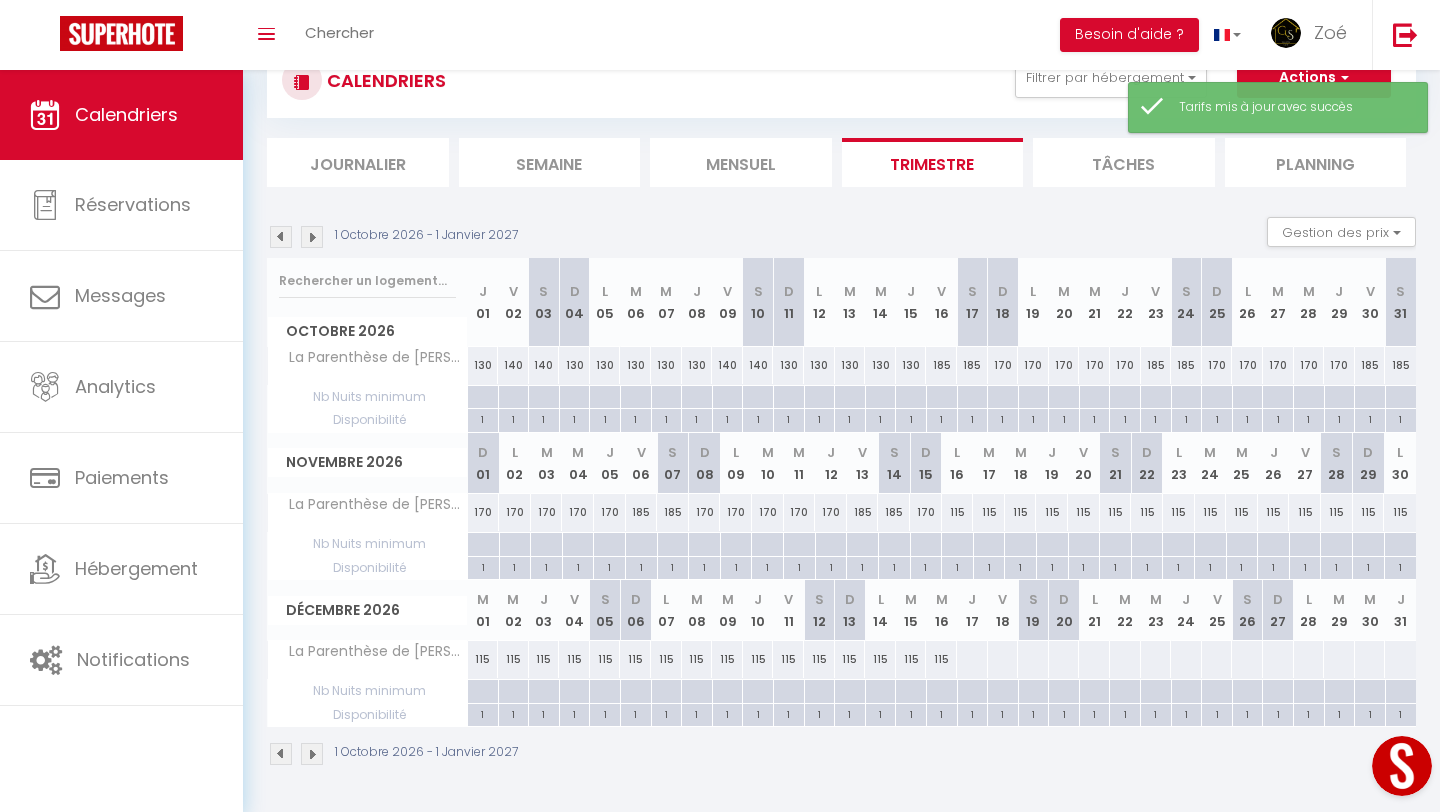 click on "115" at bounding box center [958, 512] 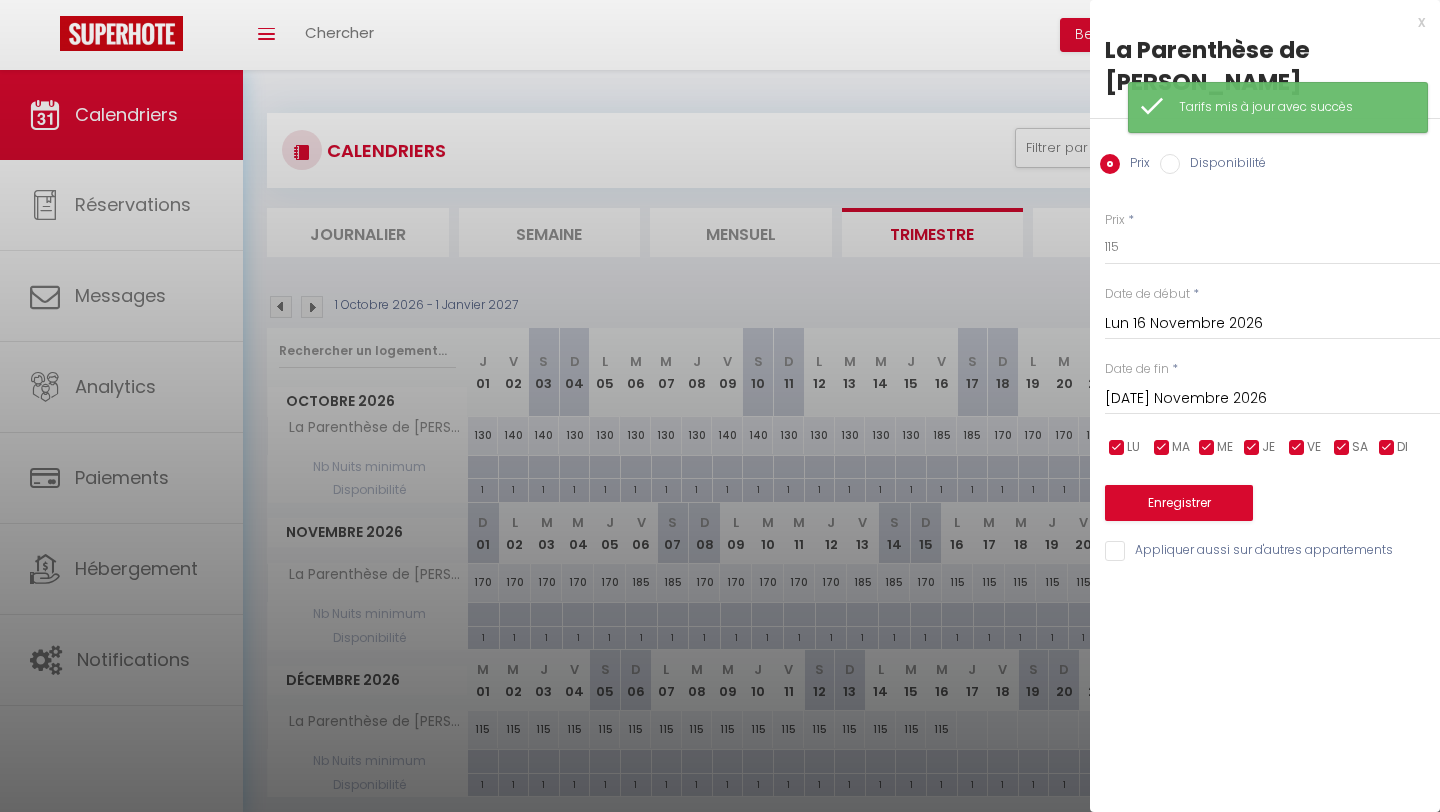 scroll, scrollTop: 70, scrollLeft: 0, axis: vertical 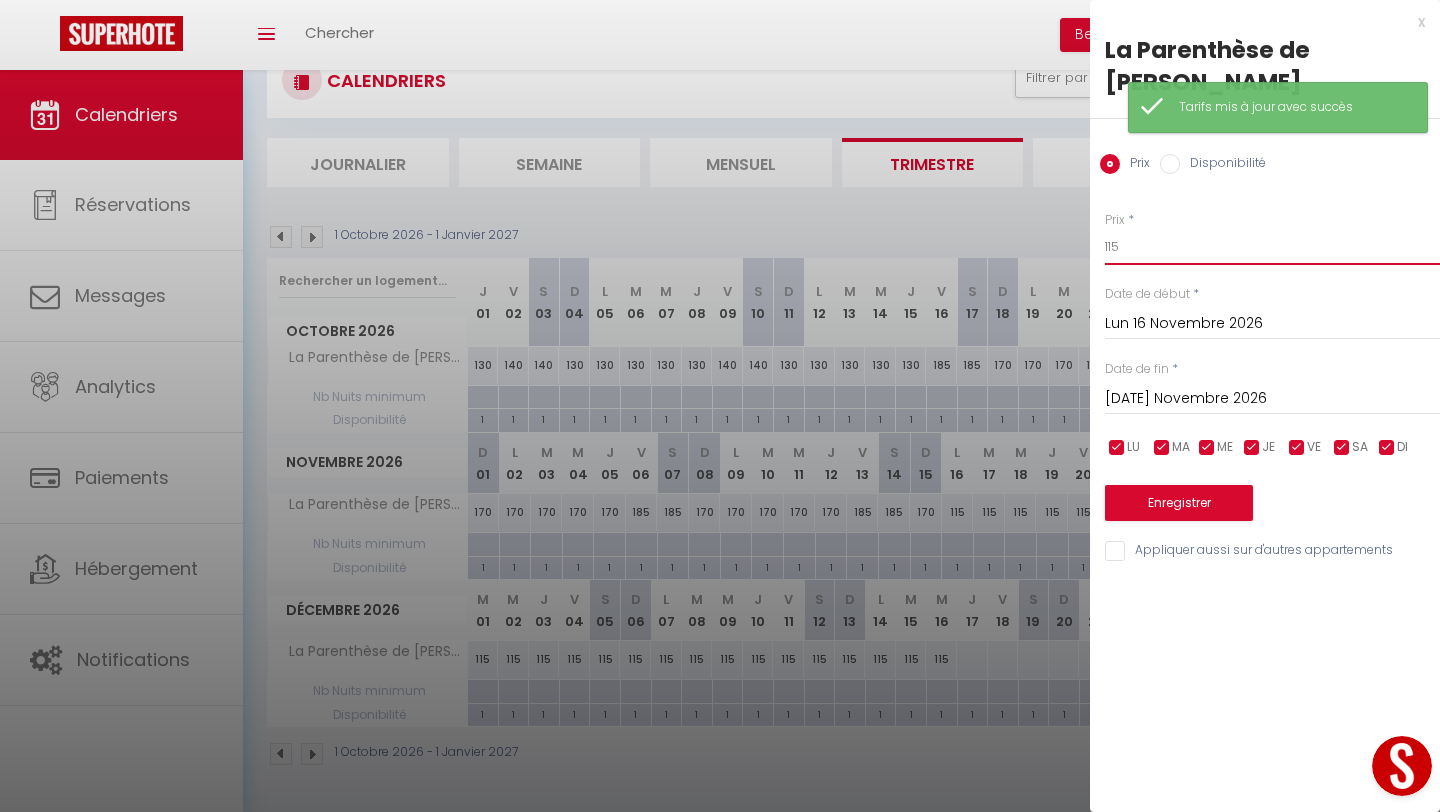 drag, startPoint x: 1130, startPoint y: 208, endPoint x: 1105, endPoint y: 211, distance: 25.179358 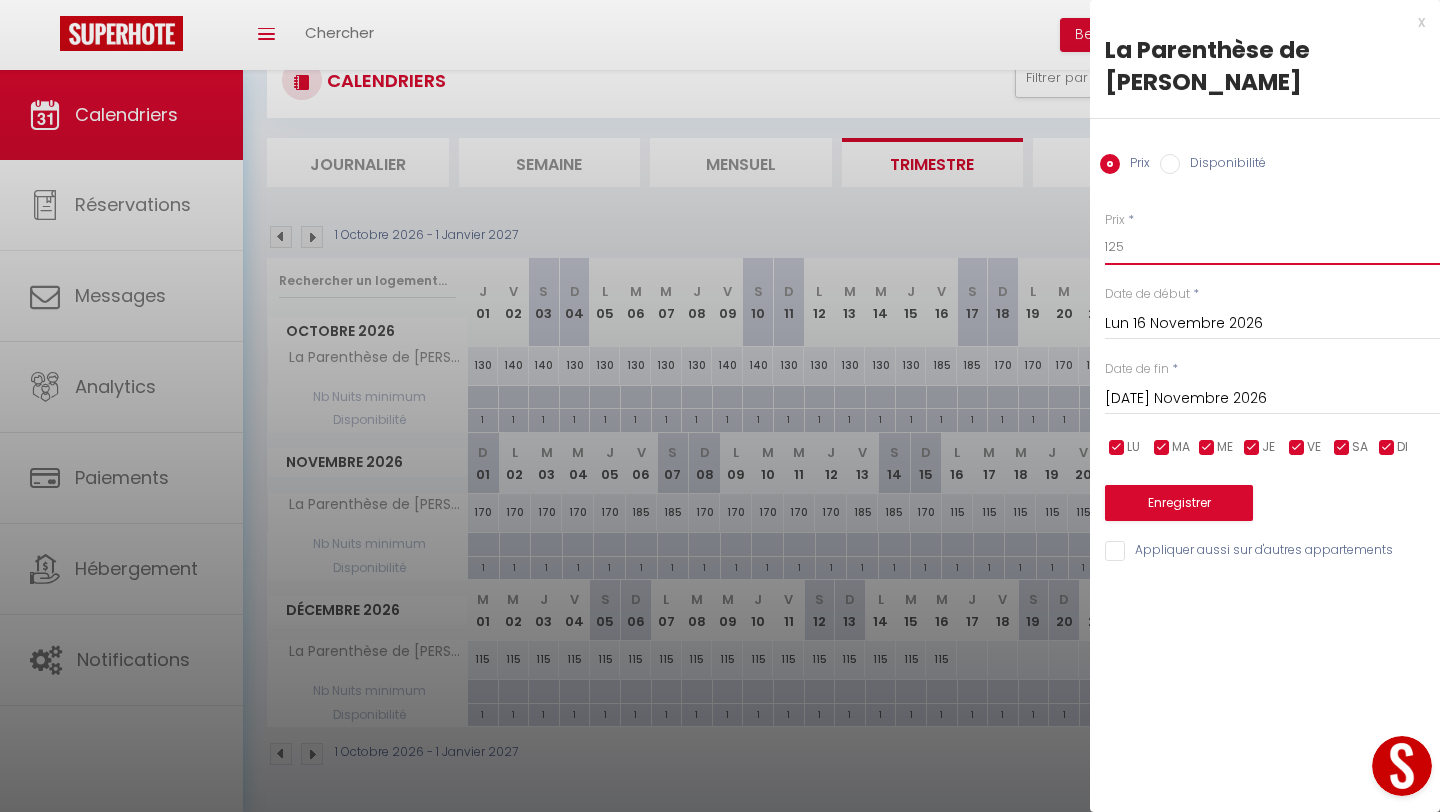 type on "125" 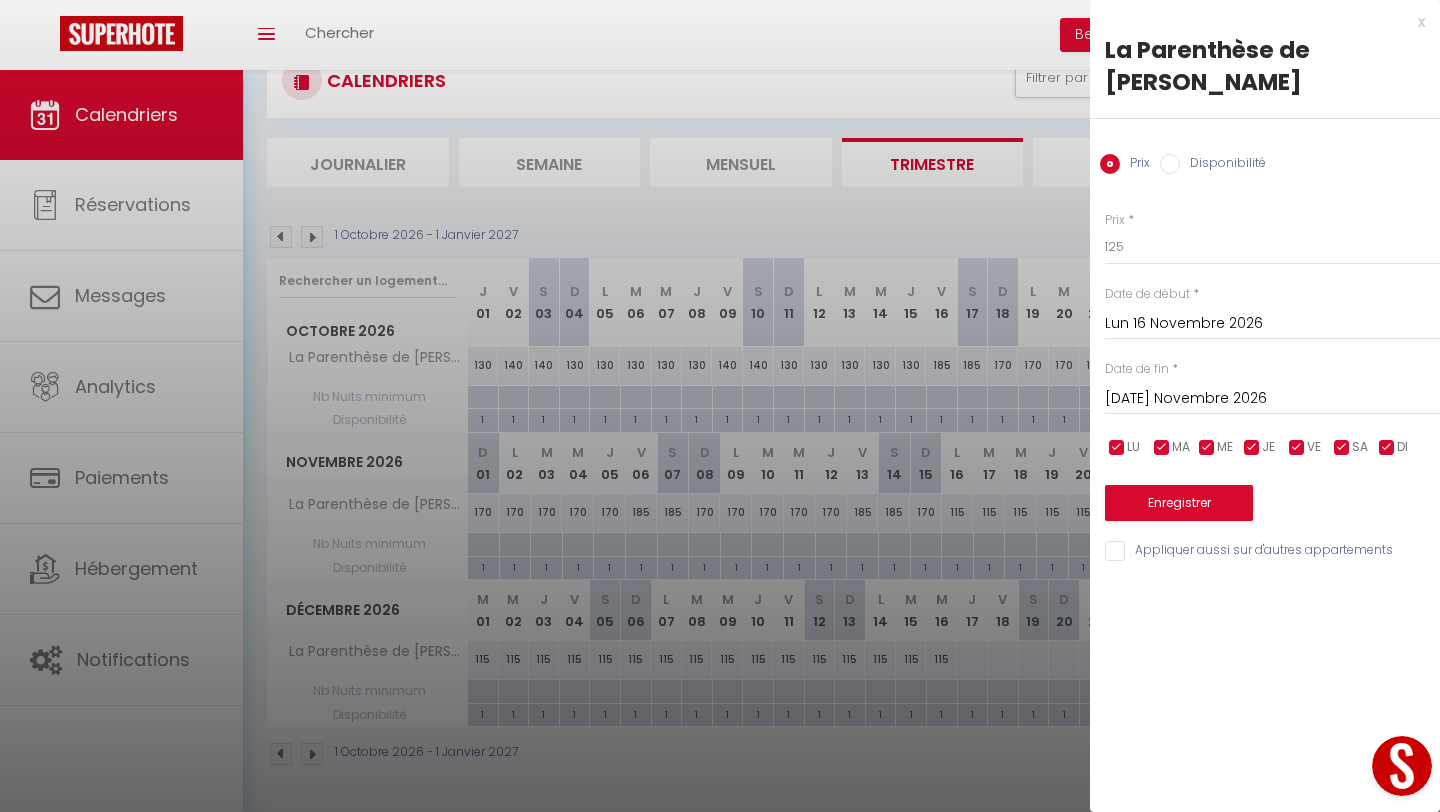 click on "[DATE] Novembre 2026" at bounding box center [1272, 399] 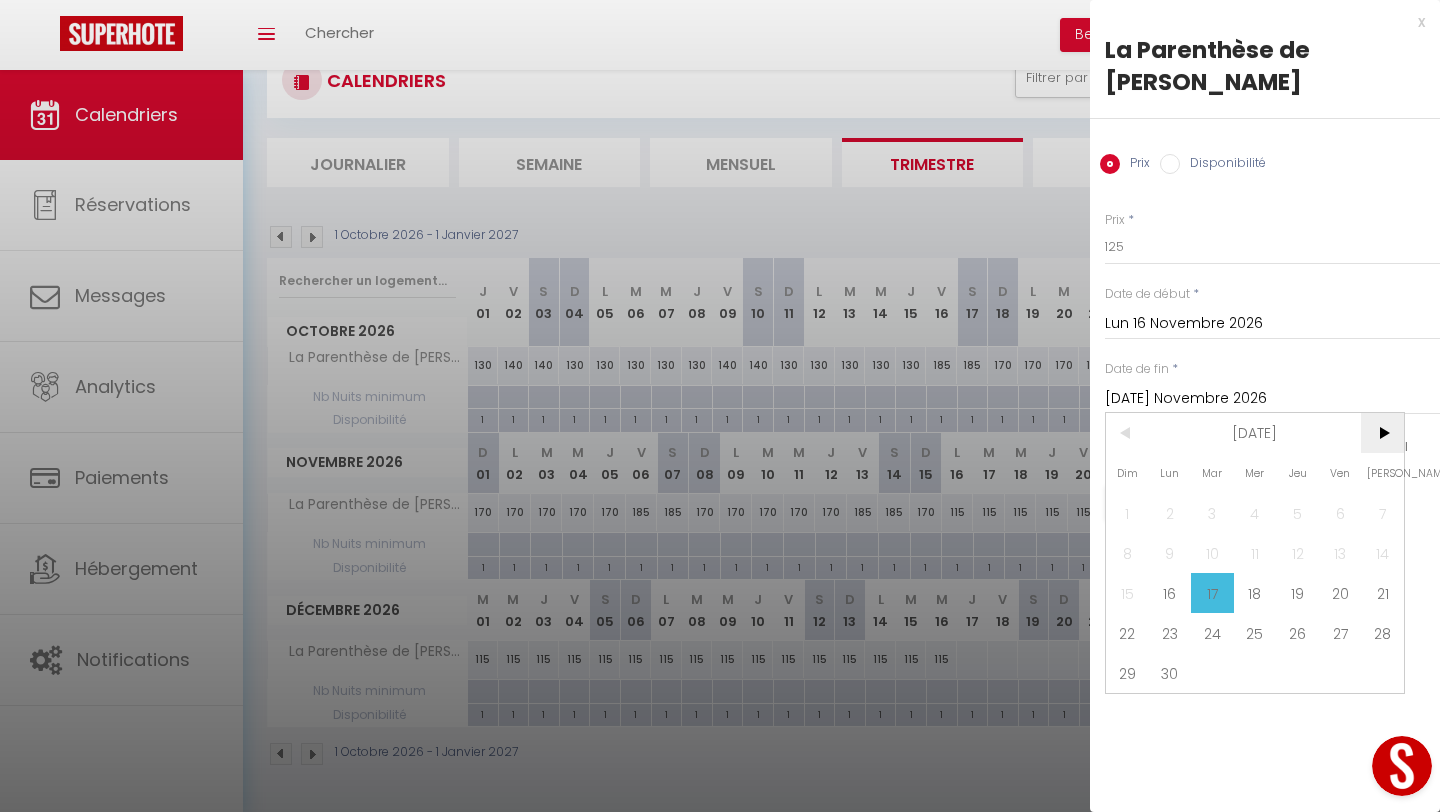 click on ">" at bounding box center [1382, 433] 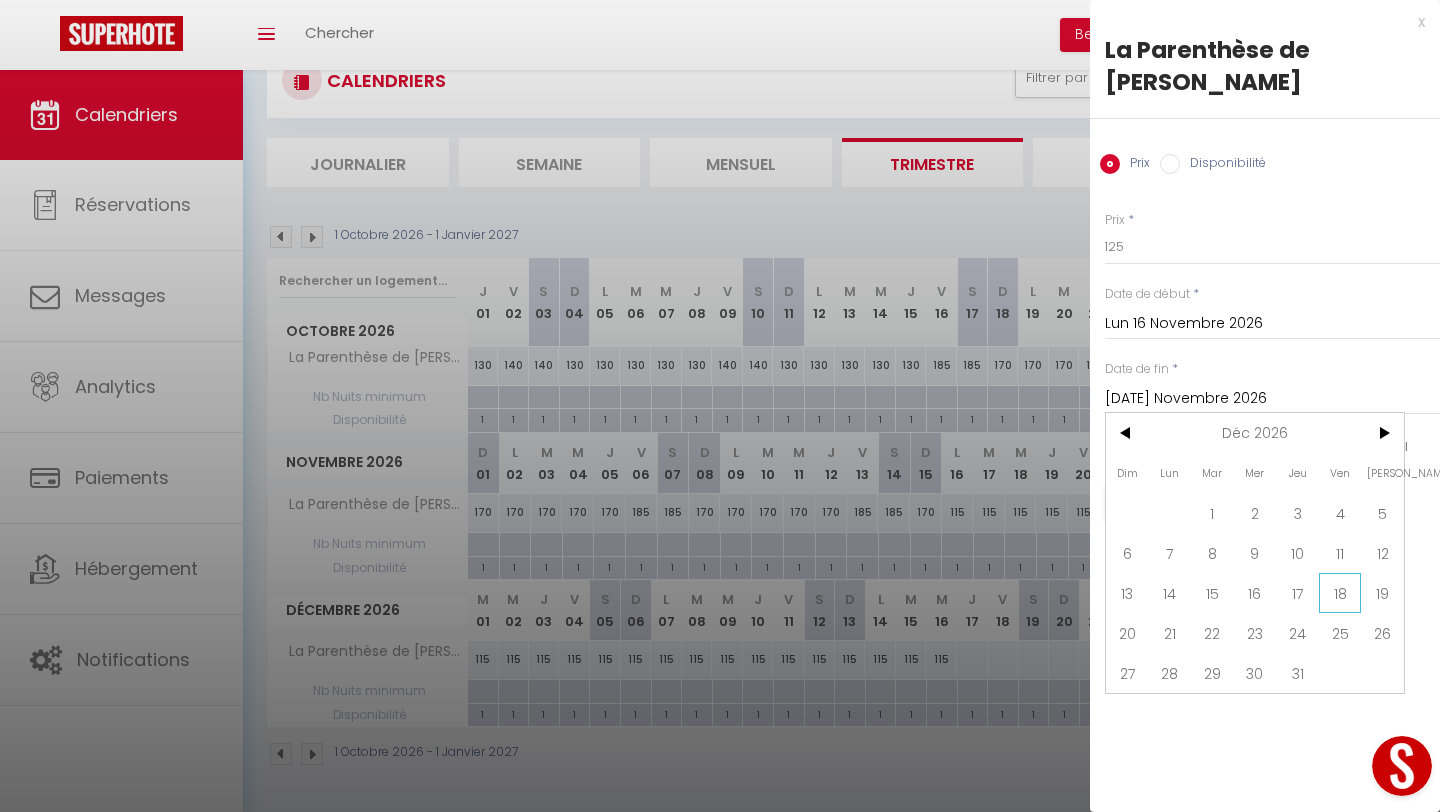 click on "18" at bounding box center (1340, 593) 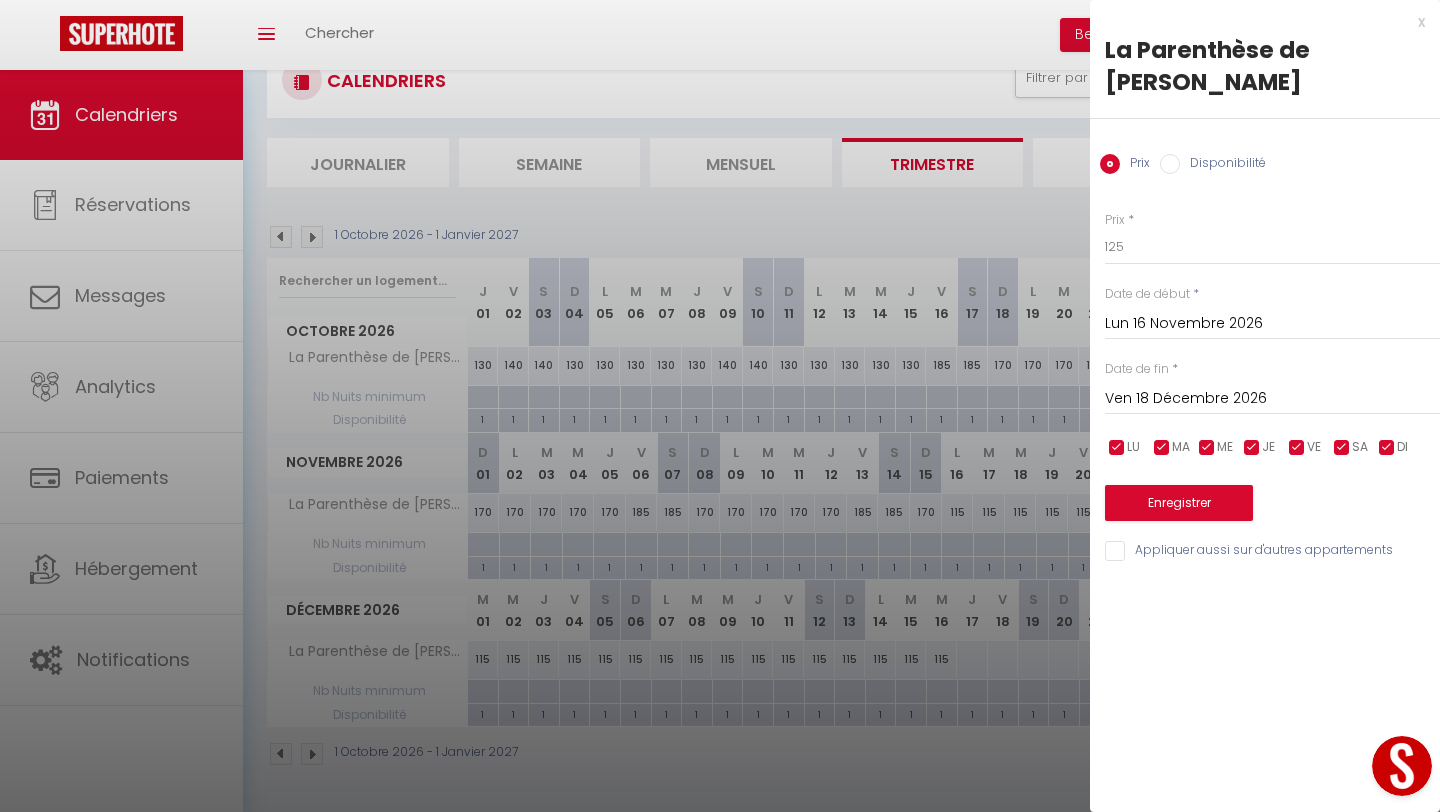 click at bounding box center [1387, 448] 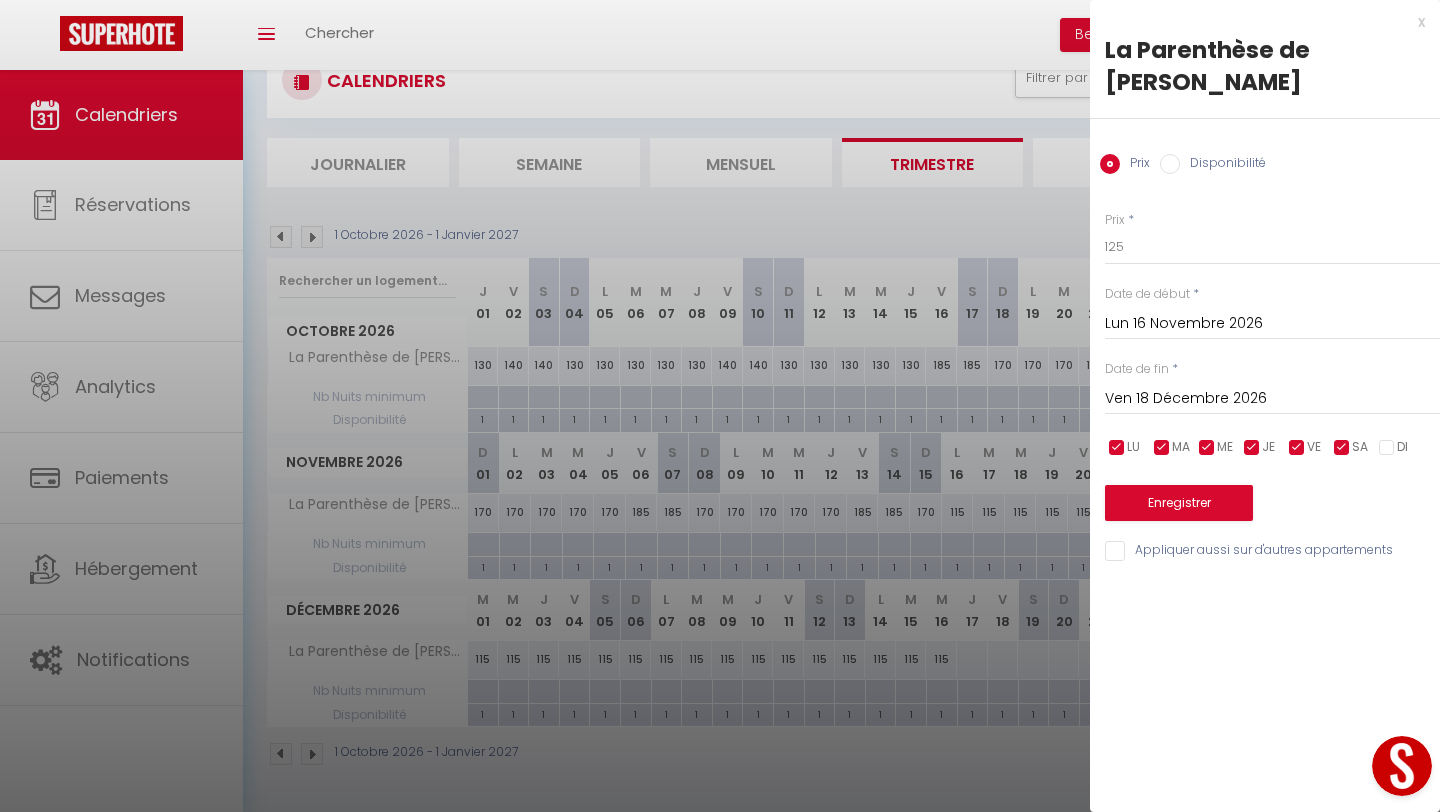 click at bounding box center [1252, 448] 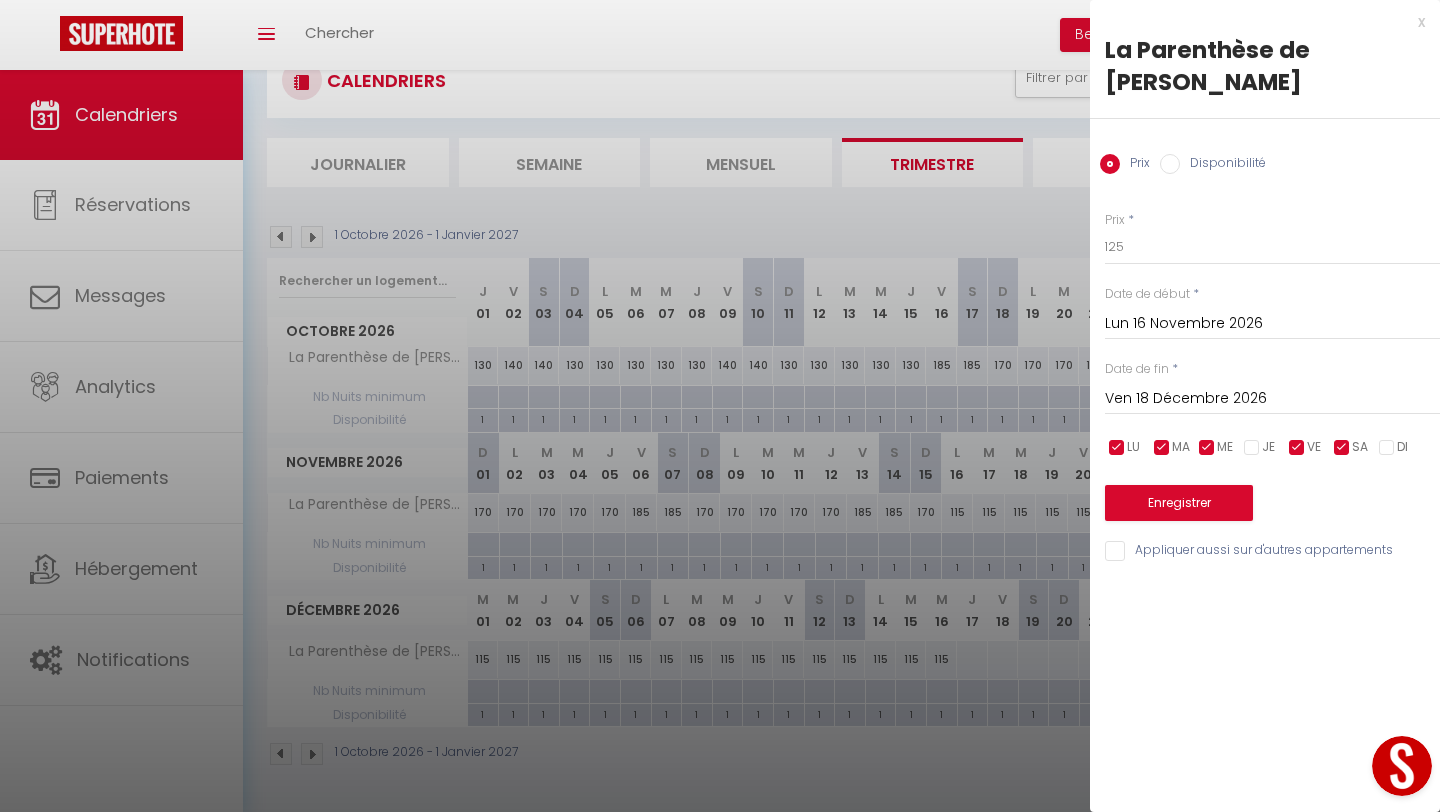 click at bounding box center [1207, 448] 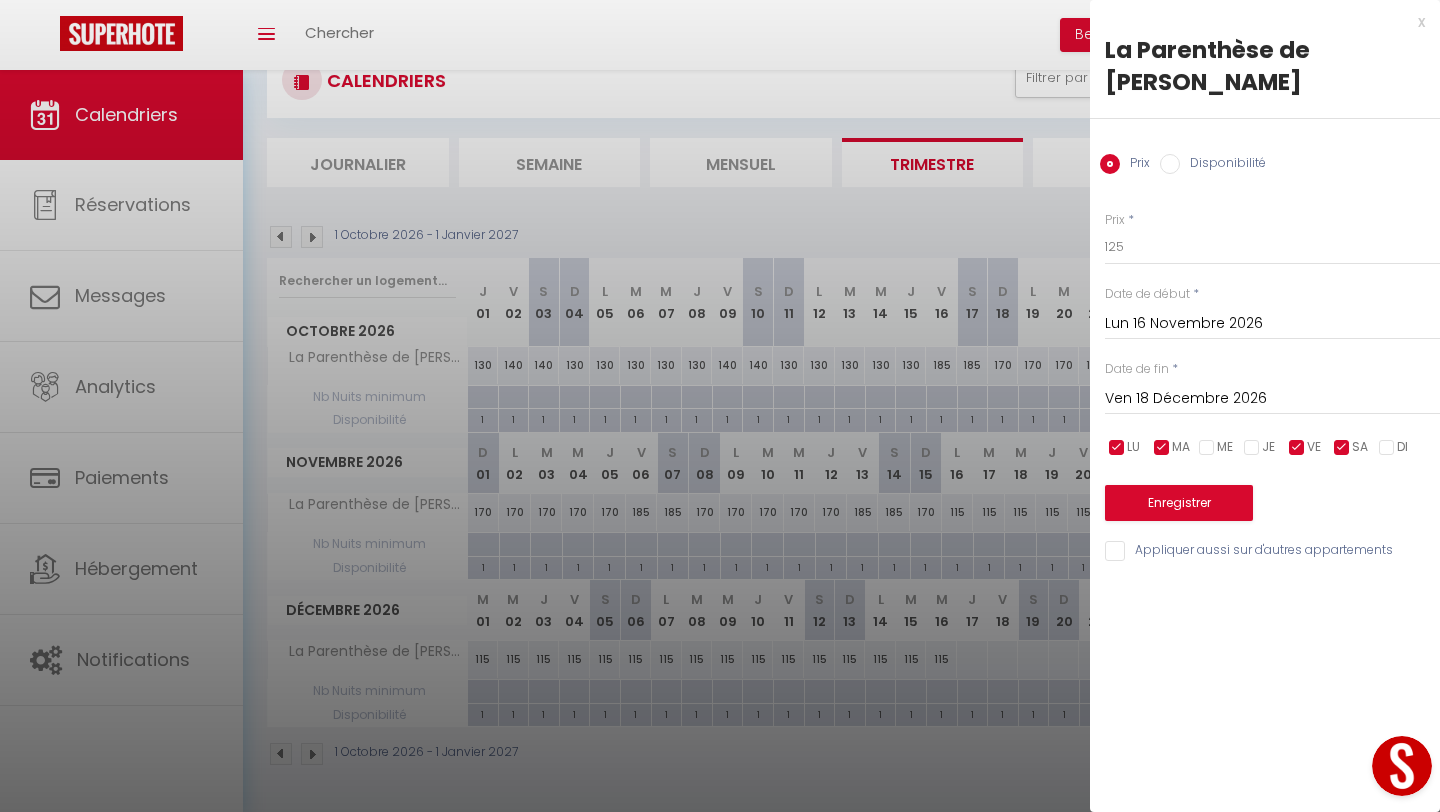 click at bounding box center (1162, 448) 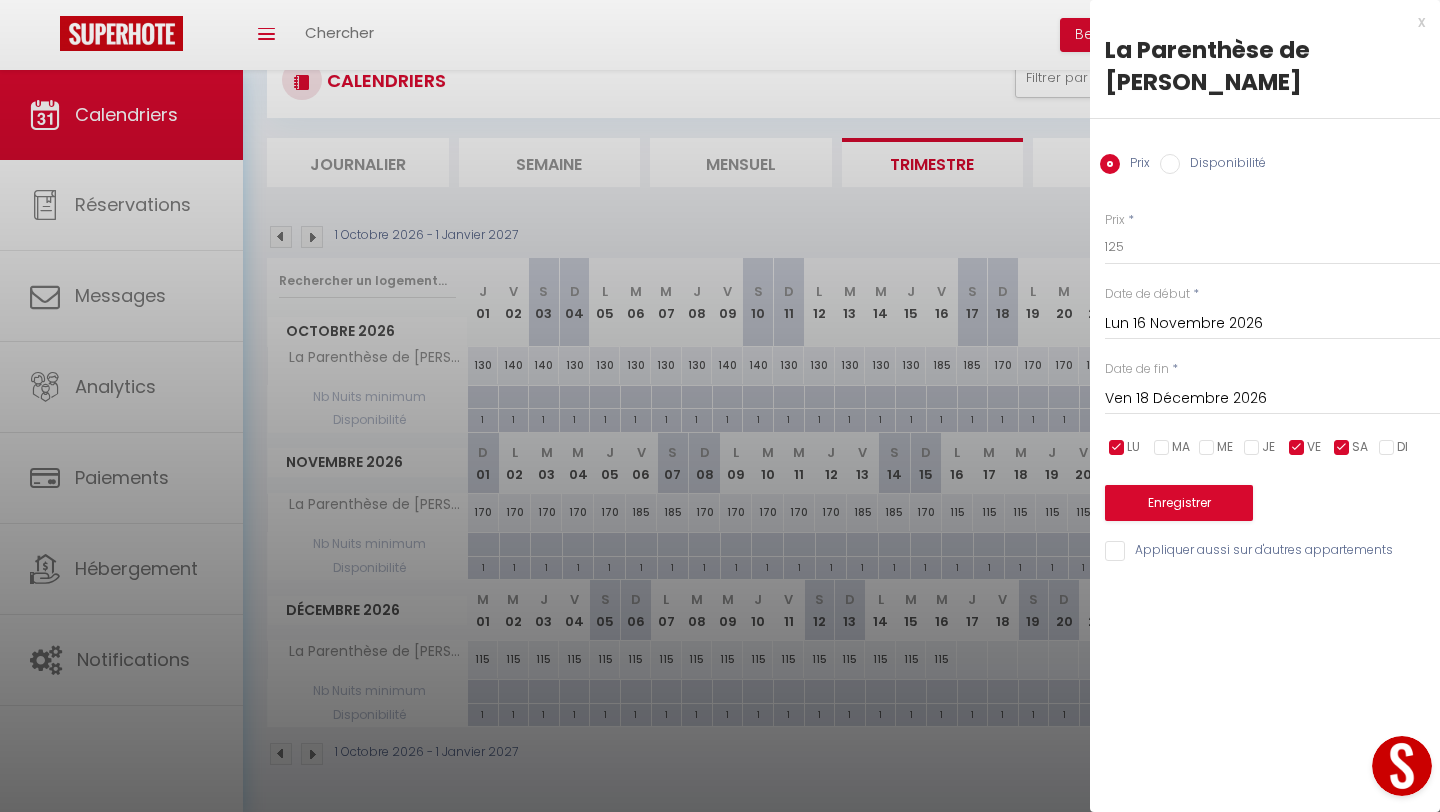 click at bounding box center (1117, 448) 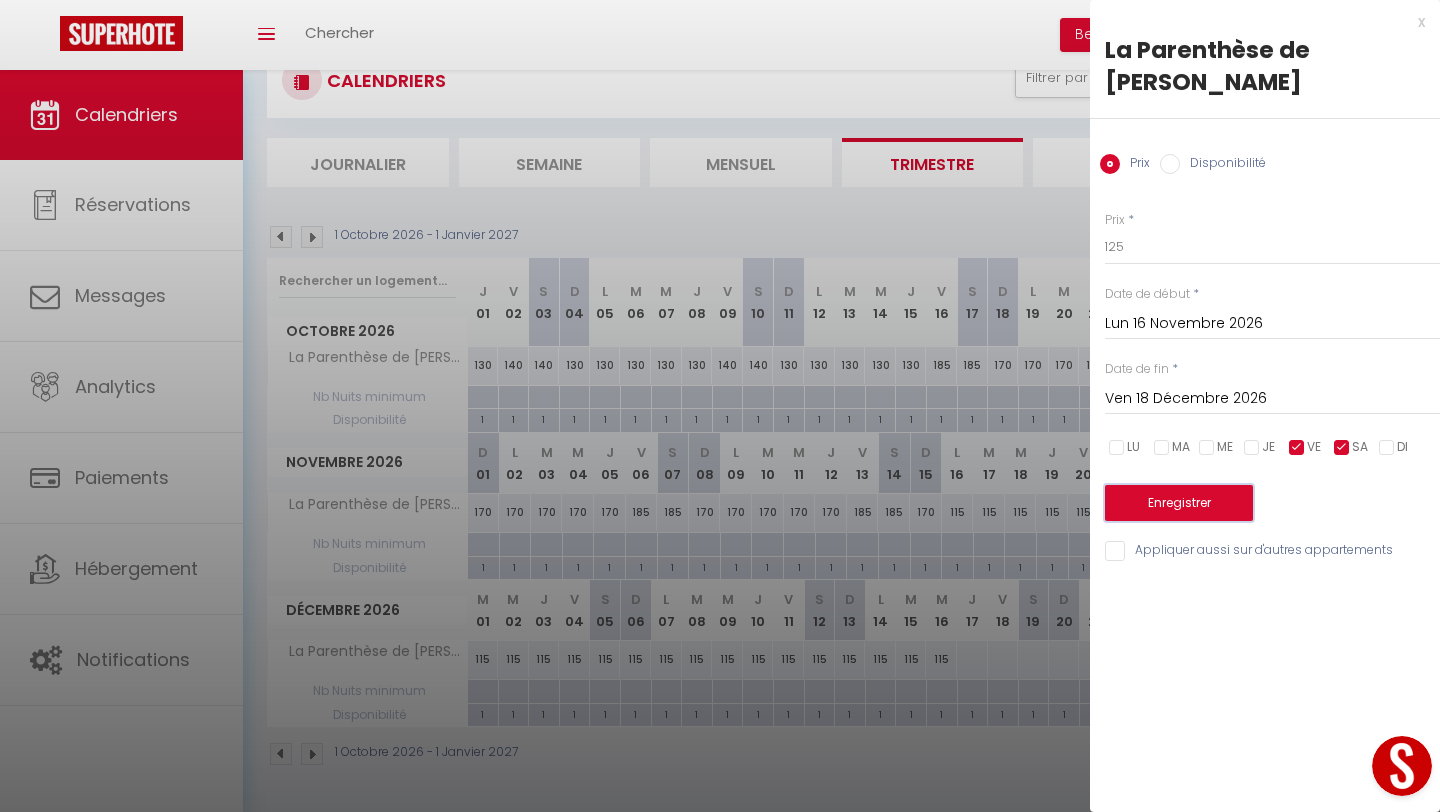 click on "Enregistrer" at bounding box center [1179, 503] 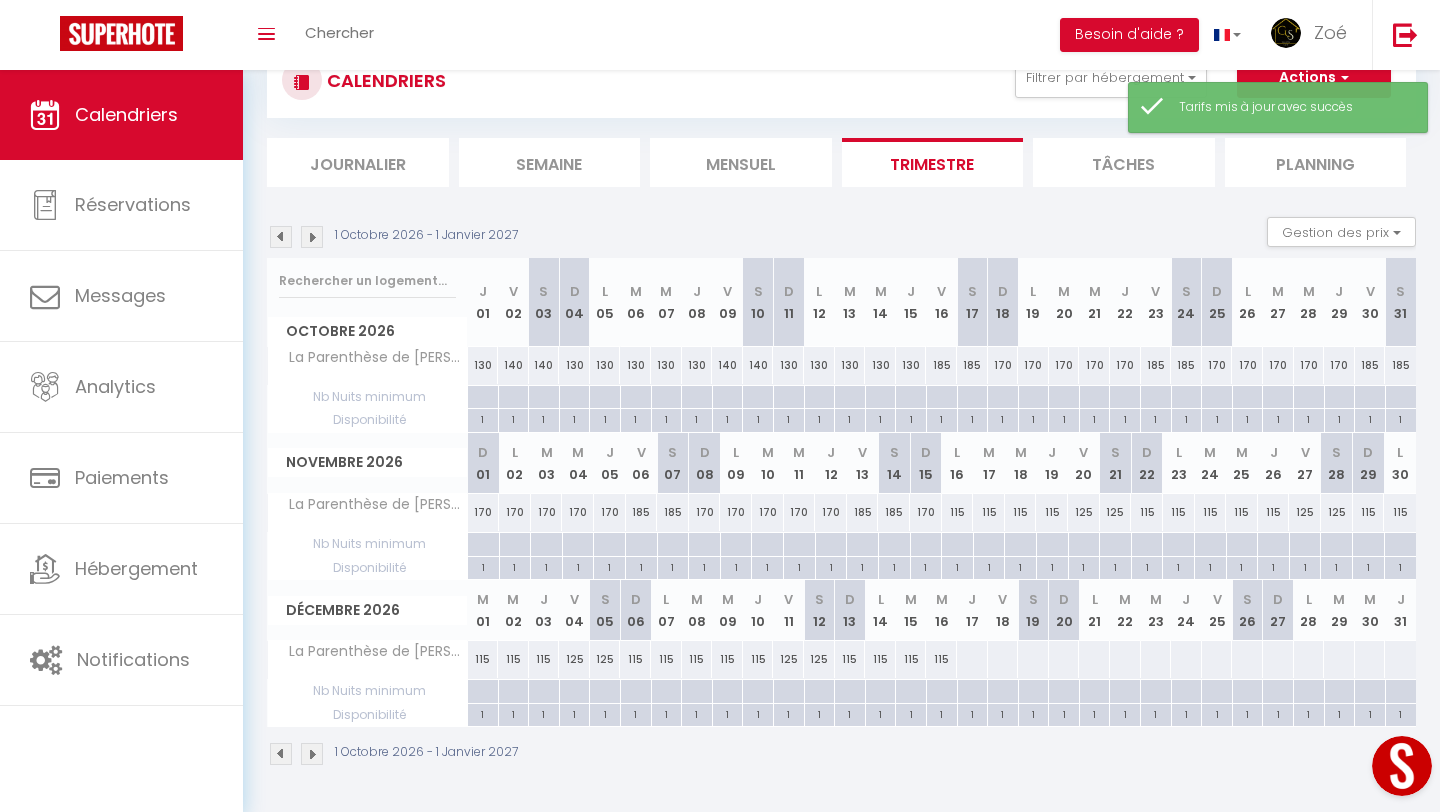 click at bounding box center [972, 659] 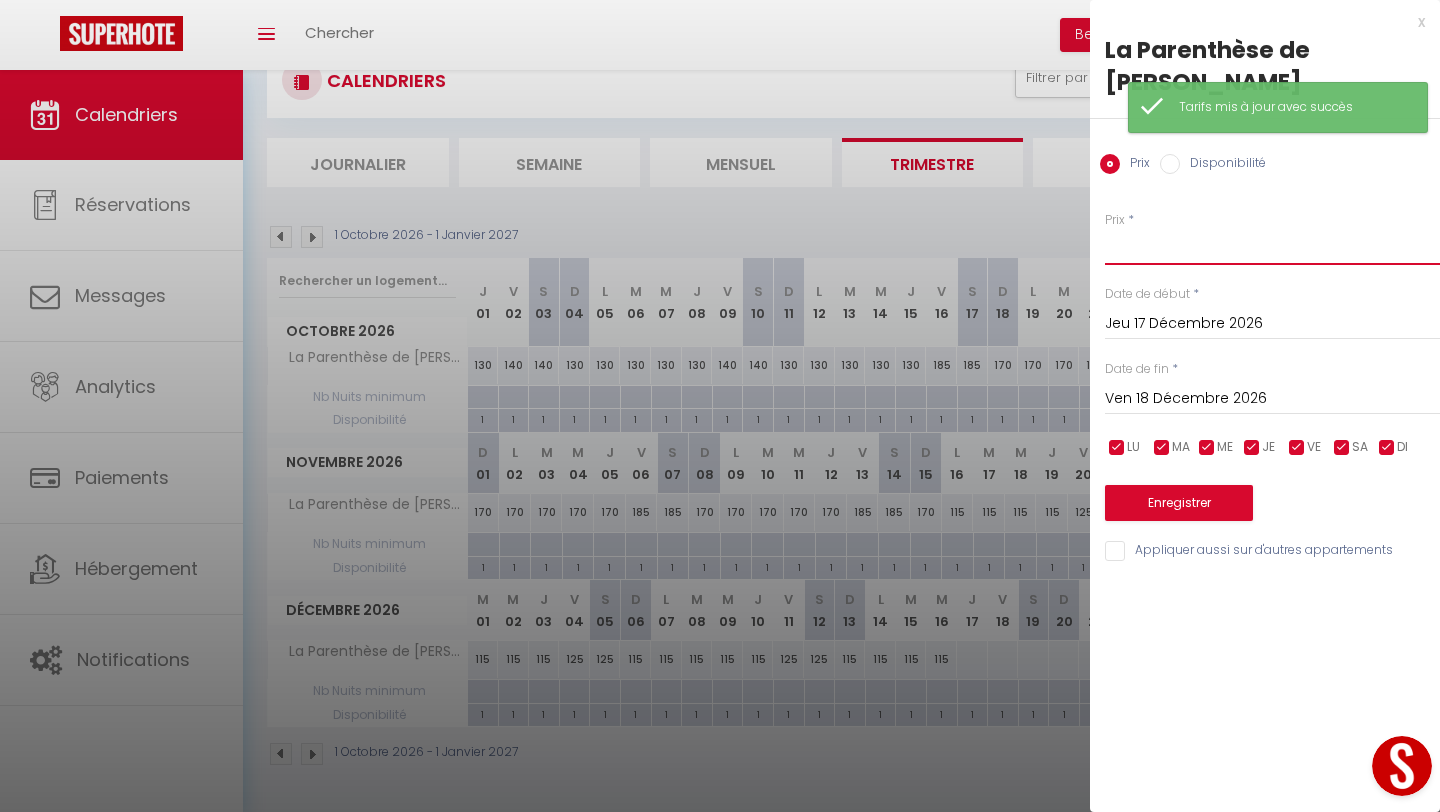 click on "Prix" at bounding box center (1272, 247) 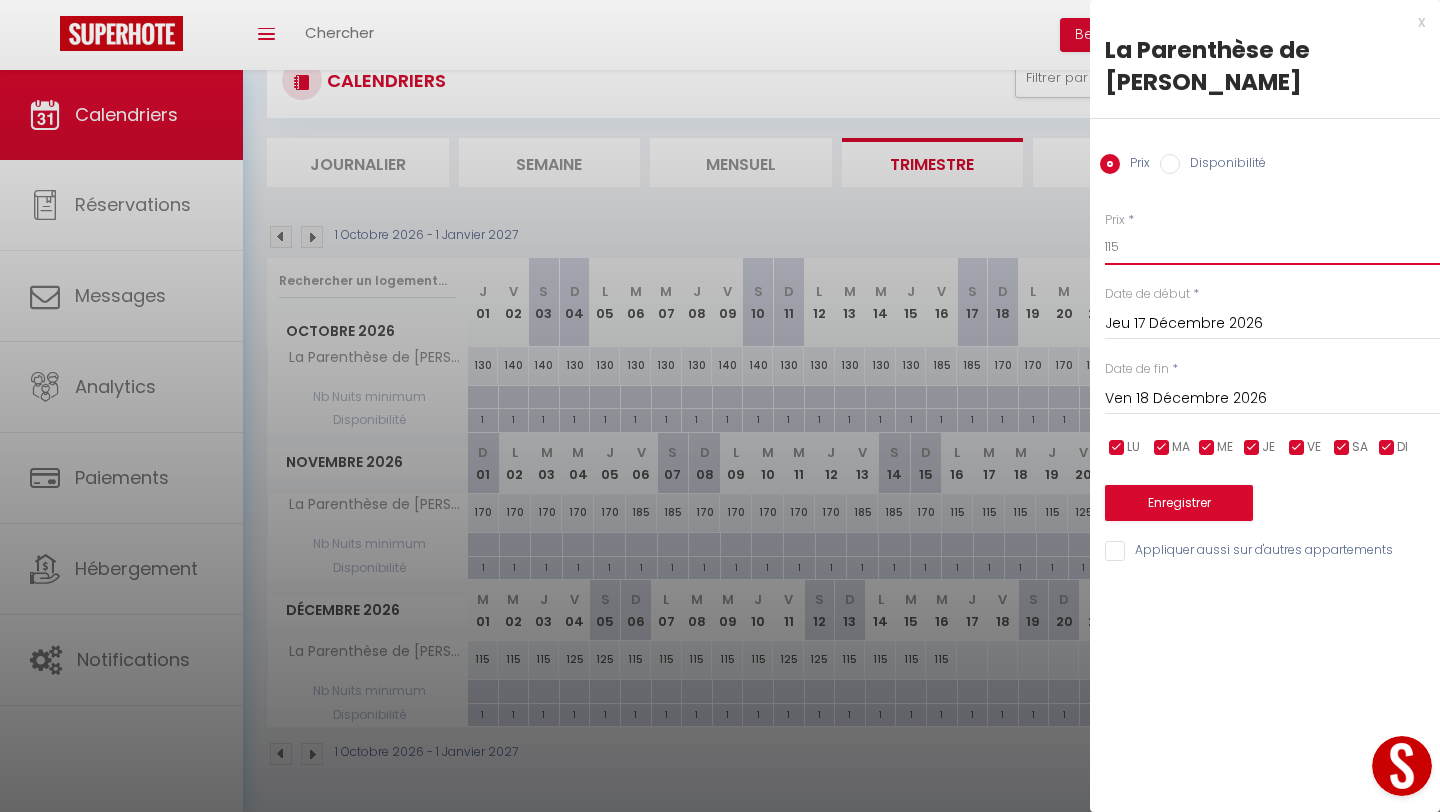 type on "115" 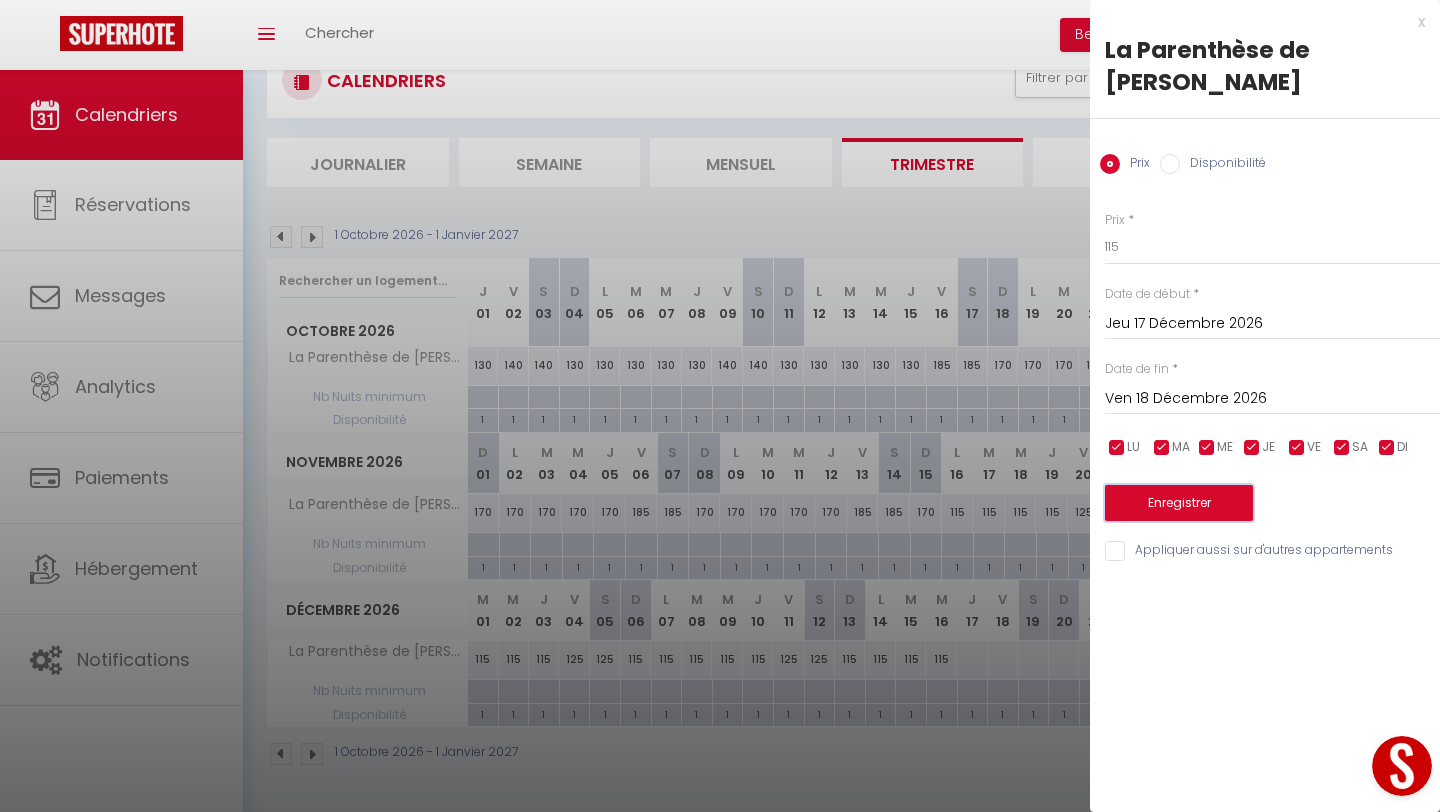 click on "Enregistrer" at bounding box center (1179, 503) 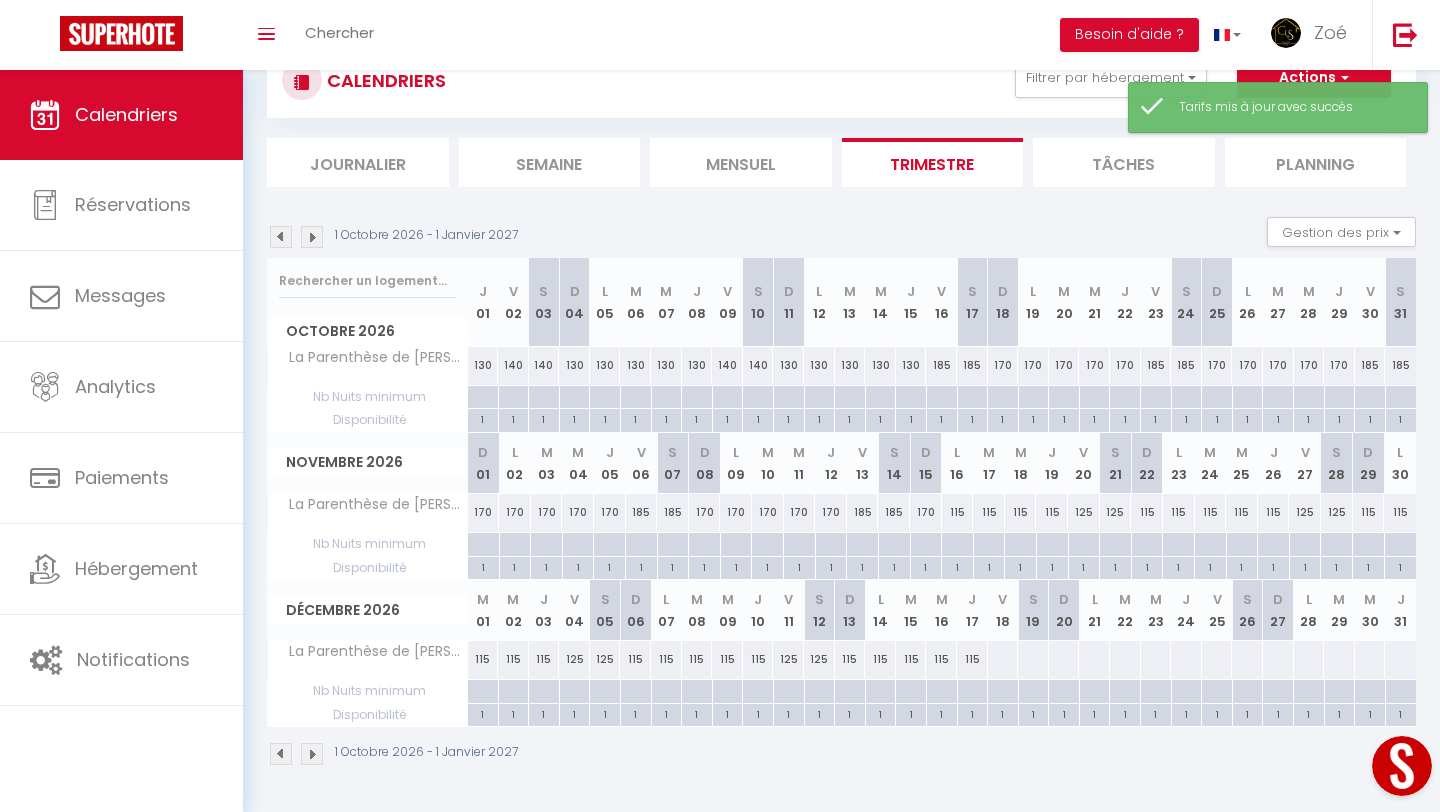 click at bounding box center [1003, 659] 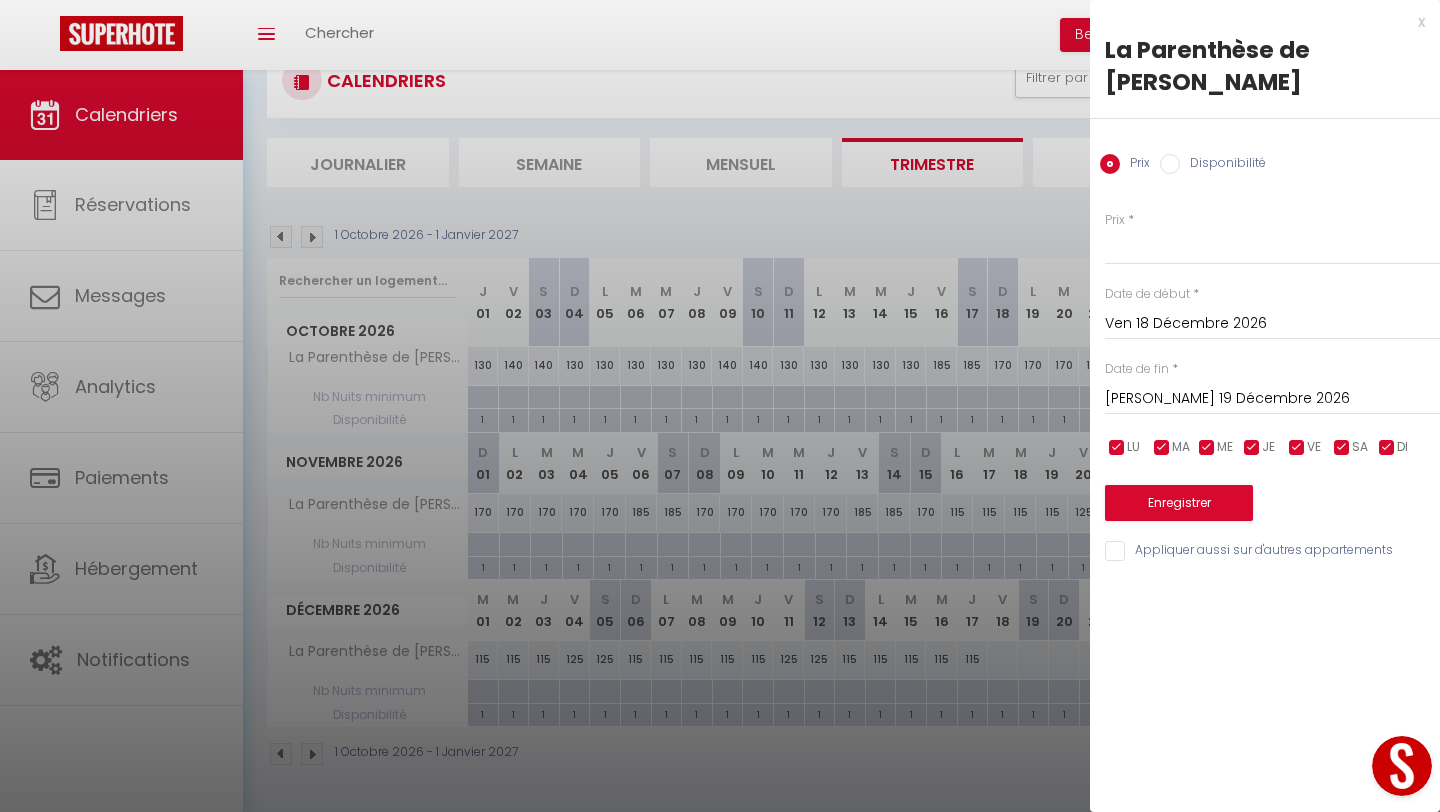 click on "Sam 19 Décembre 2026" at bounding box center [1272, 399] 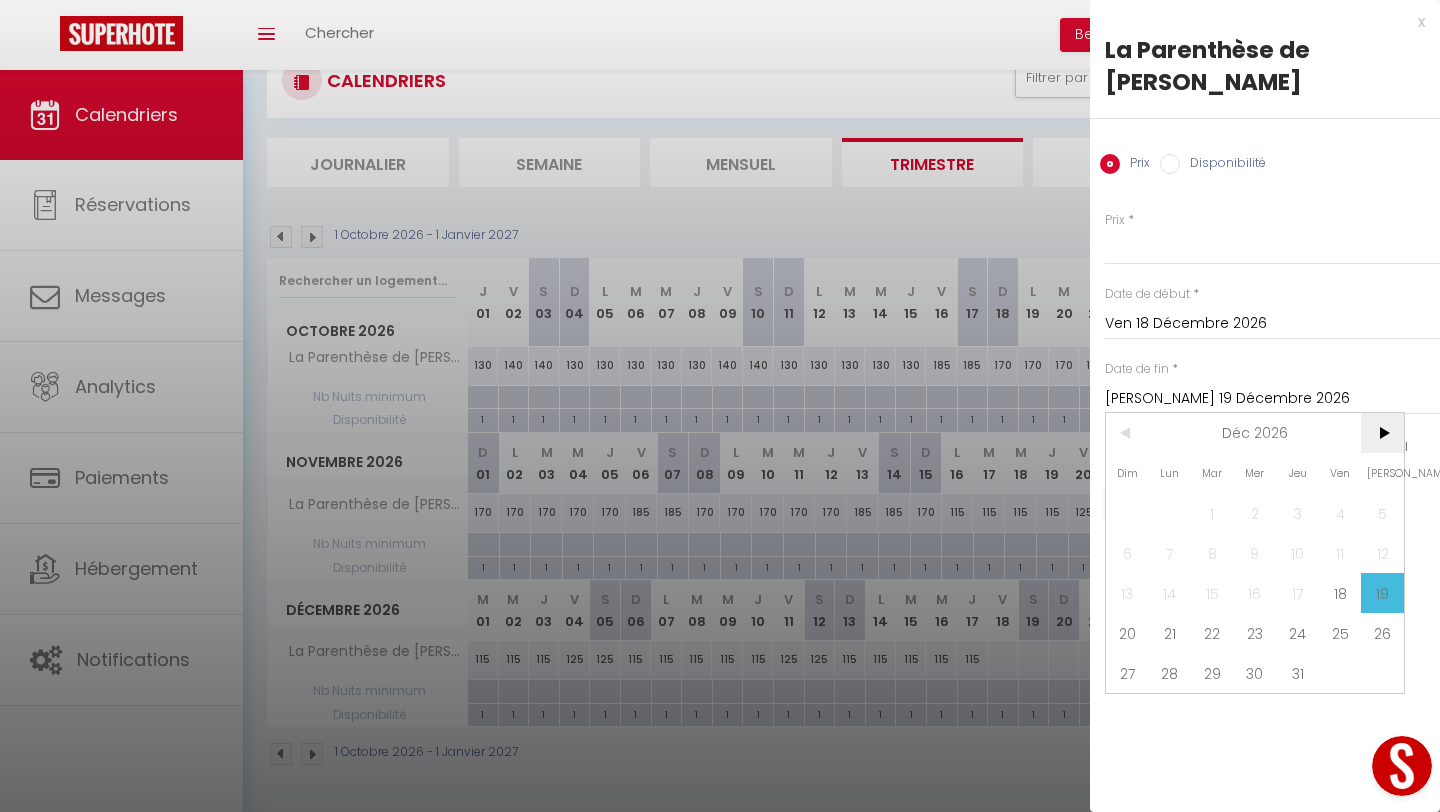 click on ">" at bounding box center (1382, 433) 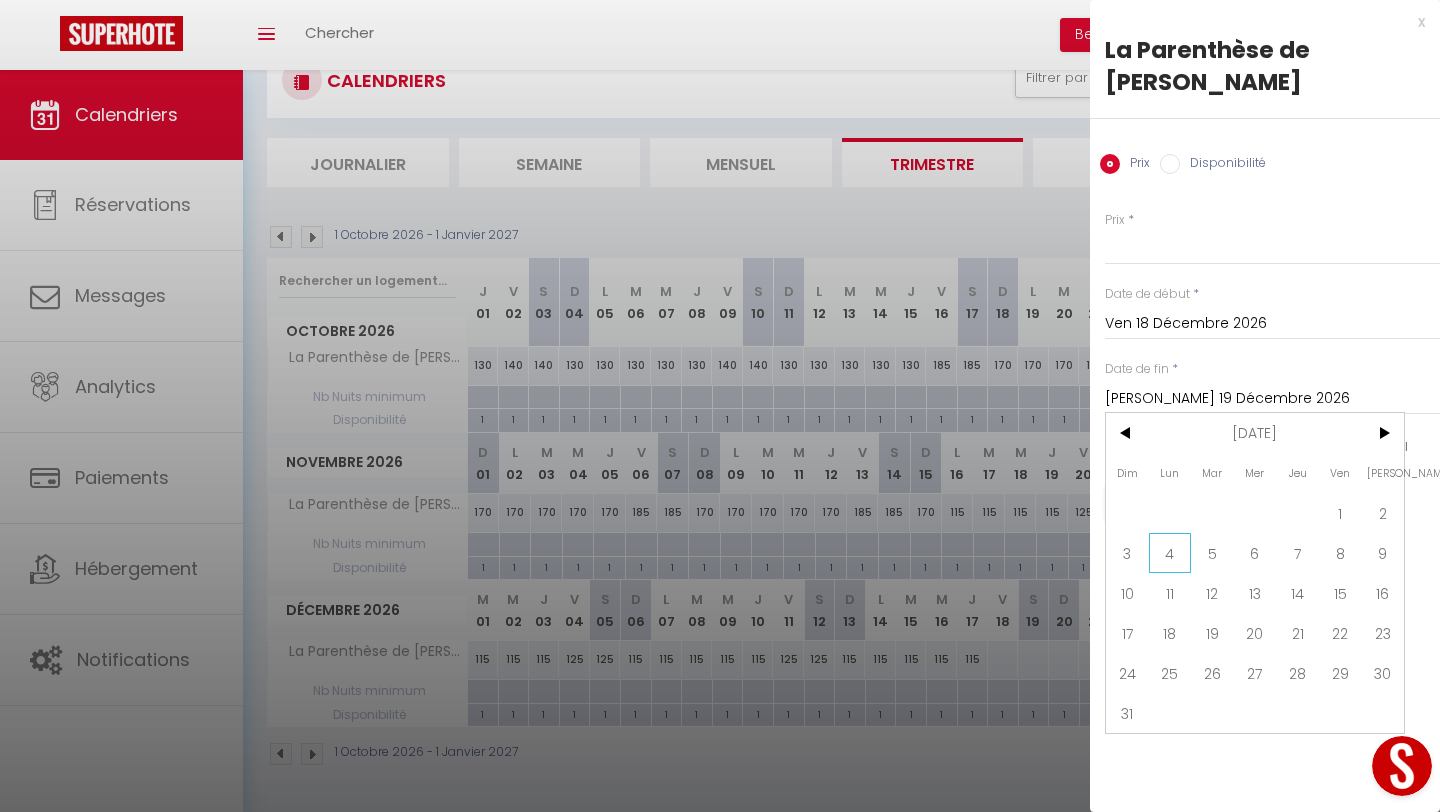 click on "4" at bounding box center (1170, 553) 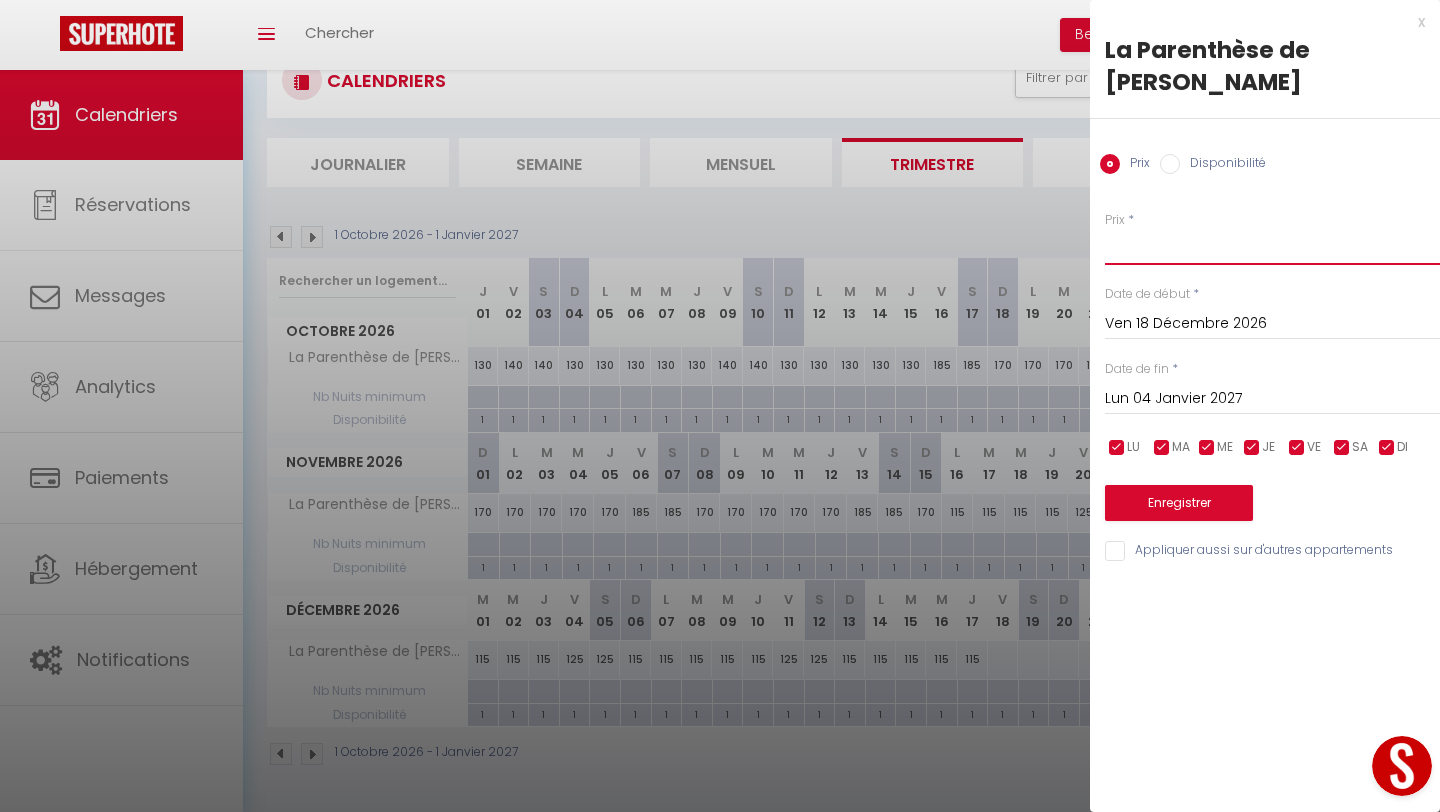 click on "Prix" at bounding box center [1272, 247] 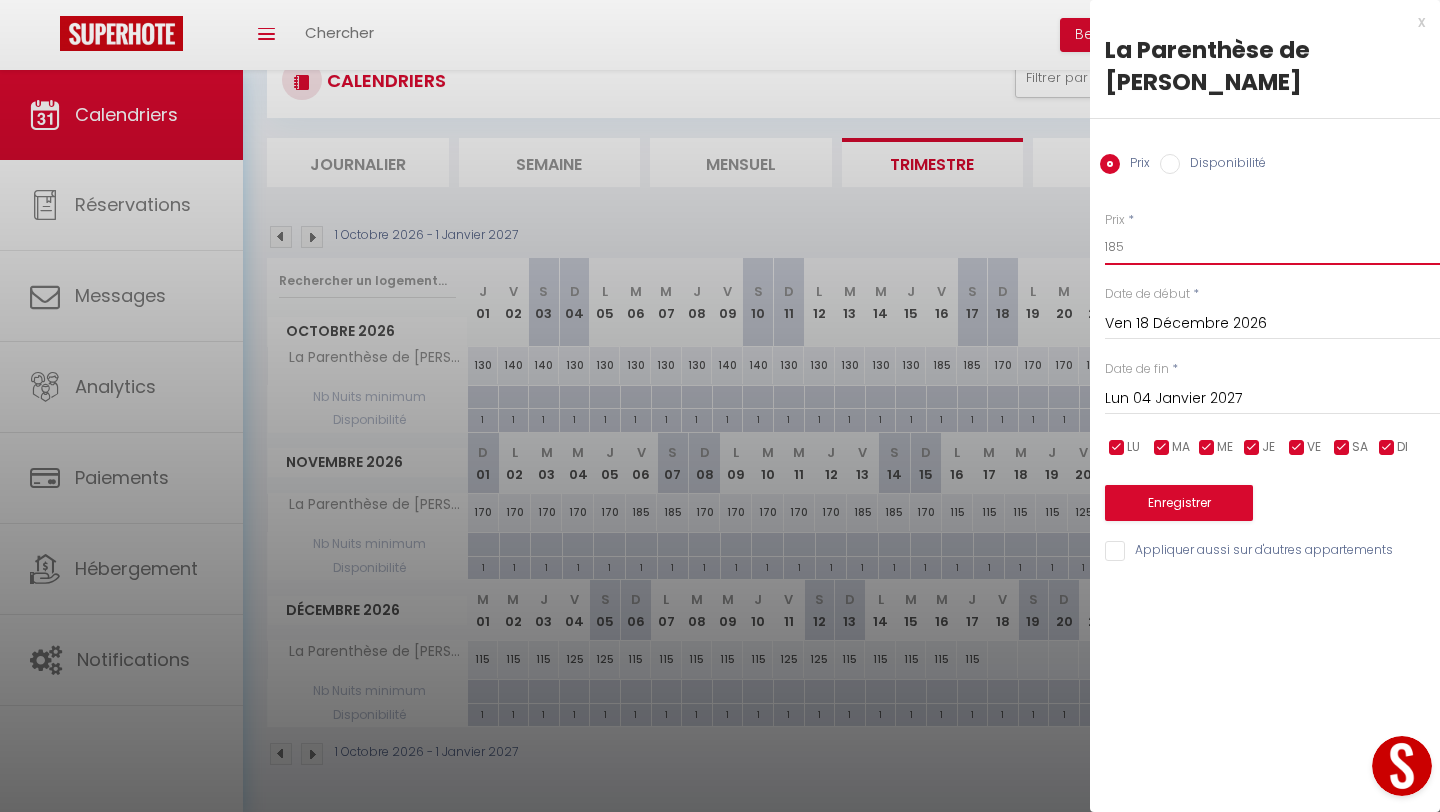 type on "185" 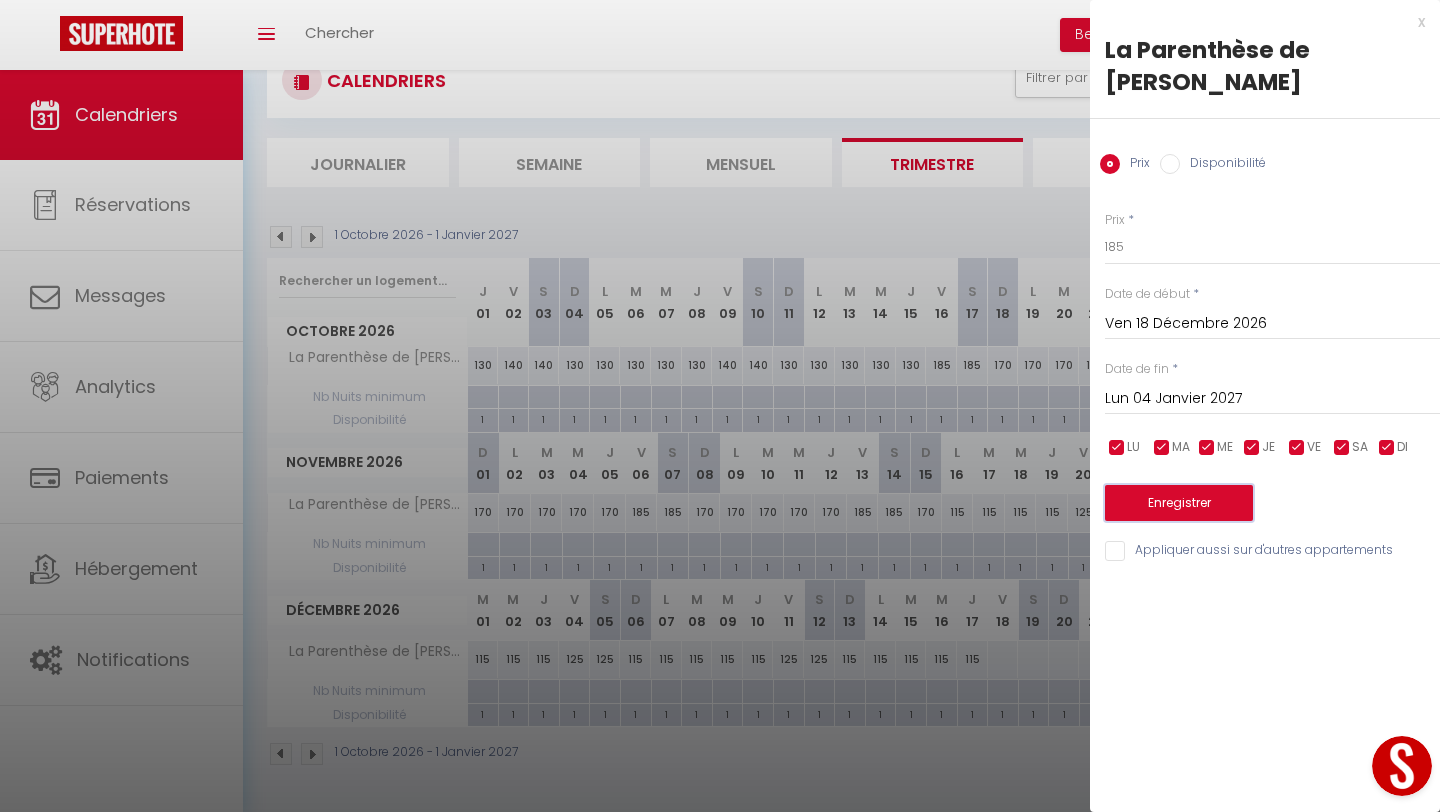 click on "Enregistrer" at bounding box center [1179, 503] 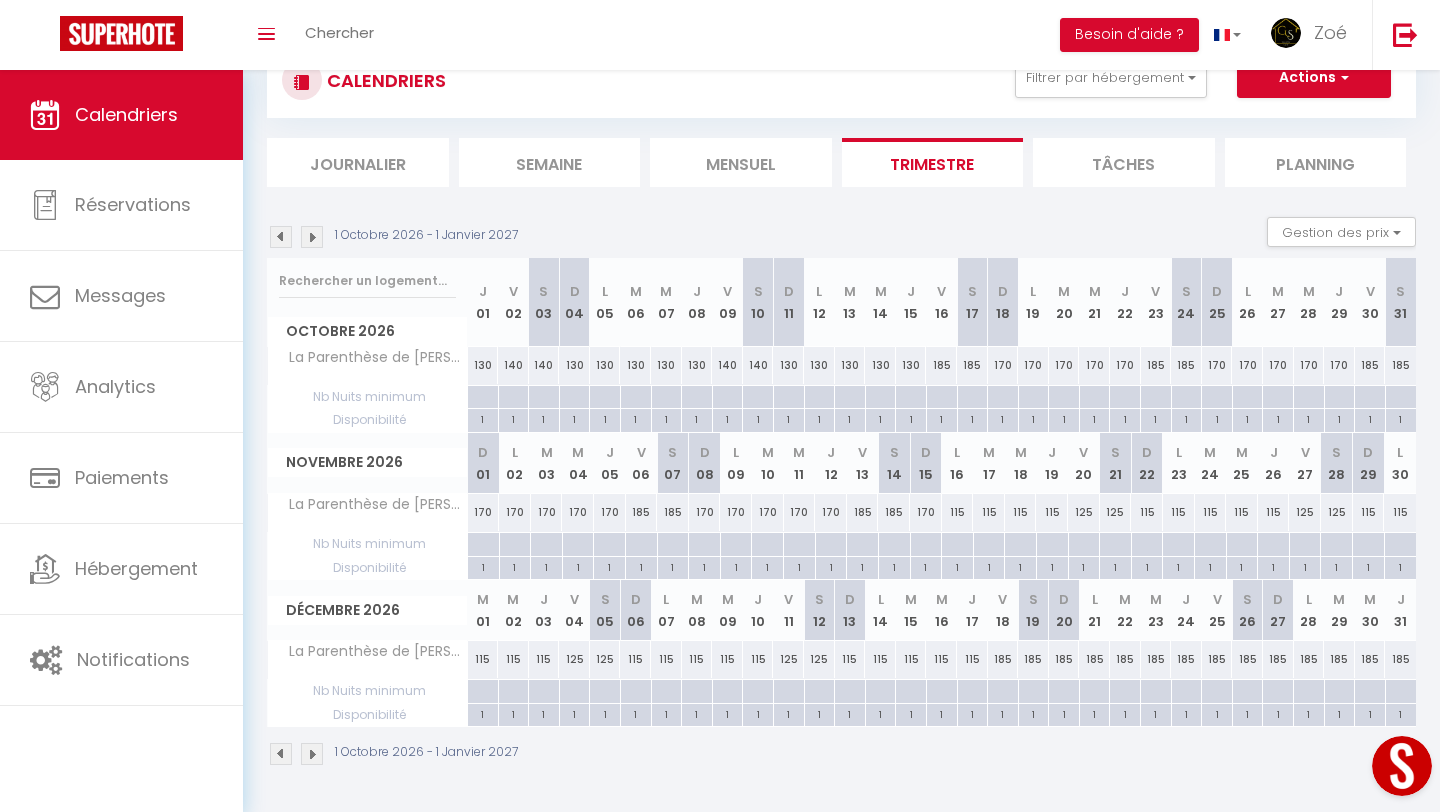 scroll, scrollTop: 0, scrollLeft: 0, axis: both 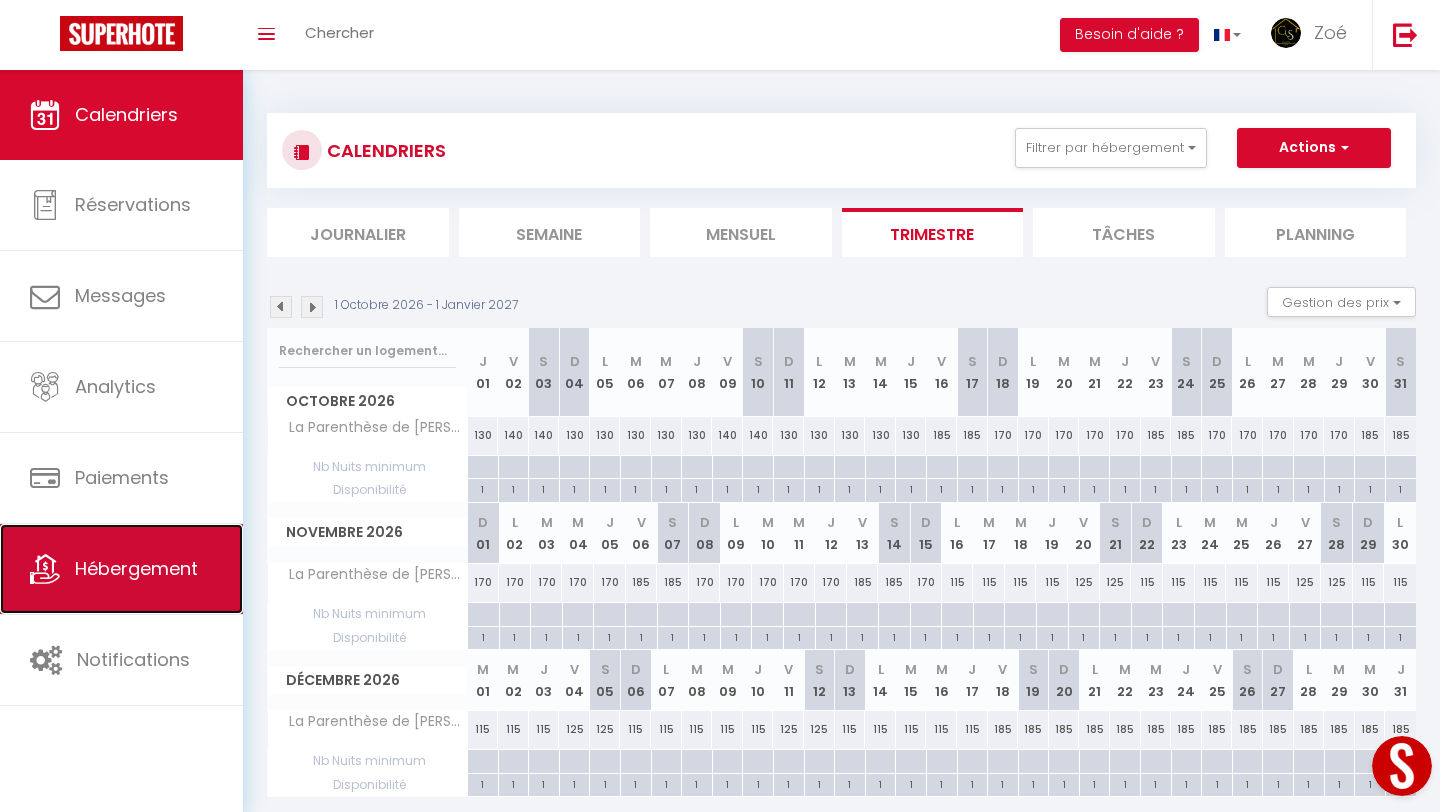 click on "Hébergement" at bounding box center [121, 569] 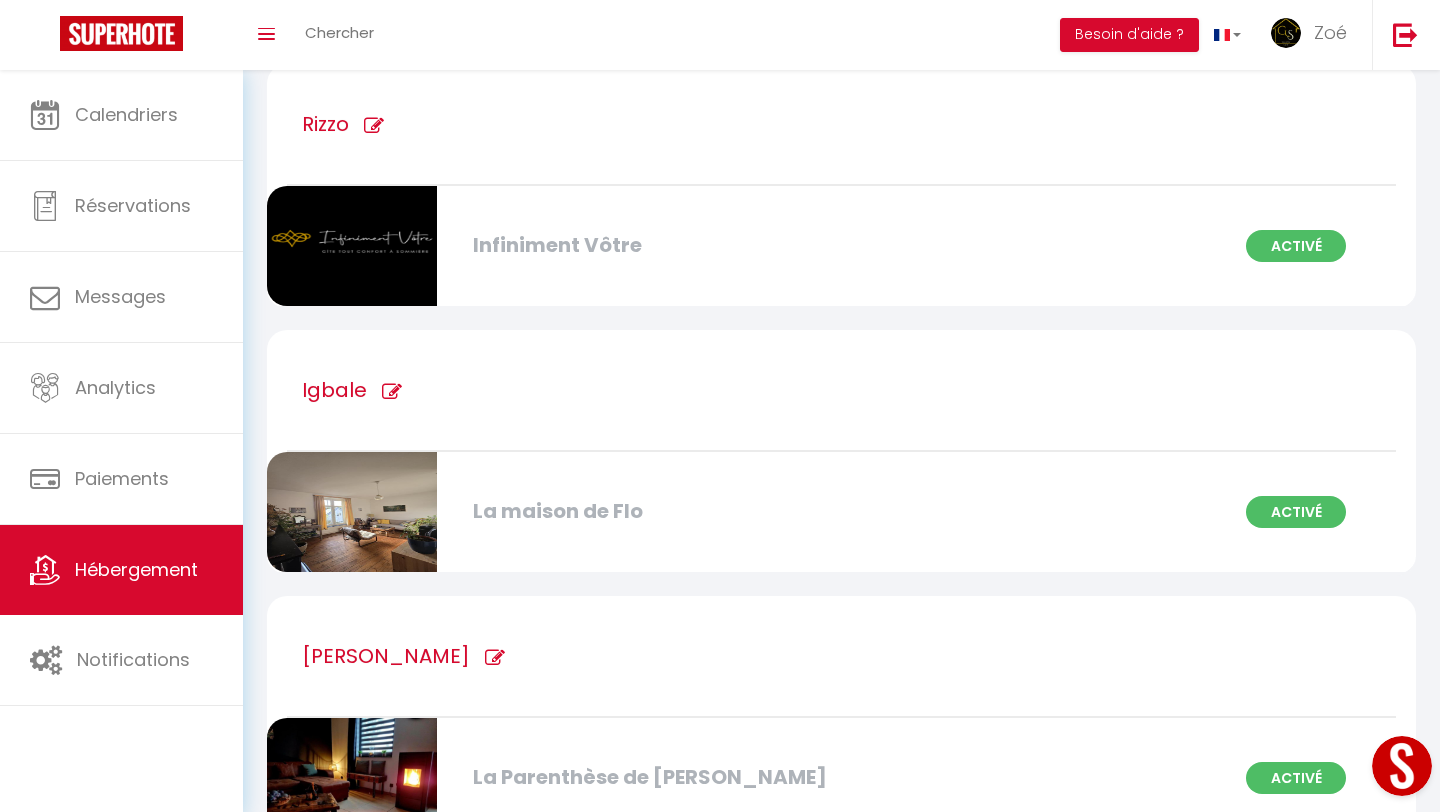 scroll, scrollTop: 1248, scrollLeft: 0, axis: vertical 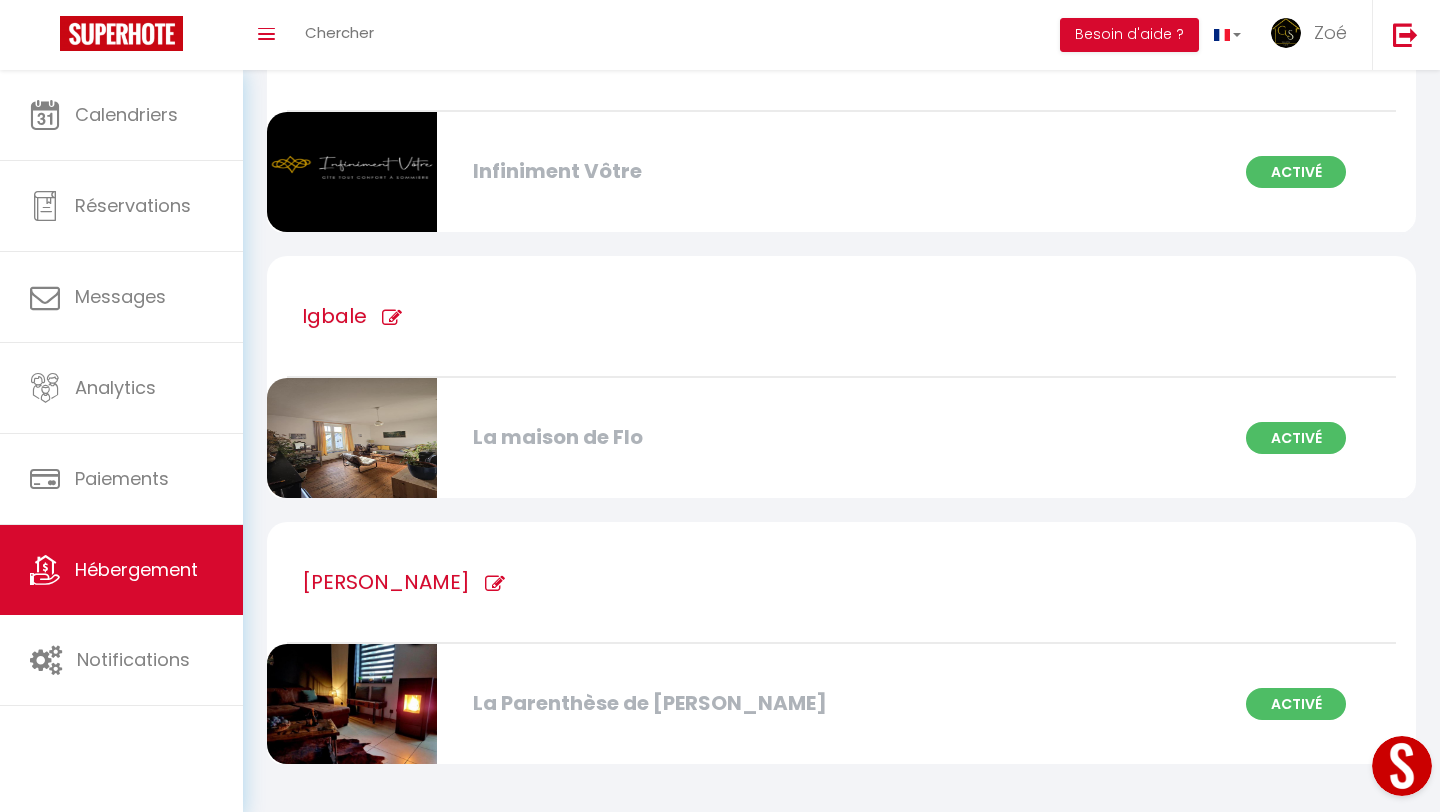 click on "La maison de Flo" at bounding box center [646, 437] 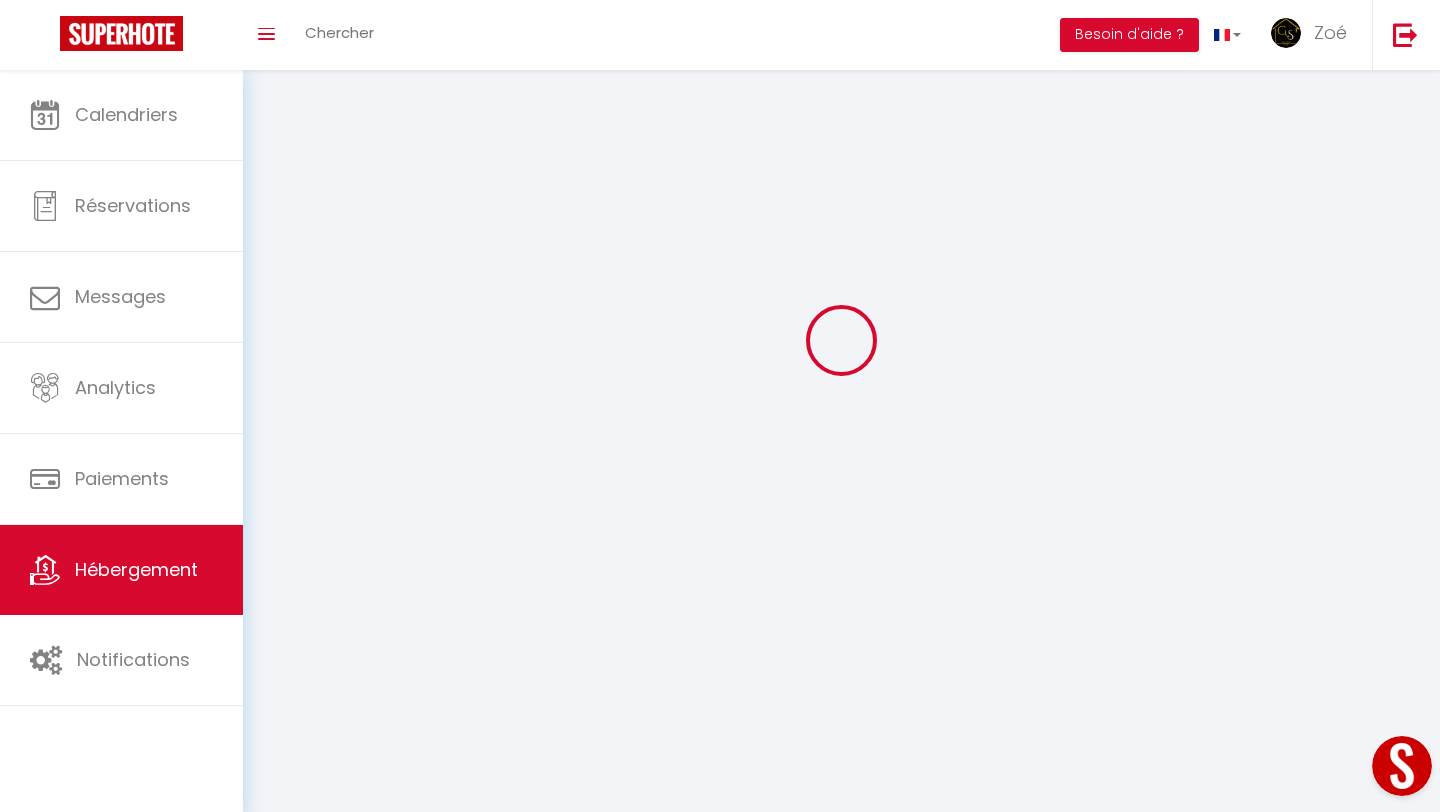 scroll, scrollTop: 0, scrollLeft: 0, axis: both 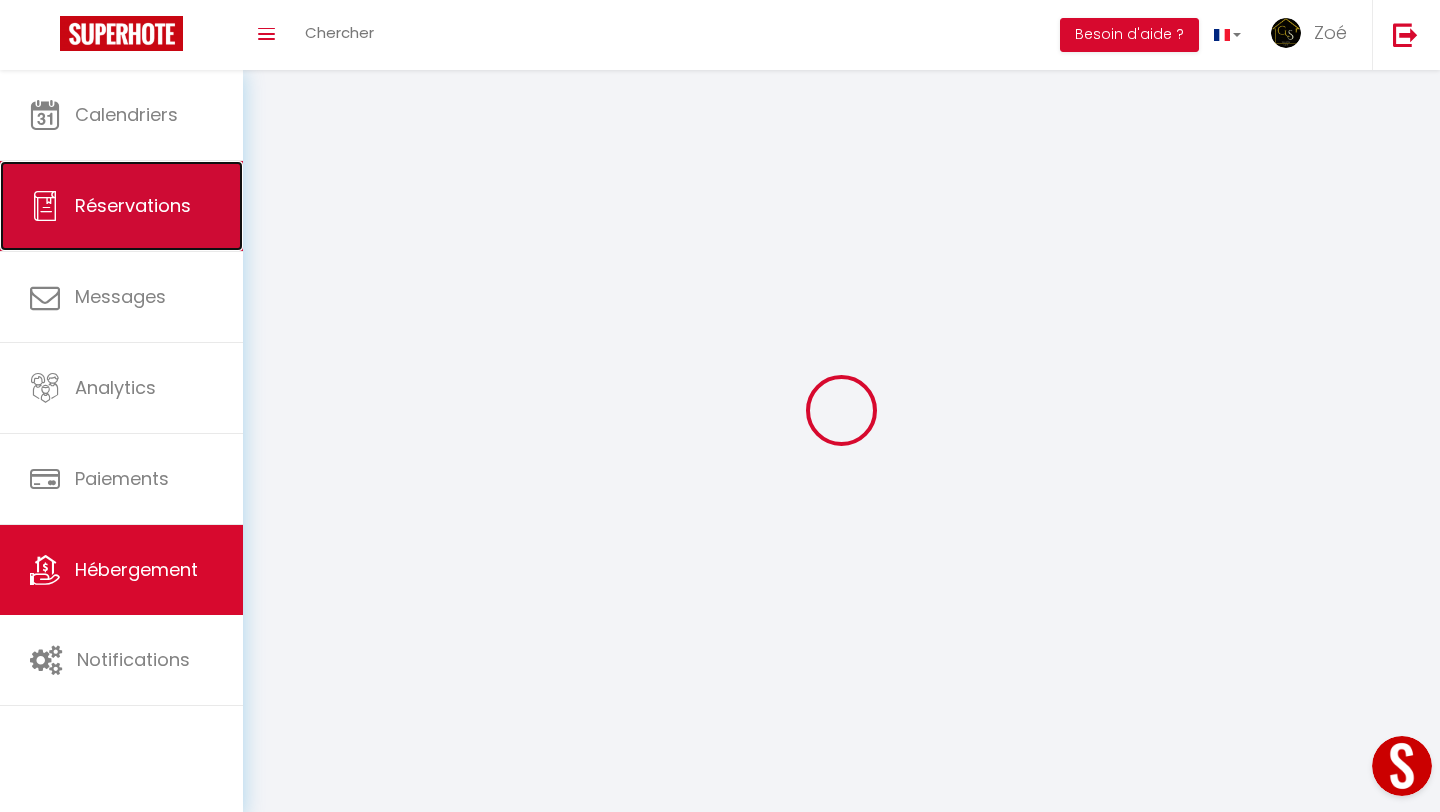 click on "Réservations" at bounding box center (133, 205) 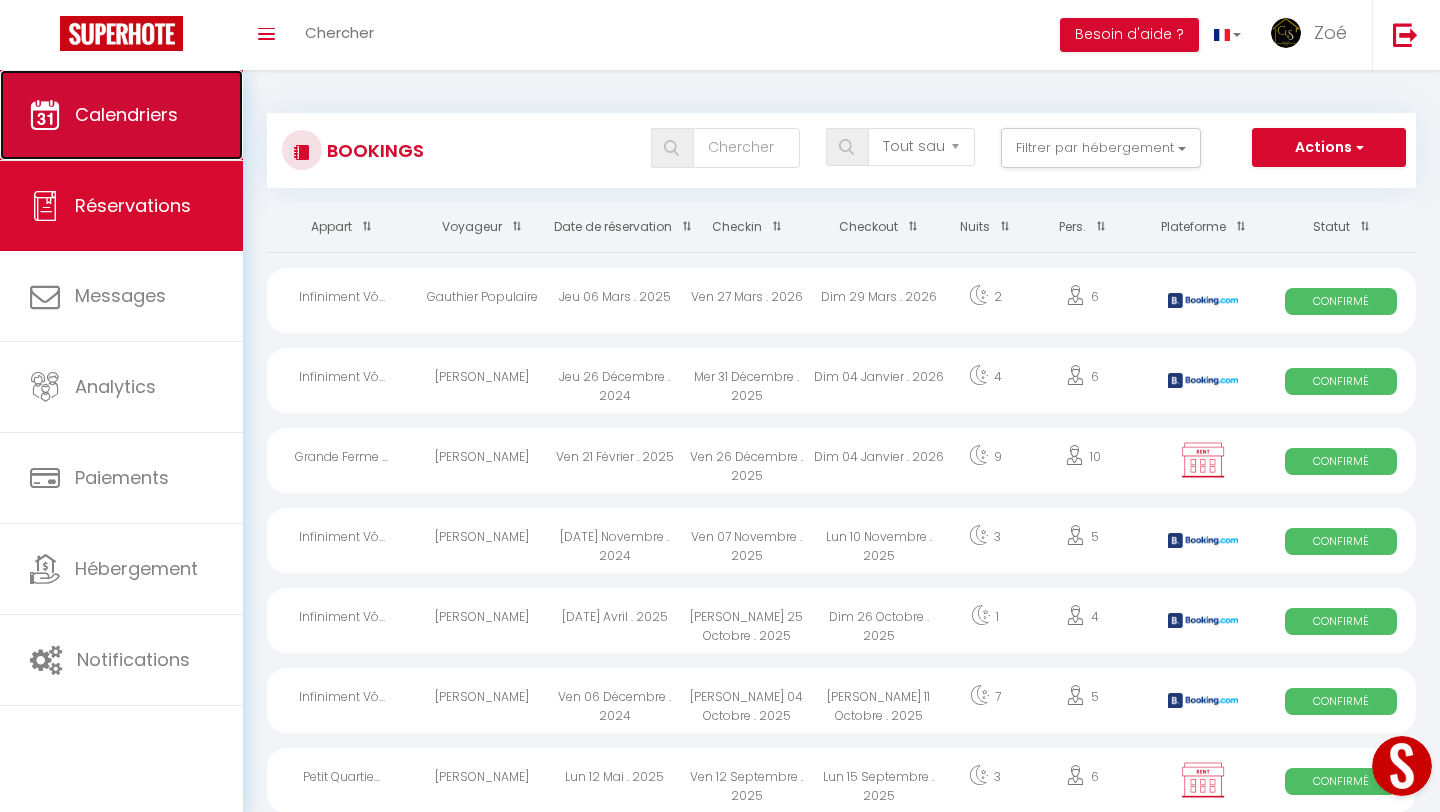 click on "Calendriers" at bounding box center (126, 114) 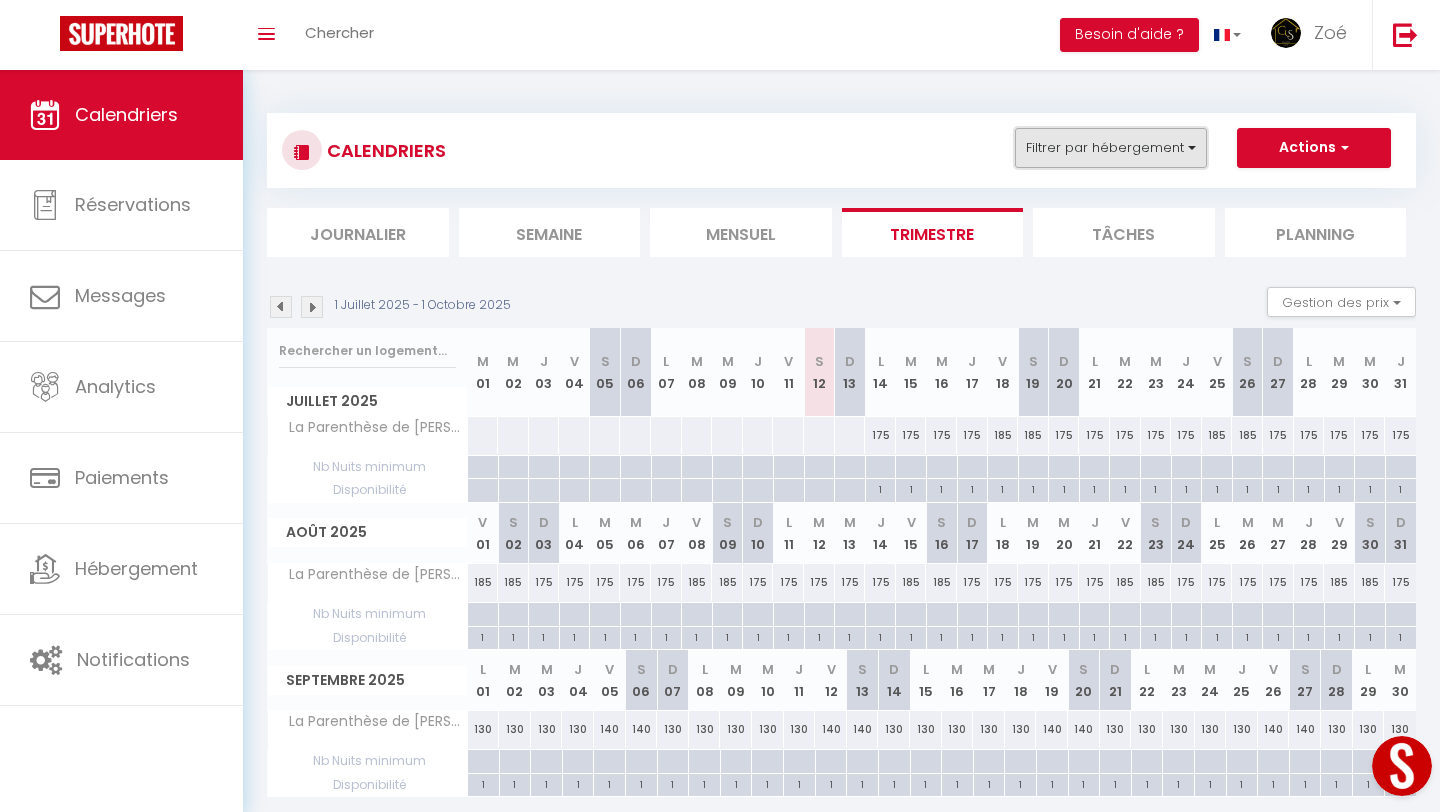 click on "Filtrer par hébergement" at bounding box center (1111, 148) 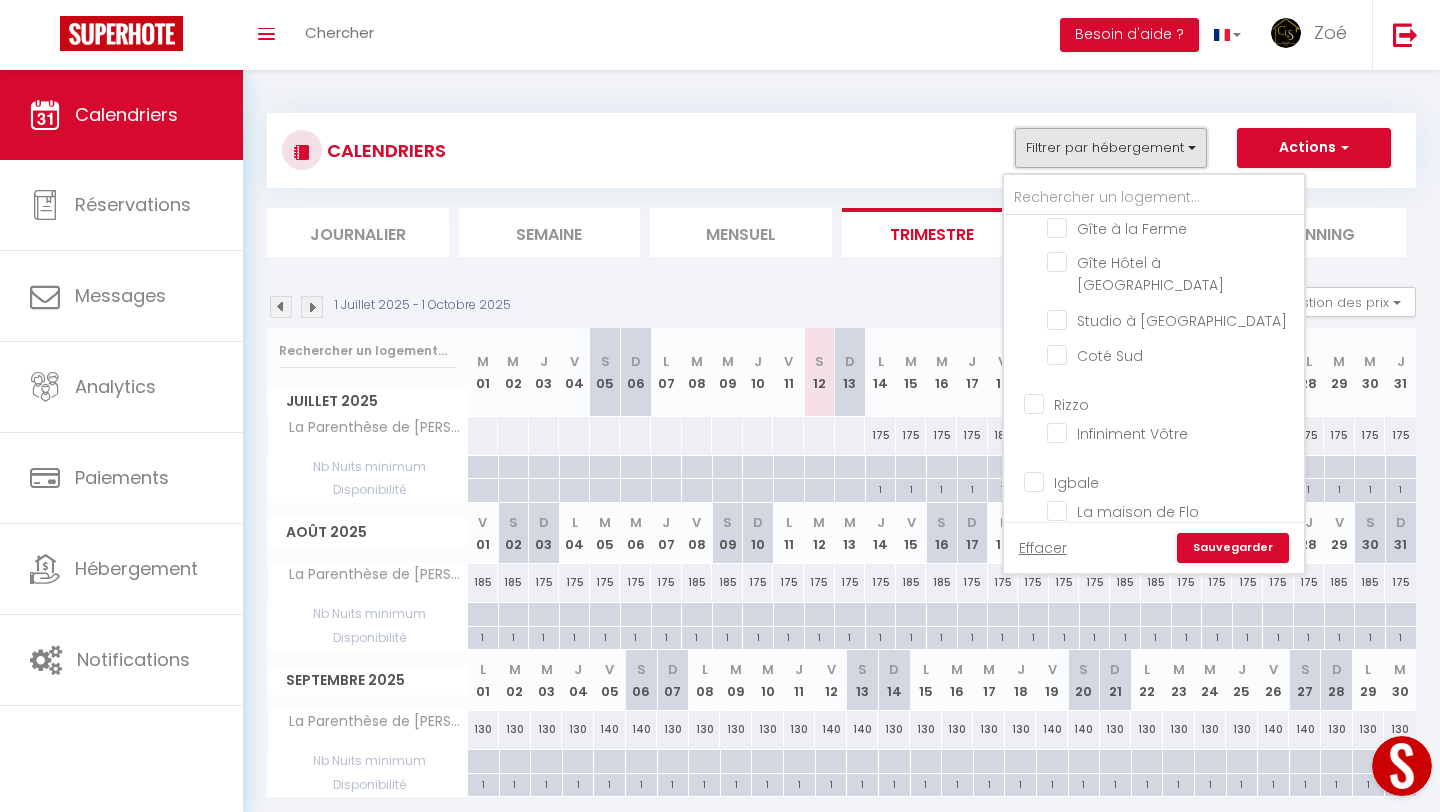 scroll, scrollTop: 268, scrollLeft: 0, axis: vertical 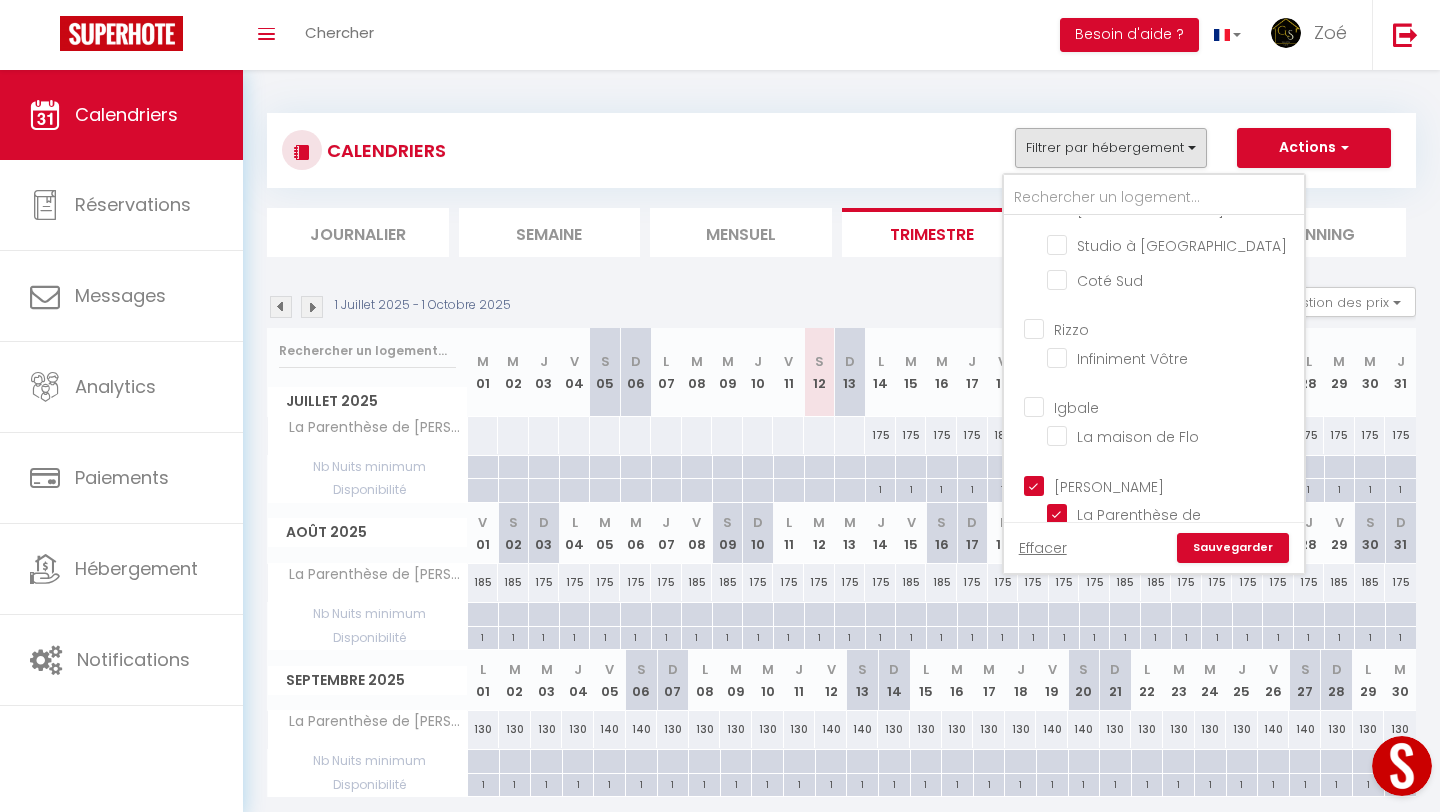 click on "[PERSON_NAME]" at bounding box center (1174, 484) 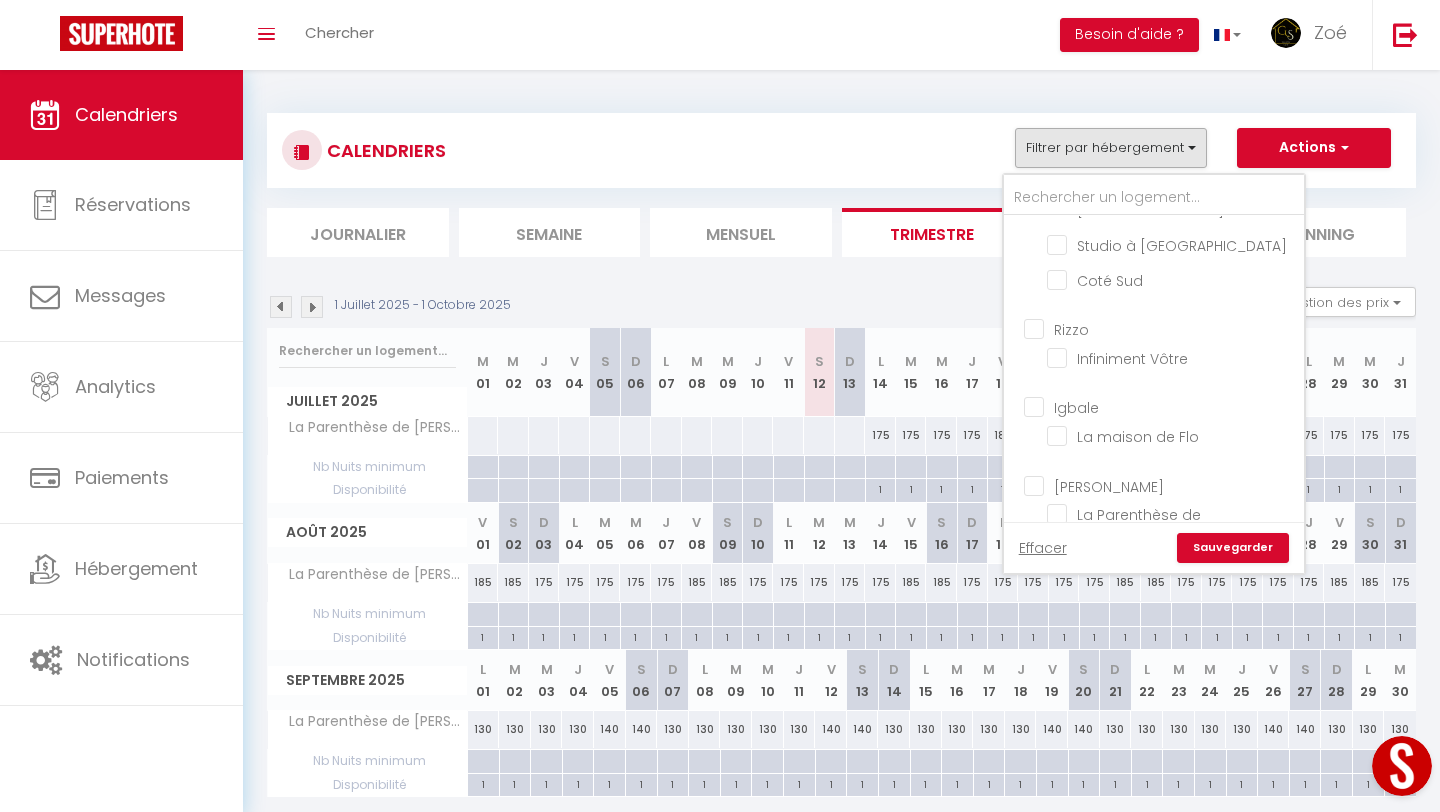 checkbox on "false" 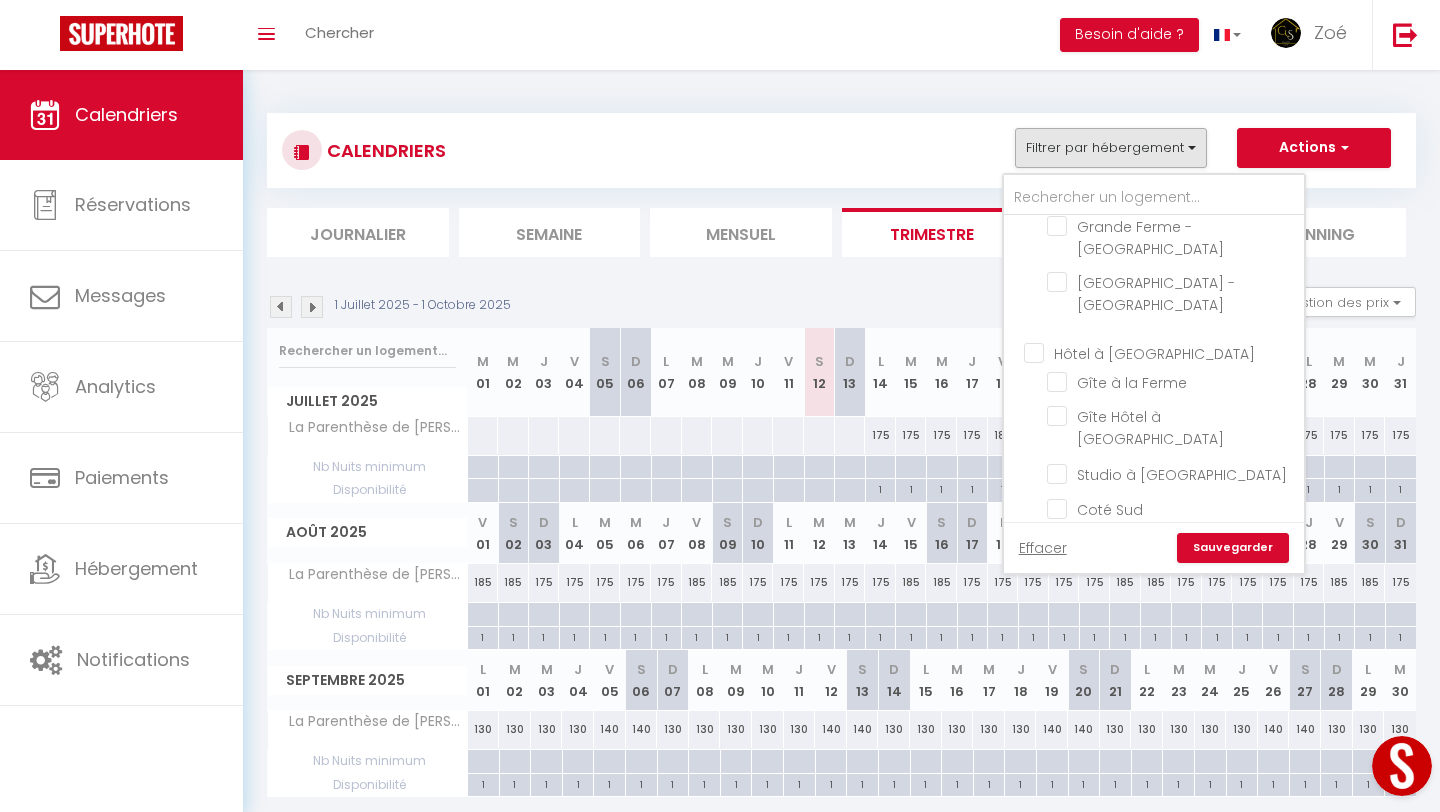 scroll, scrollTop: 0, scrollLeft: 0, axis: both 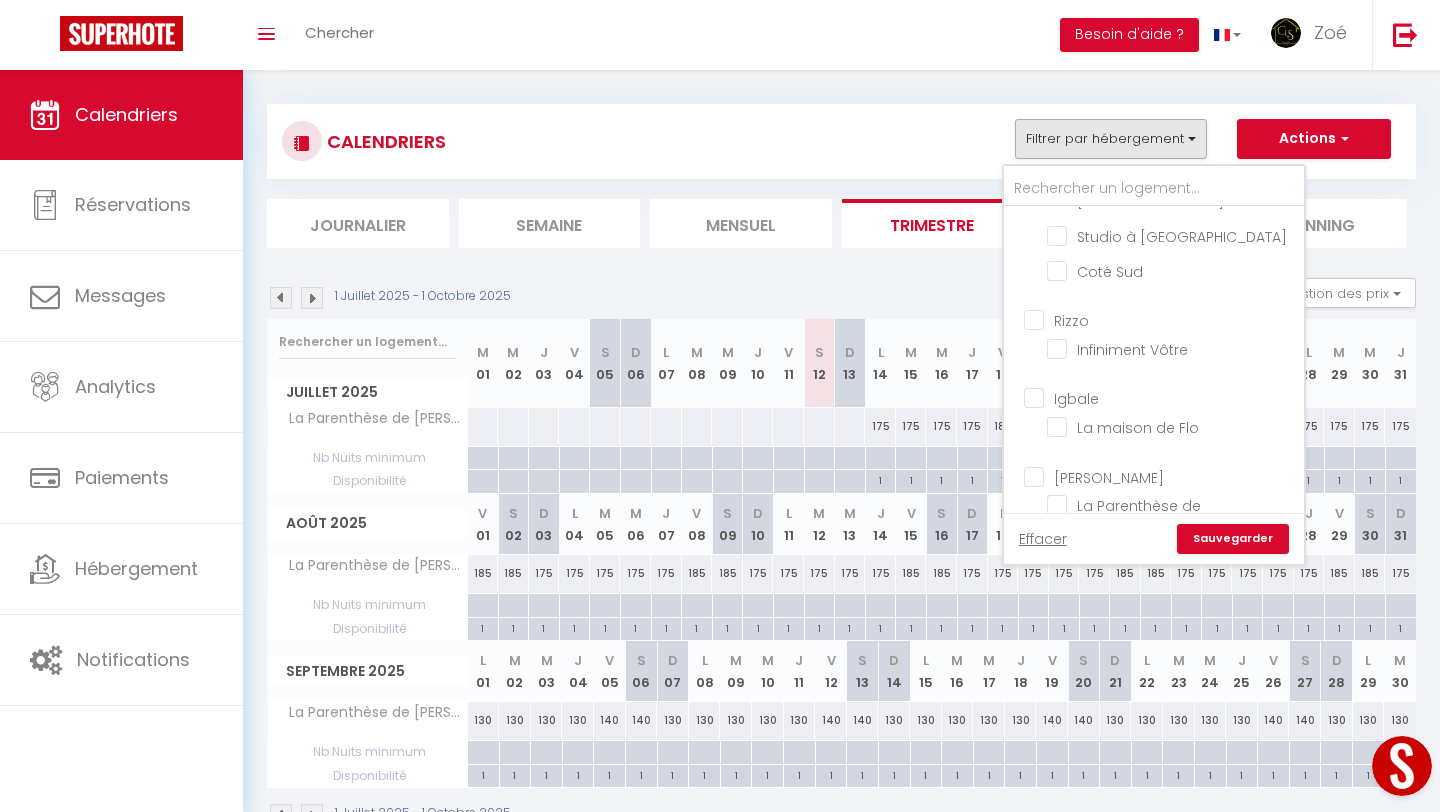 click on "Igbale       La maison de Flo" at bounding box center (1154, 416) 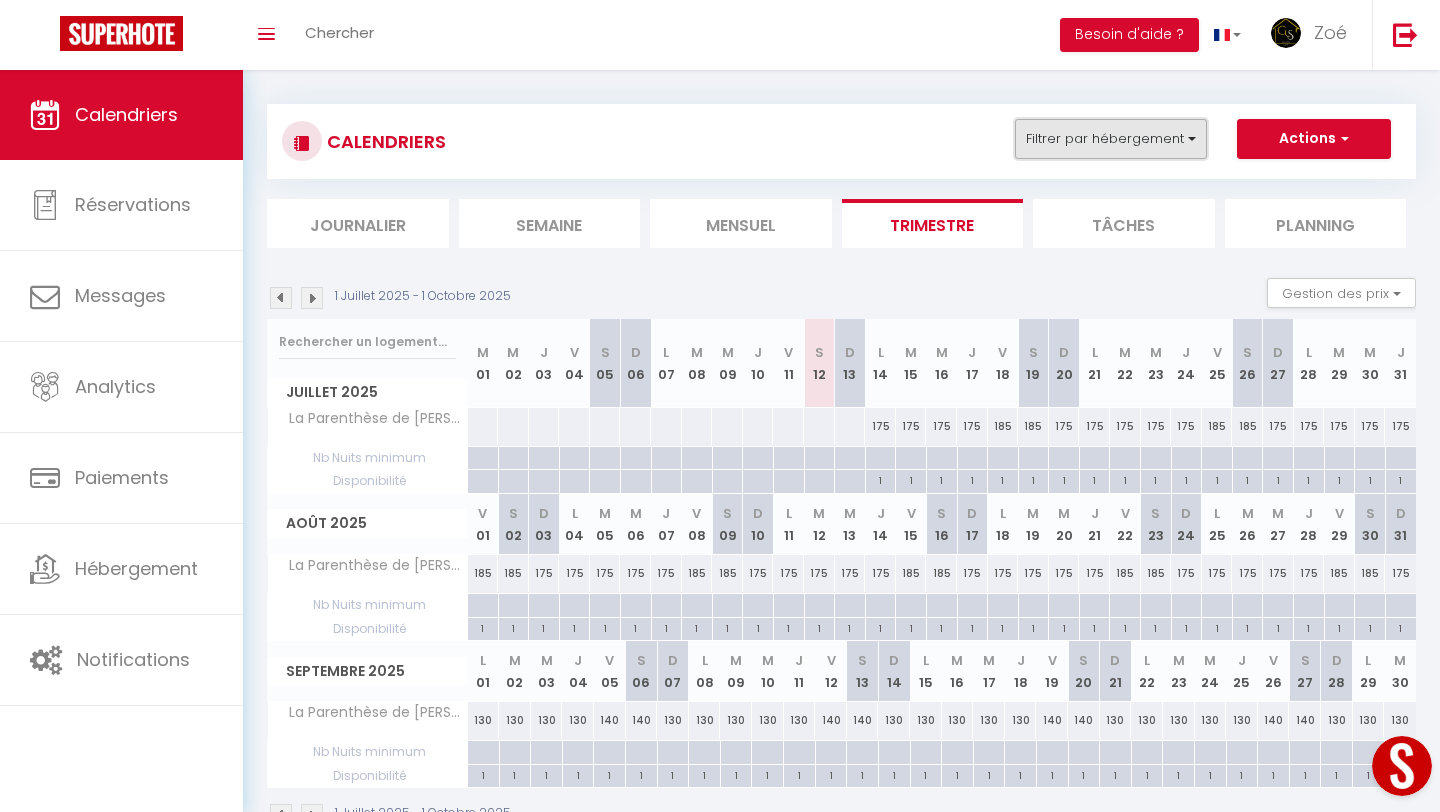 click on "Filtrer par hébergement" at bounding box center [1111, 139] 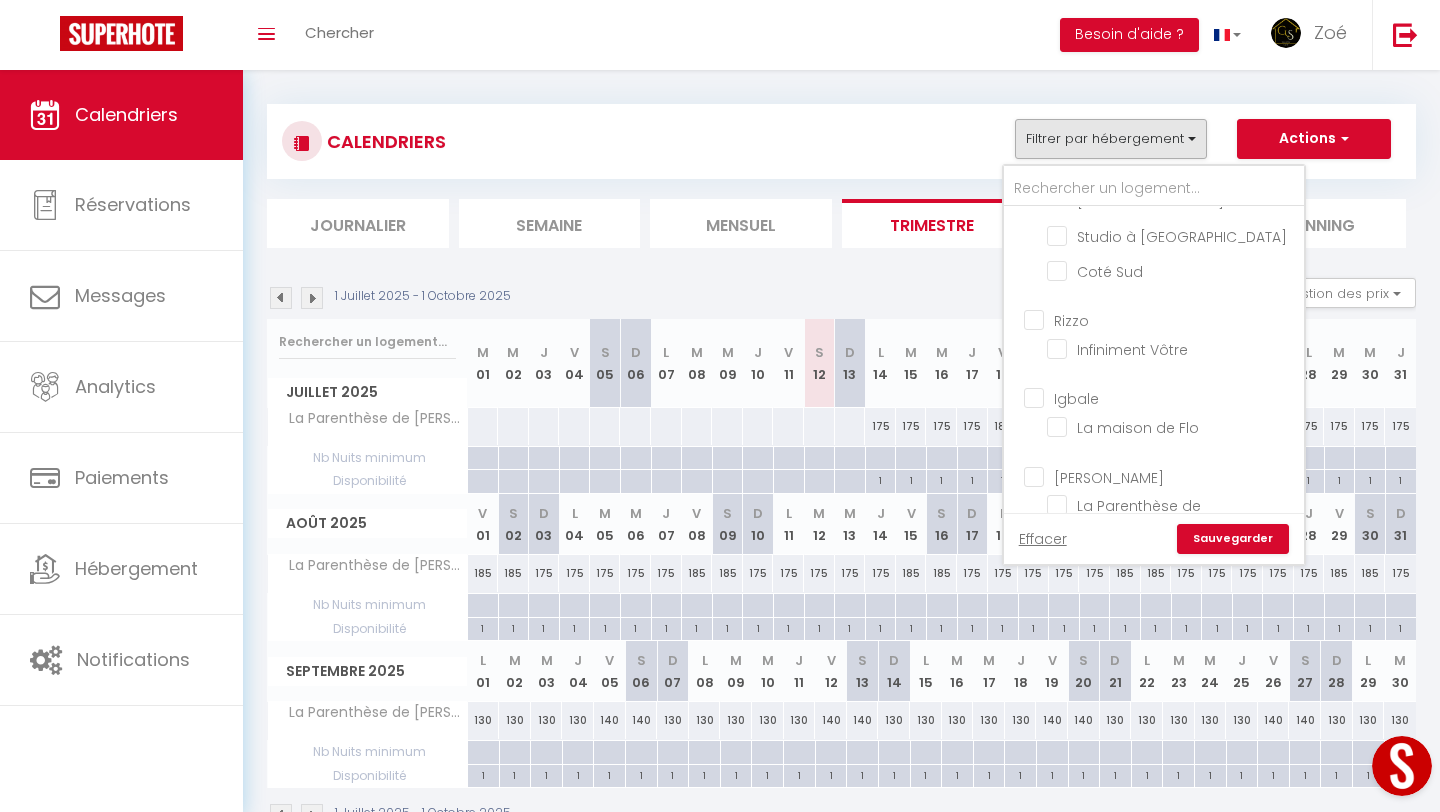 click on "Igbale" at bounding box center (1174, 397) 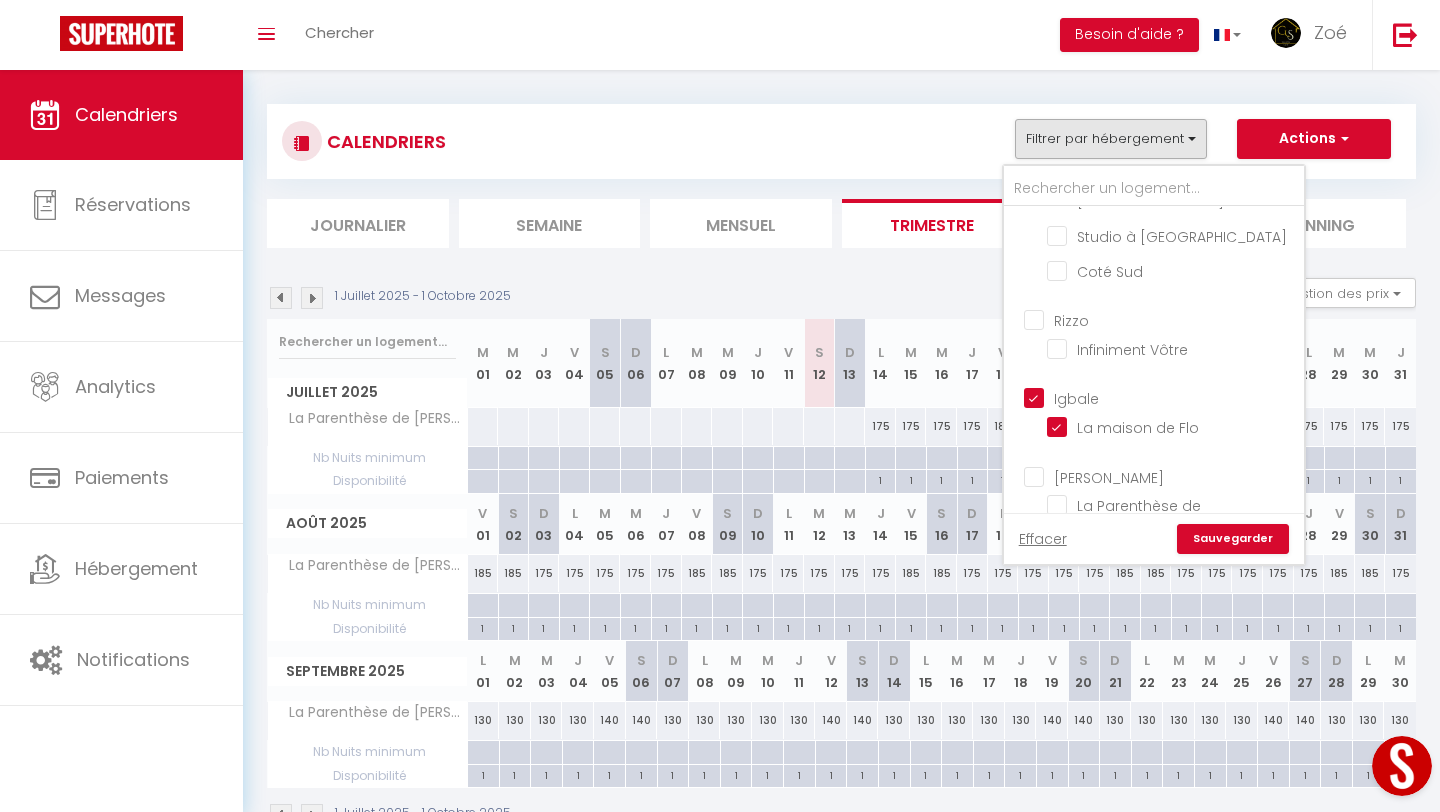 checkbox on "false" 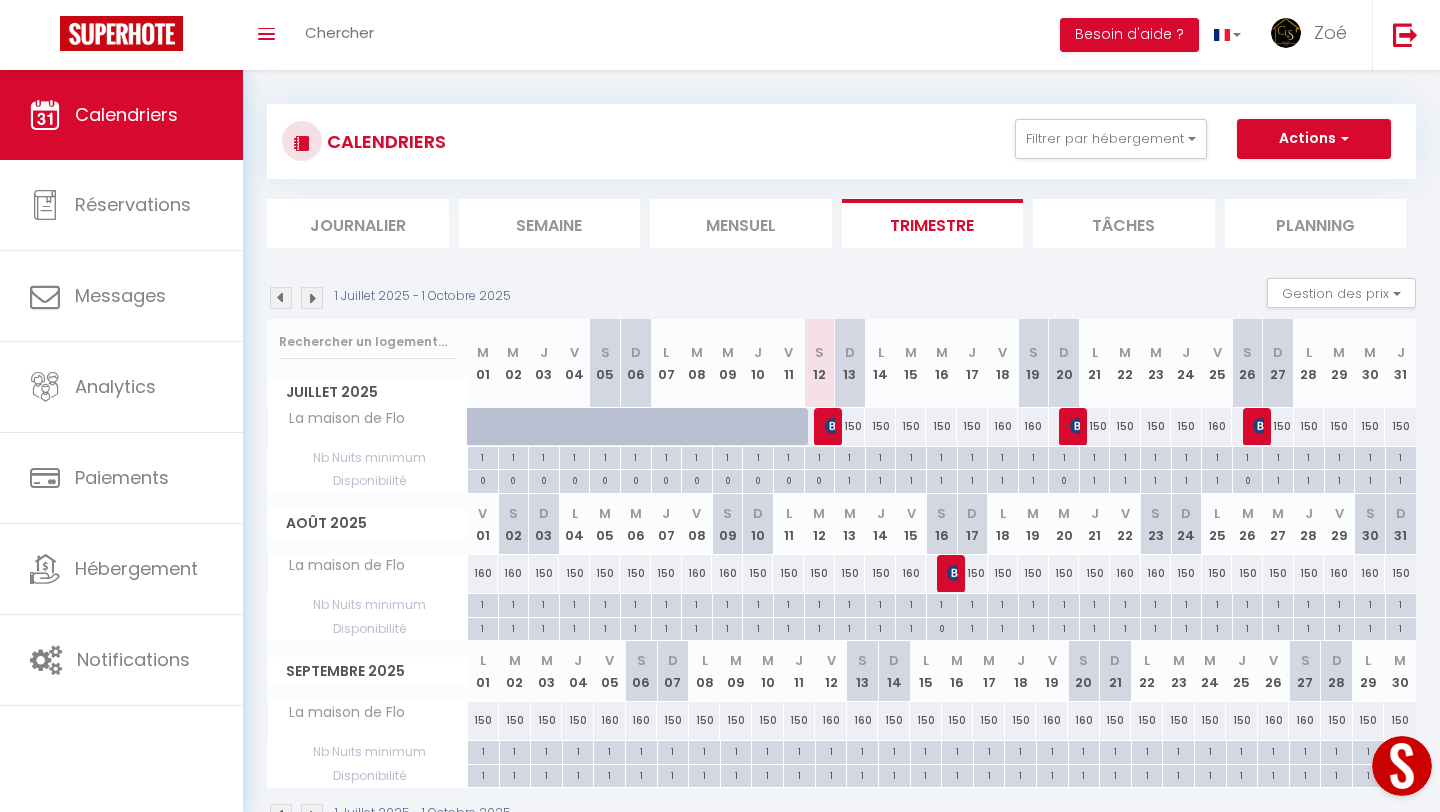 scroll, scrollTop: 70, scrollLeft: 0, axis: vertical 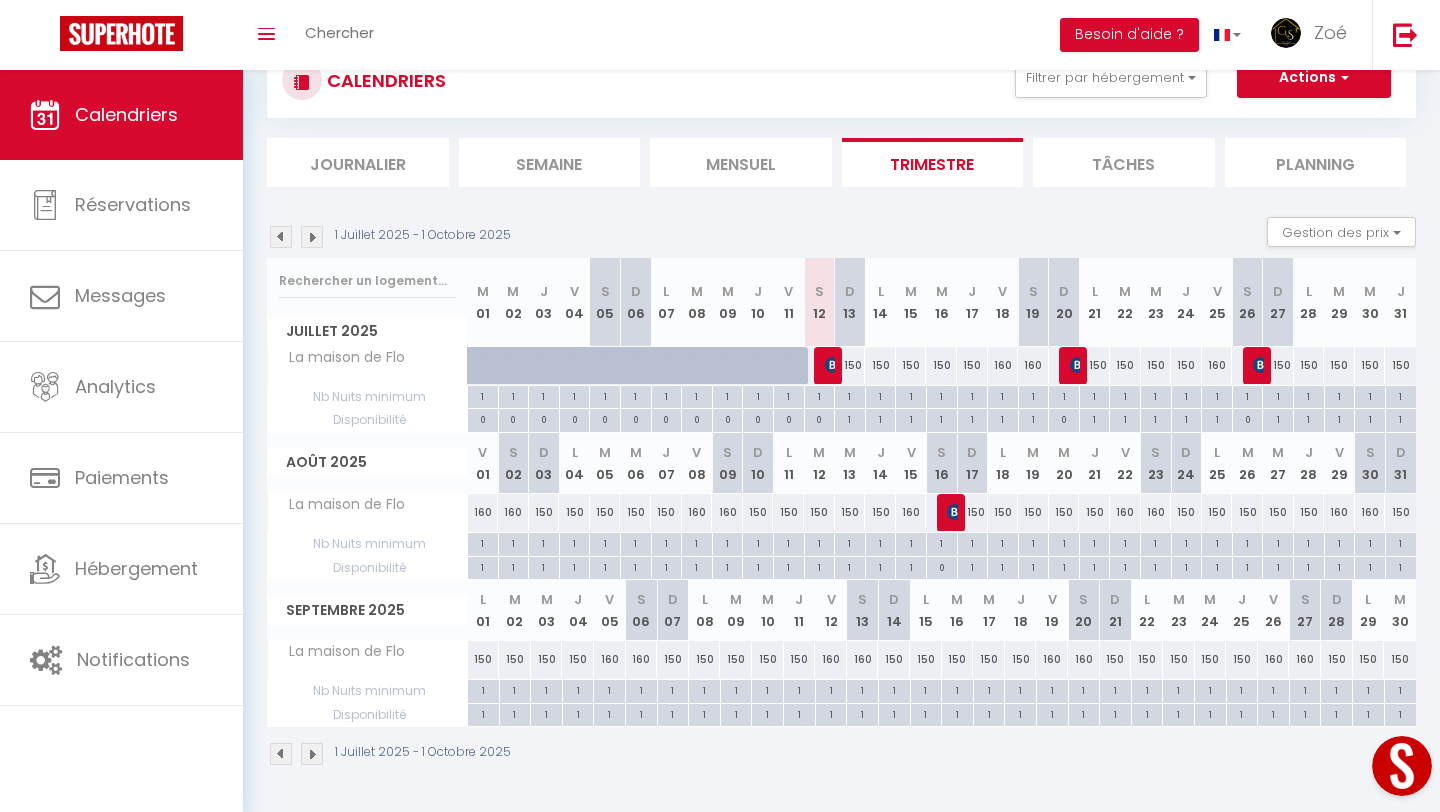 click at bounding box center (312, 237) 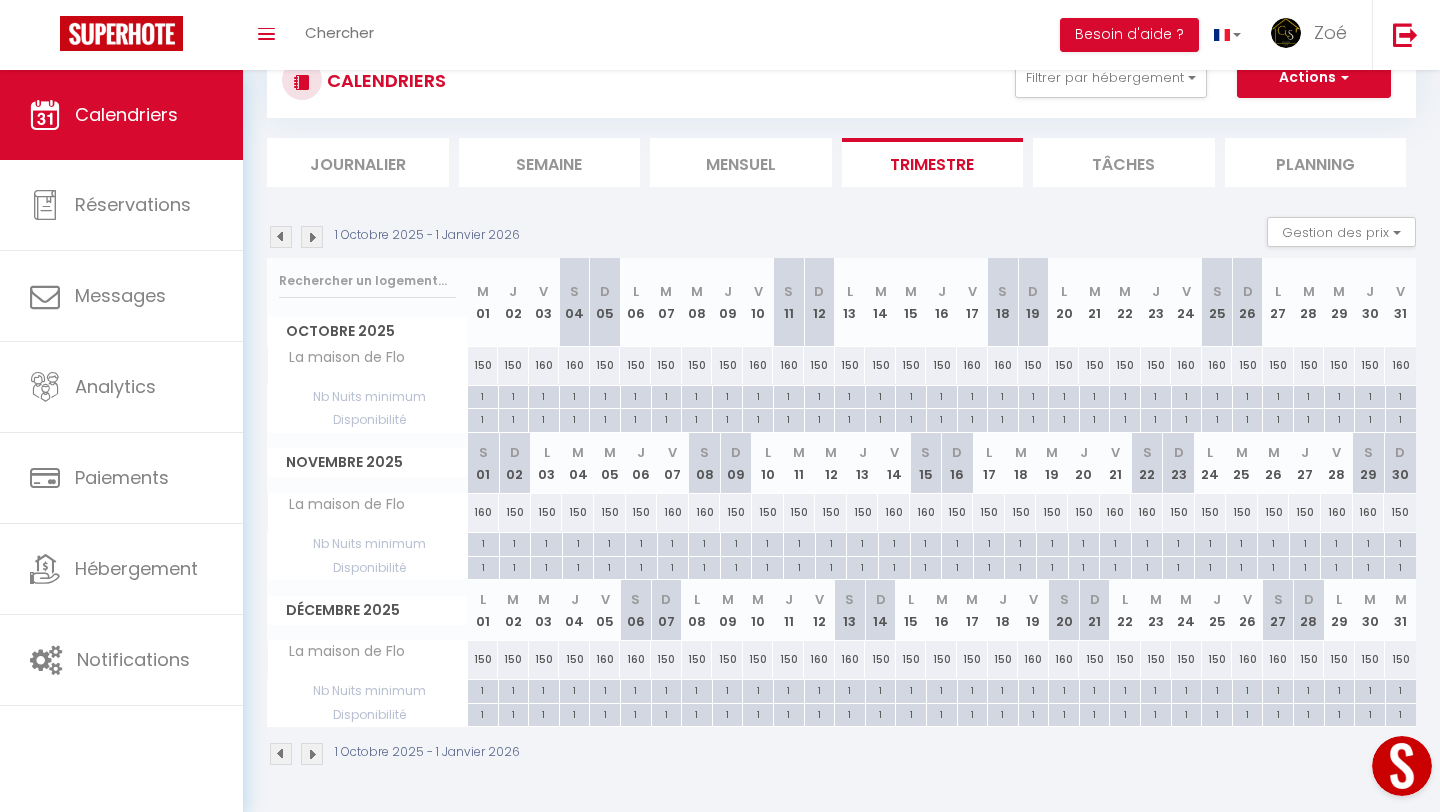 click at bounding box center [312, 237] 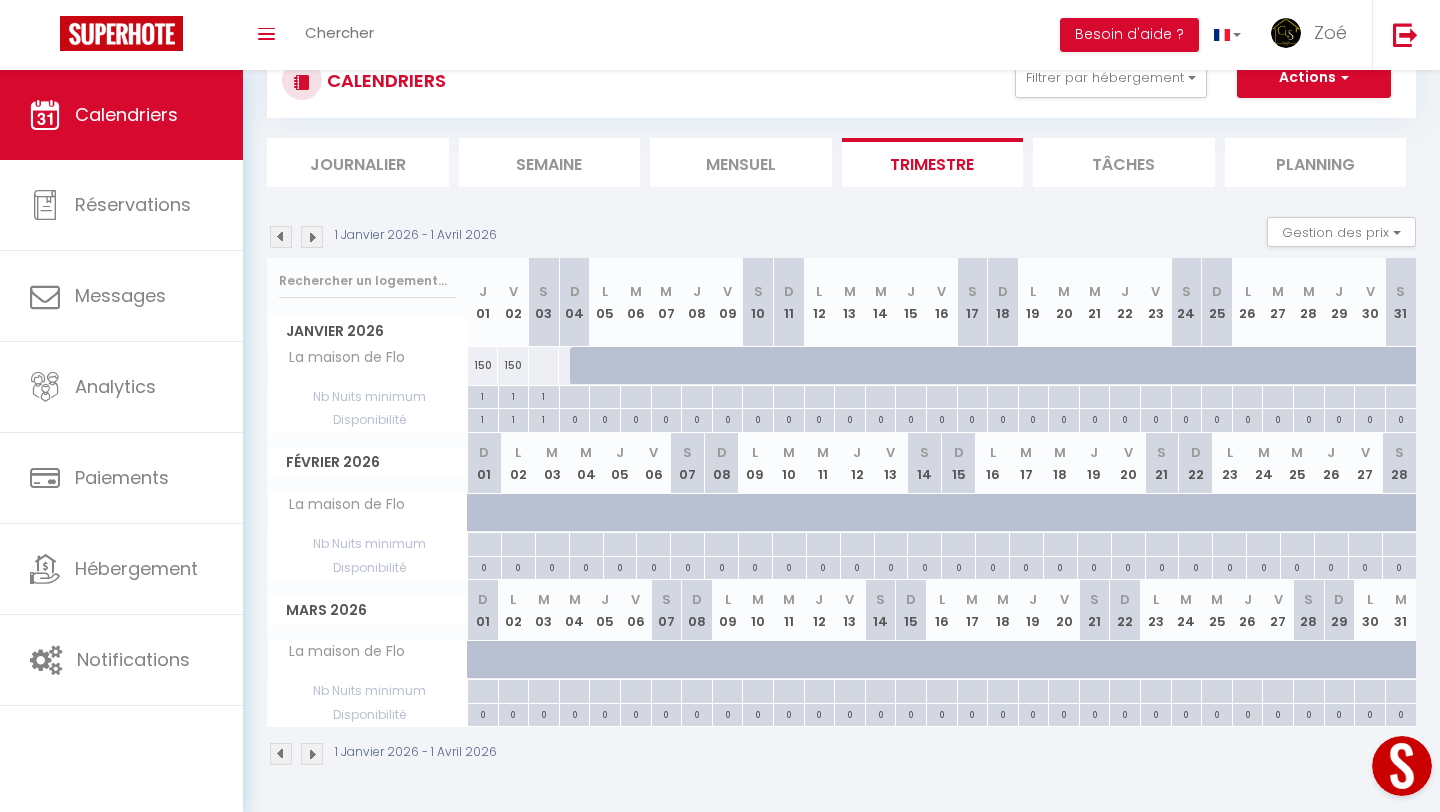 click on "0" at bounding box center (575, 418) 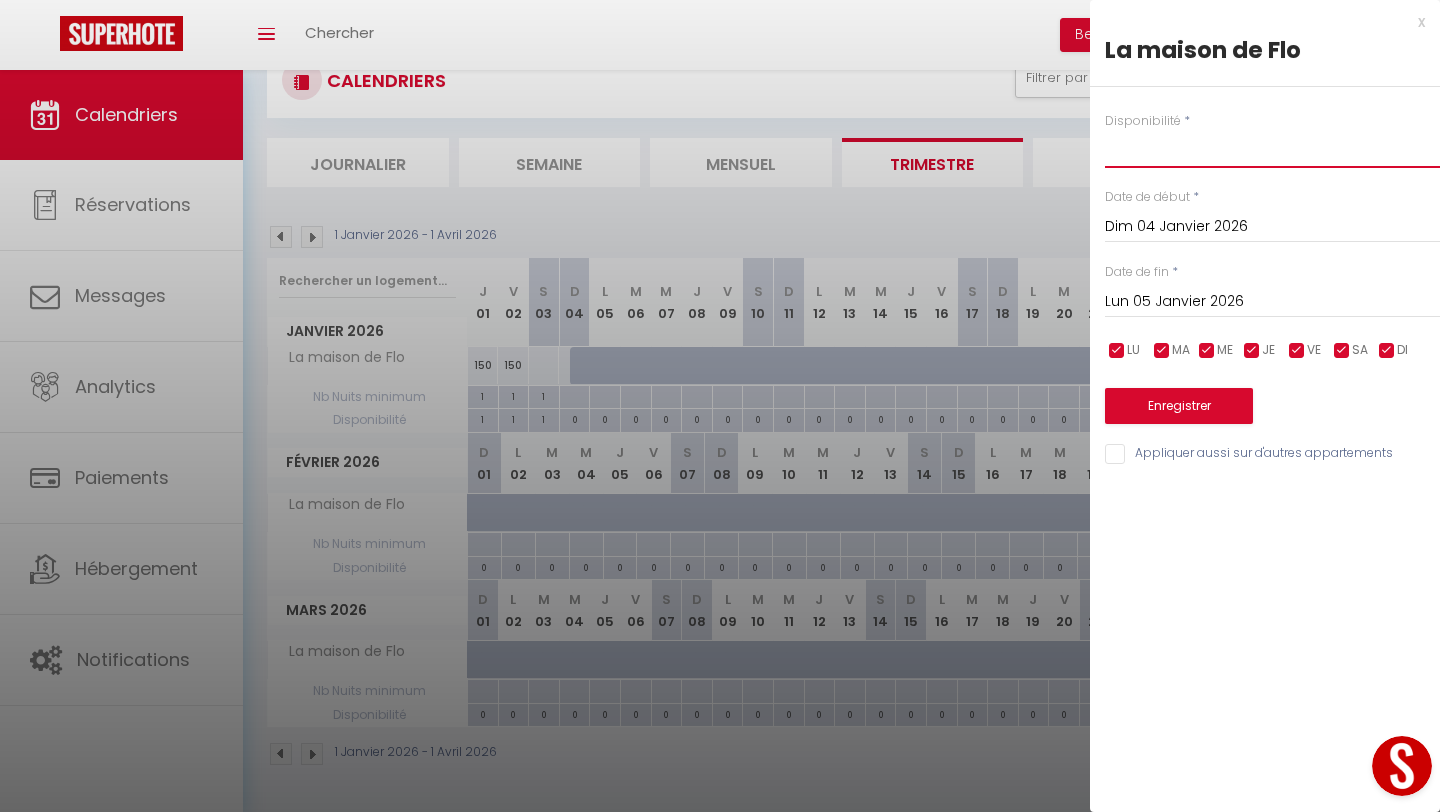 click on "Disponible
Indisponible" at bounding box center [1272, 149] 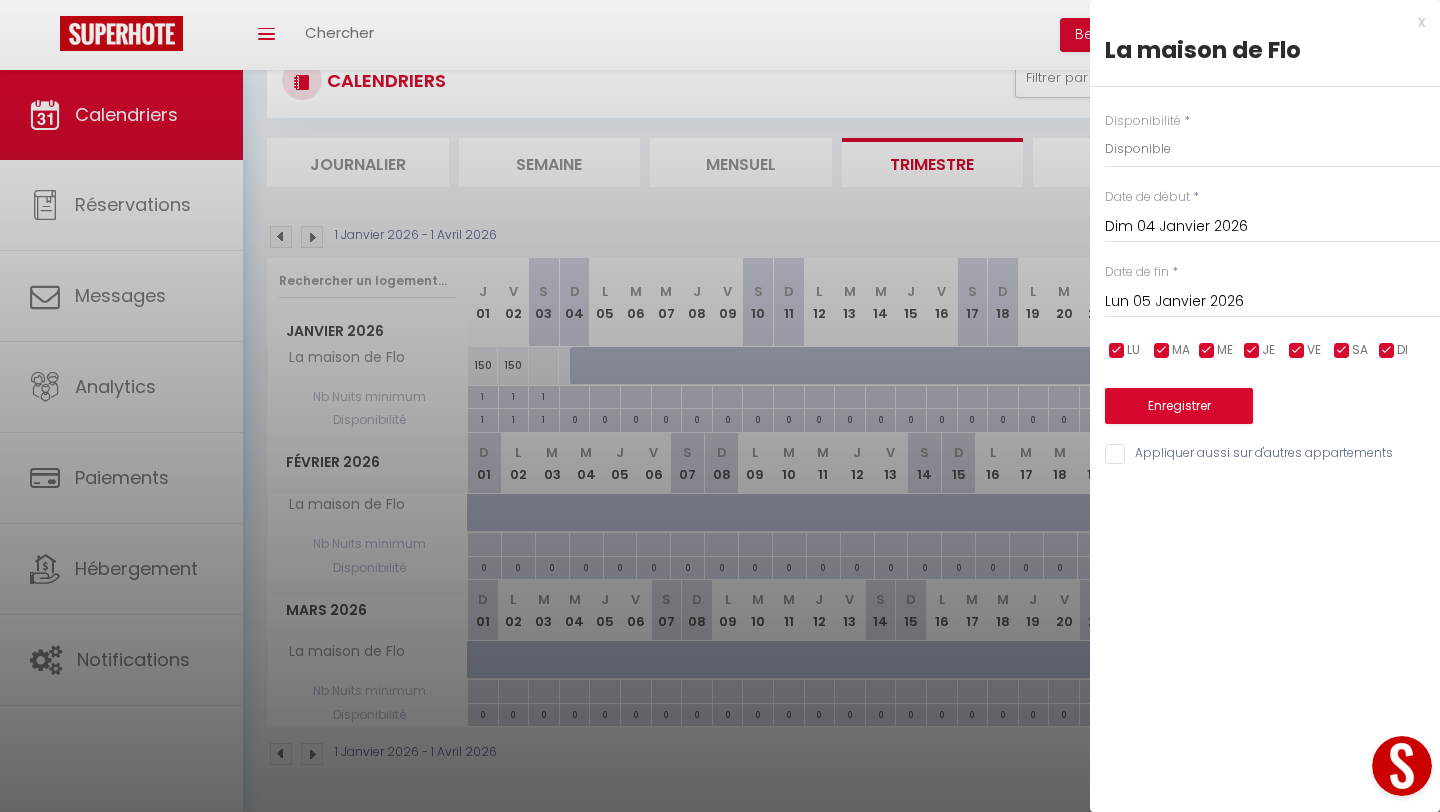 click on "Lun 05 Janvier 2026" at bounding box center [1272, 302] 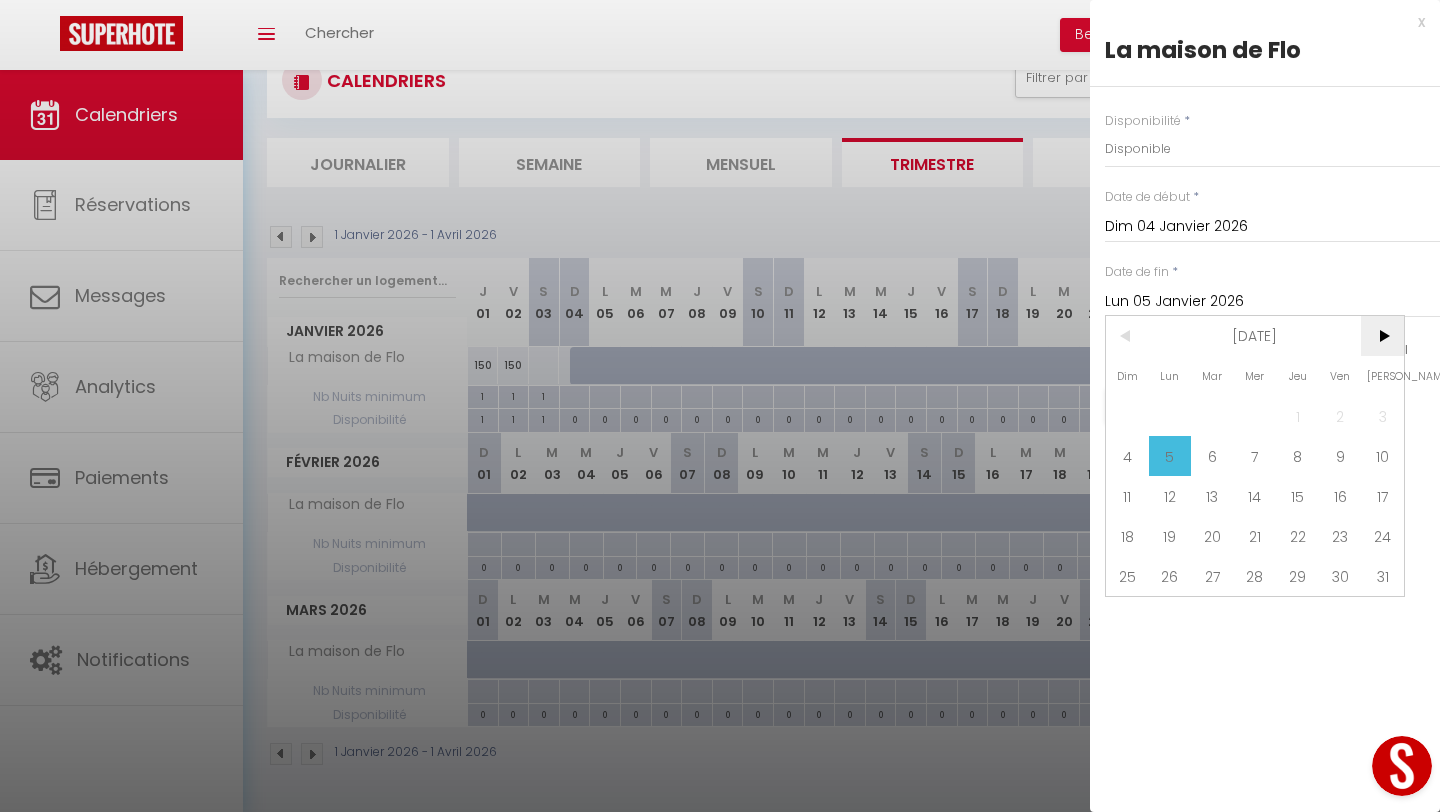 click on ">" at bounding box center [1382, 336] 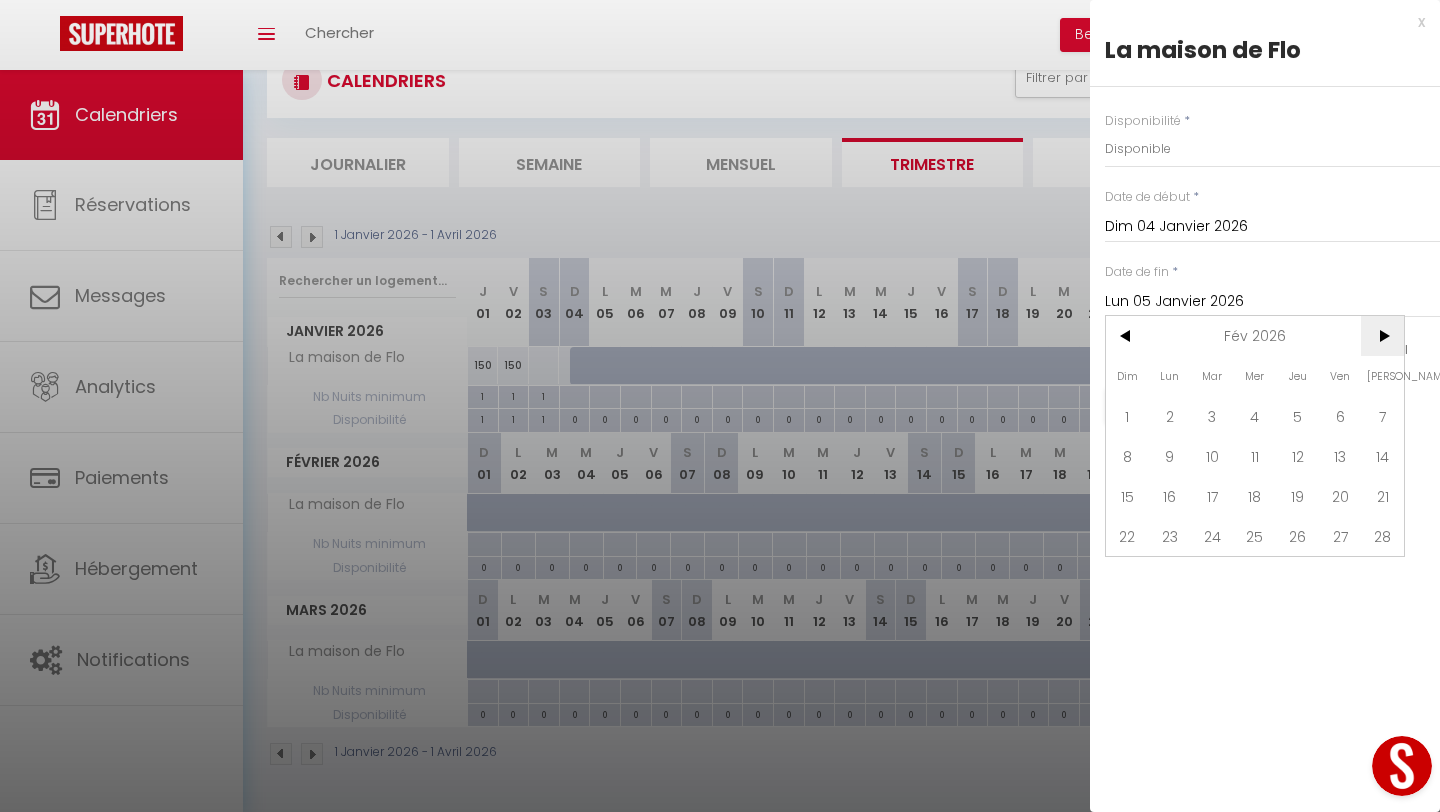 click on ">" at bounding box center [1382, 336] 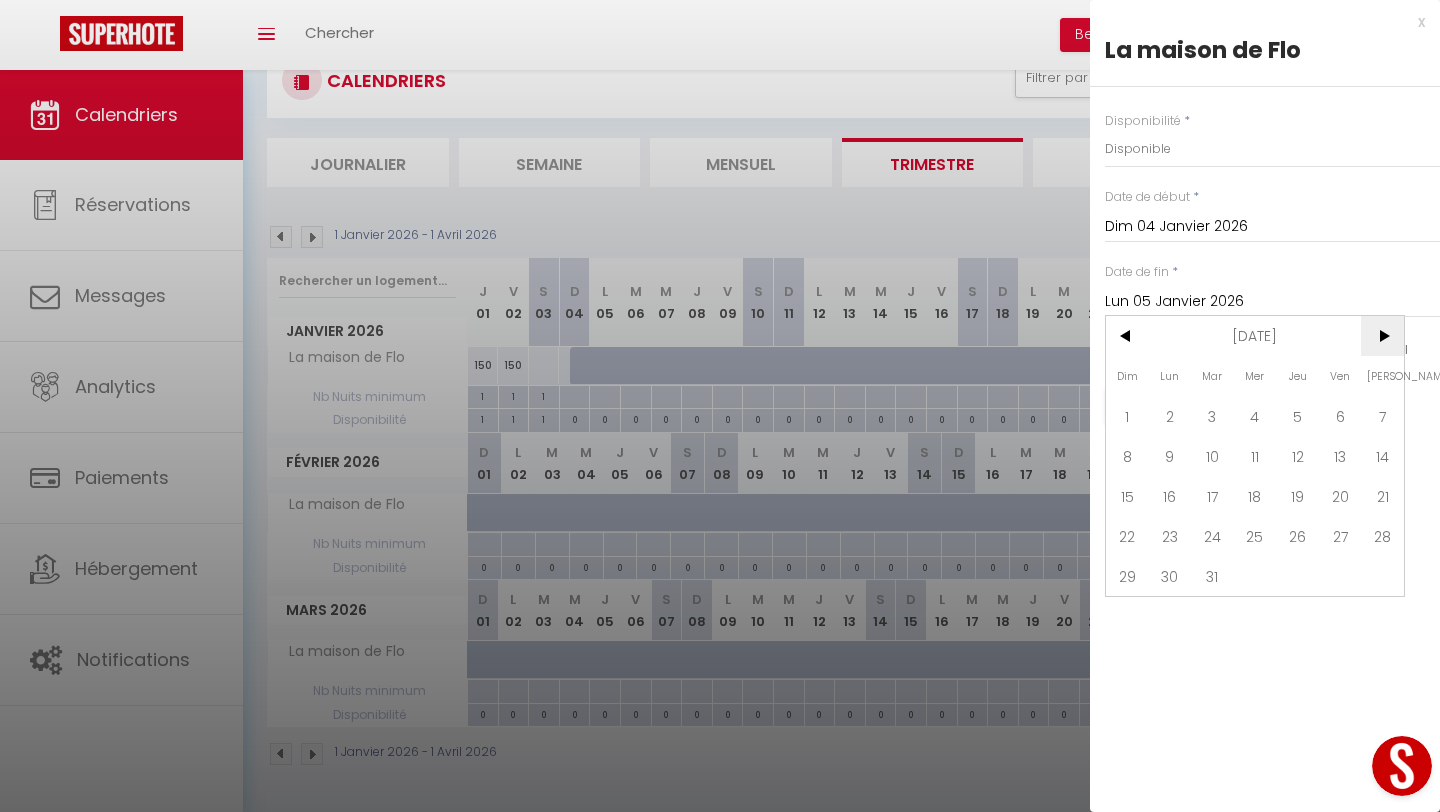 click on ">" at bounding box center (1382, 336) 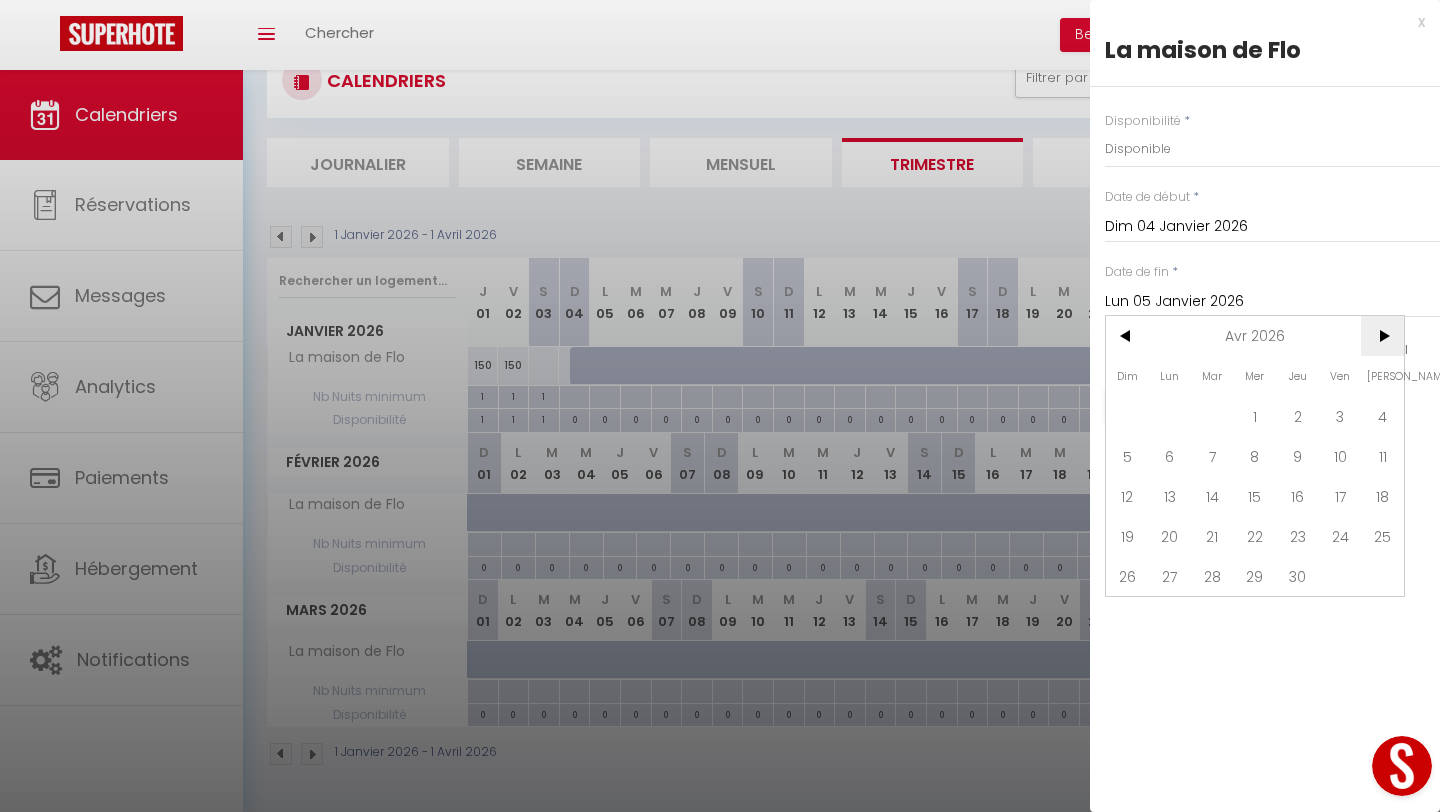click on ">" at bounding box center (1382, 336) 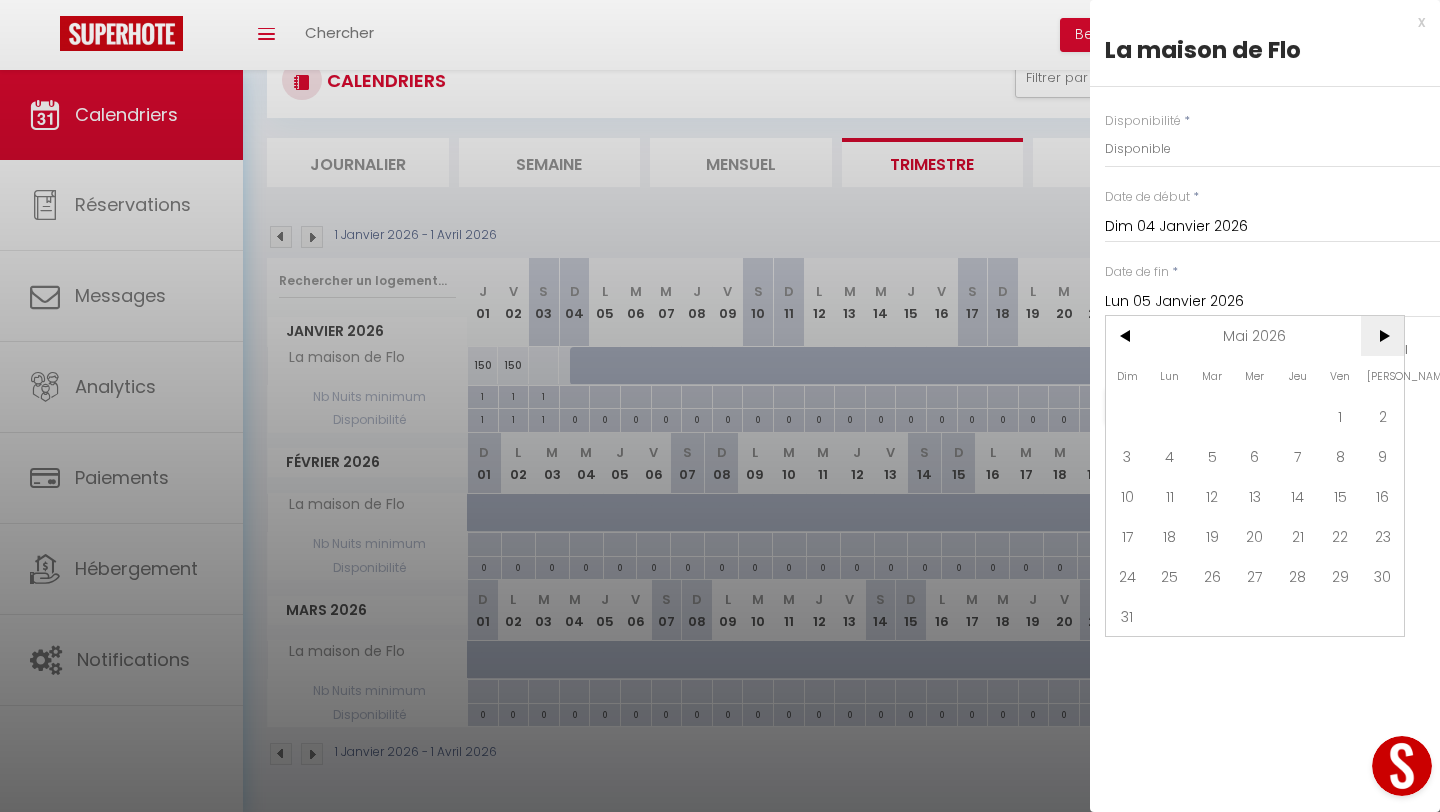 click on ">" at bounding box center (1382, 336) 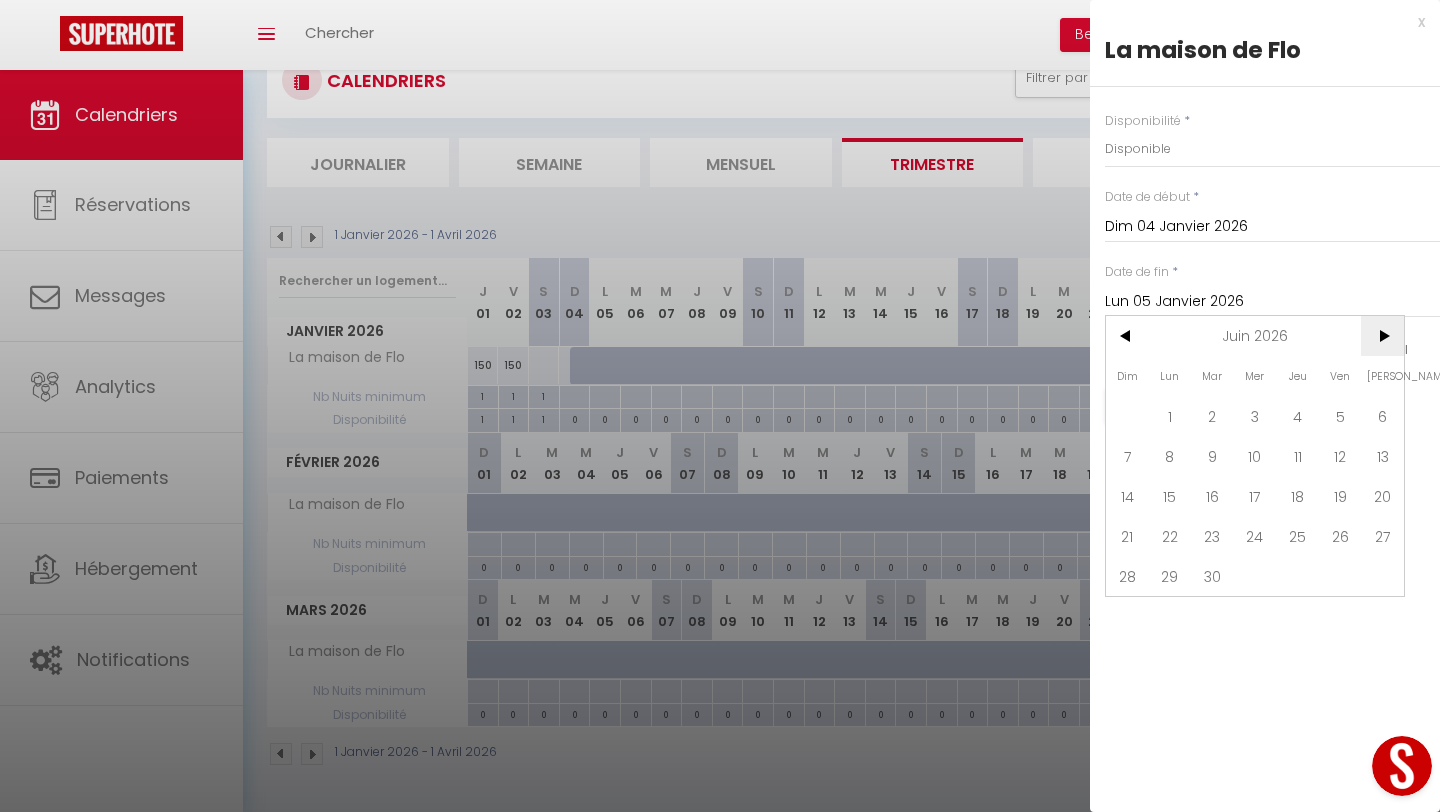 click on ">" at bounding box center (1382, 336) 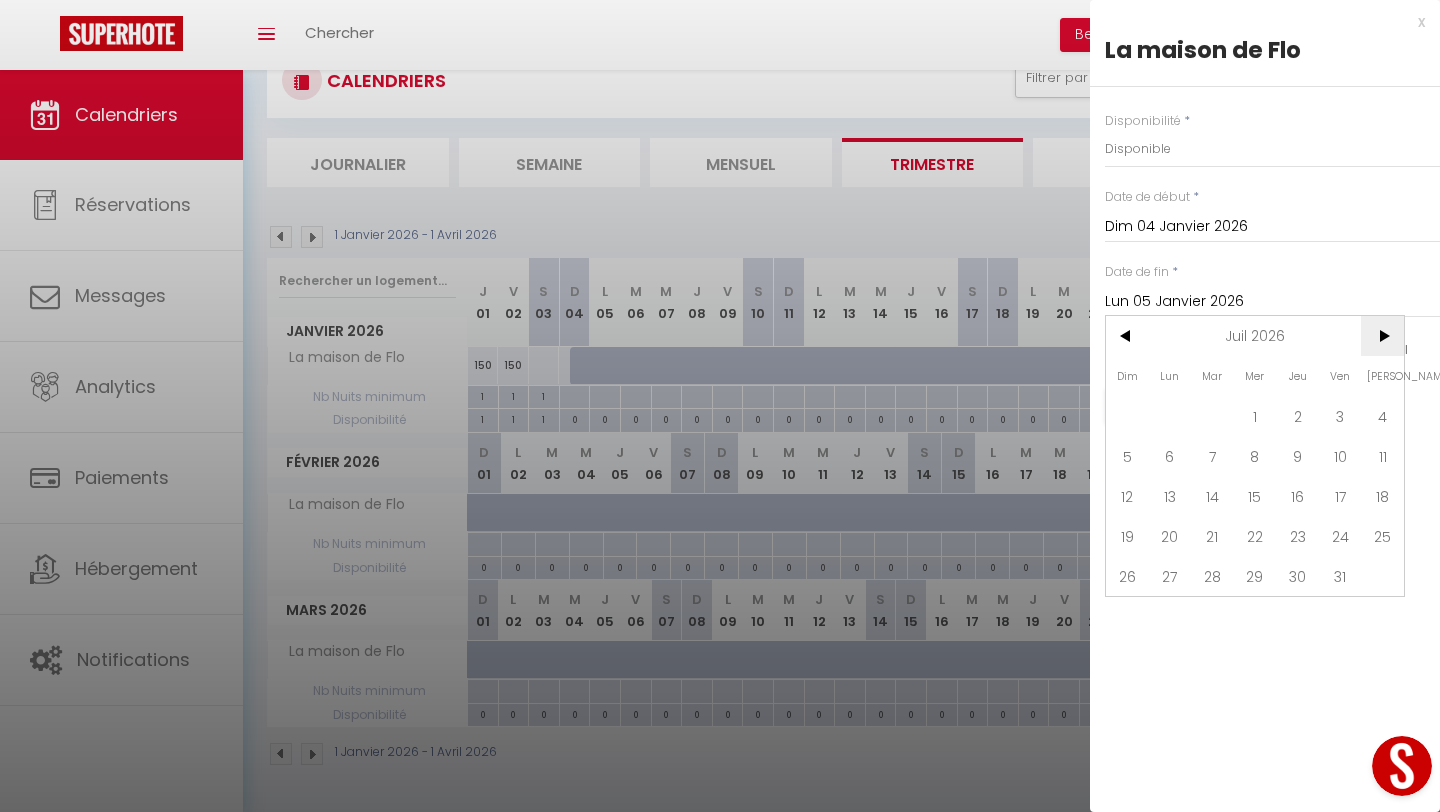 click on ">" at bounding box center (1382, 336) 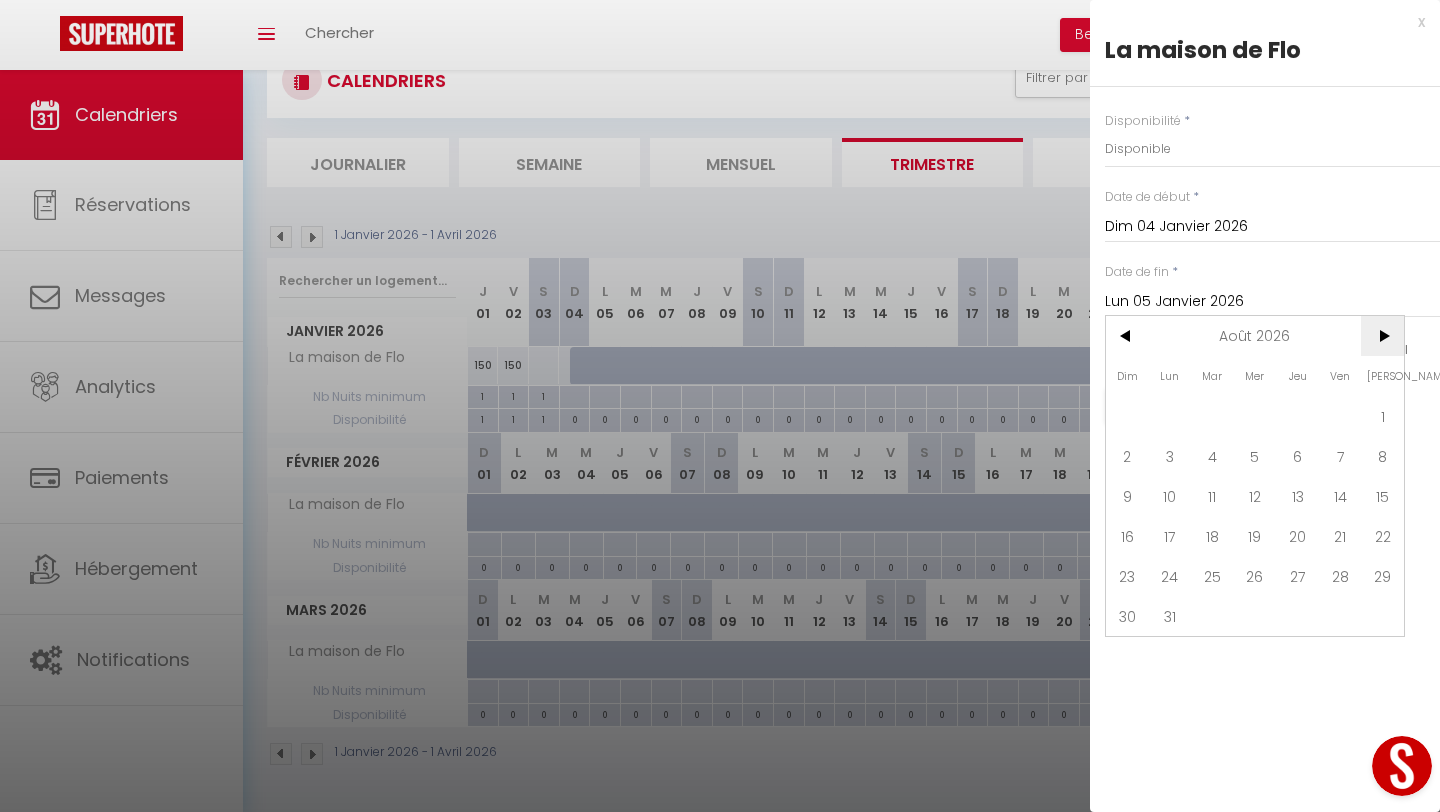 click on ">" at bounding box center [1382, 336] 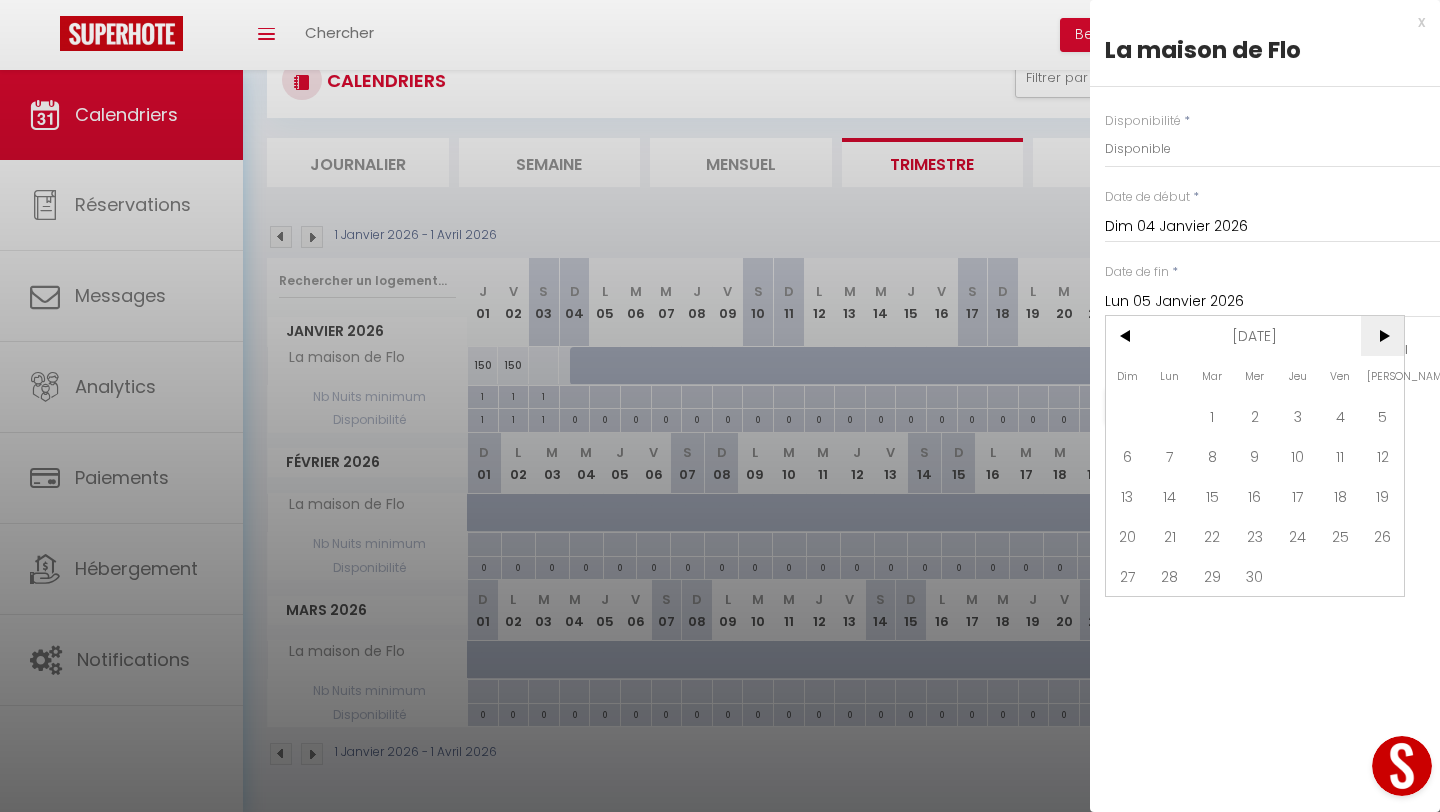 click on ">" at bounding box center [1382, 336] 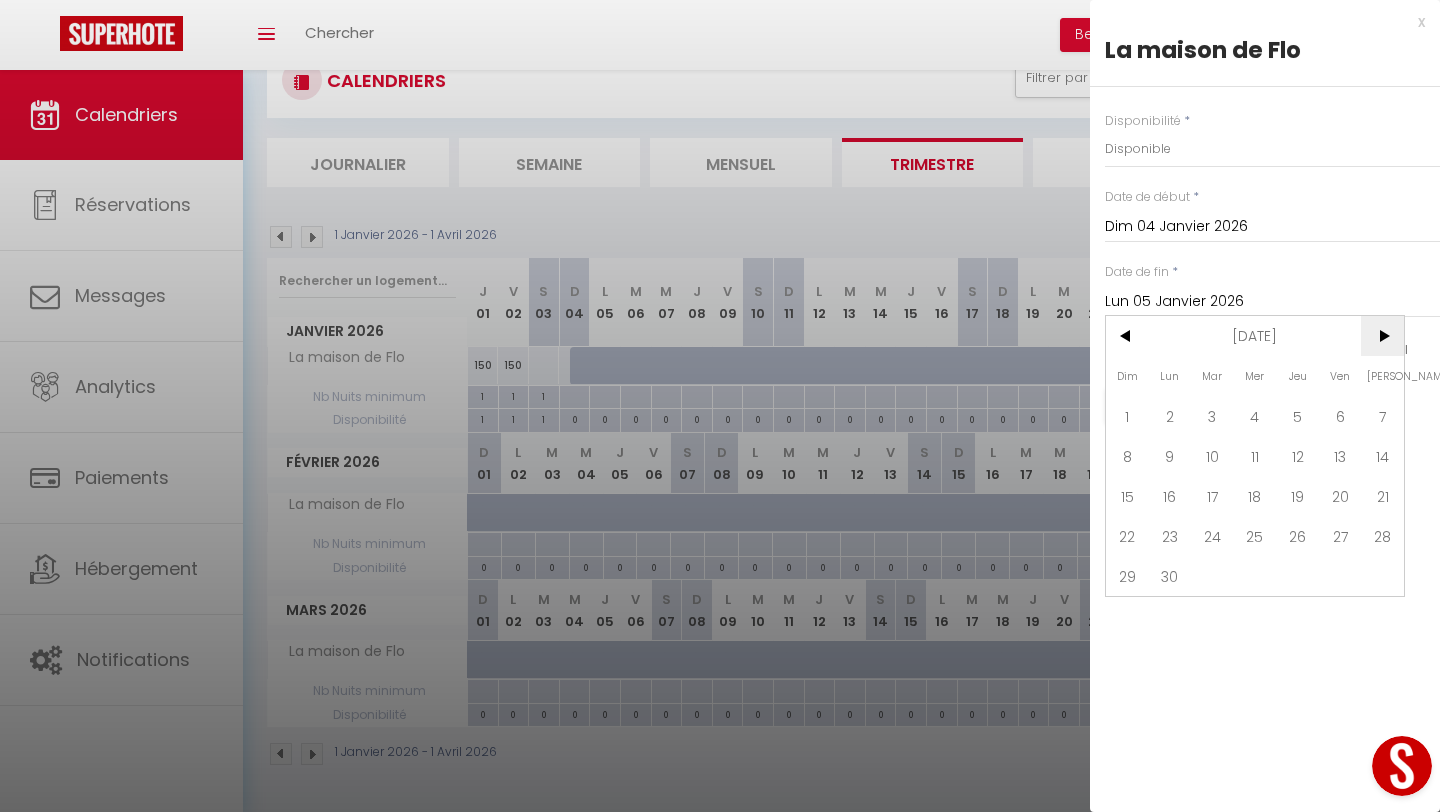click on ">" at bounding box center (1382, 336) 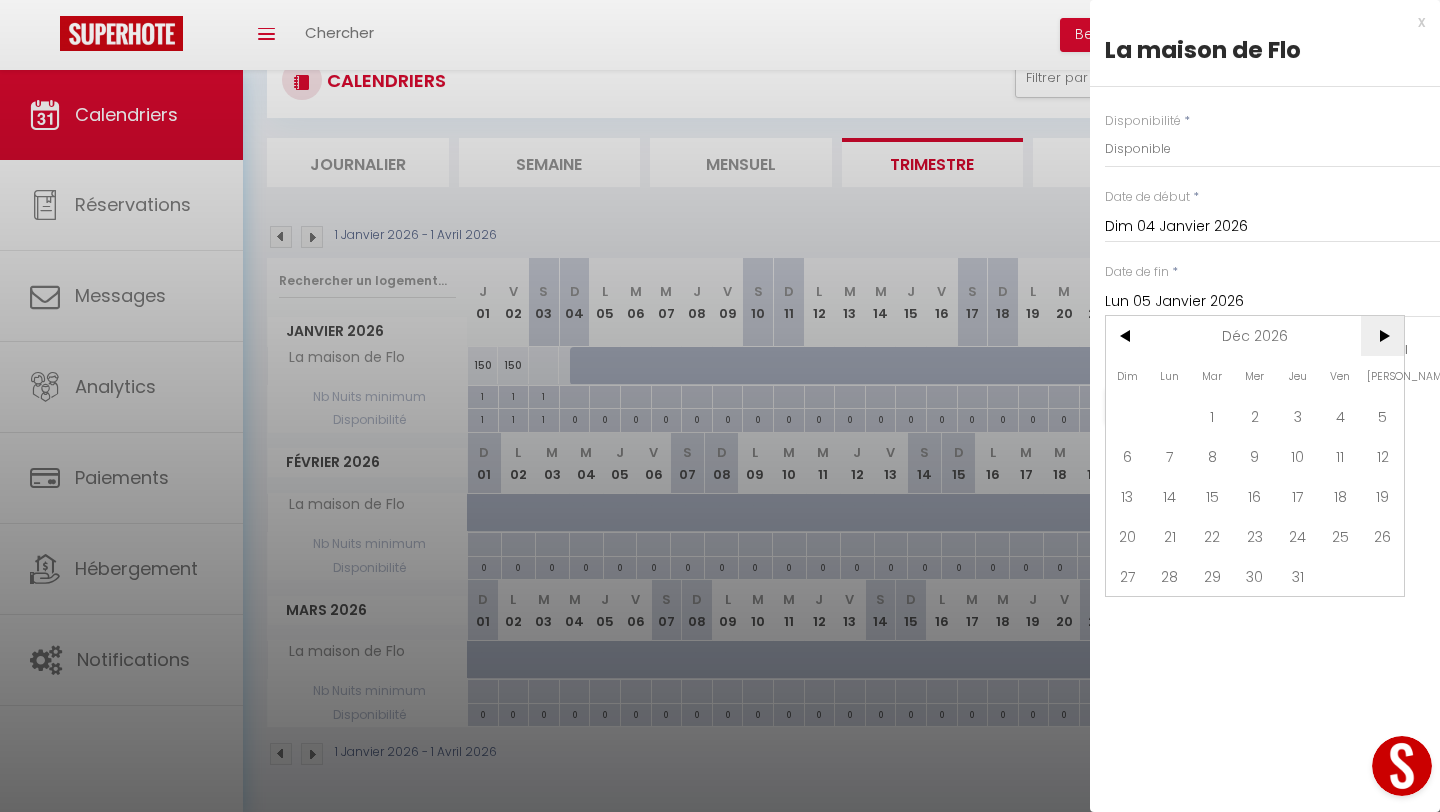 click on ">" at bounding box center [1382, 336] 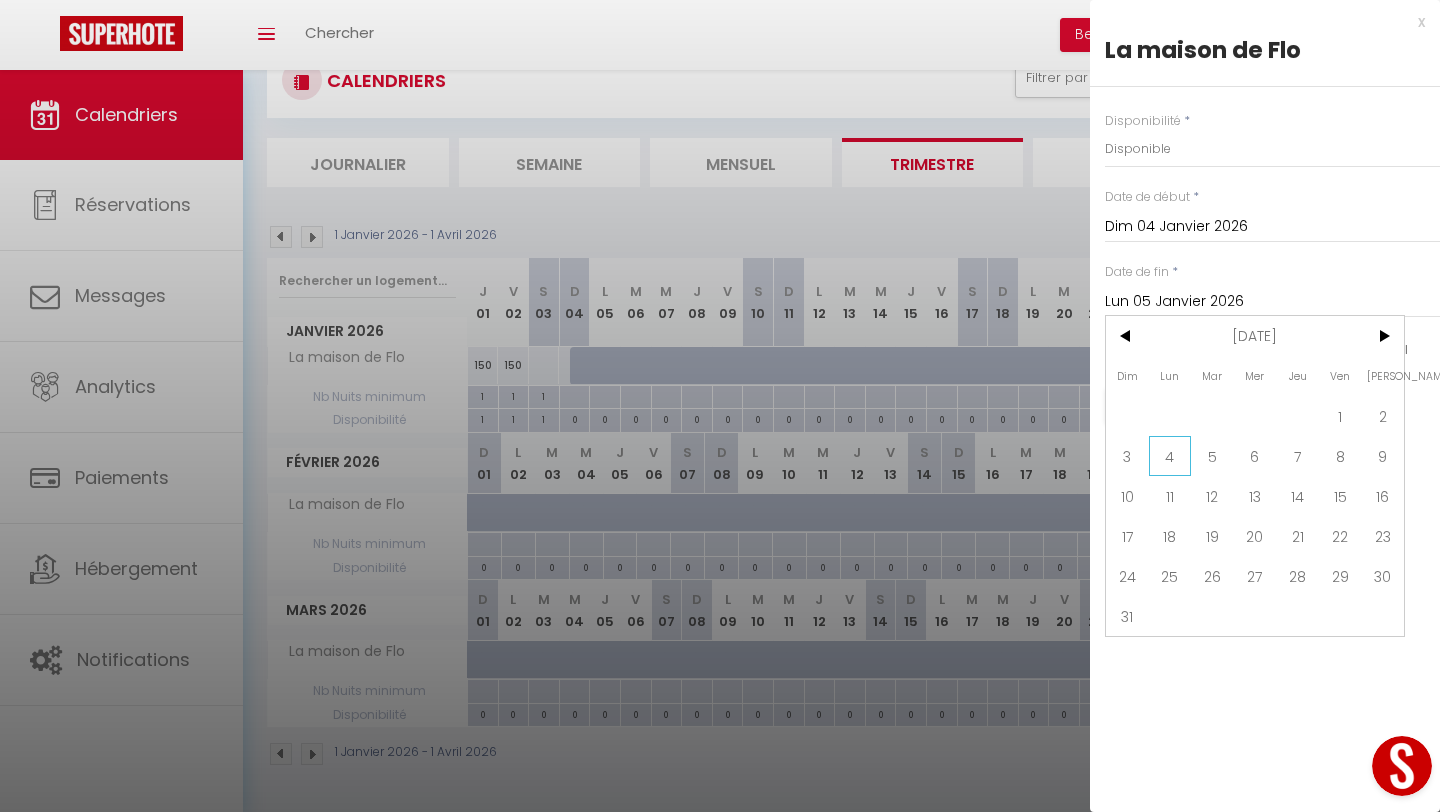 click on "4" at bounding box center (1170, 456) 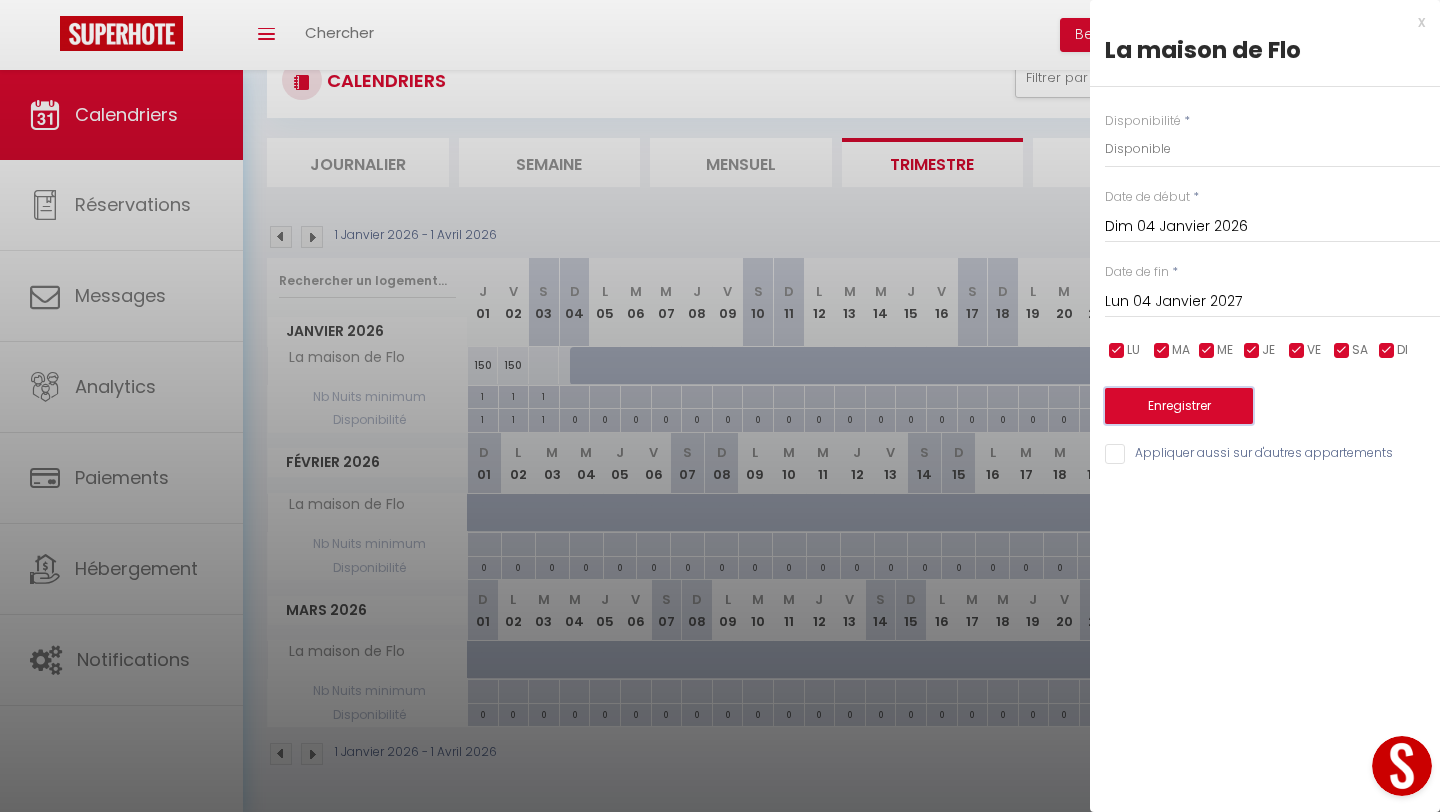 click on "Enregistrer" at bounding box center [1179, 406] 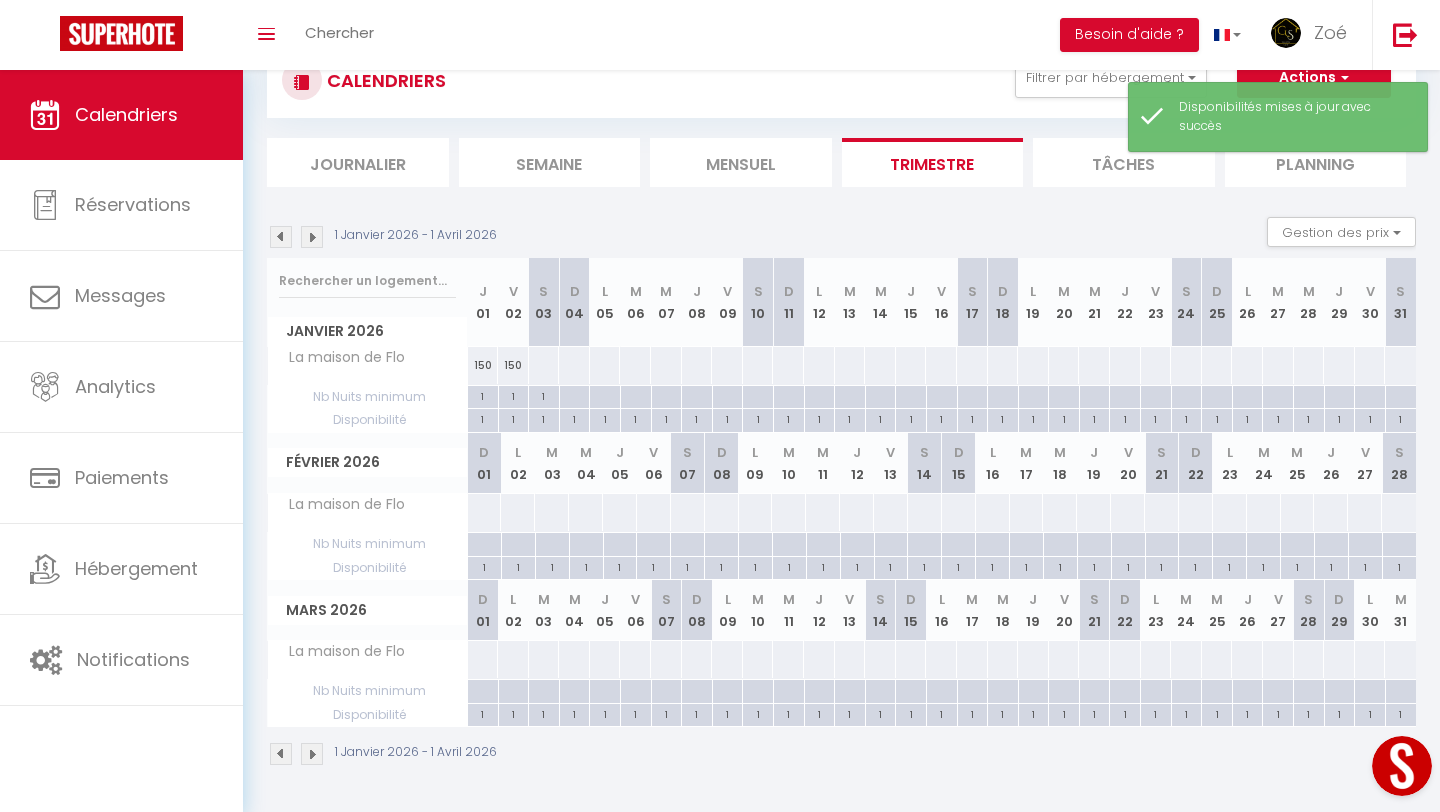 click at bounding box center (544, 365) 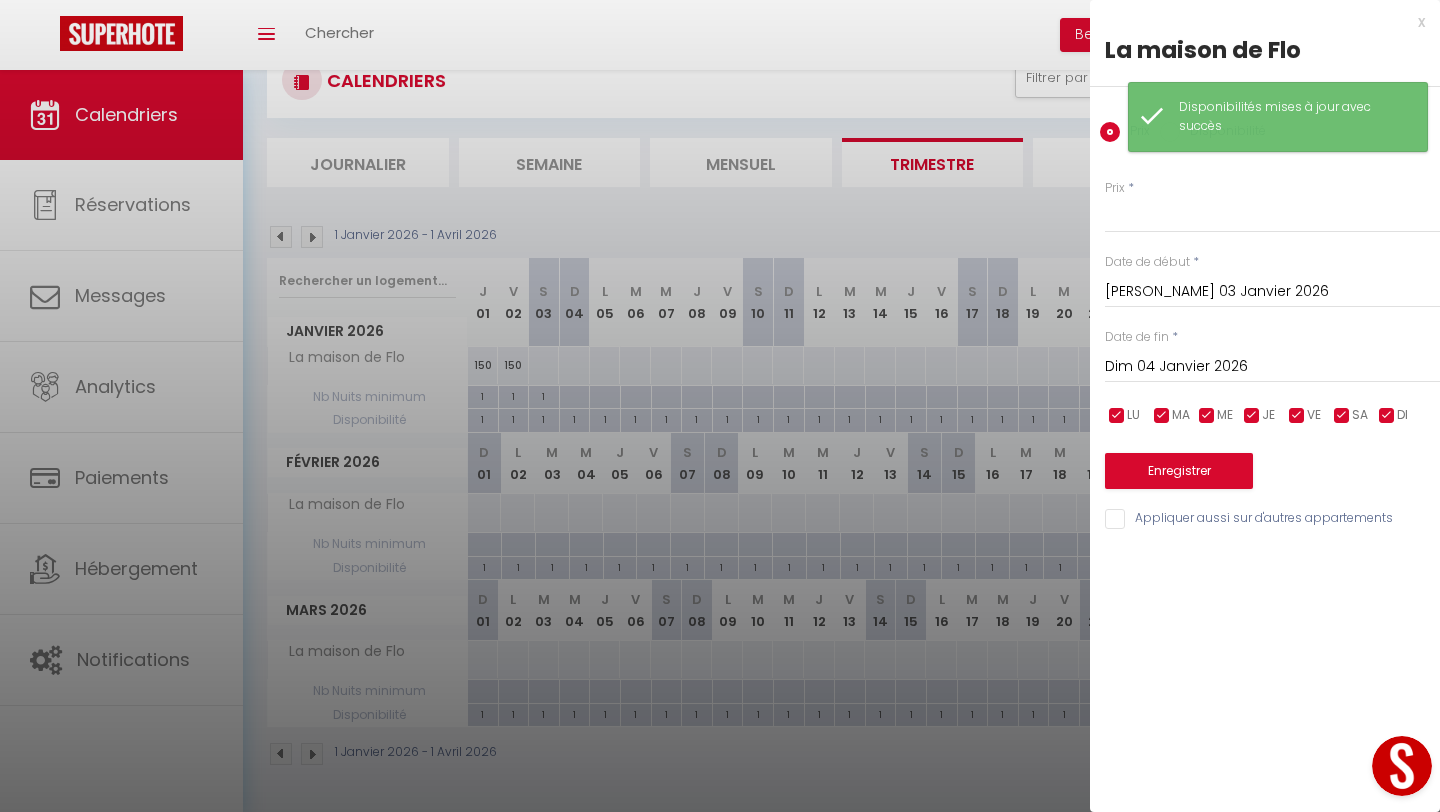 click on "Dim 04 Janvier 2026" at bounding box center [1272, 367] 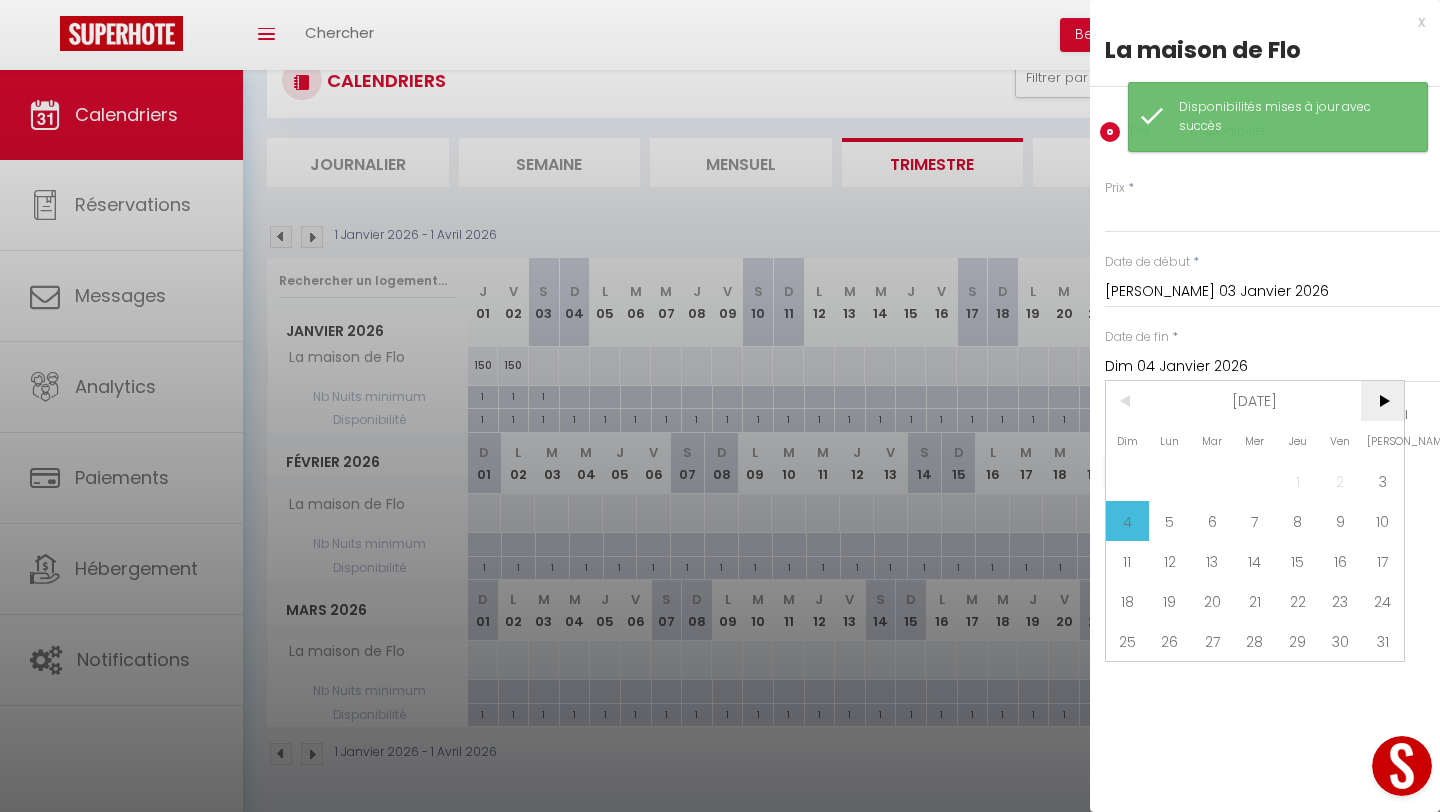 click on ">" at bounding box center [1382, 401] 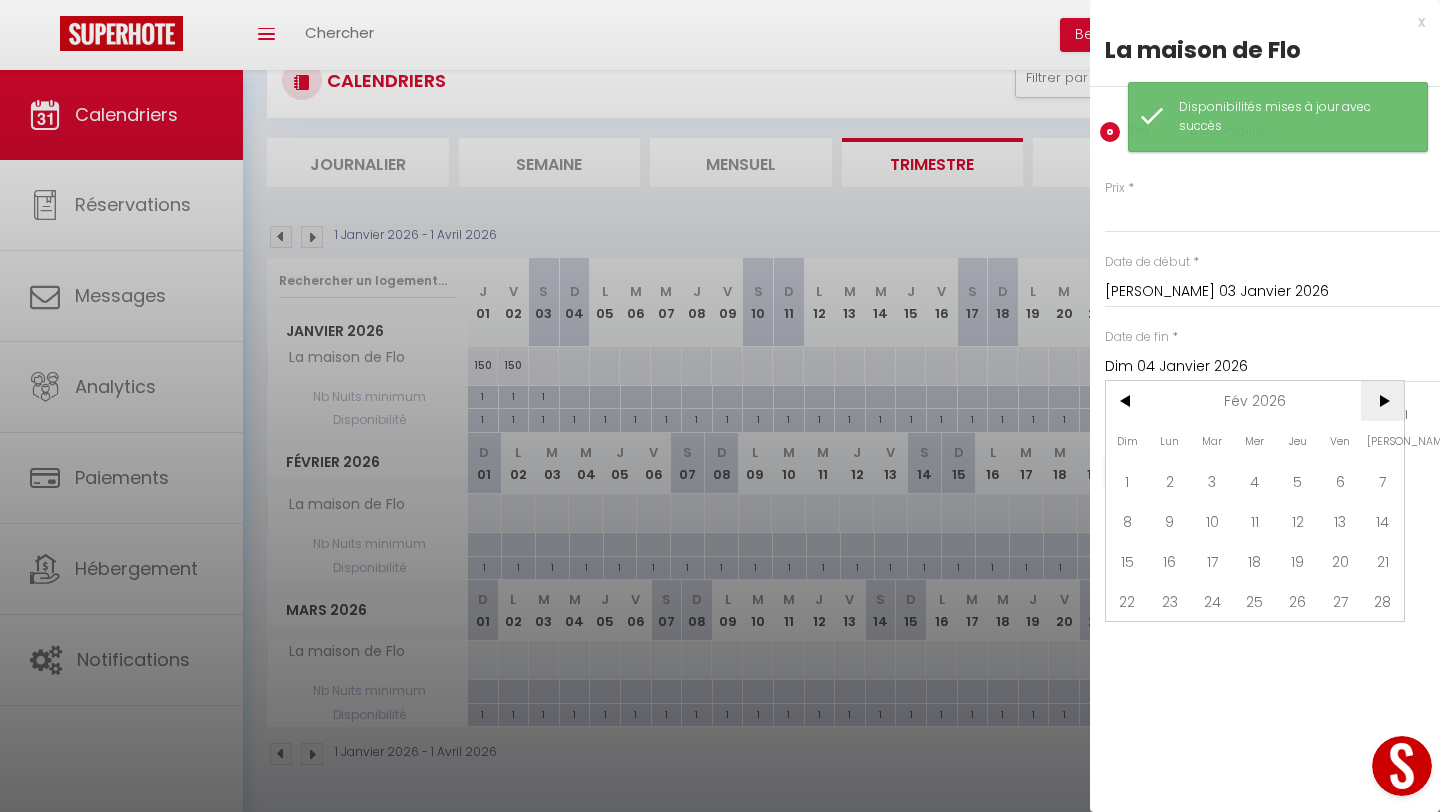 click on ">" at bounding box center (1382, 401) 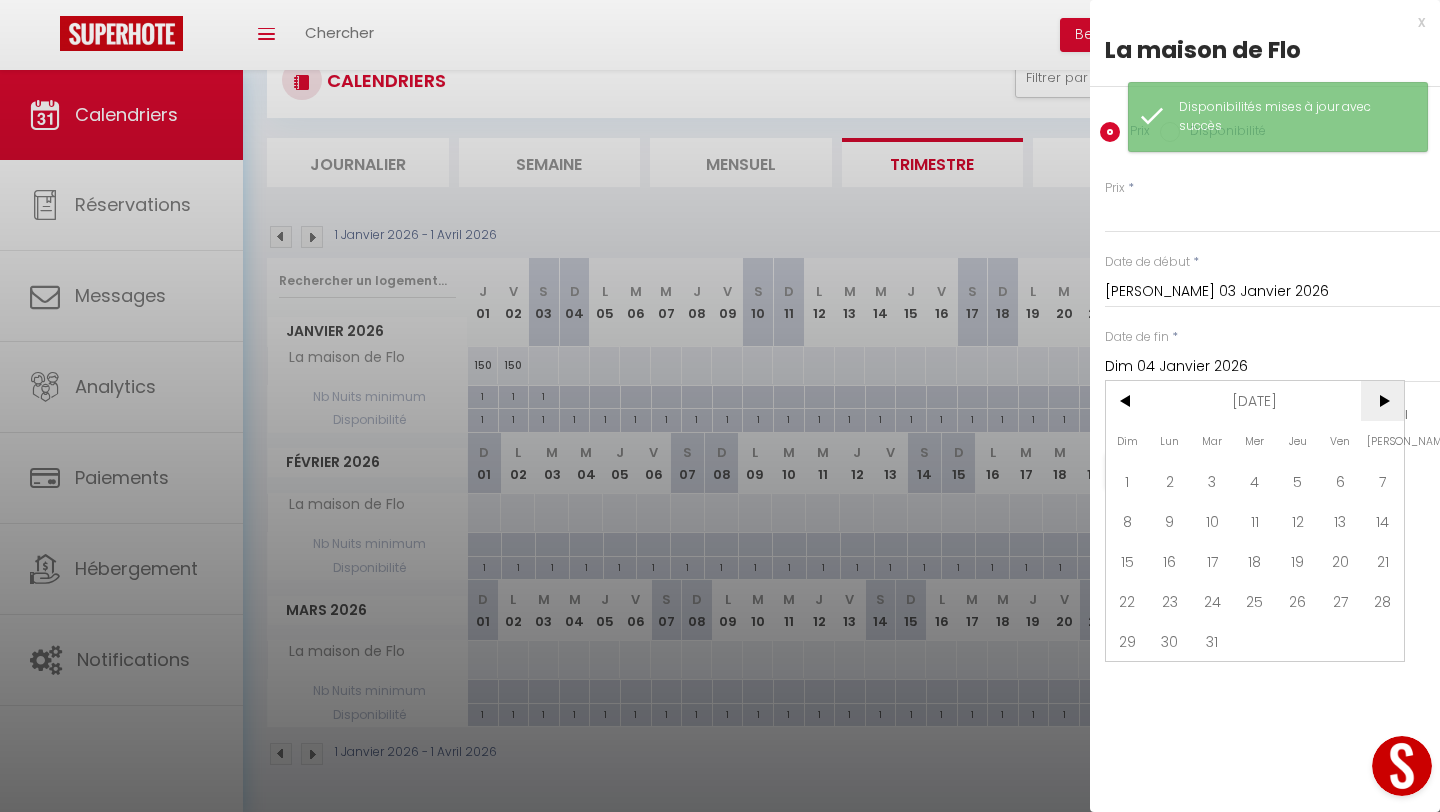 click on ">" at bounding box center (1382, 401) 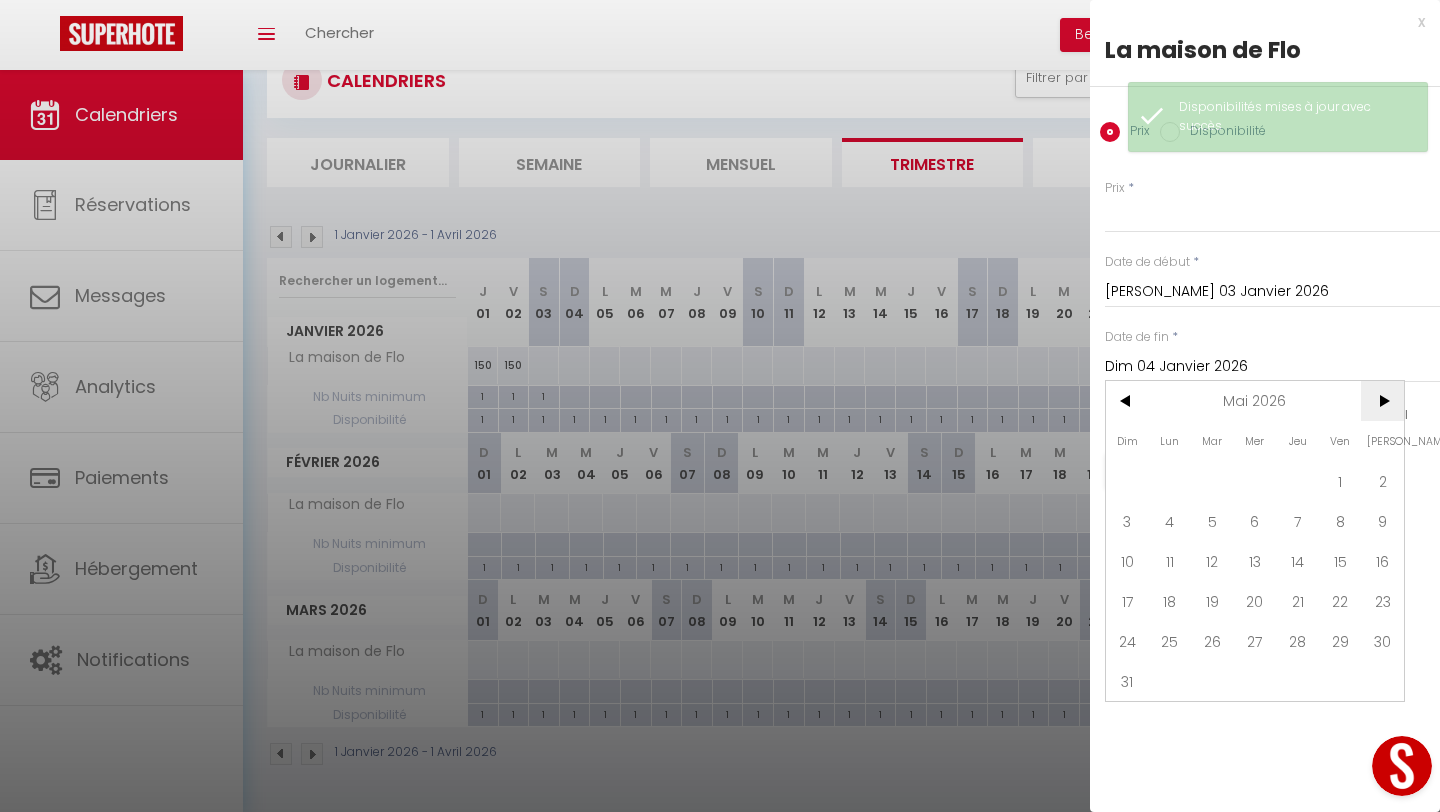 click on ">" at bounding box center [1382, 401] 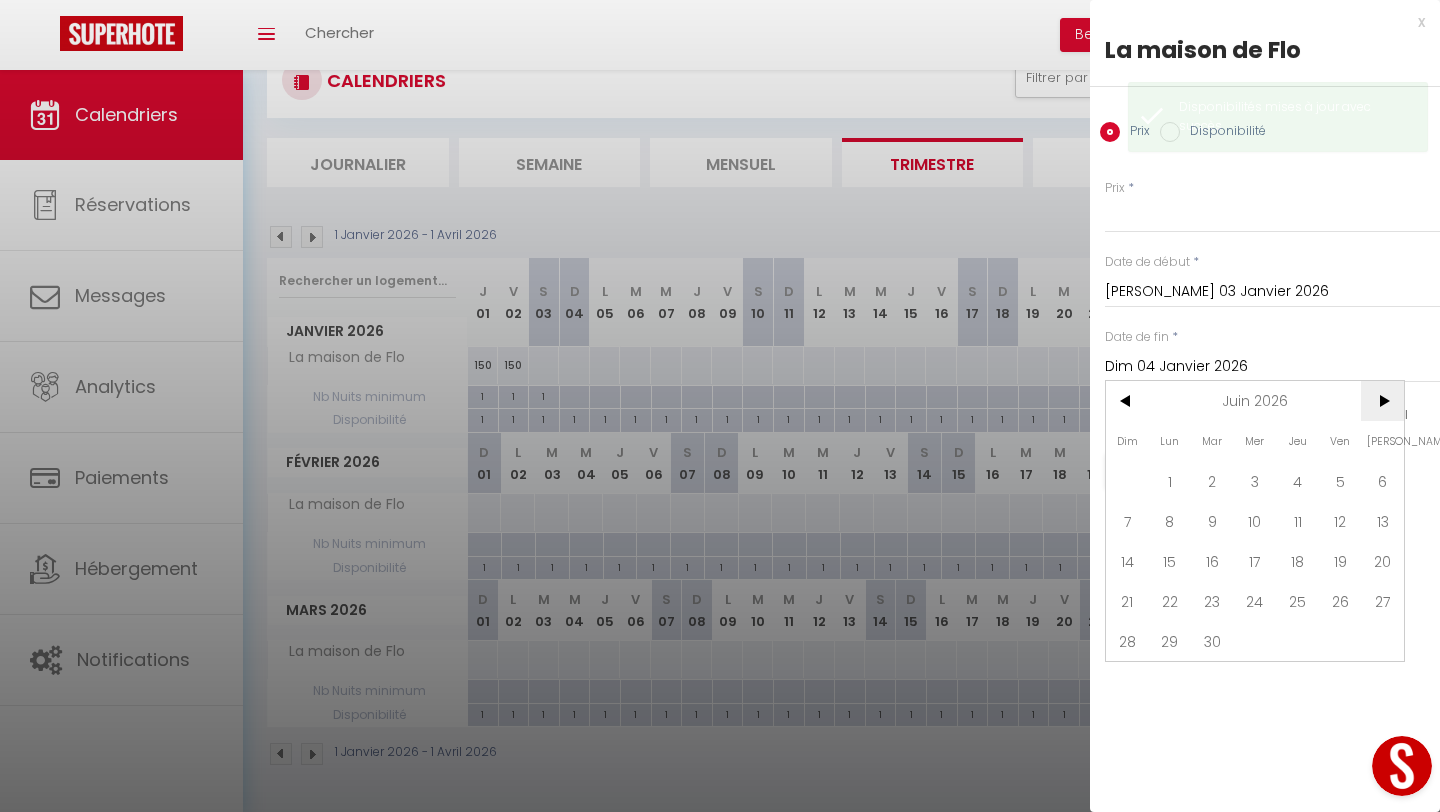 click on ">" at bounding box center (1382, 401) 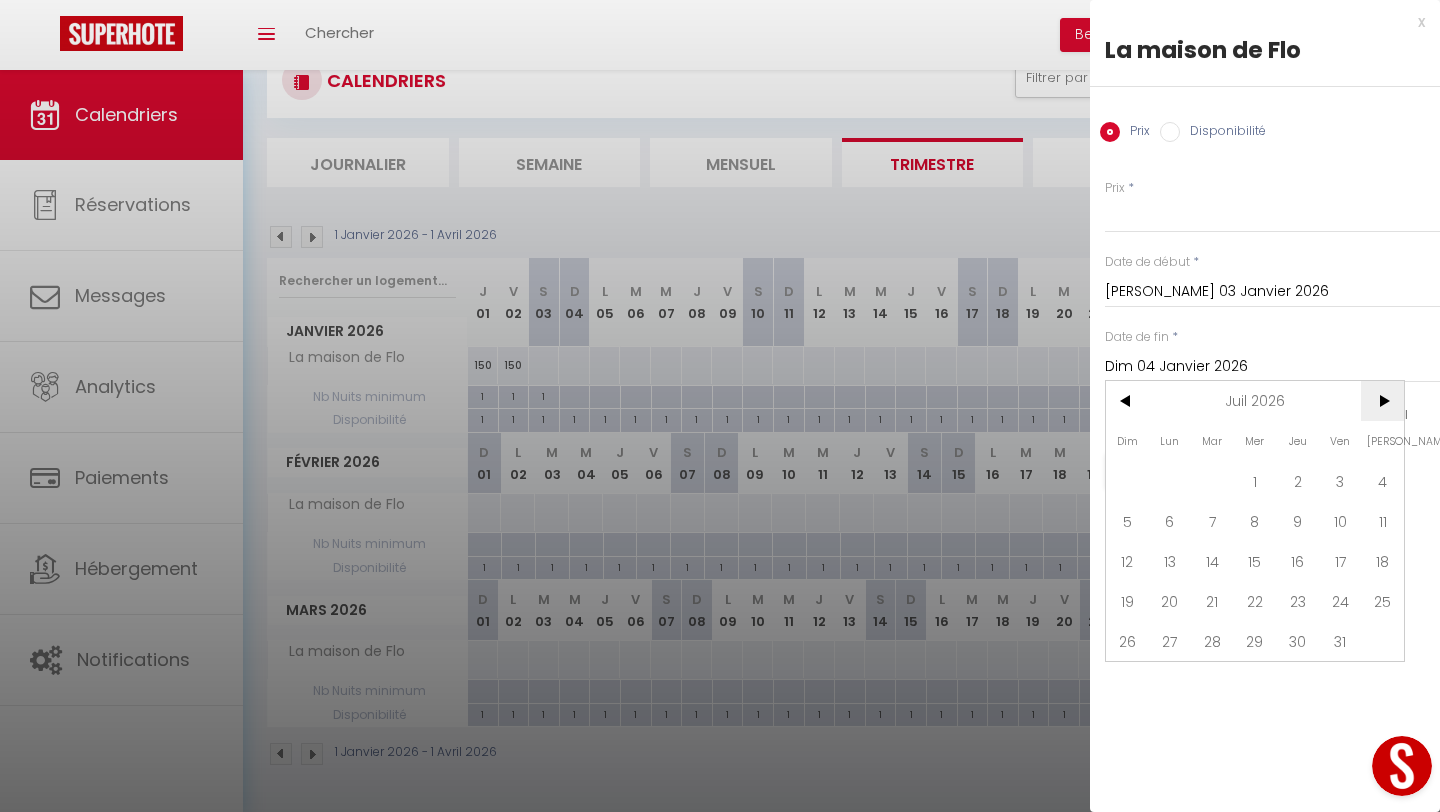 click on ">" at bounding box center [1382, 401] 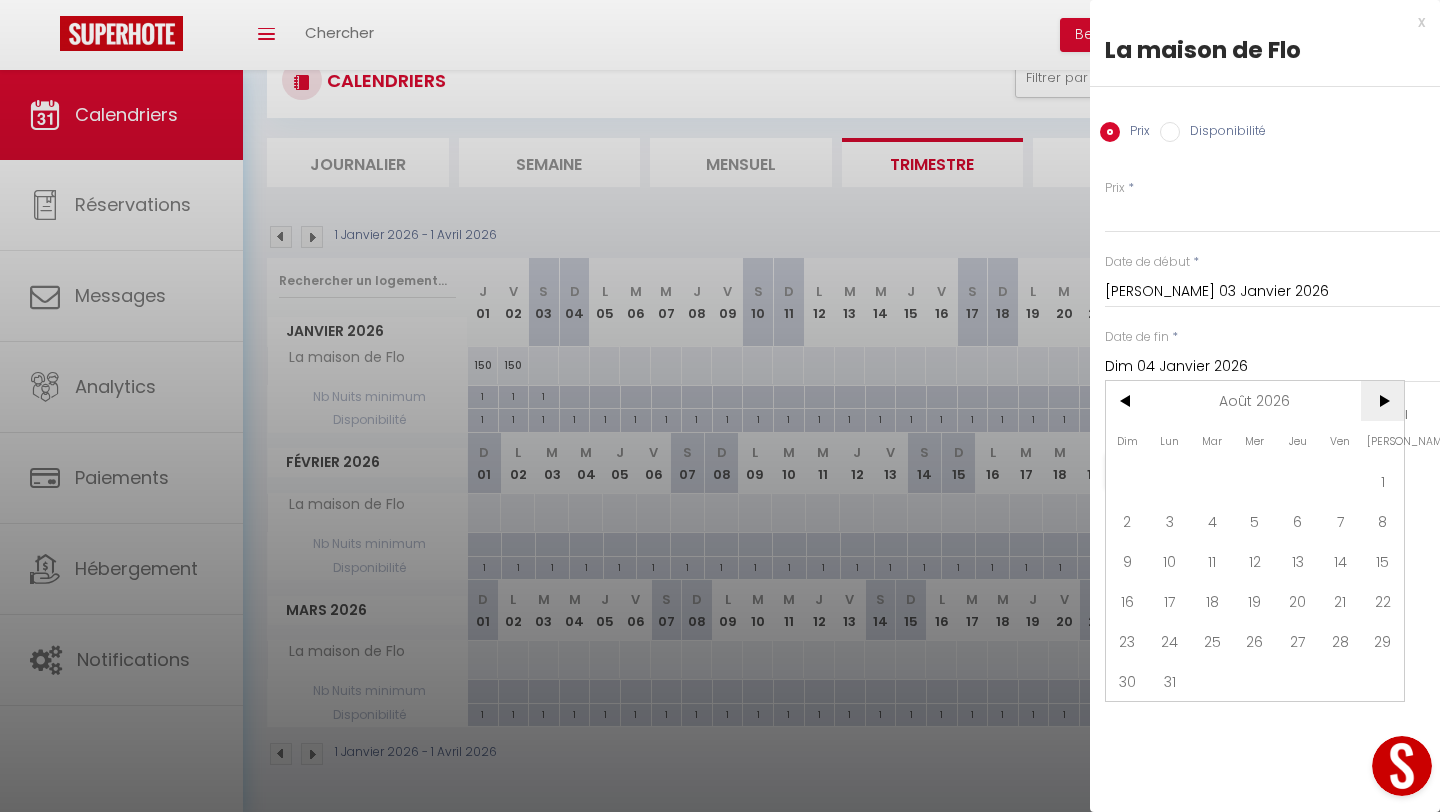 click on ">" at bounding box center [1382, 401] 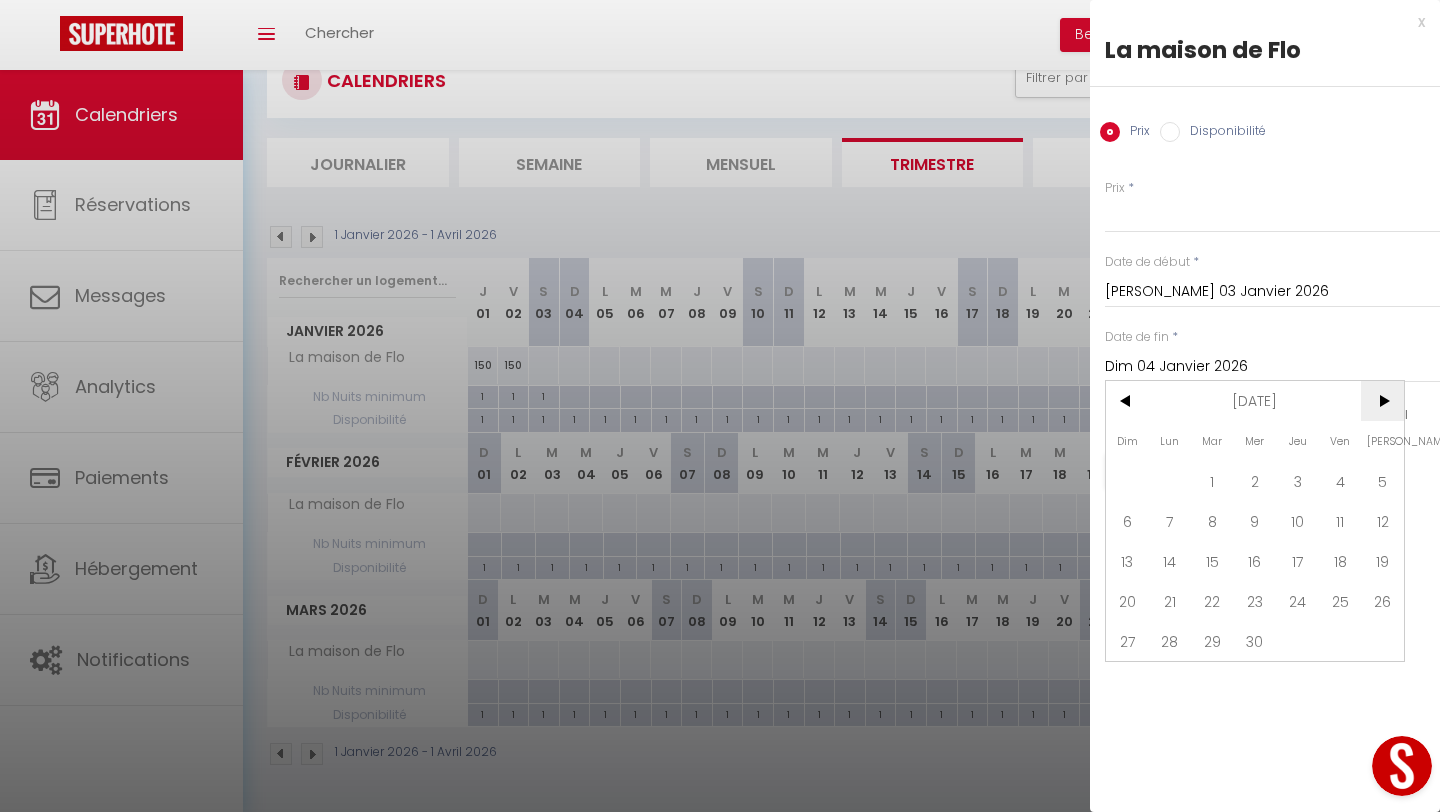 click on ">" at bounding box center [1382, 401] 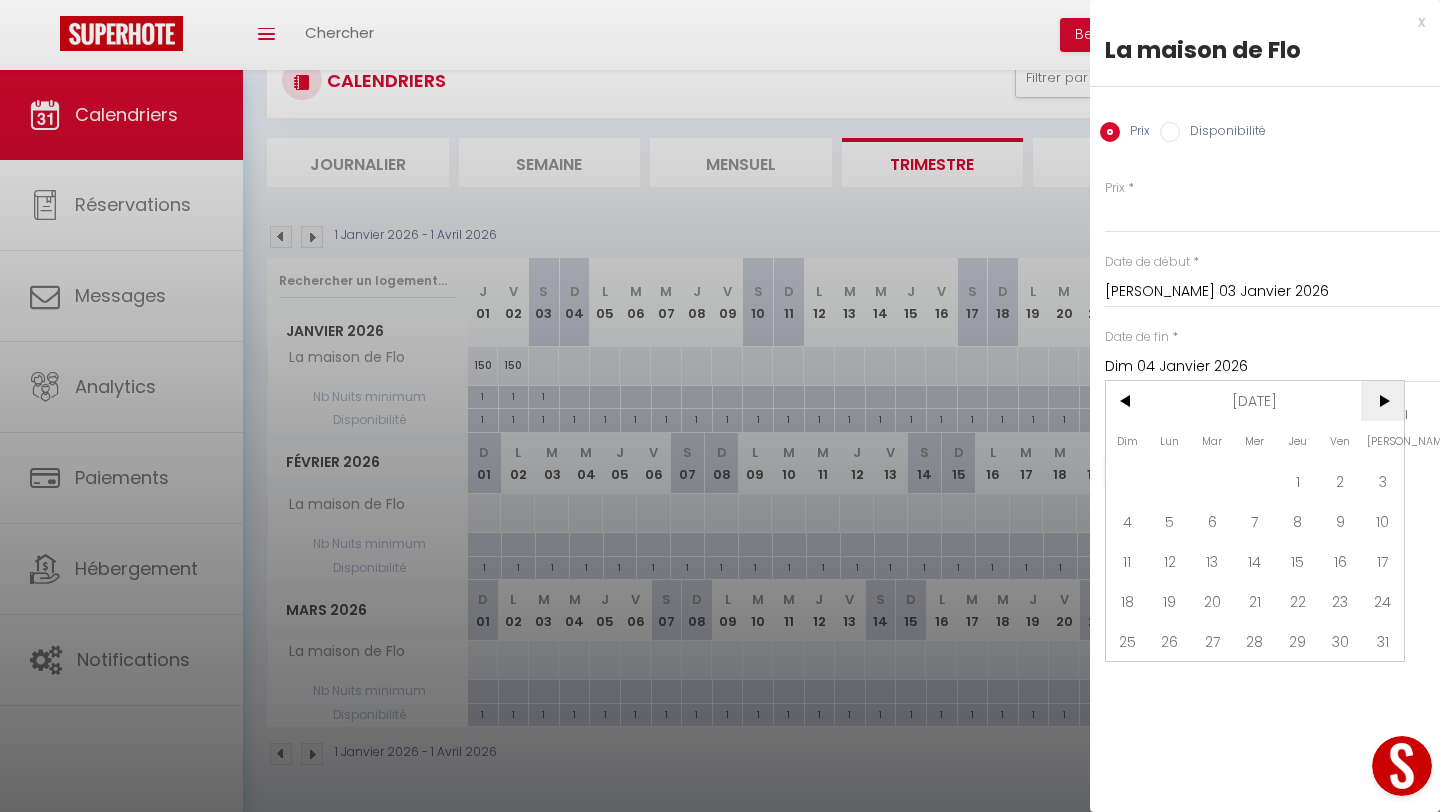 click on ">" at bounding box center (1382, 401) 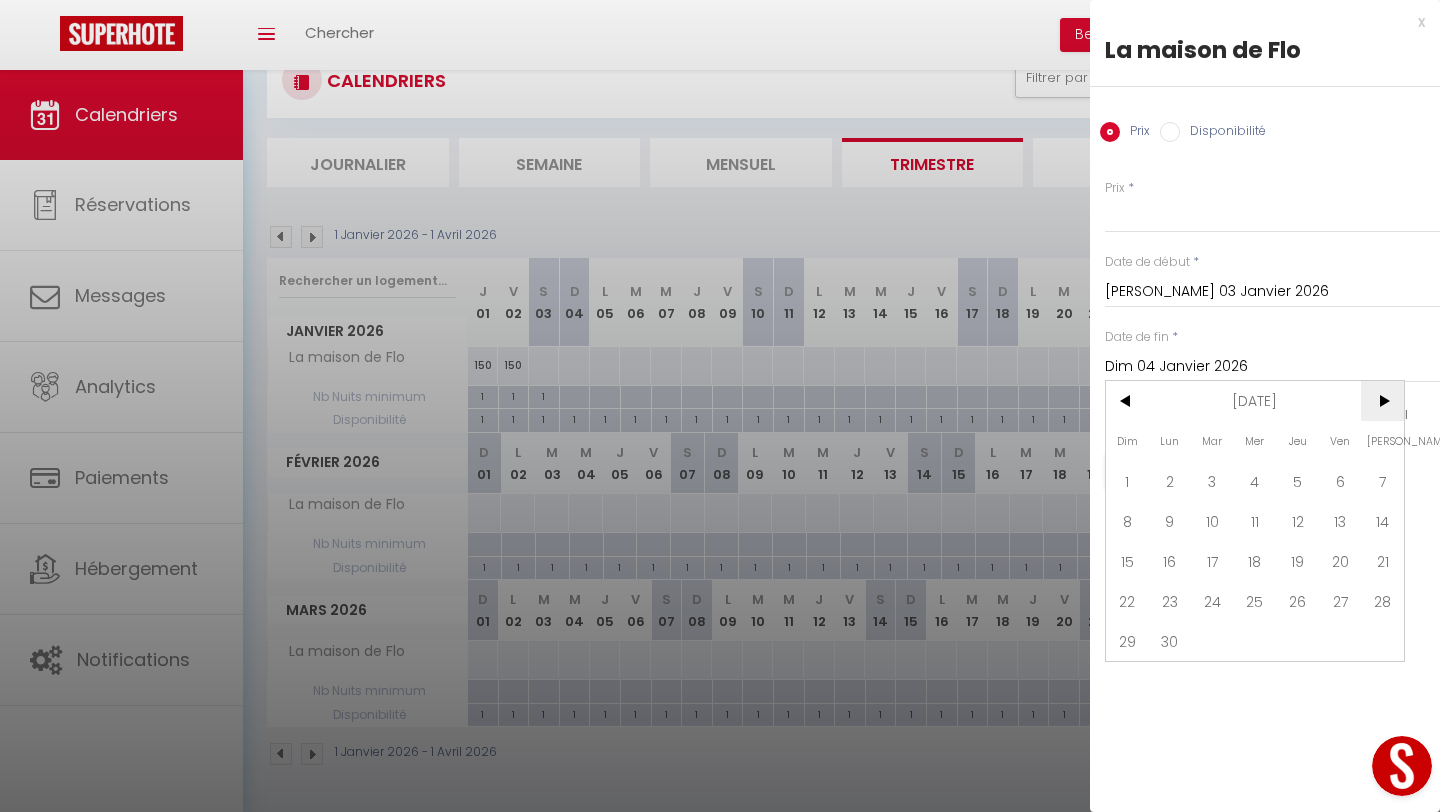 click on ">" at bounding box center [1382, 401] 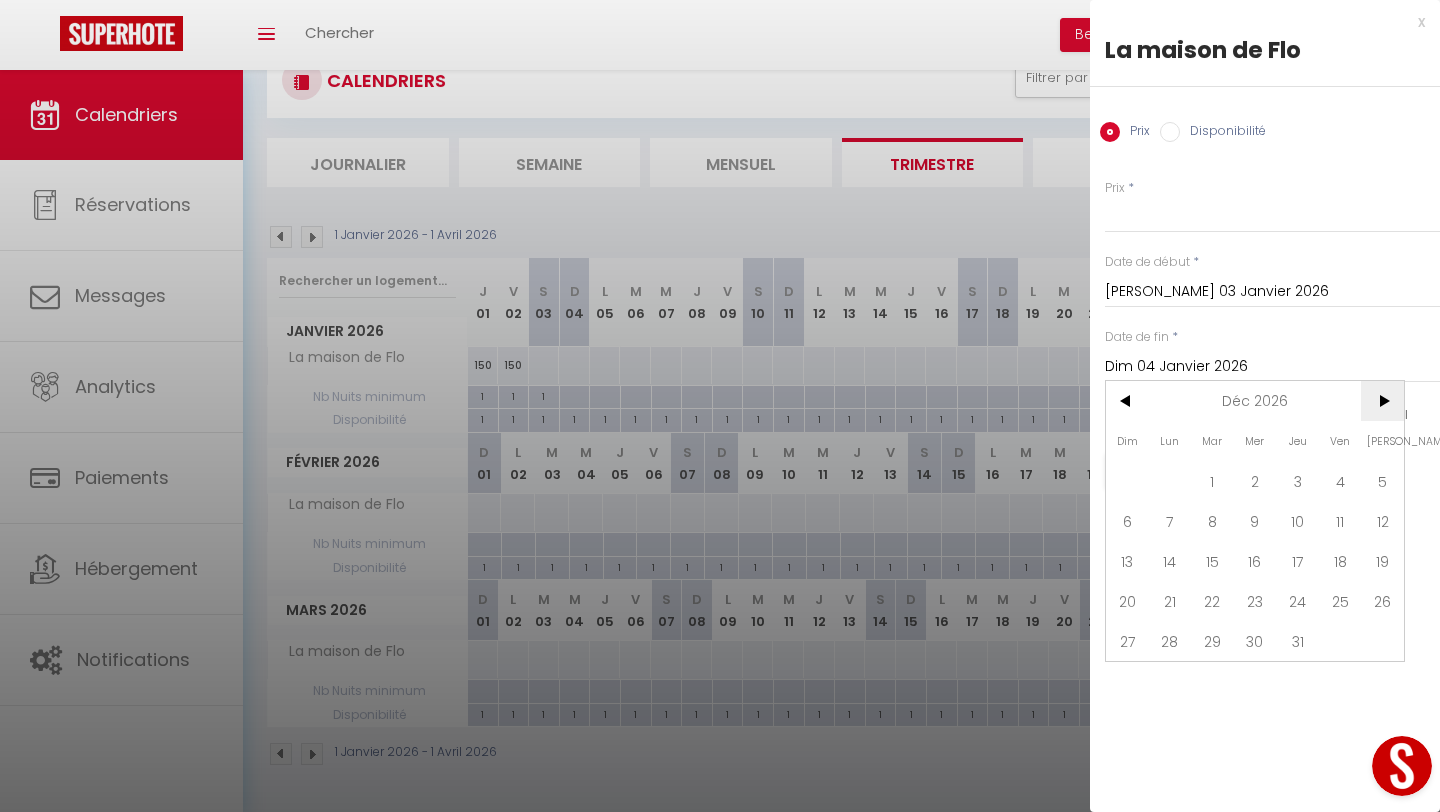click on ">" at bounding box center (1382, 401) 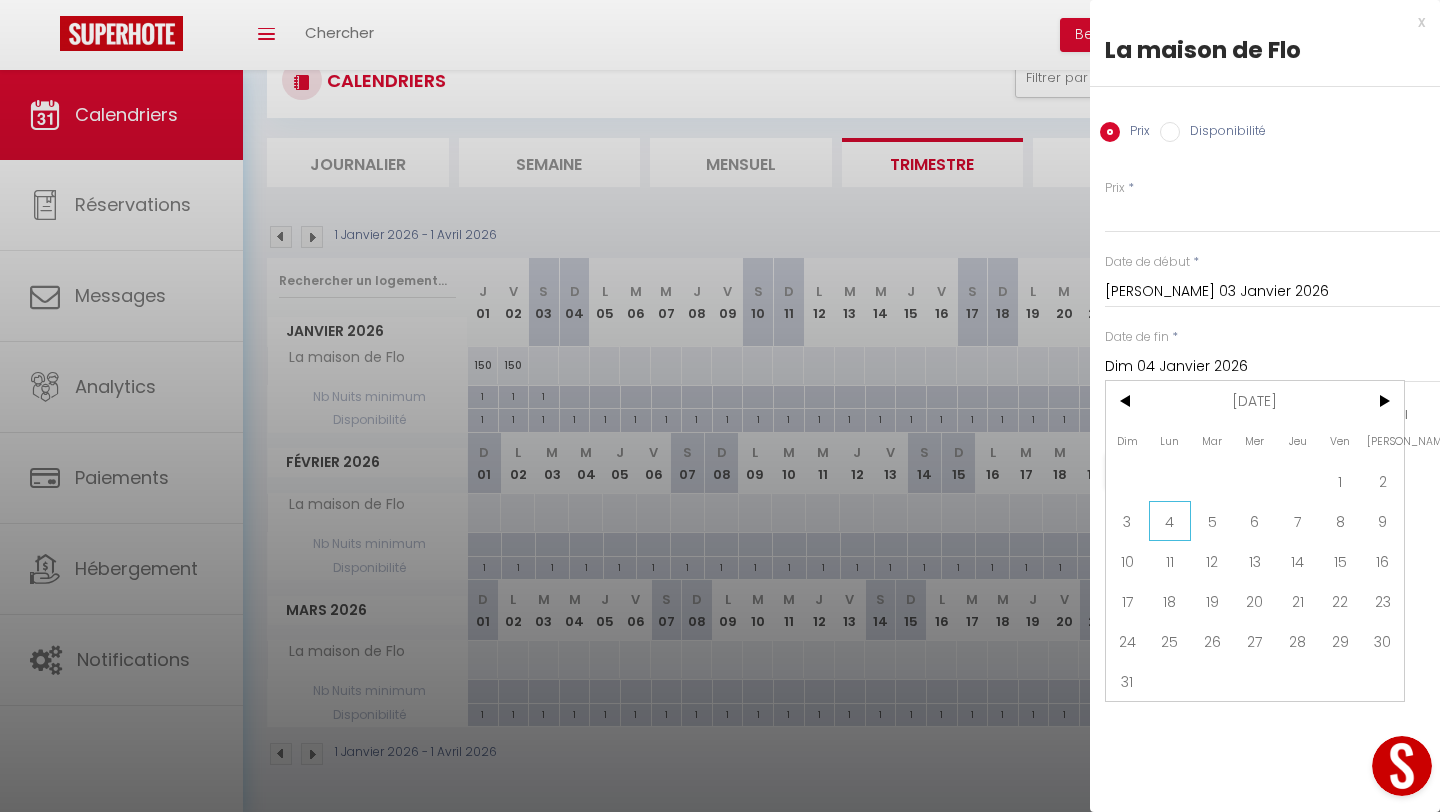 click on "4" at bounding box center (1170, 521) 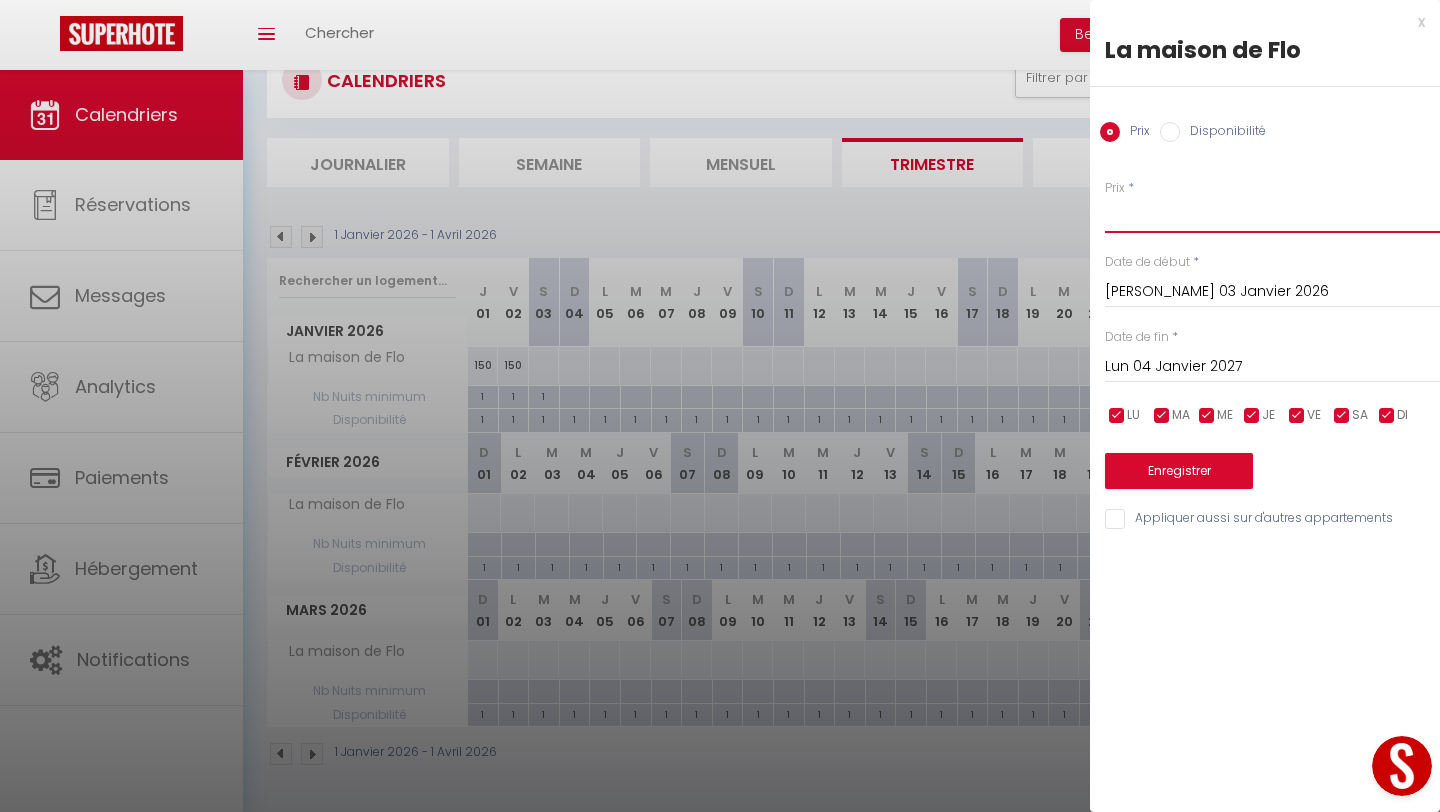 click on "Prix" at bounding box center (1272, 215) 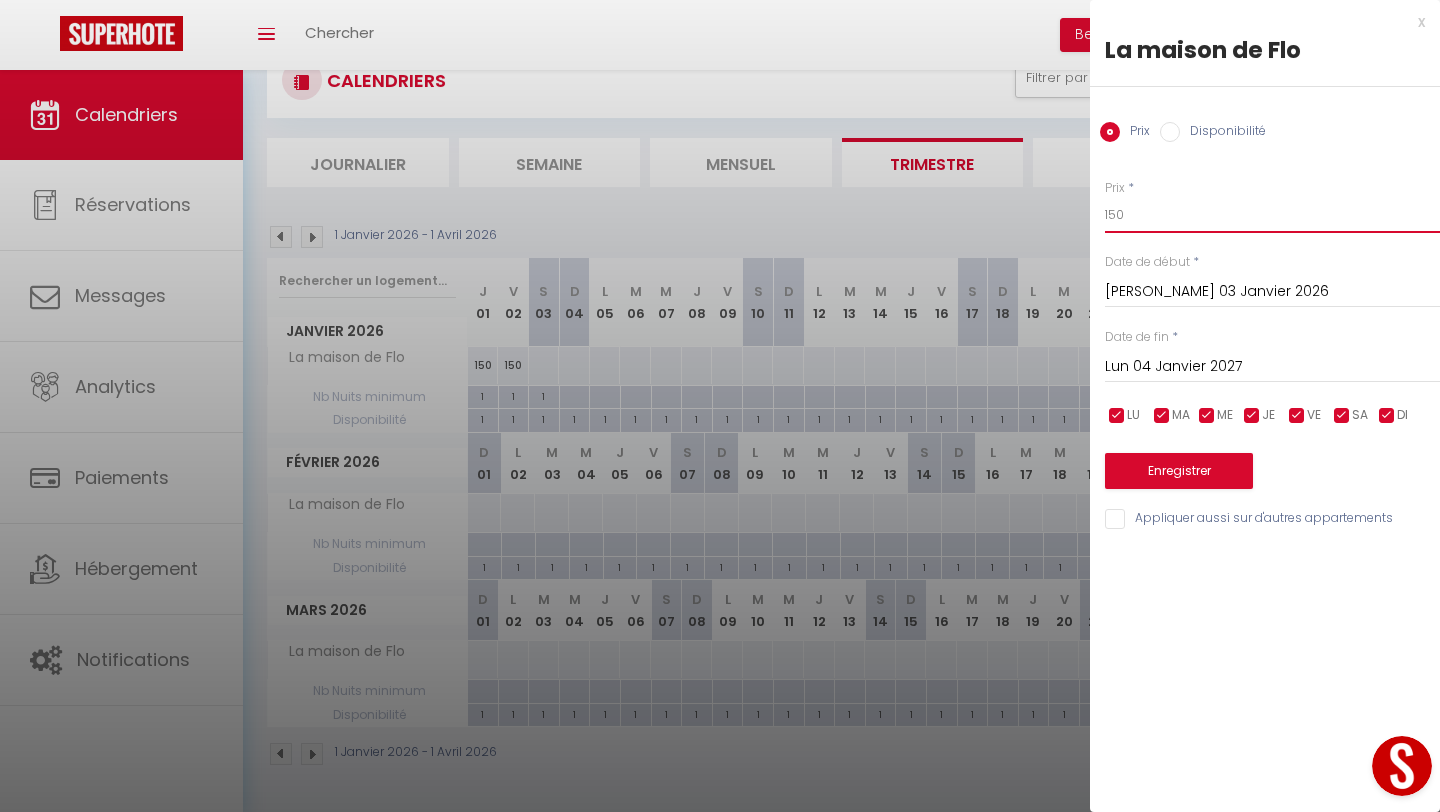 type on "150" 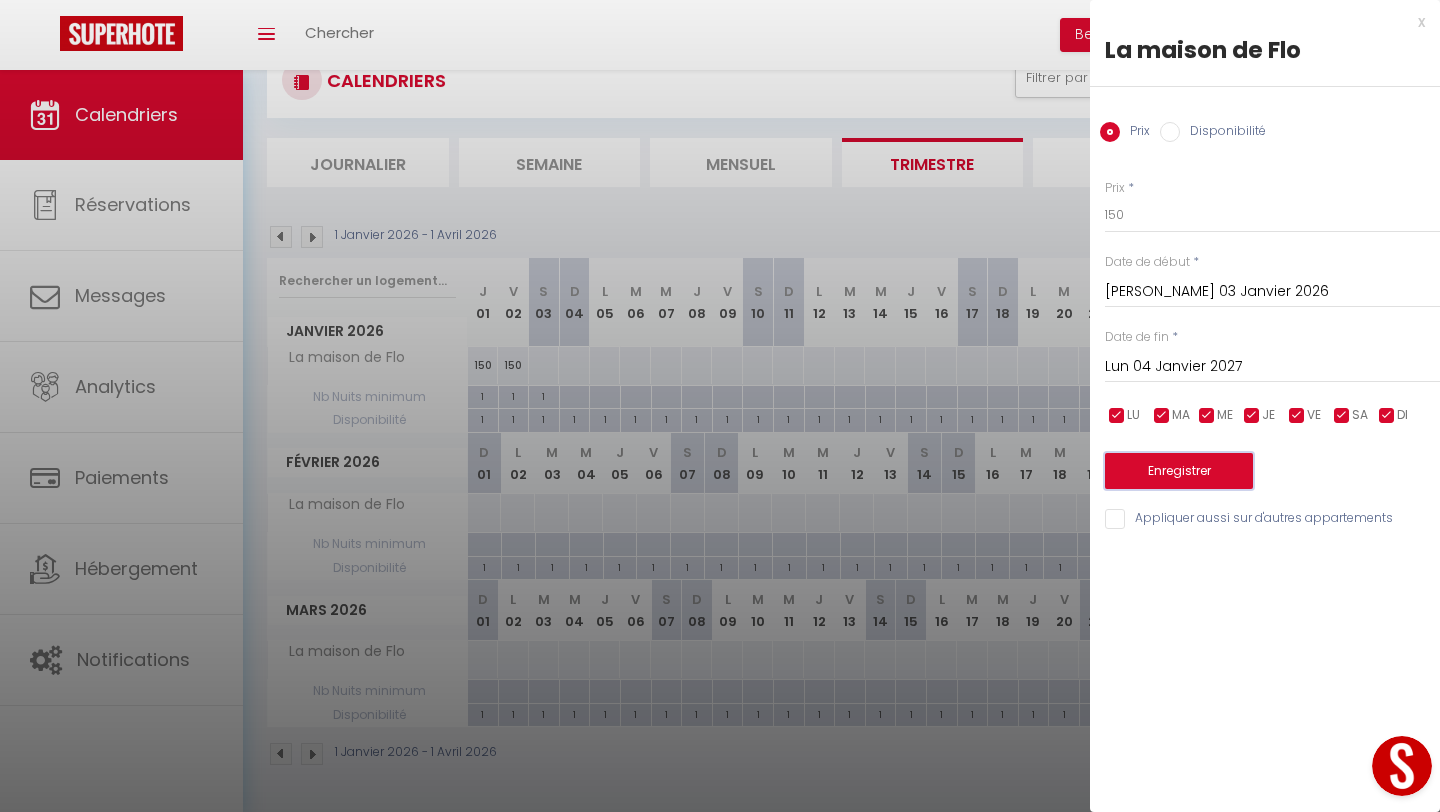 click on "Enregistrer" at bounding box center (1179, 471) 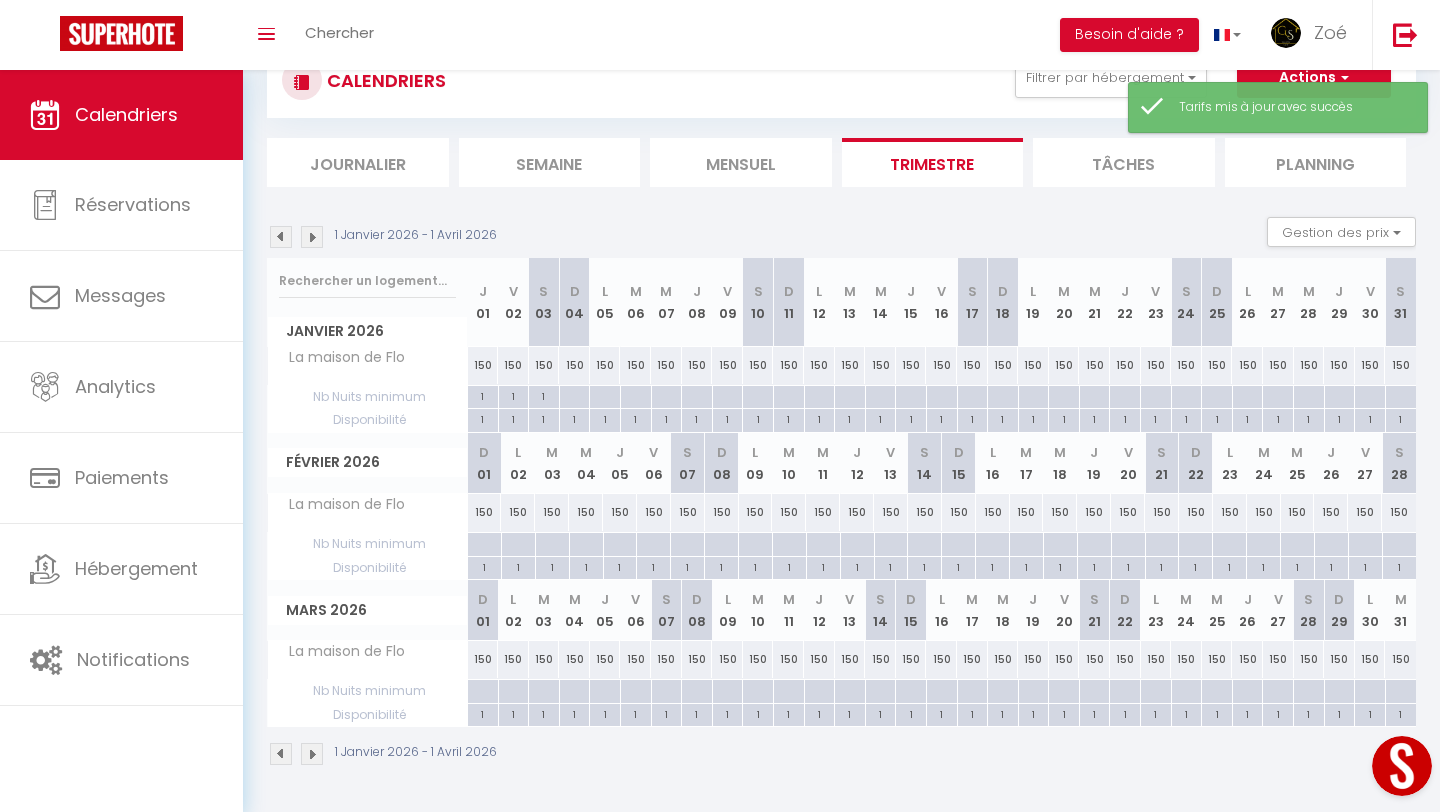 click on "150" at bounding box center (544, 365) 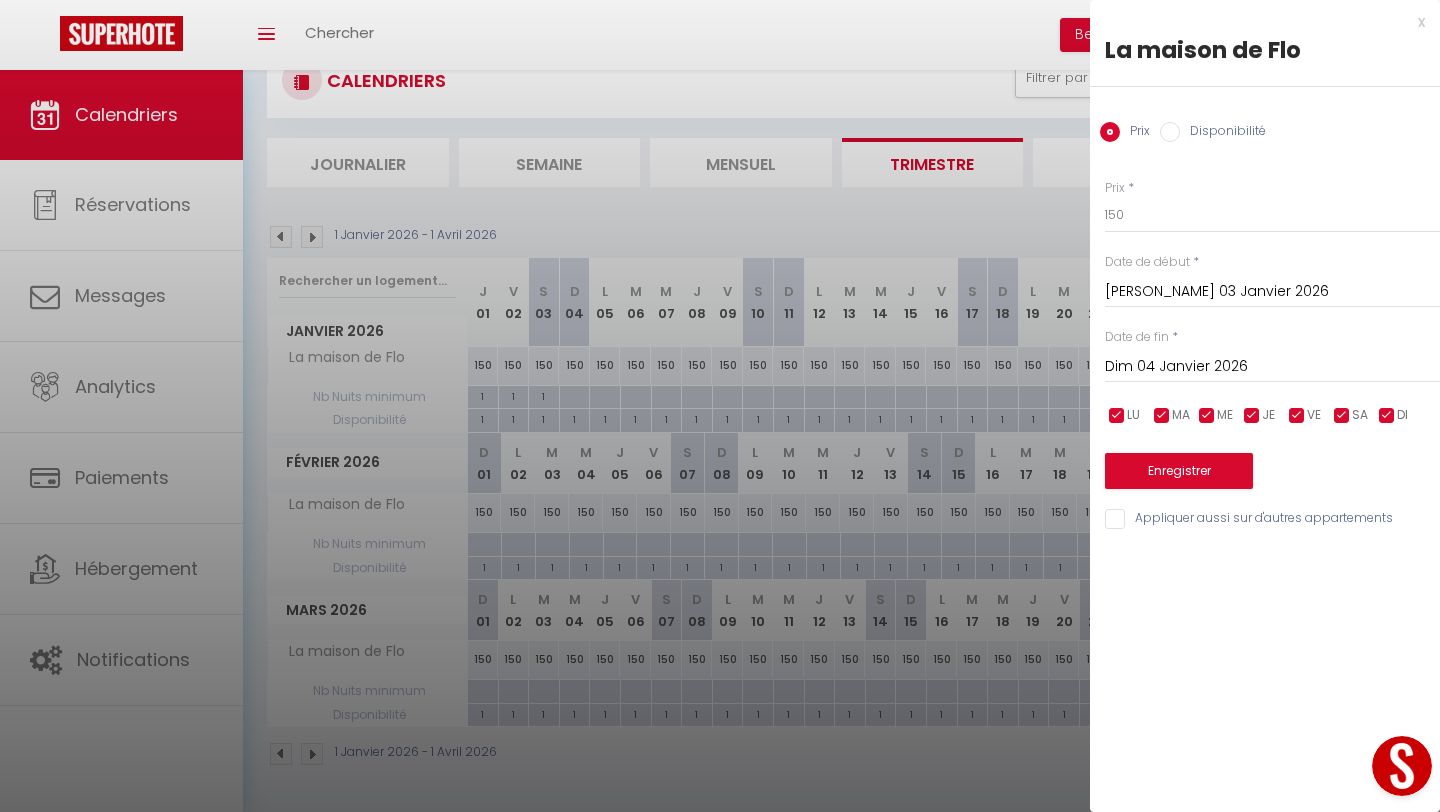 click at bounding box center (720, 406) 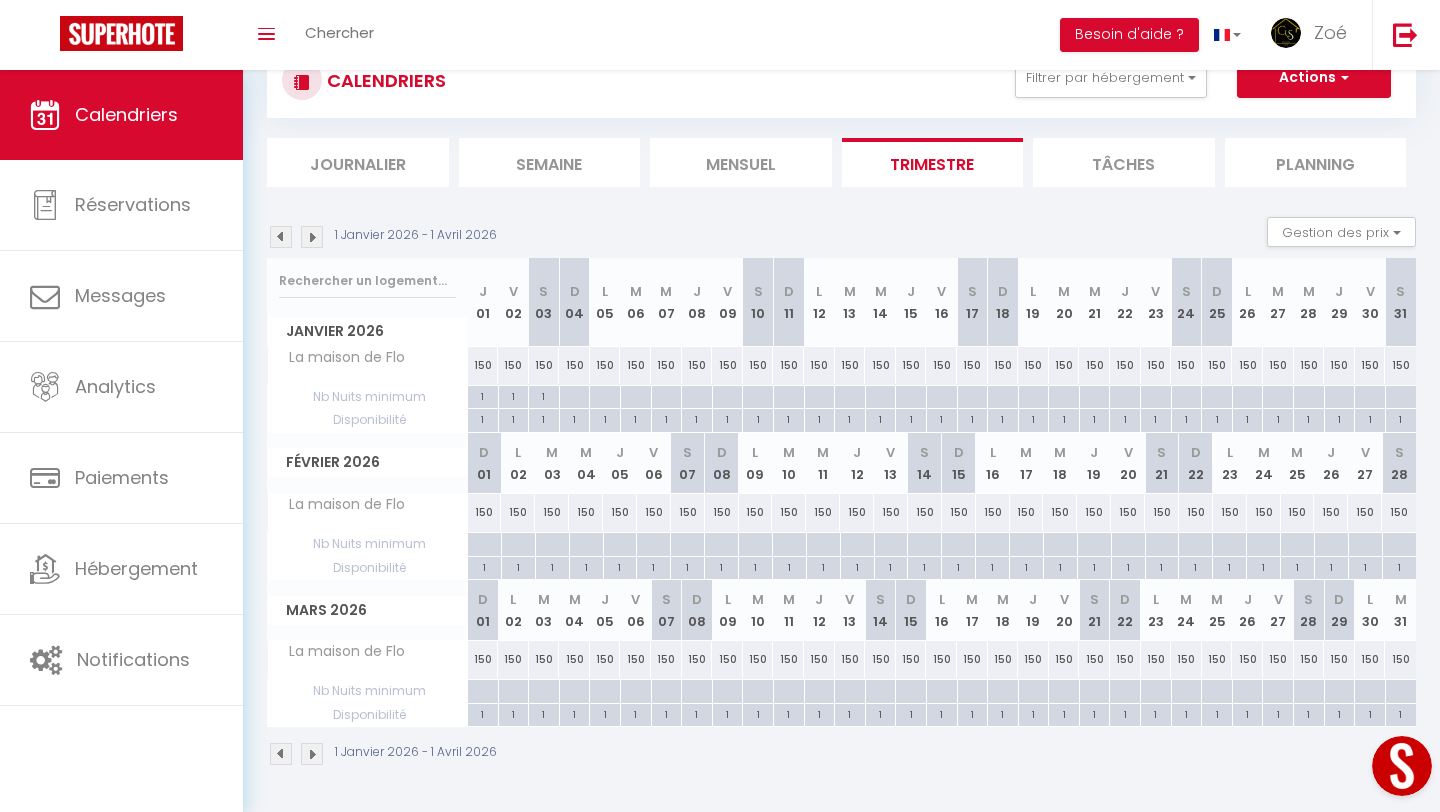 click on "150" at bounding box center [483, 365] 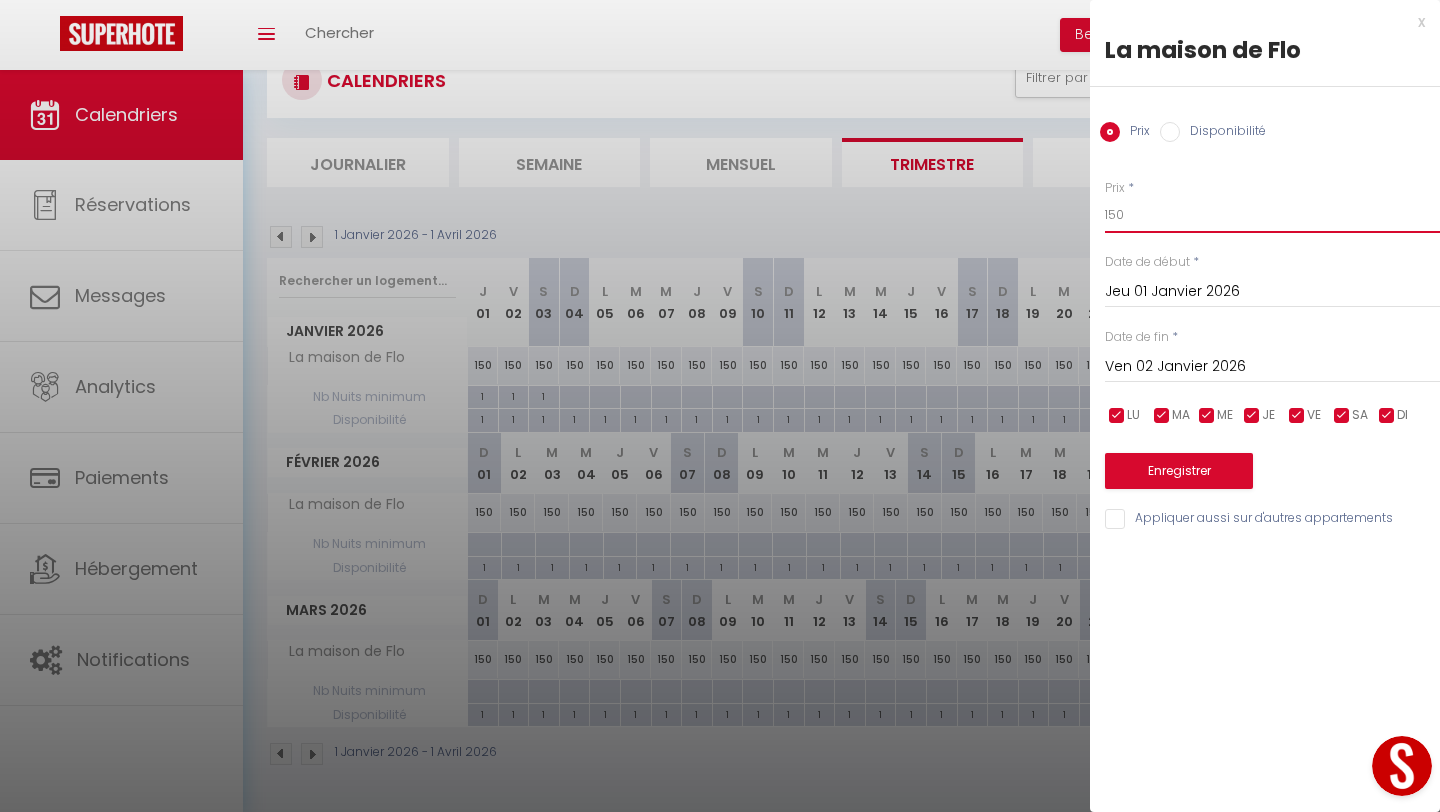 drag, startPoint x: 1129, startPoint y: 213, endPoint x: 1067, endPoint y: 213, distance: 62 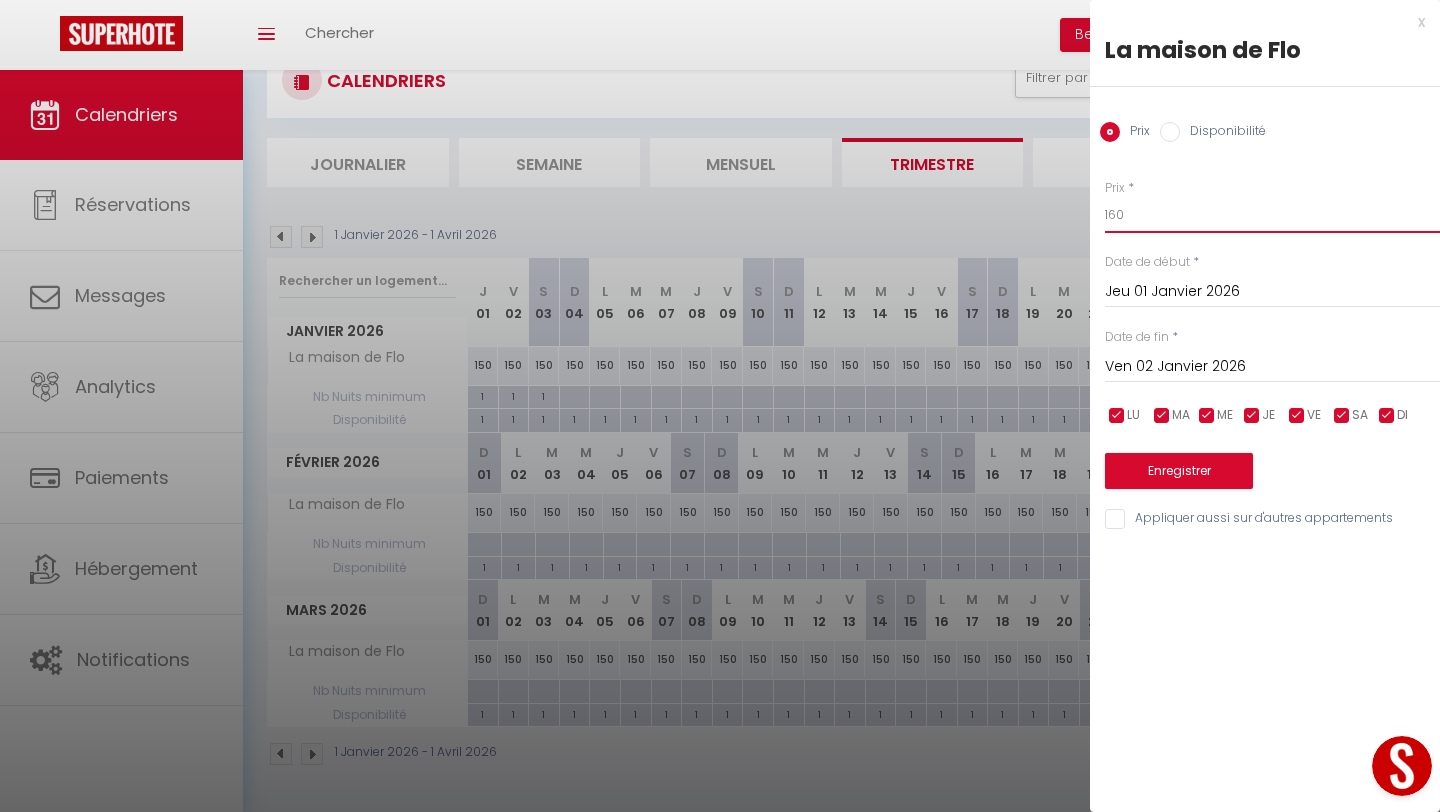 type on "160" 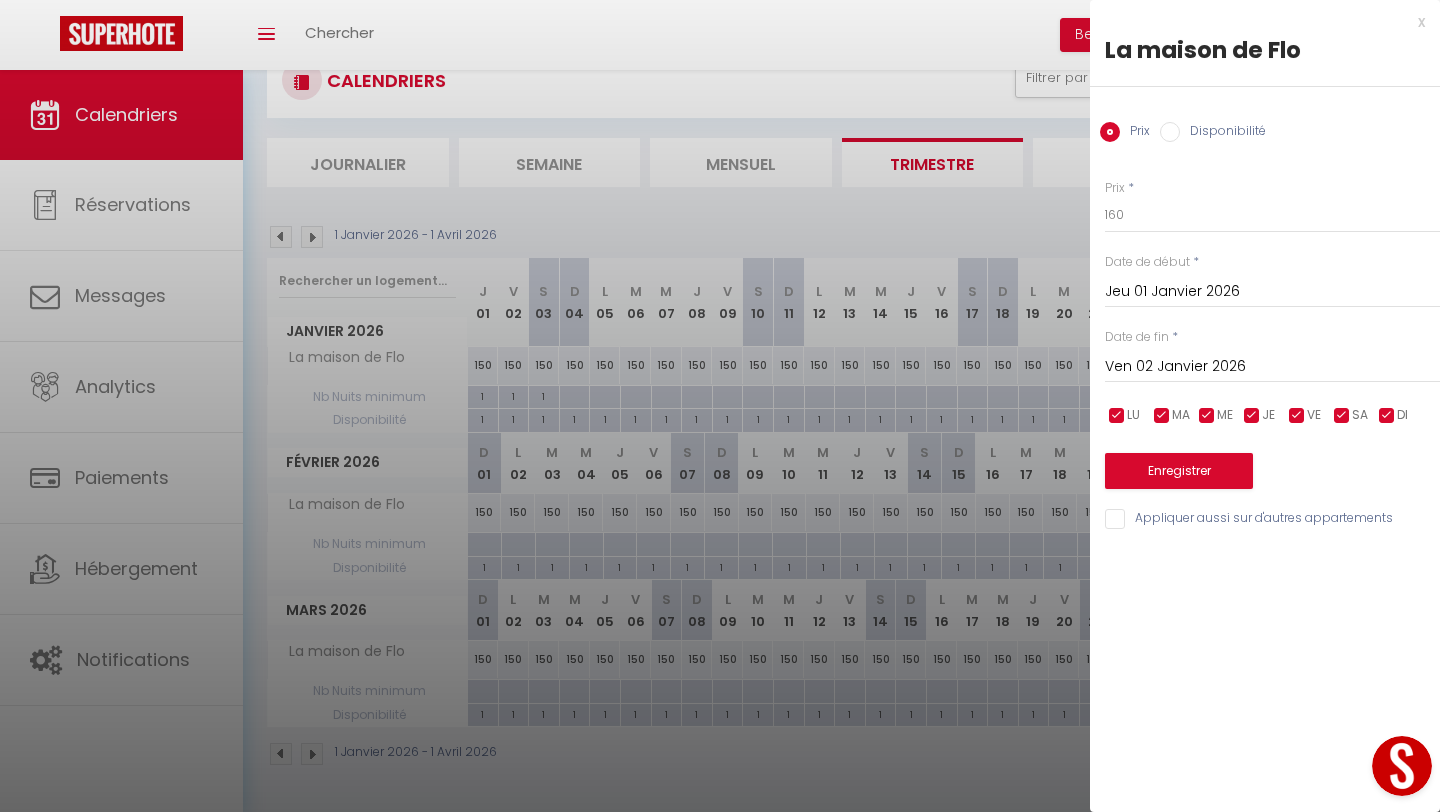 click on "Ven 02 Janvier 2026" at bounding box center [1272, 367] 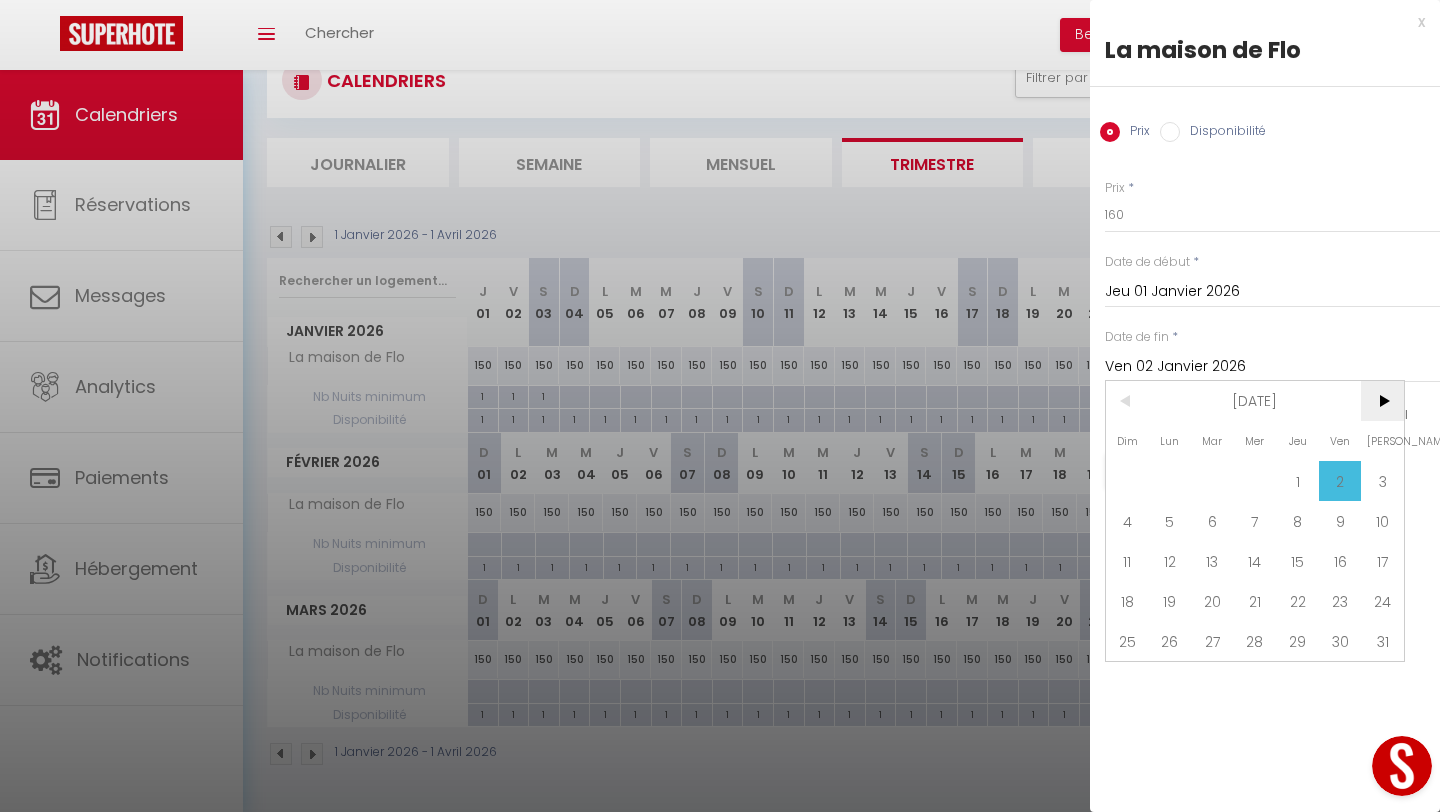click on ">" at bounding box center [1382, 401] 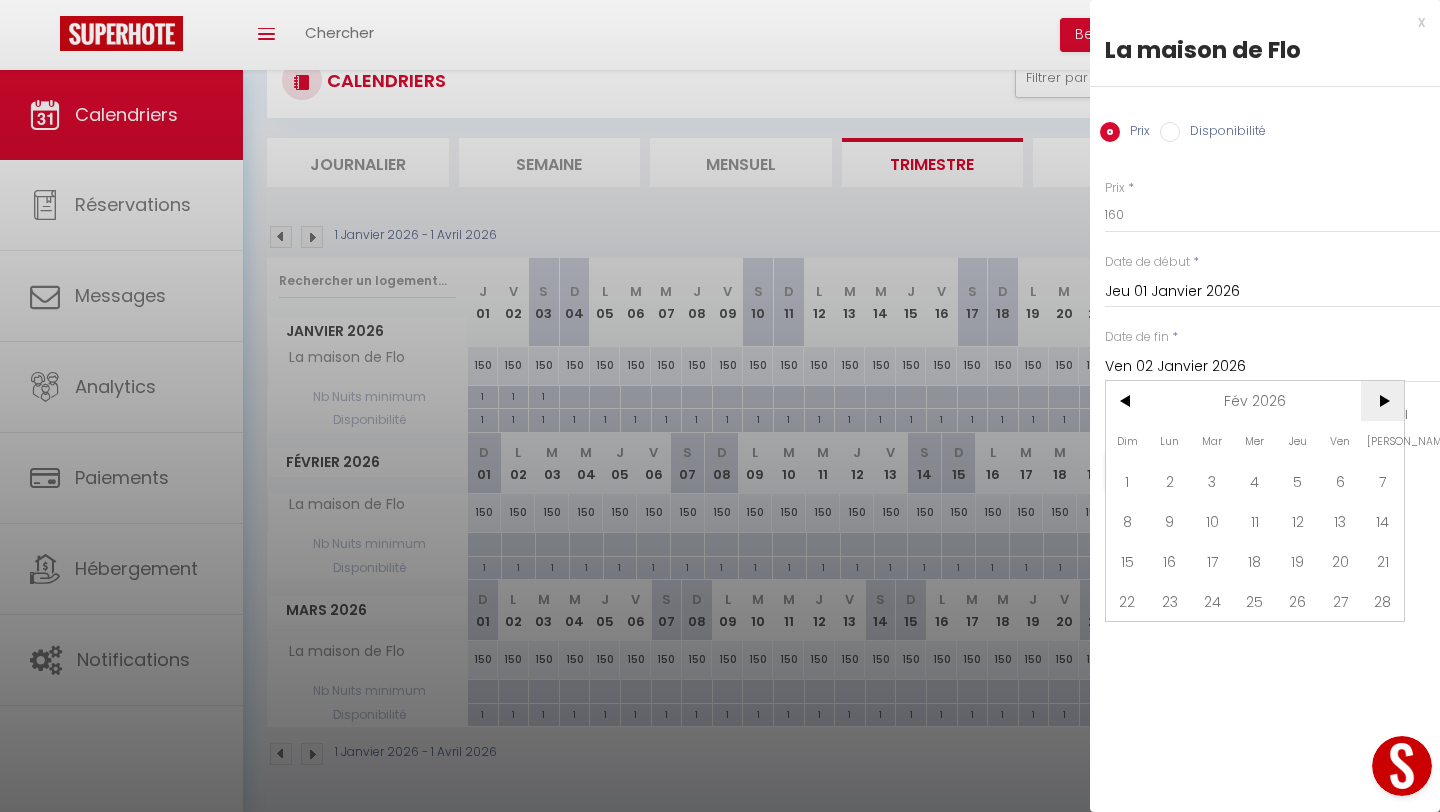 click on ">" at bounding box center (1382, 401) 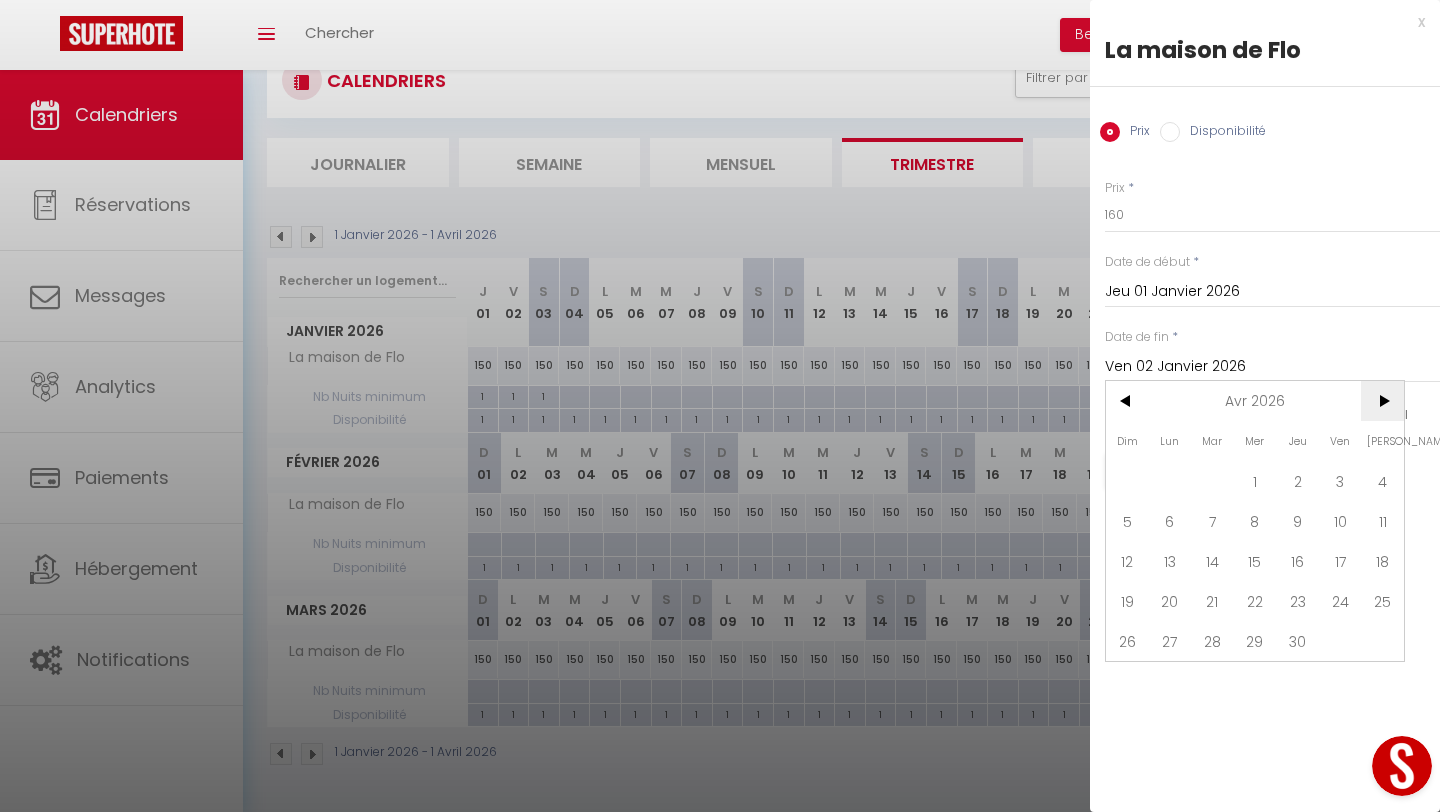 click on ">" at bounding box center (1382, 401) 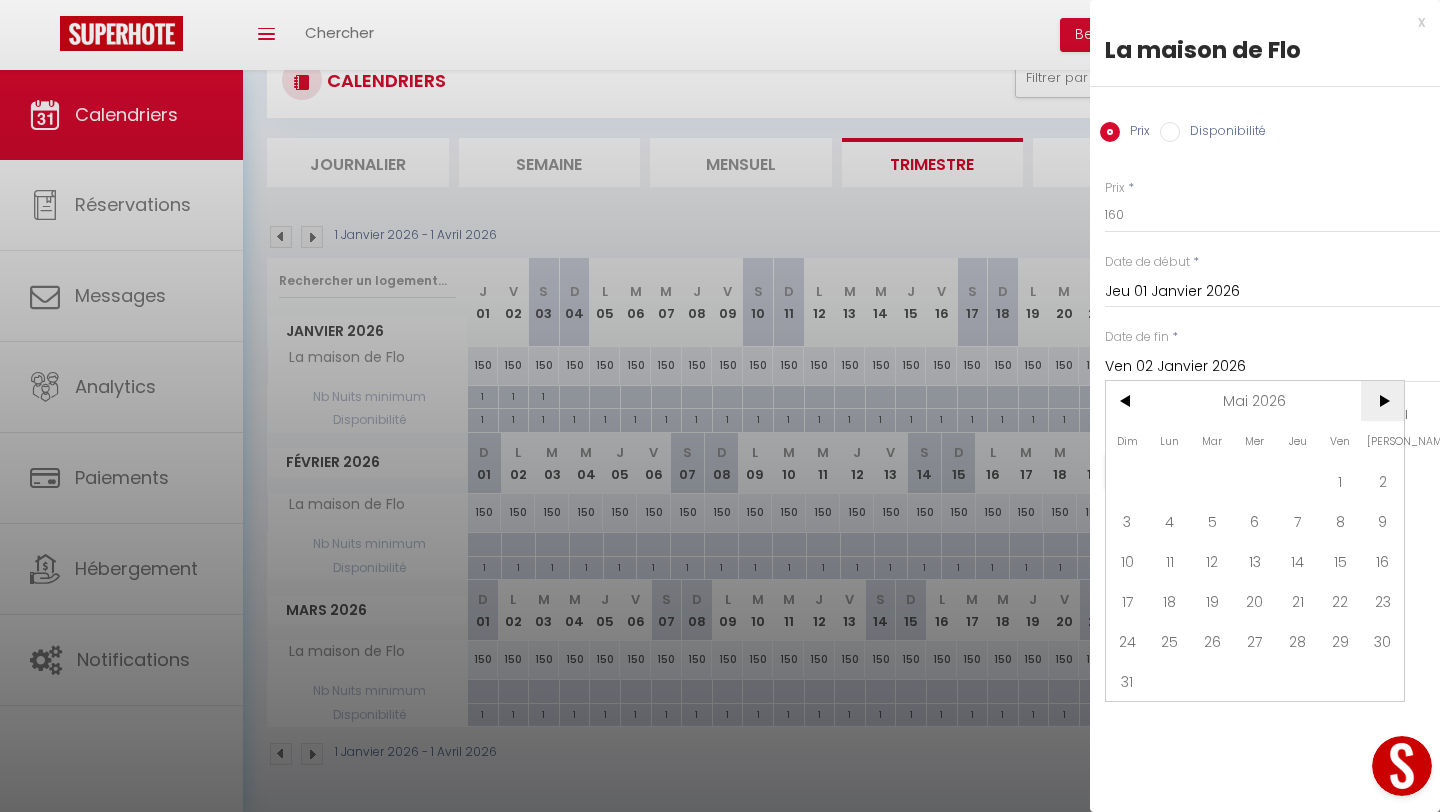 click on ">" at bounding box center [1382, 401] 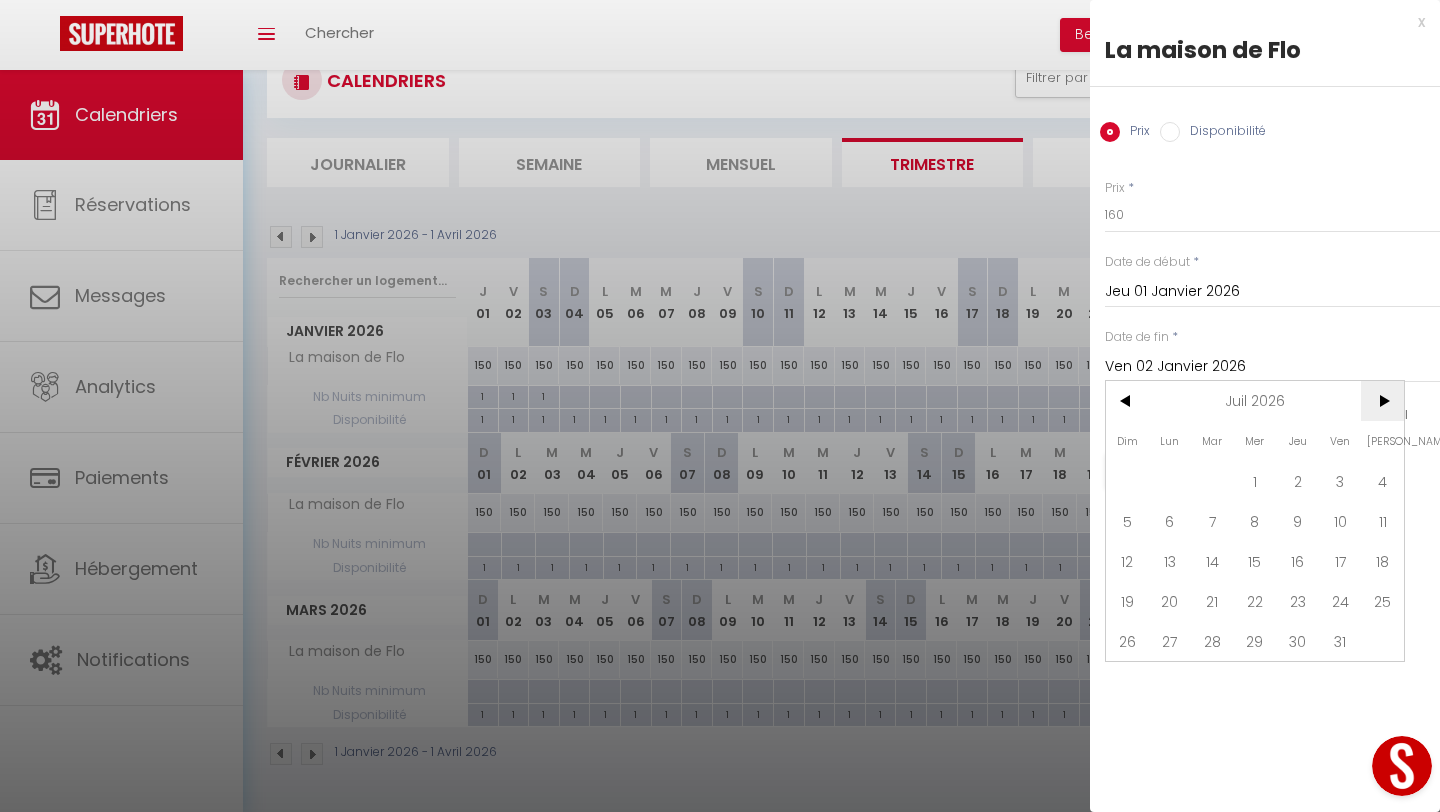 click on ">" at bounding box center (1382, 401) 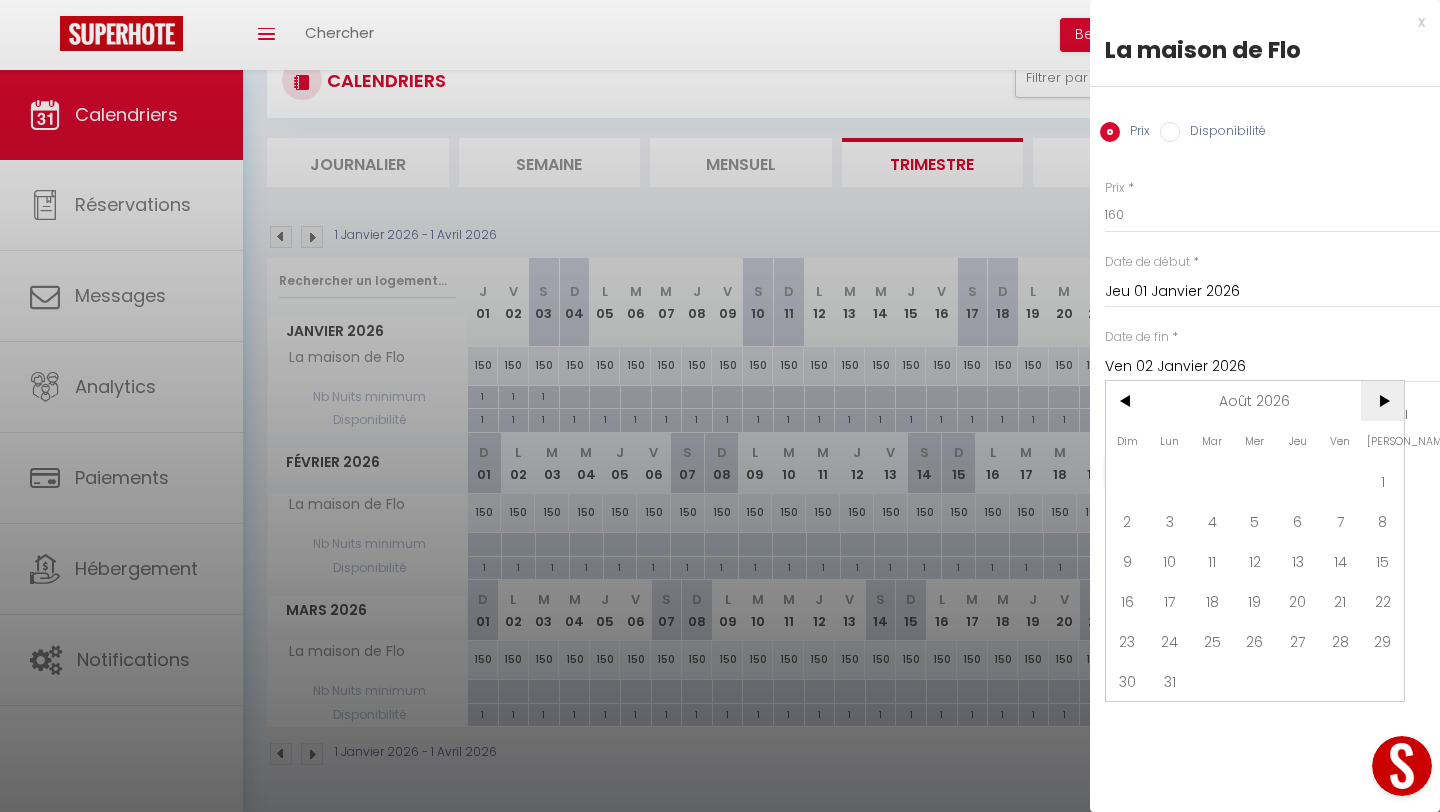click on ">" at bounding box center [1382, 401] 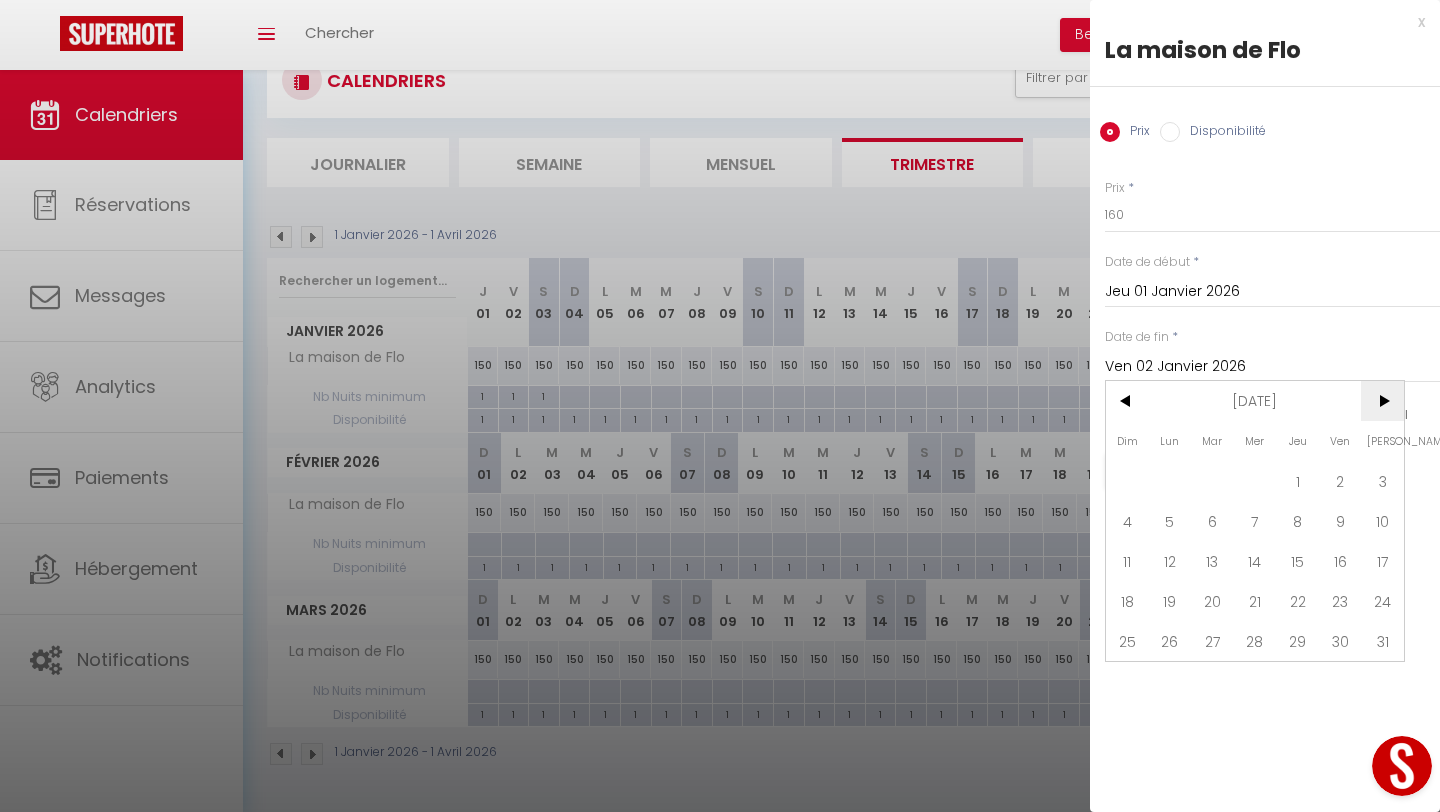 click on ">" at bounding box center [1382, 401] 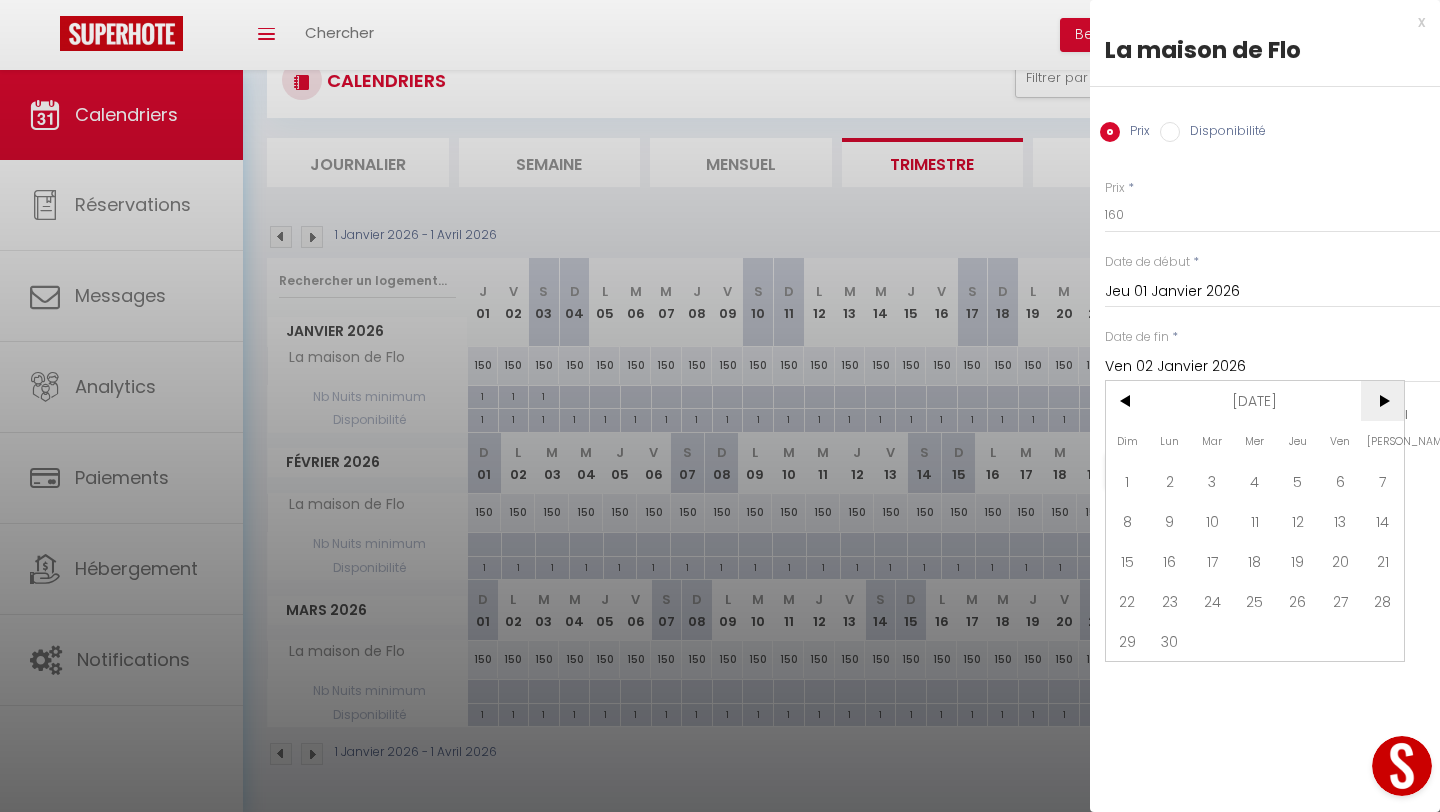 click on ">" at bounding box center [1382, 401] 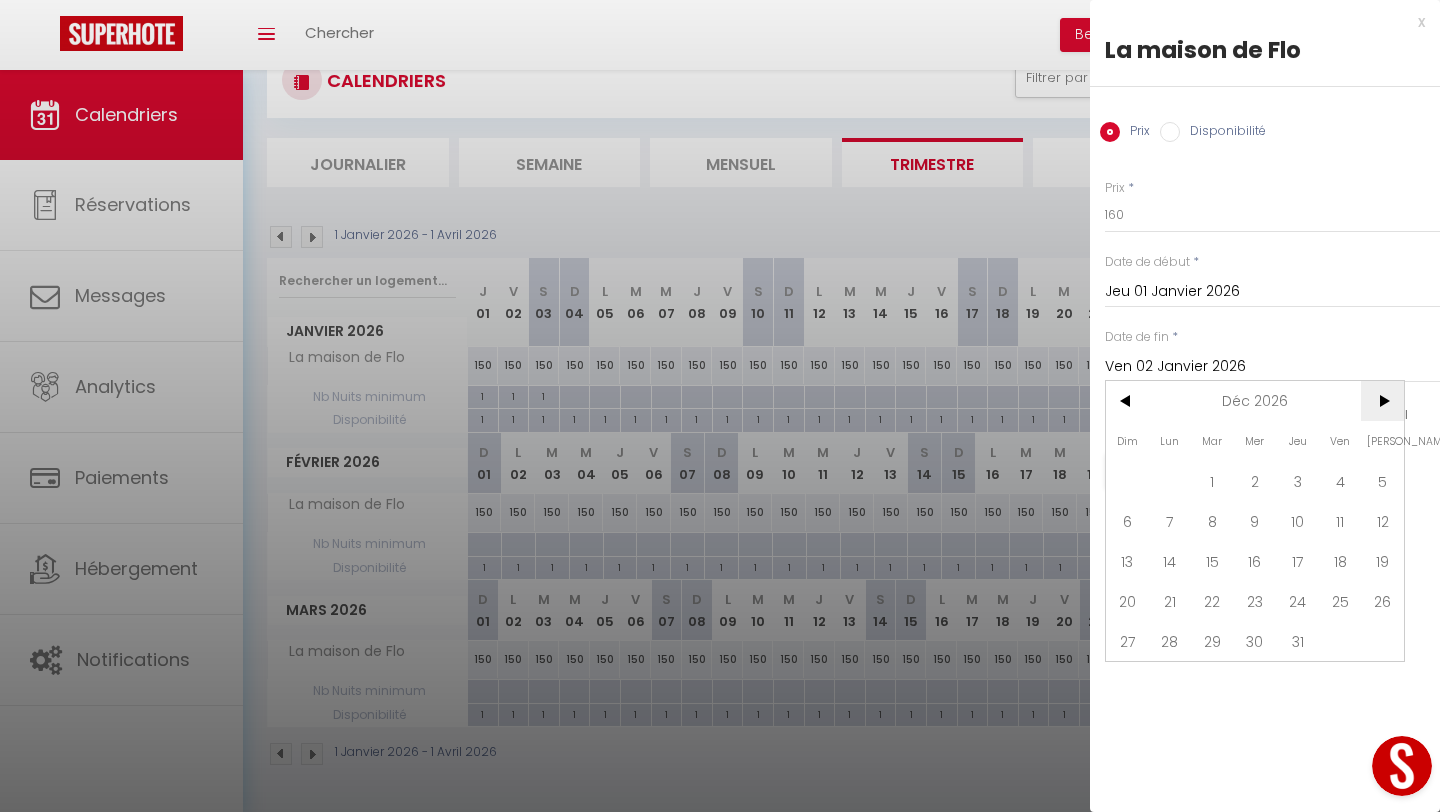 click on ">" at bounding box center (1382, 401) 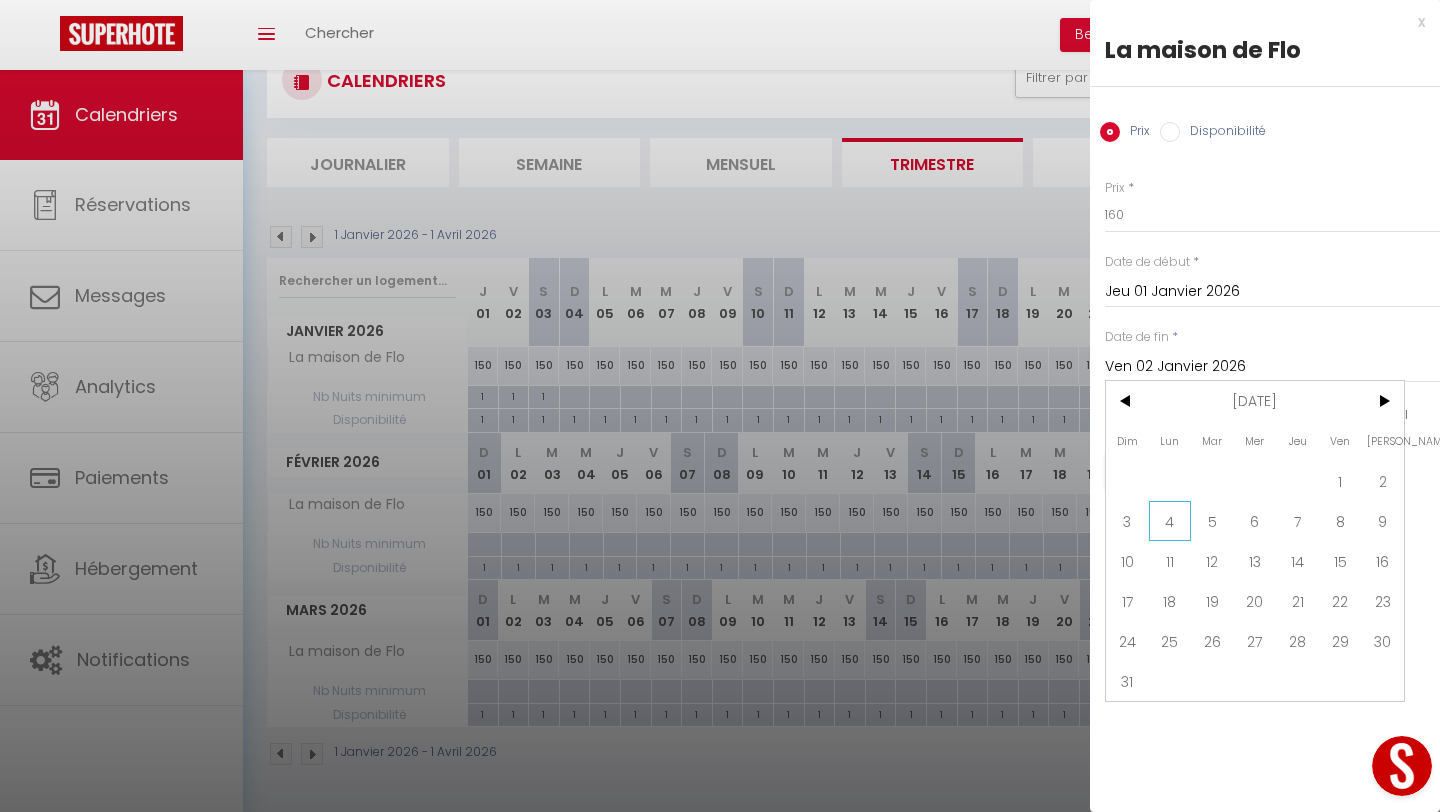 click on "4" at bounding box center [1170, 521] 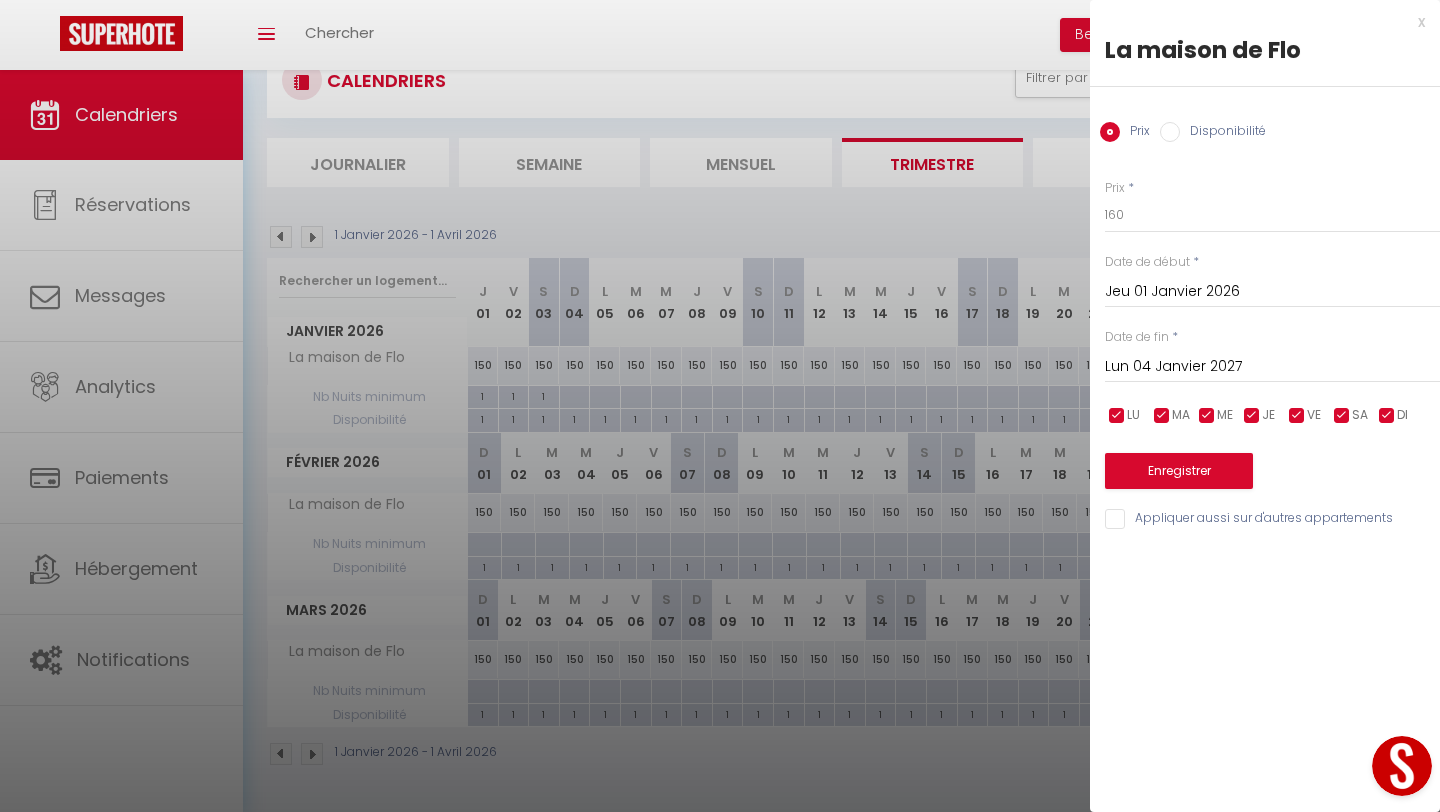 click at bounding box center [1387, 416] 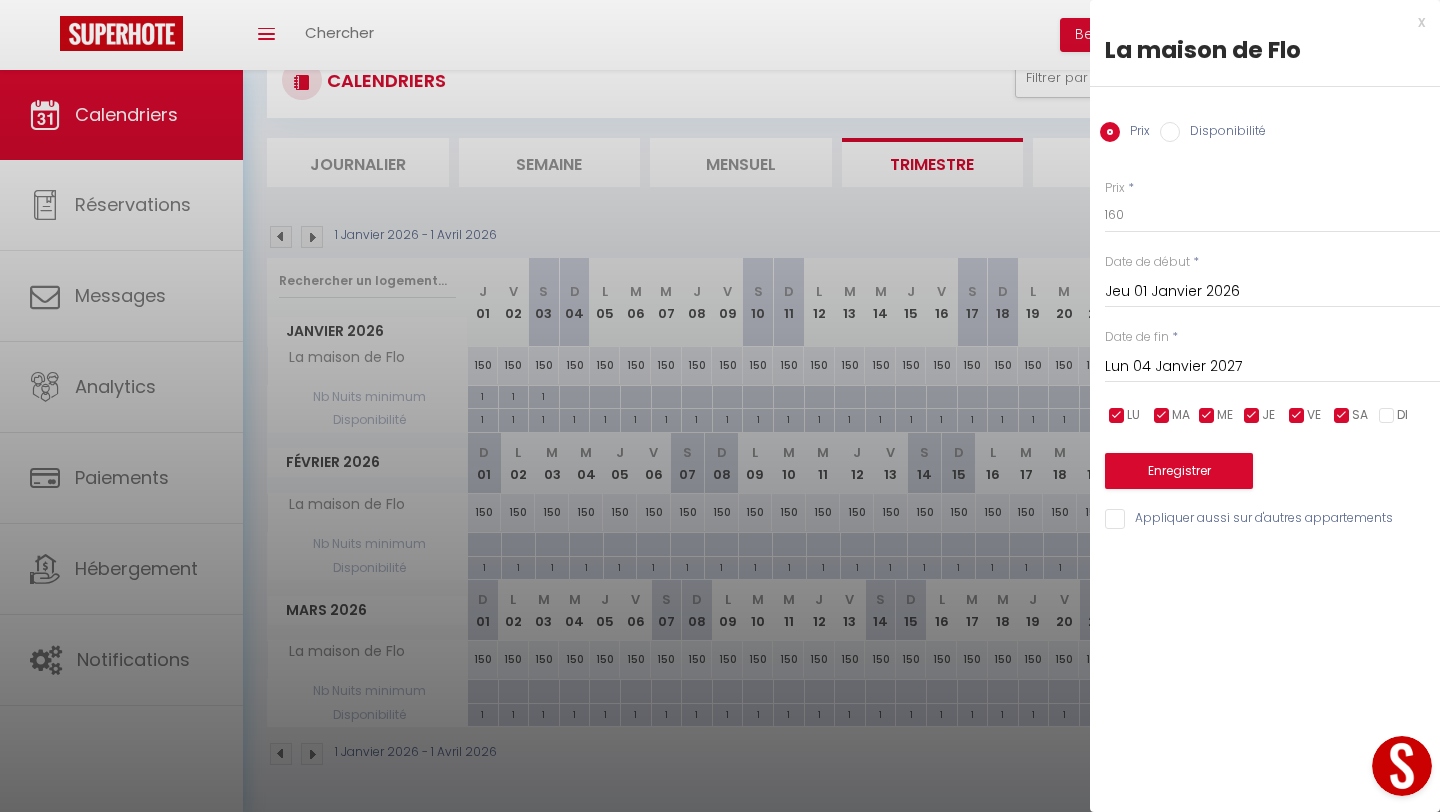 click at bounding box center [1252, 416] 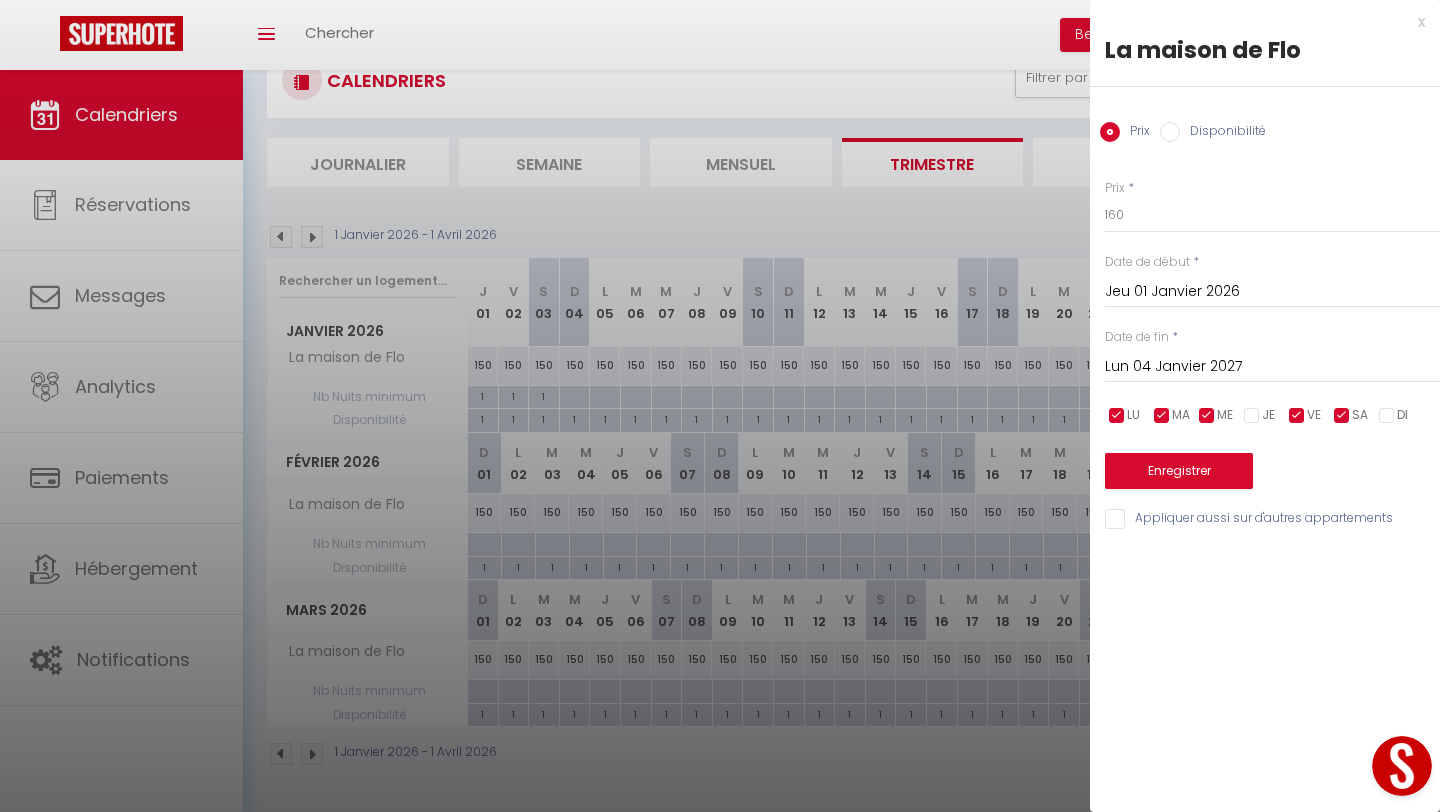 click at bounding box center [1207, 416] 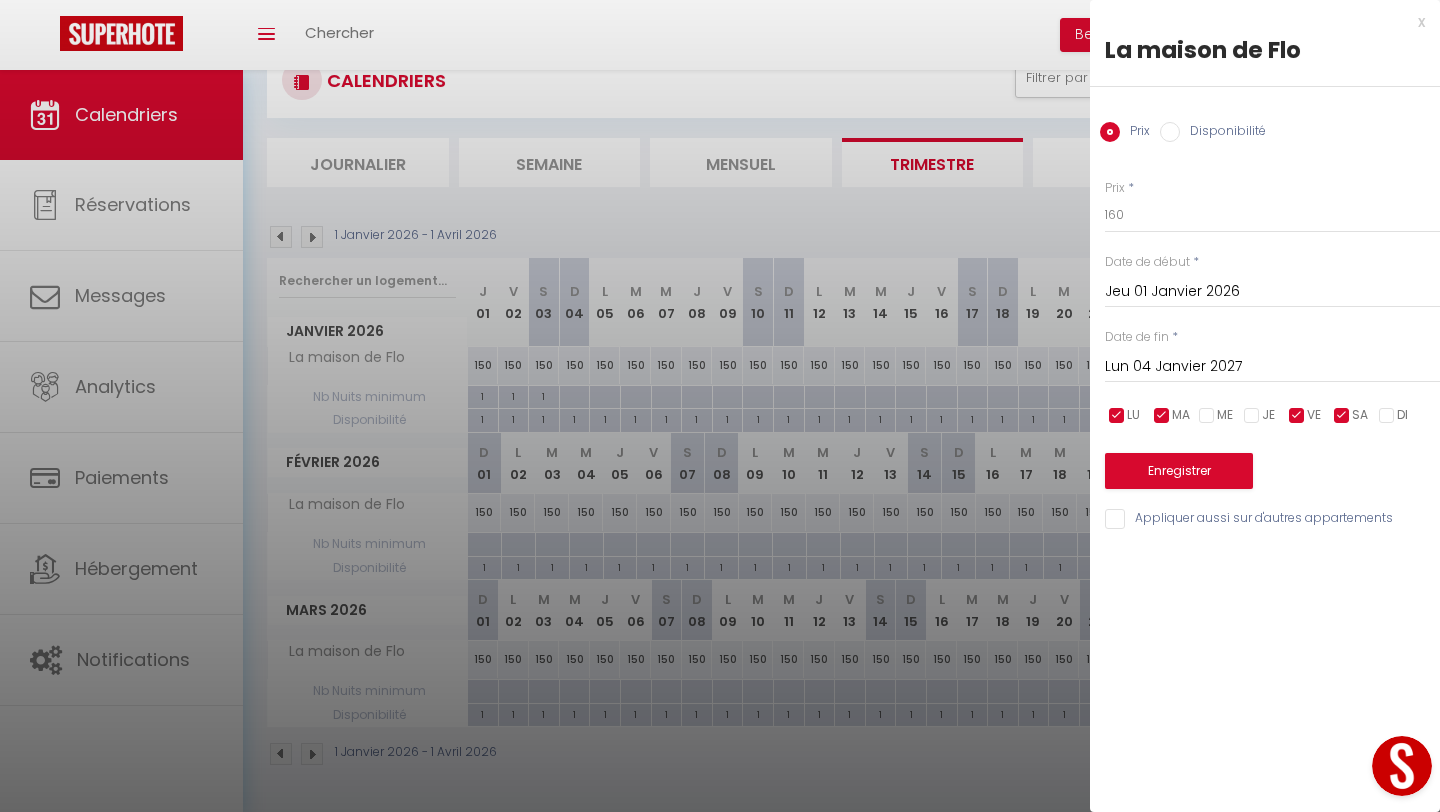 click at bounding box center (1162, 416) 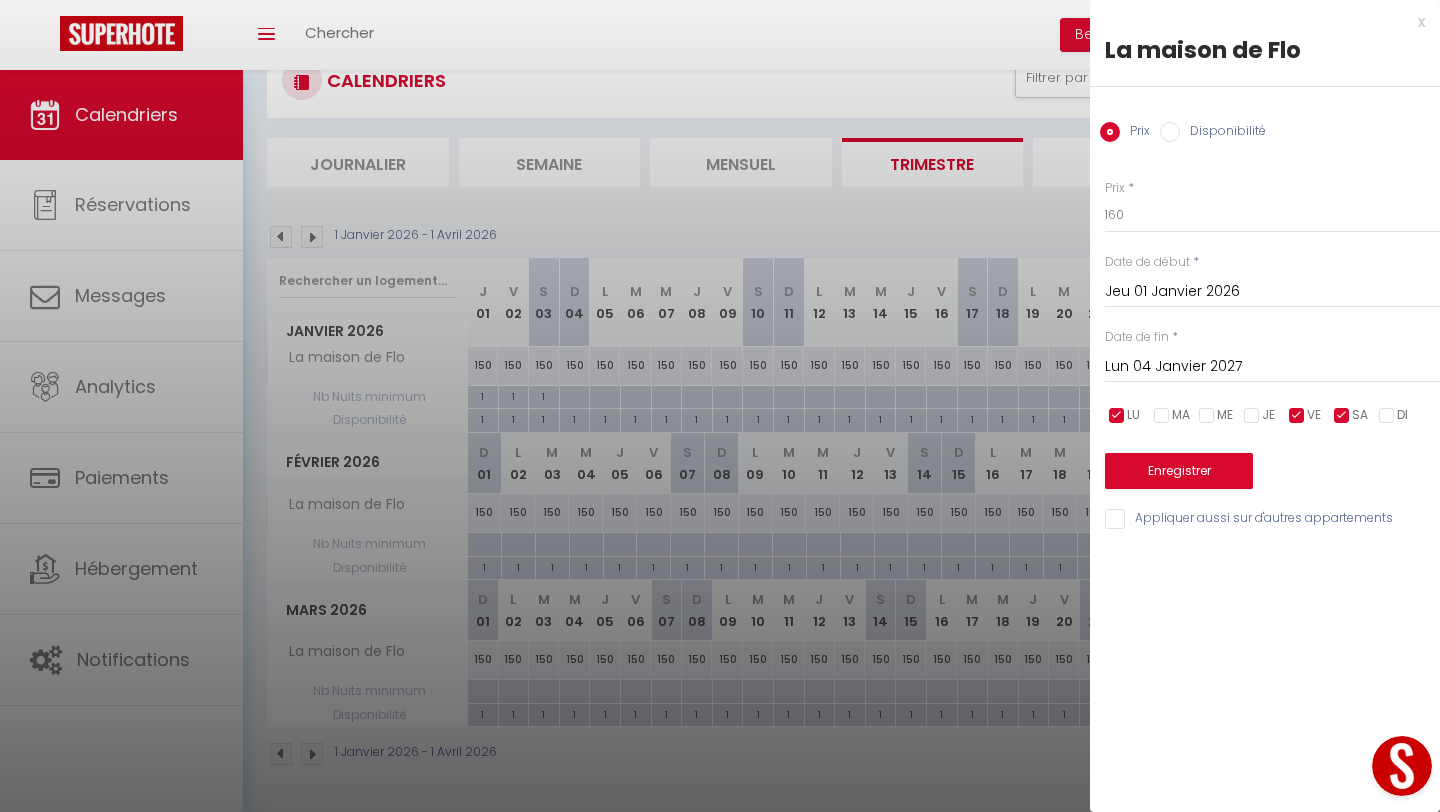 click at bounding box center (1117, 416) 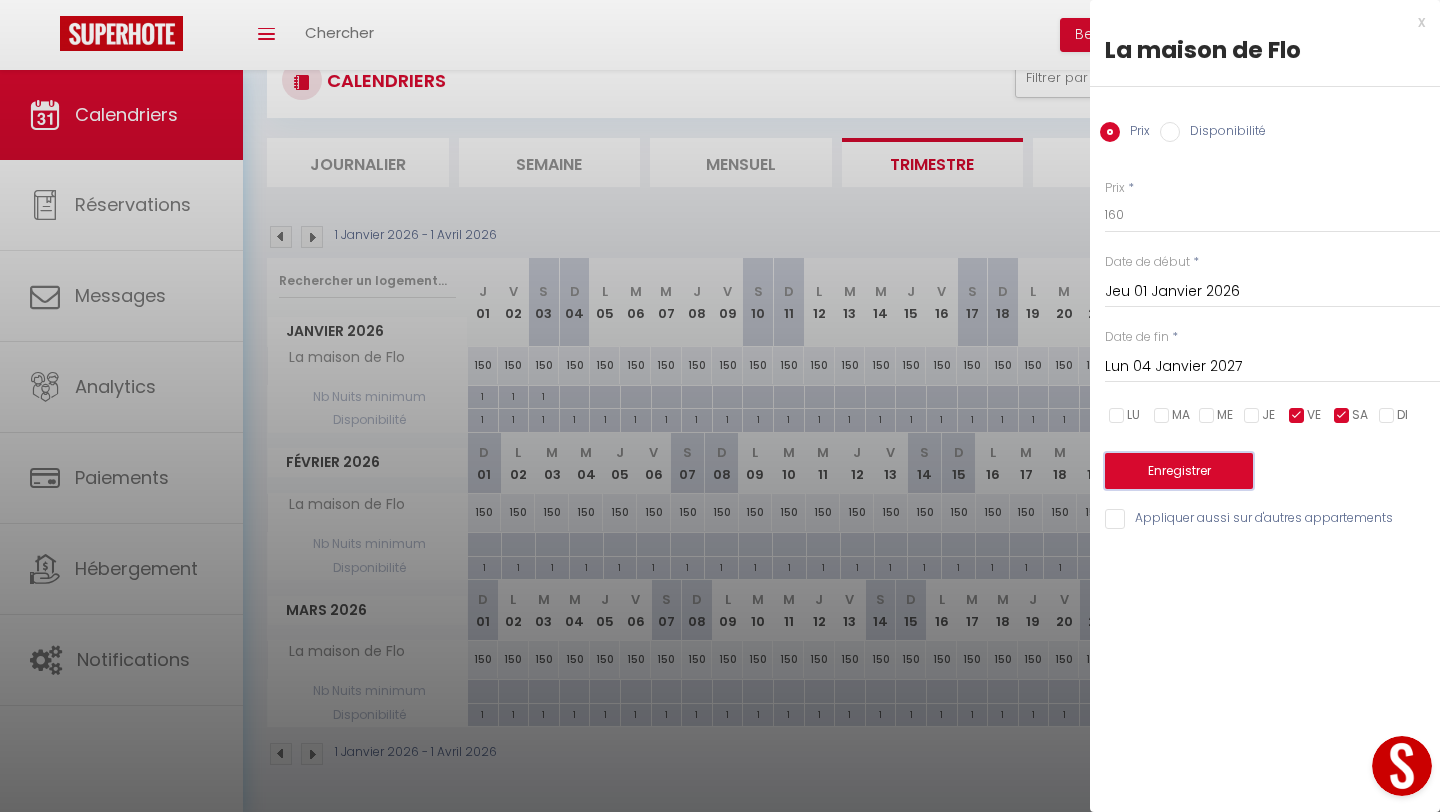 click on "Enregistrer" at bounding box center [1179, 471] 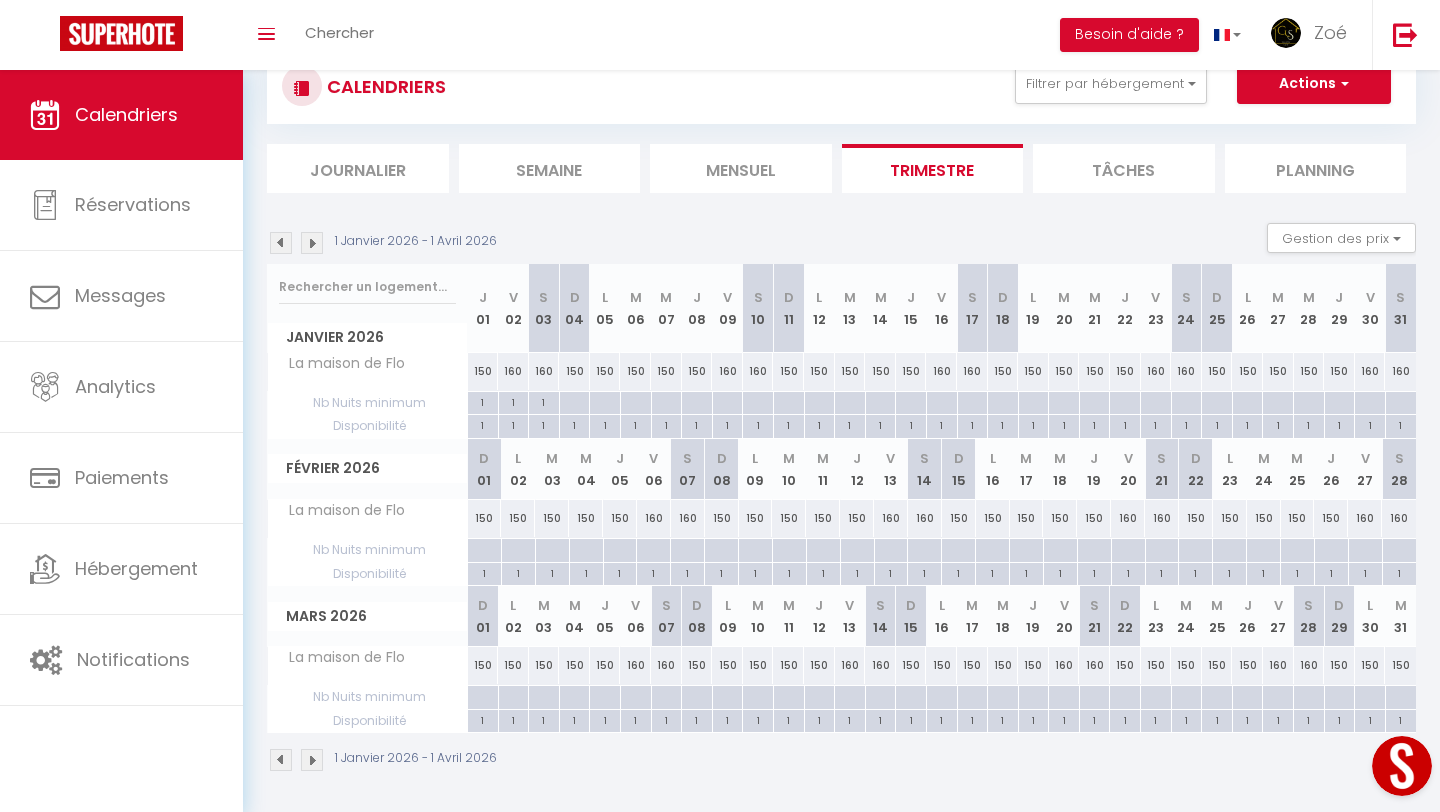 scroll, scrollTop: 59, scrollLeft: 0, axis: vertical 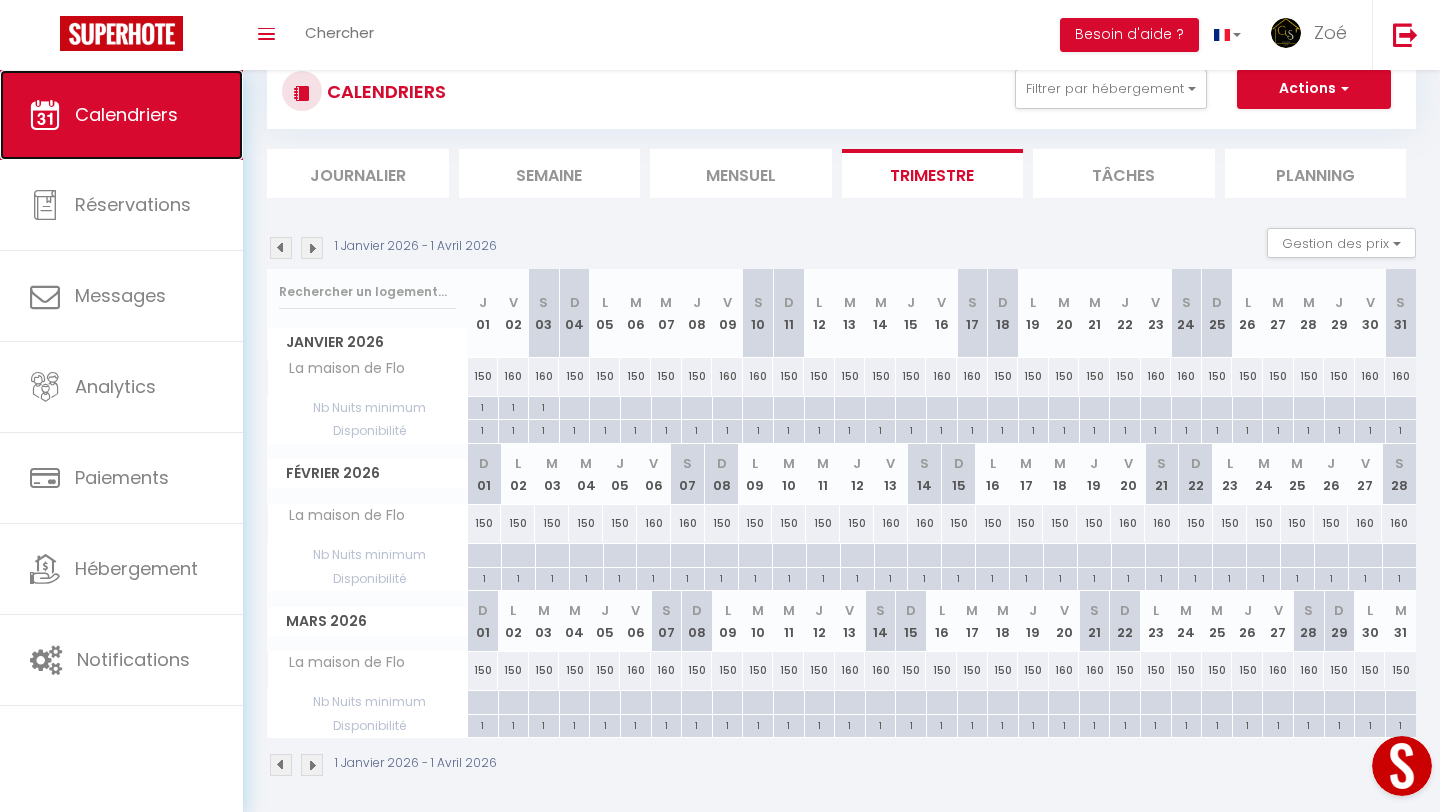 click on "Calendriers" at bounding box center [126, 114] 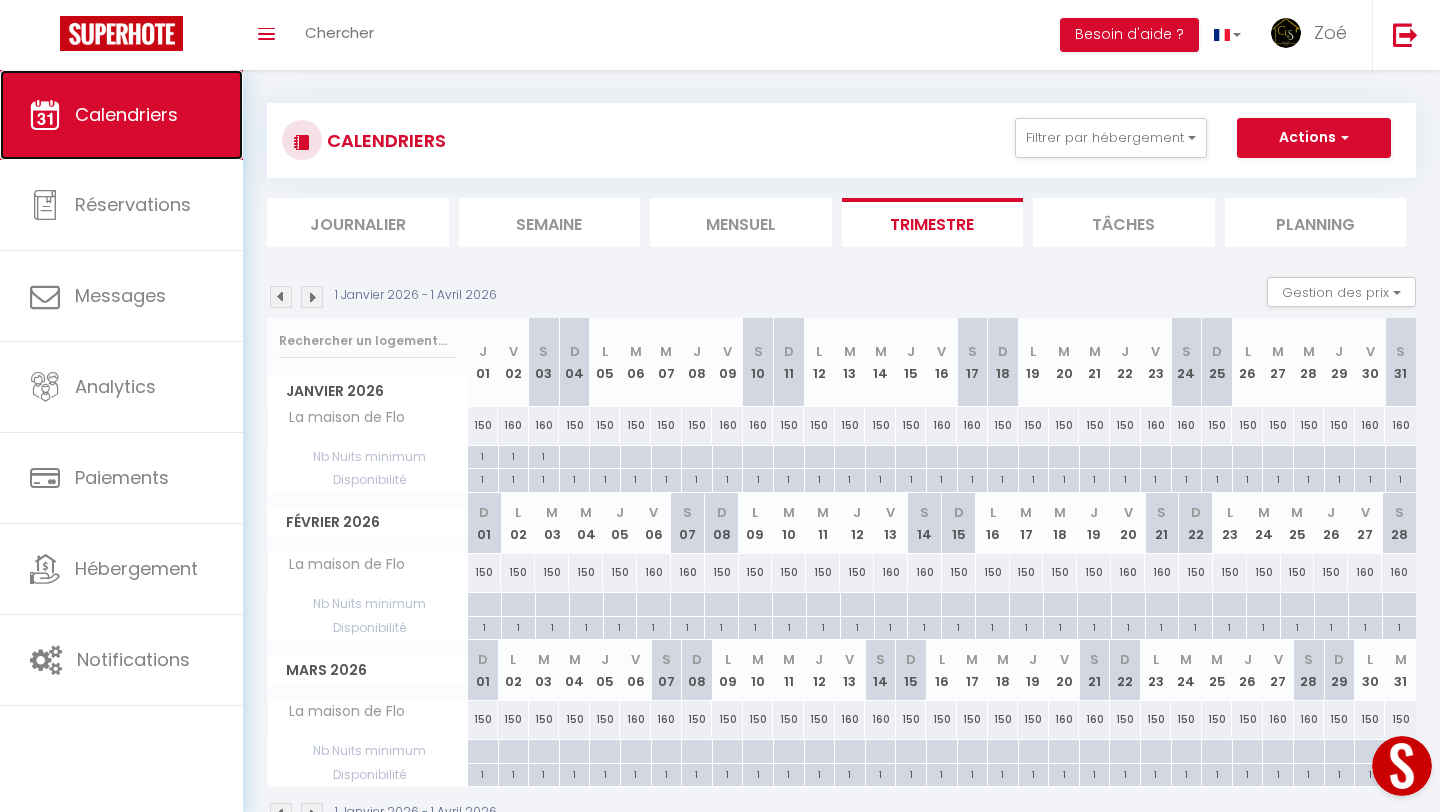 scroll, scrollTop: 0, scrollLeft: 0, axis: both 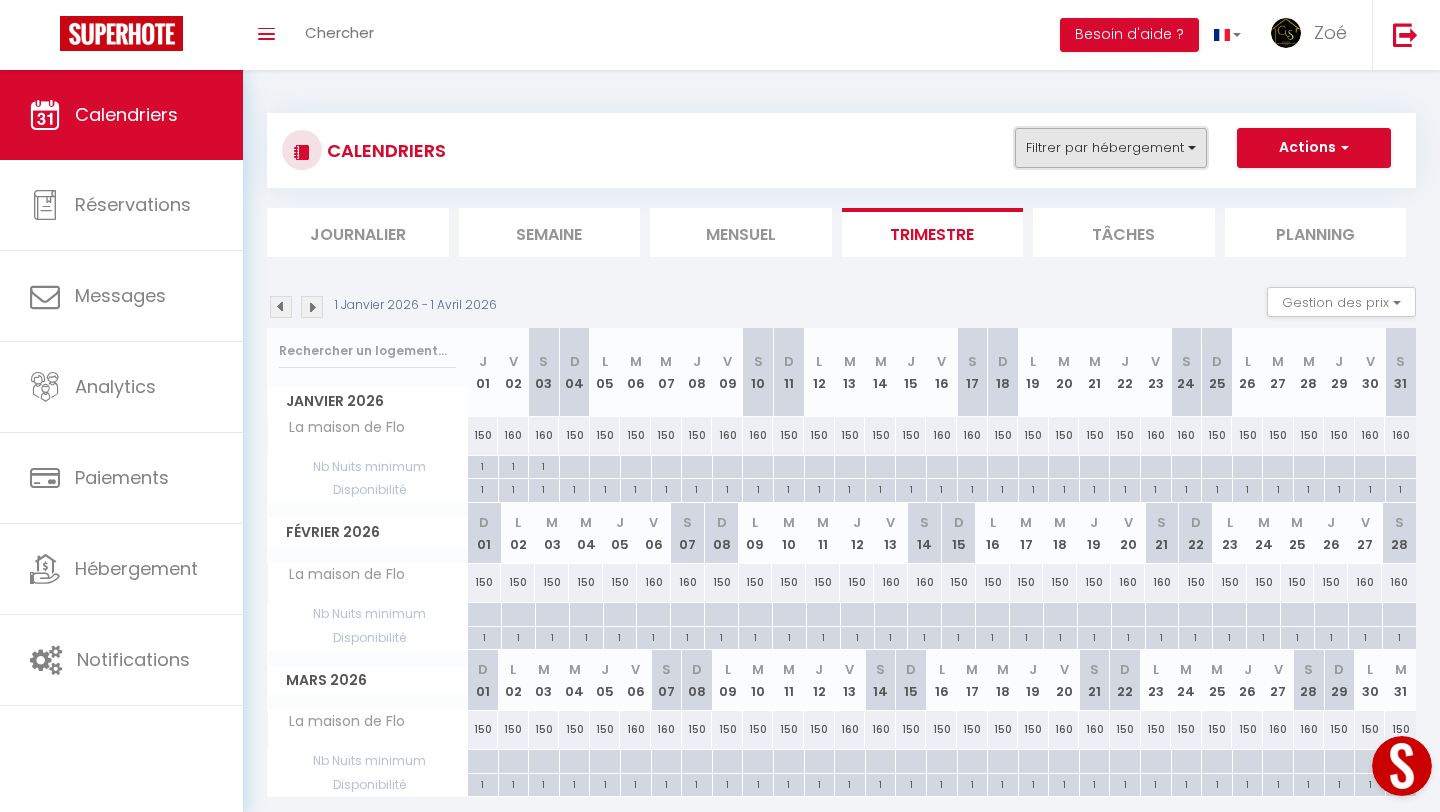 click on "Filtrer par hébergement" at bounding box center (1111, 148) 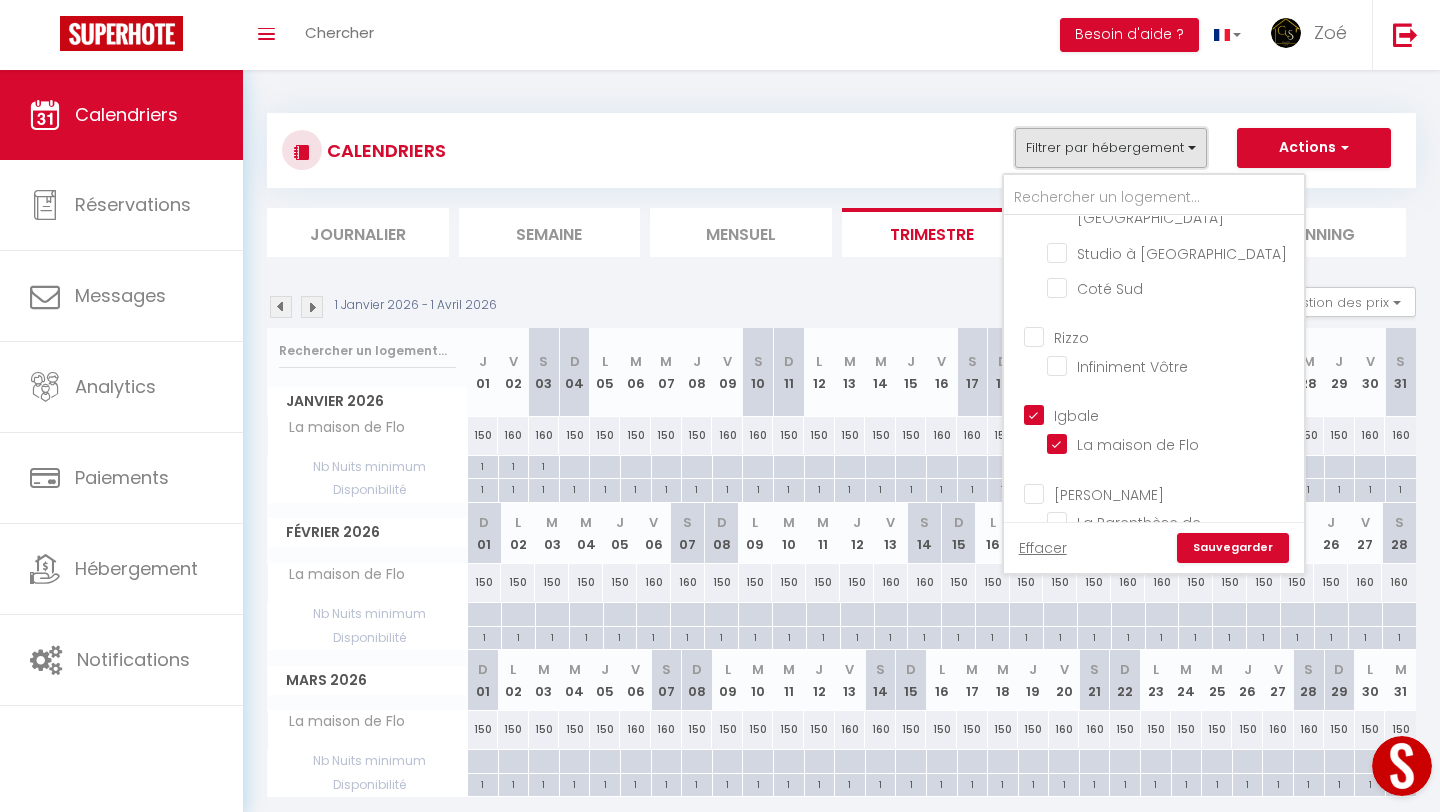 scroll, scrollTop: 268, scrollLeft: 0, axis: vertical 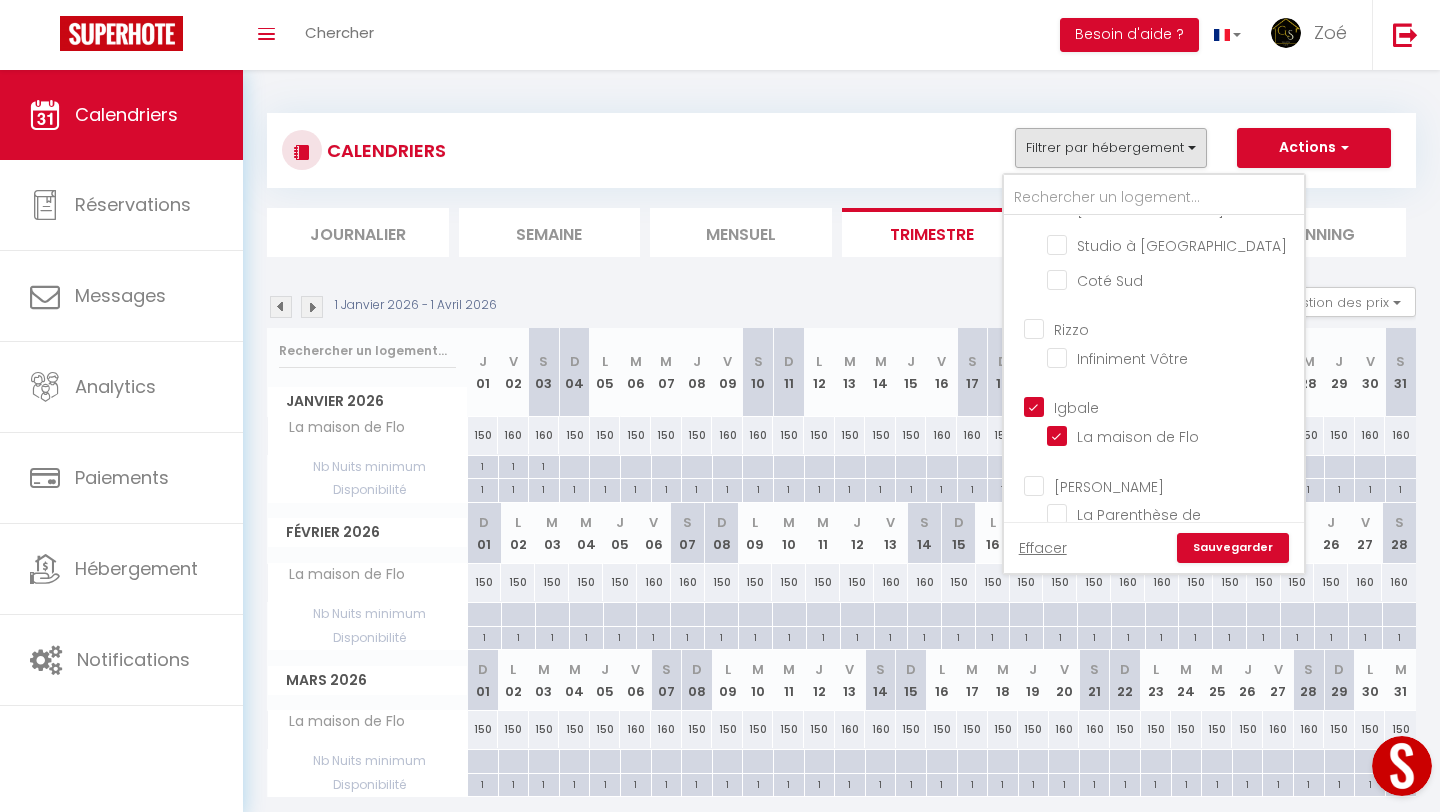 click on "Igbale" at bounding box center (1174, 406) 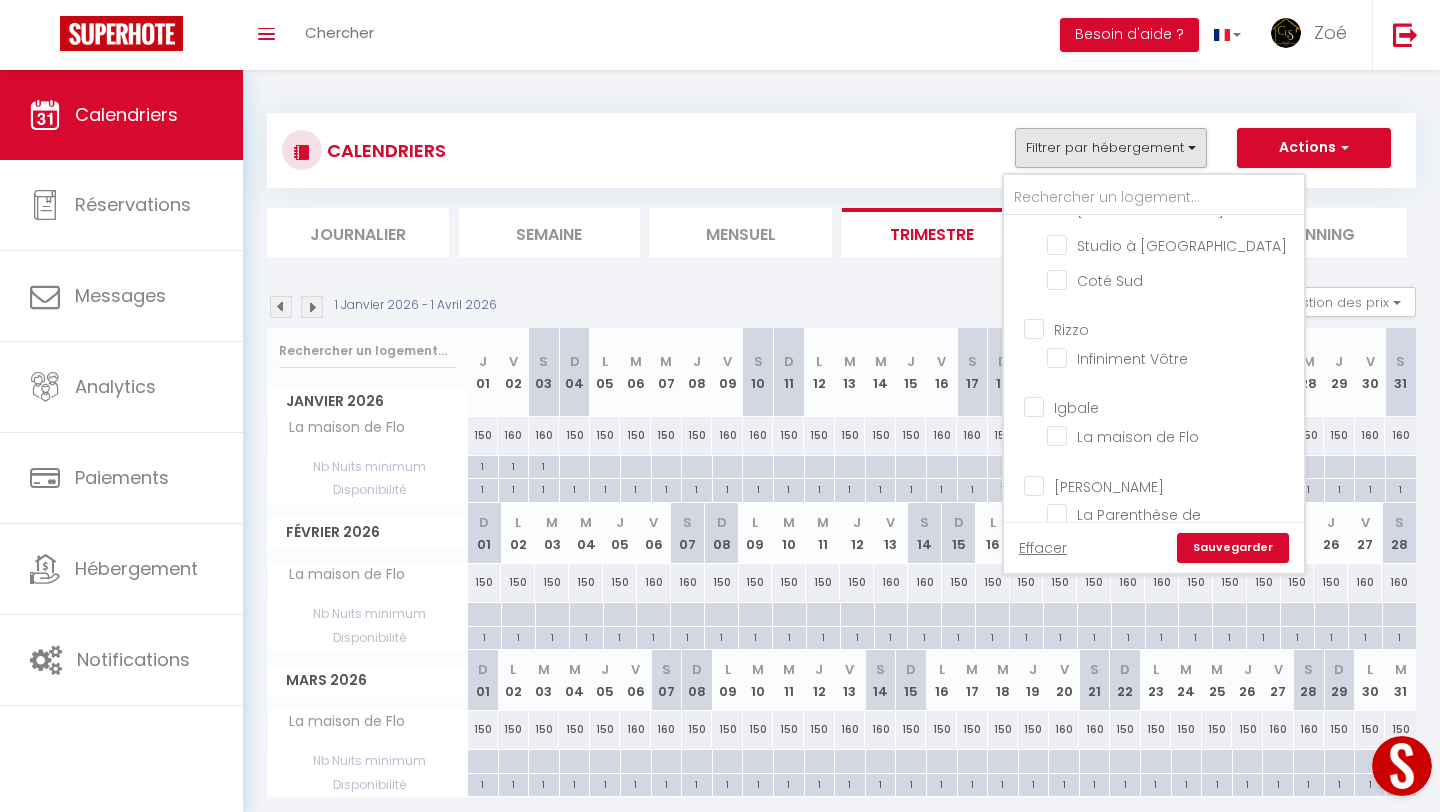 checkbox on "false" 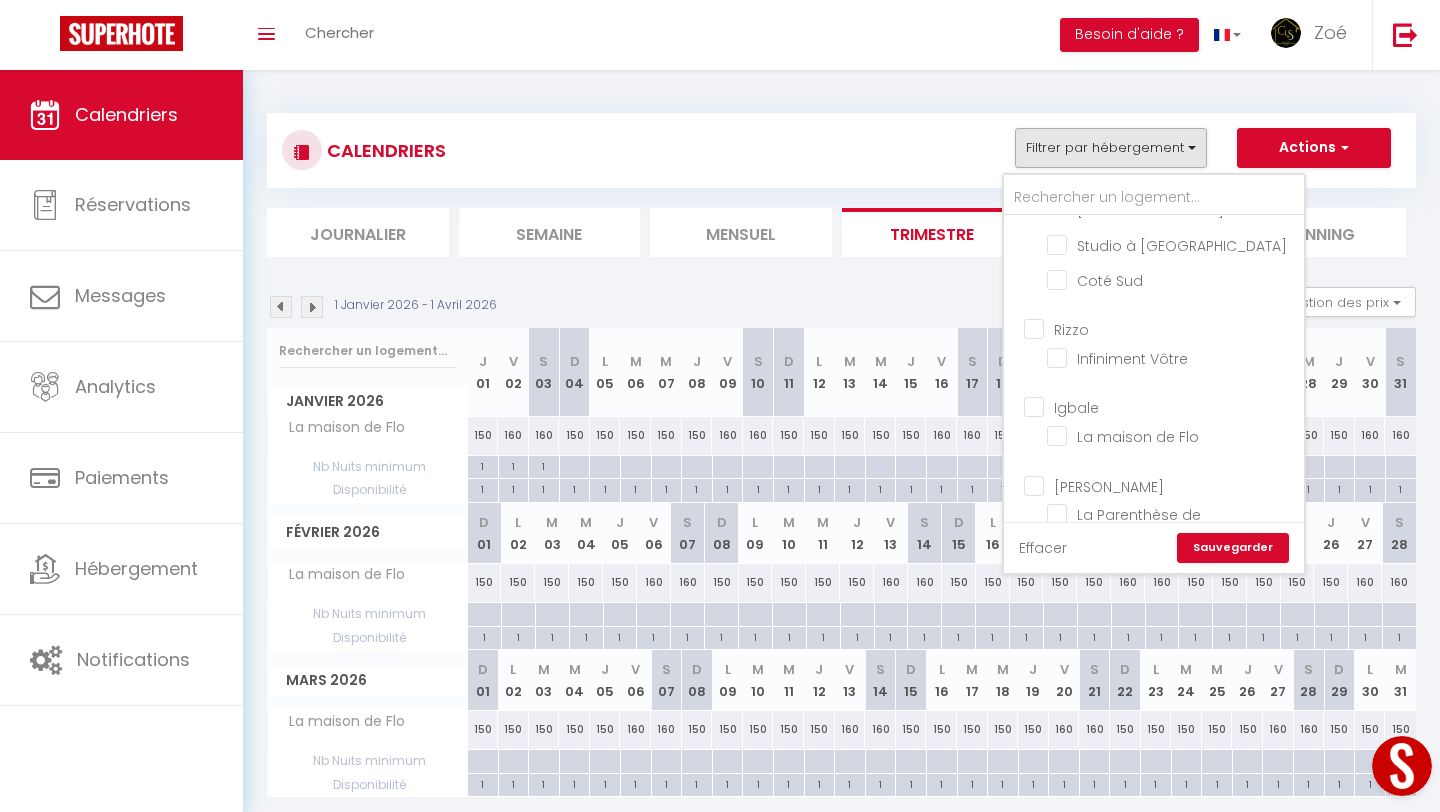click on "Effacer" at bounding box center [1043, 548] 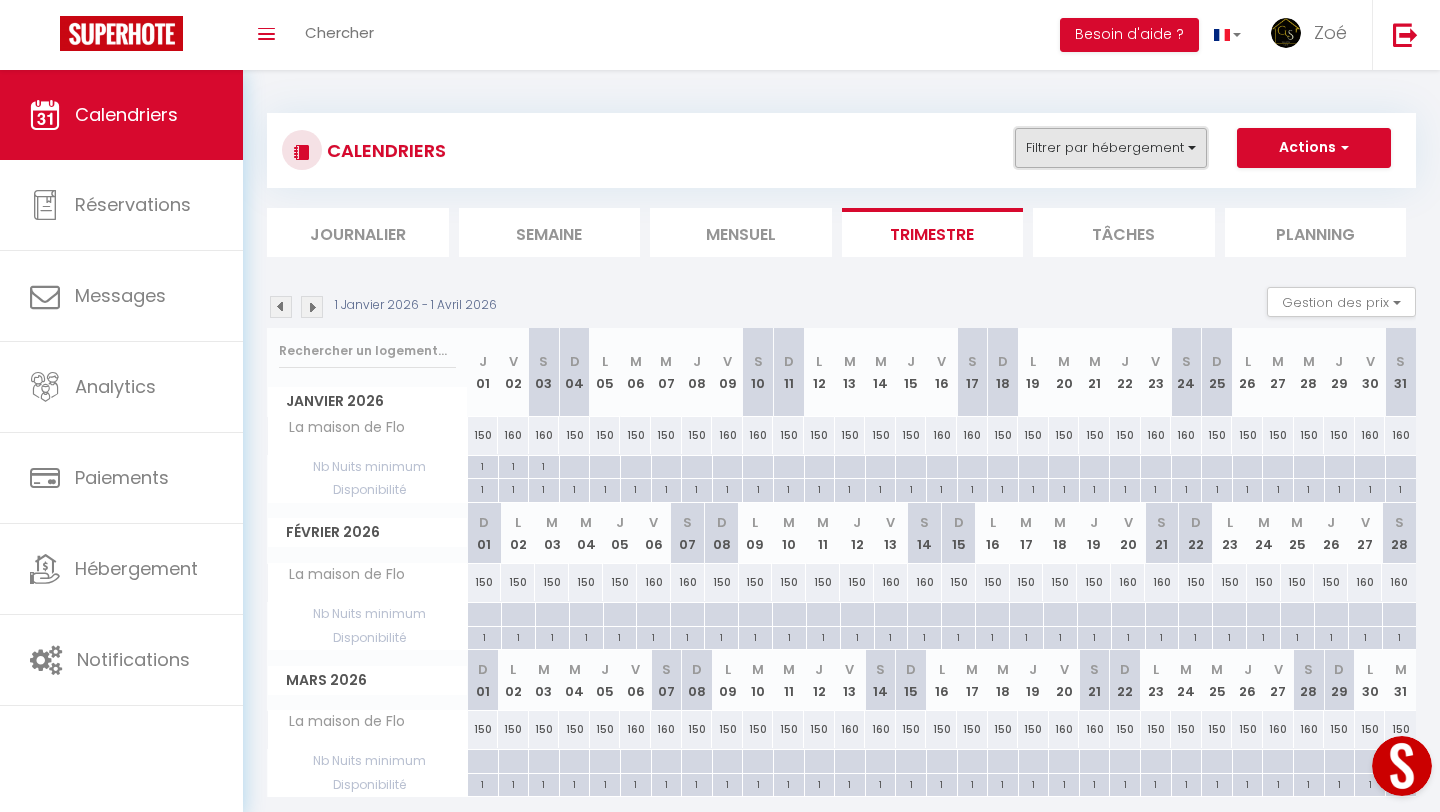 click on "Filtrer par hébergement" at bounding box center [1111, 148] 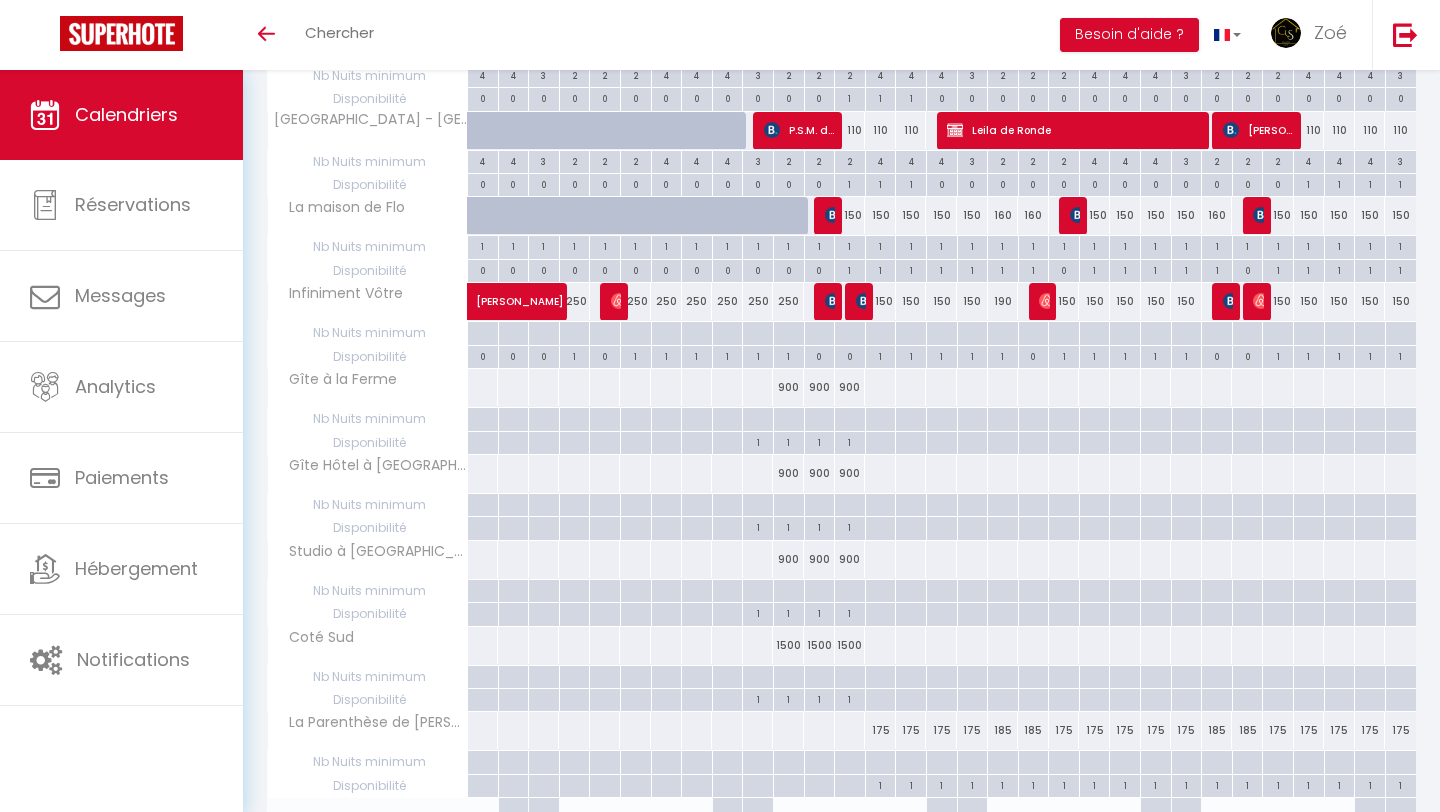 scroll, scrollTop: 377, scrollLeft: 0, axis: vertical 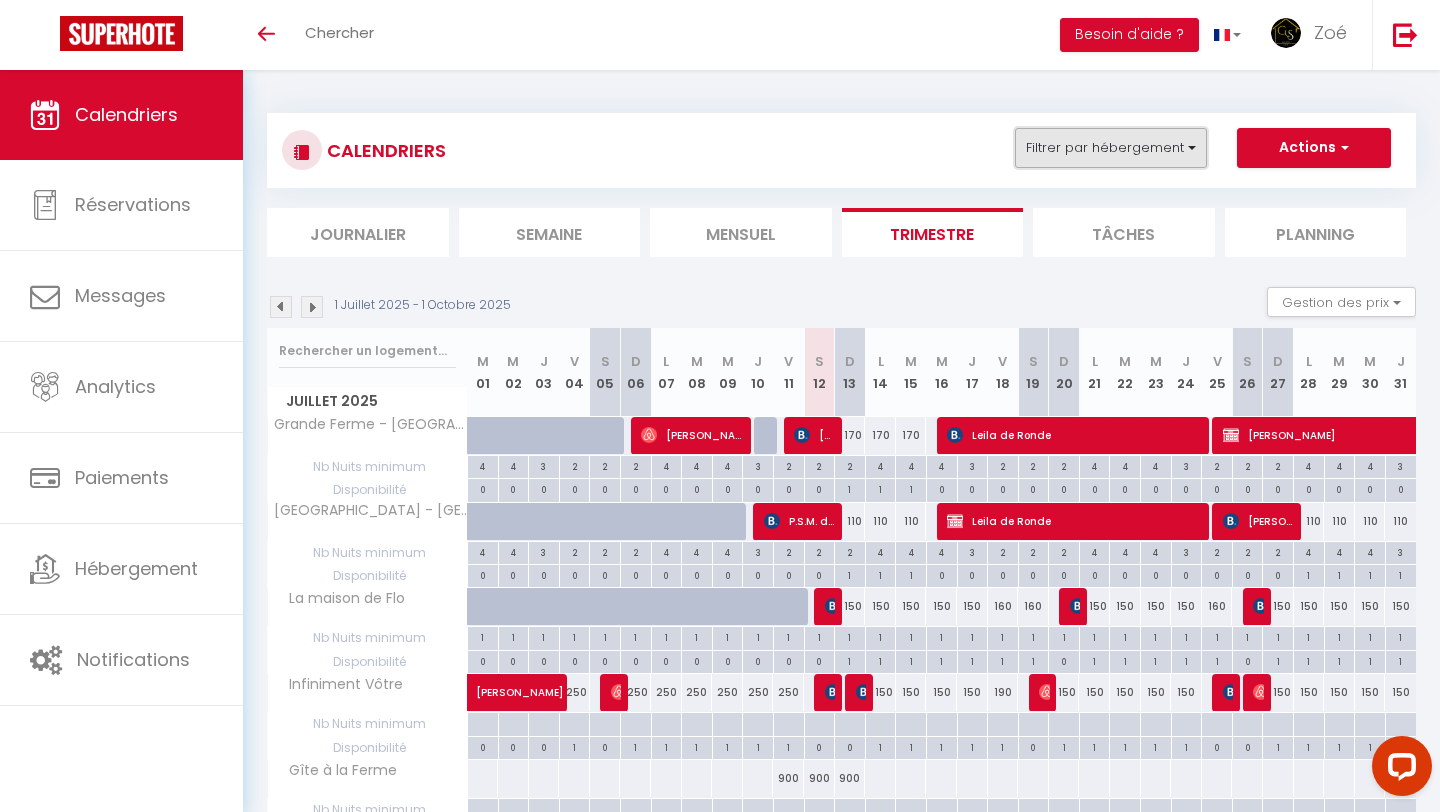 click on "Filtrer par hébergement" at bounding box center [1111, 148] 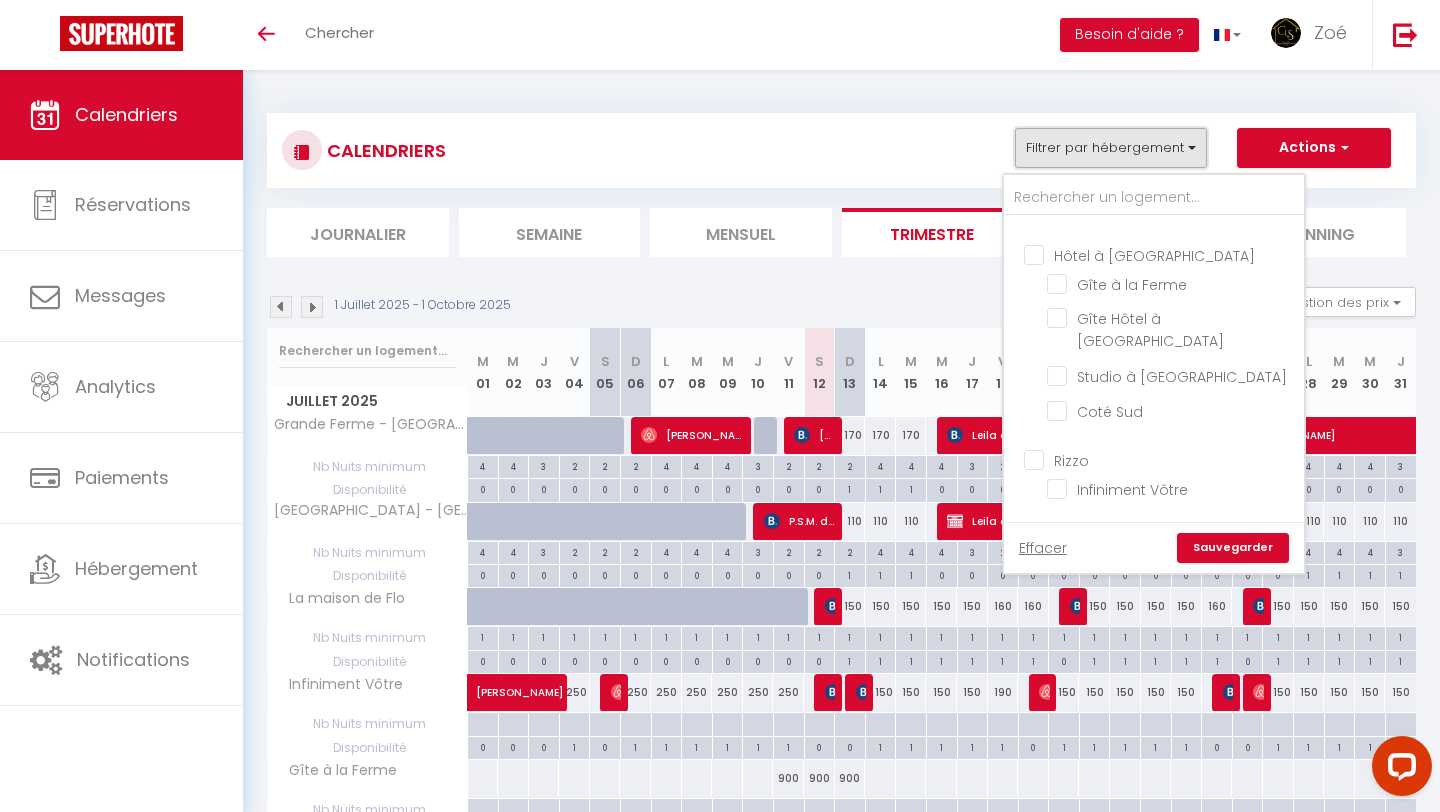 scroll, scrollTop: 268, scrollLeft: 0, axis: vertical 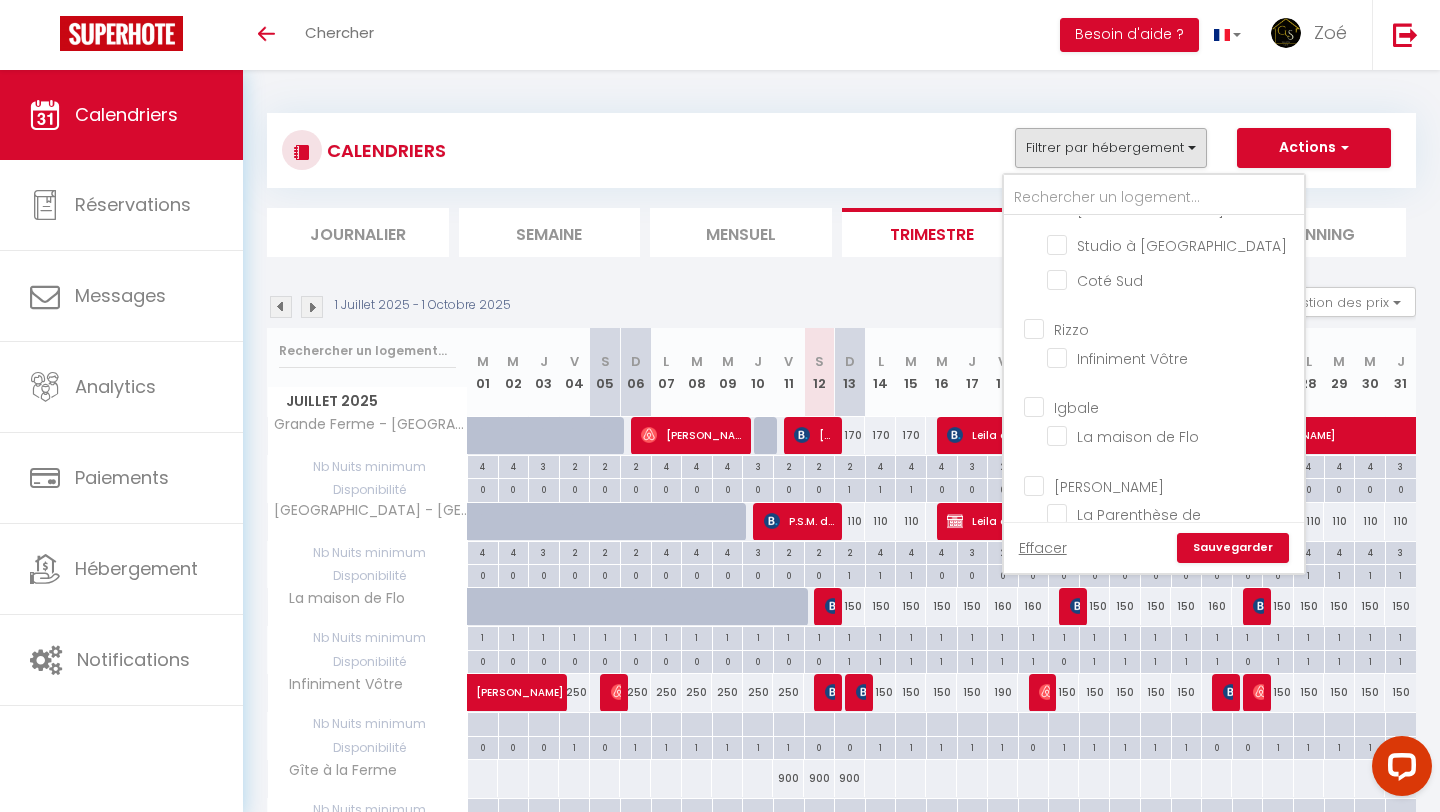 click on "[PERSON_NAME]" at bounding box center (1174, 484) 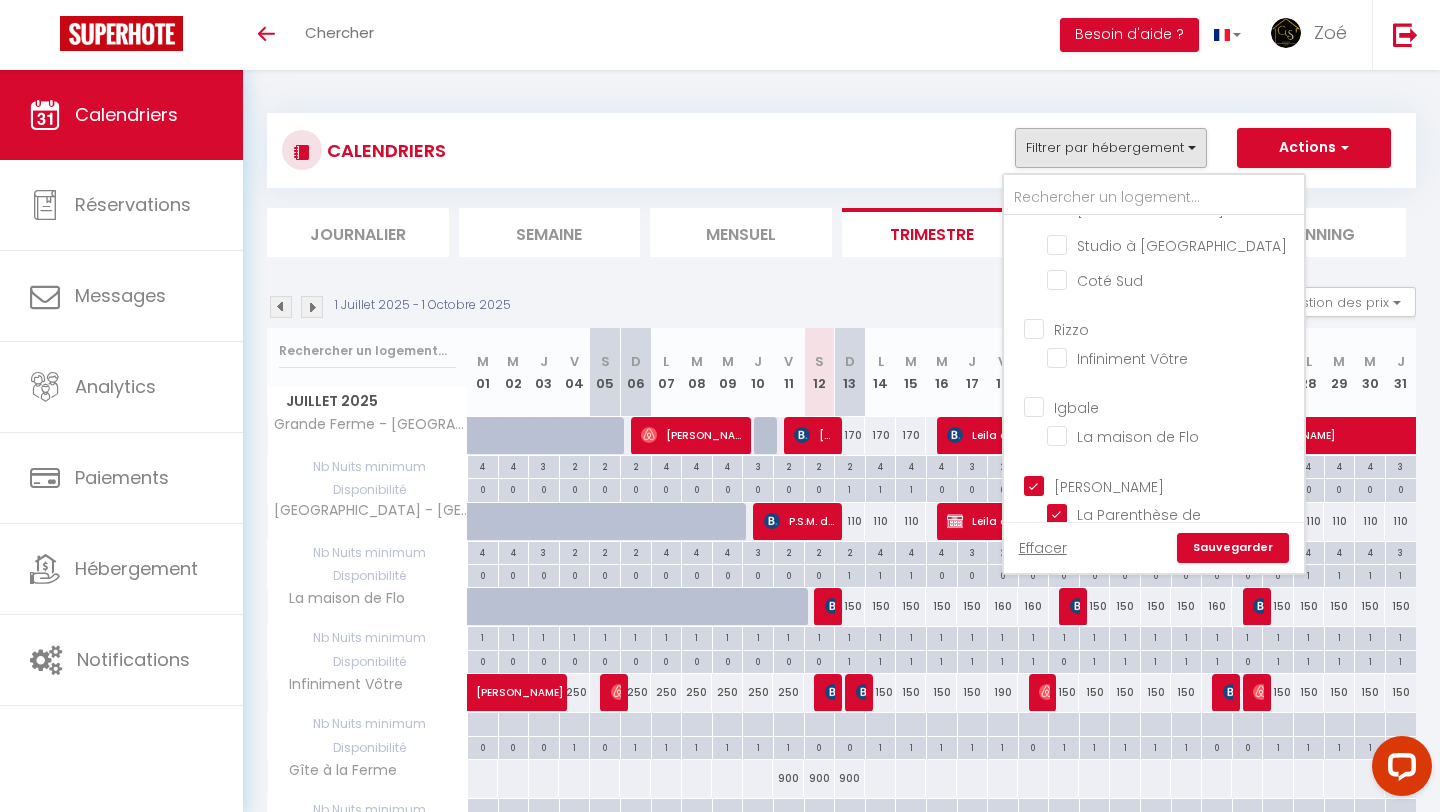 checkbox on "false" 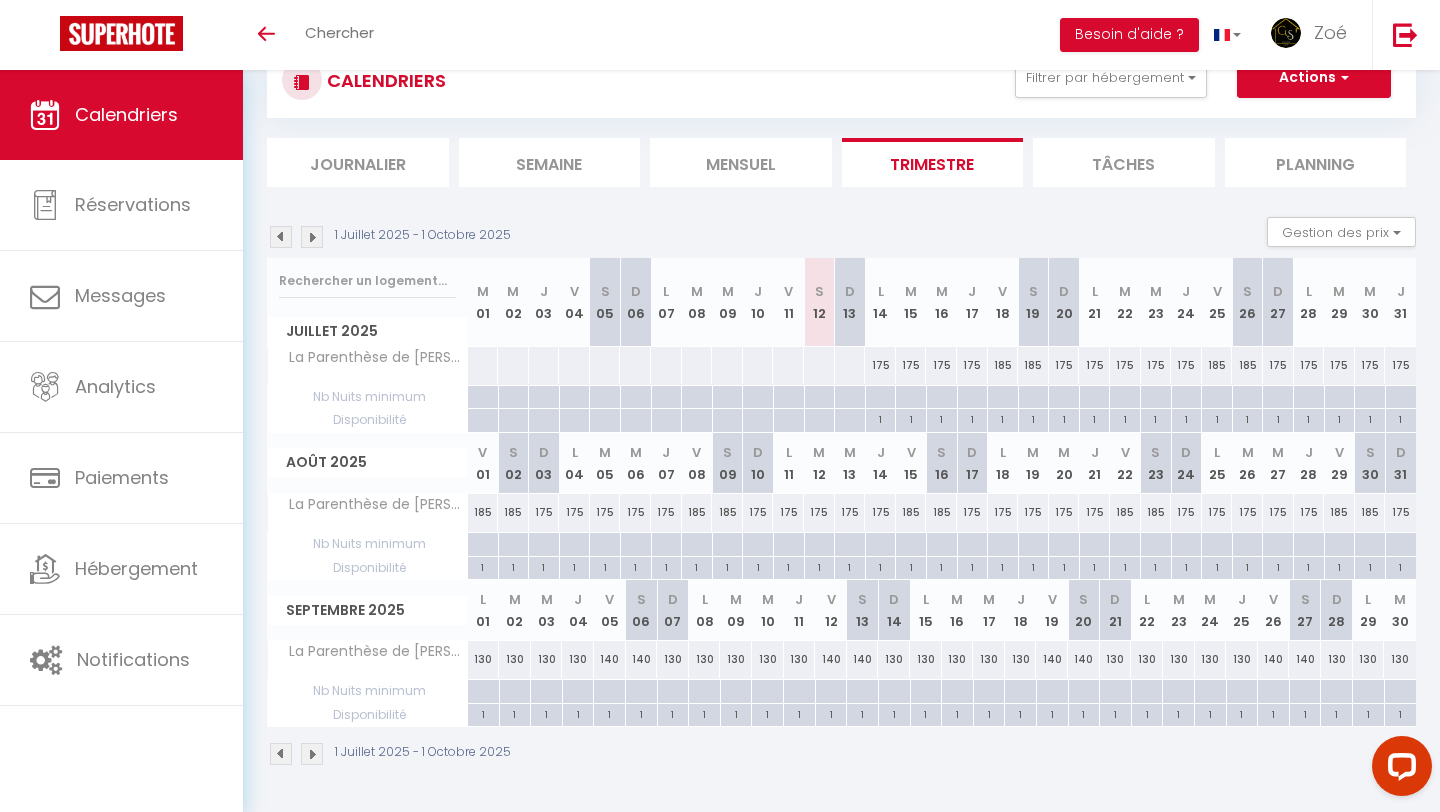 scroll, scrollTop: 0, scrollLeft: 0, axis: both 